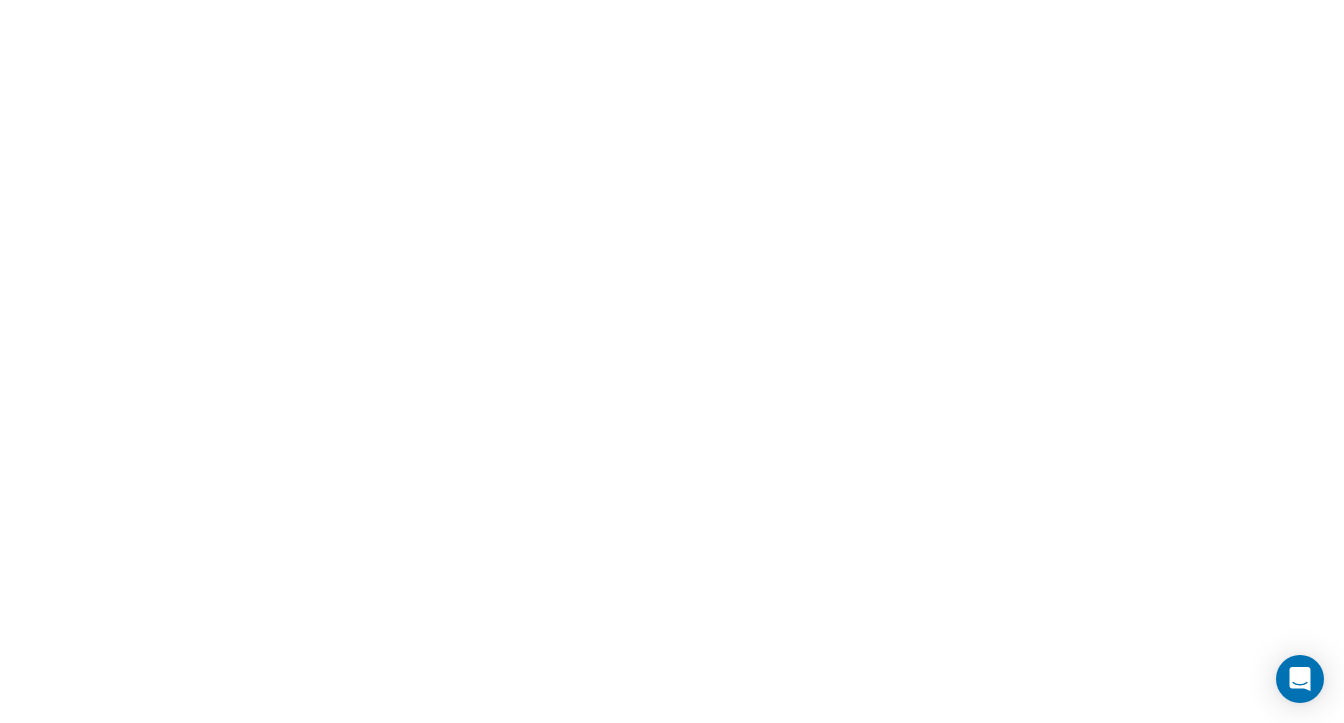 scroll, scrollTop: 0, scrollLeft: 0, axis: both 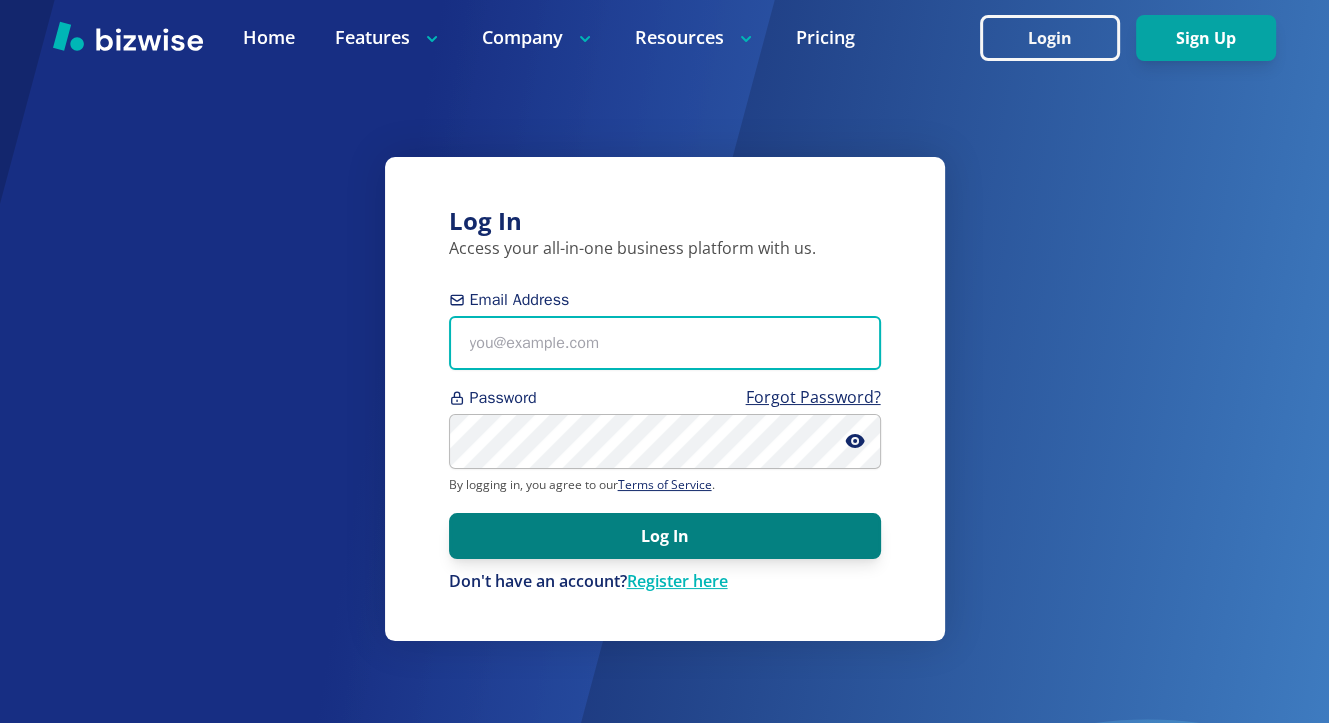 type on "[EMAIL_ADDRESS][DOMAIN_NAME]" 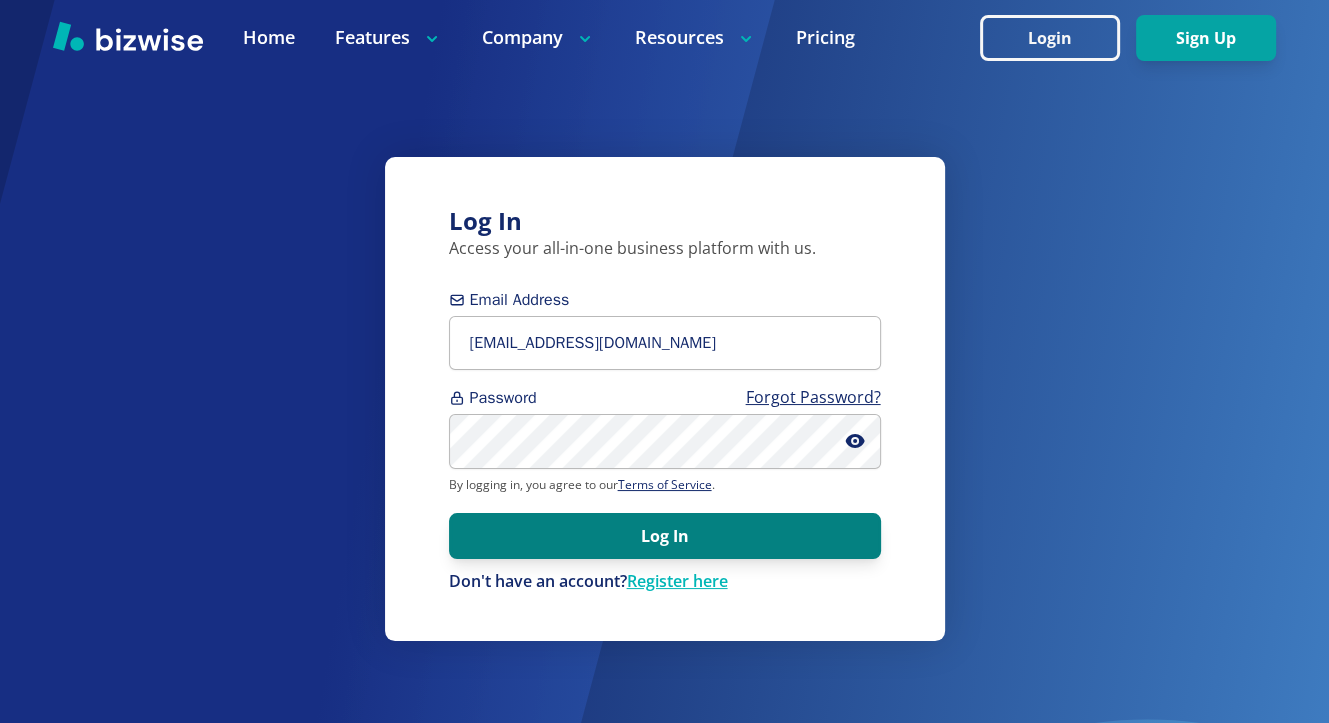 click on "Log In" at bounding box center (665, 536) 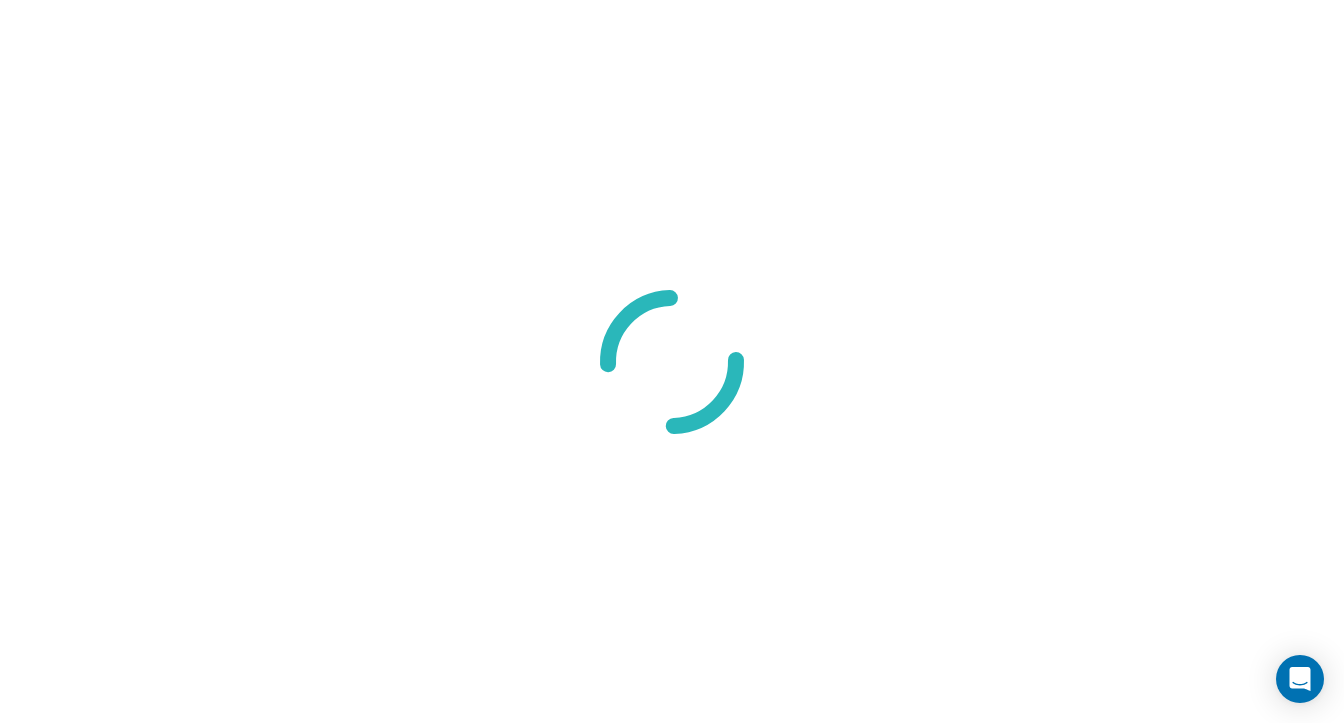 scroll, scrollTop: 0, scrollLeft: 0, axis: both 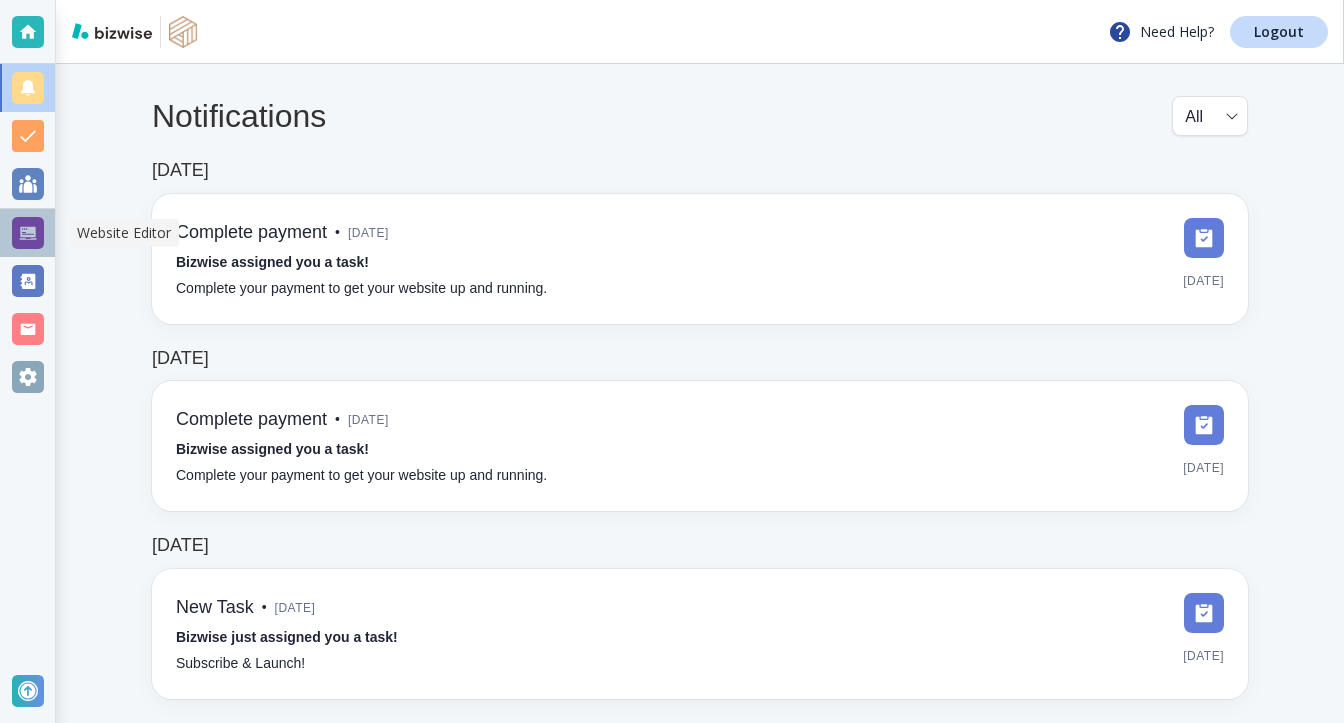 click at bounding box center (28, 233) 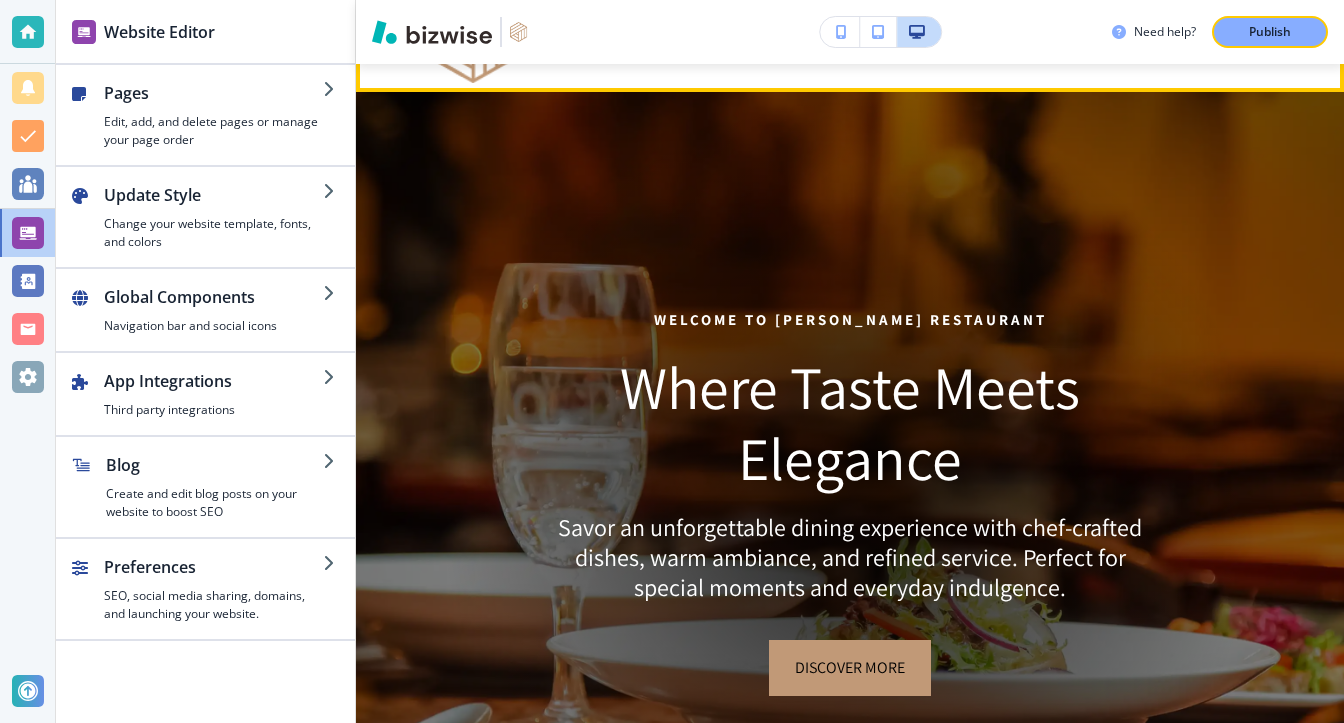 scroll, scrollTop: 0, scrollLeft: 0, axis: both 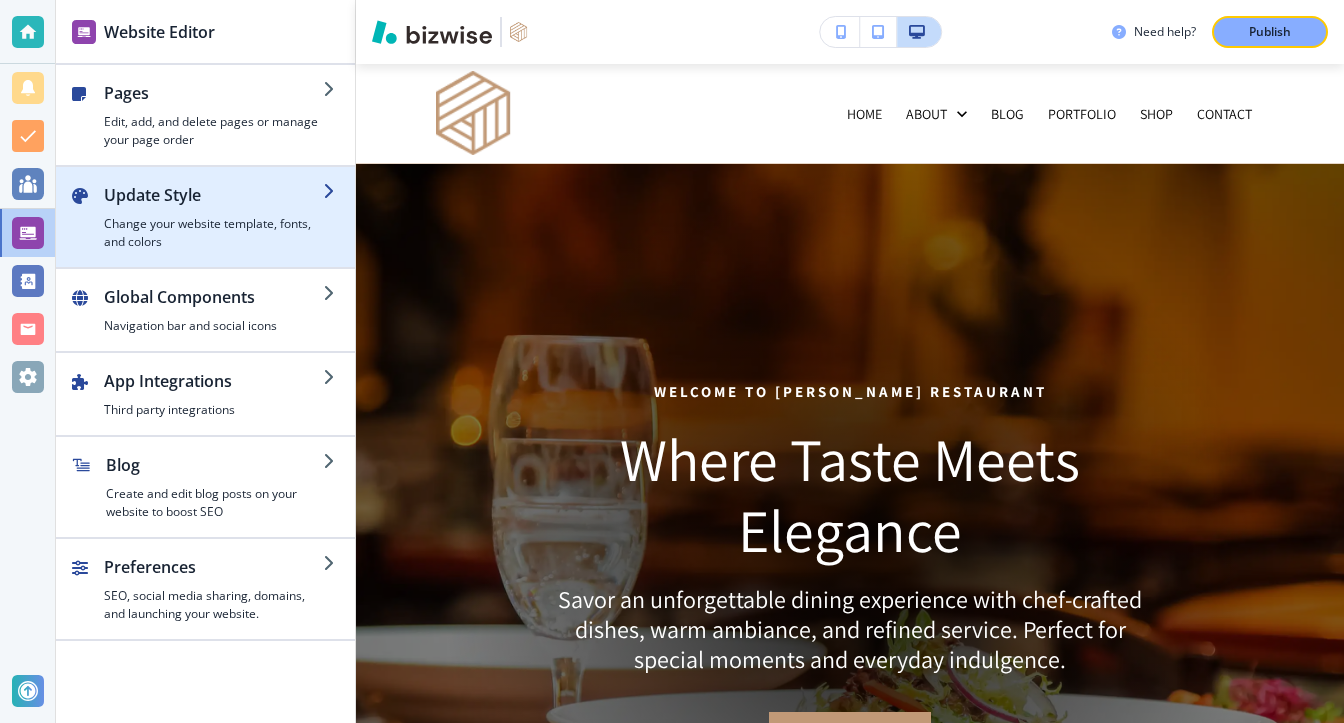 click on "Change your website template, fonts, and colors" at bounding box center [213, 233] 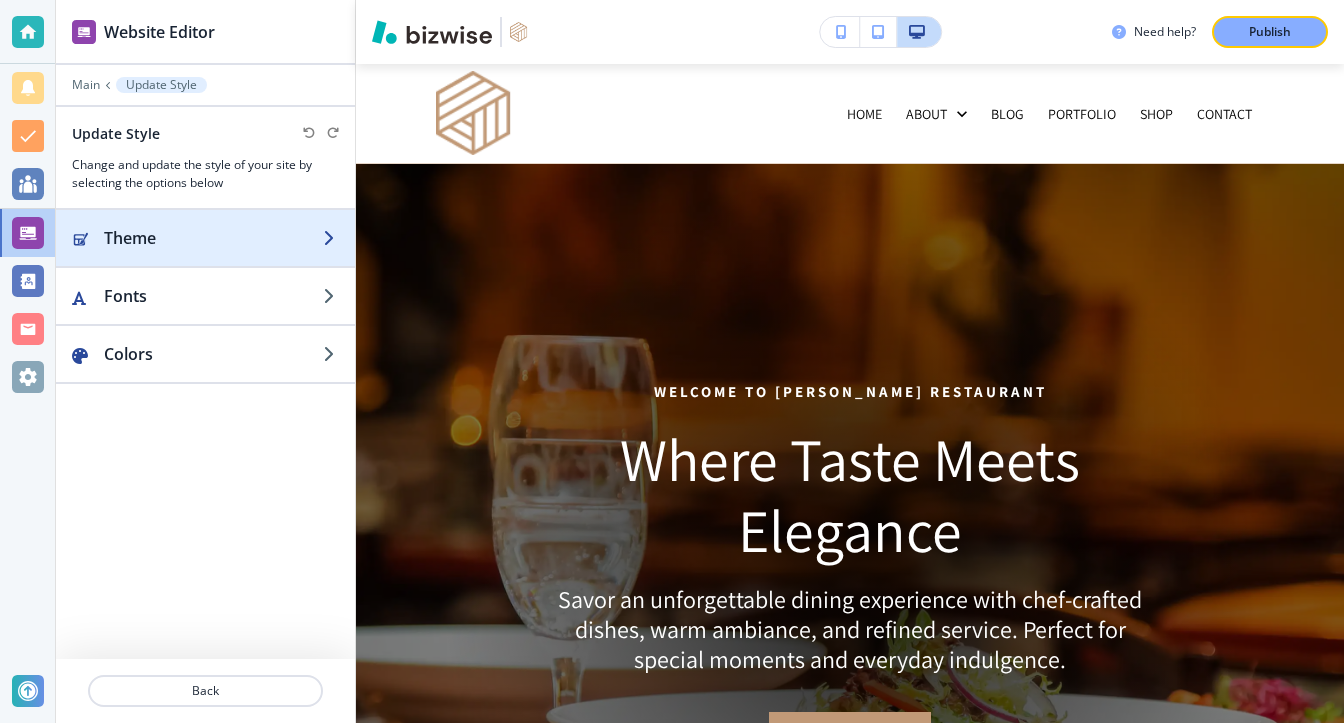 click at bounding box center (205, 258) 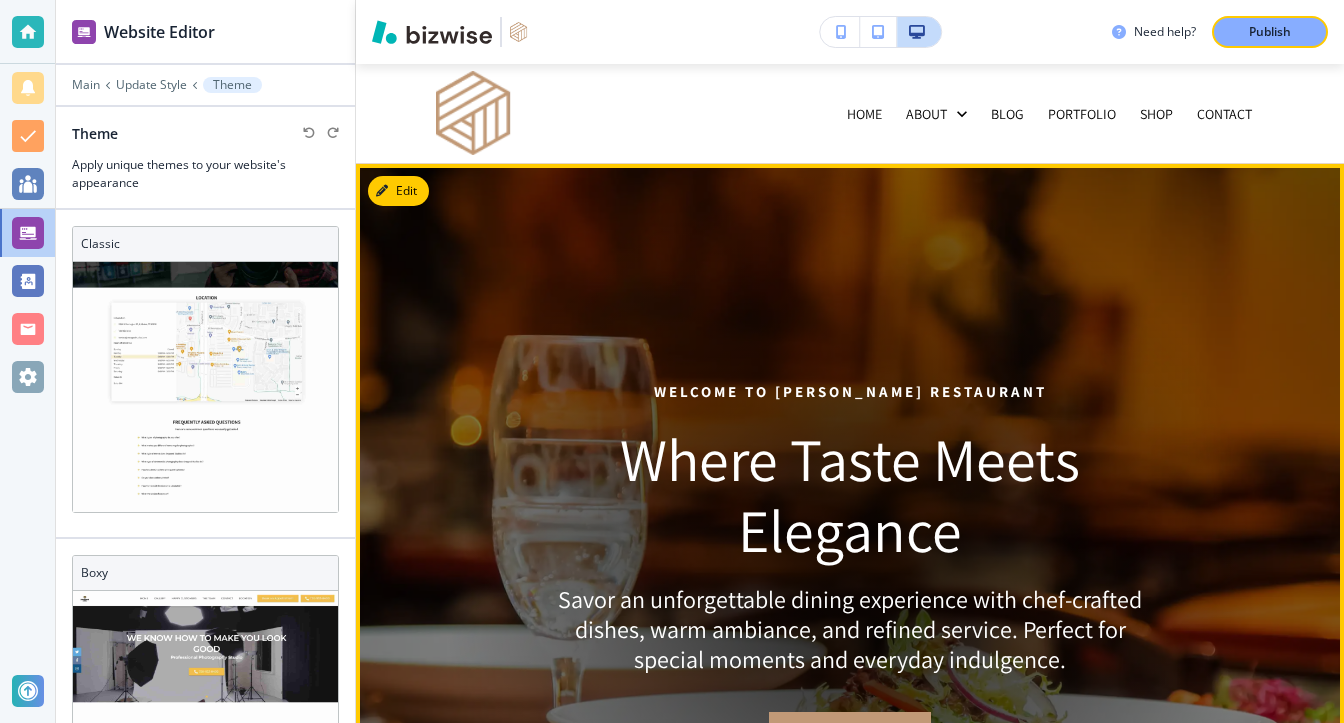 scroll, scrollTop: 1113, scrollLeft: 0, axis: vertical 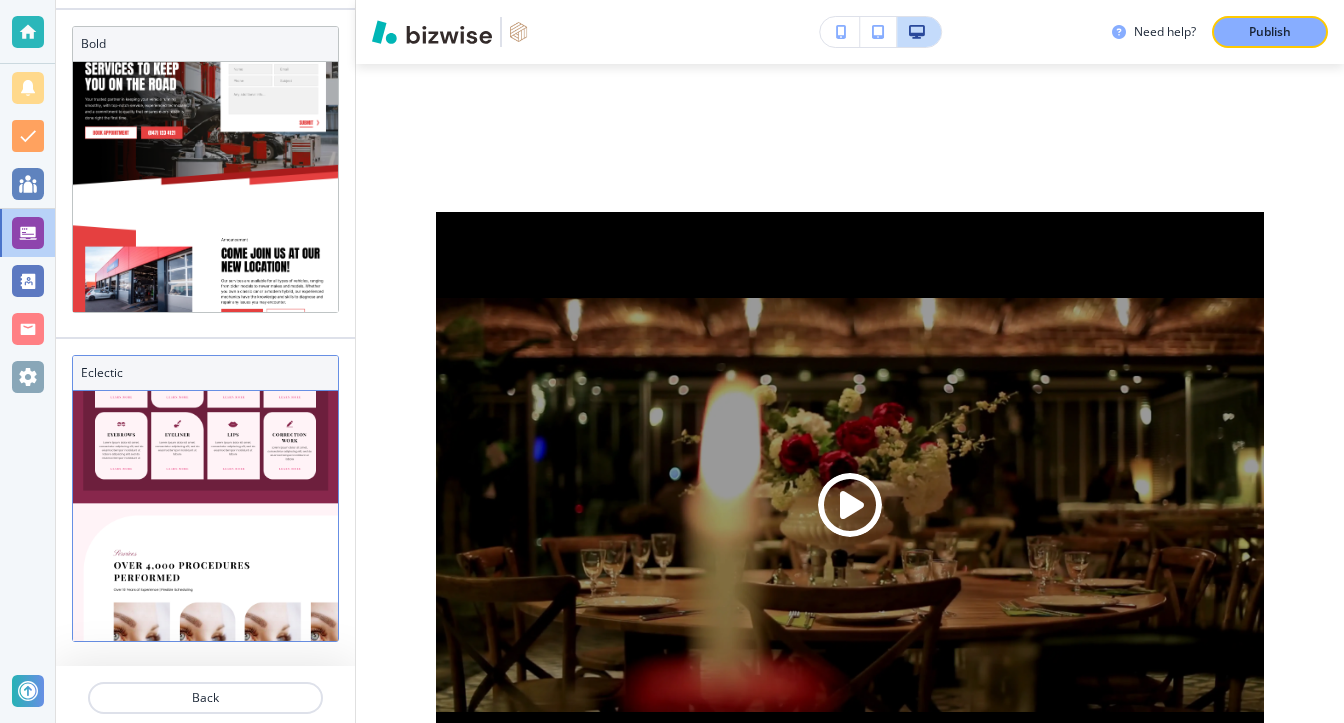 click at bounding box center [205, 4351] 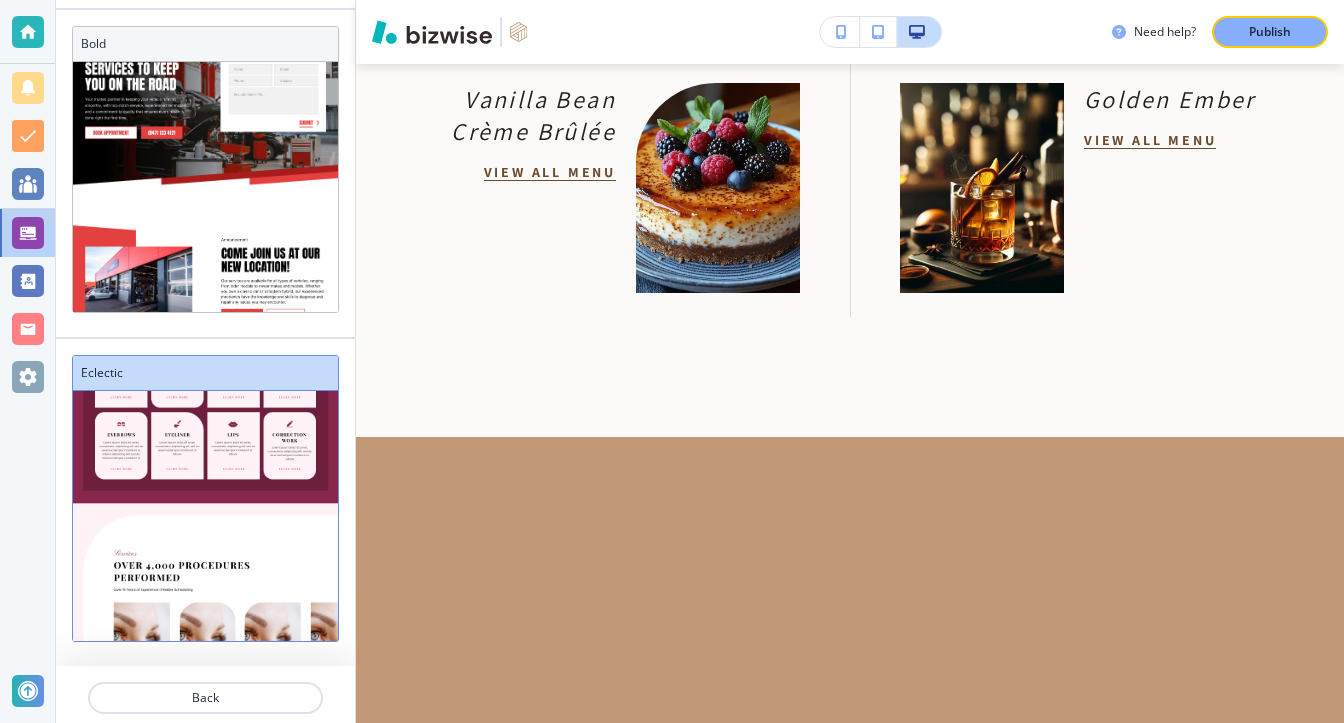 scroll, scrollTop: 624, scrollLeft: 0, axis: vertical 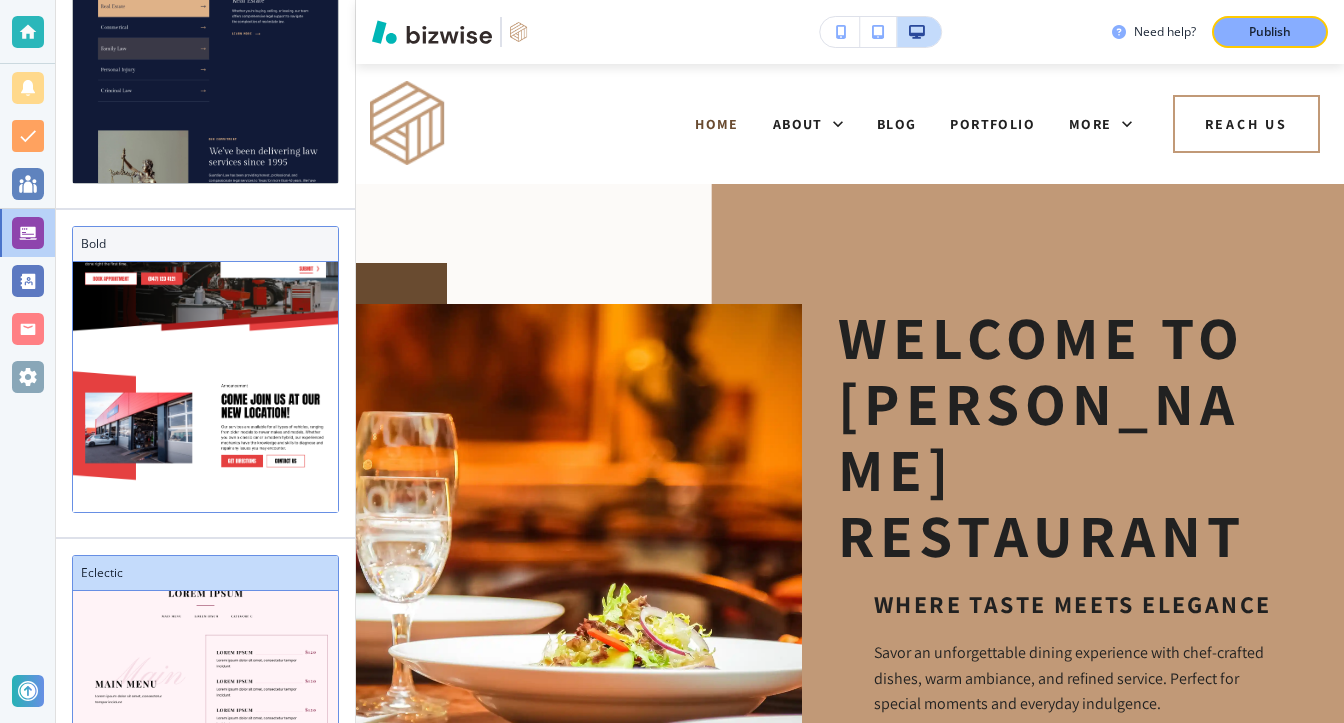 click at bounding box center [205, 1888] 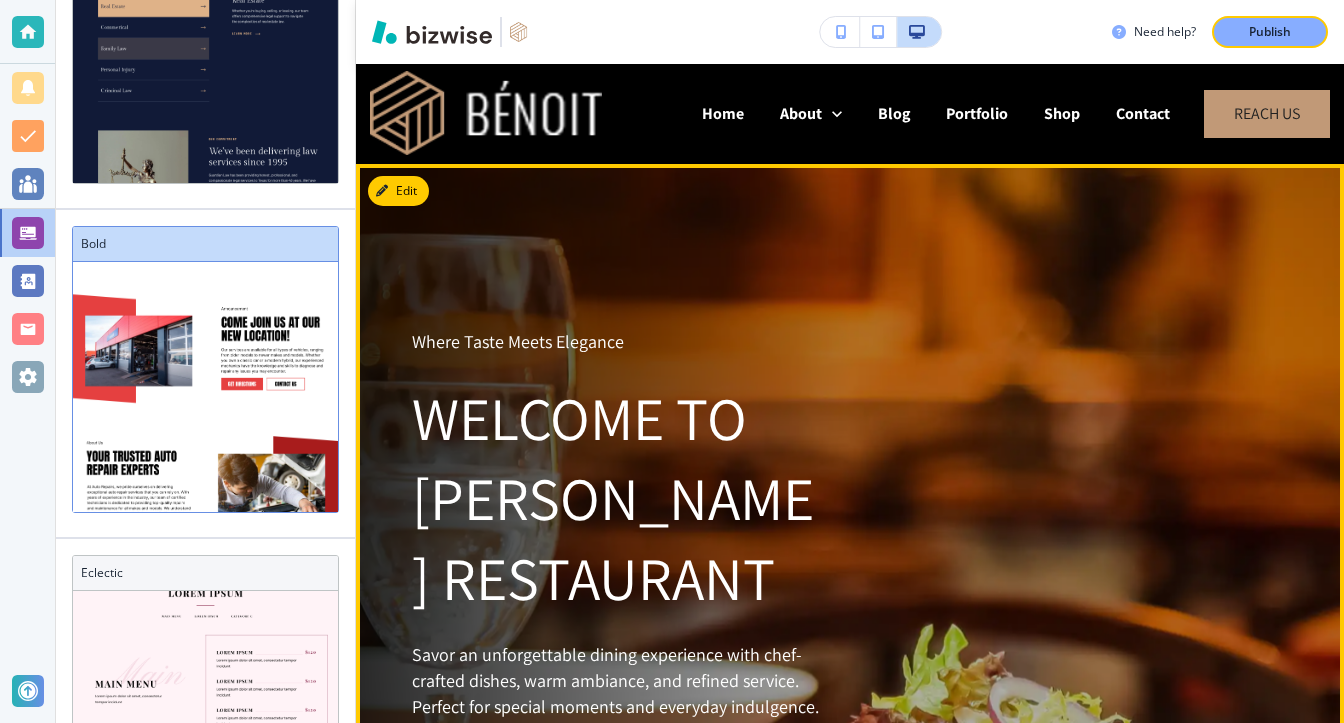 scroll, scrollTop: 214, scrollLeft: 0, axis: vertical 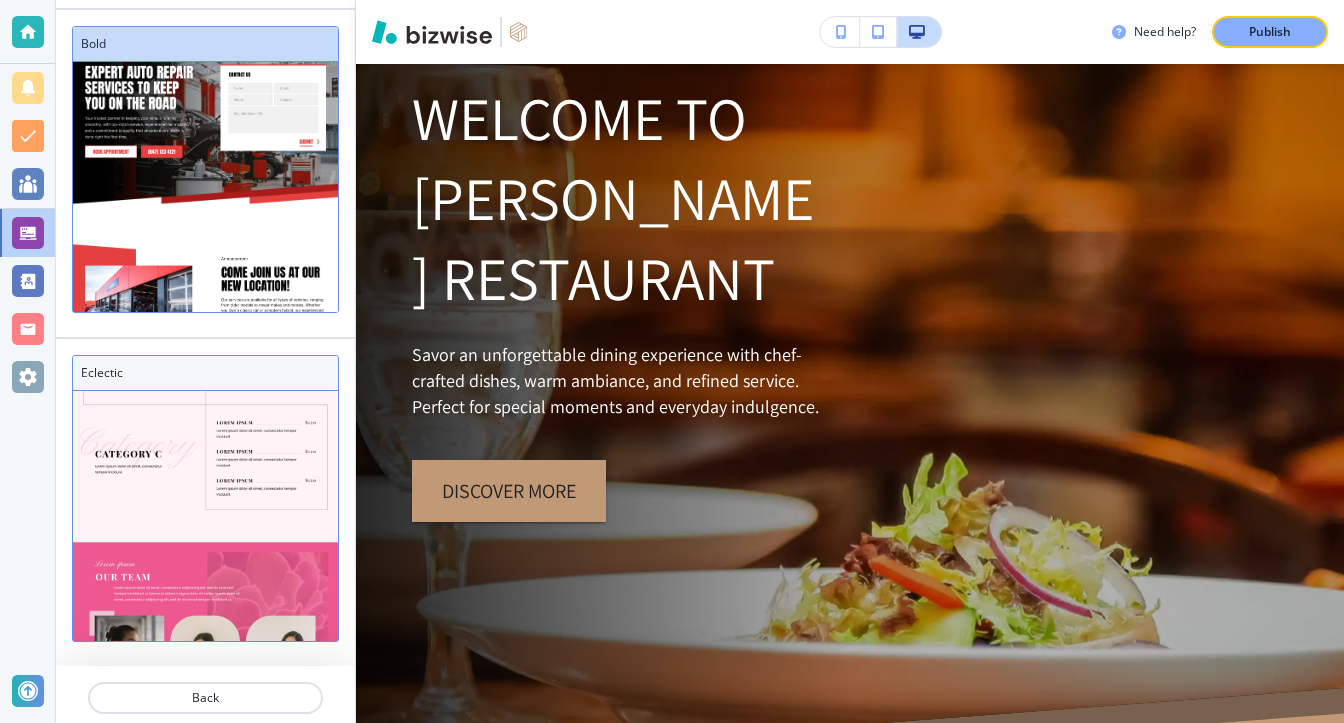 click at bounding box center (205, 3369) 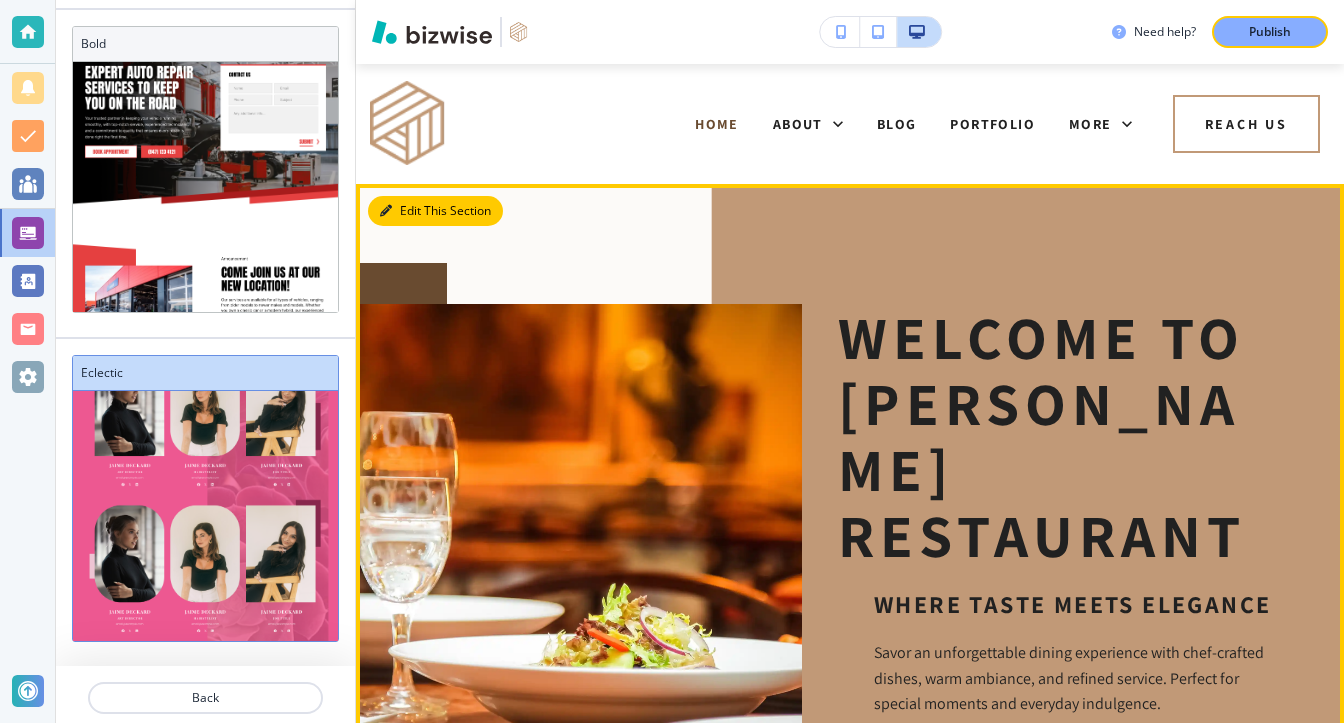 click on "Edit This Section" at bounding box center (435, 211) 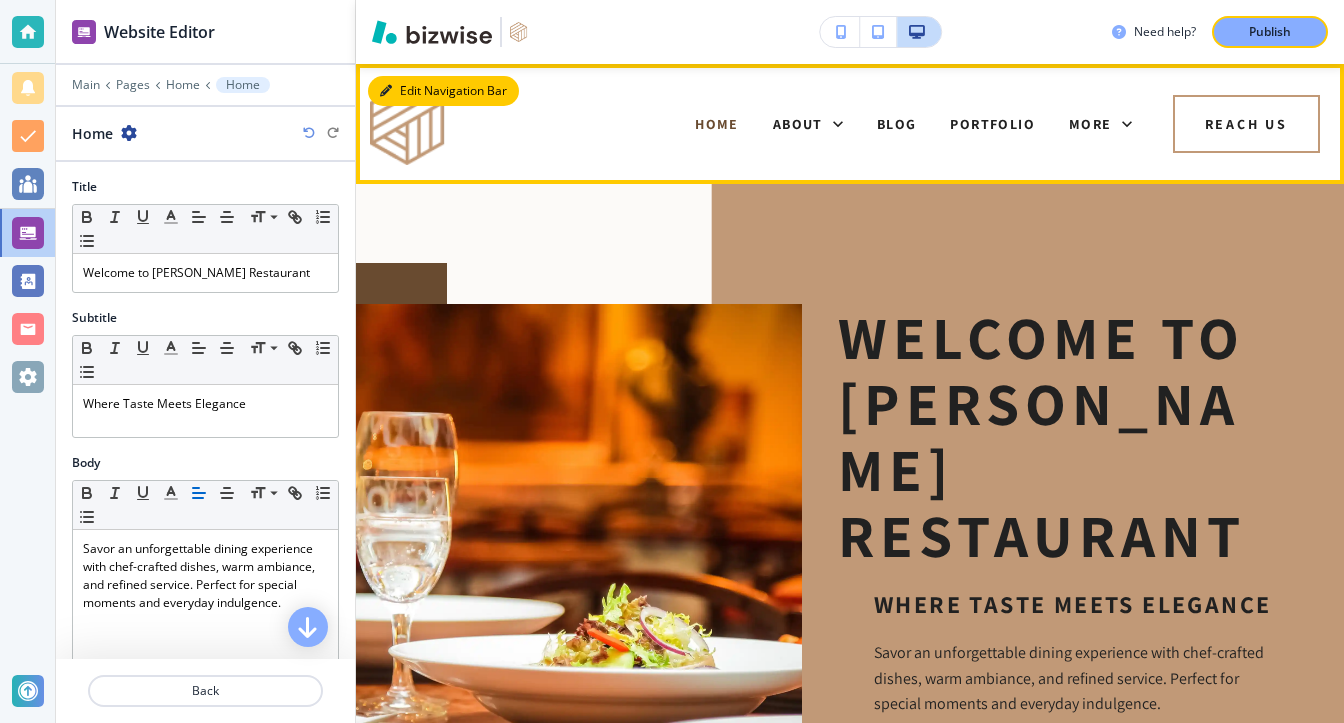 click at bounding box center (386, 91) 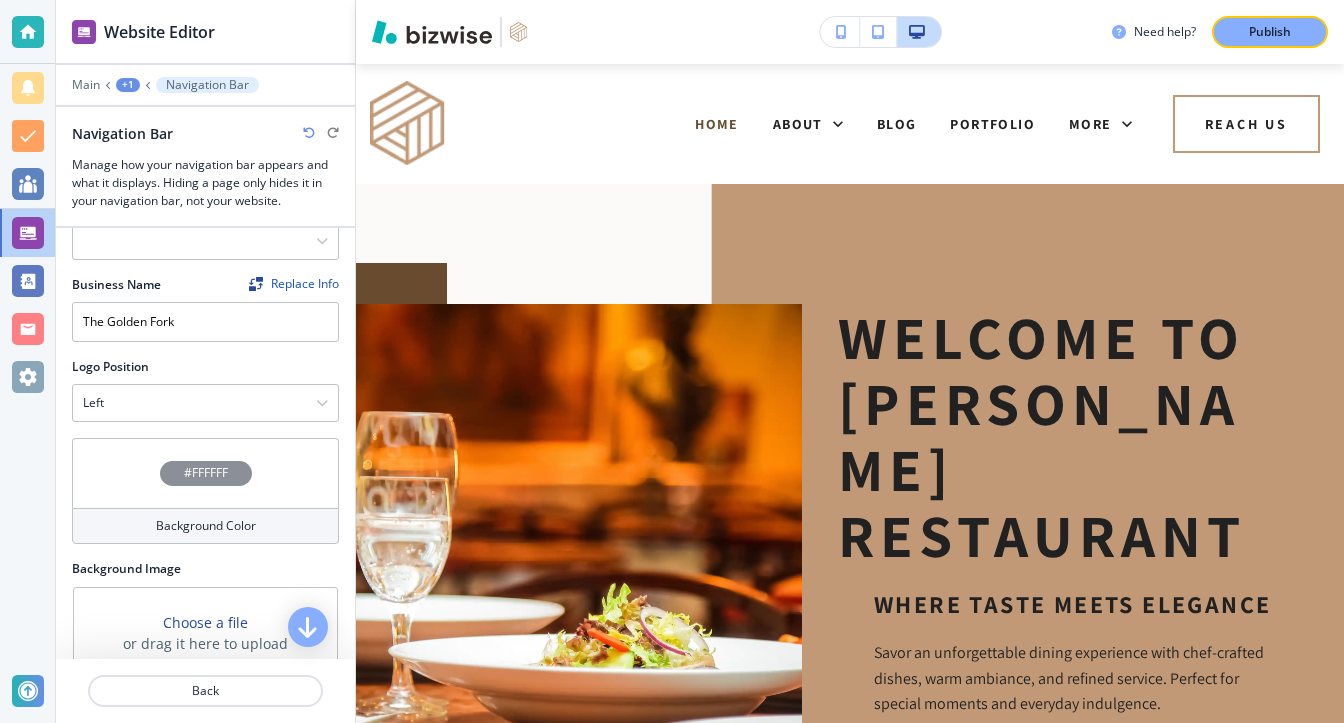 click on "#FFFFFF" at bounding box center (206, 473) 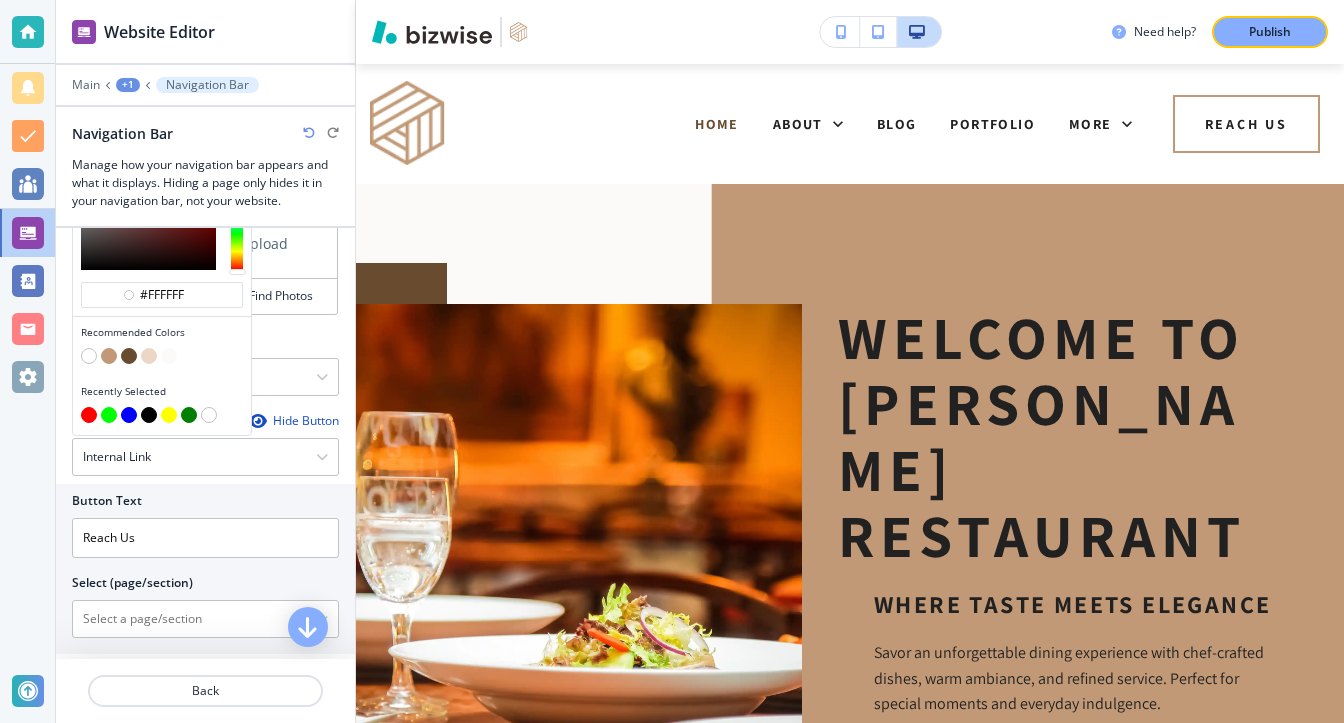 click at bounding box center (149, 415) 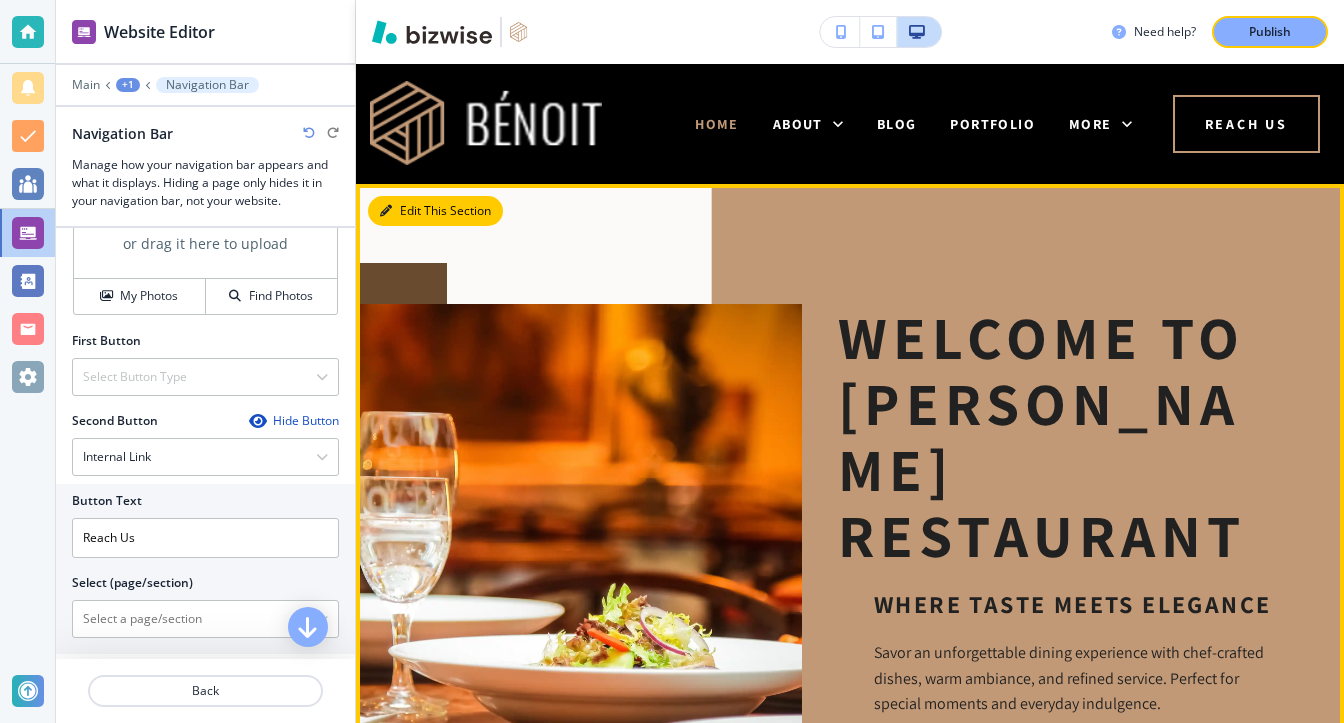 click on "Edit This Section" at bounding box center [435, 211] 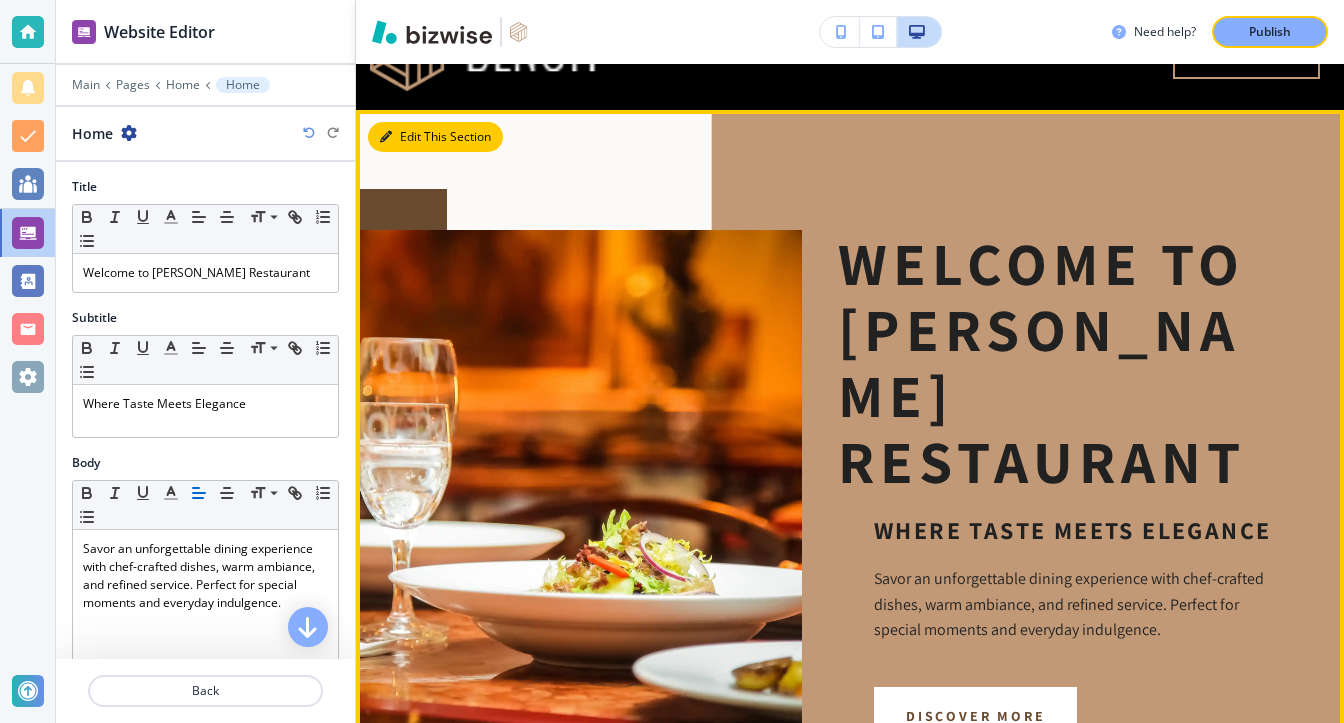 scroll, scrollTop: 120, scrollLeft: 0, axis: vertical 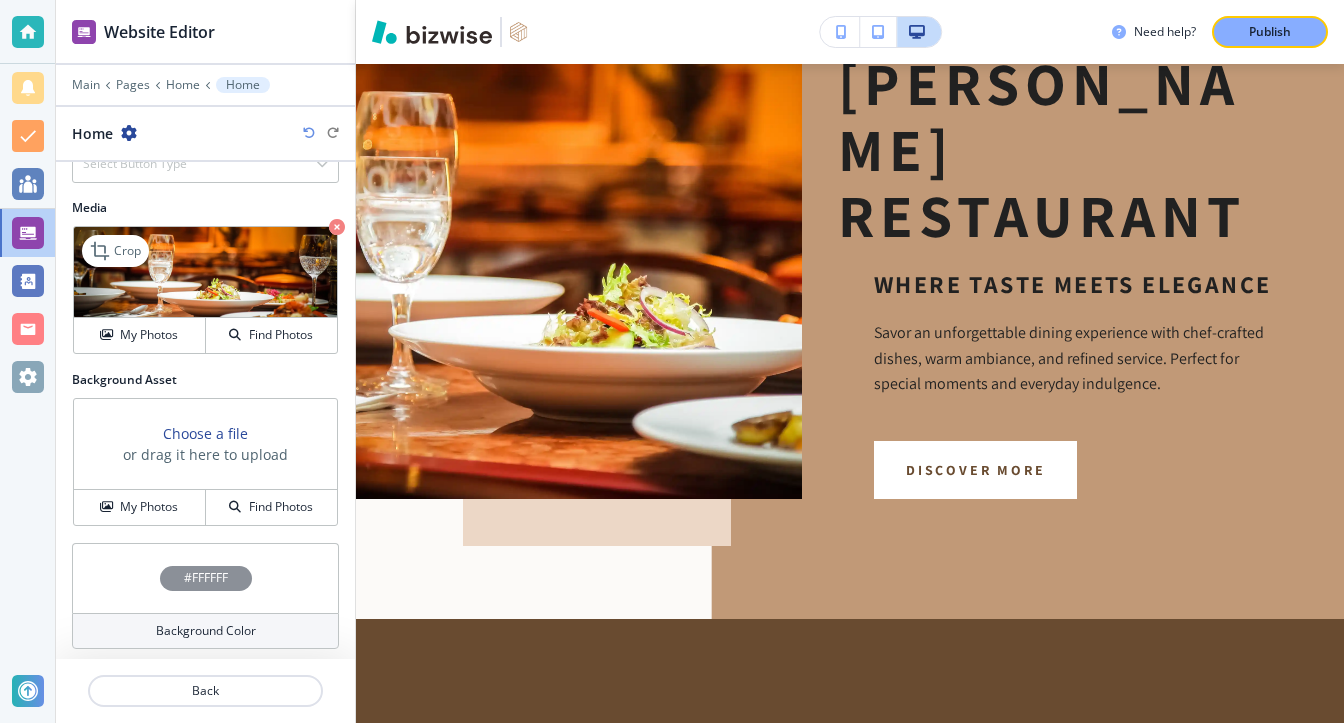 click at bounding box center (337, 227) 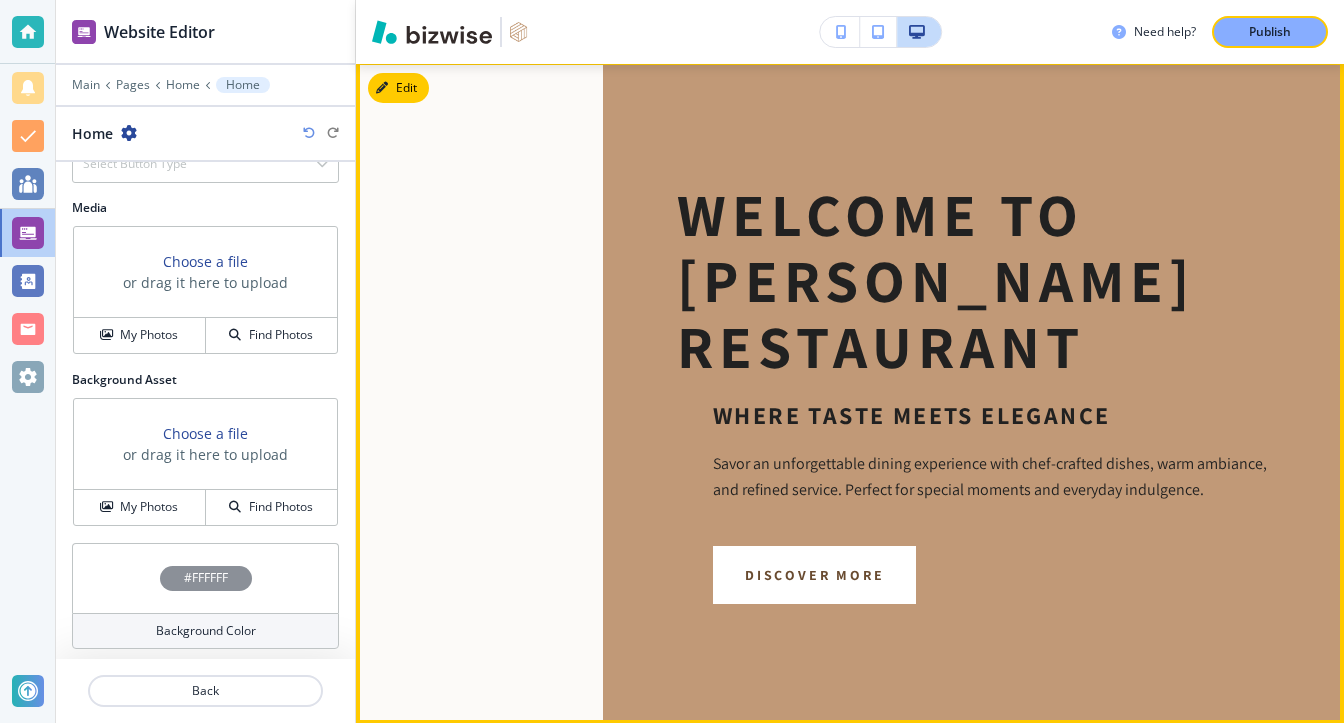 scroll, scrollTop: 120, scrollLeft: 0, axis: vertical 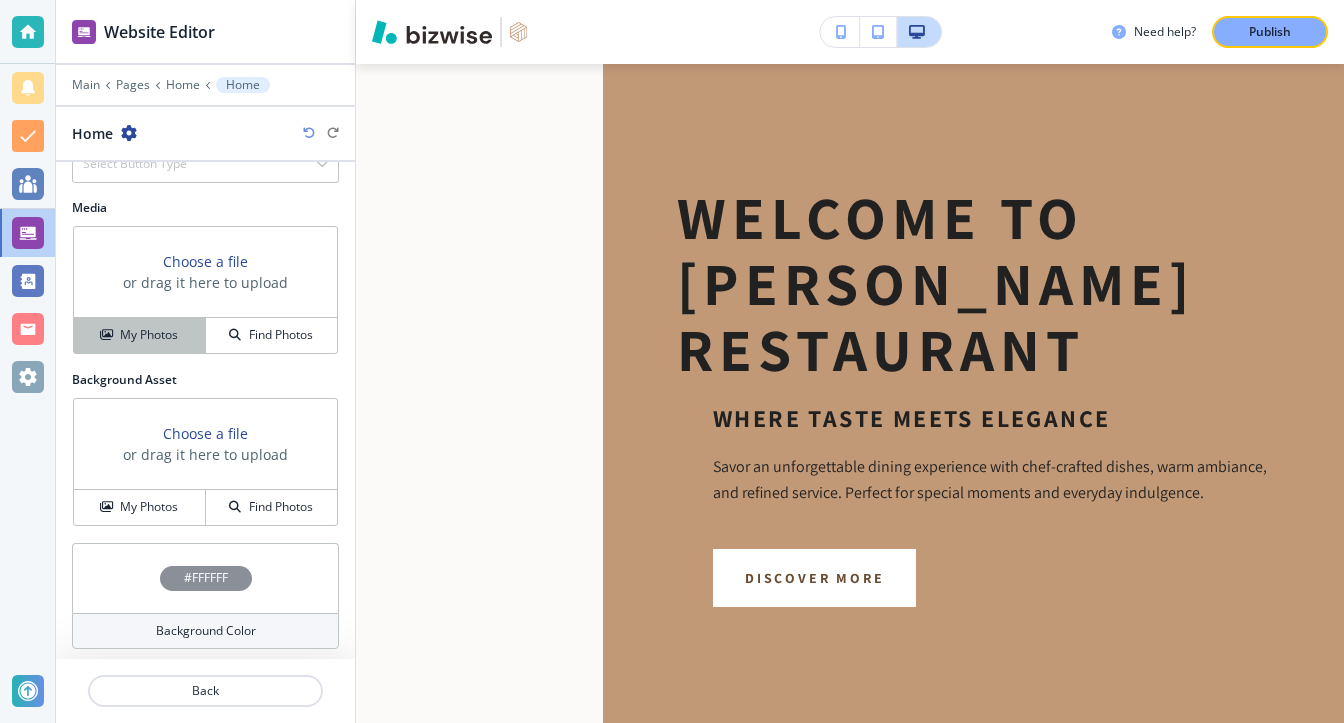 click on "My Photos" at bounding box center (140, 335) 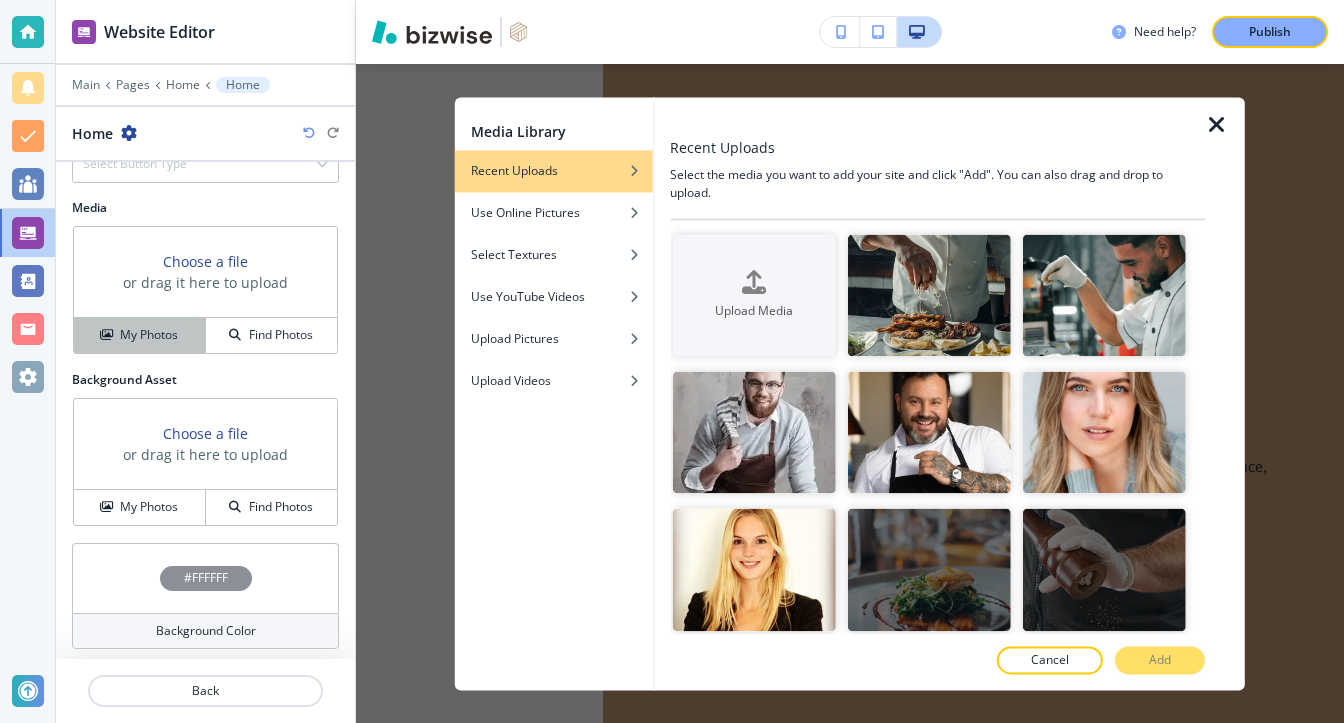 type 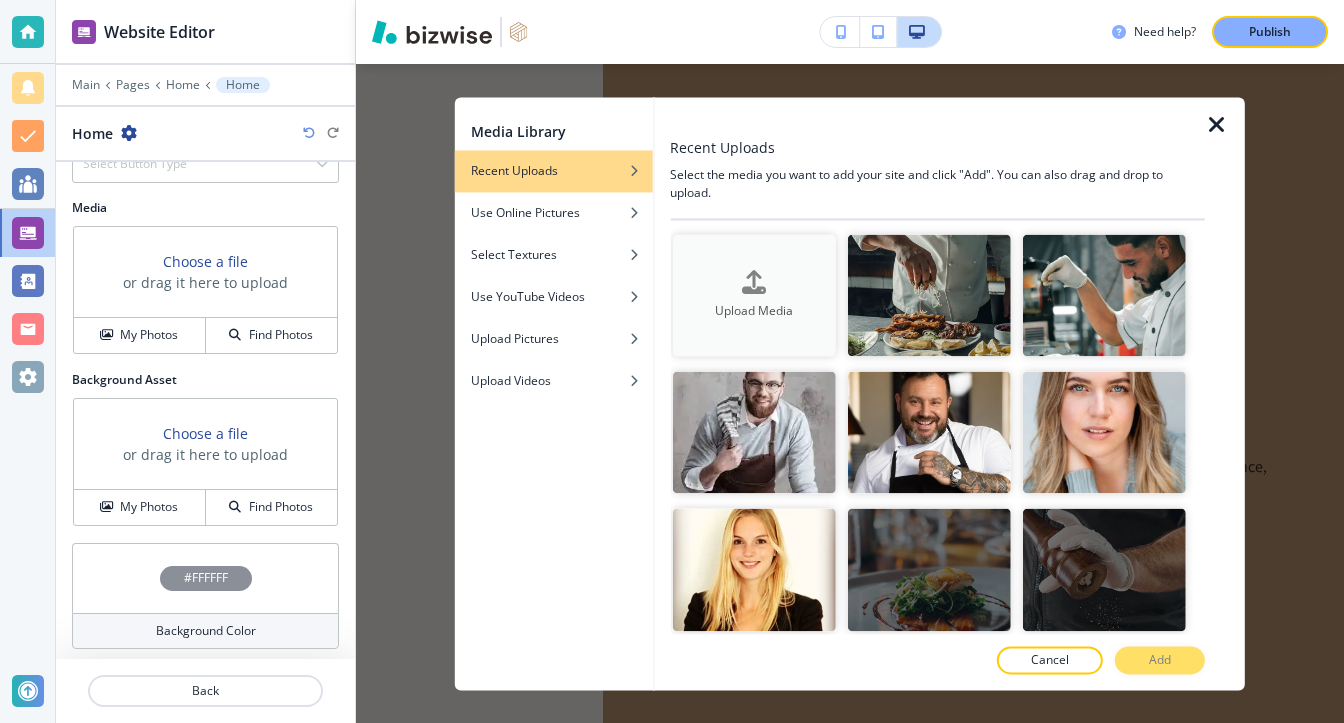 click on "Upload Media" at bounding box center [753, 312] 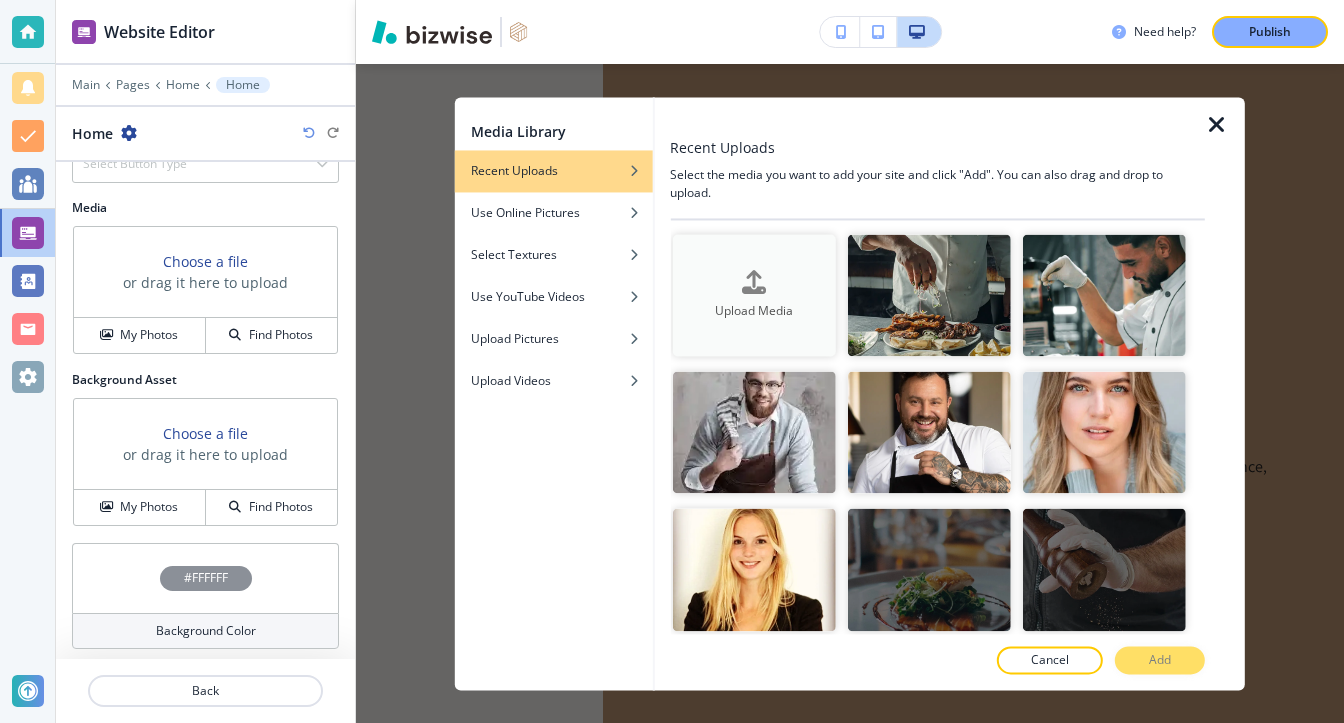 type 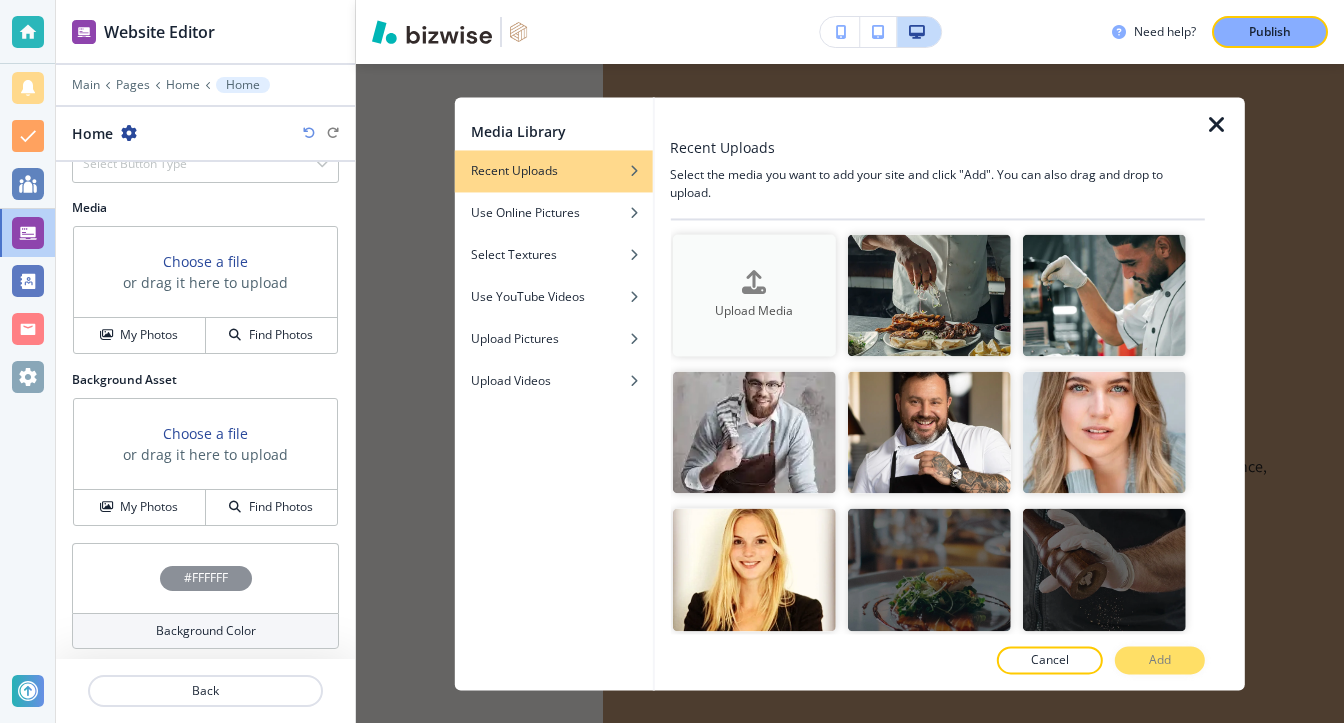 click at bounding box center [753, 299] 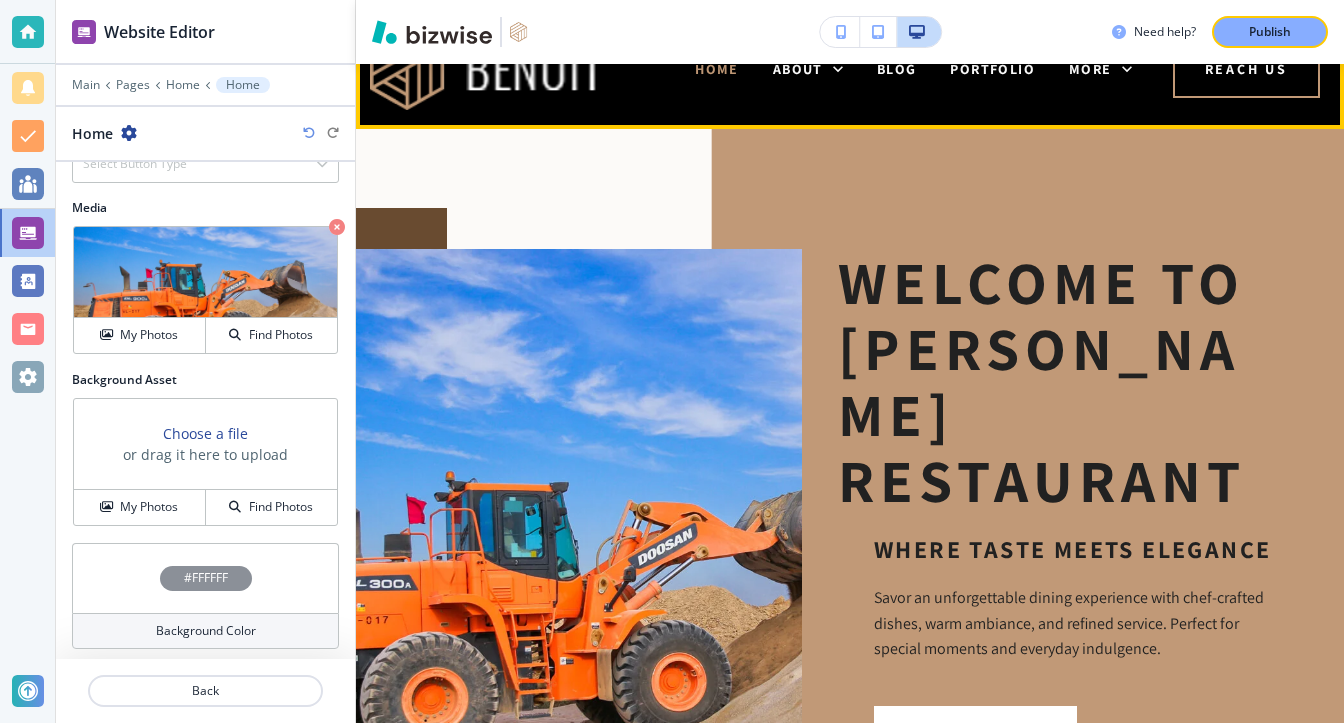 scroll, scrollTop: 20, scrollLeft: 0, axis: vertical 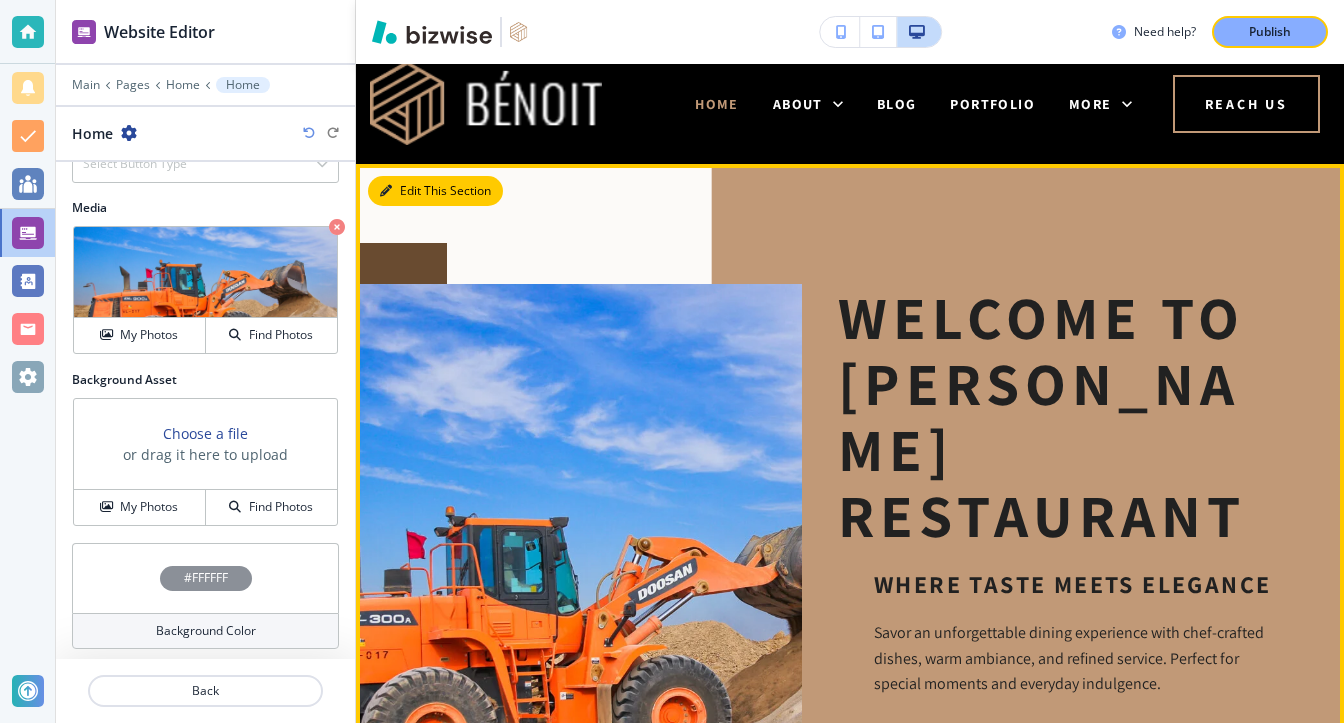 click on "Edit This Section" at bounding box center [435, 191] 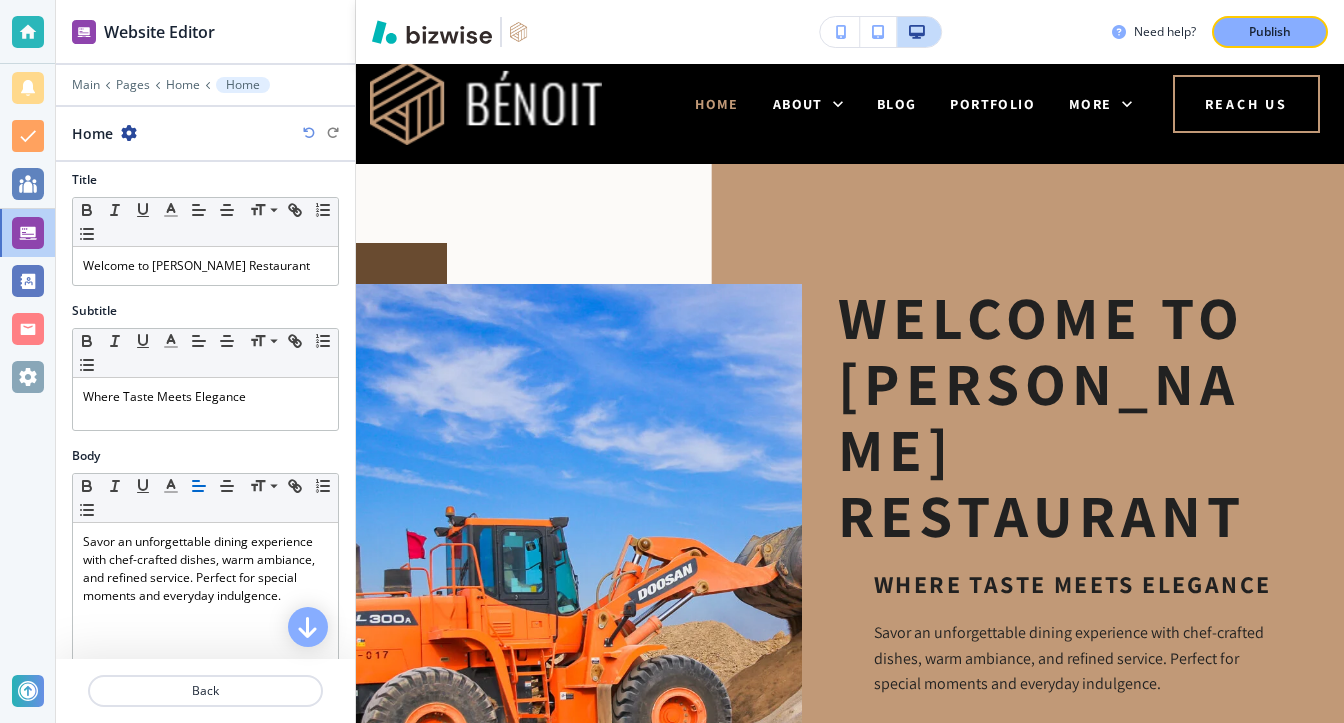 scroll, scrollTop: 0, scrollLeft: 0, axis: both 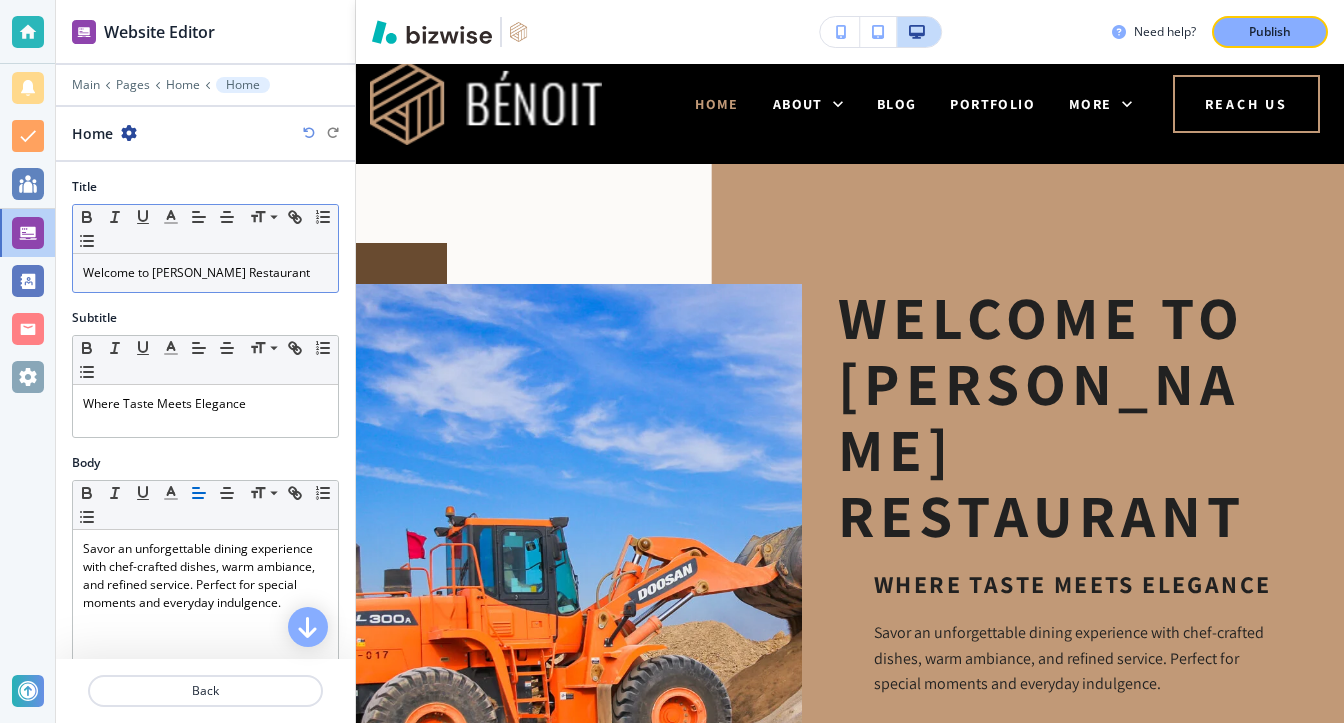 click on "Welcome to Benoit Restaurant" at bounding box center (205, 273) 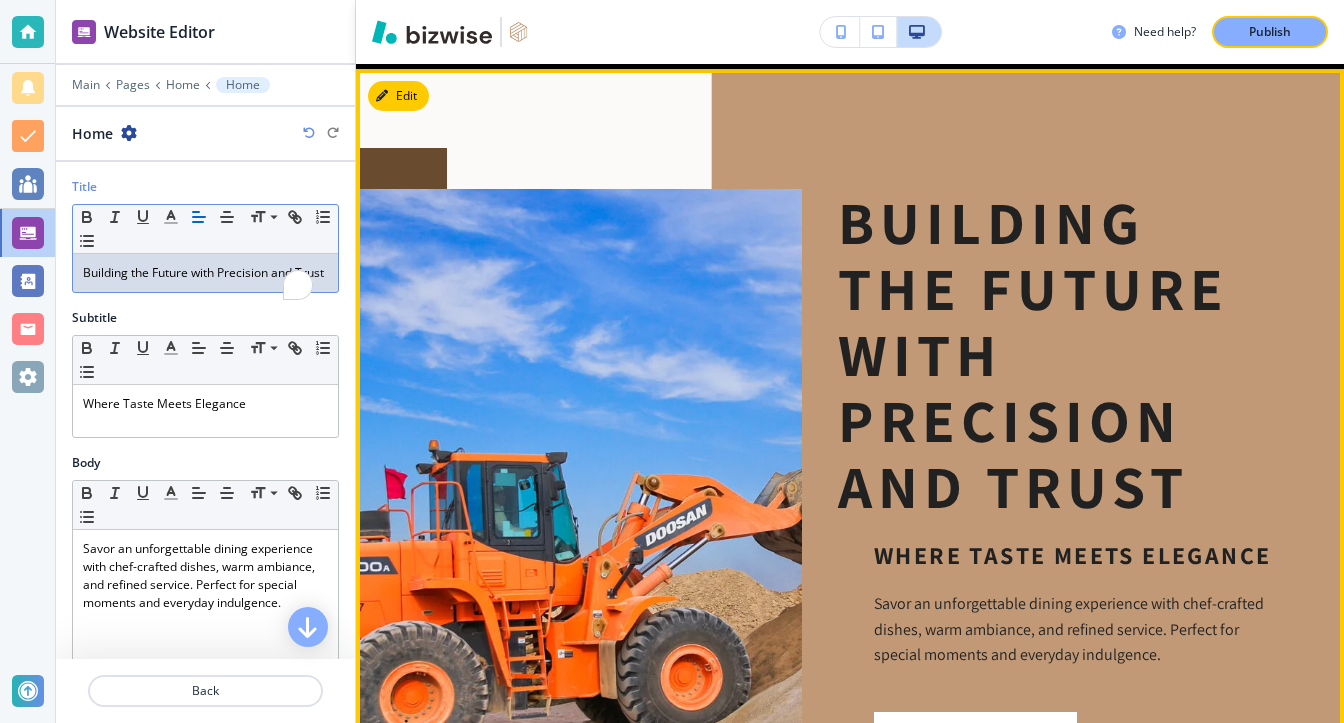 scroll, scrollTop: 320, scrollLeft: 0, axis: vertical 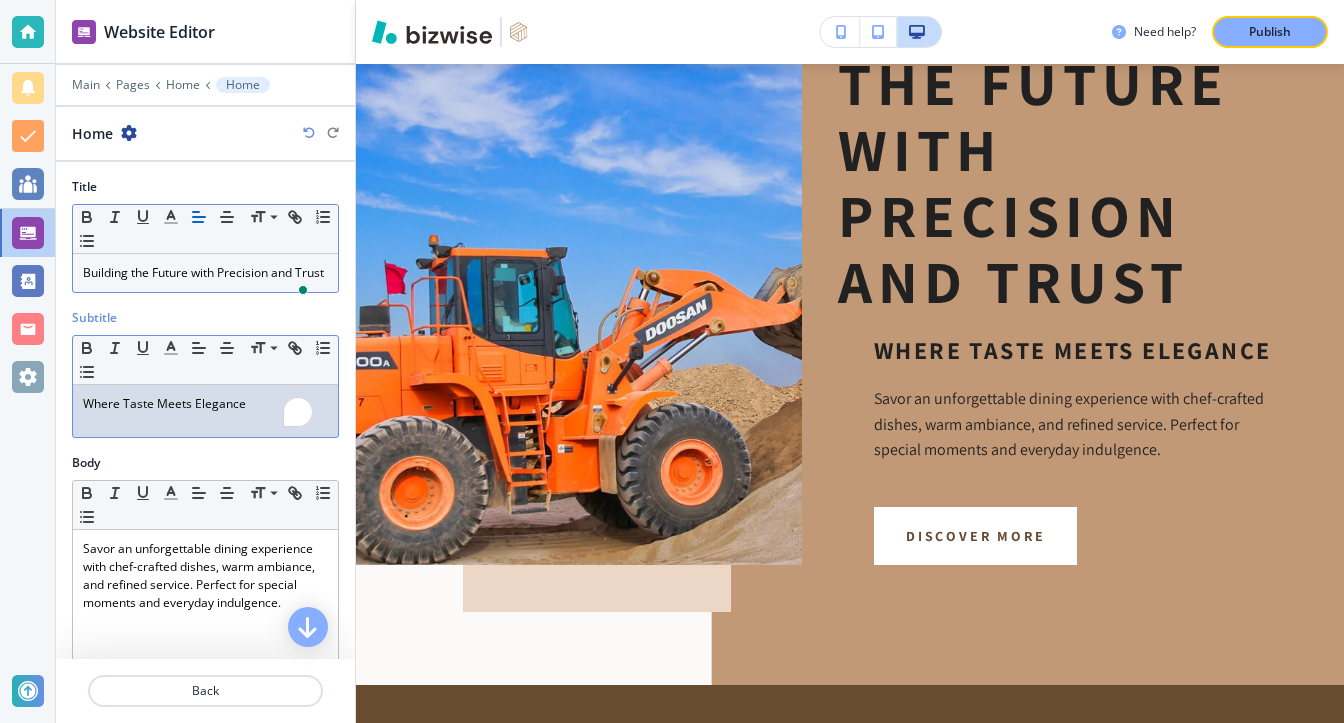 drag, startPoint x: 224, startPoint y: 433, endPoint x: 244, endPoint y: 444, distance: 22.825424 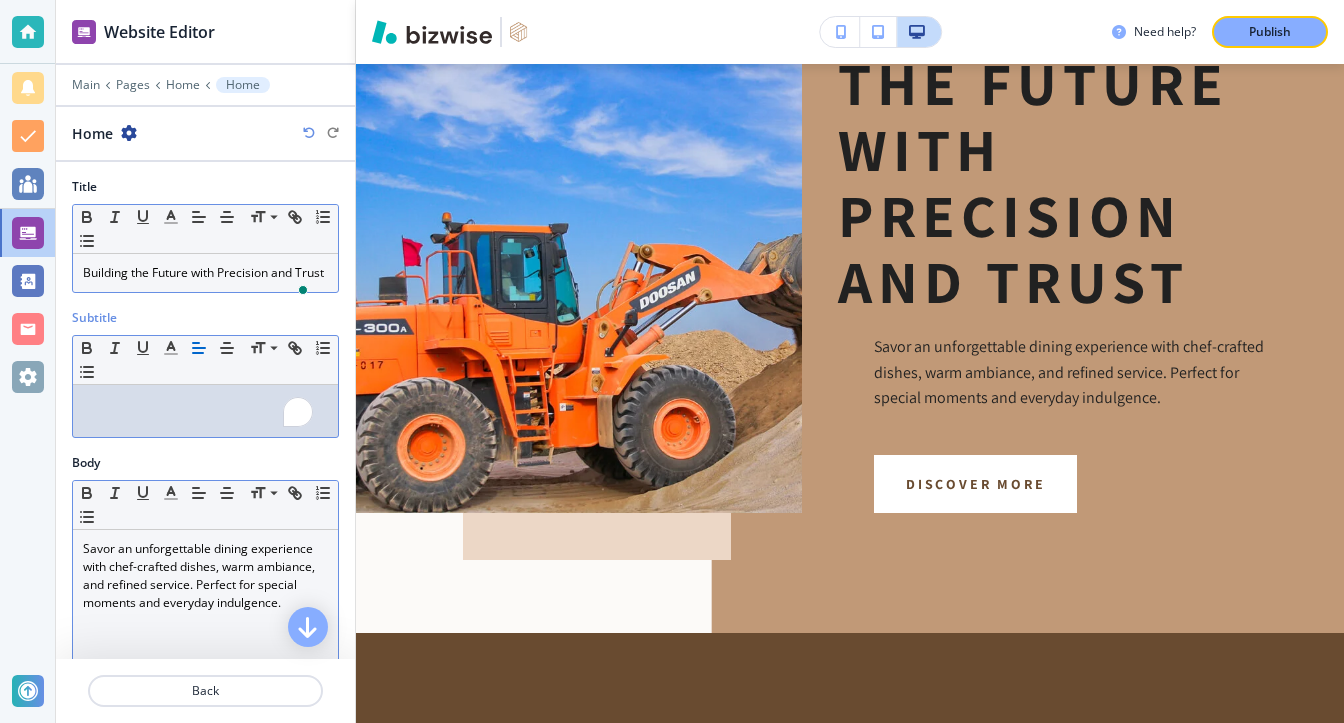 click on "Savor an unforgettable dining experience with chef-crafted dishes, warm ambiance, and refined service. Perfect for special moments and everyday indulgence." at bounding box center [205, 576] 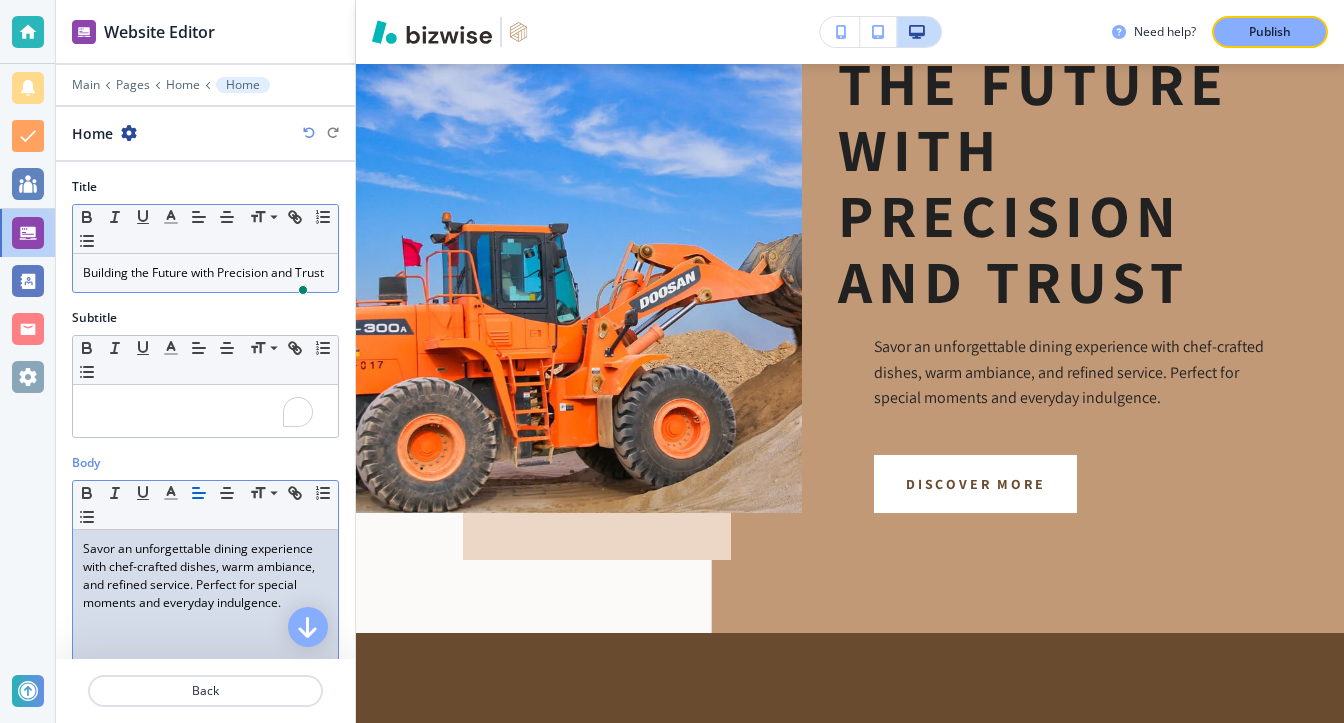 scroll, scrollTop: 265, scrollLeft: 0, axis: vertical 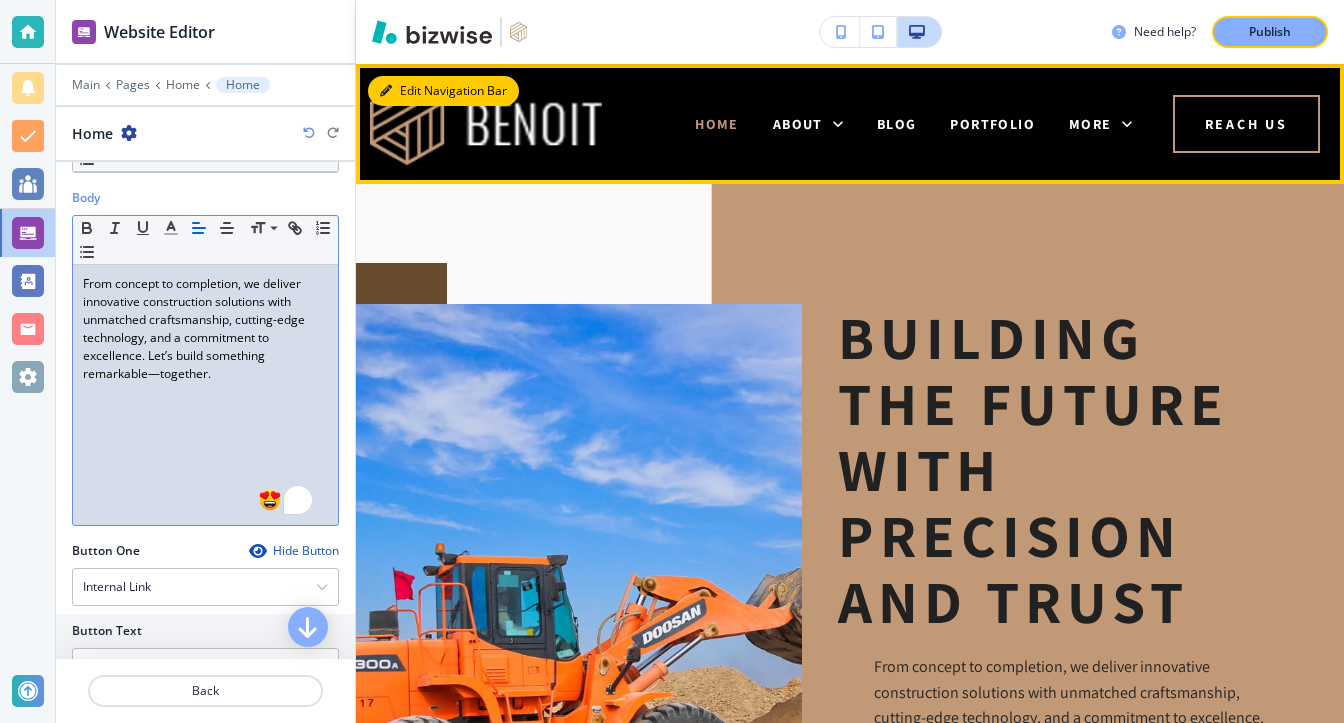 click on "Edit Navigation Bar" at bounding box center (443, 91) 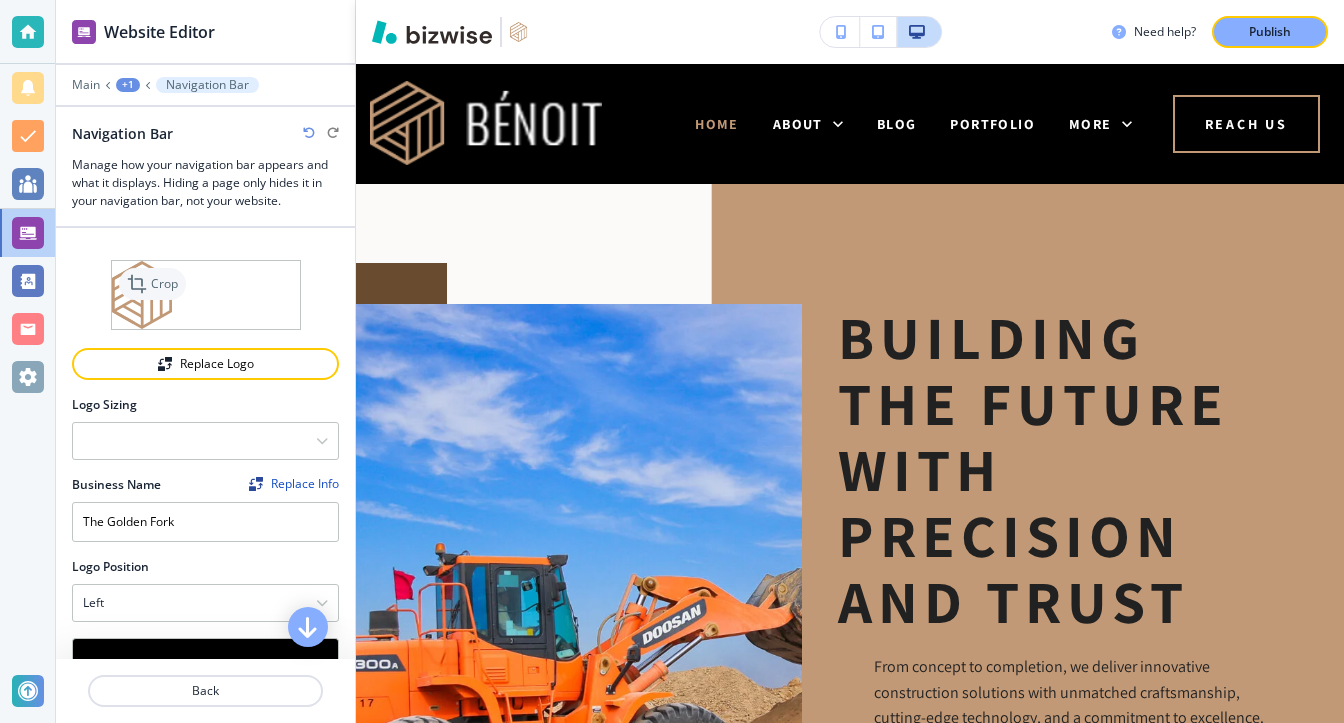 click on "Crop" at bounding box center [164, 284] 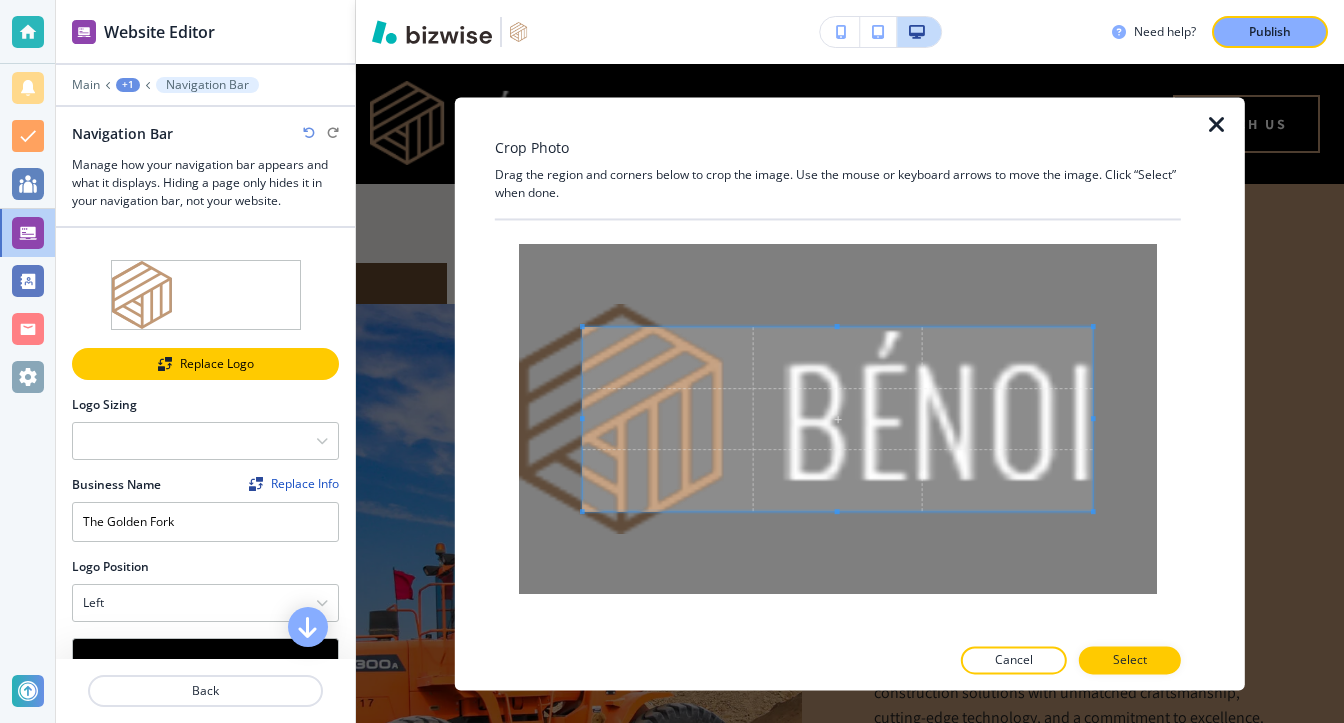 click on "Replace Logo" at bounding box center [205, 364] 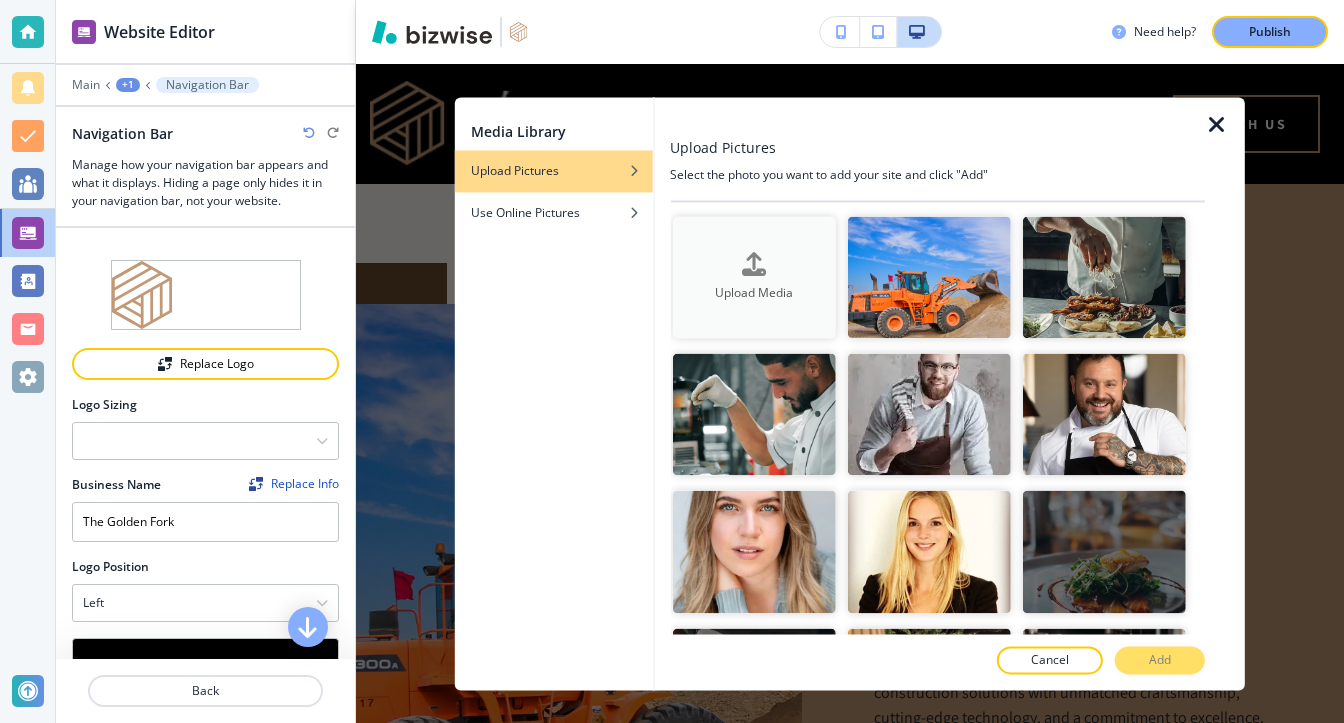 click on "Upload Media" at bounding box center [753, 294] 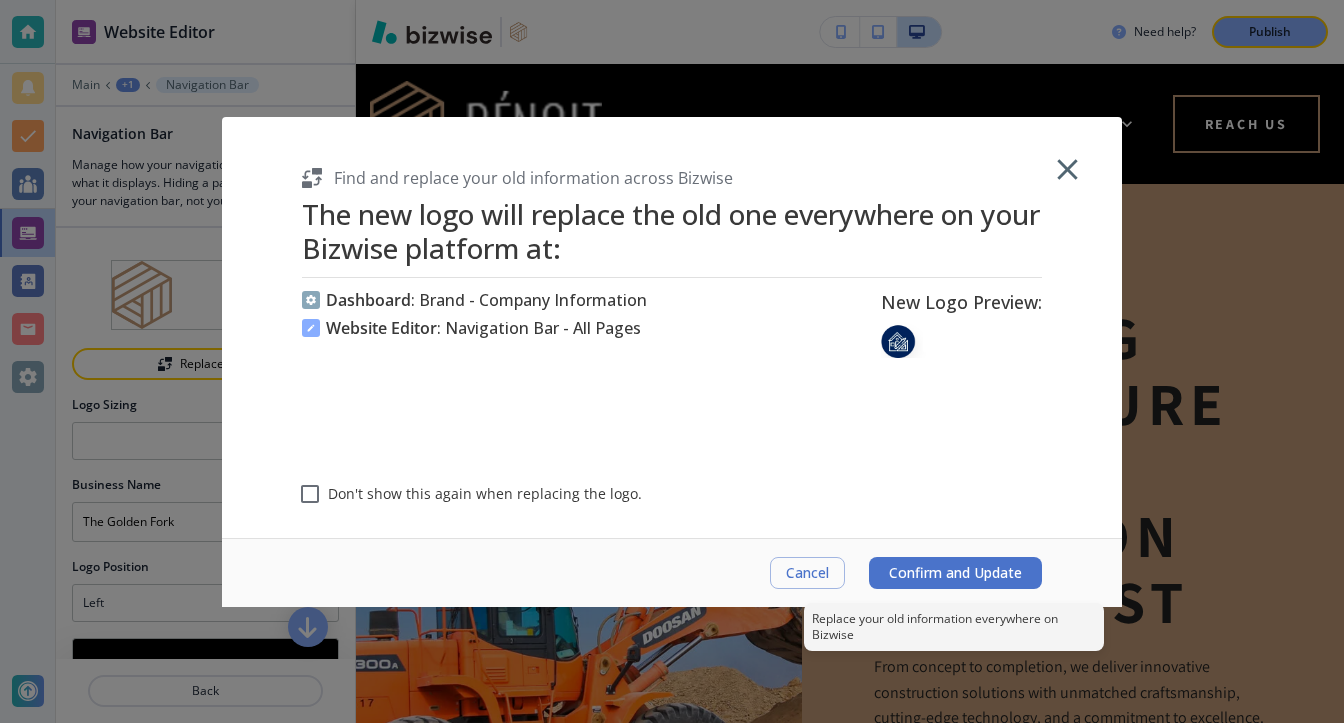 click on "Confirm and Update" at bounding box center [955, 573] 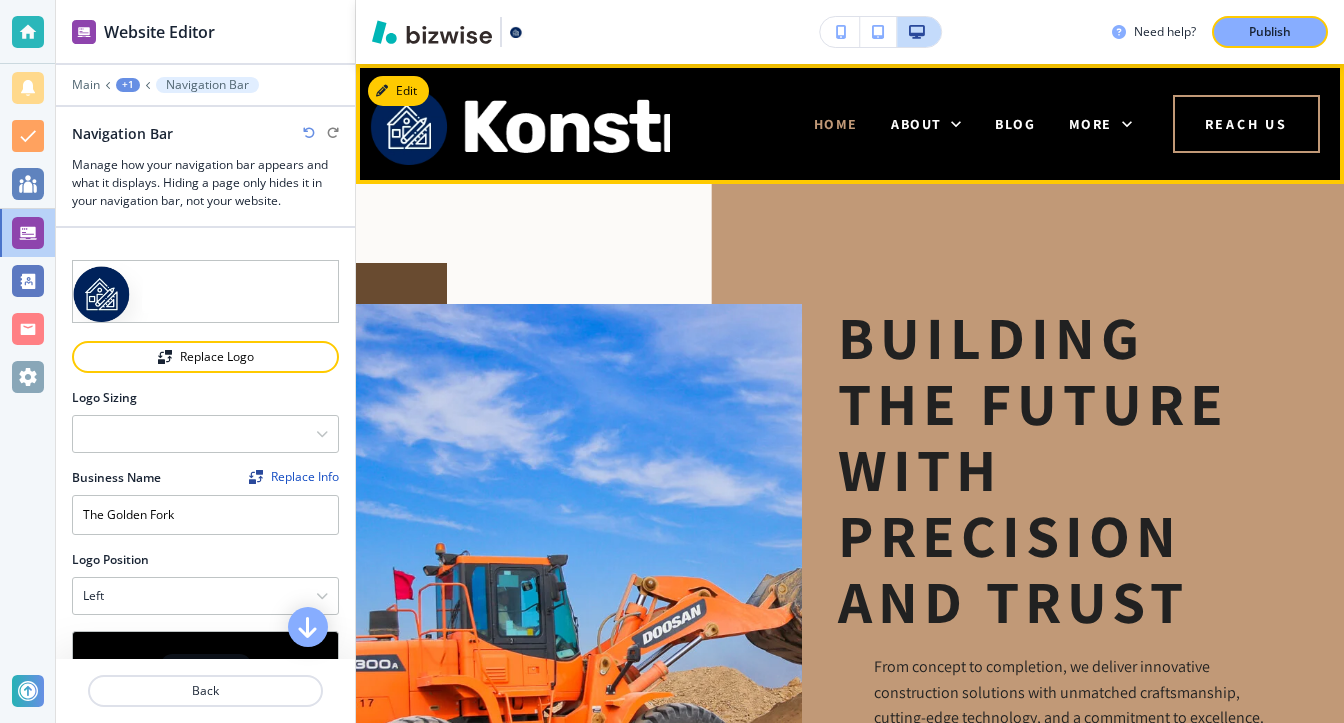 click at bounding box center [520, 123] 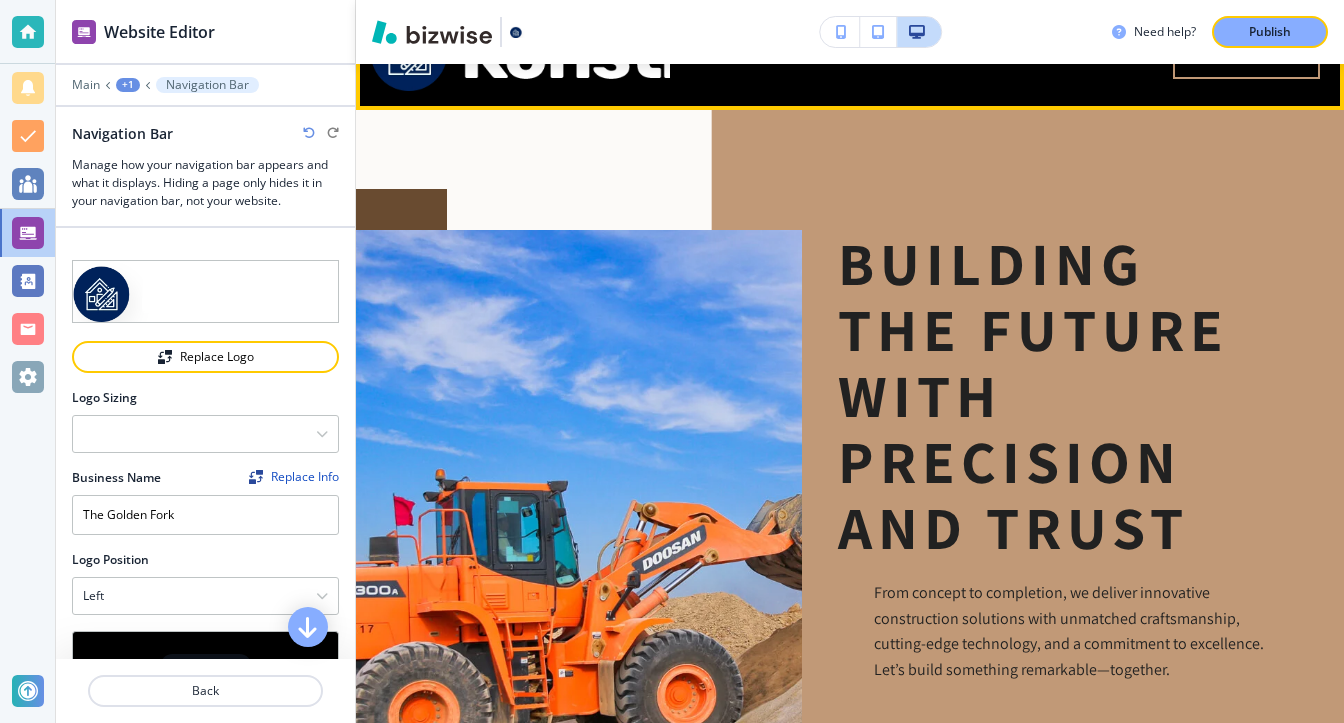 scroll, scrollTop: 120, scrollLeft: 0, axis: vertical 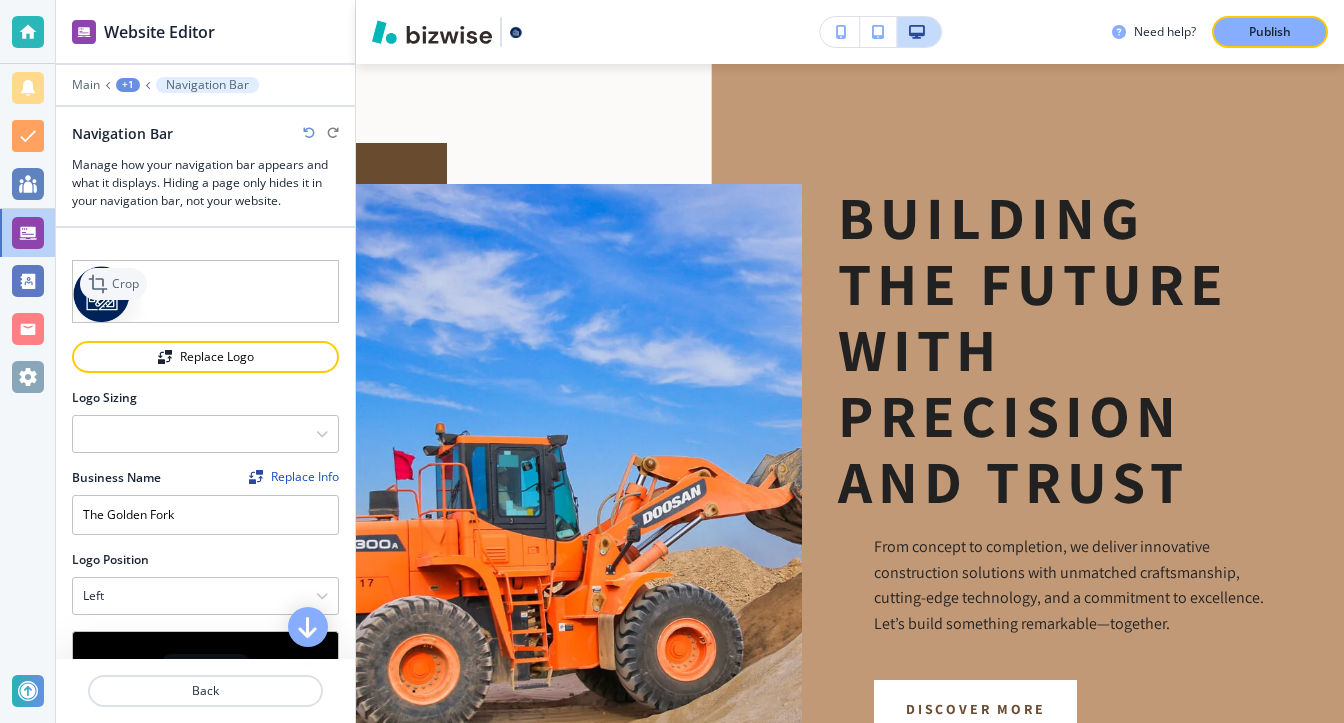 click on "Crop" at bounding box center [125, 284] 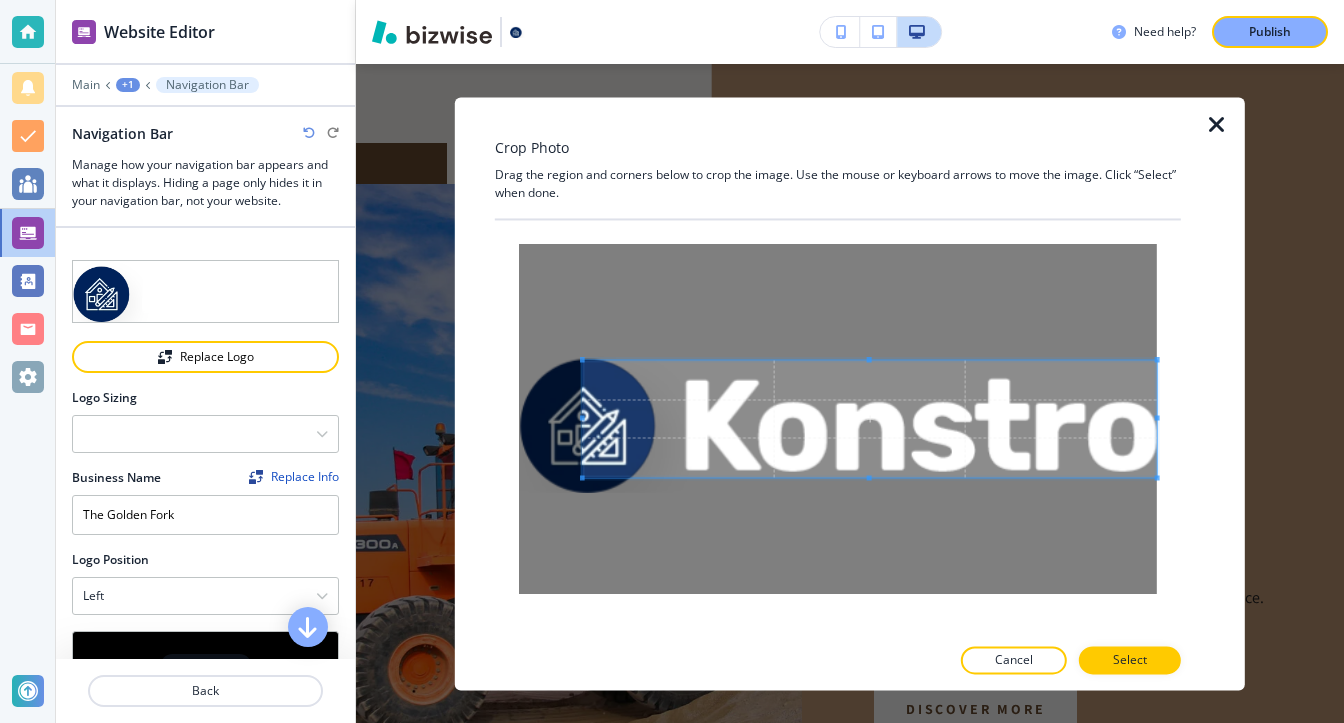 click on "Crop Photo Drag the region and corners below to crop the image. Use the mouse or keyboard arrows to move the image. Click “Select” when done. Cancel Select" at bounding box center [850, 393] 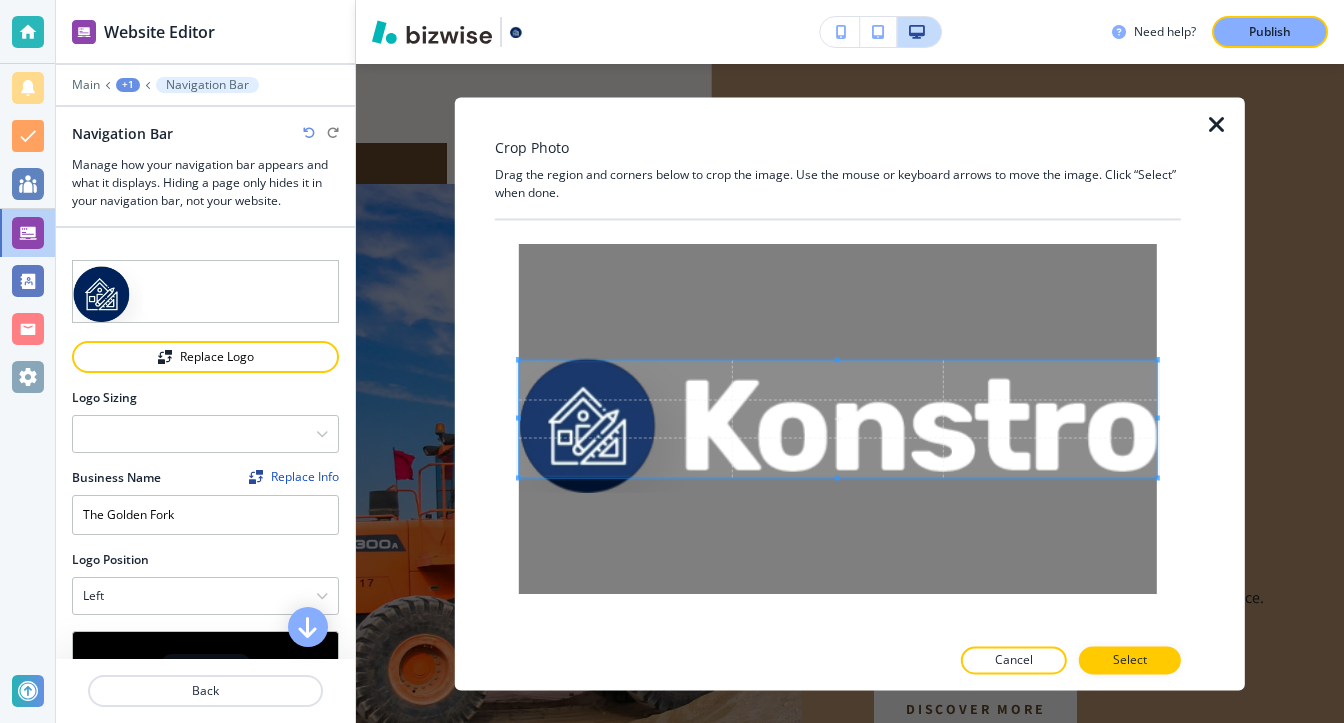 click on "Crop Photo Drag the region and corners below to crop the image. Use the mouse or keyboard arrows to move the image. Click “Select” when done. Cancel Select" at bounding box center (850, 393) 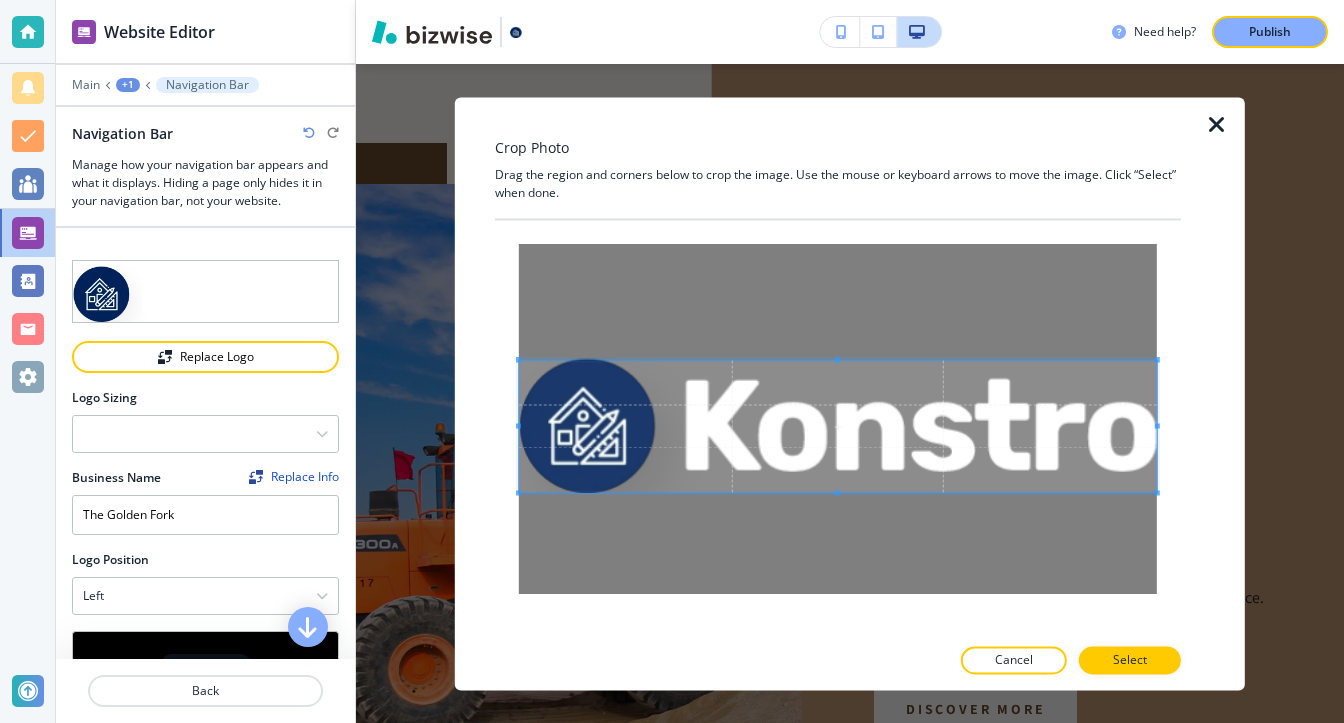 click at bounding box center [838, 419] 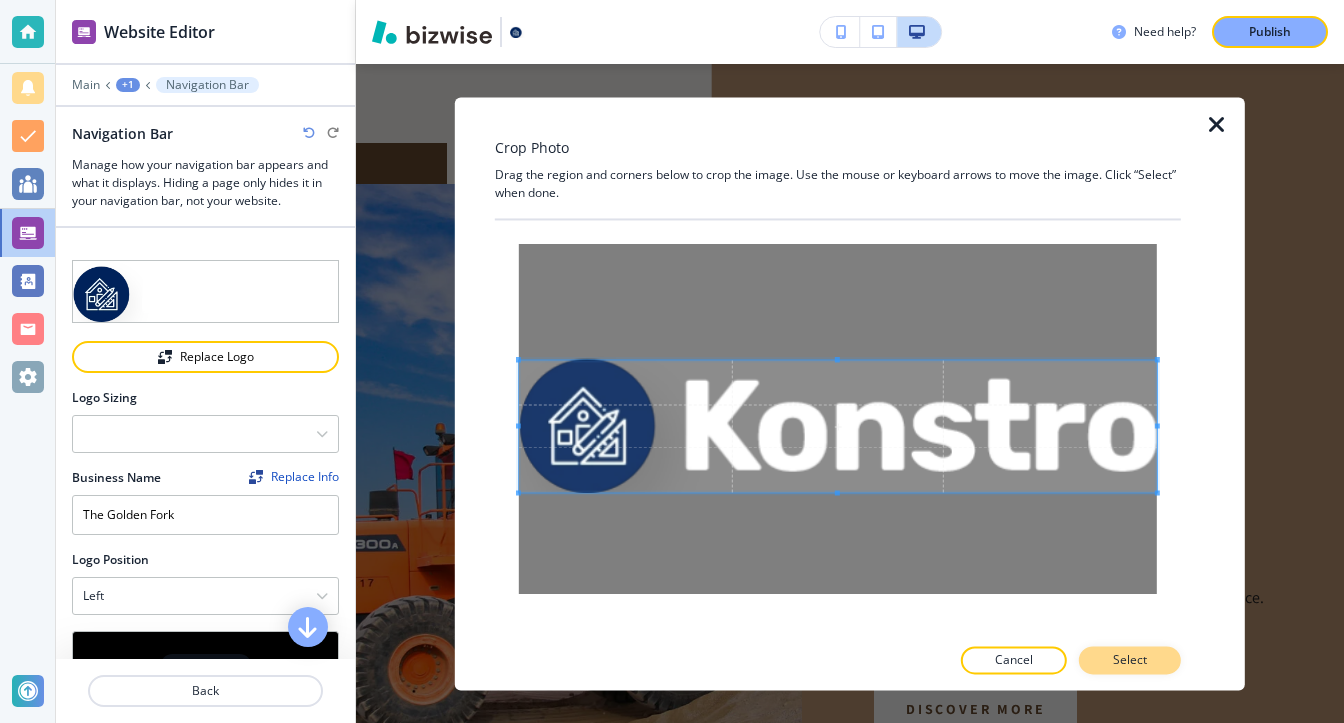 click on "Select" at bounding box center (1130, 660) 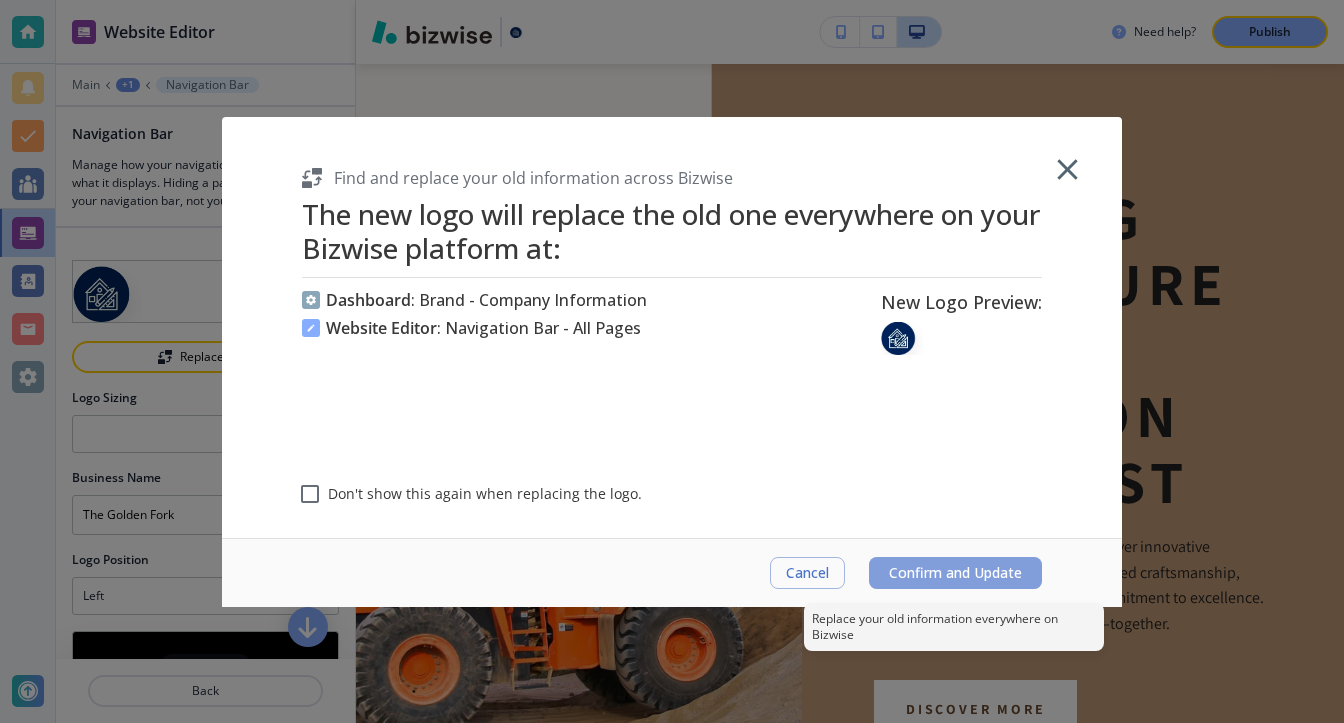 click on "Confirm and Update" at bounding box center [955, 573] 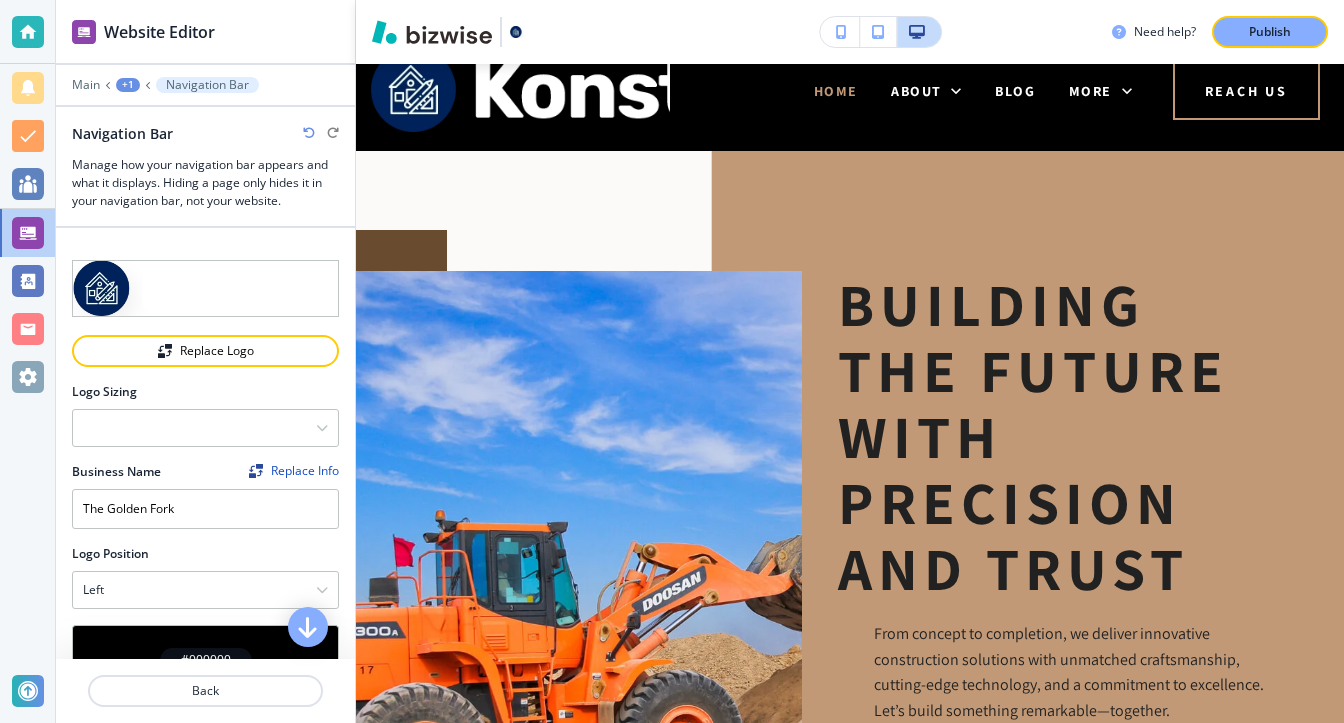 scroll, scrollTop: 0, scrollLeft: 0, axis: both 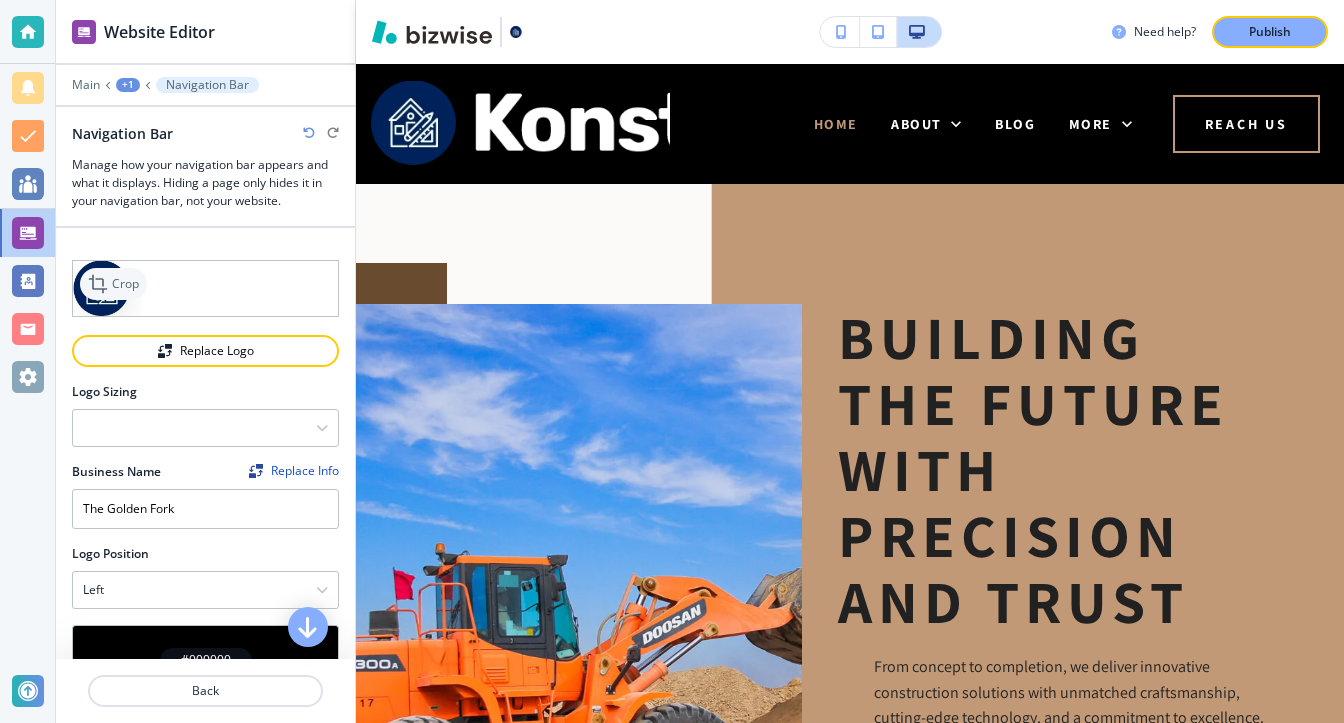 click on "Crop" at bounding box center (125, 284) 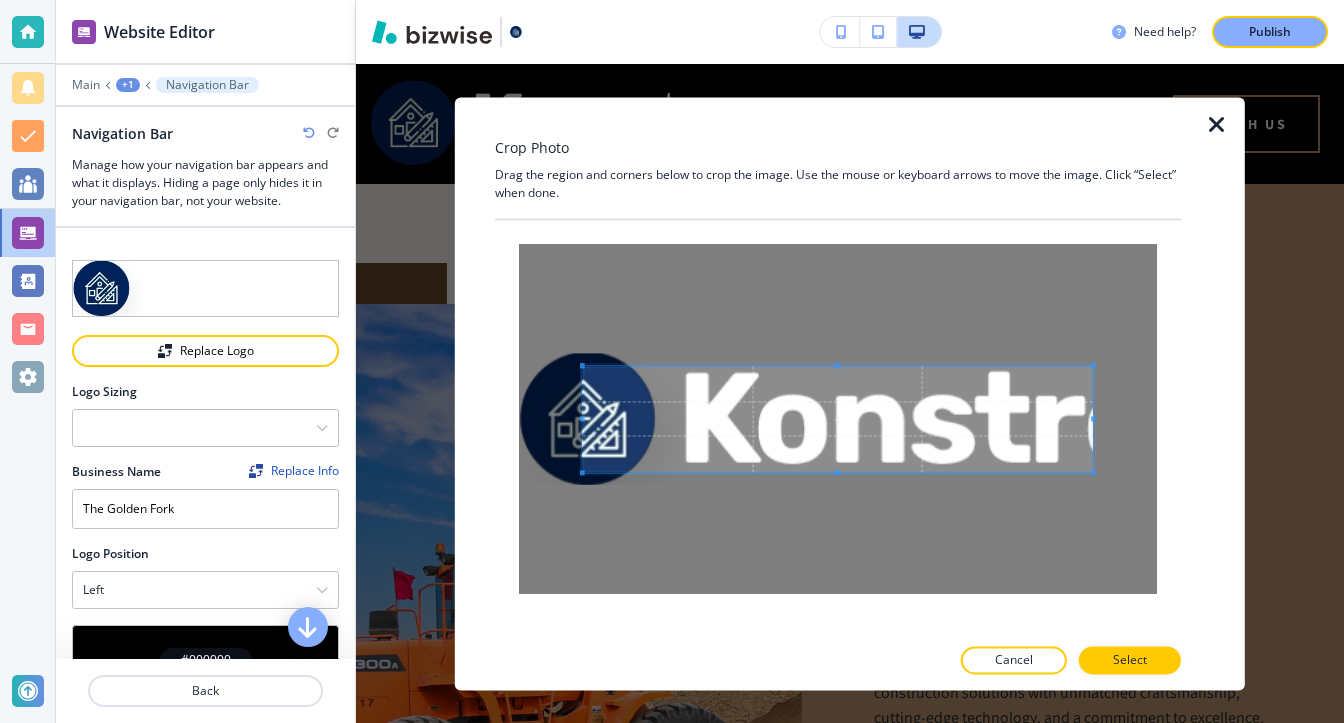 click at bounding box center [1217, 125] 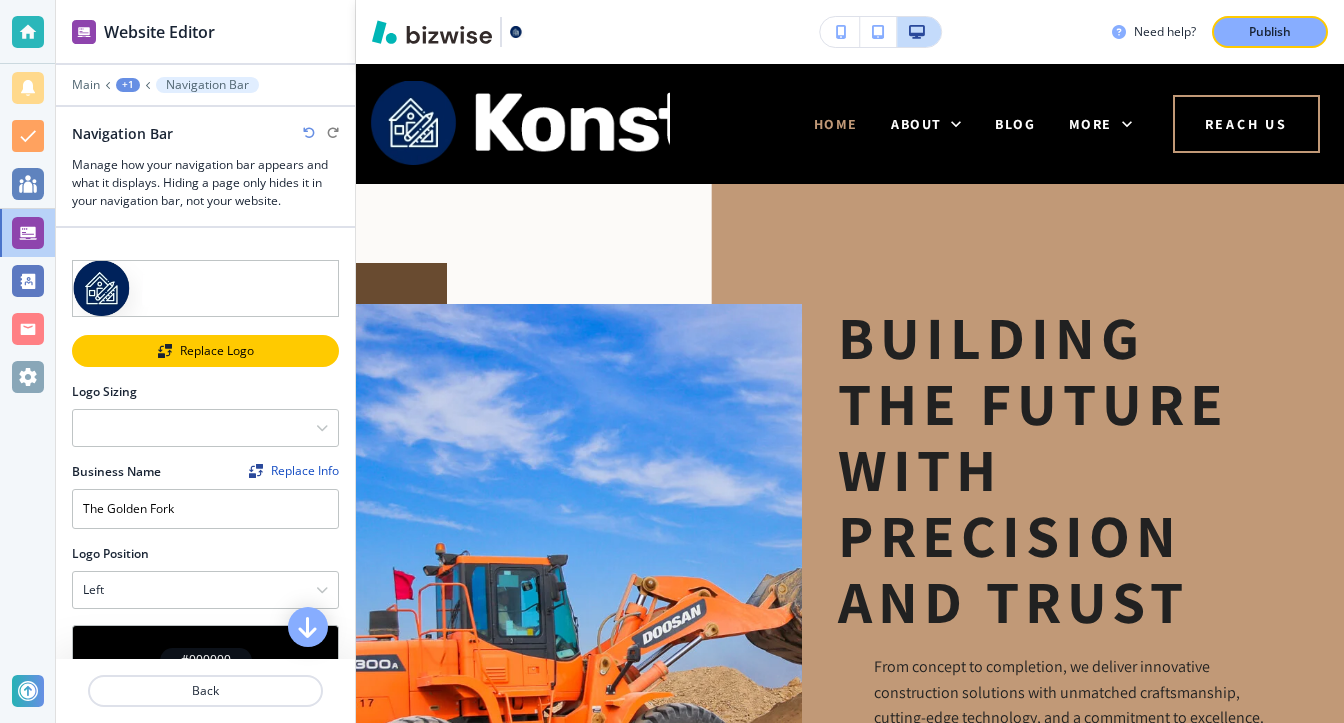 click on "Replace Logo" at bounding box center [205, 351] 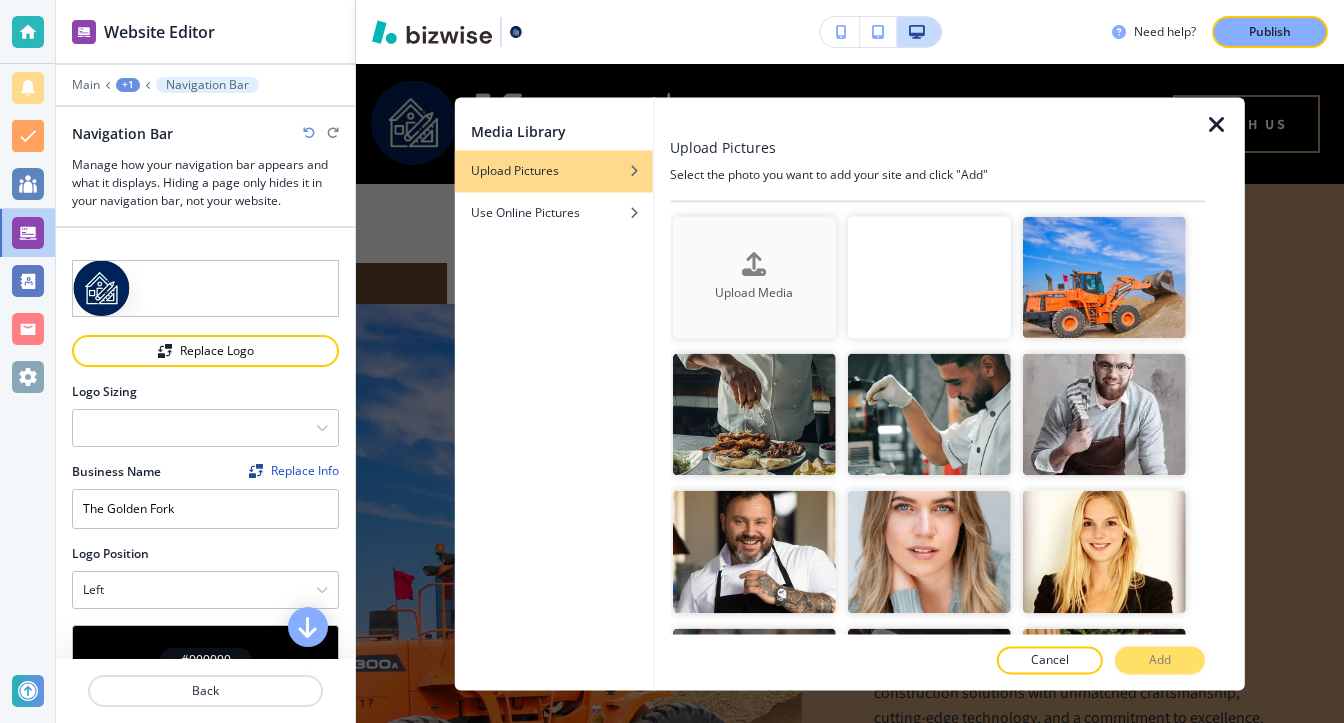 click on "Upload Media" at bounding box center [753, 277] 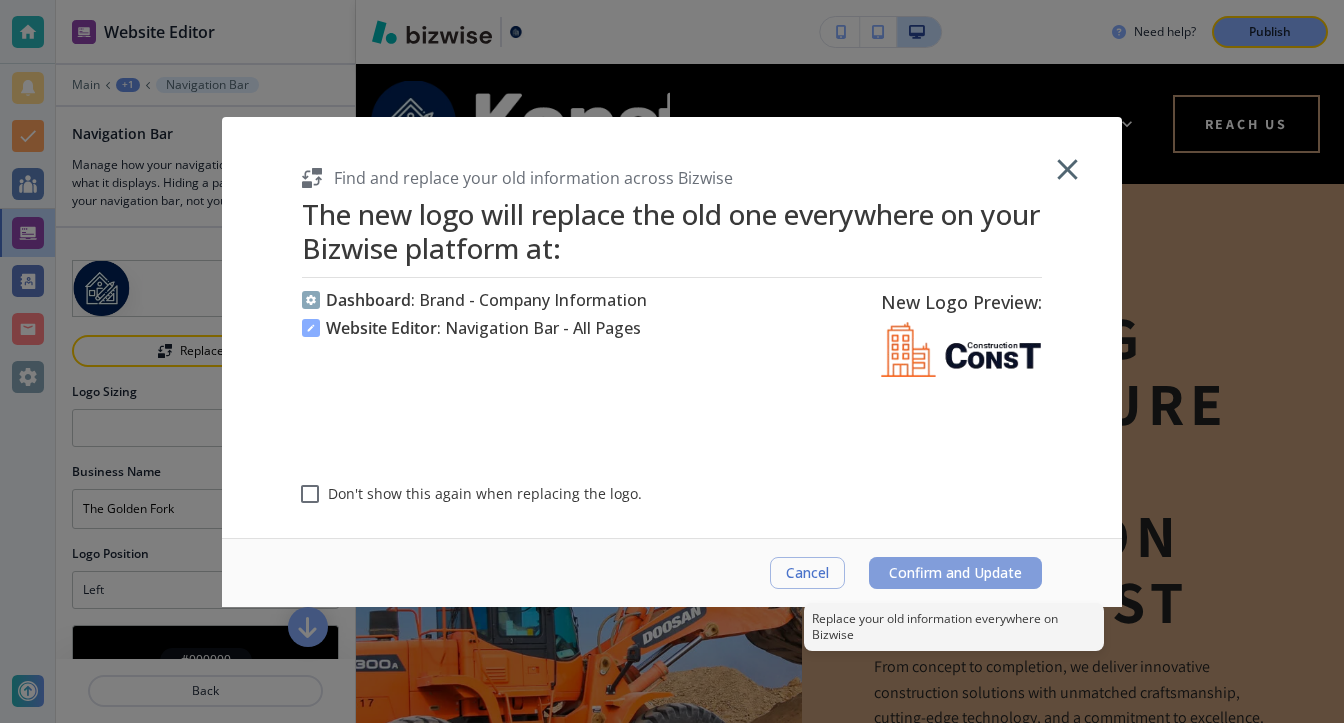 click on "Confirm and Update" at bounding box center [955, 573] 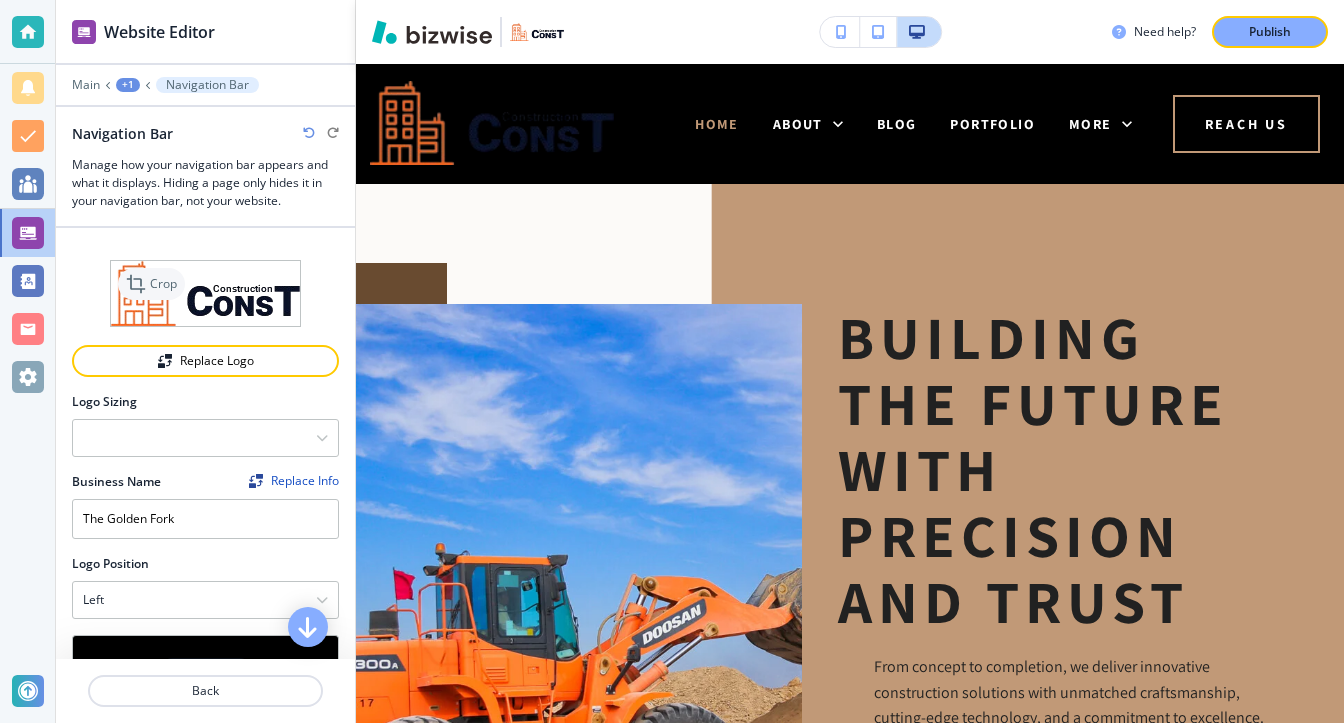 click on "Crop" at bounding box center (163, 284) 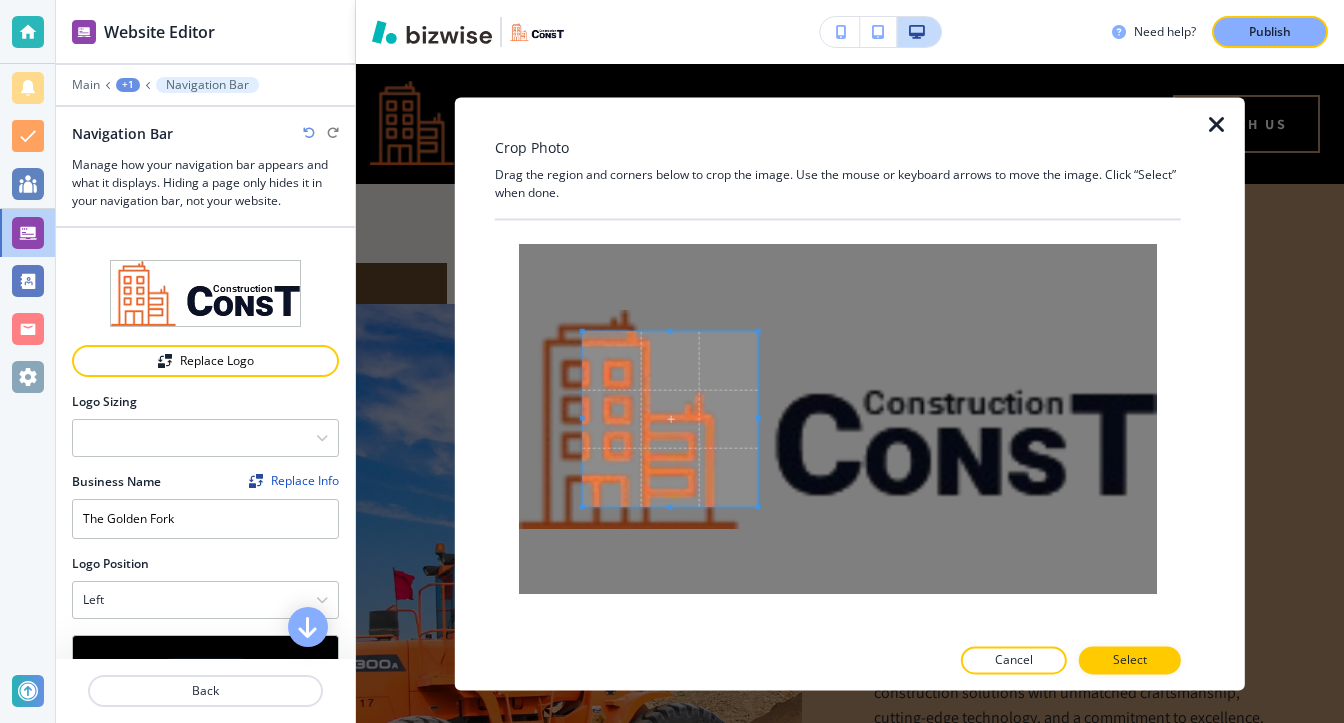 click at bounding box center [758, 419] 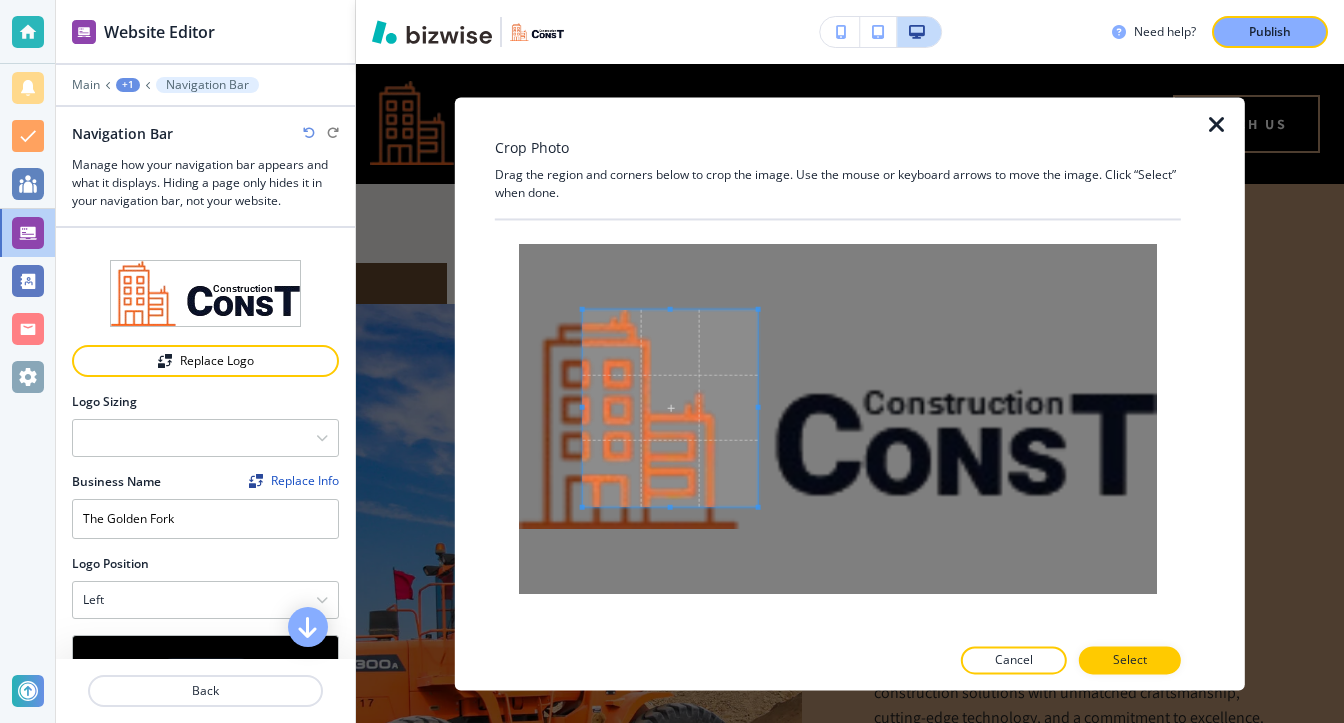 click on "Crop Photo Drag the region and corners below to crop the image. Use the mouse or keyboard arrows to move the image. Click “Select” when done. Cancel Select" at bounding box center [838, 393] 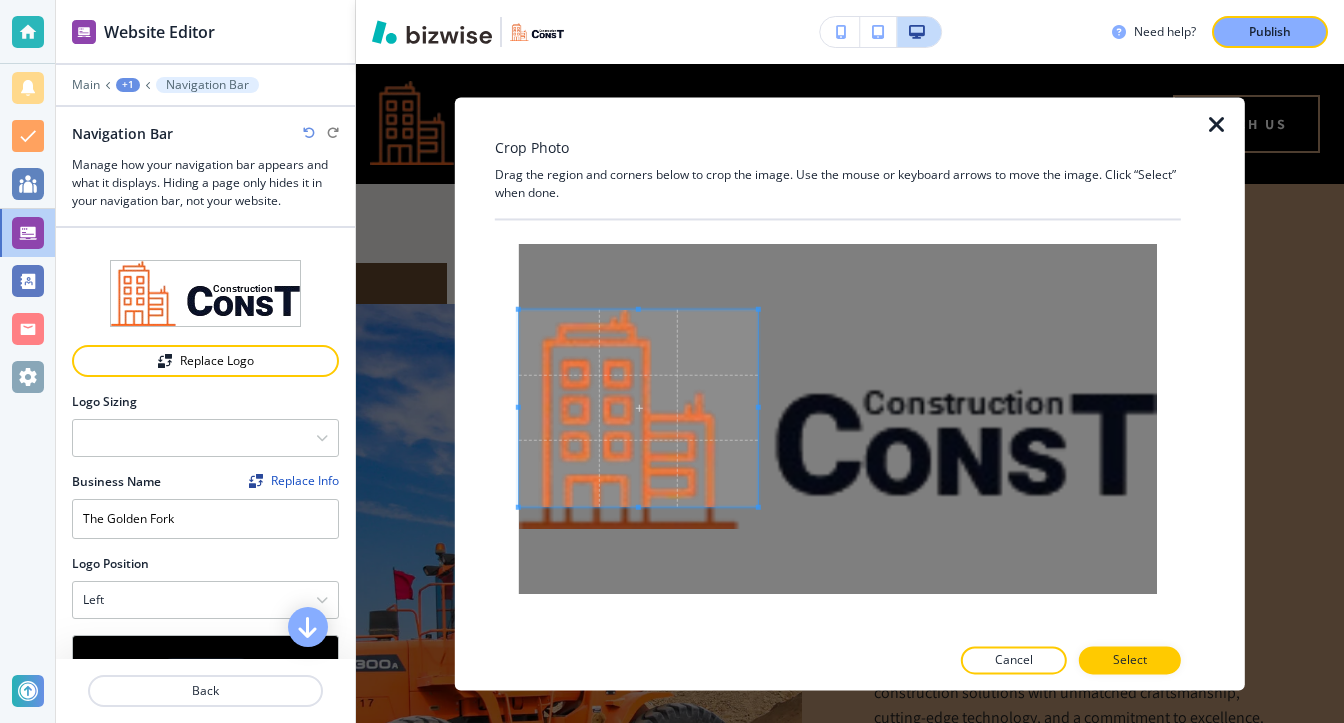 click on "Website Editor Main +1 Navigation Bar Navigation Bar Manage how your navigation bar appears and what it displays. Hiding a page only hides it in your navigation bar, not your website. Crop Replace Logo Logo Sizing Fit all Fit to length Business Name Replace Info The Golden Fork Logo Position Left Left Center Big logo #000000 Background Color Background Image Choose a file or drag it here to upload My Photos Find Photos First Button Select Button Type Telephone External Link Social Media Email File Sharing Internal Link Second Button Hide Button Internal Link Telephone External Link Social Media Email File Sharing Internal Link Button Text Reach Us Select (page/section) Home Home | Home Home | Icons Home | About Home | From Our Signature Menu Home | Slider Gallery Home | Team Home | Testimonials Home | Products About  About  | About Us About  | About About  | Icons-1 About  | Team-1 About  | Testimonials-1 Our Story Our Story | OUR HISTORY Our Story | About Our Story | Testimonials-1 Our Story | Paragraph Blog" at bounding box center [672, 0] 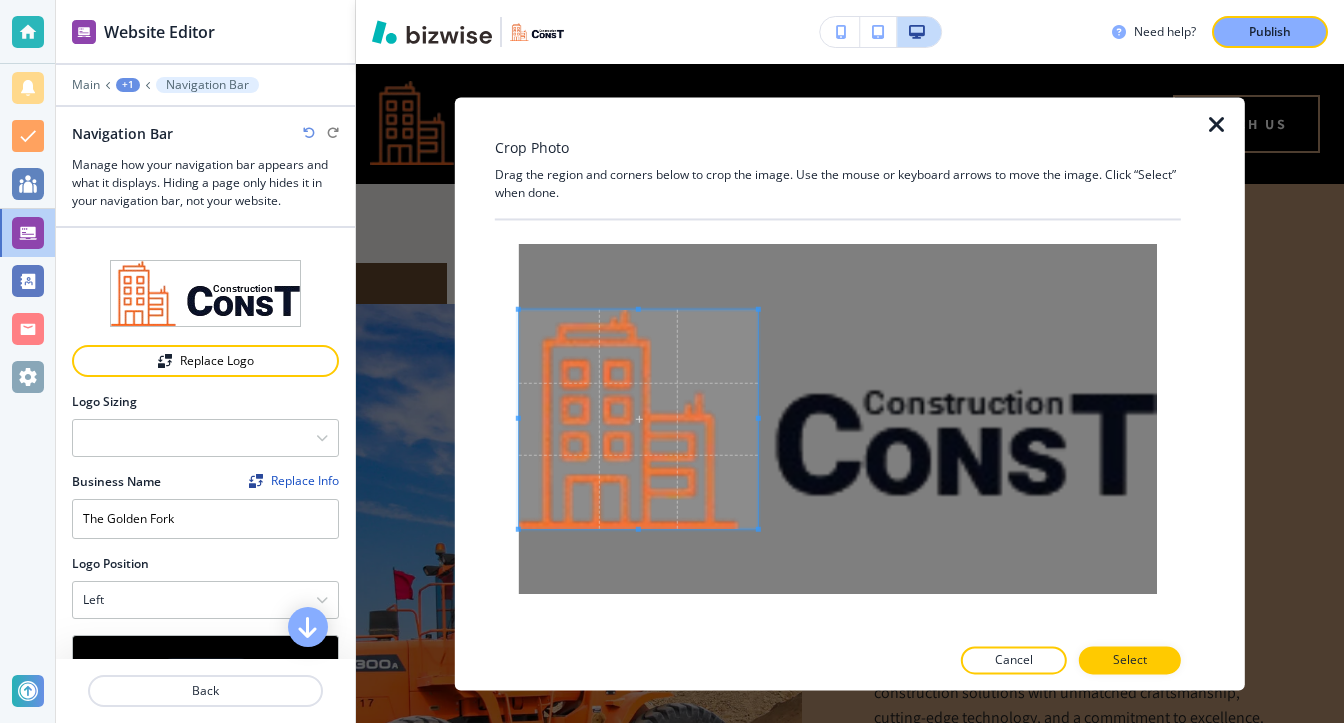 click at bounding box center [838, 419] 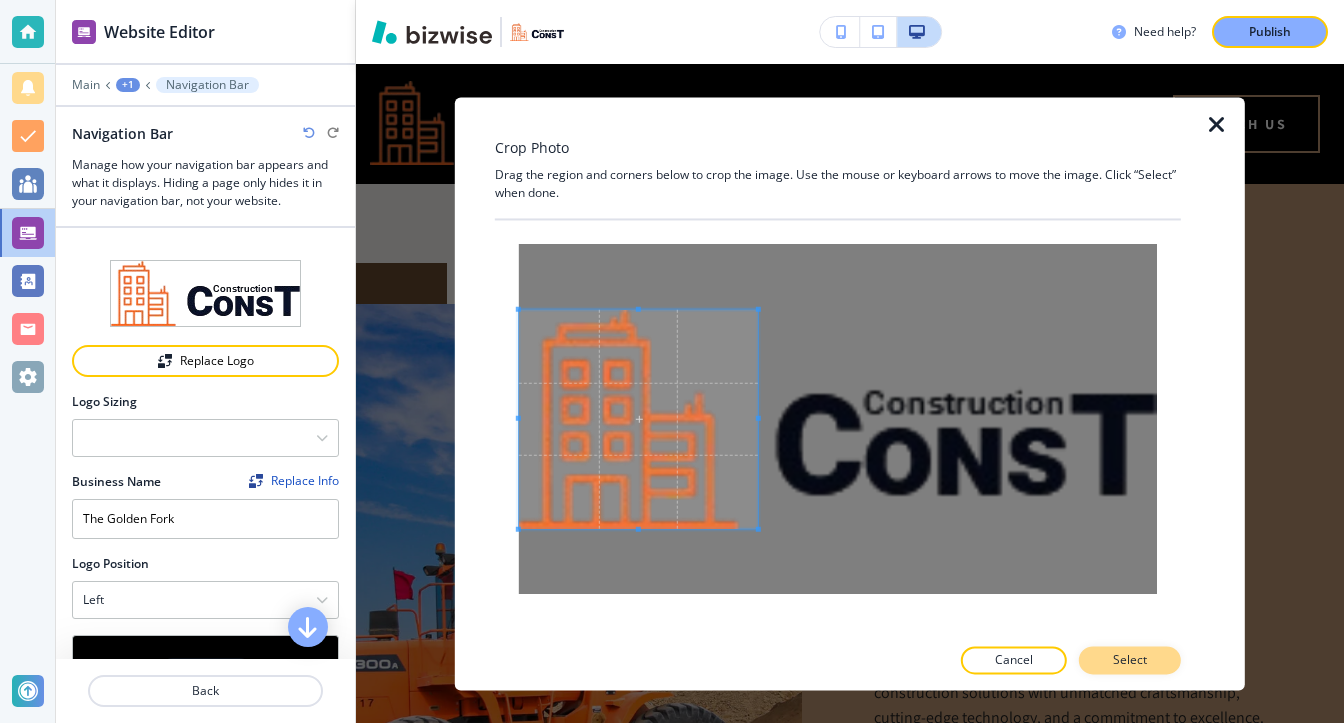 click on "Select" at bounding box center (1130, 660) 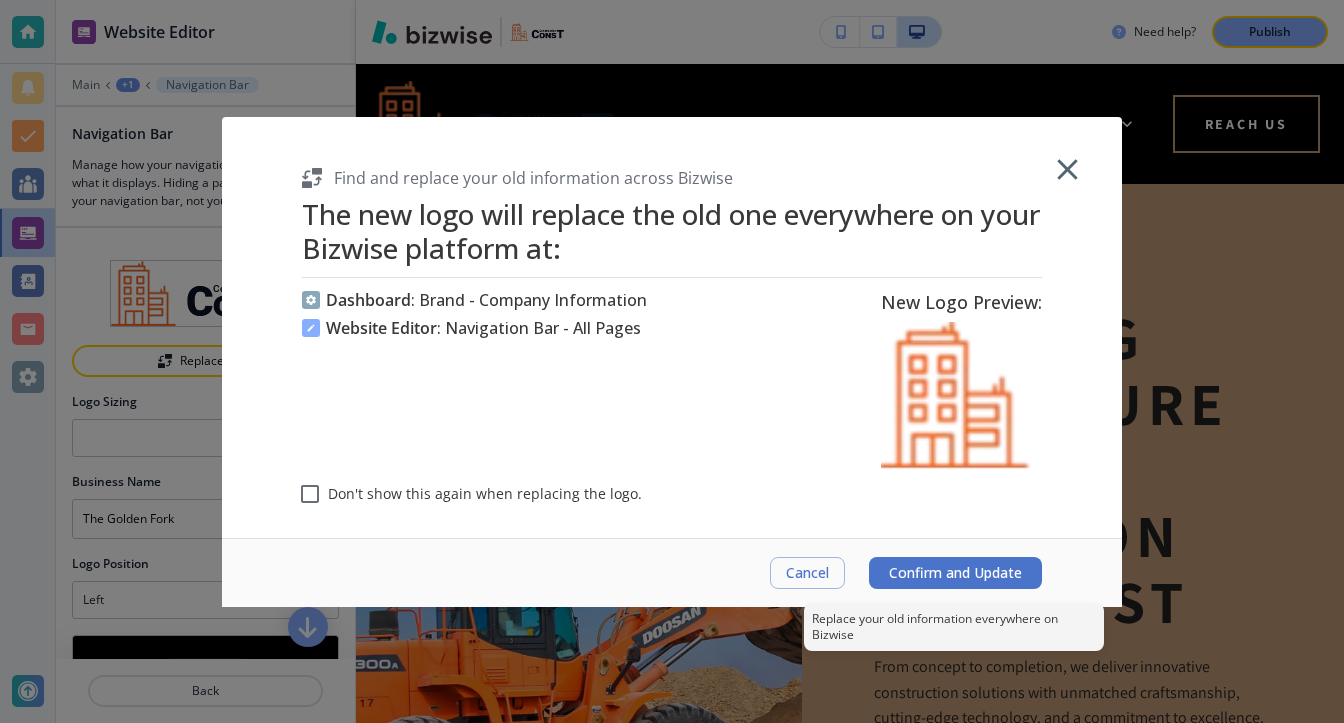 click on "Confirm and Update" at bounding box center [955, 573] 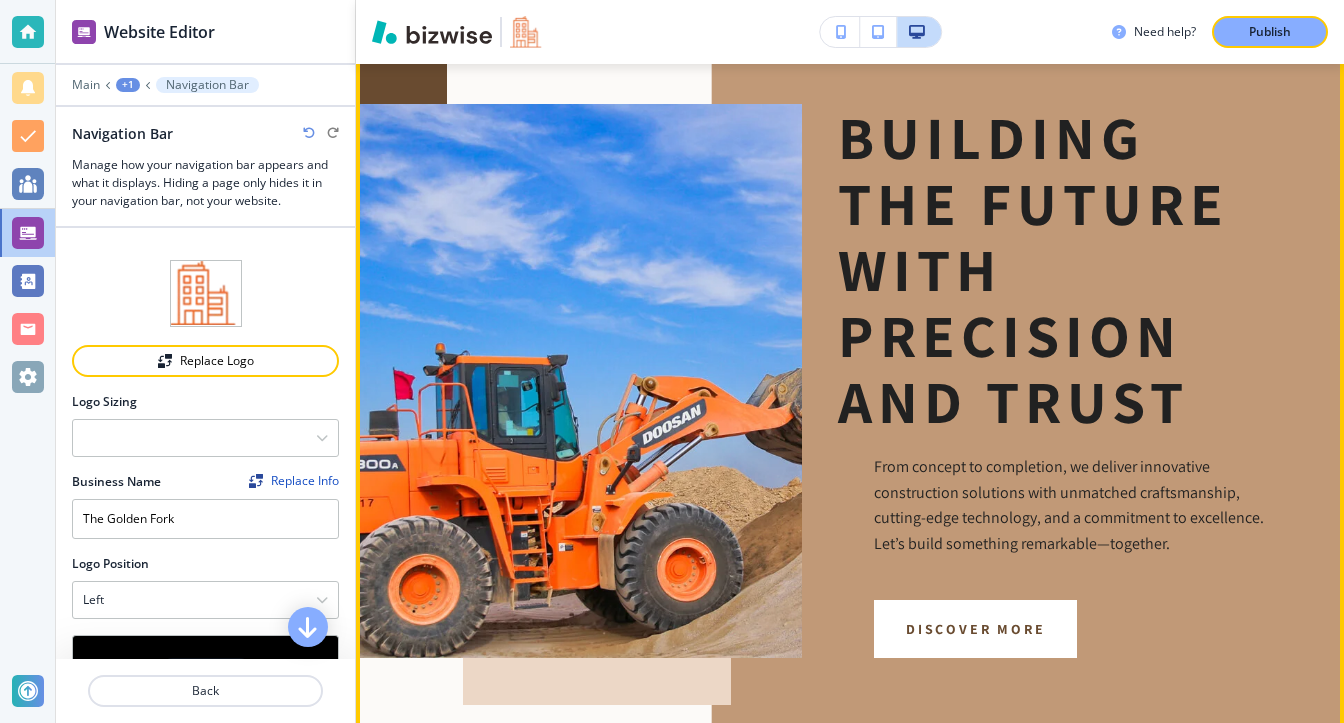 scroll, scrollTop: 0, scrollLeft: 0, axis: both 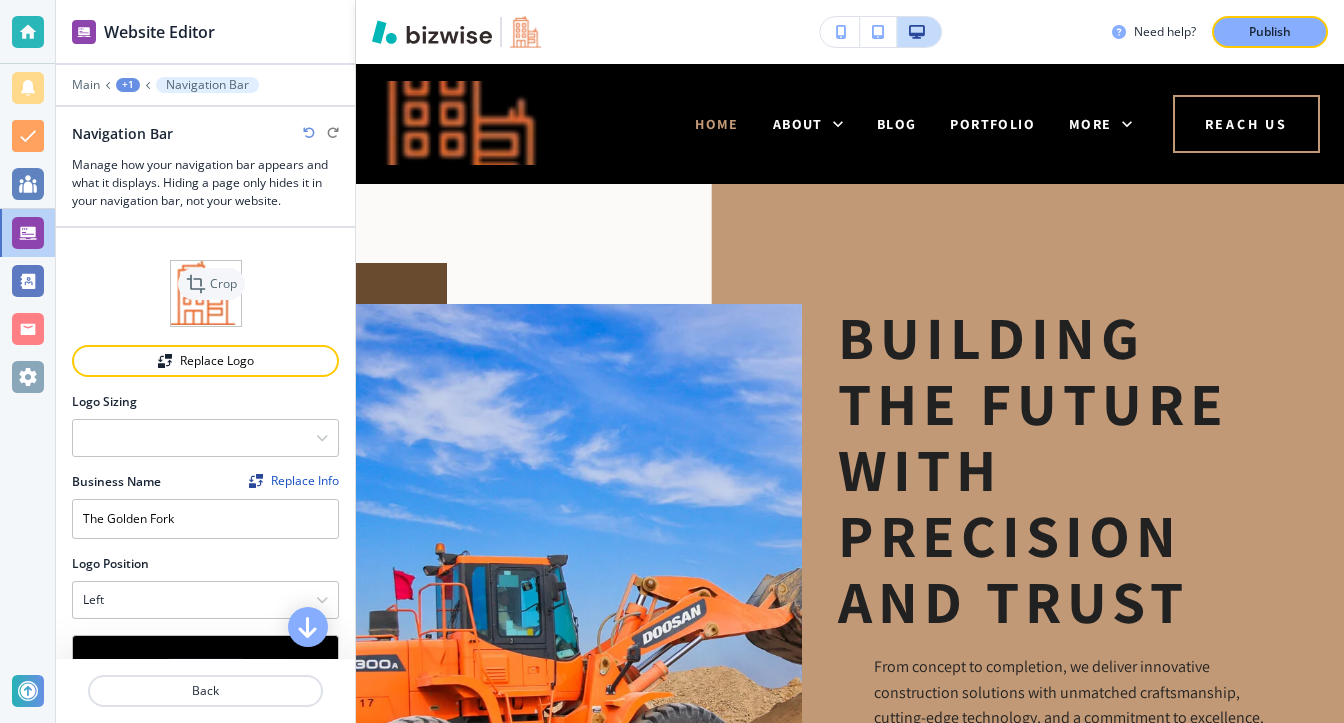click 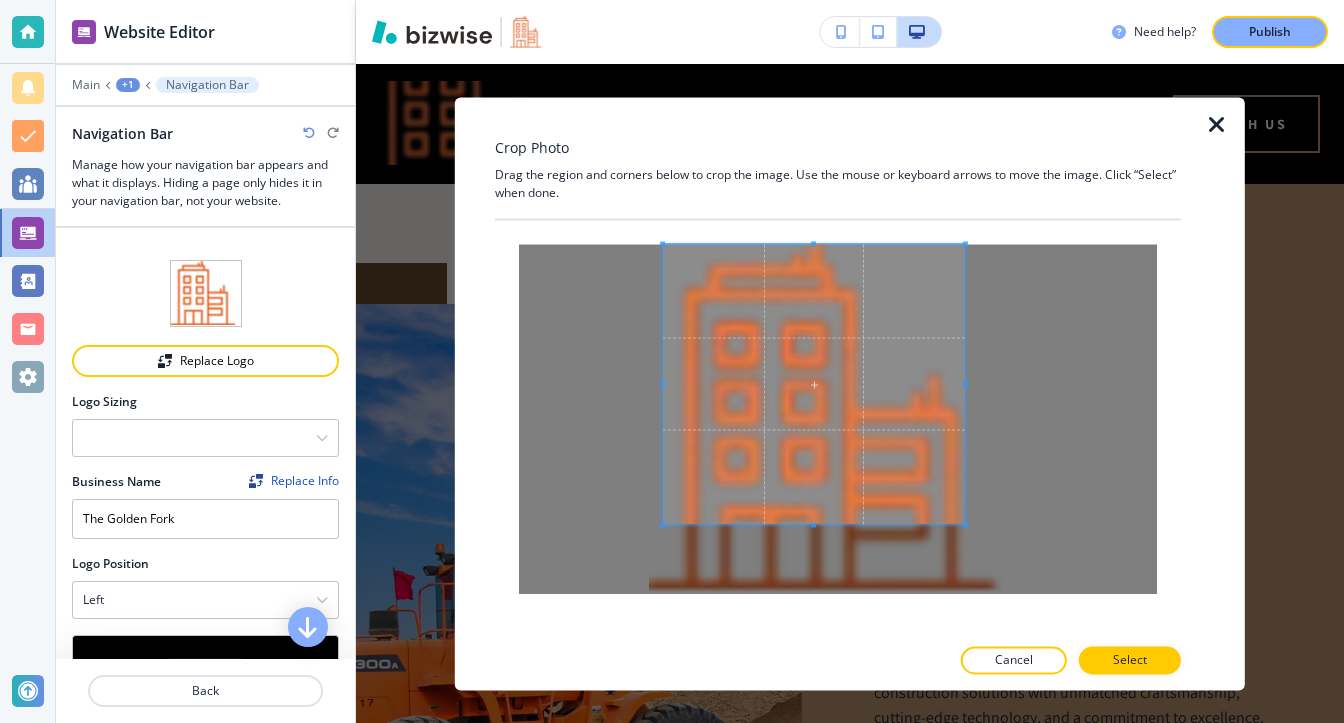 click at bounding box center [814, 384] 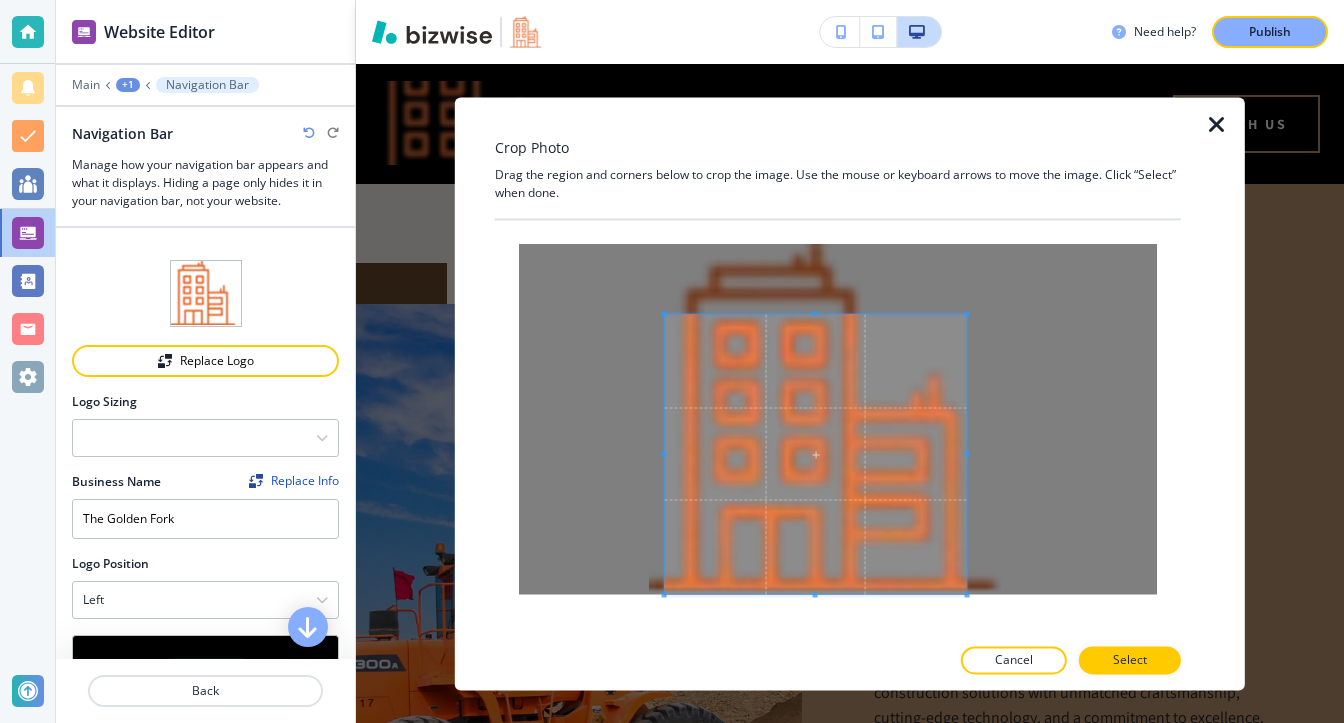 click on "Crop Photo Drag the region and corners below to crop the image. Use the mouse or keyboard arrows to move the image. Click “Select” when done. Cancel Select" at bounding box center [850, 393] 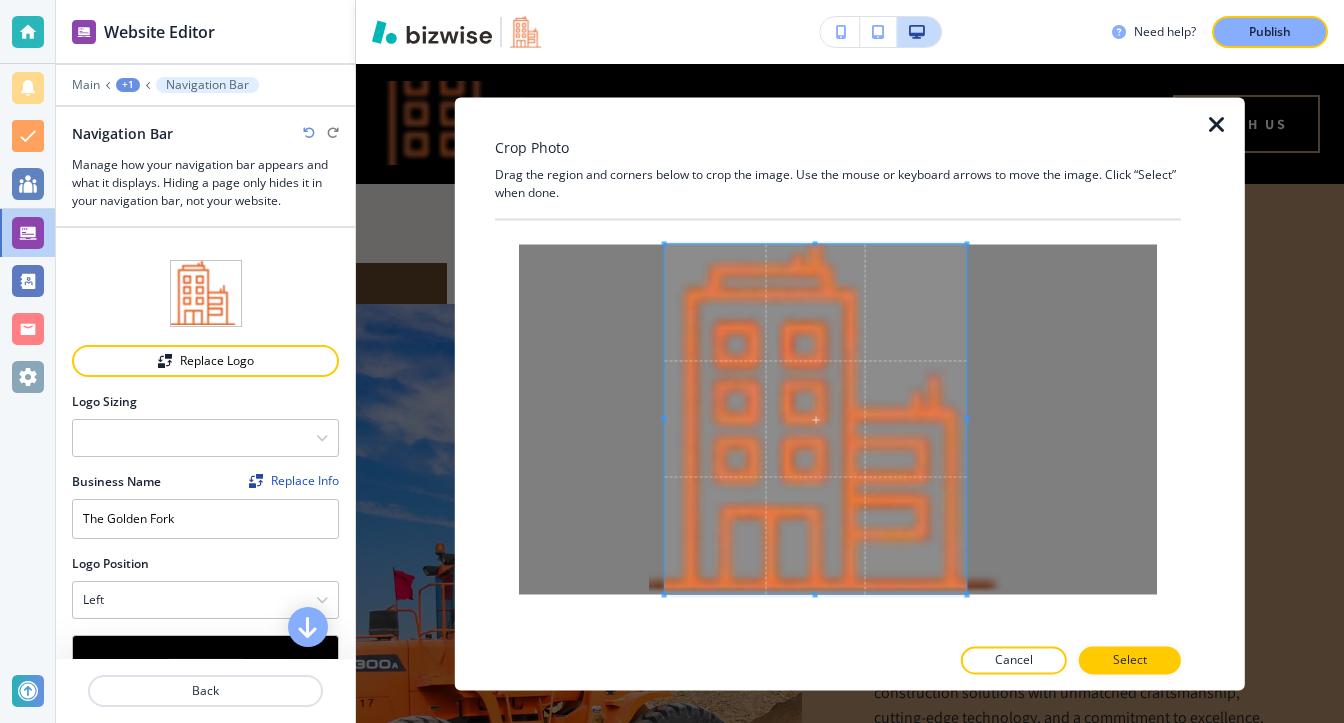click on "Crop Photo Drag the region and corners below to crop the image. Use the mouse or keyboard arrows to move the image. Click “Select” when done. Cancel Select" at bounding box center (838, 393) 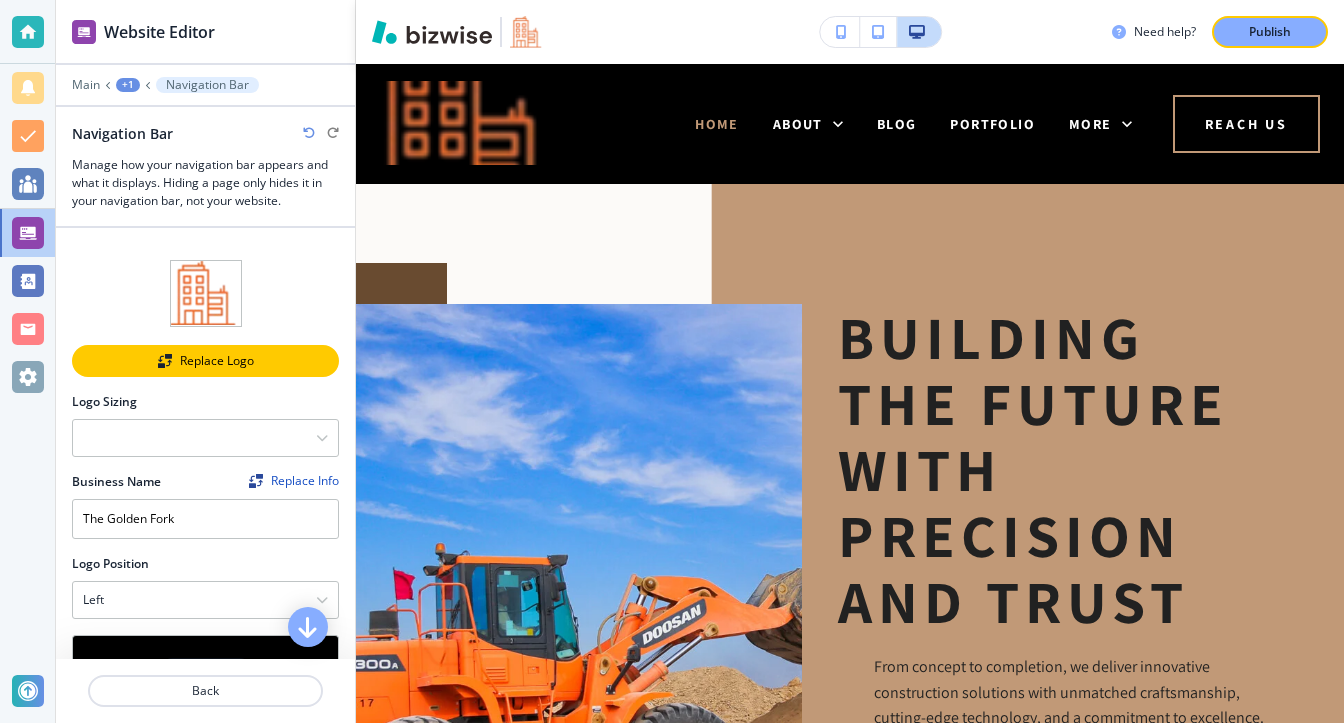 click on "Replace Logo" at bounding box center (205, 361) 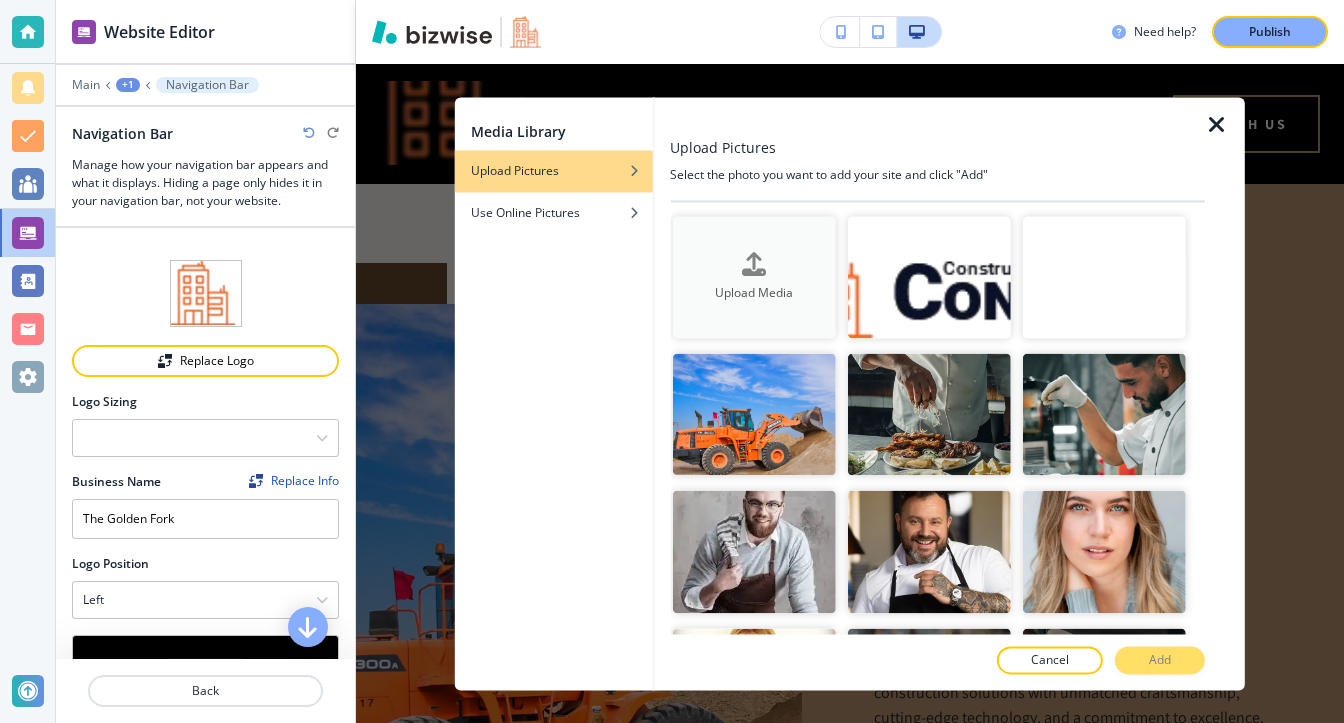 click at bounding box center (753, 281) 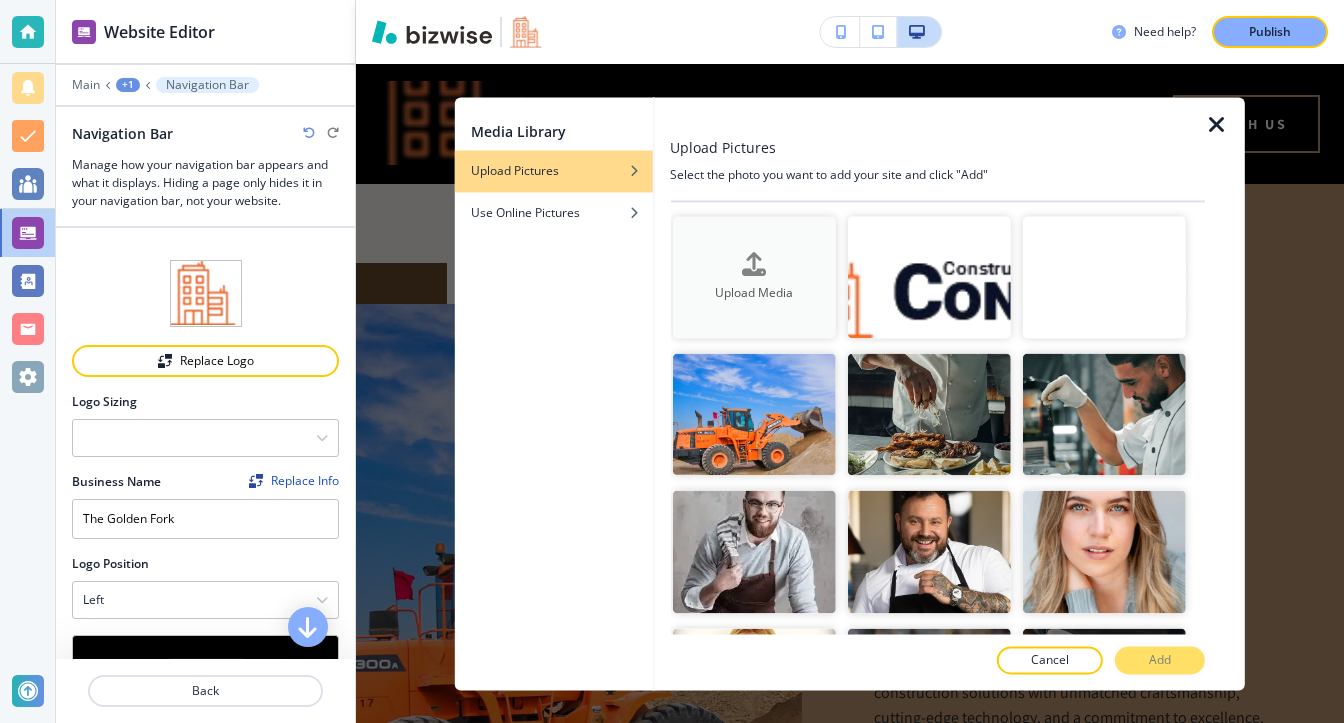 click on "Upload Media" at bounding box center [753, 277] 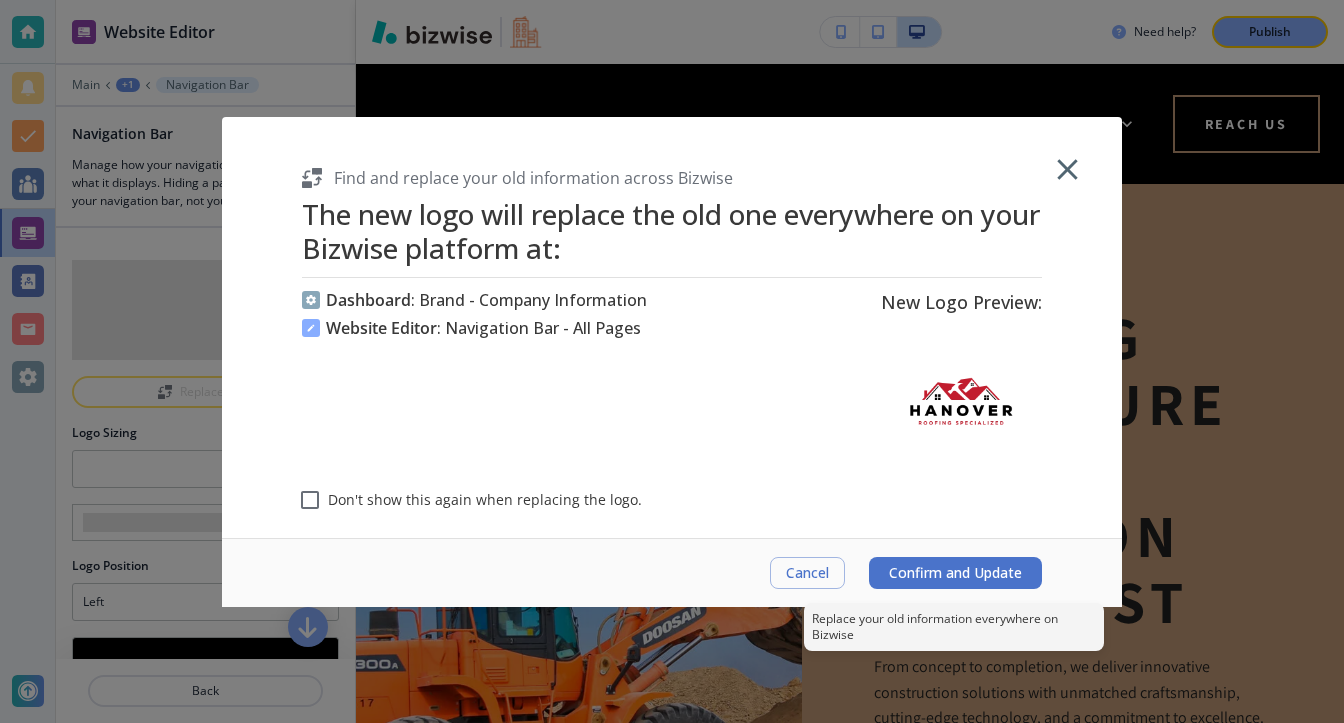 click on "Confirm and Update" at bounding box center (955, 573) 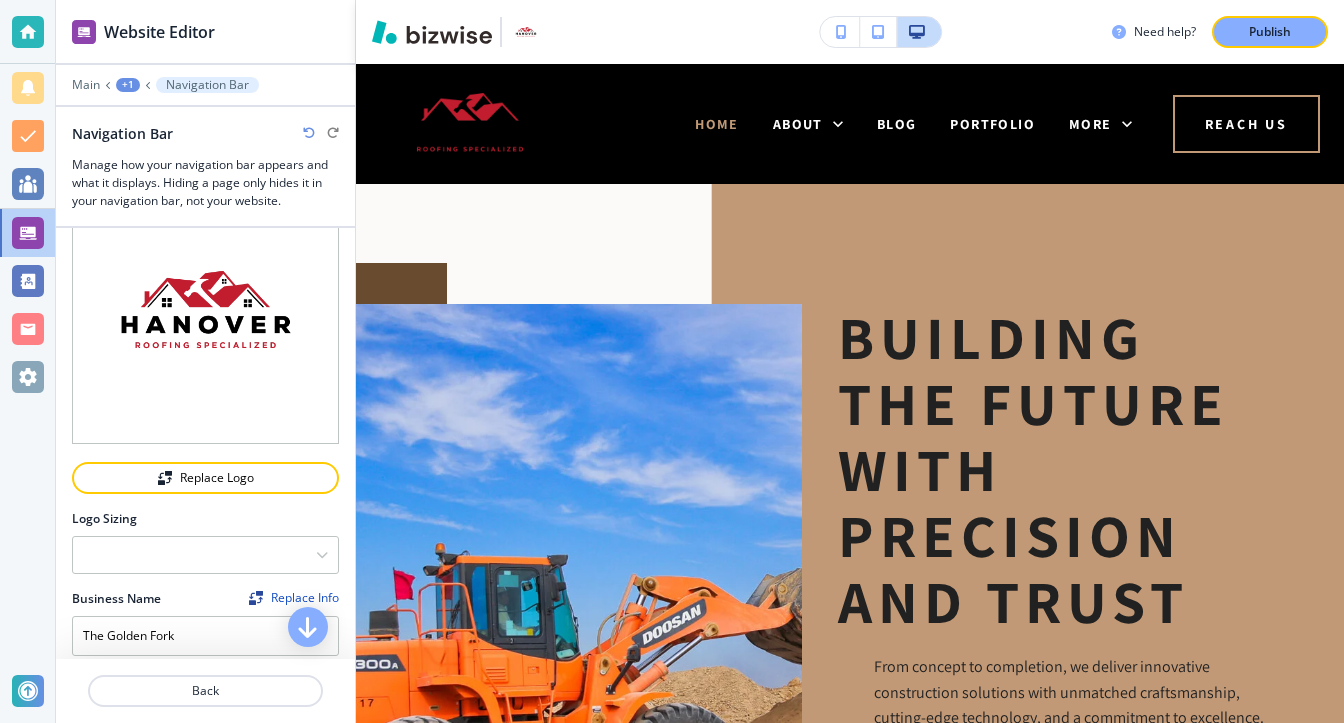 scroll, scrollTop: 300, scrollLeft: 0, axis: vertical 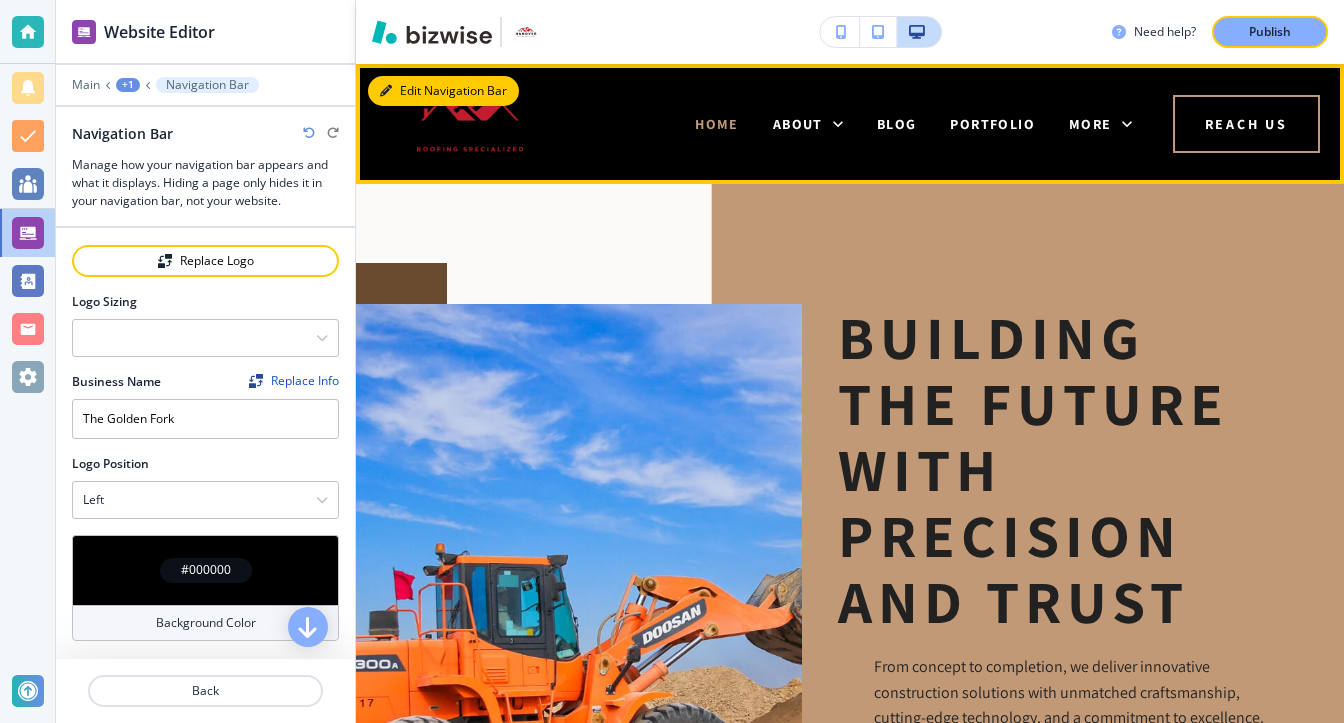 click on "Edit Navigation Bar" at bounding box center (443, 91) 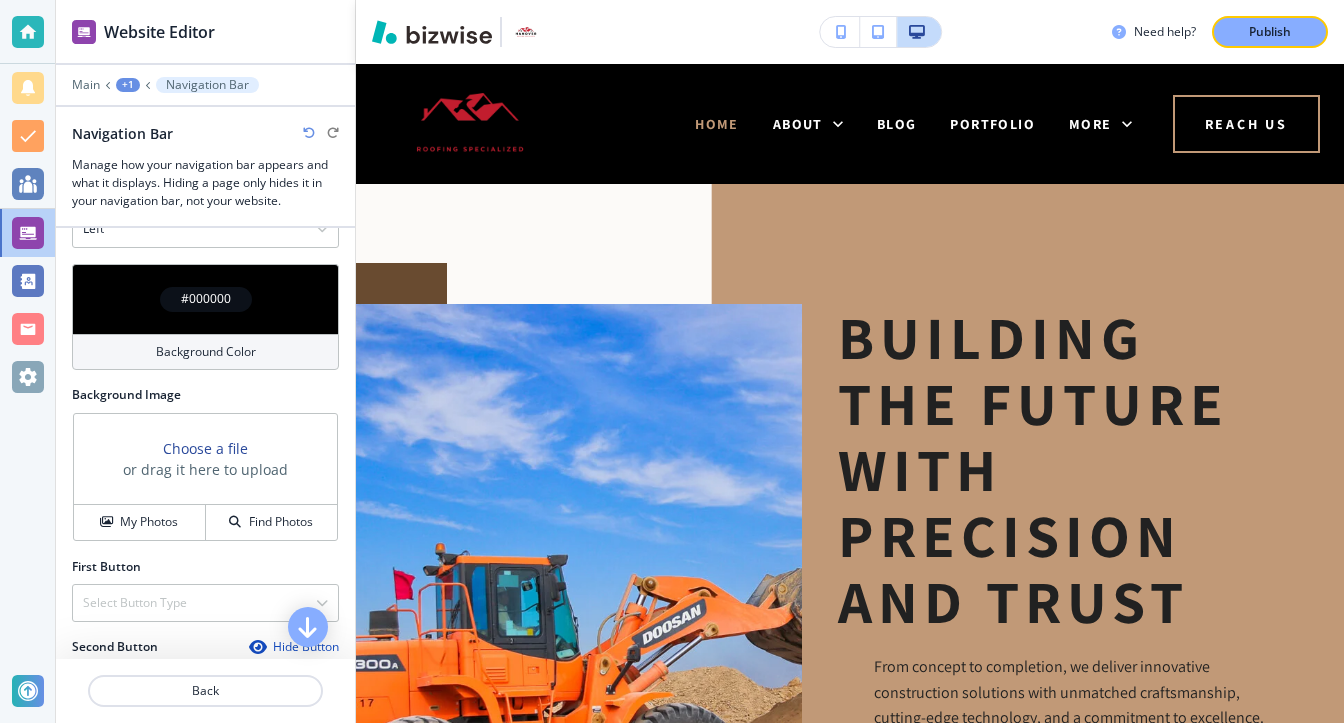 scroll, scrollTop: 400, scrollLeft: 0, axis: vertical 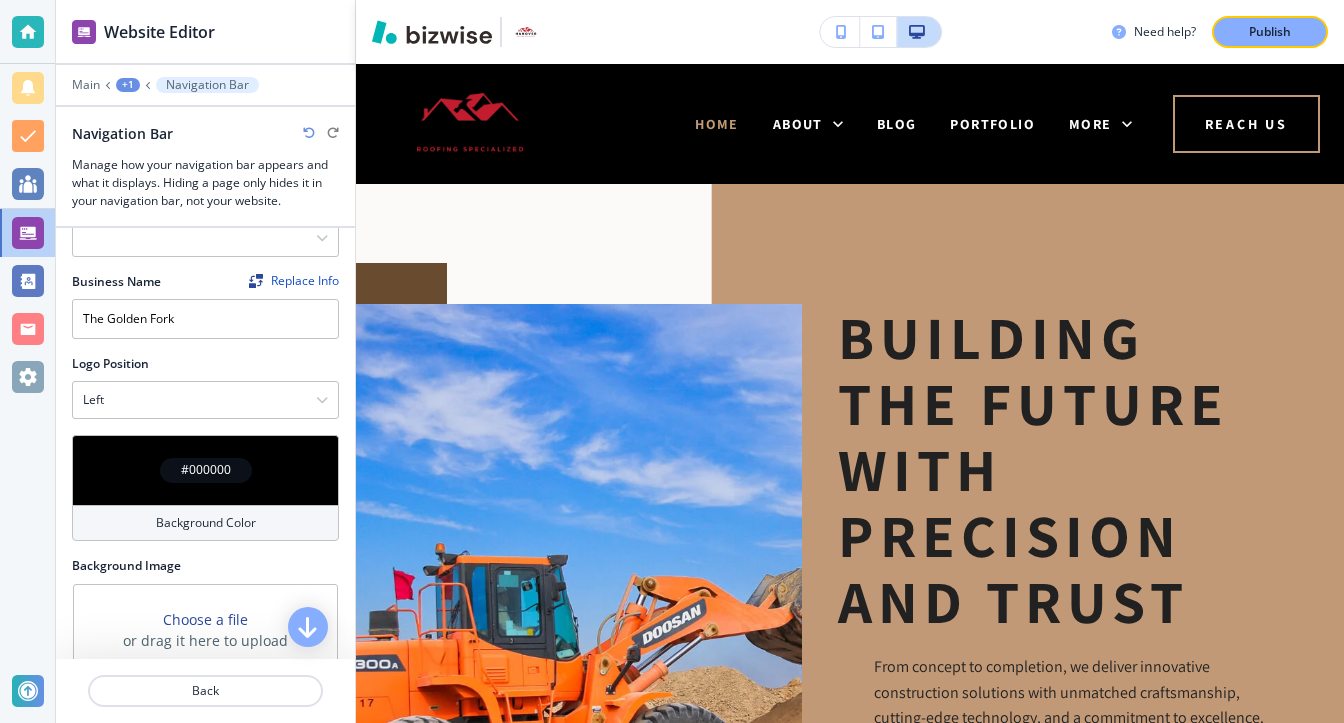 click on "#000000" at bounding box center [205, 470] 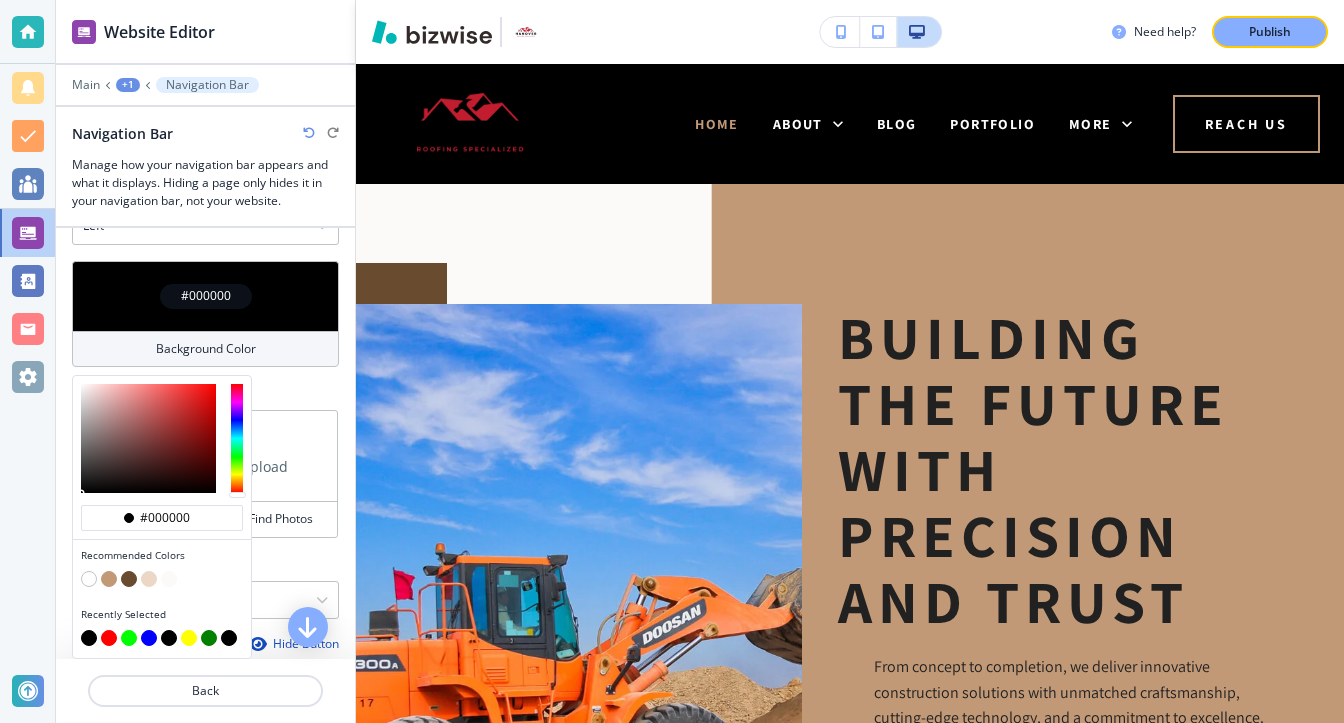 scroll, scrollTop: 700, scrollLeft: 0, axis: vertical 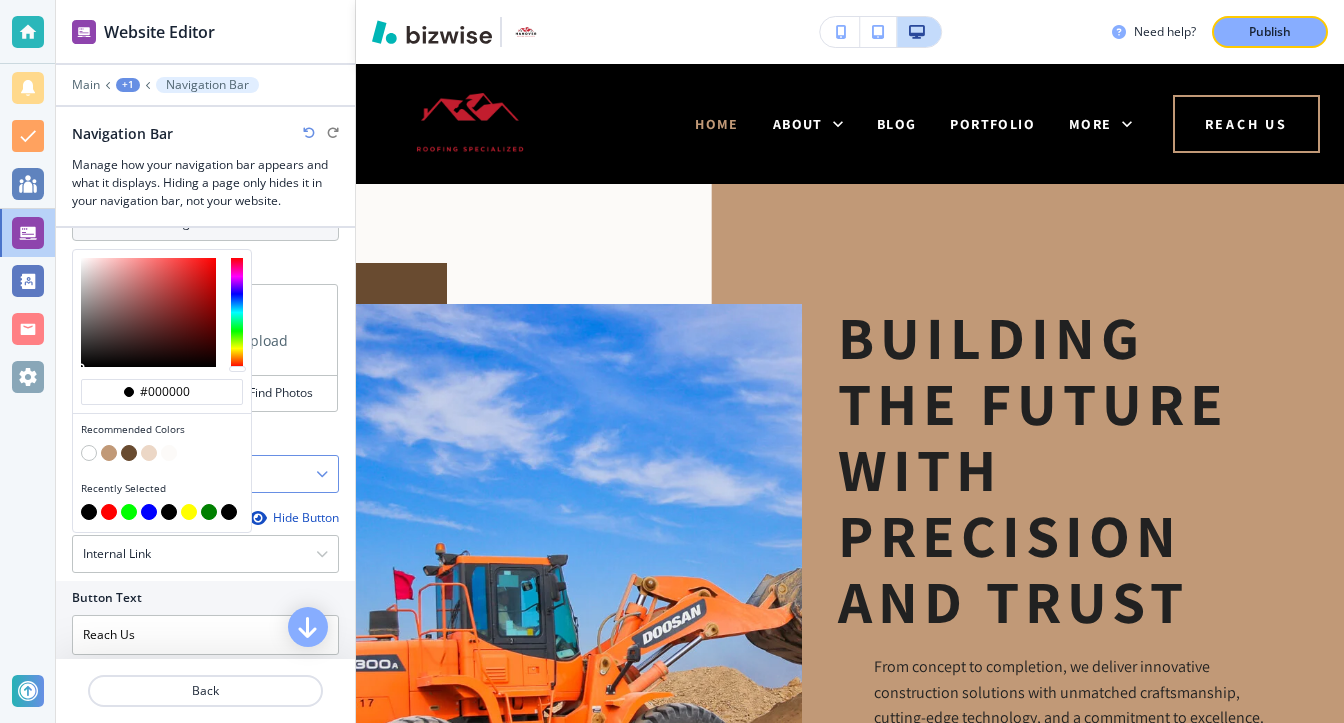 click at bounding box center (89, 453) 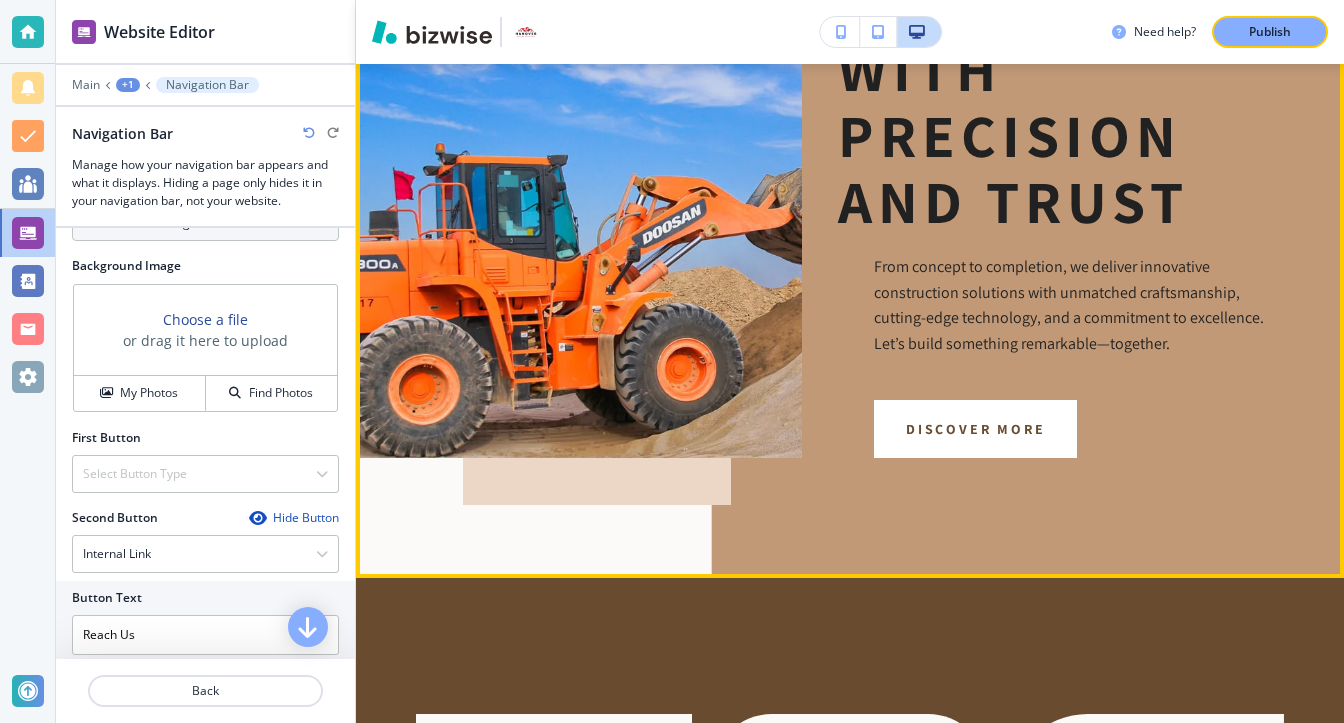 scroll, scrollTop: 0, scrollLeft: 0, axis: both 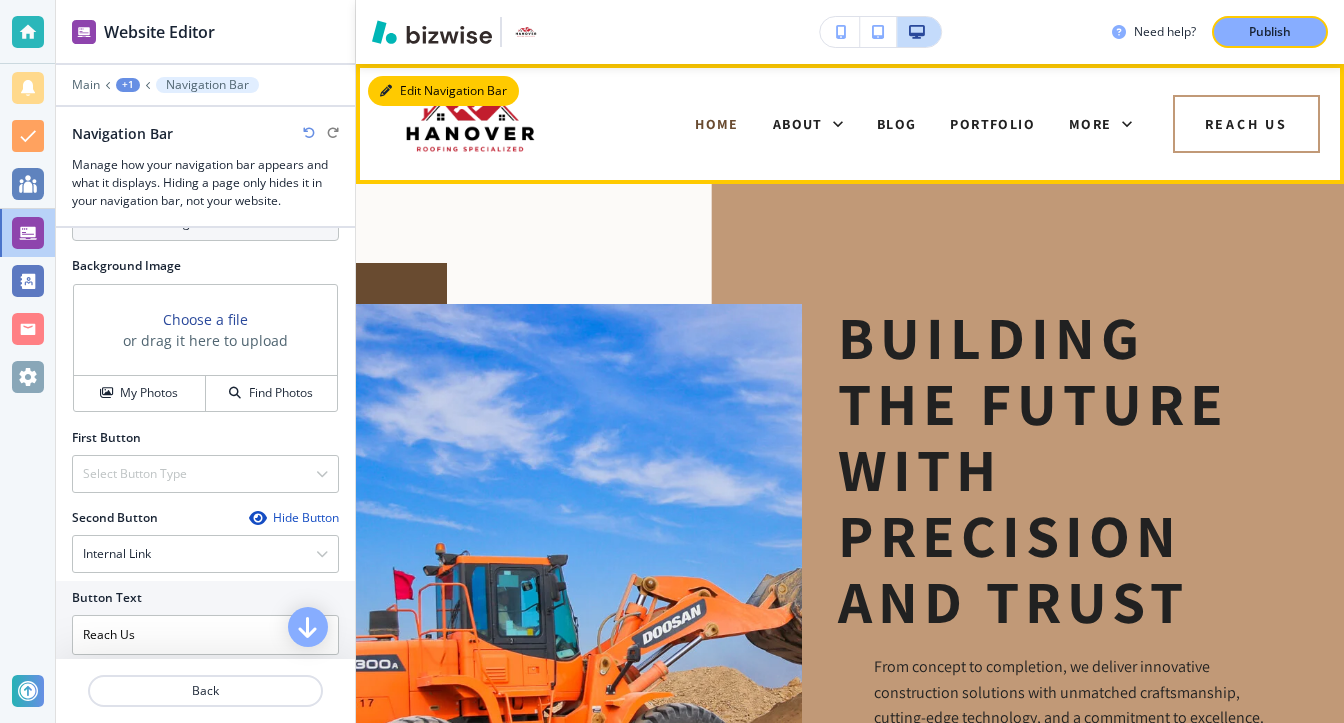click on "Edit Navigation Bar" at bounding box center (443, 91) 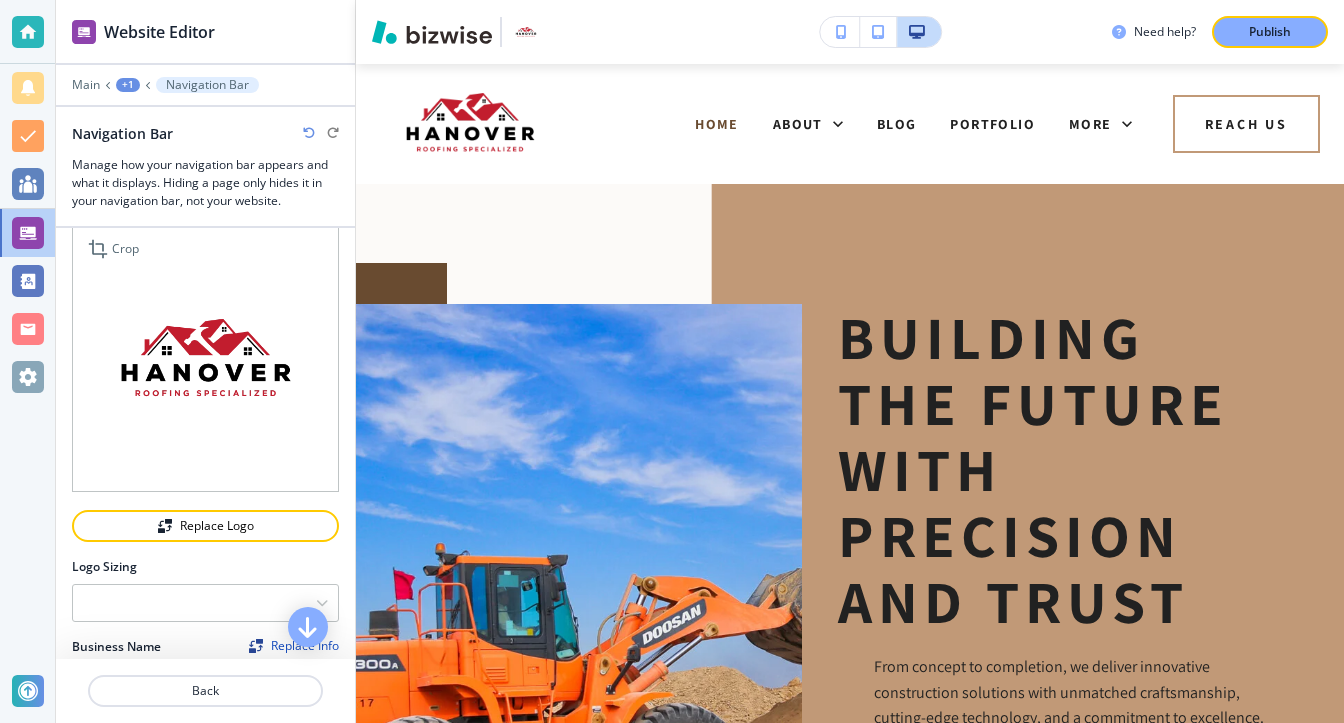 scroll, scrollTop: 0, scrollLeft: 0, axis: both 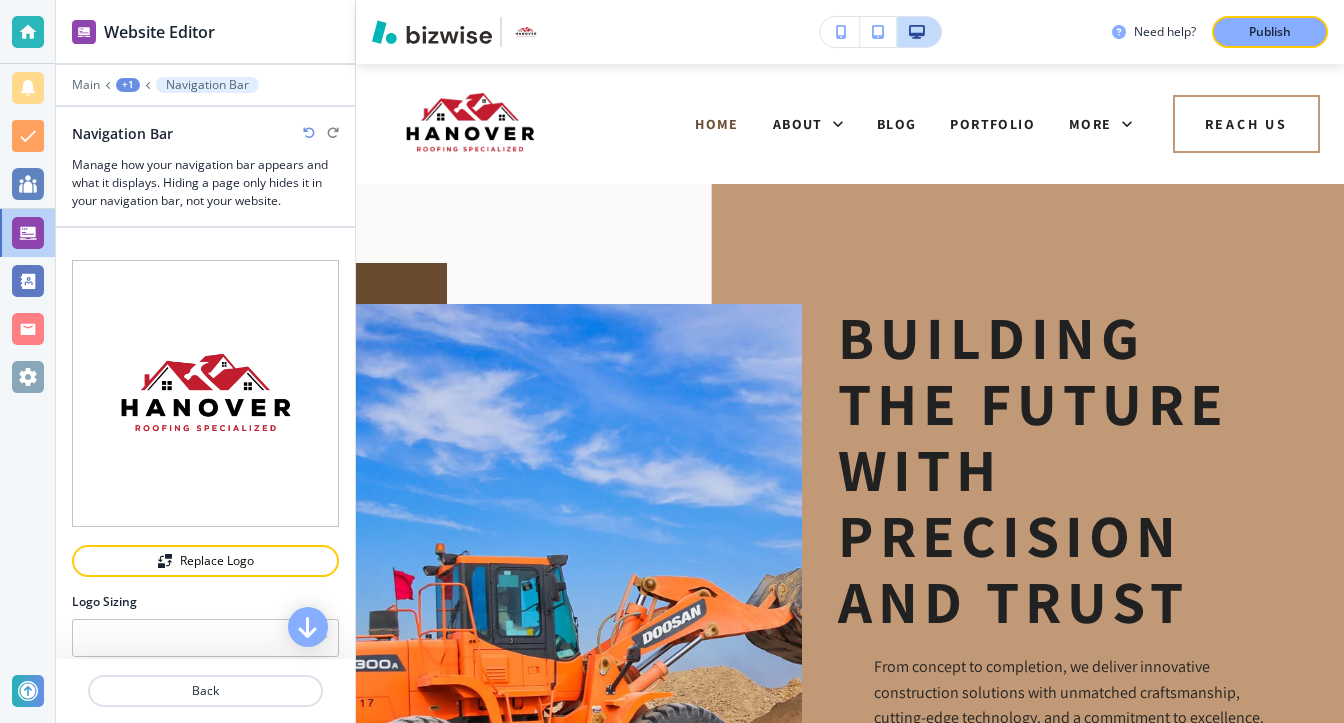 click on "+1" at bounding box center (128, 85) 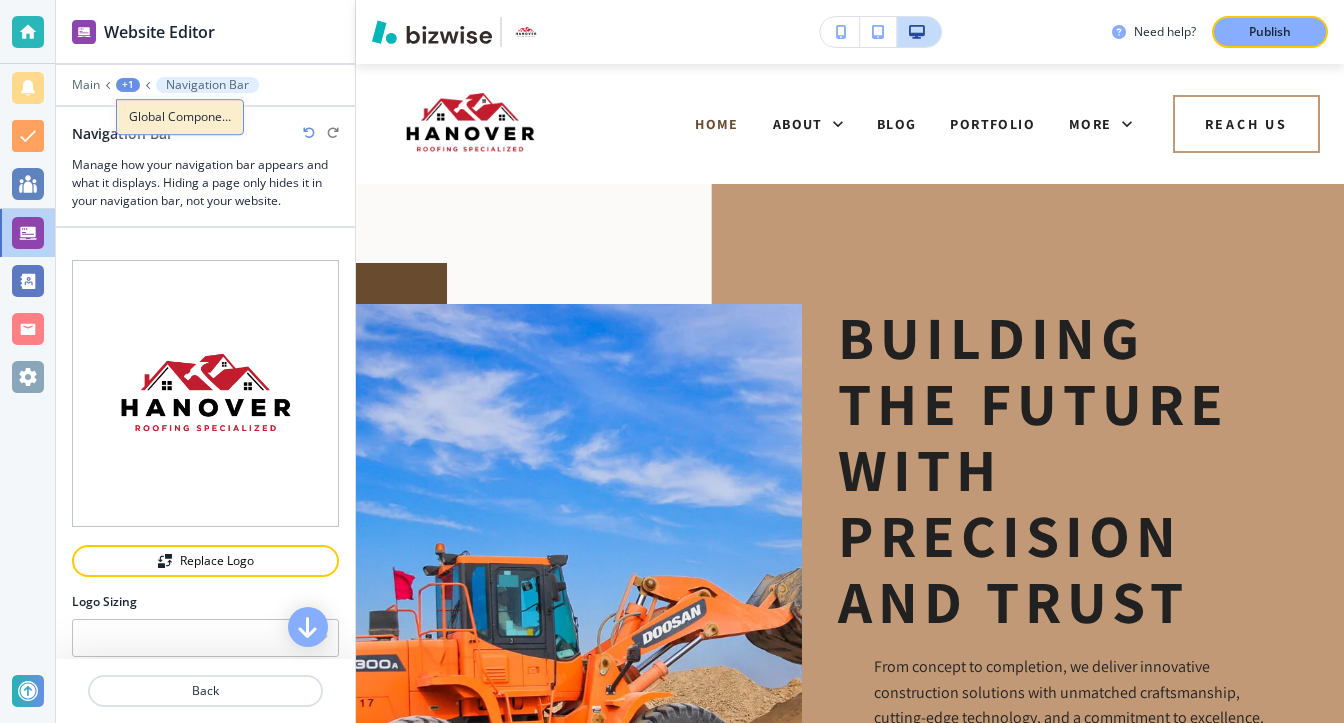click on "Global Components" at bounding box center (180, 117) 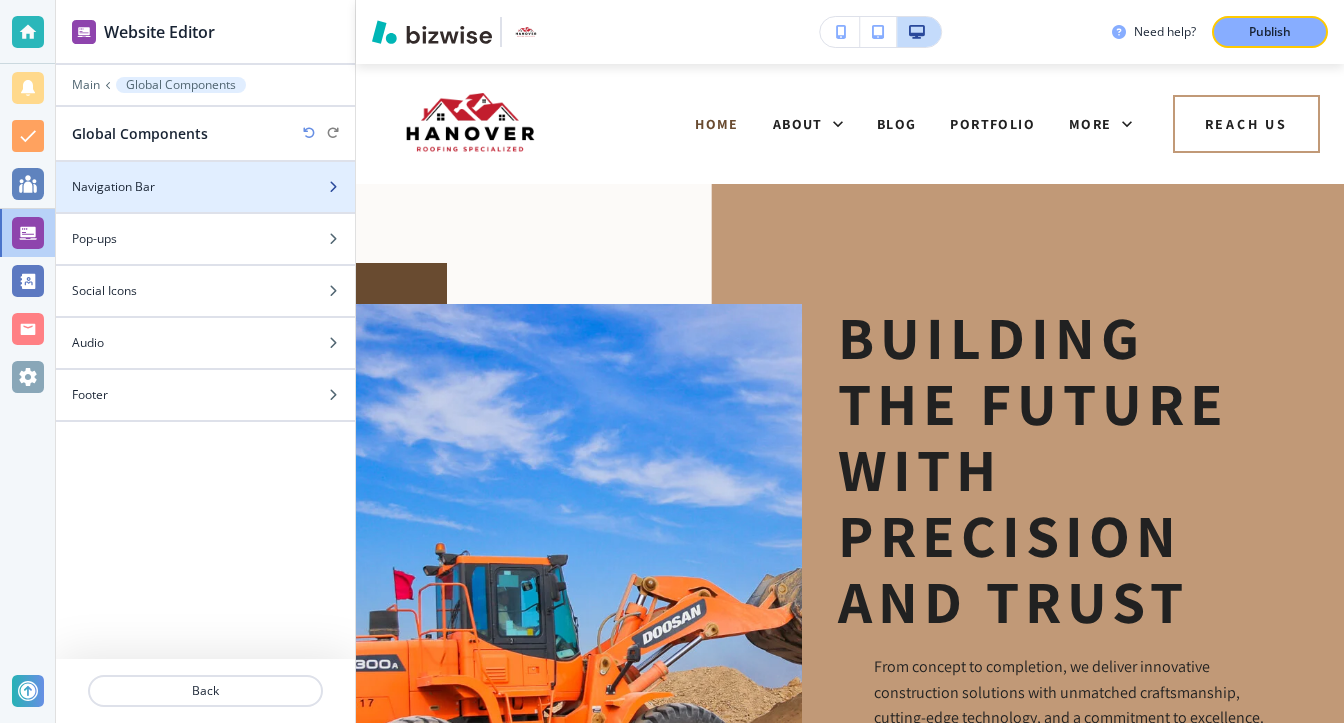 click on "Navigation Bar" at bounding box center (113, 187) 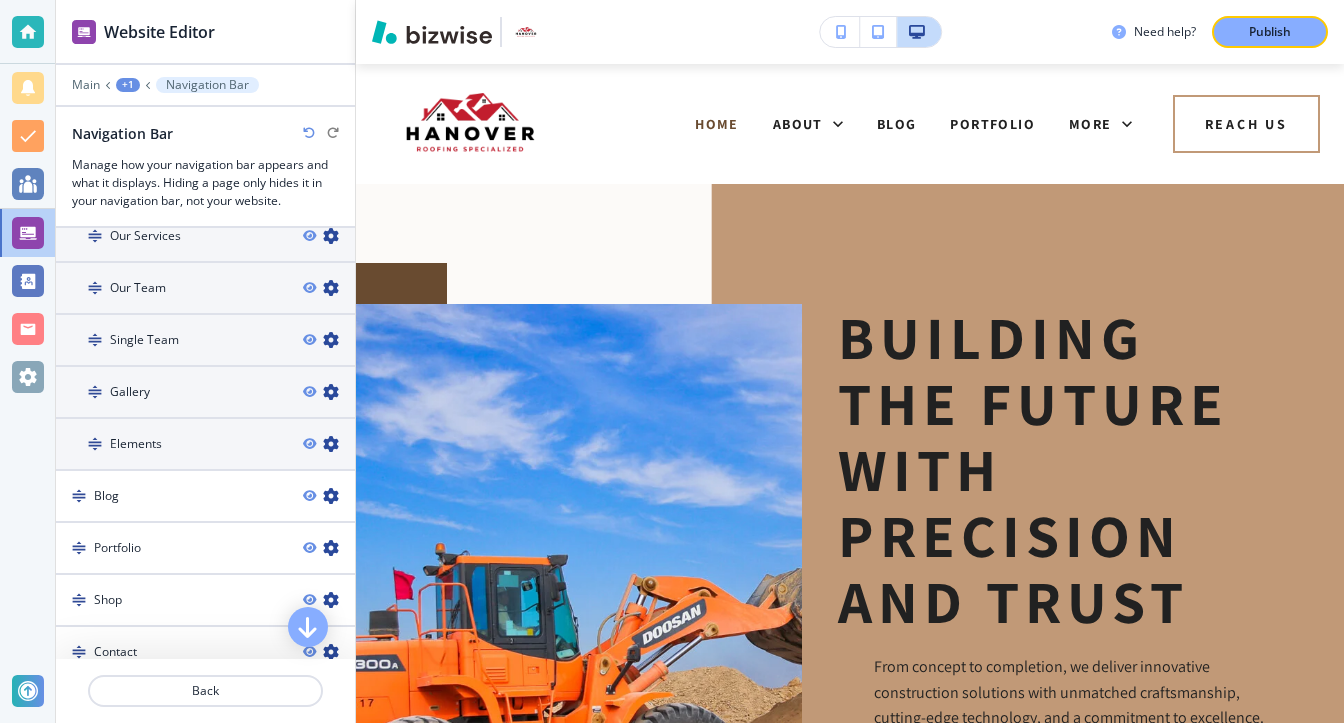 scroll, scrollTop: 1200, scrollLeft: 0, axis: vertical 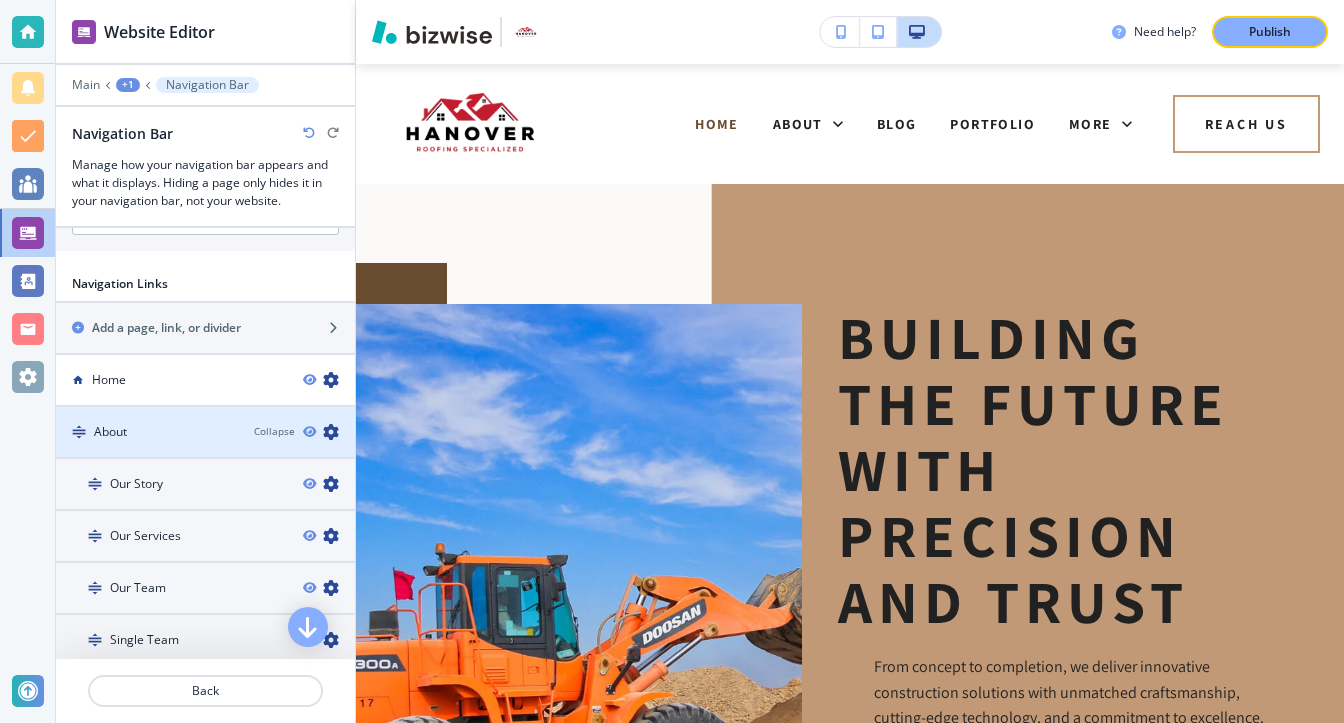 click at bounding box center [331, 432] 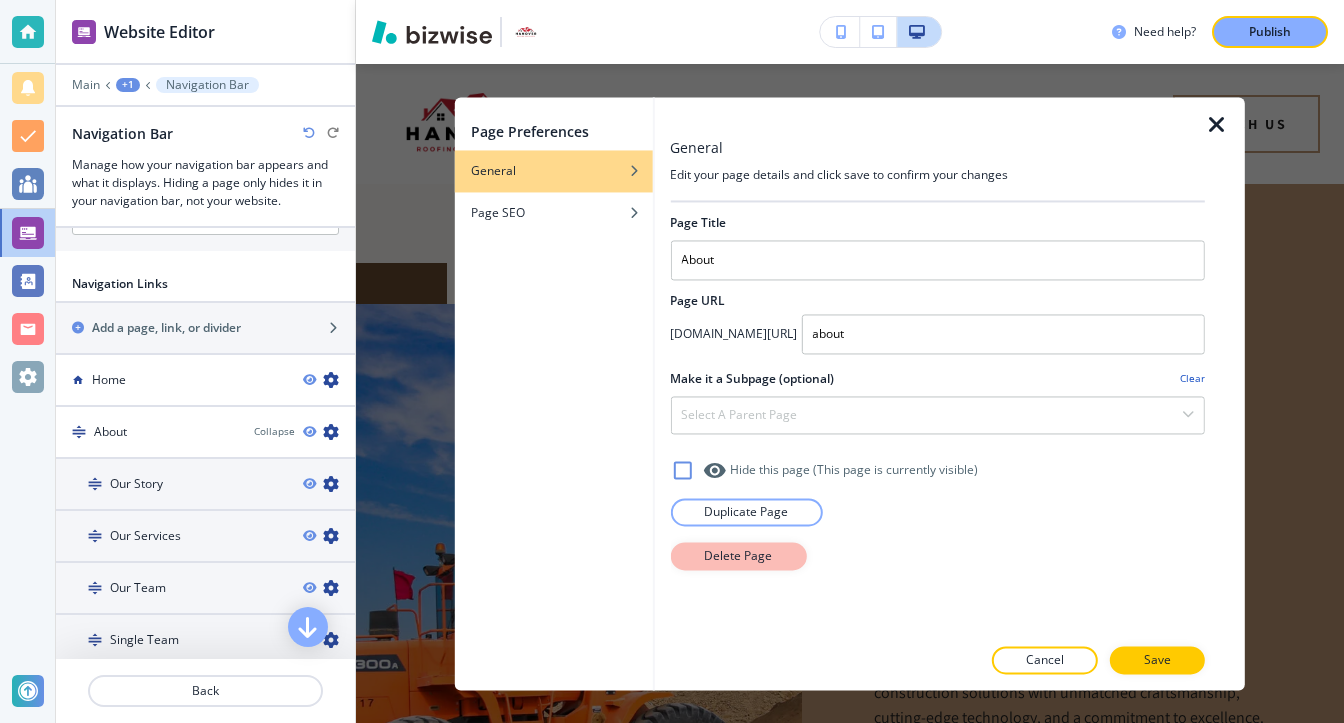 click on "Delete Page" at bounding box center [738, 556] 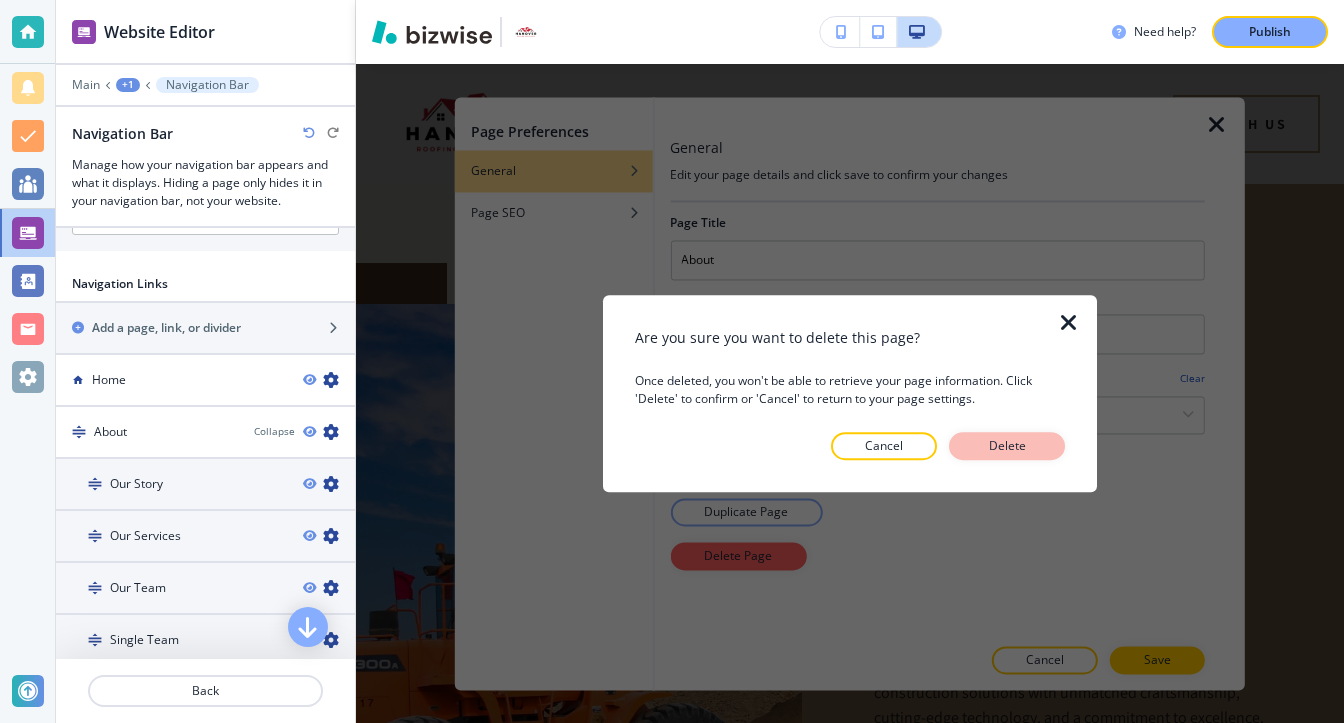 drag, startPoint x: 978, startPoint y: 446, endPoint x: 811, endPoint y: 448, distance: 167.01198 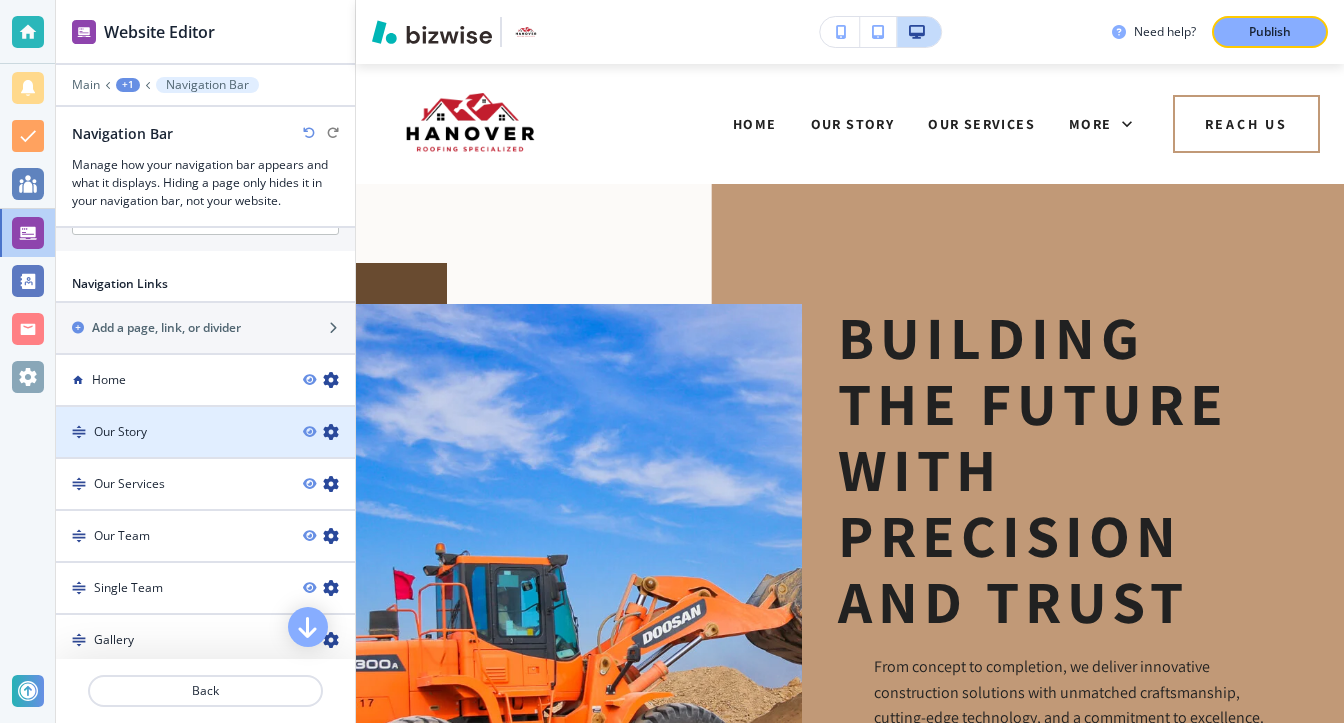 click at bounding box center [331, 432] 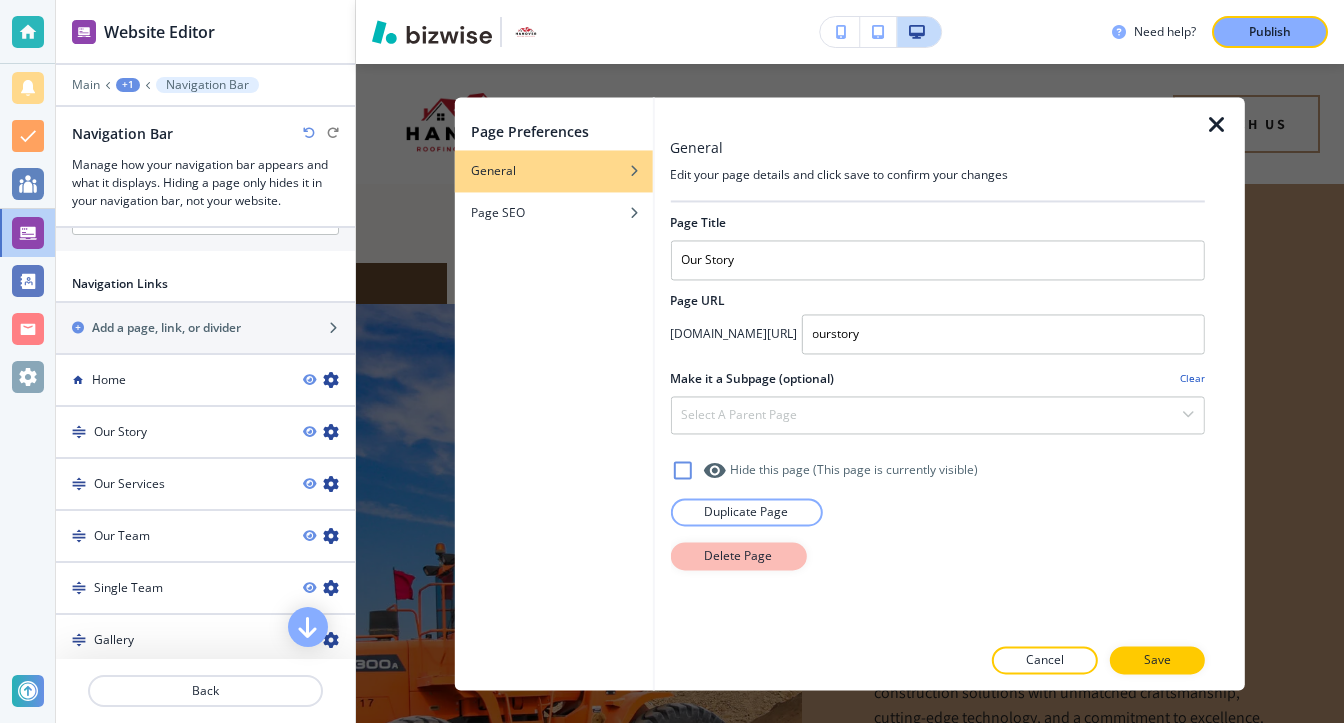 click on "Delete Page" at bounding box center (738, 556) 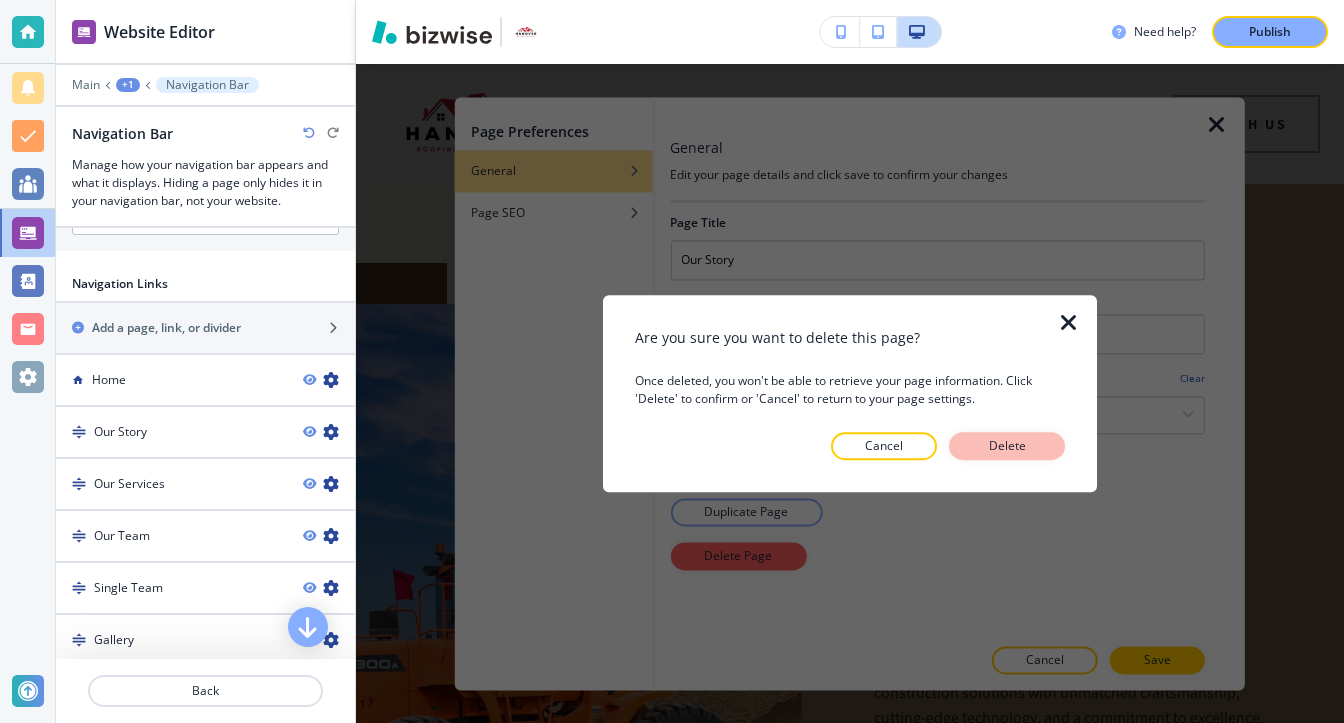 click on "Delete" at bounding box center (1007, 446) 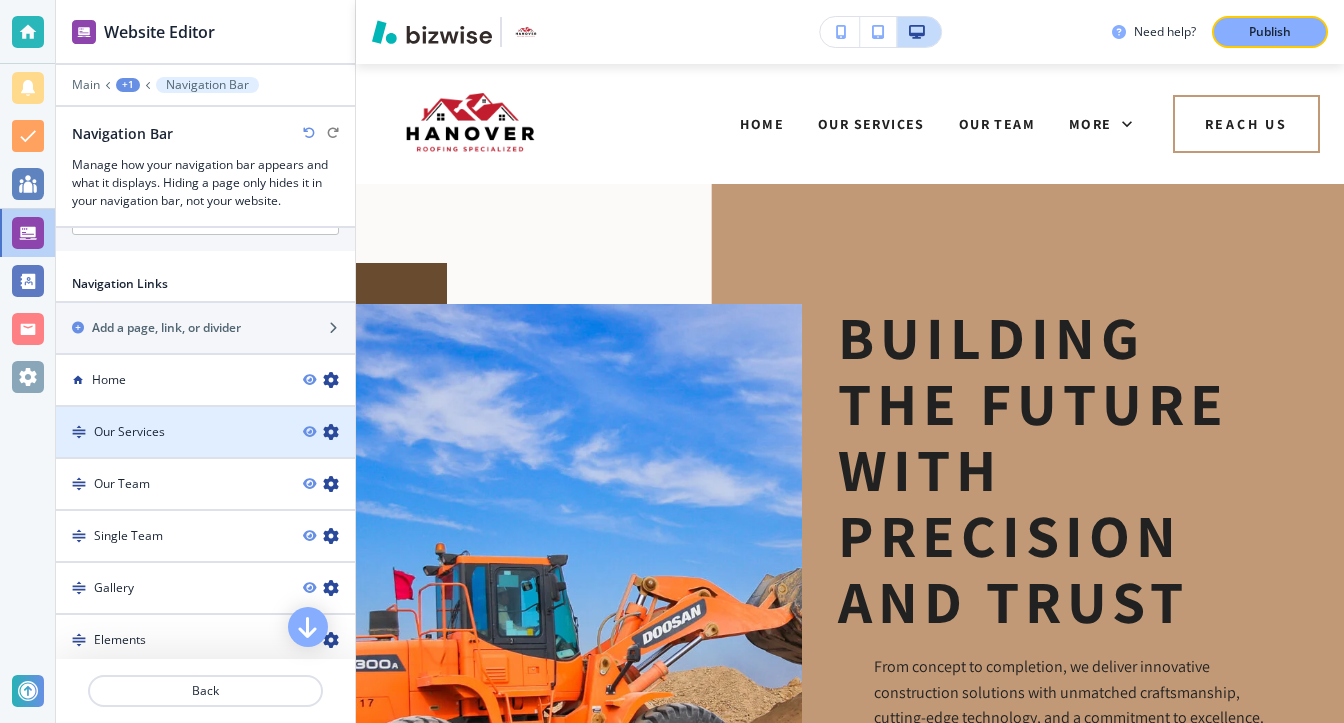 click at bounding box center (331, 432) 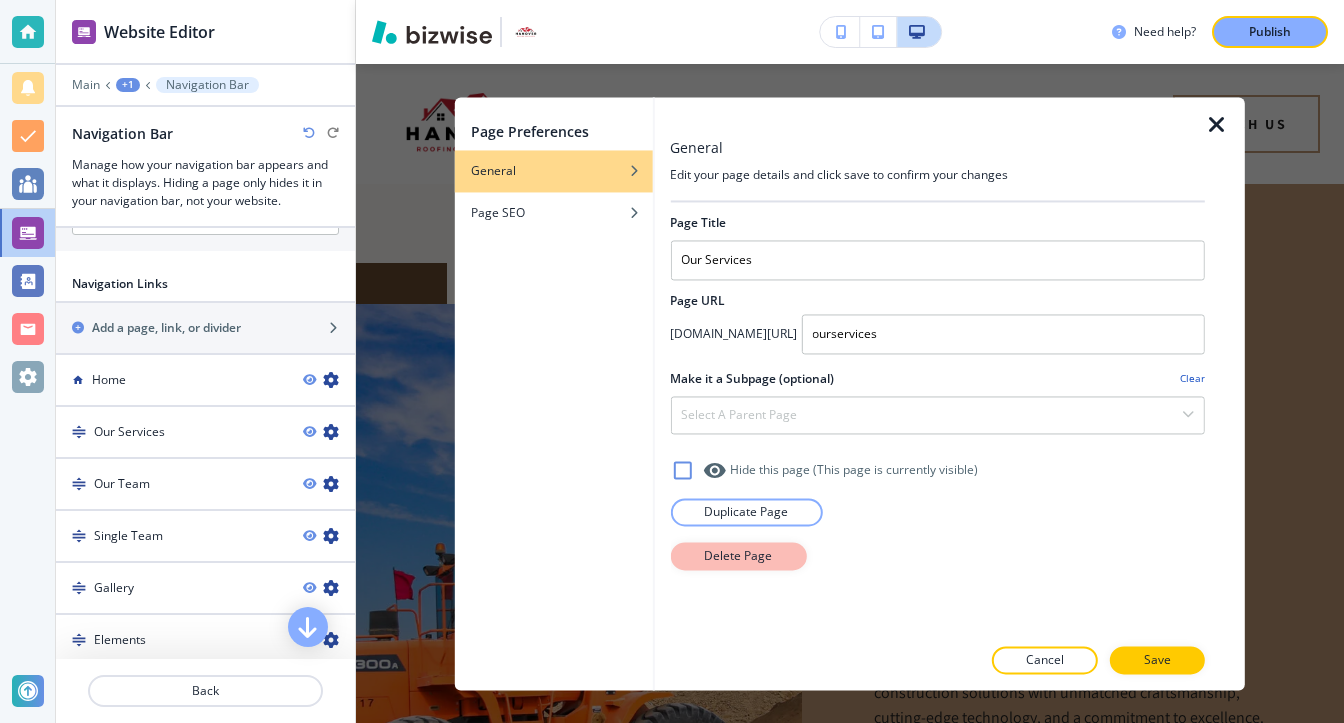 click on "Delete Page" at bounding box center (738, 556) 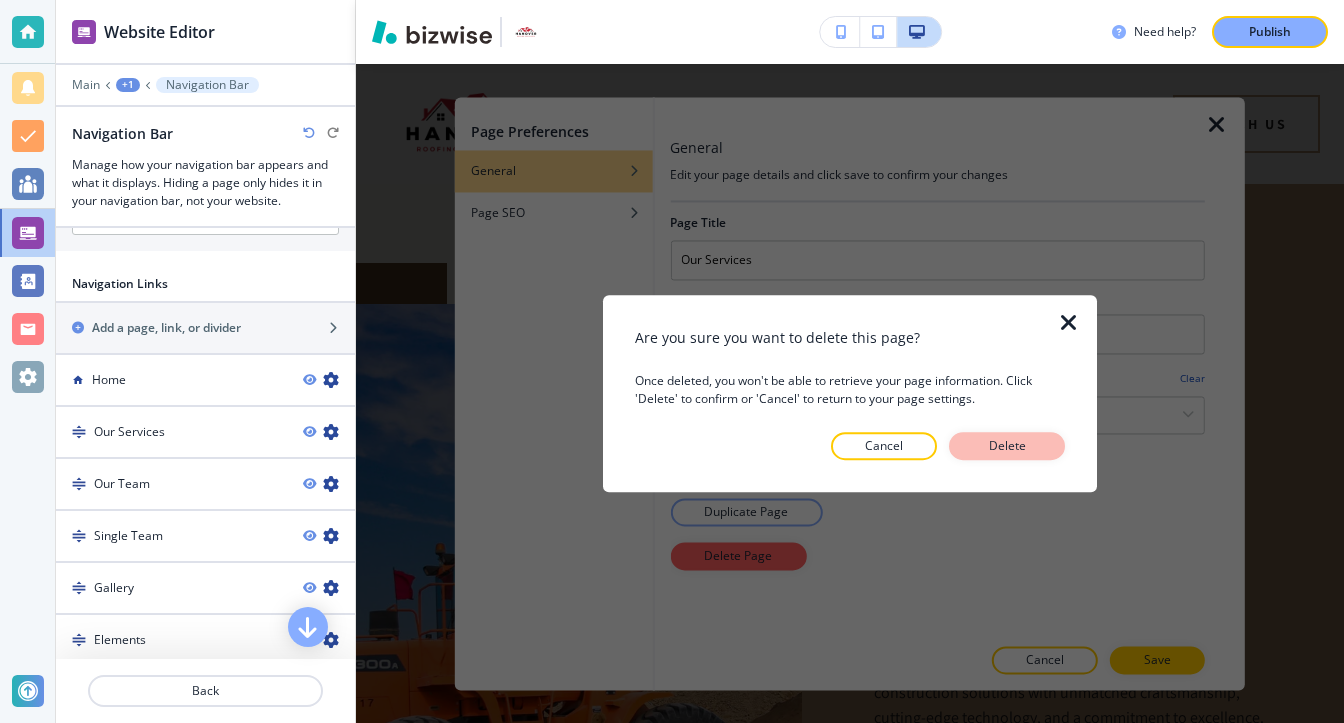 click on "Delete" at bounding box center (1007, 446) 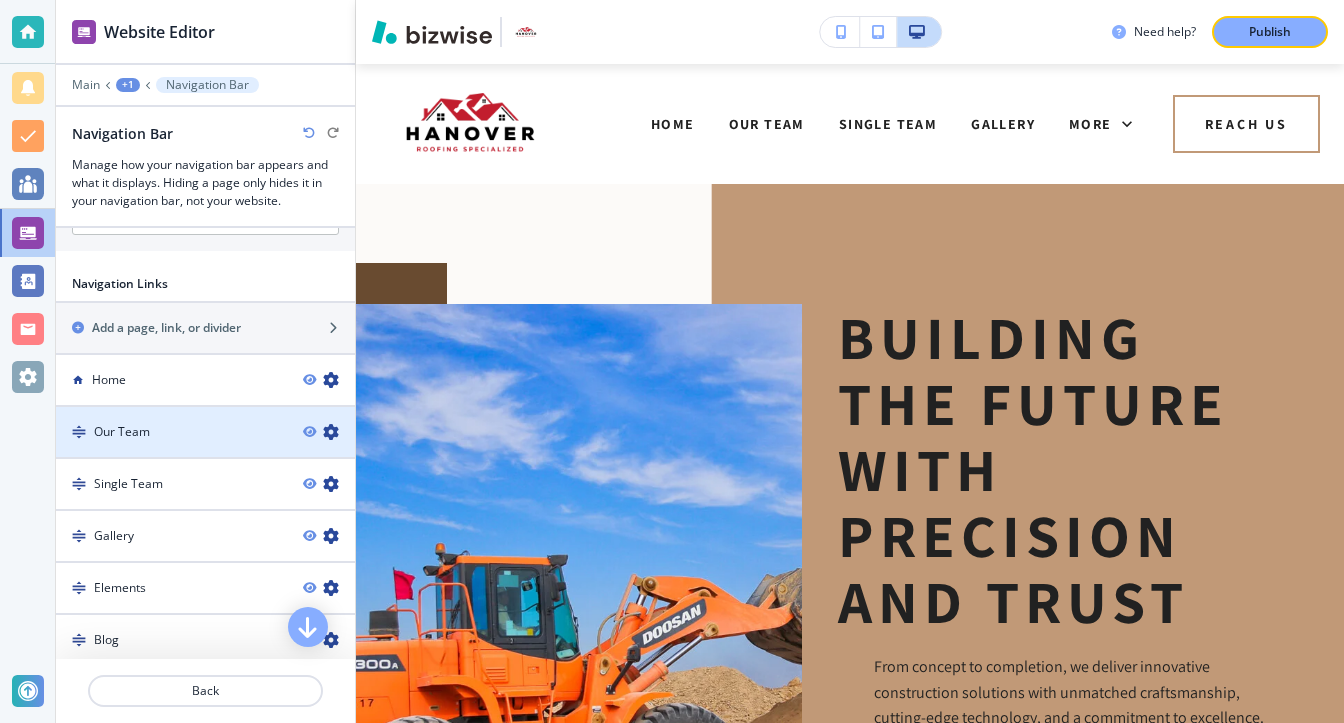 click at bounding box center [331, 432] 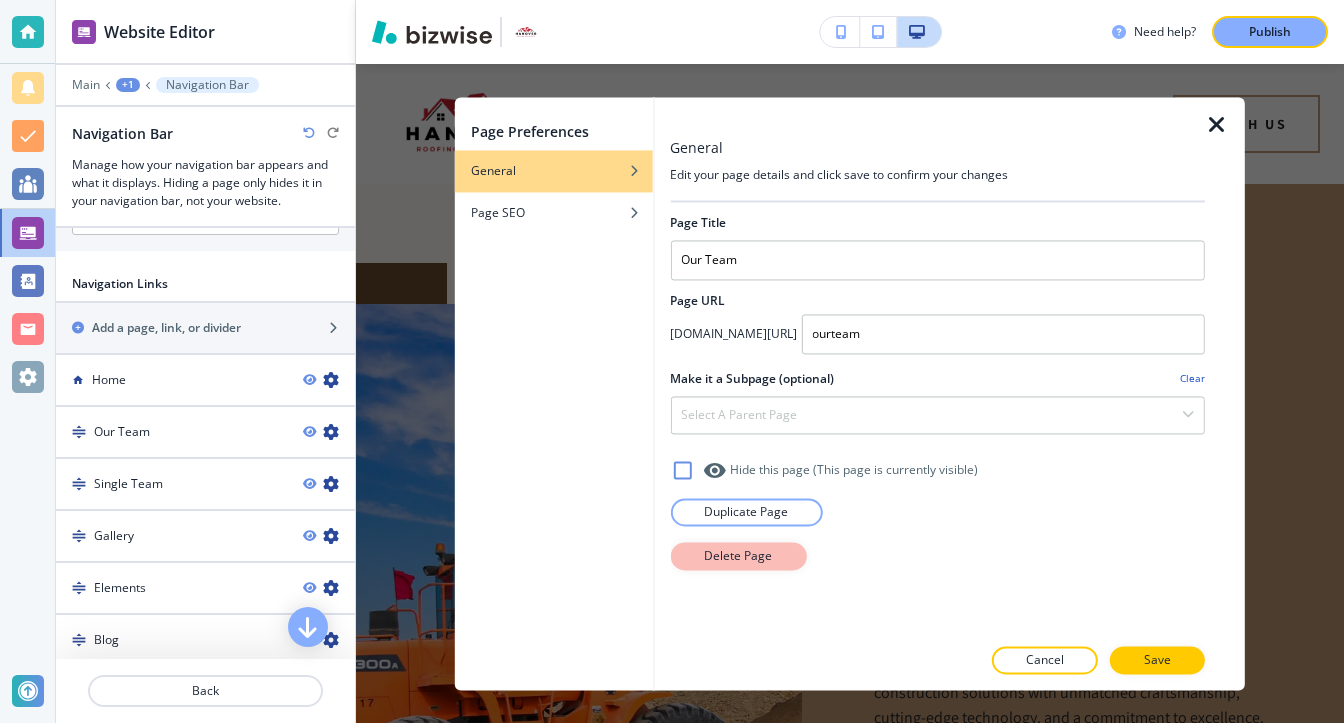 click on "Delete Page" at bounding box center (738, 556) 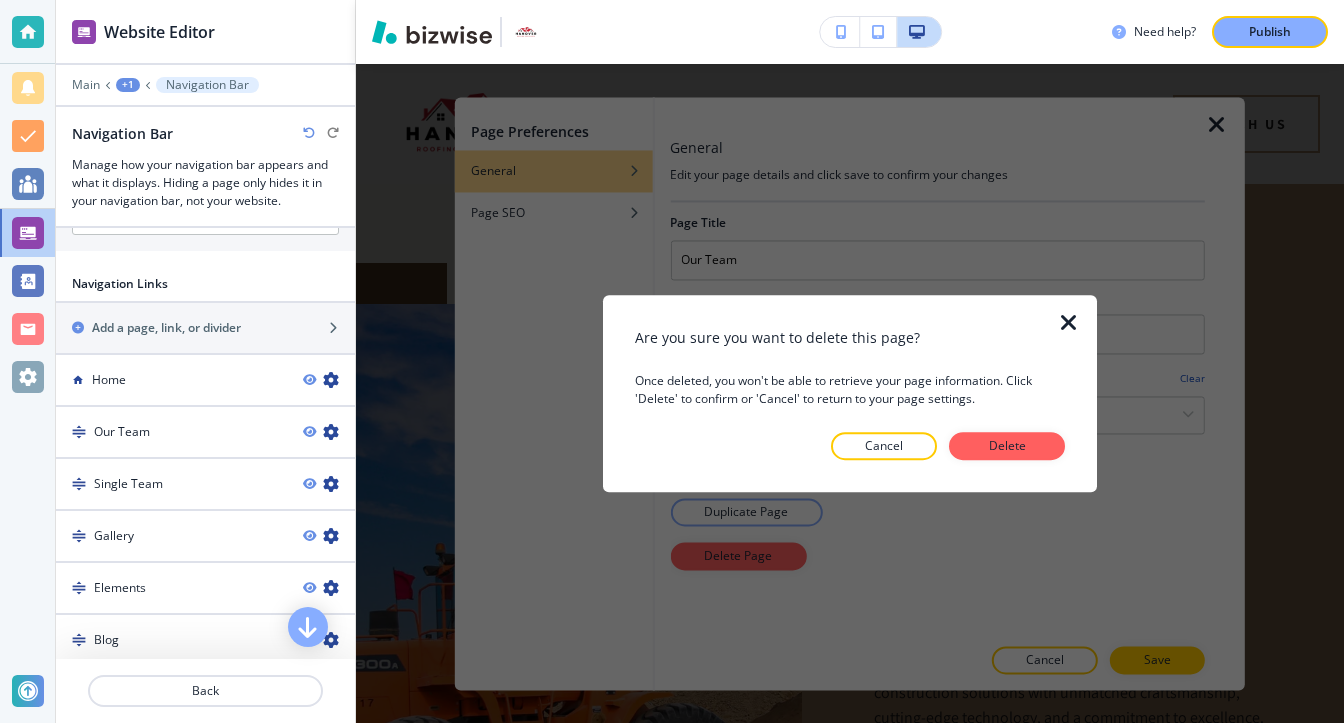 click at bounding box center [850, 476] 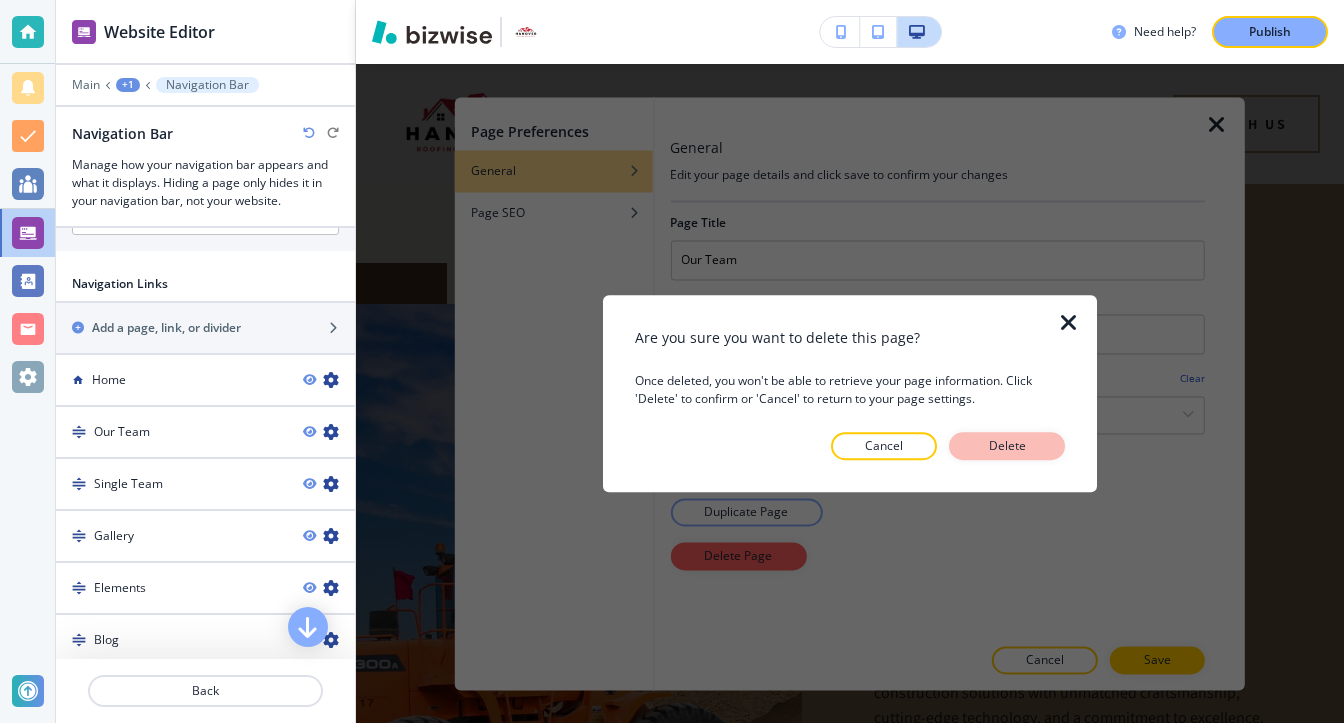 click on "Delete" at bounding box center (1007, 446) 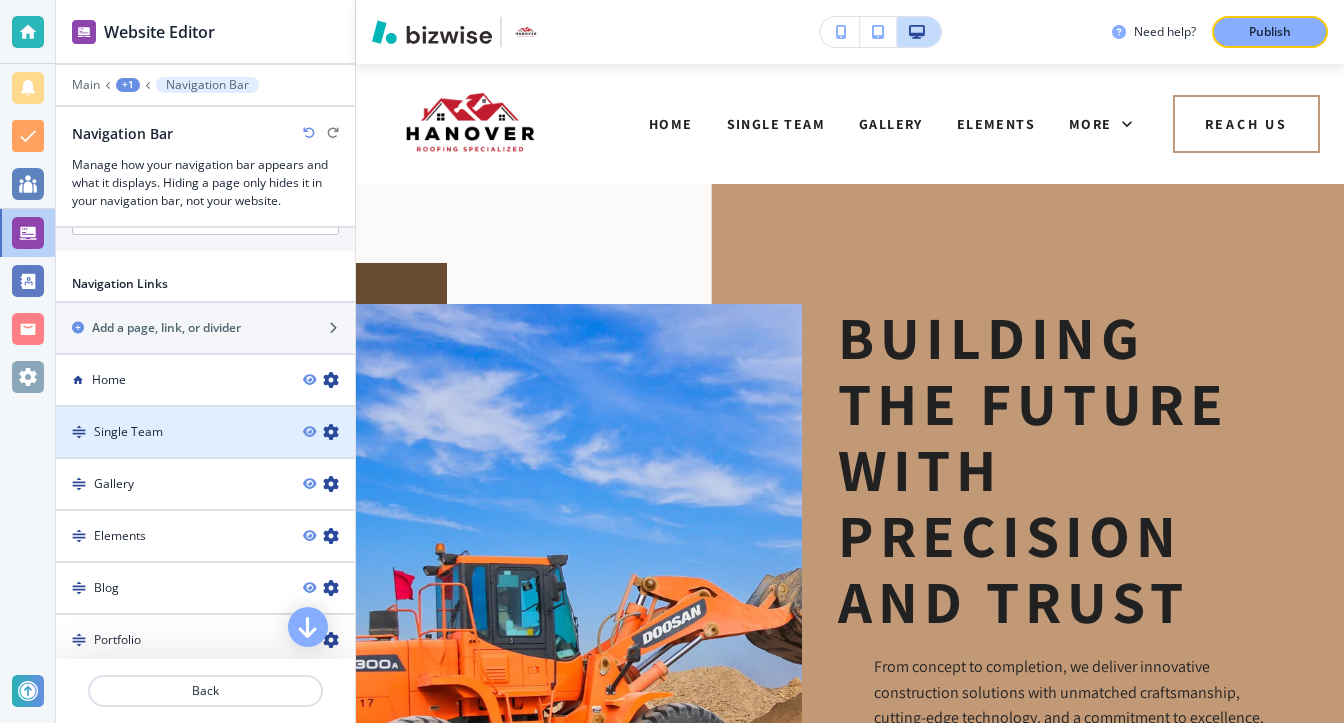 click at bounding box center [331, 432] 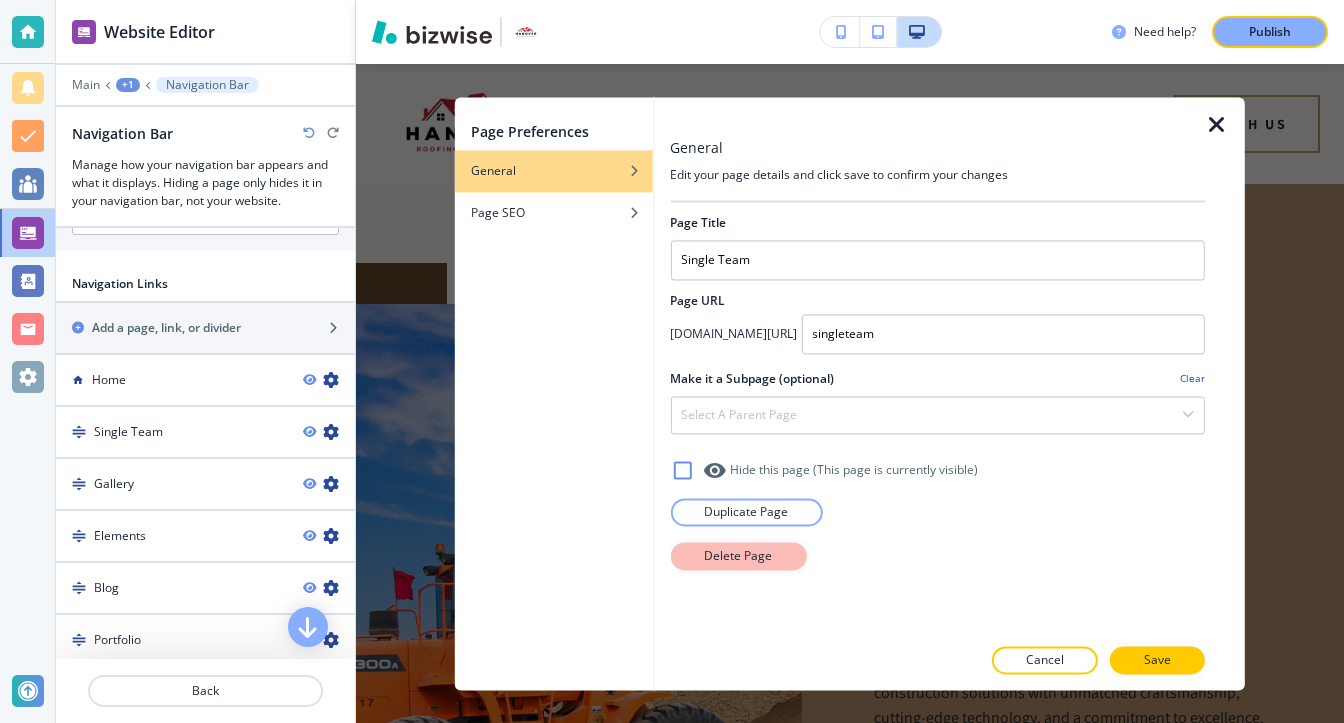 click on "Delete Page" at bounding box center (738, 556) 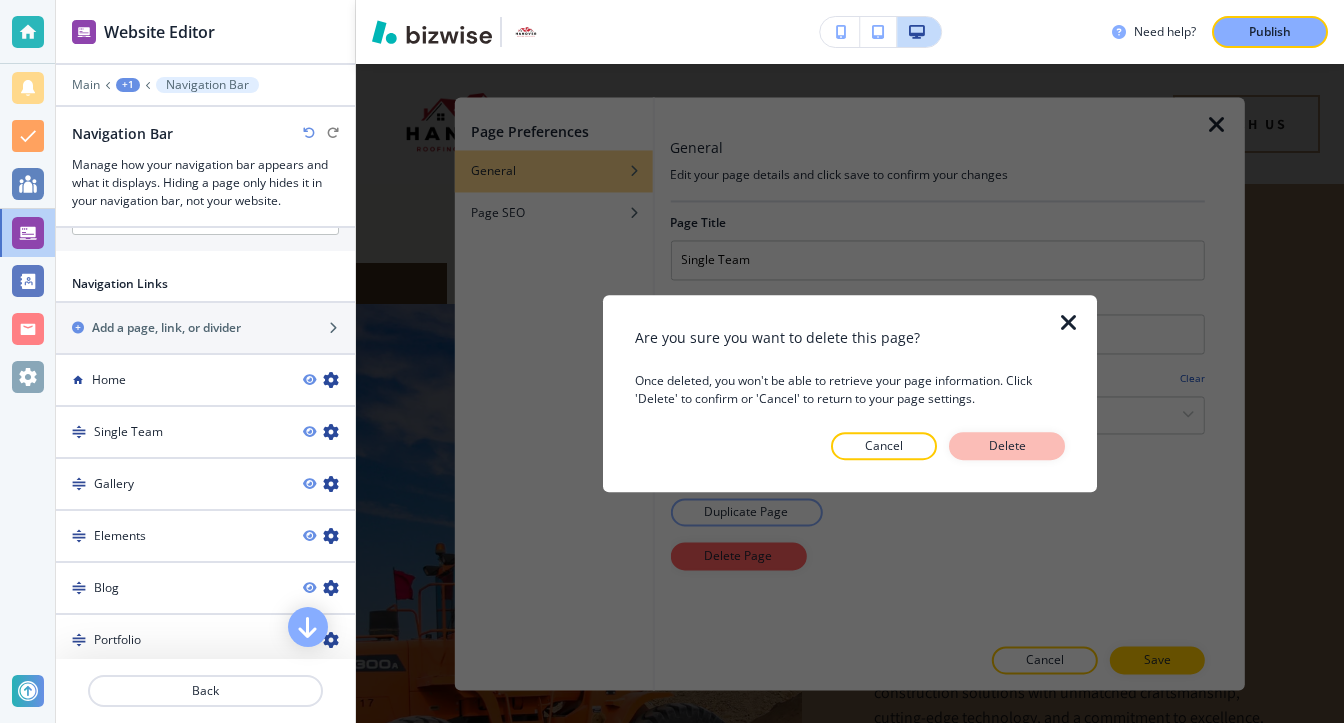 click on "Delete" at bounding box center [1007, 446] 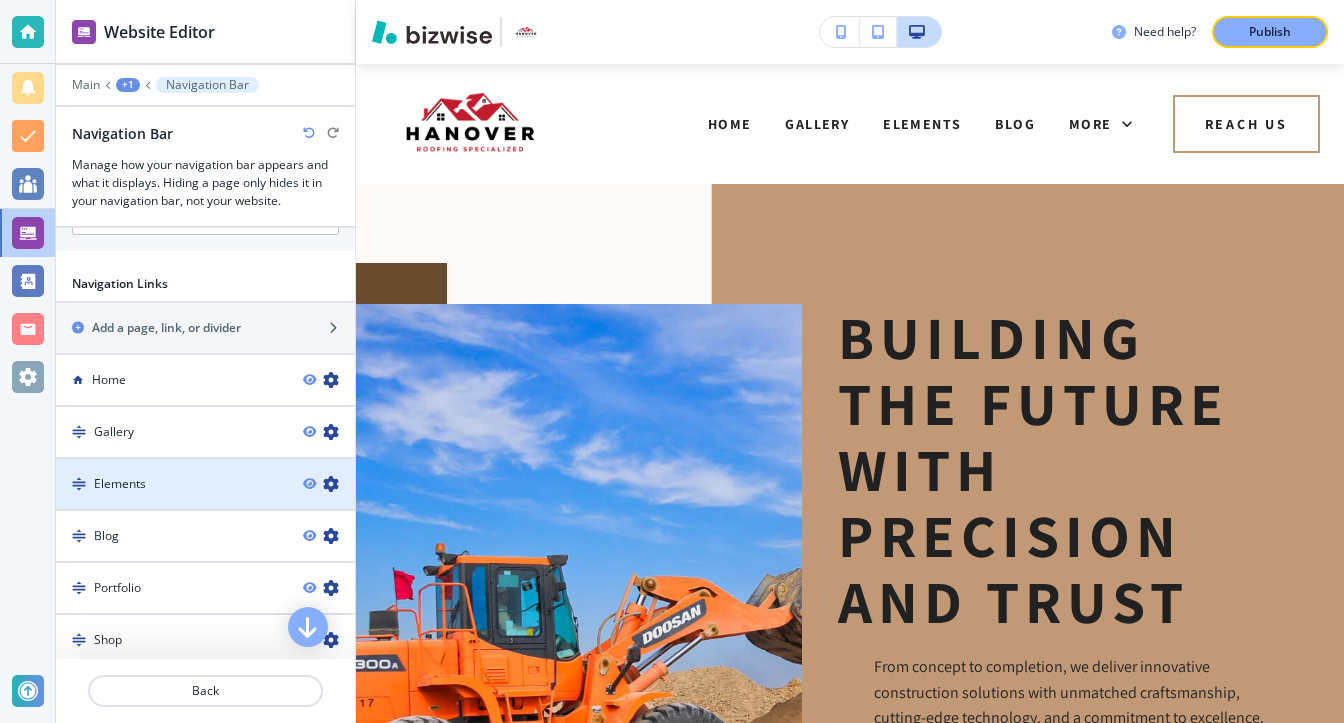 click at bounding box center [331, 484] 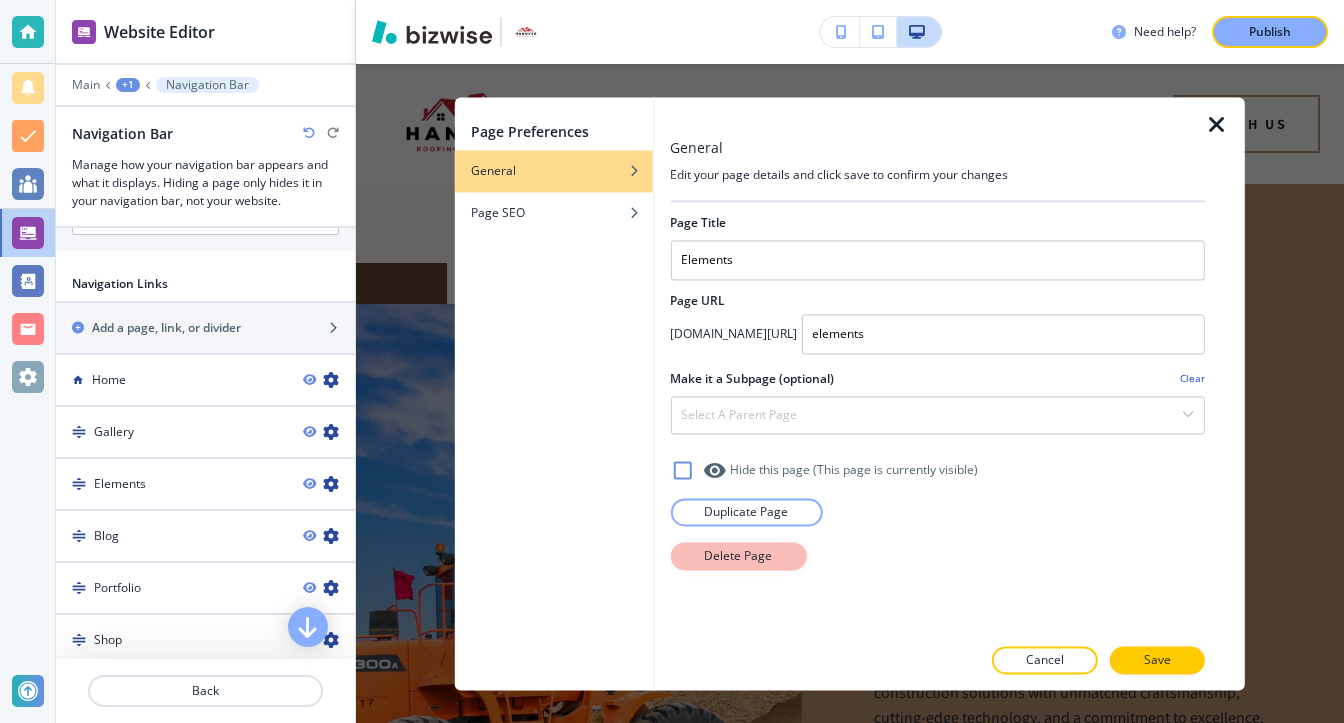 click on "Delete Page" at bounding box center (738, 556) 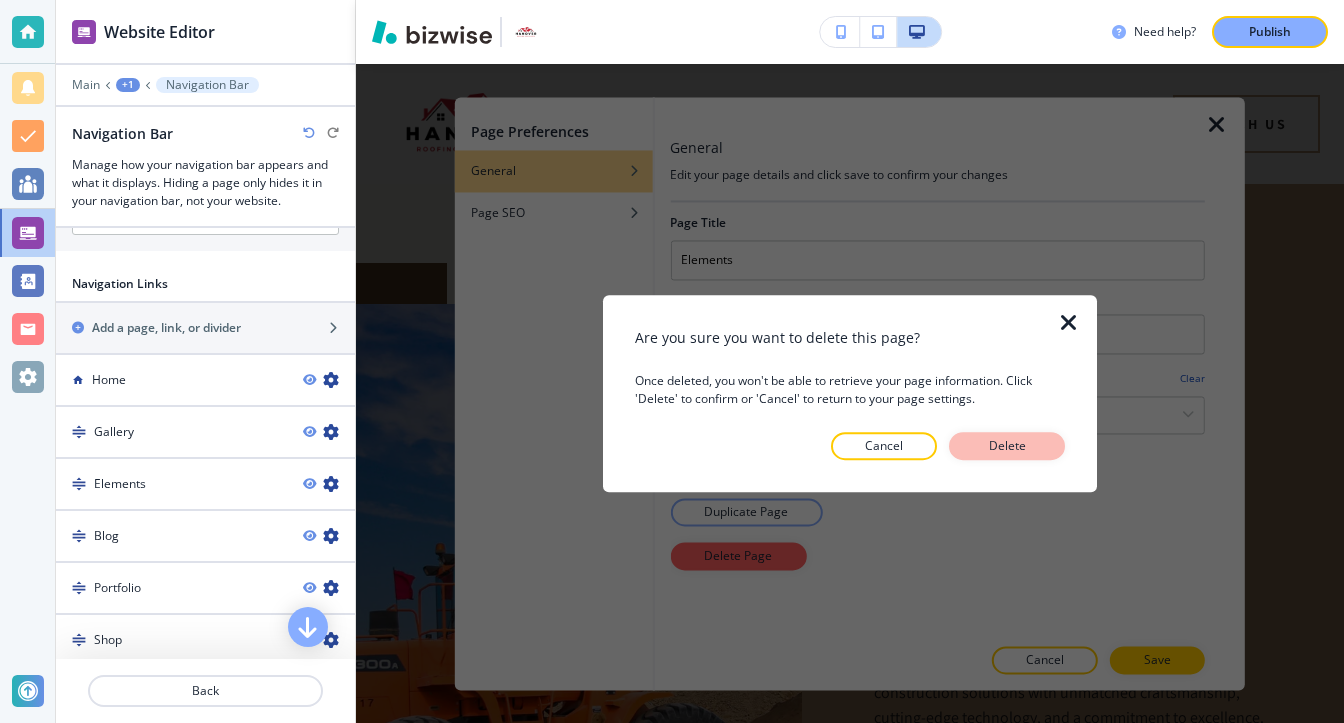 click on "Delete" at bounding box center (1007, 446) 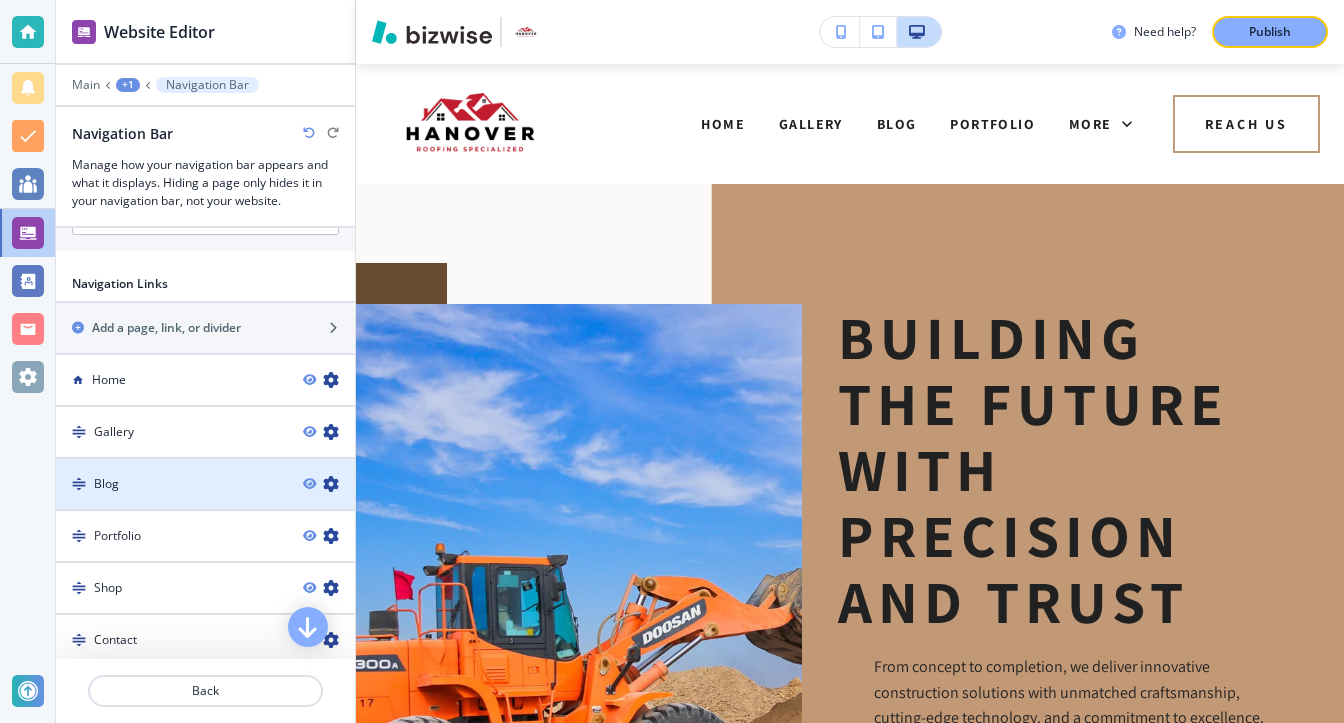 click at bounding box center (331, 484) 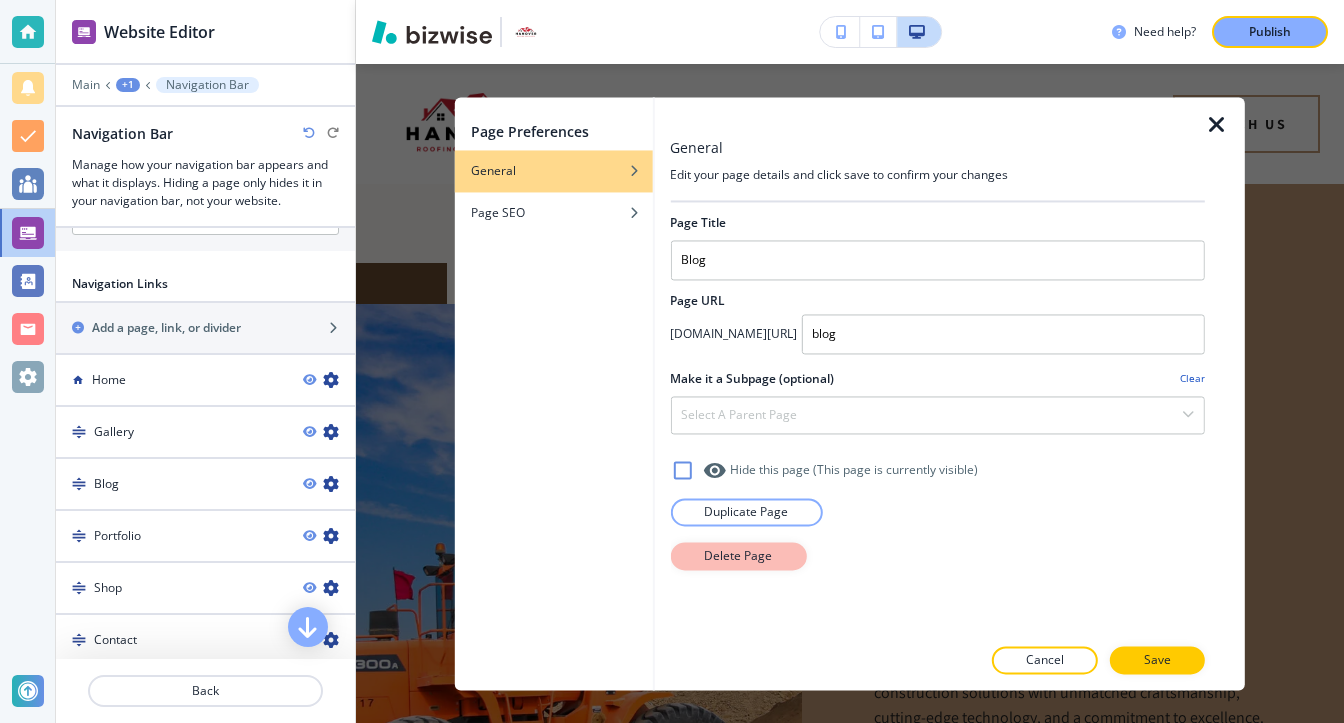 click on "Delete Page" at bounding box center [738, 556] 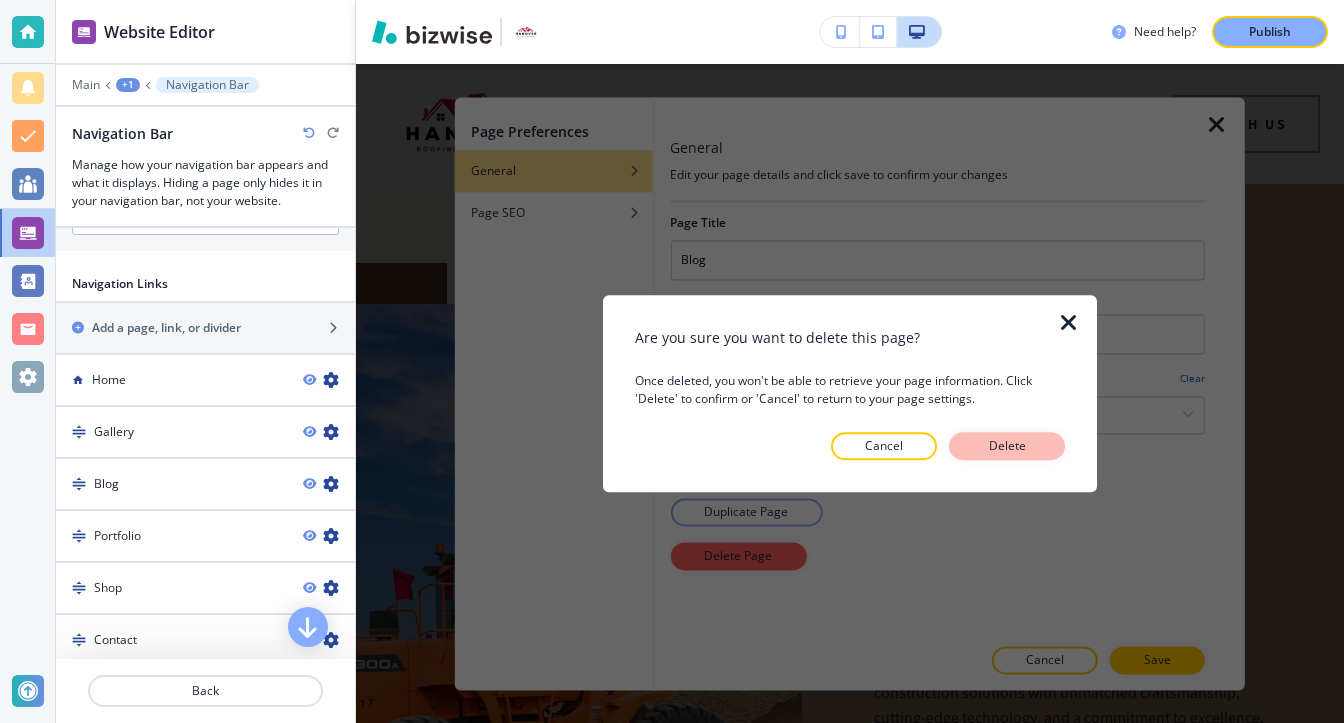 click on "Delete" at bounding box center [1007, 446] 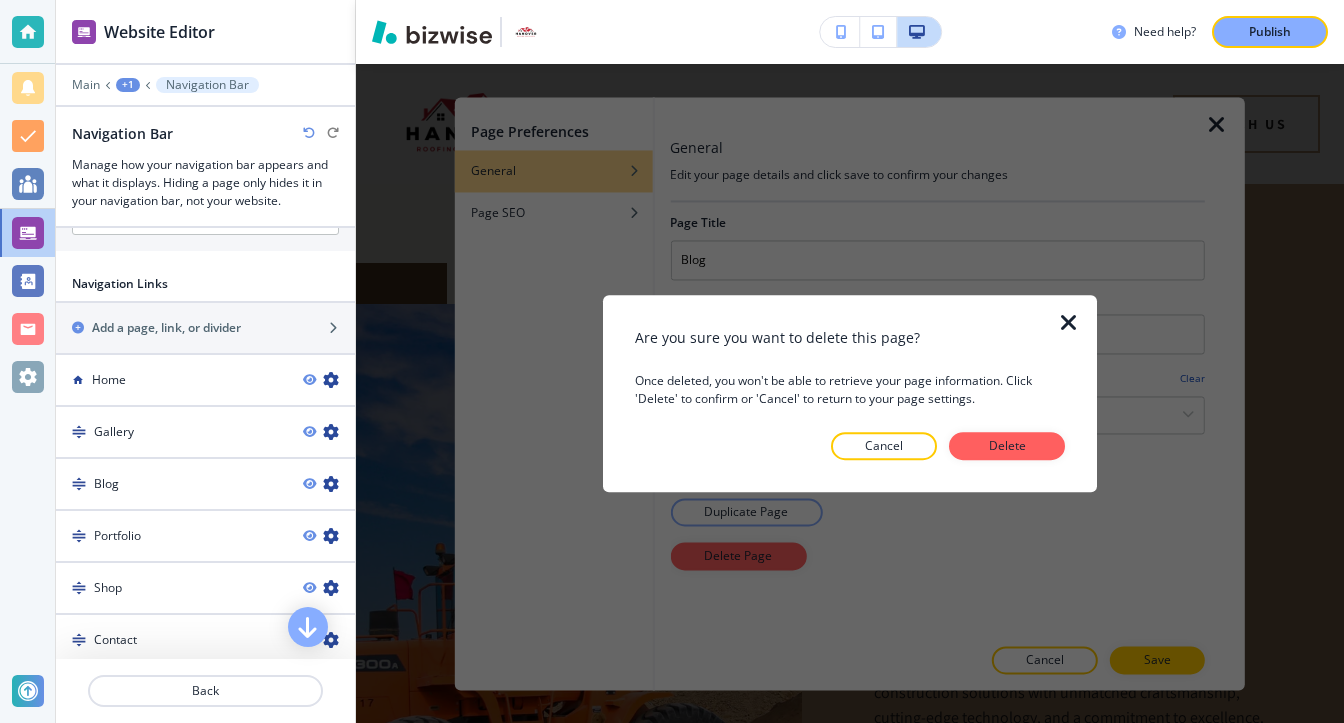 scroll, scrollTop: 1197, scrollLeft: 0, axis: vertical 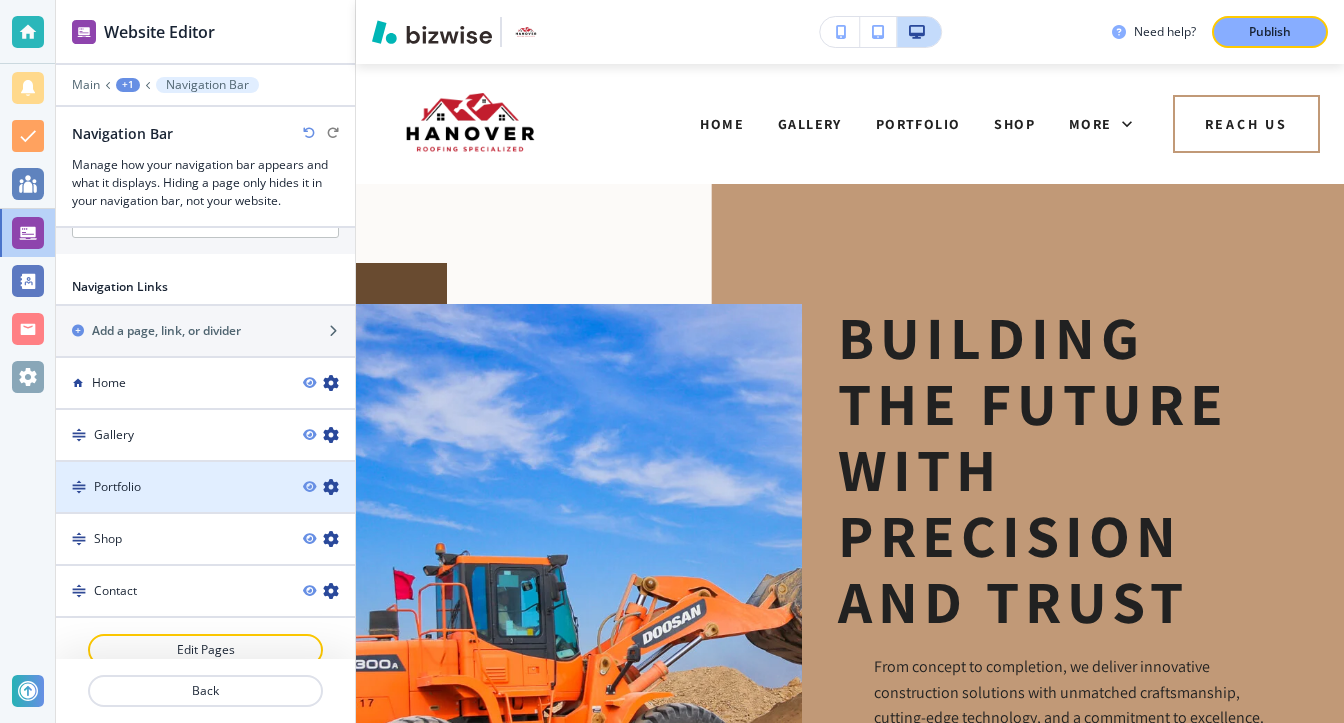 click at bounding box center [331, 487] 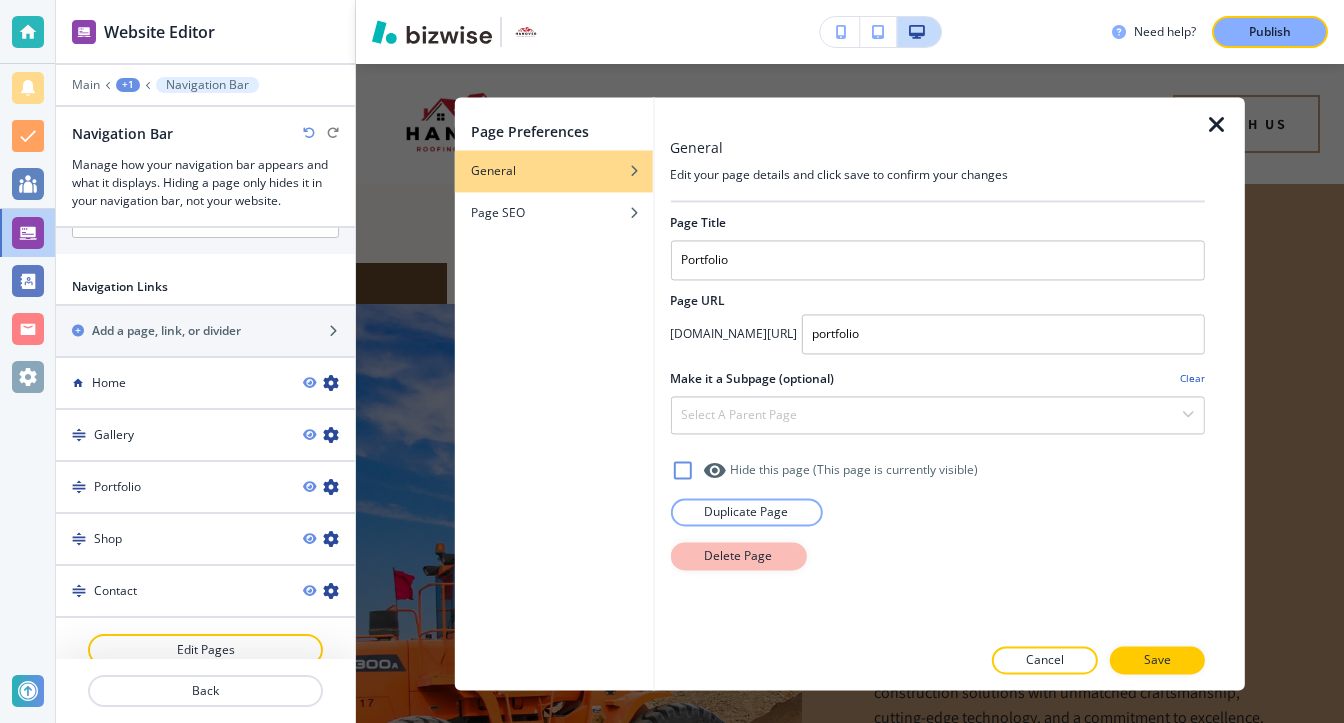 click on "Delete Page" at bounding box center [738, 556] 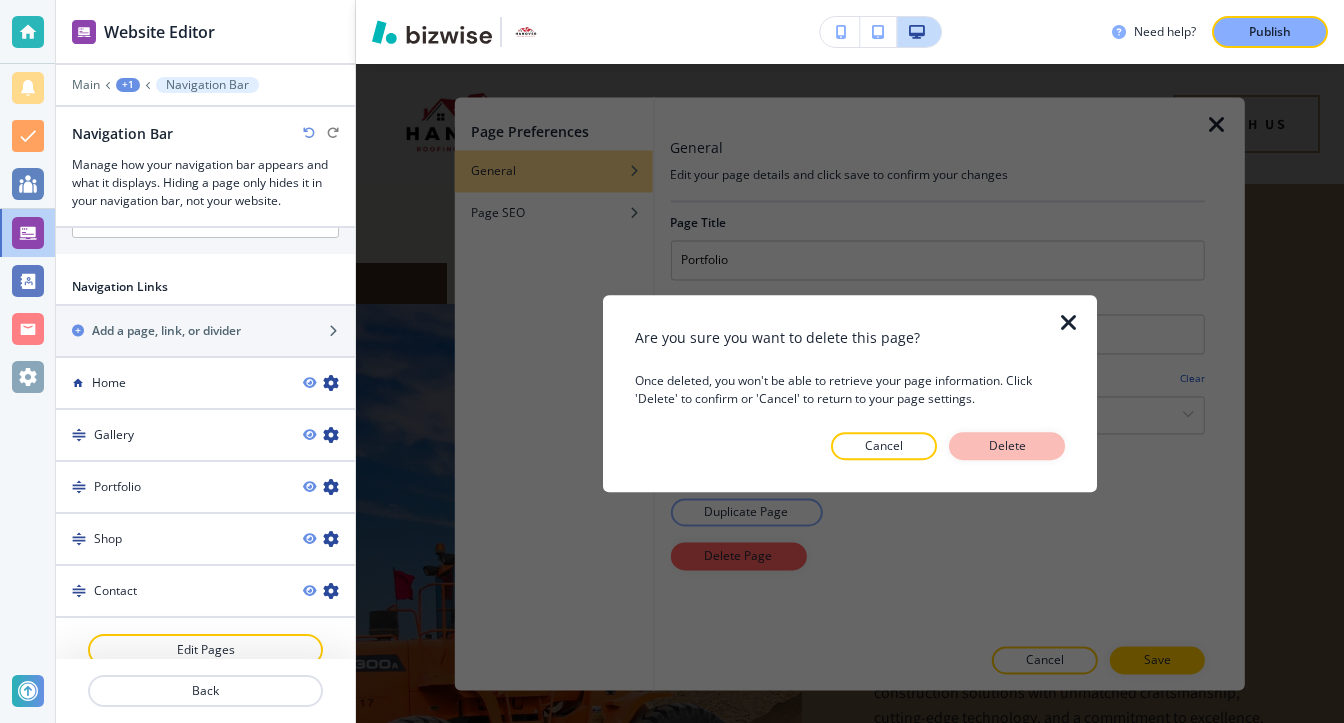 click on "Delete" at bounding box center [1007, 446] 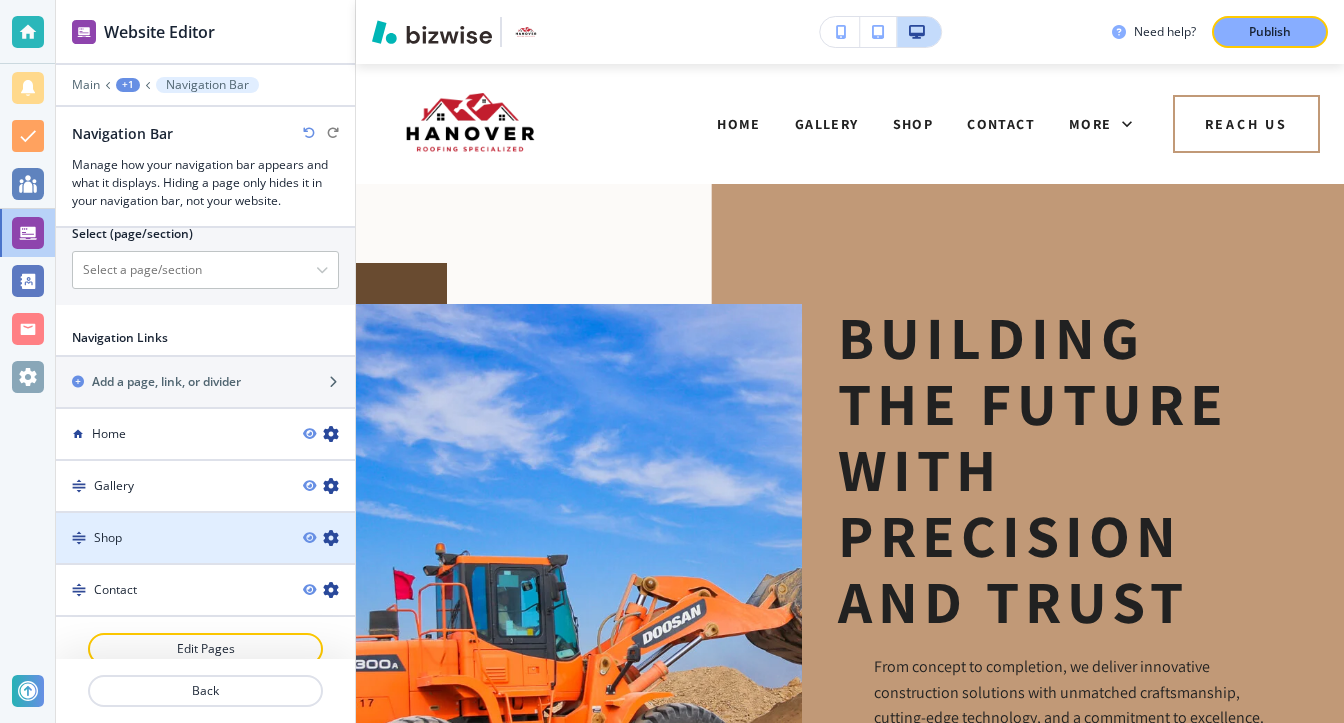 click at bounding box center (331, 538) 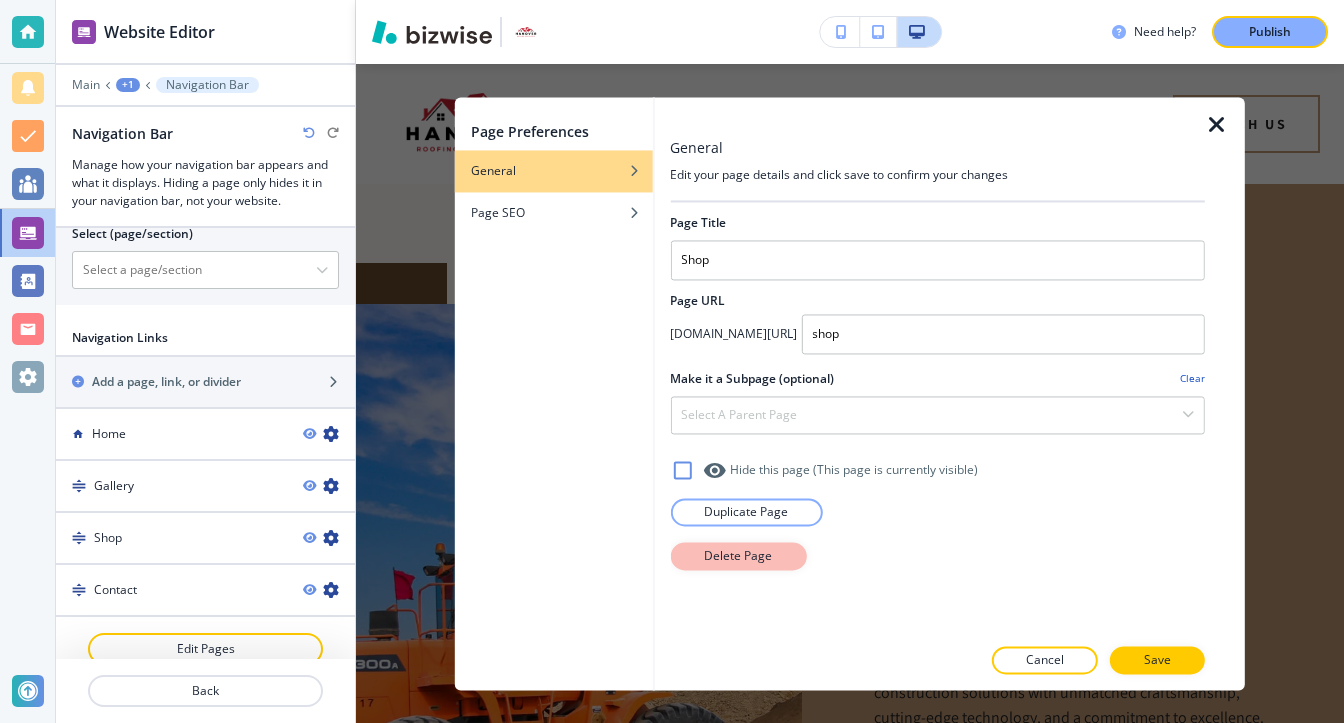 click on "Delete Page" at bounding box center [738, 556] 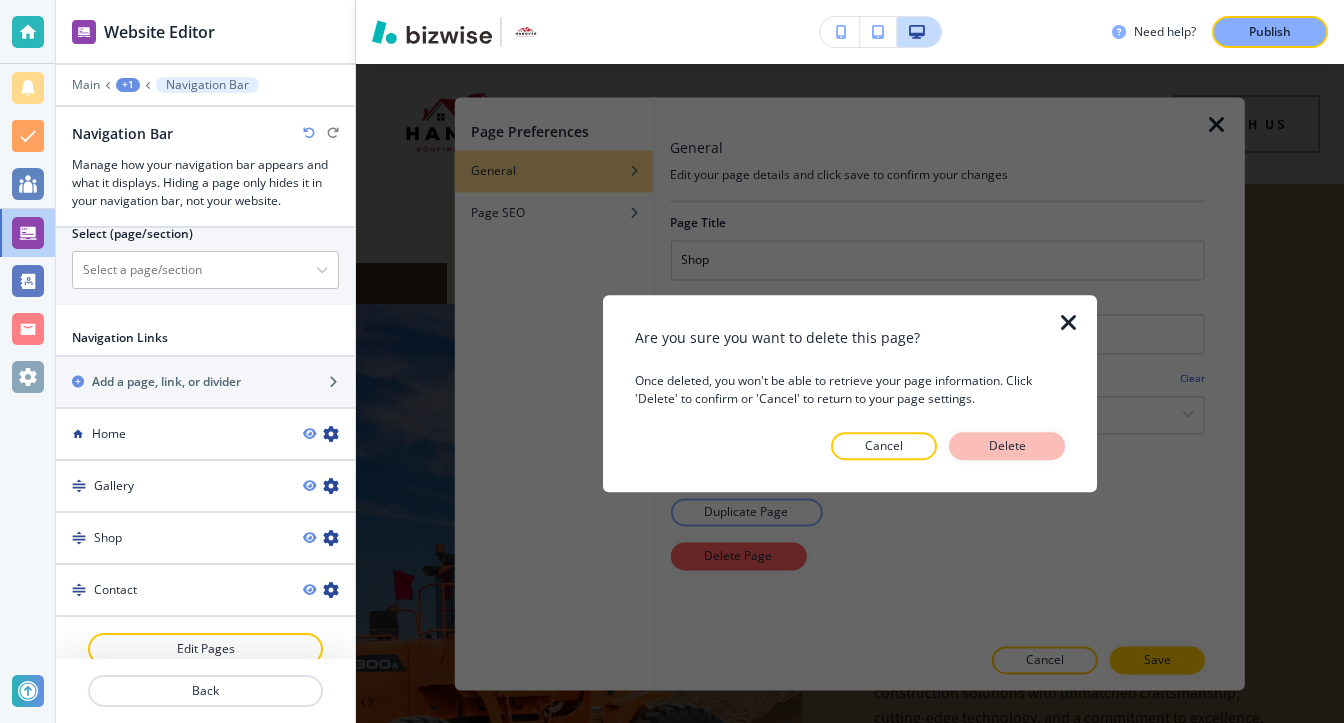 click on "Delete" at bounding box center (1007, 446) 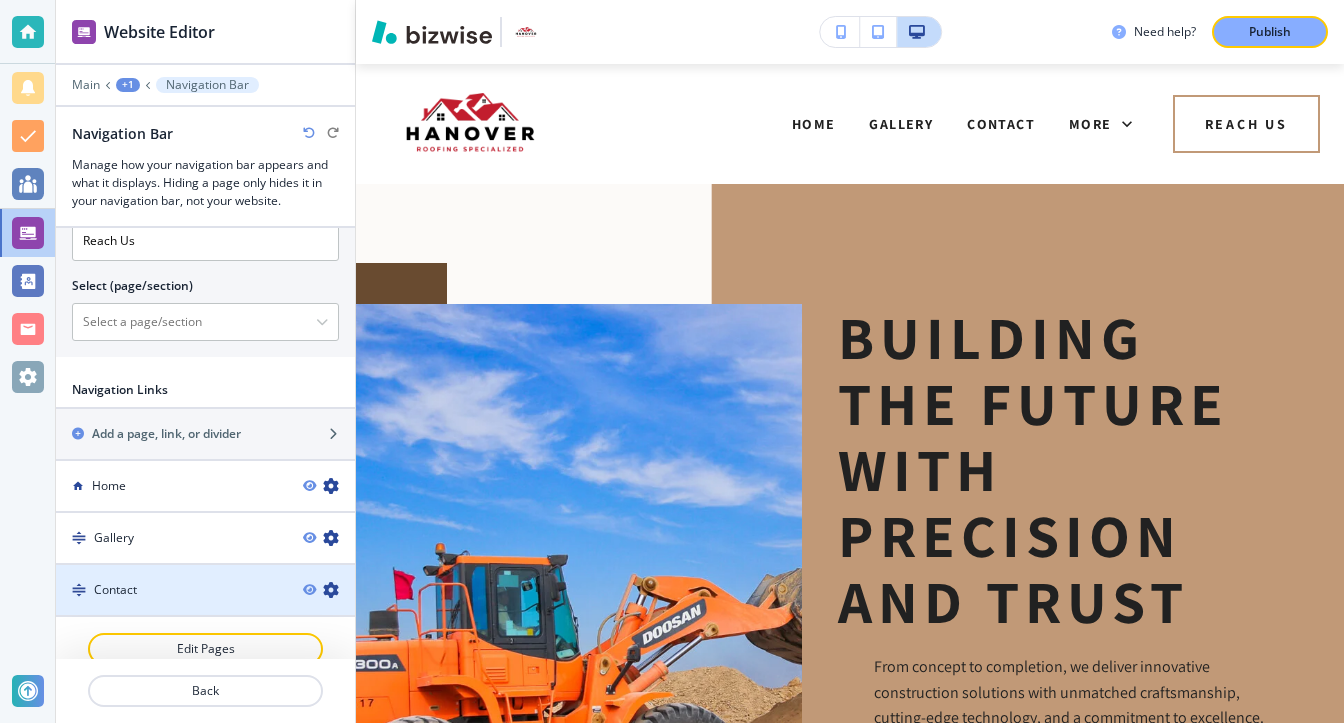 click at bounding box center [331, 590] 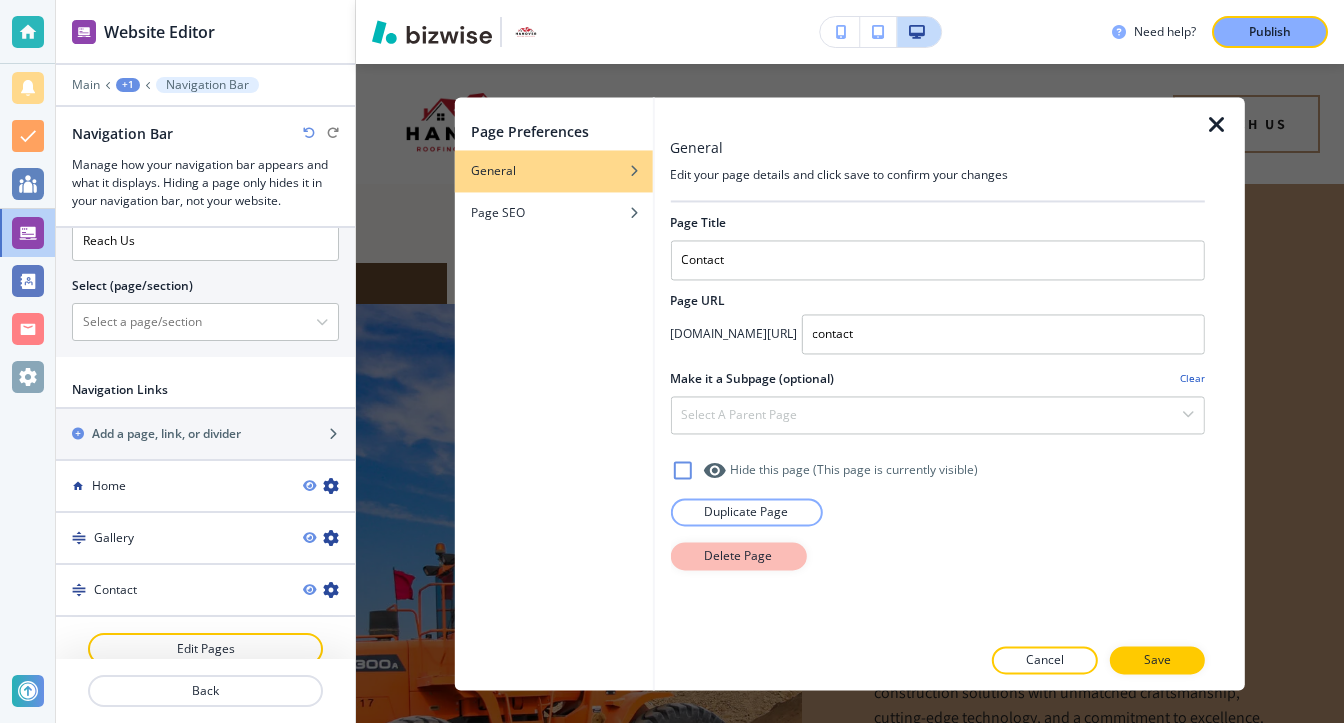 click on "Delete Page" at bounding box center [738, 556] 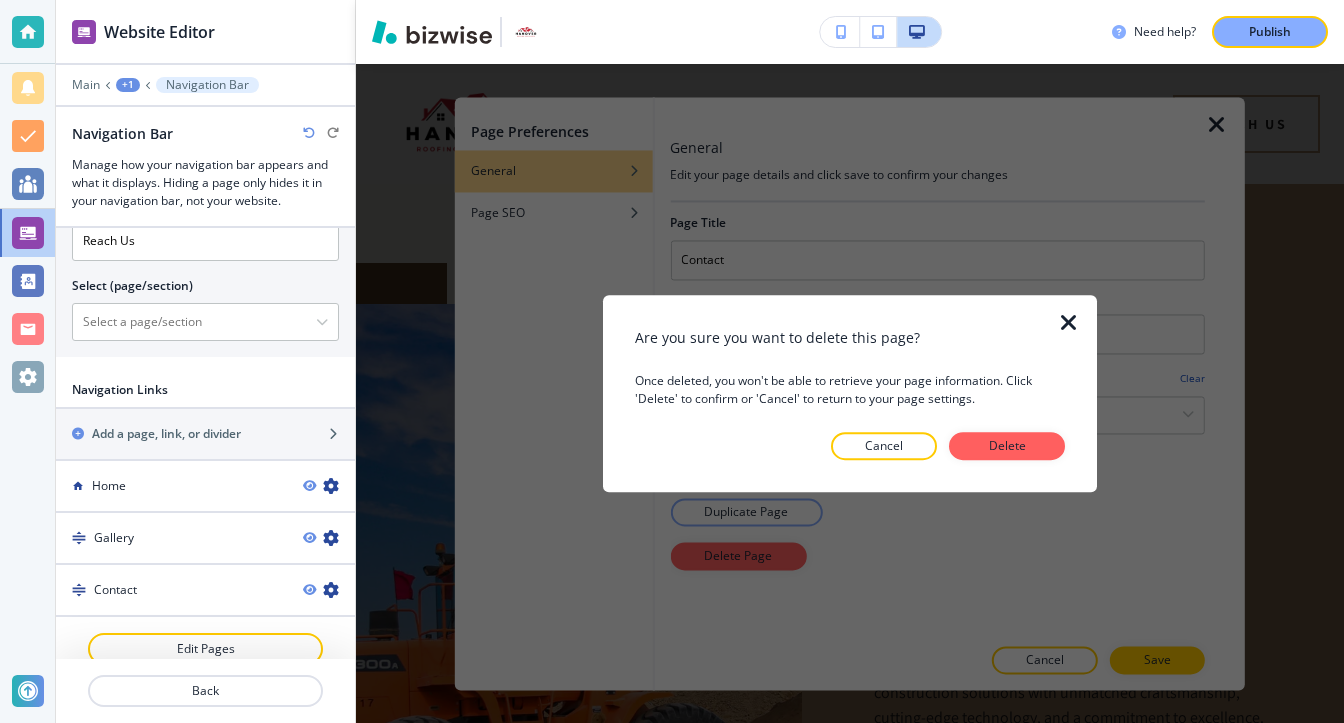 drag, startPoint x: 974, startPoint y: 454, endPoint x: 983, endPoint y: 466, distance: 15 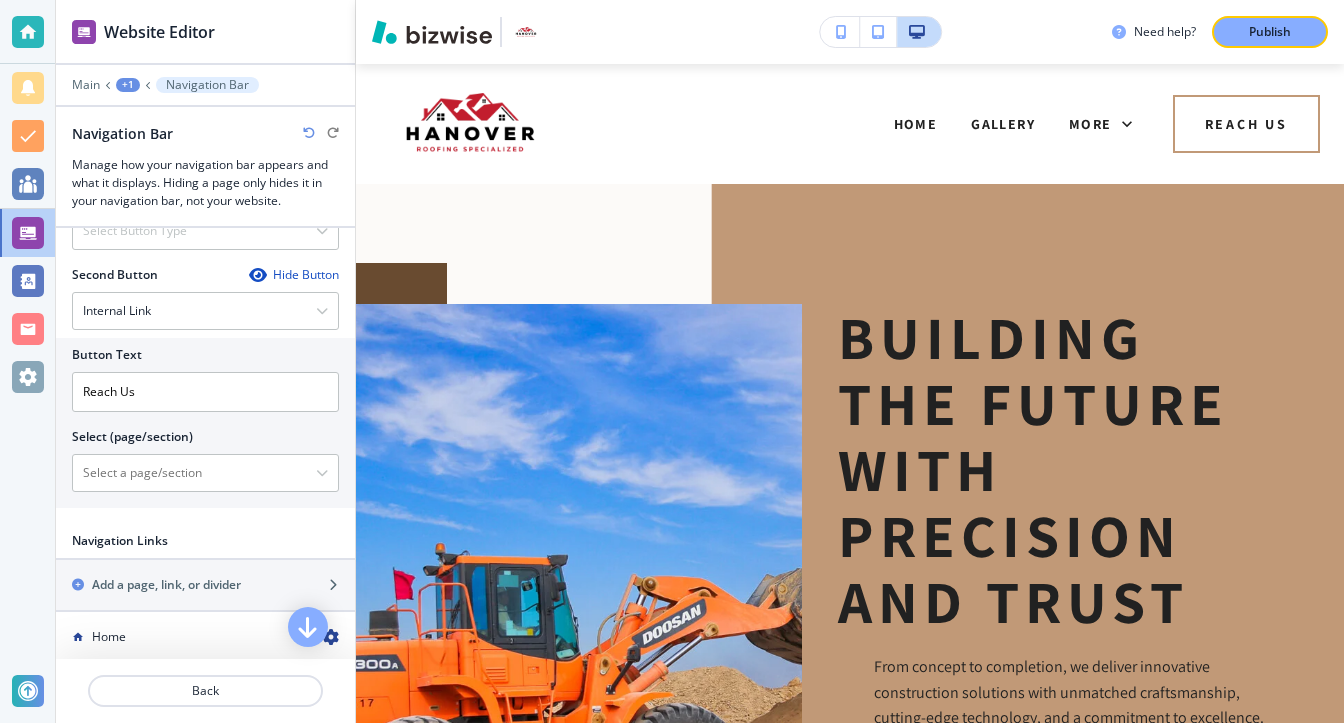 scroll, scrollTop: 1043, scrollLeft: 0, axis: vertical 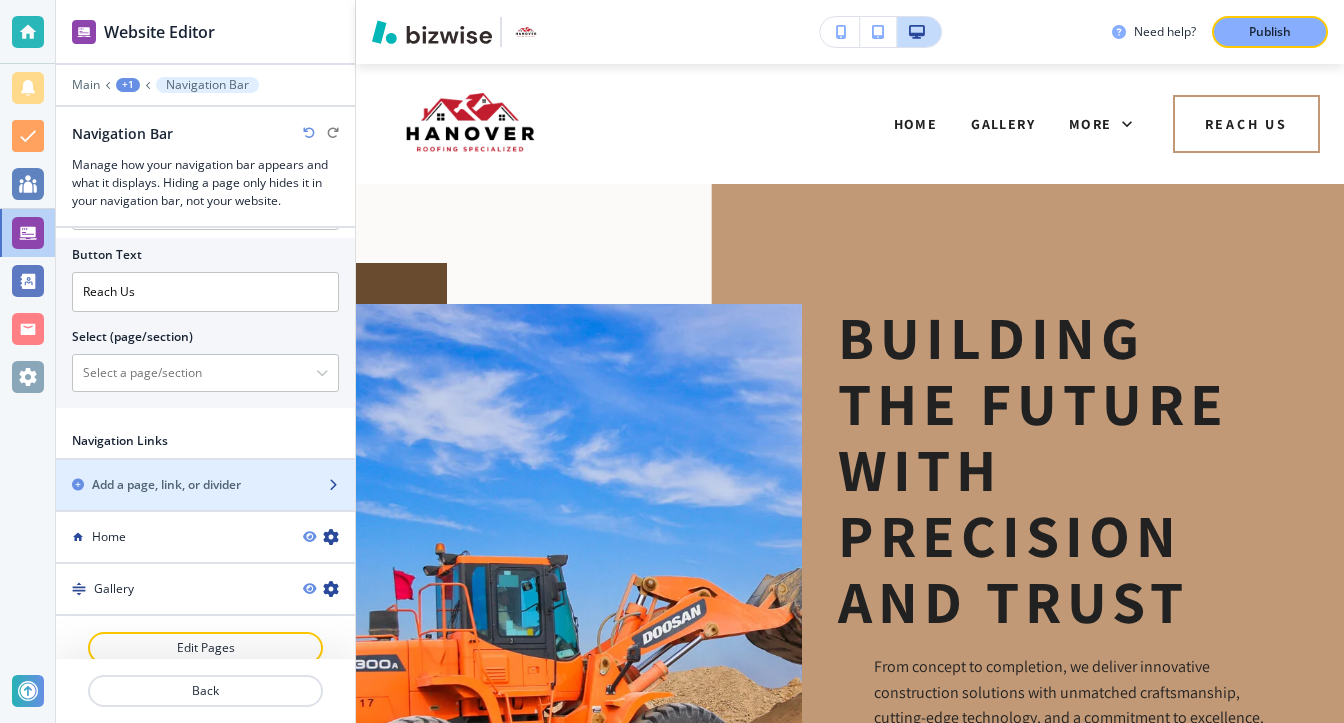 click on "Add a page, link, or divider" at bounding box center (183, 485) 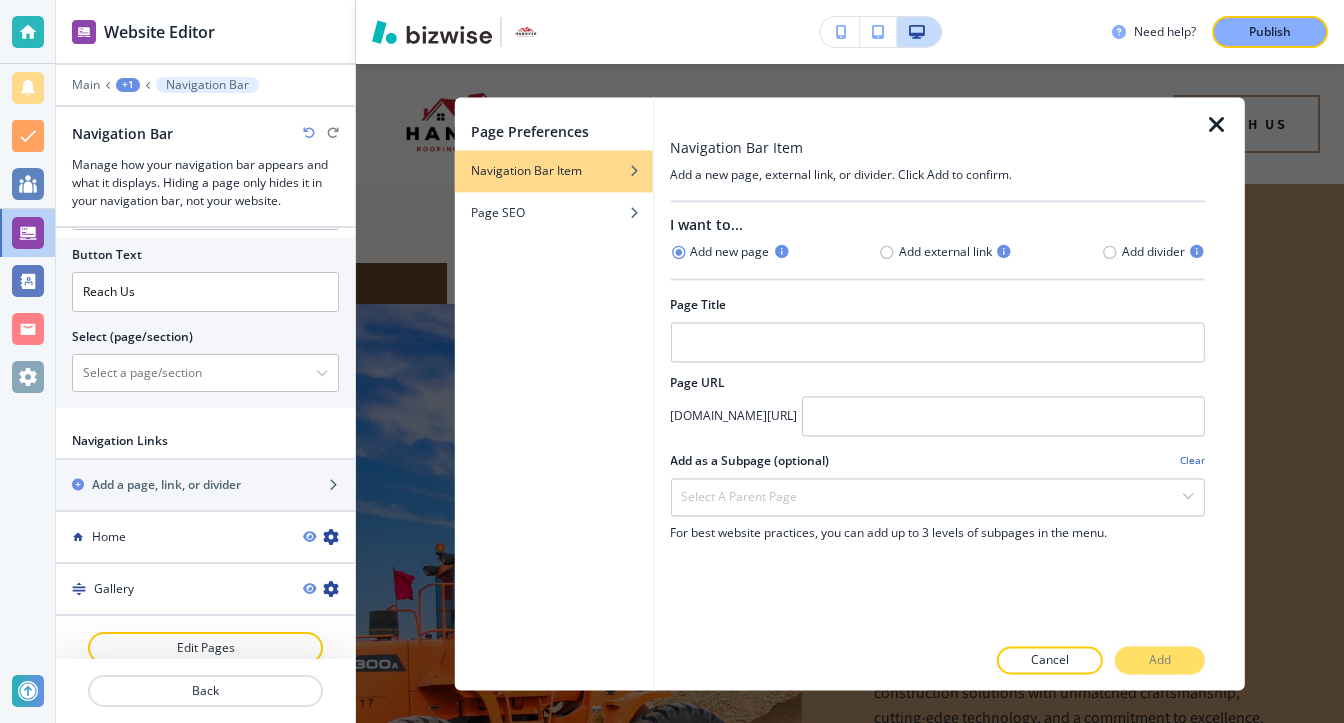 type 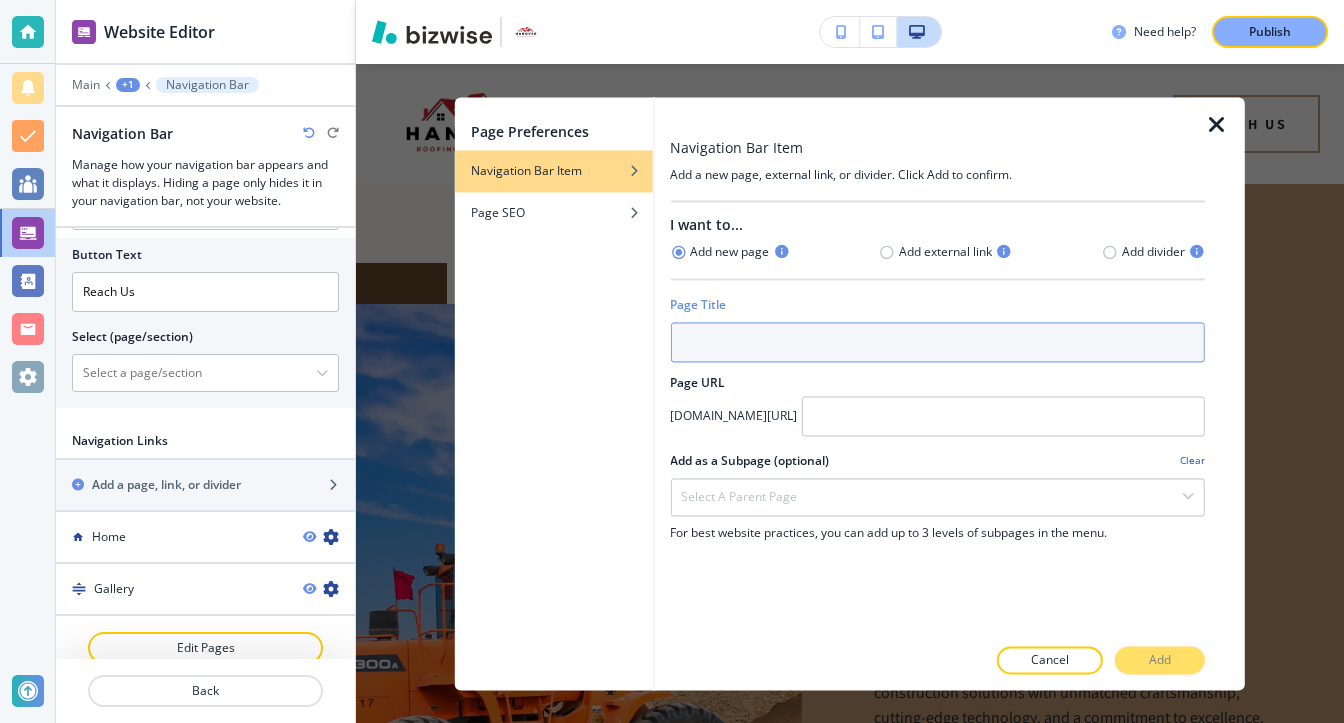 drag, startPoint x: 821, startPoint y: 333, endPoint x: 820, endPoint y: 315, distance: 18.027756 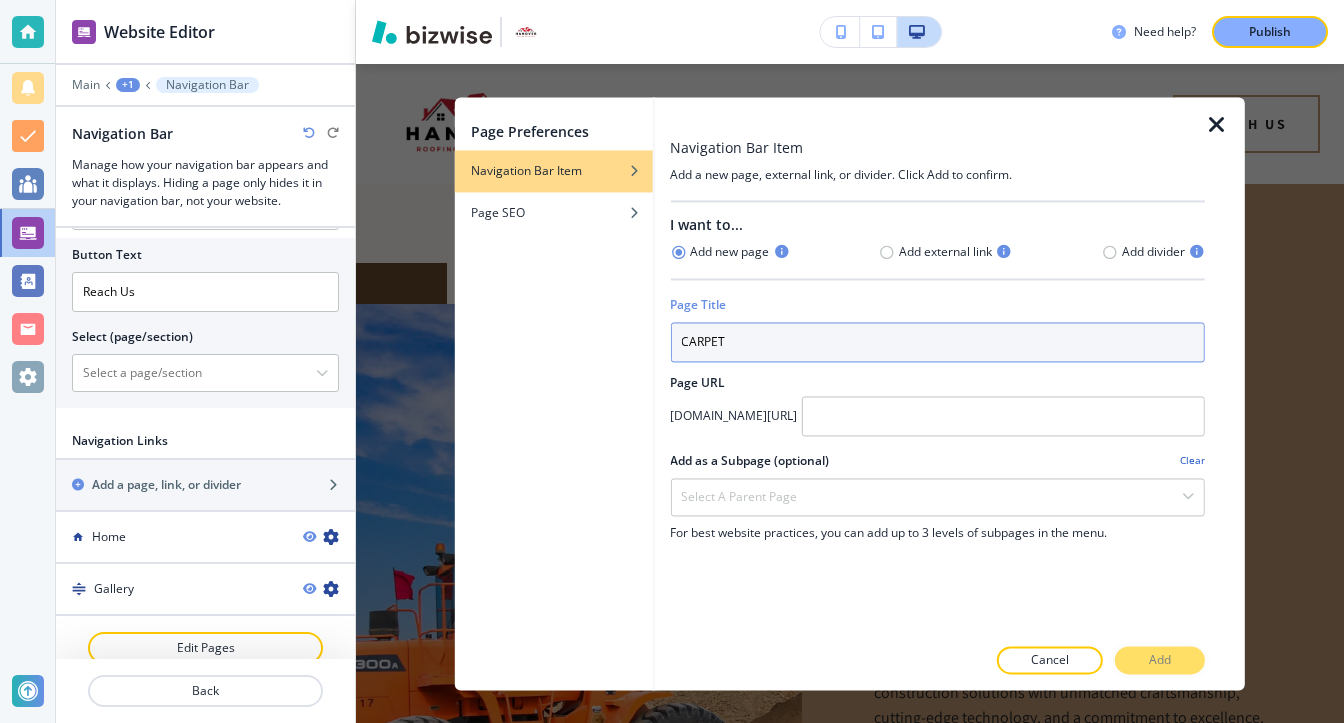 type on "CARPET" 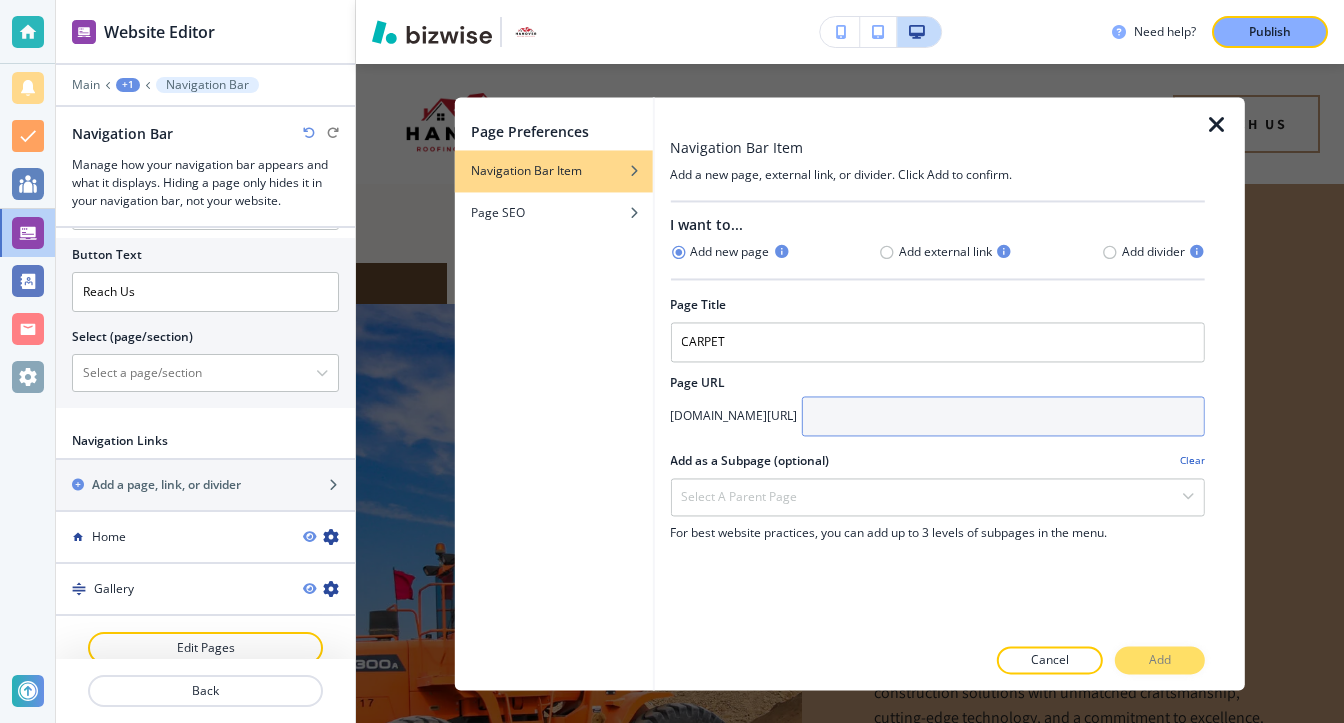 click at bounding box center (1003, 416) 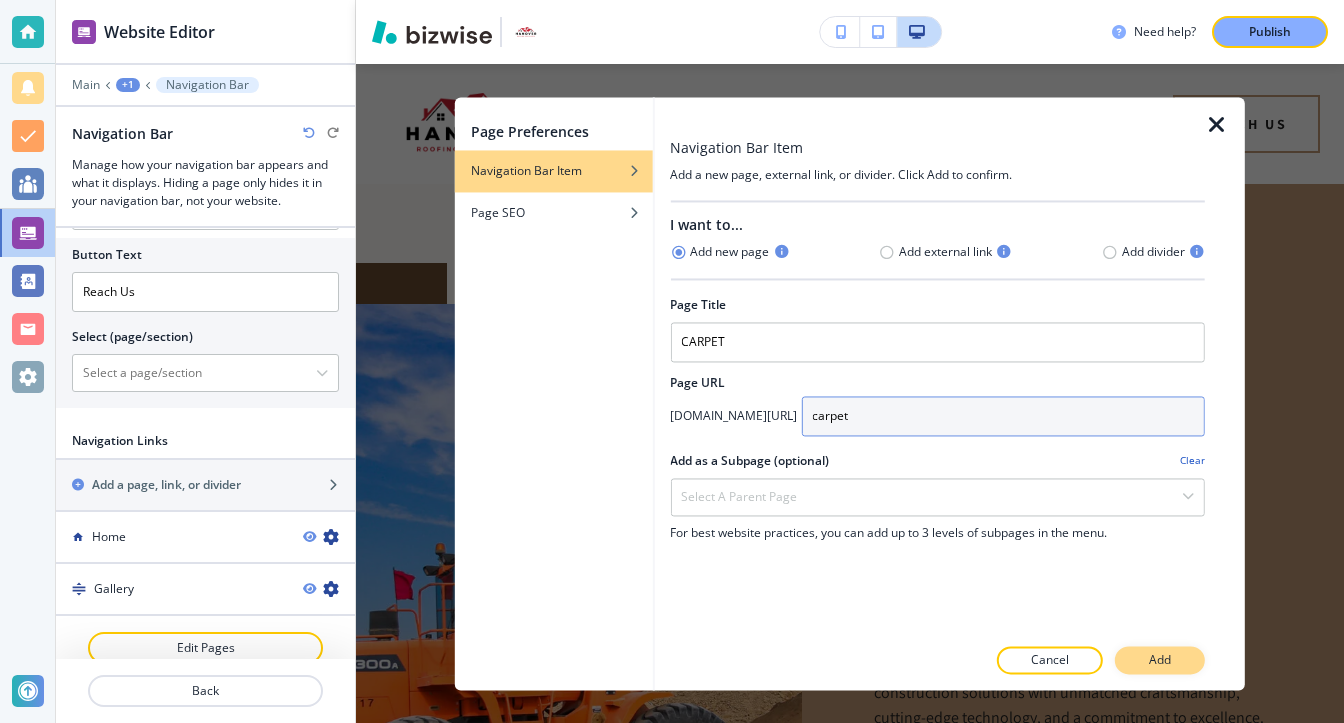 type on "carpet" 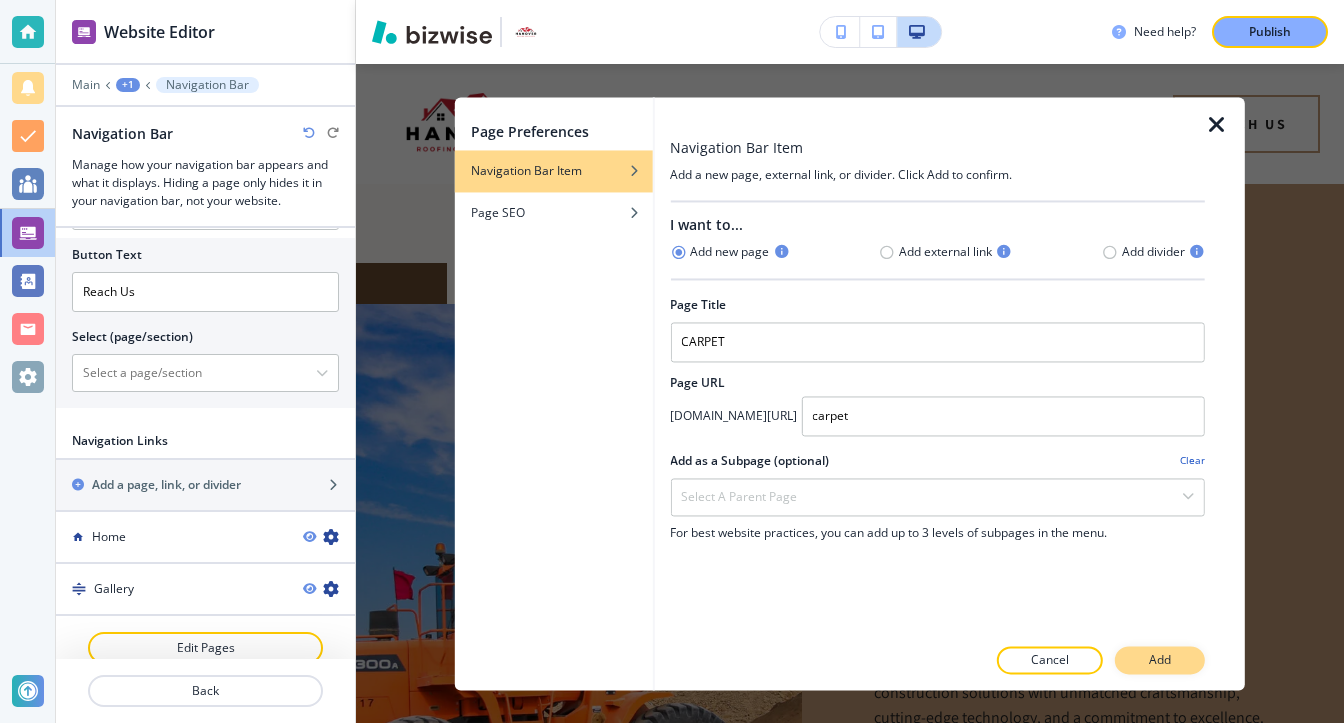 click on "Add" at bounding box center (1160, 660) 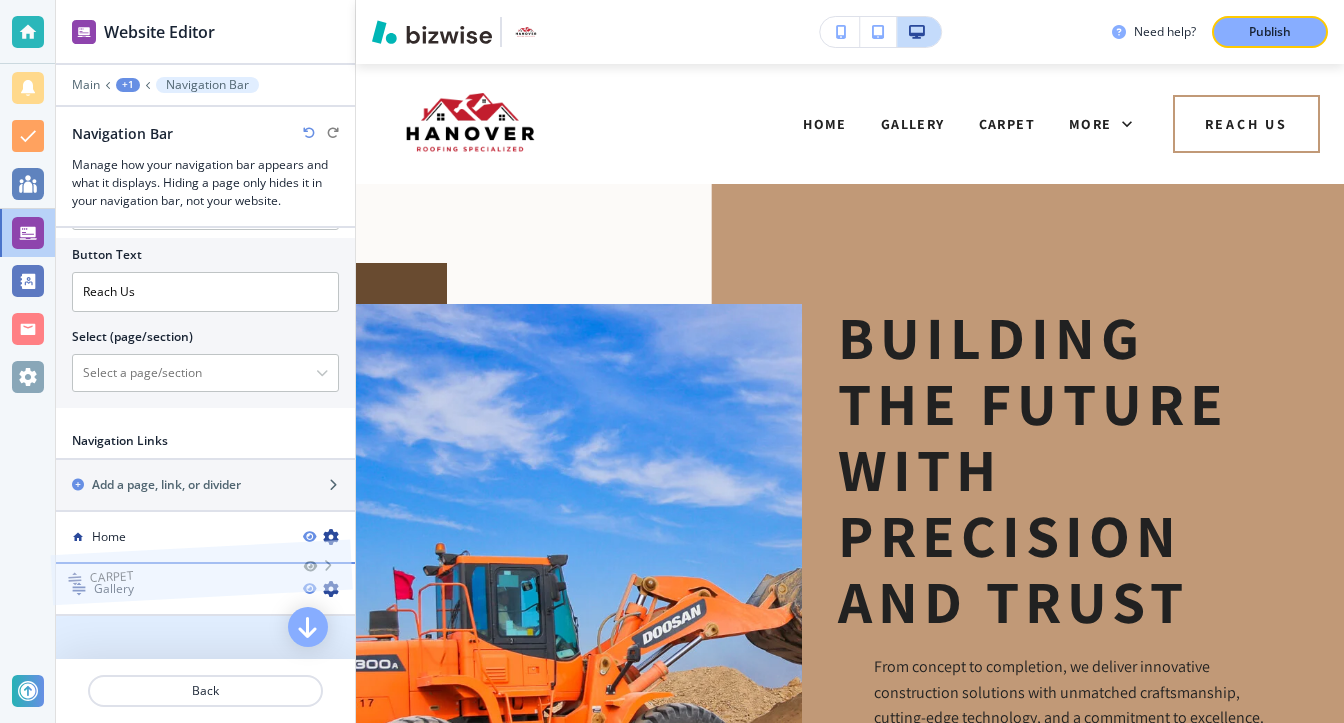 drag, startPoint x: 216, startPoint y: 621, endPoint x: 211, endPoint y: 546, distance: 75.16648 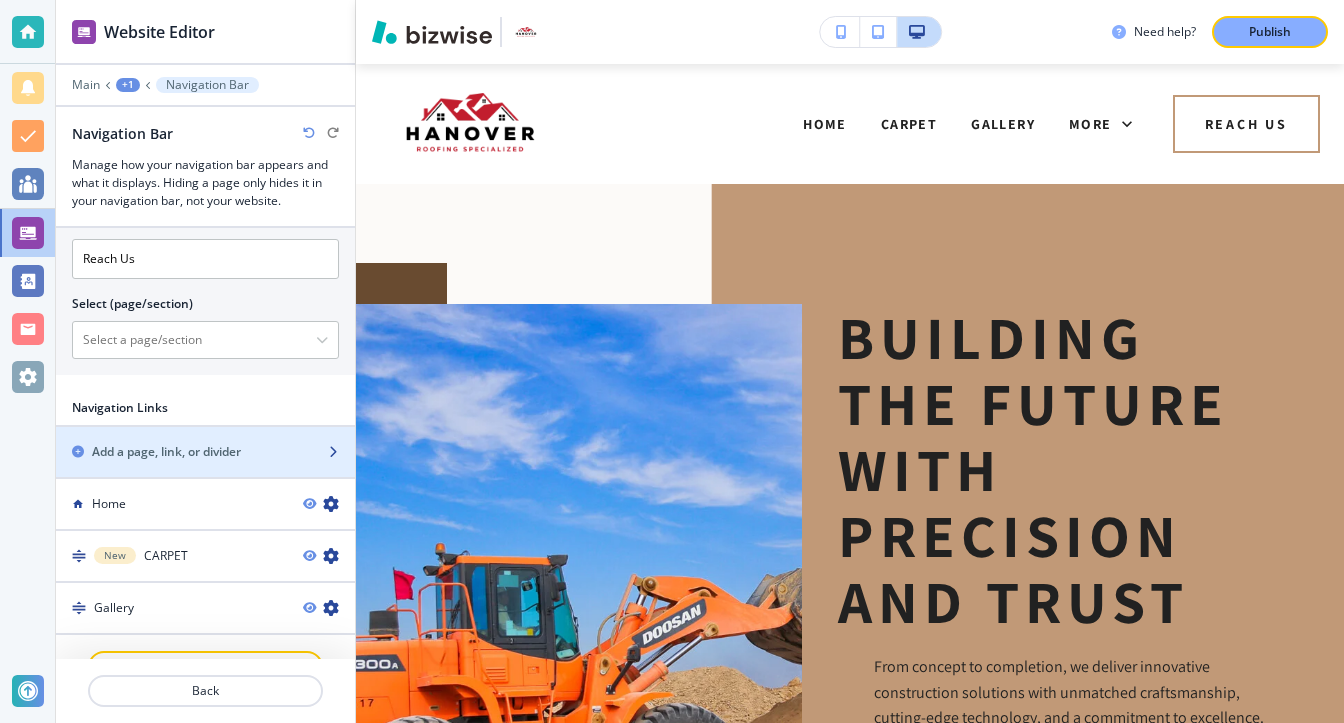 scroll, scrollTop: 1094, scrollLeft: 0, axis: vertical 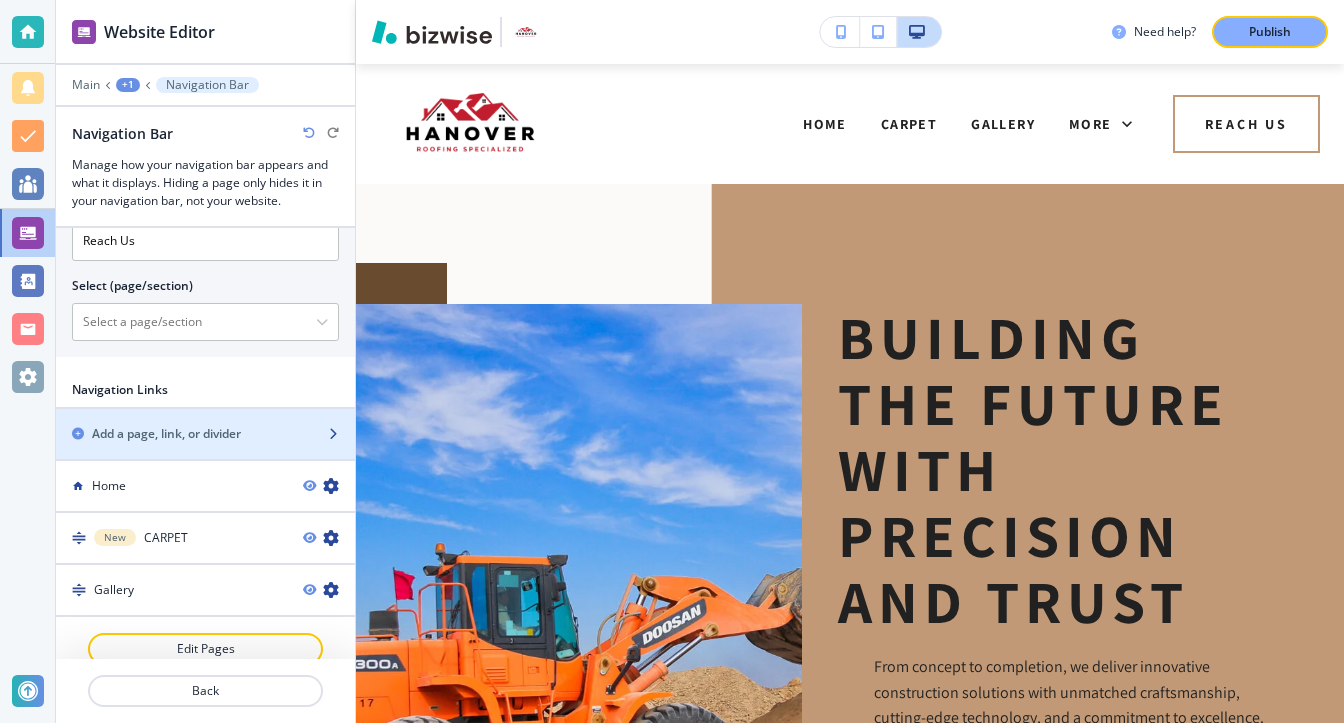click on "Add a page, link, or divider" at bounding box center [166, 434] 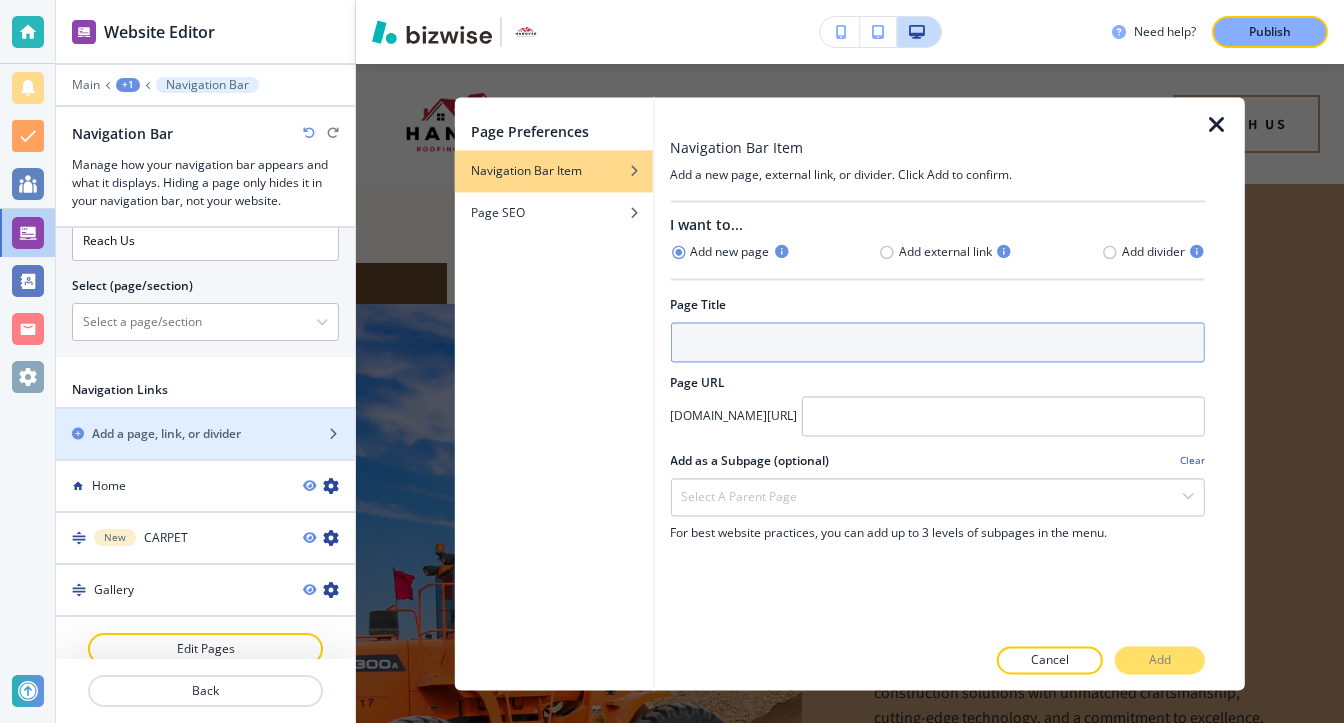 click at bounding box center [937, 342] 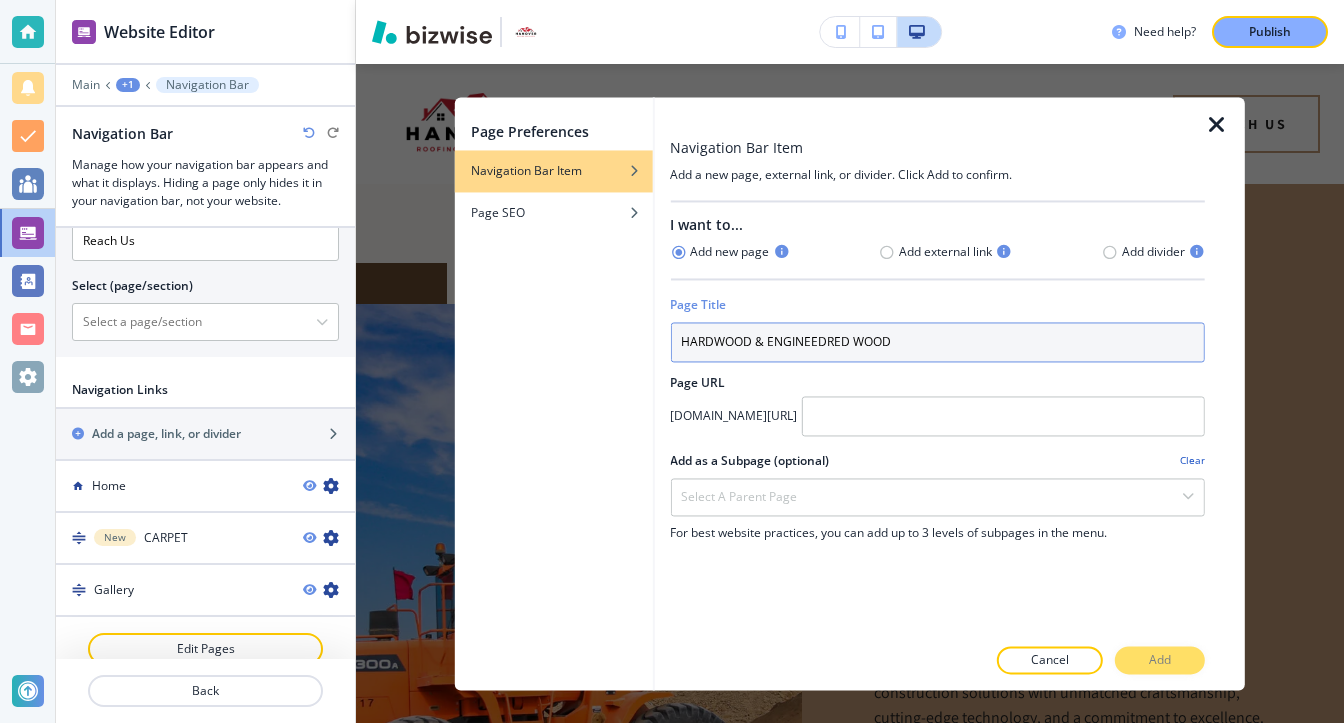 type on "HARDWOOD & ENGINEEDRED WOOD" 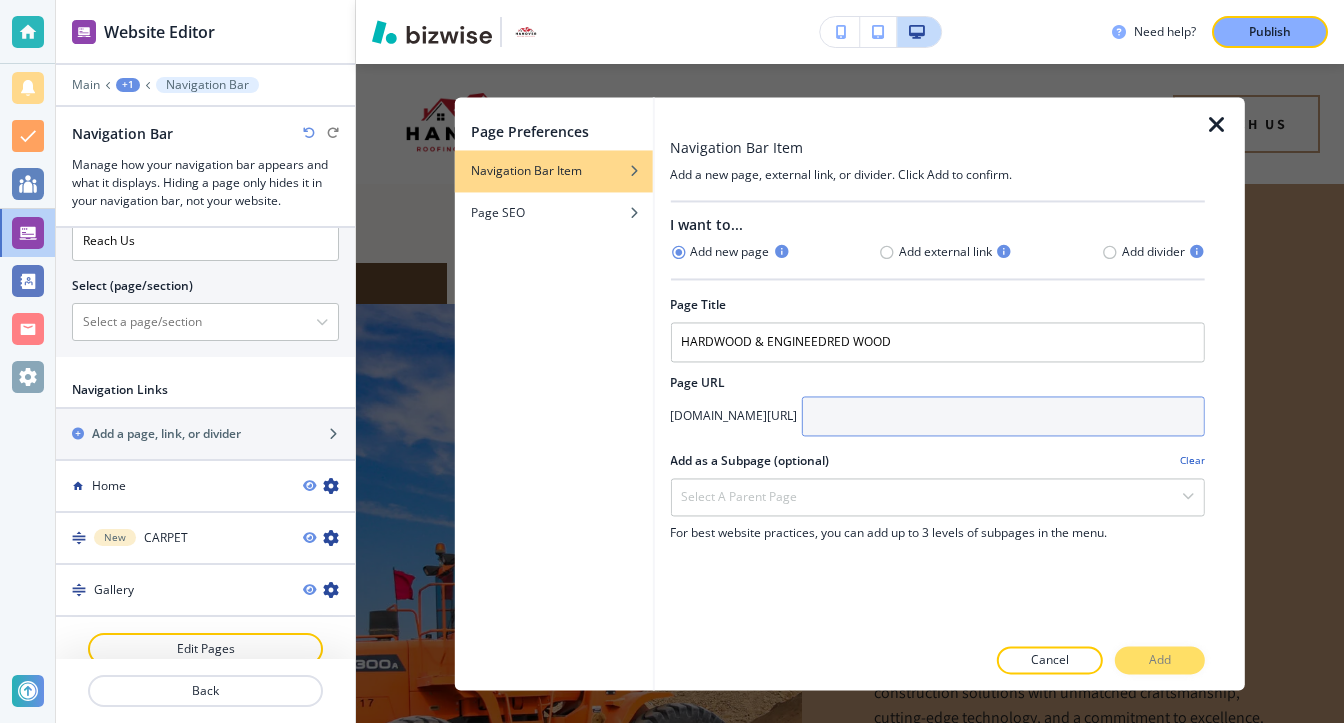 click at bounding box center [1003, 416] 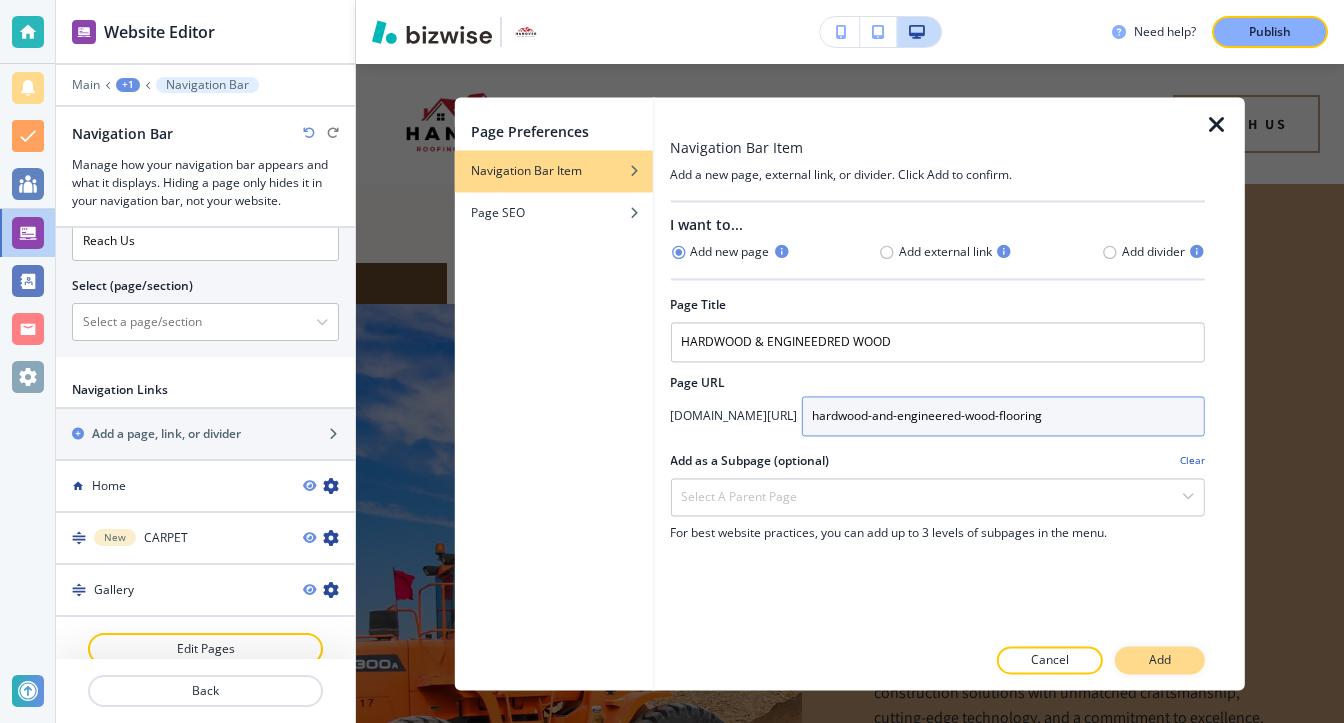 type on "hardwood-and-engineered-wood-flooring" 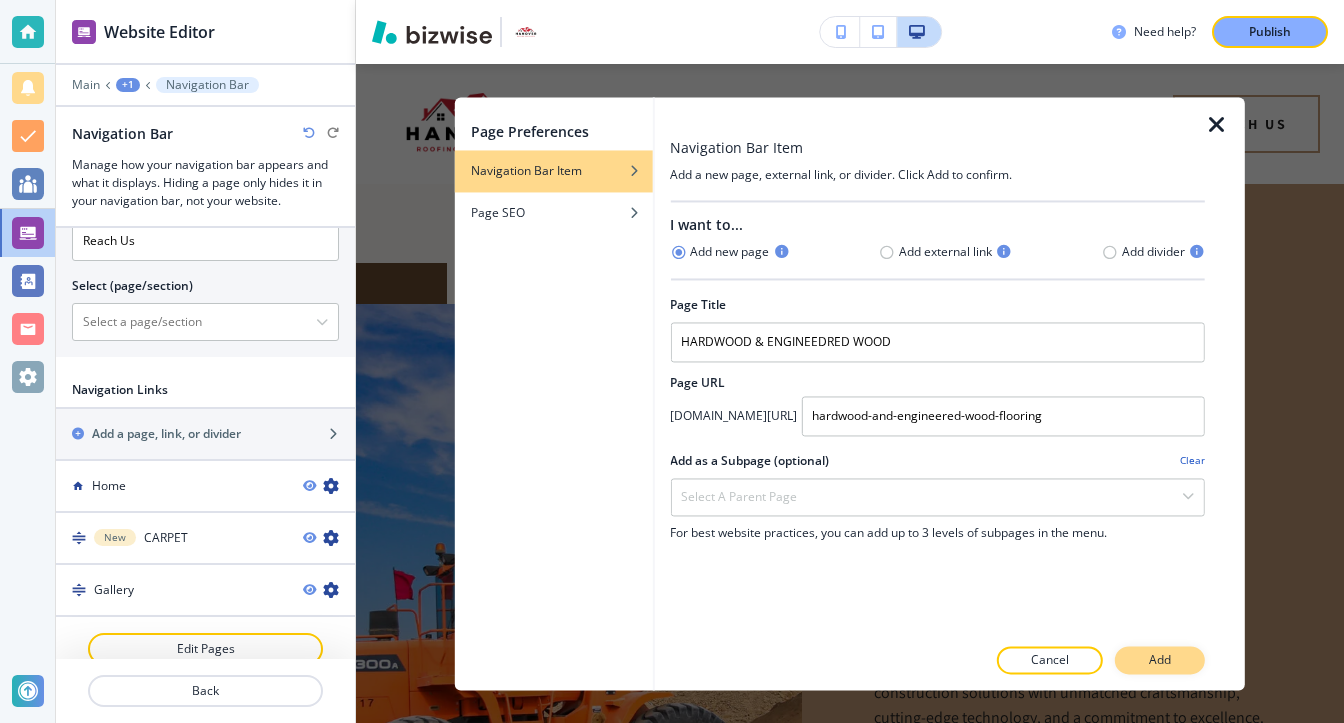 click on "Add" at bounding box center [1160, 660] 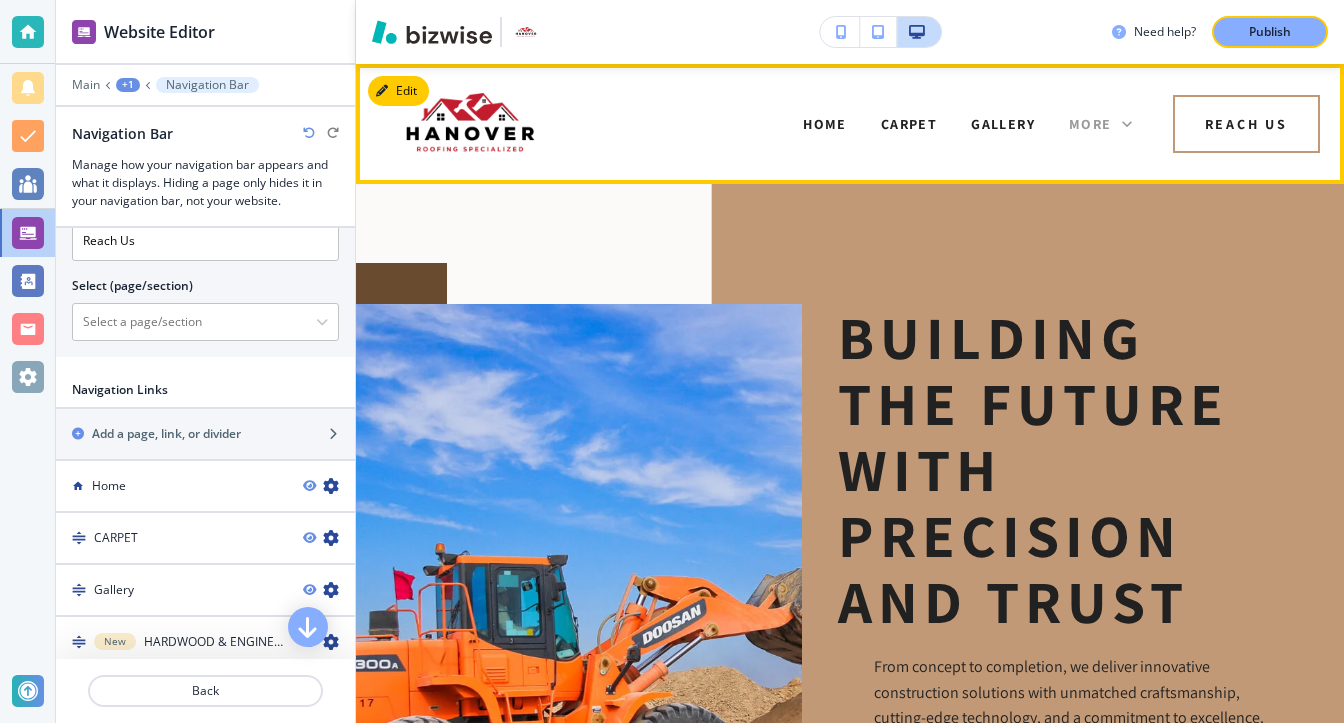click 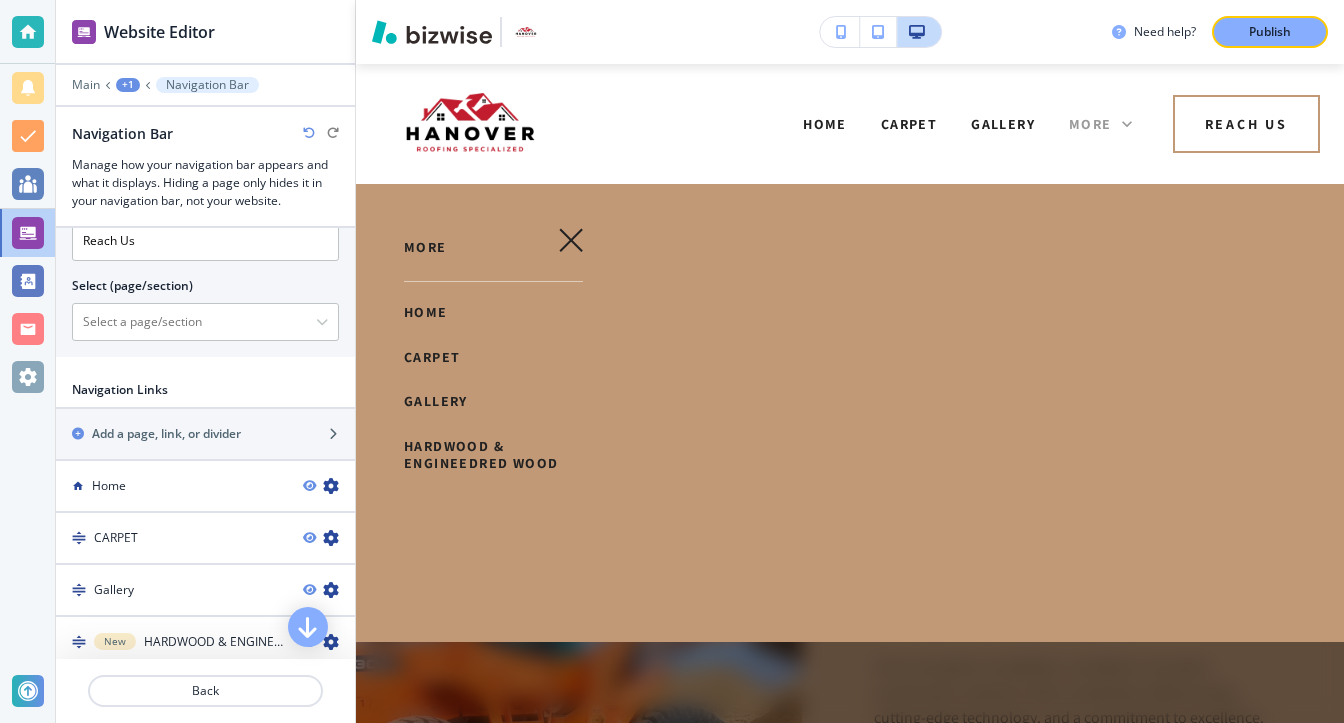 click 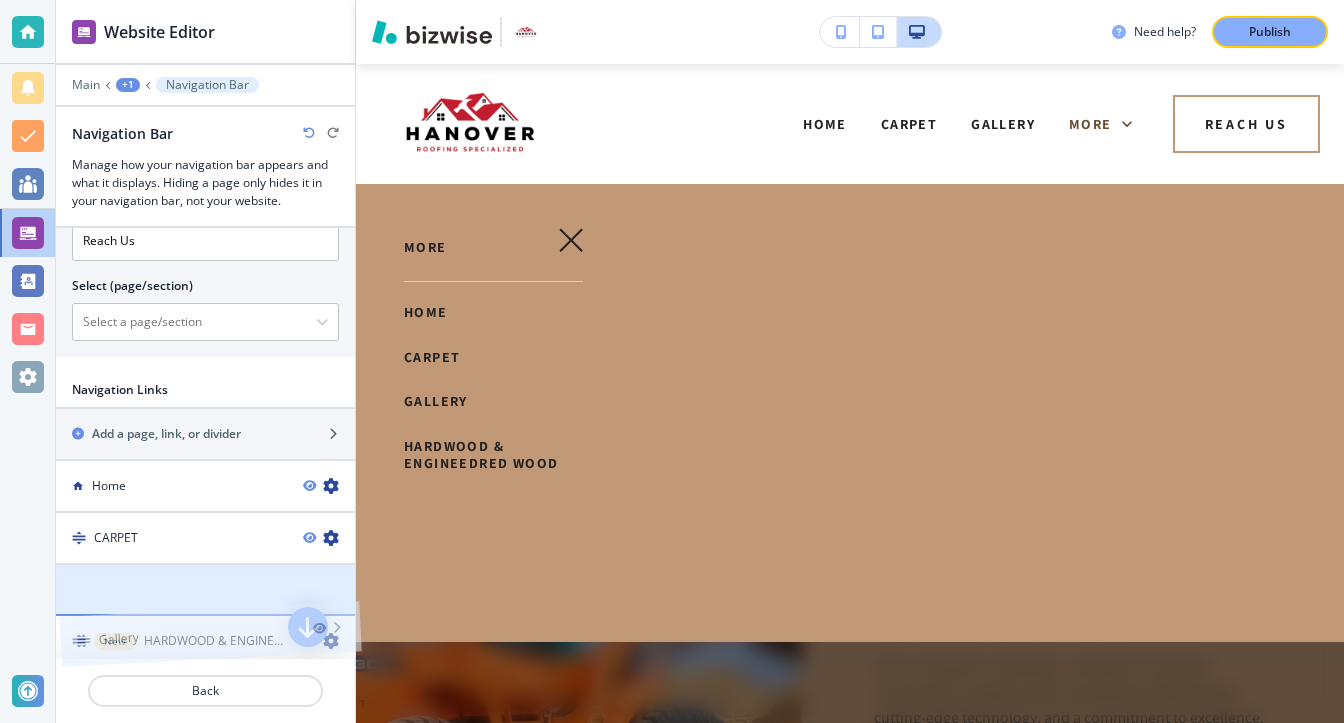 drag, startPoint x: 188, startPoint y: 573, endPoint x: 192, endPoint y: 612, distance: 39.20459 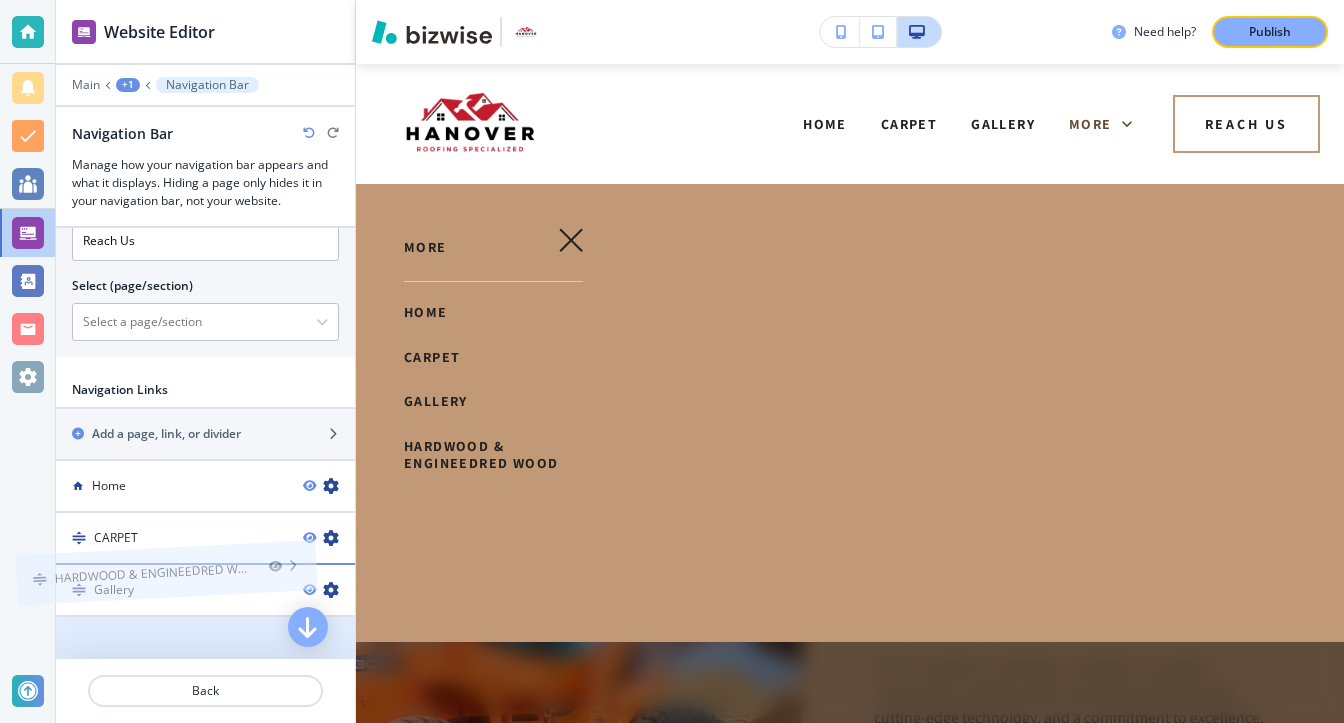 drag, startPoint x: 196, startPoint y: 618, endPoint x: 156, endPoint y: 537, distance: 90.33826 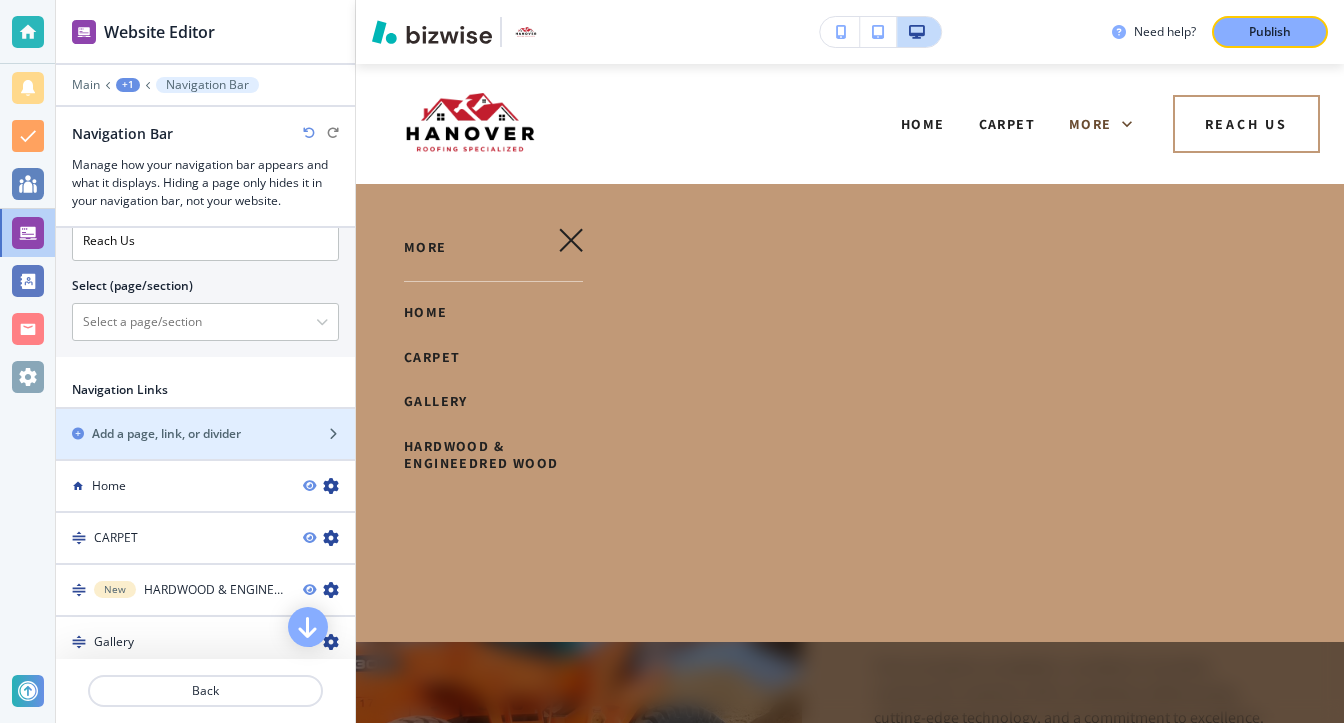 click at bounding box center (205, 417) 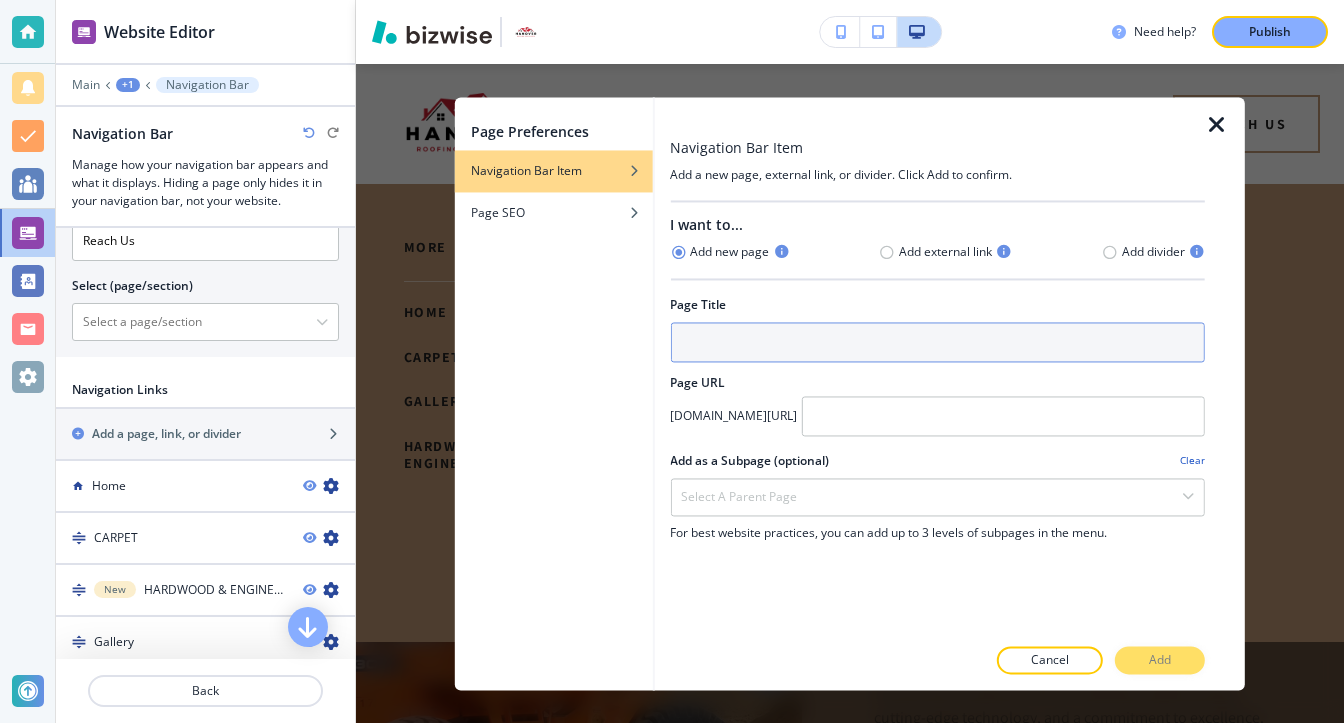 click at bounding box center [937, 342] 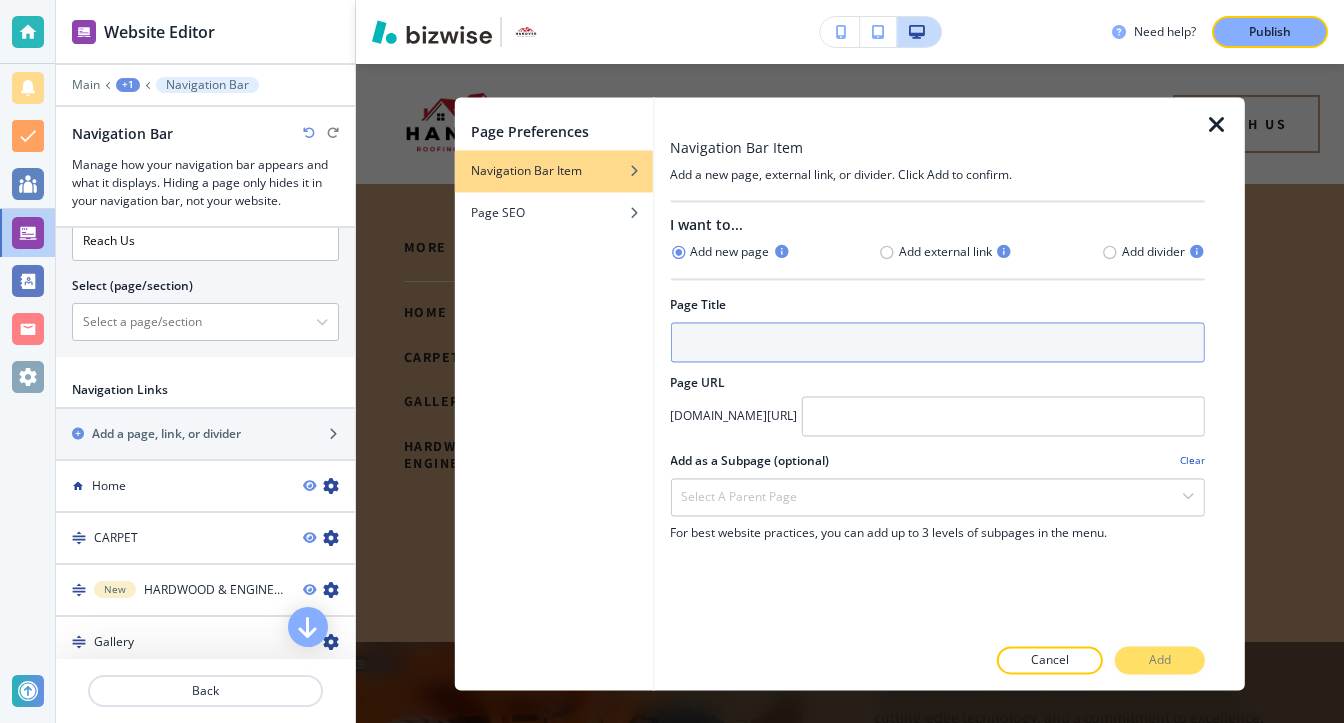 click at bounding box center (937, 342) 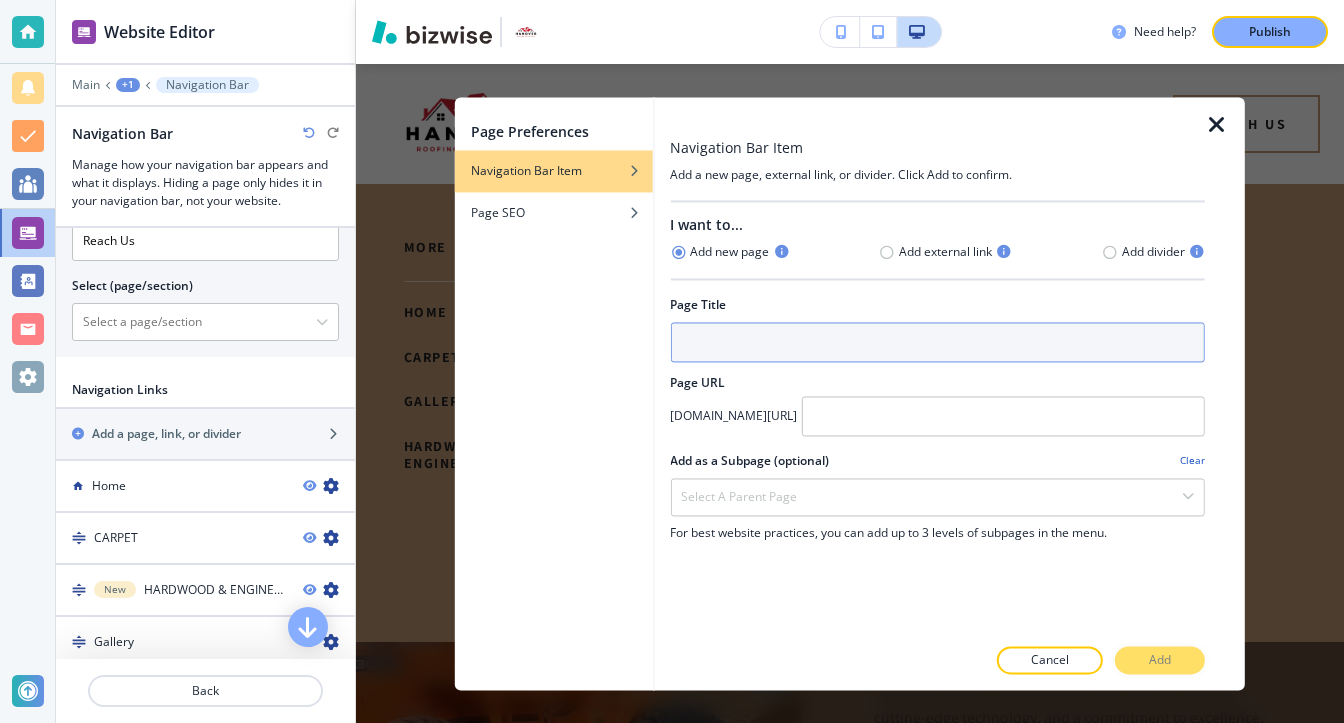click at bounding box center [937, 342] 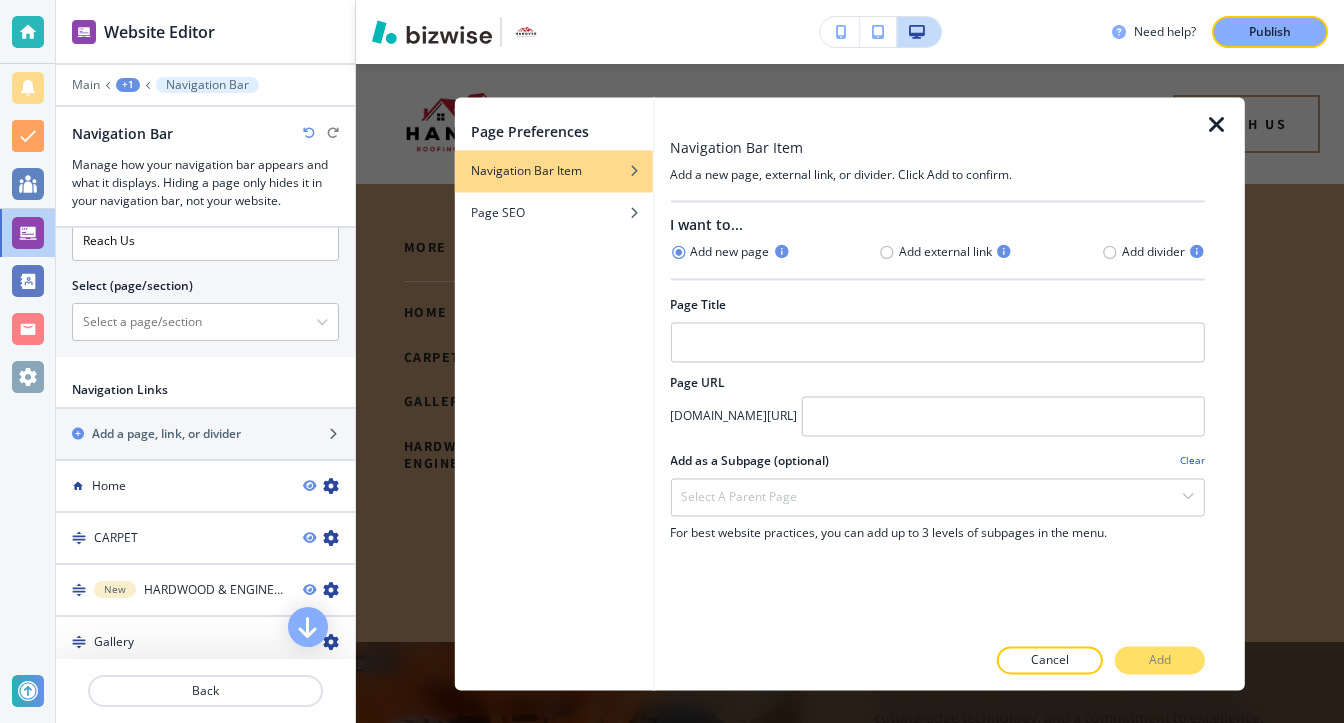 drag, startPoint x: 909, startPoint y: 324, endPoint x: 1240, endPoint y: 129, distance: 384.16922 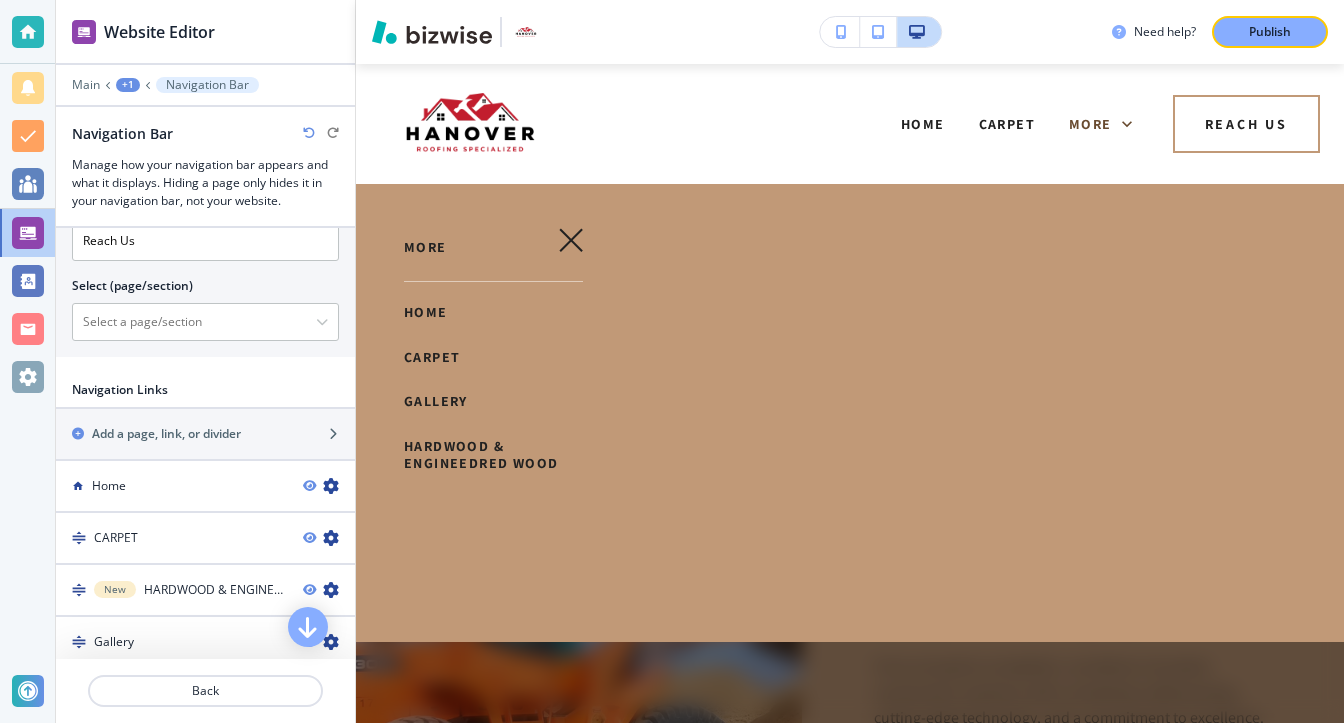 click at bounding box center [205, 451] 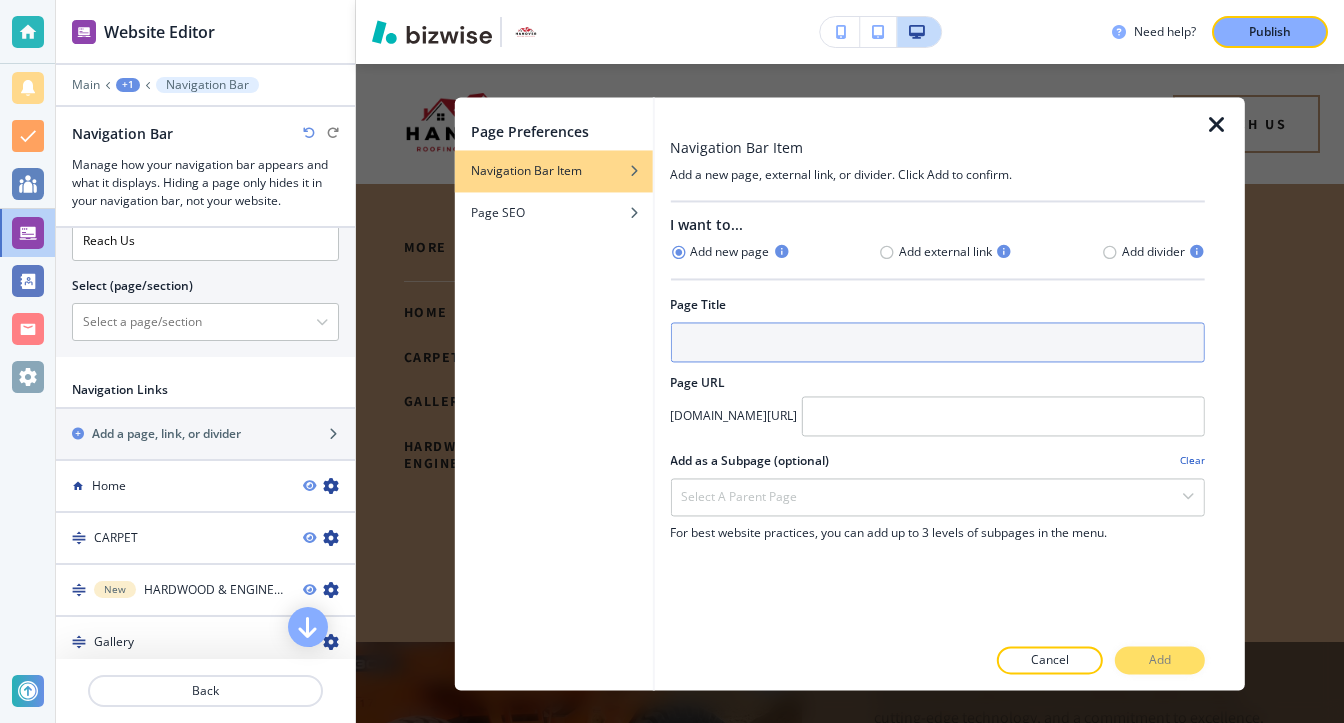 click at bounding box center [937, 342] 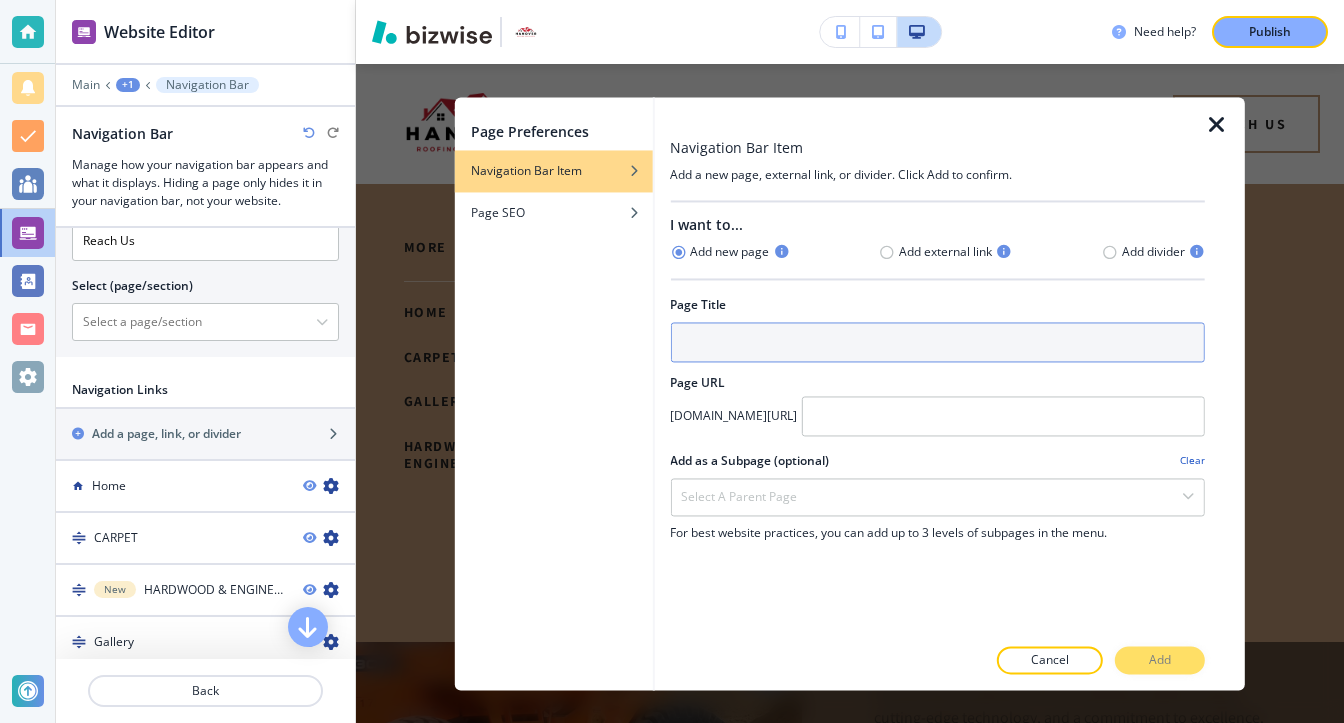 click at bounding box center (937, 342) 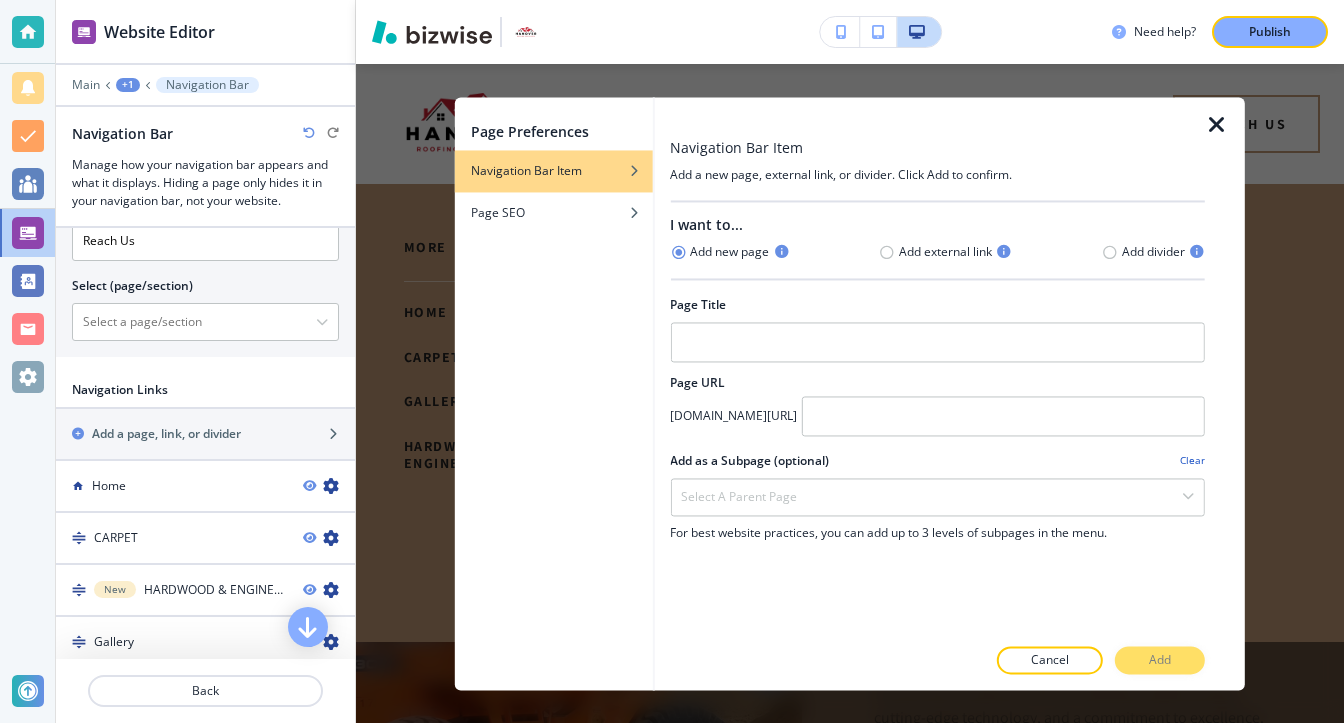 drag, startPoint x: 1224, startPoint y: 126, endPoint x: 1271, endPoint y: 49, distance: 90.21086 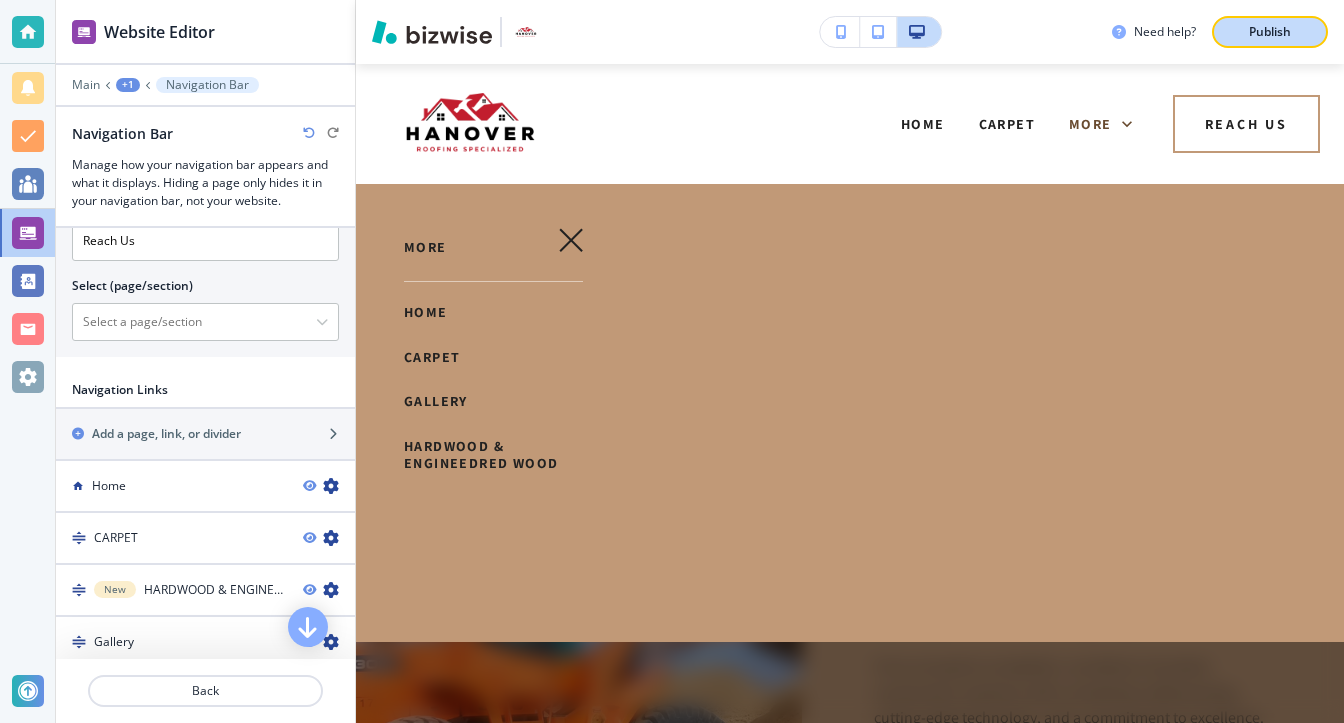 click on "Publish" at bounding box center [1270, 32] 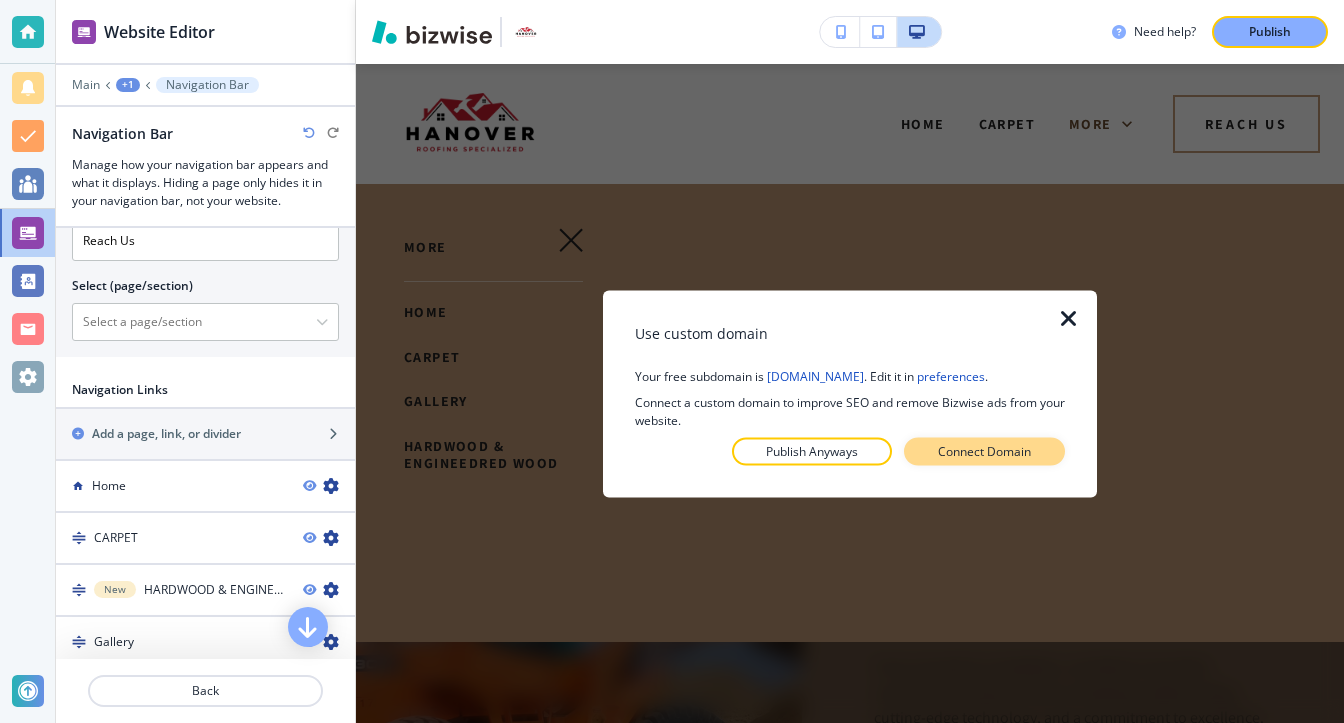 click on "Connect Domain" at bounding box center [984, 451] 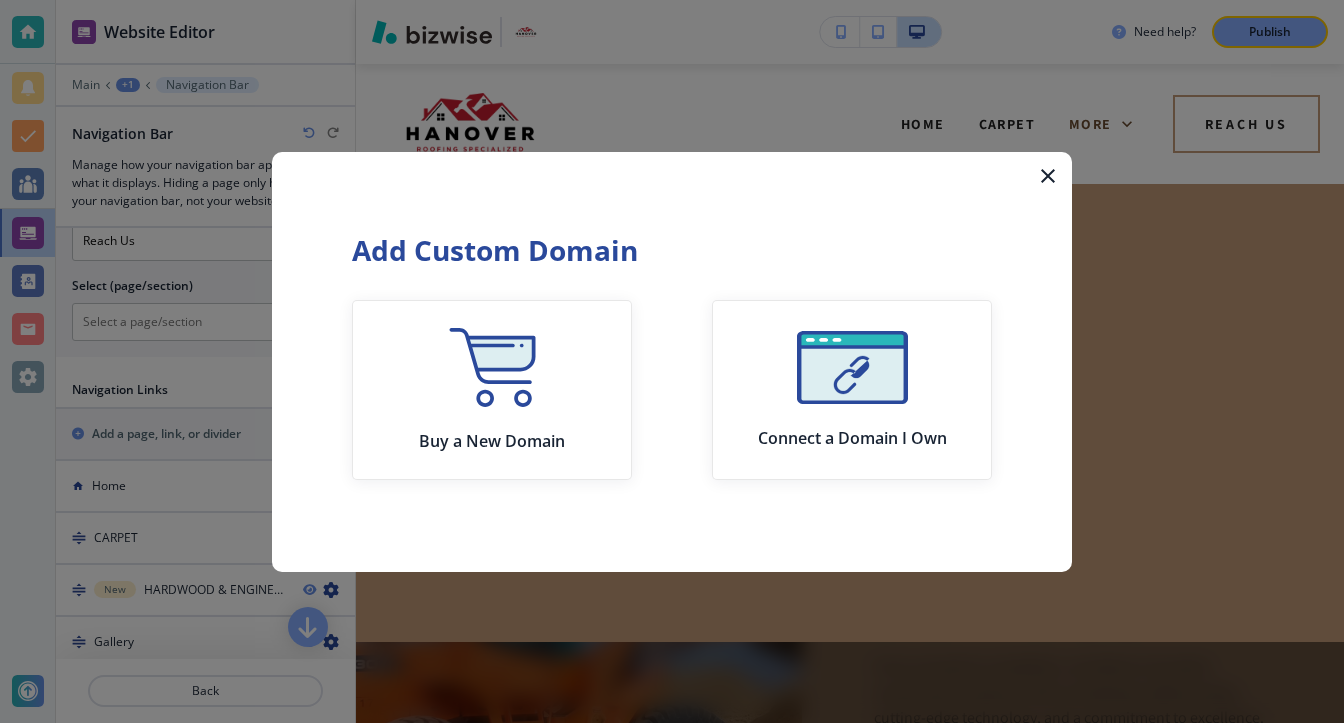 drag, startPoint x: 1042, startPoint y: 159, endPoint x: 916, endPoint y: 280, distance: 174.69116 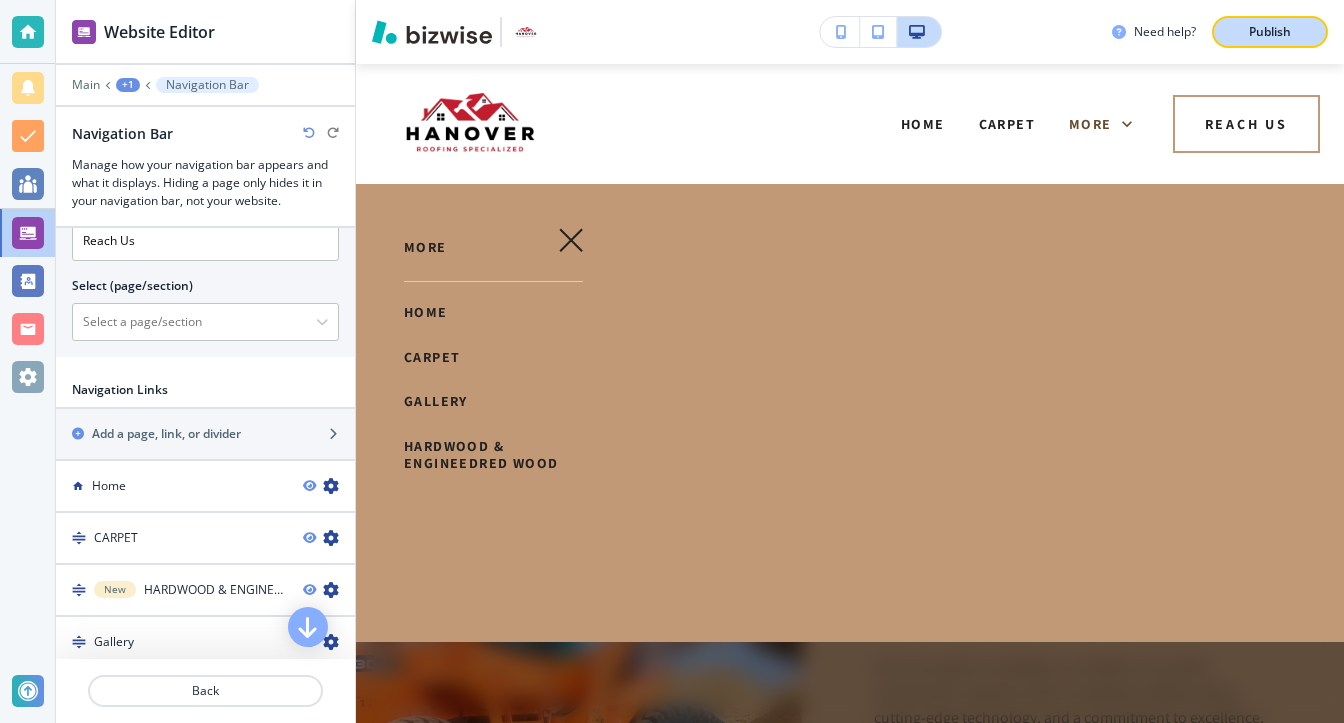 click on "Publish" at bounding box center (1270, 32) 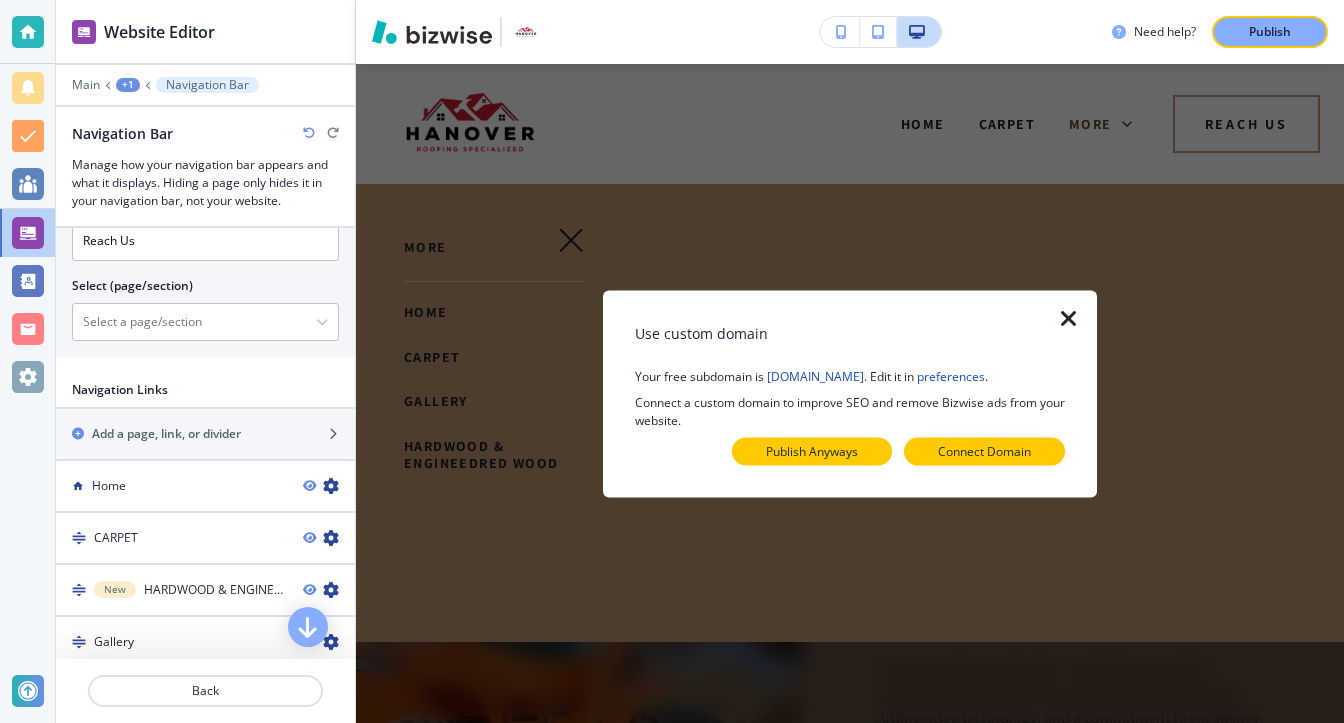 click on "Publish Anyways" at bounding box center [812, 451] 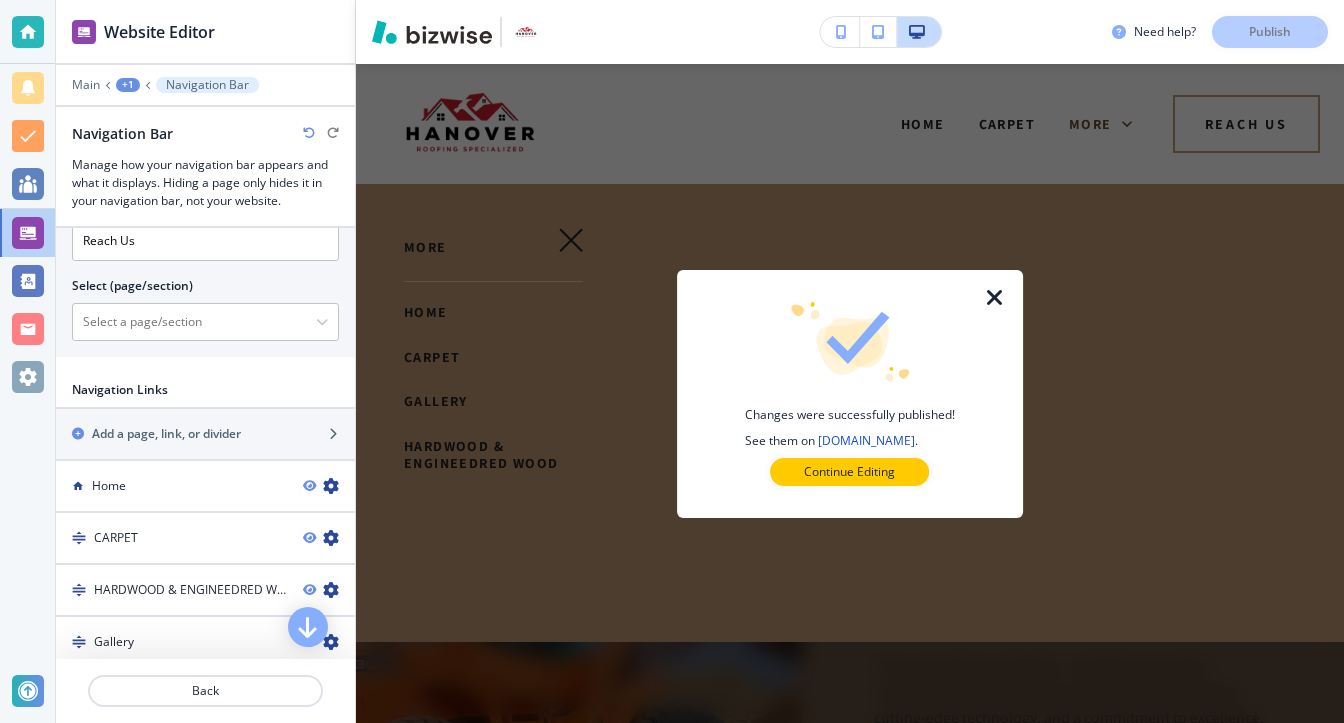 click at bounding box center [995, 298] 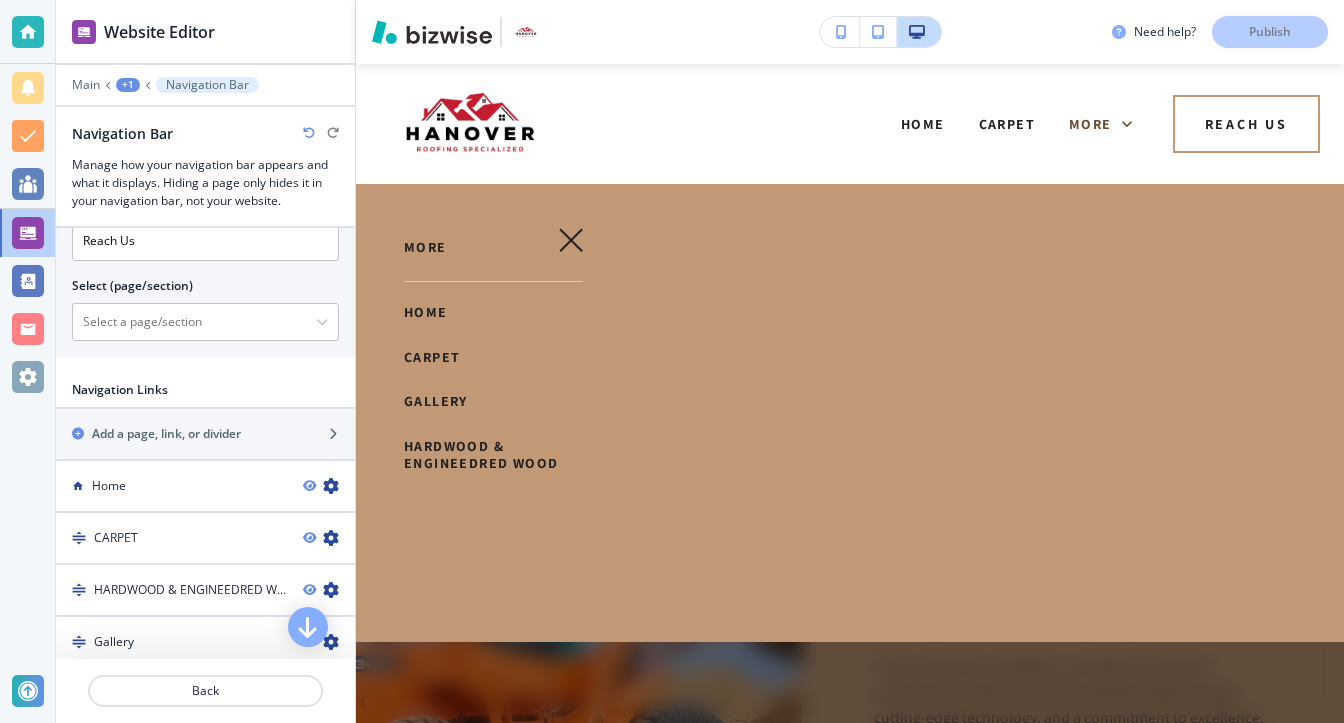 click on "Add a page, link, or divider" at bounding box center [166, 434] 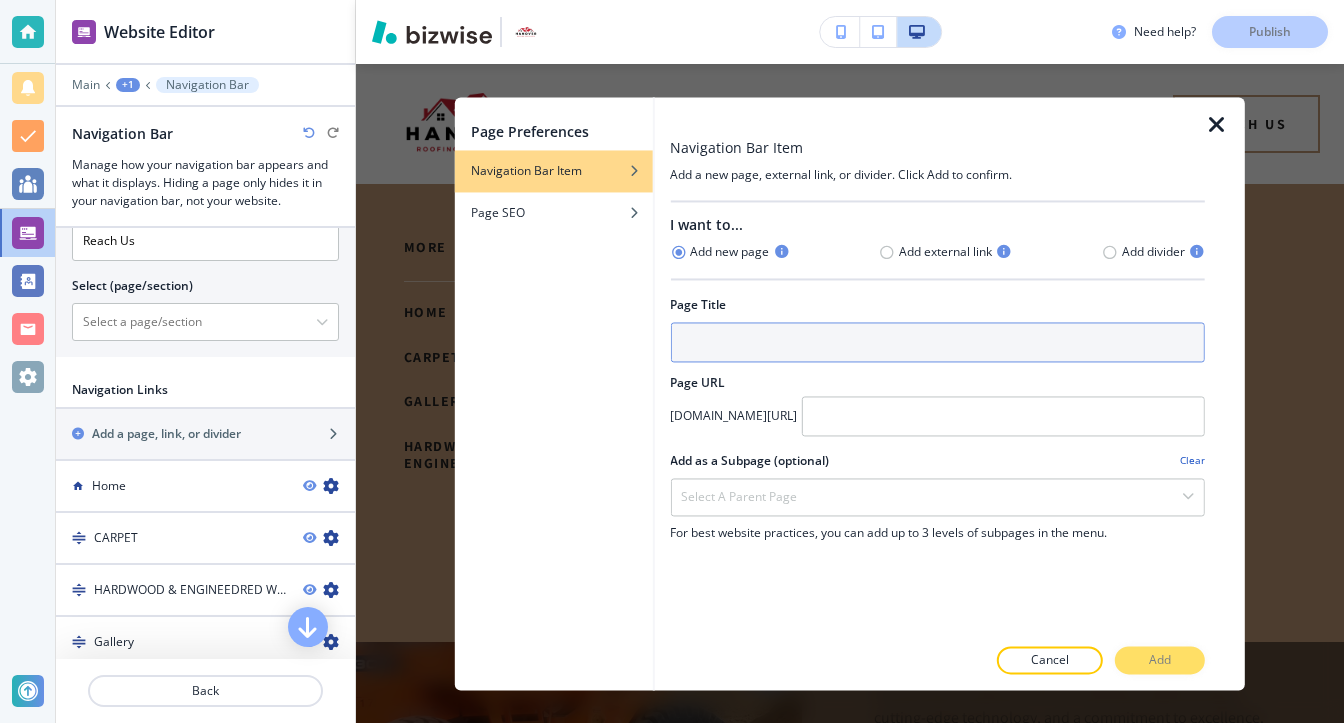 click at bounding box center [937, 342] 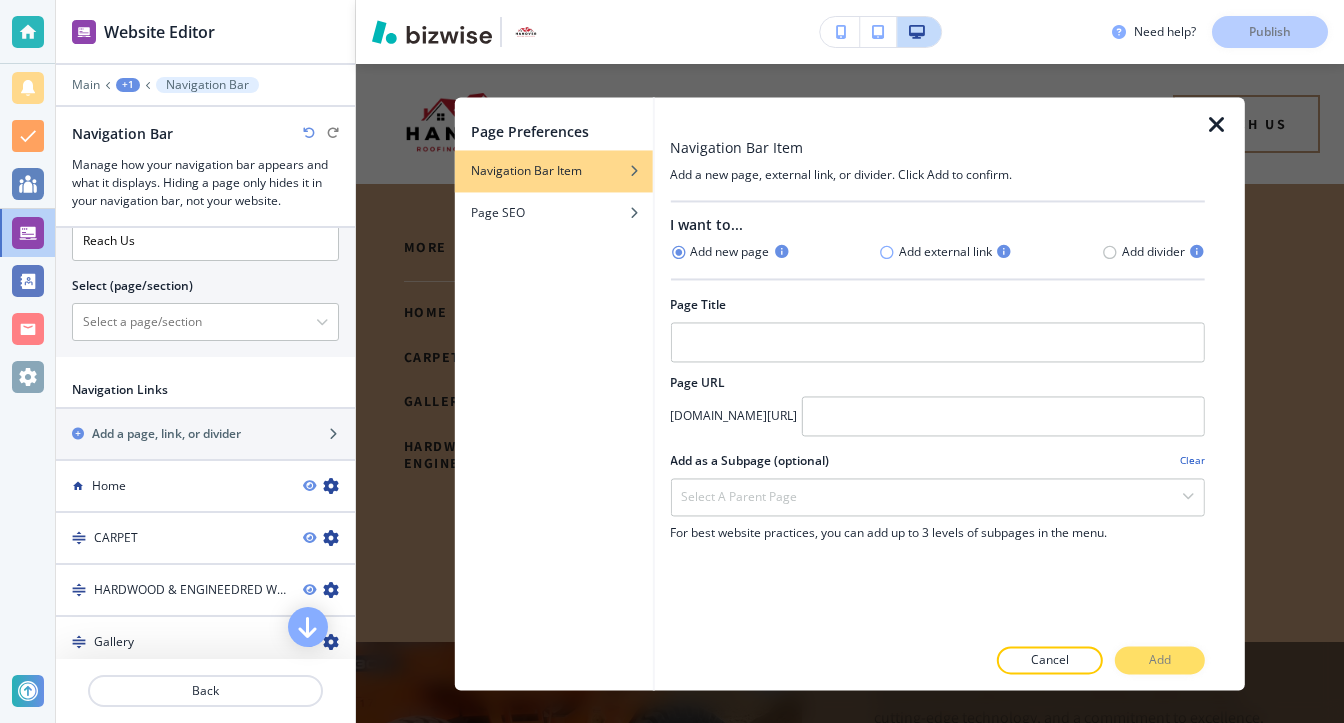 click 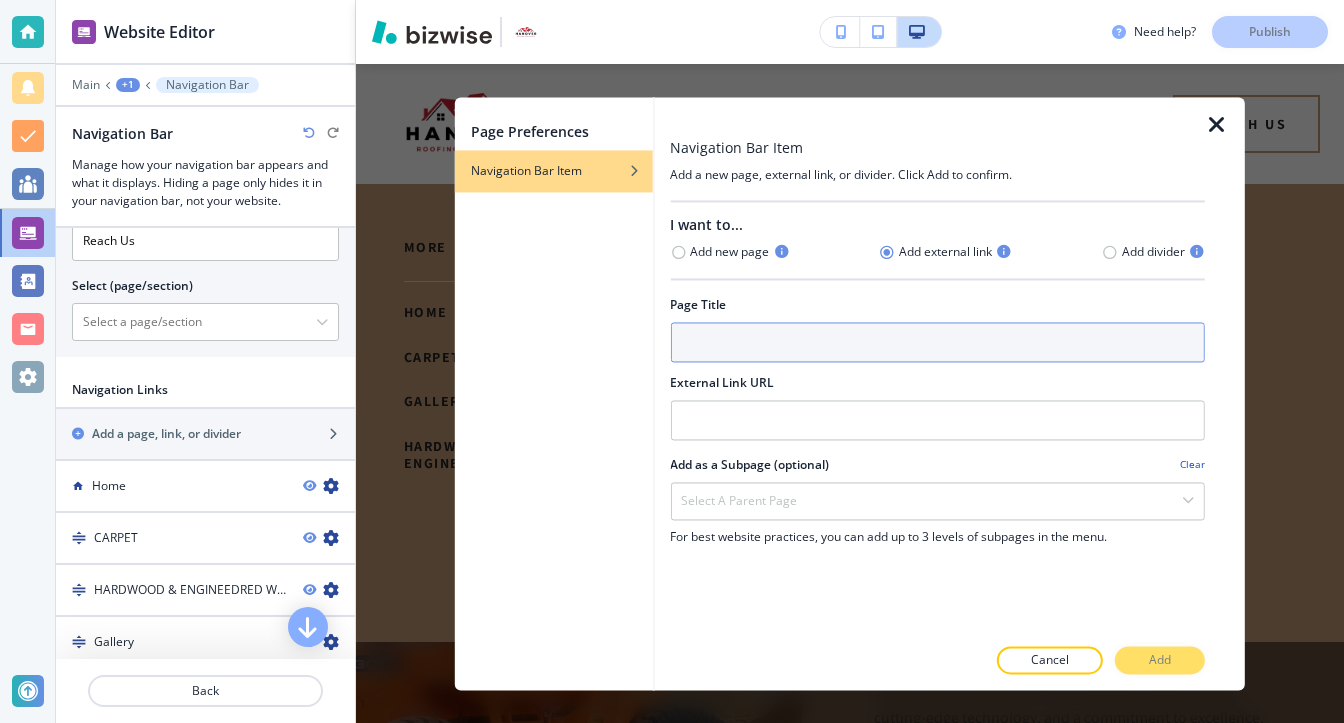 click at bounding box center [937, 342] 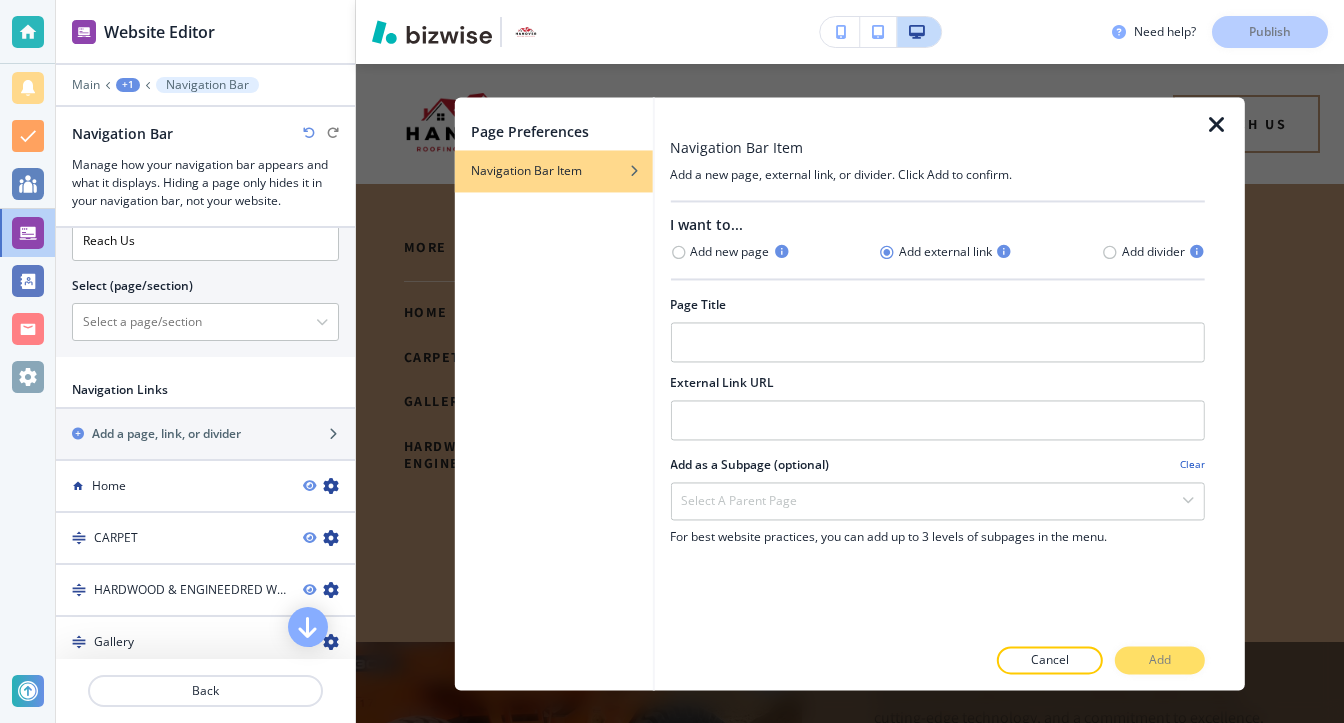 drag, startPoint x: 689, startPoint y: 353, endPoint x: 692, endPoint y: 299, distance: 54.08327 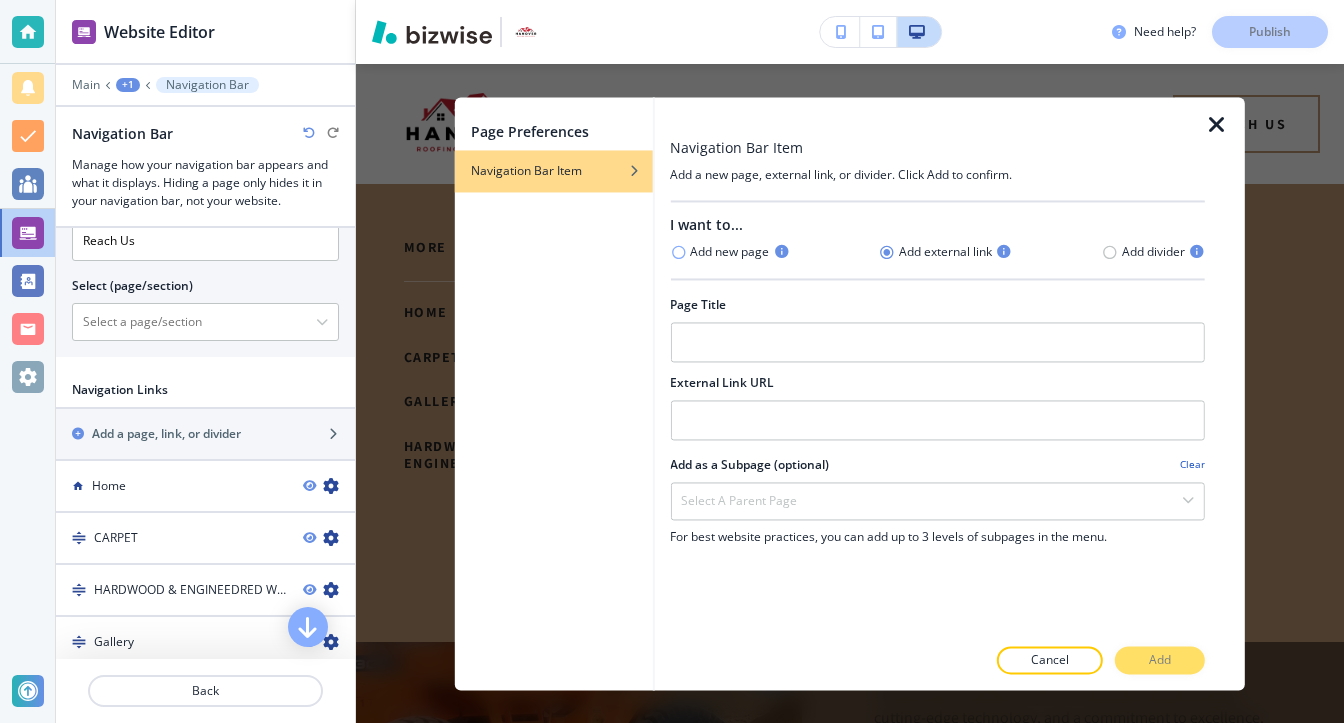 click 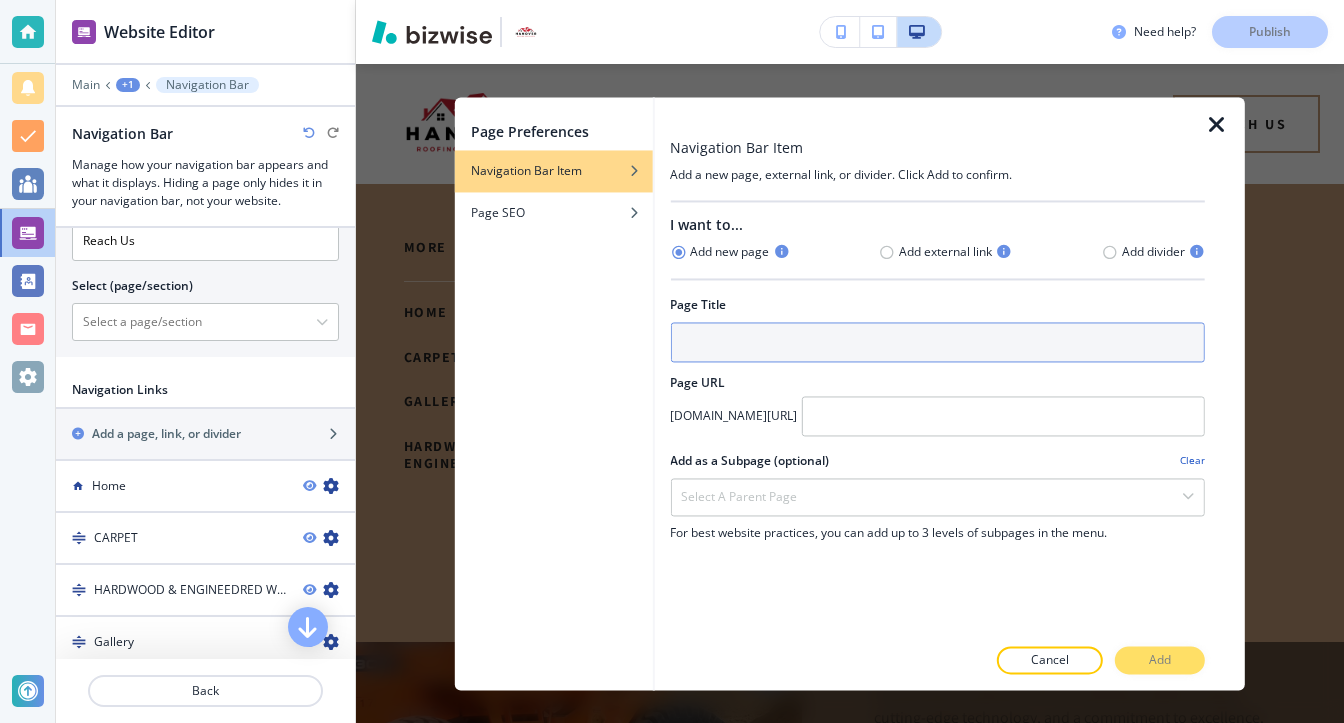 click at bounding box center (937, 342) 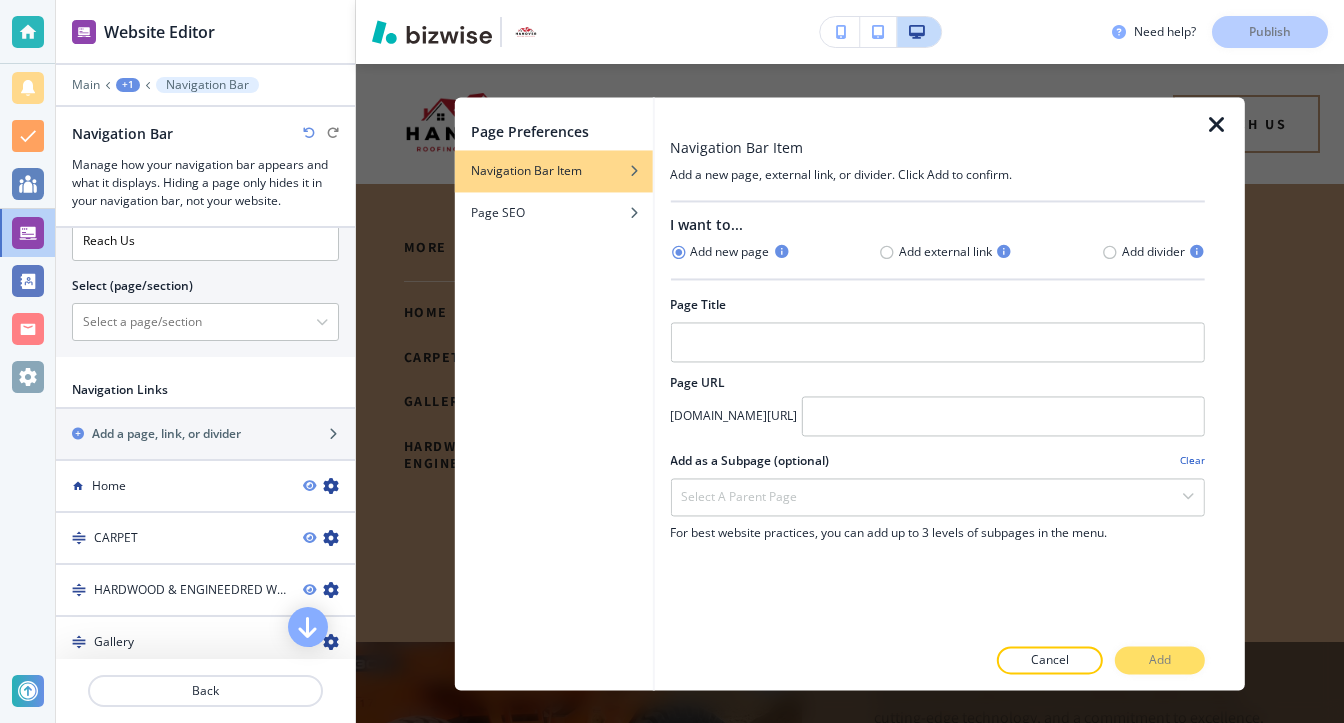 drag, startPoint x: 716, startPoint y: 325, endPoint x: 513, endPoint y: 337, distance: 203.35437 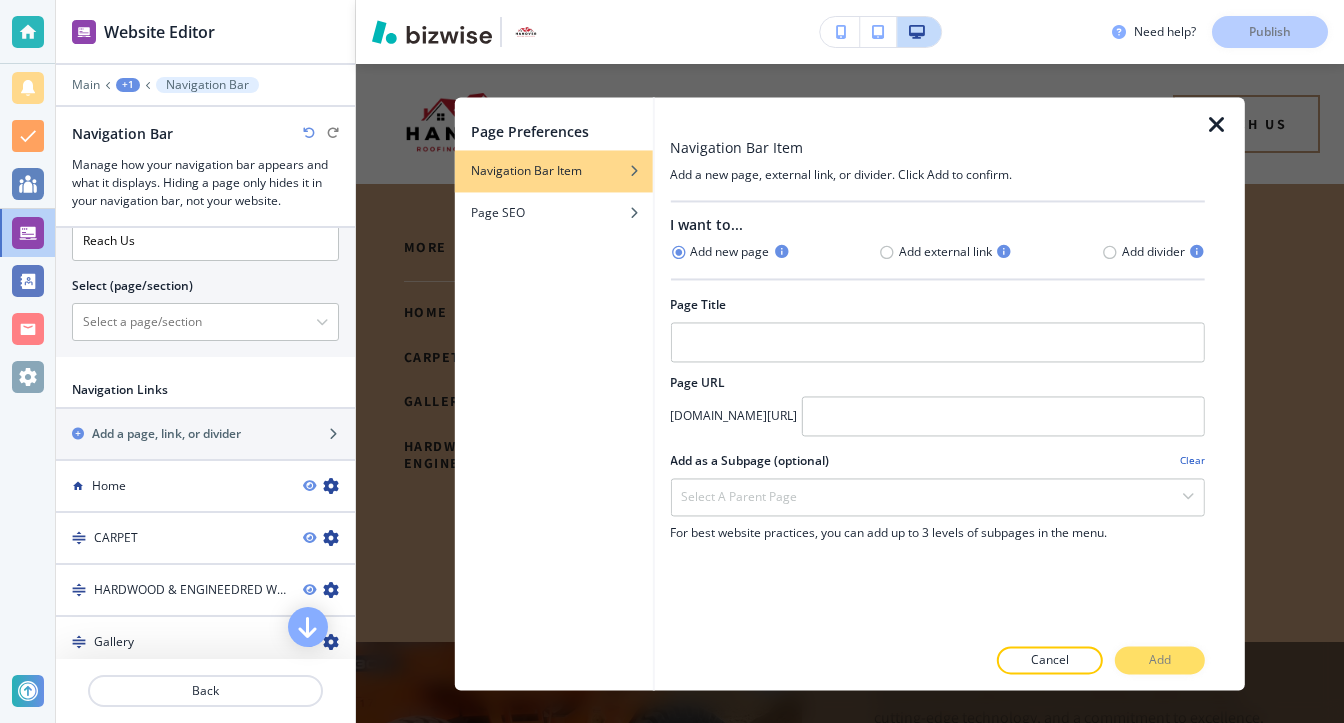 drag, startPoint x: 1225, startPoint y: 123, endPoint x: 1097, endPoint y: 128, distance: 128.09763 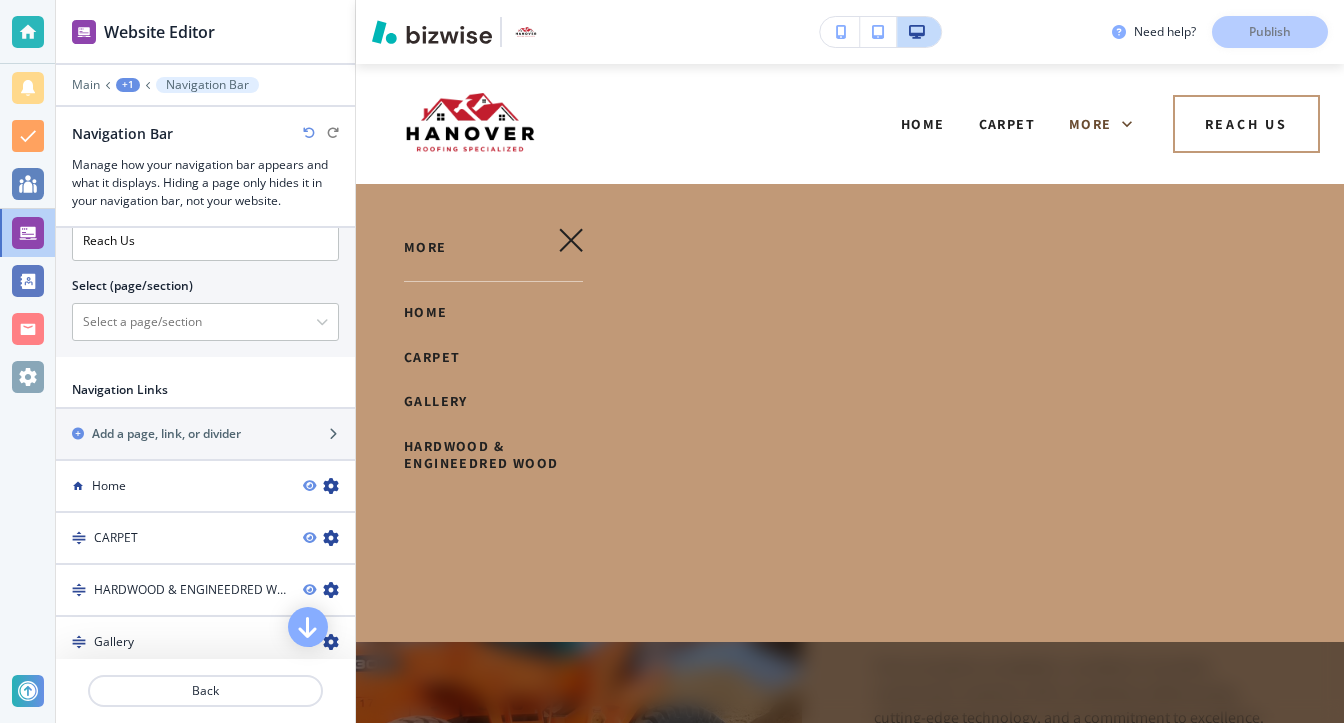 click 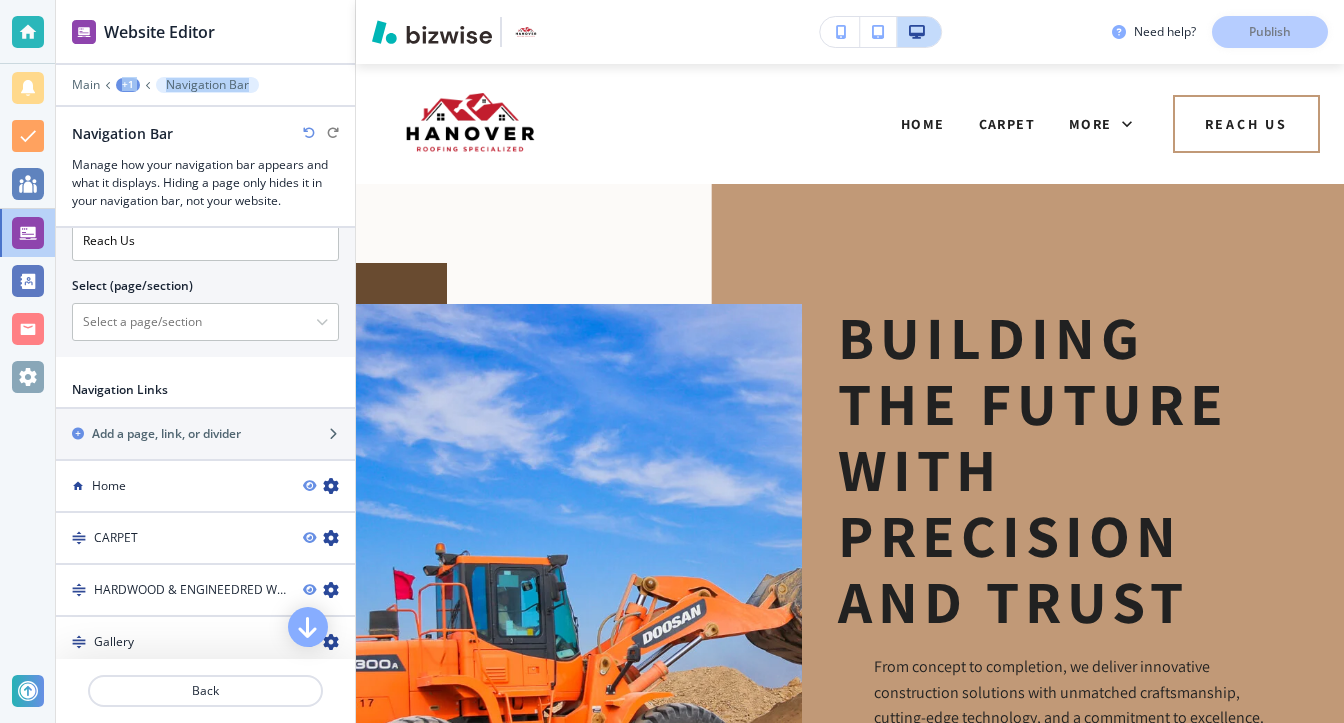 click on "Main +1 Navigation Bar Navigation Bar Manage how your navigation bar appears and what it displays. Hiding a page only hides it in your navigation bar, not your website." at bounding box center [205, 143] 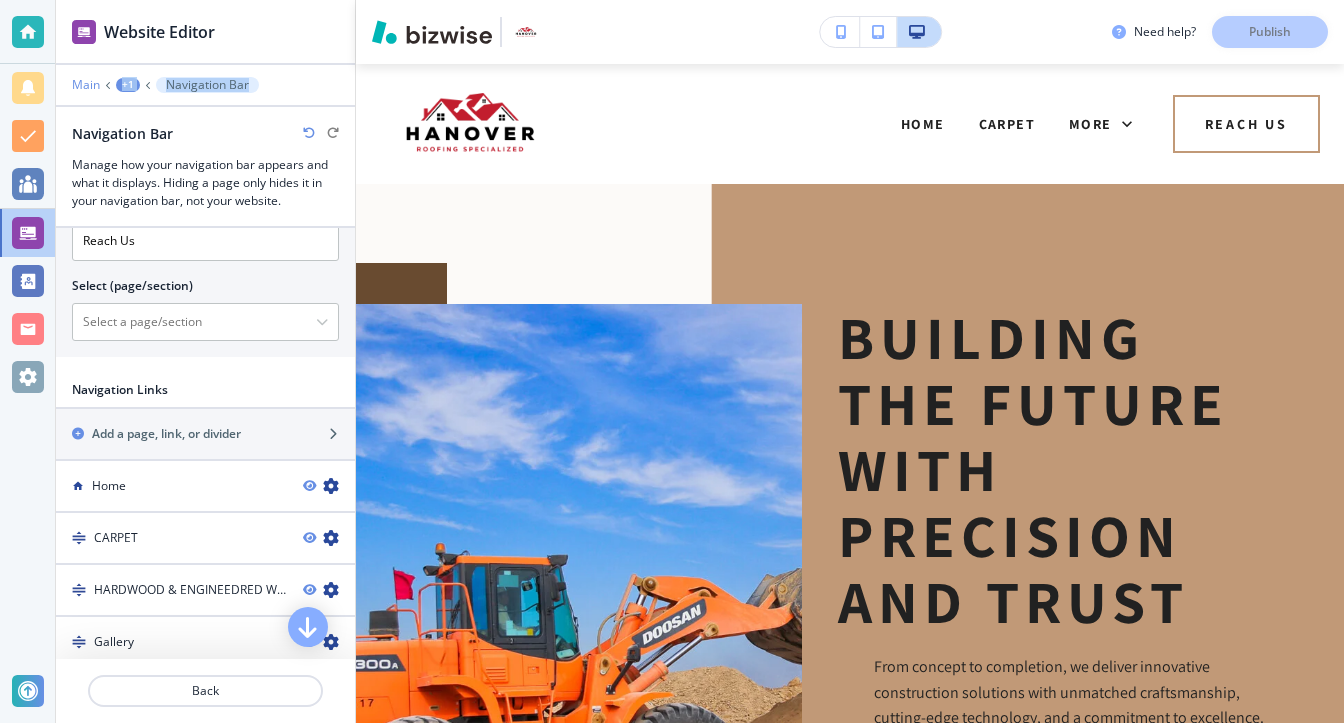 click on "Main" at bounding box center [86, 85] 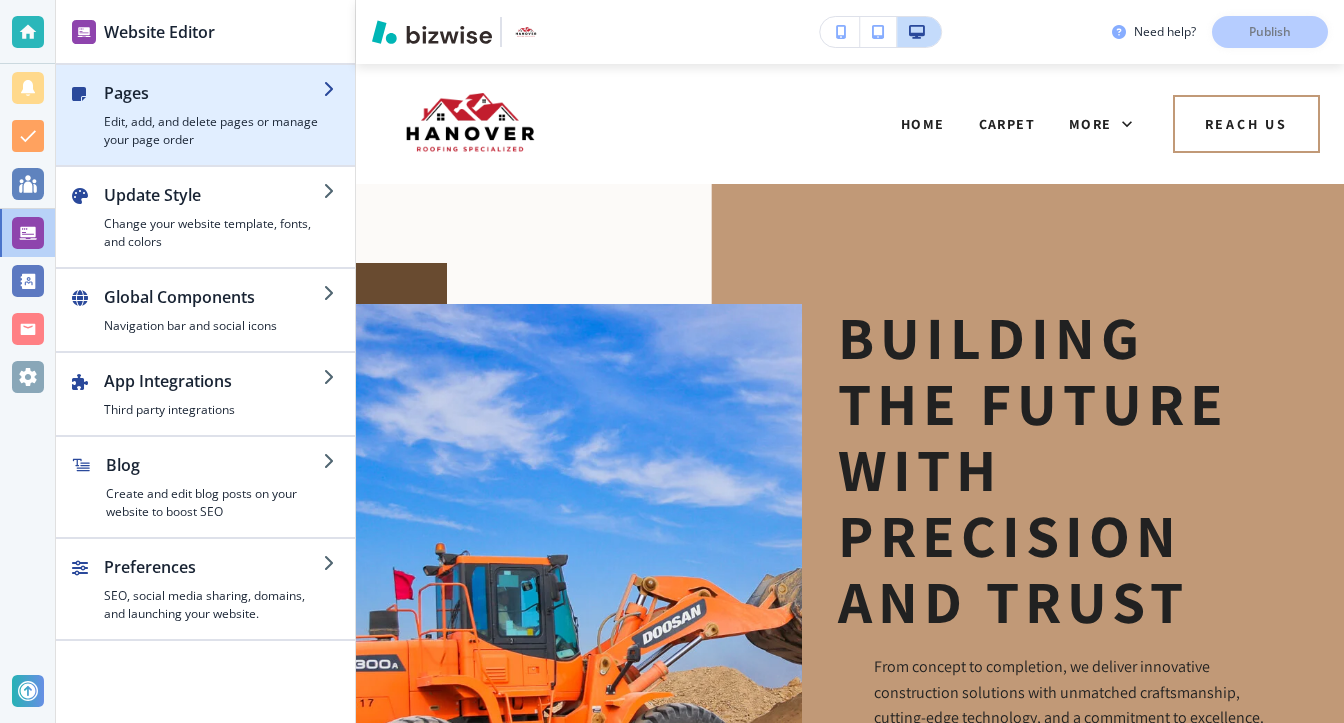 click on "Edit, add, and delete pages or manage your page order" at bounding box center [213, 131] 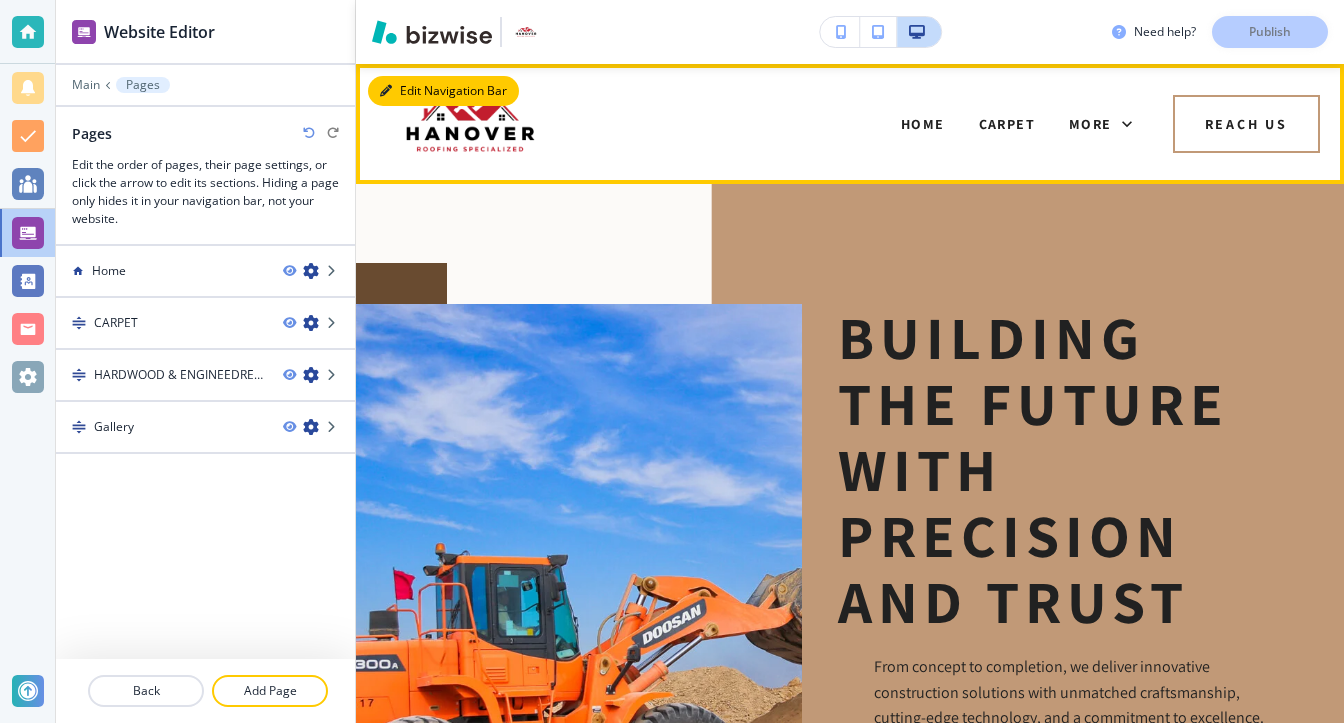 click on "Edit Navigation Bar" at bounding box center (443, 91) 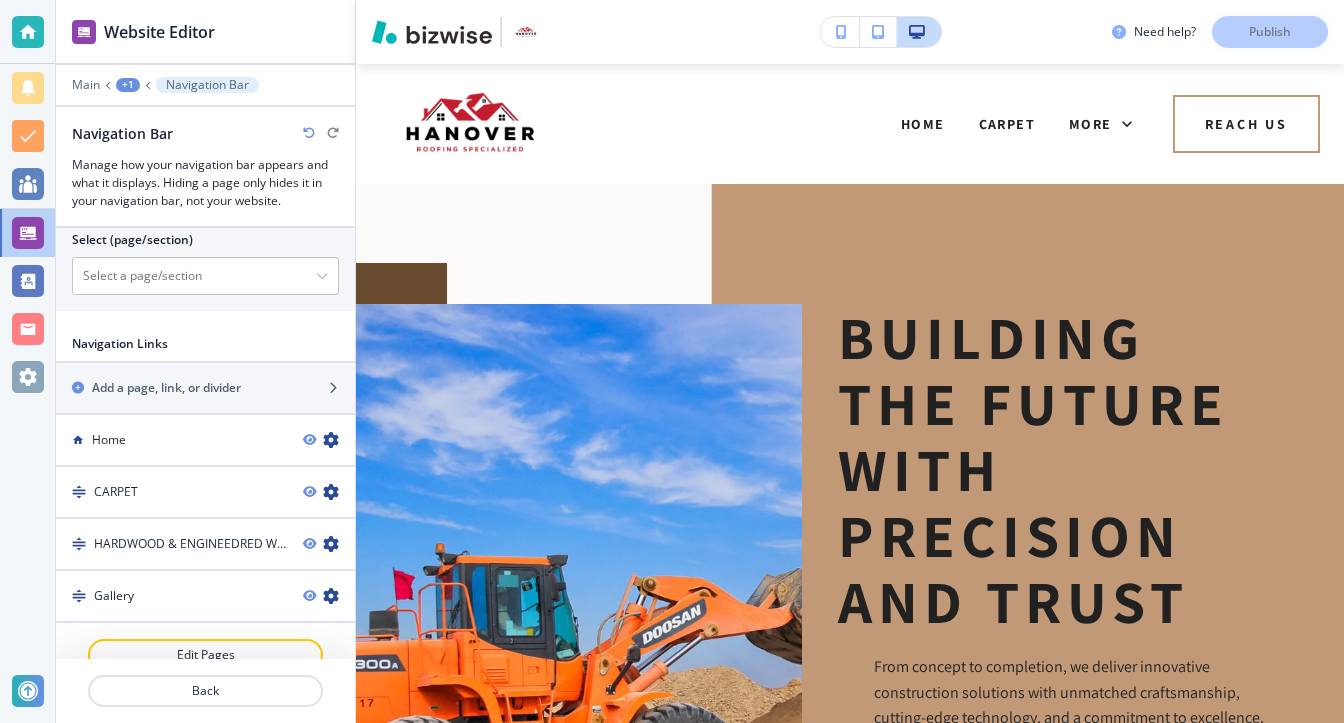 scroll, scrollTop: 1146, scrollLeft: 0, axis: vertical 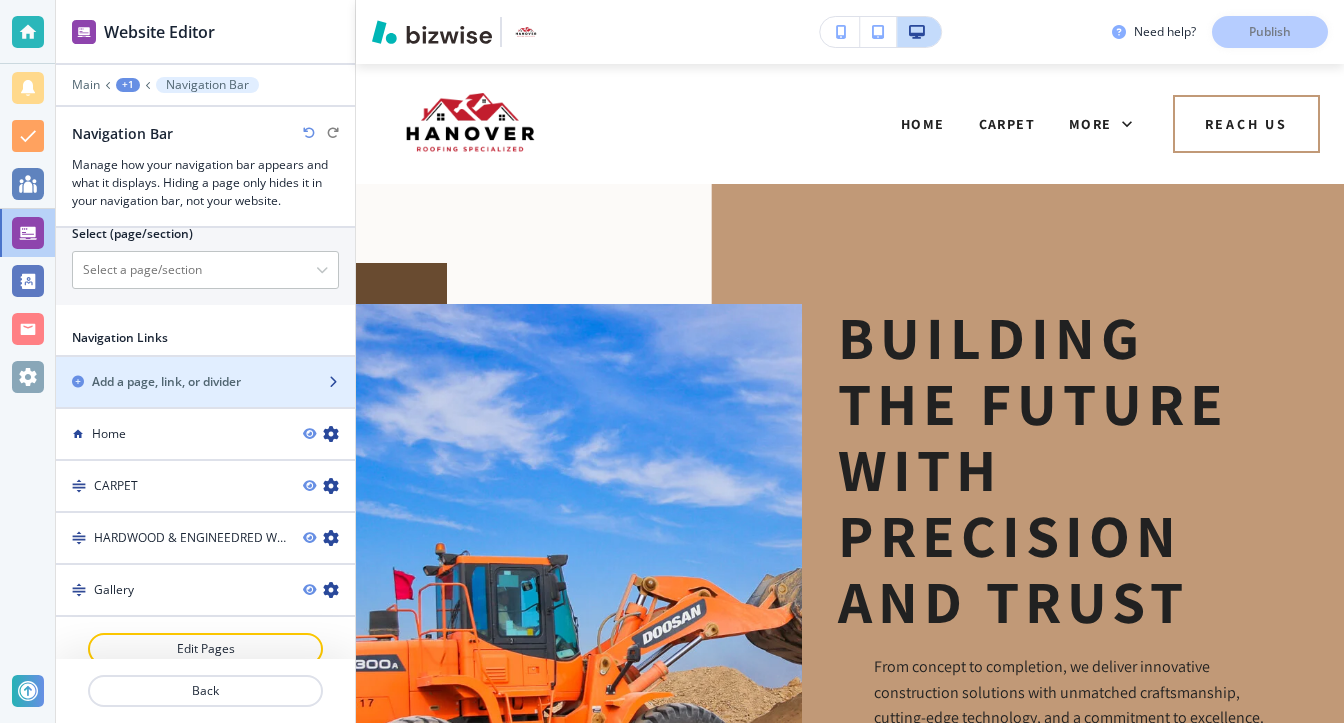 click on "Add a page, link, or divider" at bounding box center (166, 382) 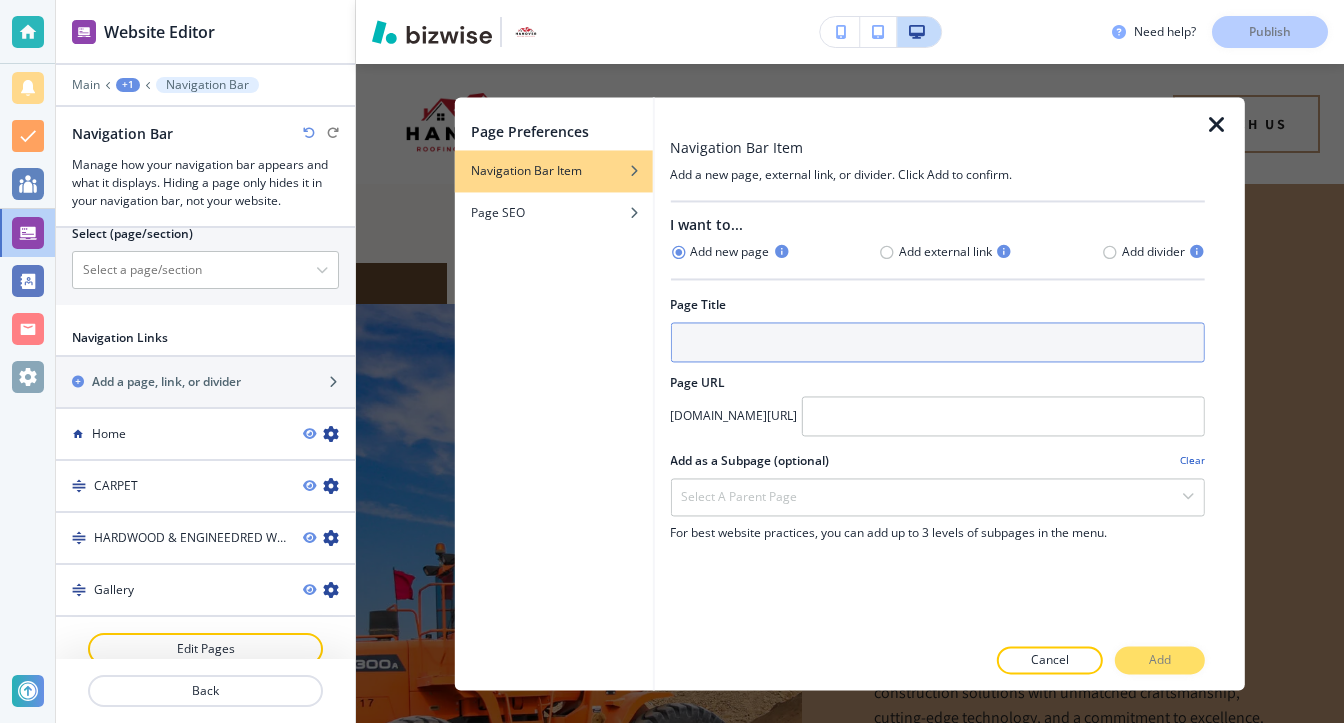 click at bounding box center (937, 342) 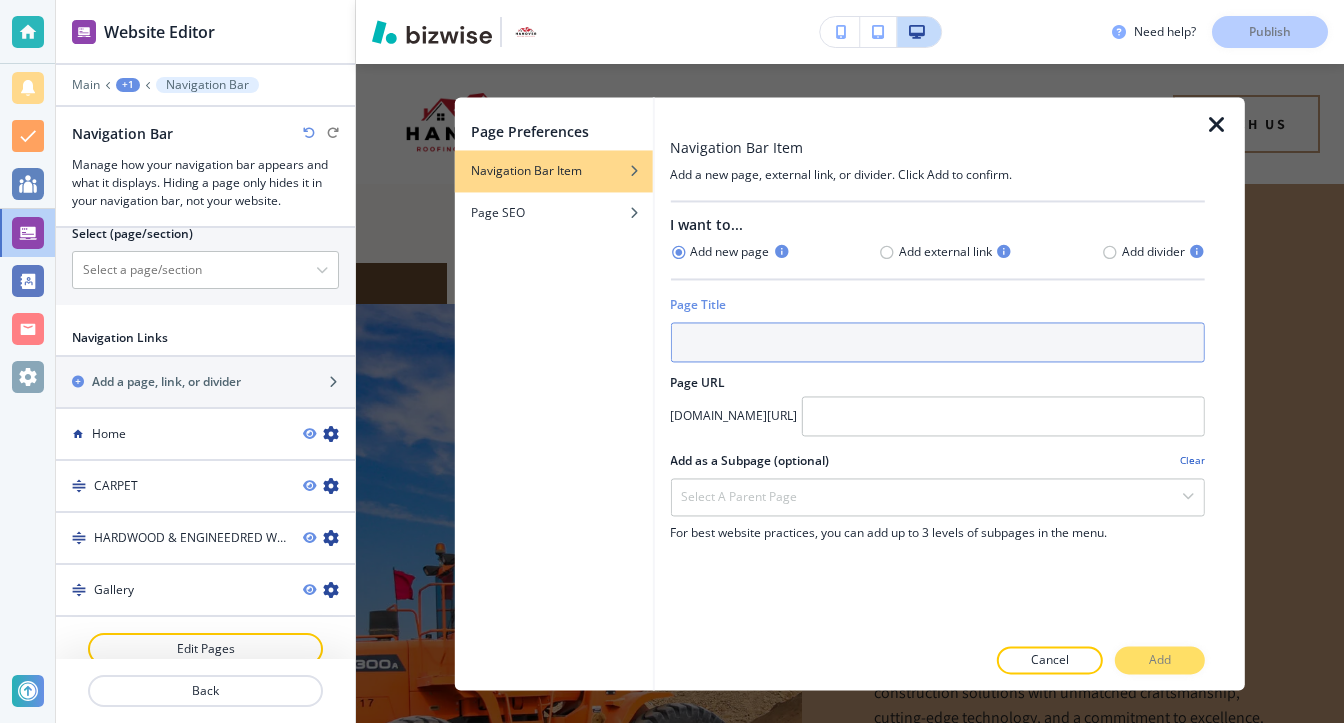 type on "S" 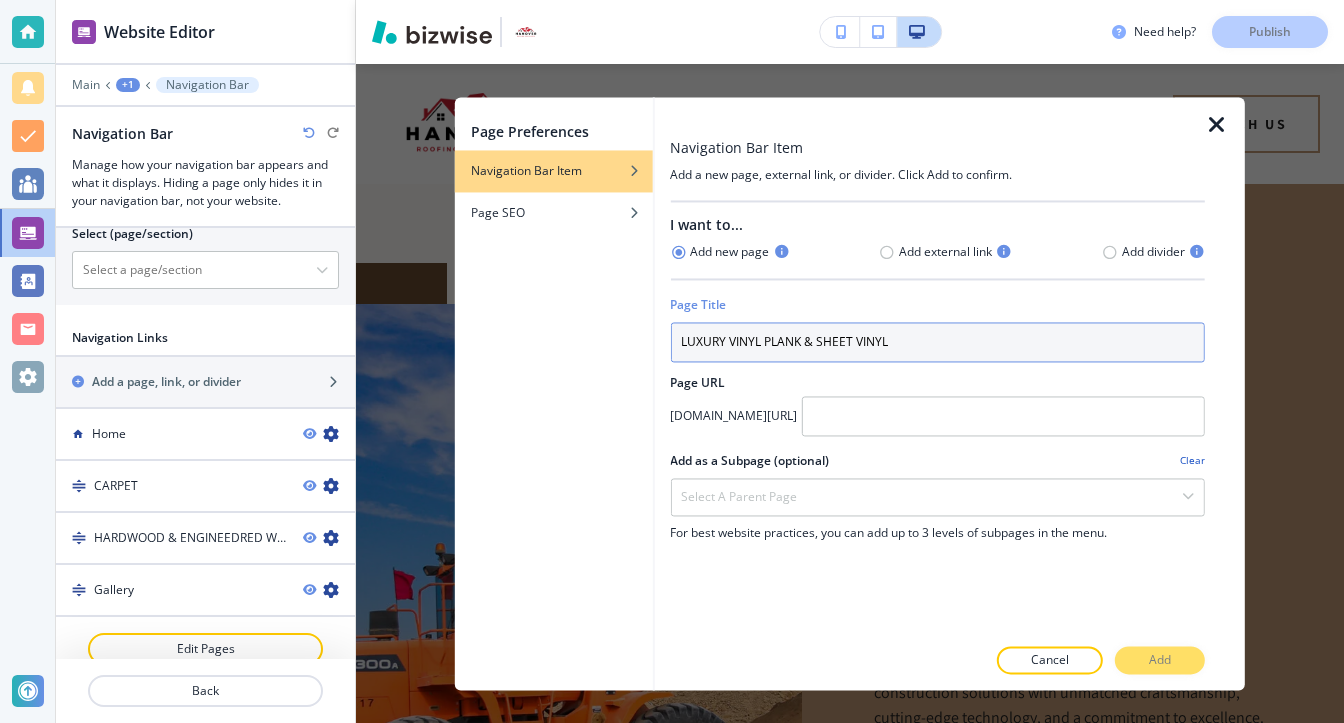 type on "LUXURY VINYL PLANK & SHEET VINYL" 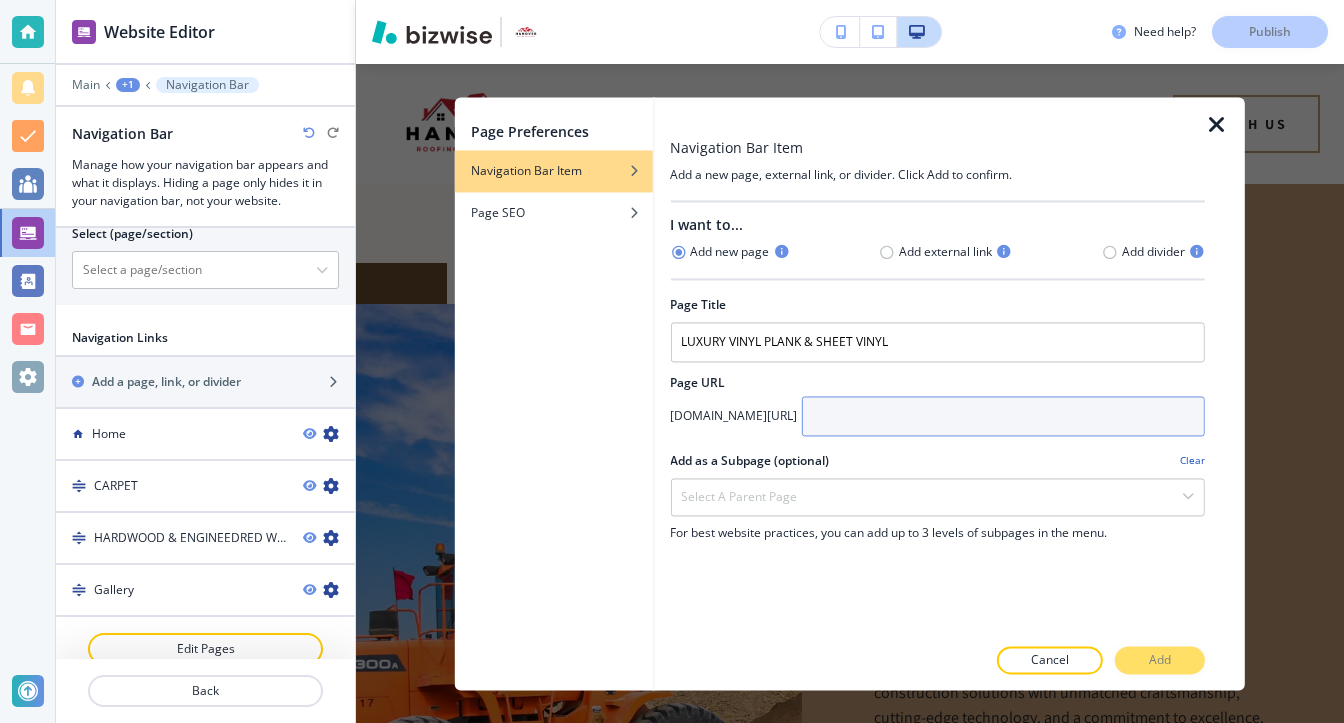 click at bounding box center (1003, 416) 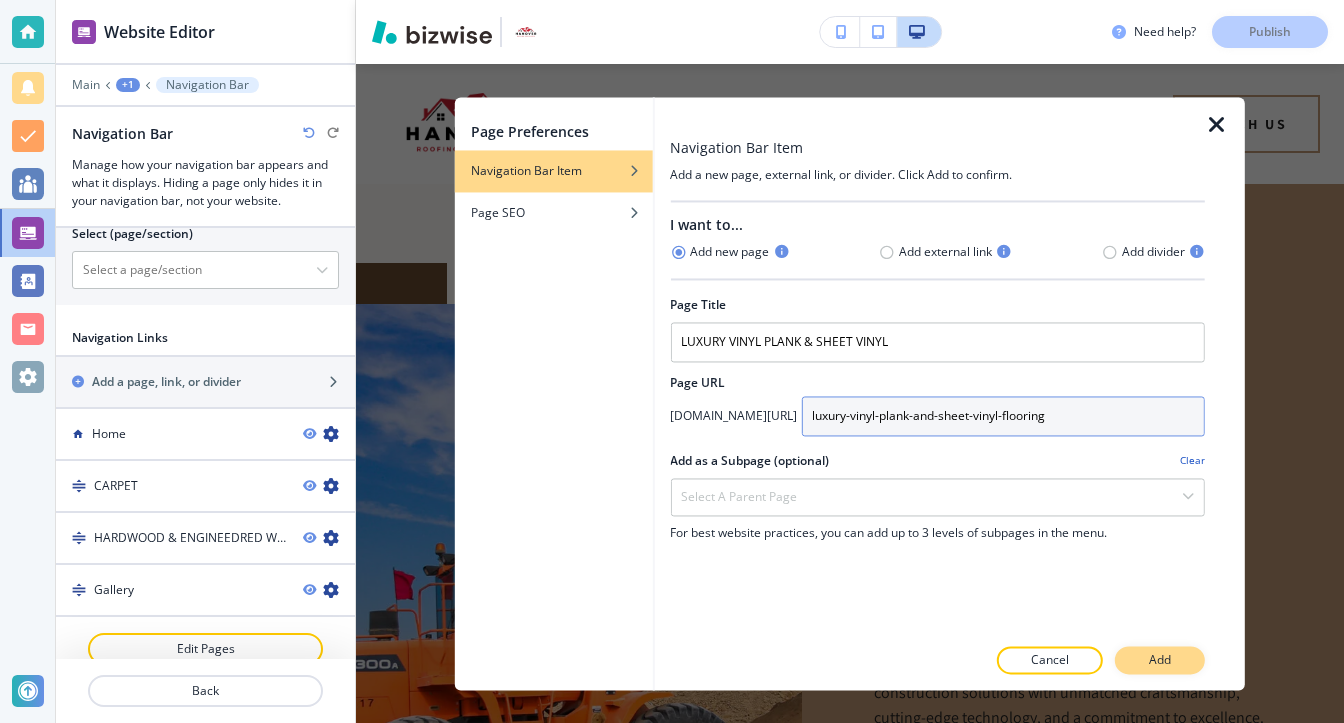 type on "luxury-vinyl-plank-and-sheet-vinyl-flooring" 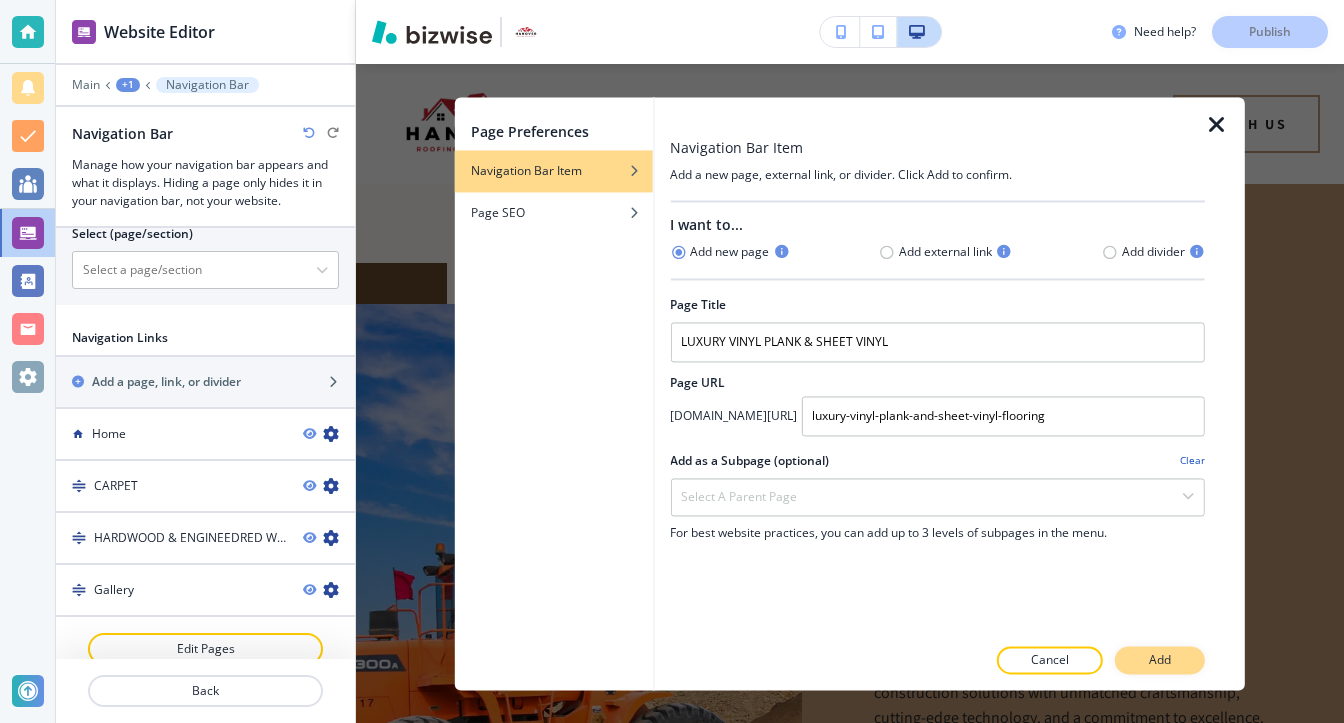 click on "Add" at bounding box center [1160, 660] 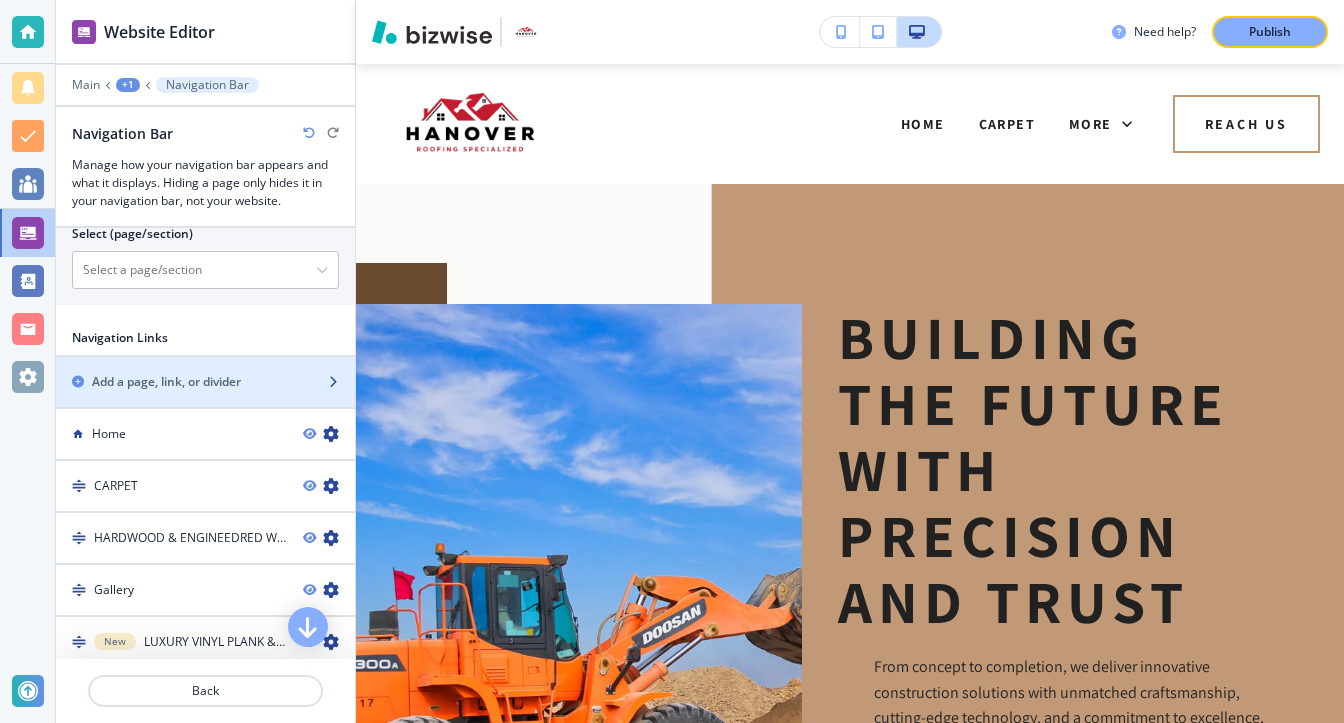 click on "Add a page, link, or divider" at bounding box center (166, 382) 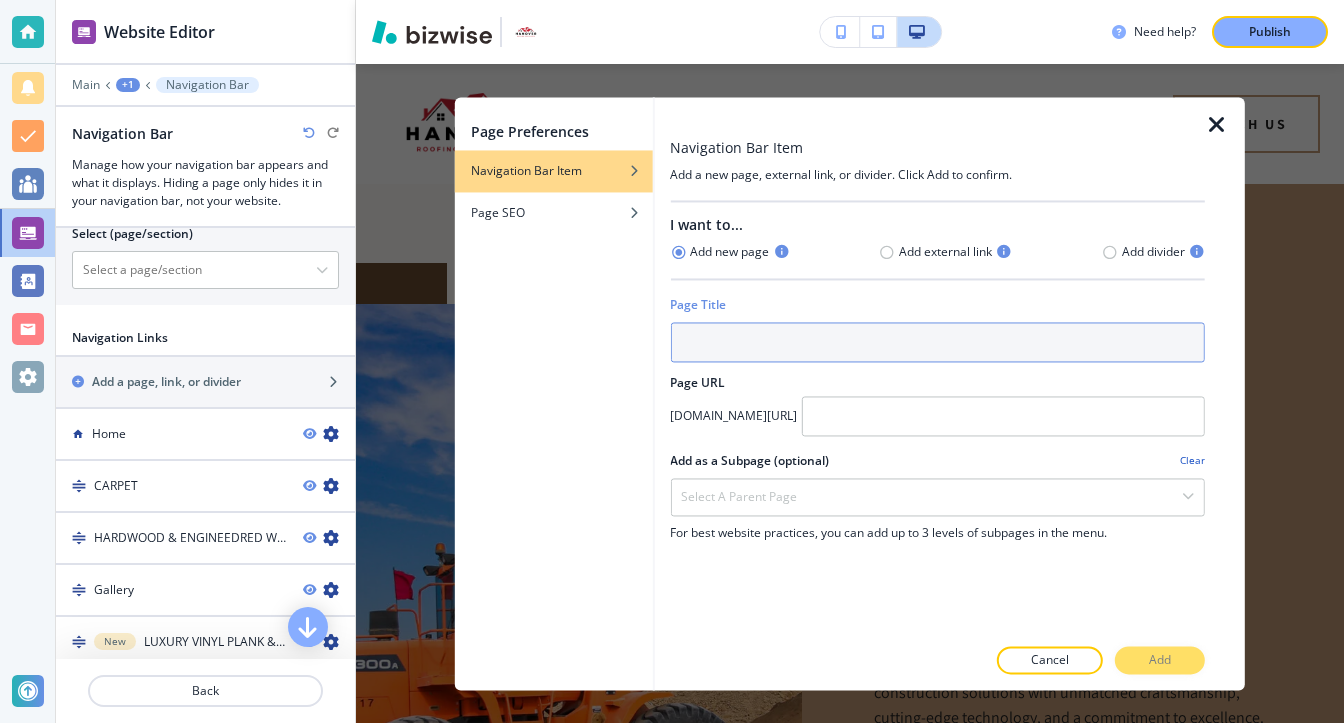 click at bounding box center (937, 342) 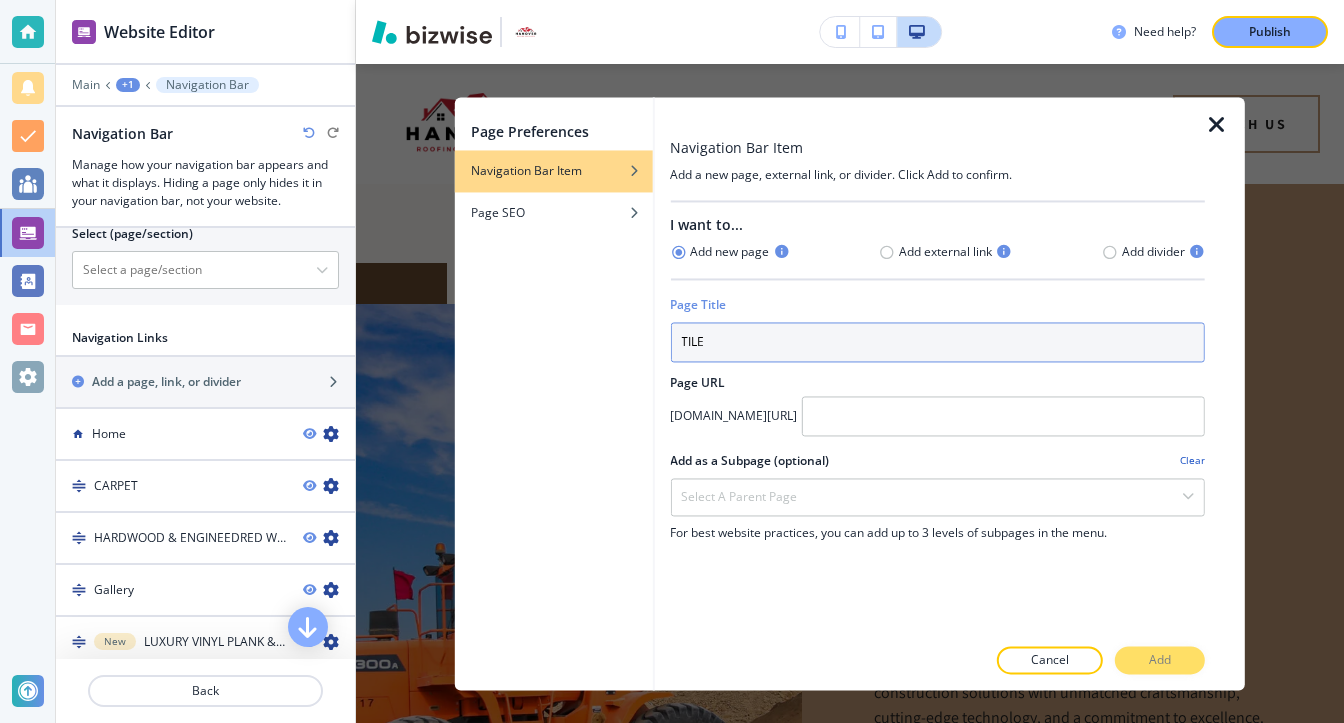 type on "TILE" 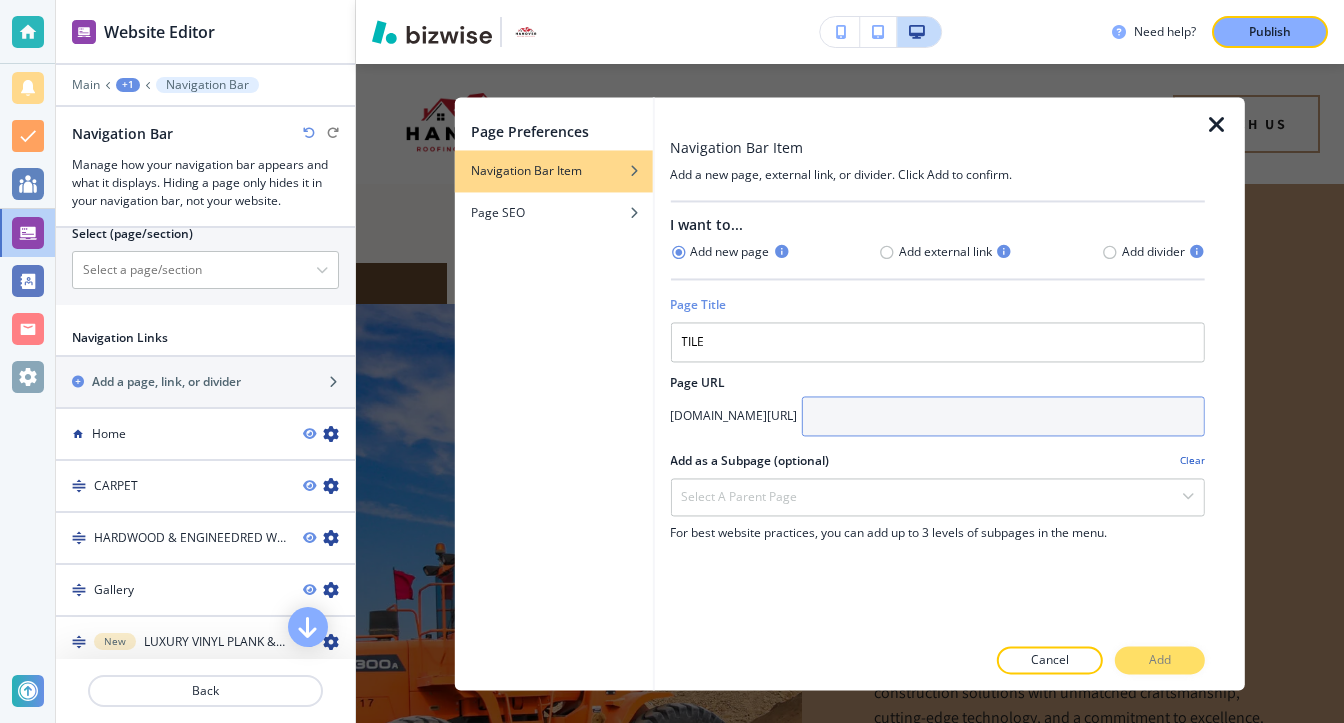 click at bounding box center (1003, 416) 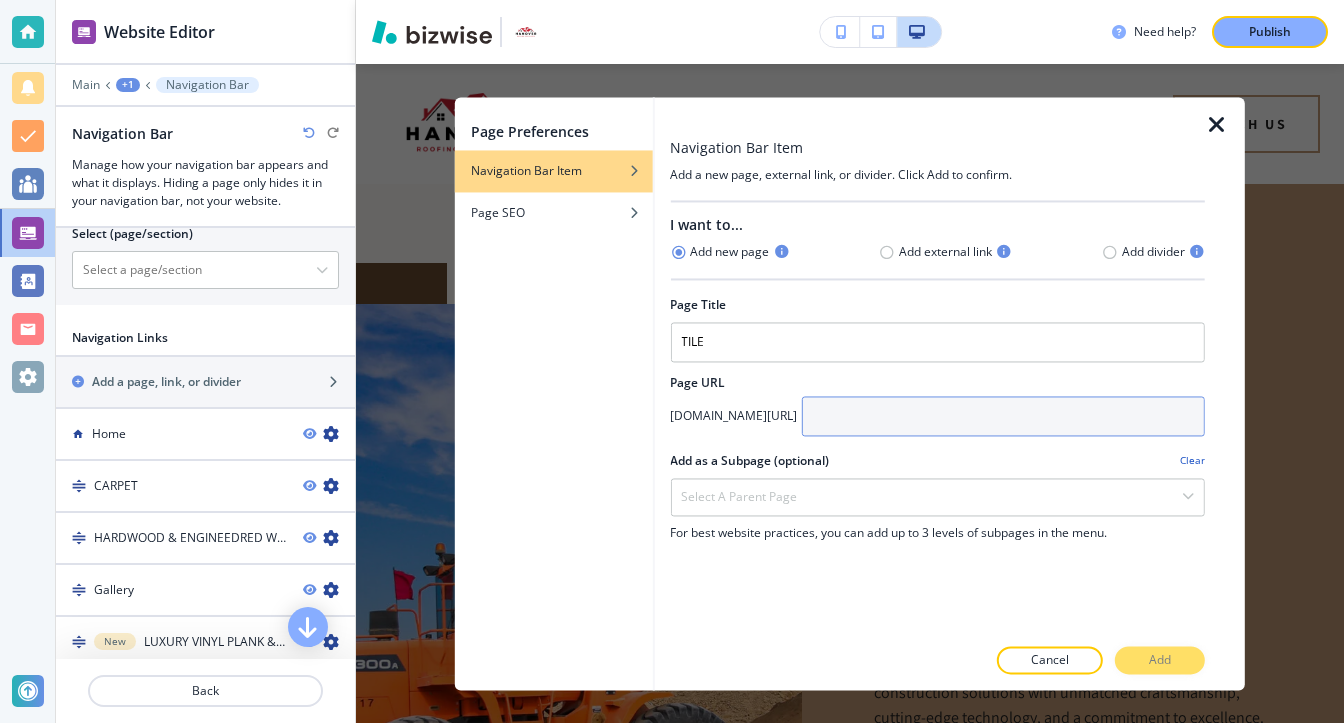 paste on "ceramic-tile-flooring" 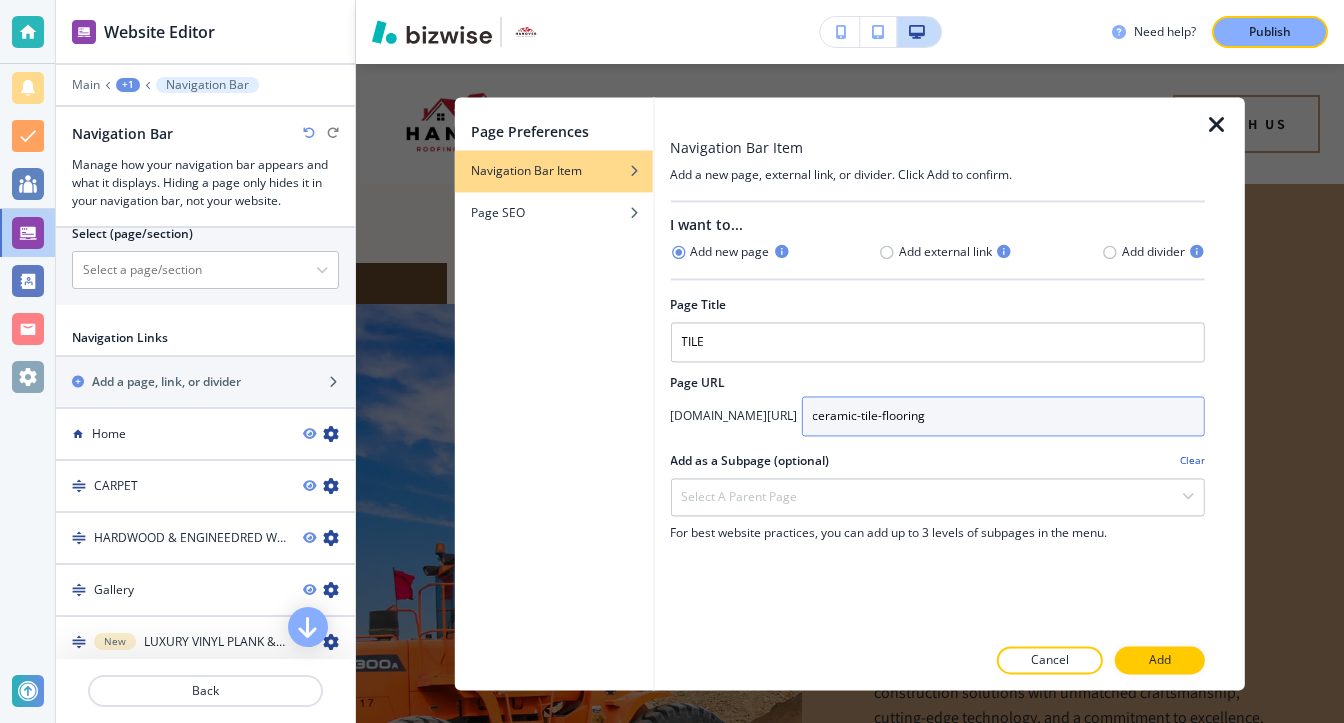 type on "ceramic-tile-flooring" 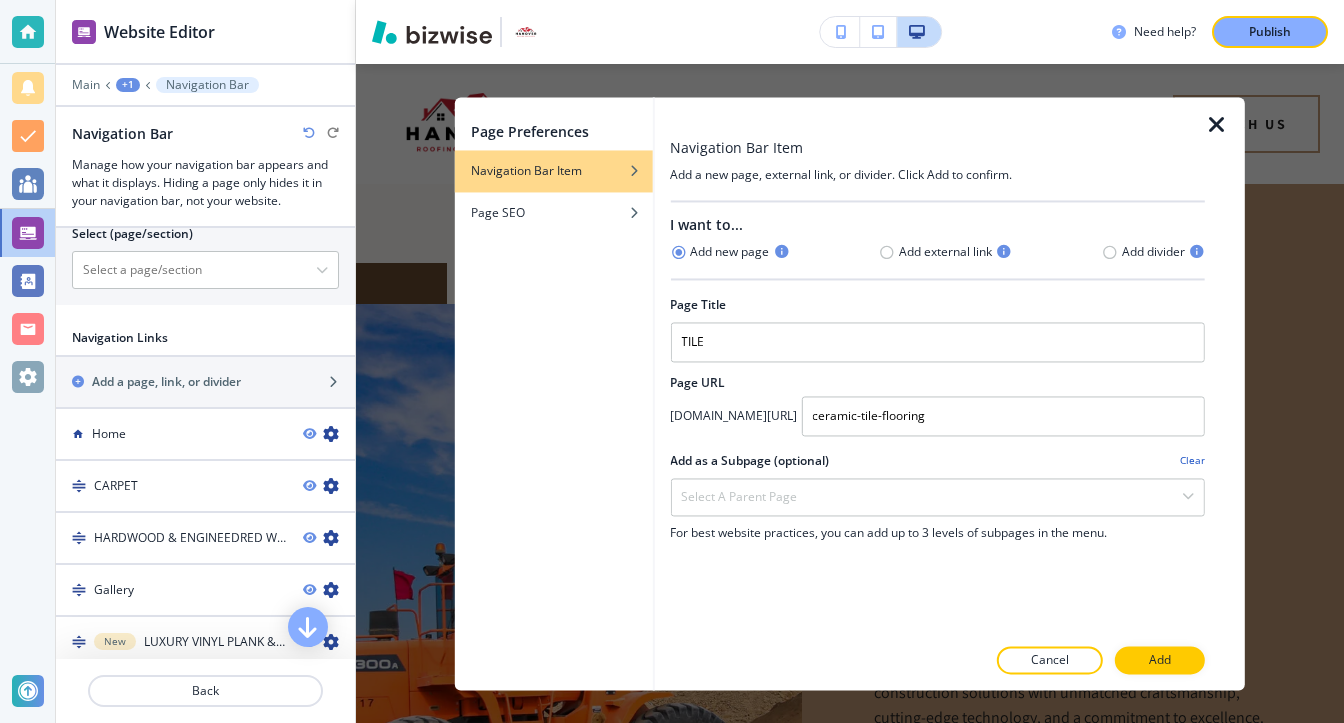 click at bounding box center [1225, 393] 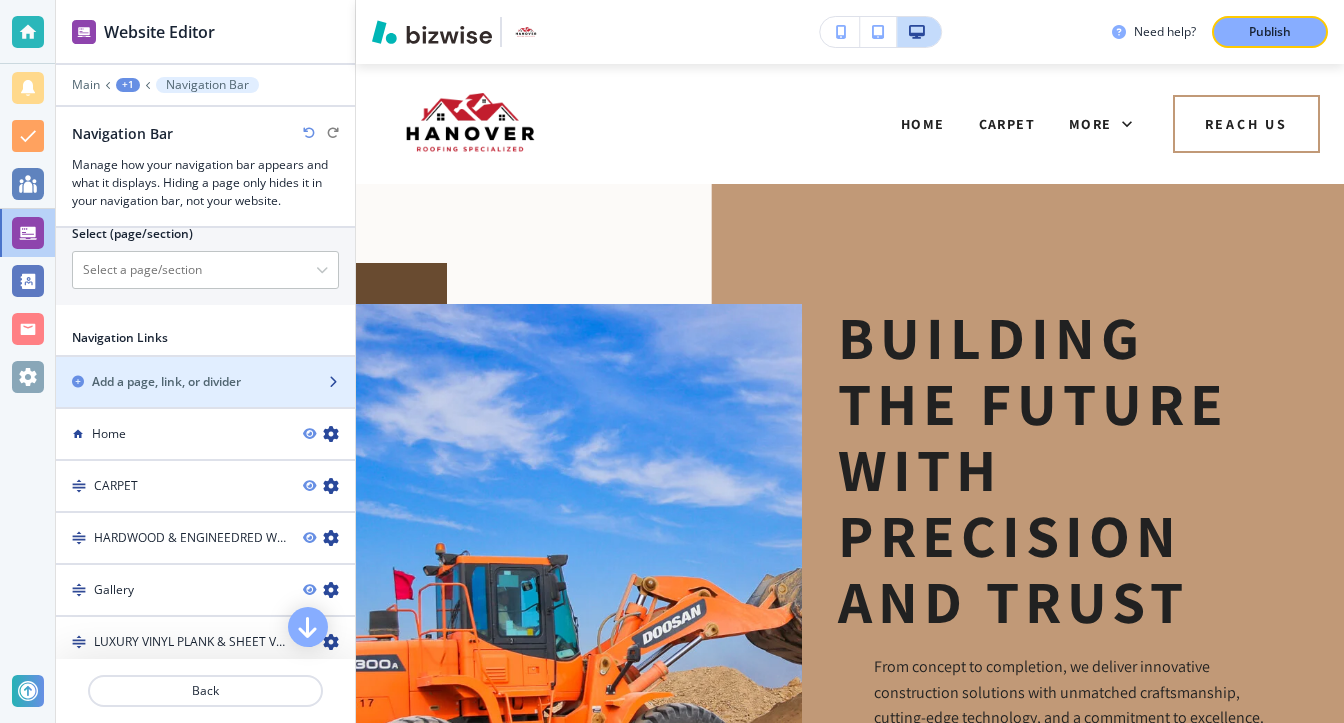 click at bounding box center (205, 399) 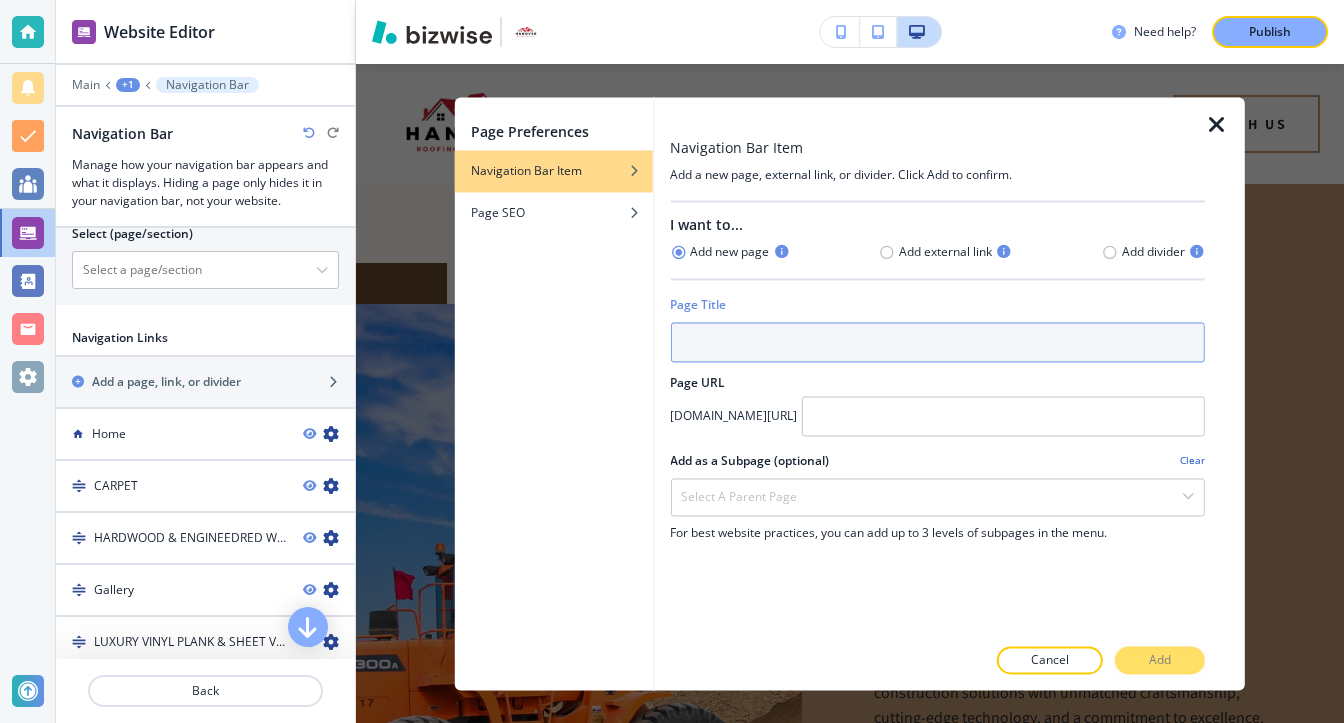 click at bounding box center (937, 342) 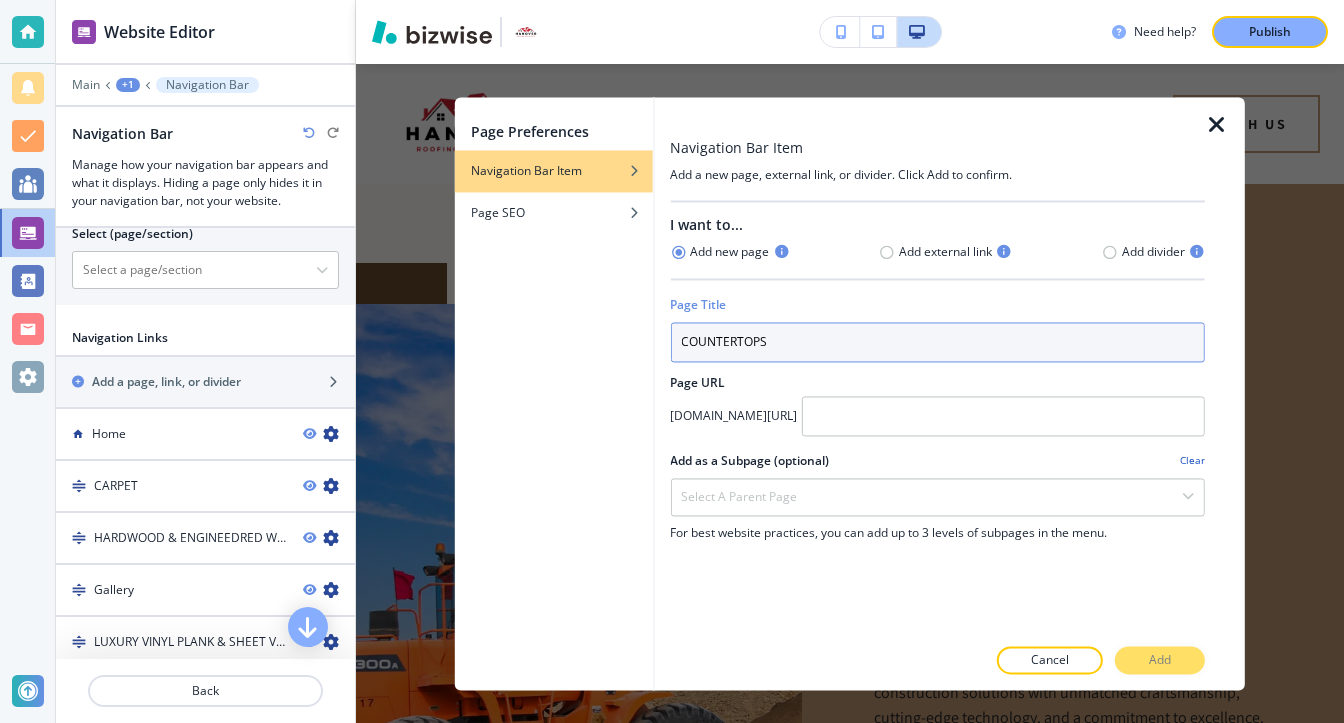 type on "COUNTERTOPS" 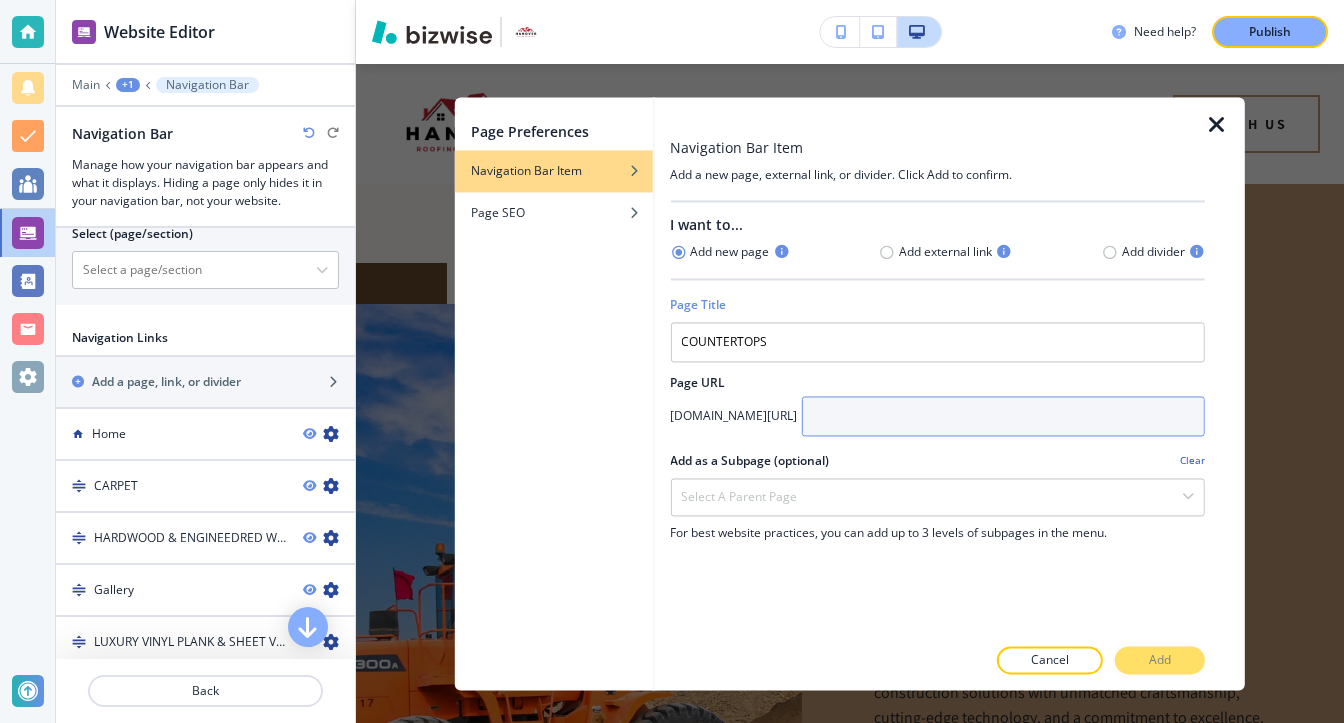 click at bounding box center (1003, 416) 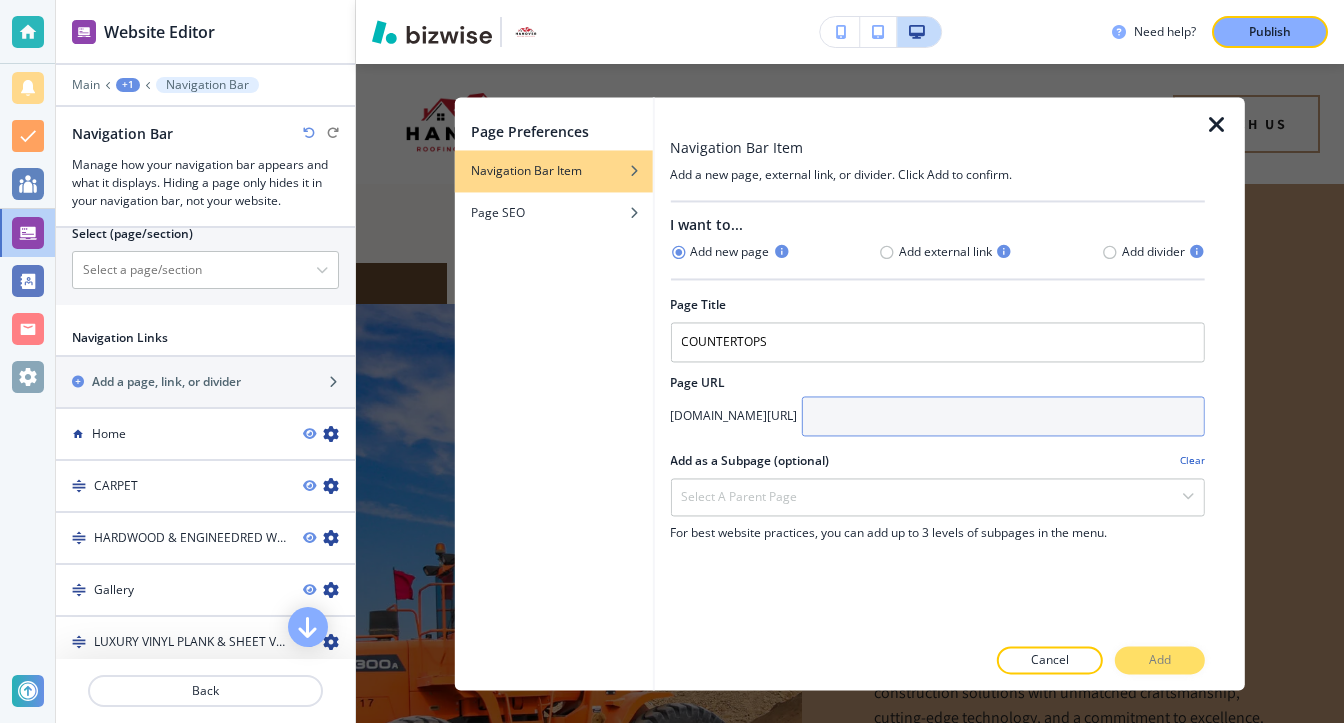 paste on "countertops" 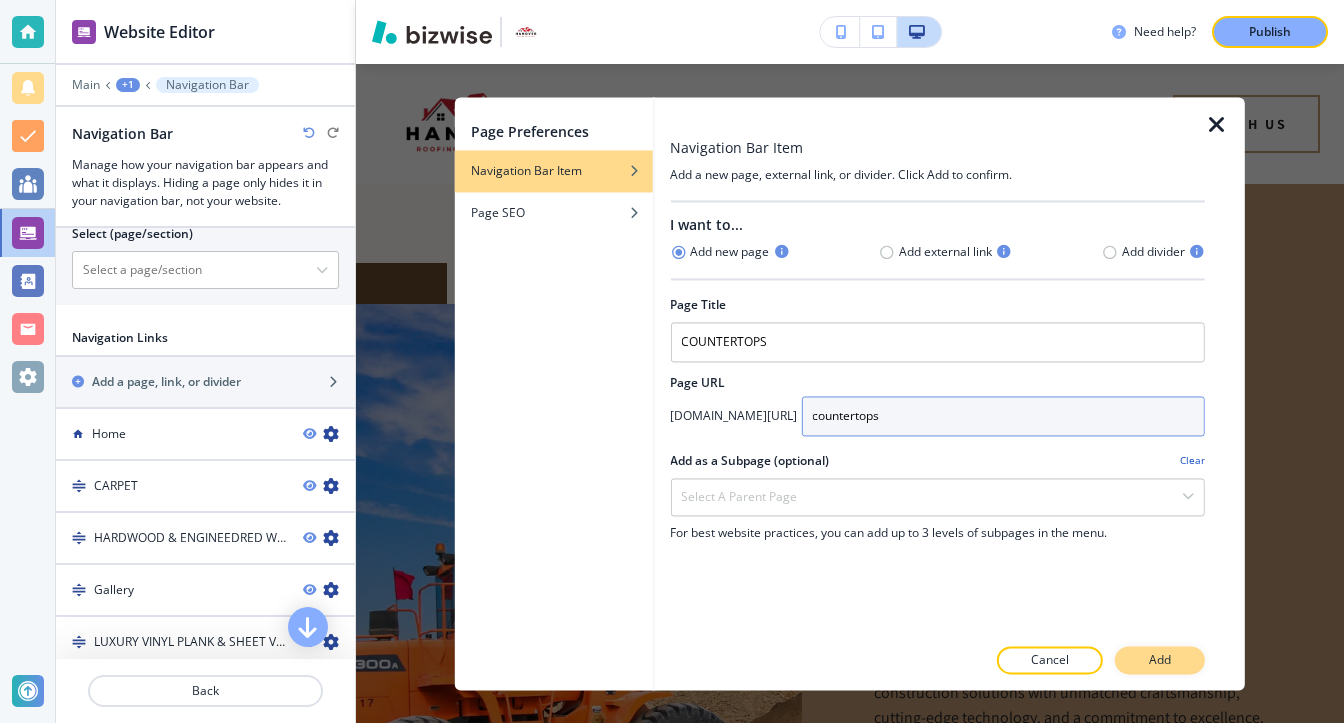 type on "countertops" 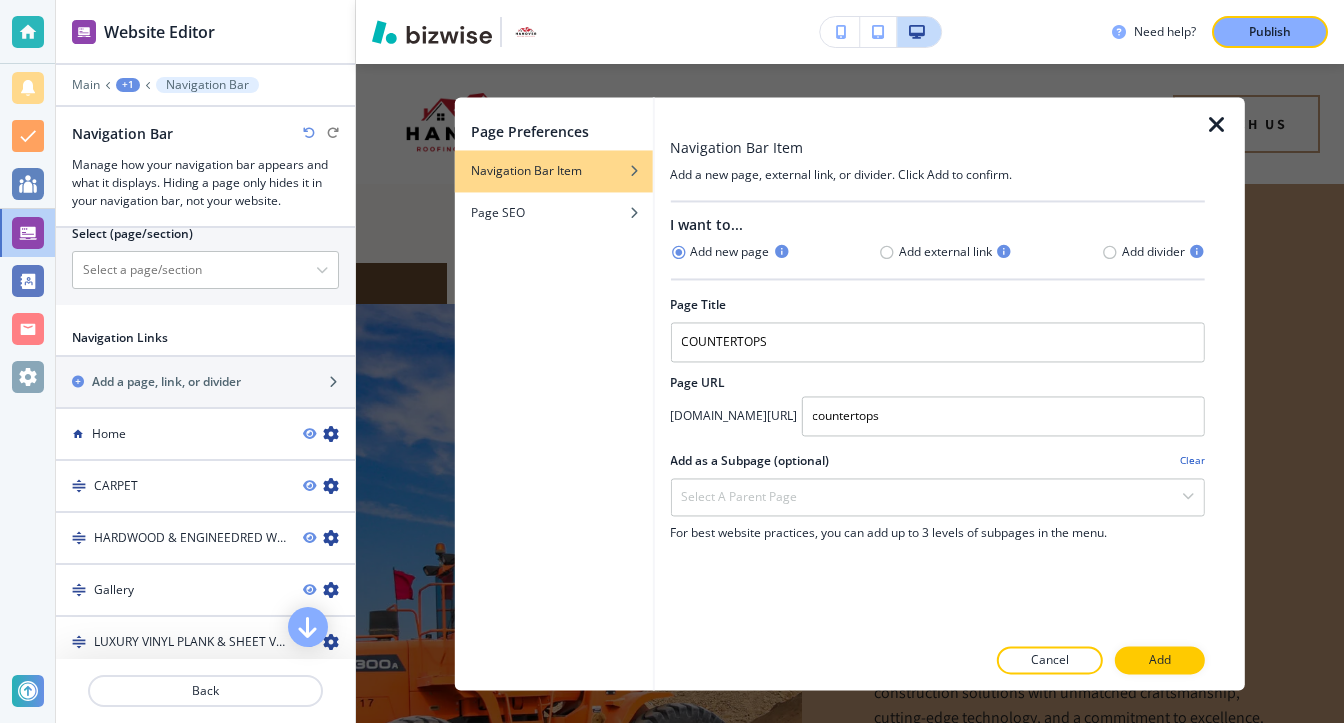 click on "Add" at bounding box center [1160, 660] 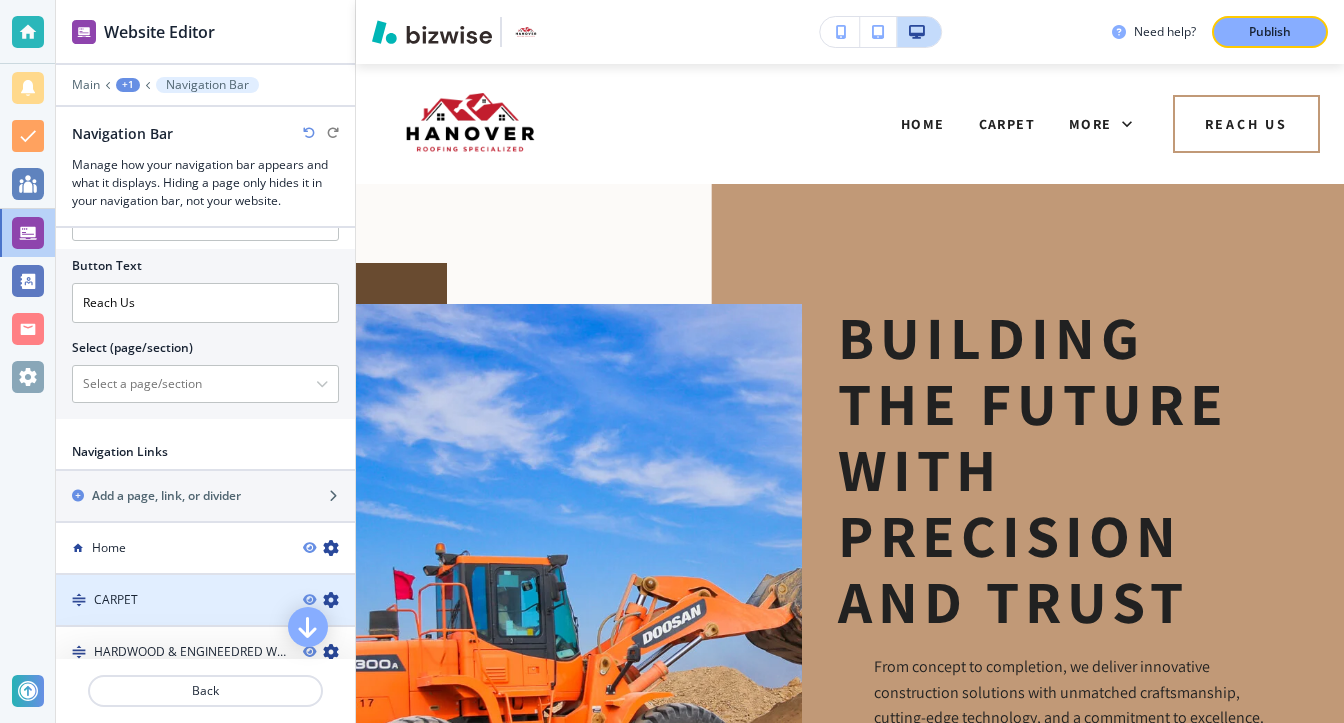 scroll, scrollTop: 1200, scrollLeft: 0, axis: vertical 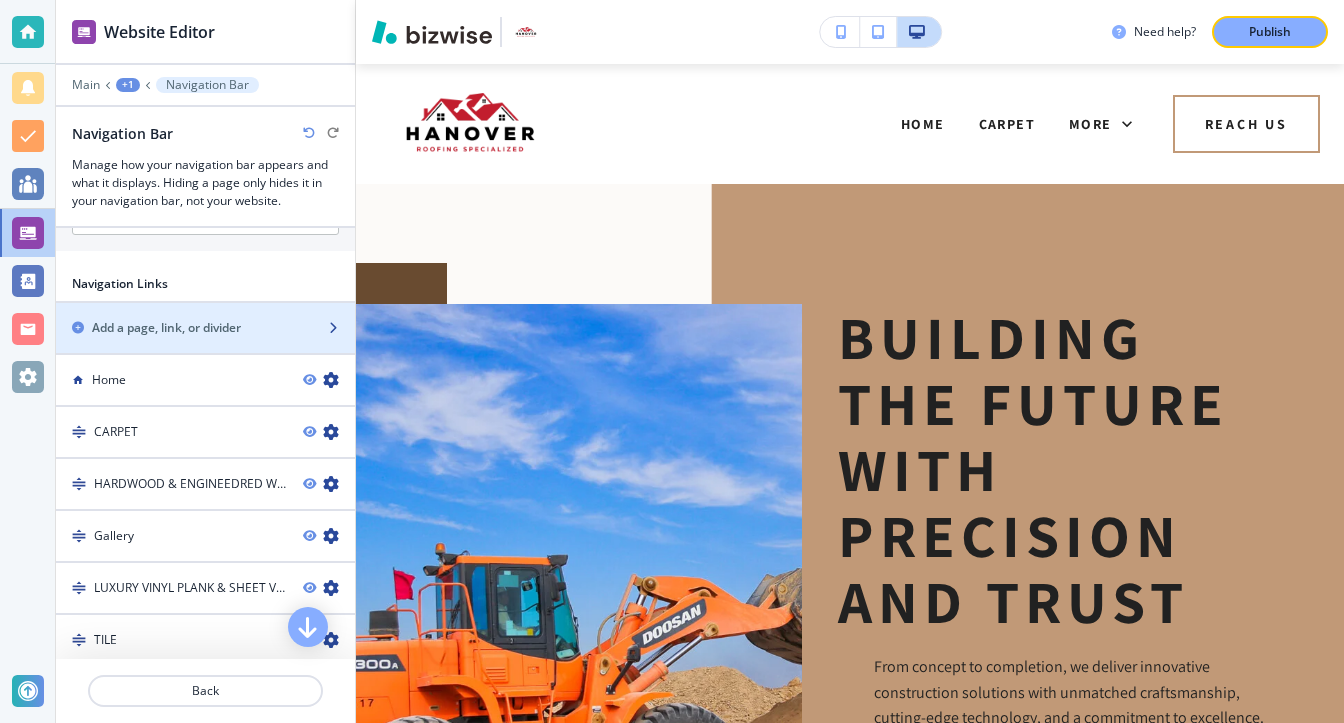 click at bounding box center [205, 311] 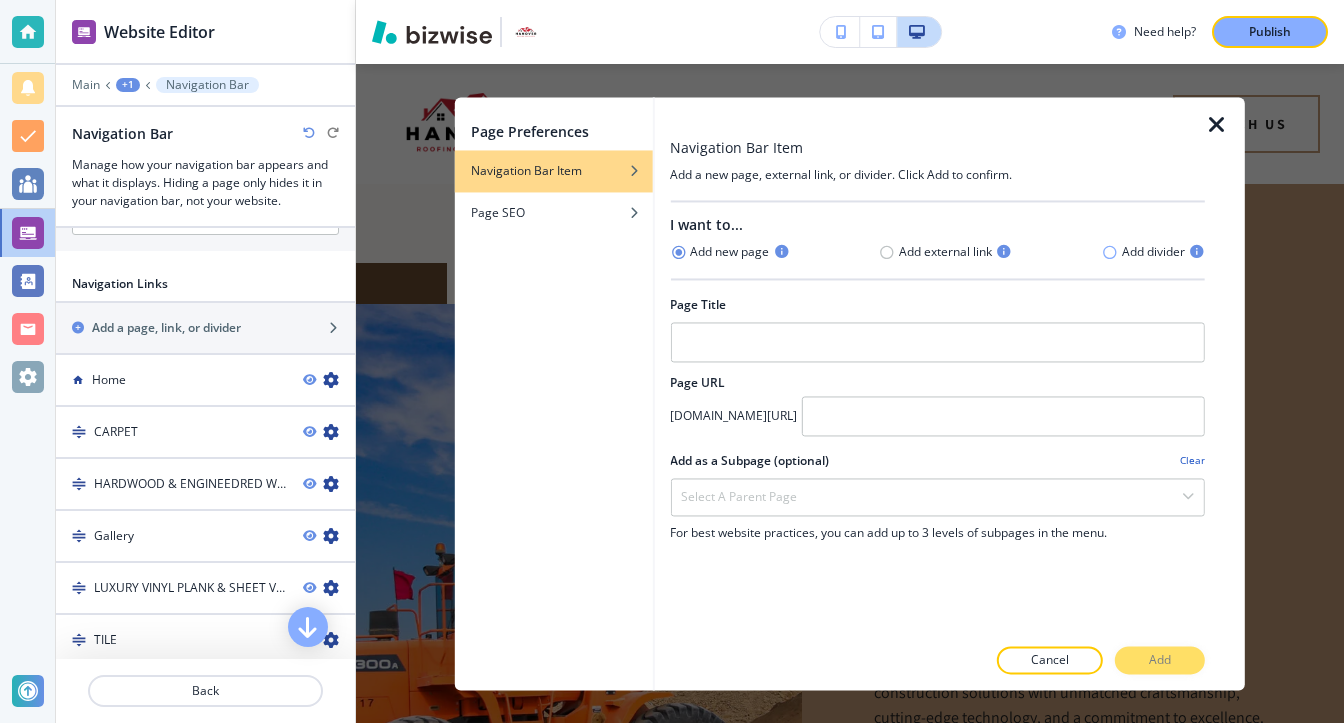 click 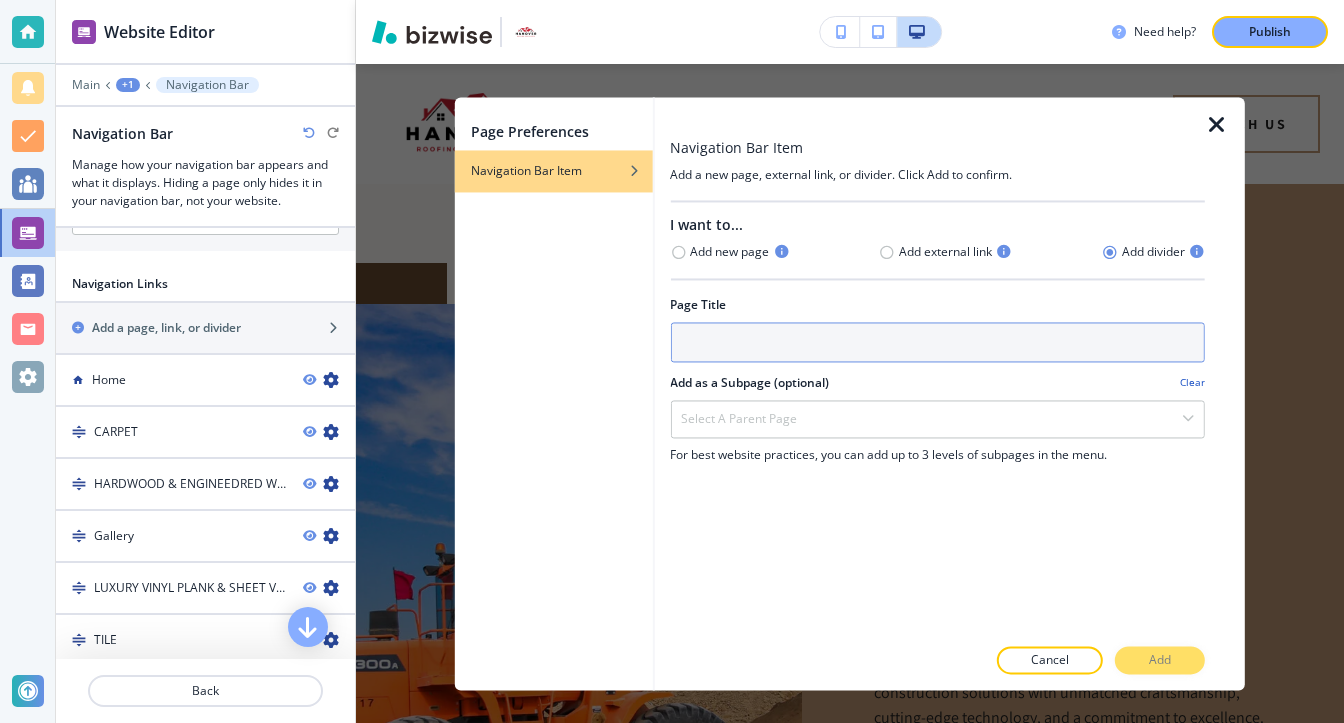 click at bounding box center [937, 342] 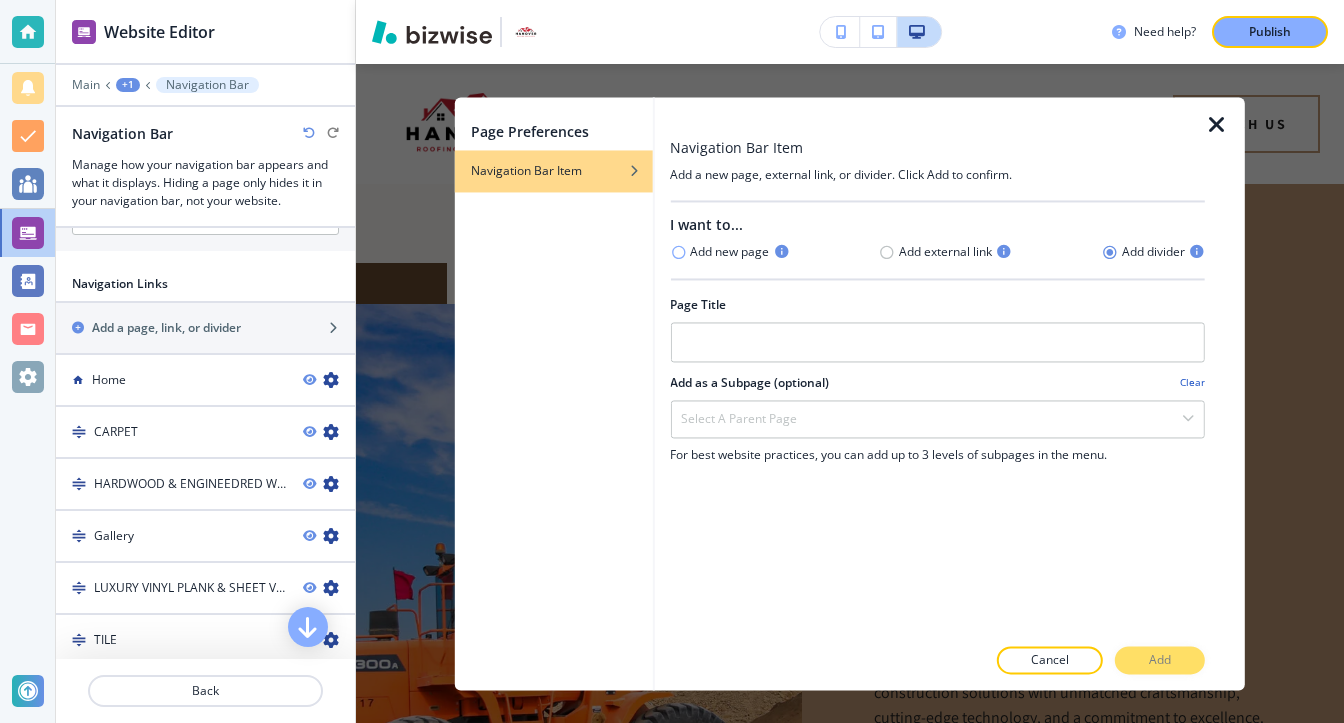 click 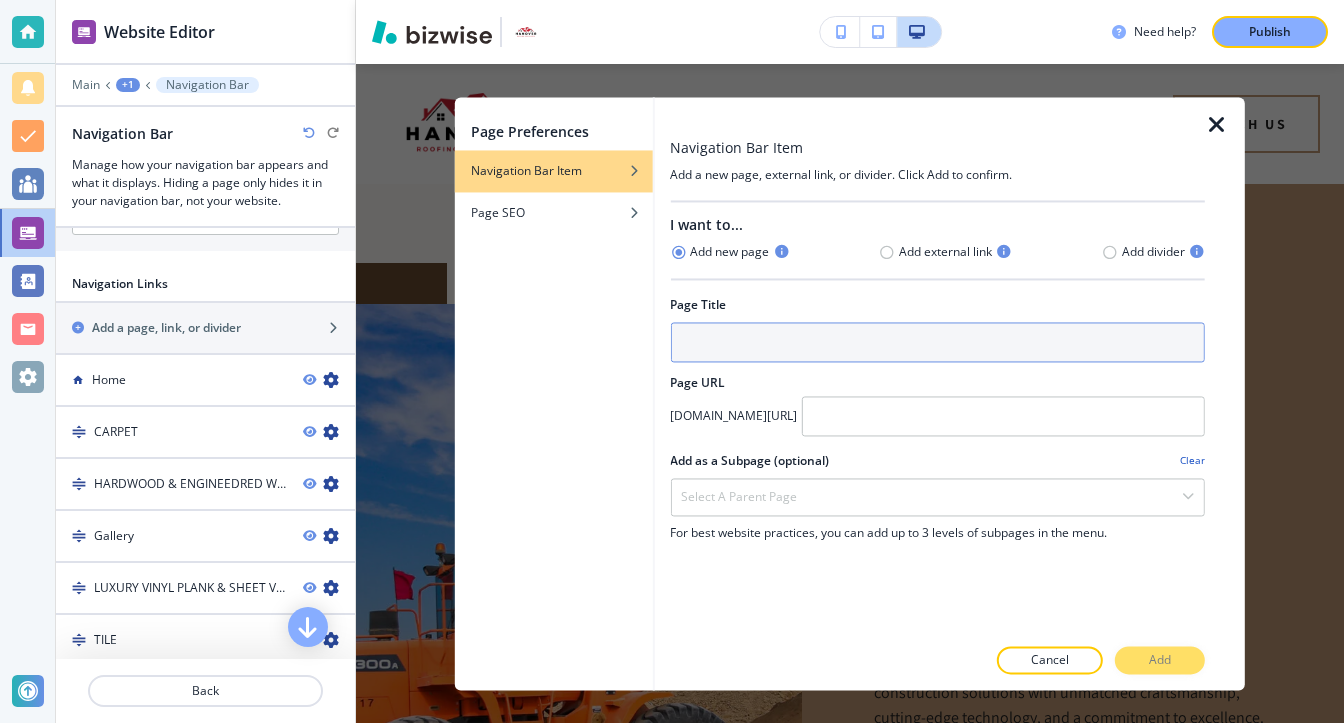 click at bounding box center [937, 342] 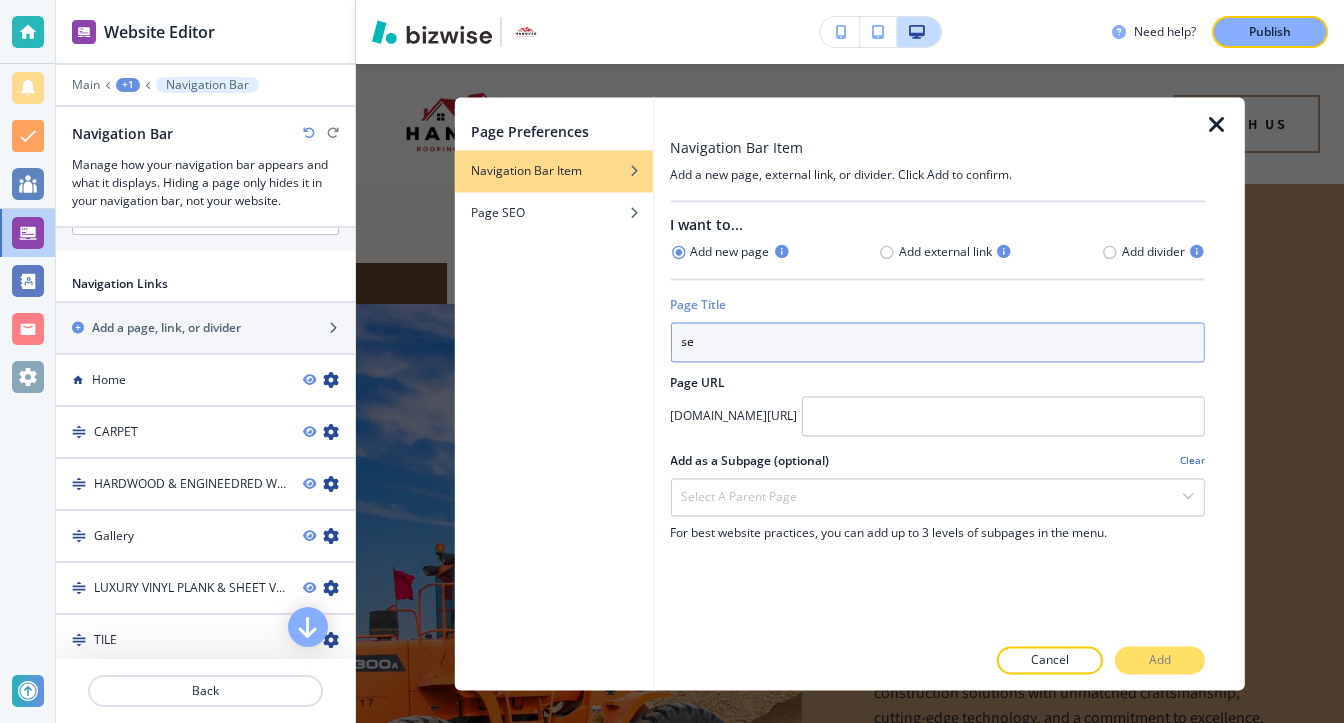 type on "s" 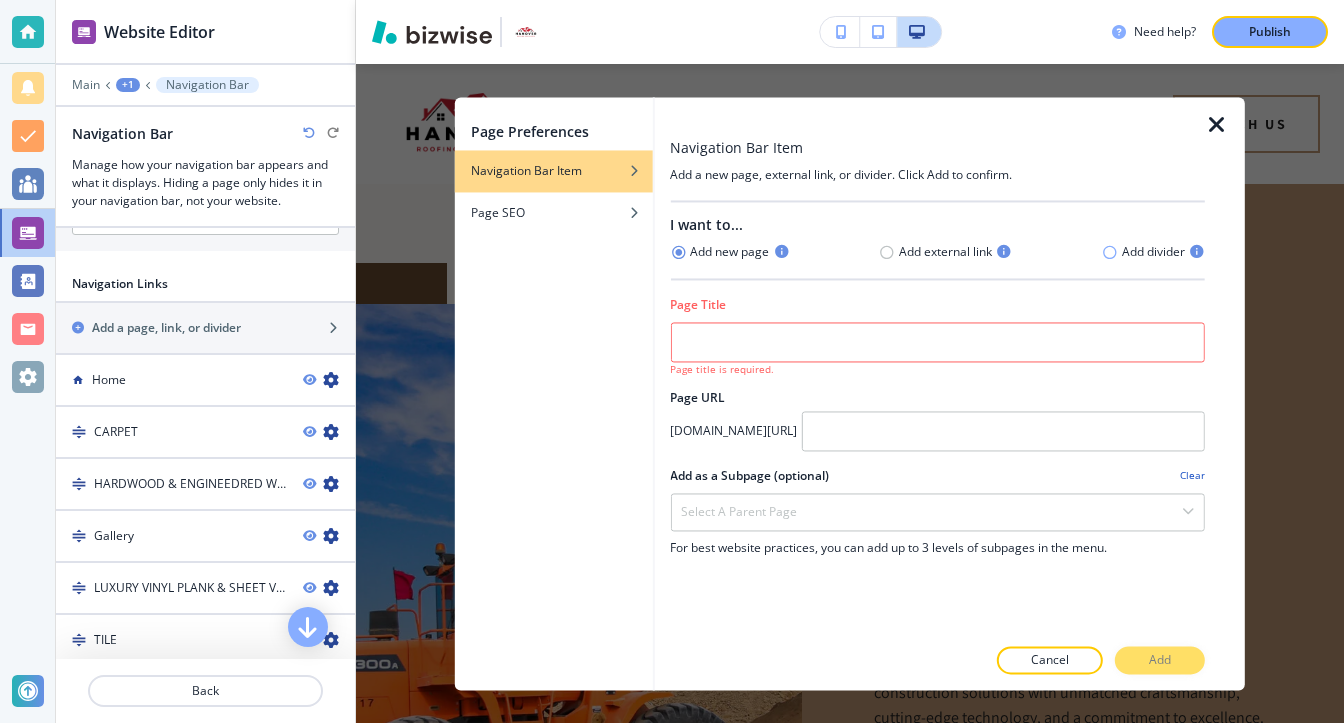 click 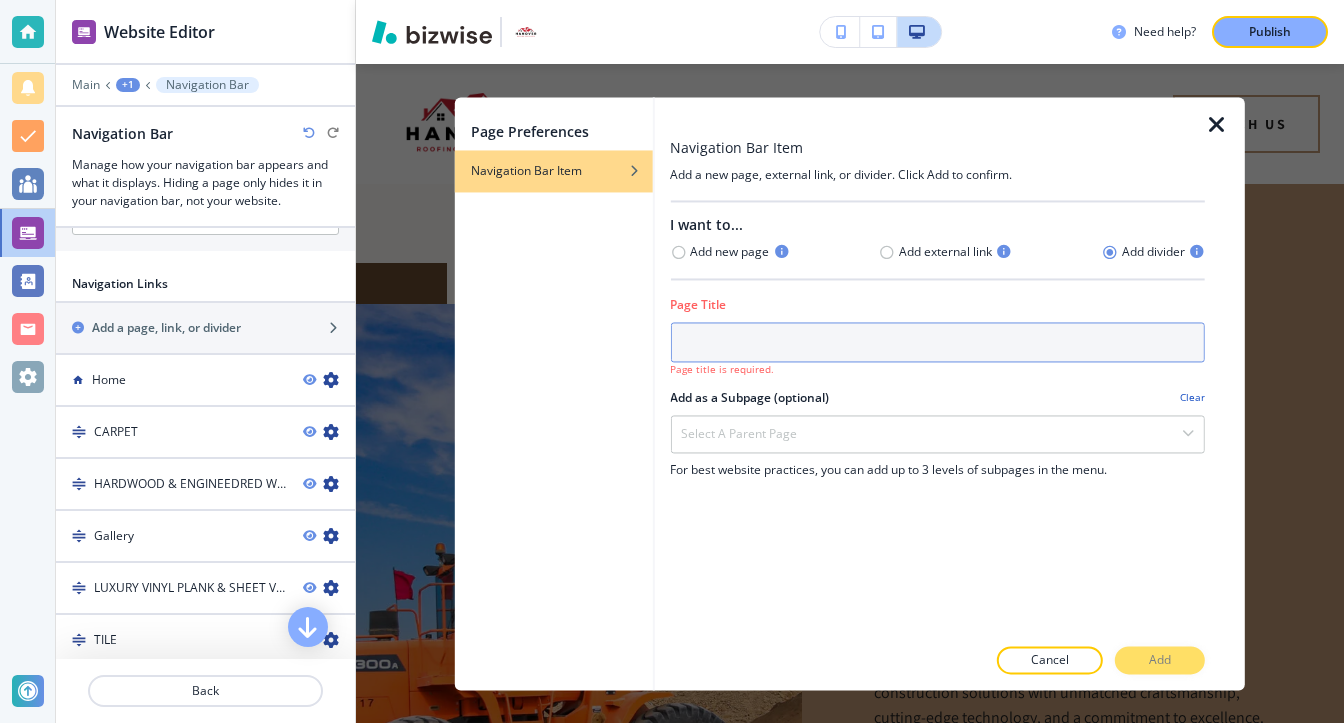 click at bounding box center [937, 342] 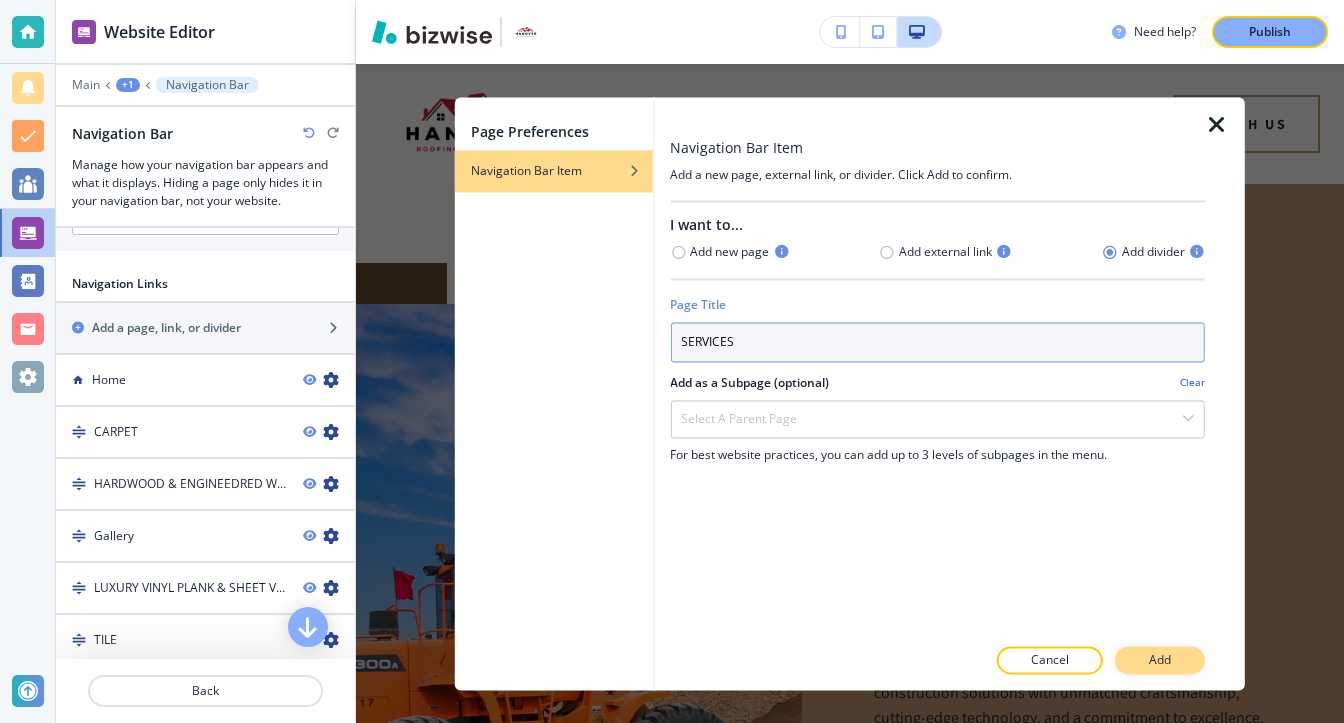 type on "SERVICES" 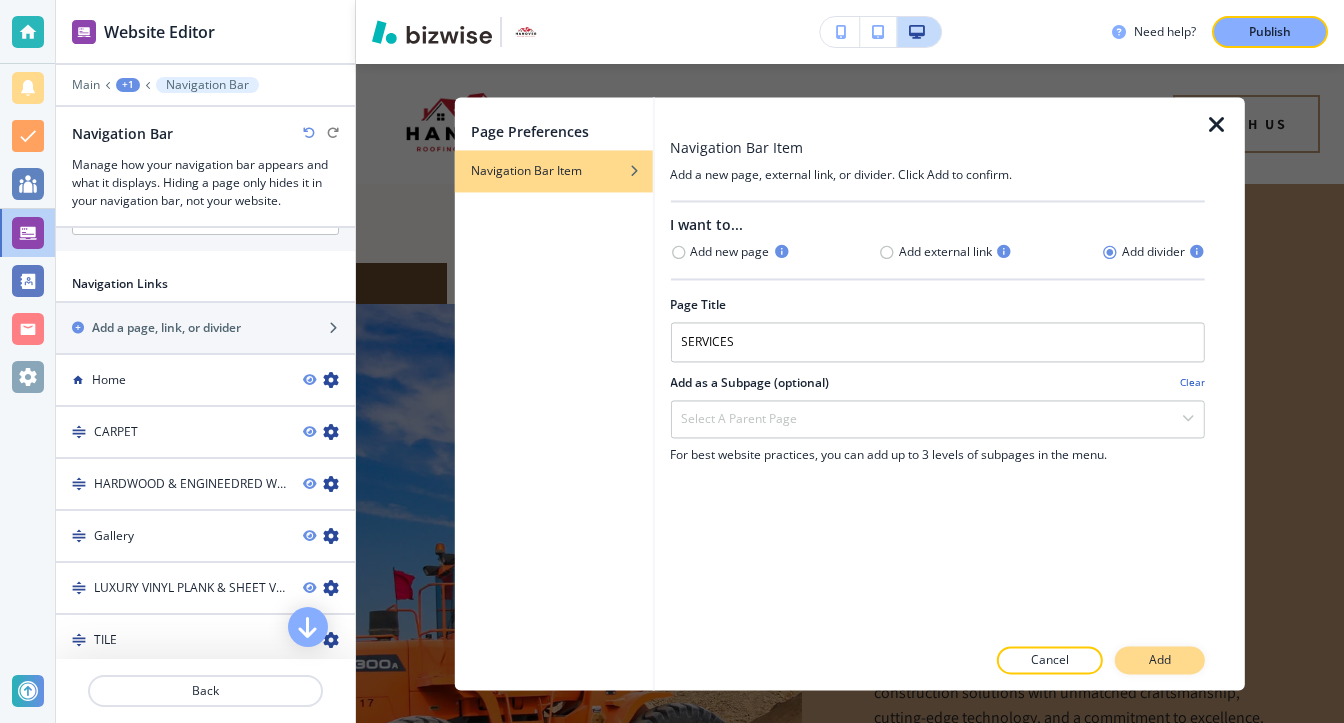 click on "Add" at bounding box center [1160, 660] 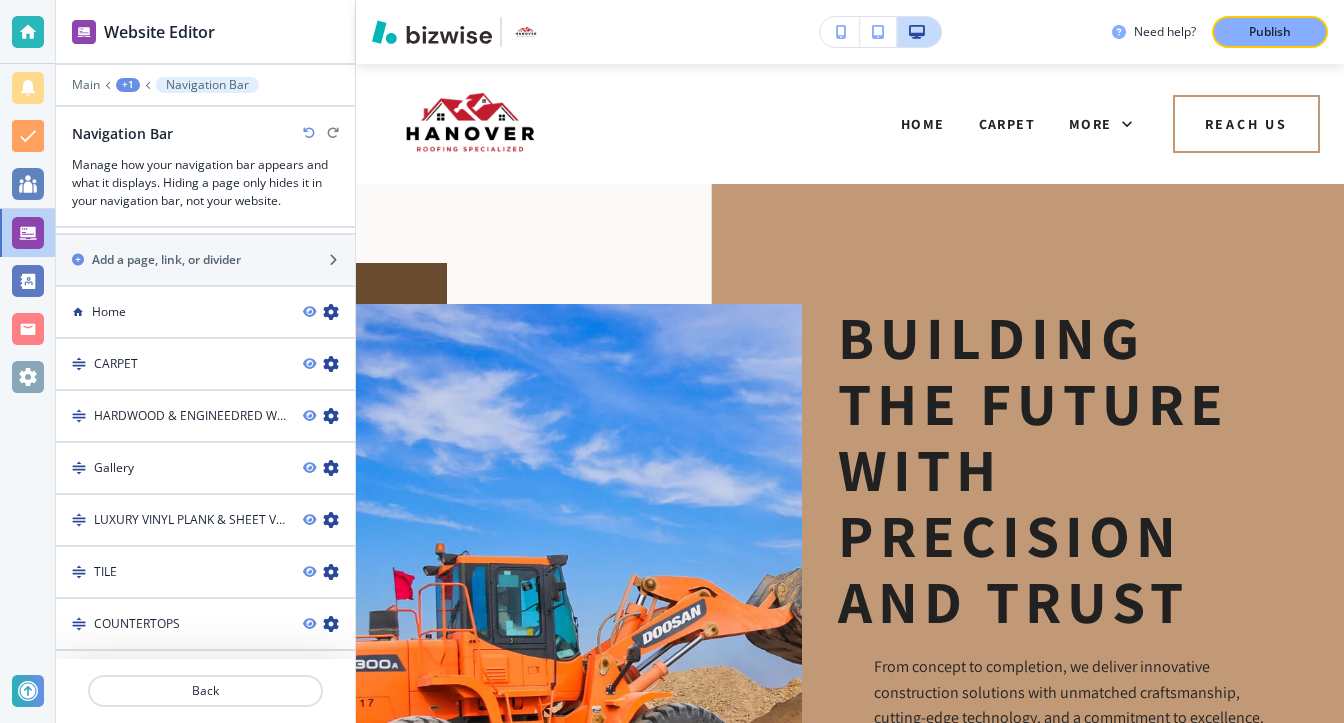 scroll, scrollTop: 1152, scrollLeft: 0, axis: vertical 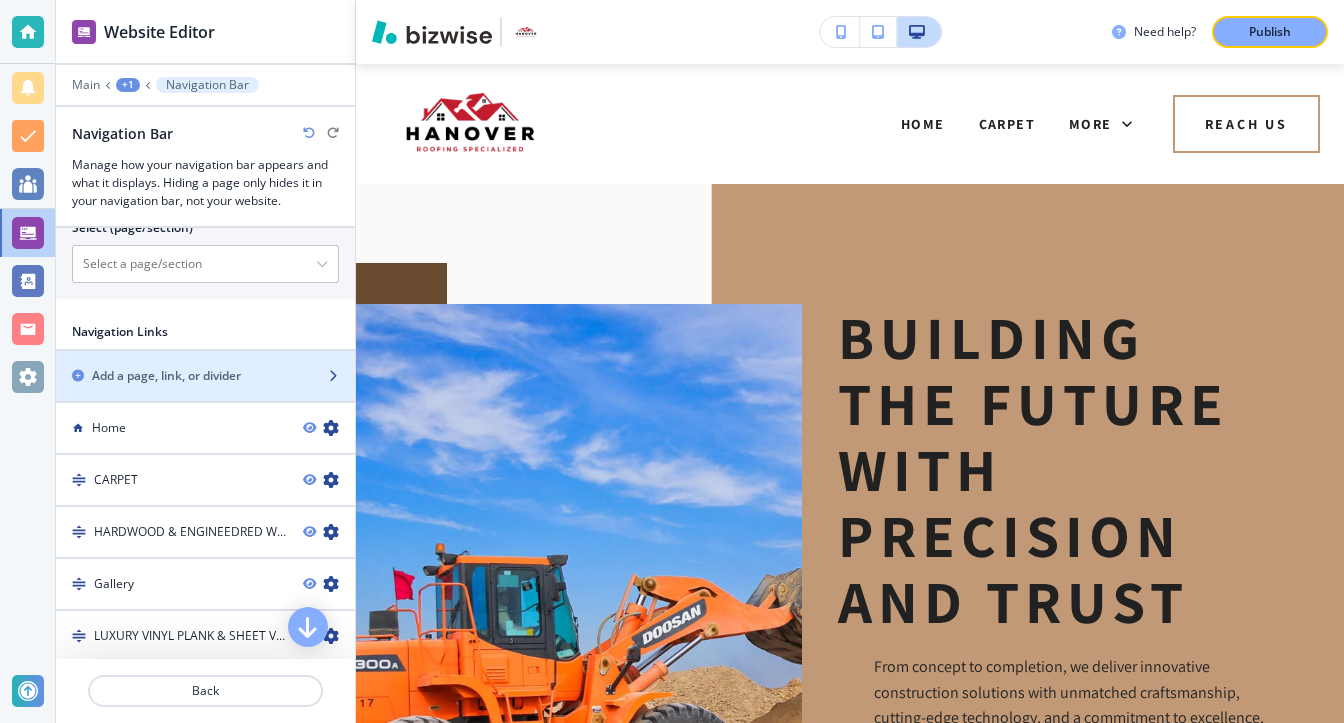 click at bounding box center [205, 393] 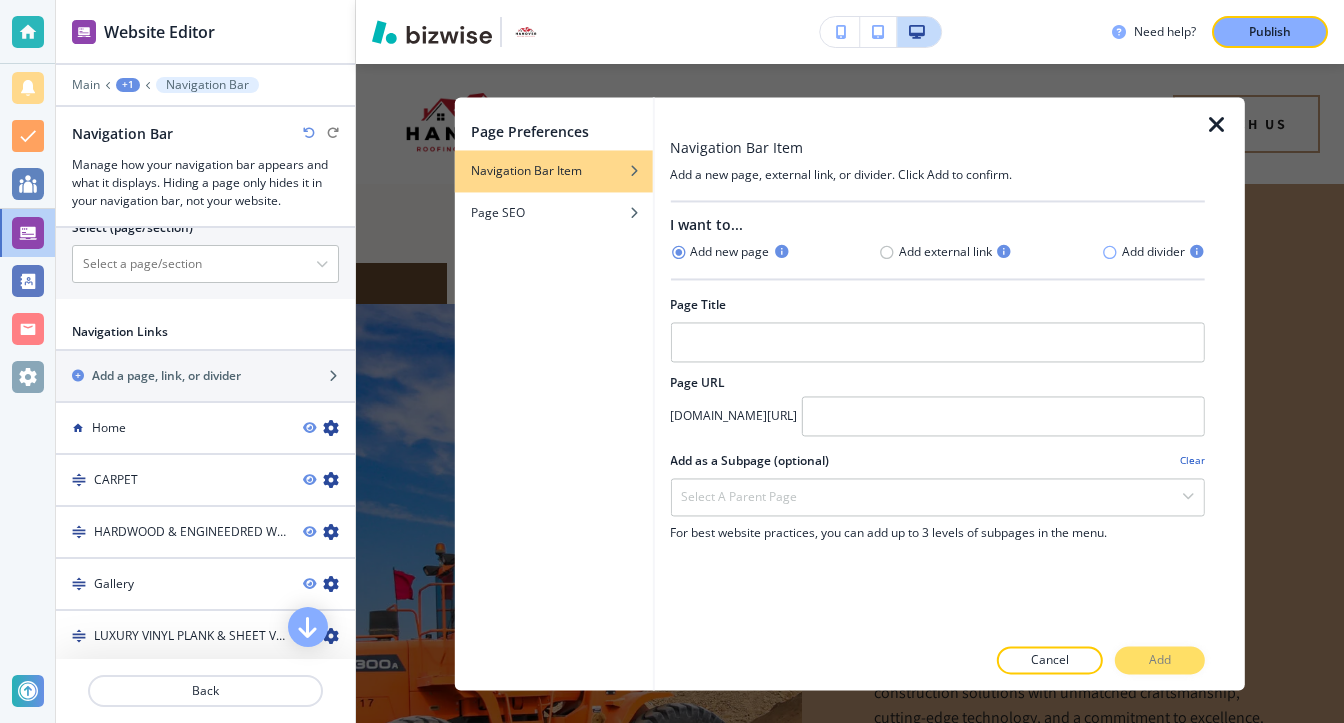 click 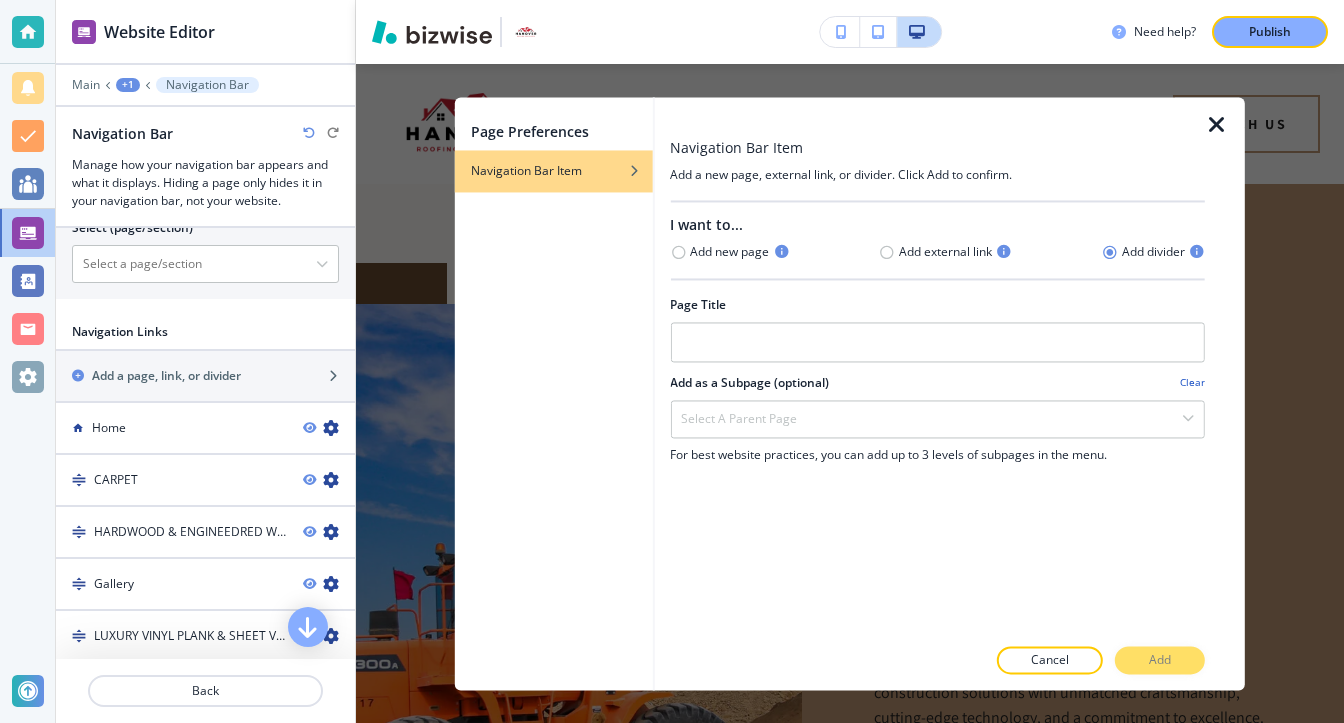 click at bounding box center [937, 318] 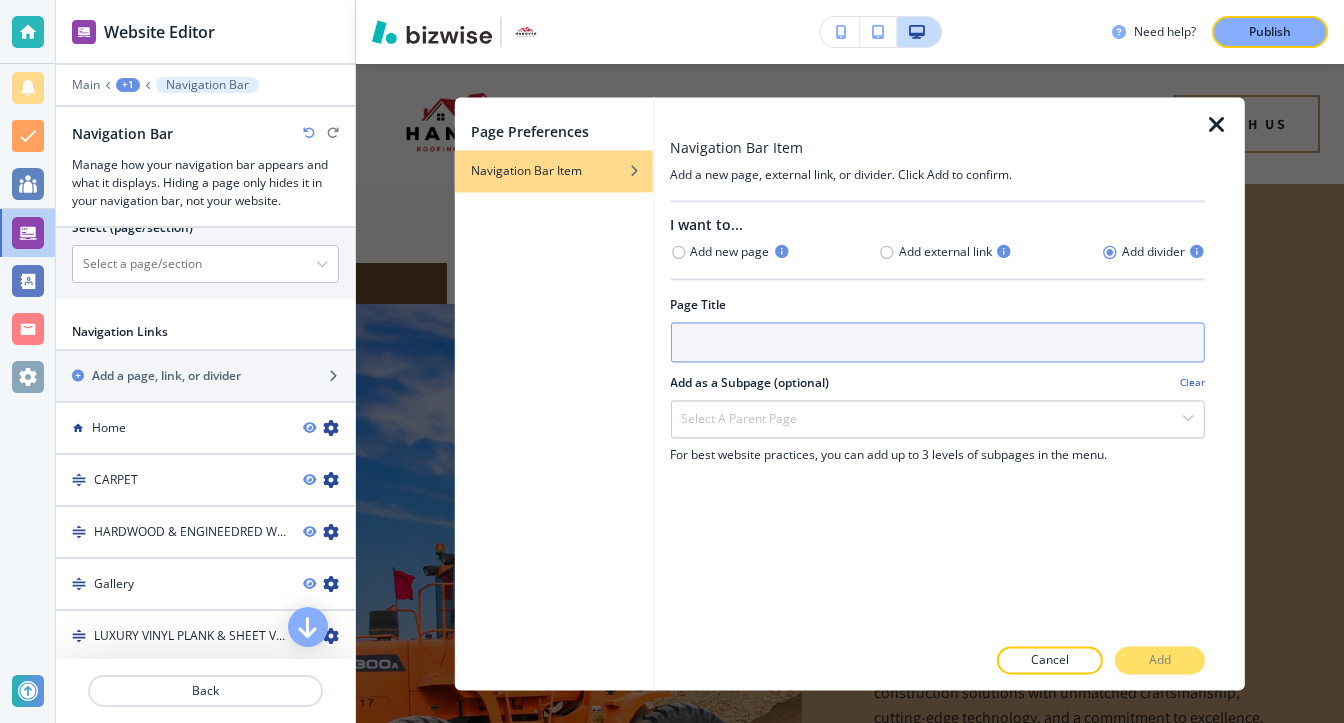 click at bounding box center [937, 342] 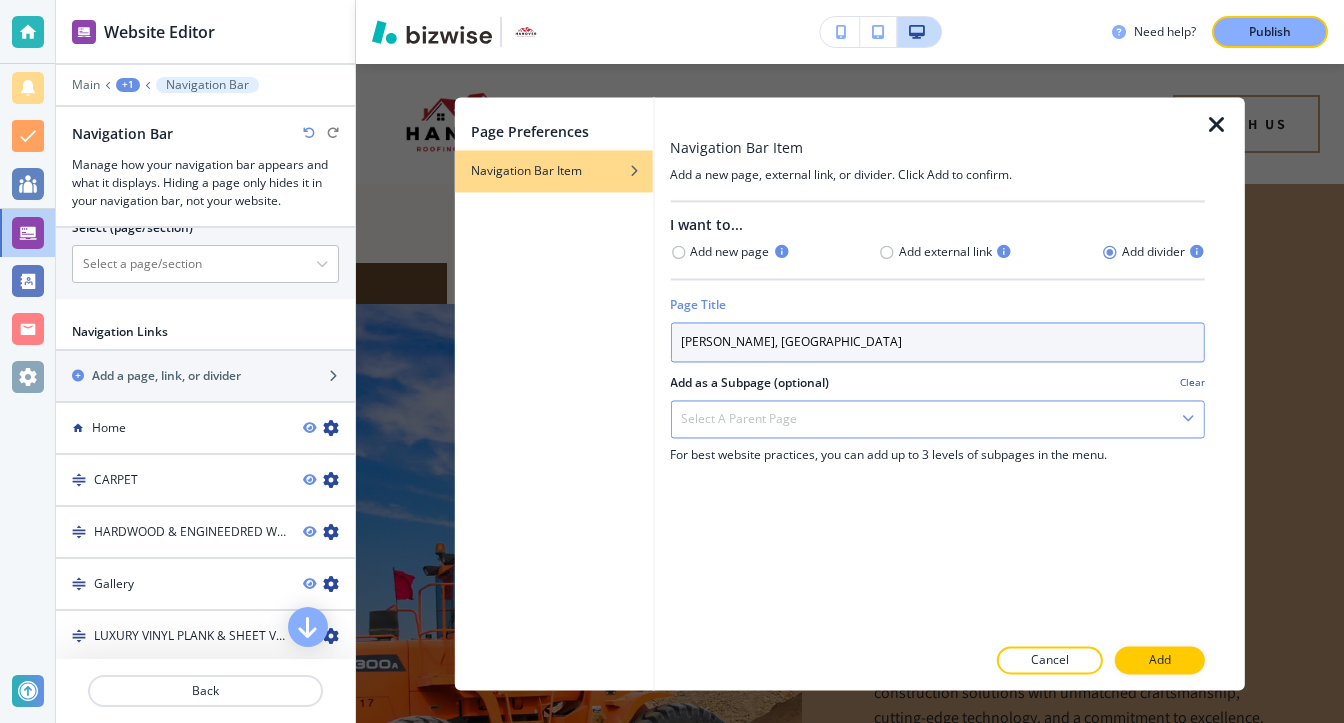 type on "[PERSON_NAME], [GEOGRAPHIC_DATA]" 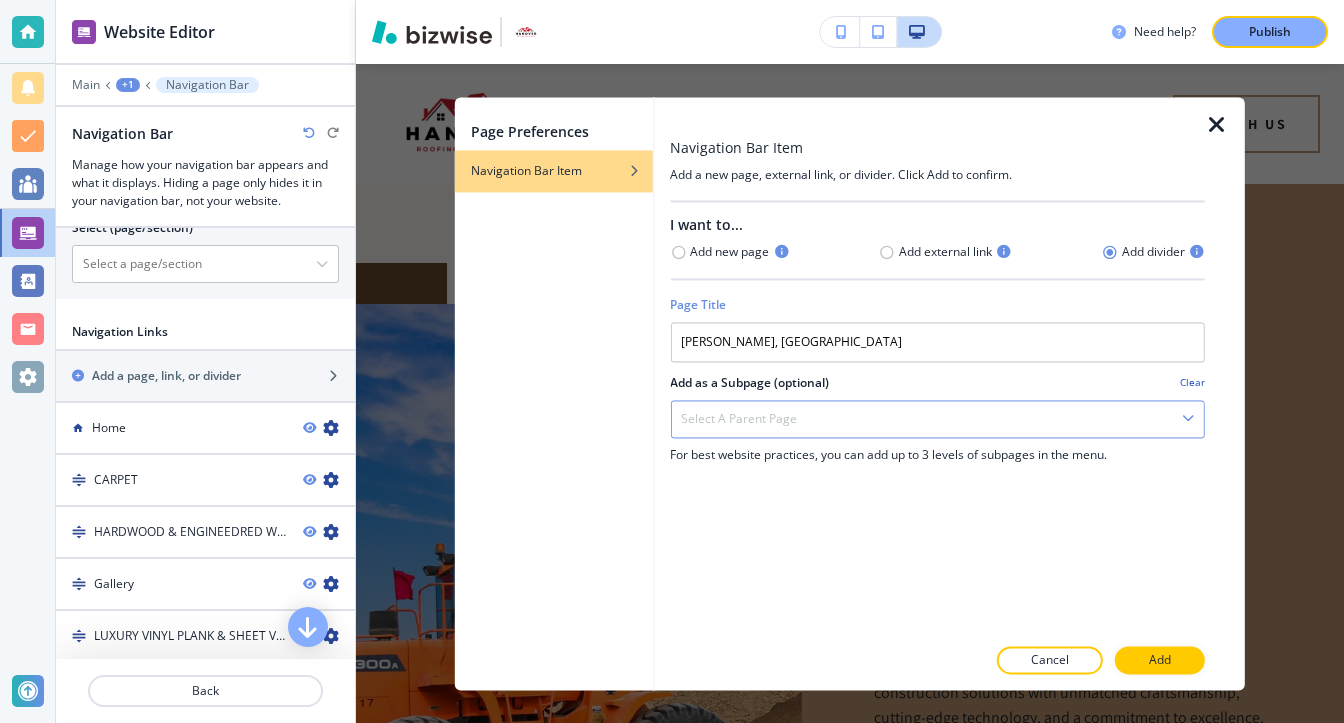 click on "Select a parent page" at bounding box center [937, 419] 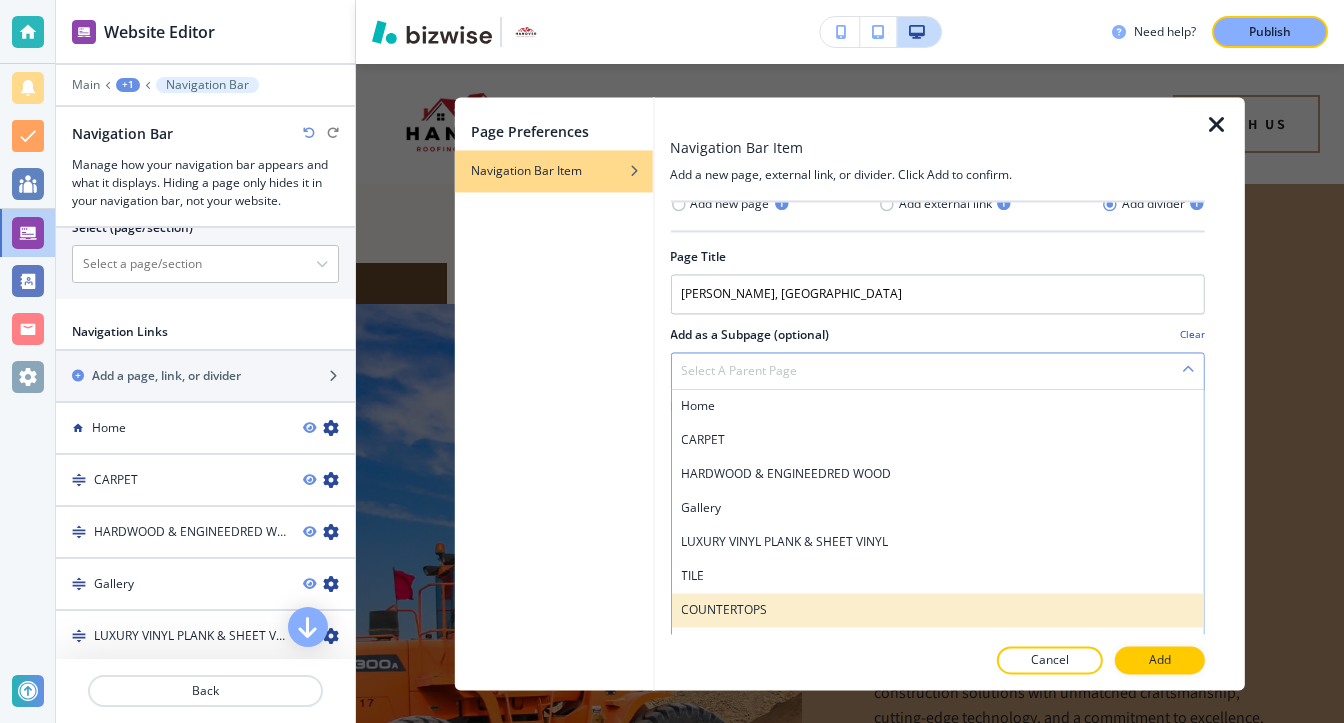 scroll, scrollTop: 73, scrollLeft: 0, axis: vertical 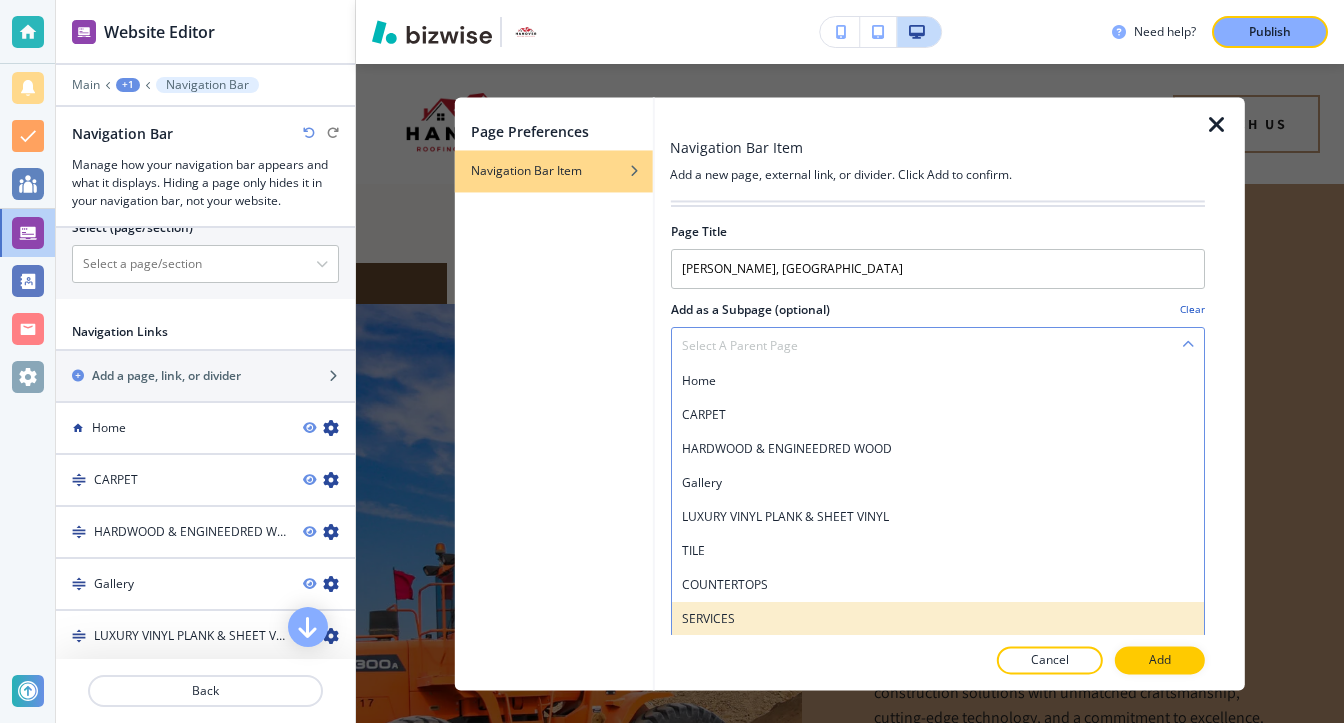 click on "SERVICES" at bounding box center [937, 619] 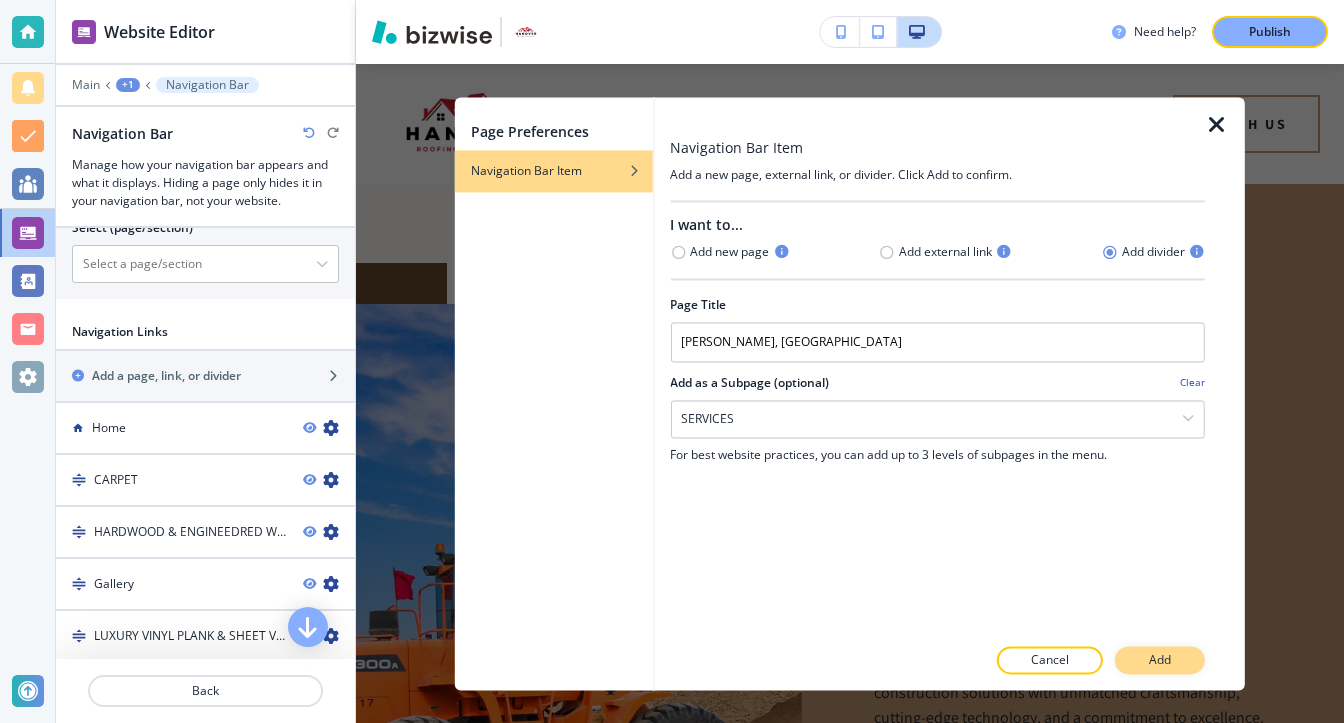 click on "Add" at bounding box center (1160, 660) 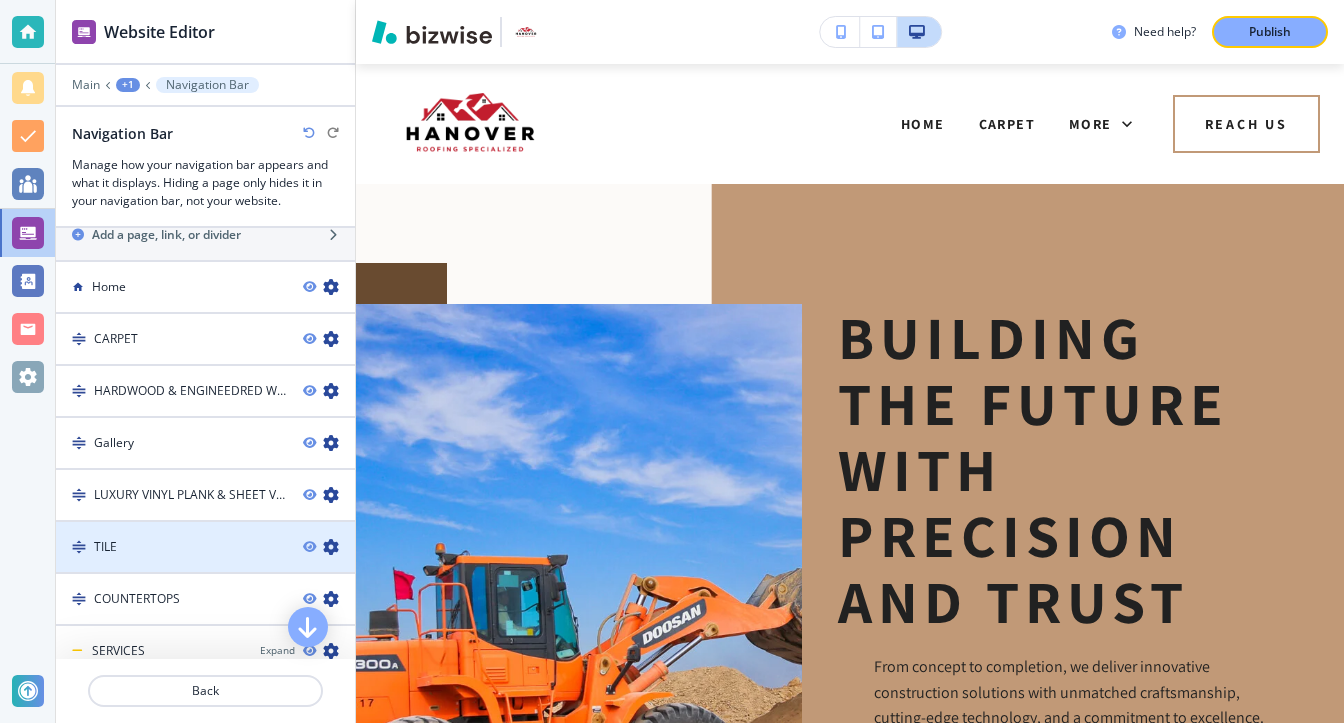 scroll, scrollTop: 1352, scrollLeft: 0, axis: vertical 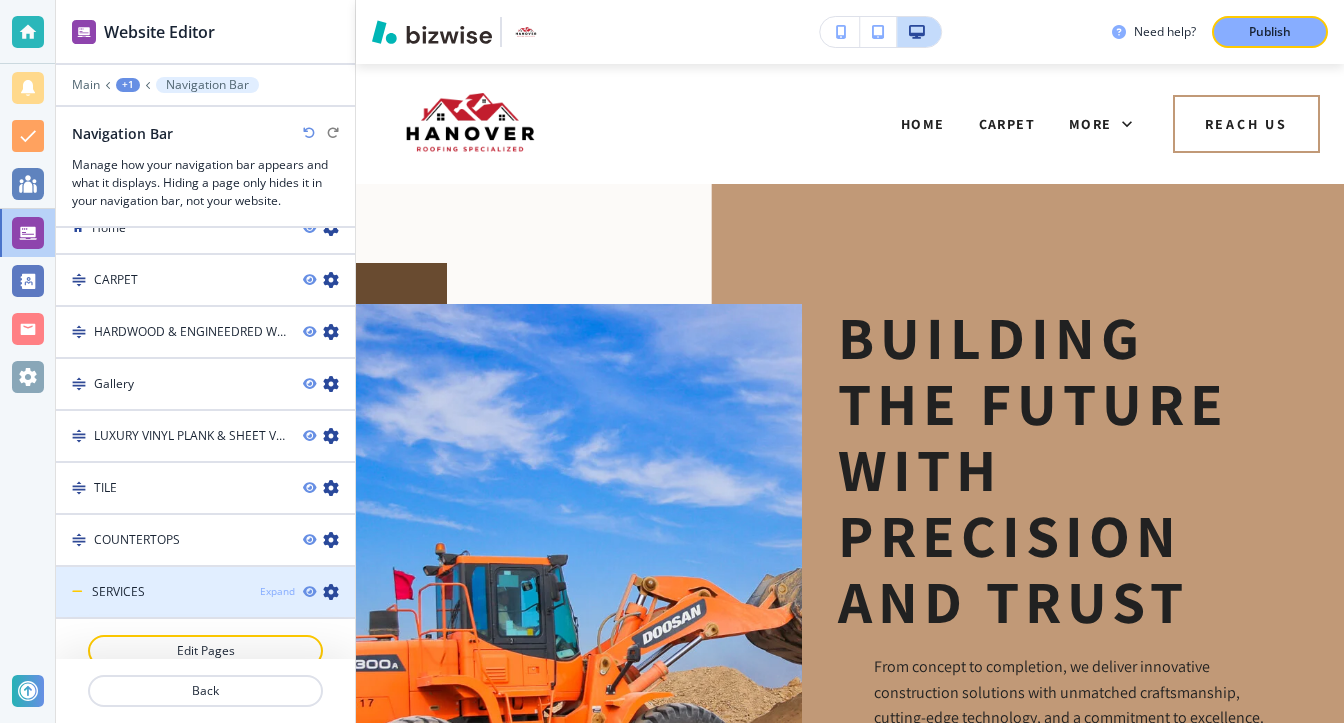 click on "Expand" at bounding box center (277, 591) 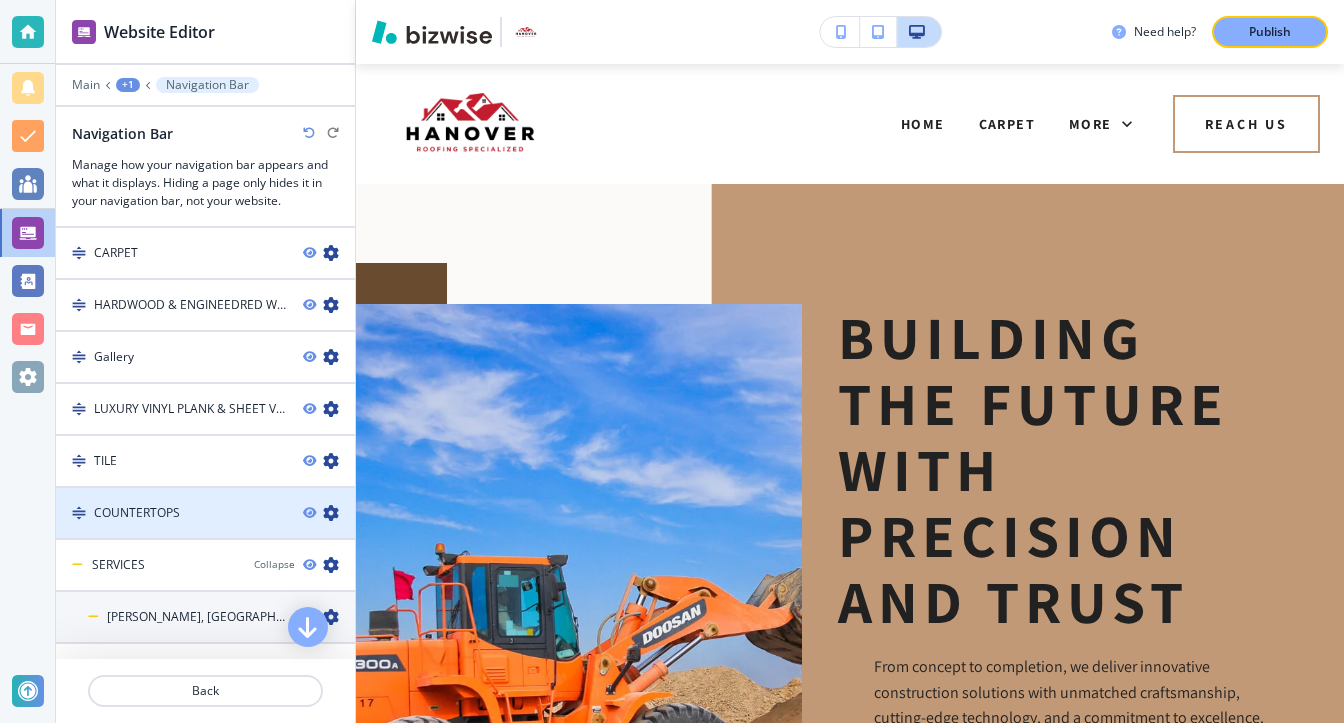 scroll, scrollTop: 1404, scrollLeft: 0, axis: vertical 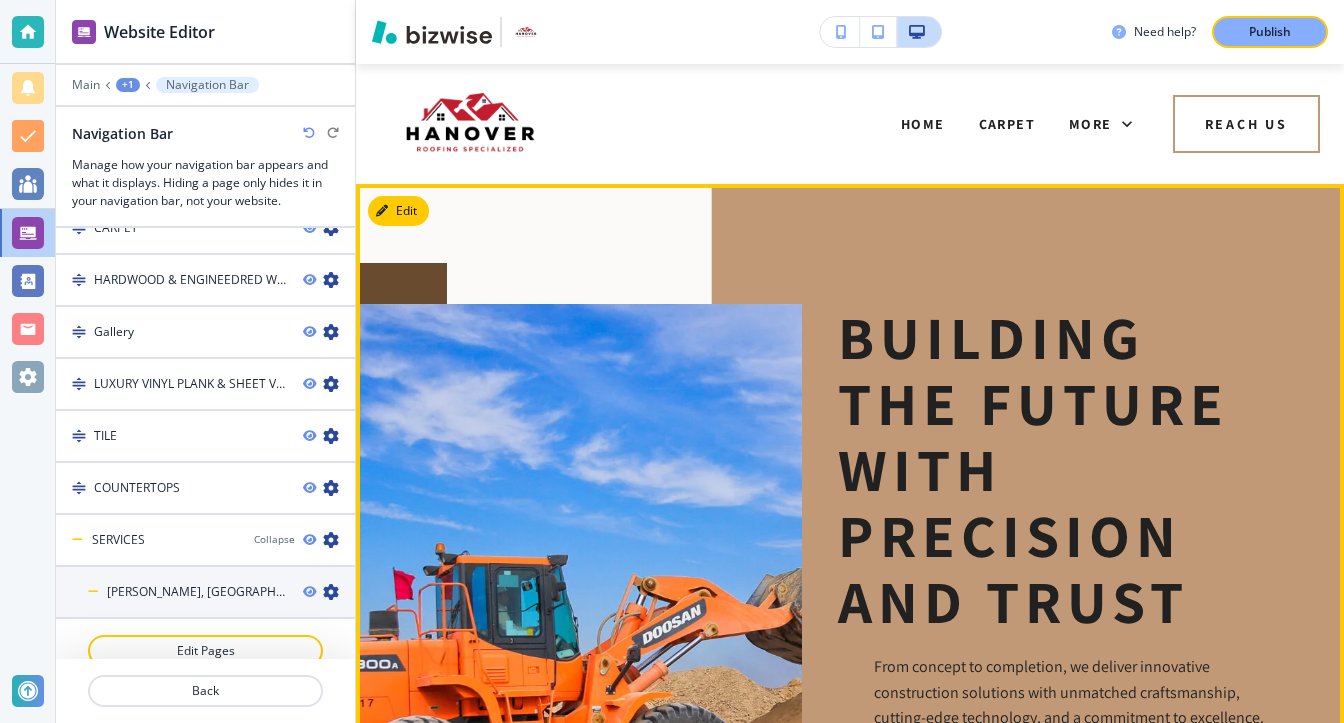 type 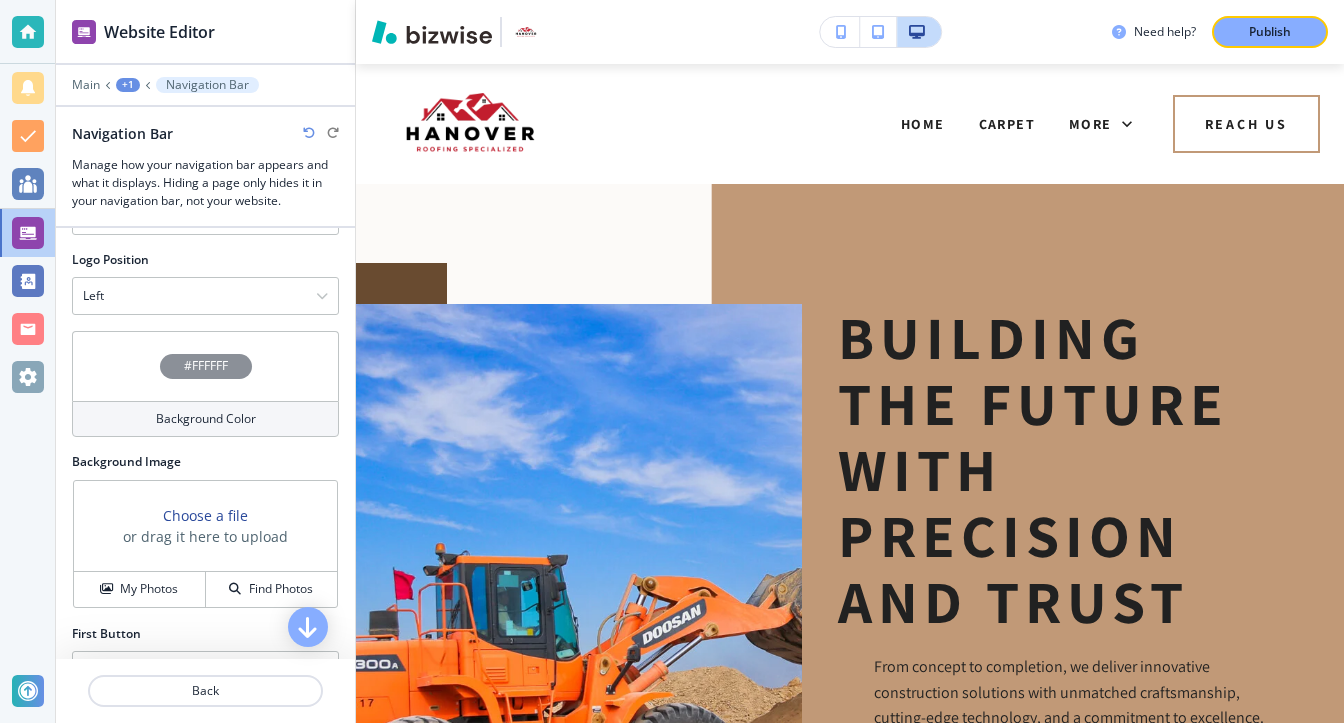 scroll, scrollTop: 1004, scrollLeft: 0, axis: vertical 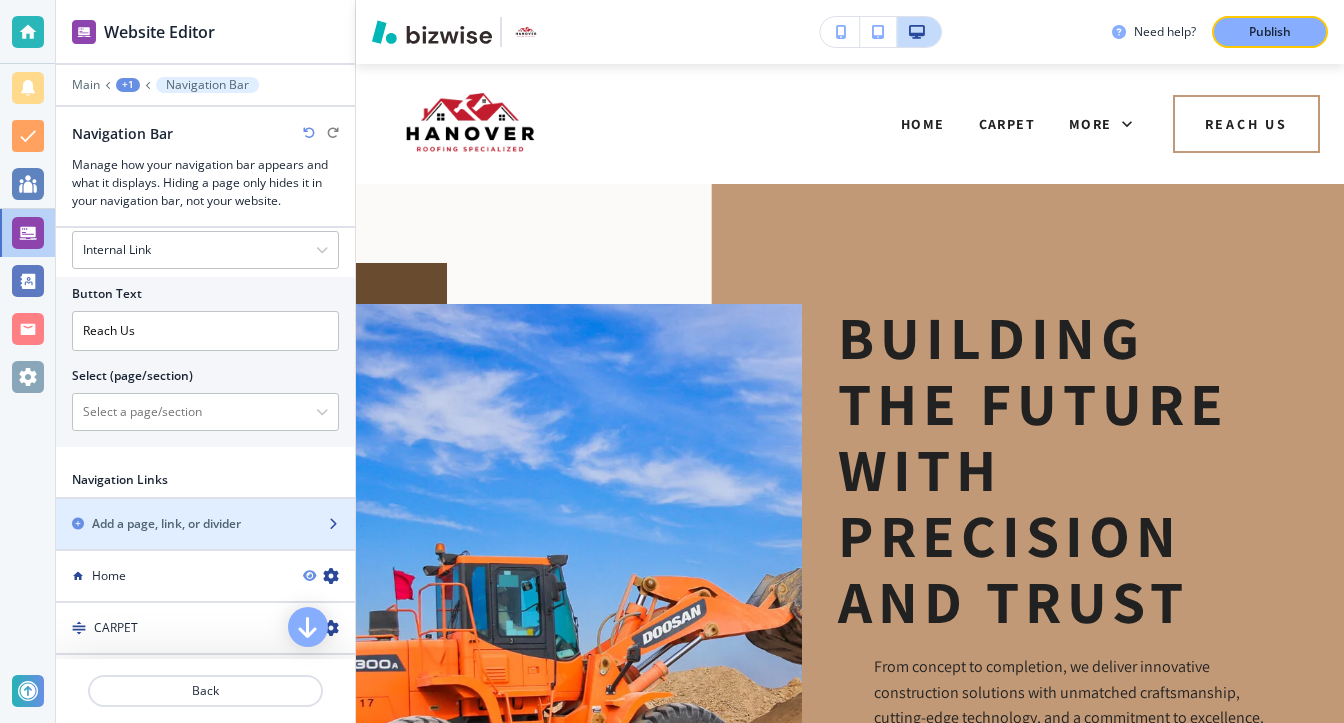 click on "Add a page, link, or divider" at bounding box center (166, 524) 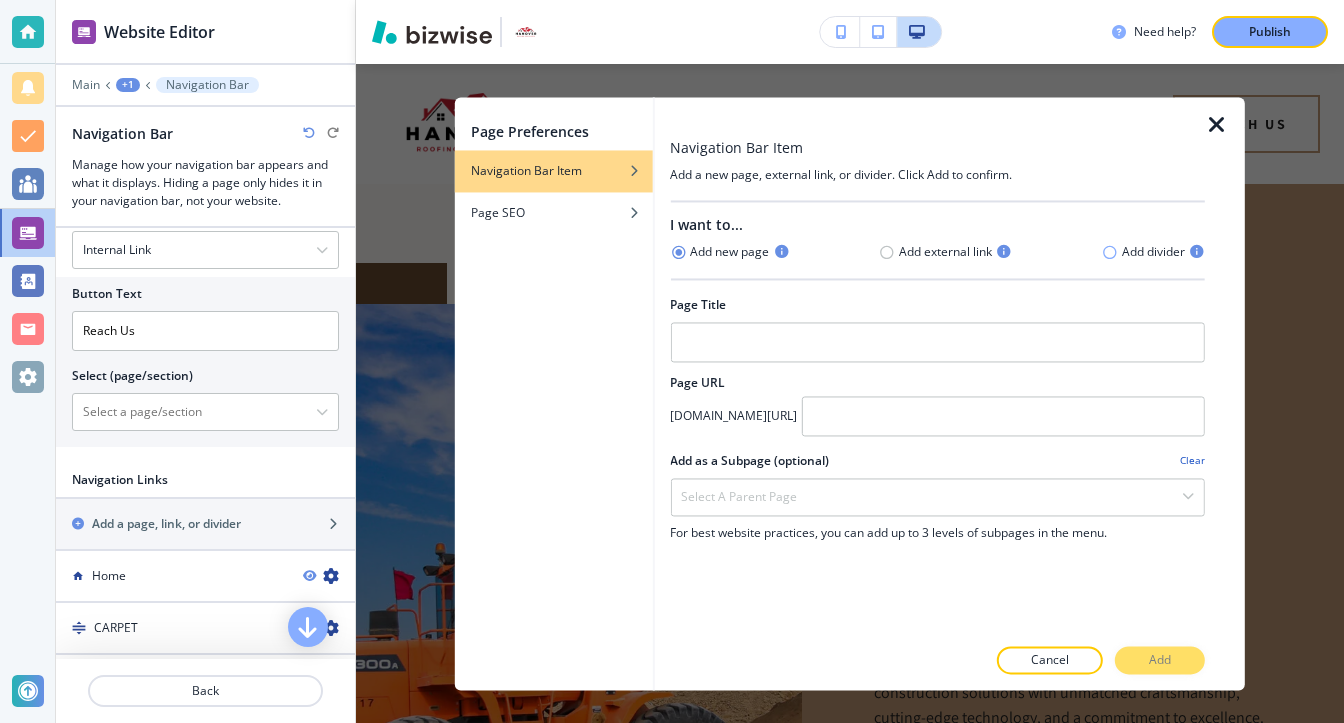click 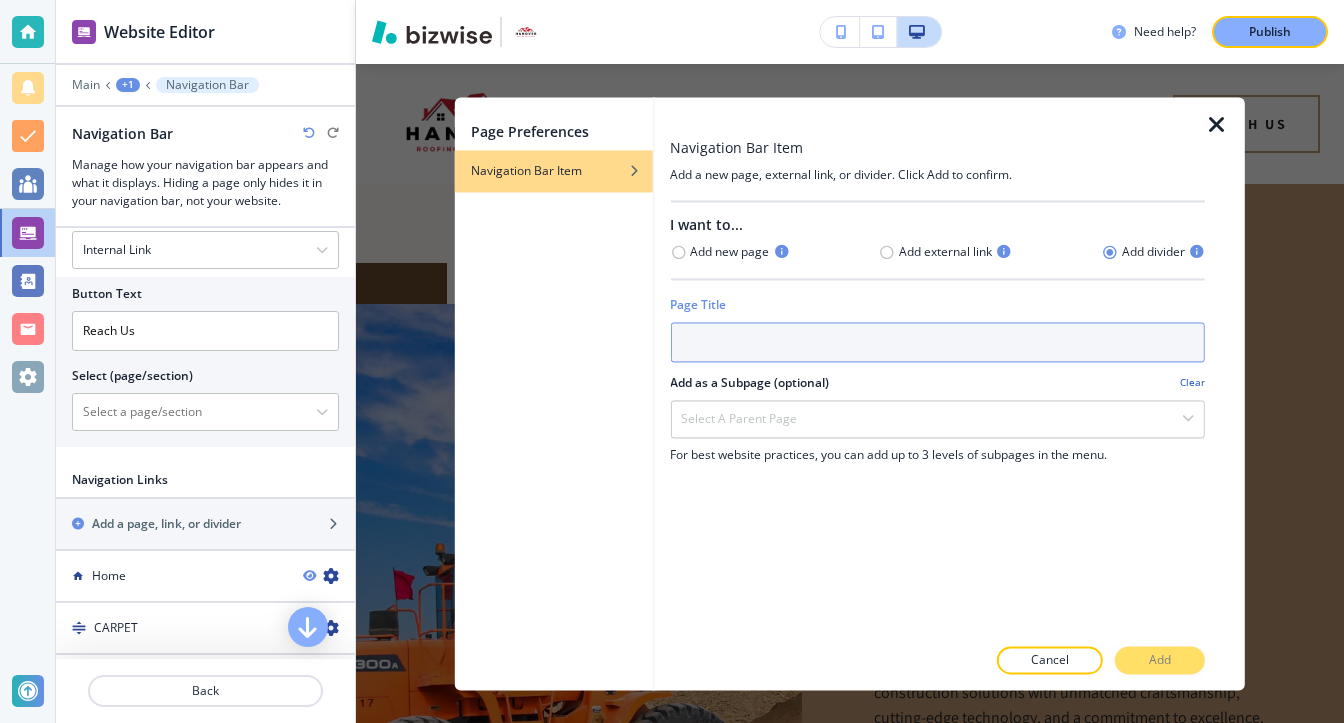 click at bounding box center [937, 342] 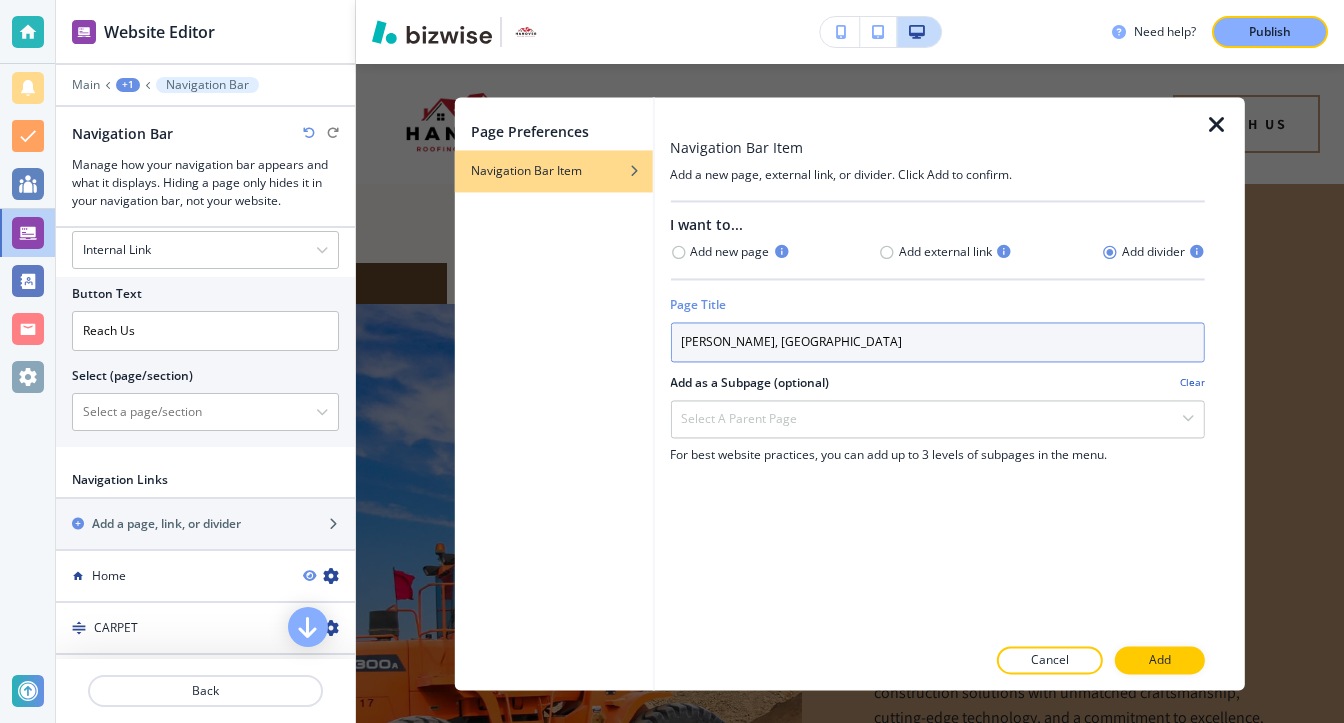type on "[PERSON_NAME], [GEOGRAPHIC_DATA]" 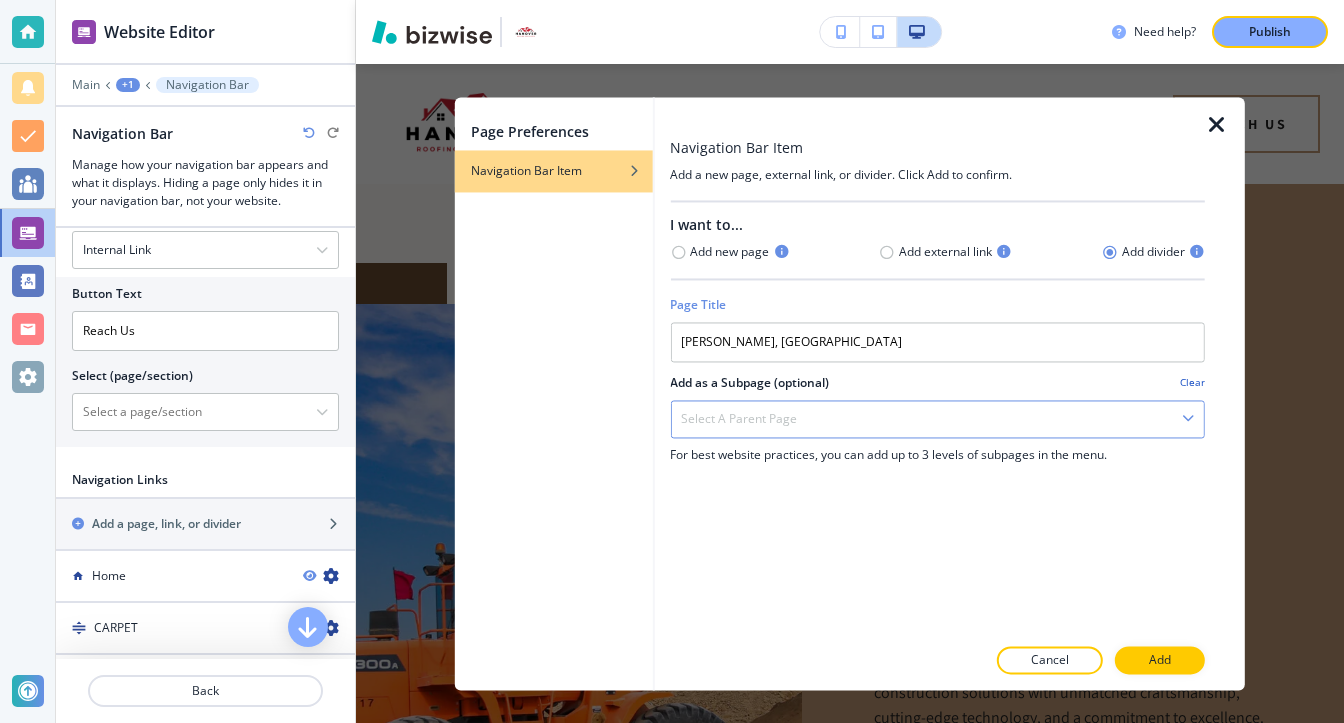 click on "Select a parent page Home CARPET HARDWOOD & ENGINEEDRED WOOD Gallery LUXURY VINYL PLANK & SHEET VINYL TILE COUNTERTOPS SERVICES      CORCORAN, MN" at bounding box center (937, 419) 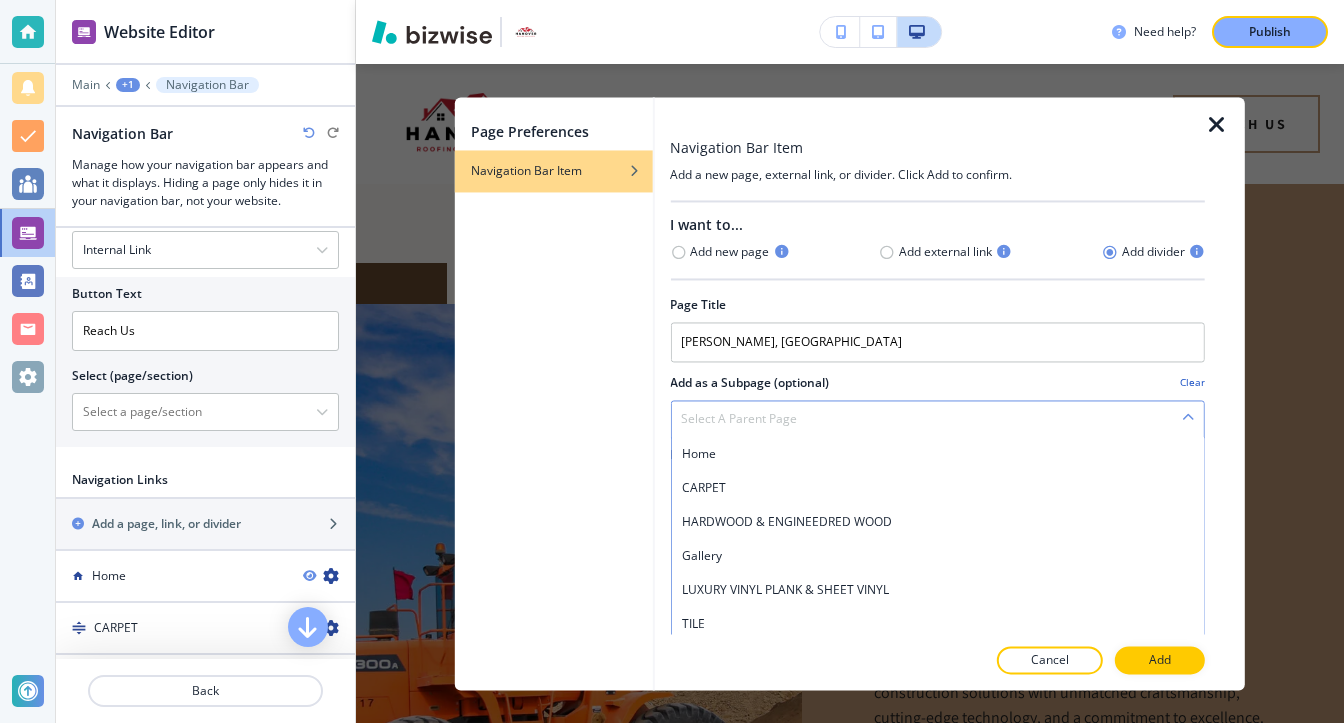 click on "Select a parent page" at bounding box center (937, 419) 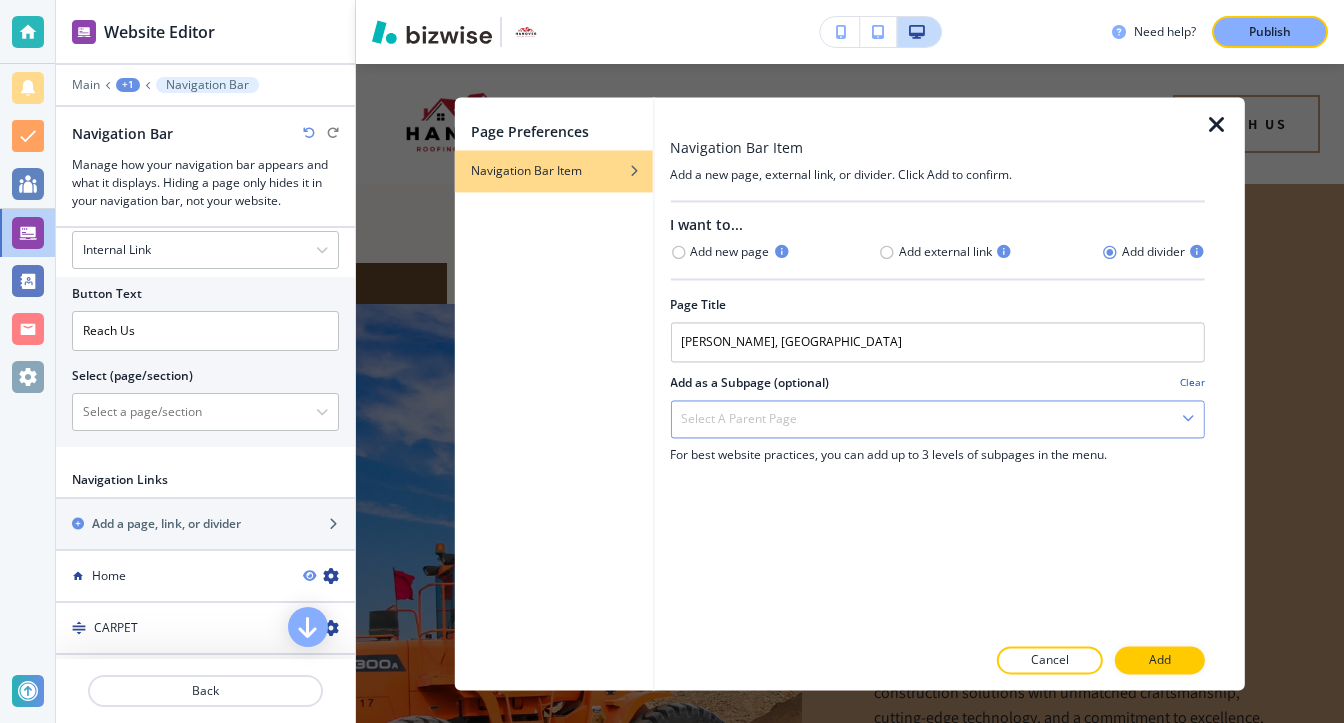 click on "Select a parent page" at bounding box center (937, 419) 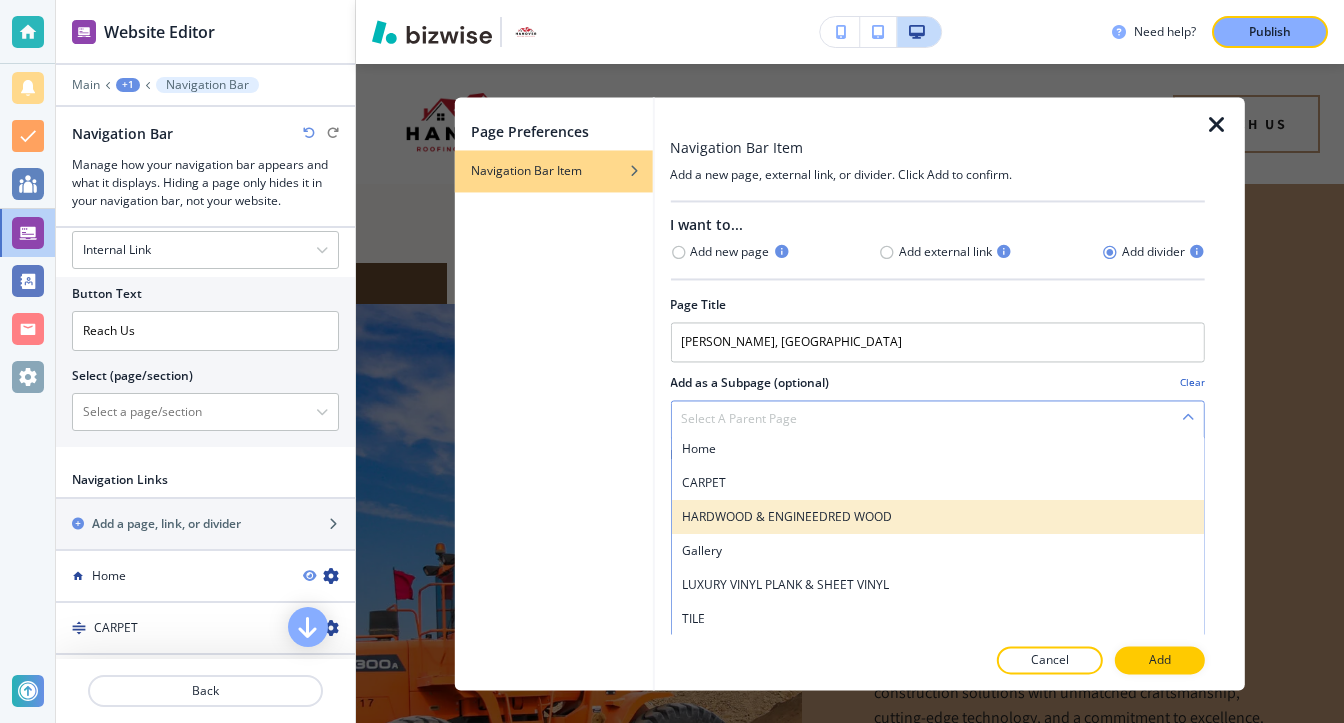 scroll, scrollTop: 6, scrollLeft: 0, axis: vertical 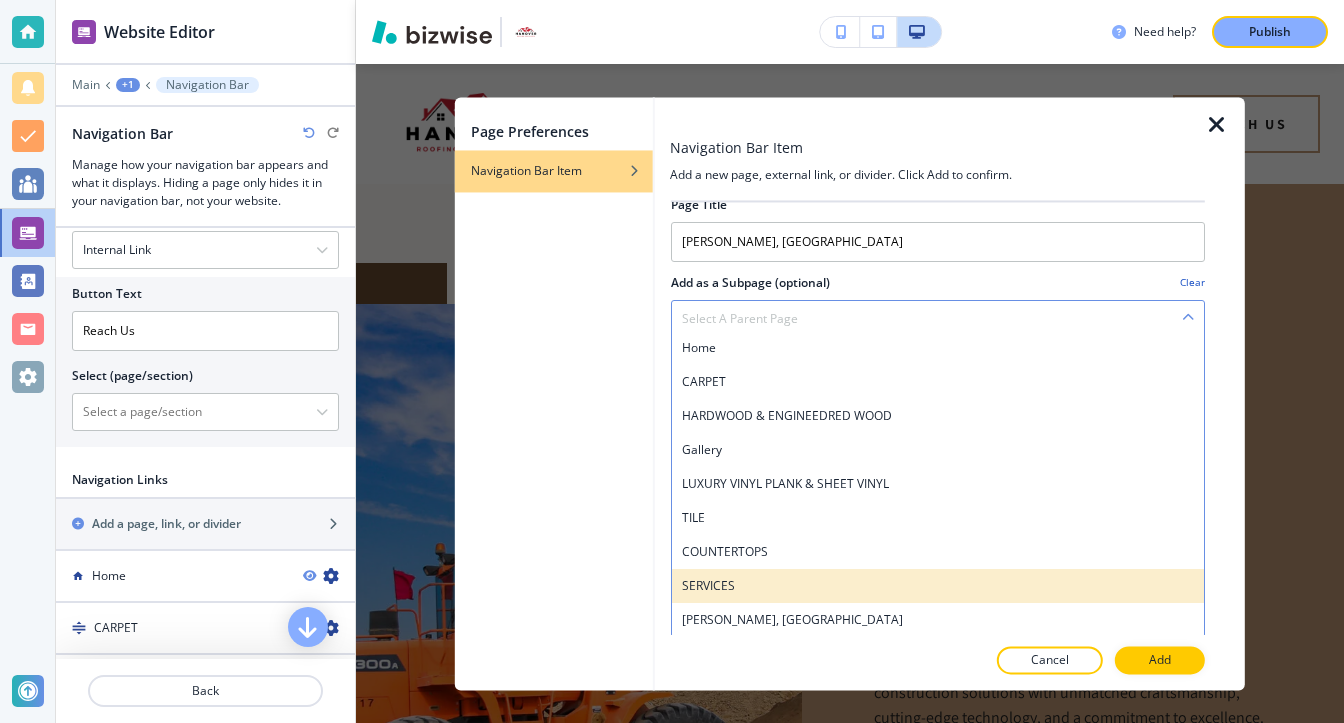 click on "SERVICES" at bounding box center [937, 586] 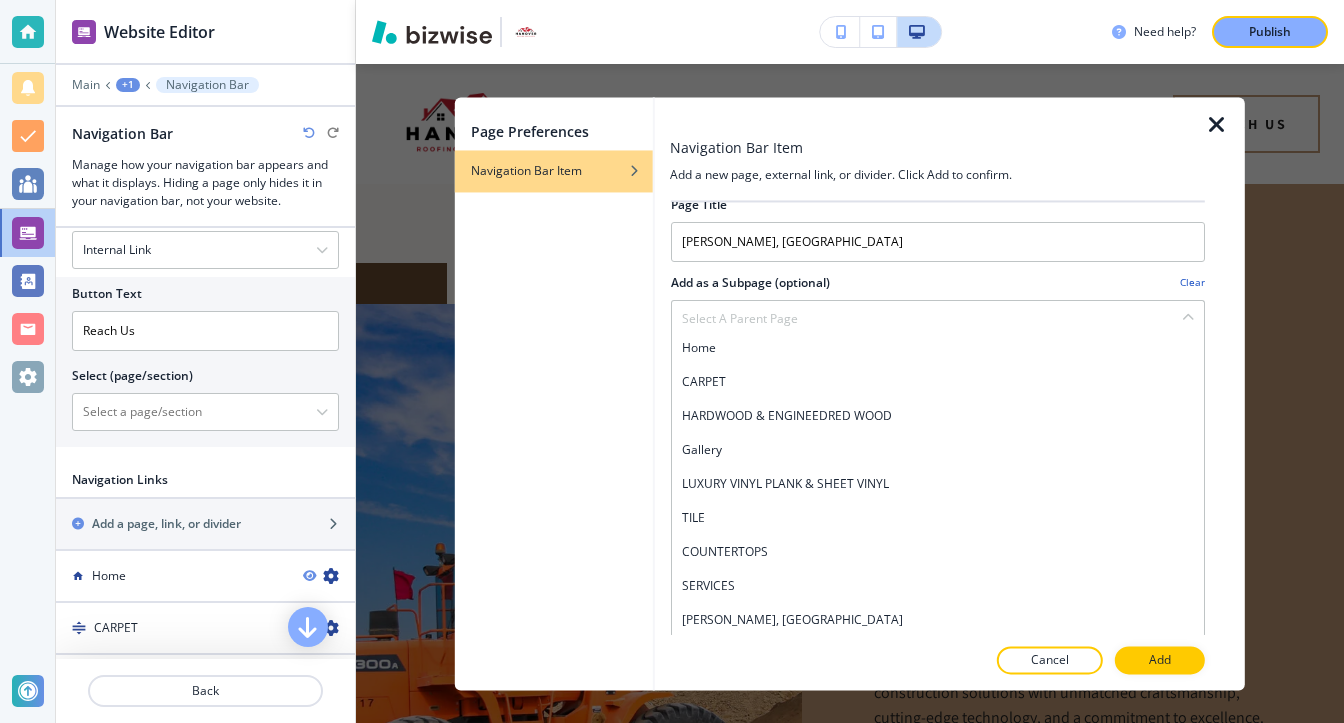 scroll, scrollTop: 0, scrollLeft: 0, axis: both 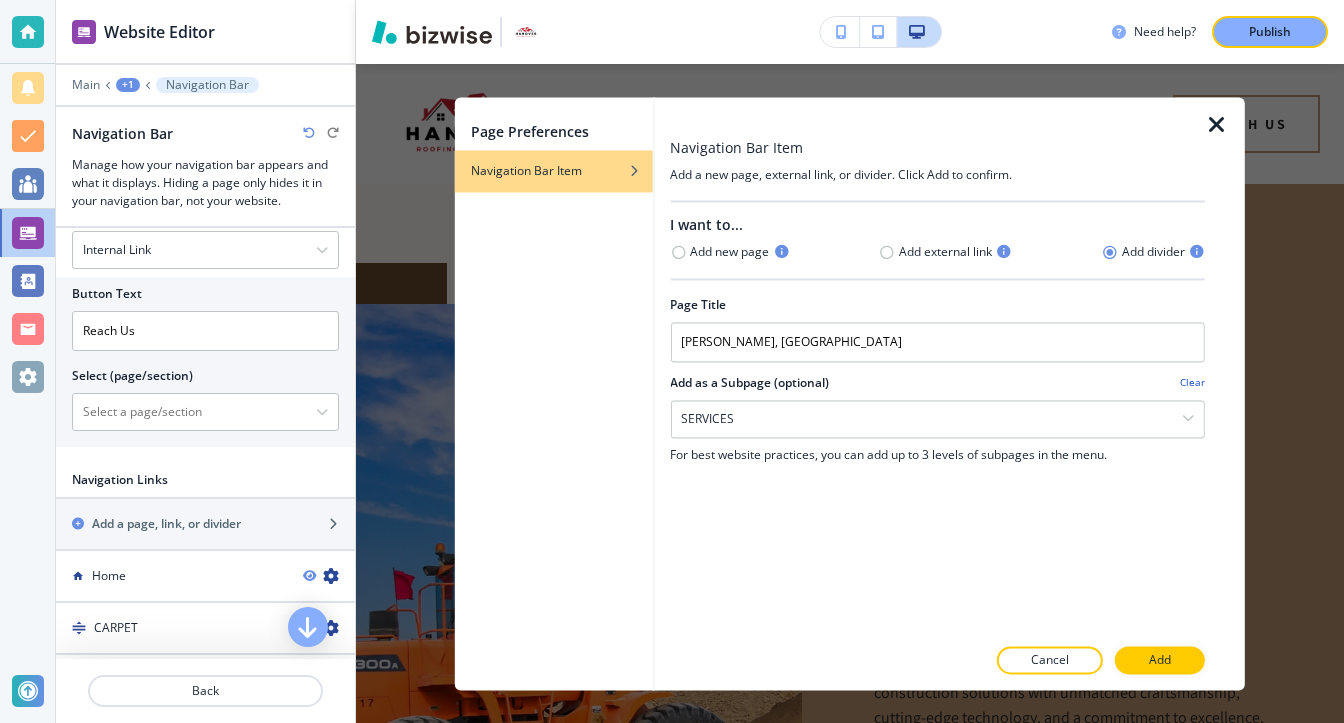 click on "Add" at bounding box center (1160, 660) 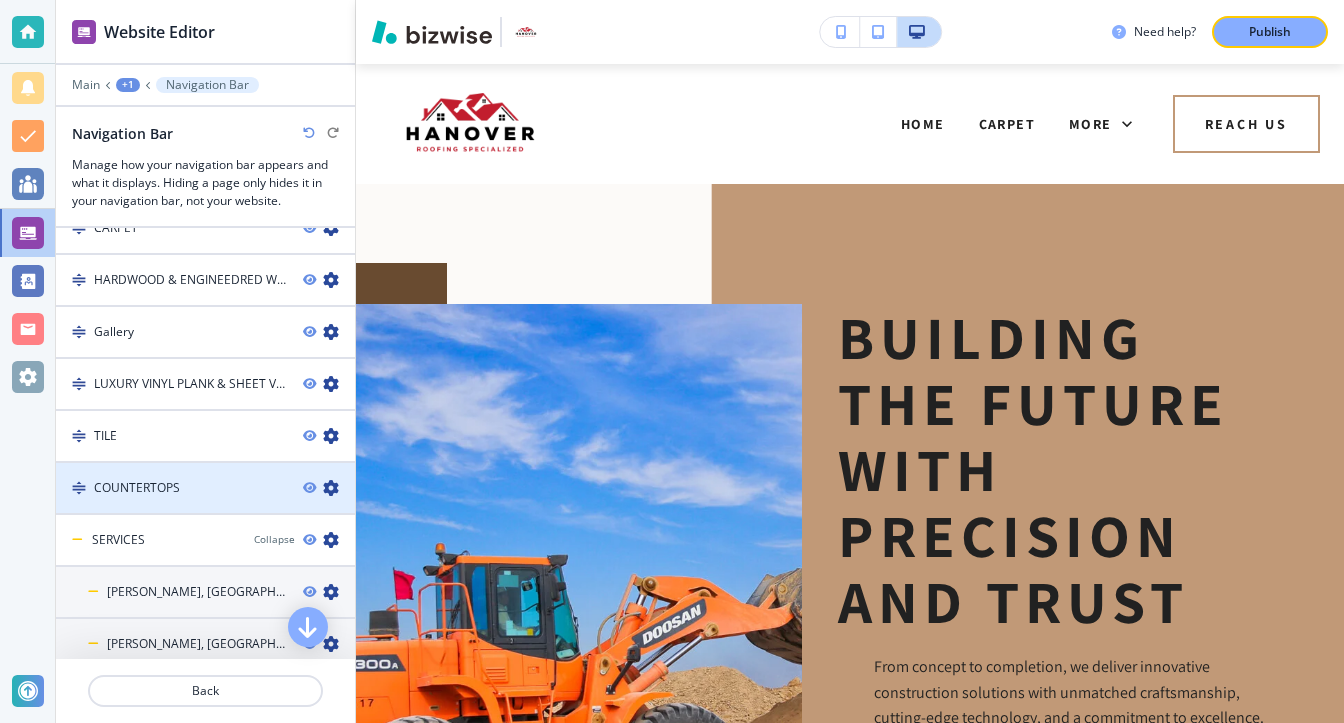 scroll, scrollTop: 1456, scrollLeft: 0, axis: vertical 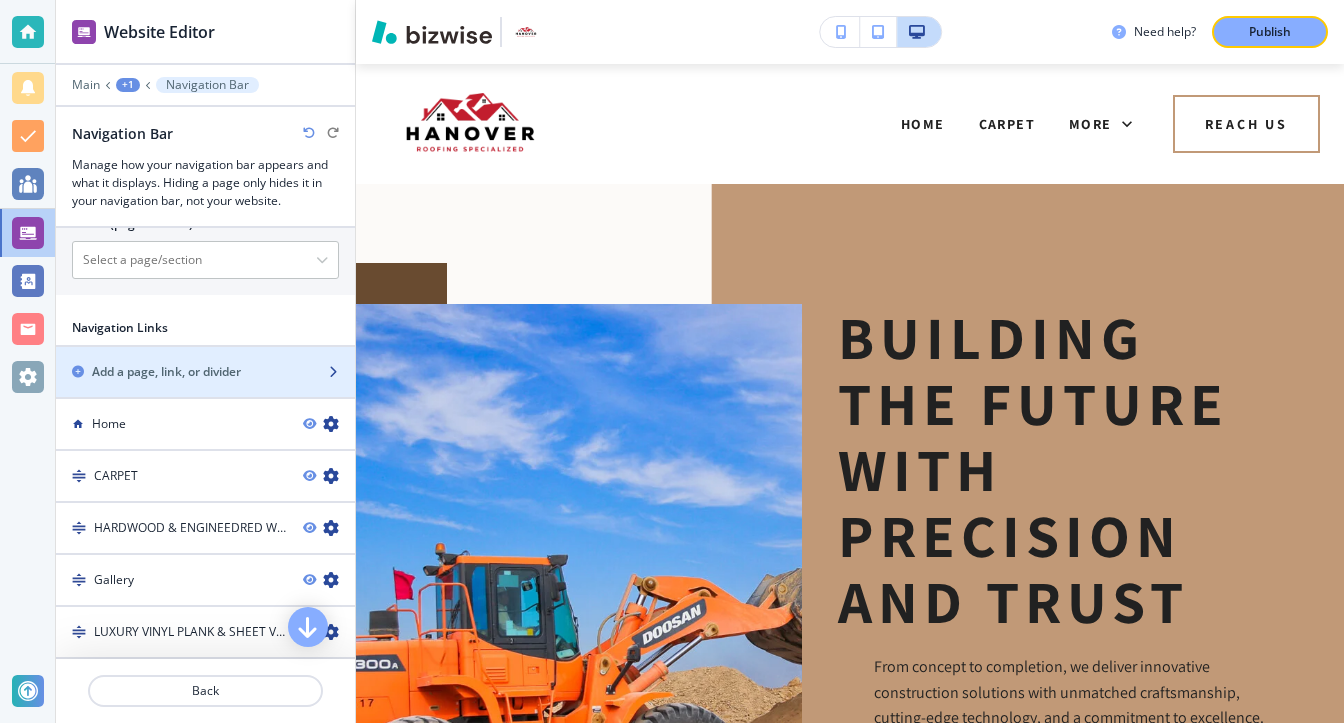 click at bounding box center (205, 355) 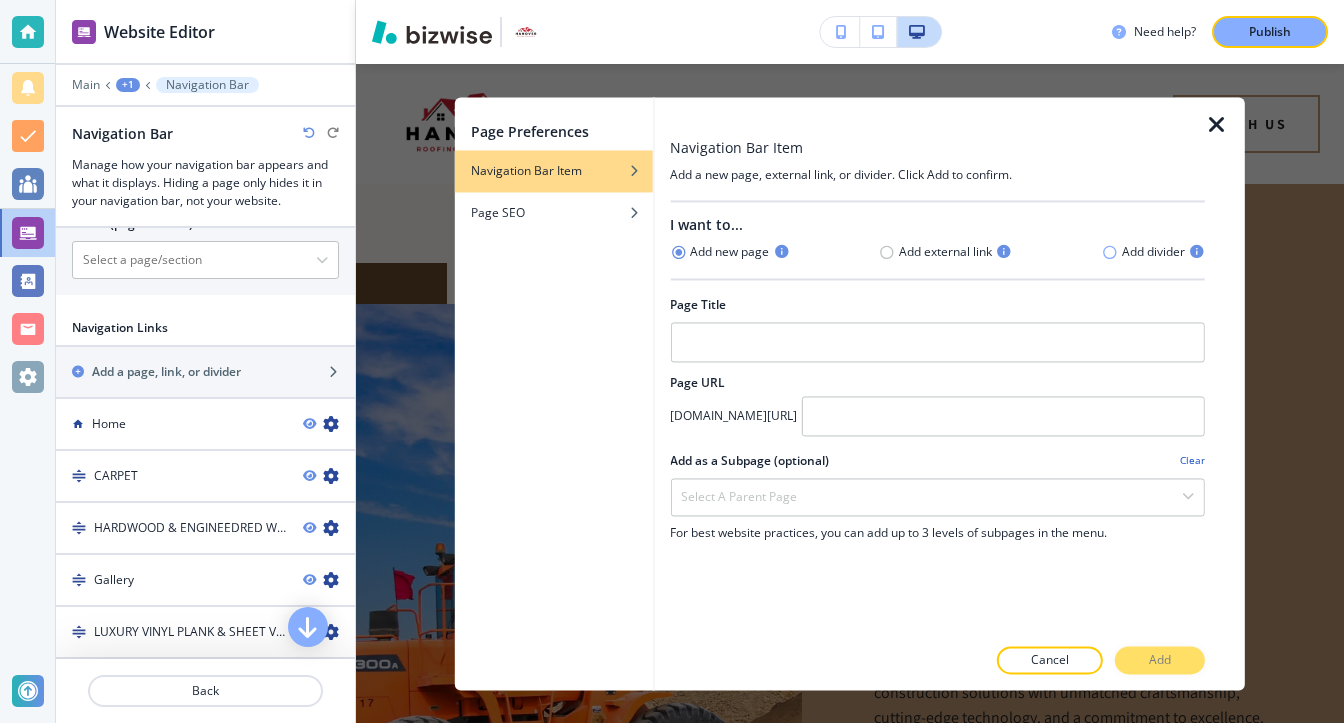 click 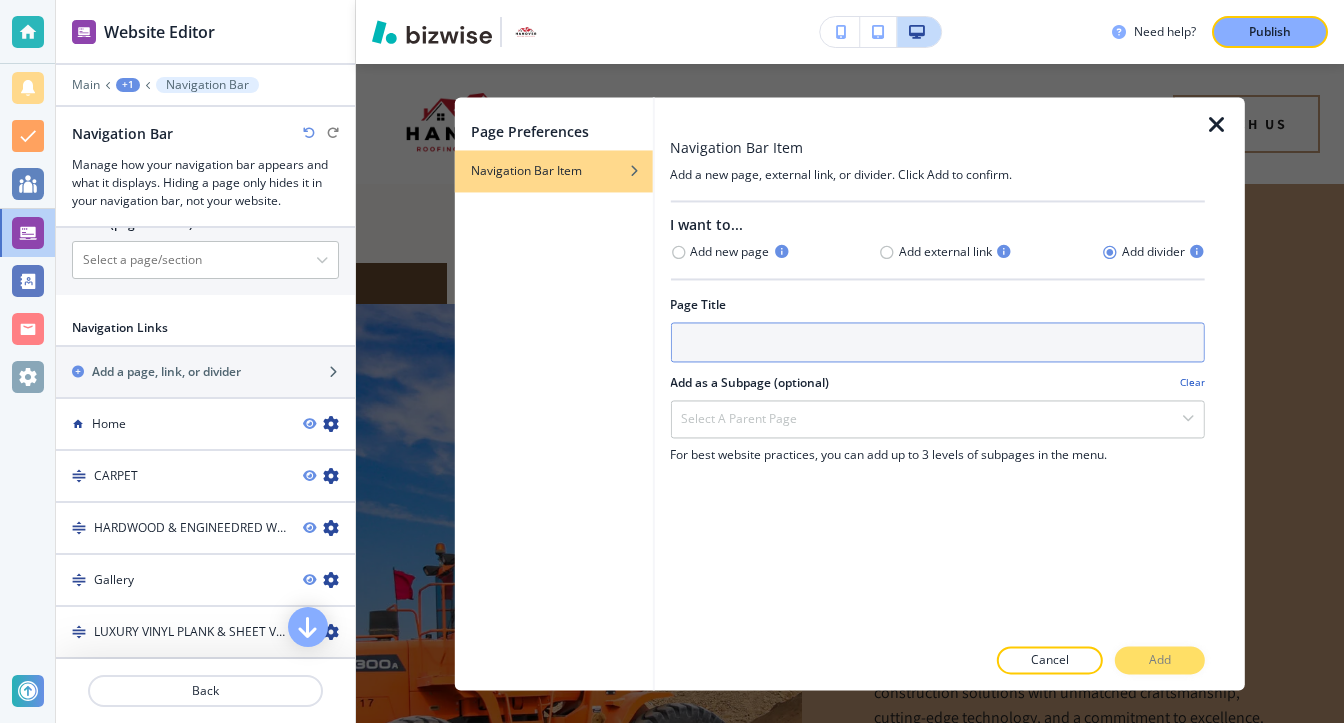 click at bounding box center (937, 342) 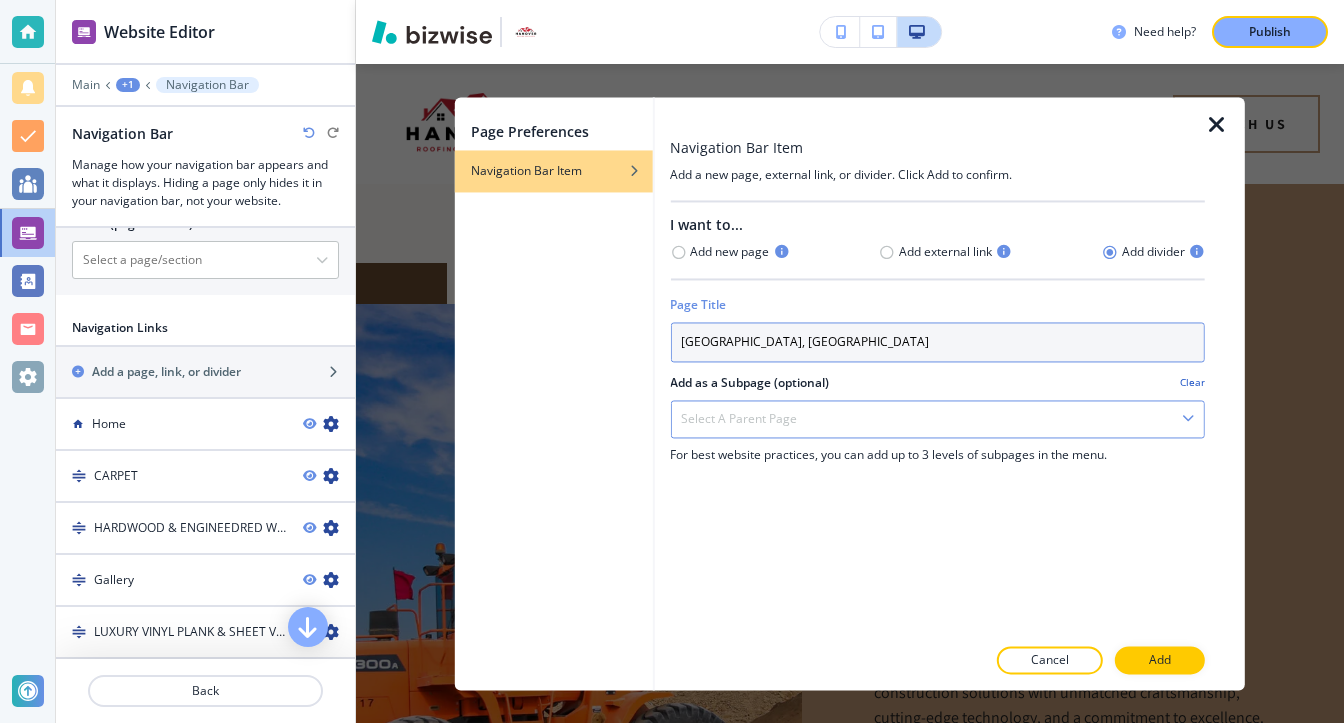 type on "[GEOGRAPHIC_DATA], [GEOGRAPHIC_DATA]" 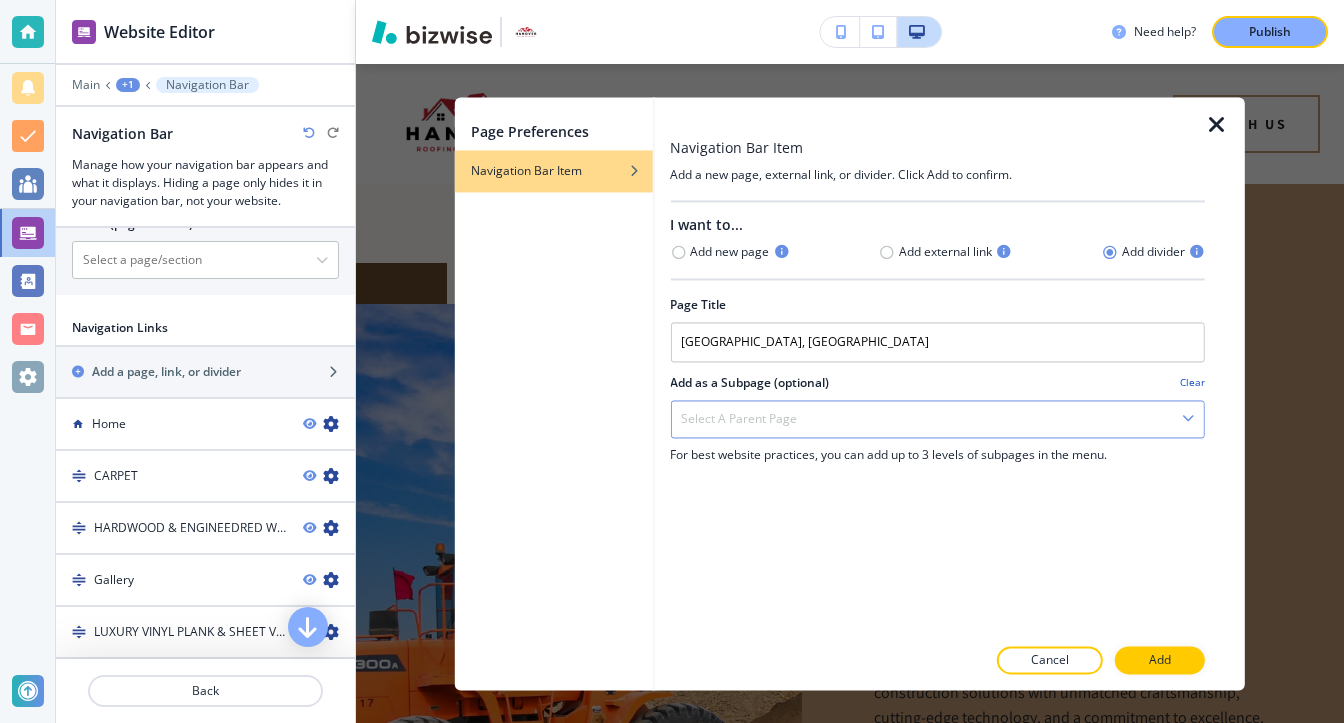 click on "Select a parent page" at bounding box center (937, 419) 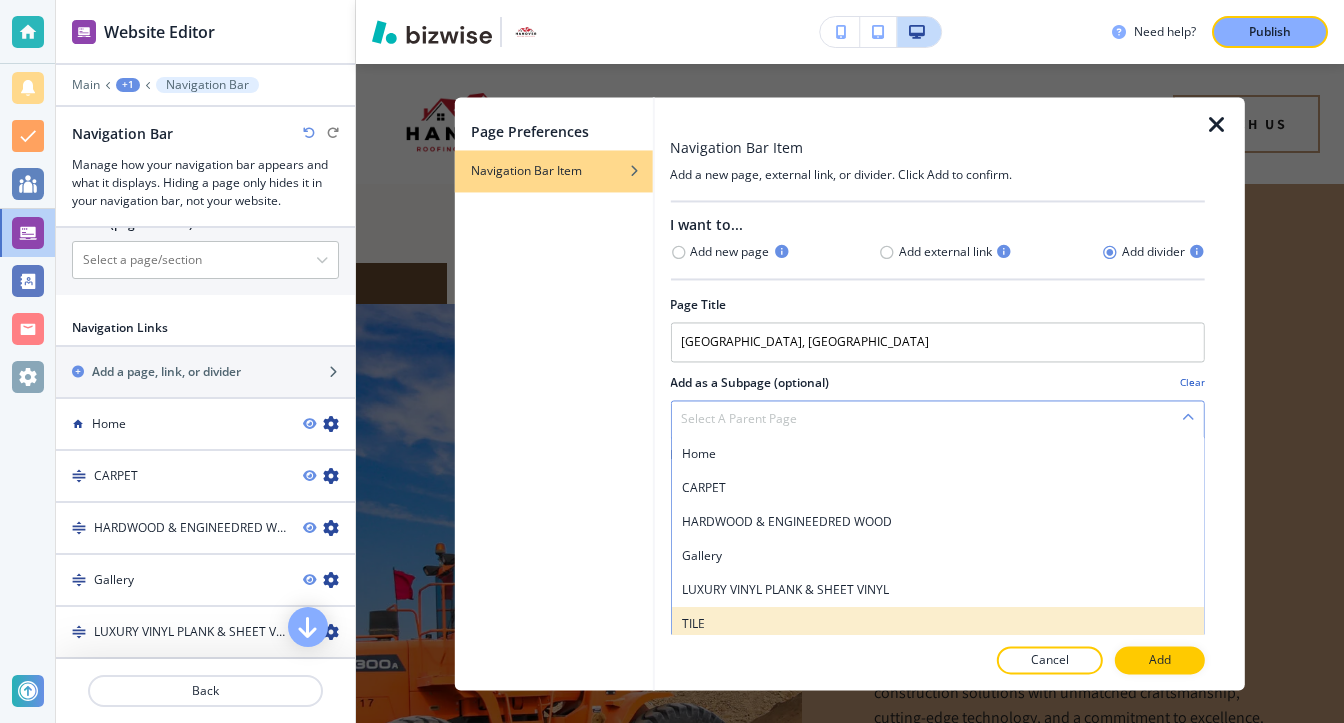 scroll, scrollTop: 40, scrollLeft: 0, axis: vertical 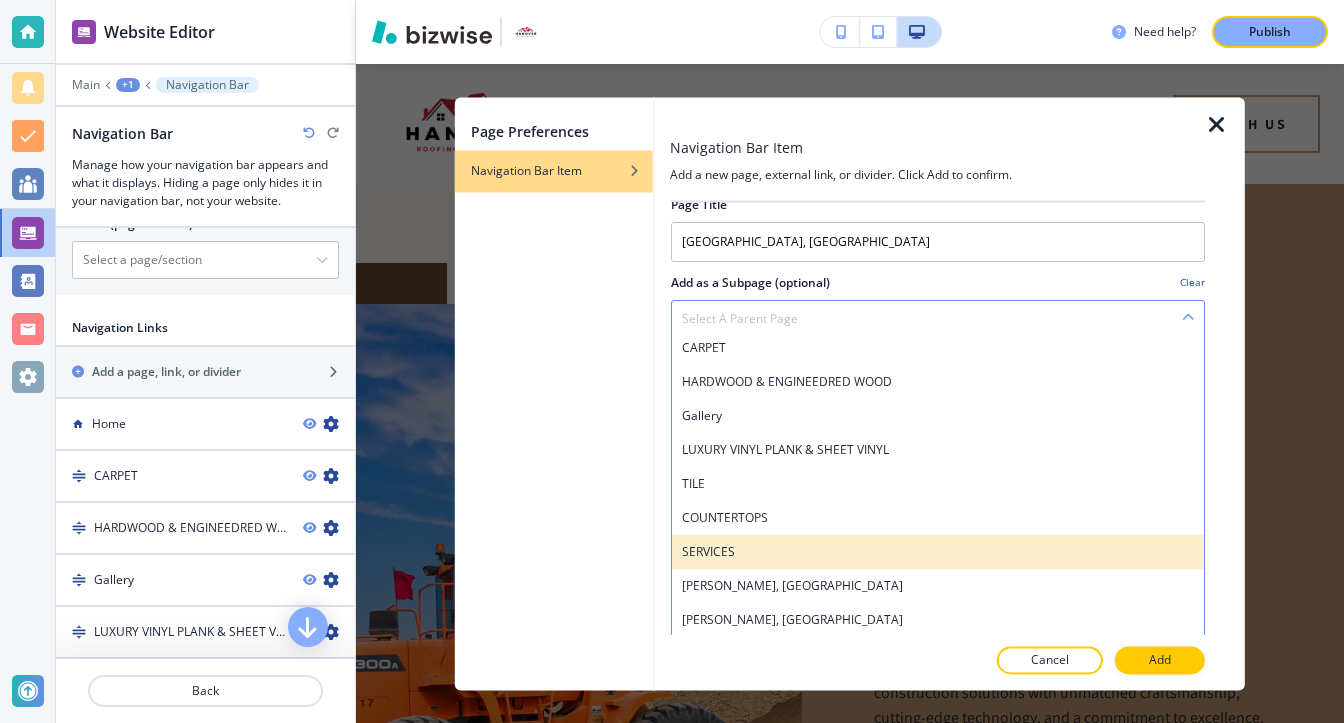 click on "SERVICES" at bounding box center (937, 552) 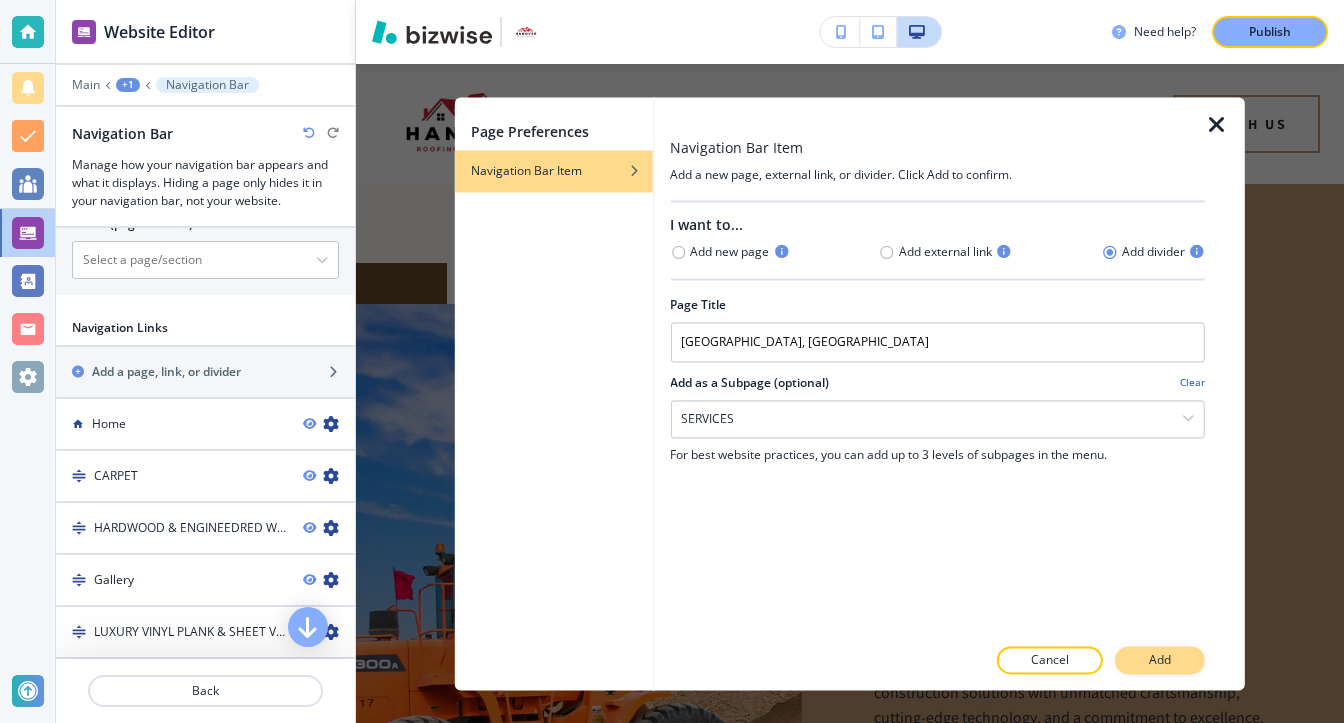 click on "Add" at bounding box center [1160, 660] 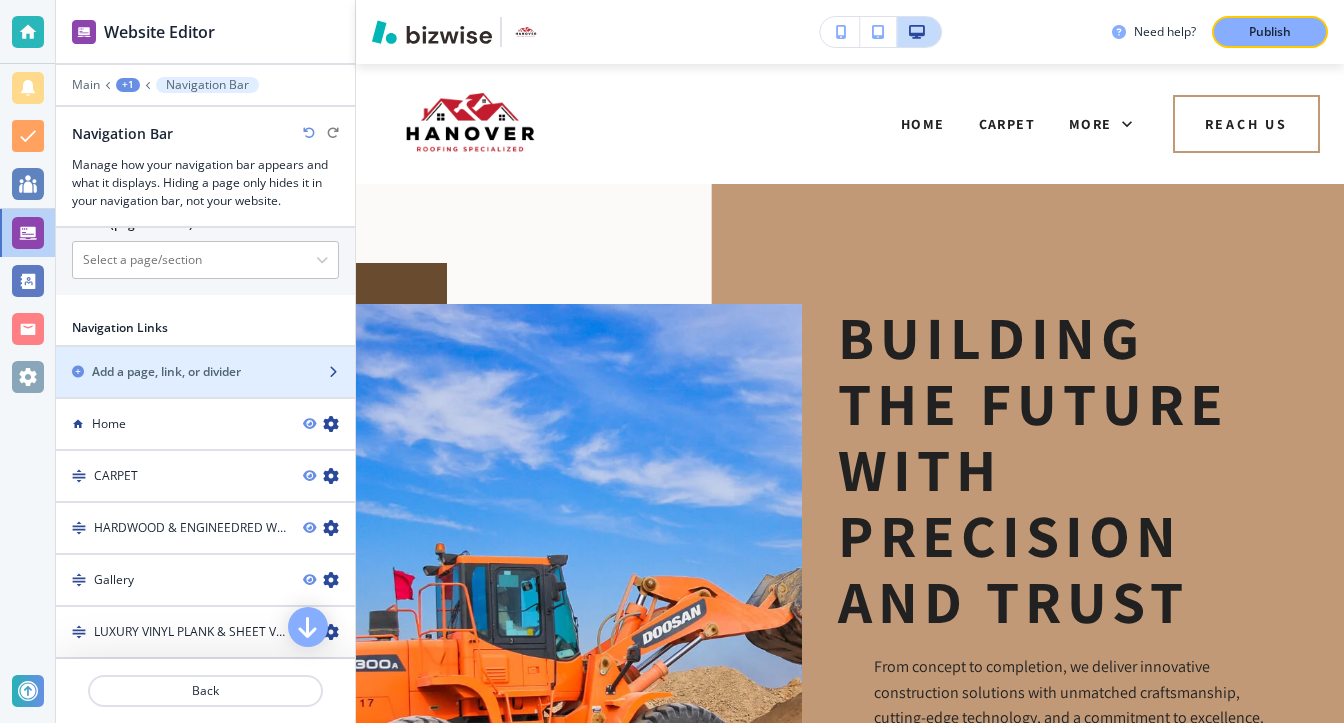 click on "Add a page, link, or divider" at bounding box center (166, 372) 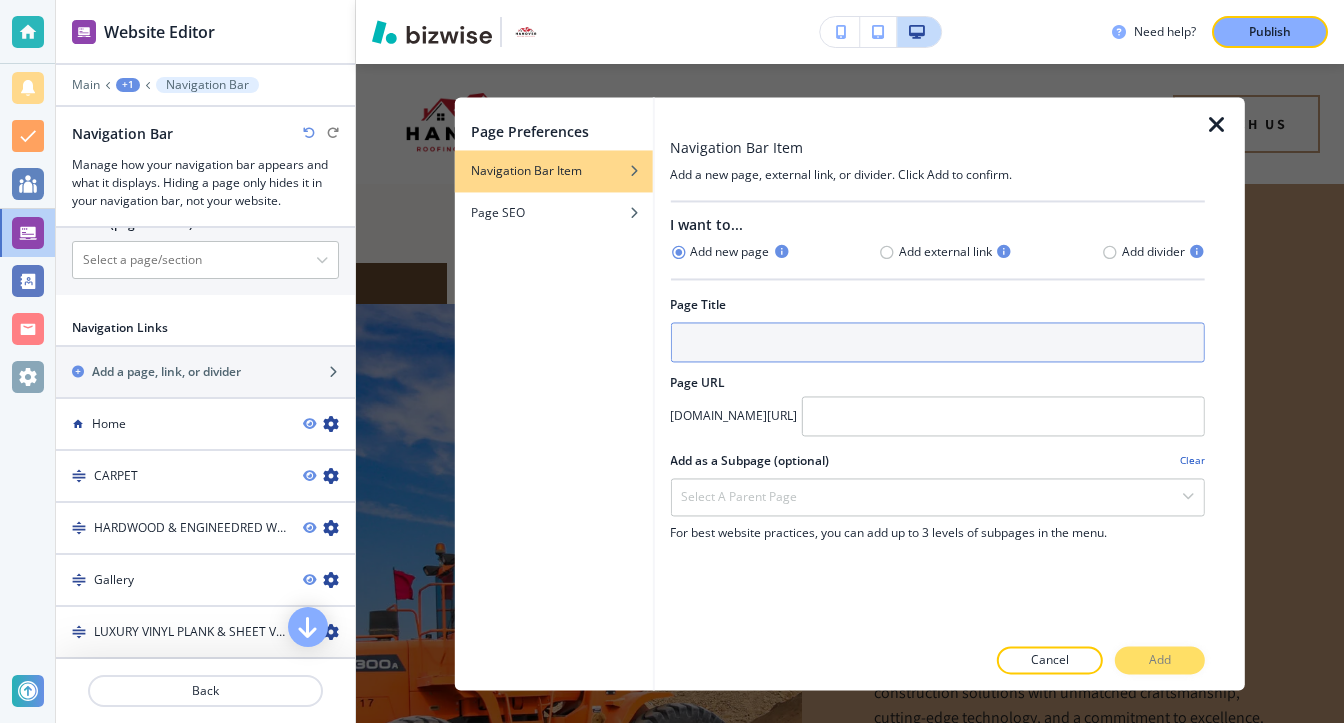 click at bounding box center (937, 342) 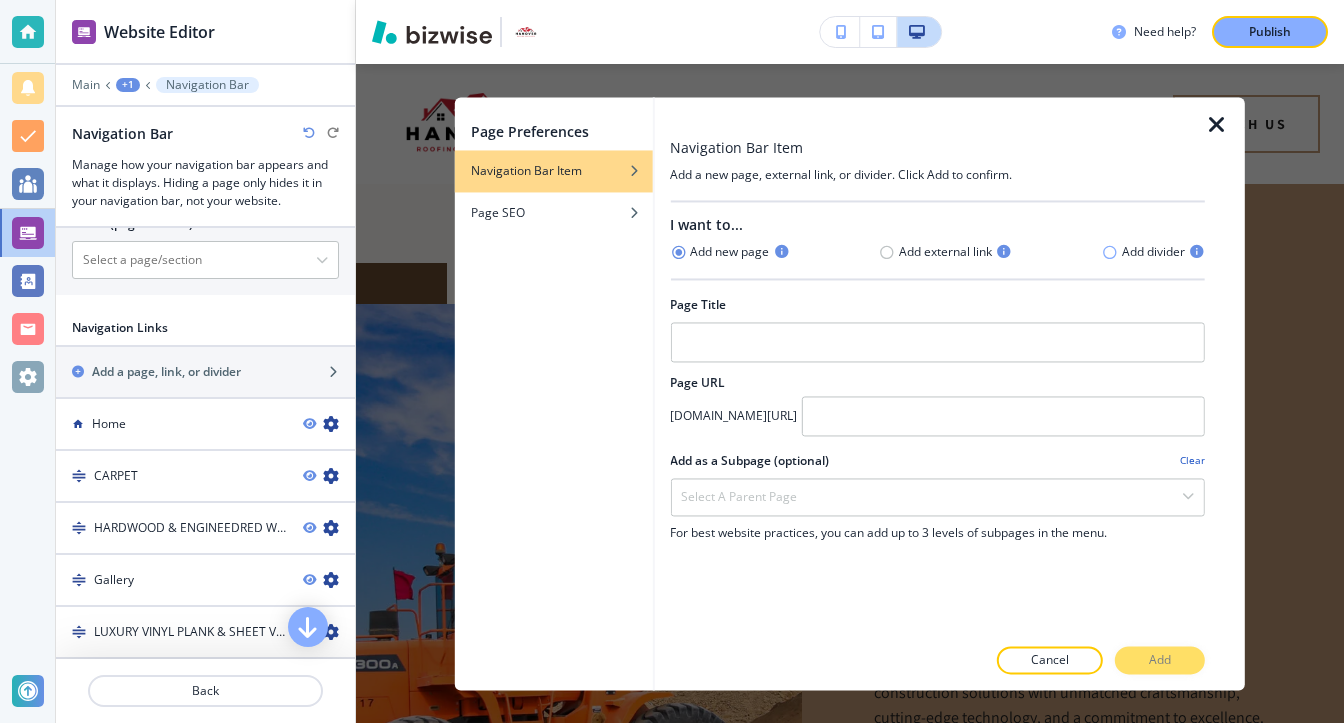 click 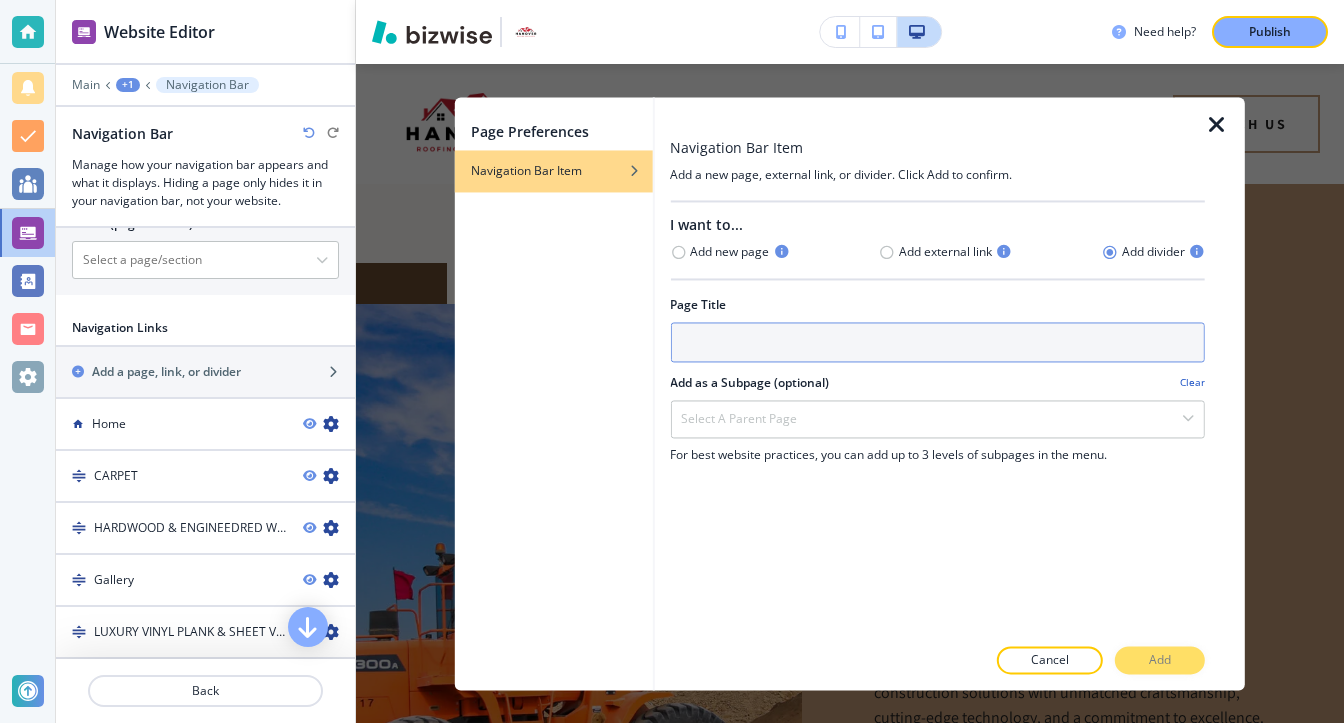 click at bounding box center (937, 342) 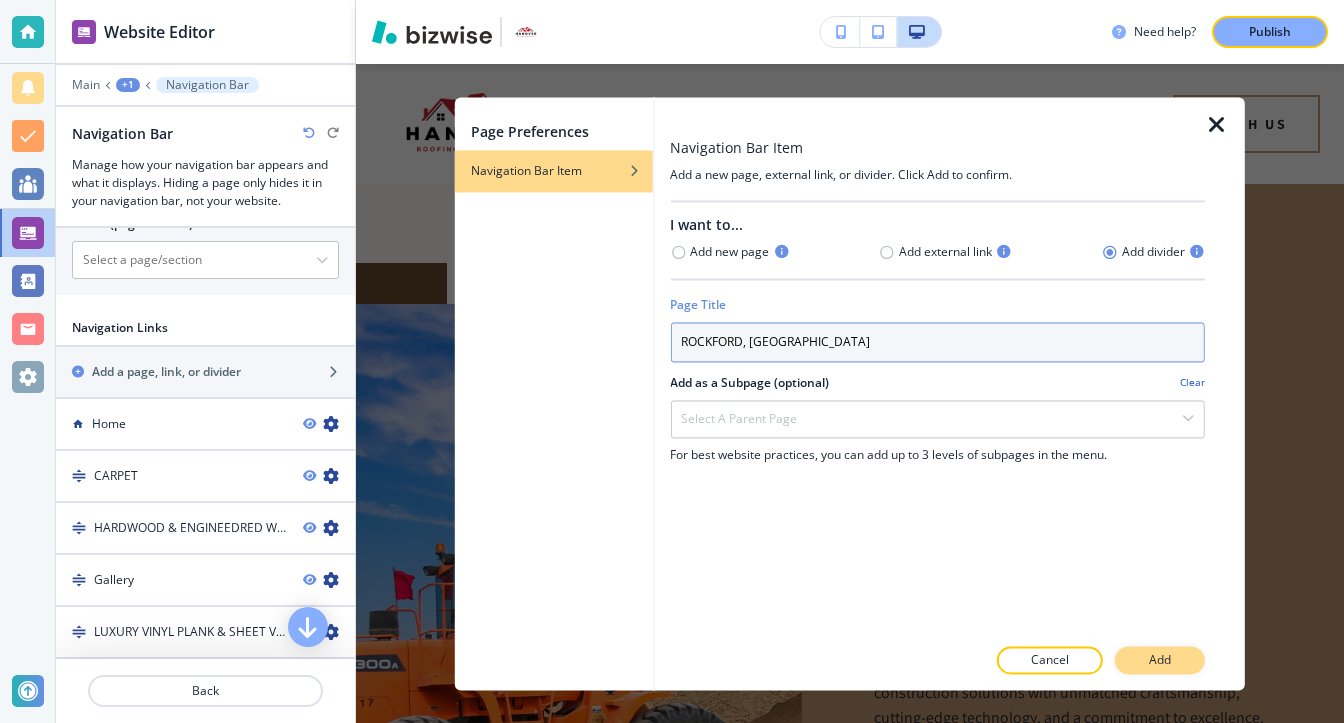 type on "ROCKFORD, [GEOGRAPHIC_DATA]" 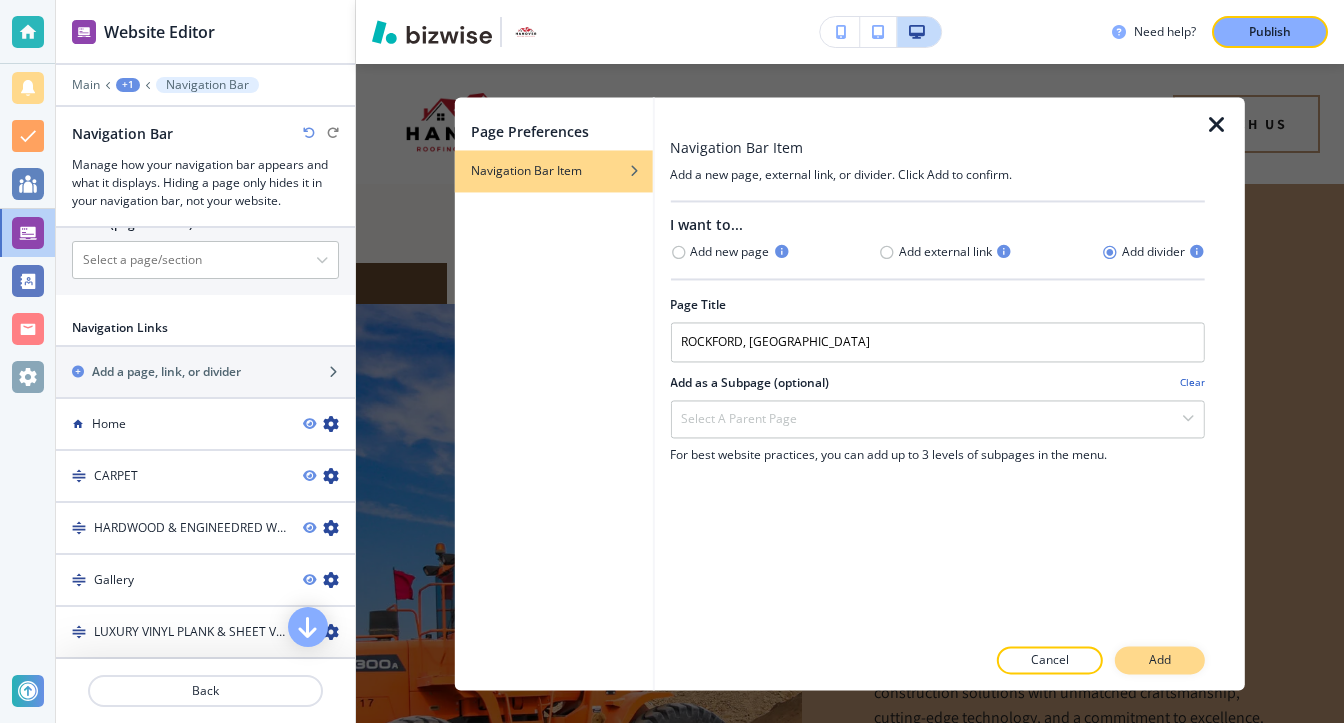 click on "Add" at bounding box center (1160, 660) 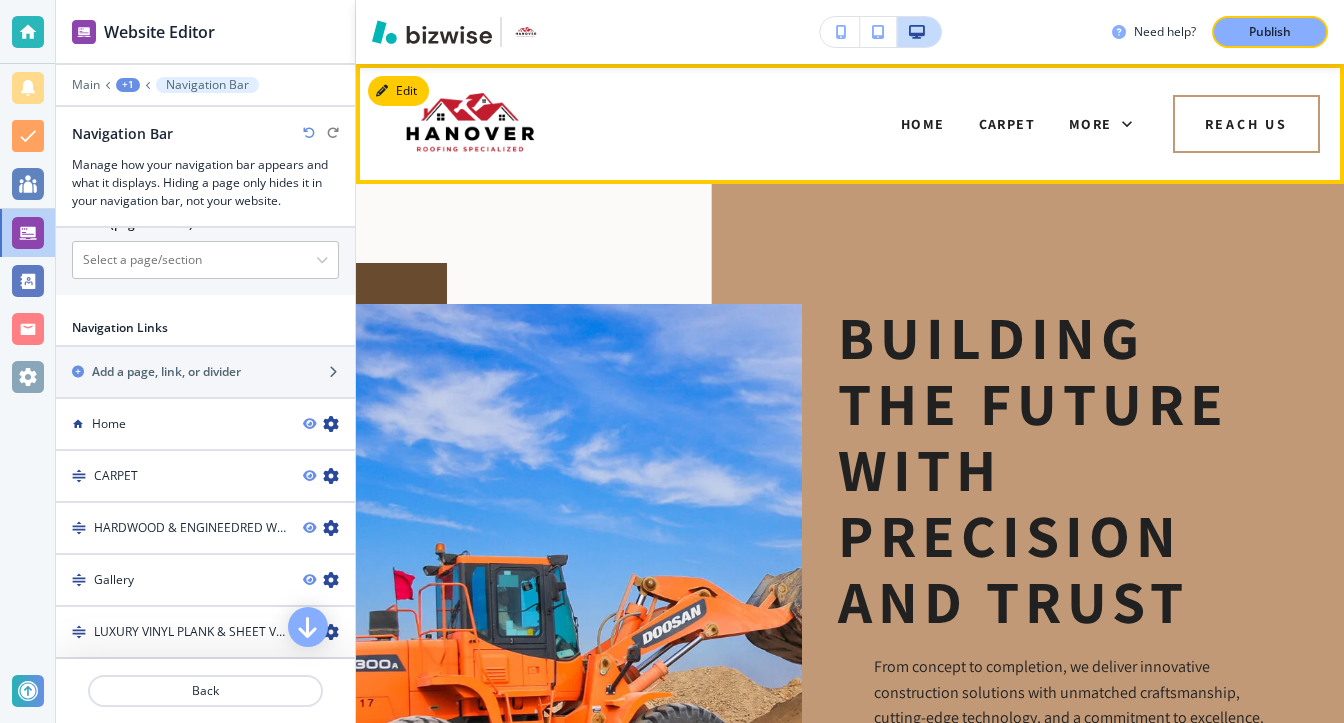 scroll, scrollTop: 200, scrollLeft: 0, axis: vertical 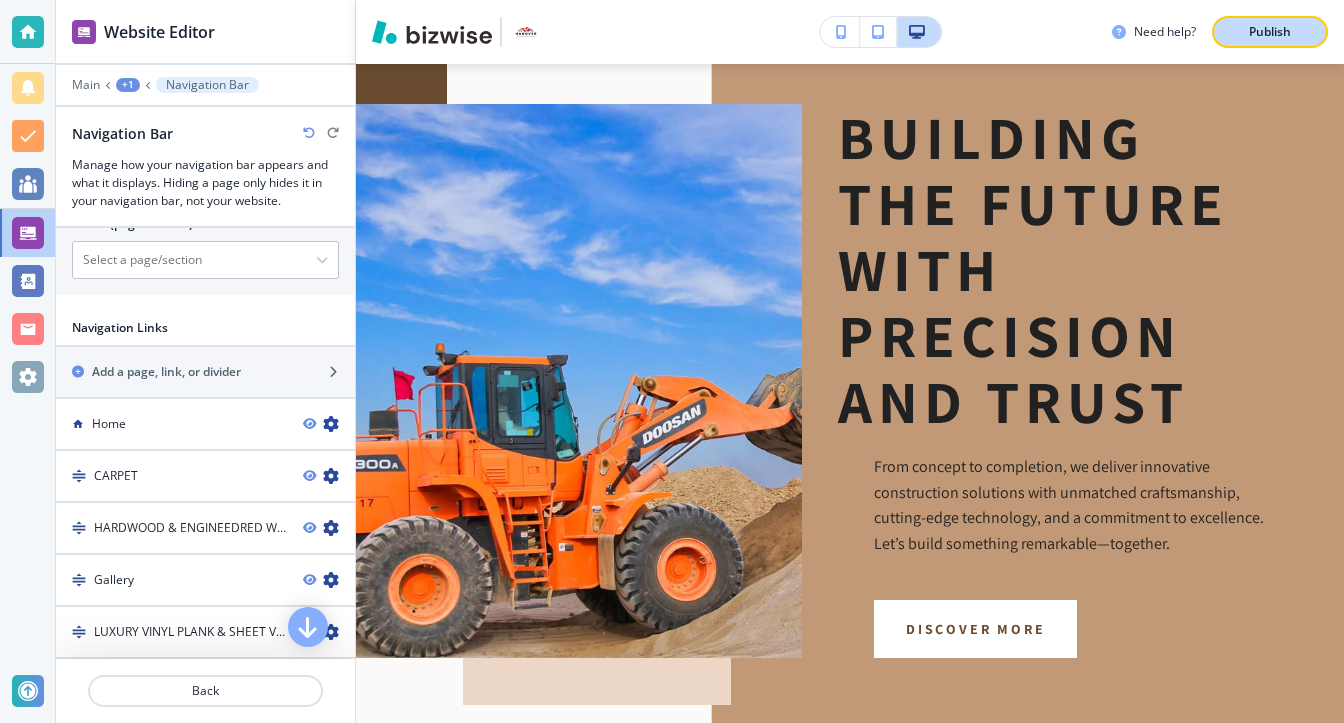 click on "Publish" at bounding box center [1270, 32] 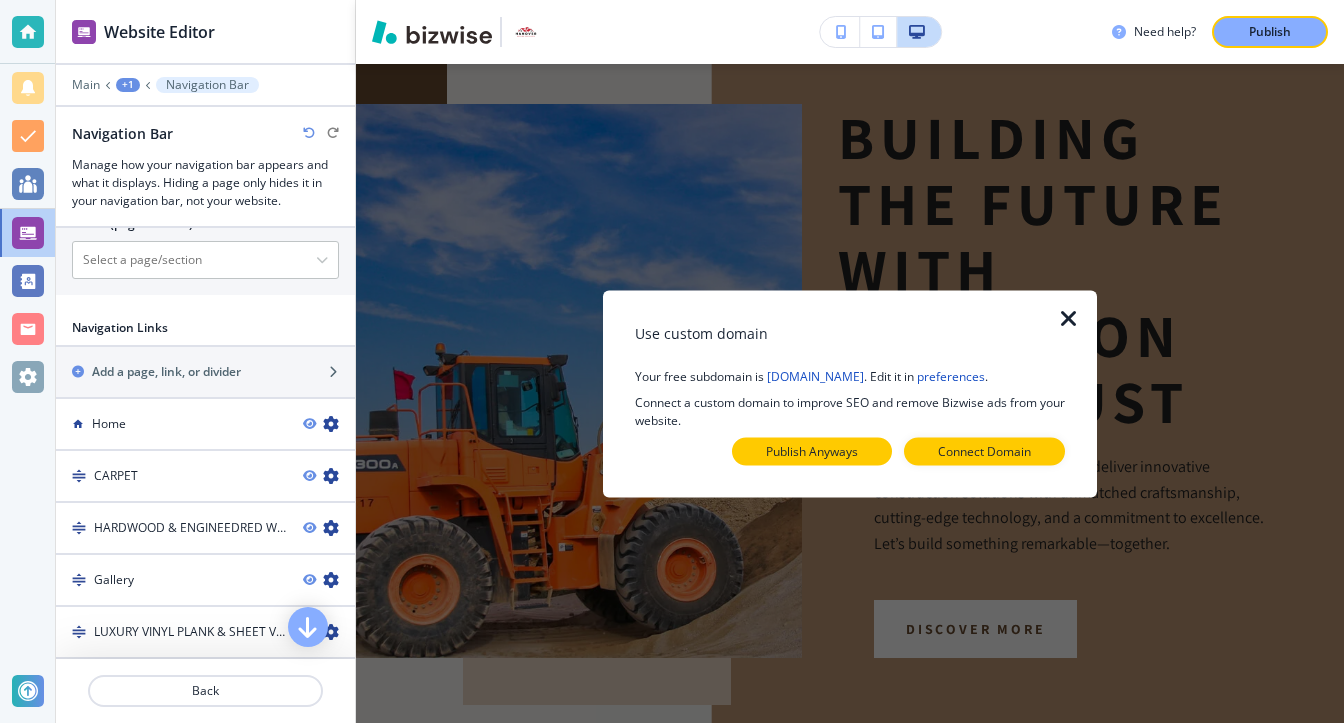 click on "Publish Anyways" at bounding box center (812, 451) 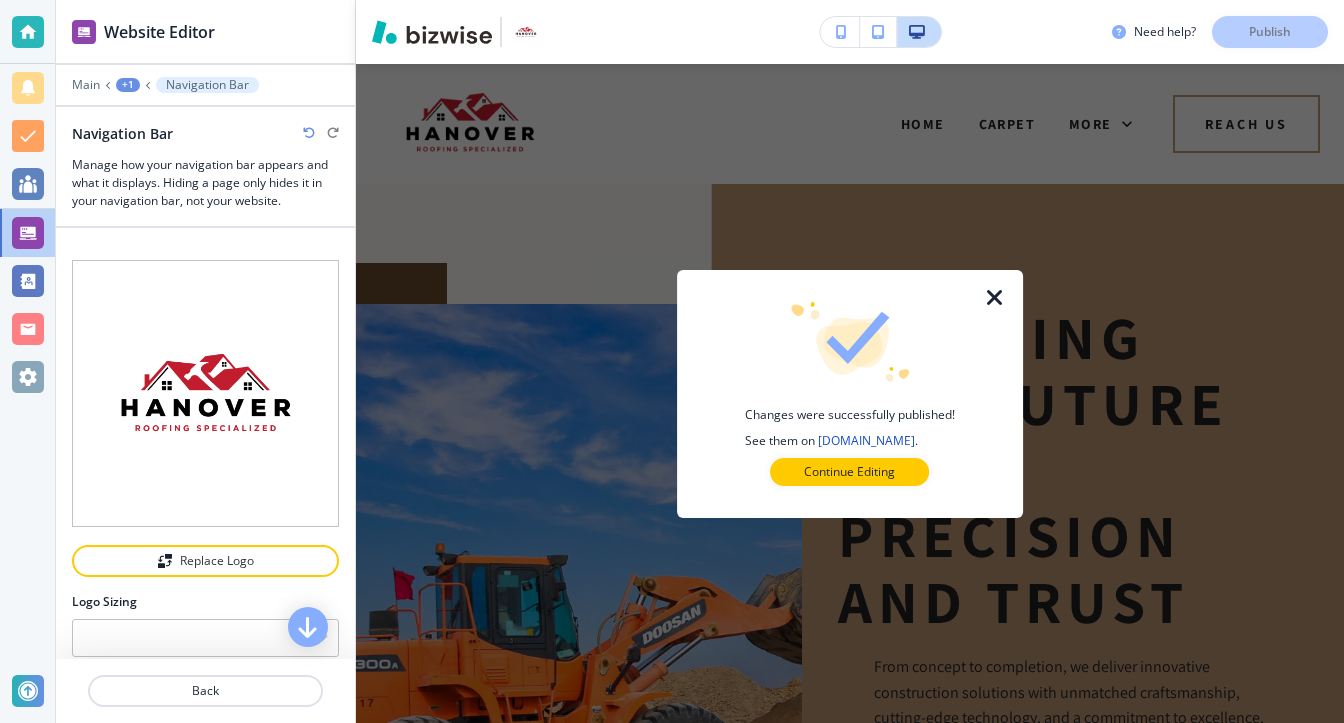 scroll, scrollTop: 0, scrollLeft: 0, axis: both 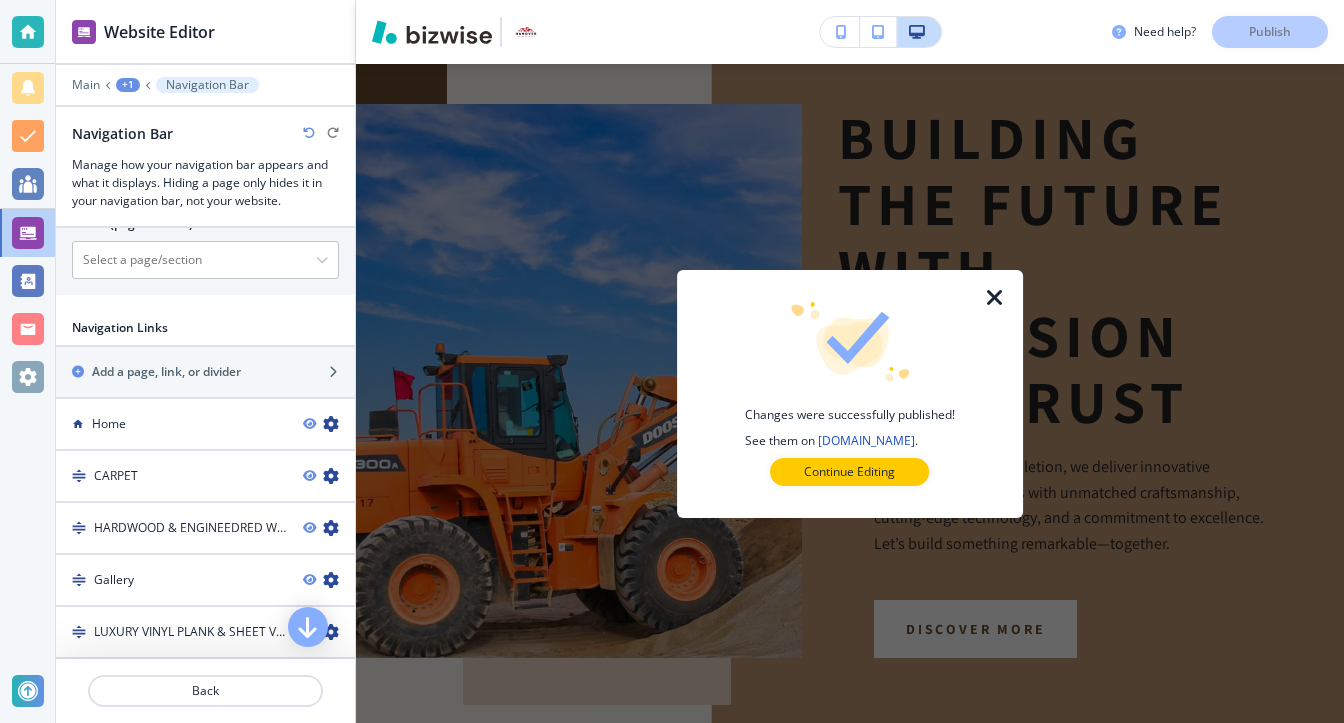 click at bounding box center (995, 298) 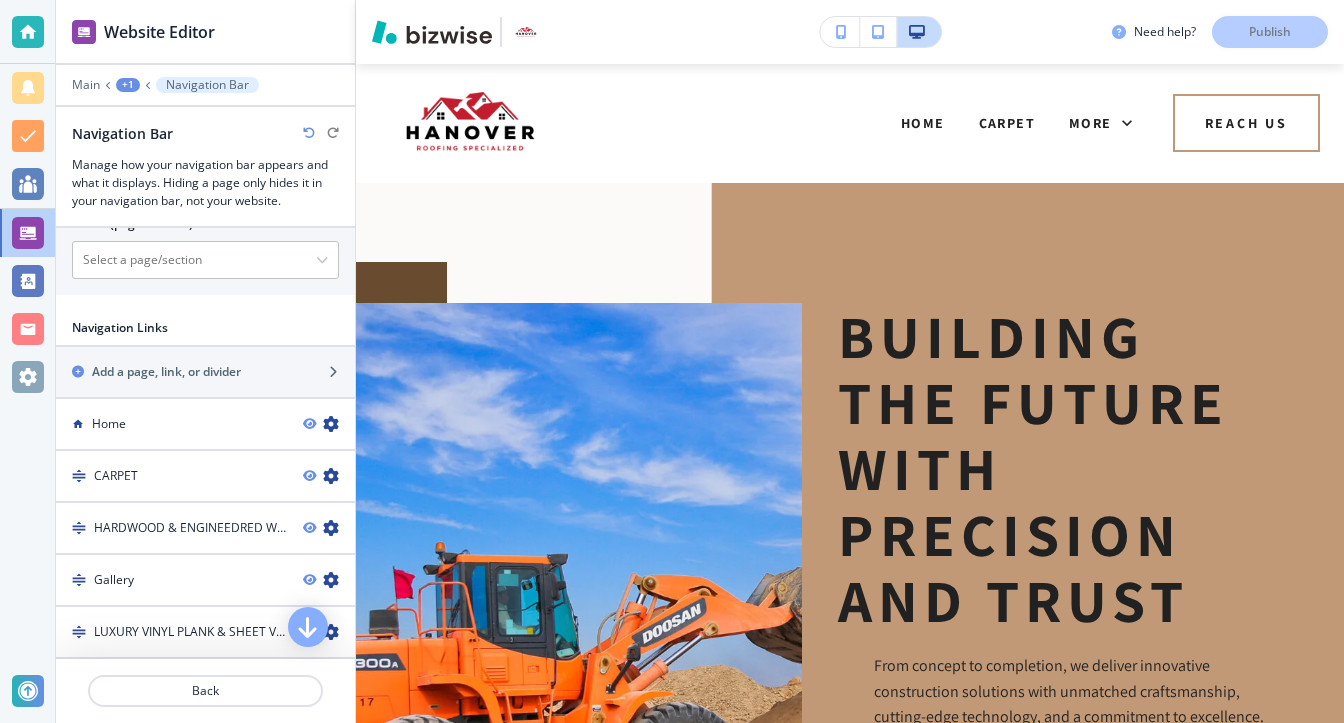 scroll, scrollTop: 0, scrollLeft: 0, axis: both 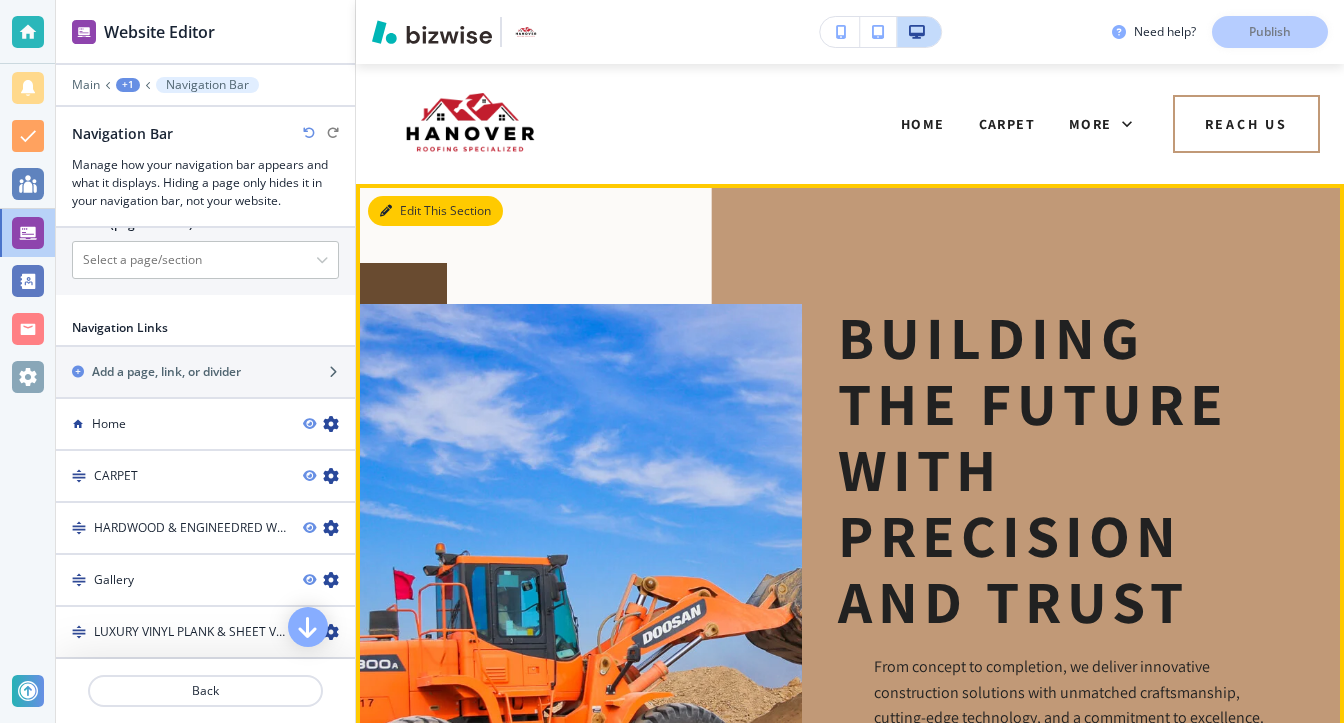 click on "Edit This Section" at bounding box center (435, 211) 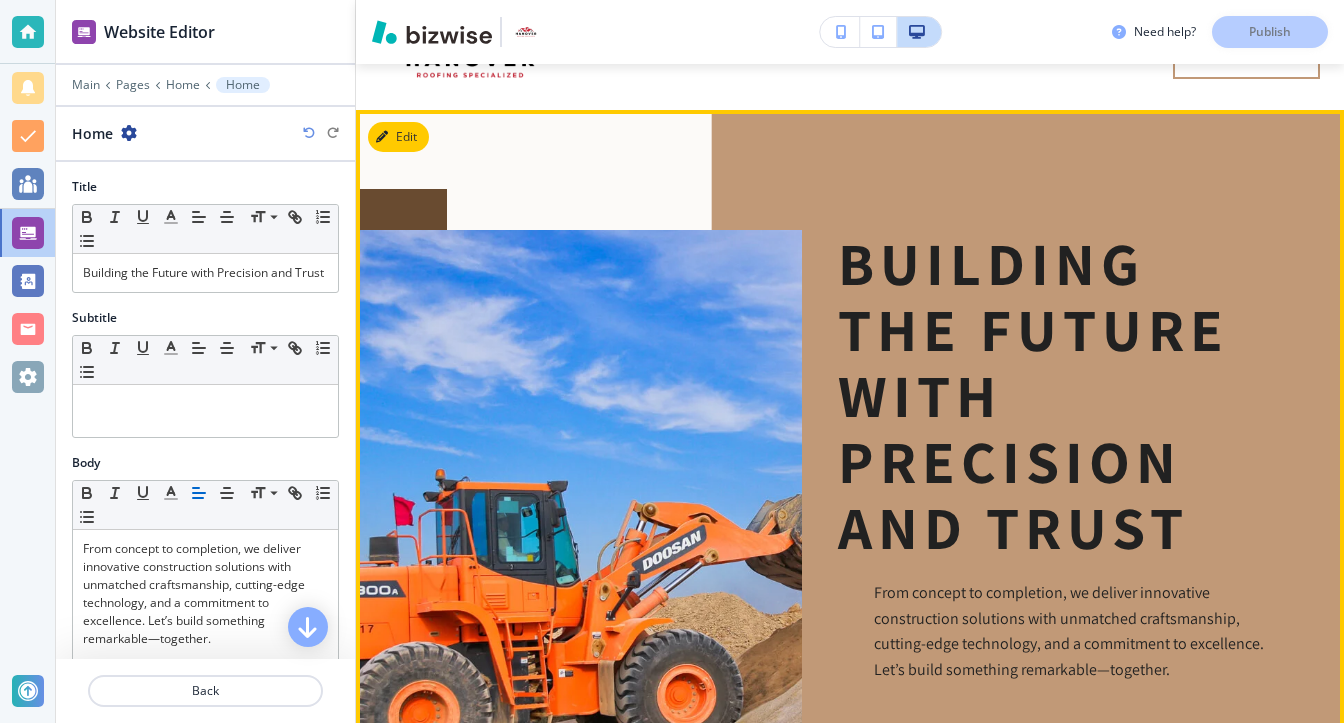 scroll, scrollTop: 120, scrollLeft: 0, axis: vertical 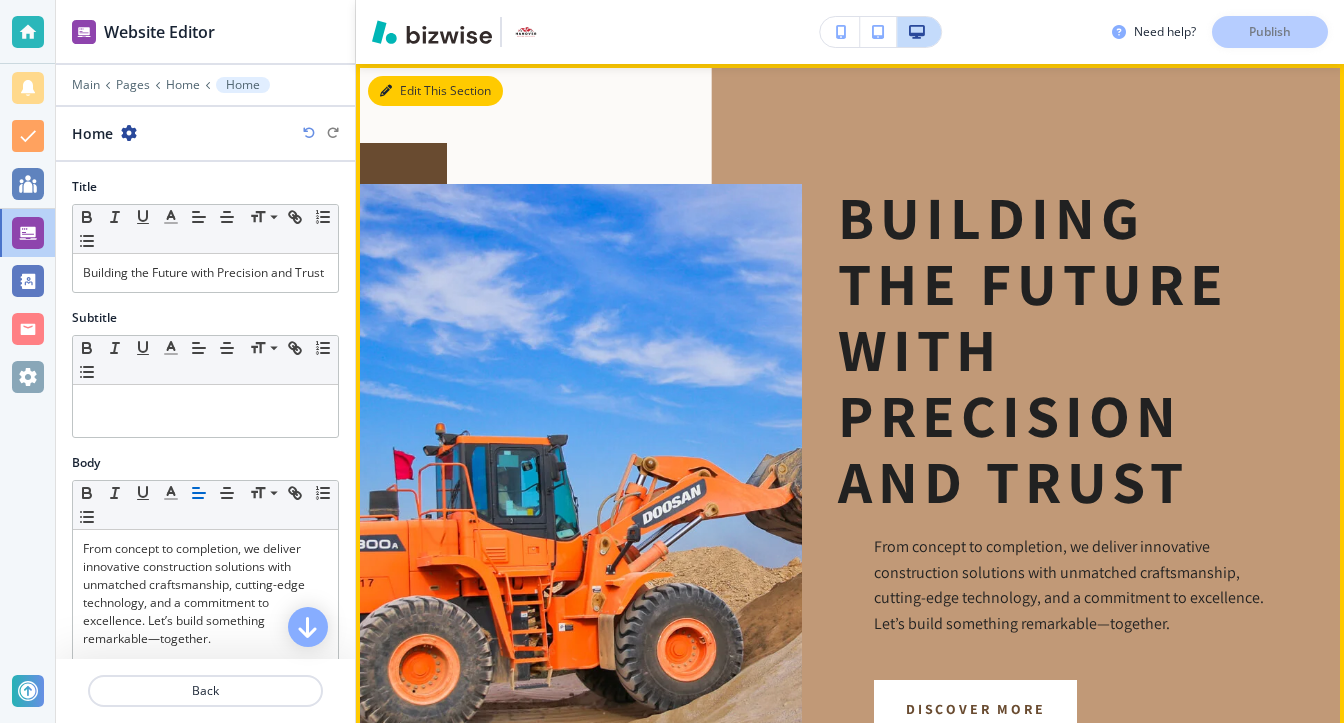 click on "Edit This Section" at bounding box center [435, 91] 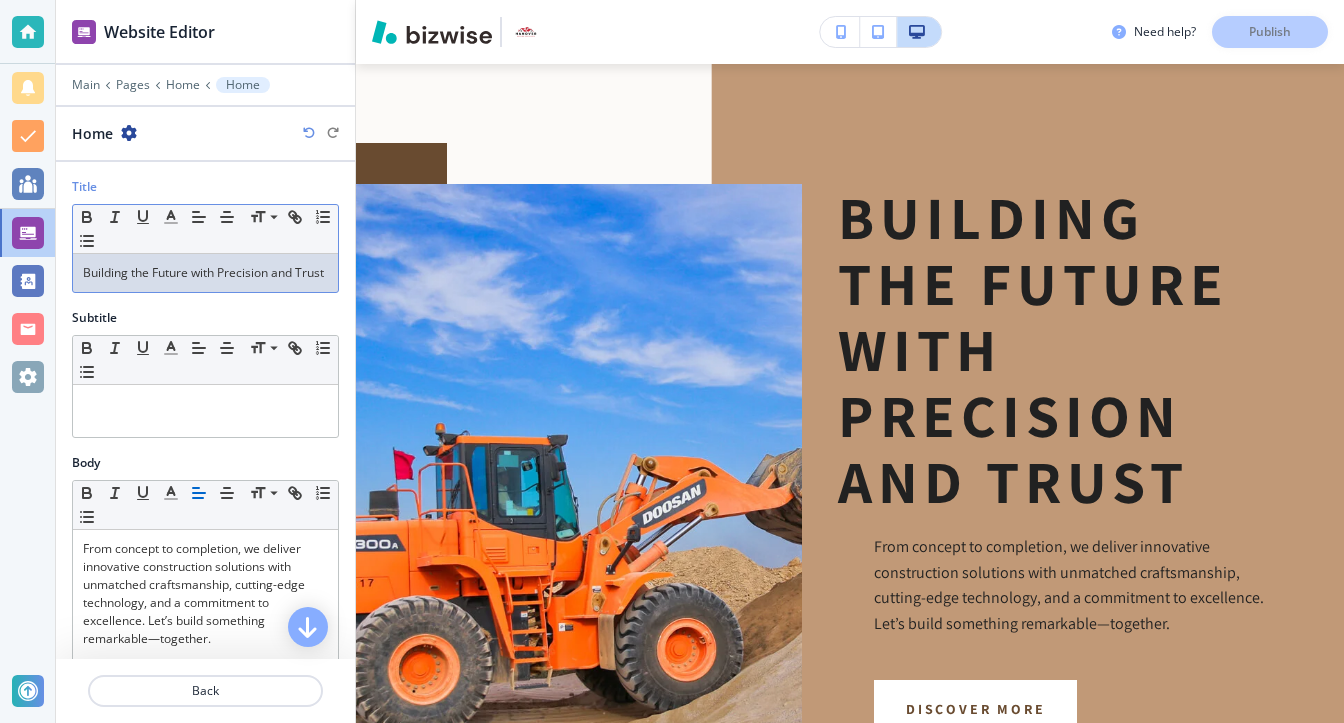 click on "Building the Future with Precision and Trust" at bounding box center [205, 273] 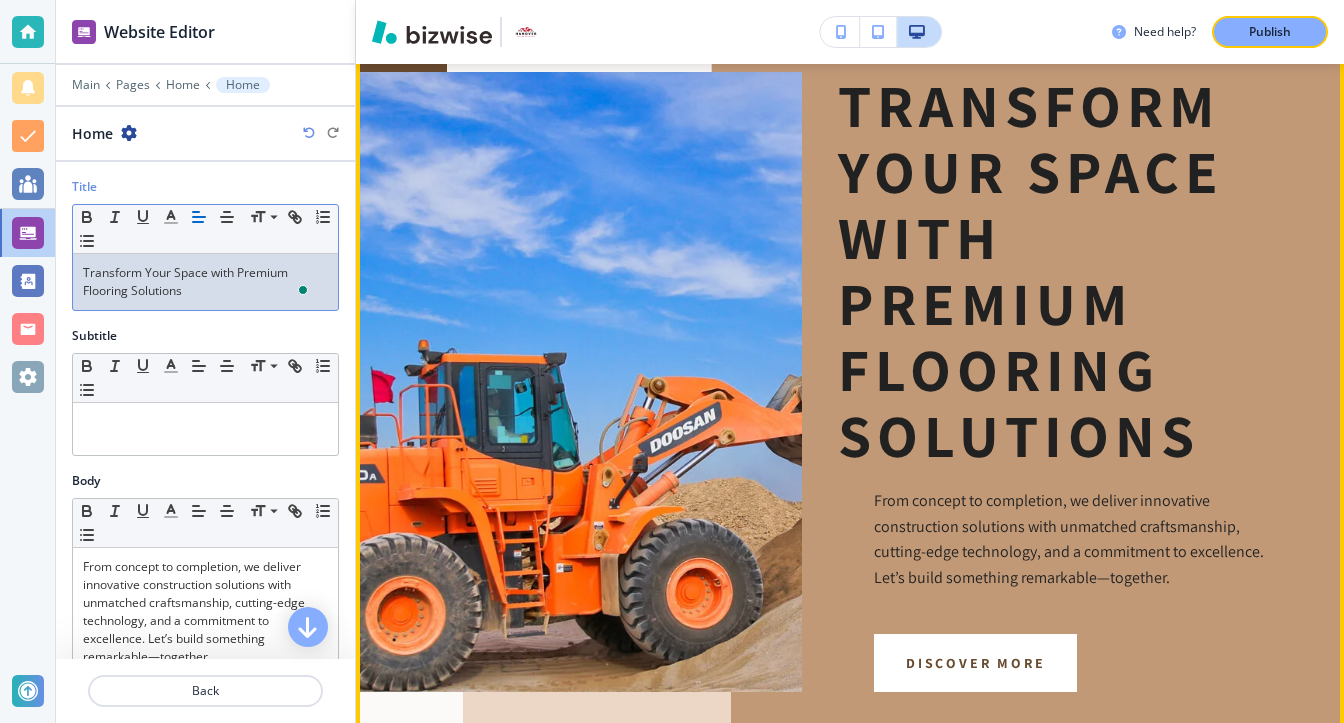 scroll, scrollTop: 220, scrollLeft: 0, axis: vertical 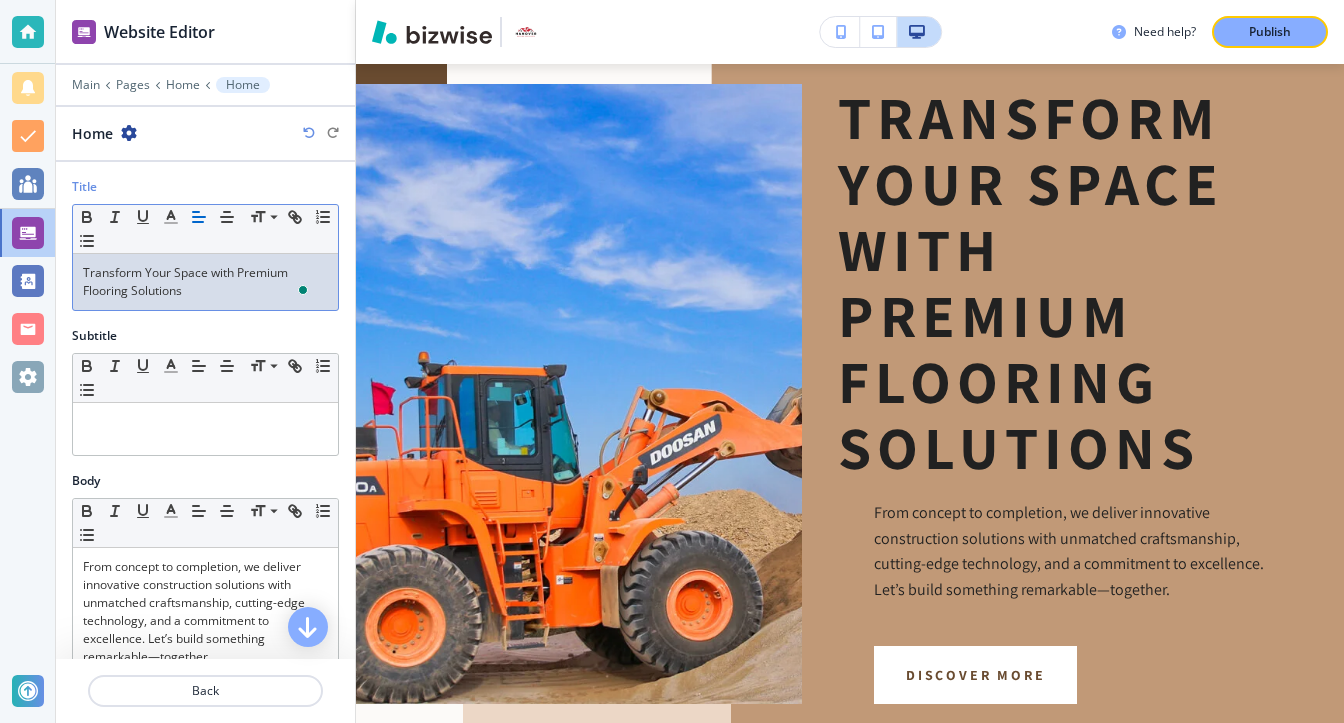 click on "Transform Your Space with Premium Flooring Solutions" at bounding box center (205, 282) 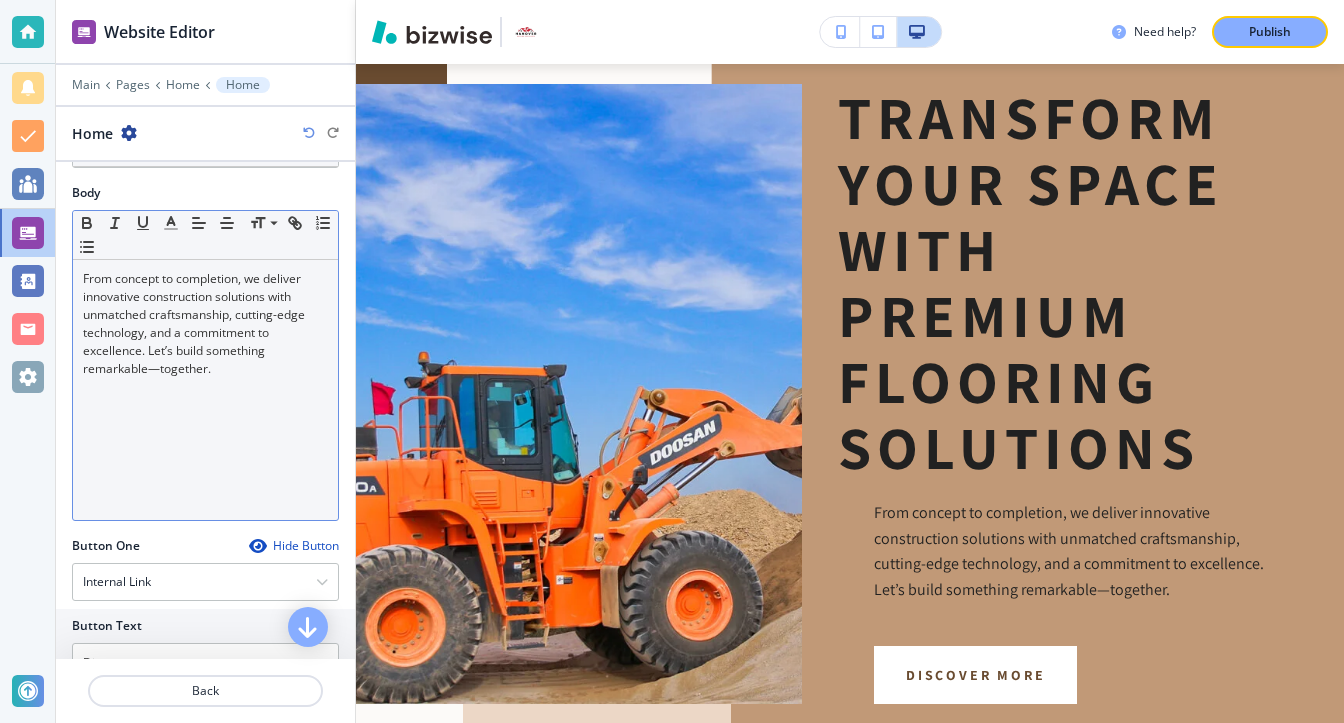 scroll, scrollTop: 300, scrollLeft: 0, axis: vertical 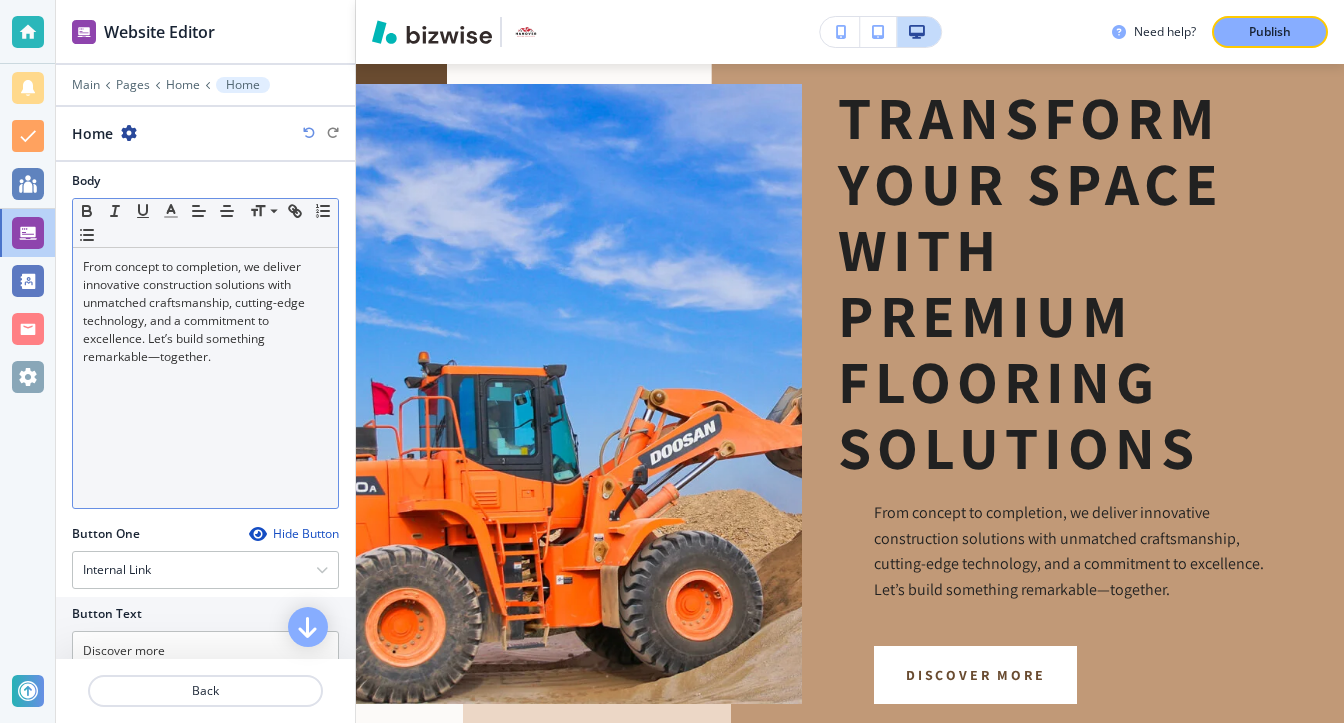 click on "From concept to completion, we deliver innovative construction solutions with unmatched craftsmanship, cutting-edge technology, and a commitment to excellence. Let’s build something remarkable—together." at bounding box center (205, 378) 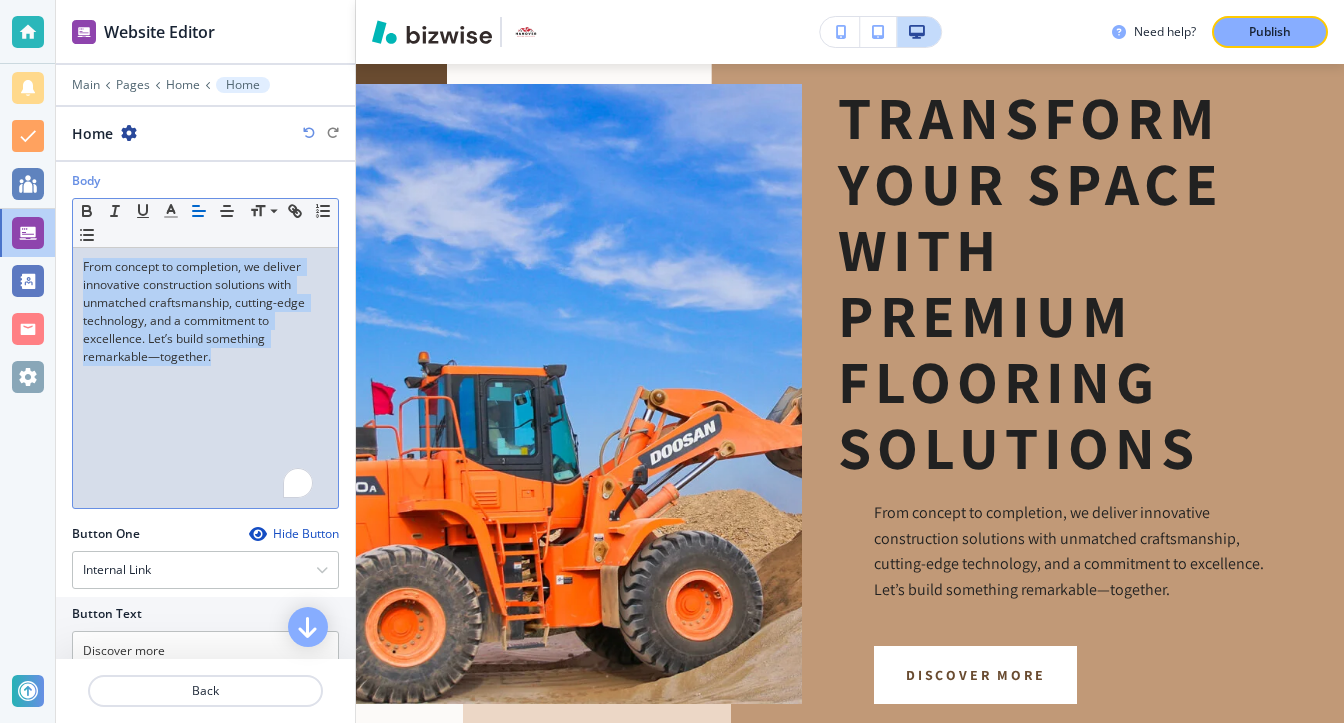 scroll, scrollTop: 0, scrollLeft: 0, axis: both 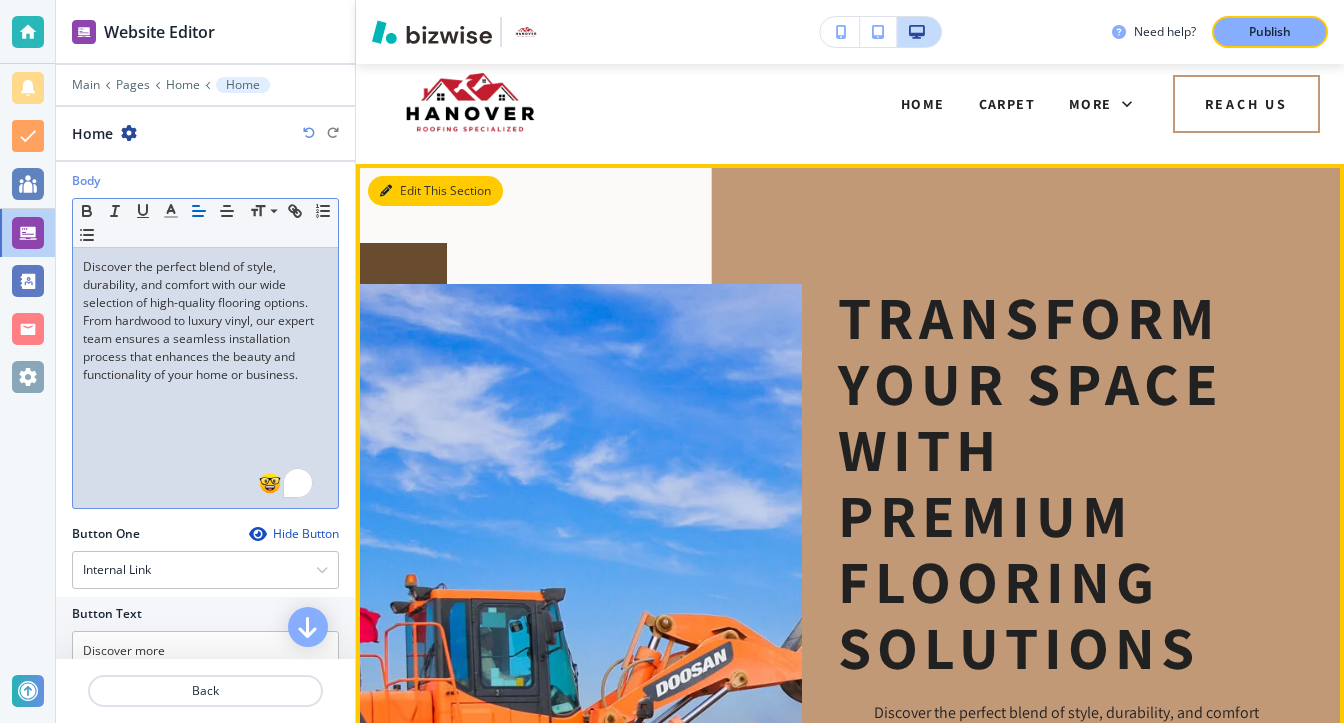 click on "Edit This Section" at bounding box center (435, 191) 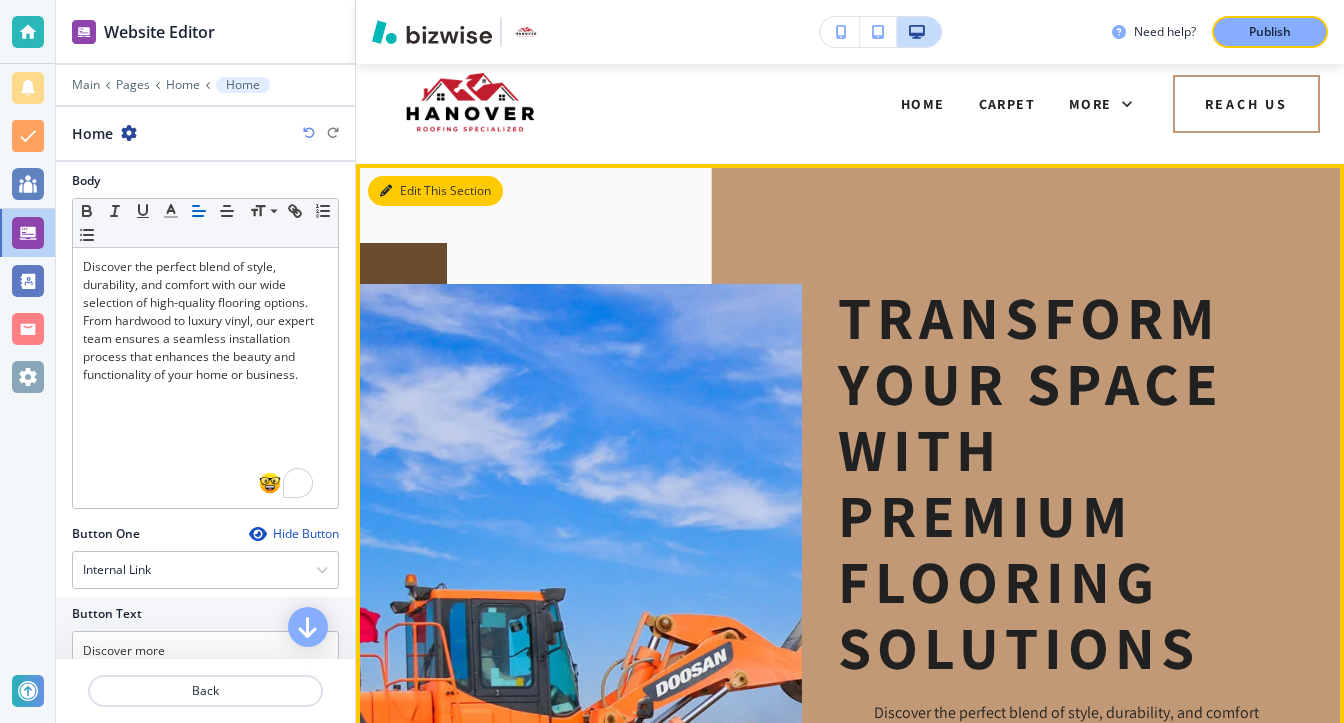 type 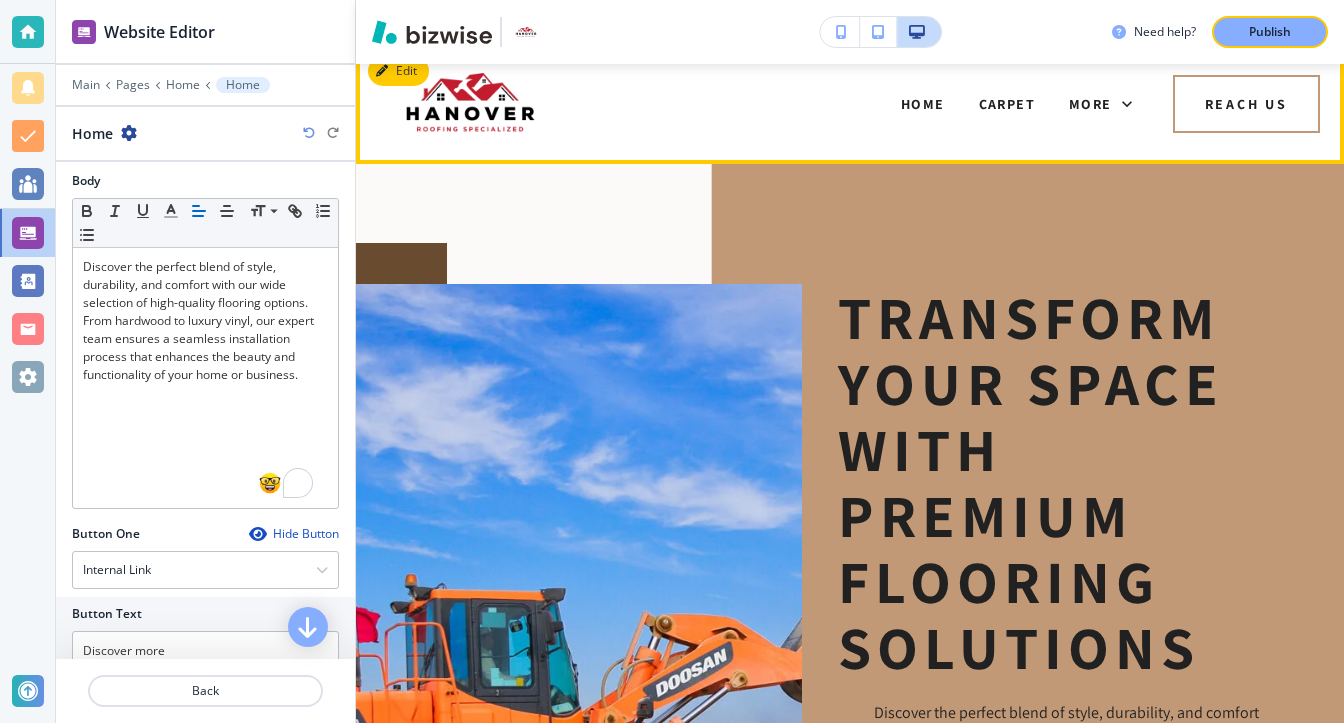 scroll, scrollTop: 0, scrollLeft: 0, axis: both 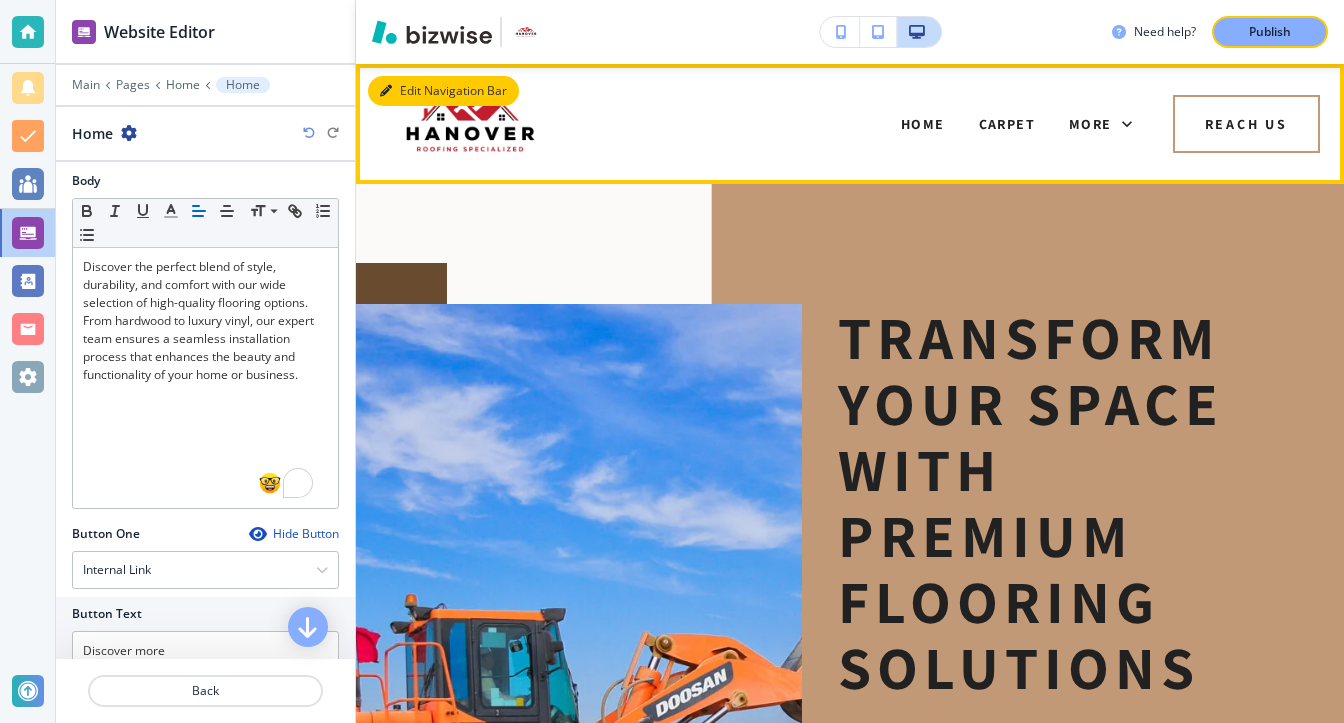 click on "Edit Navigation Bar" at bounding box center (443, 91) 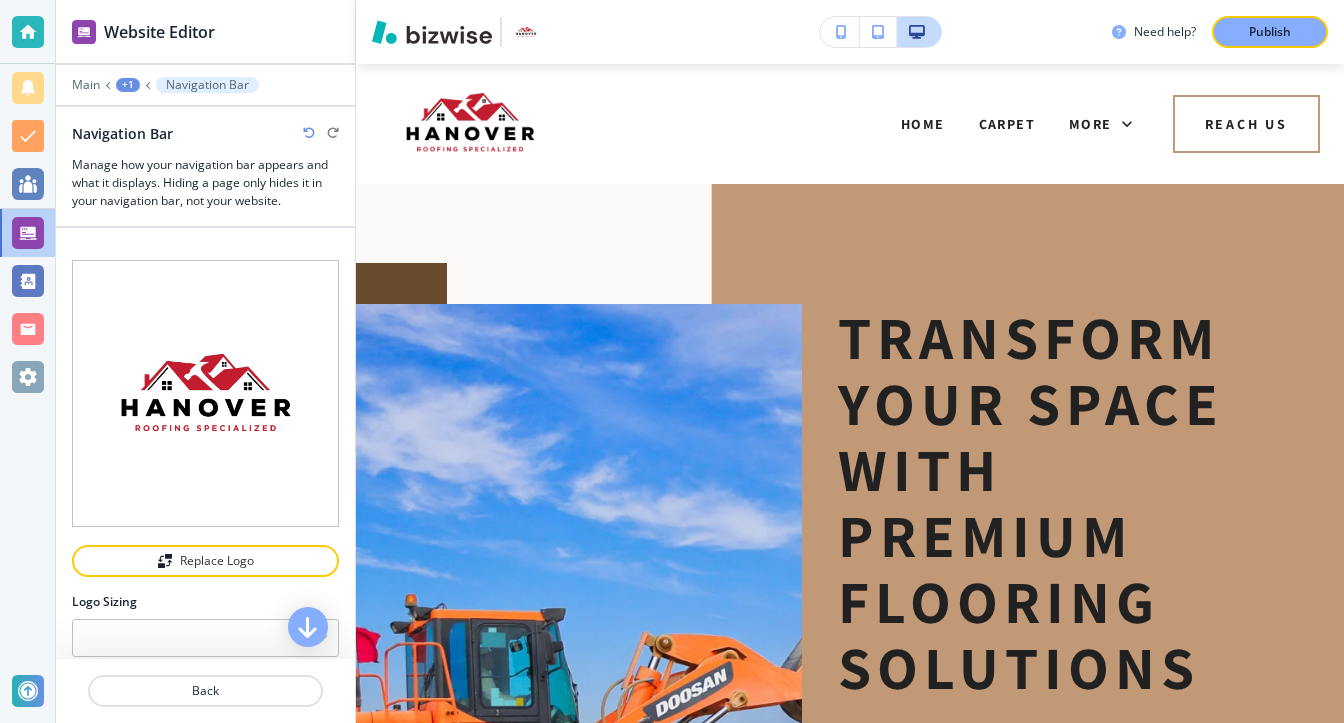 scroll, scrollTop: 400, scrollLeft: 0, axis: vertical 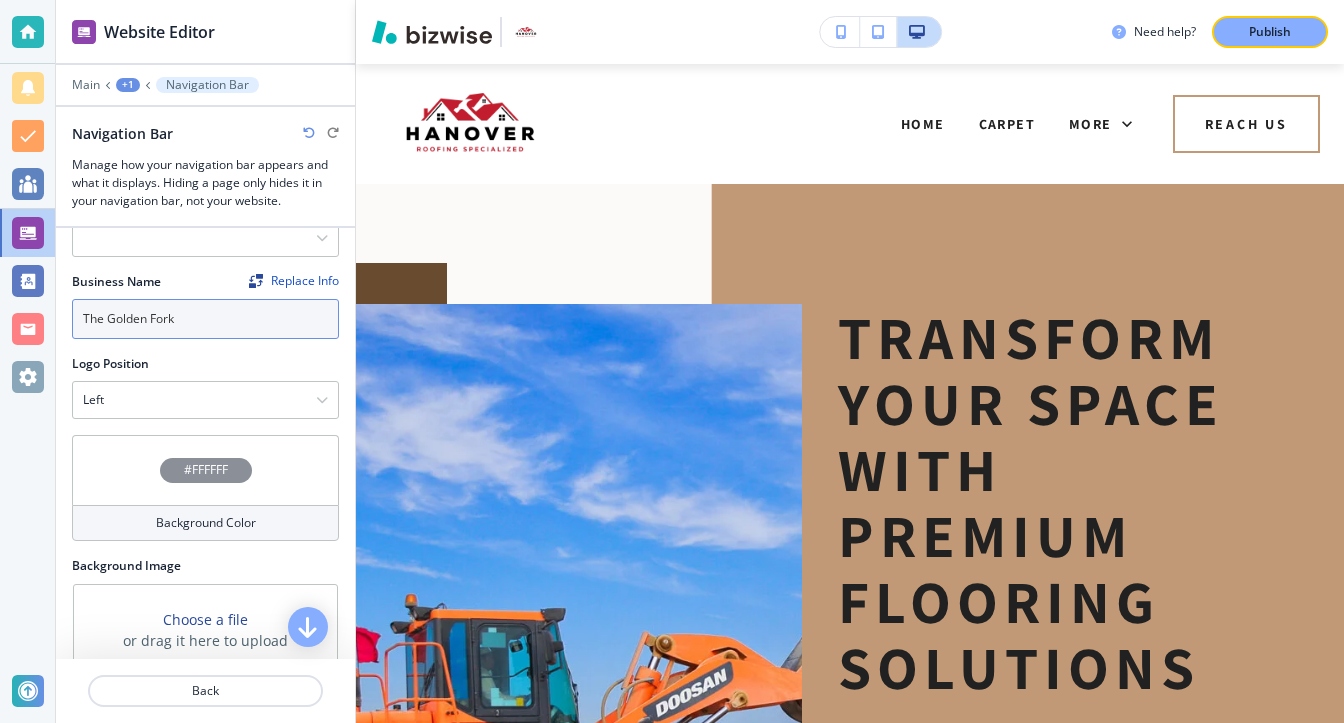 click on "The Golden Fork" at bounding box center [205, 319] 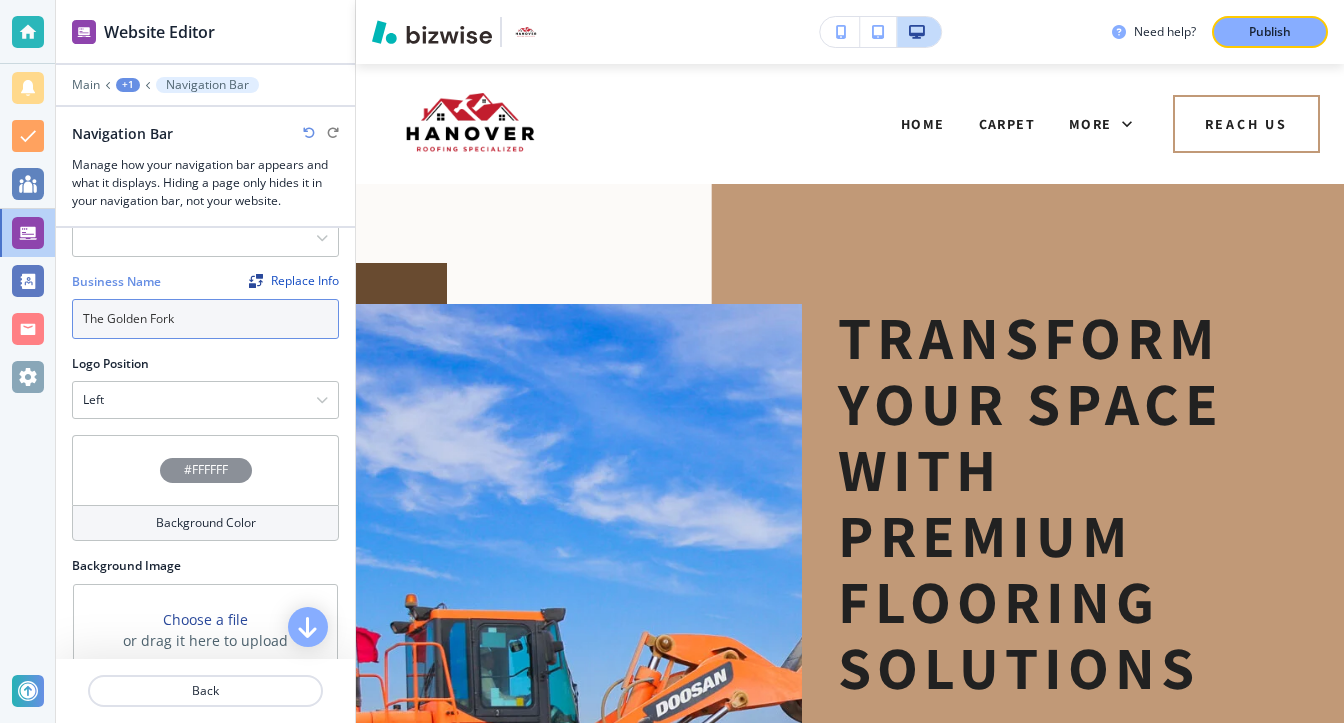 drag, startPoint x: 228, startPoint y: 301, endPoint x: 0, endPoint y: 301, distance: 228 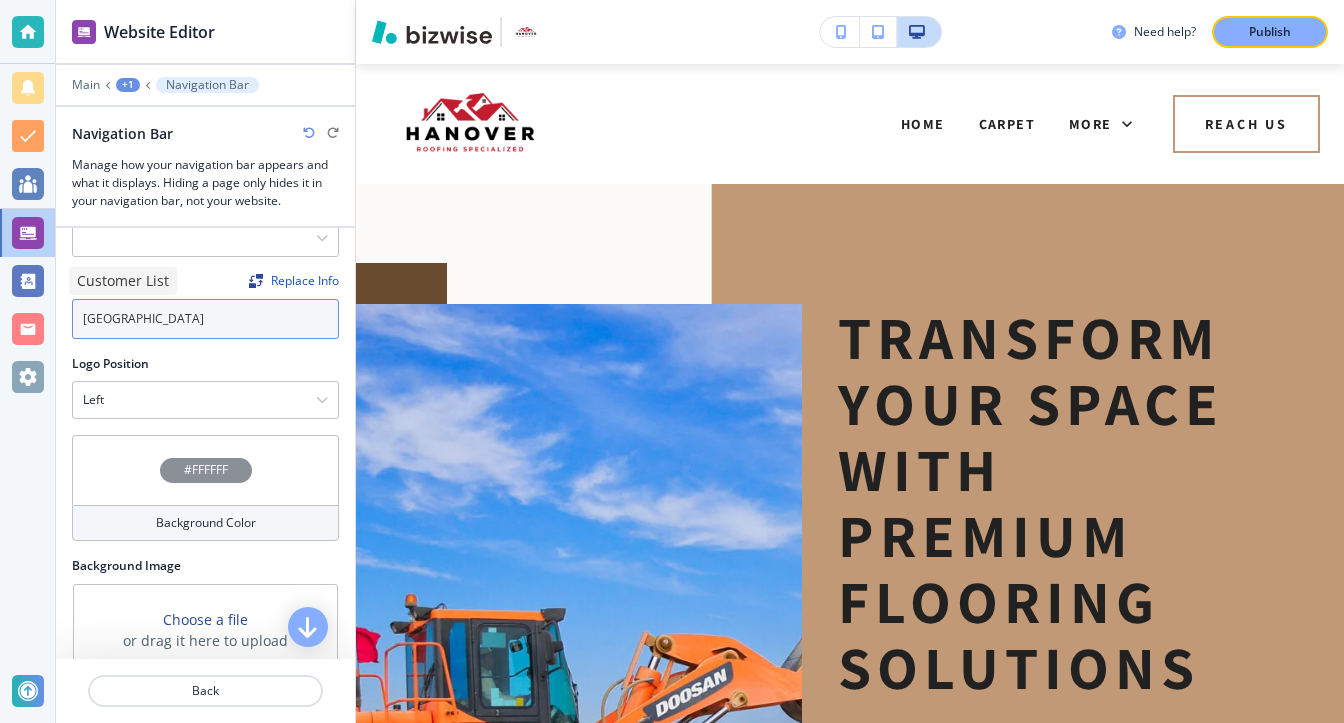 type on "HANOVER" 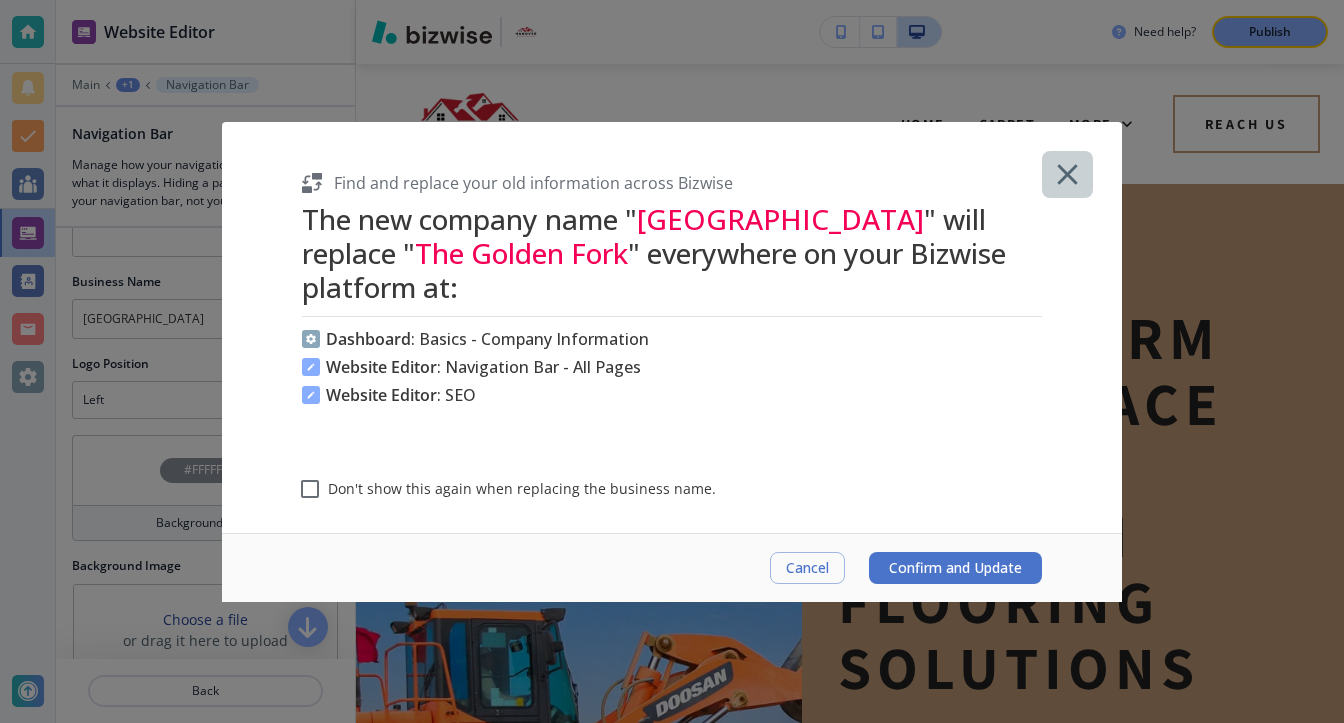 click 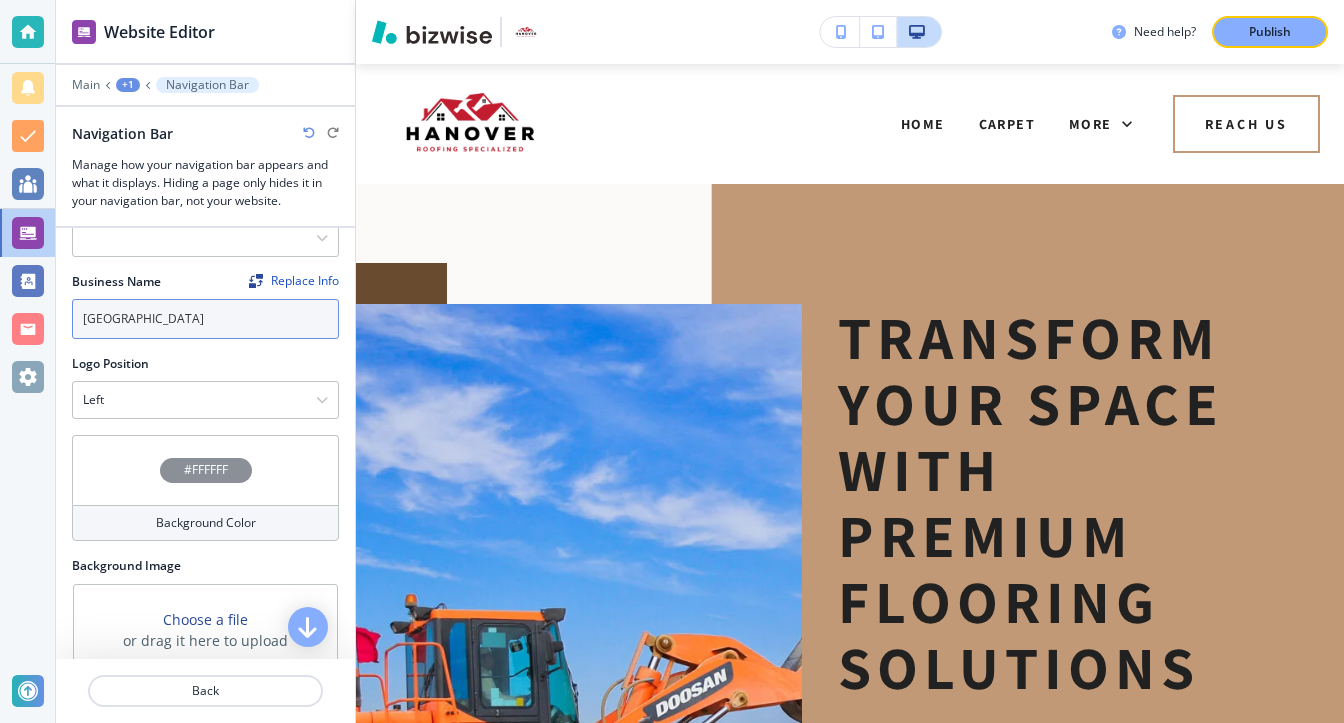 click on "HANOVER" at bounding box center (205, 319) 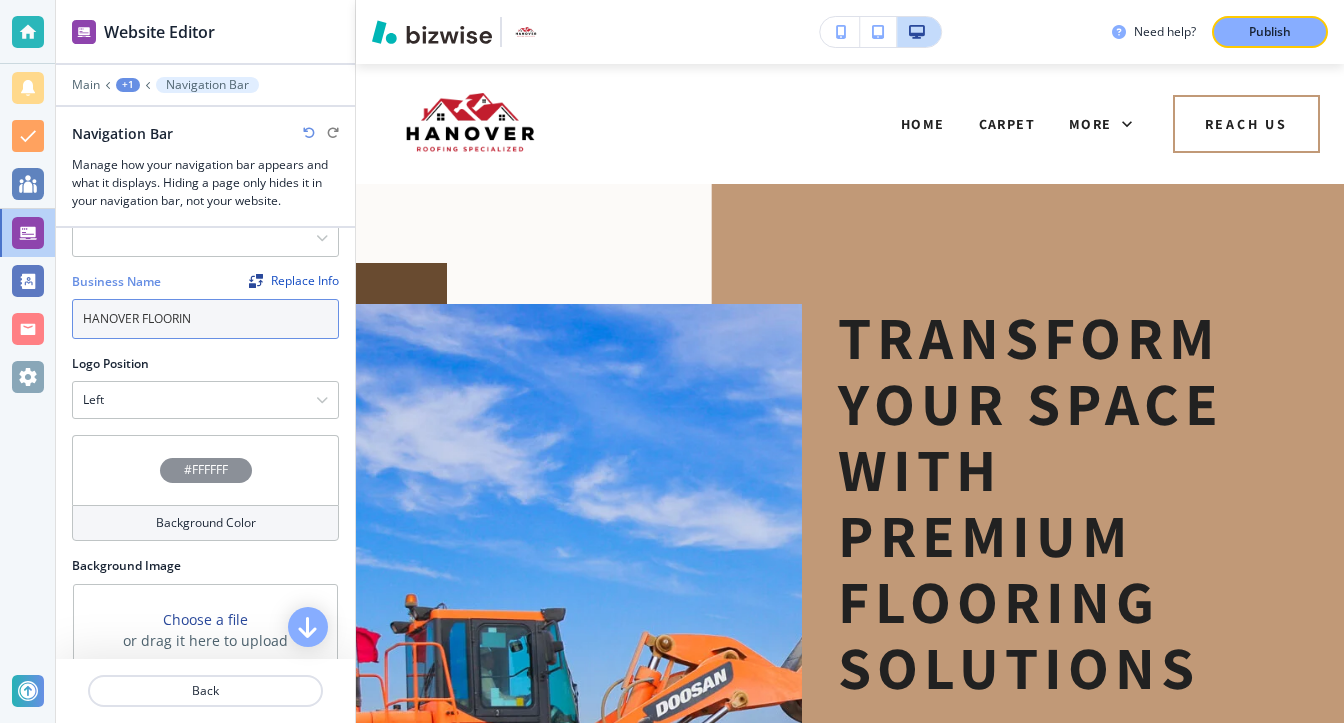type on "HANOVER FLOORING" 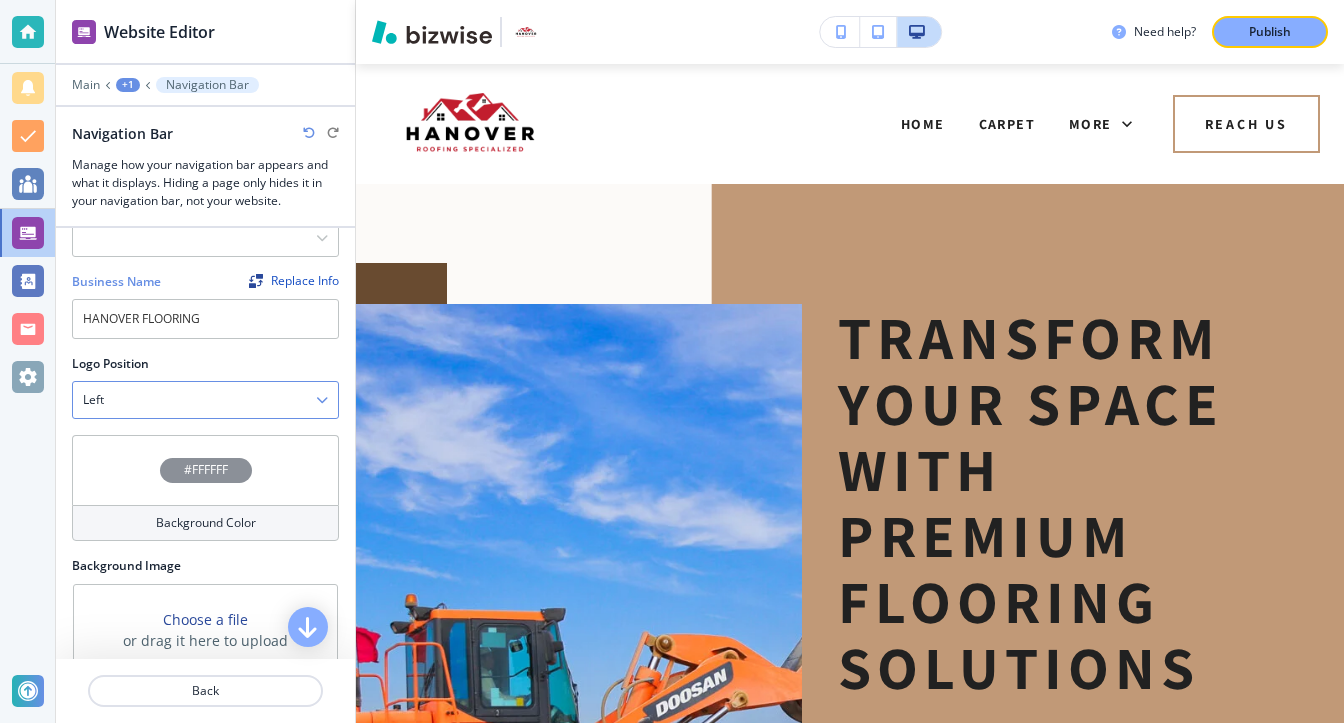 click on "Left" at bounding box center [205, 400] 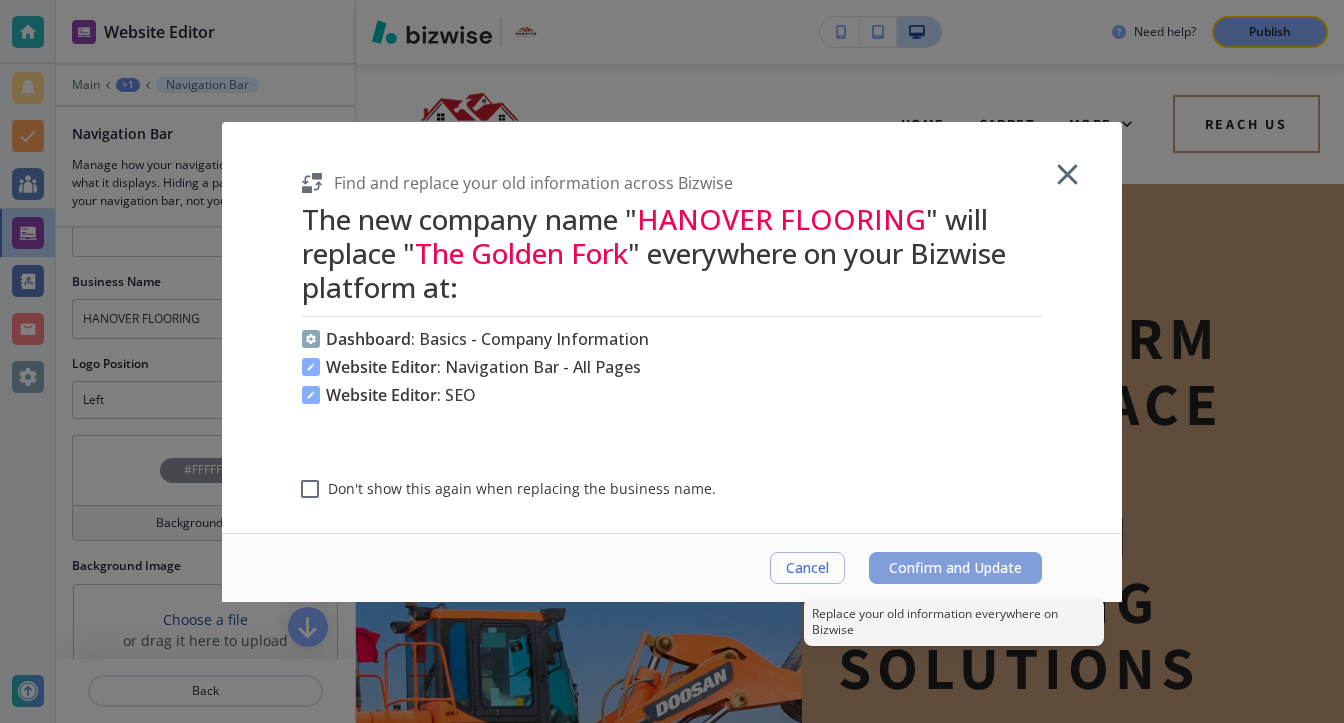 click on "Confirm and Update" at bounding box center (955, 568) 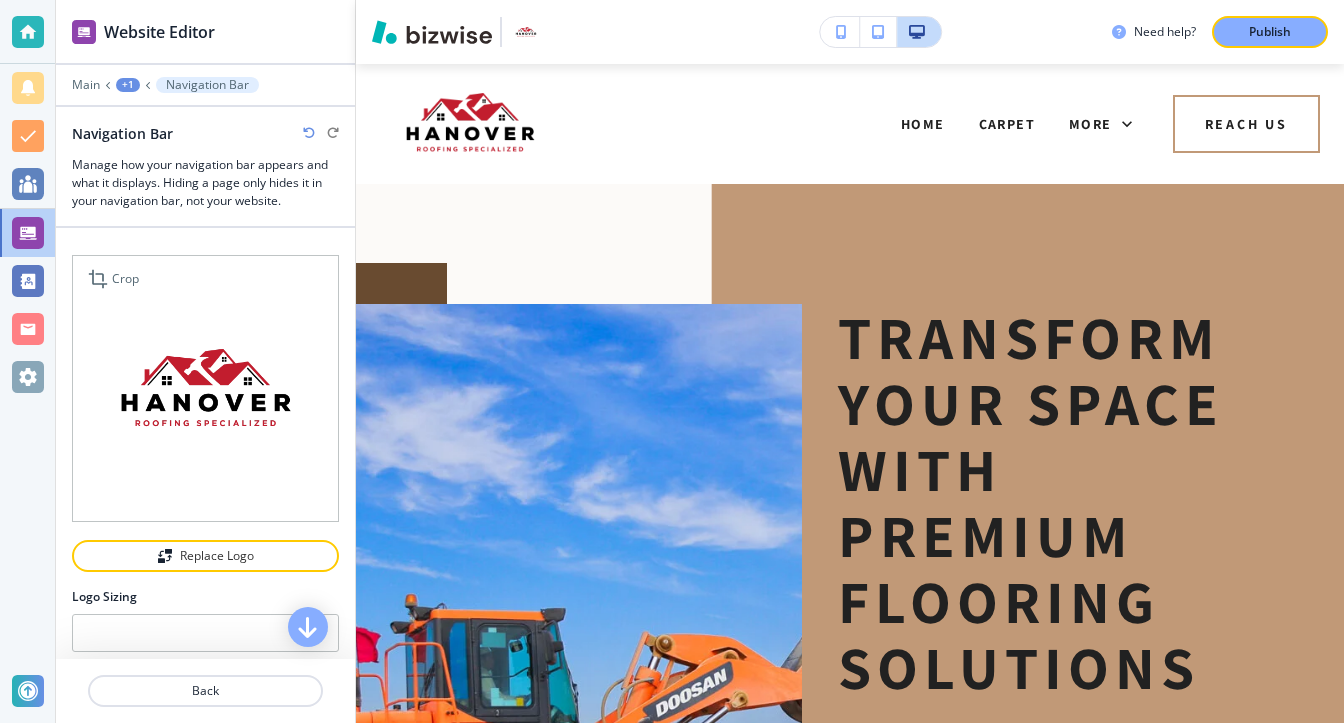 scroll, scrollTop: 0, scrollLeft: 0, axis: both 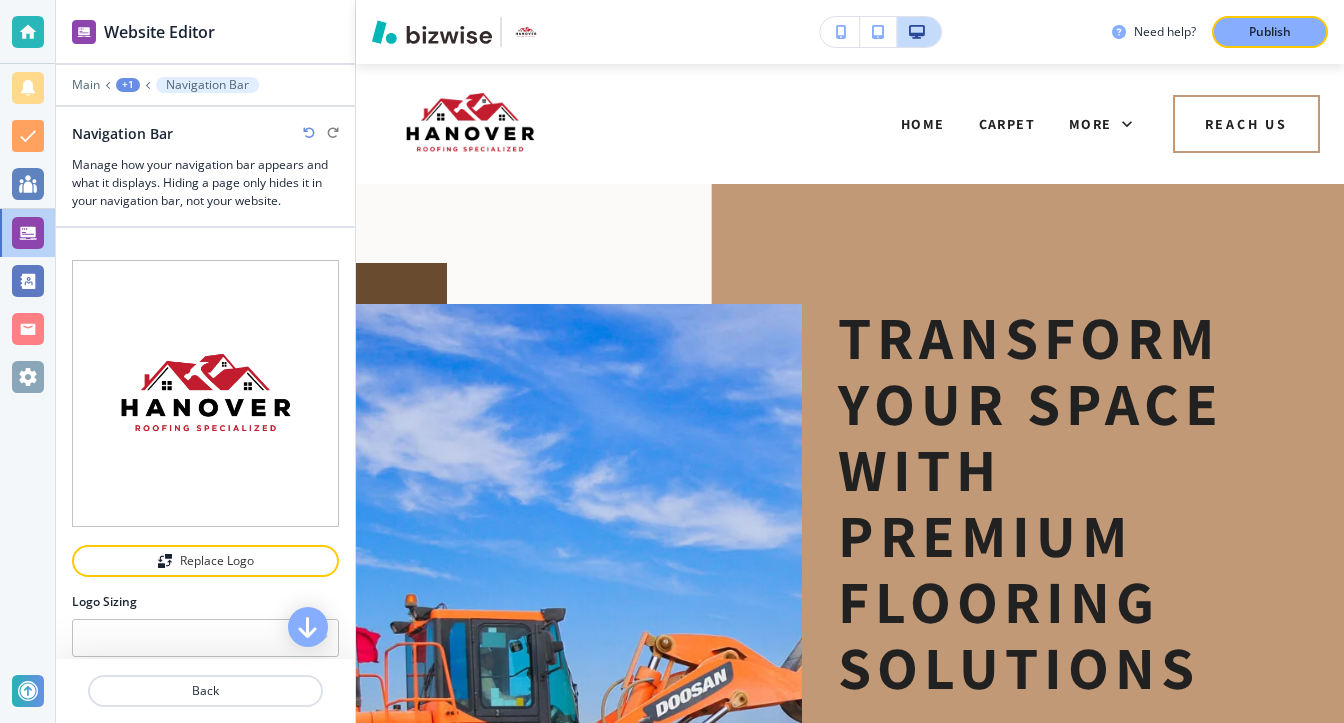 click on "+1" at bounding box center [128, 85] 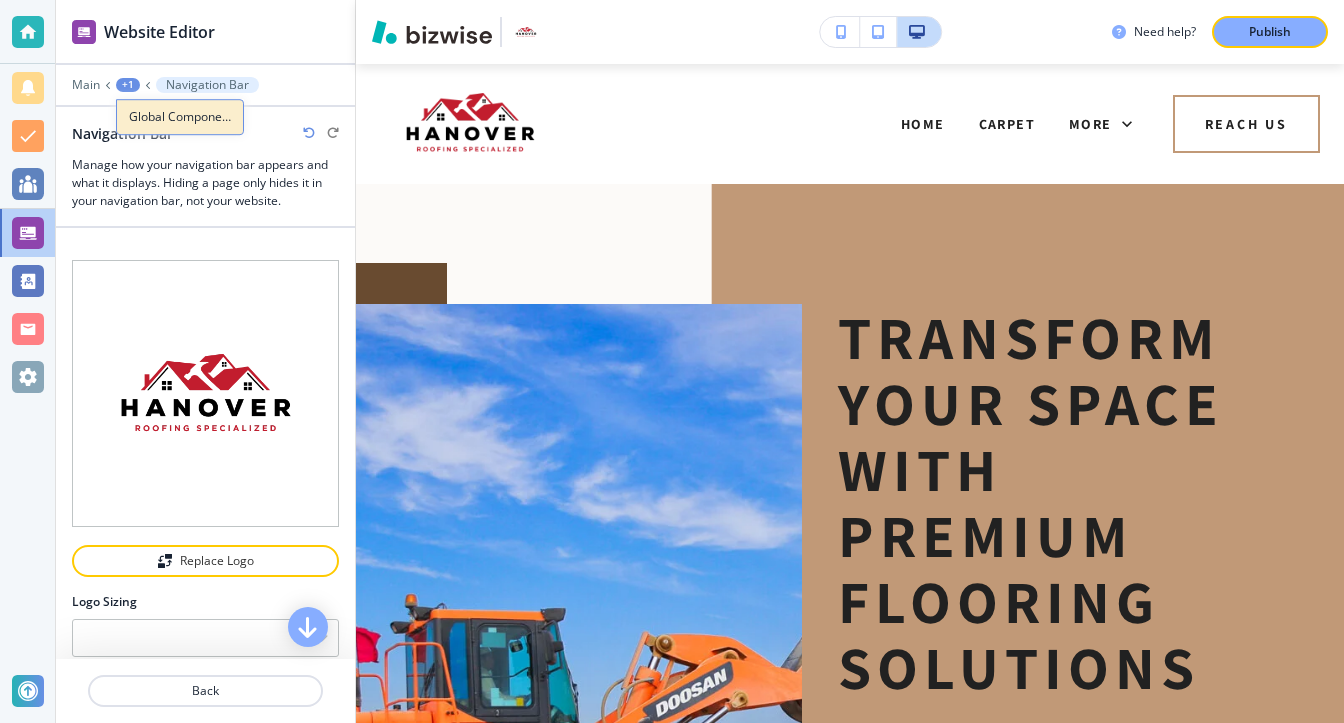 click on "Global Components" at bounding box center [180, 117] 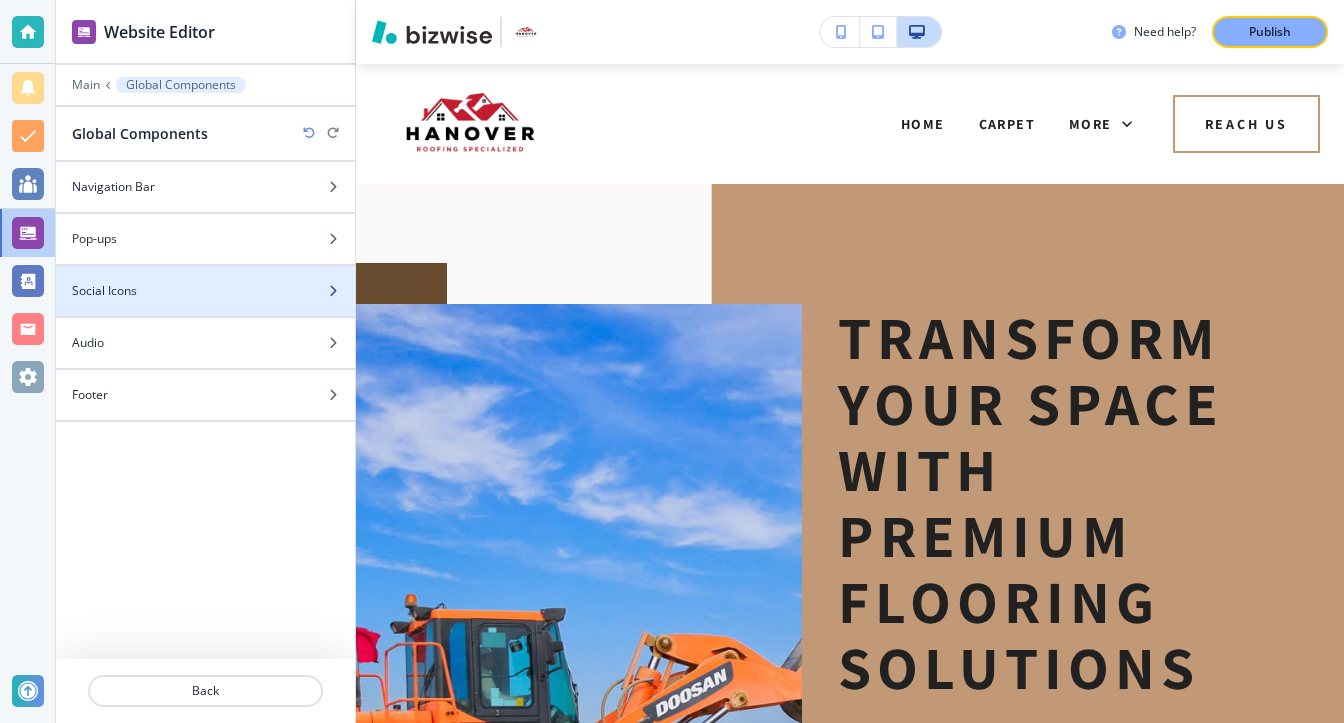 click at bounding box center (205, 308) 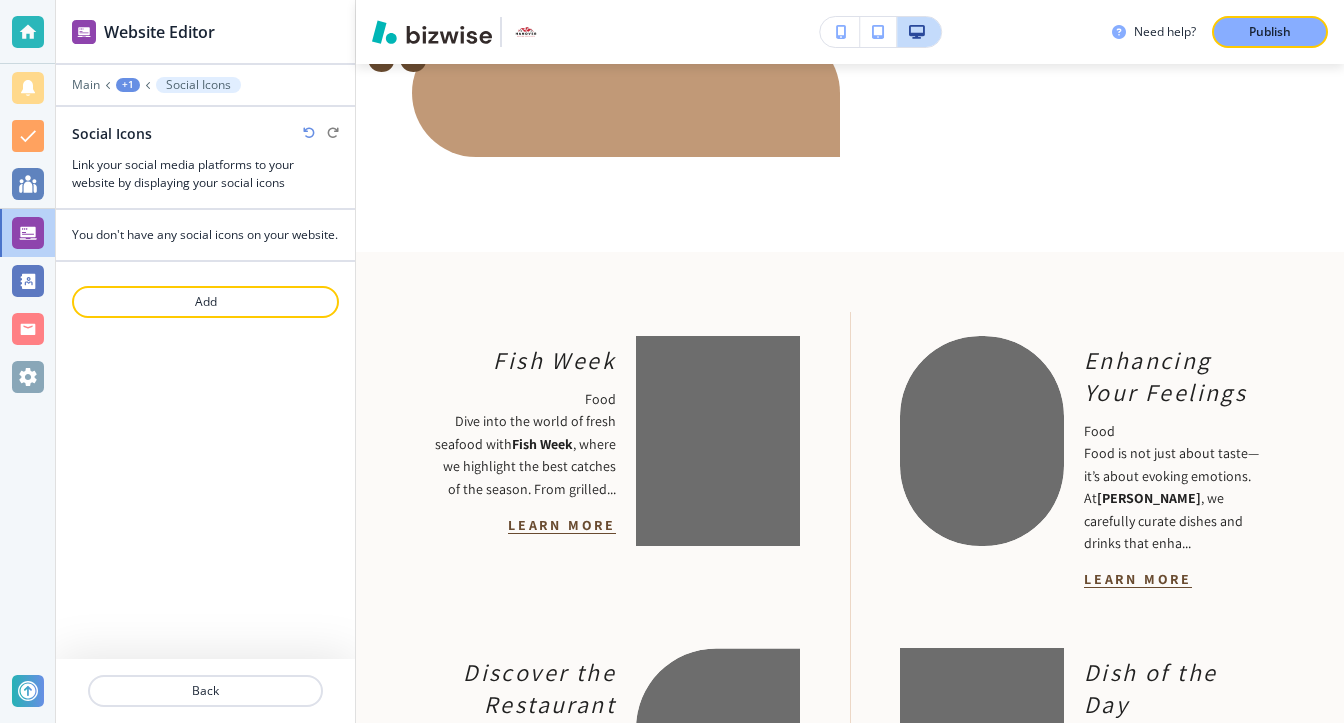 scroll, scrollTop: 7684, scrollLeft: 0, axis: vertical 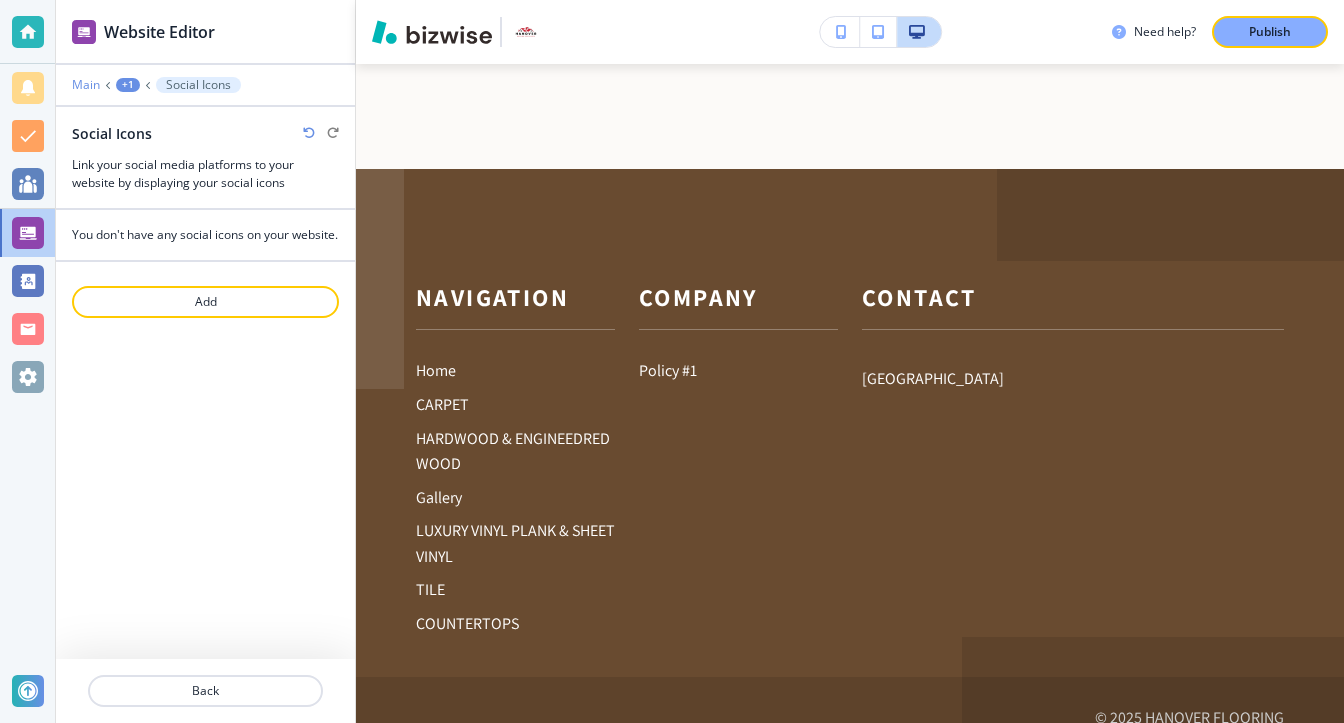 click on "Main" at bounding box center [86, 85] 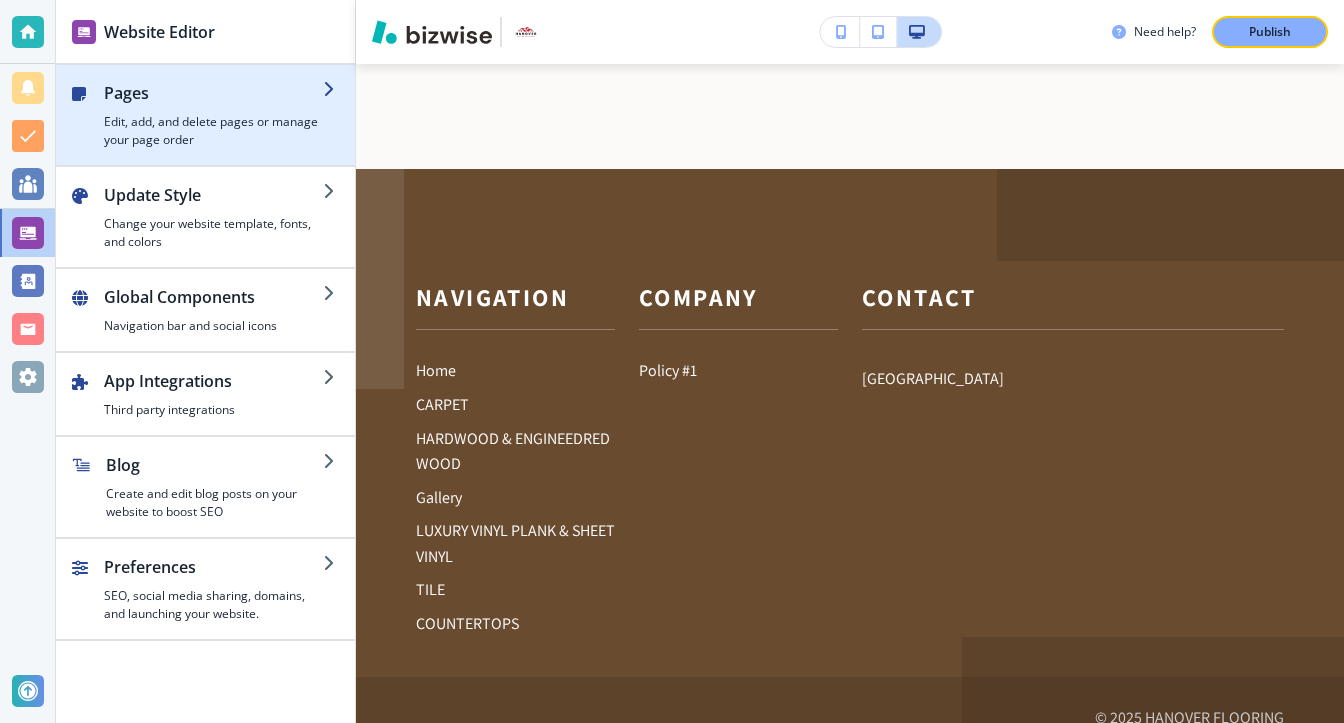 click on "Pages" at bounding box center (213, 93) 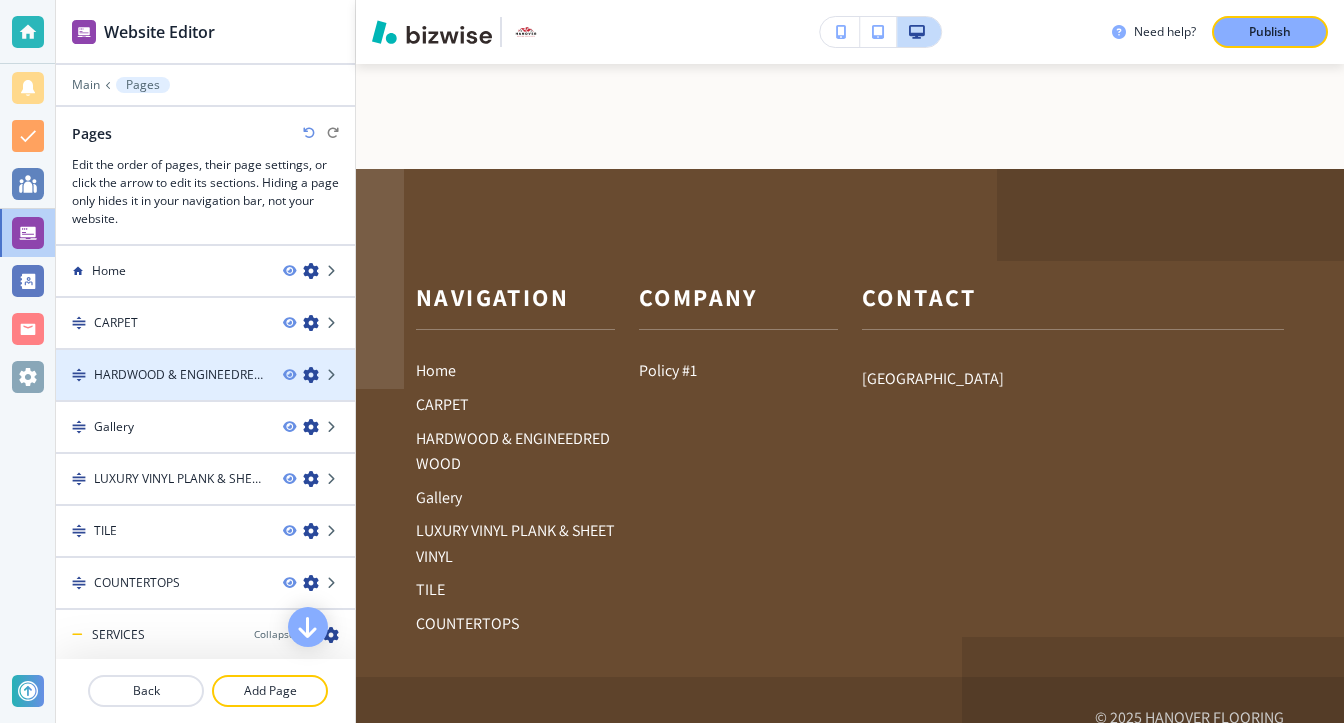 scroll, scrollTop: 204, scrollLeft: 0, axis: vertical 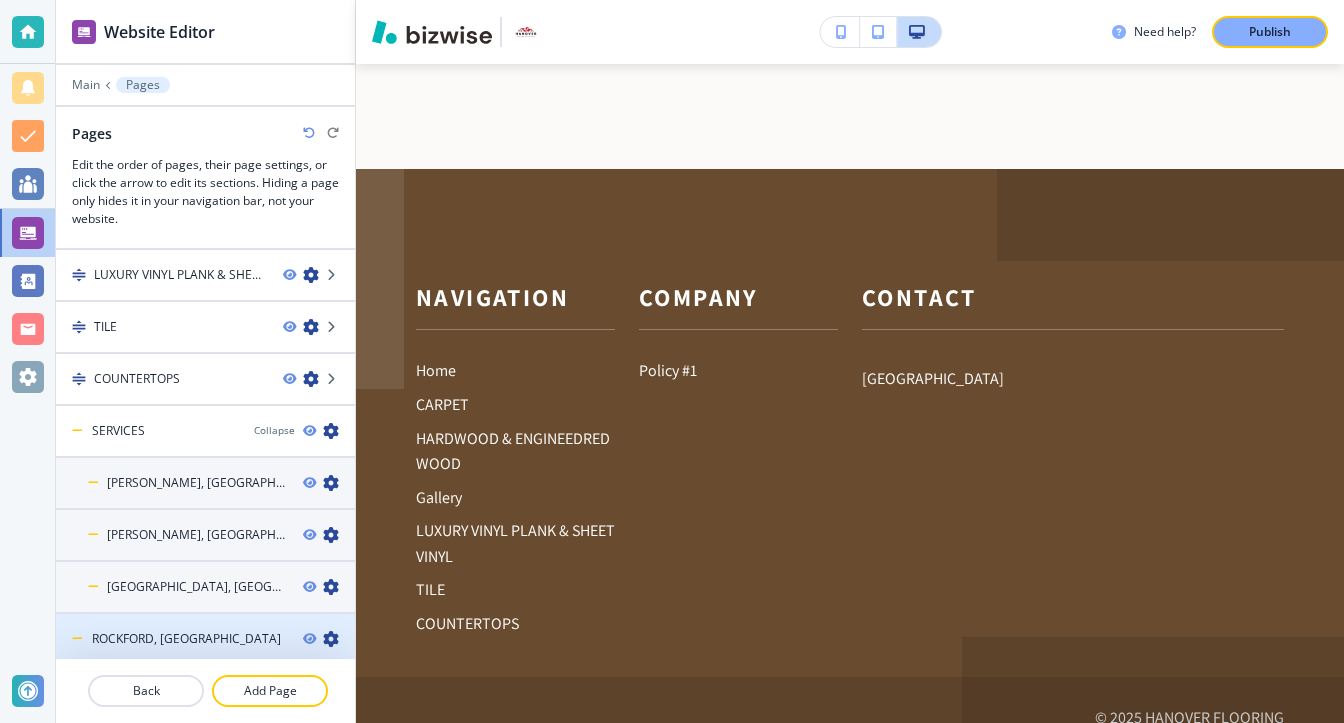 click on "ROCKFORD, [GEOGRAPHIC_DATA]" at bounding box center [171, 639] 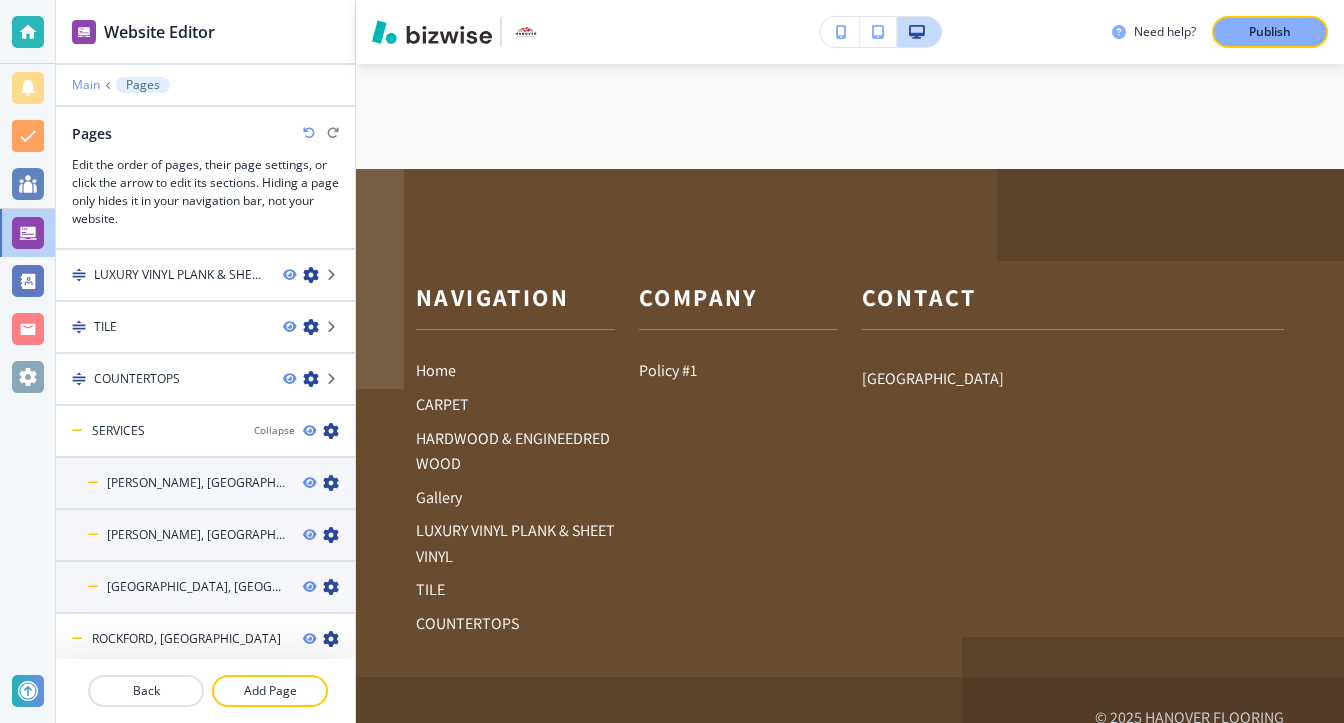 click on "Main" at bounding box center (86, 85) 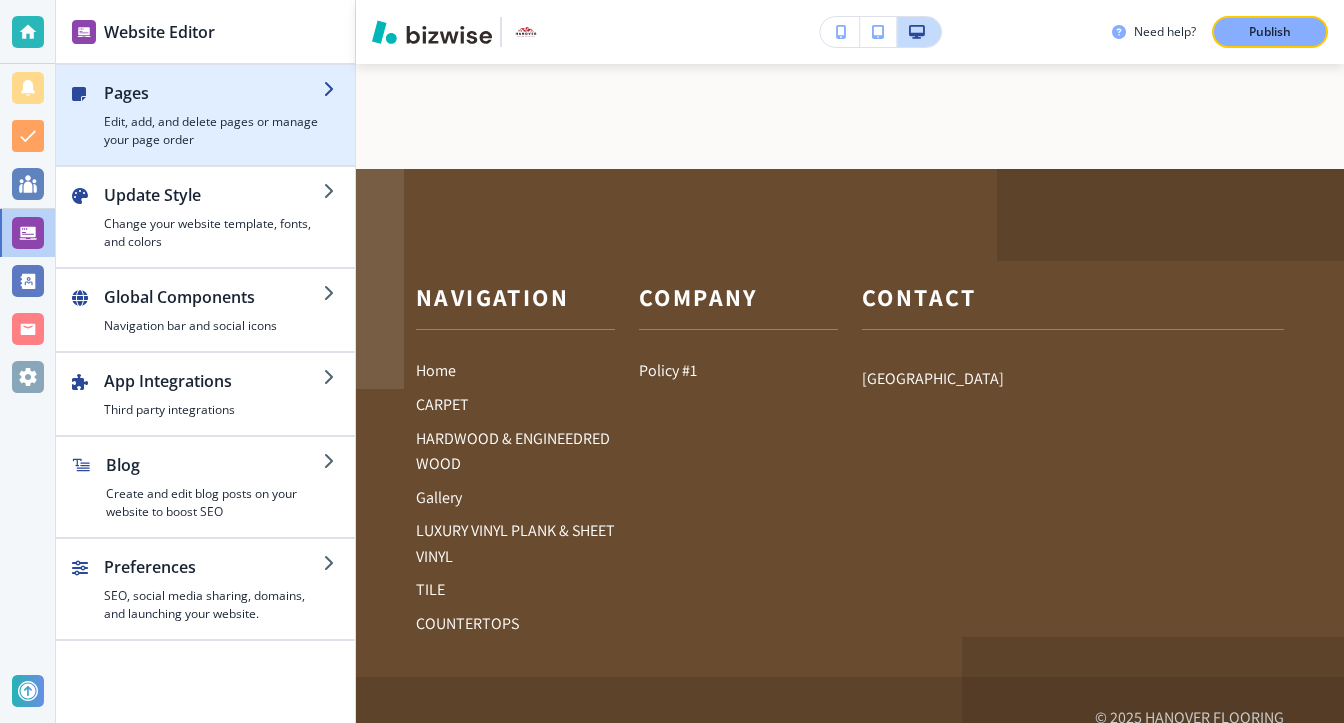 click on "Edit, add, and delete pages or manage your page order" at bounding box center (213, 131) 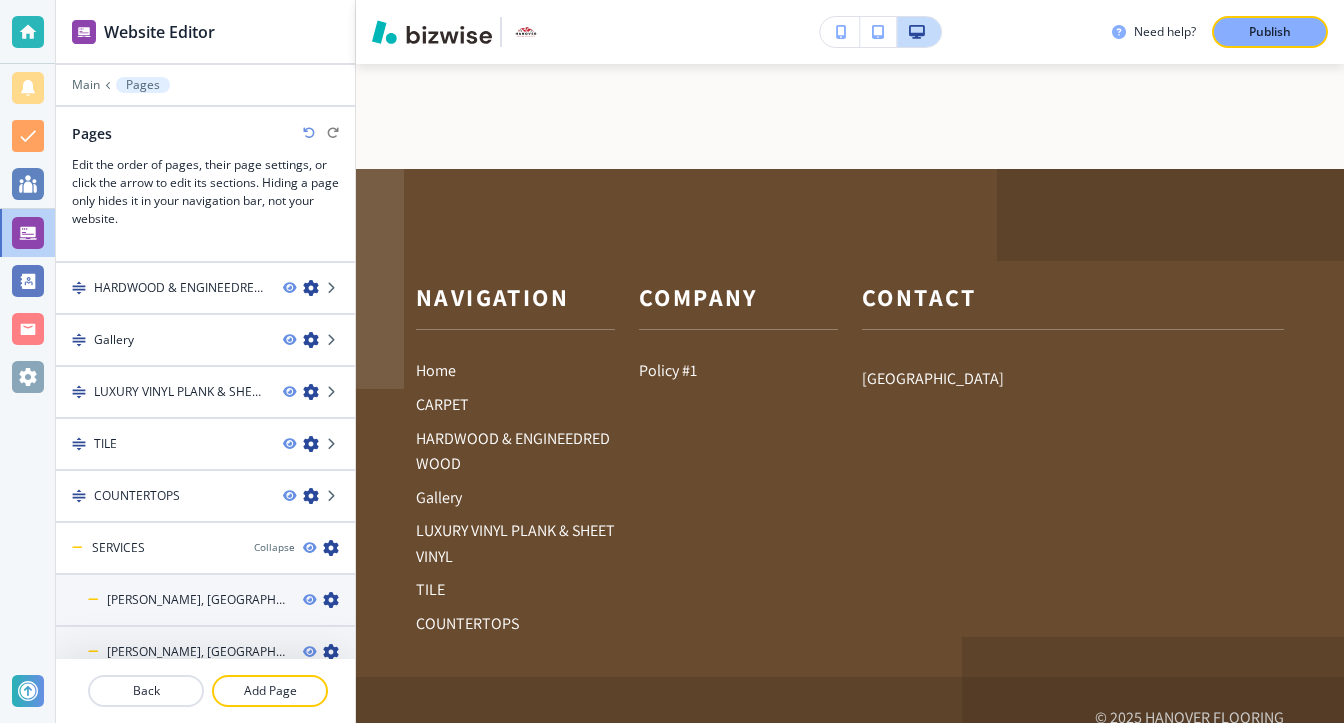 scroll, scrollTop: 0, scrollLeft: 0, axis: both 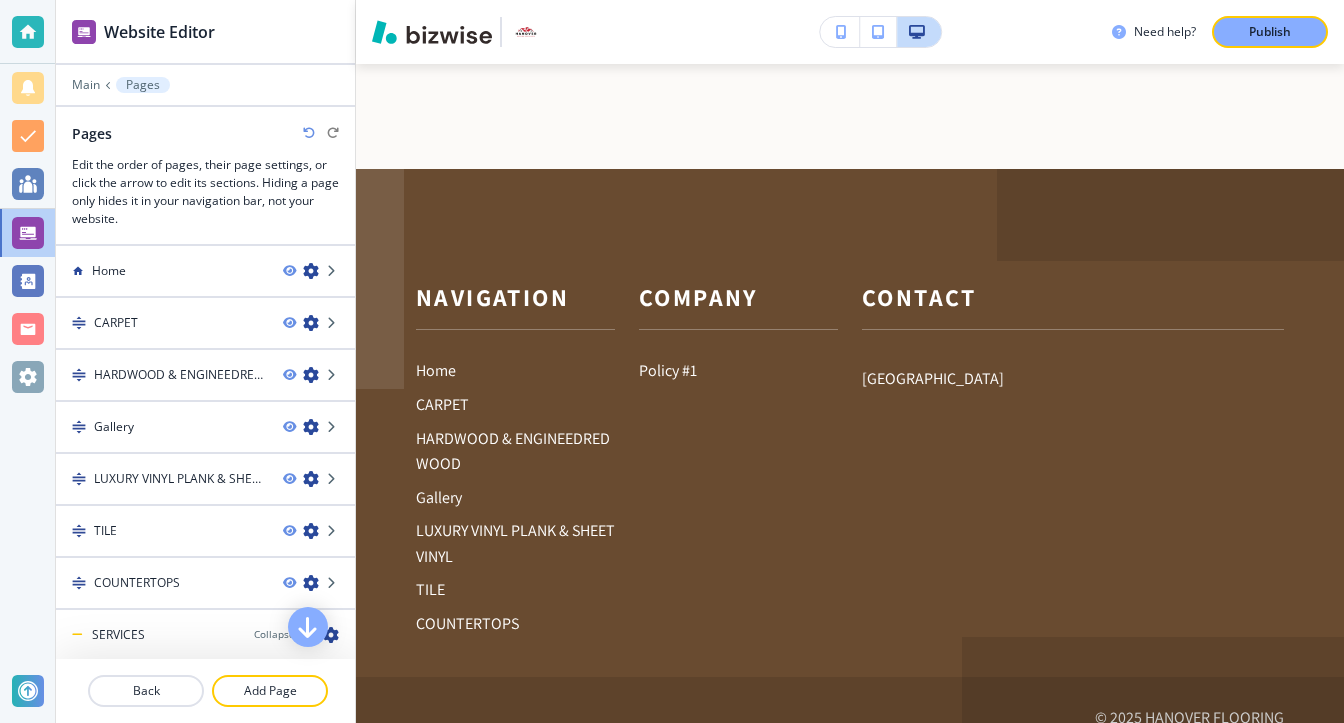 click at bounding box center [205, 99] 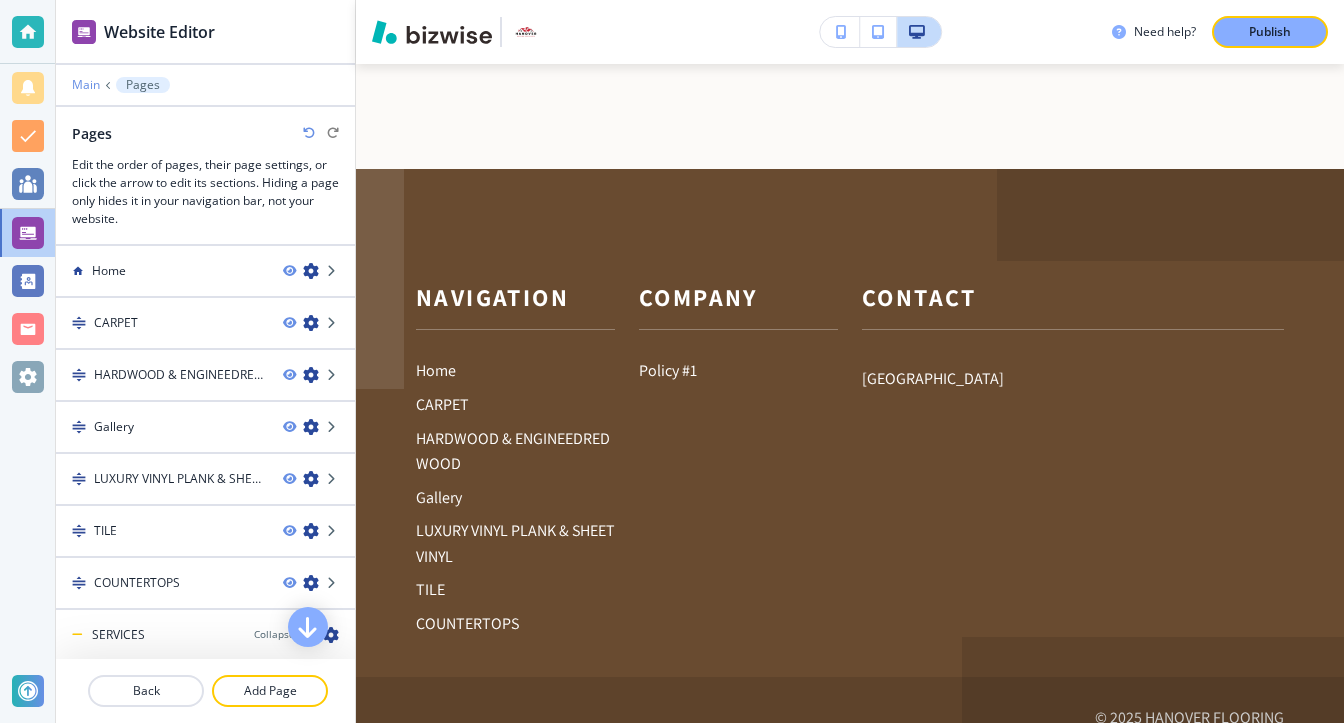 click on "Main" at bounding box center [86, 85] 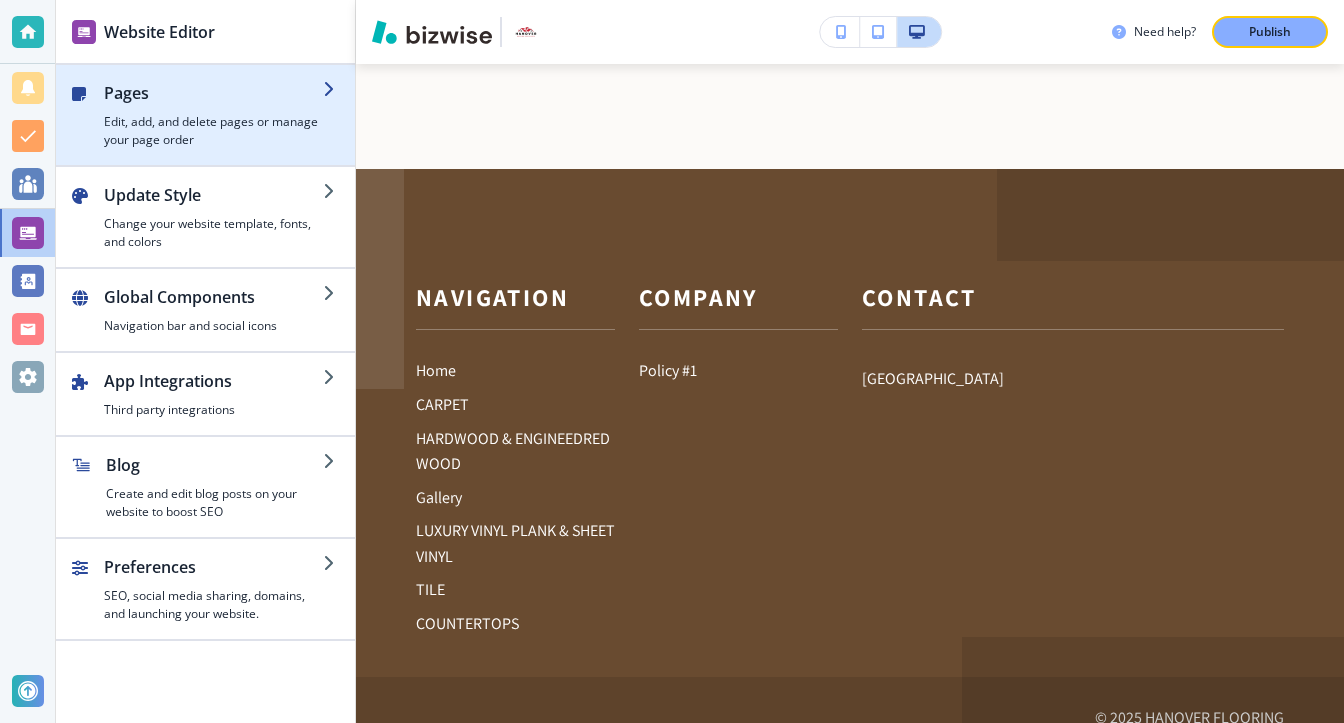 click on "Edit, add, and delete pages or manage your page order" at bounding box center (213, 131) 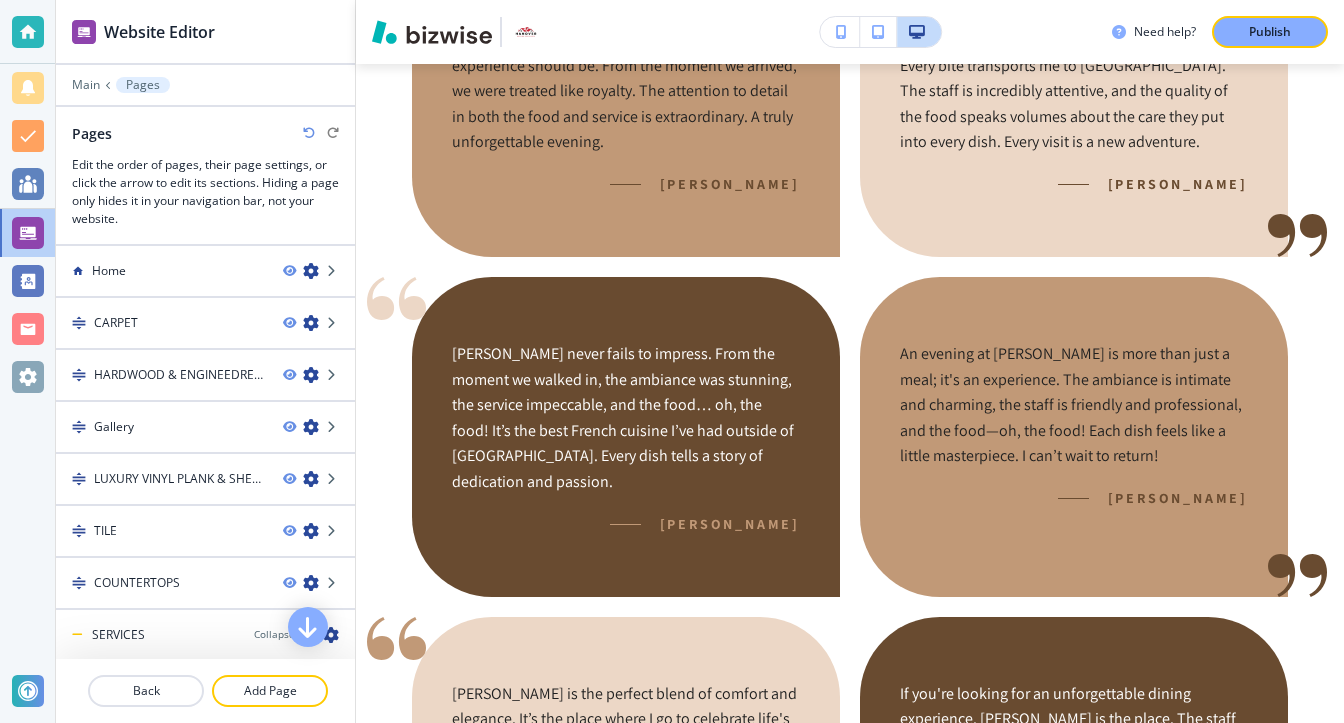scroll, scrollTop: 0, scrollLeft: 0, axis: both 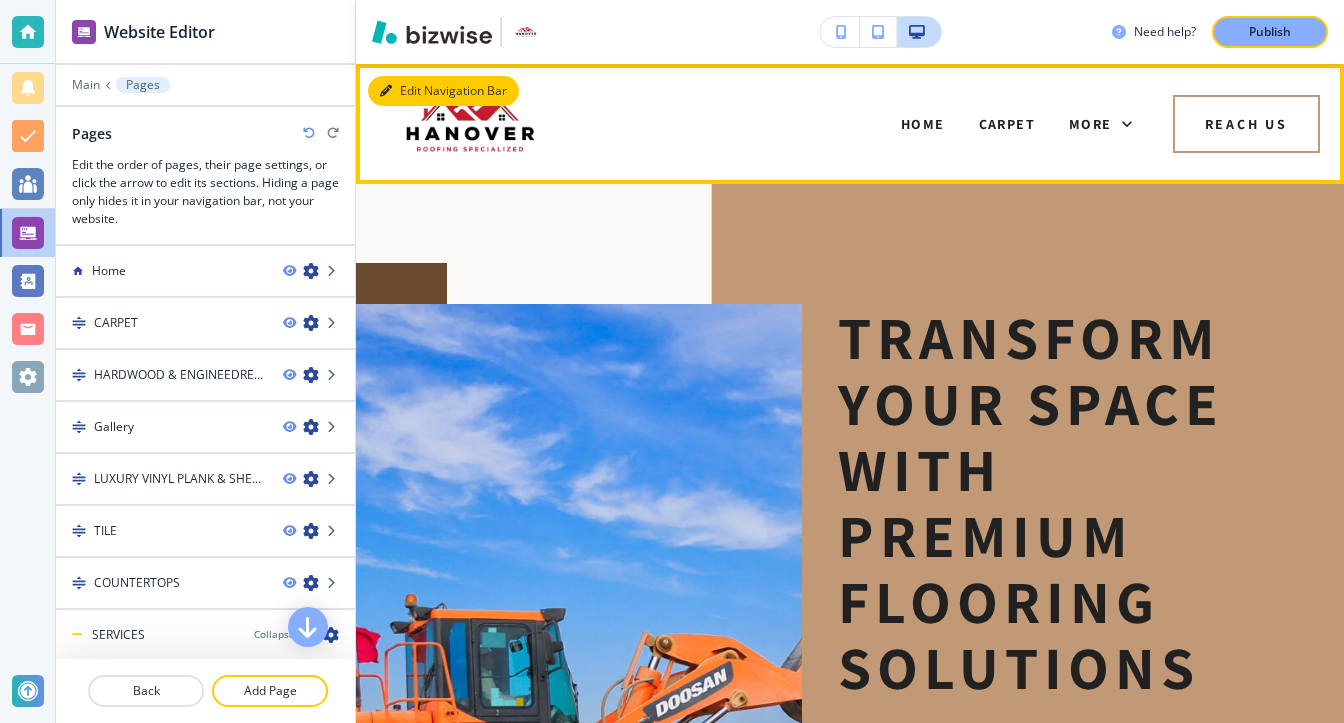 click on "Edit Navigation Bar" at bounding box center [443, 91] 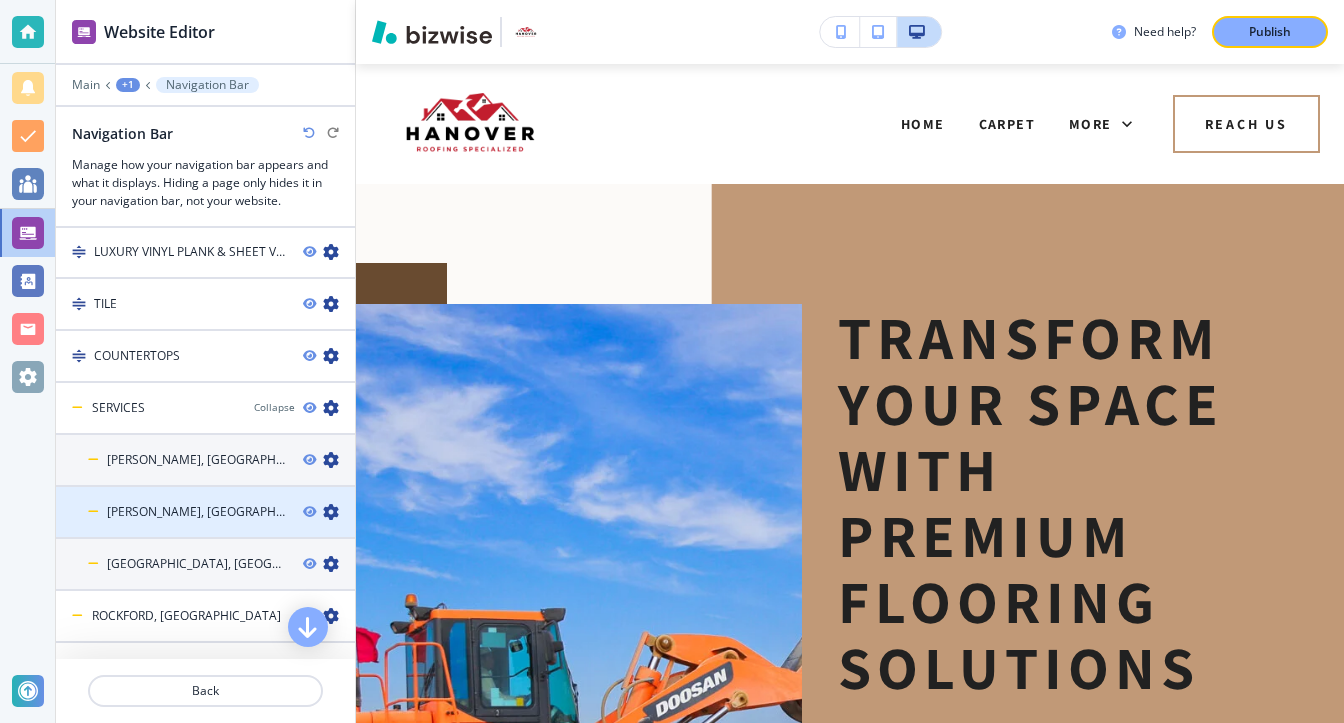 scroll, scrollTop: 1559, scrollLeft: 0, axis: vertical 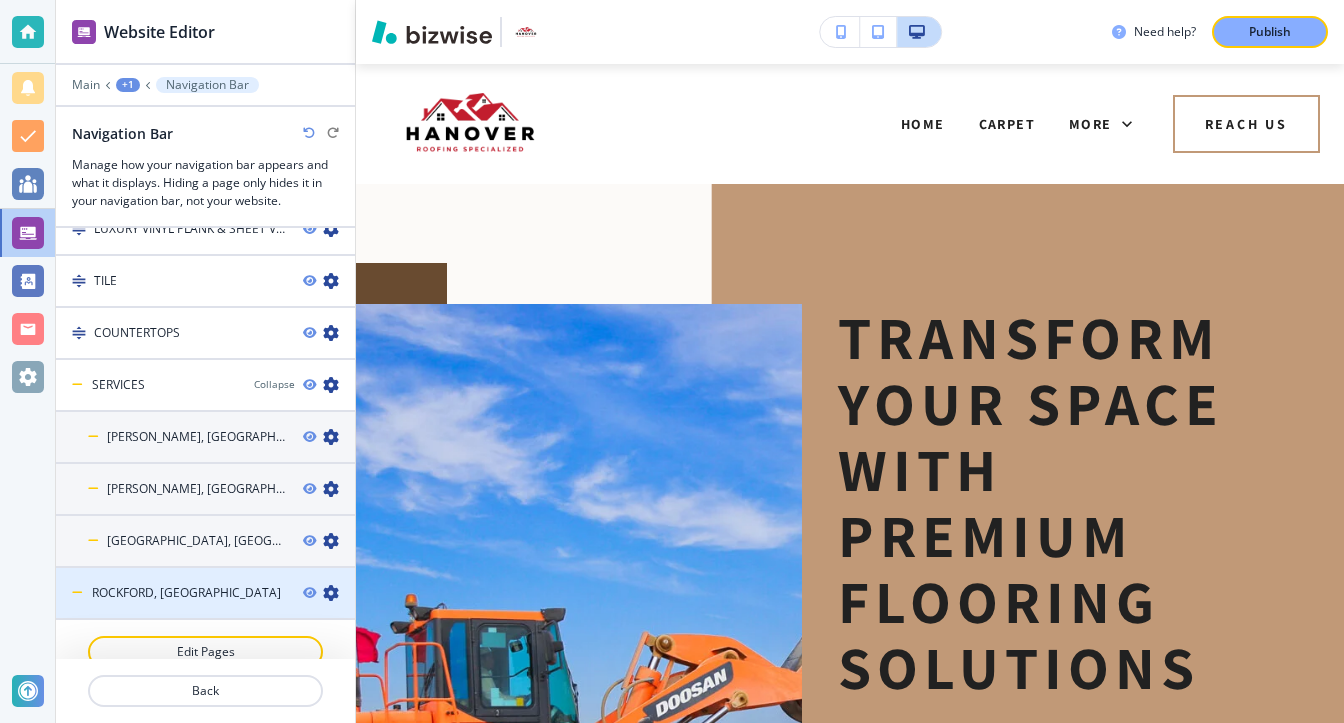 click on "ROCKFORD, [GEOGRAPHIC_DATA]" at bounding box center (186, 593) 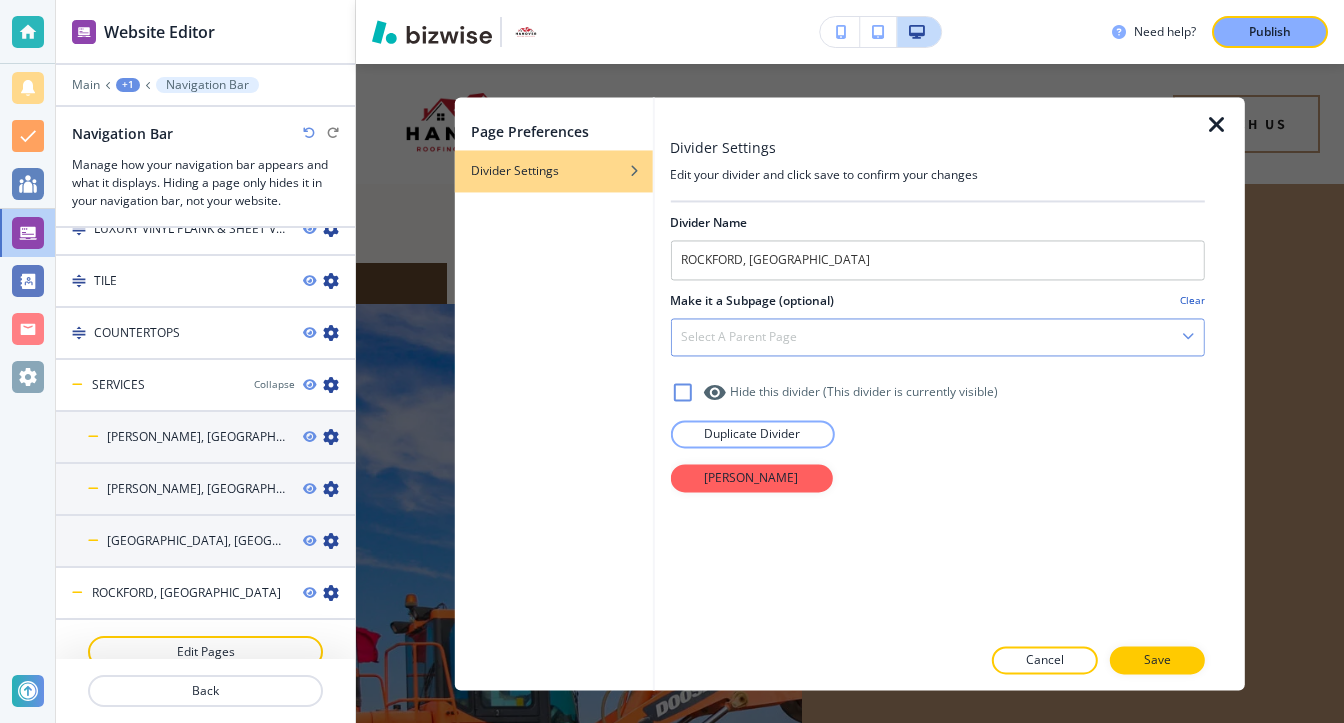 click on "Select a parent page" at bounding box center [937, 337] 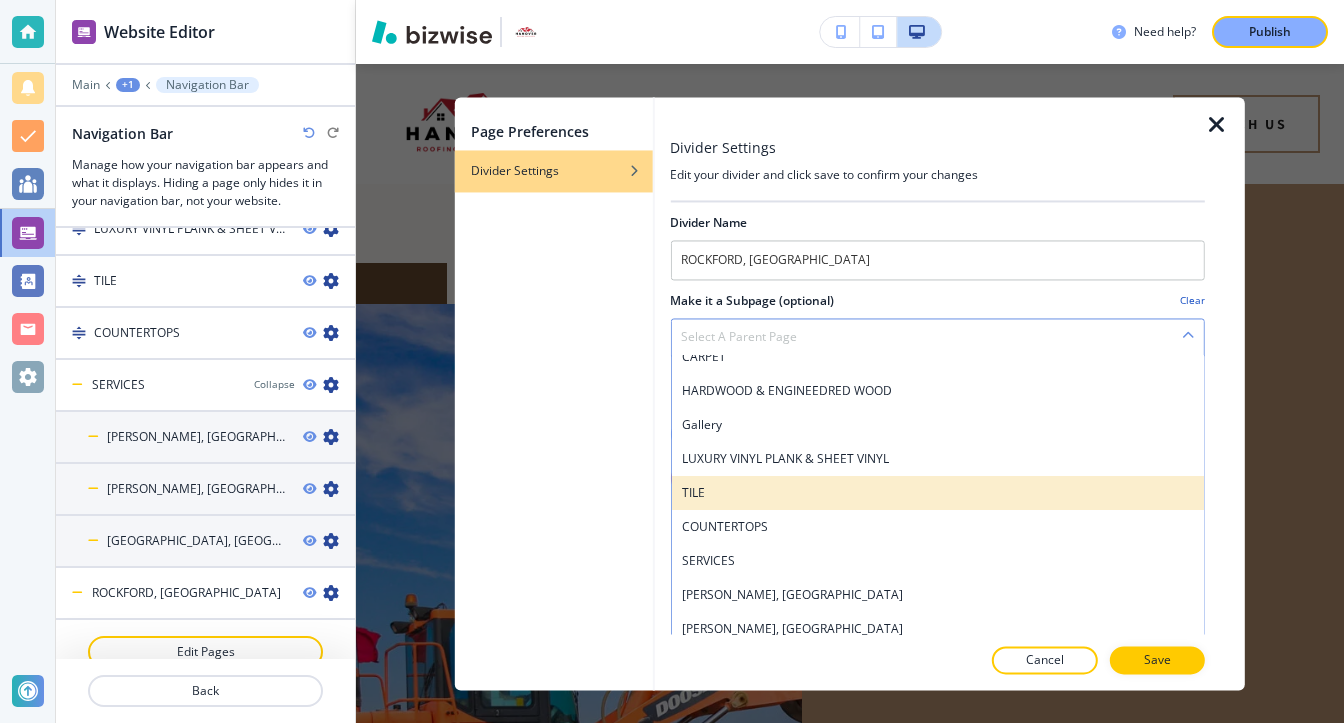 scroll, scrollTop: 75, scrollLeft: 0, axis: vertical 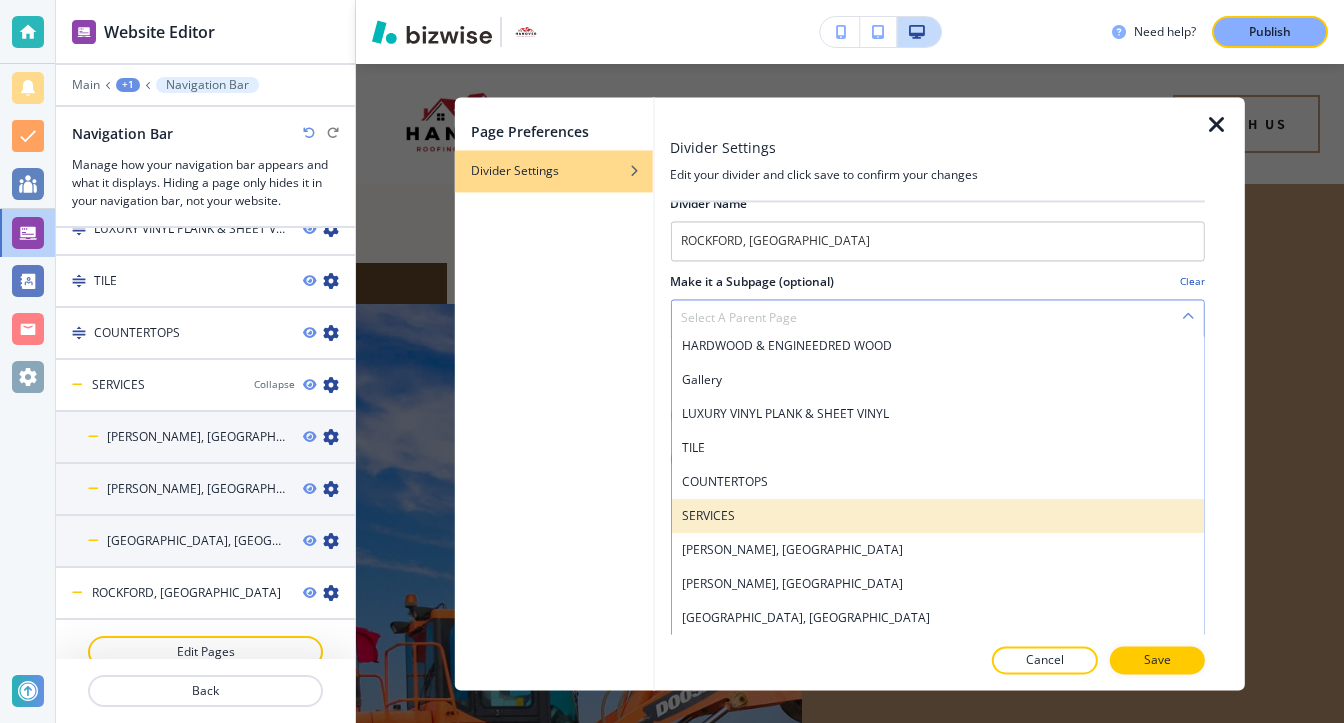 click on "SERVICES" at bounding box center [937, 516] 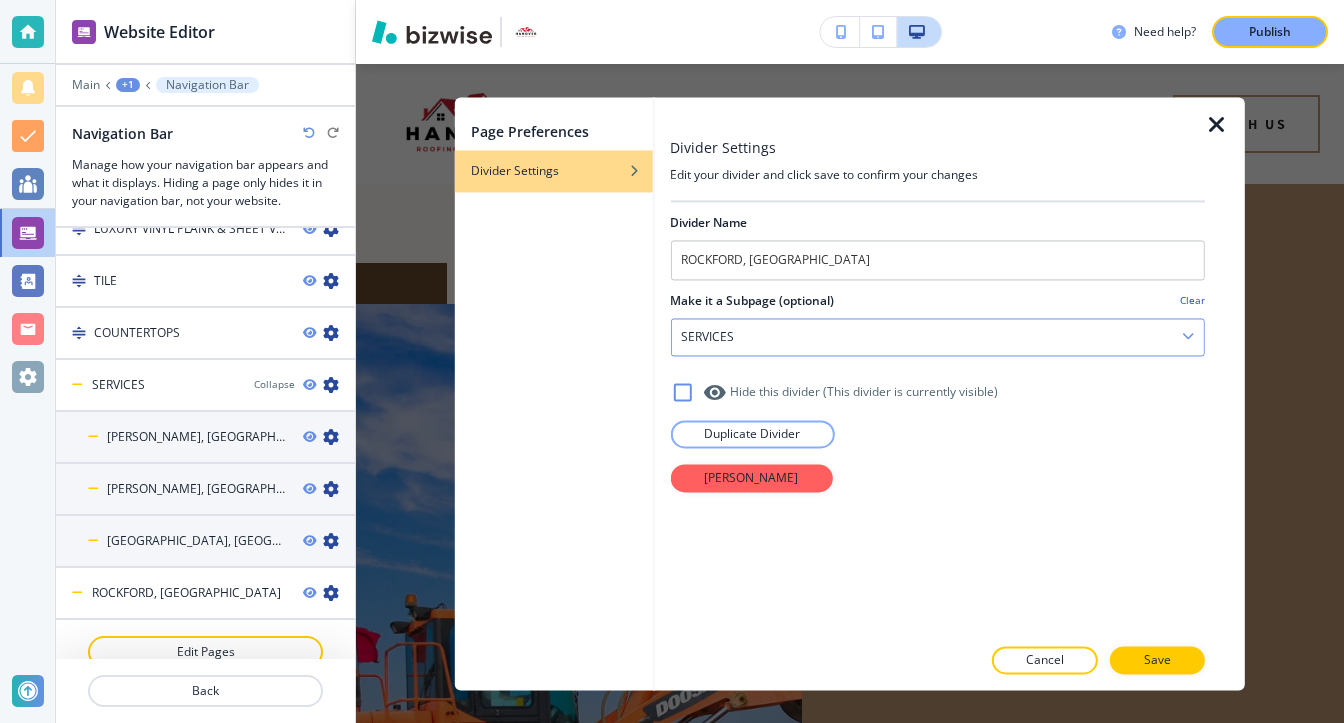scroll, scrollTop: 0, scrollLeft: 0, axis: both 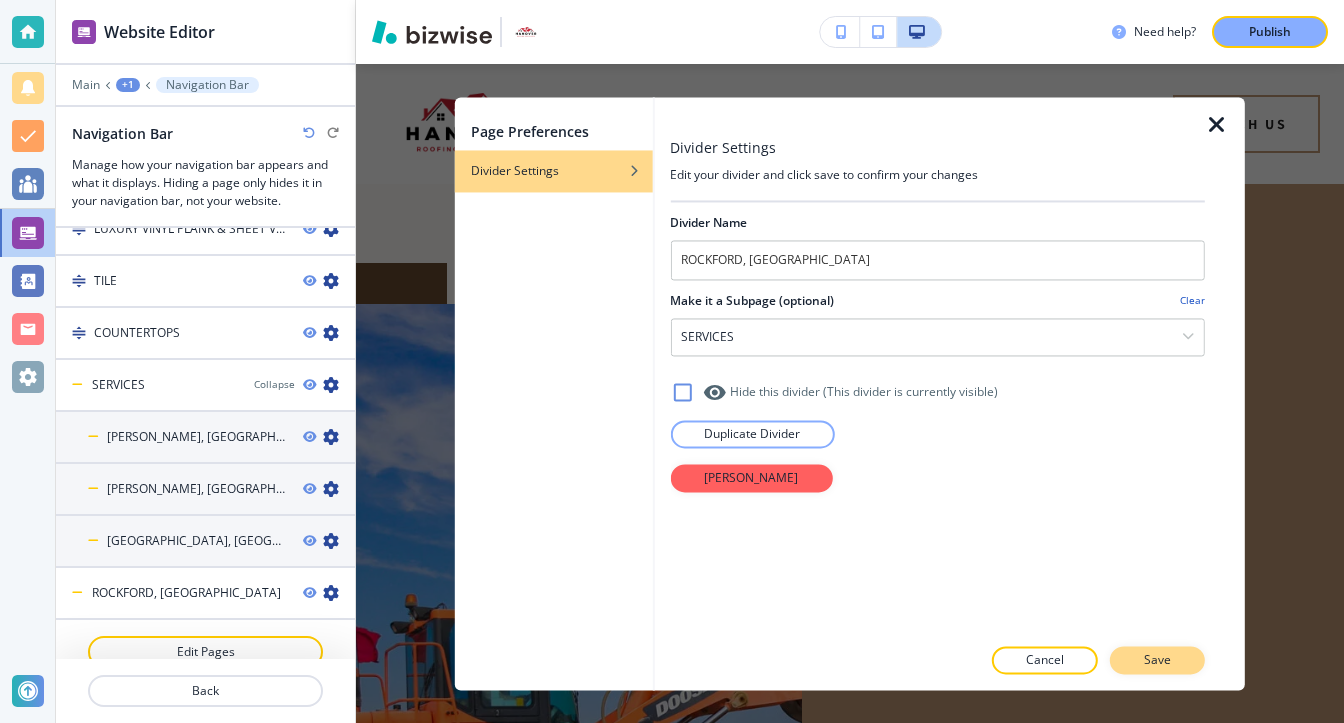 click on "Save" at bounding box center (1157, 660) 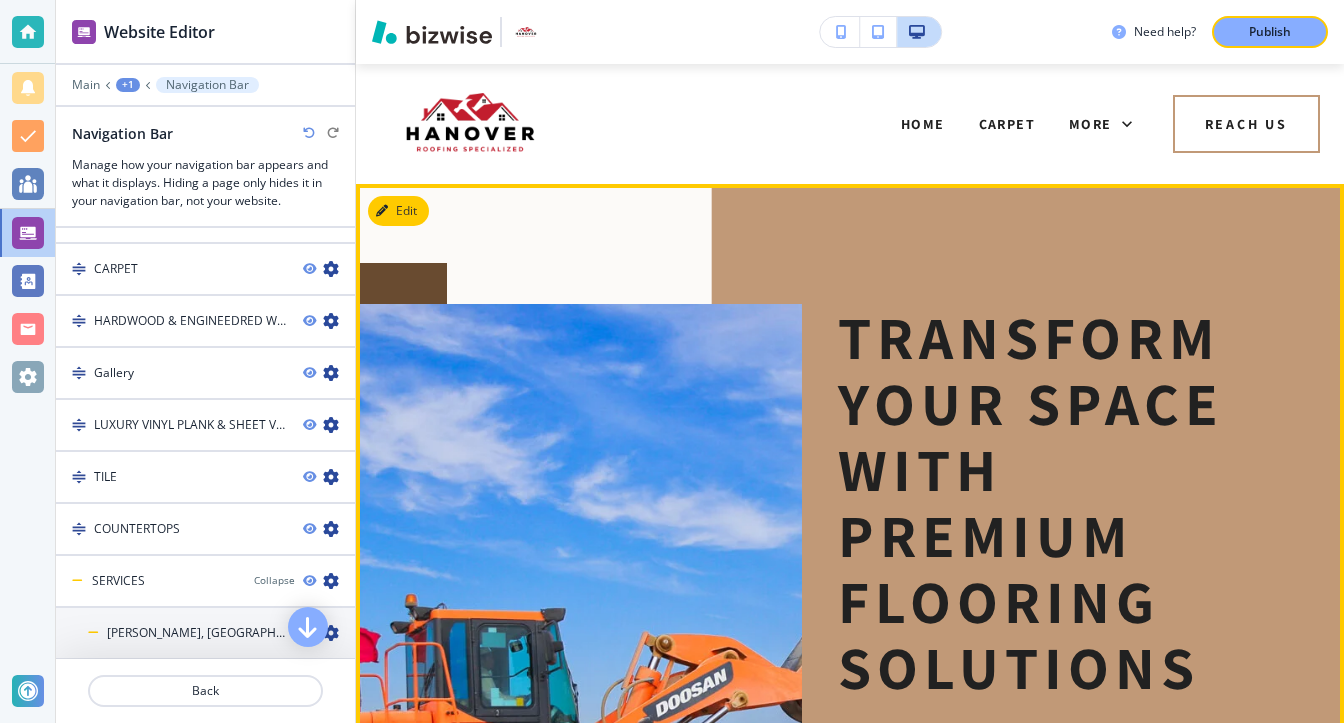 scroll, scrollTop: 1359, scrollLeft: 0, axis: vertical 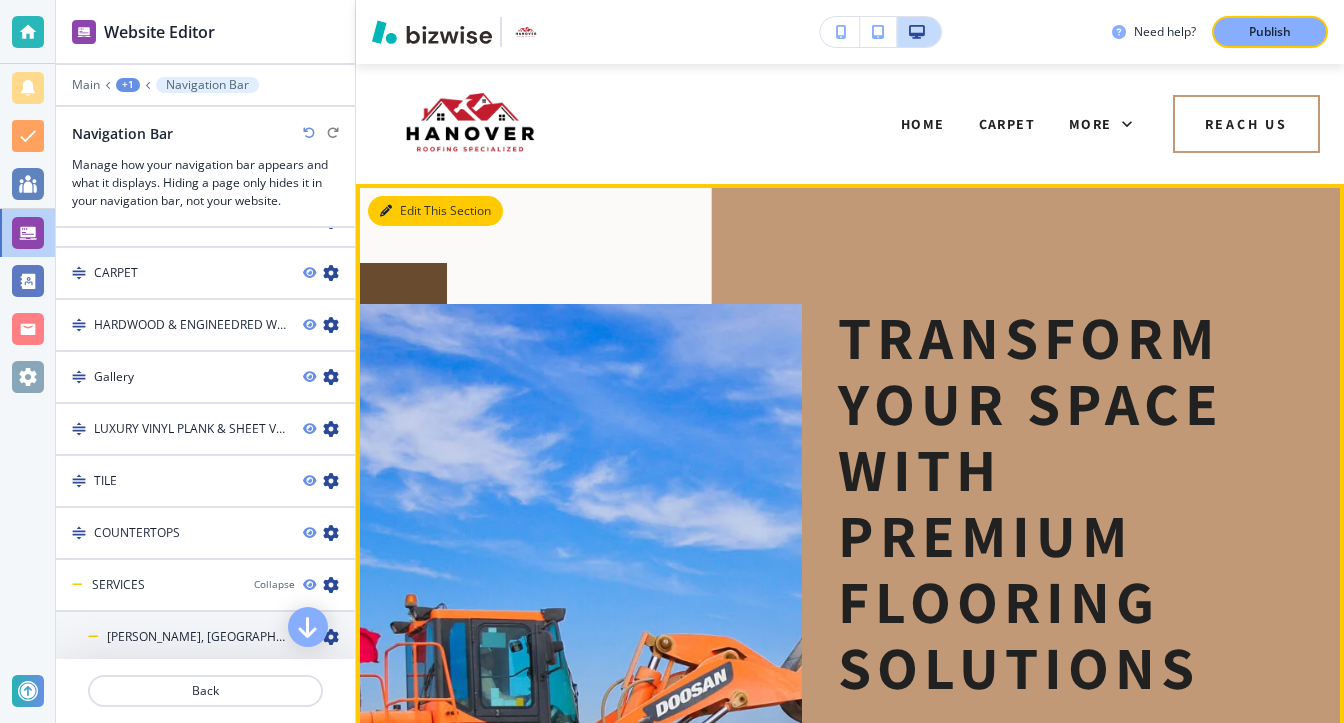 click on "Edit This Section" at bounding box center (435, 211) 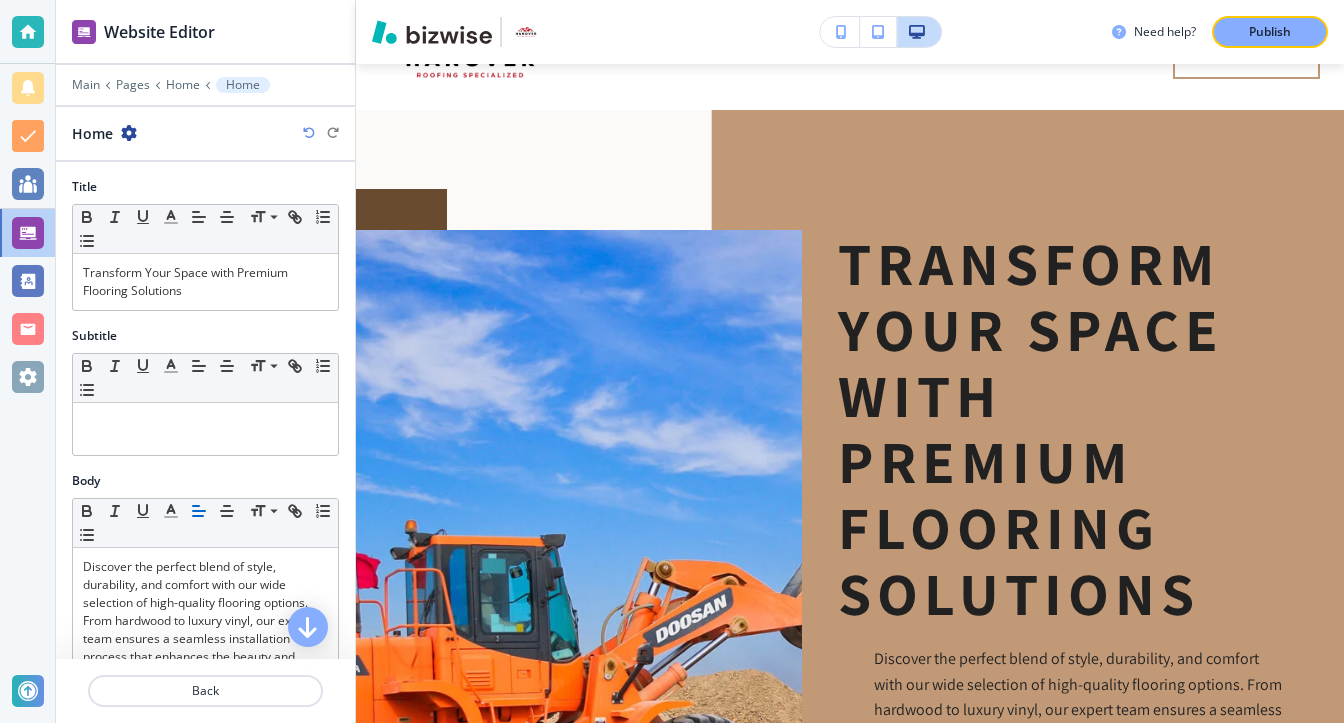scroll, scrollTop: 120, scrollLeft: 0, axis: vertical 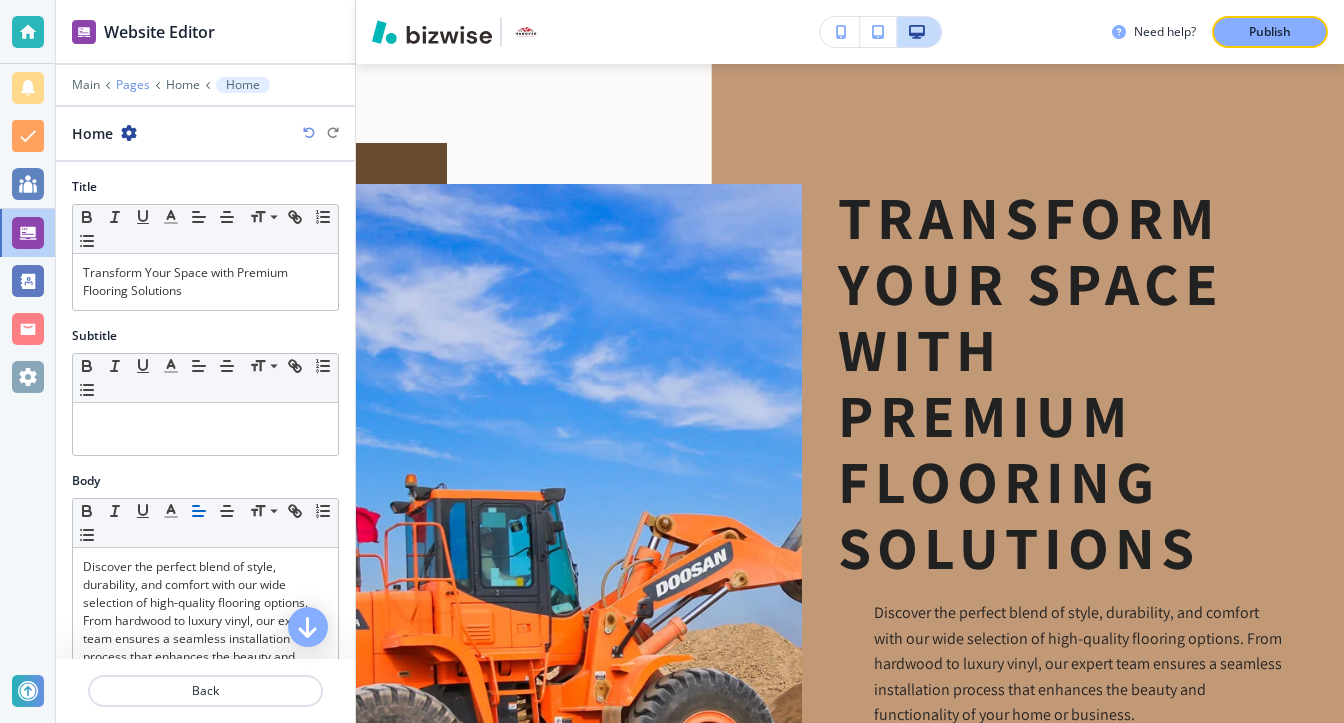 click on "Pages" at bounding box center [133, 85] 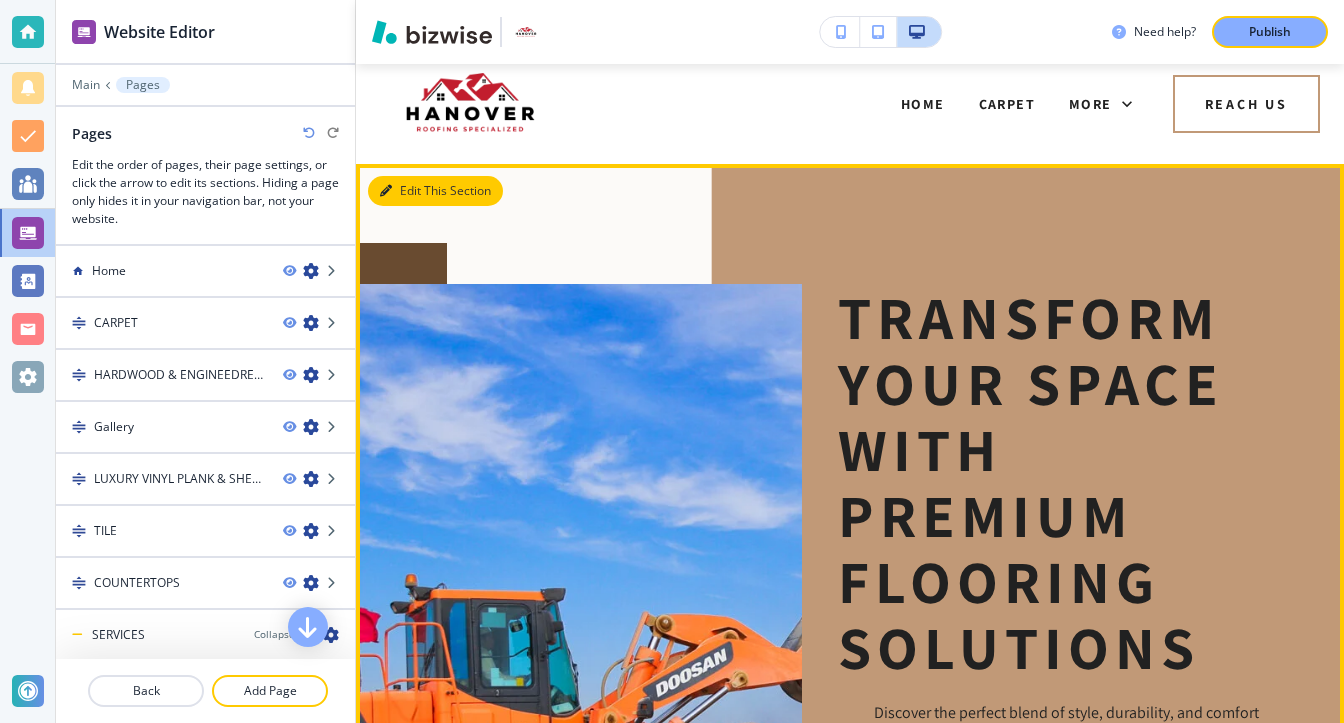 click on "Edit This Section" at bounding box center (435, 191) 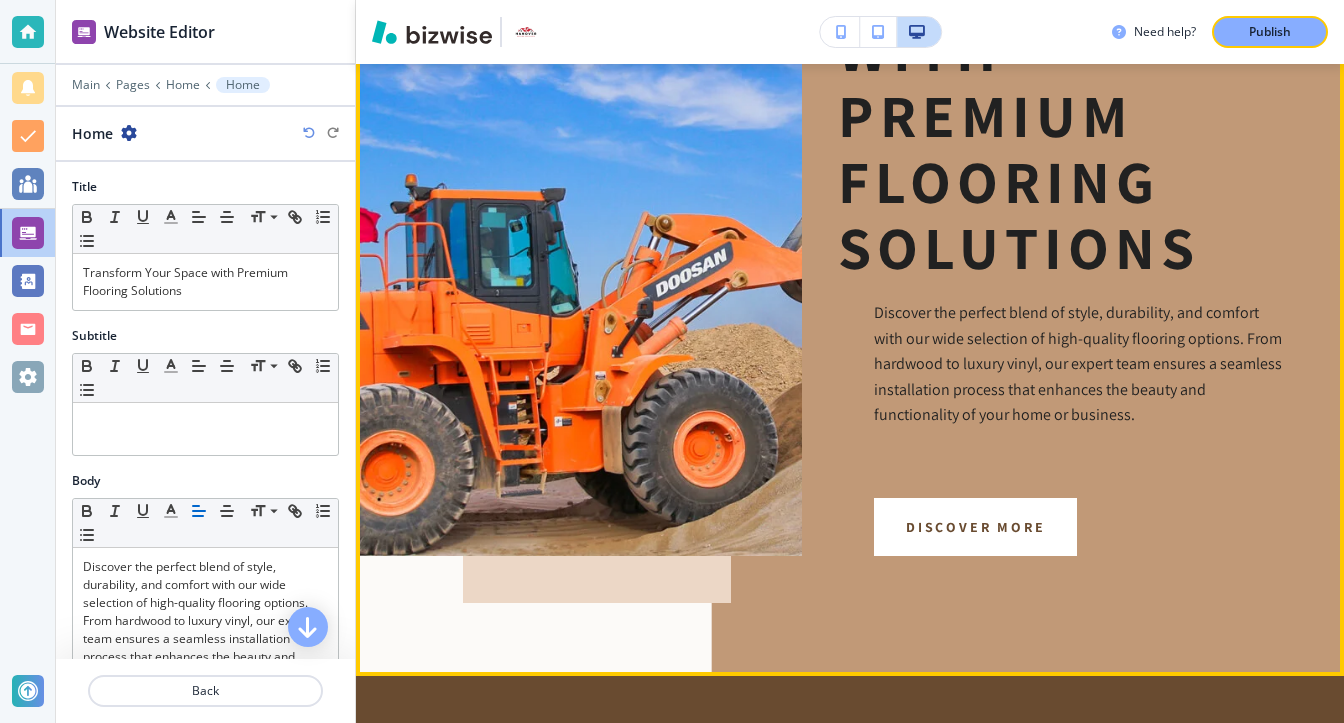 scroll, scrollTop: 420, scrollLeft: 0, axis: vertical 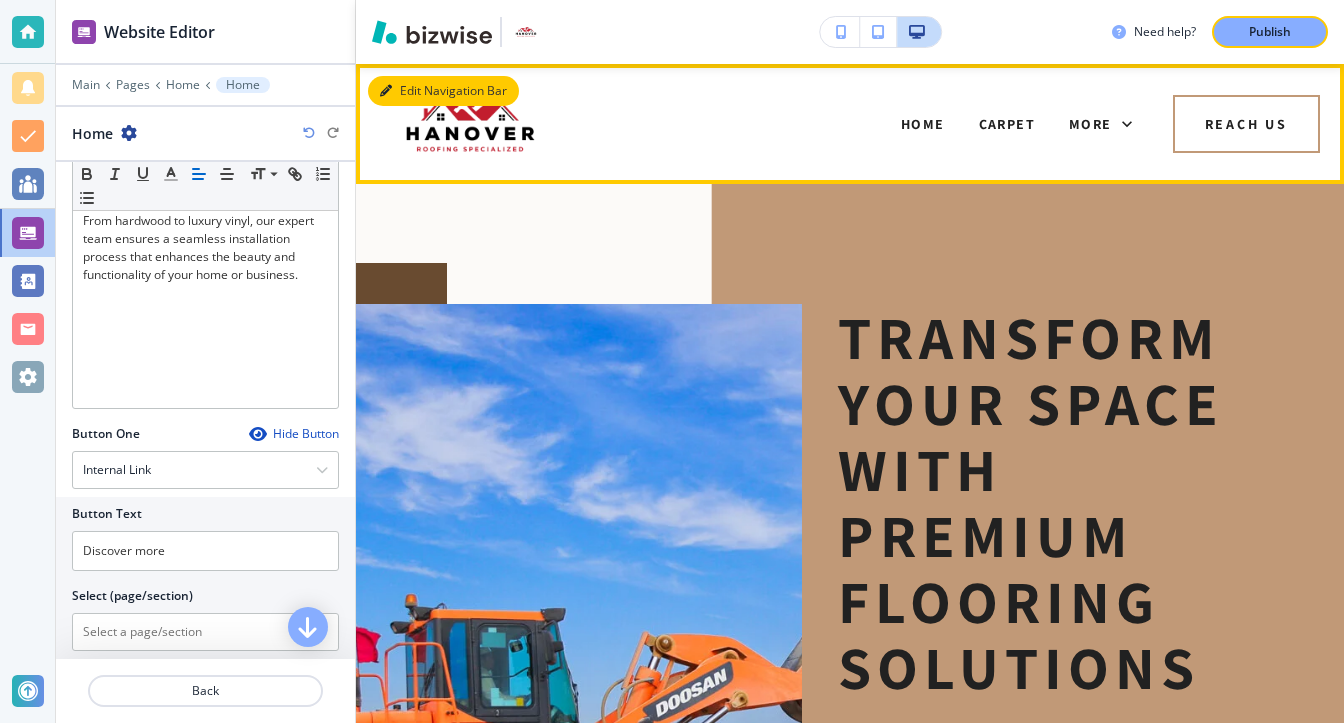 click on "Edit Navigation Bar" at bounding box center (443, 91) 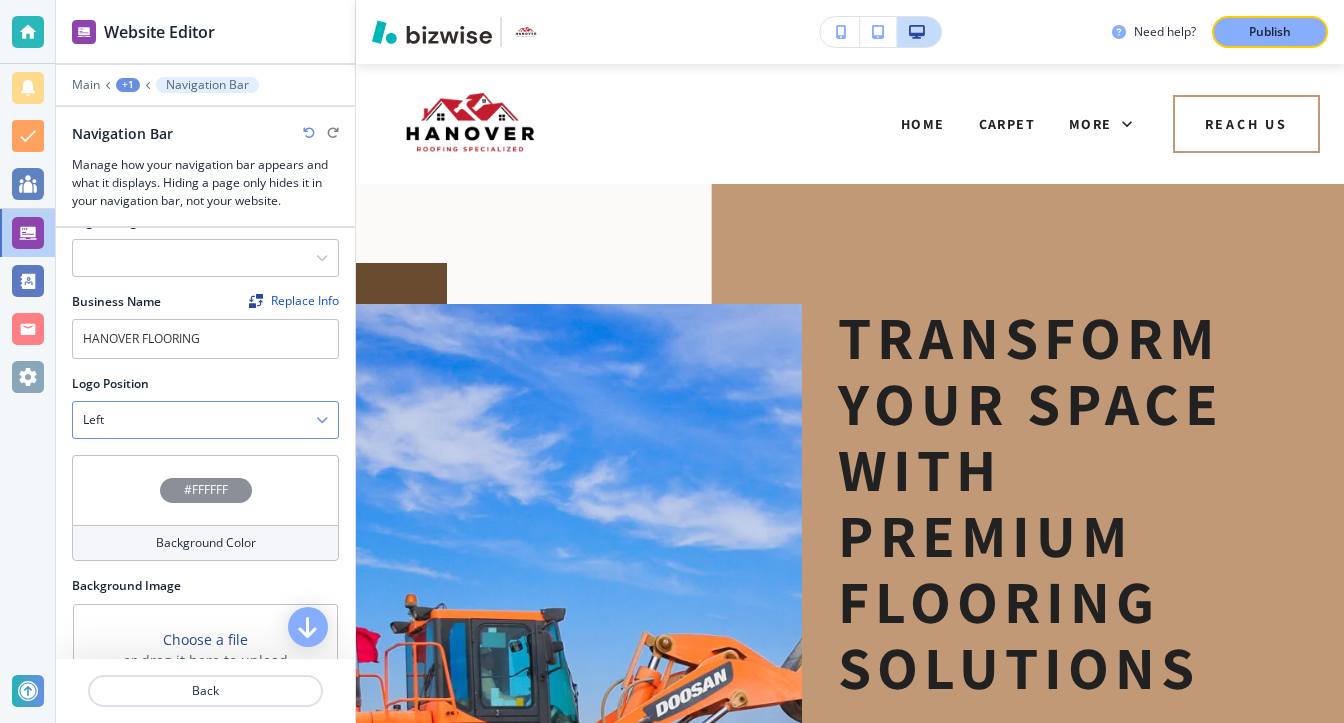 scroll, scrollTop: 400, scrollLeft: 0, axis: vertical 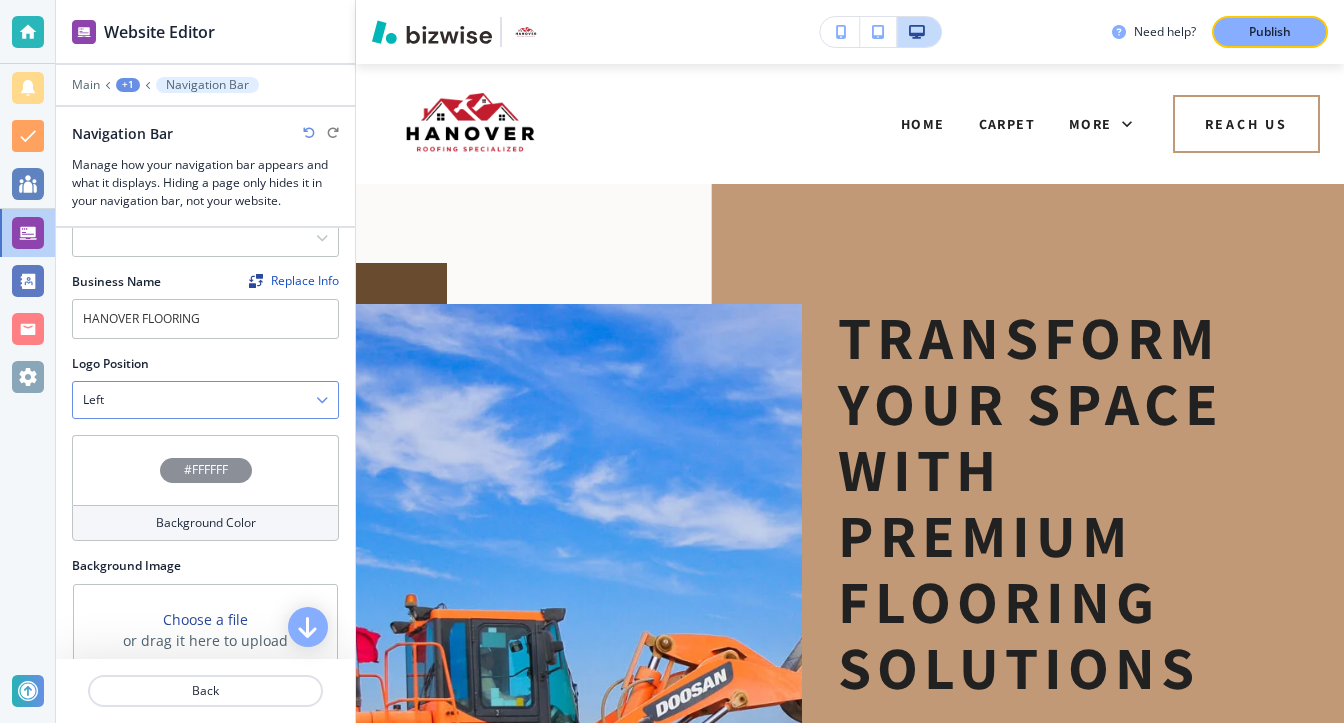 click on "Left" at bounding box center [205, 400] 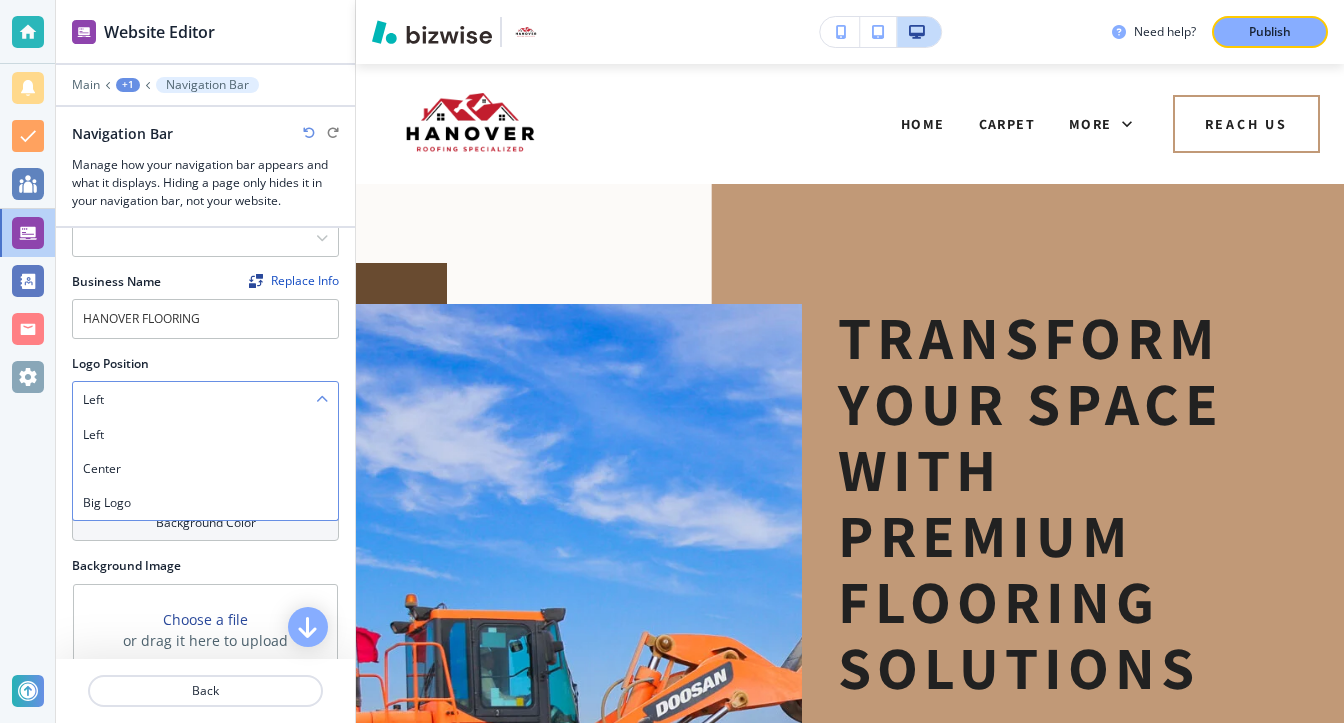 click on "Left" at bounding box center (205, 400) 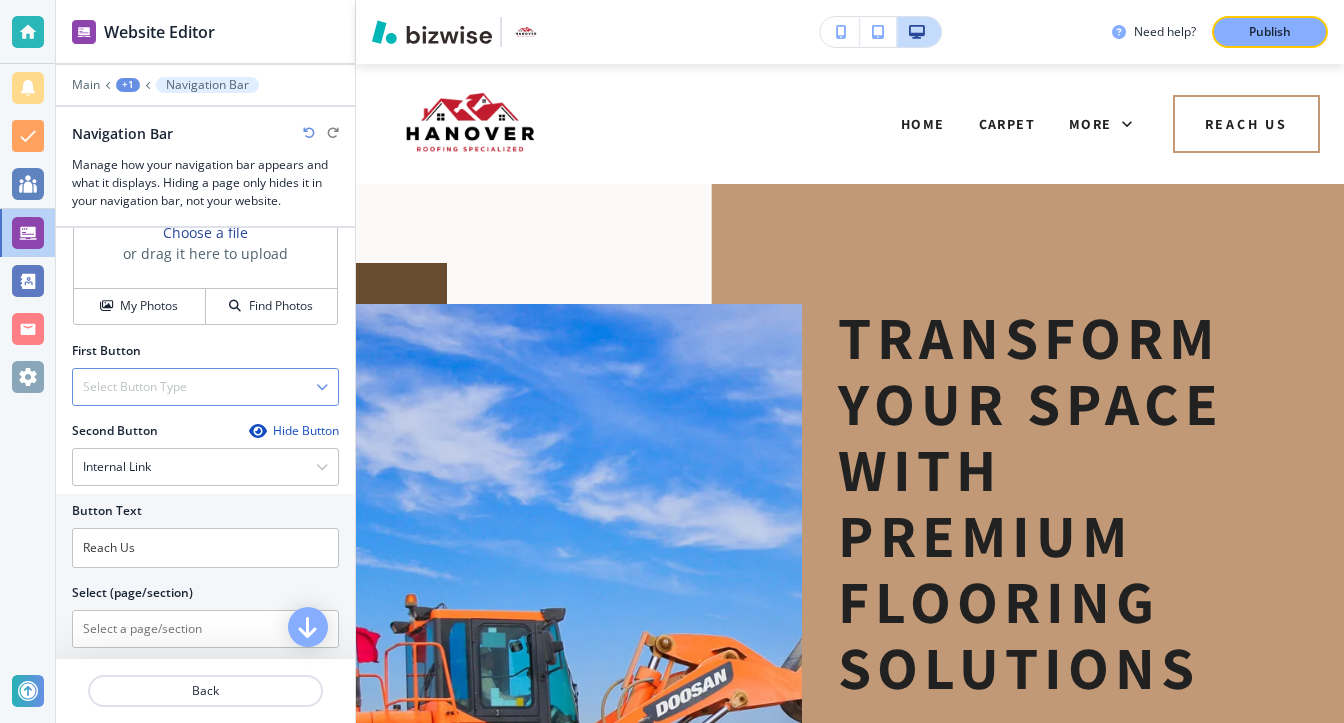 scroll, scrollTop: 800, scrollLeft: 0, axis: vertical 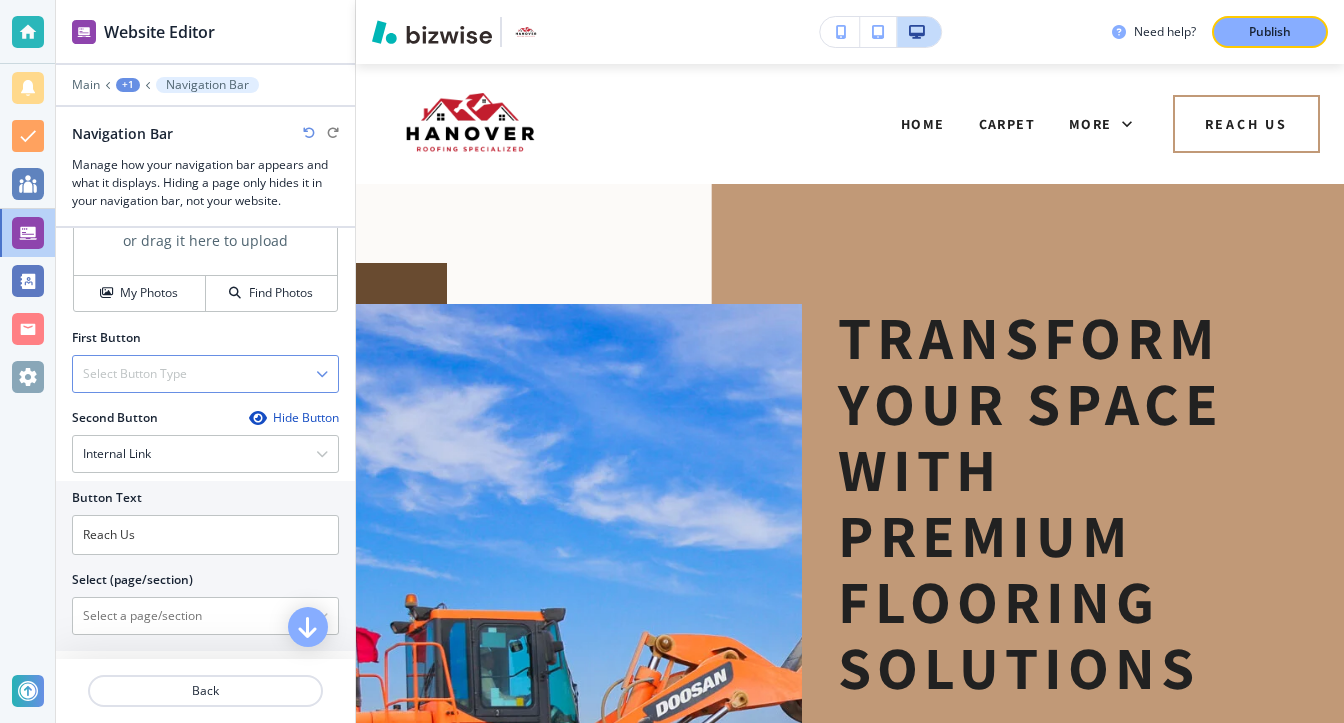 click on "Select Button Type" at bounding box center (135, 374) 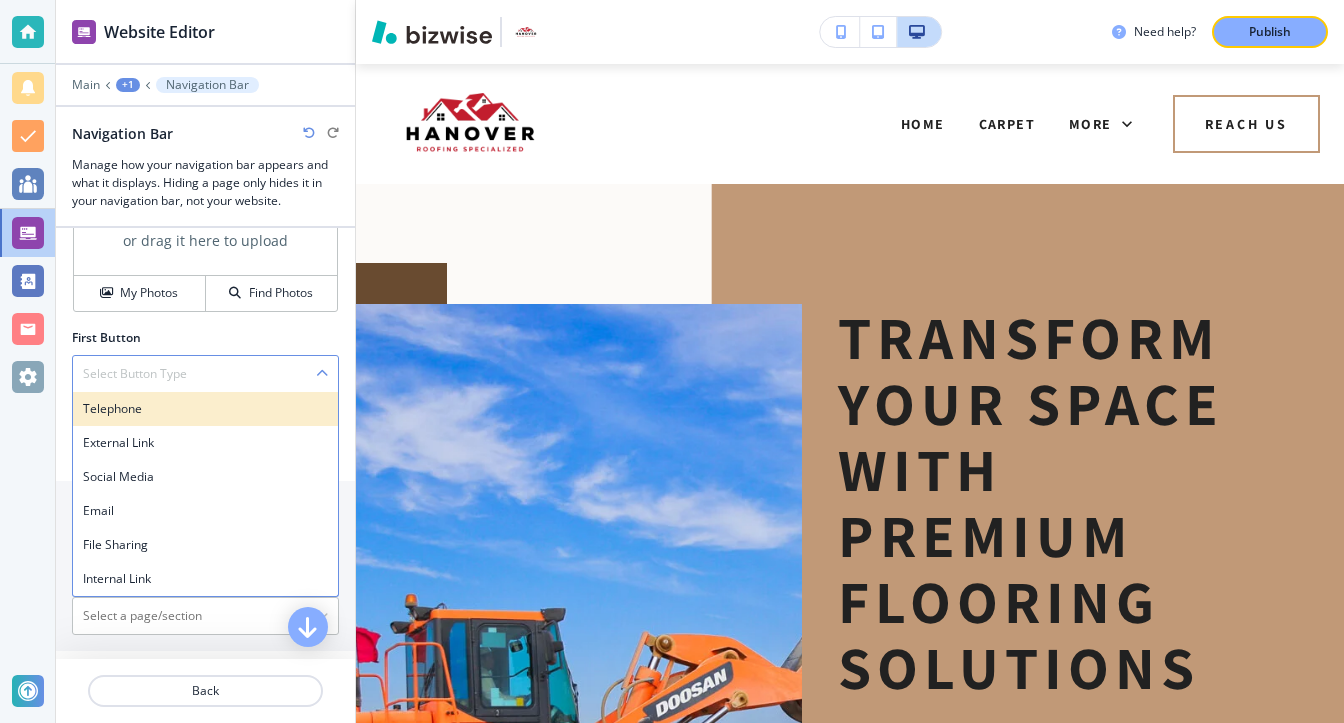 click on "Telephone" at bounding box center (205, 409) 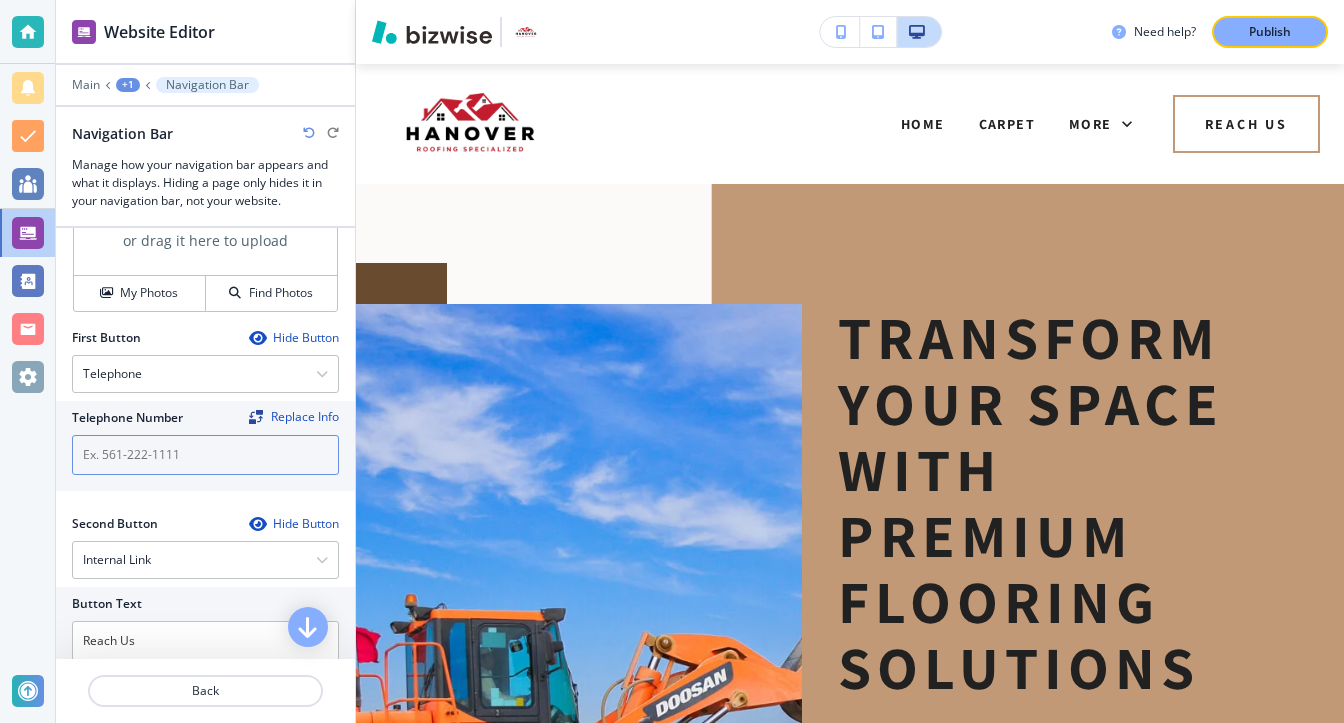 click at bounding box center [205, 455] 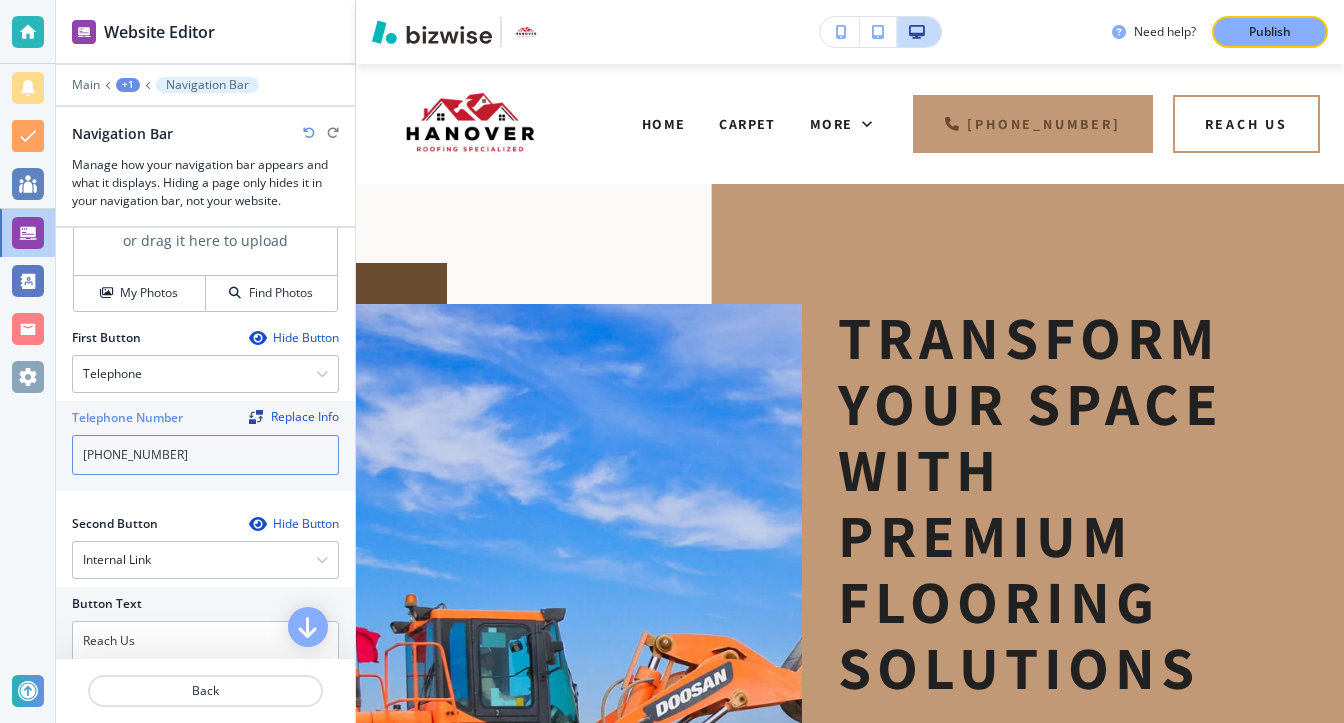 type on "[PHONE_NUMBER]" 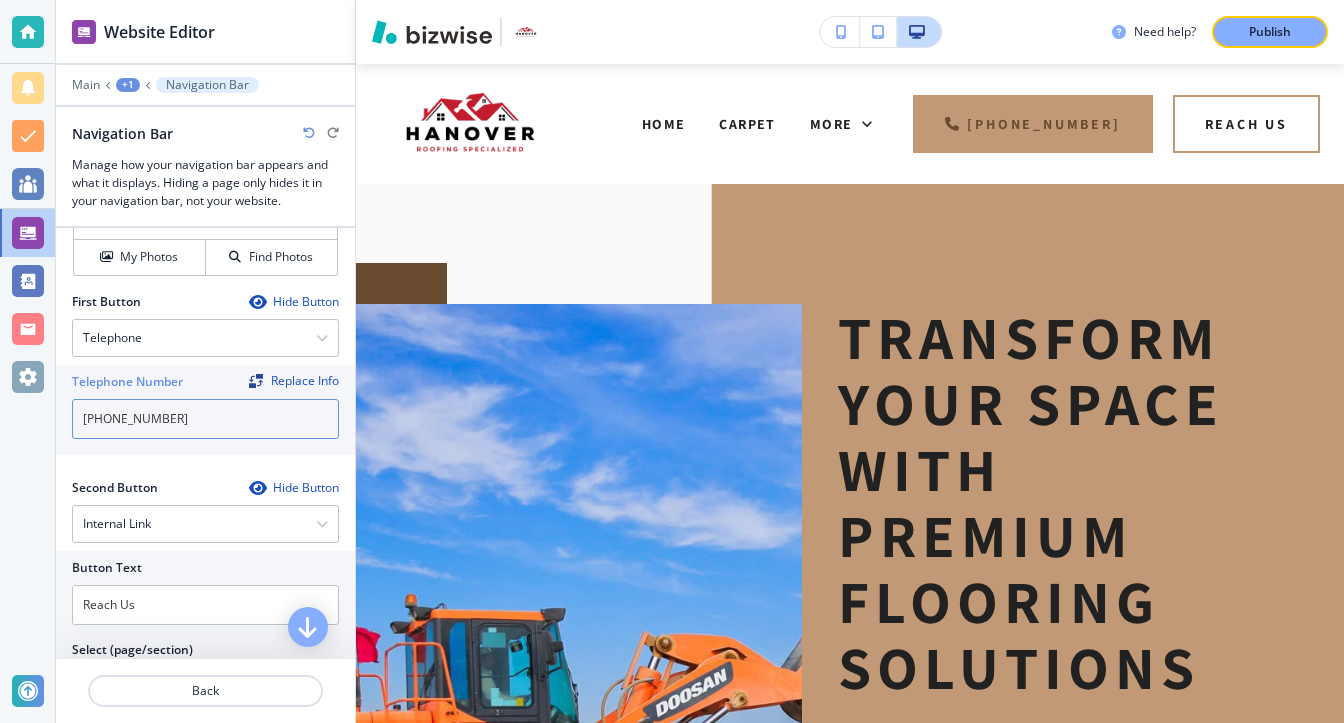scroll, scrollTop: 900, scrollLeft: 0, axis: vertical 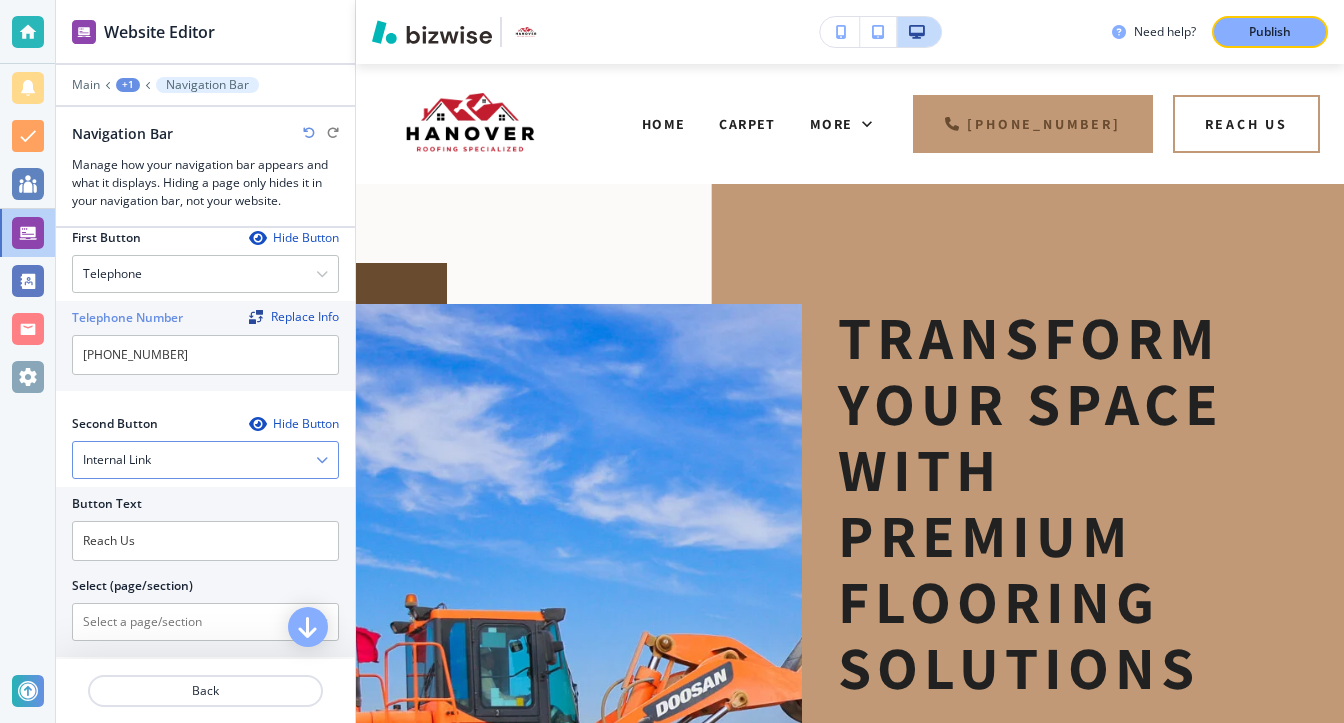 click on "Internal Link" at bounding box center (205, 460) 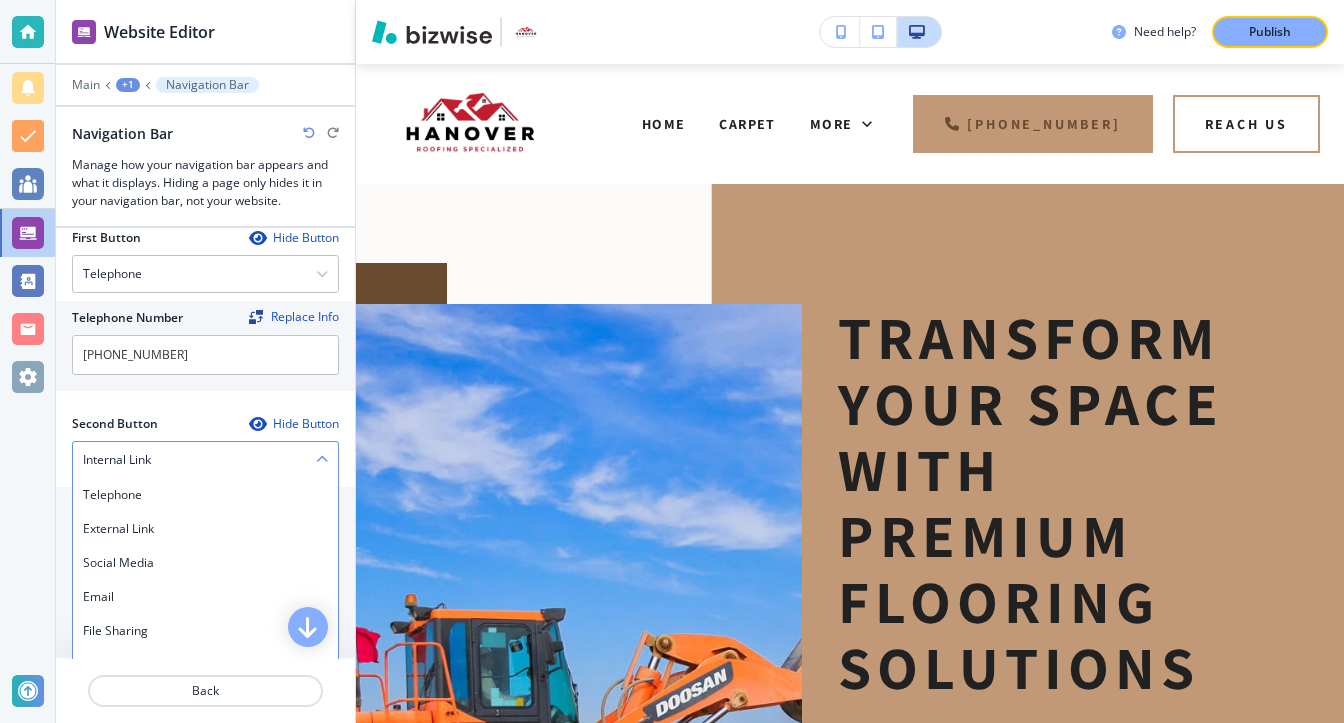scroll, scrollTop: 904, scrollLeft: 0, axis: vertical 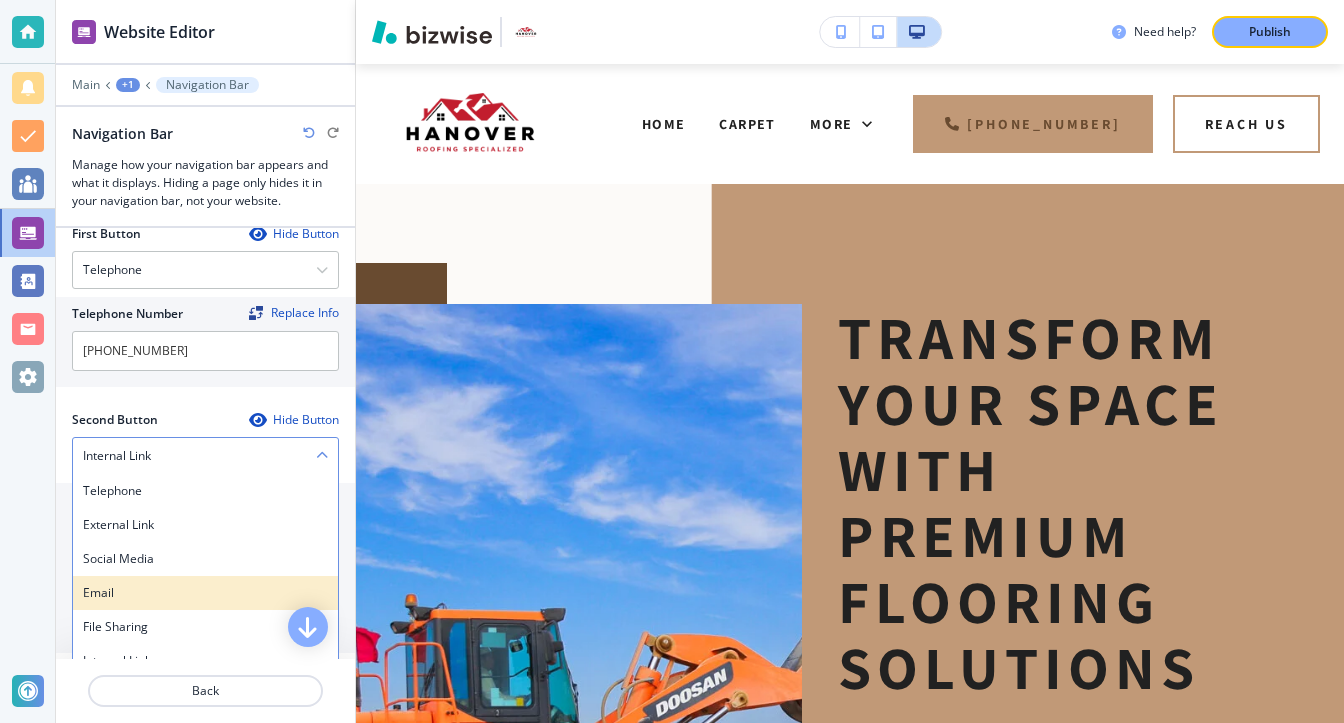 click on "Email" at bounding box center (205, 593) 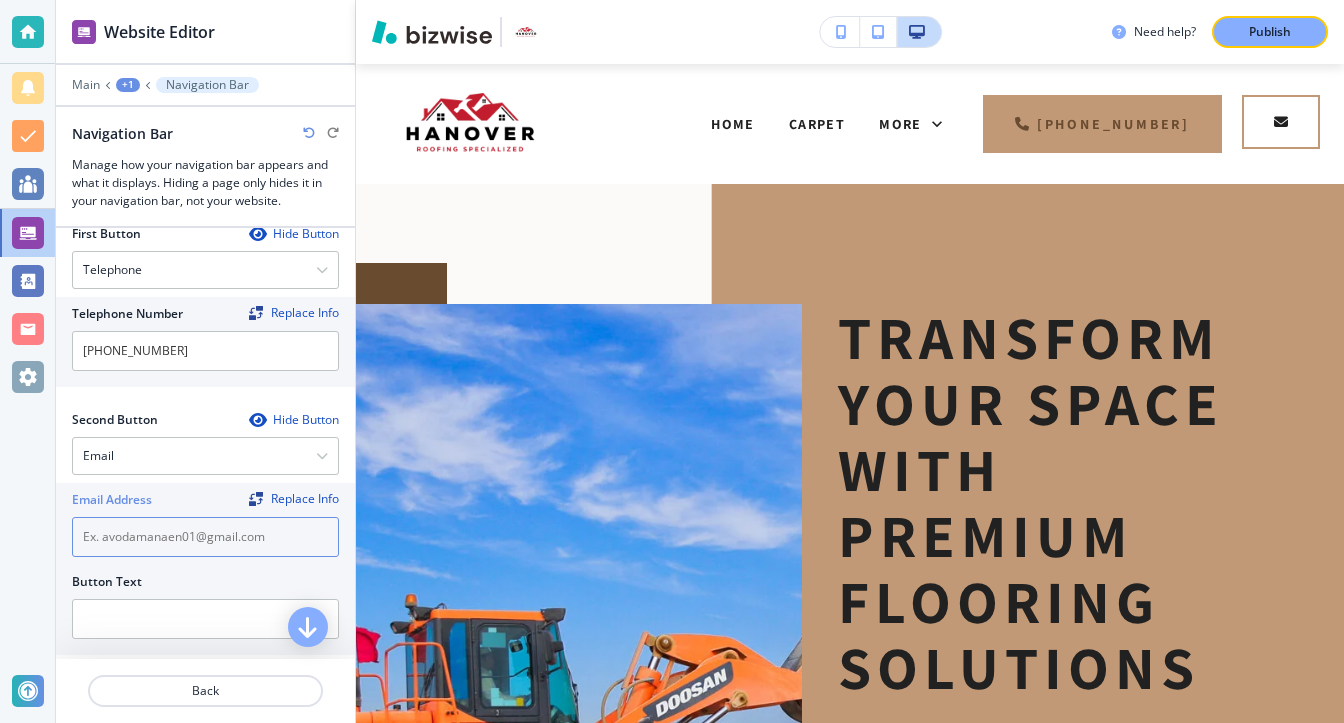 click at bounding box center [205, 537] 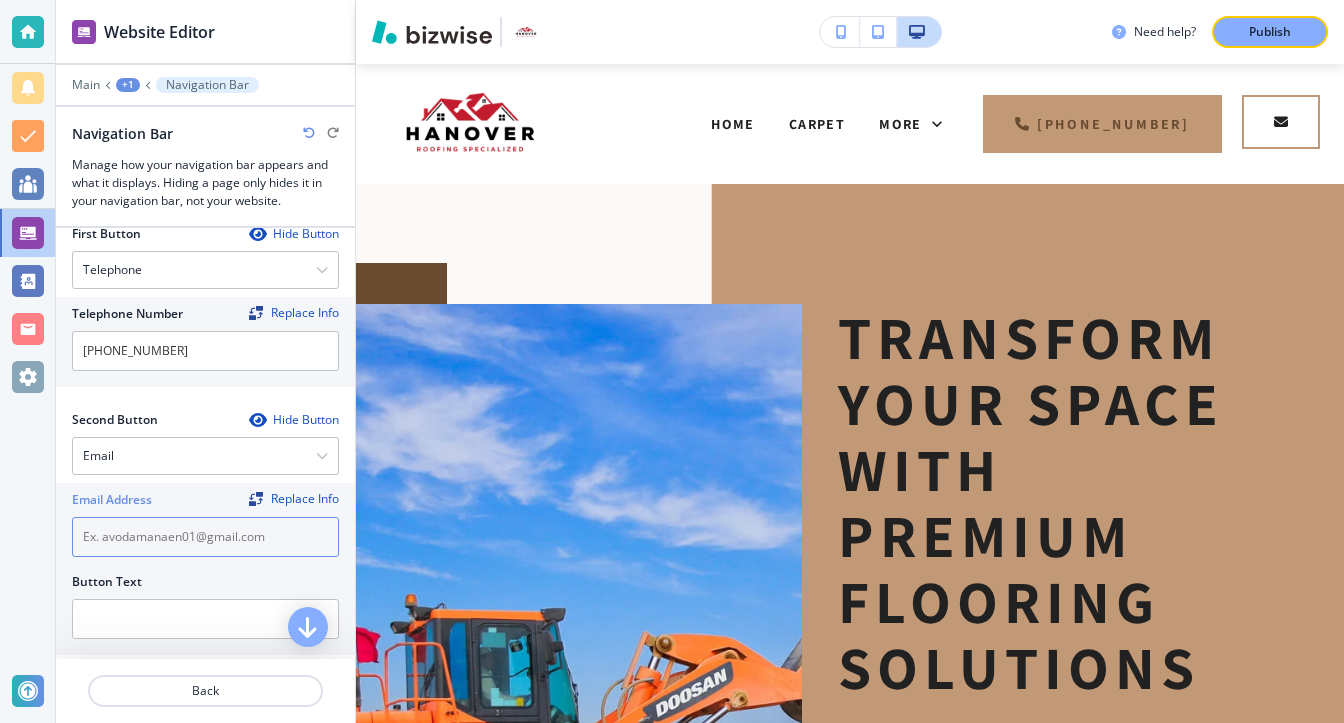 click at bounding box center (205, 537) 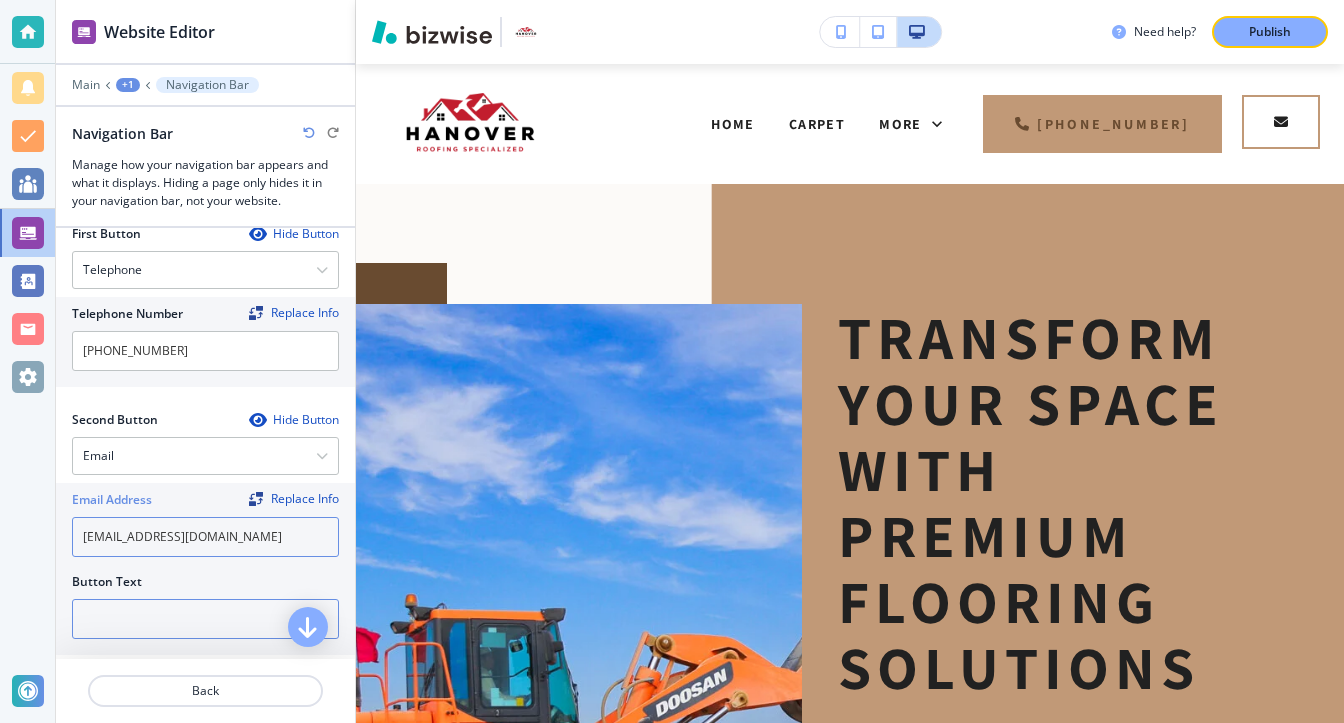 type on "avodamanaen01@gmail.com" 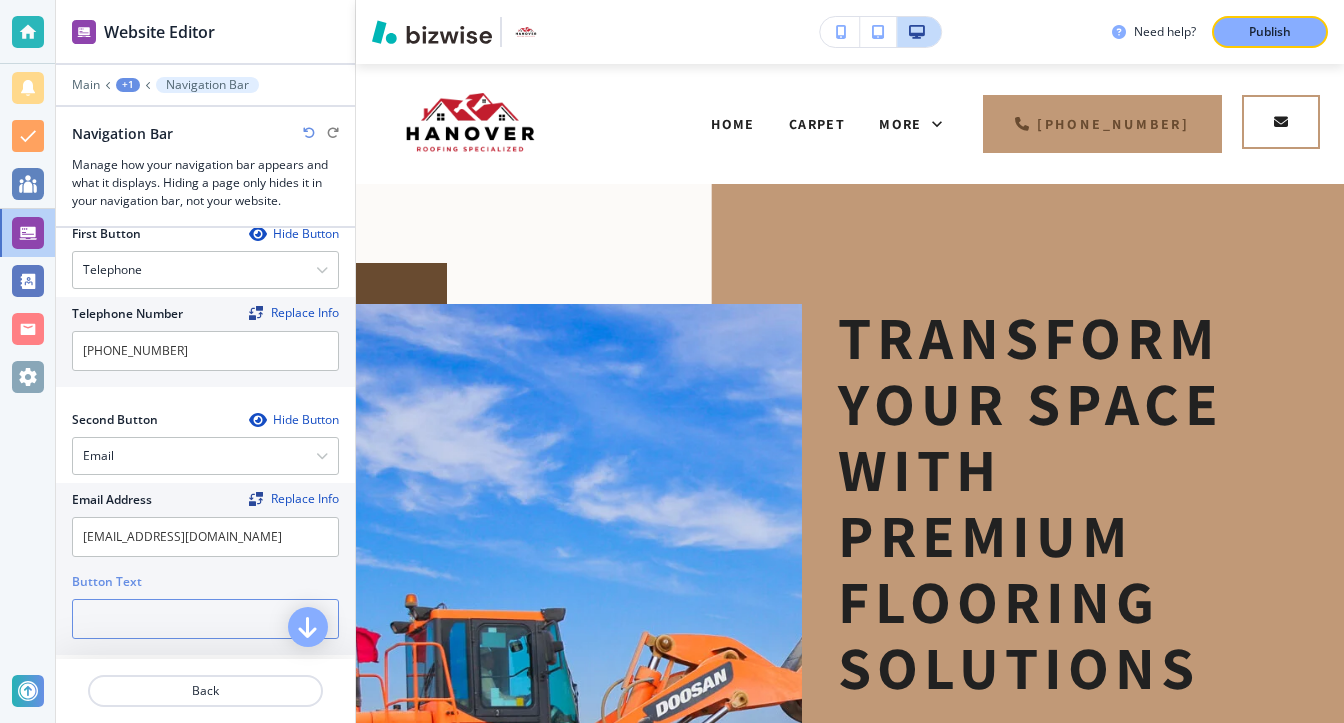 click at bounding box center (205, 619) 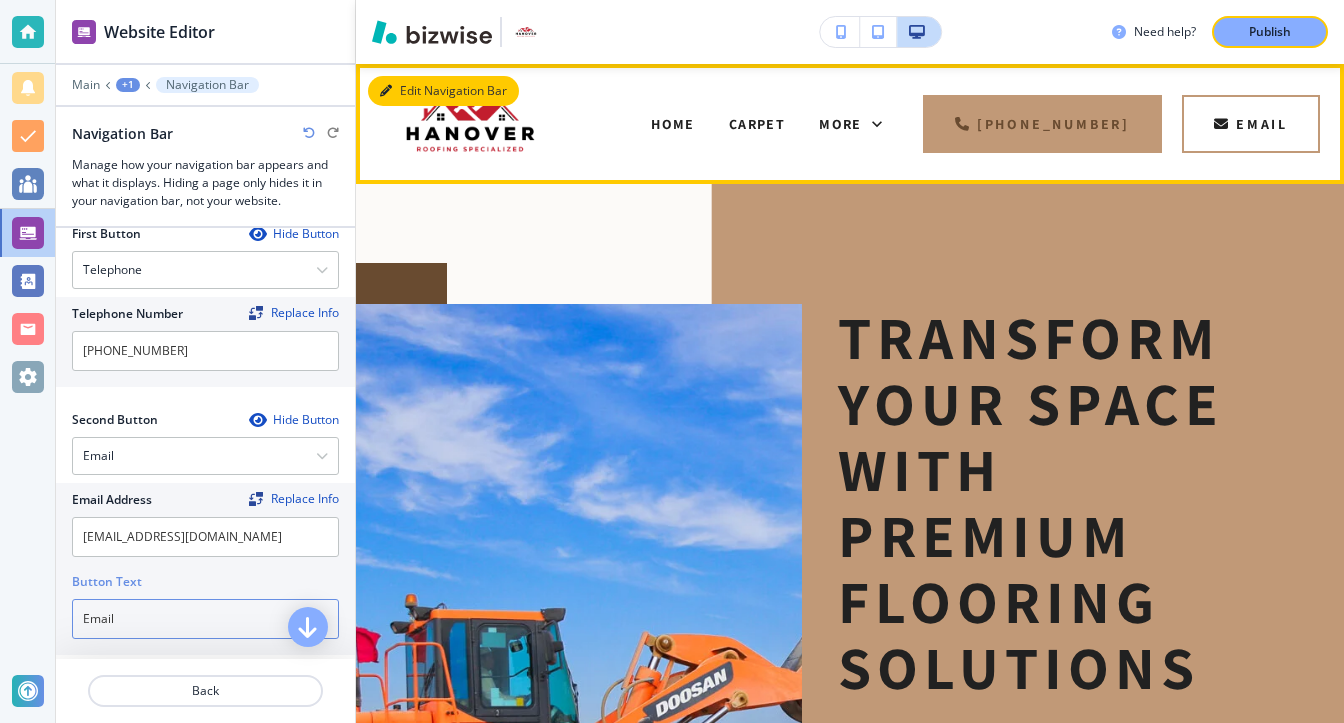 type on "Email" 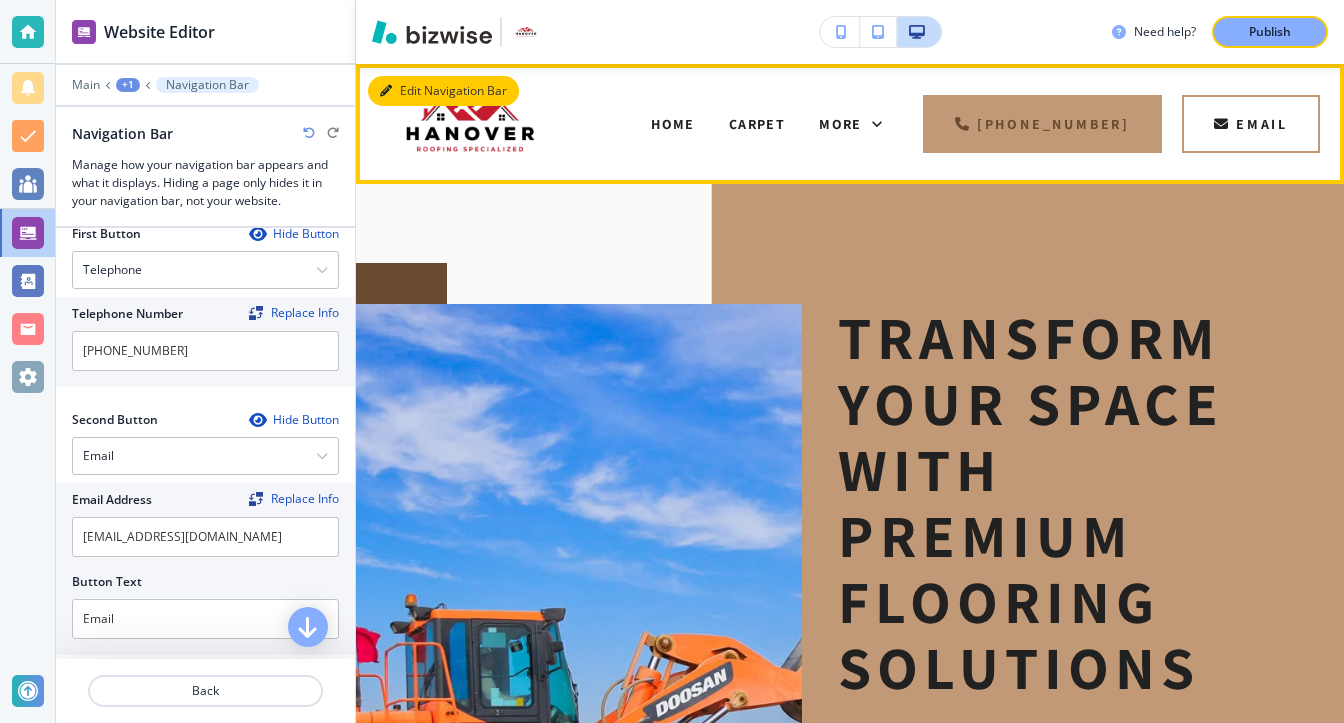 click on "Edit Navigation Bar" at bounding box center (443, 91) 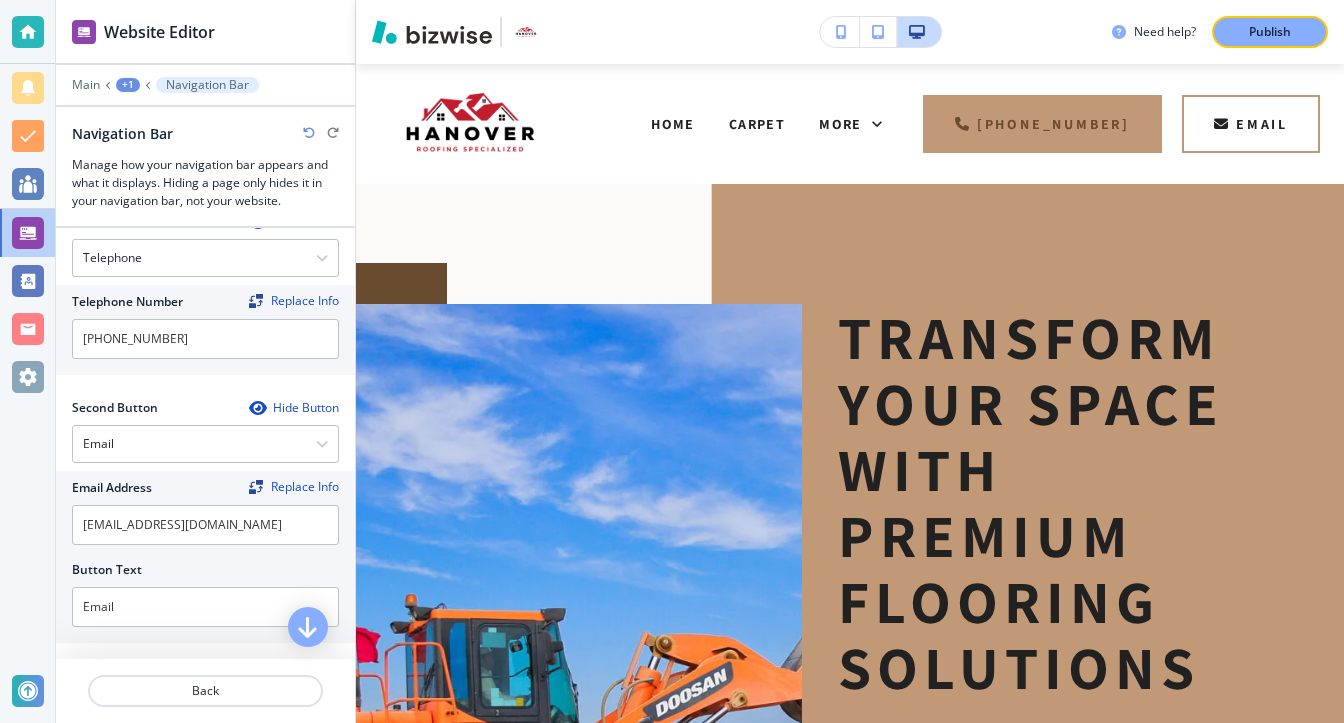 scroll, scrollTop: 604, scrollLeft: 0, axis: vertical 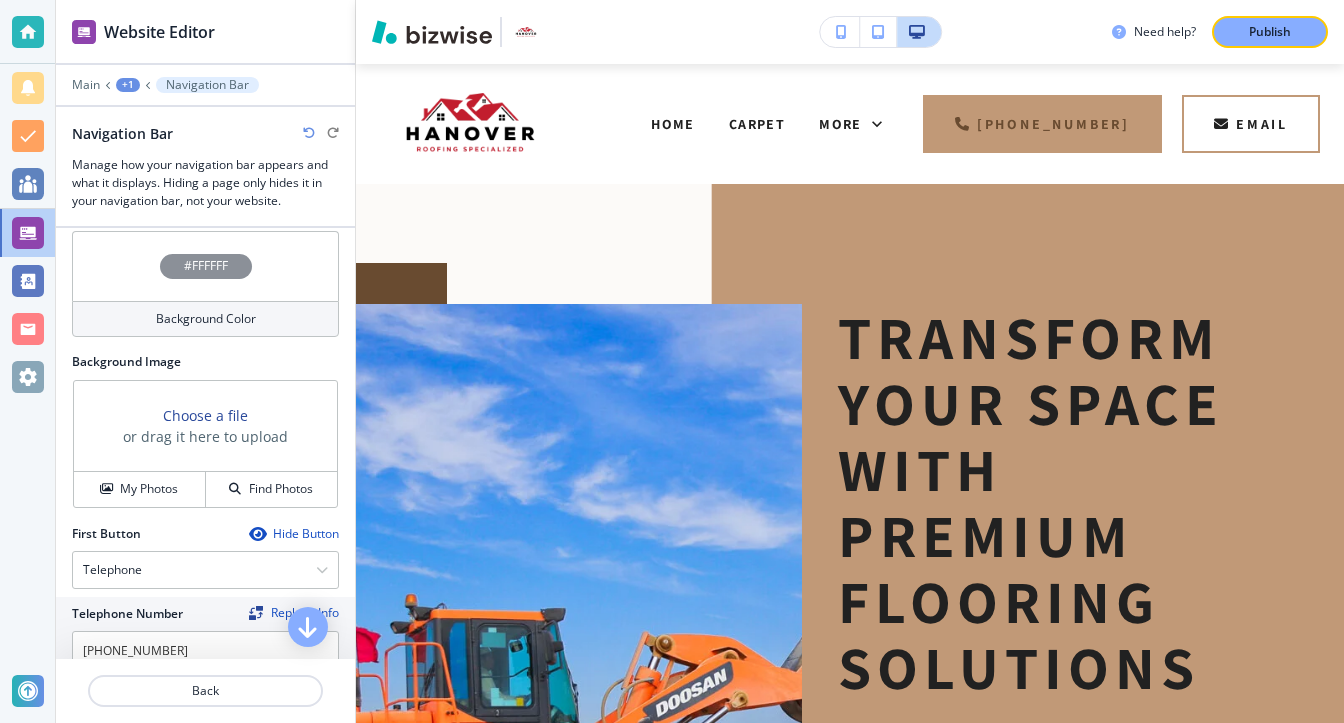 click on "Main +1 Navigation Bar" at bounding box center [205, 85] 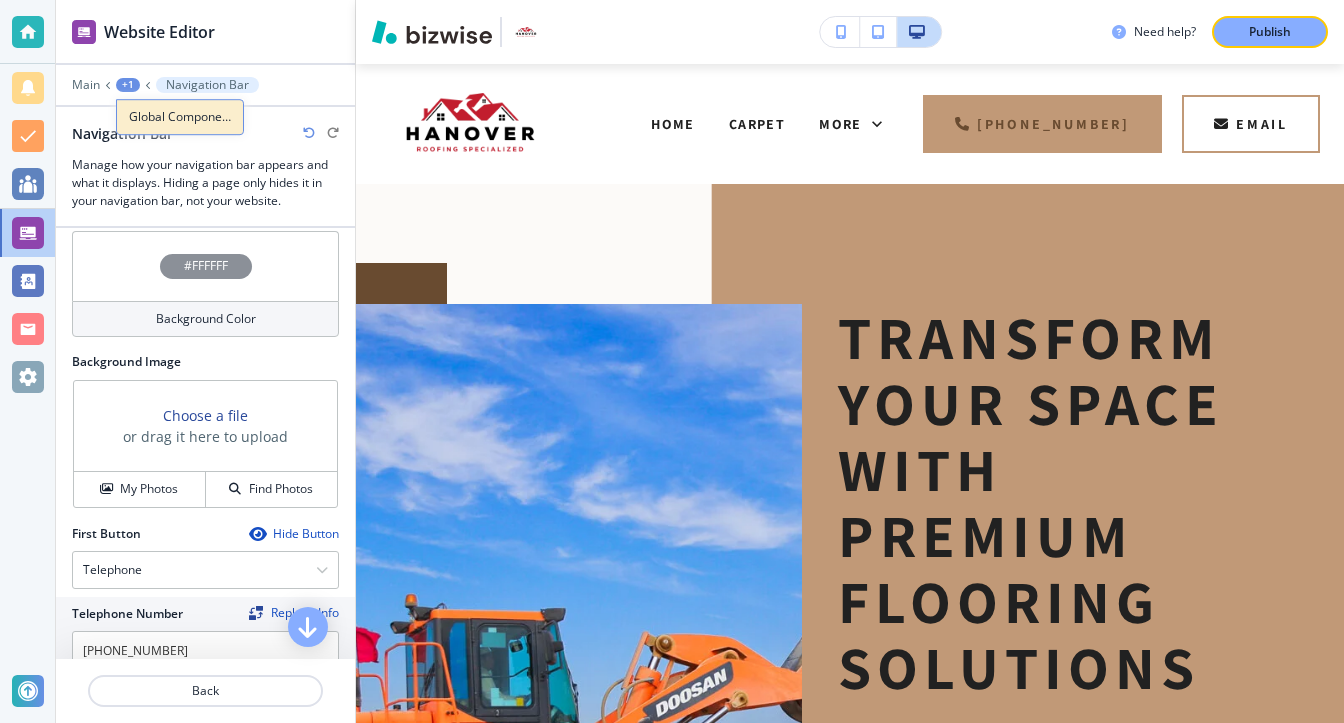 click on "Global Components" at bounding box center (180, 117) 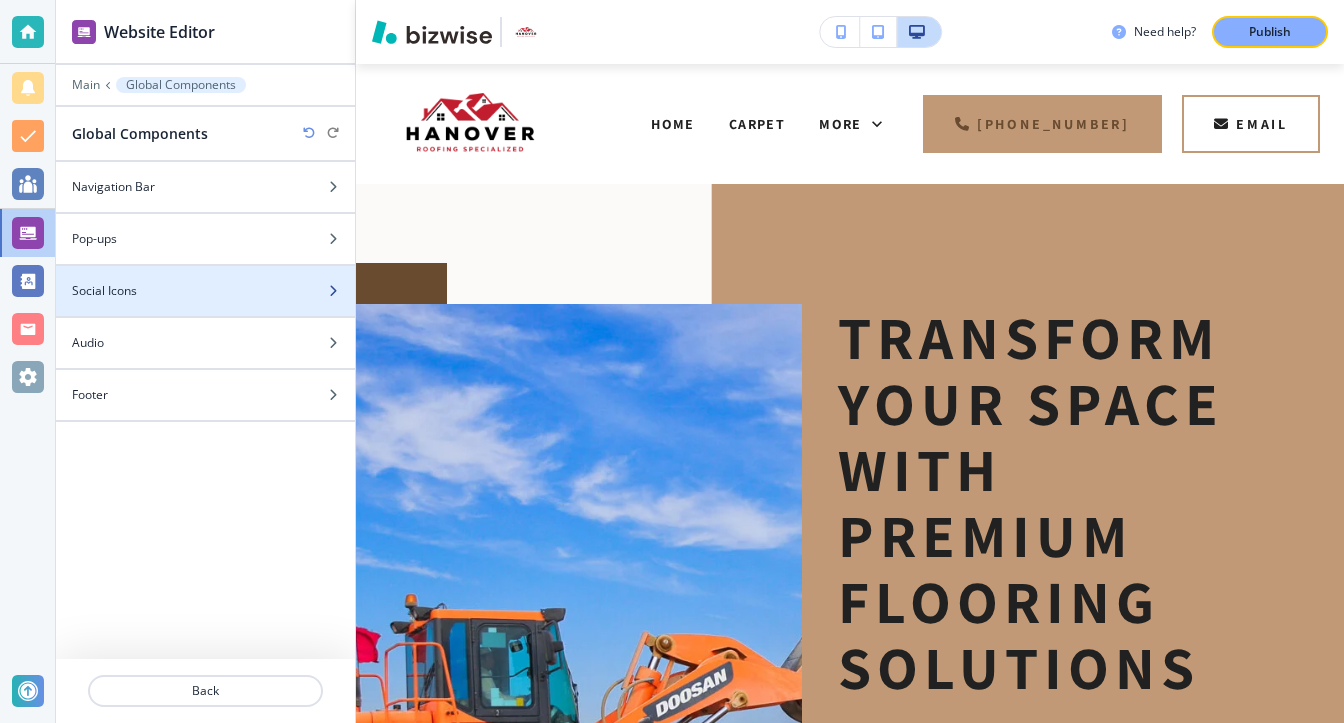click on "Social Icons" at bounding box center [183, 291] 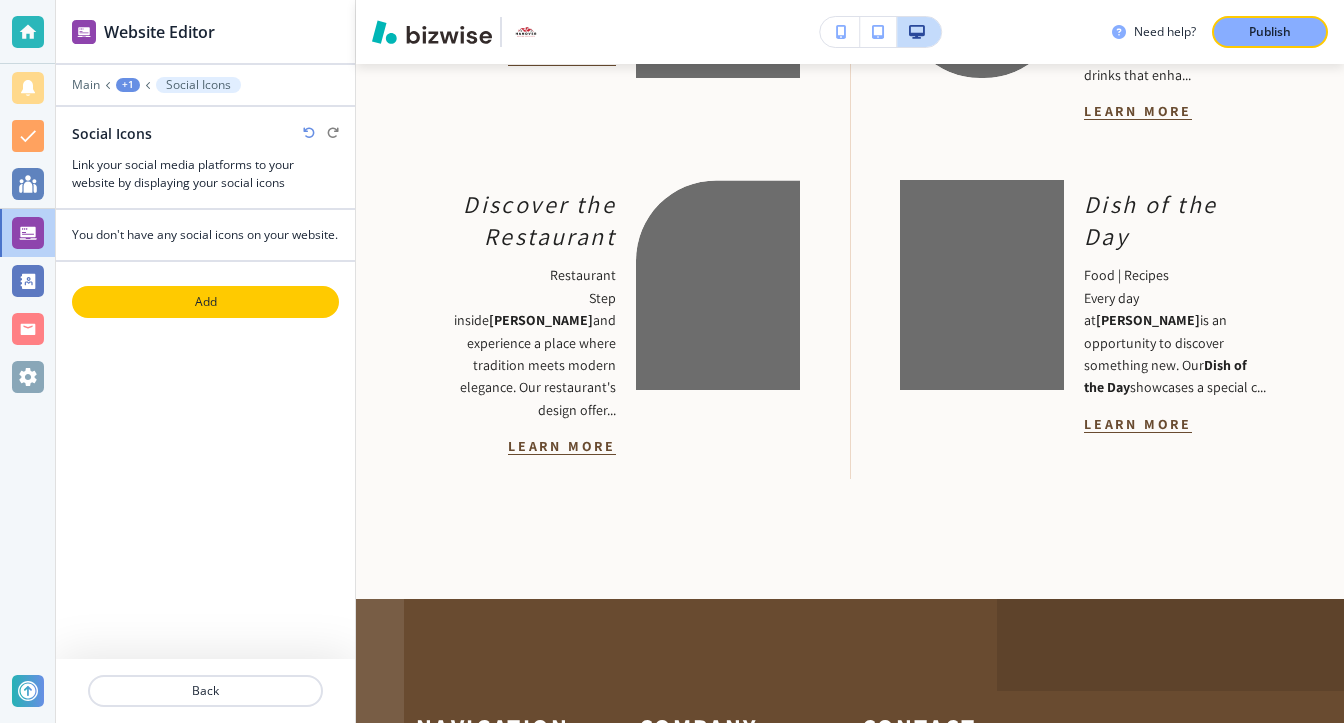 scroll, scrollTop: 7684, scrollLeft: 0, axis: vertical 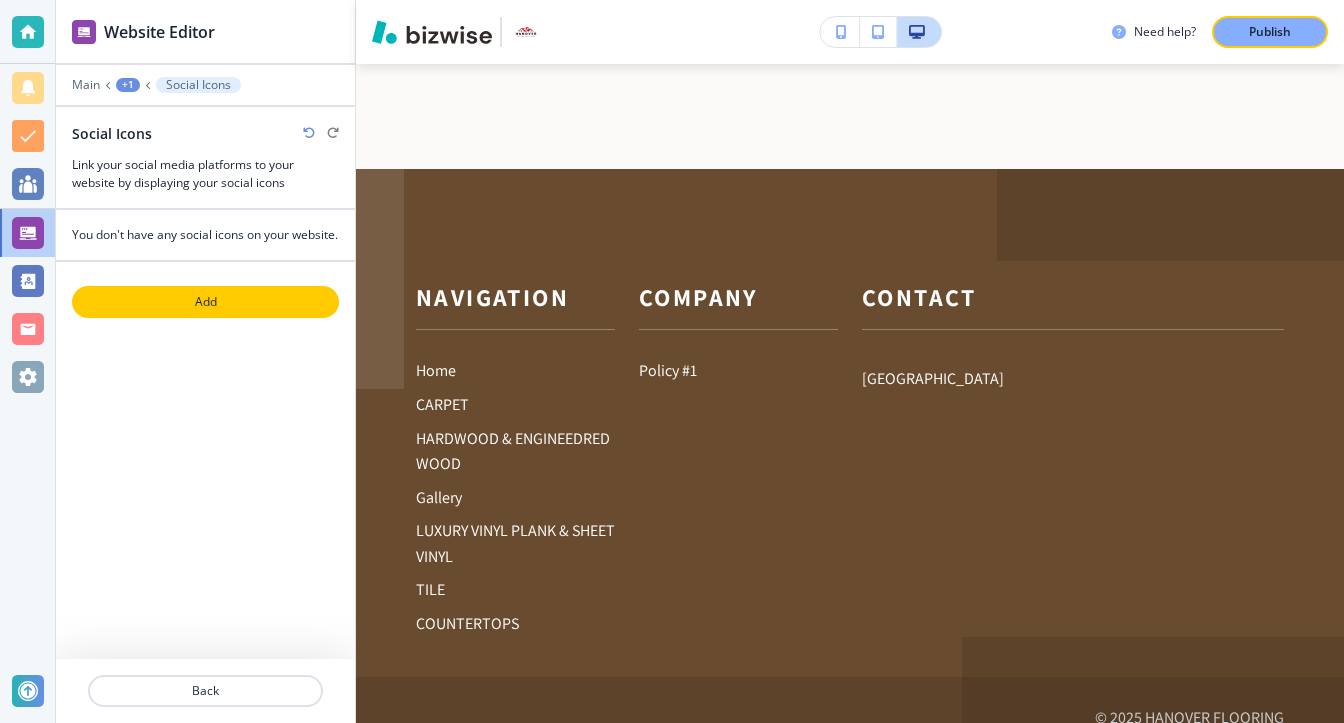 click on "Add" at bounding box center (205, 302) 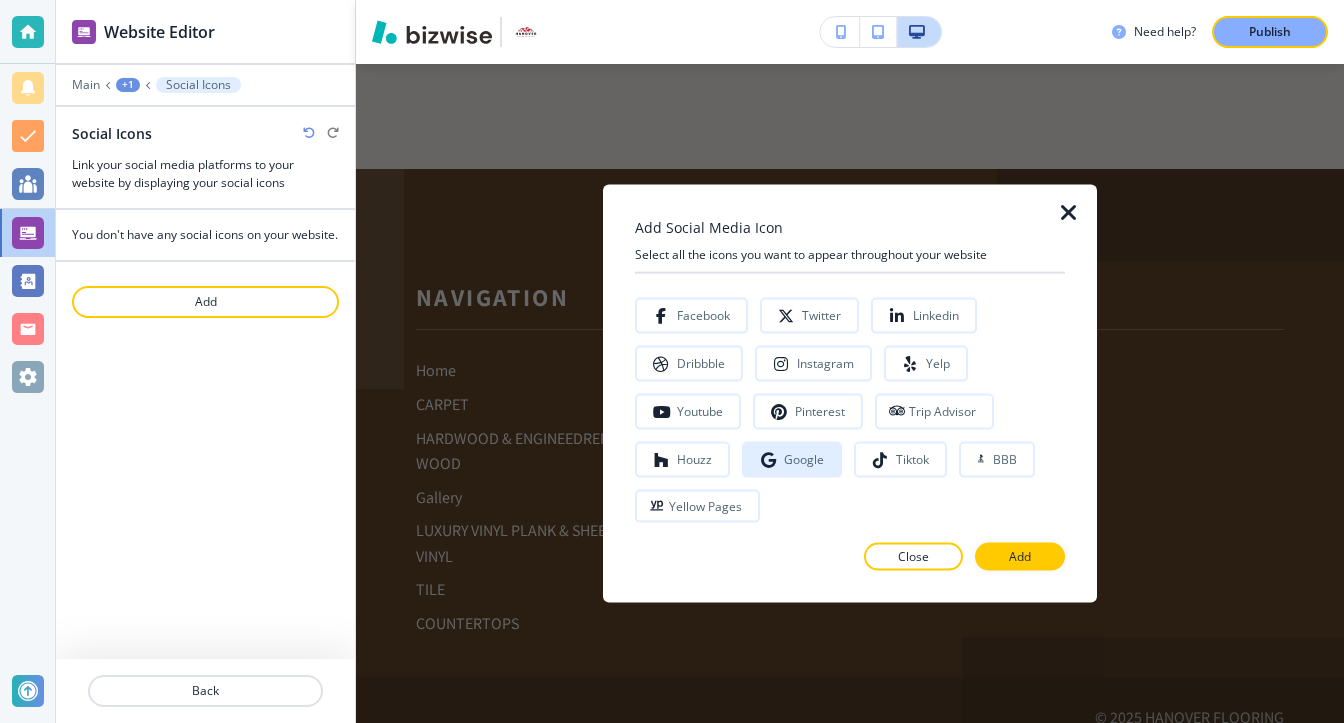 click on "Google" at bounding box center [804, 459] 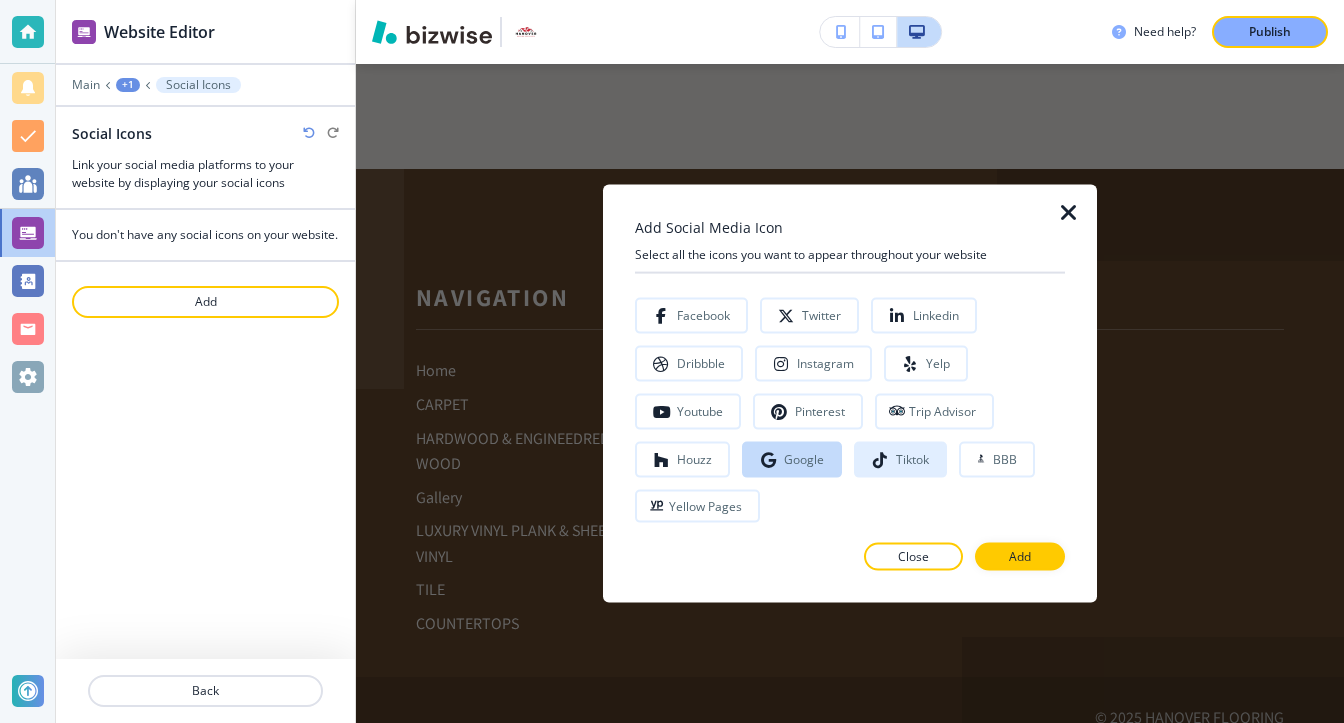 click on "Tiktok" at bounding box center (900, 459) 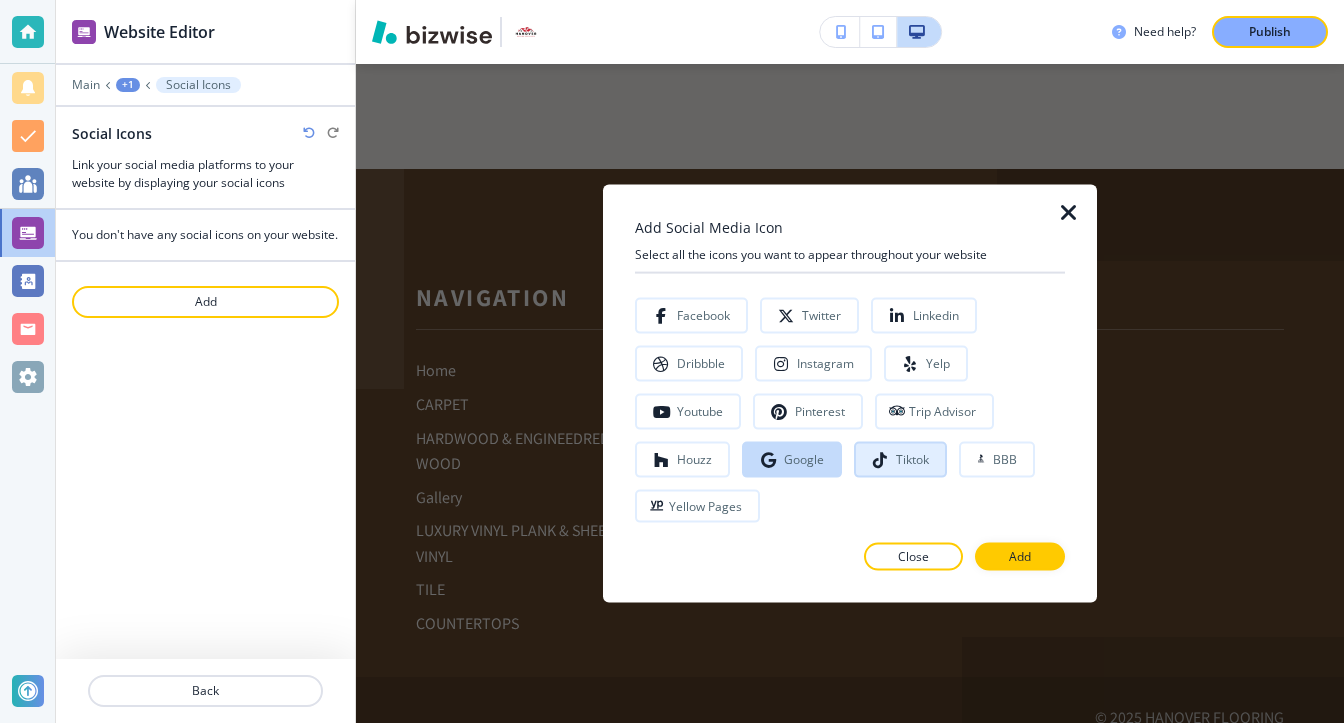 click on "Tiktok" at bounding box center [900, 459] 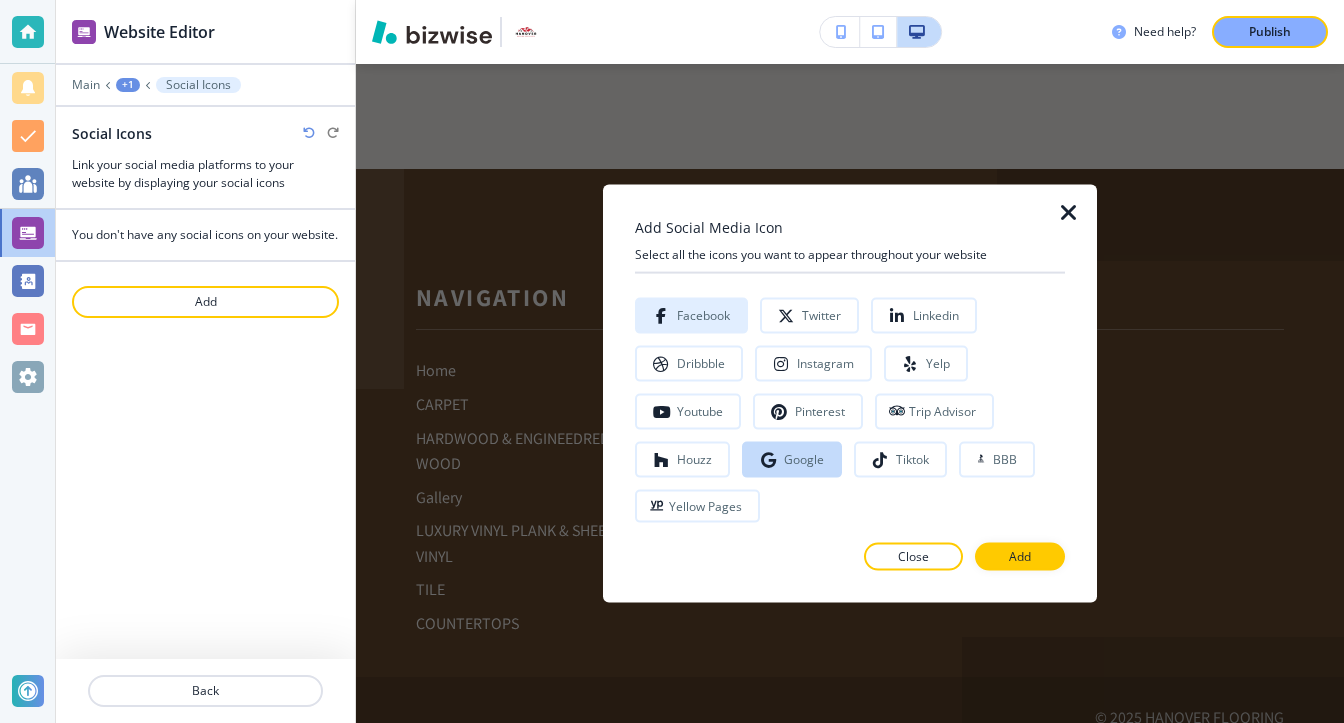 click at bounding box center [661, 315] 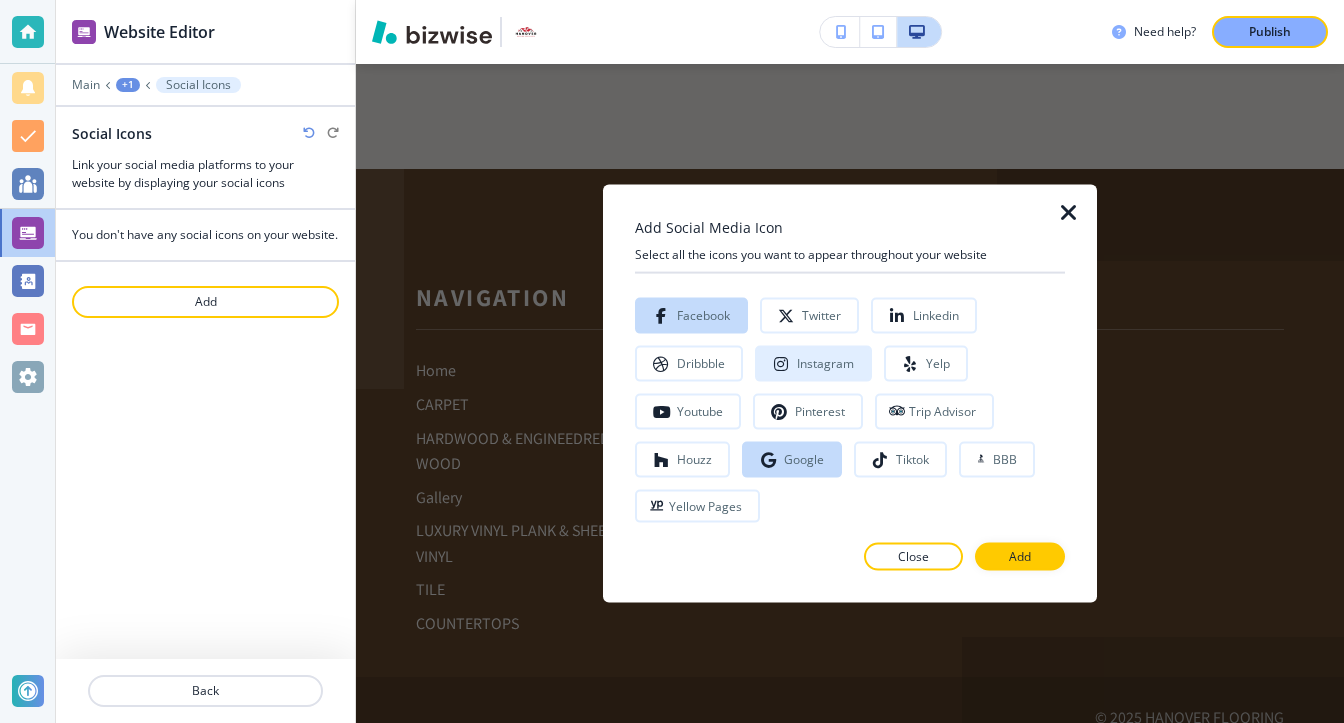 click on "Instagram" at bounding box center (813, 363) 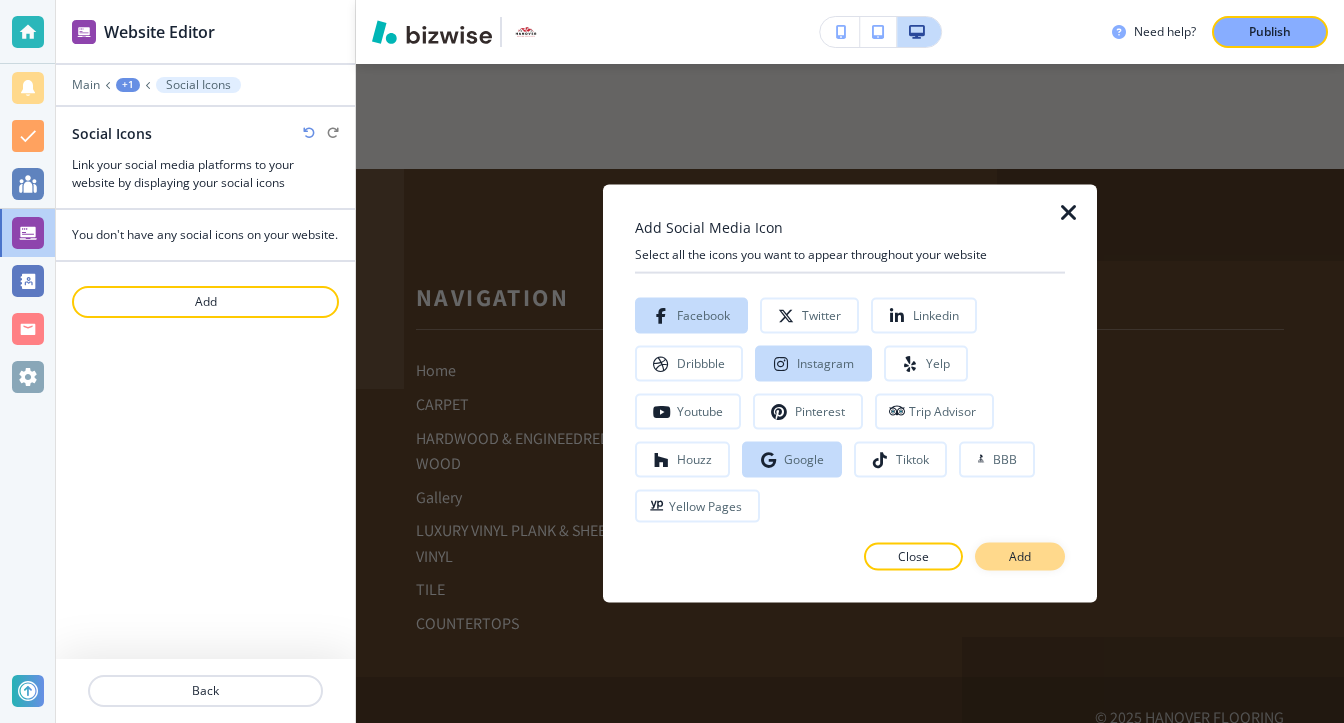 click on "Add" at bounding box center (1020, 557) 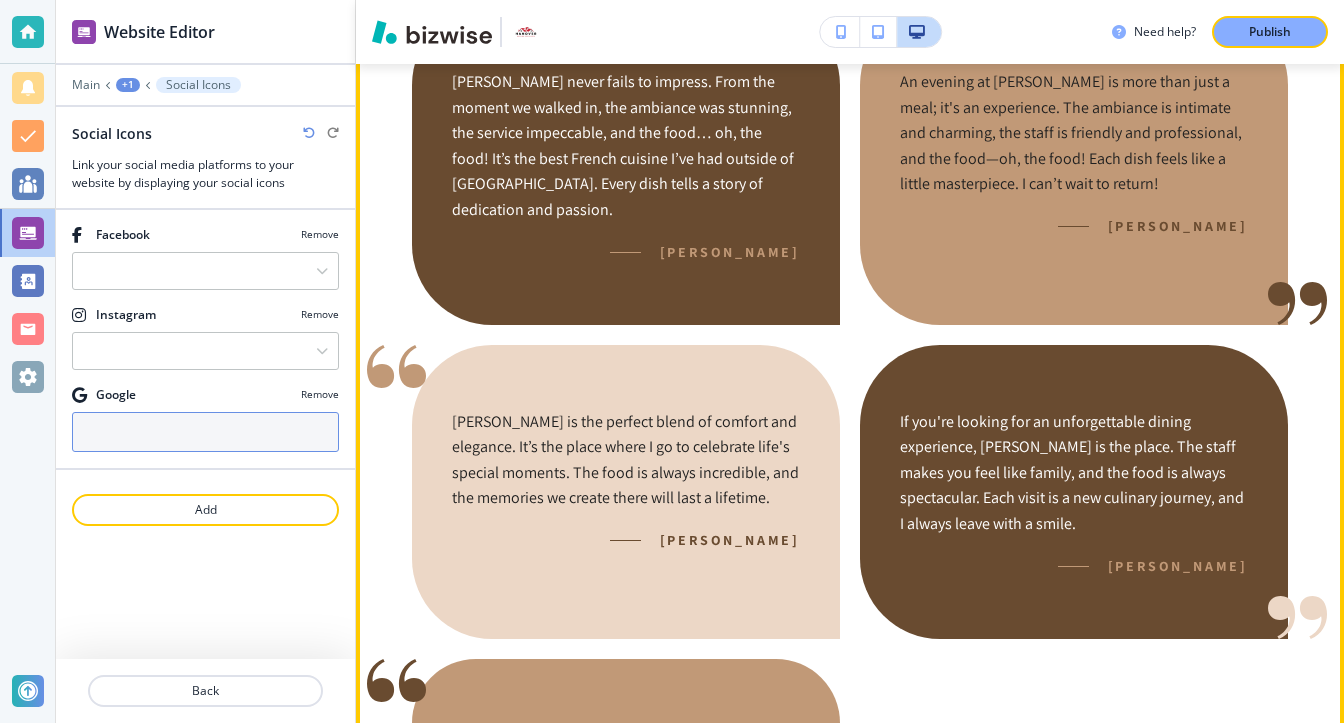 scroll, scrollTop: 5684, scrollLeft: 0, axis: vertical 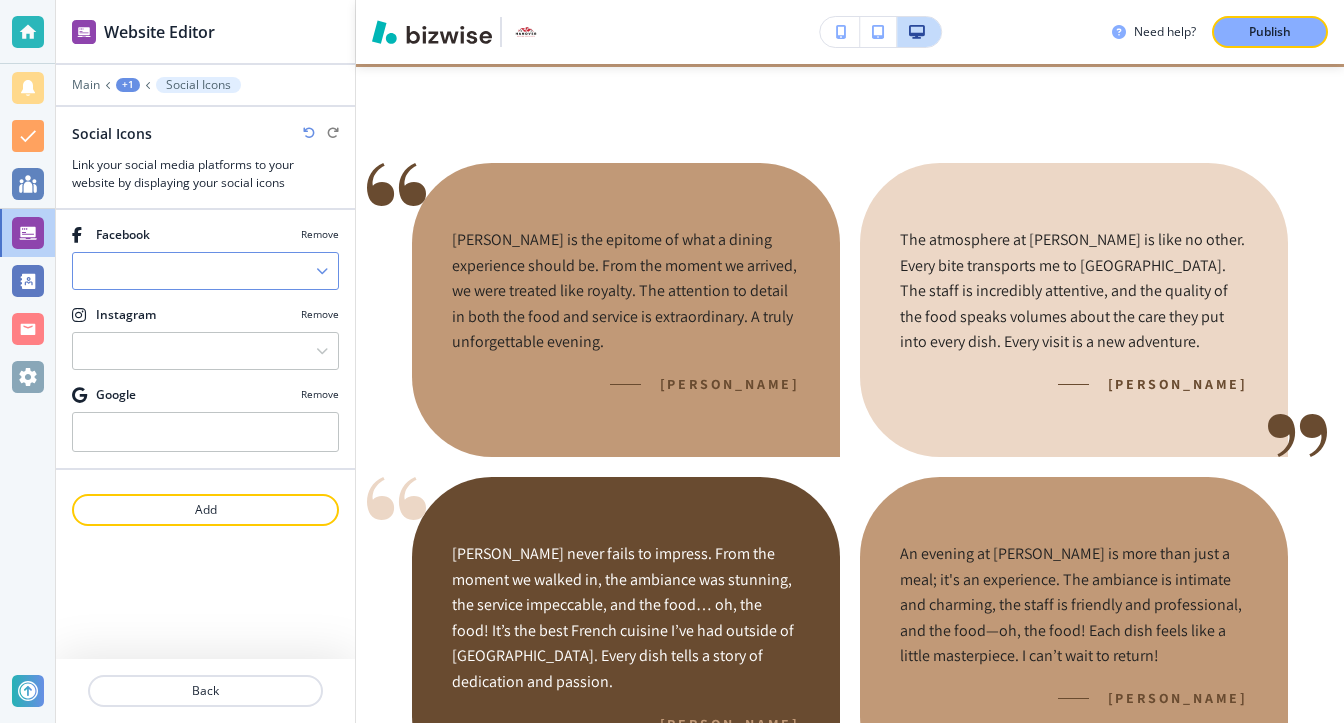 click at bounding box center [194, 271] 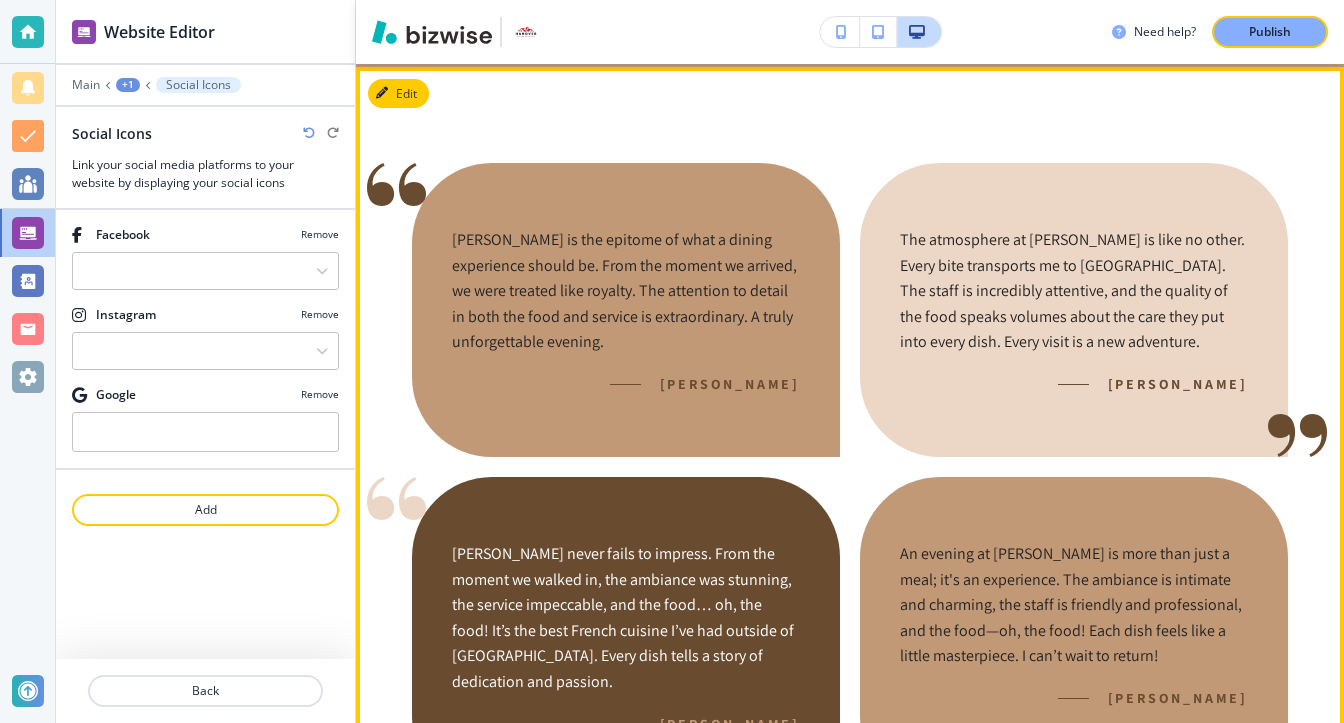 type 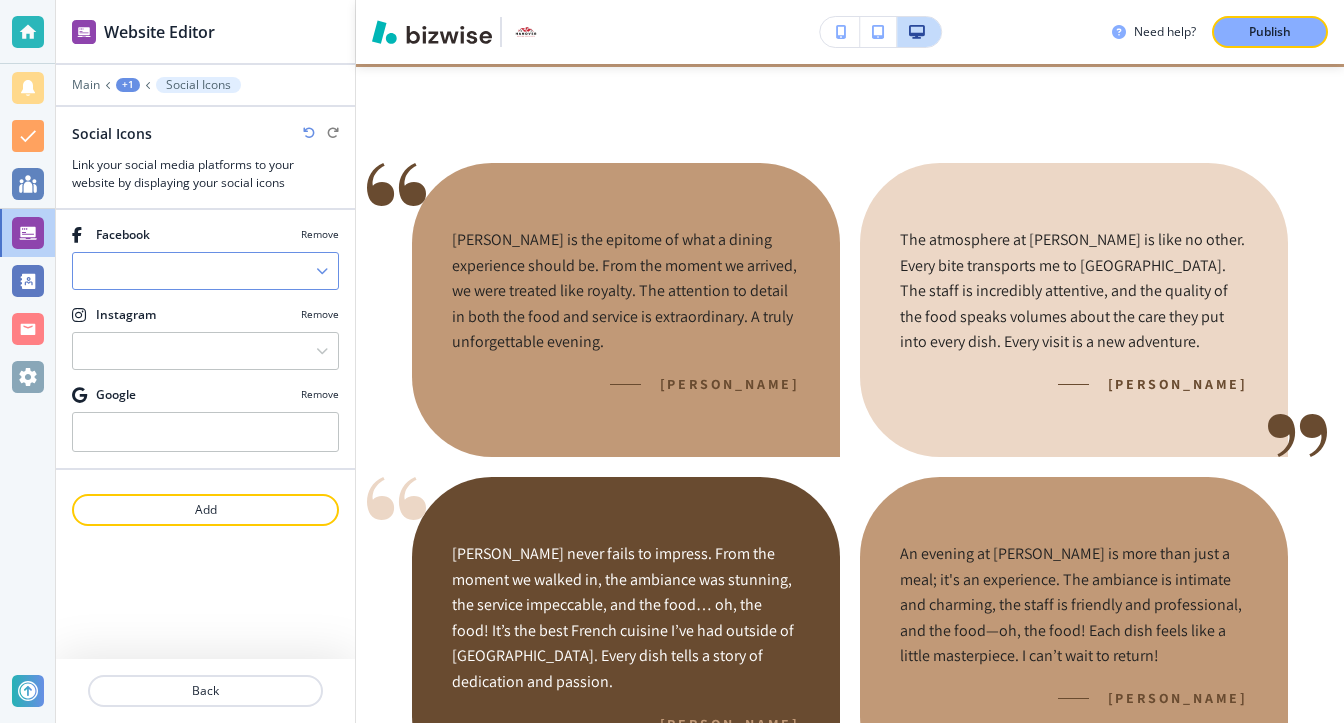 click at bounding box center [194, 271] 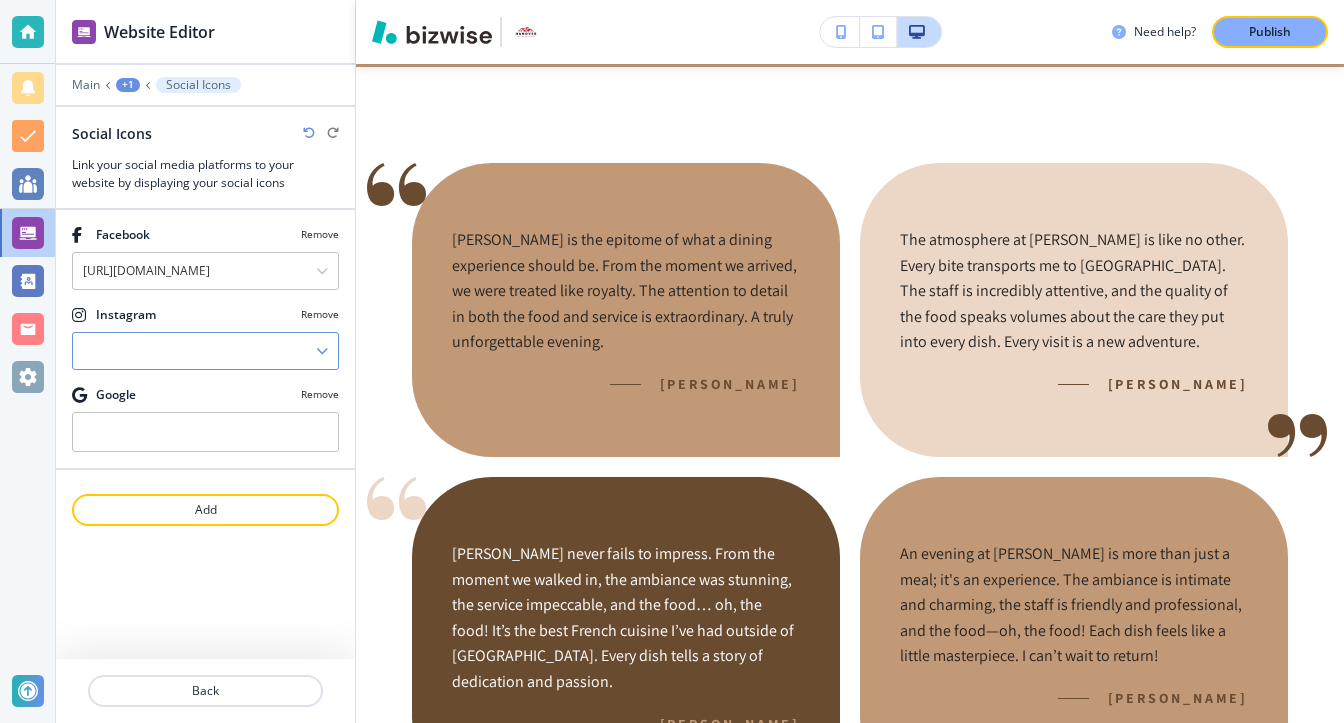 click at bounding box center (194, 351) 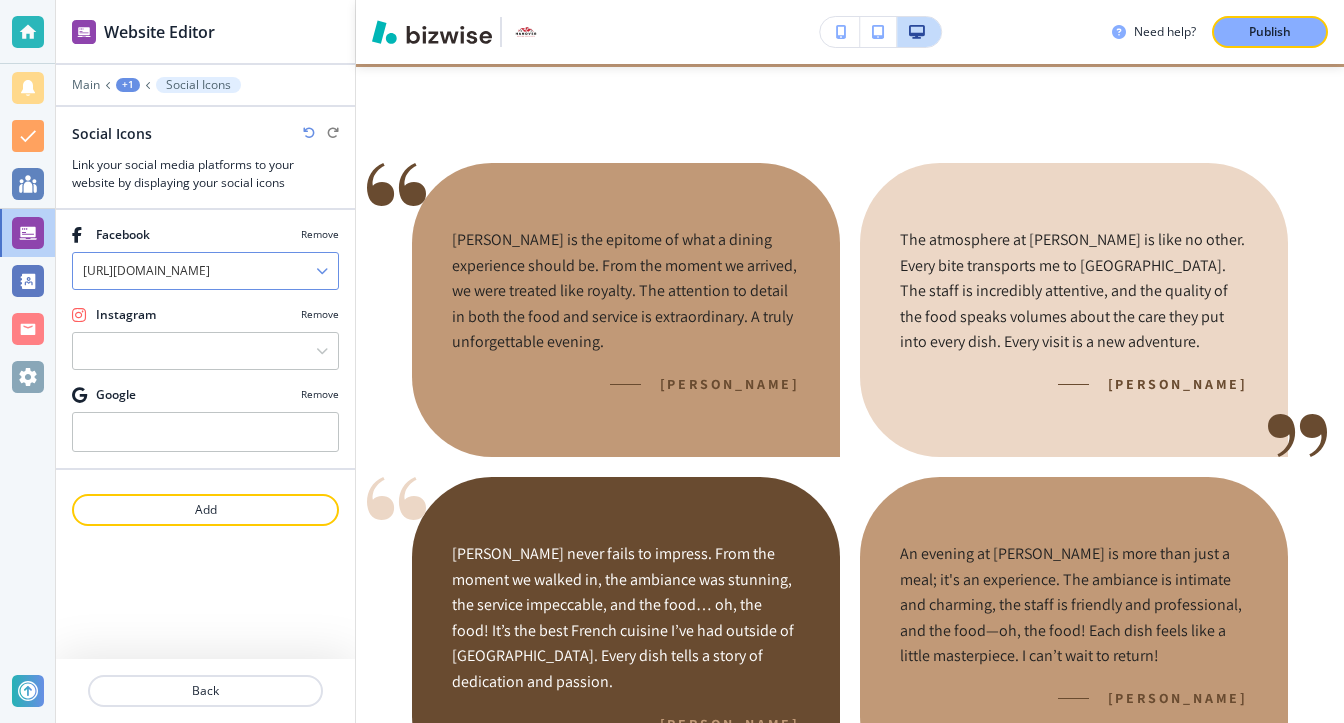 click on "https://www.facebook.com/" at bounding box center [194, 271] 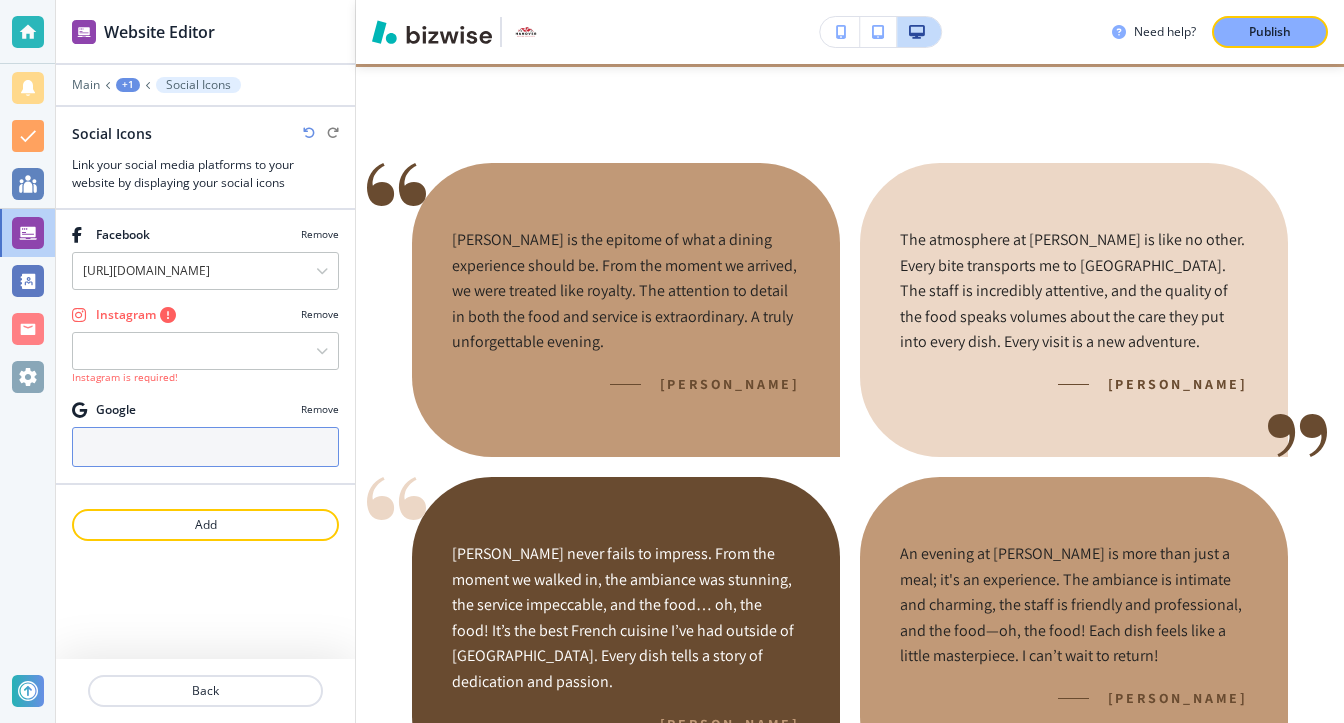 type on "https://www.facebook.com" 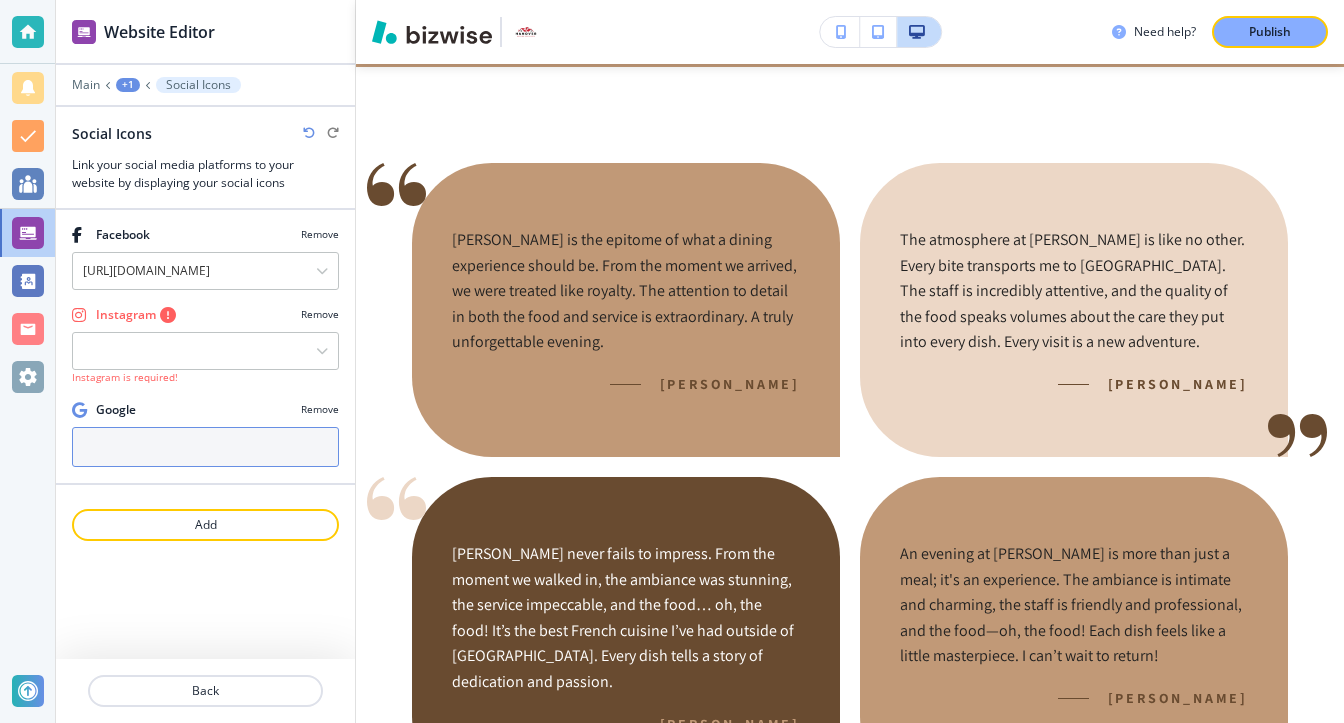 click at bounding box center [205, 447] 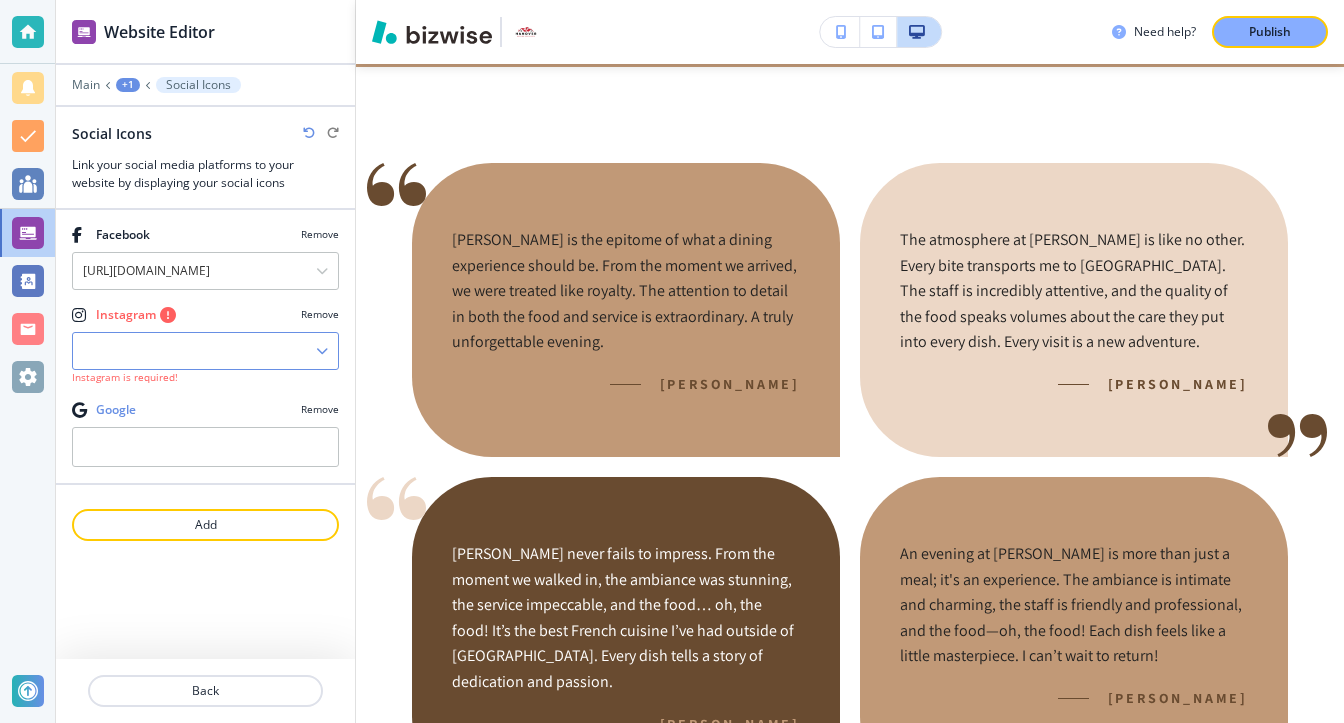 click at bounding box center [194, 351] 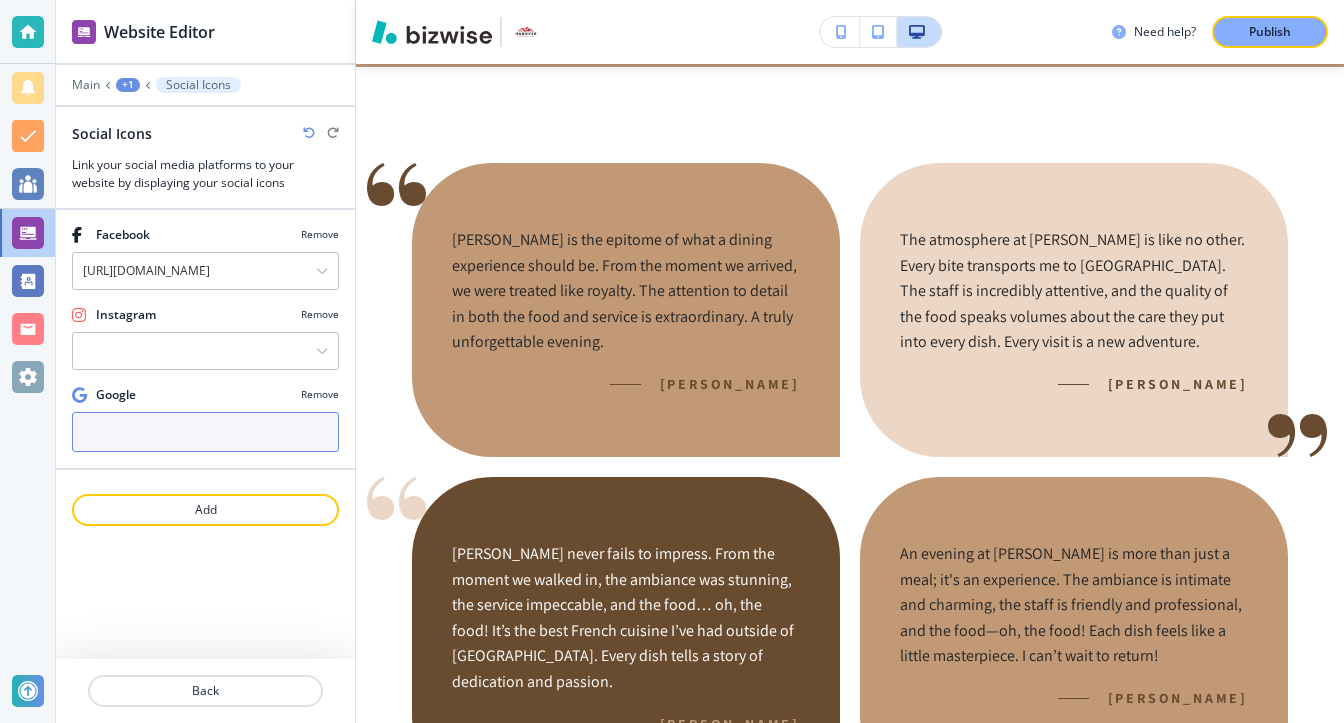 click at bounding box center [205, 432] 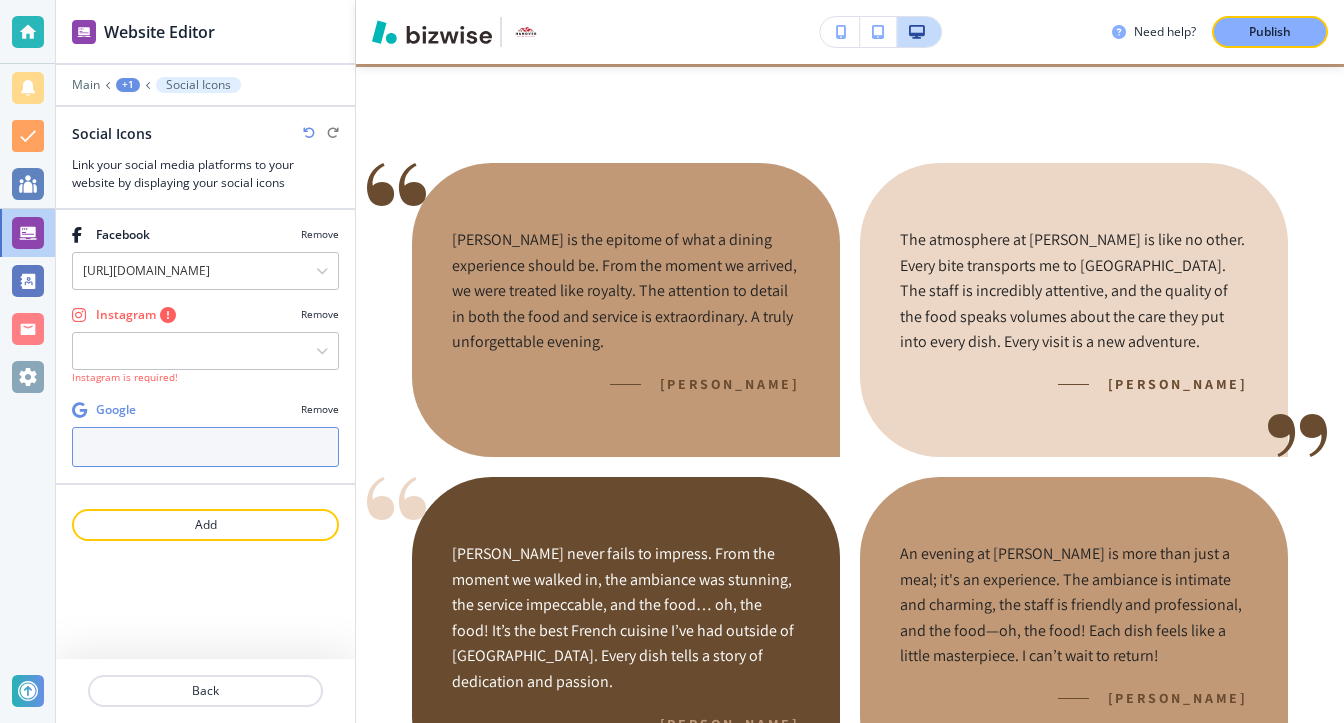 paste on "https://mail.google.com/mail/u/0/?tab=rm&ogbl#inbox" 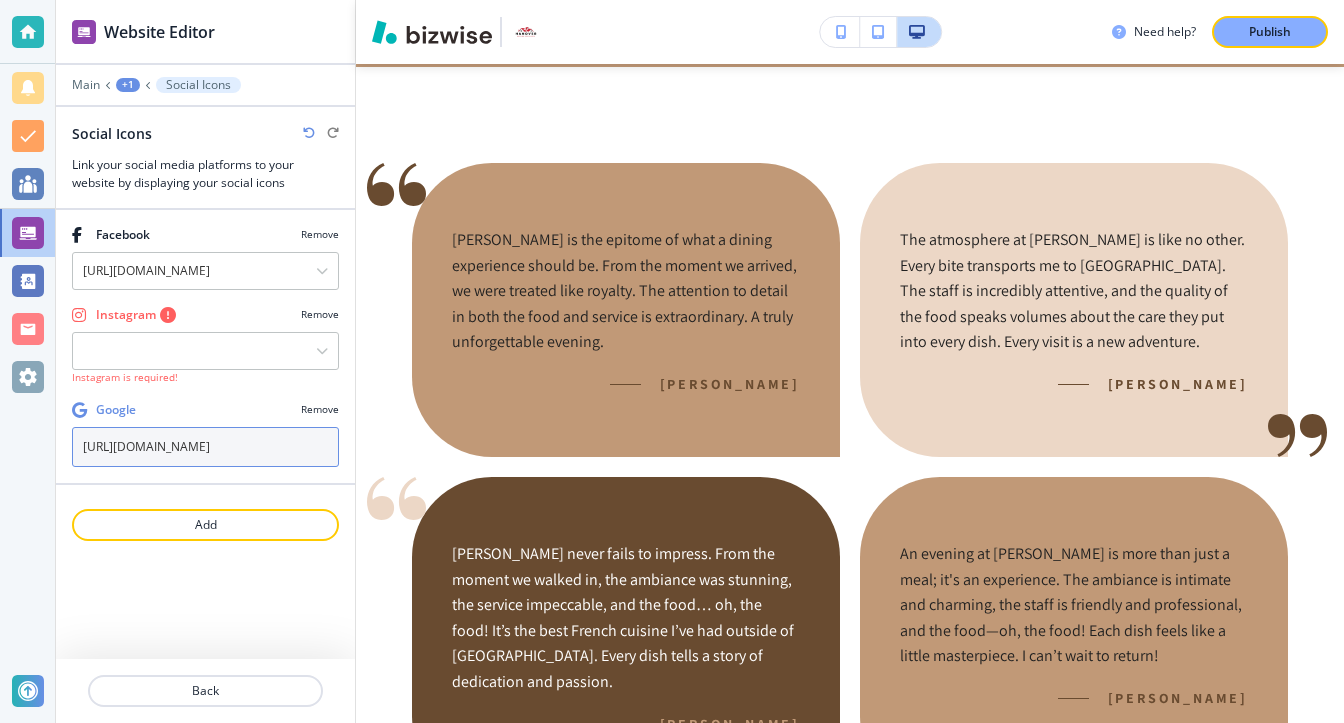 scroll, scrollTop: 0, scrollLeft: 60, axis: horizontal 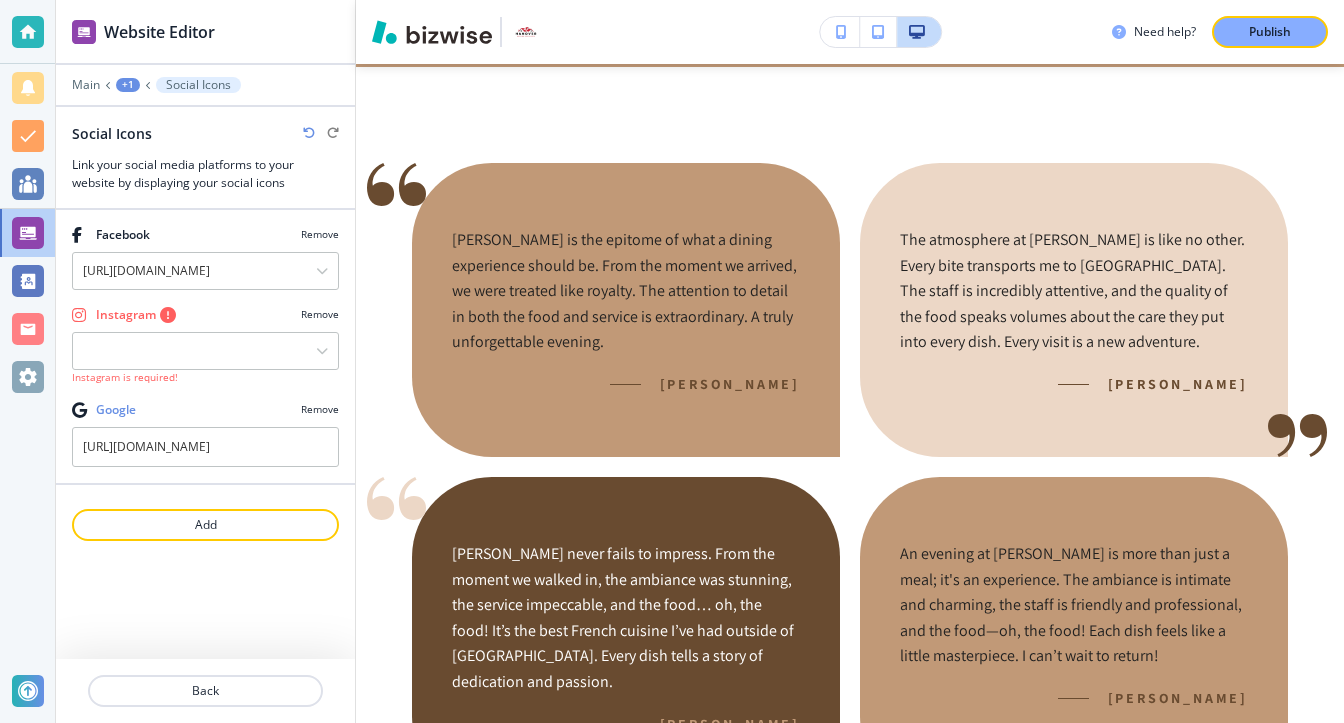 click on "Website Editor Main +1 Social Icons Social Icons Link your social media platforms to your website by displaying your social icons Facebook Remove https://www.facebook.com Manage Social Media Accounts Instagram Remove Manage Social Media Accounts Instagram is required! Google Remove https://mail.google.com/mail/u/0/?tab=rm&ogbl#inbox Add Back" at bounding box center (205, 361) 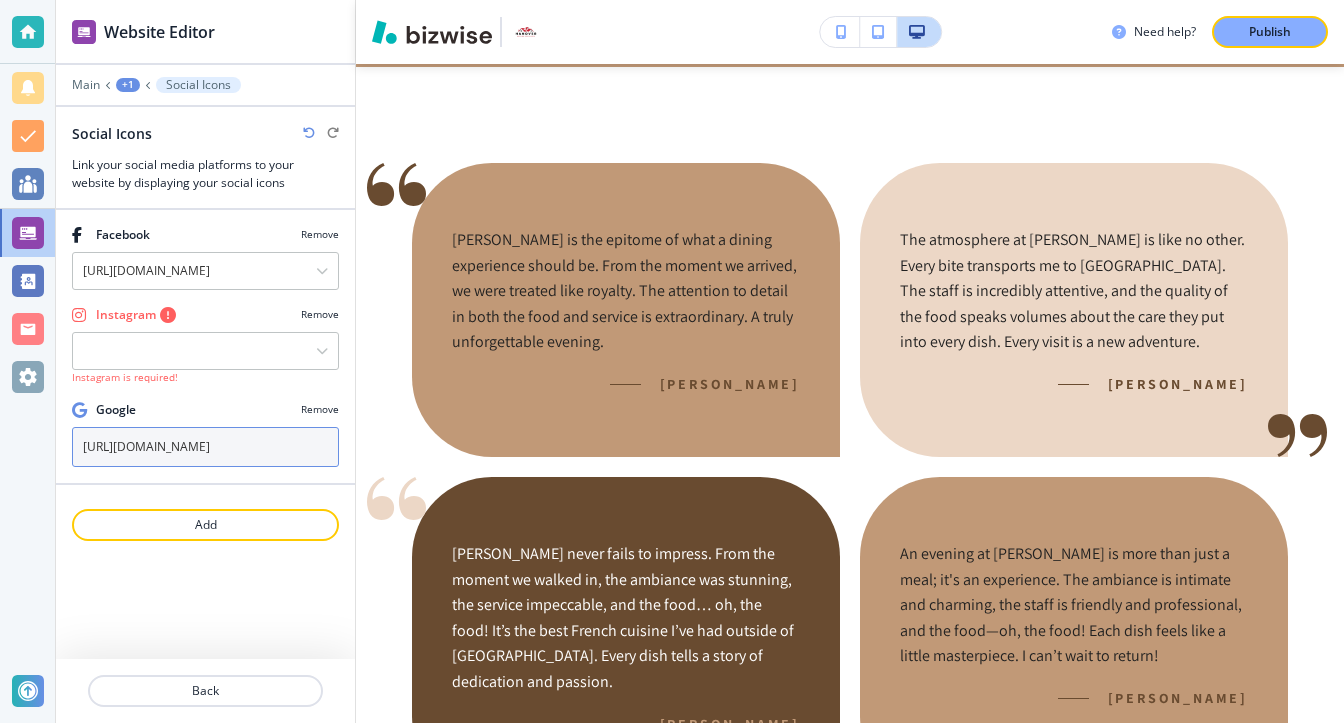 click on "https://mail.google.com/mail/u/0/?tab=rm&ogbl#inbox" at bounding box center (205, 447) 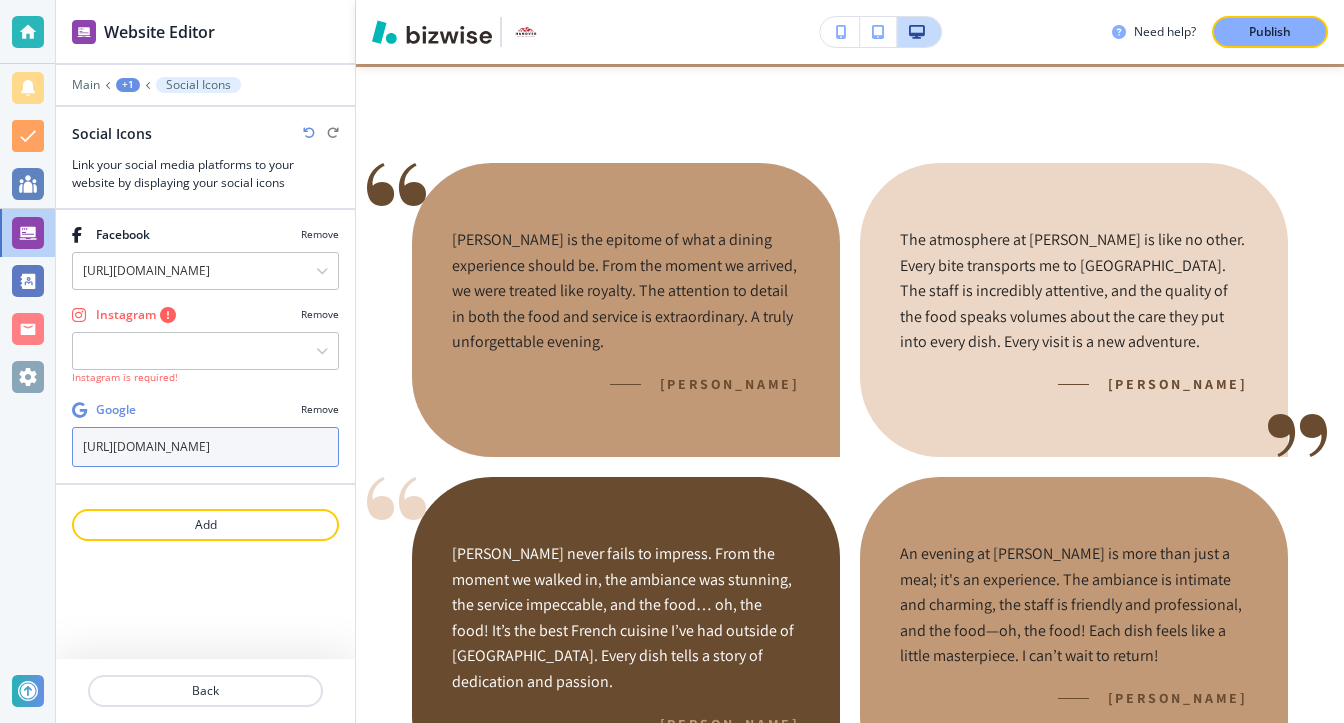 scroll, scrollTop: 0, scrollLeft: 60, axis: horizontal 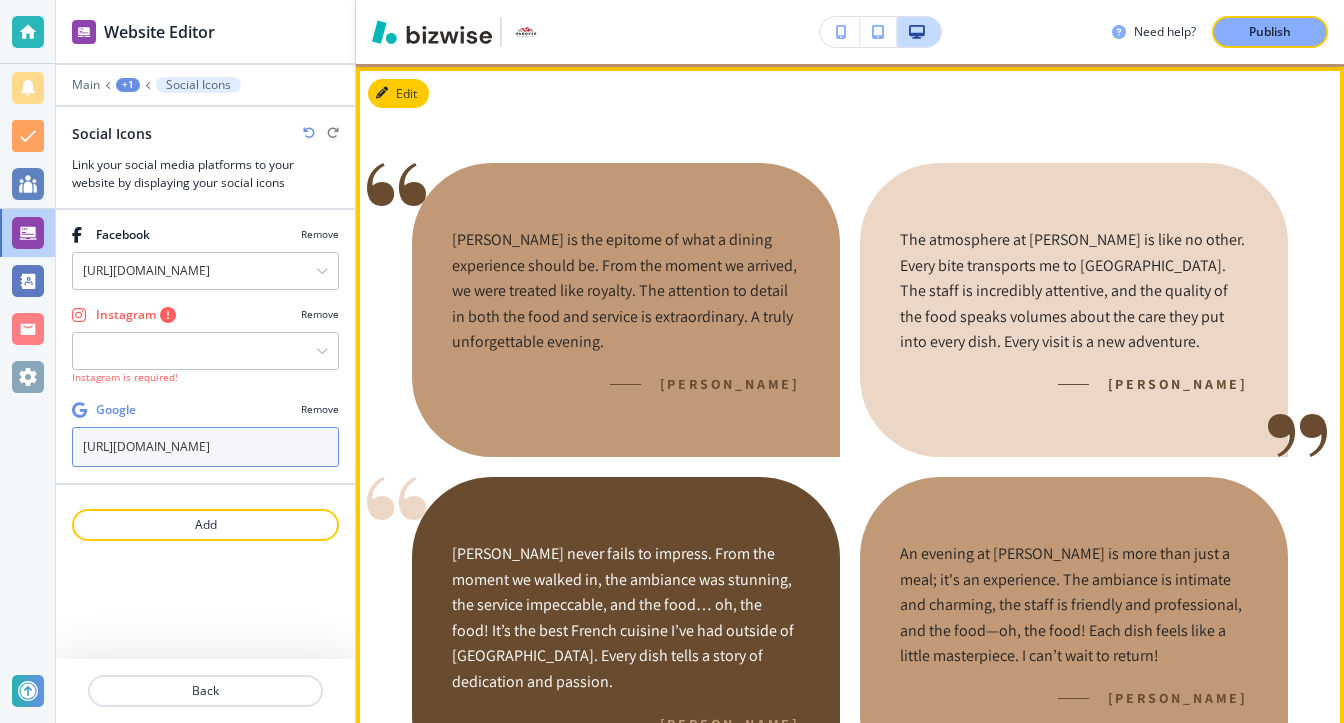 drag, startPoint x: 216, startPoint y: 444, endPoint x: 675, endPoint y: 442, distance: 459.00436 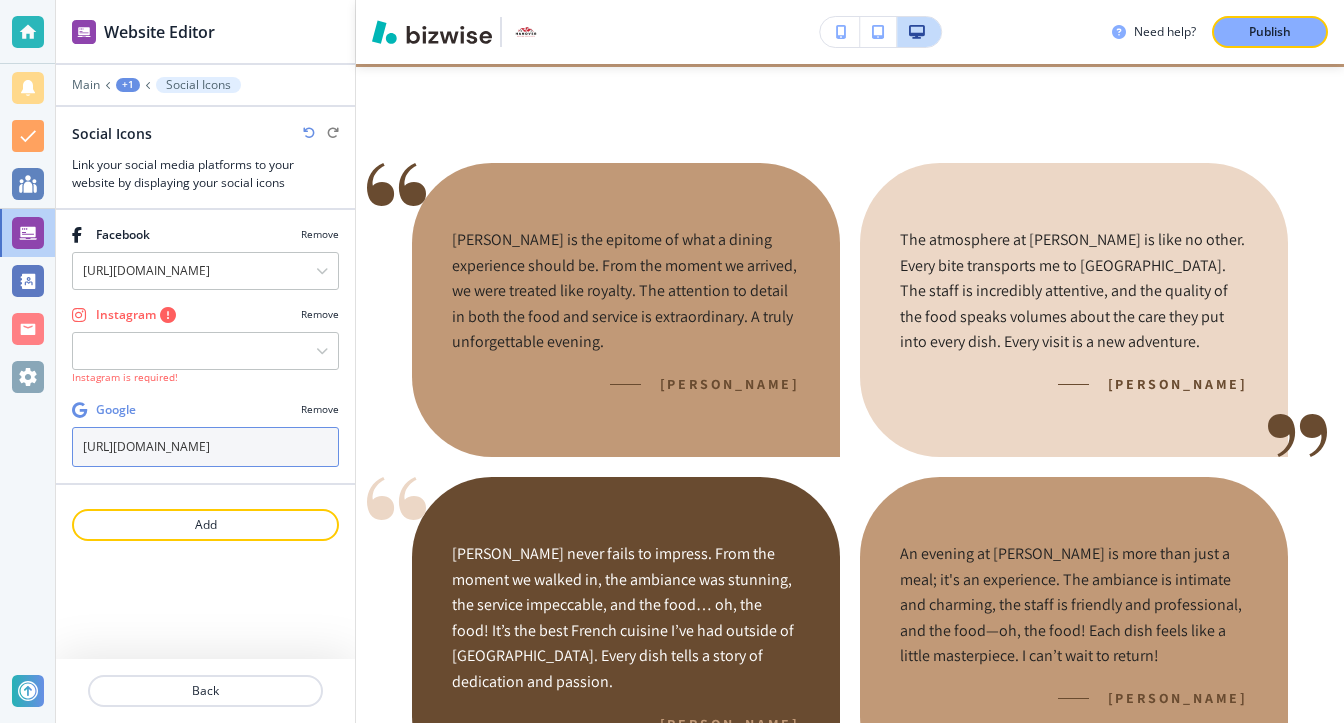 type on "https://mail.google.com" 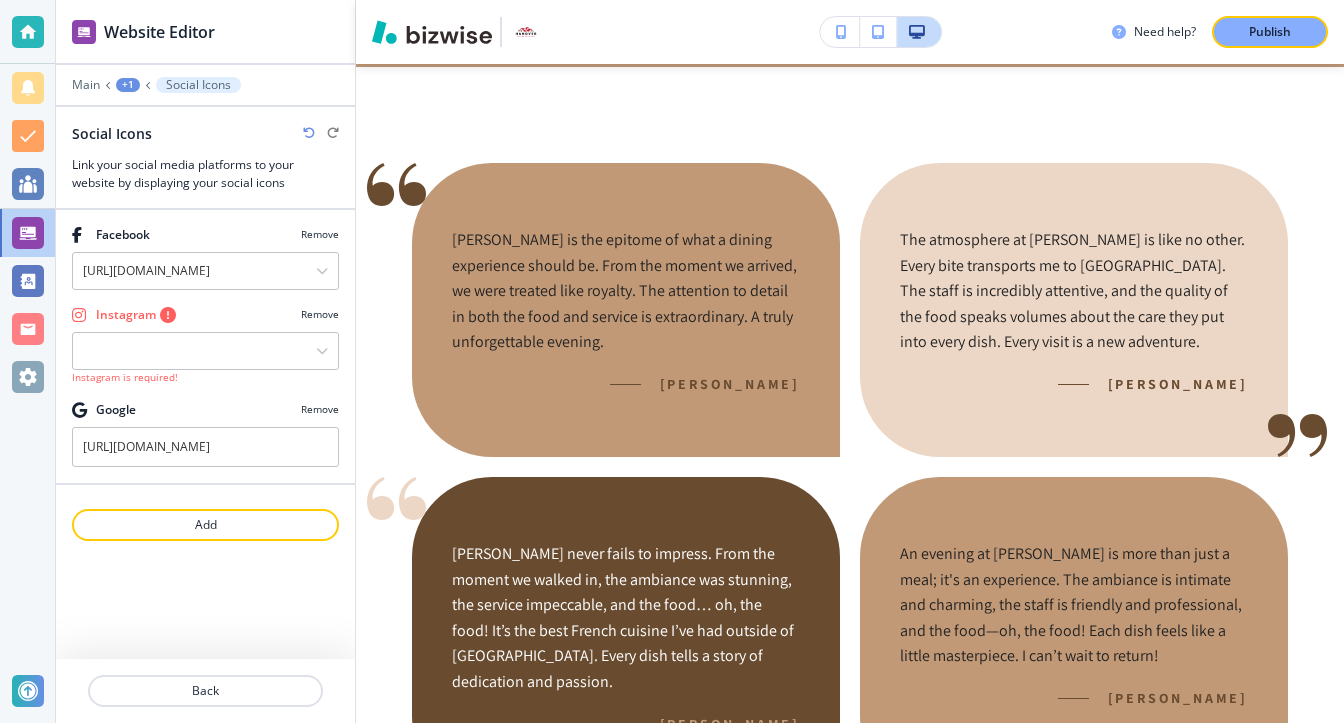 click on "Website Editor Main +1 Social Icons Social Icons Link your social media platforms to your website by displaying your social icons Facebook Remove https://www.facebook.com Manage Social Media Accounts Instagram Remove Manage Social Media Accounts Instagram is required! Google Remove https://mail.google.com Add Back" at bounding box center [205, 361] 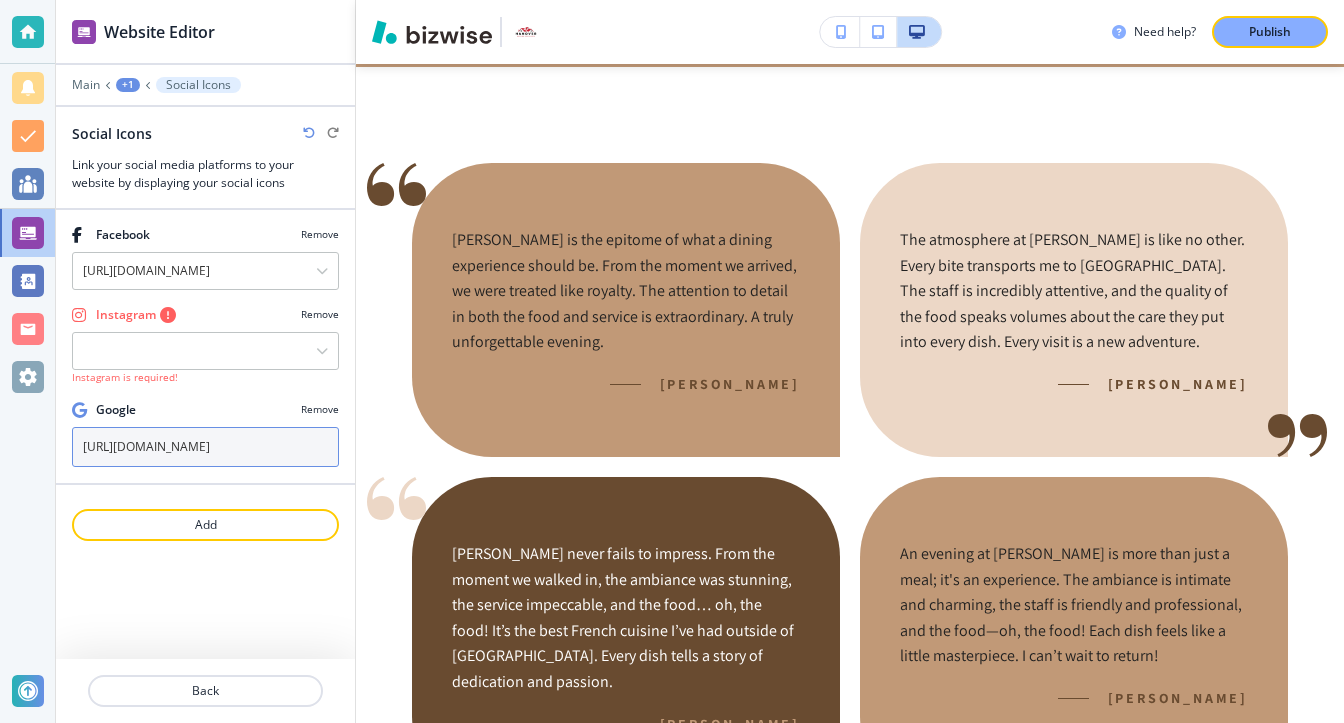 click on "https://mail.google.com" at bounding box center [205, 447] 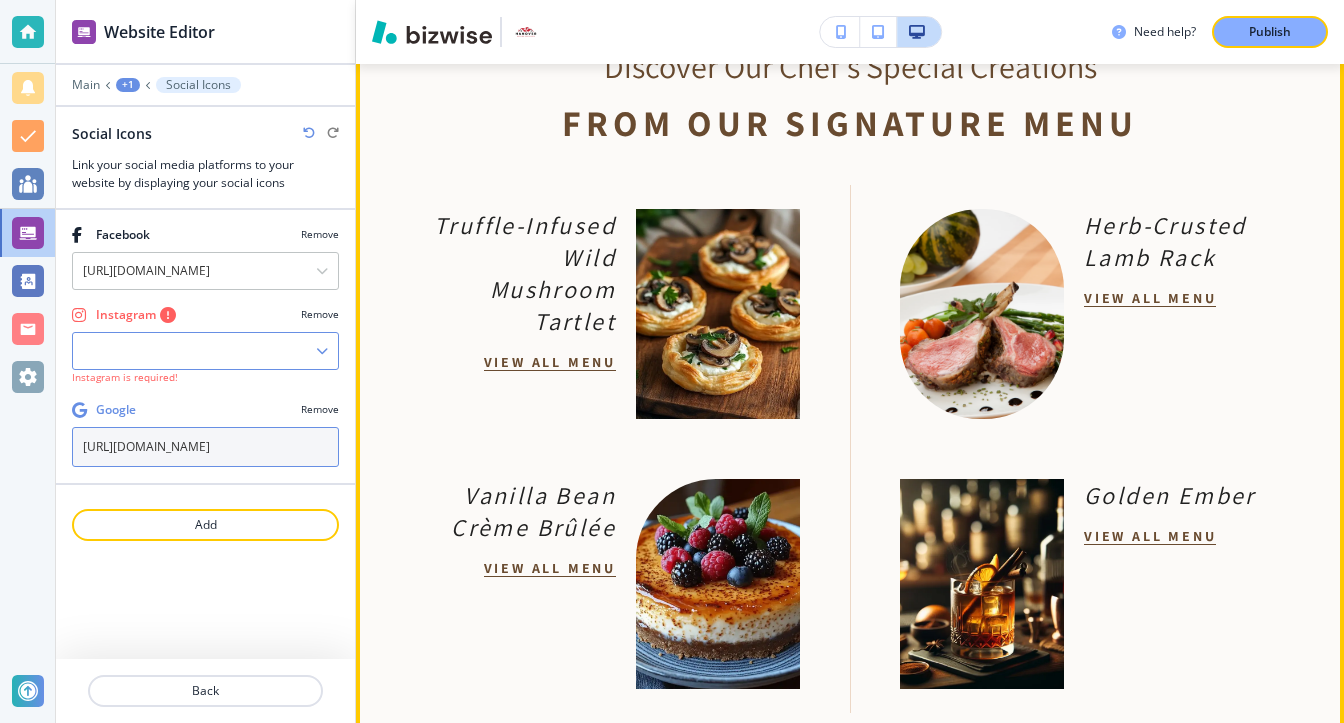 scroll, scrollTop: 2884, scrollLeft: 0, axis: vertical 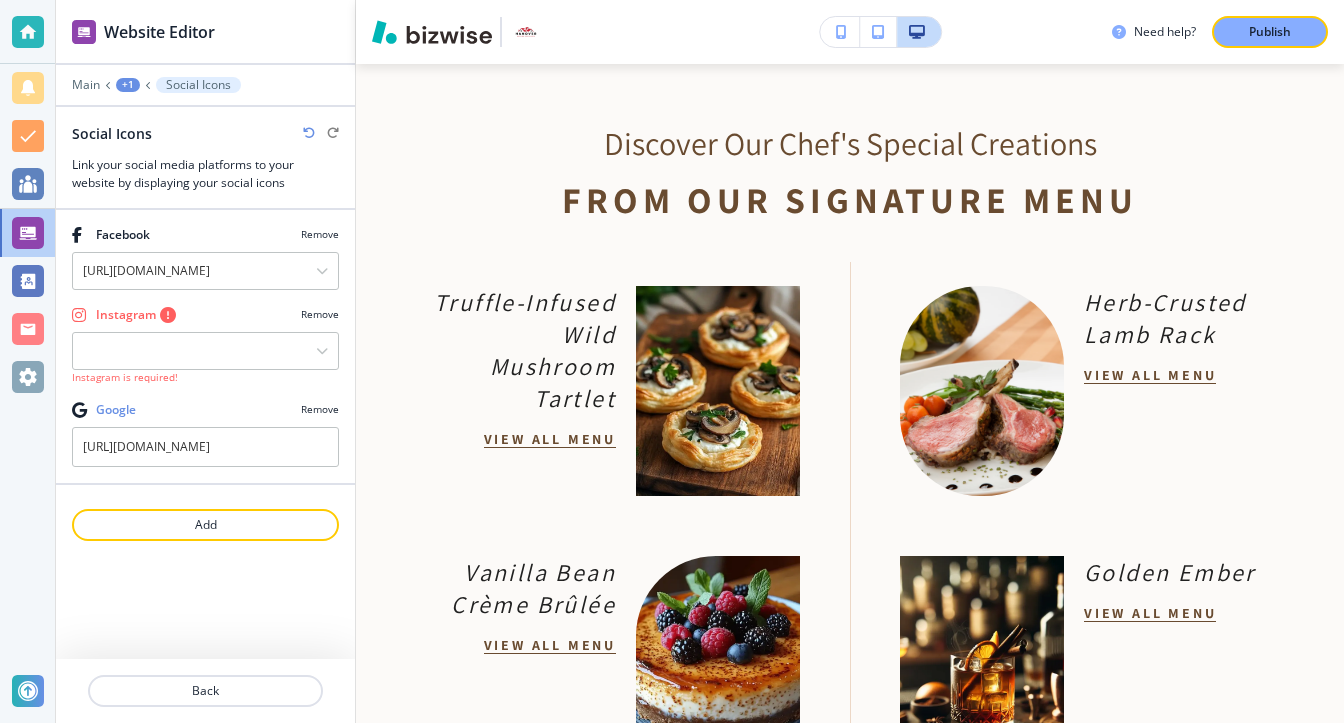 click on "+1" at bounding box center (128, 85) 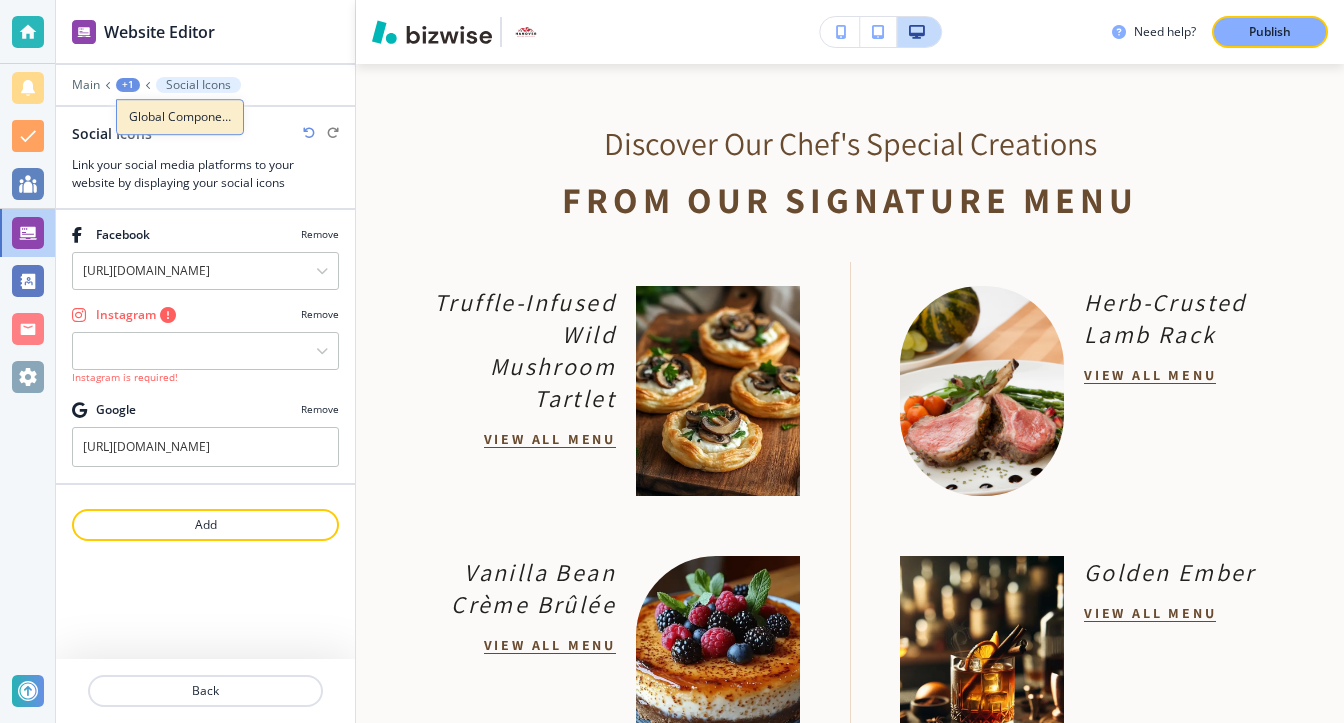 click on "Global Components" at bounding box center (180, 117) 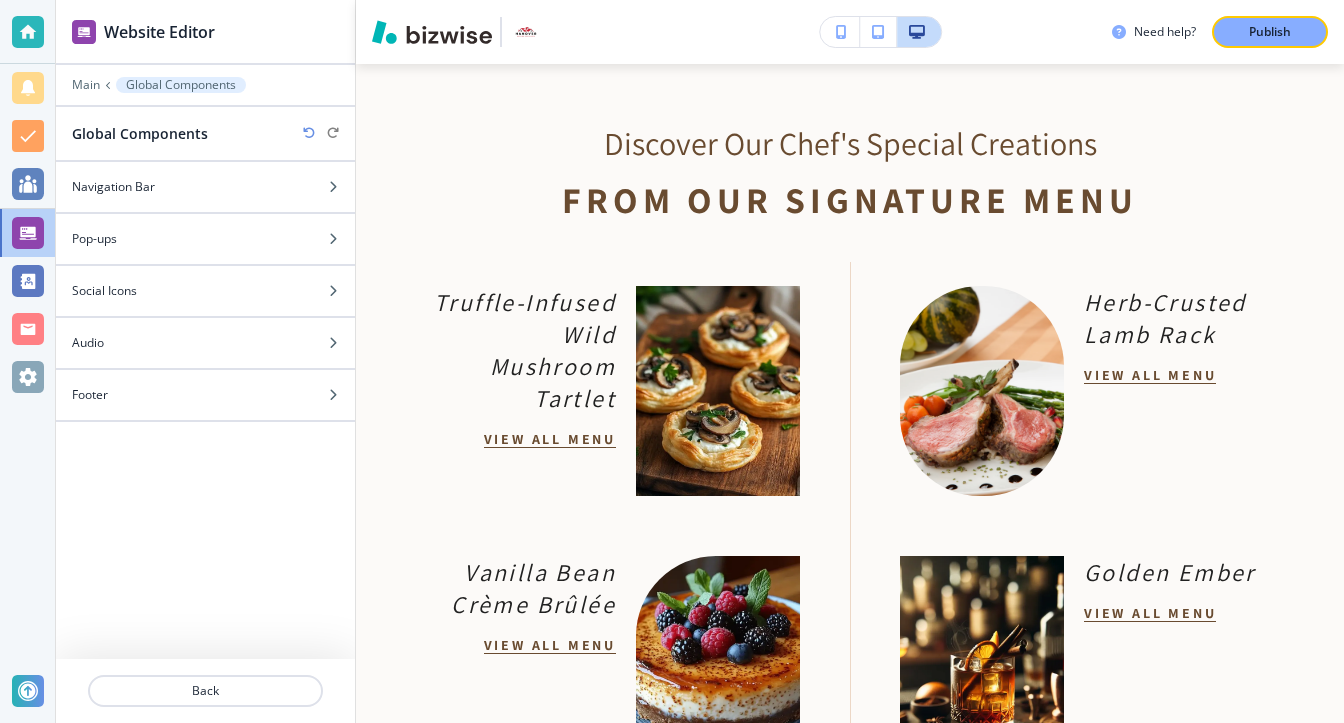 click on "Main Global Components" at bounding box center [205, 85] 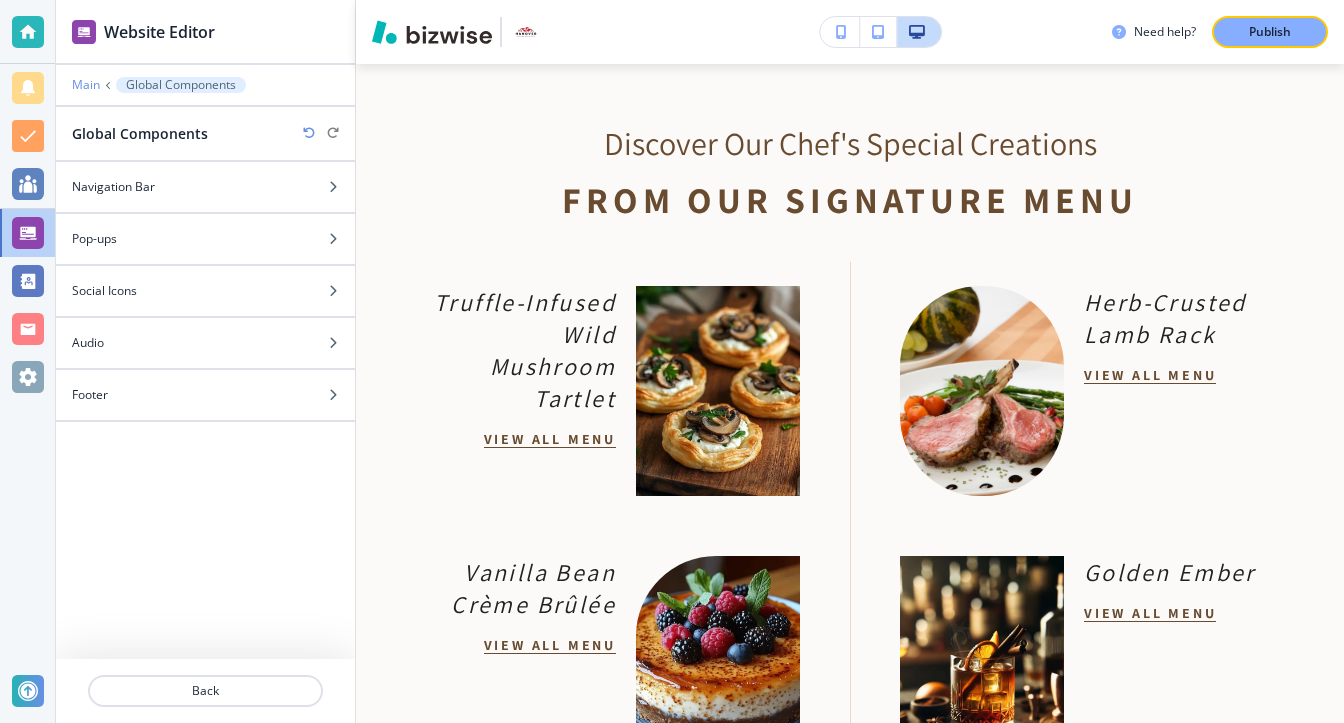 click on "Main" at bounding box center (86, 85) 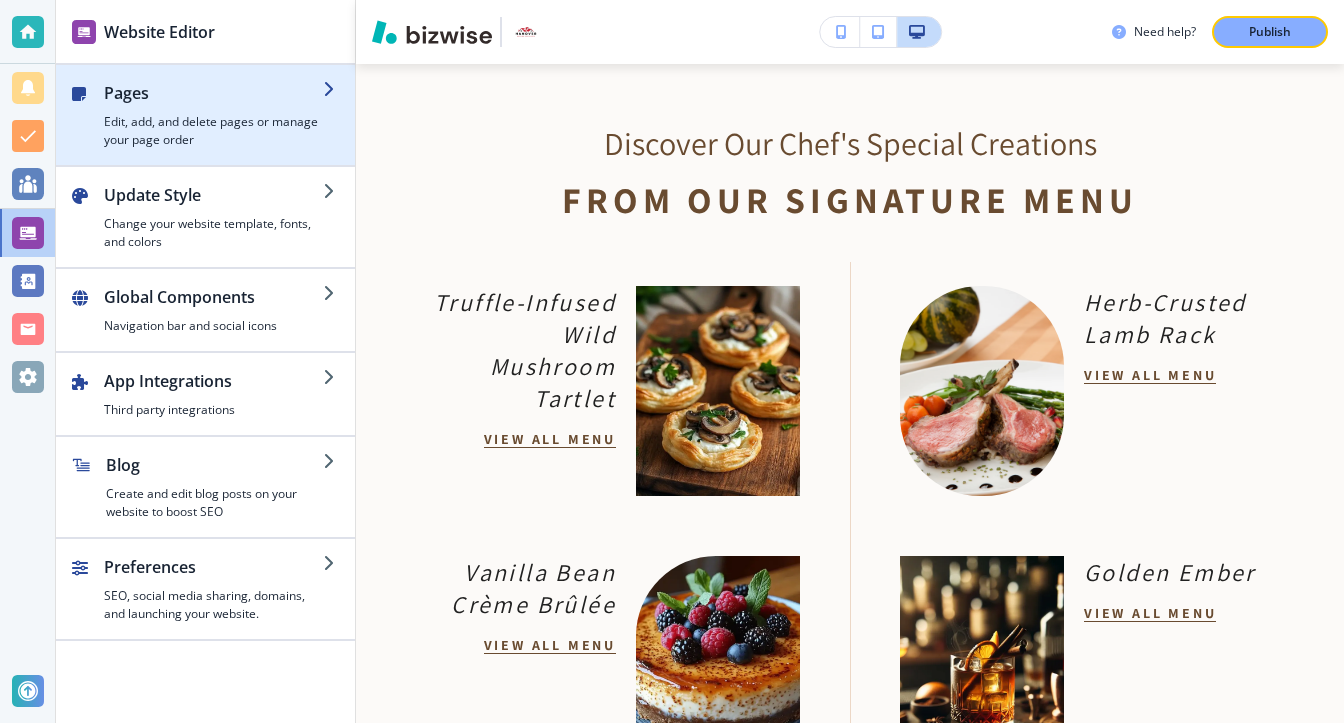 click on "Edit, add, and delete pages or manage your page order" at bounding box center [213, 131] 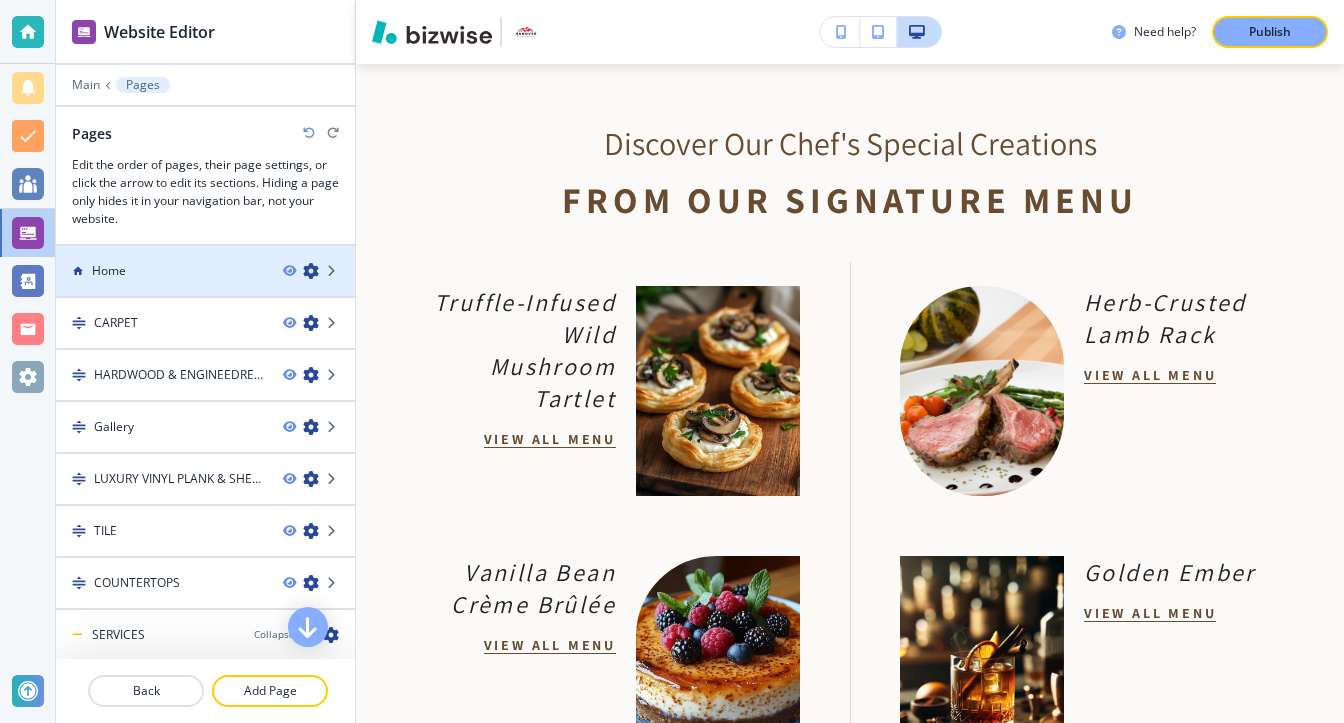click at bounding box center (205, 288) 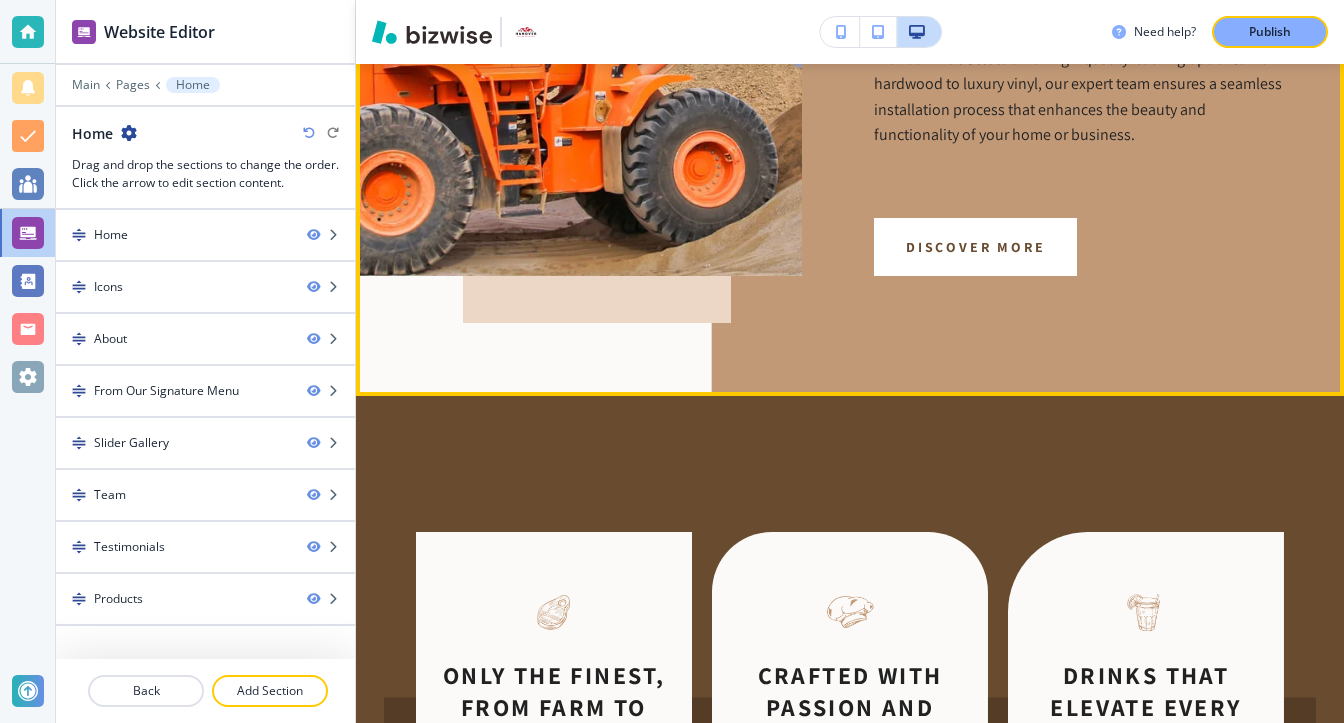 scroll, scrollTop: 1000, scrollLeft: 0, axis: vertical 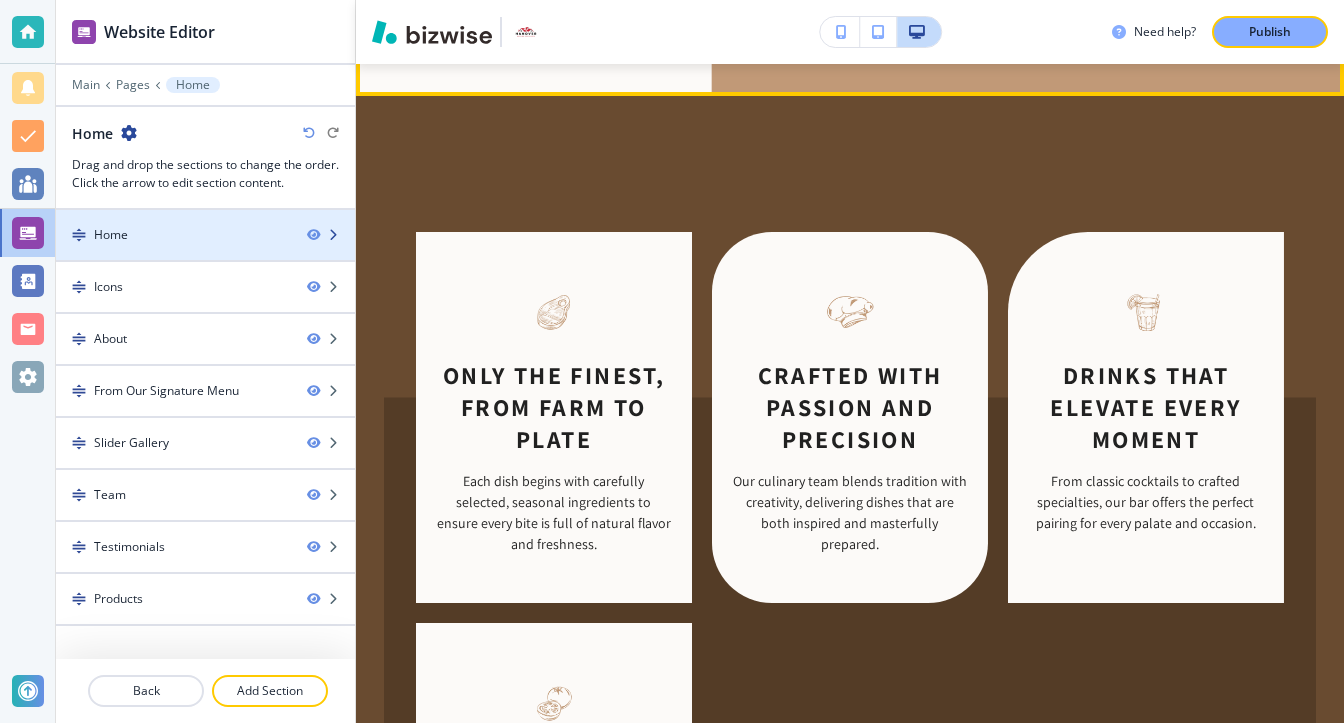 click at bounding box center (205, 252) 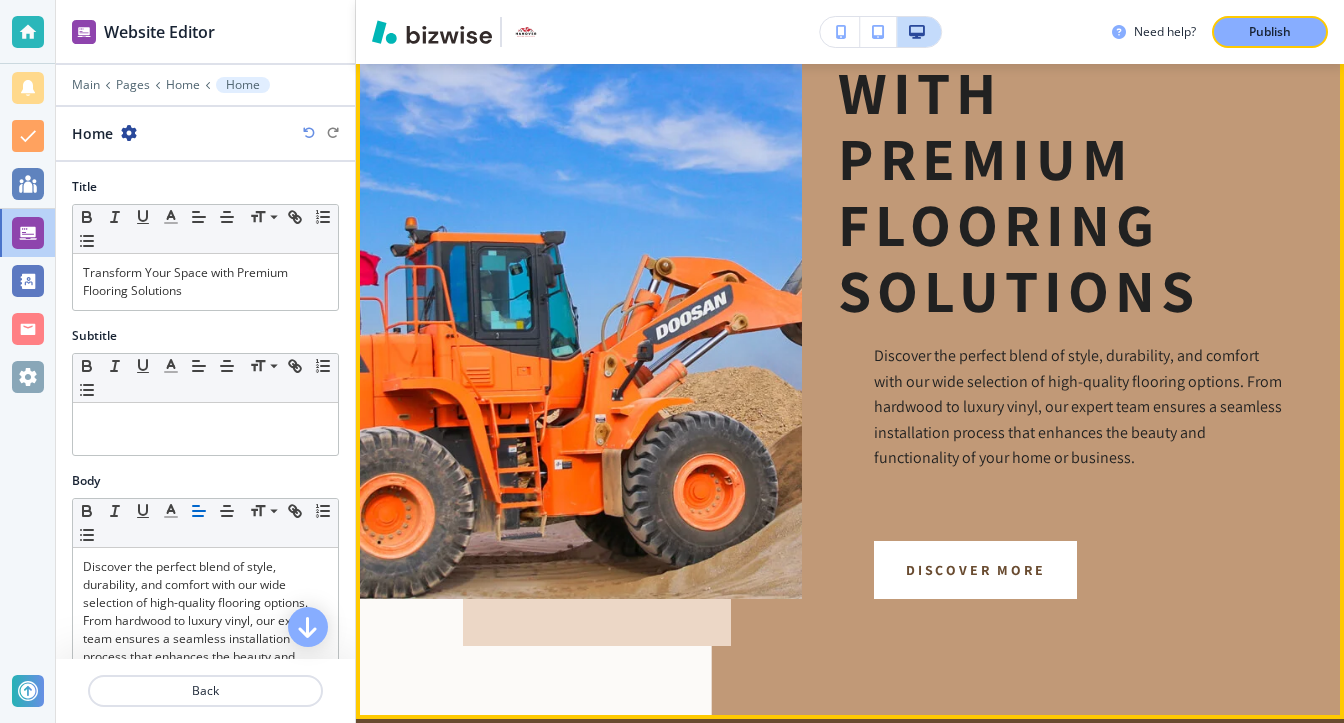 scroll, scrollTop: 420, scrollLeft: 0, axis: vertical 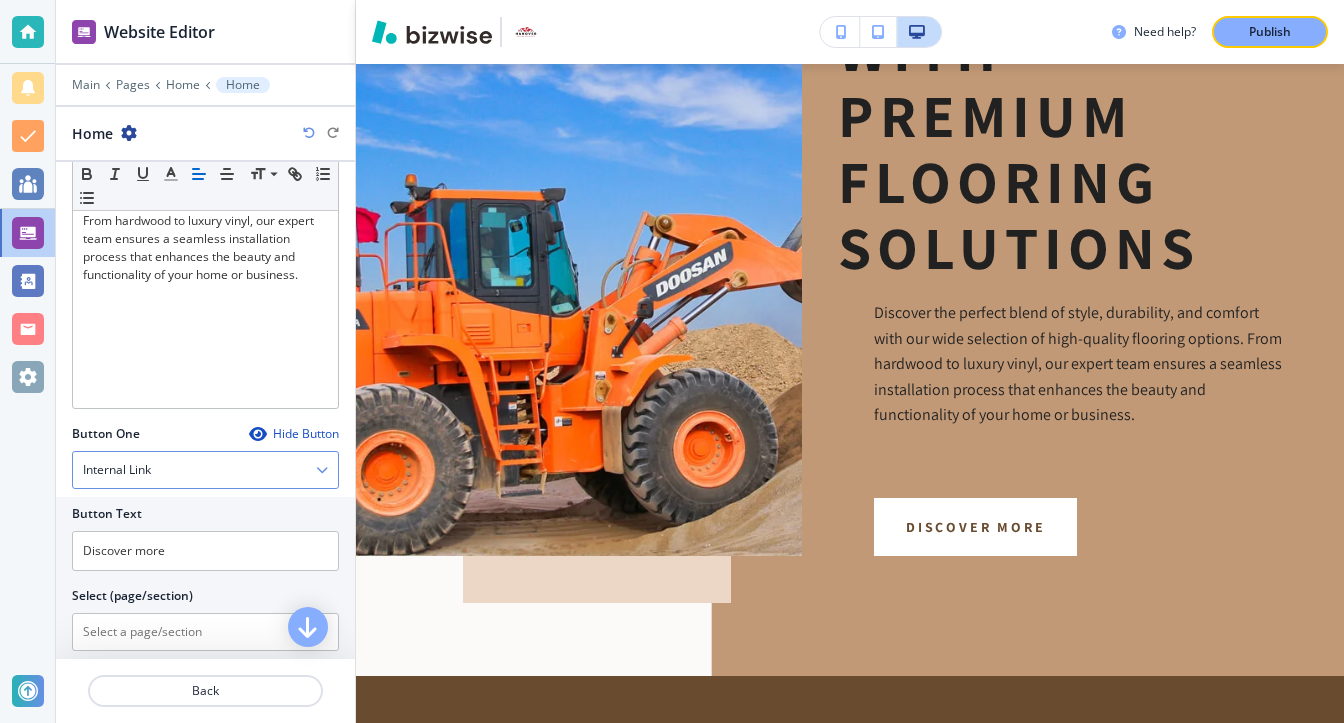 click on "Internal Link" at bounding box center (205, 470) 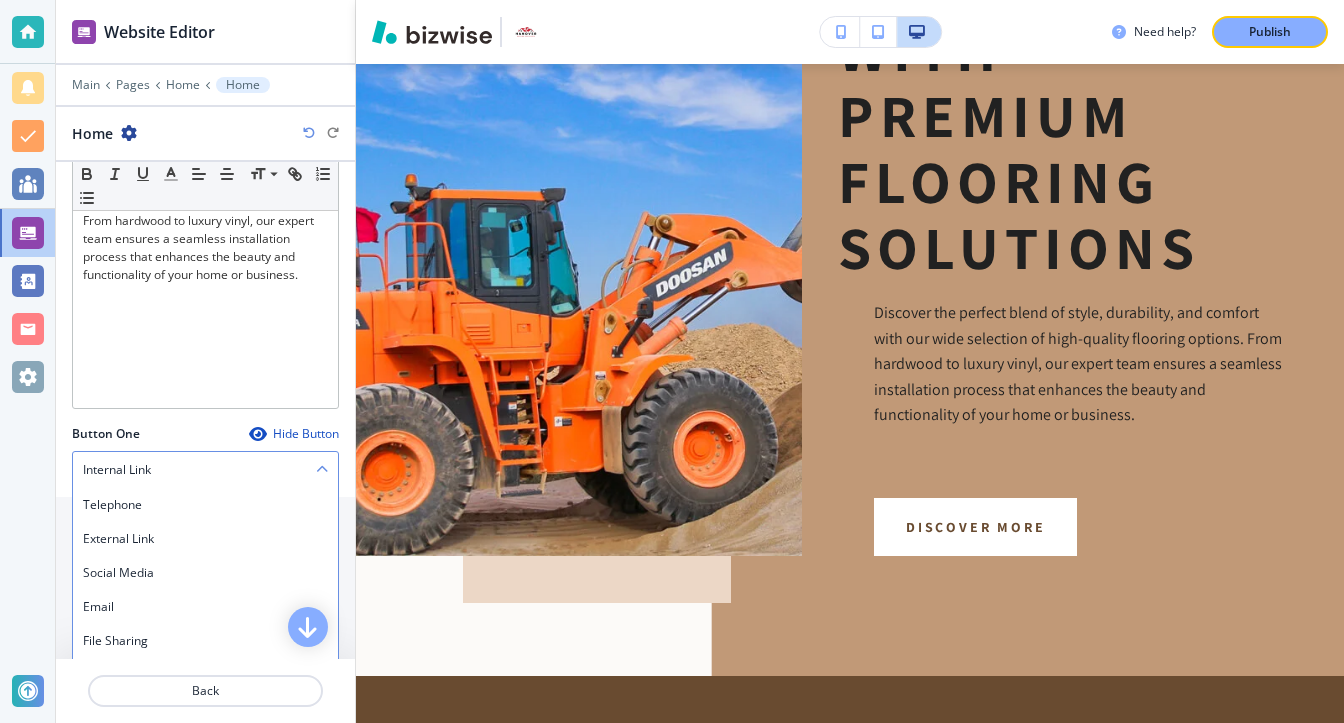 scroll, scrollTop: 429, scrollLeft: 0, axis: vertical 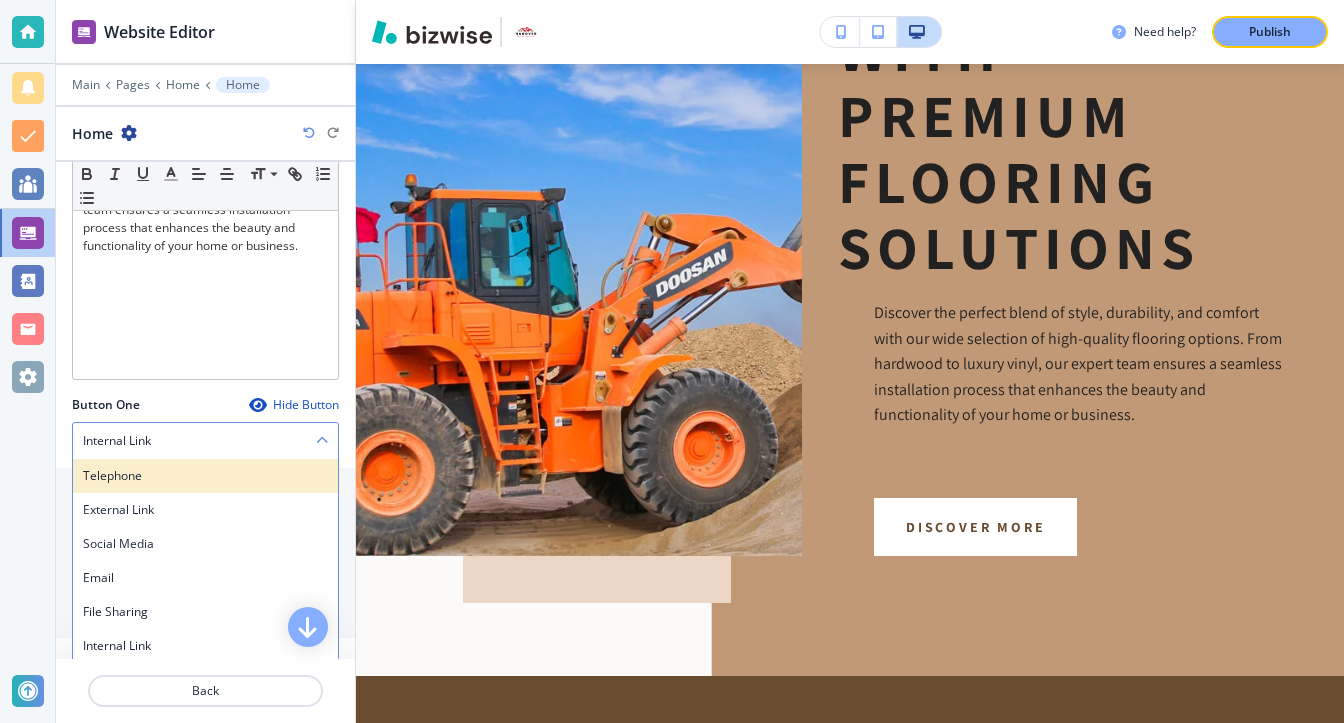 click on "Telephone" at bounding box center [205, 476] 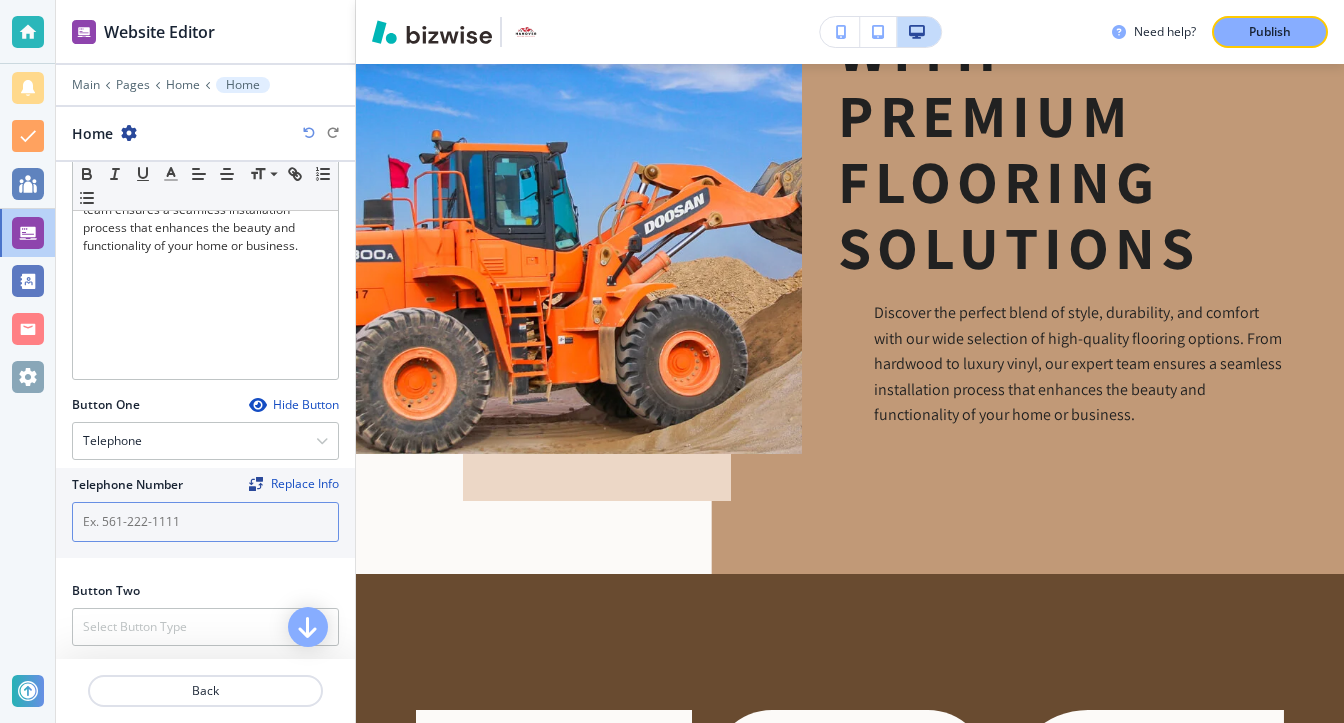 click at bounding box center [205, 522] 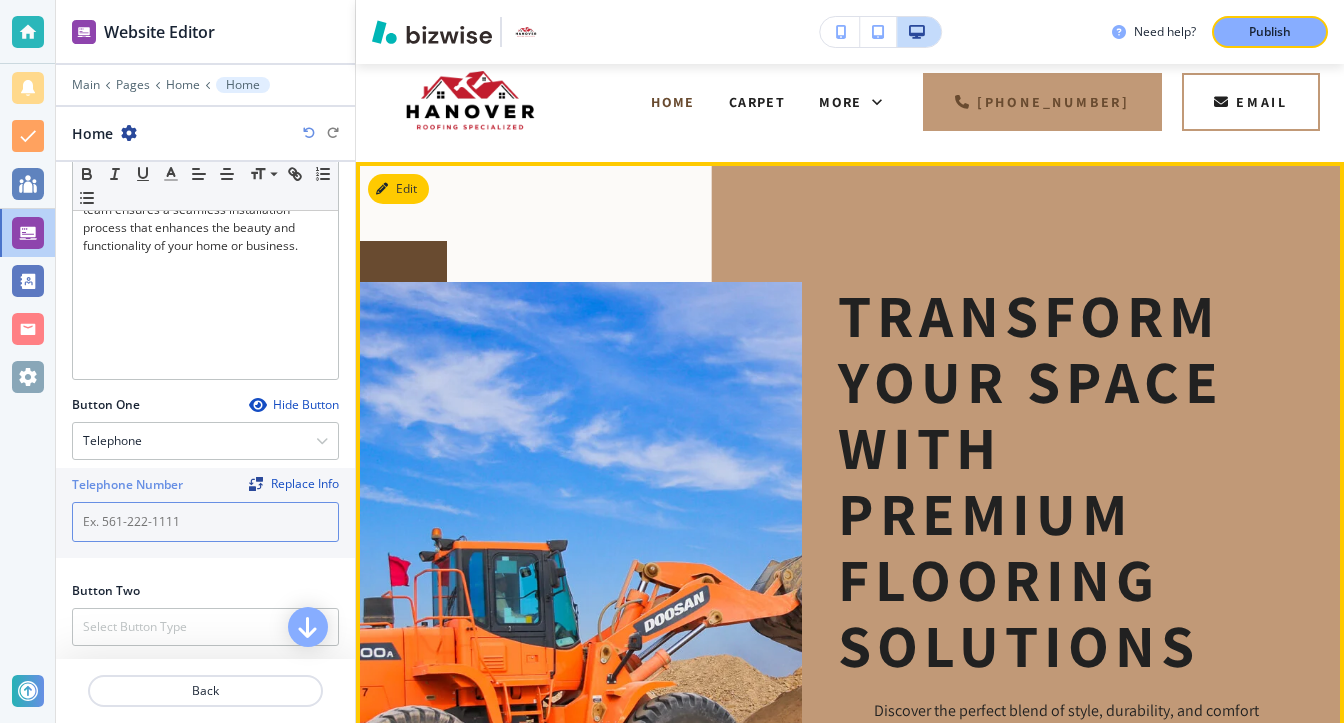 scroll, scrollTop: 20, scrollLeft: 0, axis: vertical 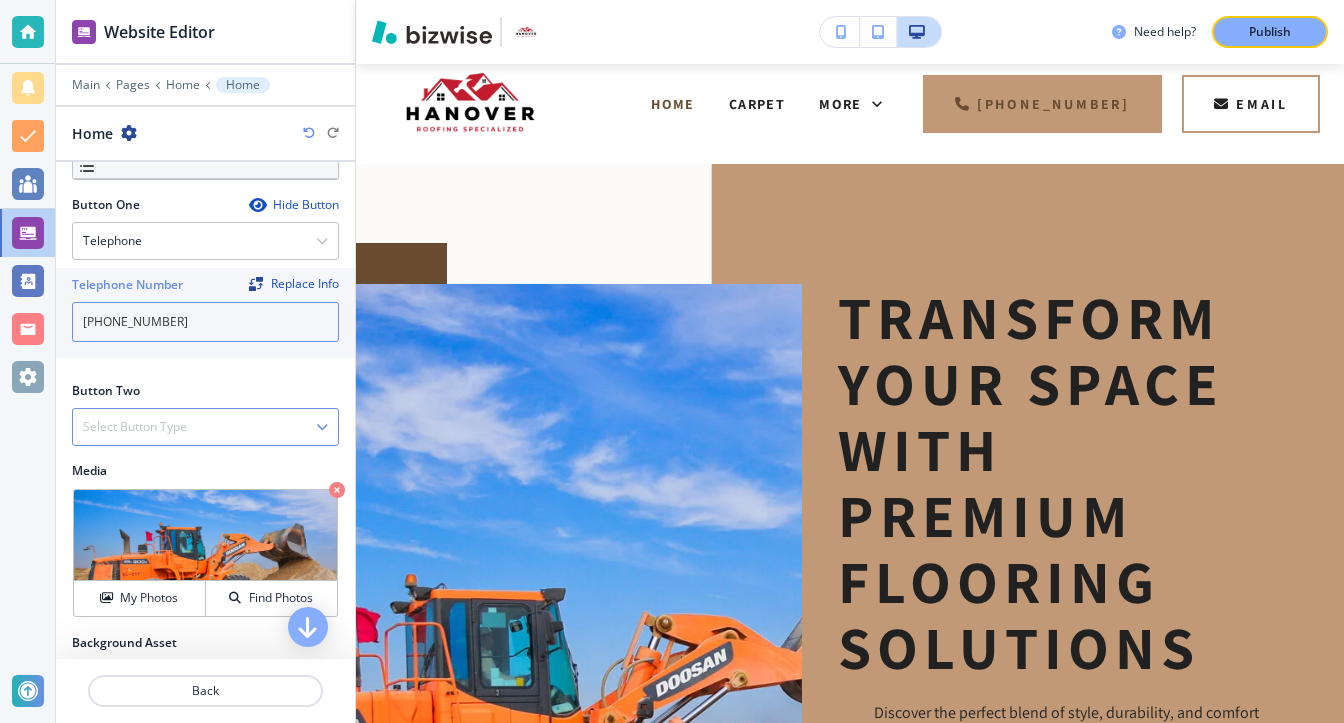 type on "[PHONE_NUMBER]" 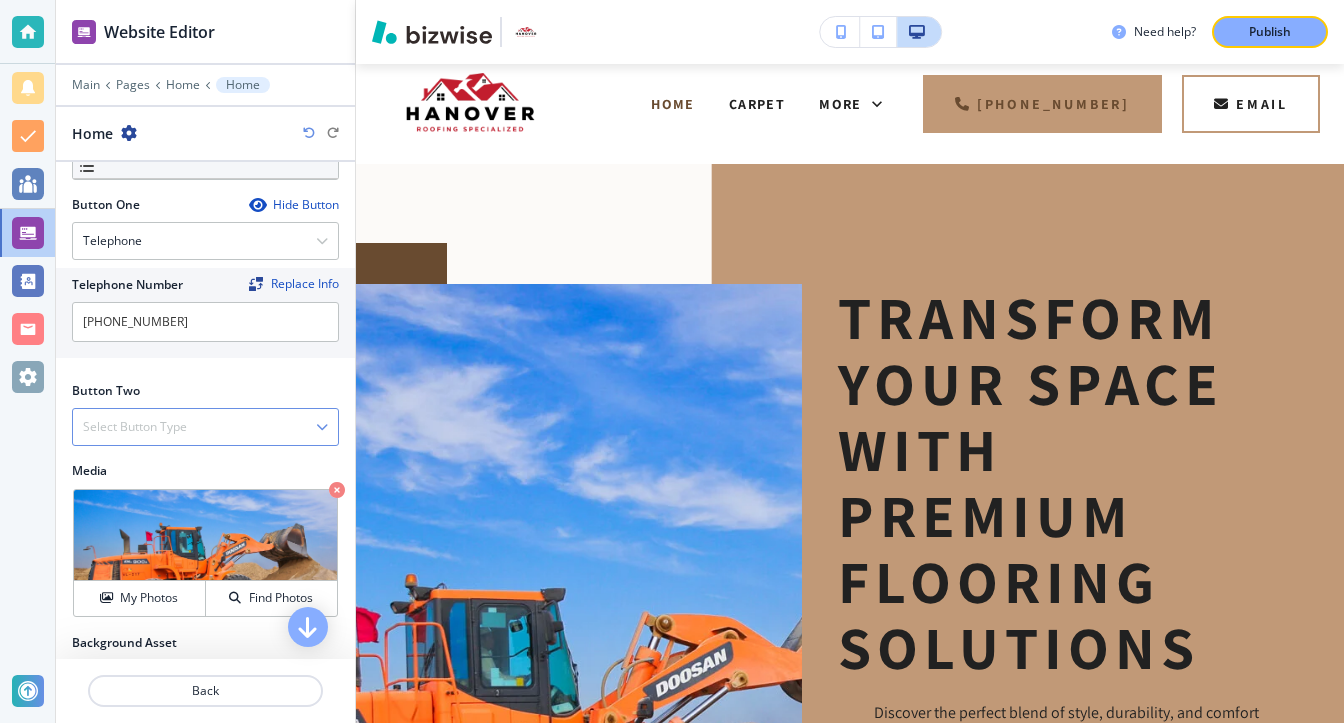 click on "Select Button Type" at bounding box center (205, 427) 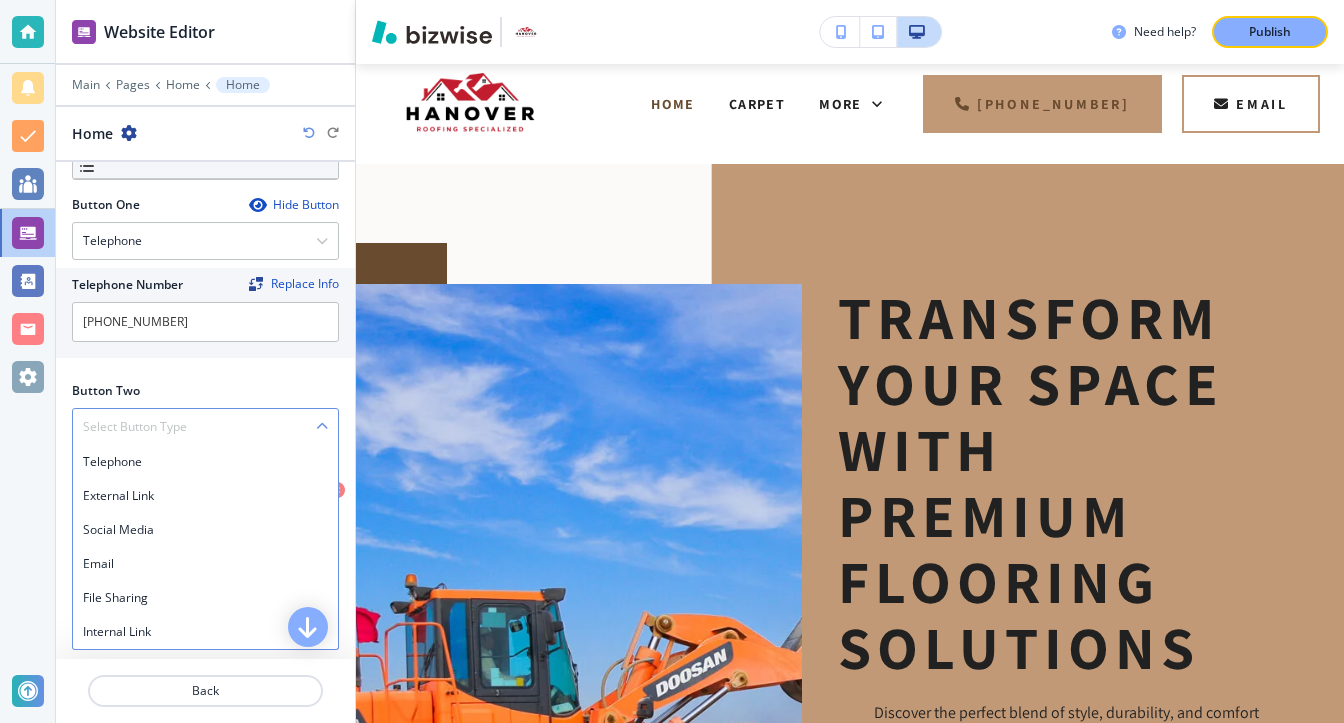 scroll, scrollTop: 729, scrollLeft: 0, axis: vertical 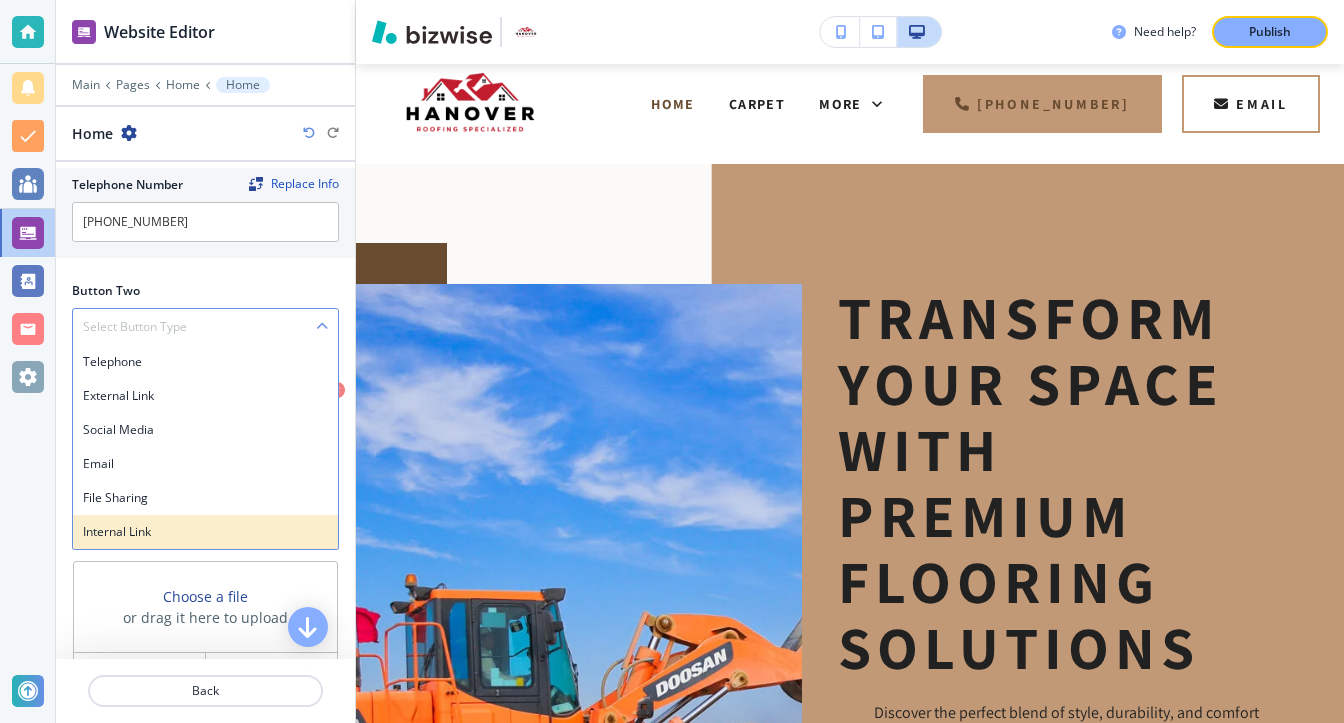 click on "Internal Link" at bounding box center [205, 532] 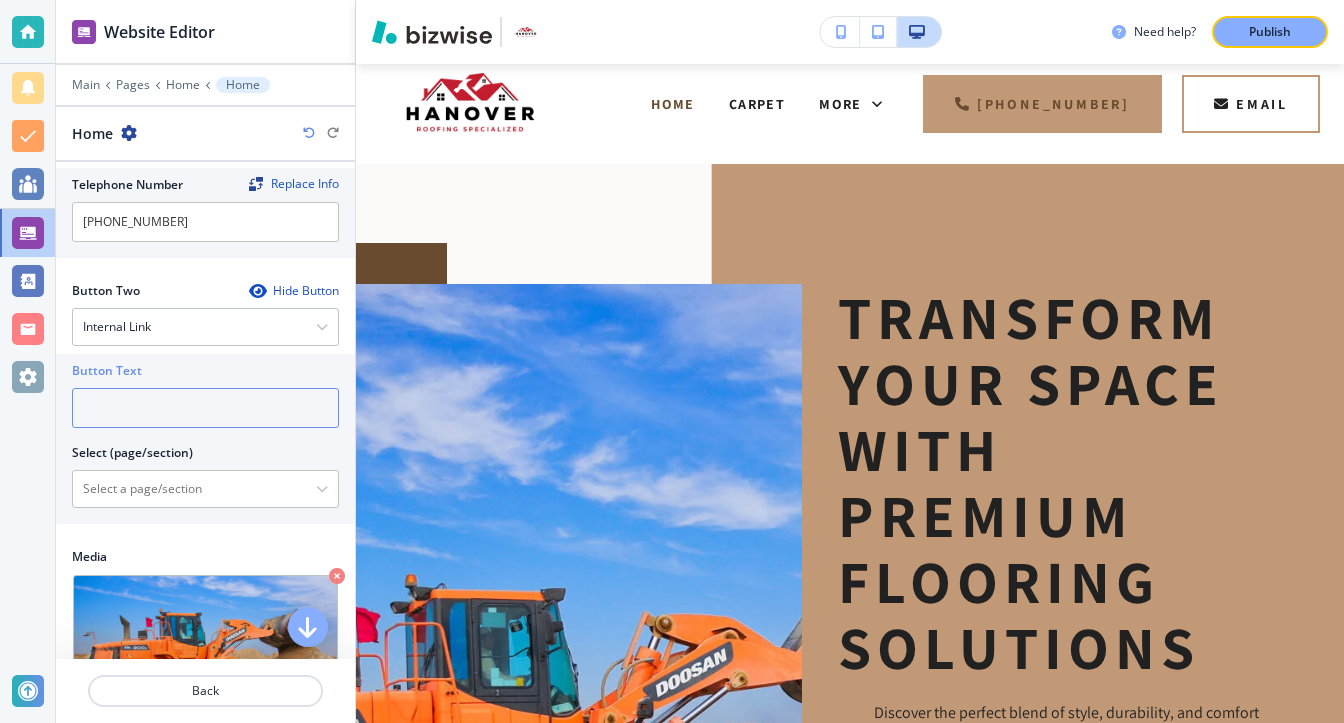 click at bounding box center [205, 408] 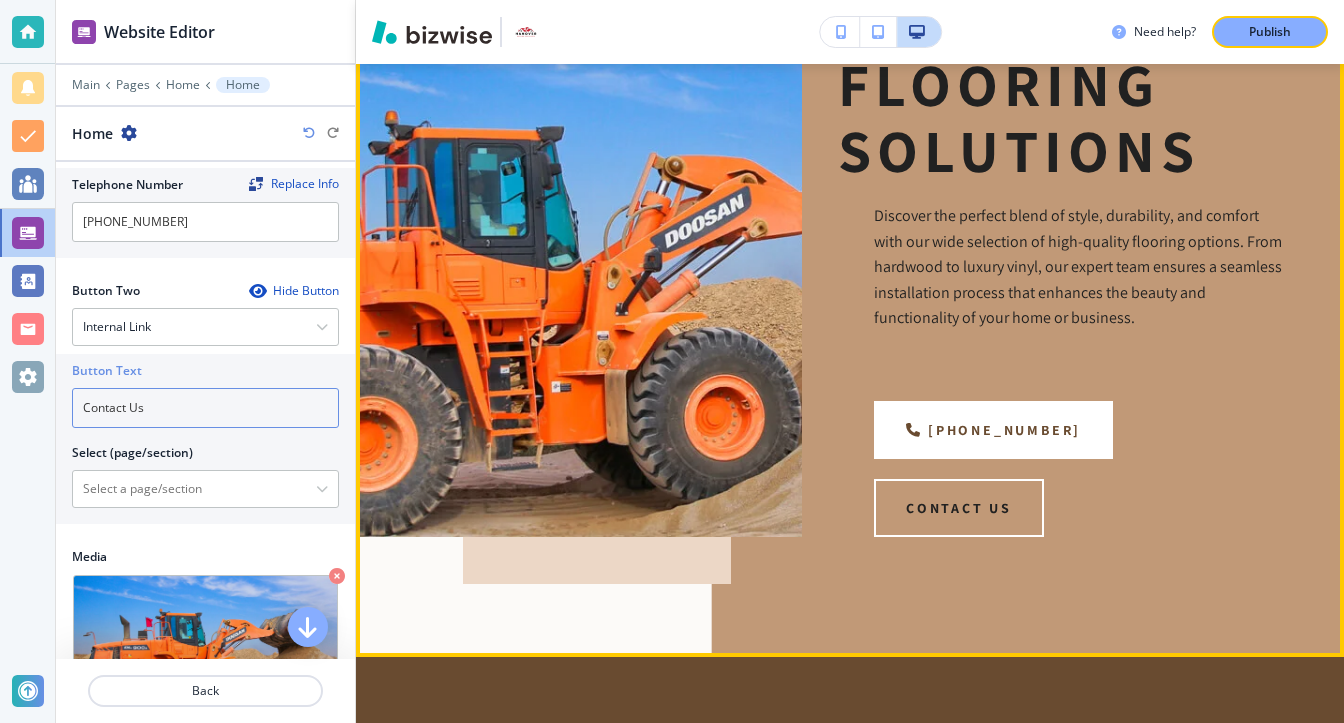 scroll, scrollTop: 520, scrollLeft: 0, axis: vertical 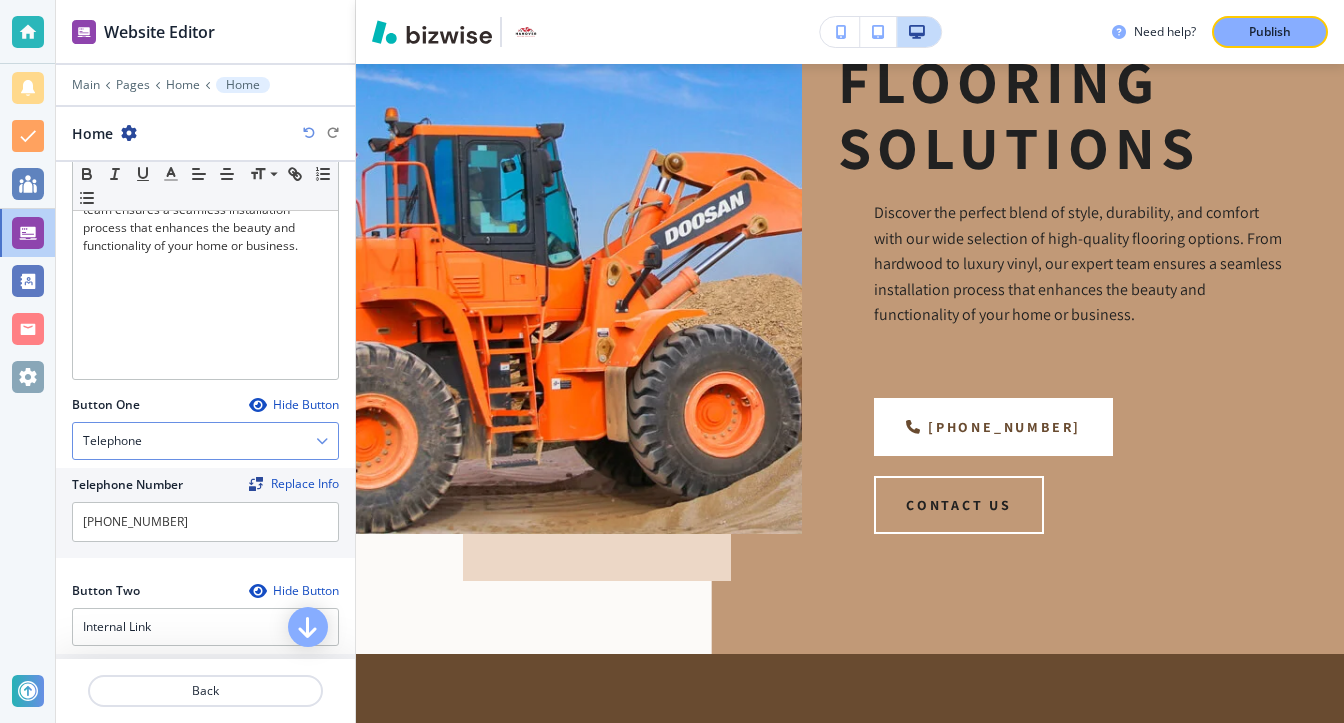 type on "Contact Us" 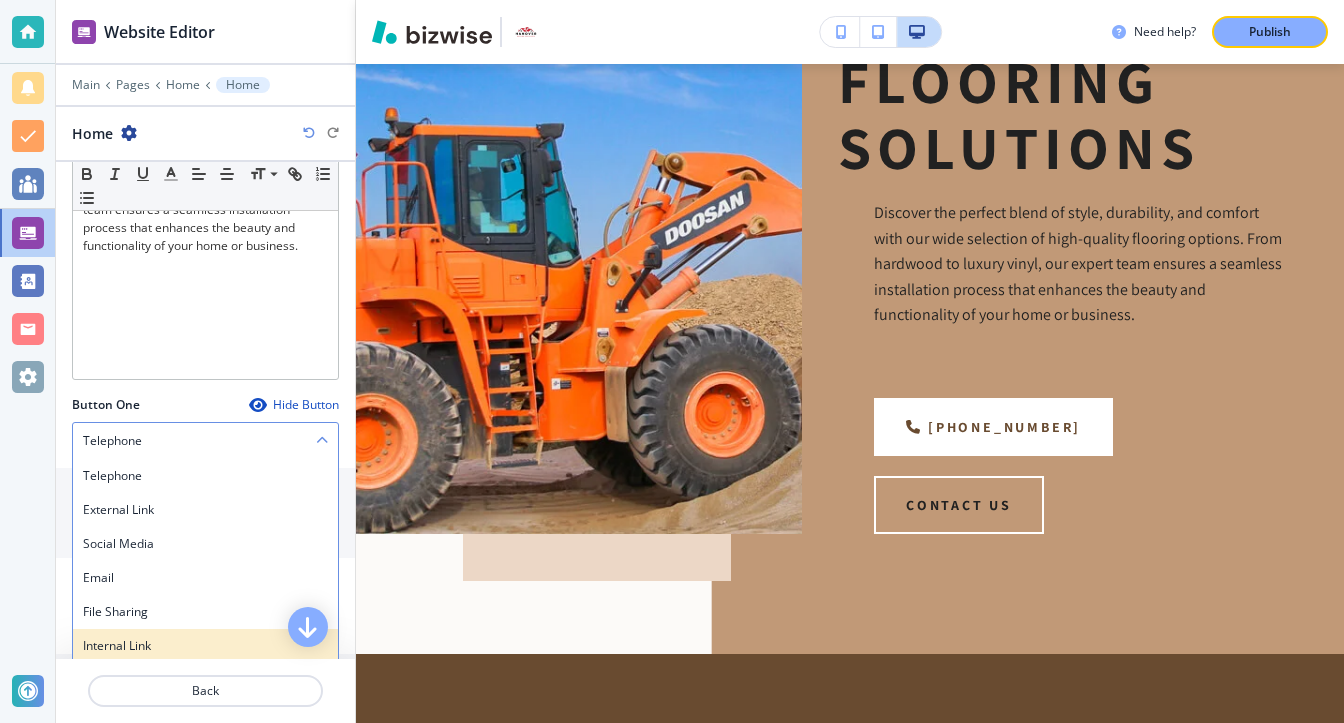 click on "Internal Link" at bounding box center [205, 646] 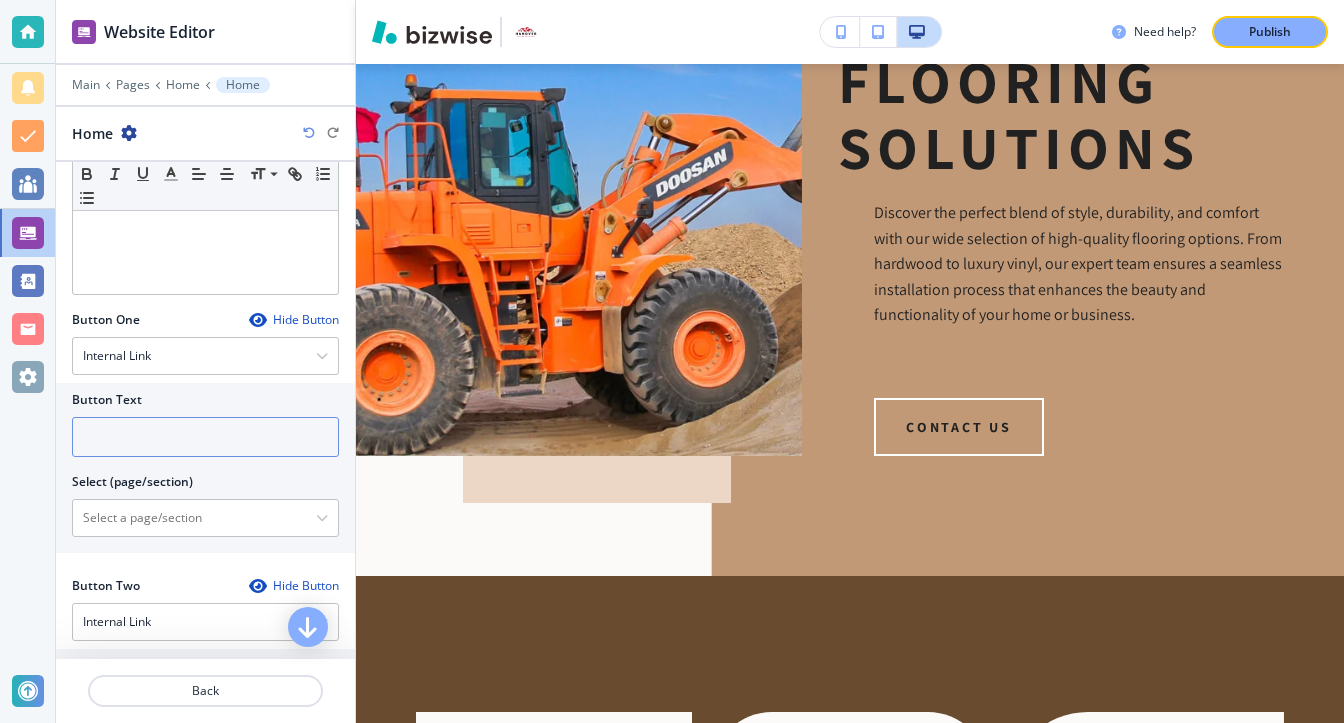 scroll, scrollTop: 629, scrollLeft: 0, axis: vertical 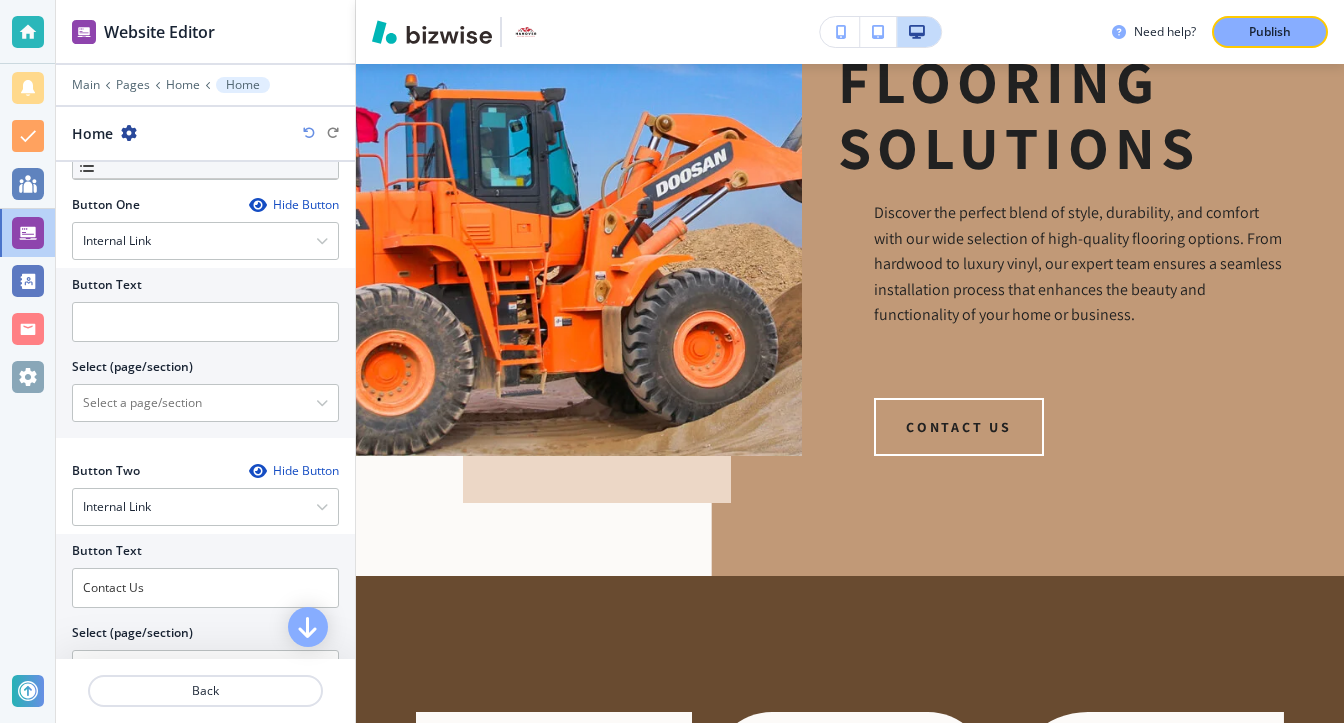 click at bounding box center (257, 471) 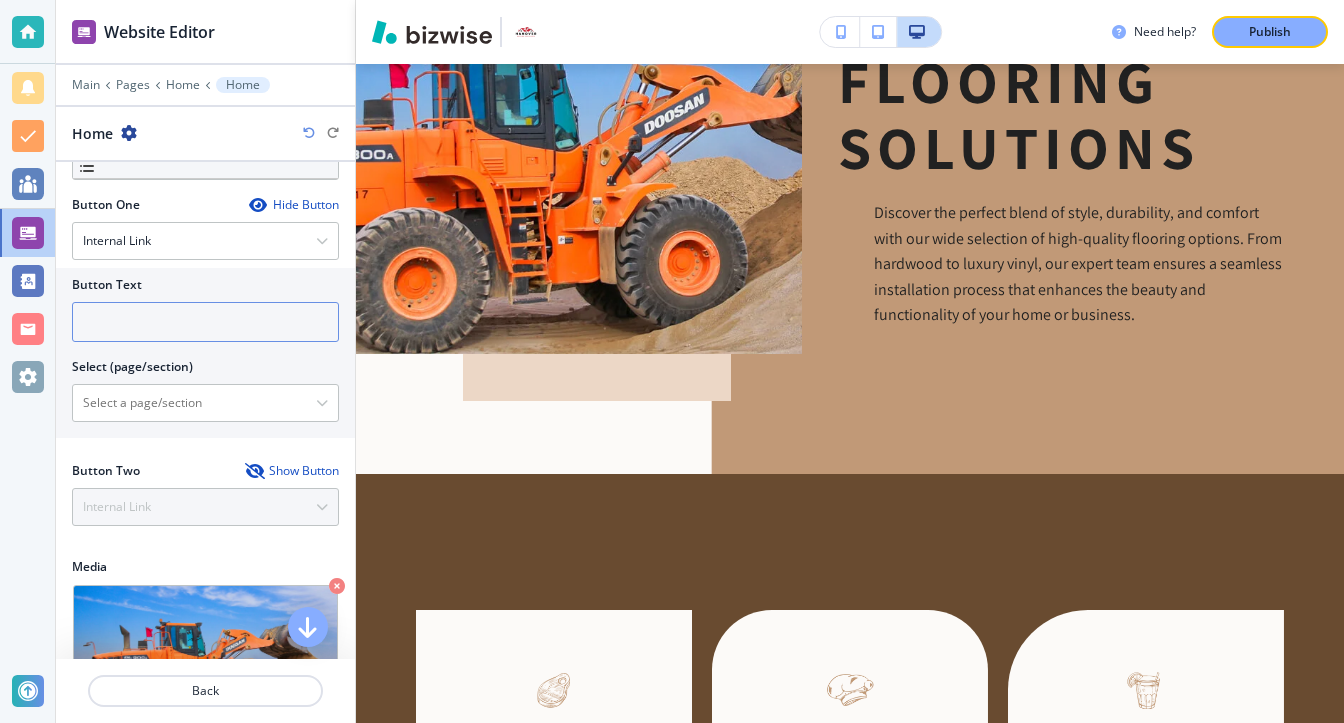 click at bounding box center (205, 322) 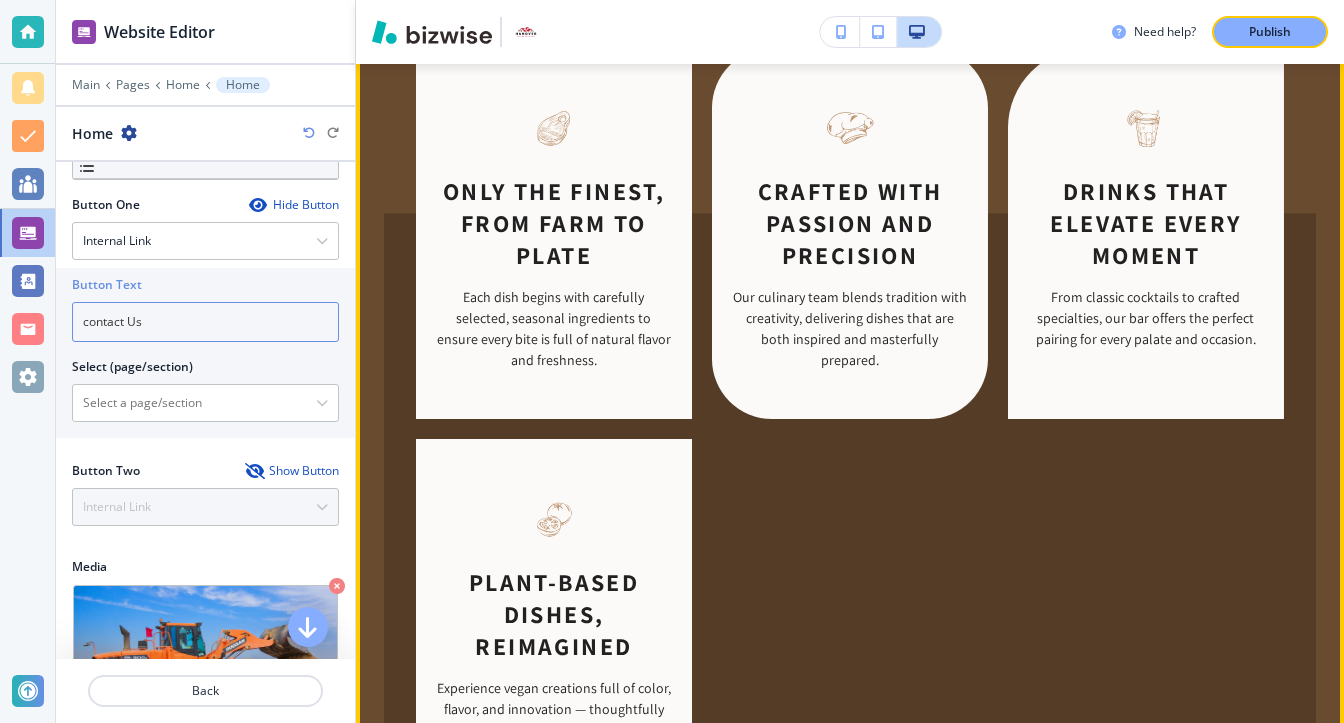 scroll, scrollTop: 1000, scrollLeft: 0, axis: vertical 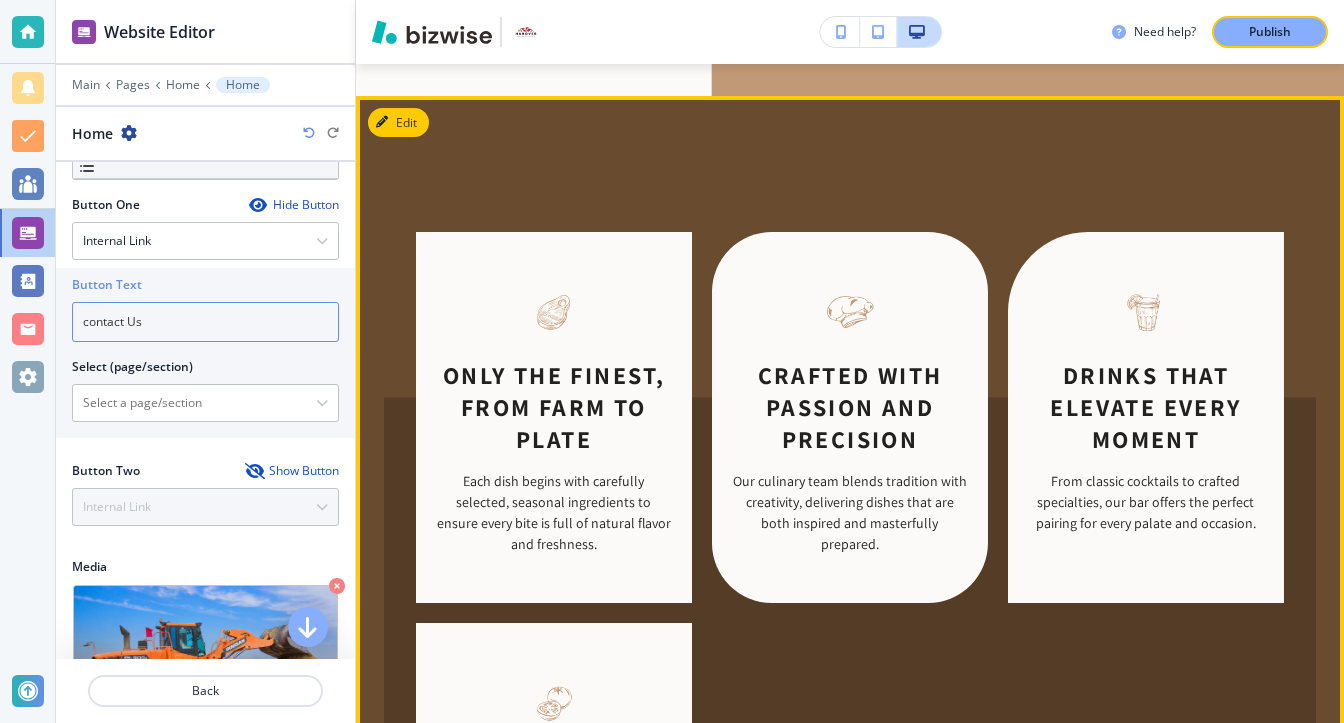 type on "contact Us" 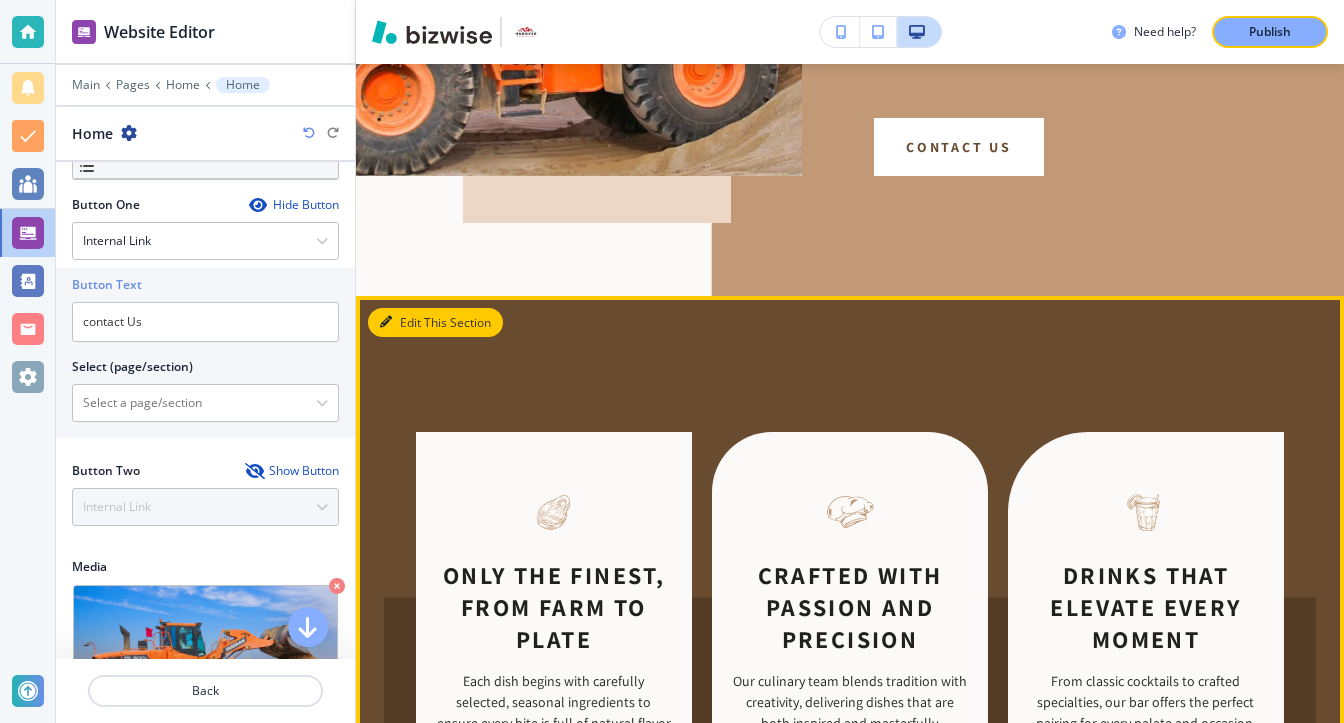 click on "Edit This Section" at bounding box center [435, 323] 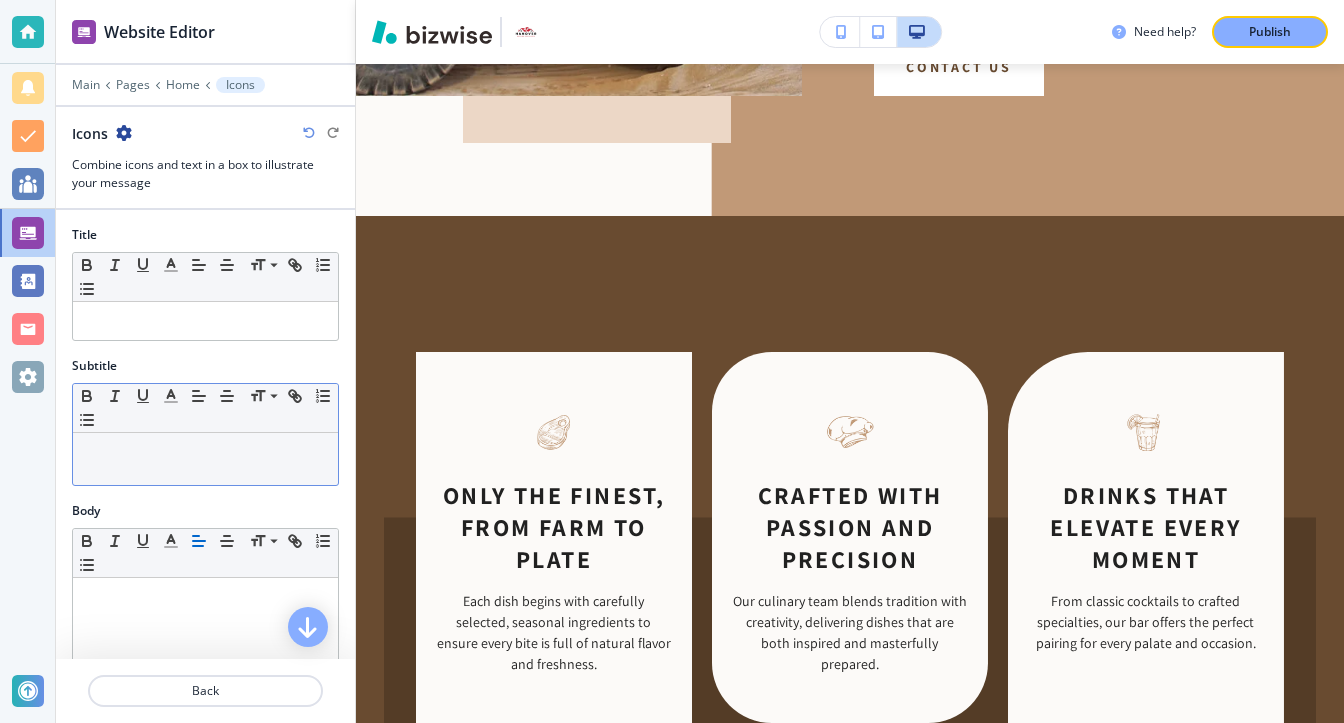 scroll, scrollTop: 1016, scrollLeft: 0, axis: vertical 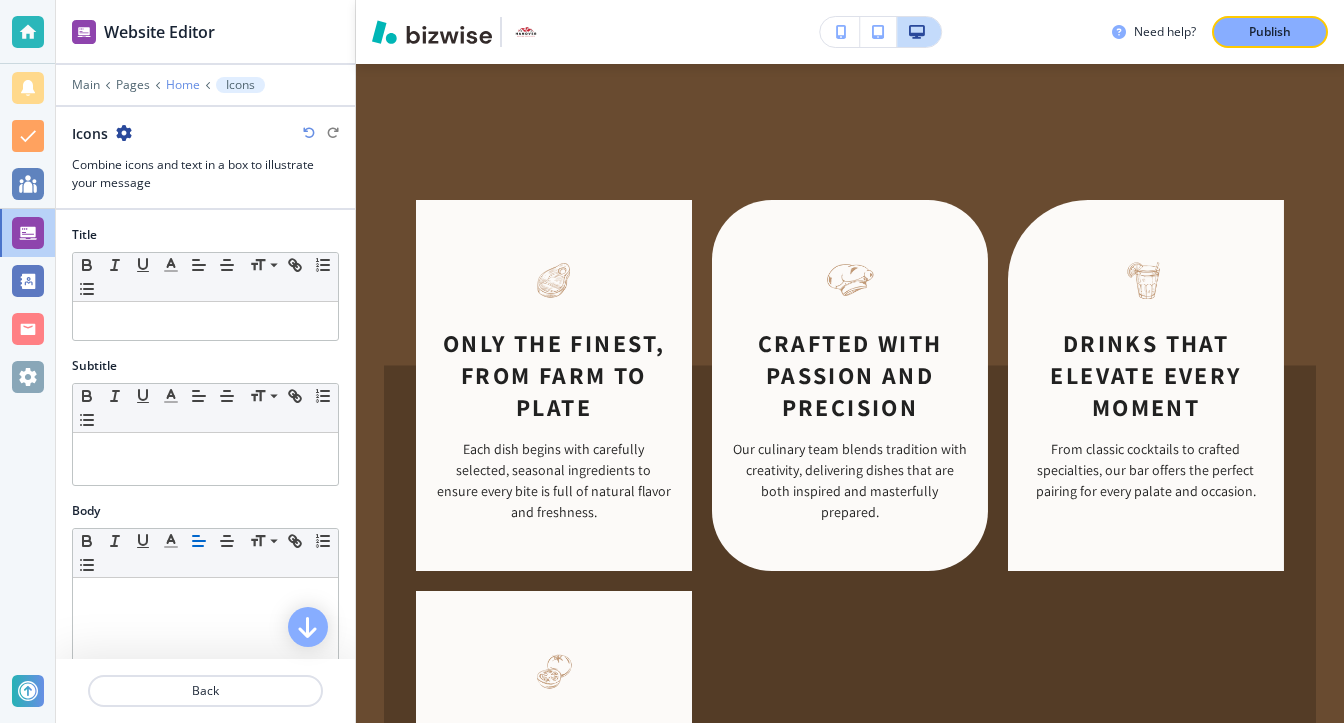 click on "Home" at bounding box center [183, 85] 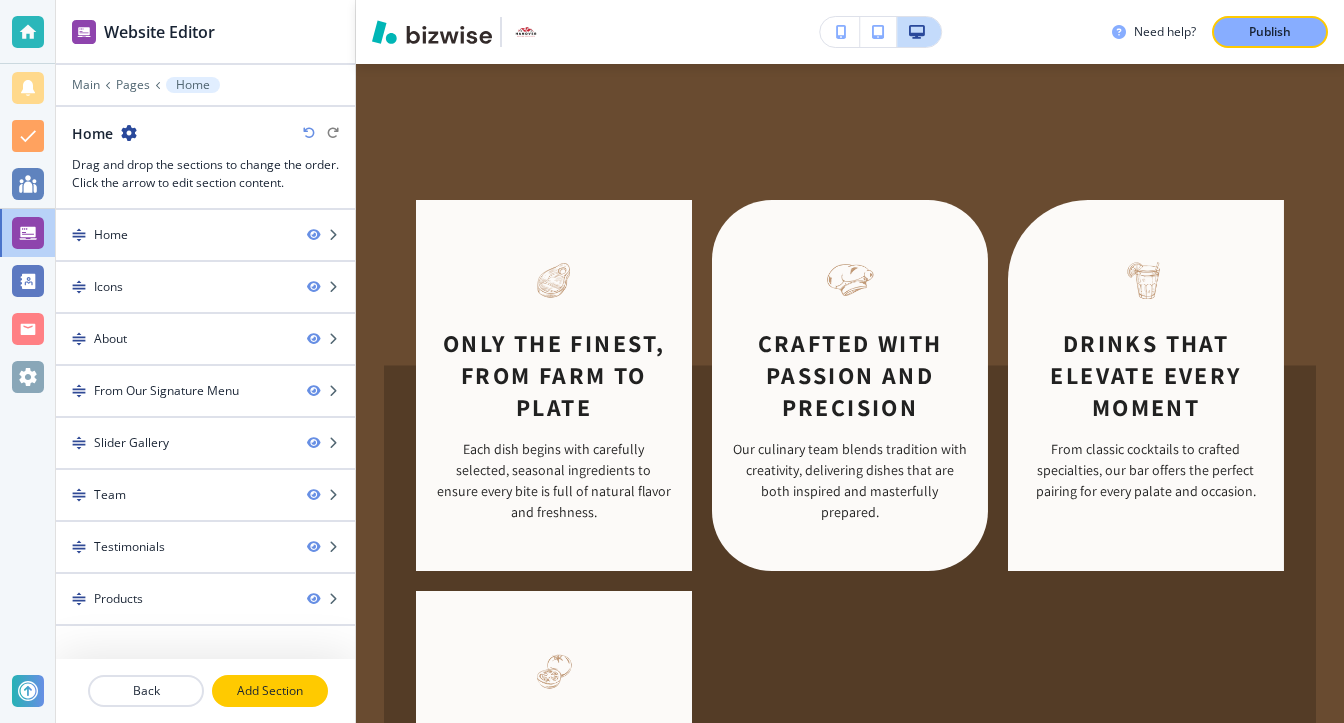 click on "Add Section" at bounding box center [270, 691] 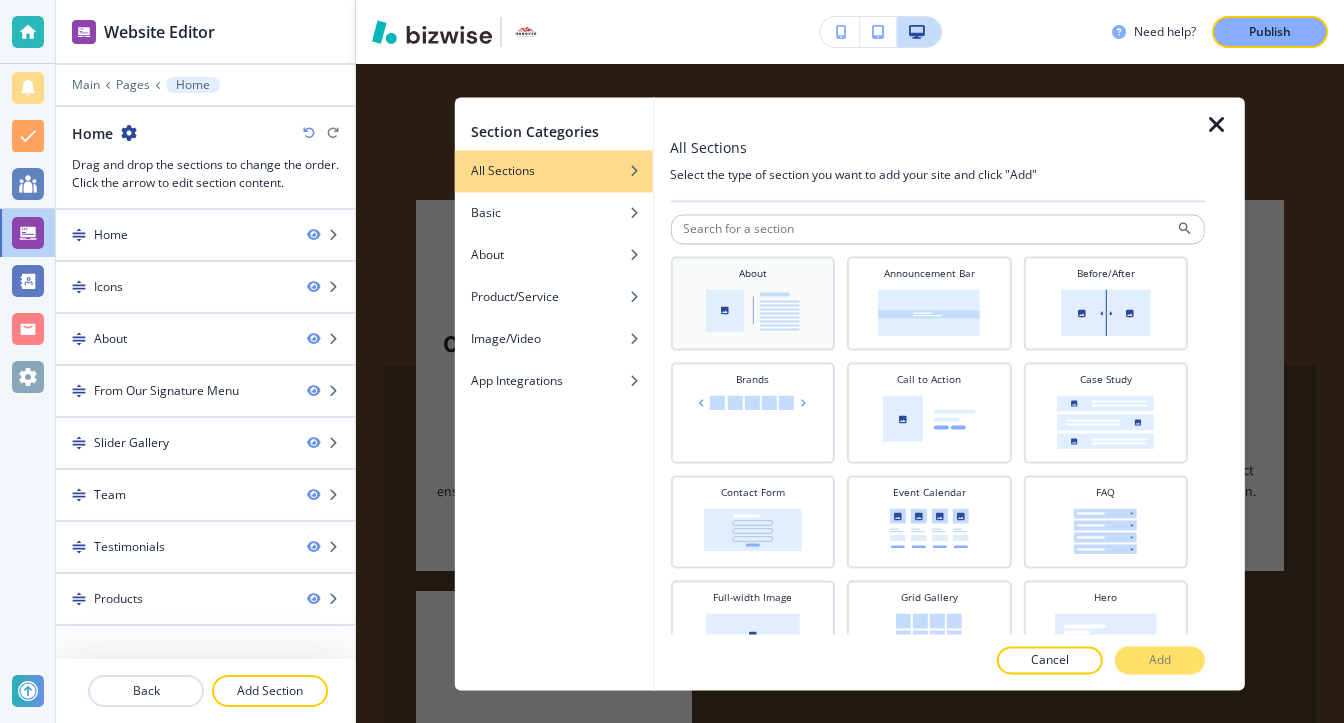 click at bounding box center [753, 310] 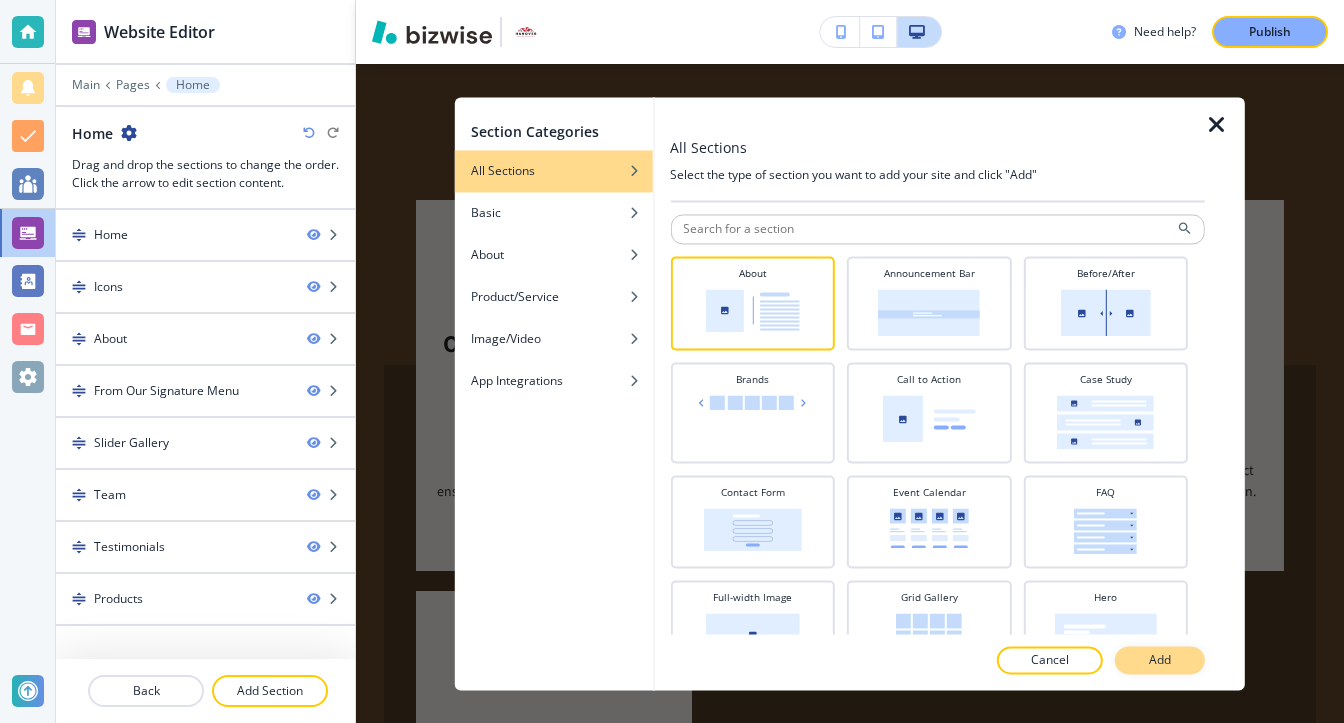 click on "Add" at bounding box center [1160, 660] 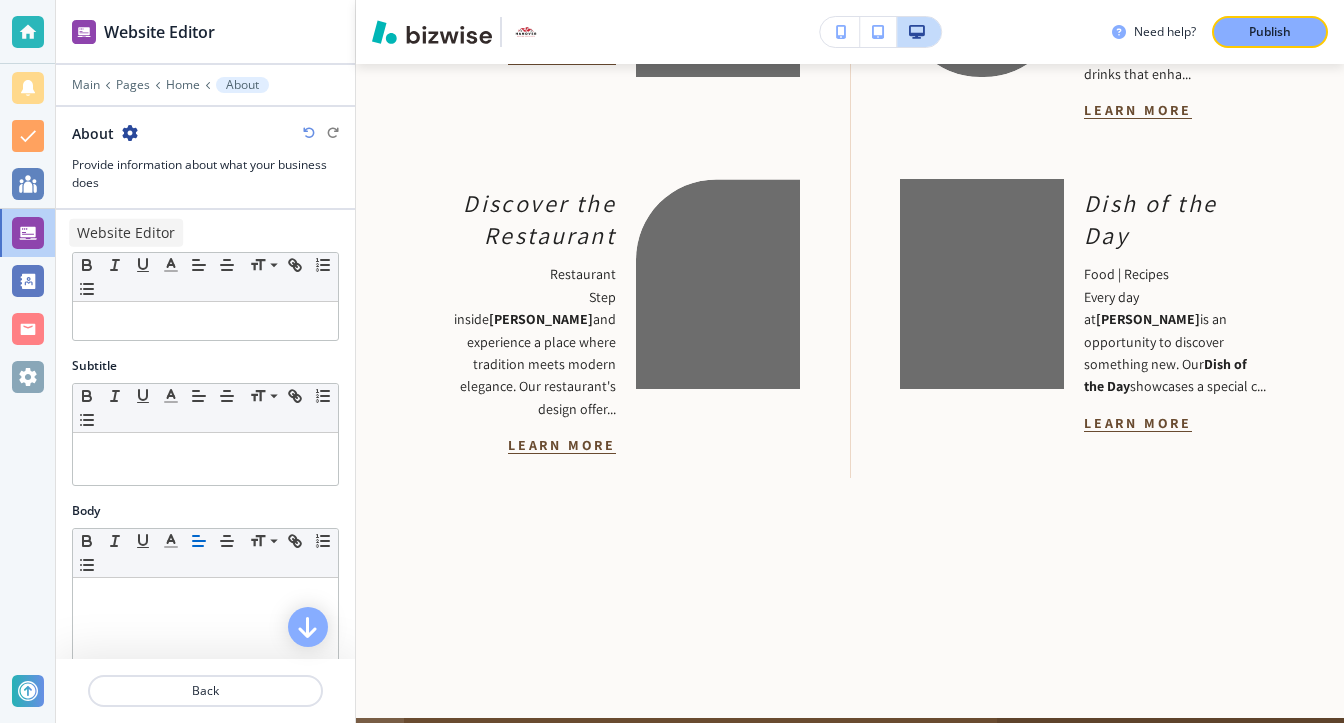 scroll, scrollTop: 7624, scrollLeft: 0, axis: vertical 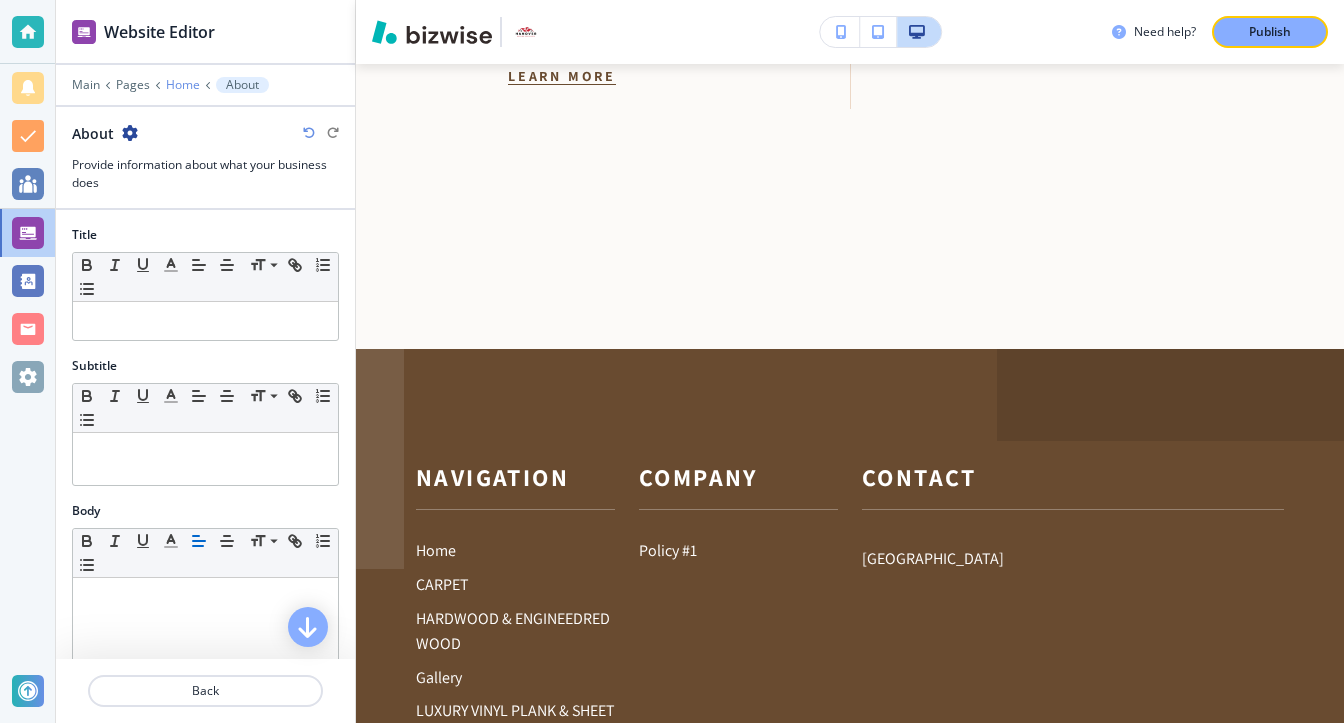 click on "Home" at bounding box center (183, 85) 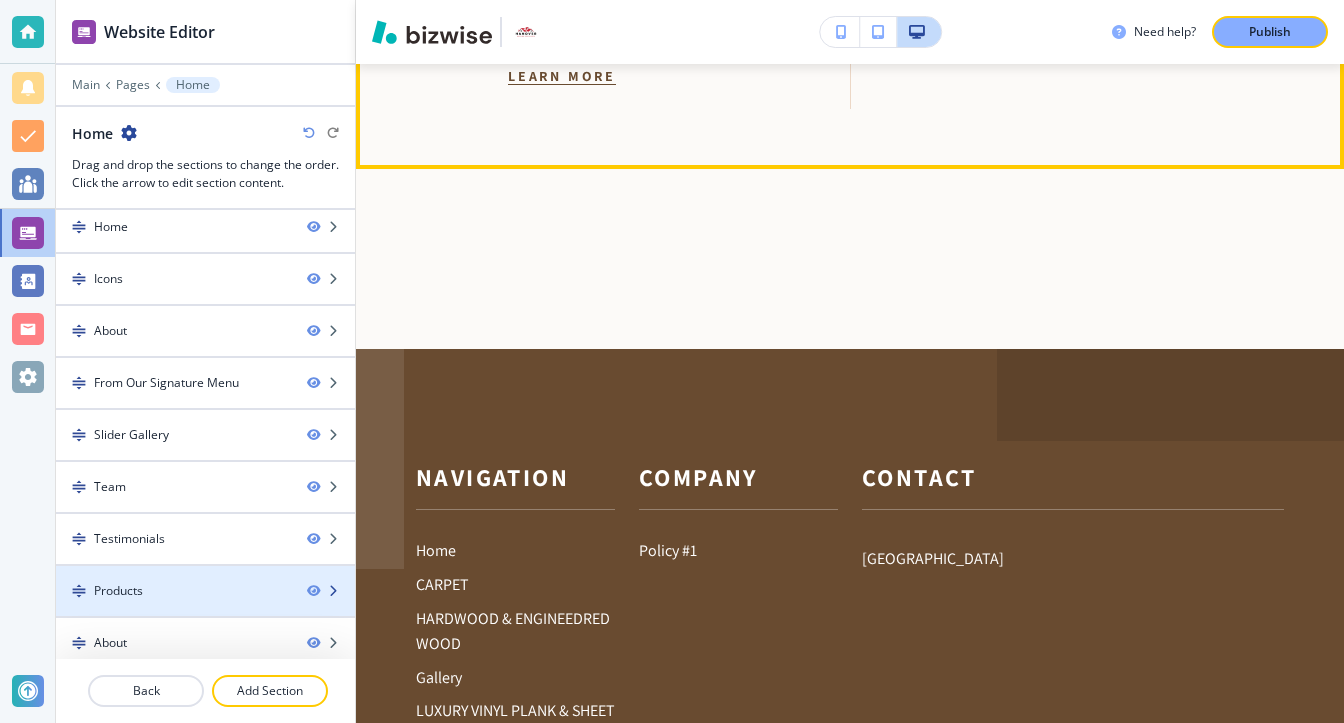 scroll, scrollTop: 13, scrollLeft: 0, axis: vertical 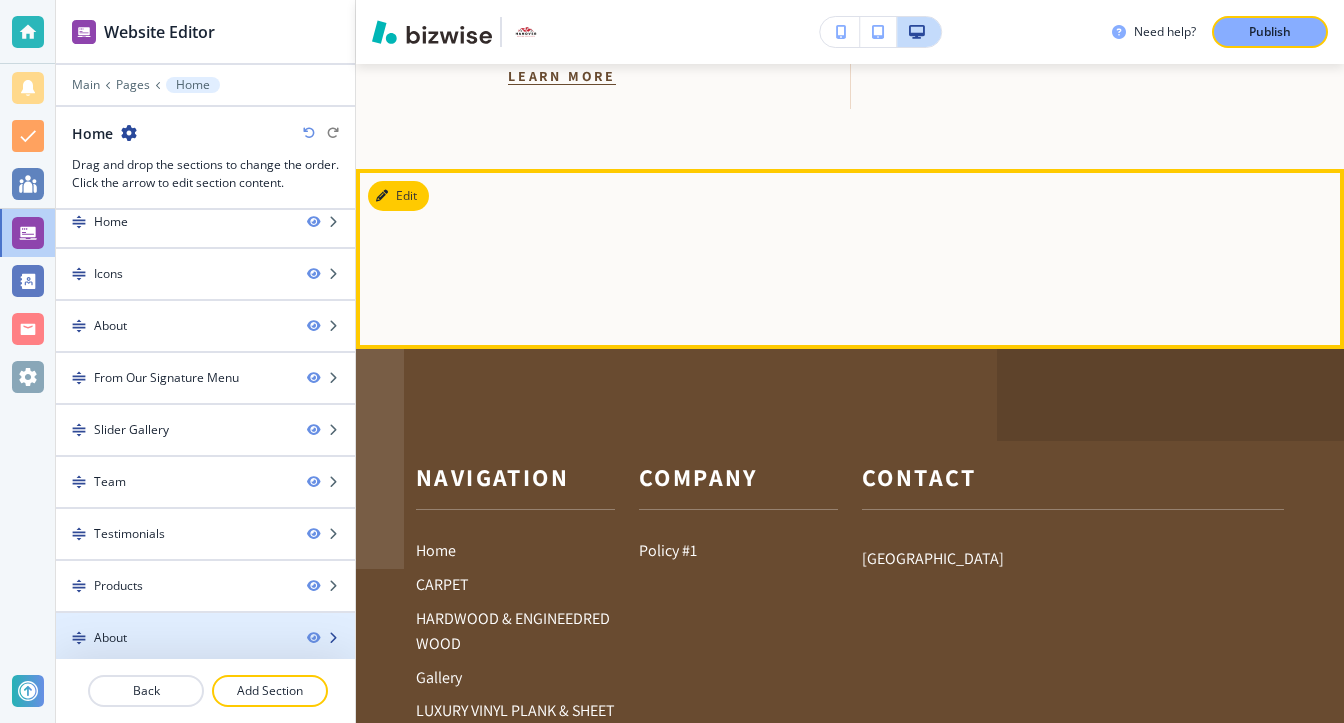 type 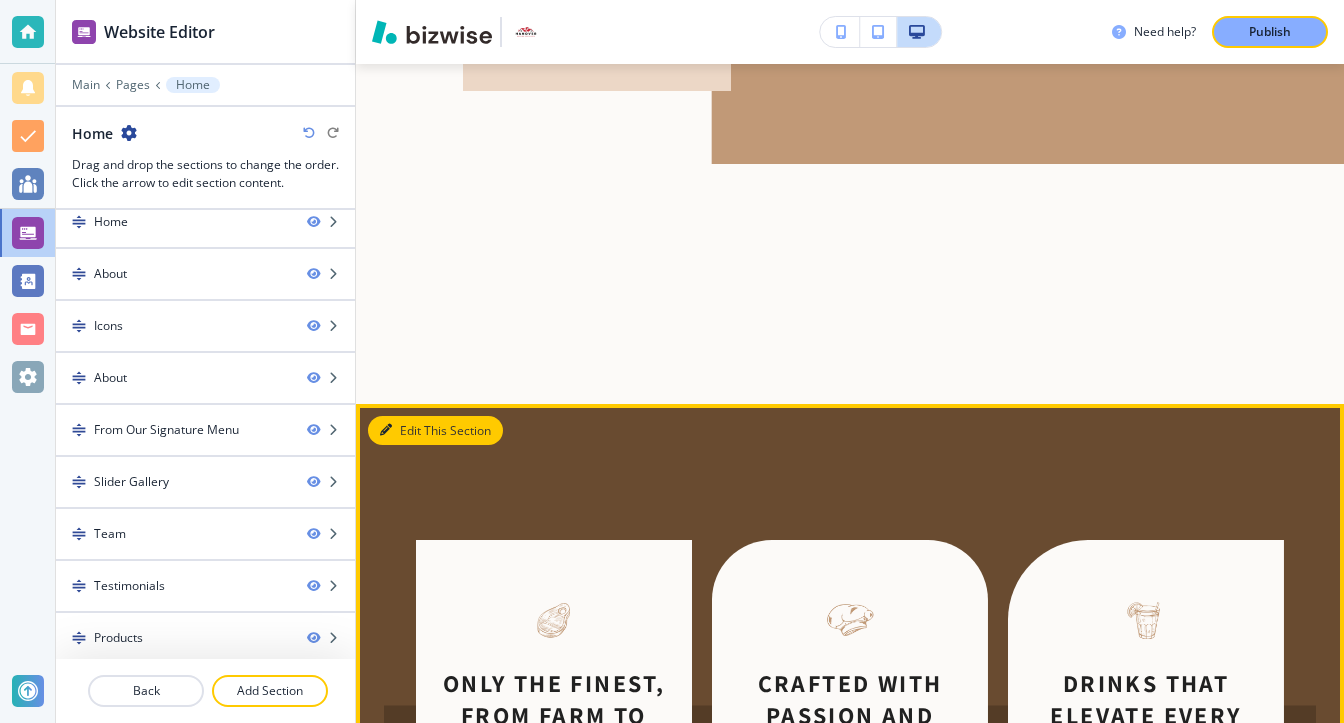 drag, startPoint x: 406, startPoint y: 433, endPoint x: 380, endPoint y: 421, distance: 28.635643 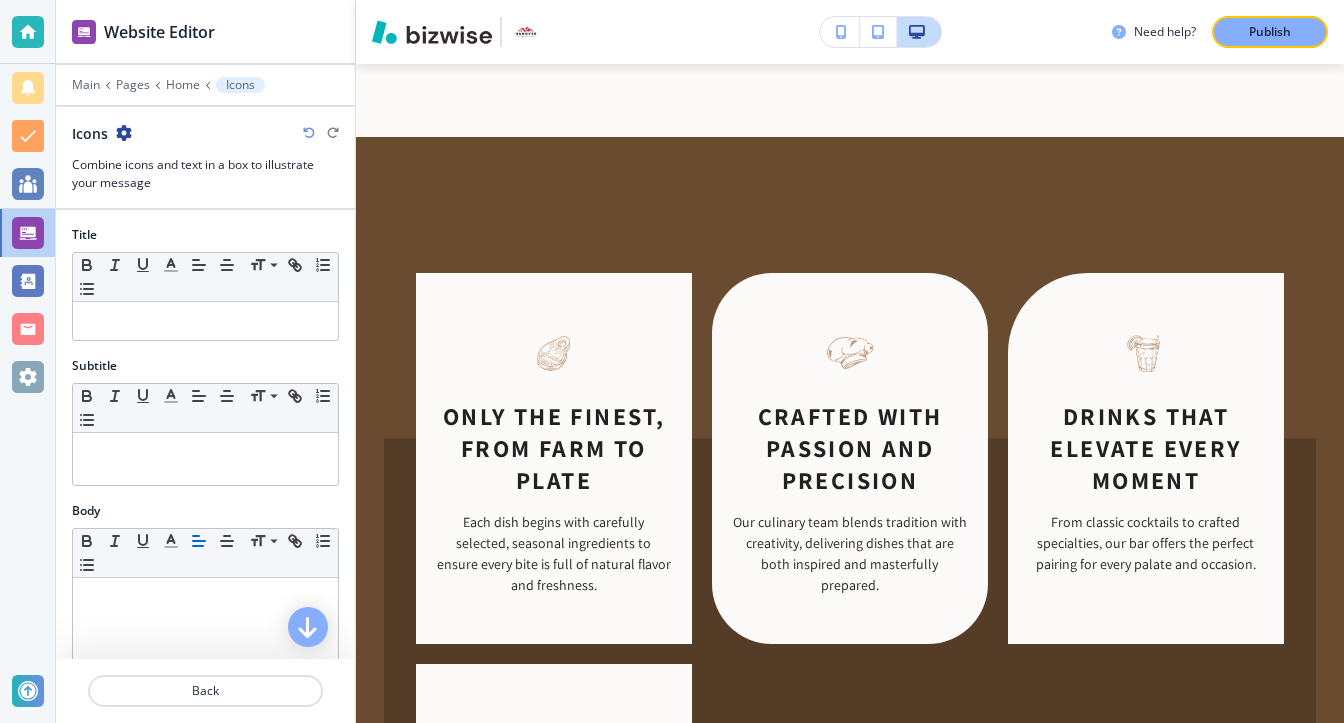 scroll, scrollTop: 1272, scrollLeft: 0, axis: vertical 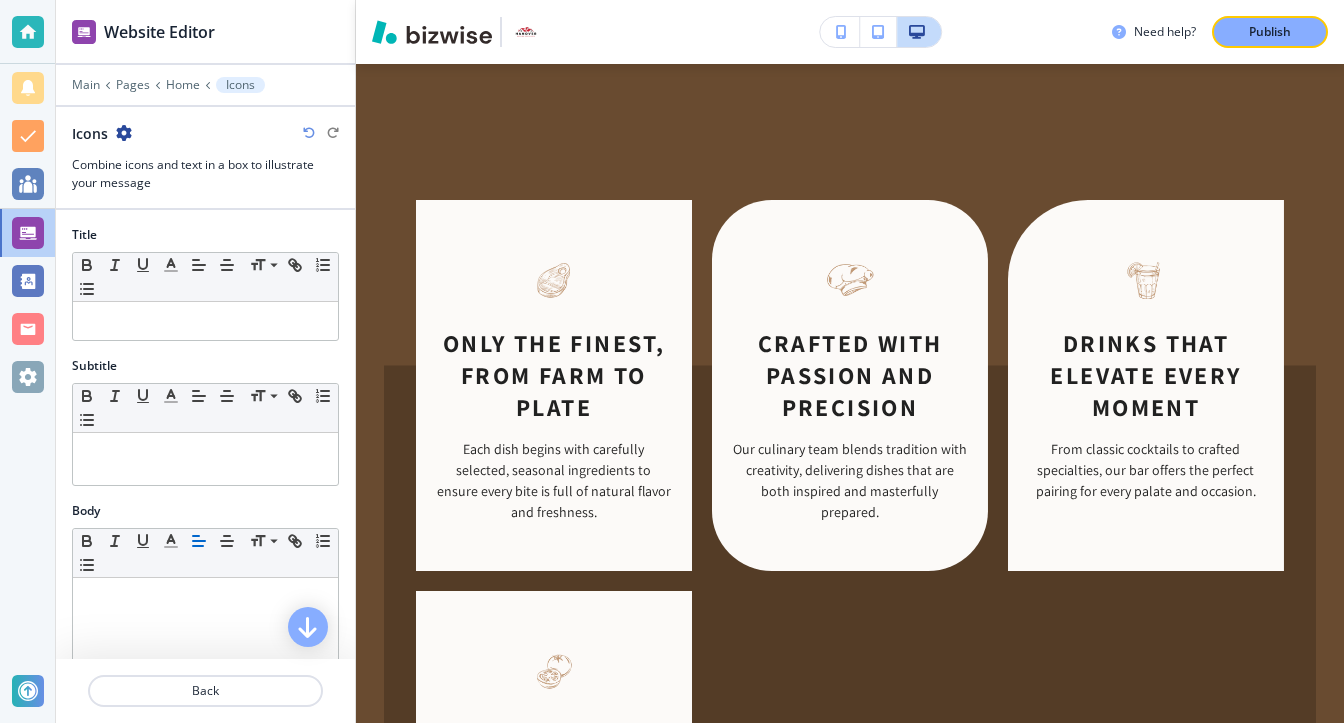 click at bounding box center (124, 133) 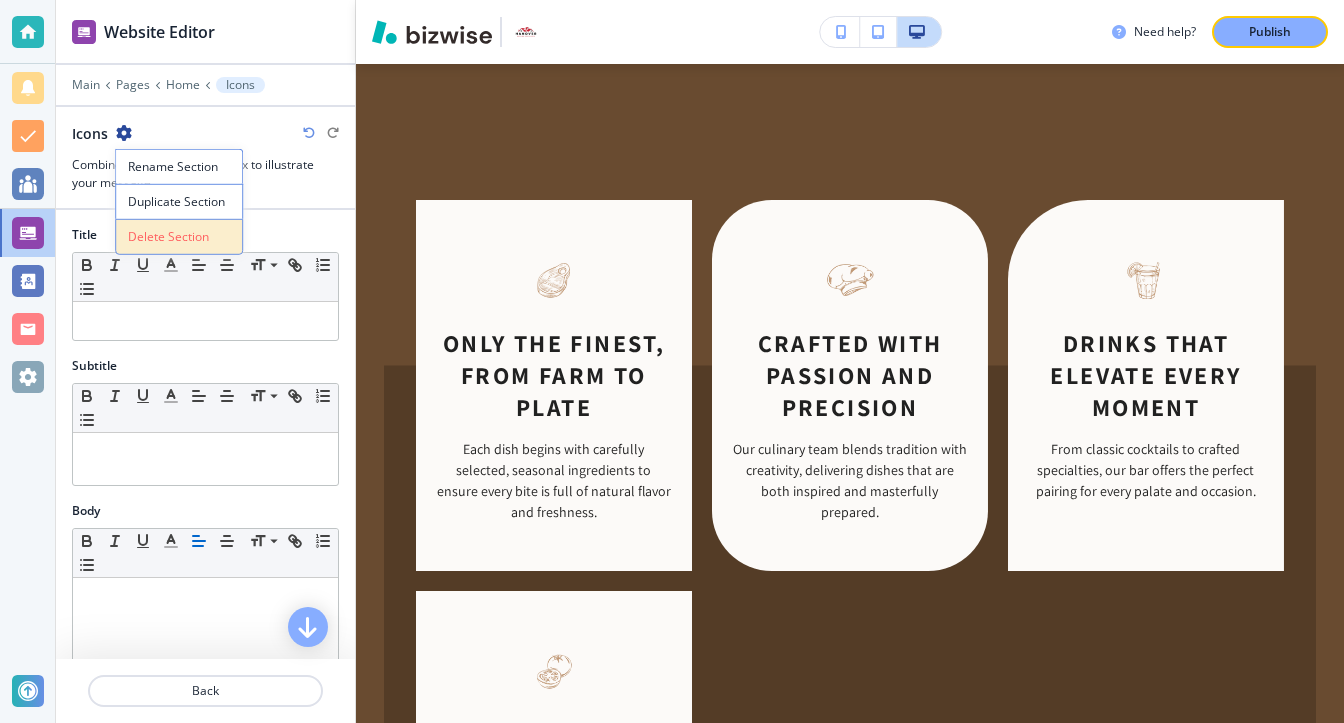 click on "Delete Section" at bounding box center [179, 237] 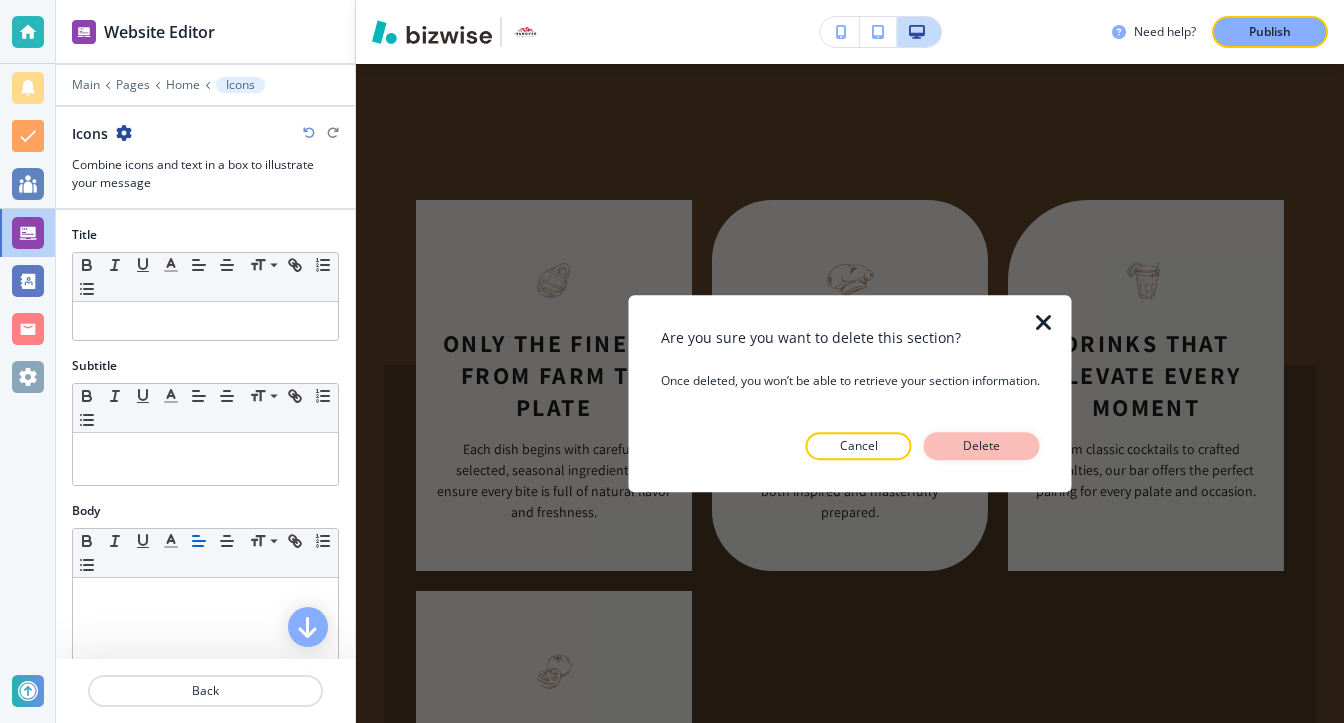 click on "Delete" at bounding box center [982, 446] 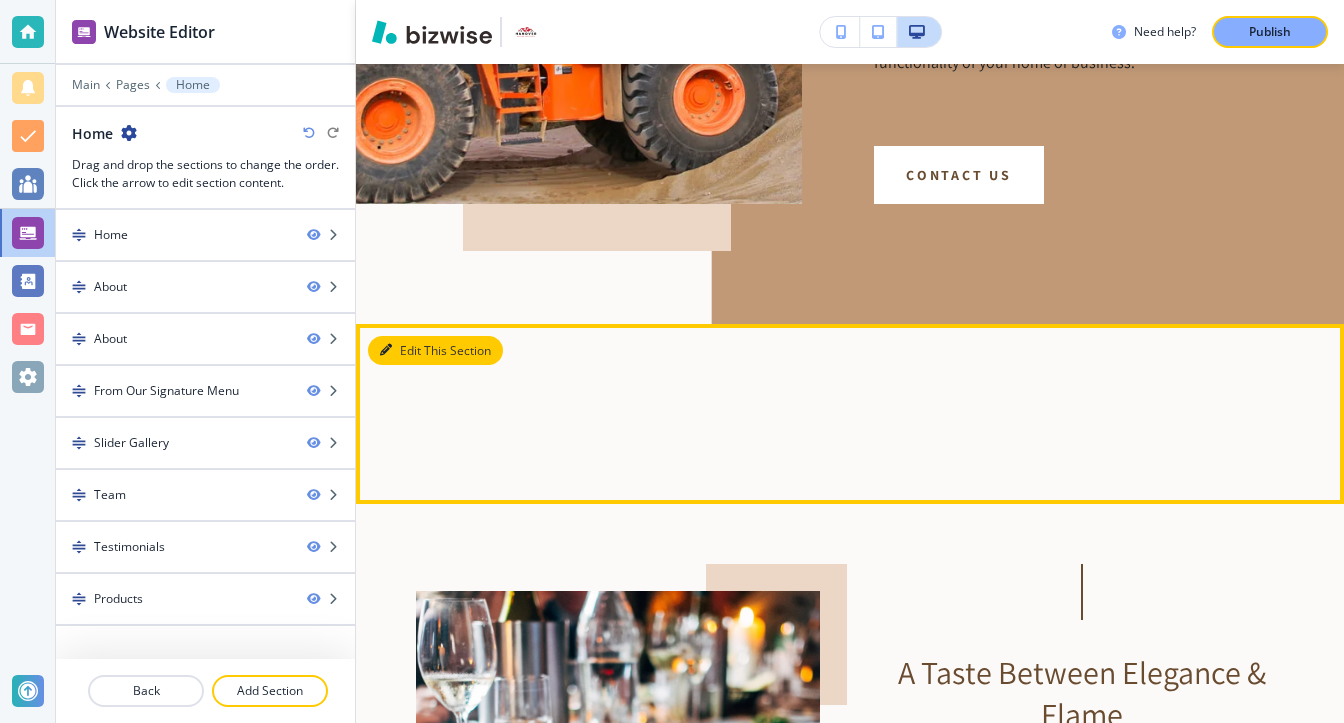click on "Edit This Section" at bounding box center [435, 351] 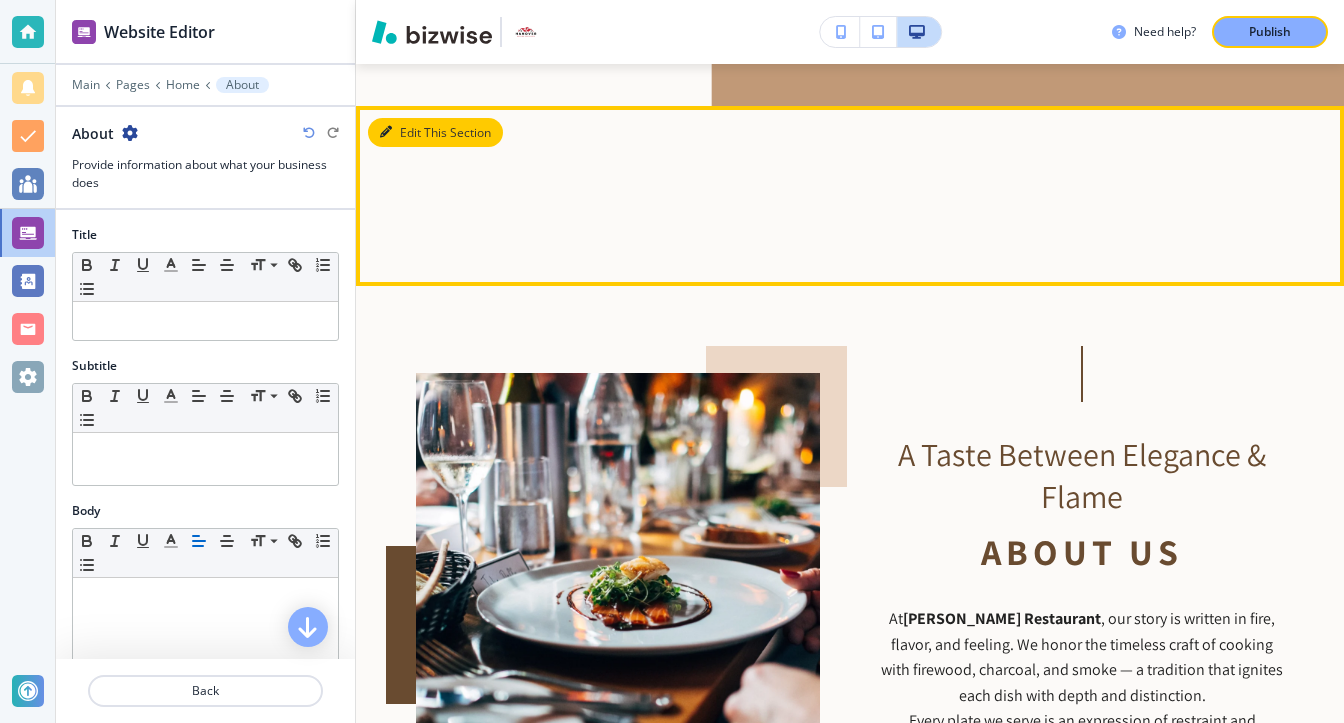scroll, scrollTop: 1032, scrollLeft: 0, axis: vertical 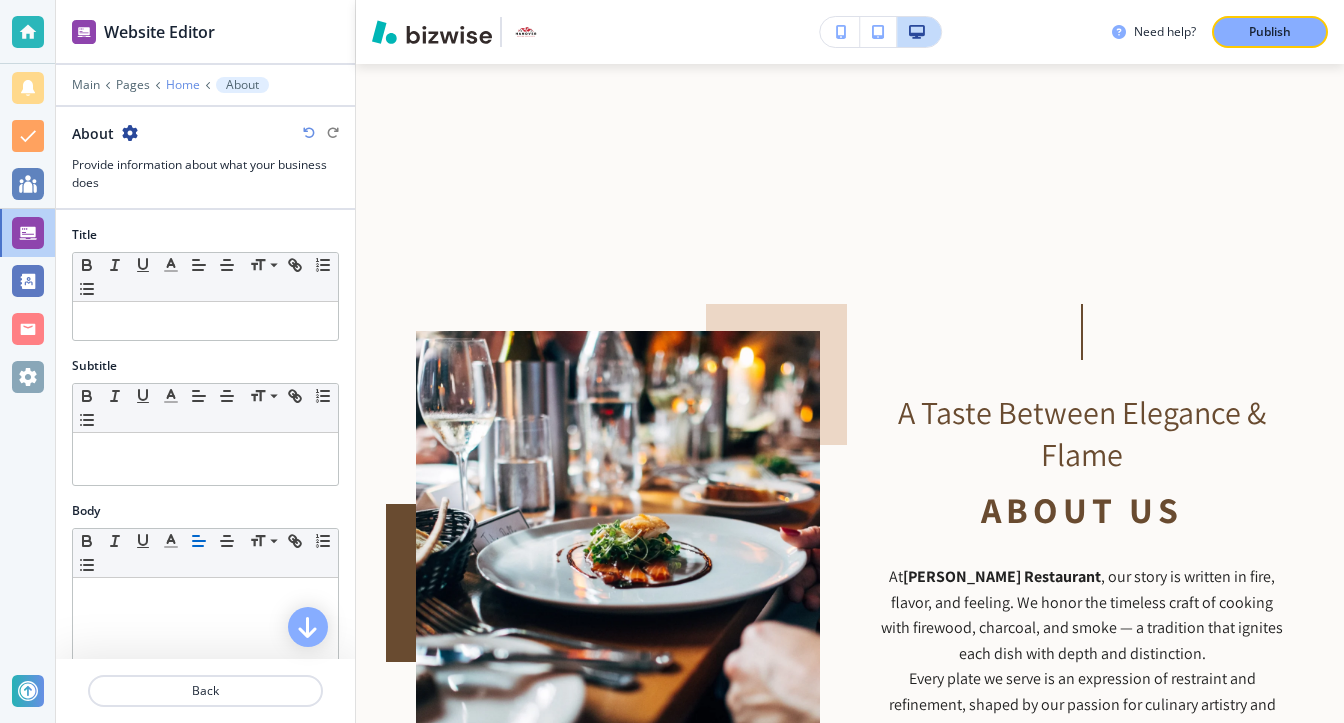 click on "Home" at bounding box center [183, 85] 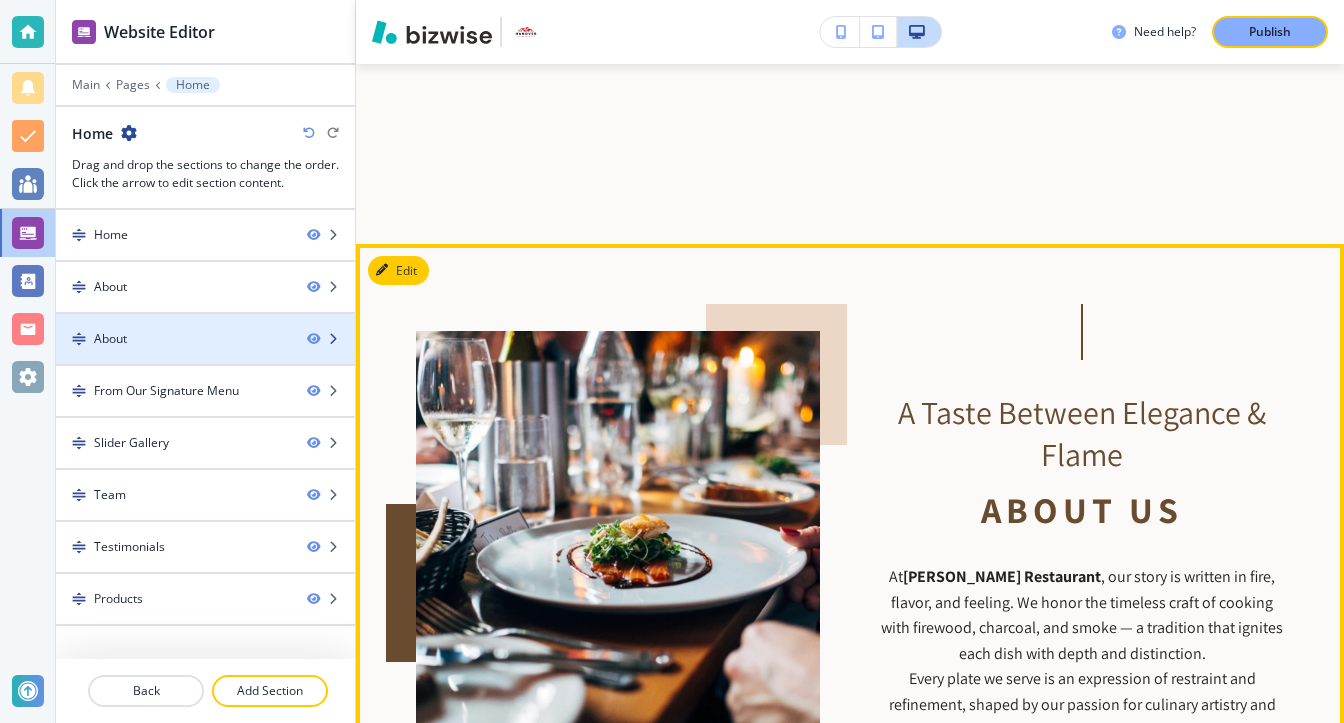 click on "About" at bounding box center [173, 339] 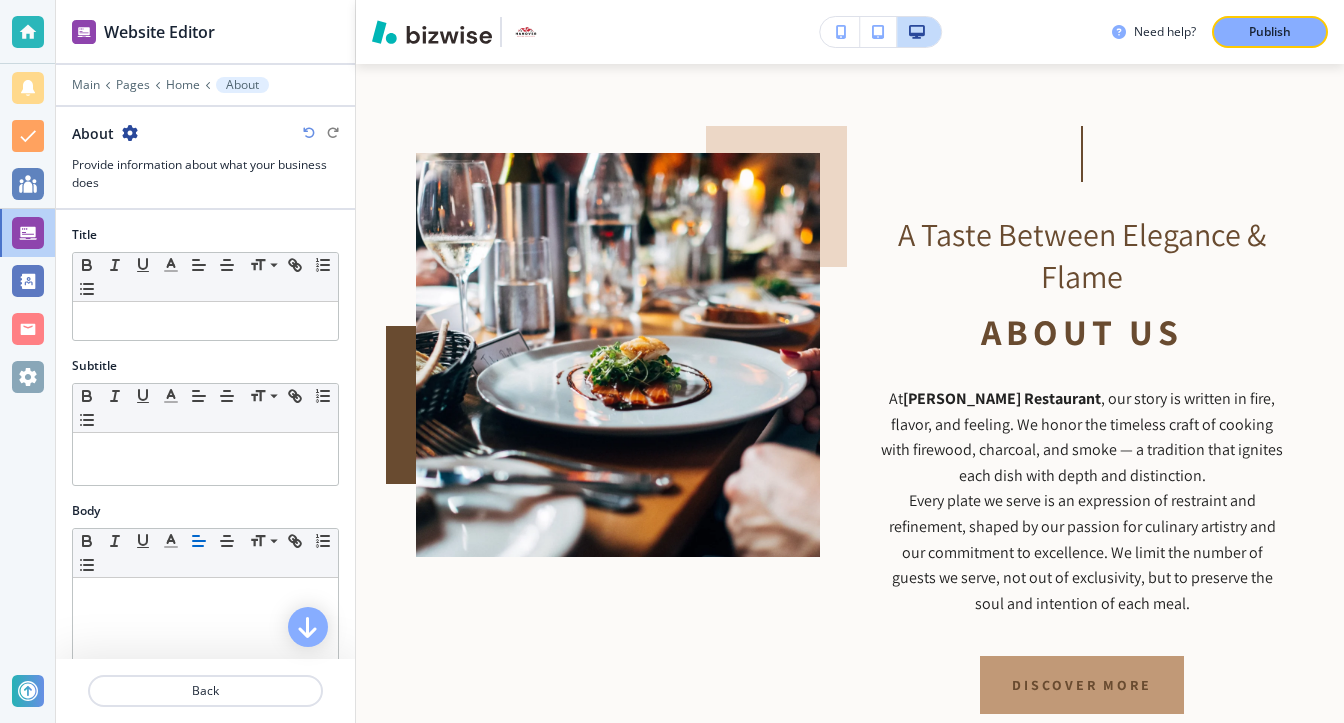 scroll, scrollTop: 1212, scrollLeft: 0, axis: vertical 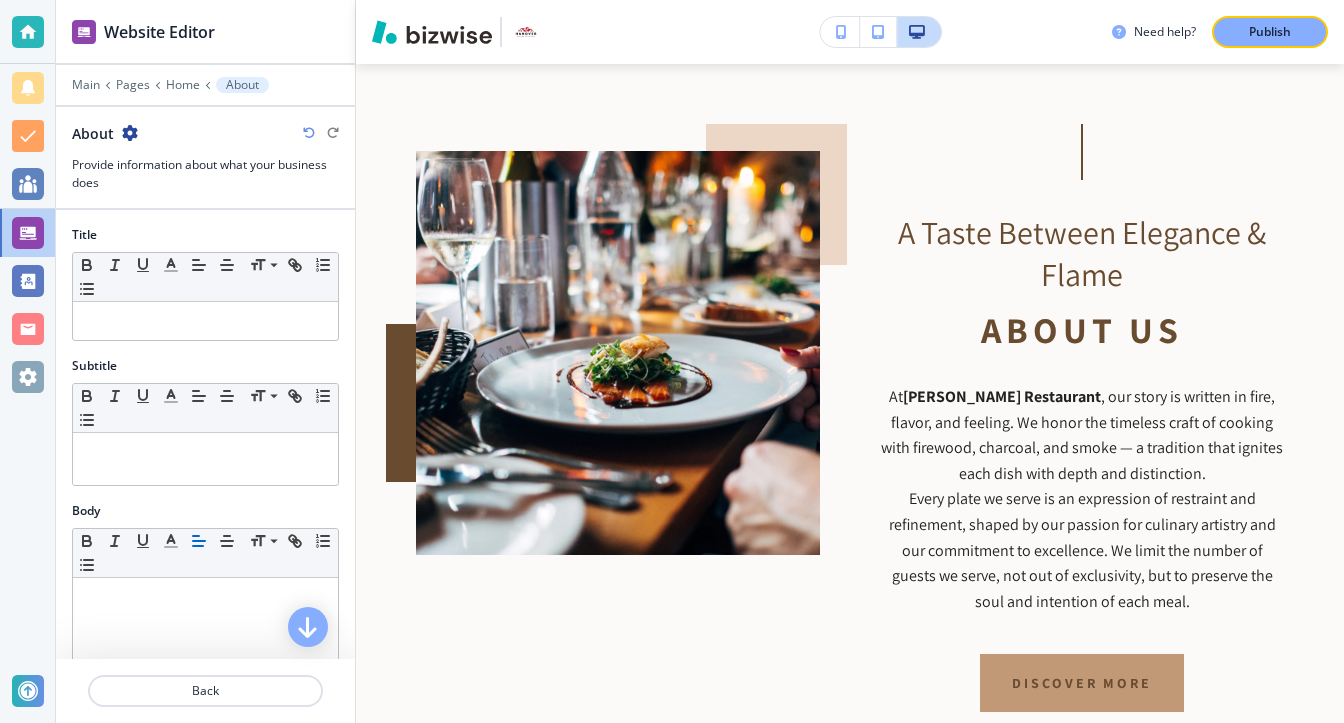 click at bounding box center (130, 133) 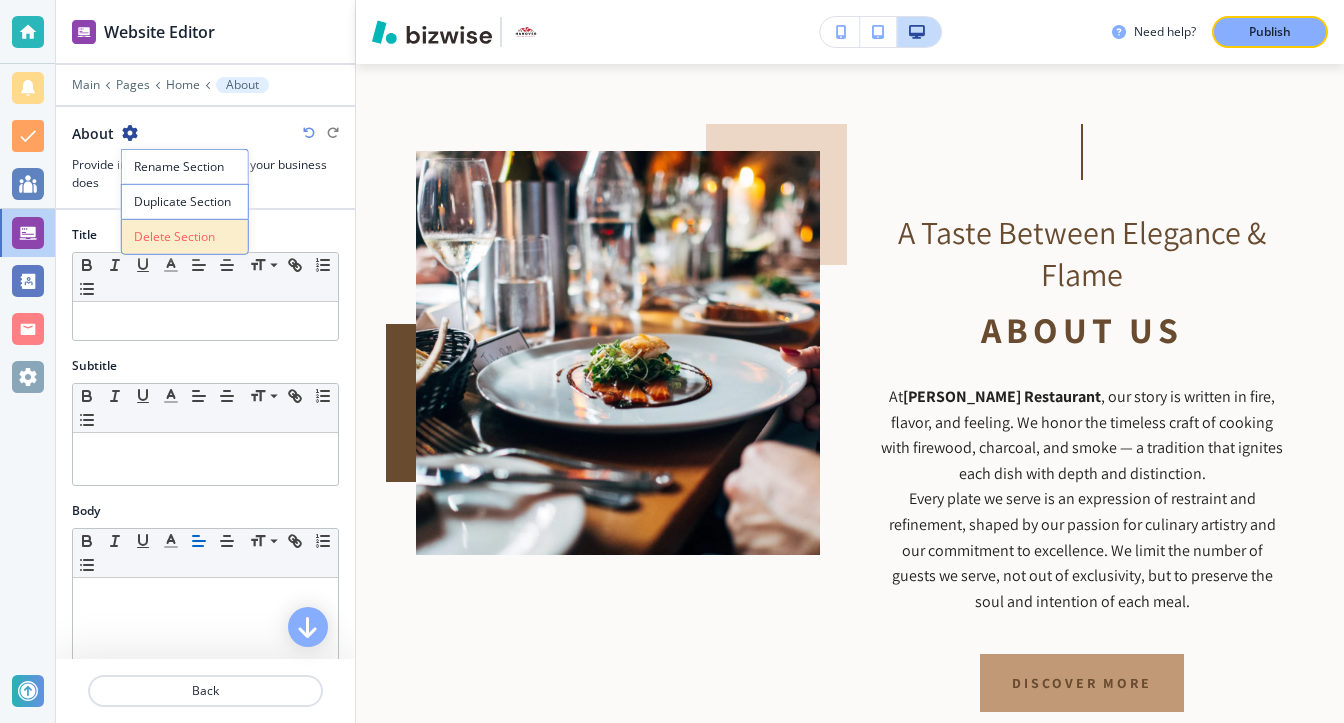 click on "Delete Section" at bounding box center [185, 237] 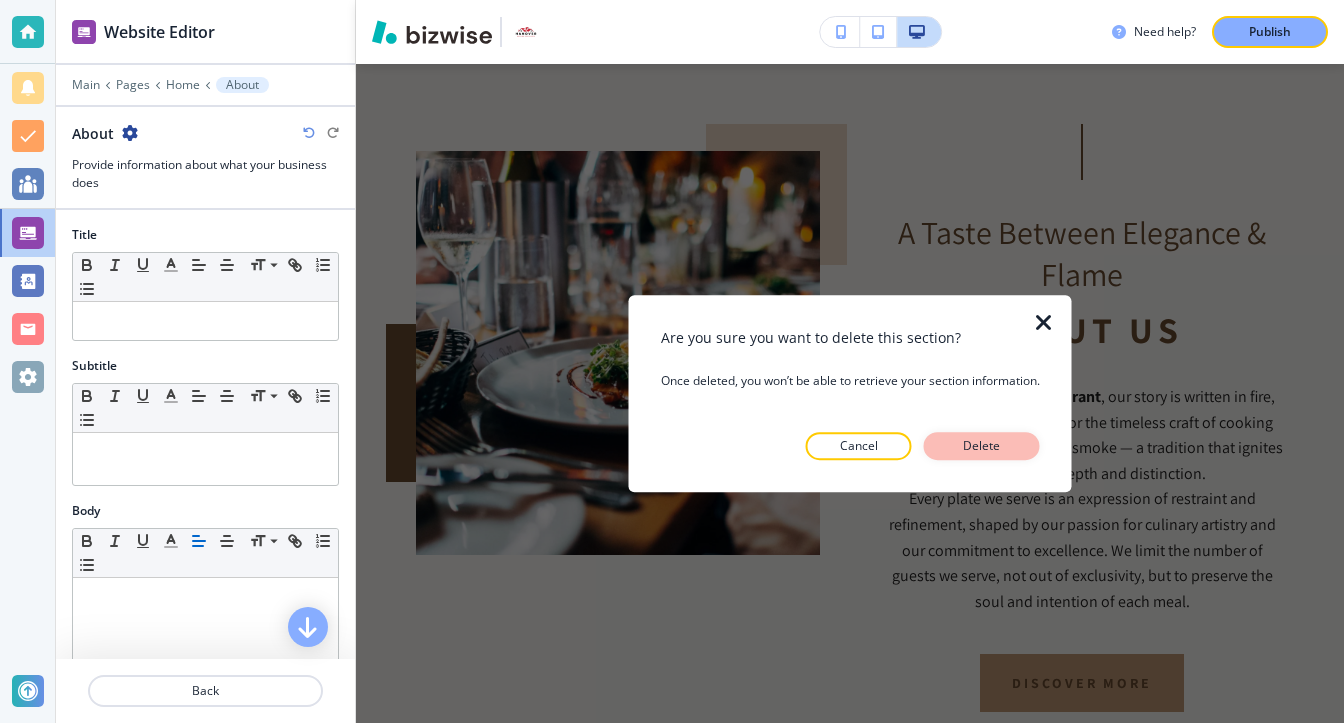 click on "Delete" at bounding box center [982, 446] 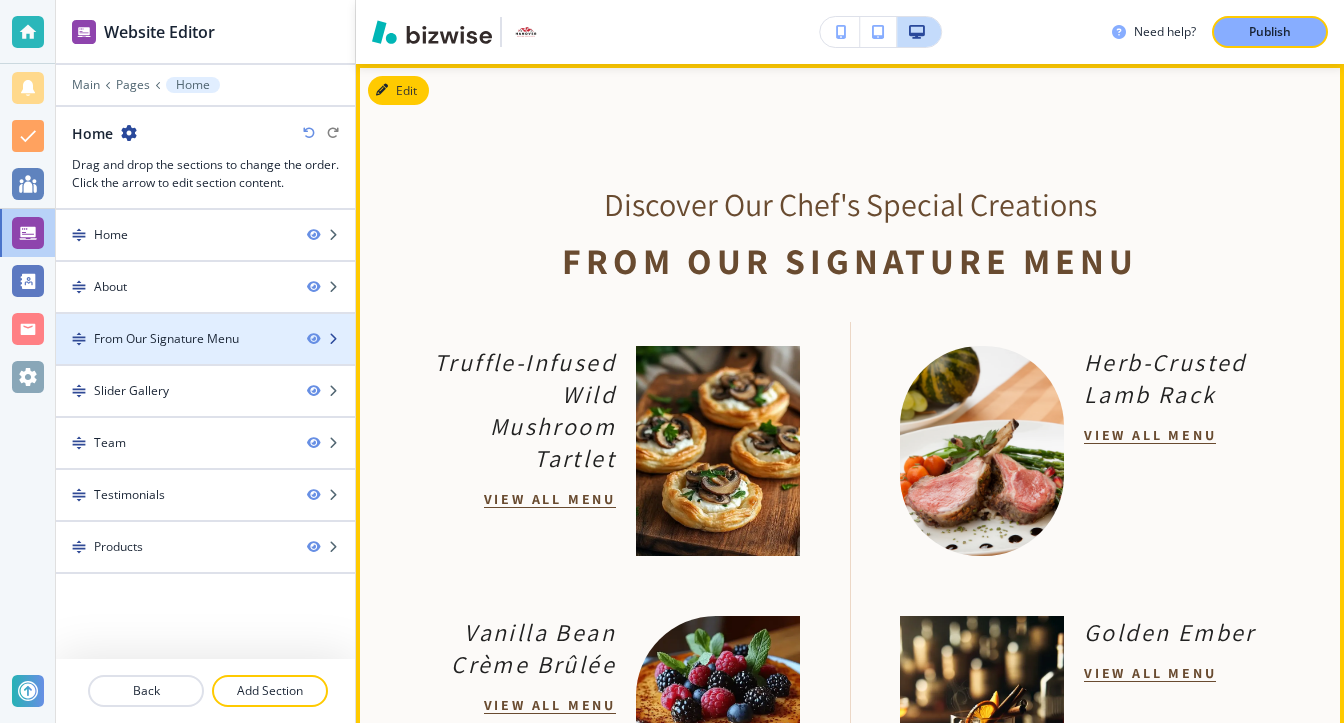 click at bounding box center [205, 356] 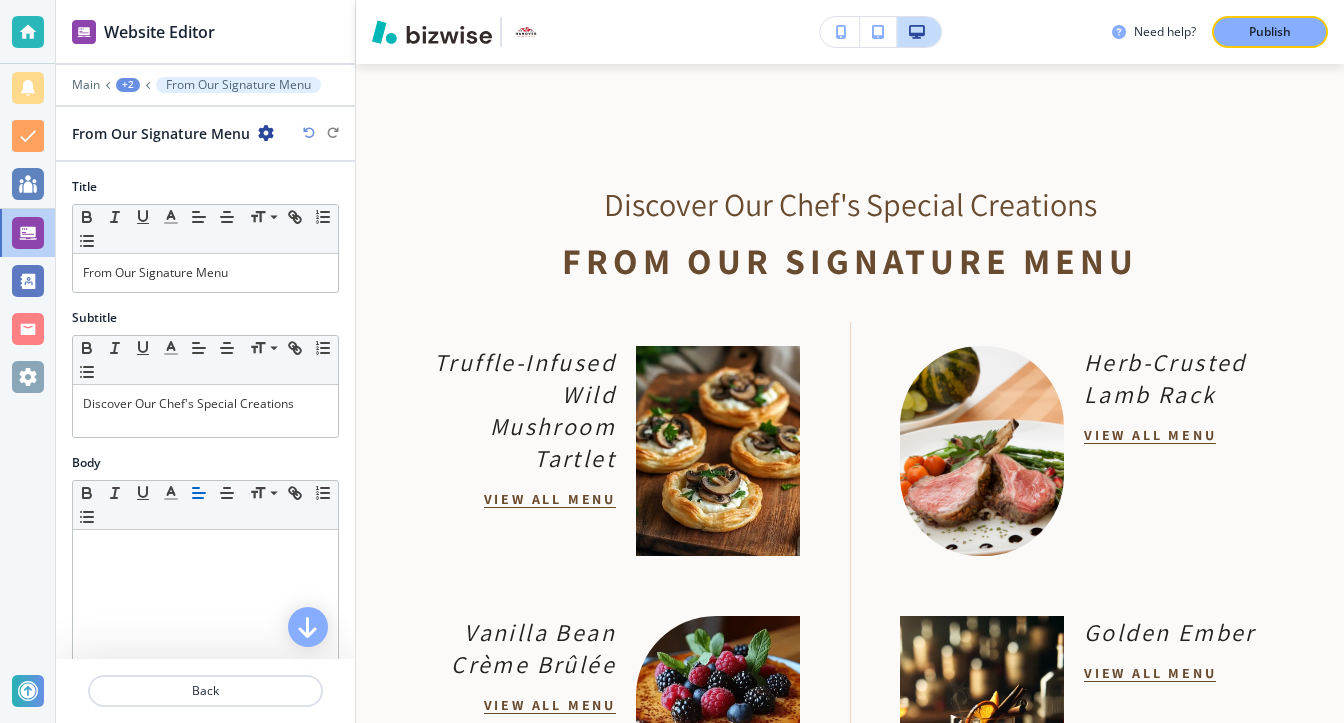 click at bounding box center [266, 133] 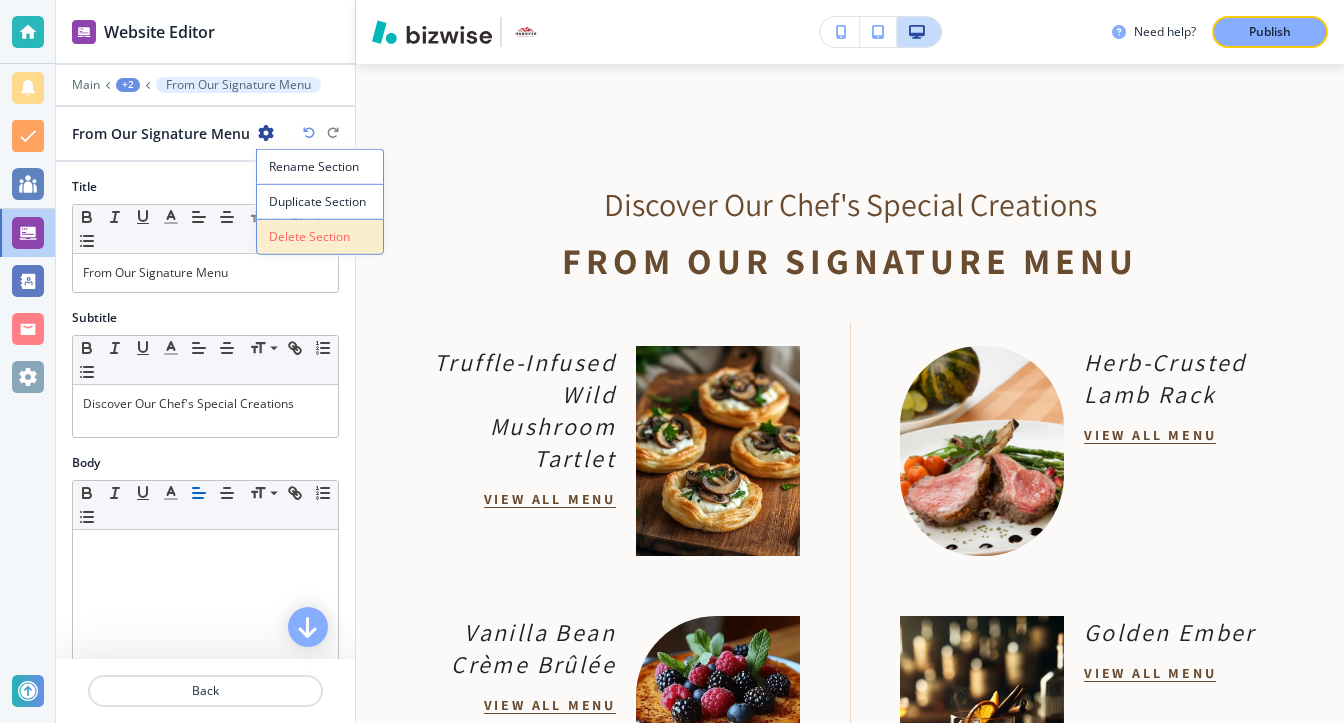 click on "Delete Section" at bounding box center [320, 237] 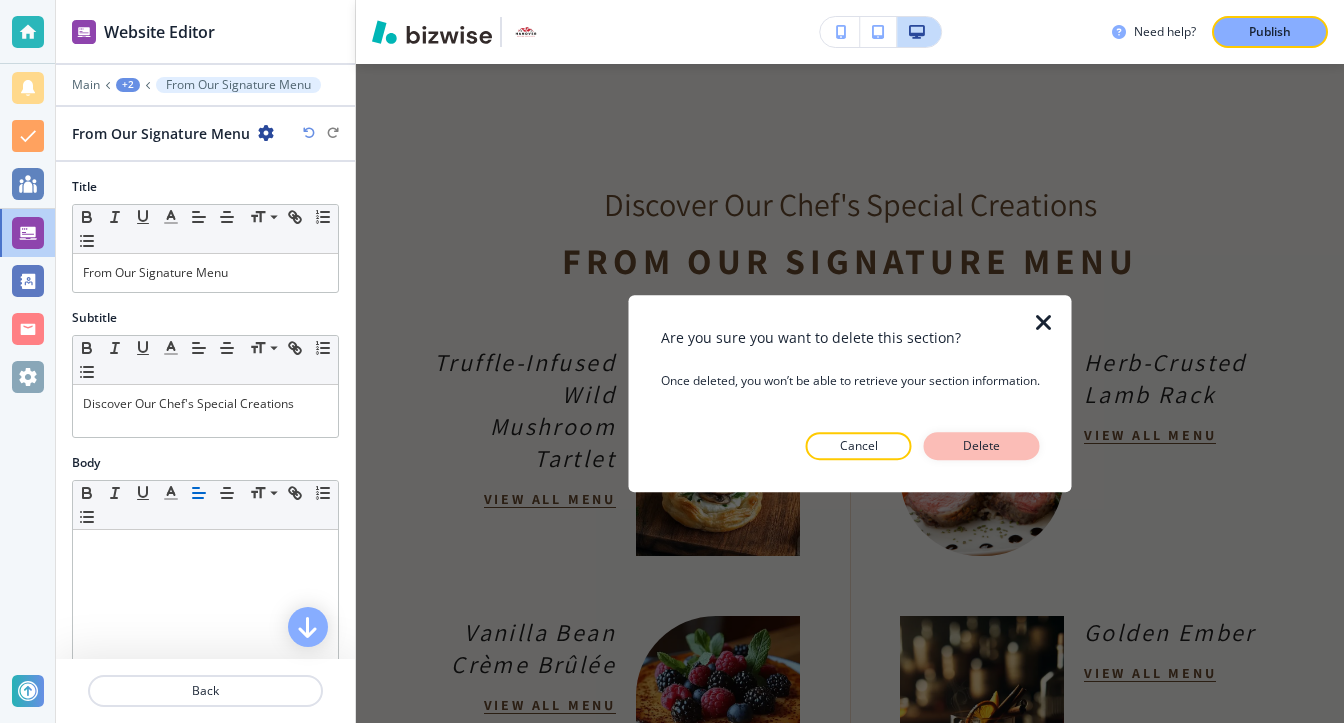 click on "Delete" at bounding box center (982, 446) 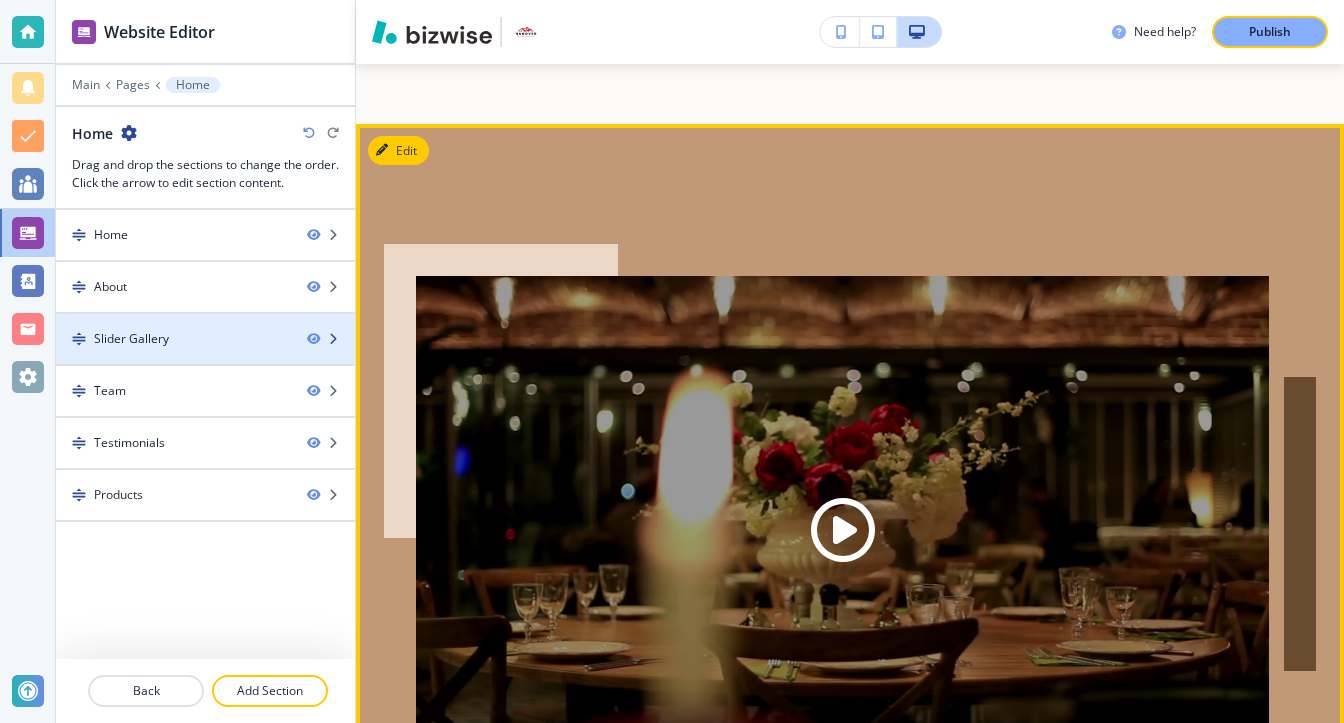click at bounding box center (205, 356) 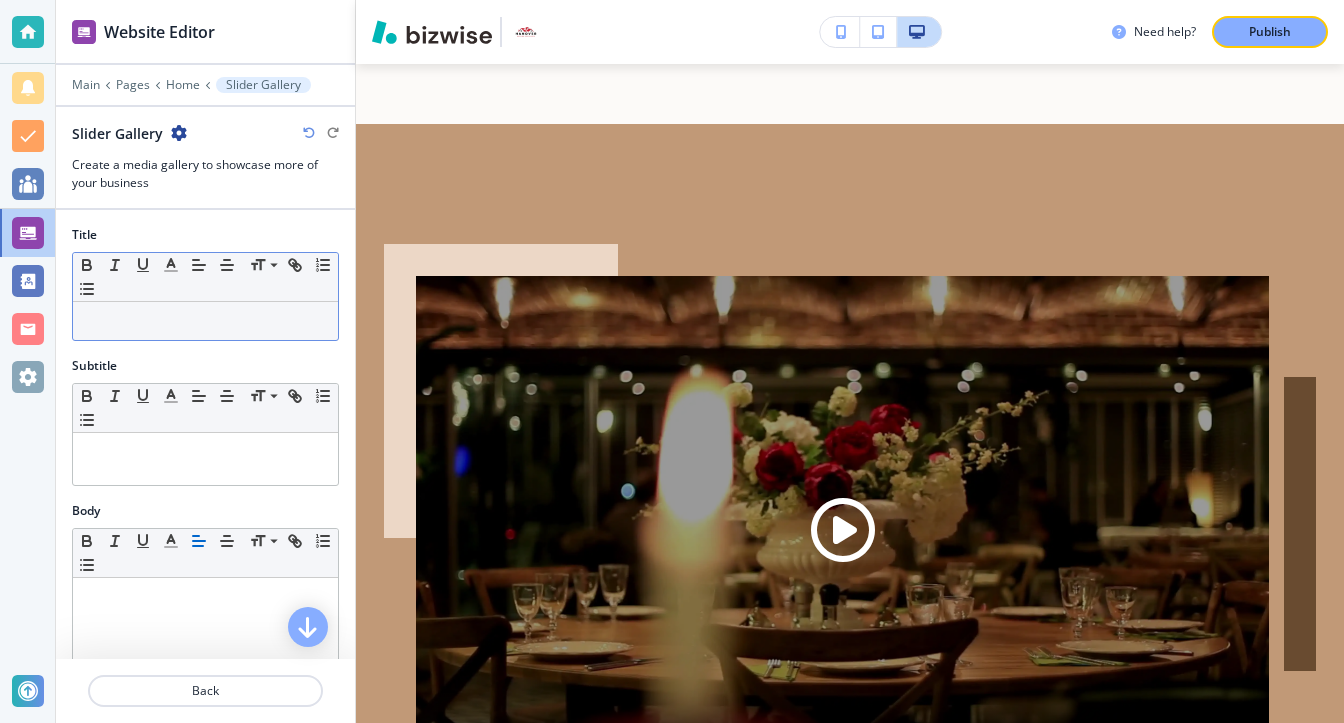 scroll, scrollTop: 1272, scrollLeft: 0, axis: vertical 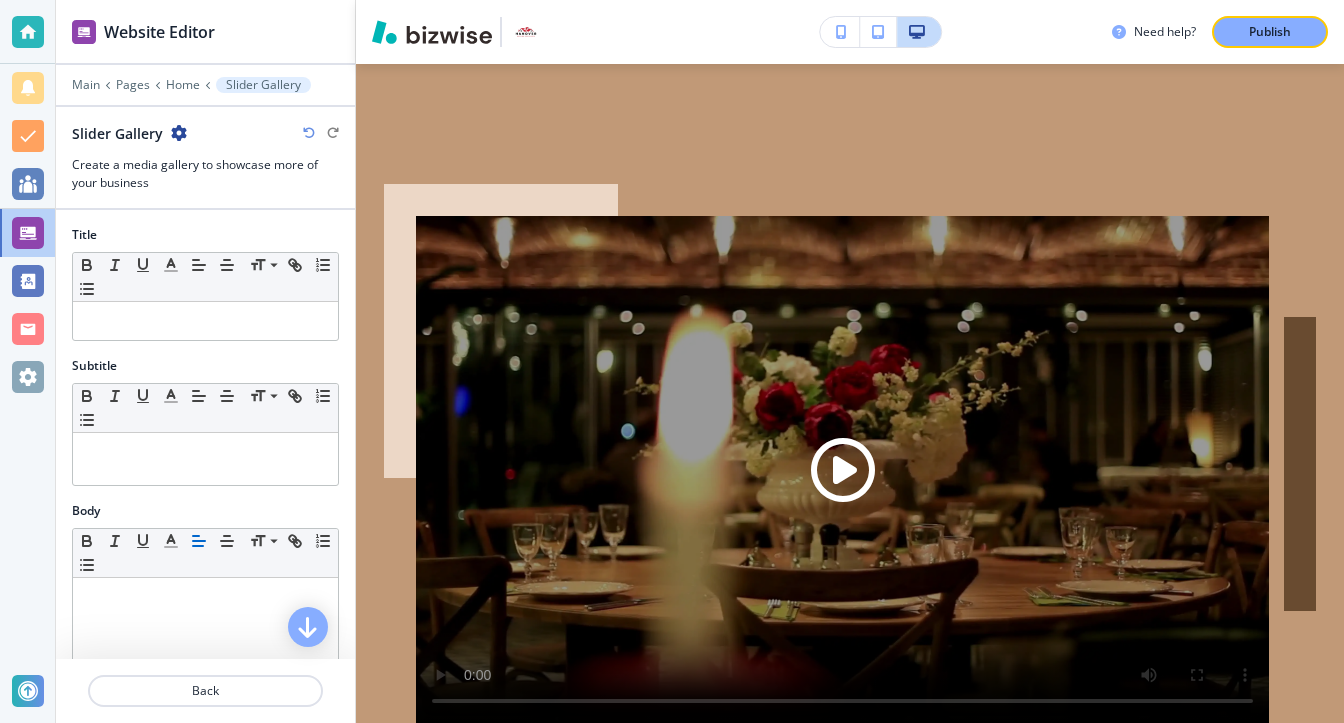 click at bounding box center (179, 133) 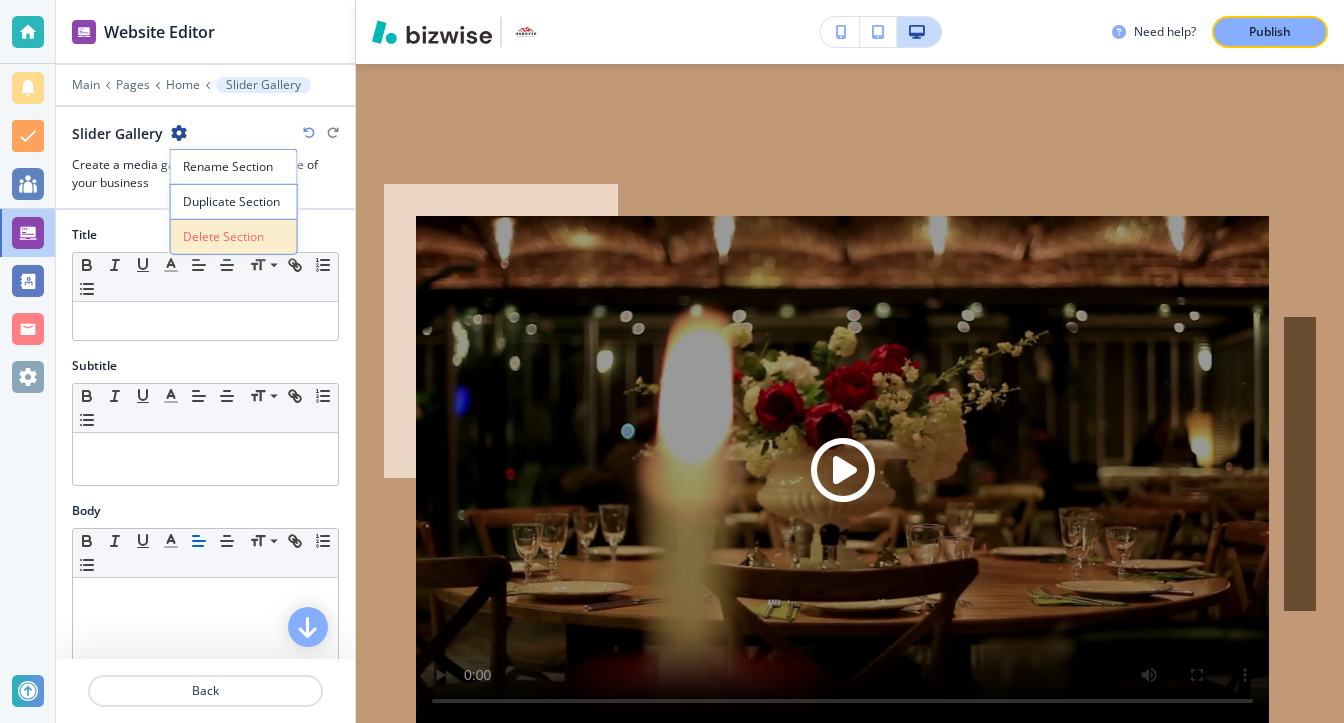 click on "Delete Section" at bounding box center [234, 237] 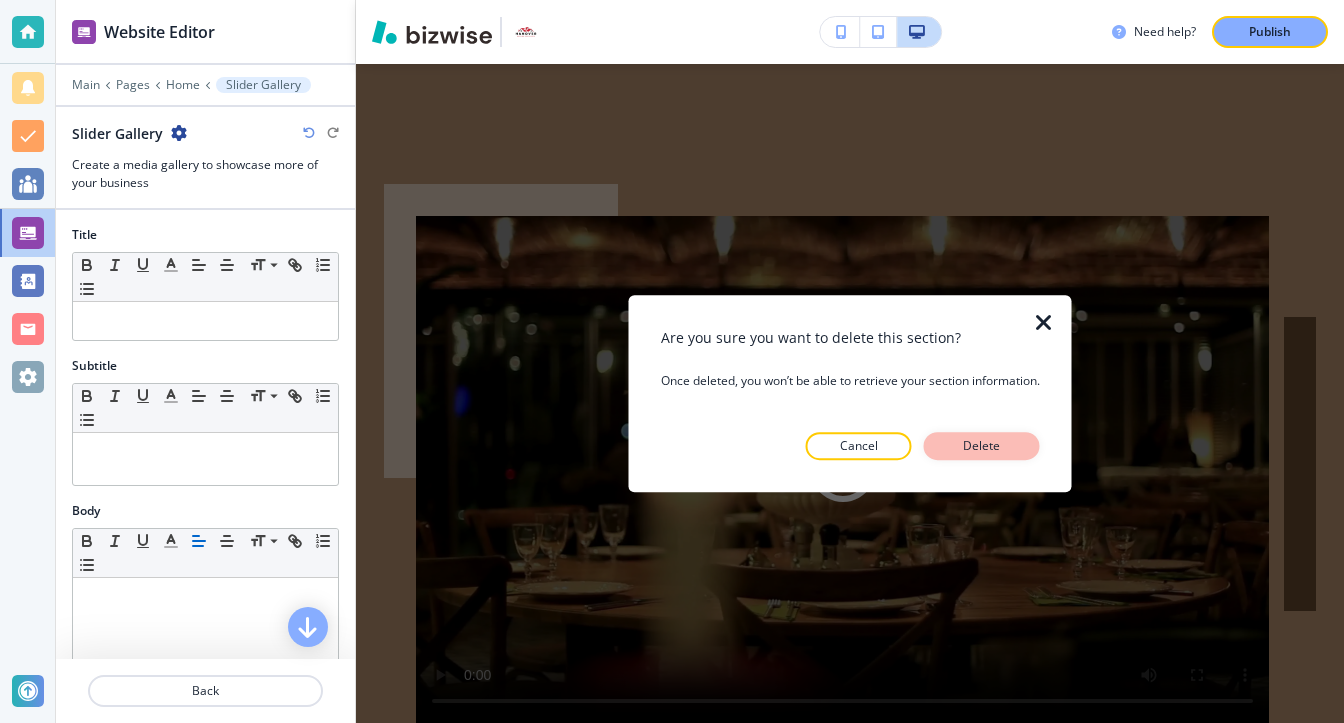 click on "Delete" at bounding box center [982, 446] 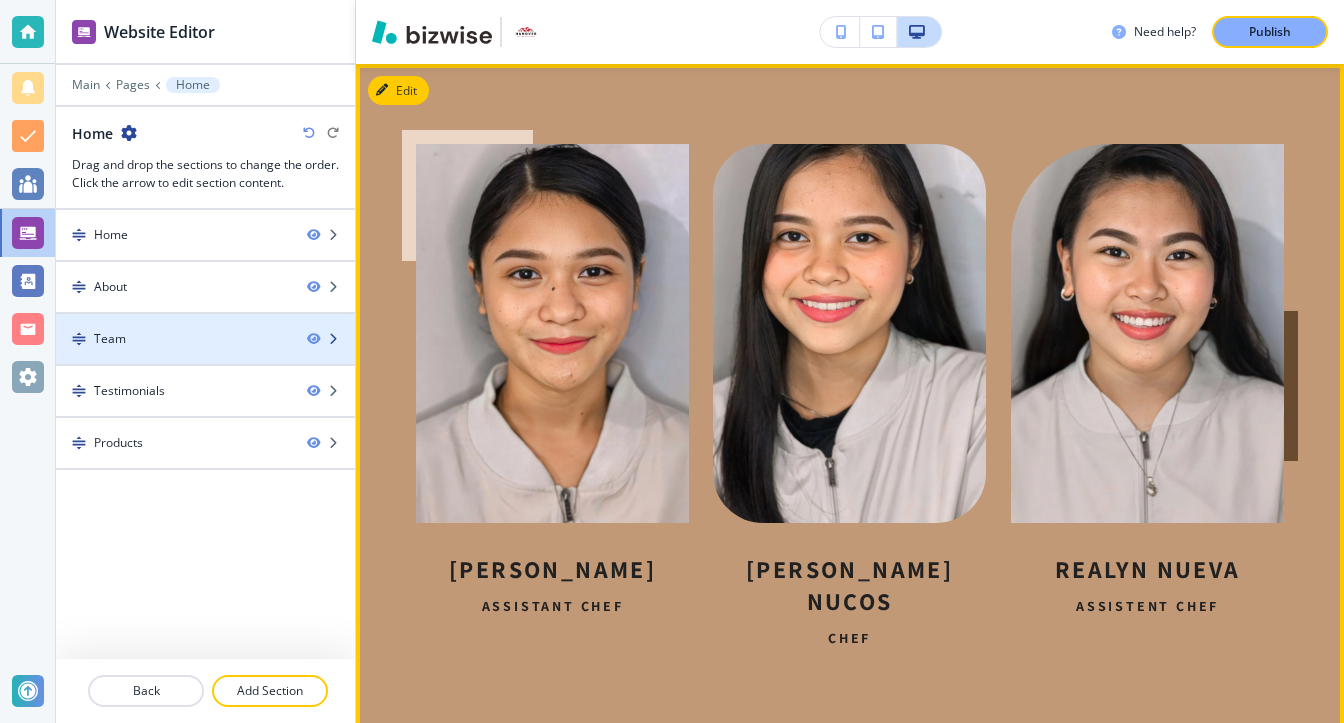 click on "Team" at bounding box center [173, 339] 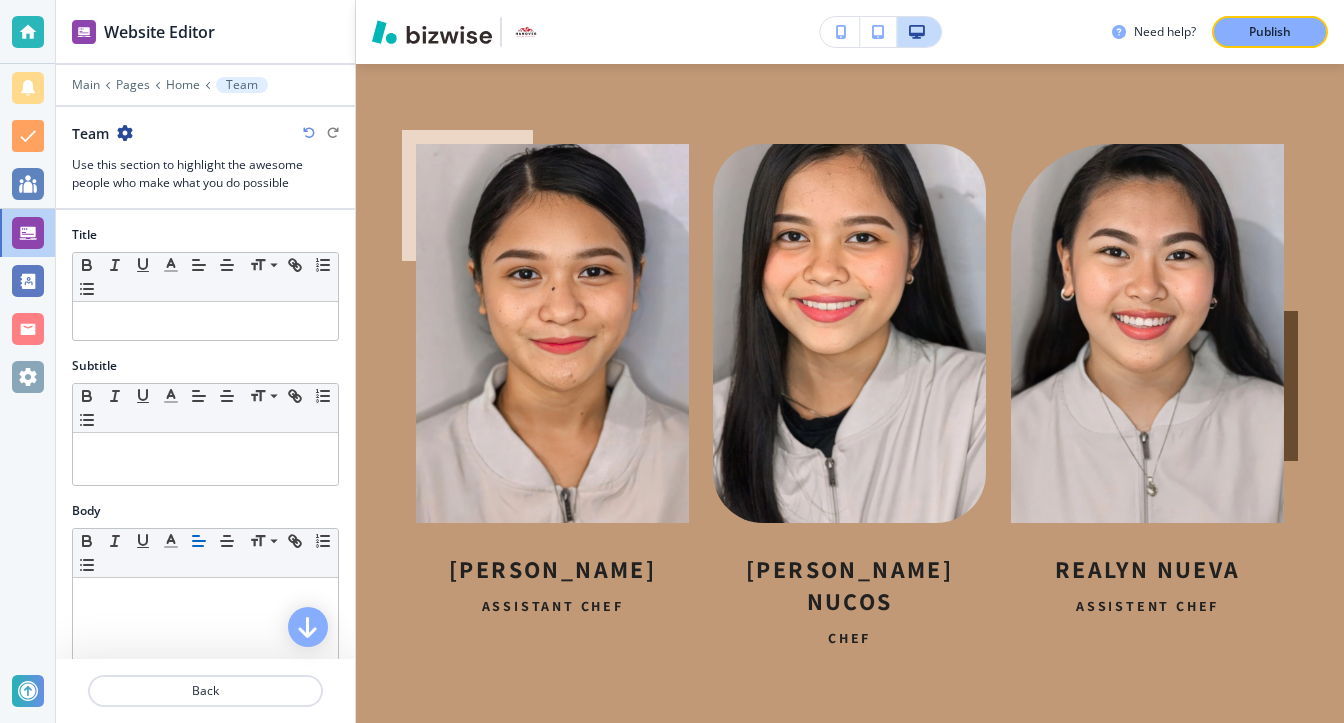 click at bounding box center (125, 133) 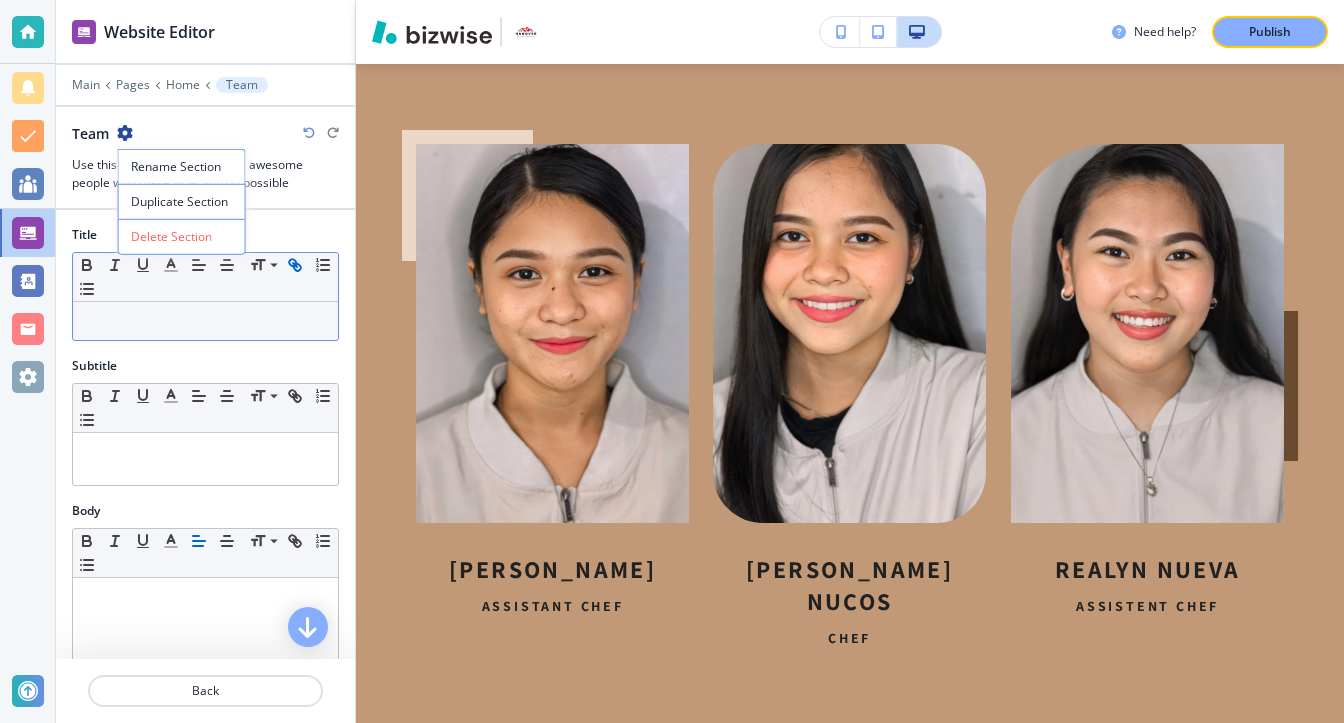 drag, startPoint x: 168, startPoint y: 235, endPoint x: 287, endPoint y: 274, distance: 125.22779 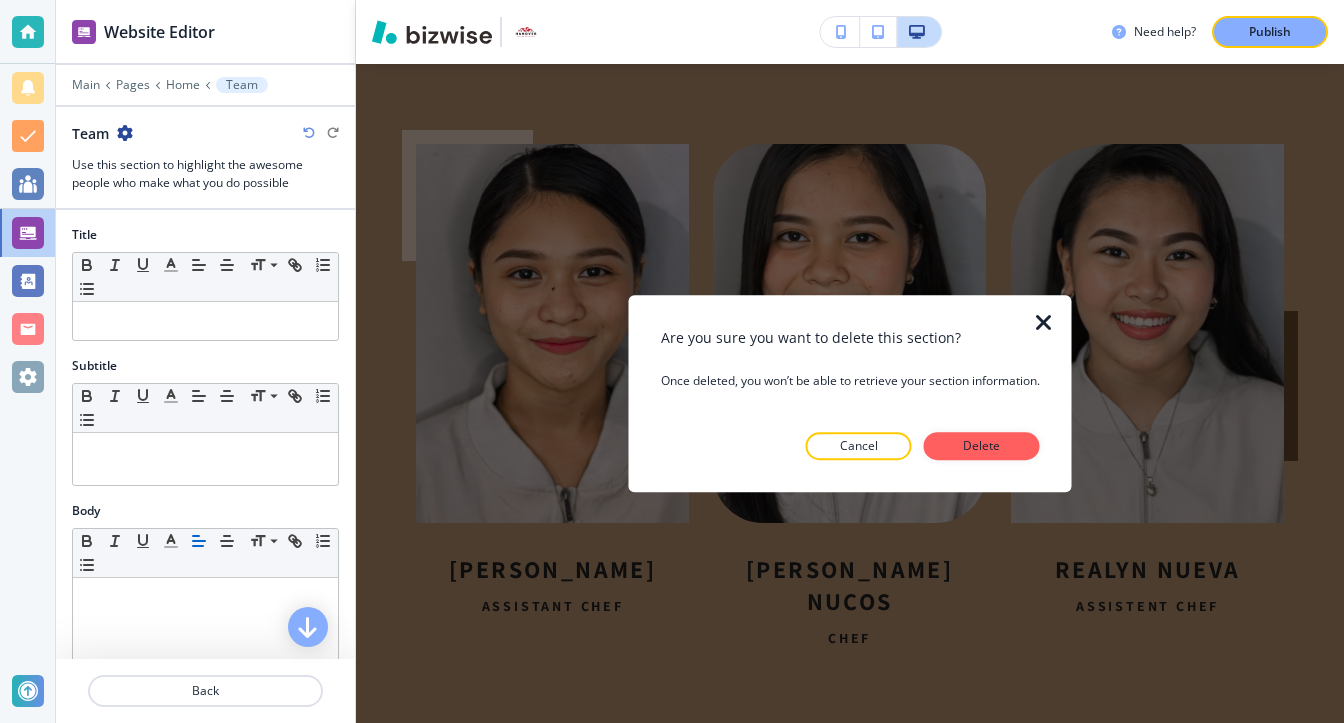 drag, startPoint x: 1008, startPoint y: 454, endPoint x: 997, endPoint y: 453, distance: 11.045361 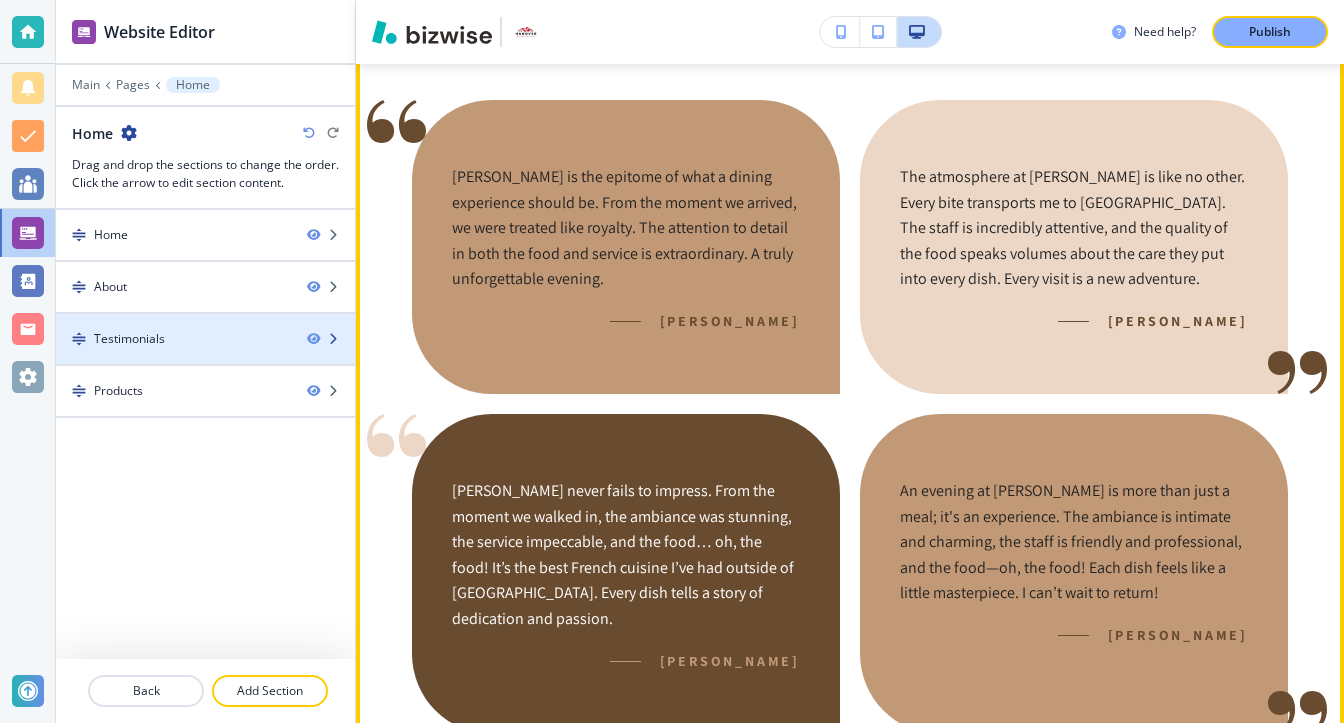 click at bounding box center (205, 356) 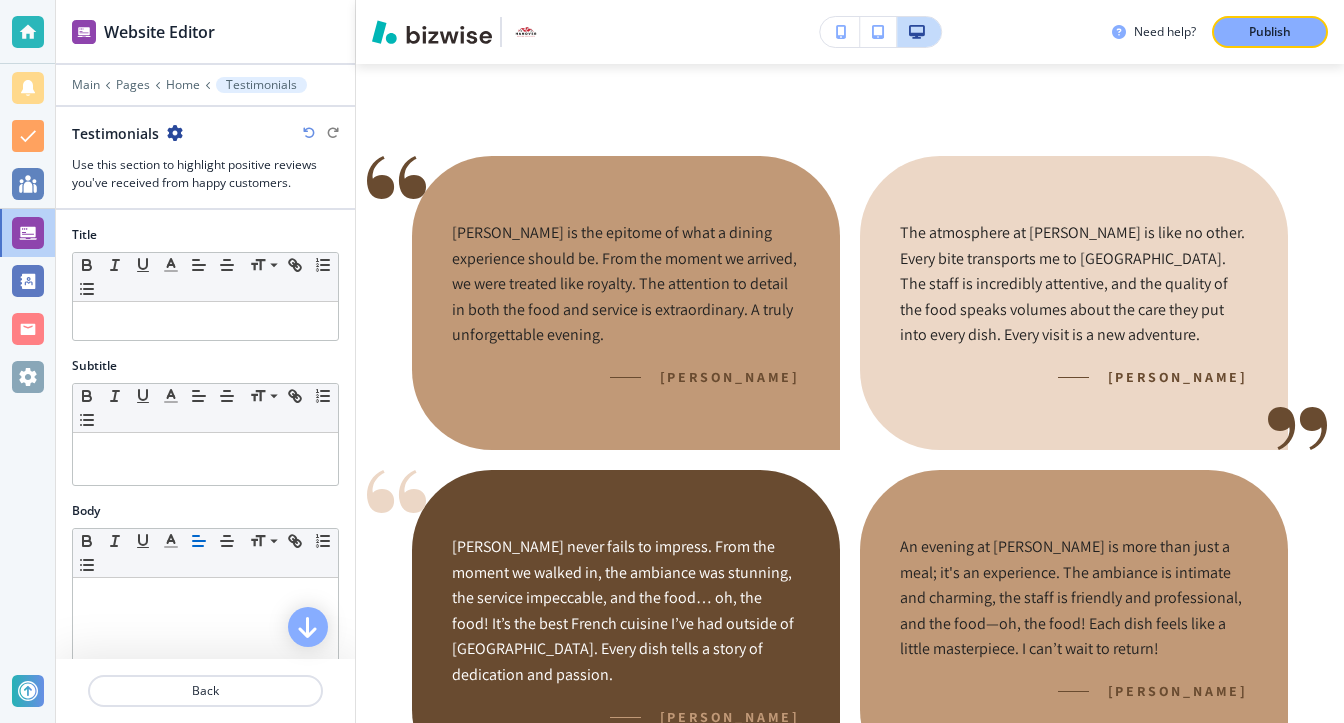 scroll, scrollTop: 1212, scrollLeft: 0, axis: vertical 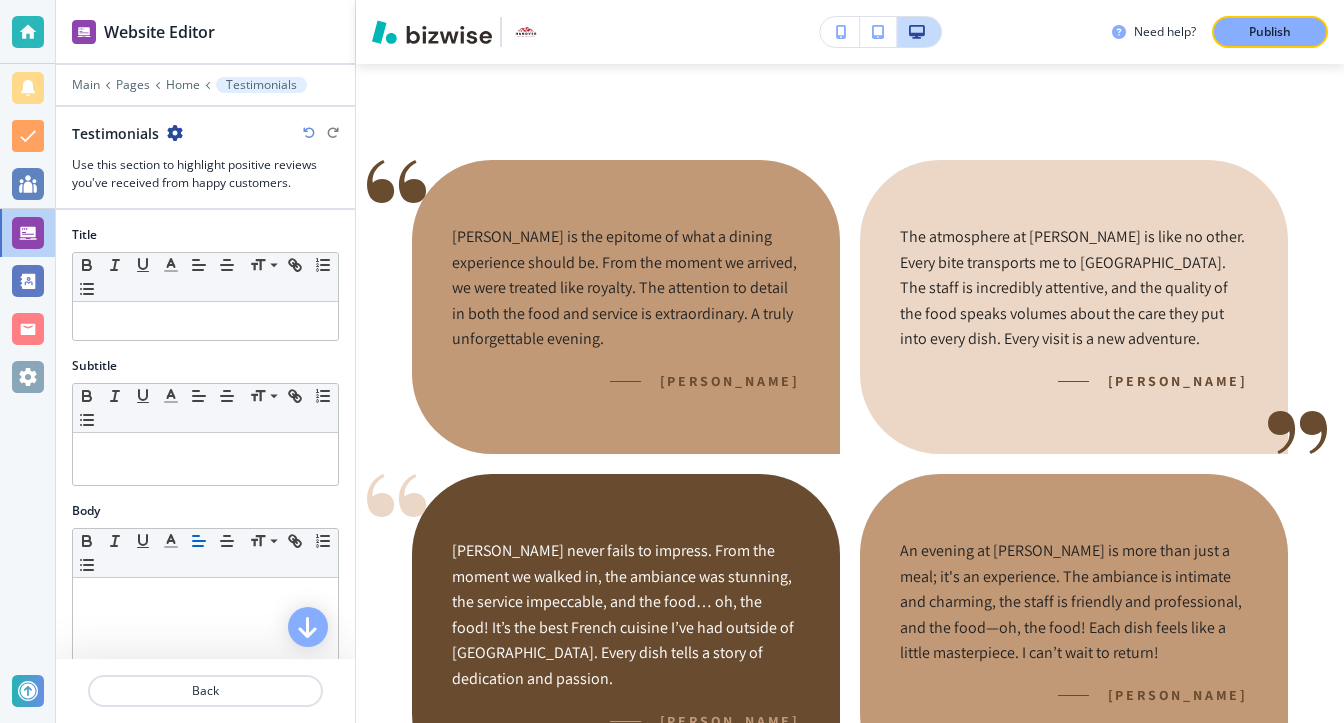 click at bounding box center (175, 133) 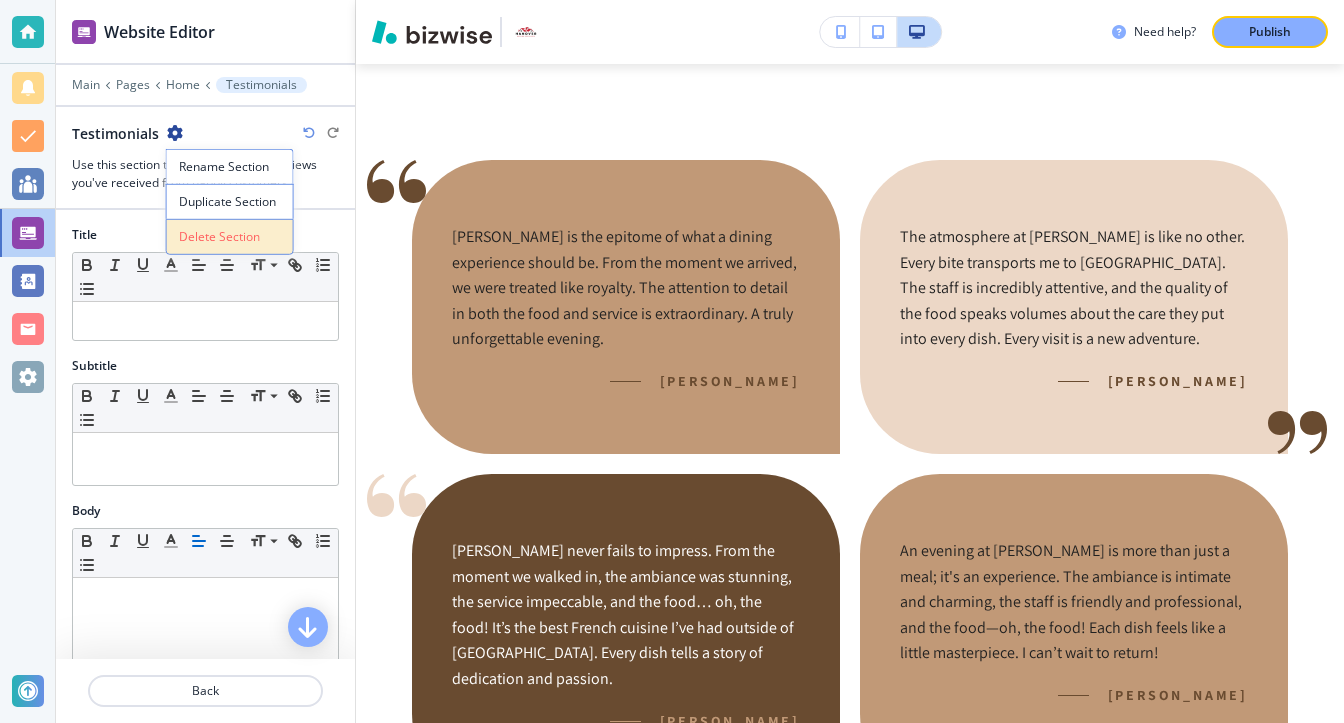 click on "Delete Section" at bounding box center [230, 237] 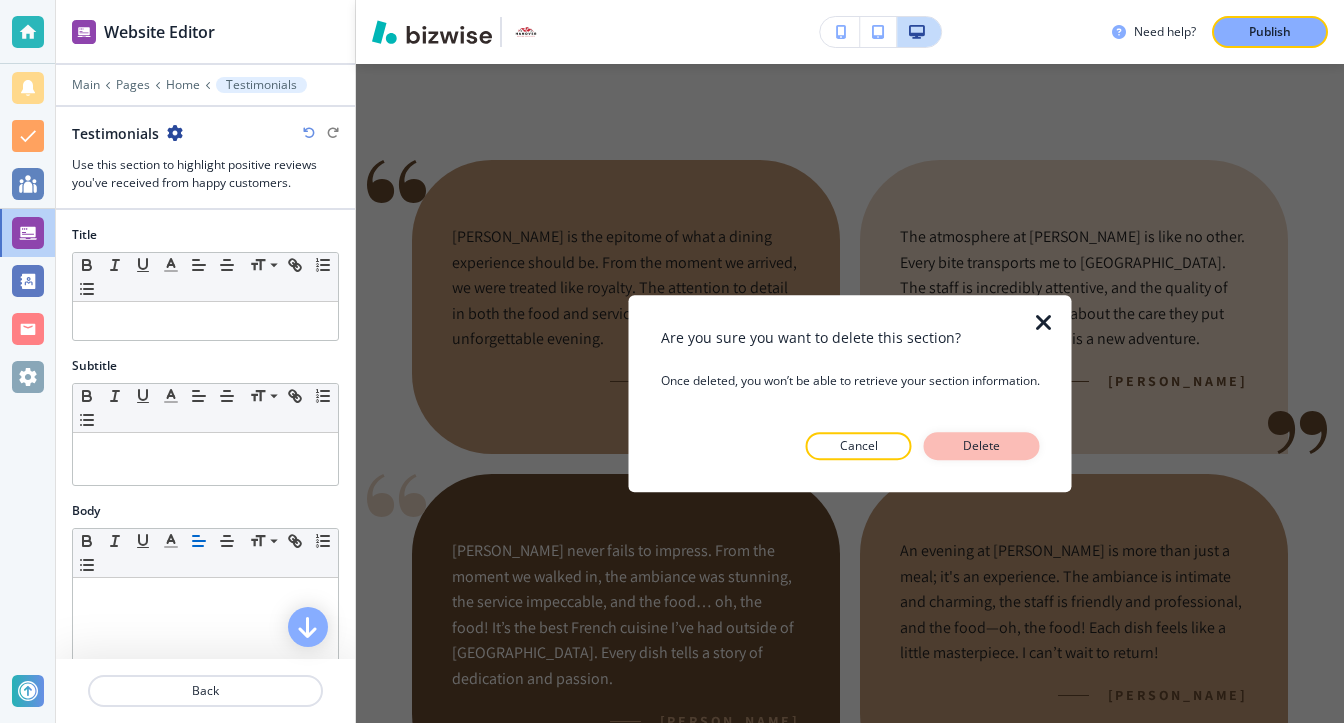 click on "Delete" at bounding box center [982, 446] 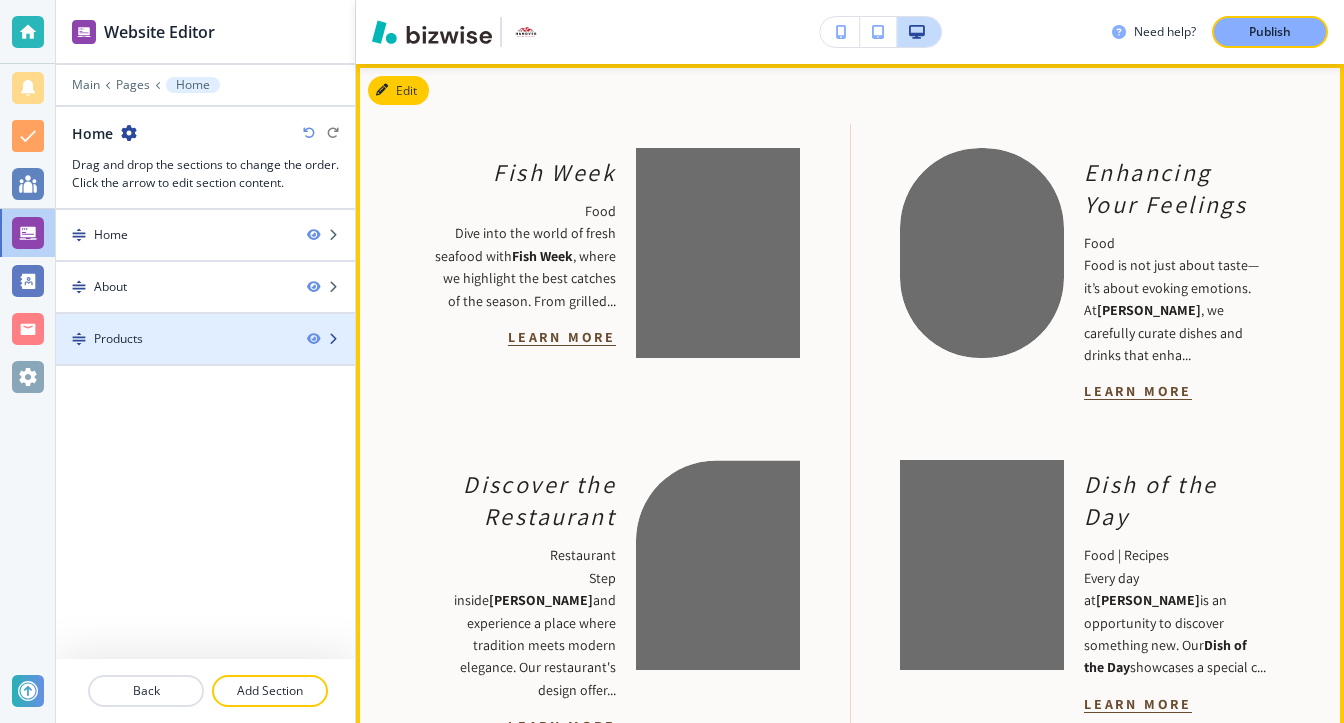 click at bounding box center (205, 356) 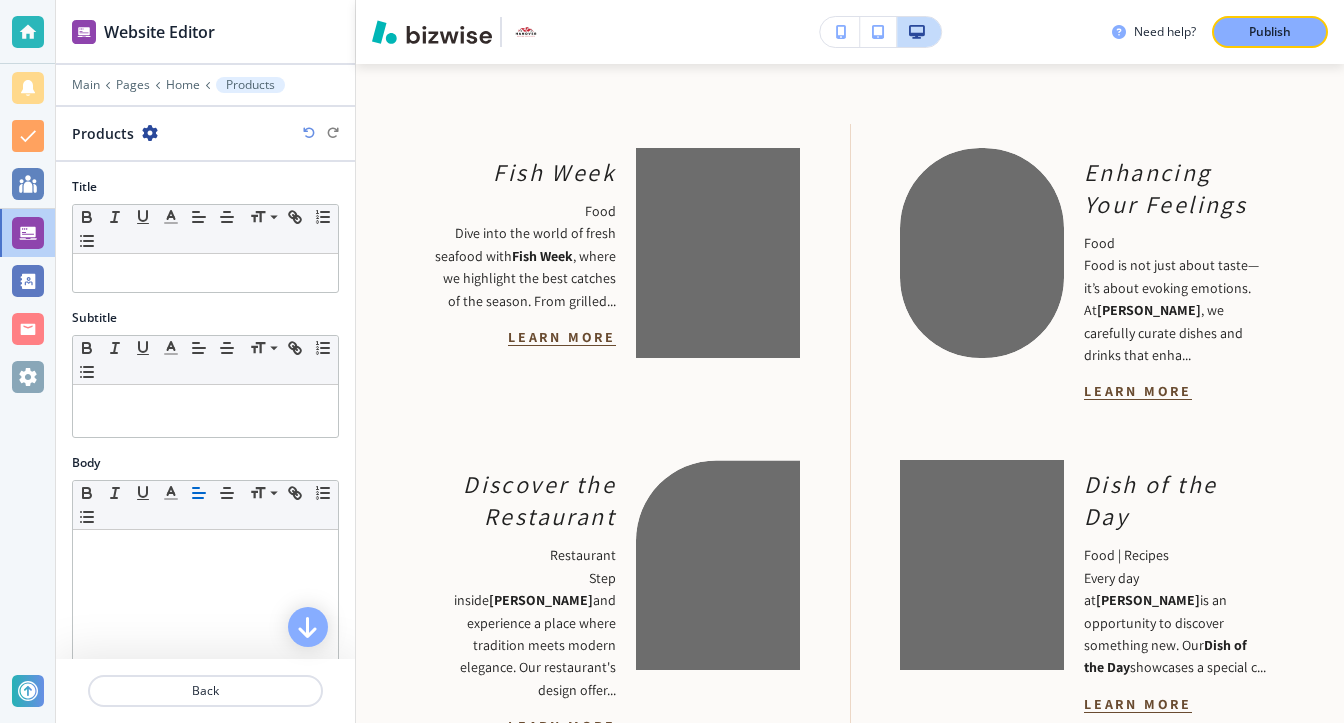 click at bounding box center [150, 133] 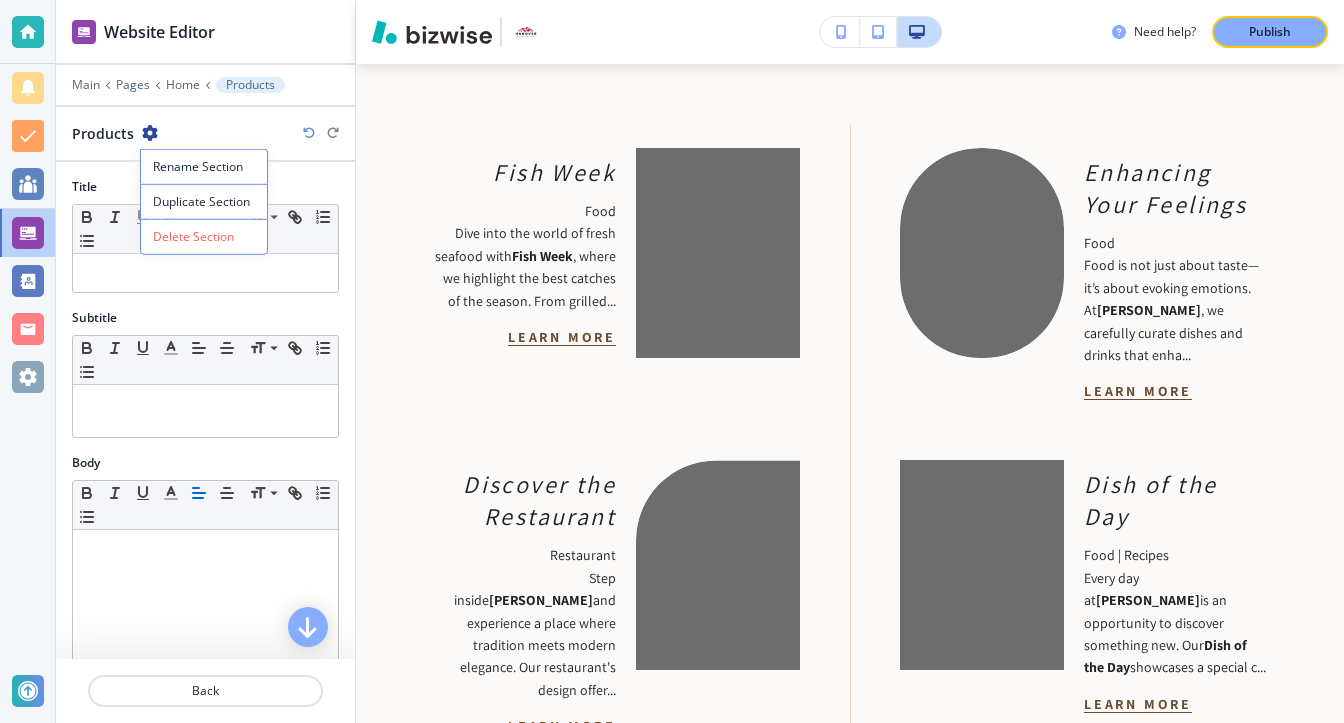 click on "Delete Section" at bounding box center (204, 237) 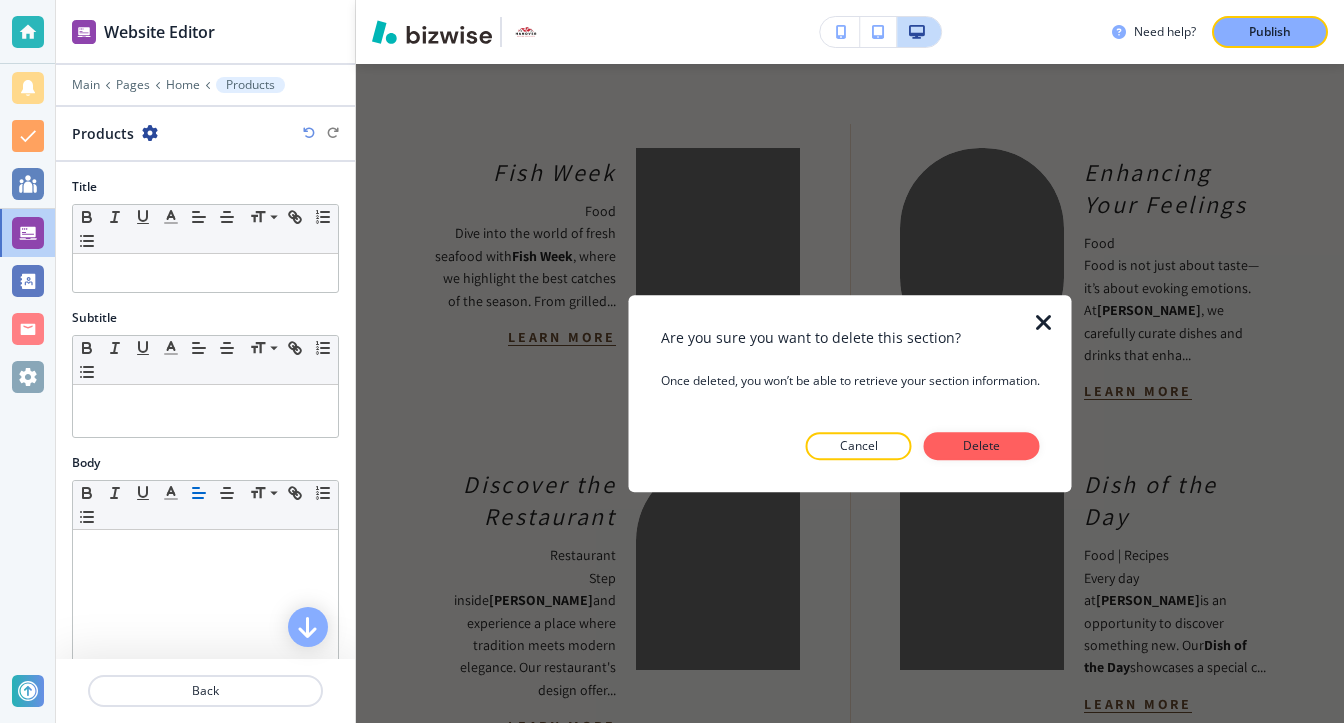 click on "Delete" at bounding box center (982, 446) 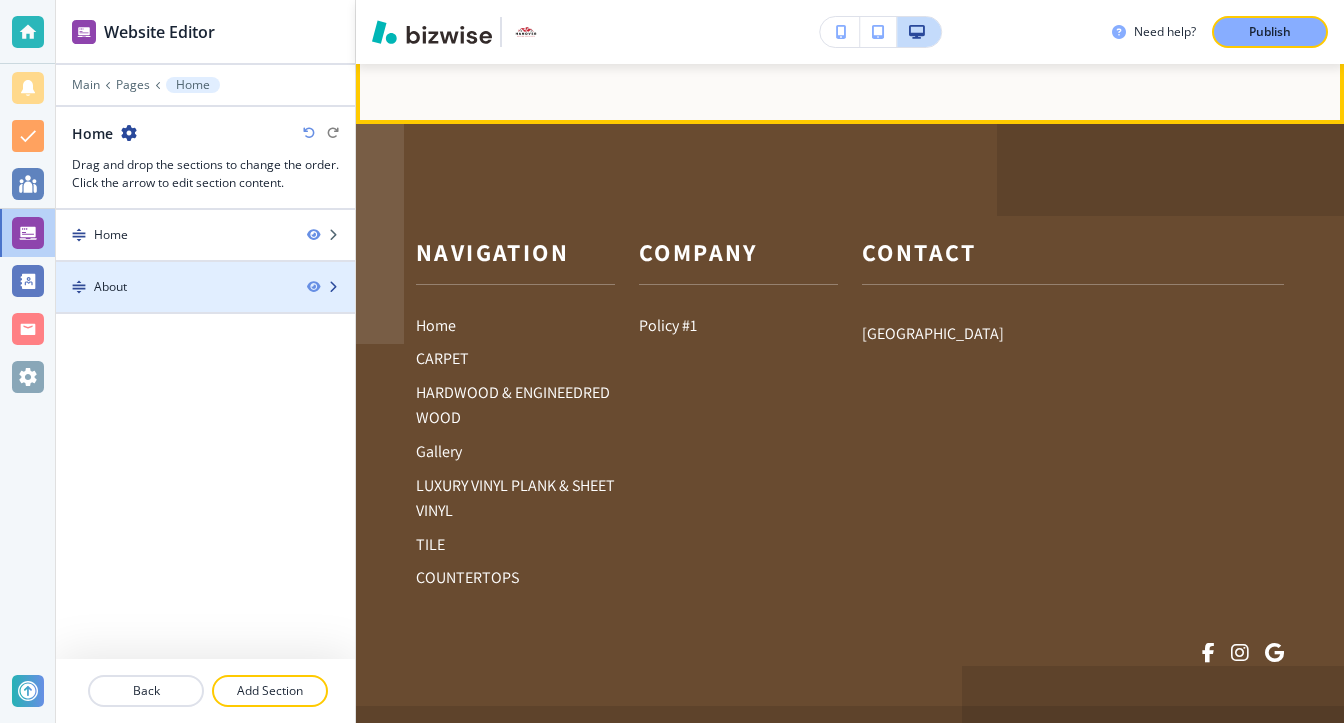 click on "About" at bounding box center (173, 287) 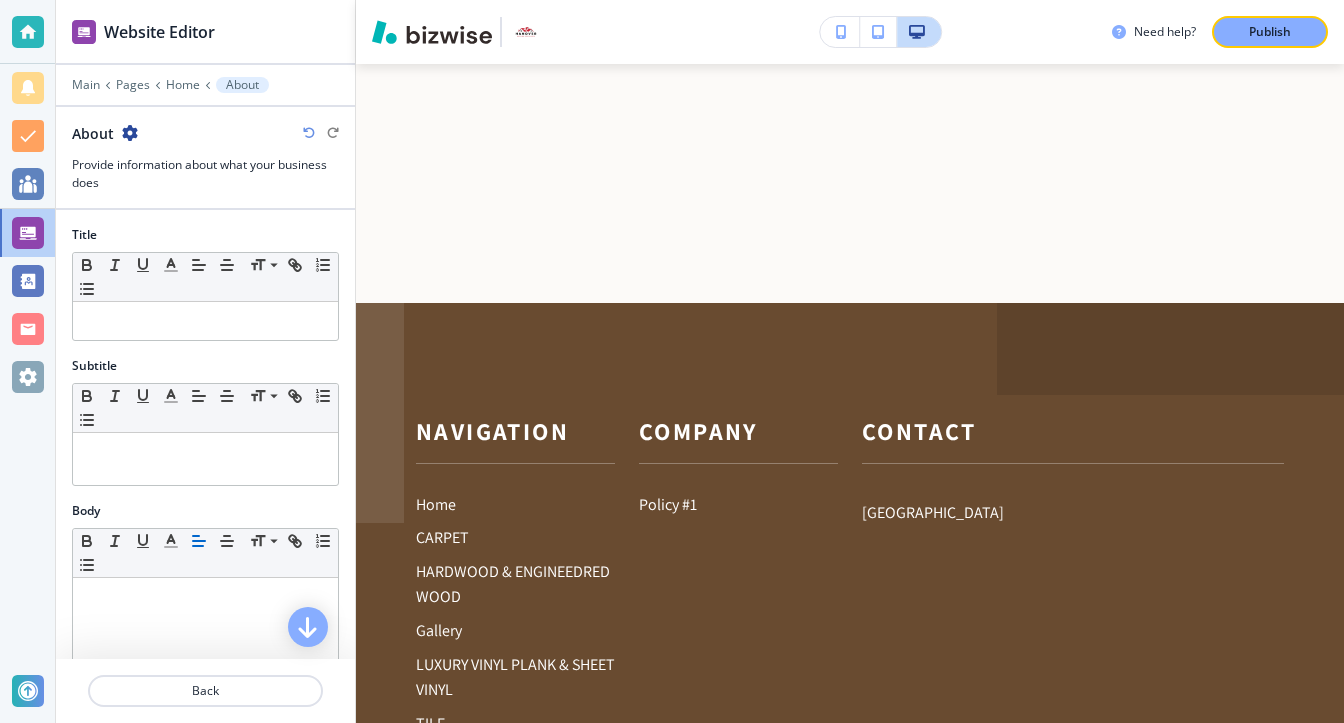 scroll, scrollTop: 1032, scrollLeft: 0, axis: vertical 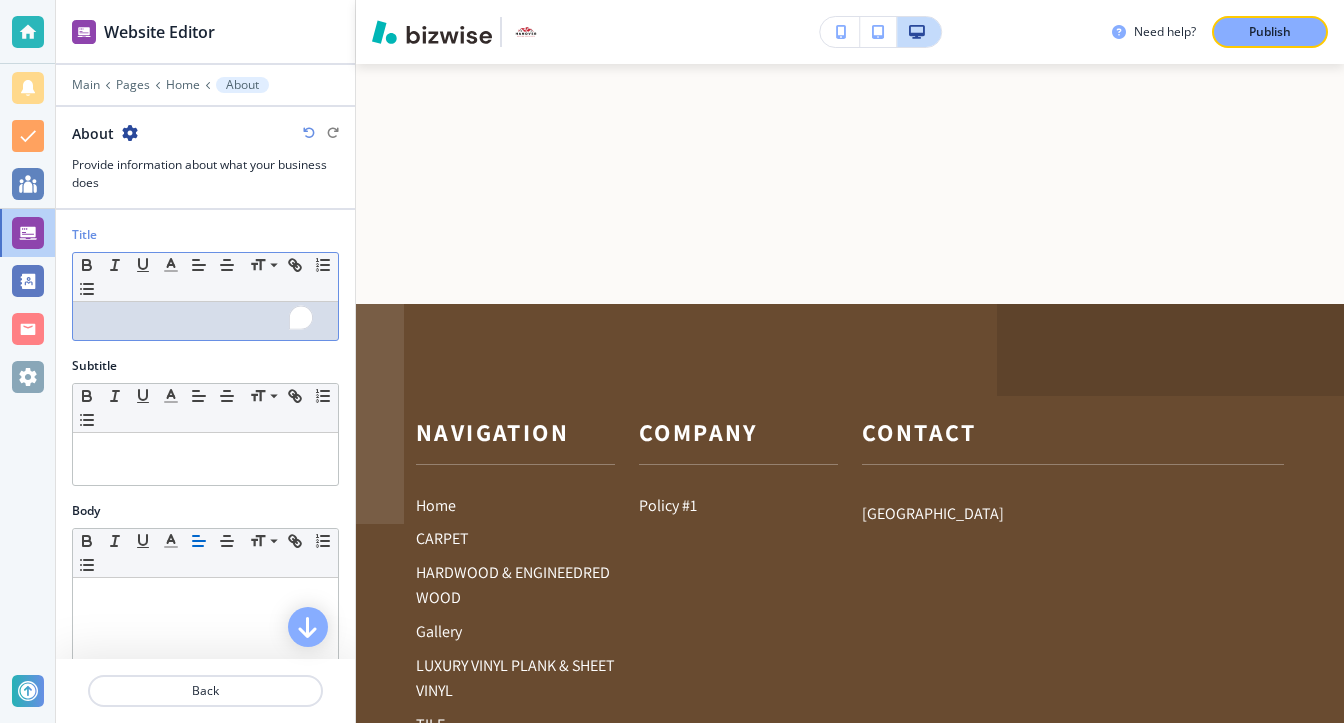 click at bounding box center [205, 321] 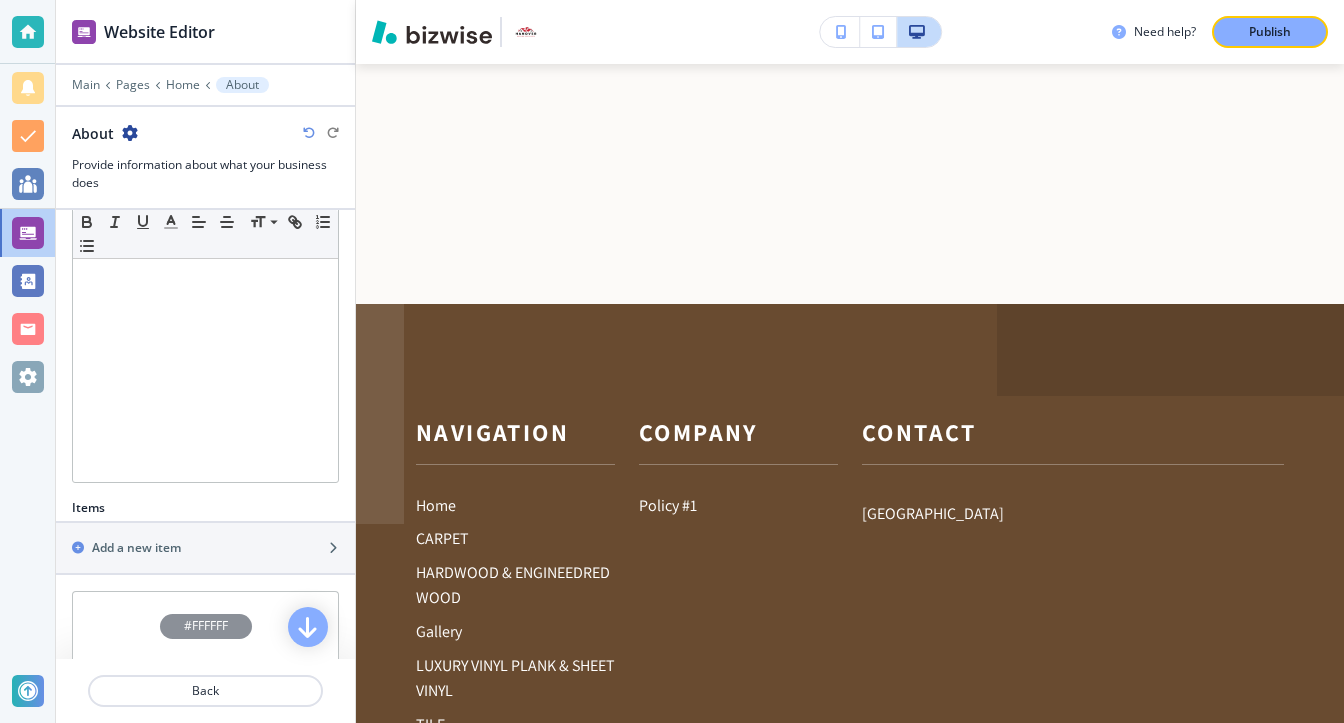 scroll, scrollTop: 405, scrollLeft: 0, axis: vertical 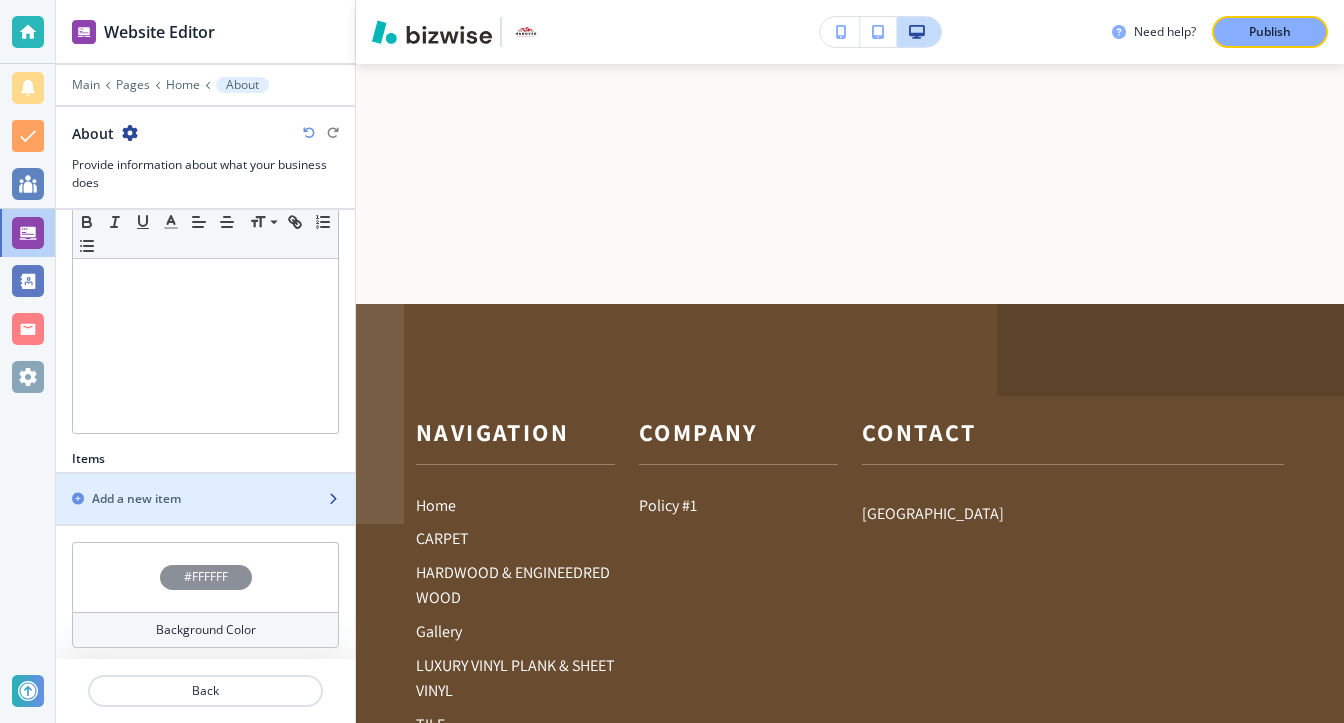 click at bounding box center (205, 516) 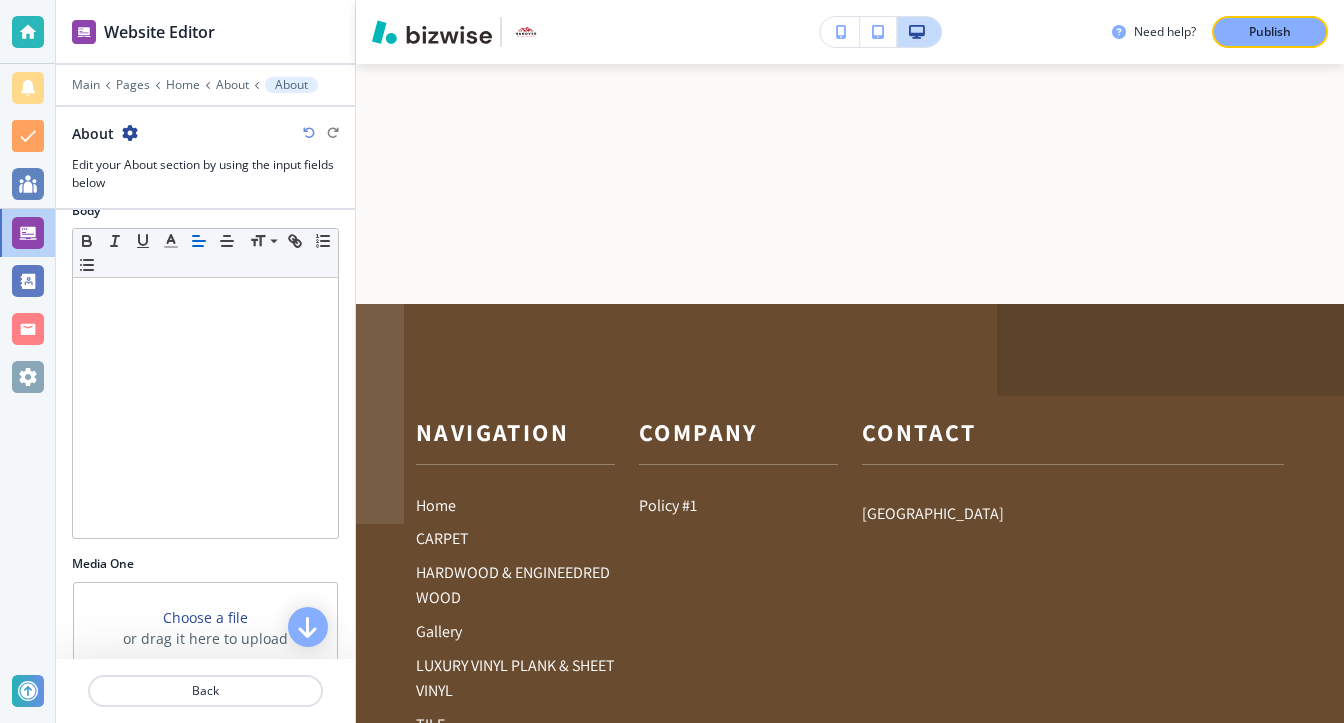 scroll, scrollTop: 0, scrollLeft: 0, axis: both 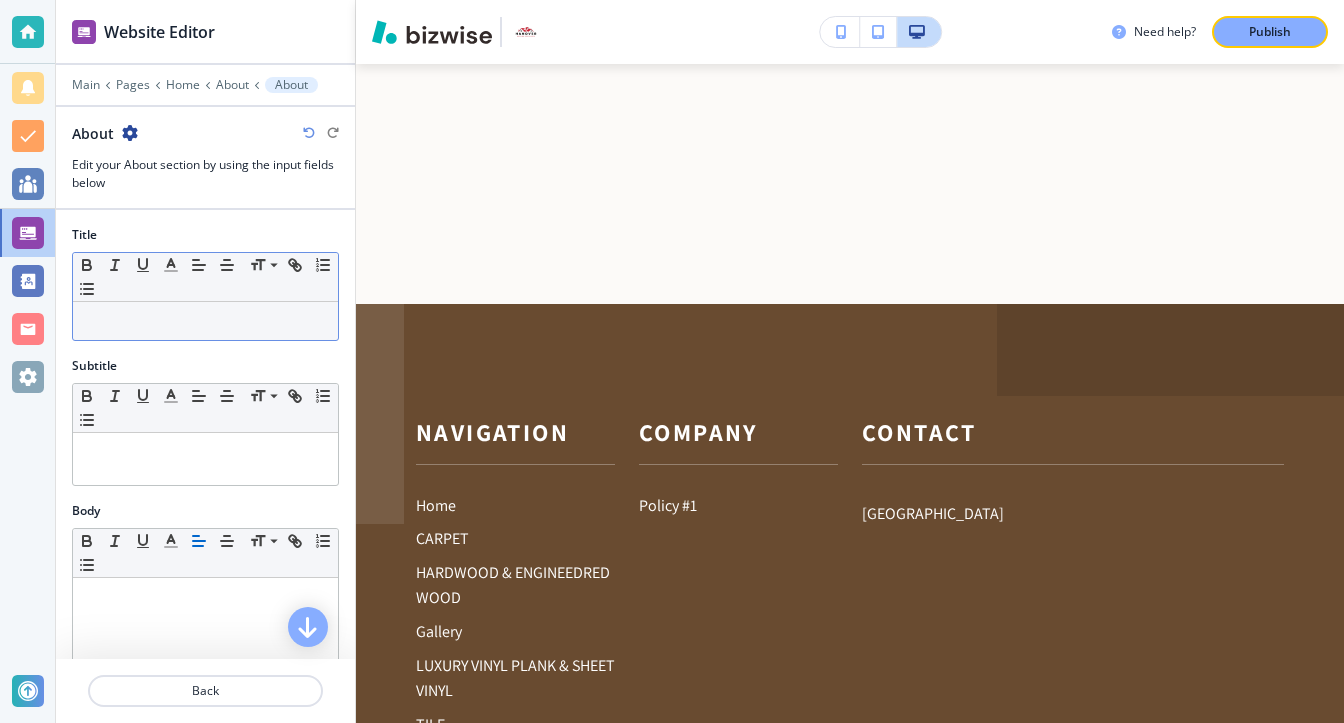 click at bounding box center (205, 321) 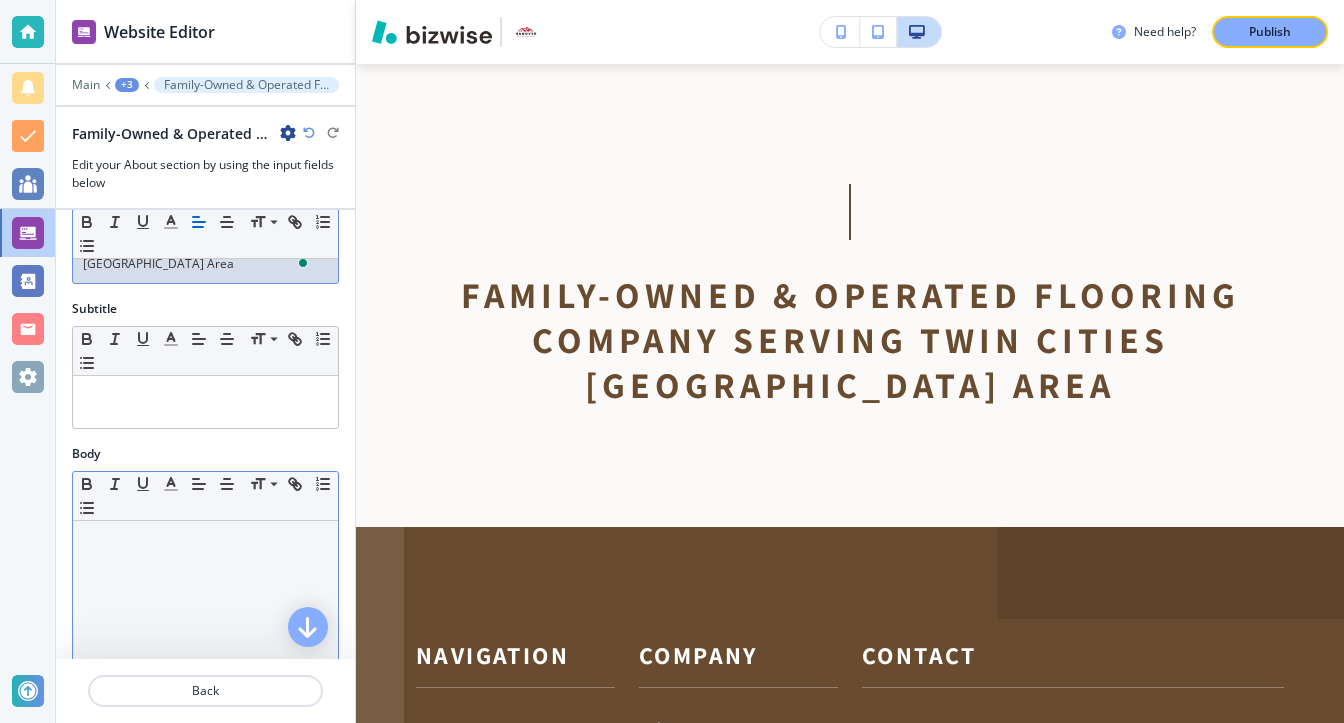 scroll, scrollTop: 200, scrollLeft: 0, axis: vertical 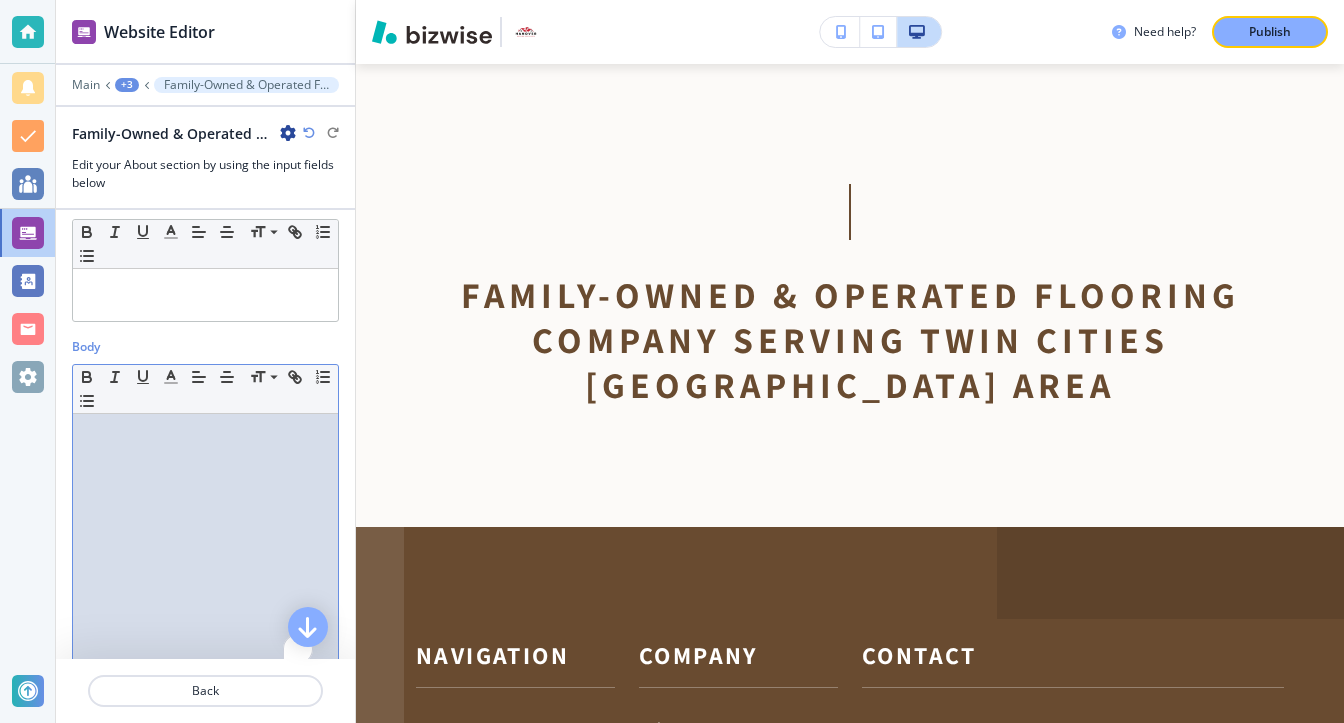 click at bounding box center [205, 544] 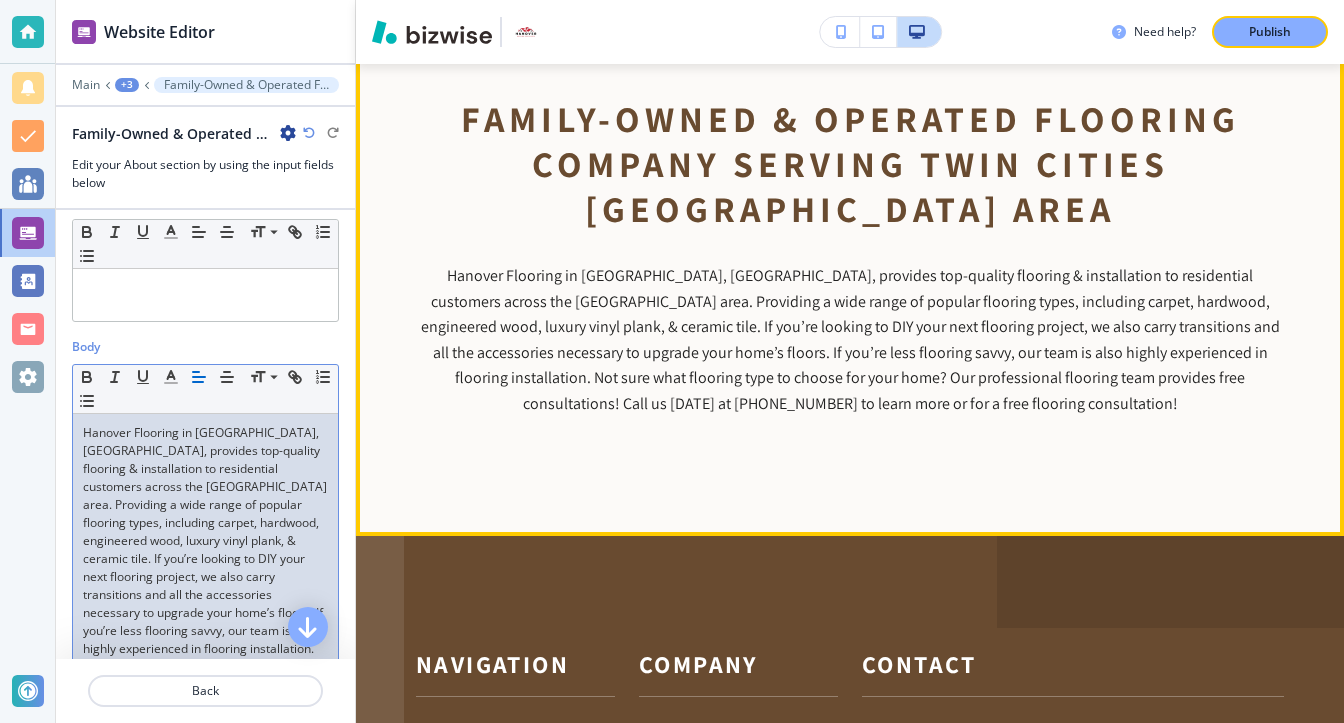 scroll, scrollTop: 1232, scrollLeft: 0, axis: vertical 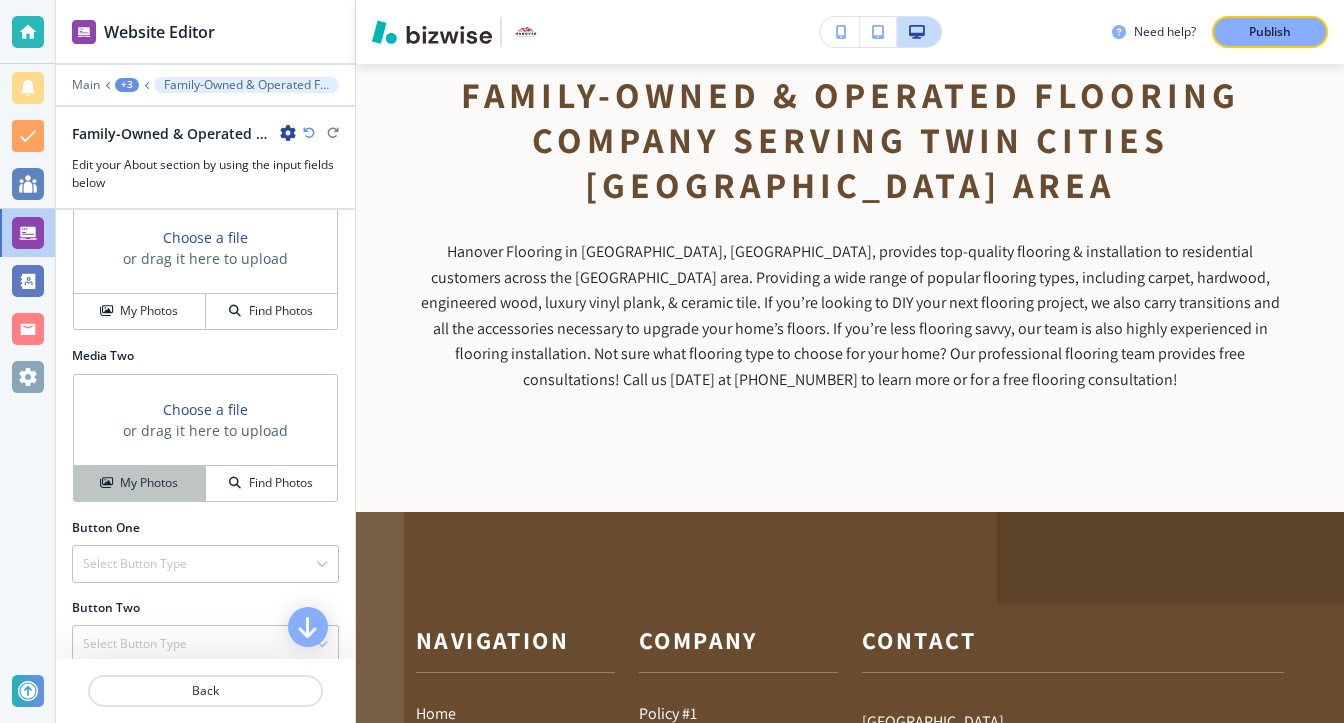 click on "My Photos" at bounding box center (149, 483) 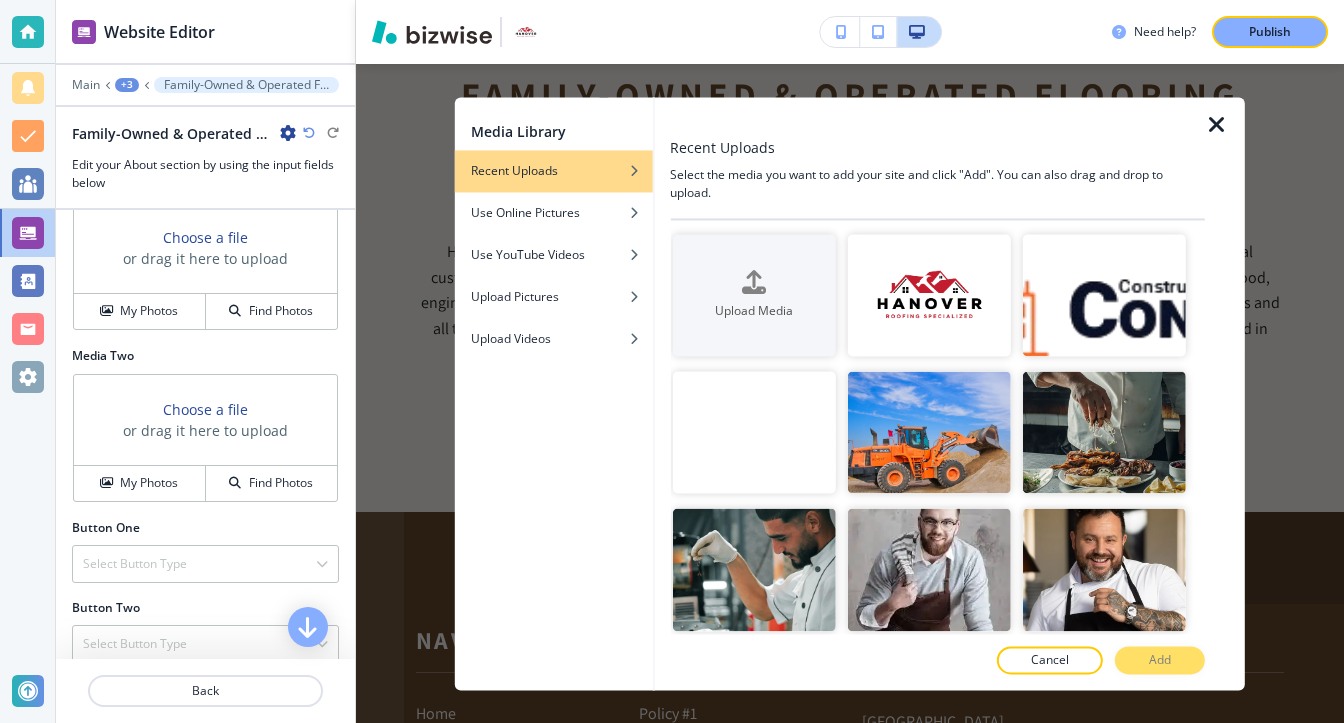 type 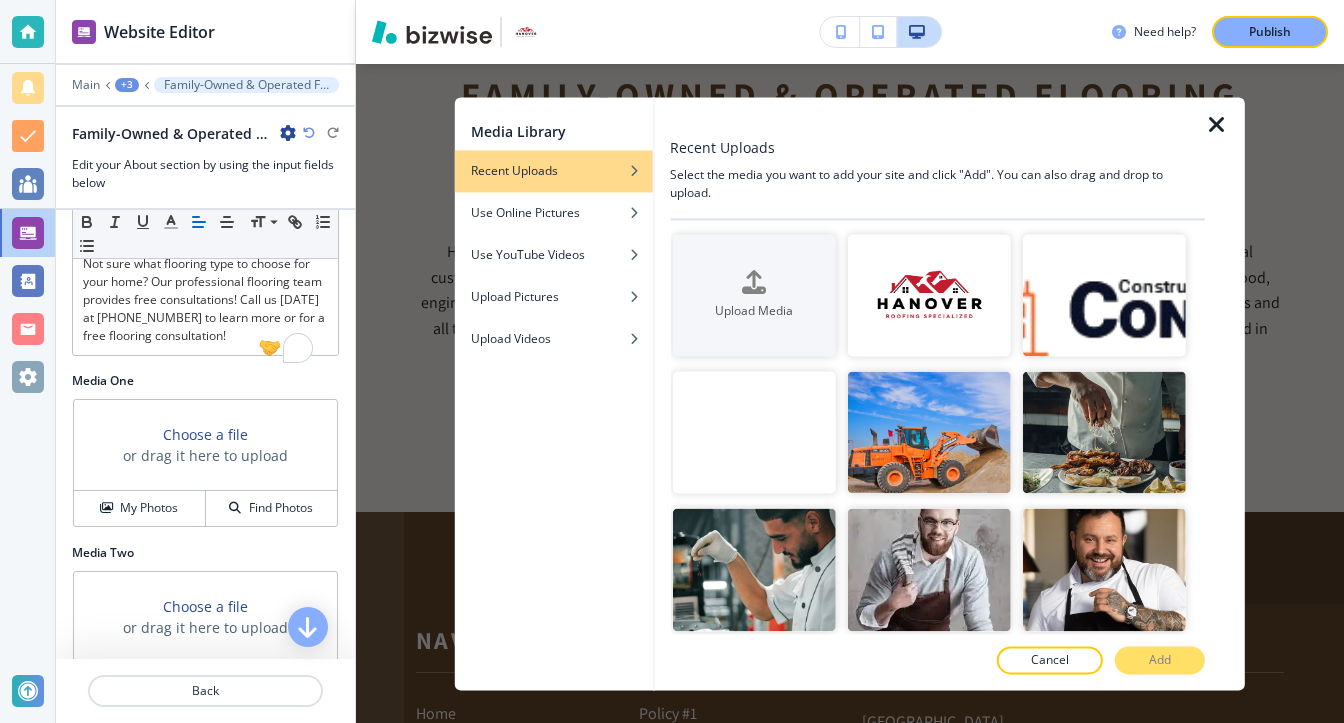 scroll, scrollTop: 600, scrollLeft: 0, axis: vertical 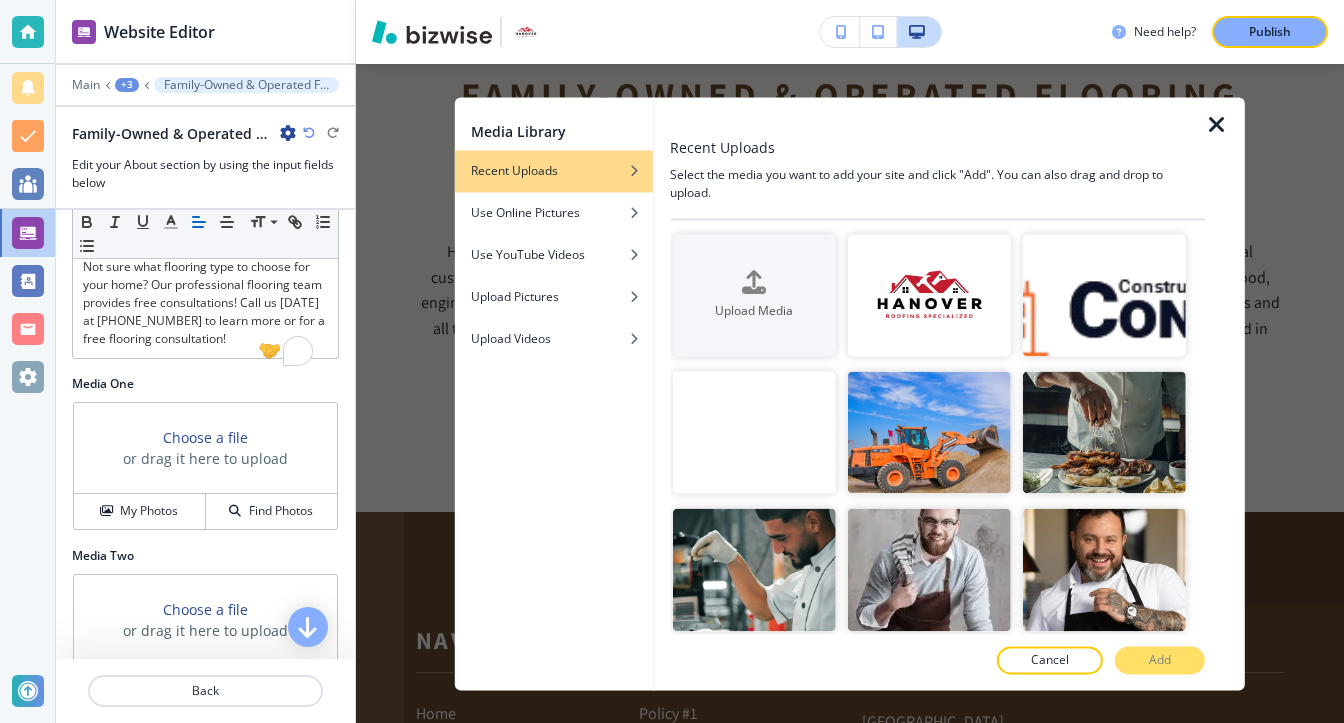 click at bounding box center (1217, 125) 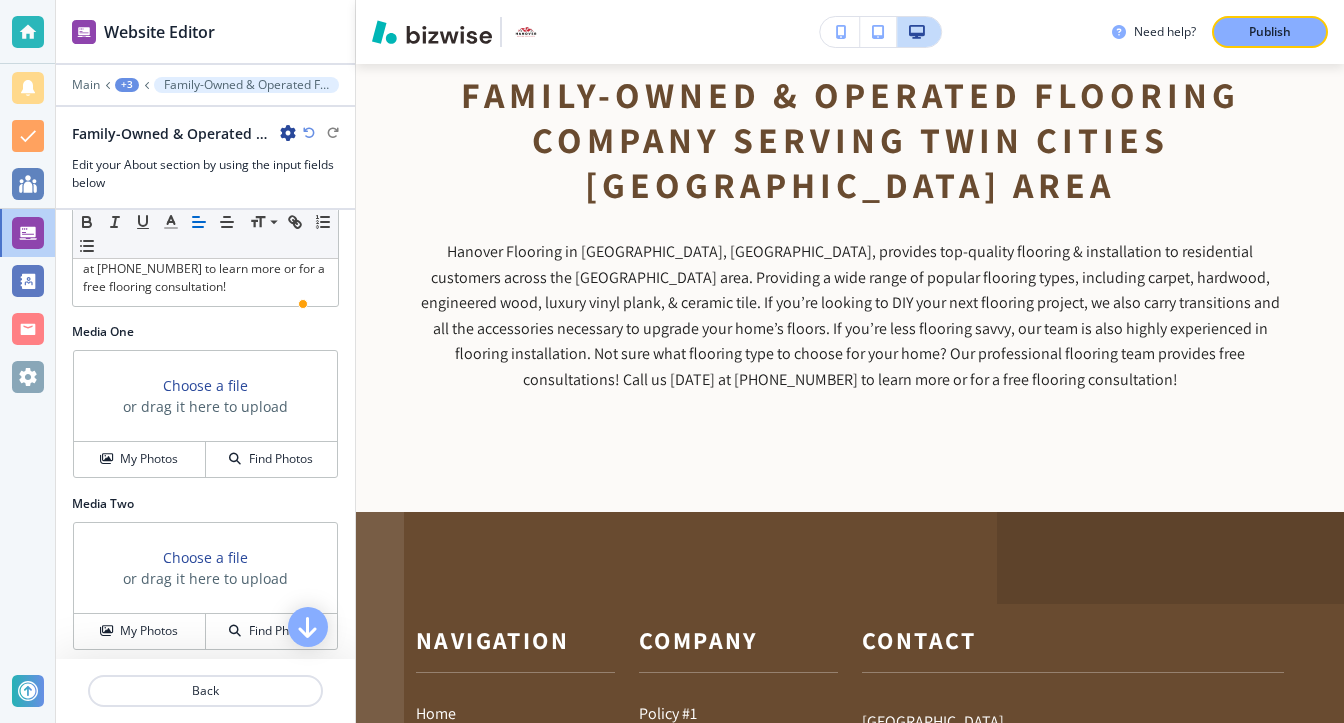 scroll, scrollTop: 700, scrollLeft: 0, axis: vertical 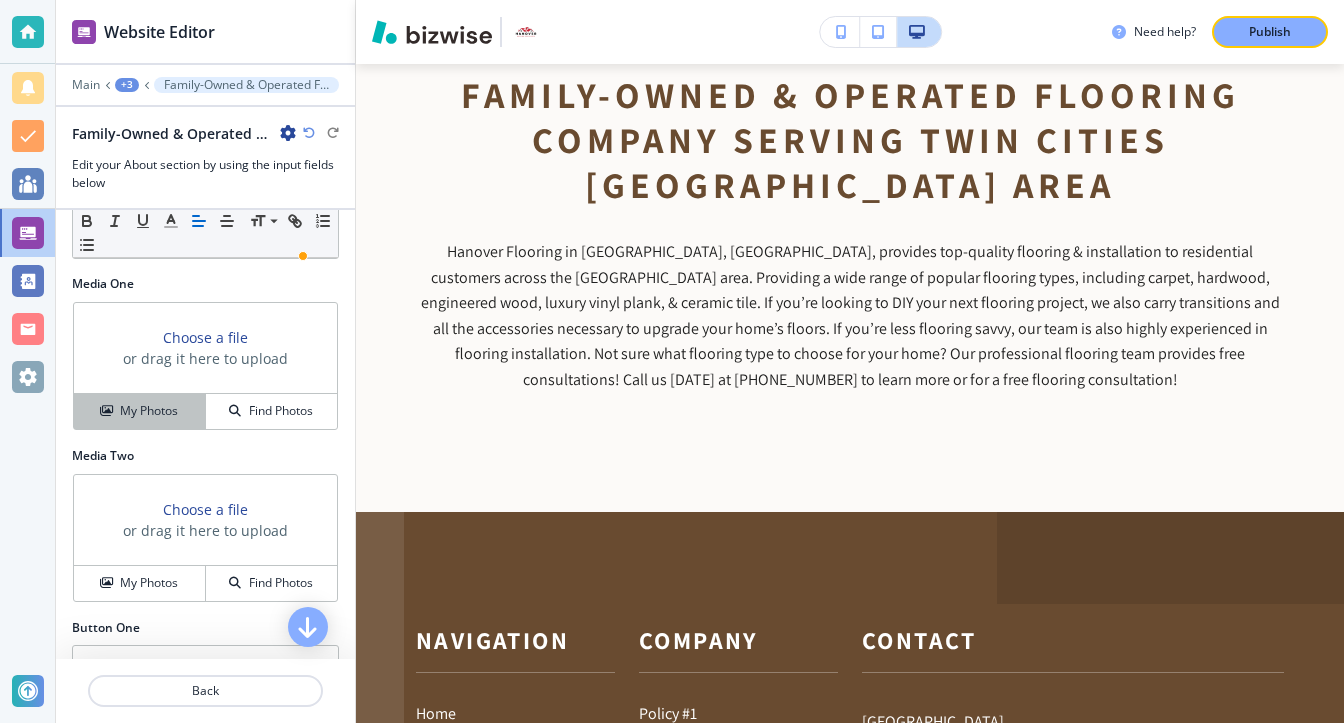 click on "My Photos" at bounding box center [140, 411] 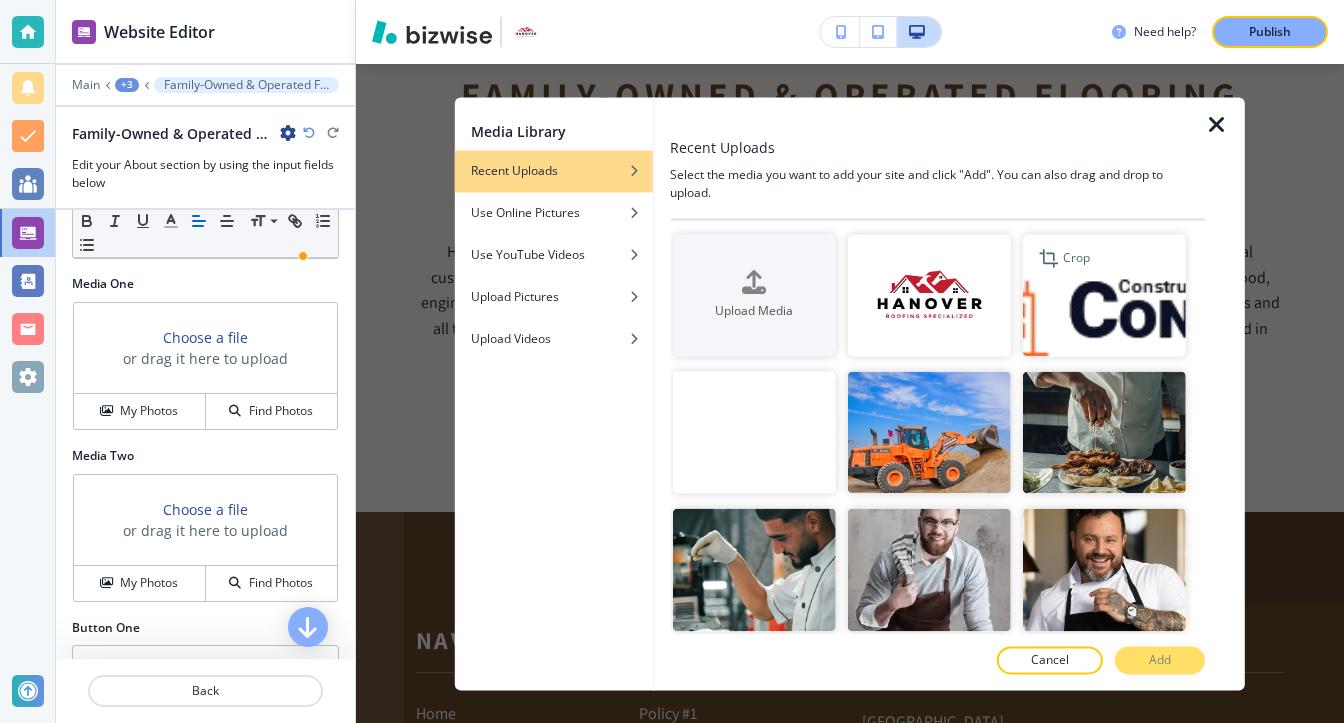 type 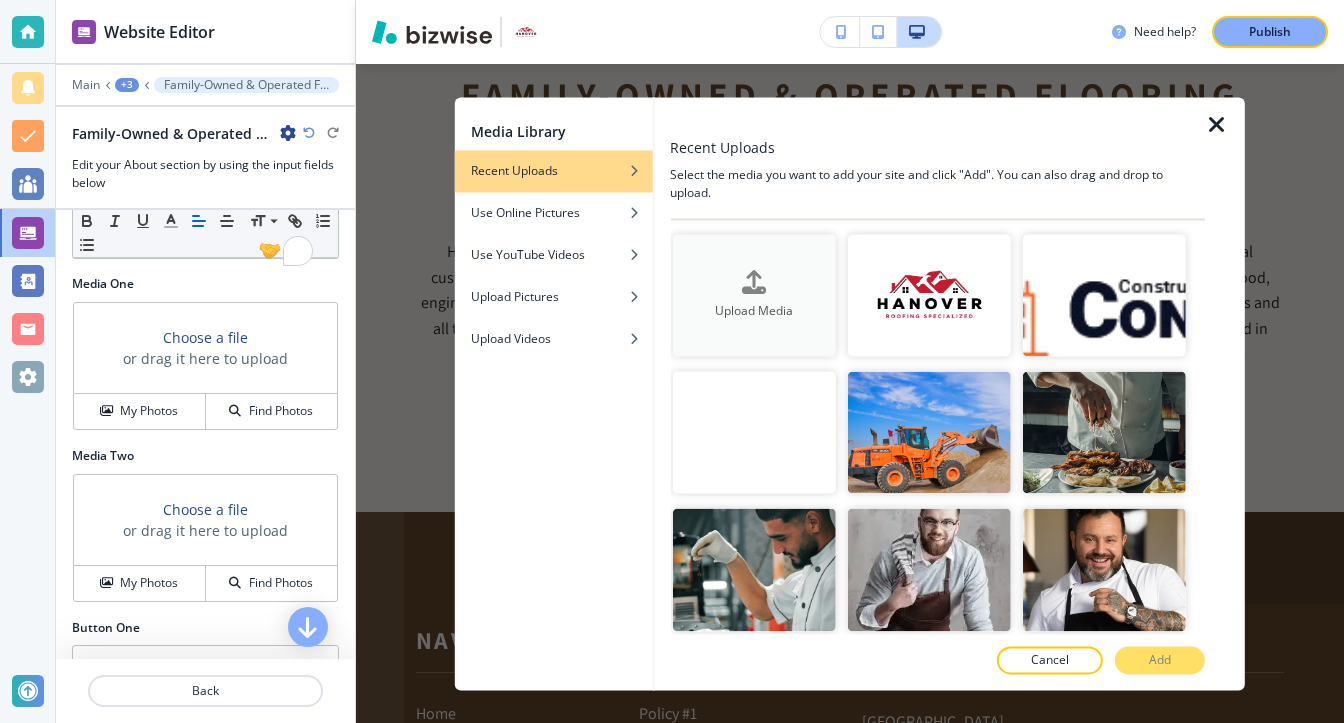 click at bounding box center (754, 282) 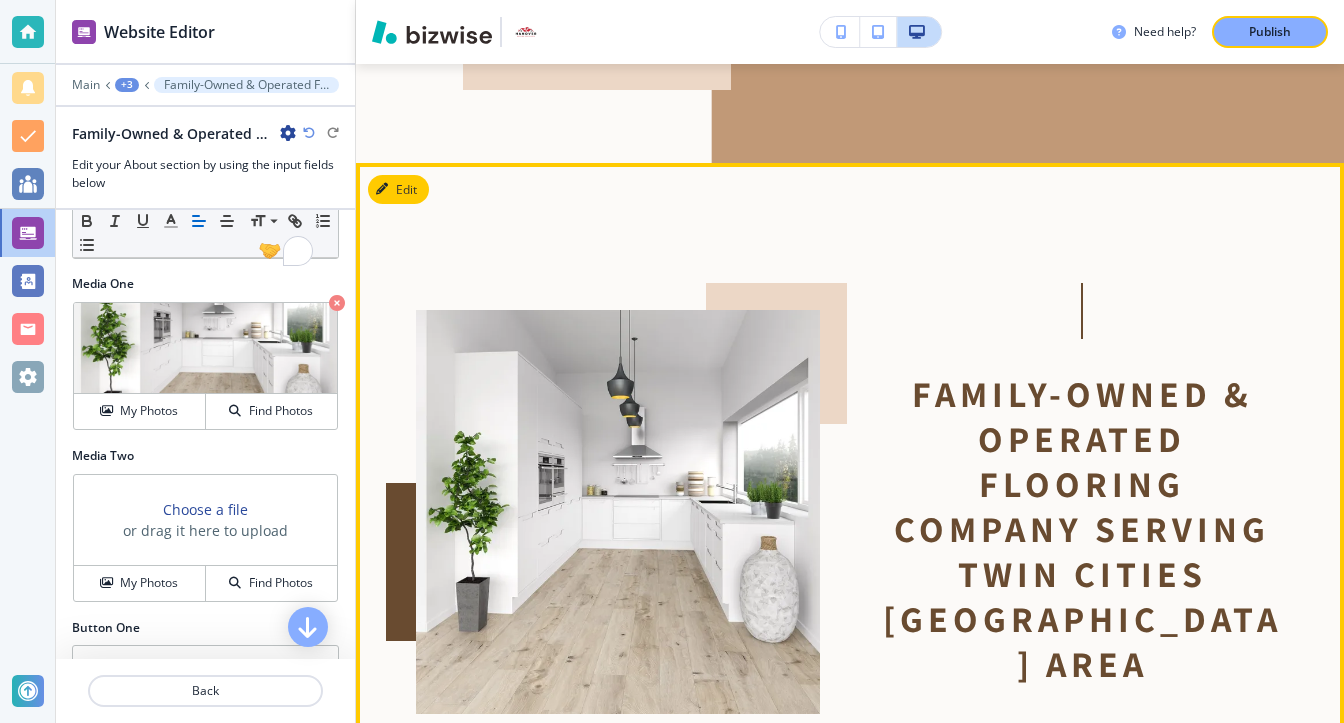 scroll, scrollTop: 932, scrollLeft: 0, axis: vertical 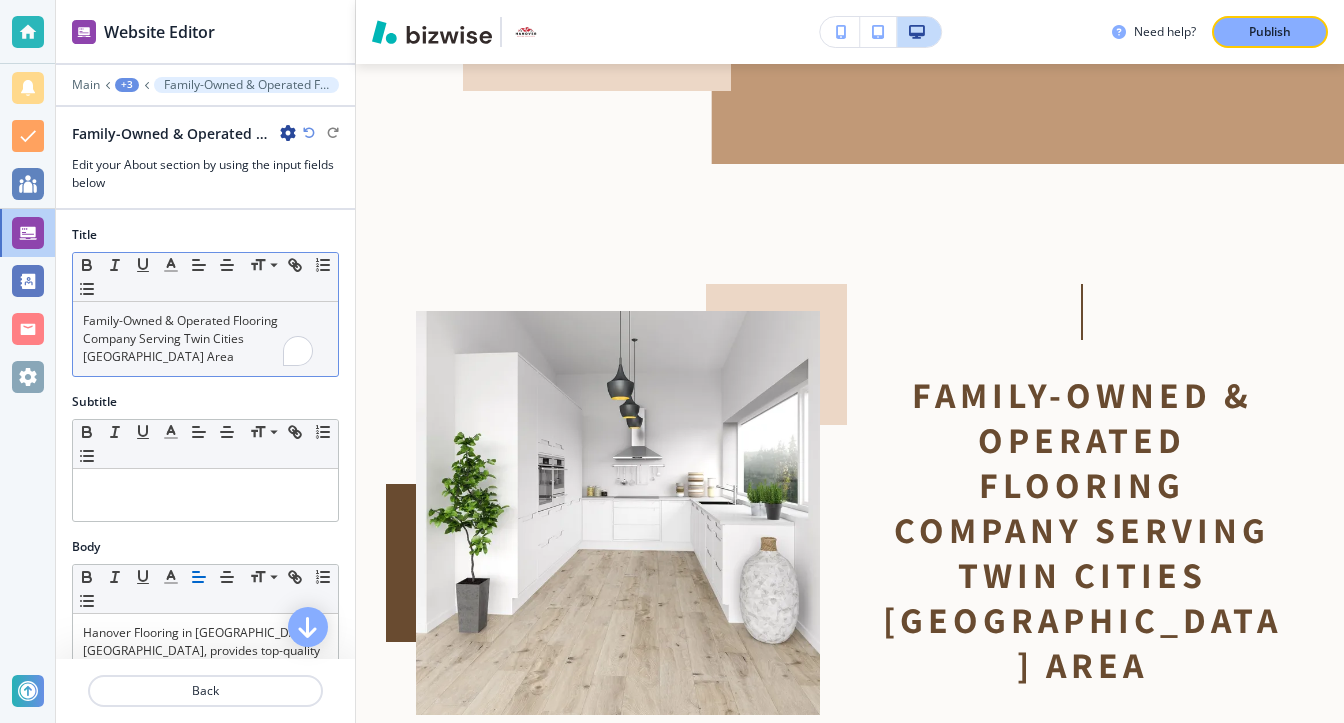click on "+3" at bounding box center [127, 85] 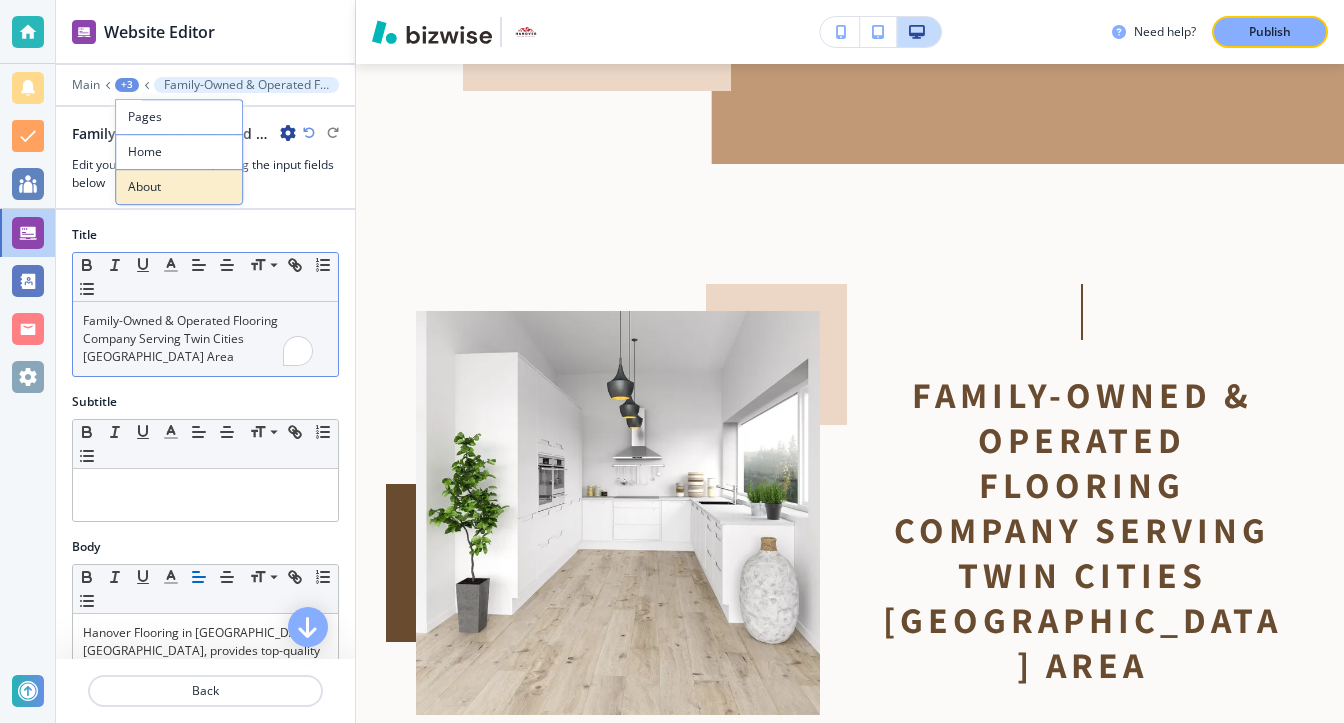 click on "About" at bounding box center [179, 187] 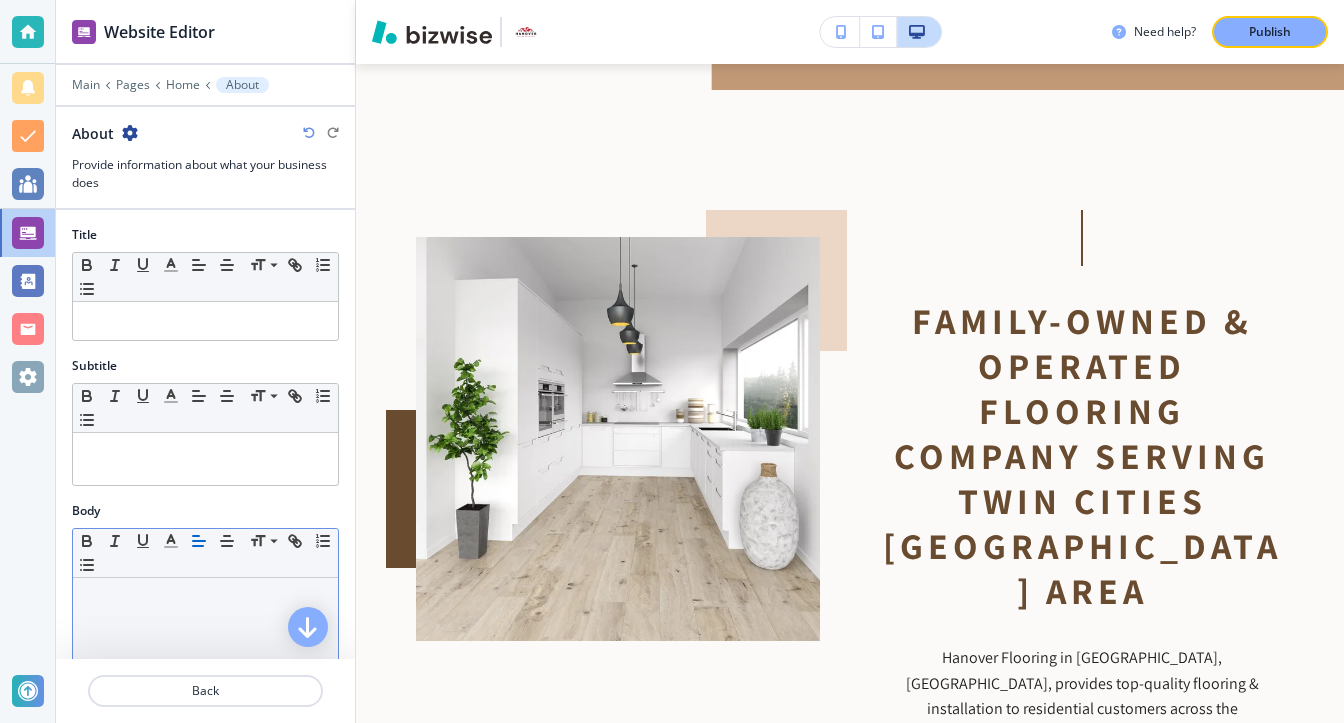 scroll, scrollTop: 1032, scrollLeft: 0, axis: vertical 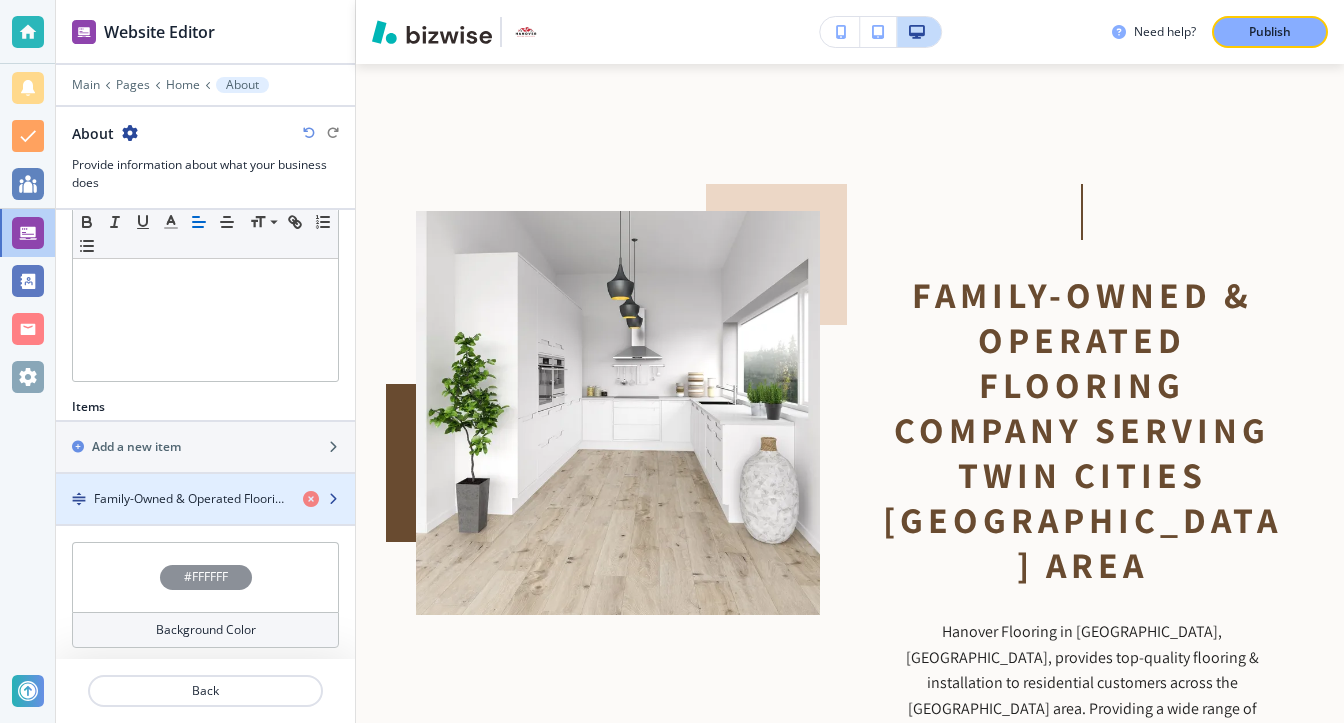 click at bounding box center (205, 516) 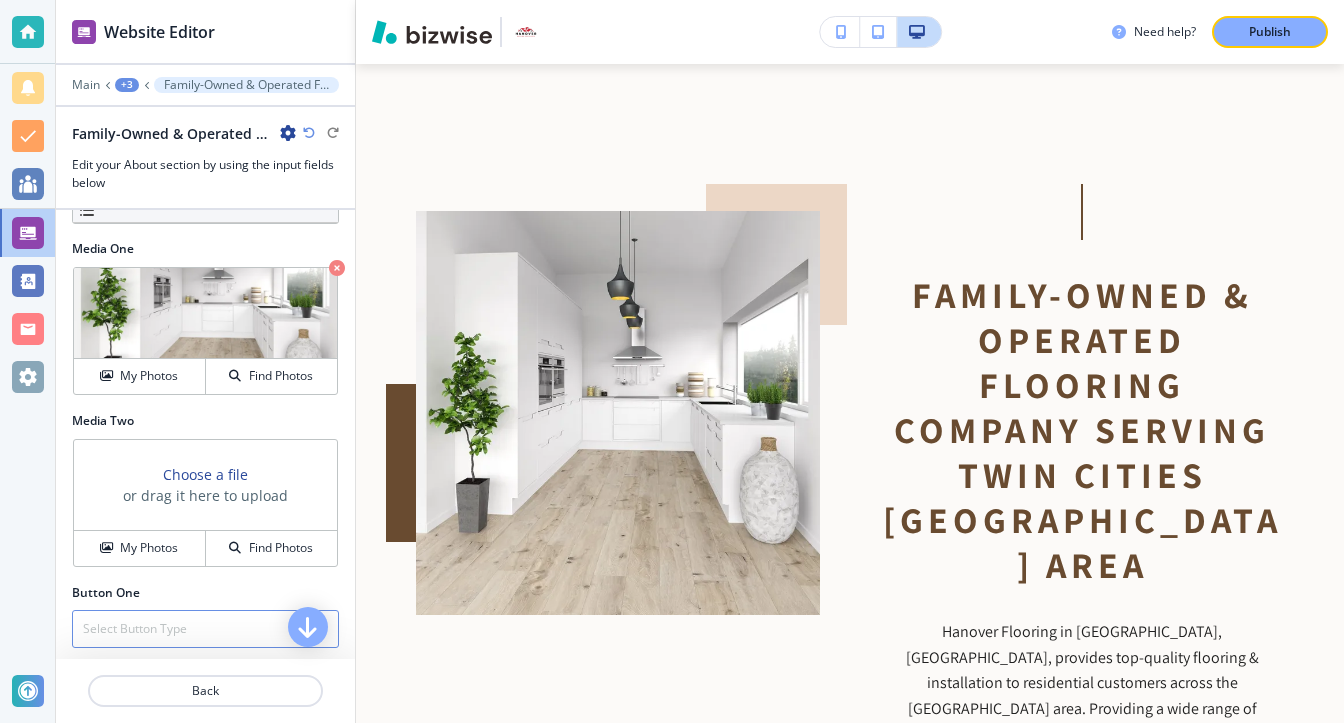 scroll, scrollTop: 832, scrollLeft: 0, axis: vertical 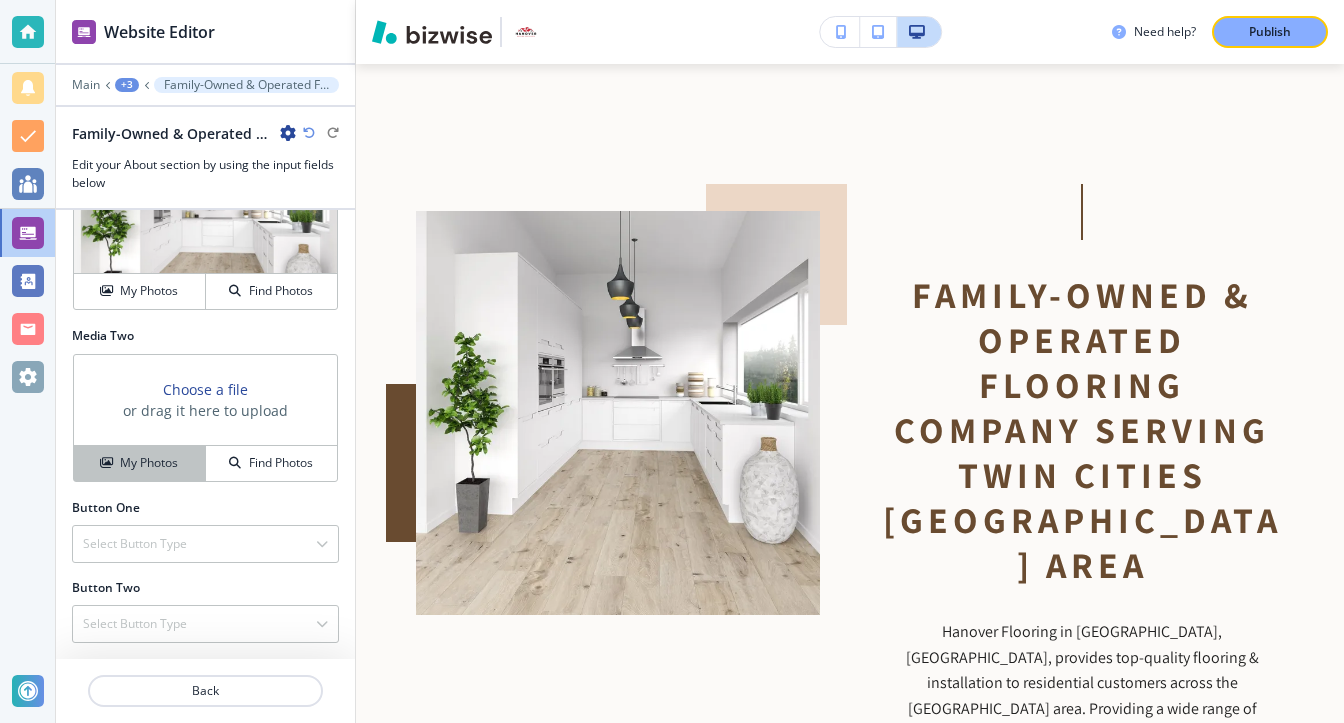 click on "My Photos" at bounding box center (149, 463) 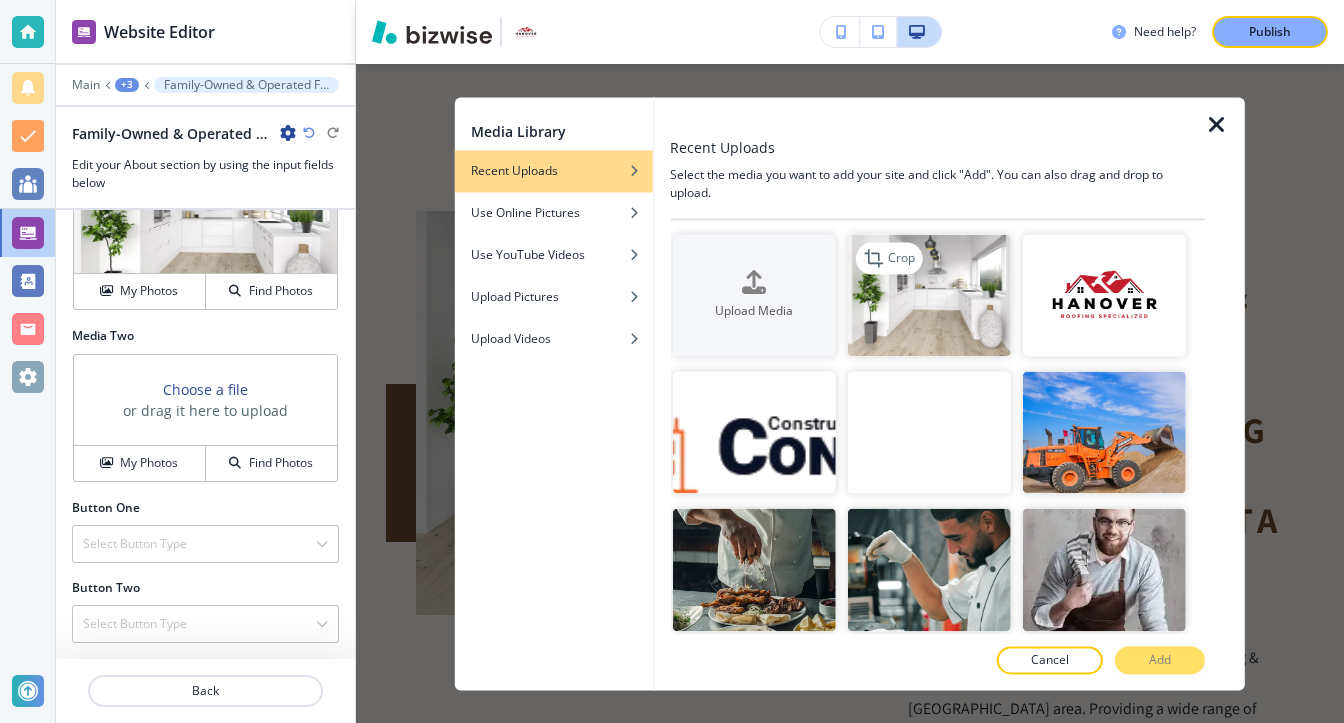 click at bounding box center (929, 295) 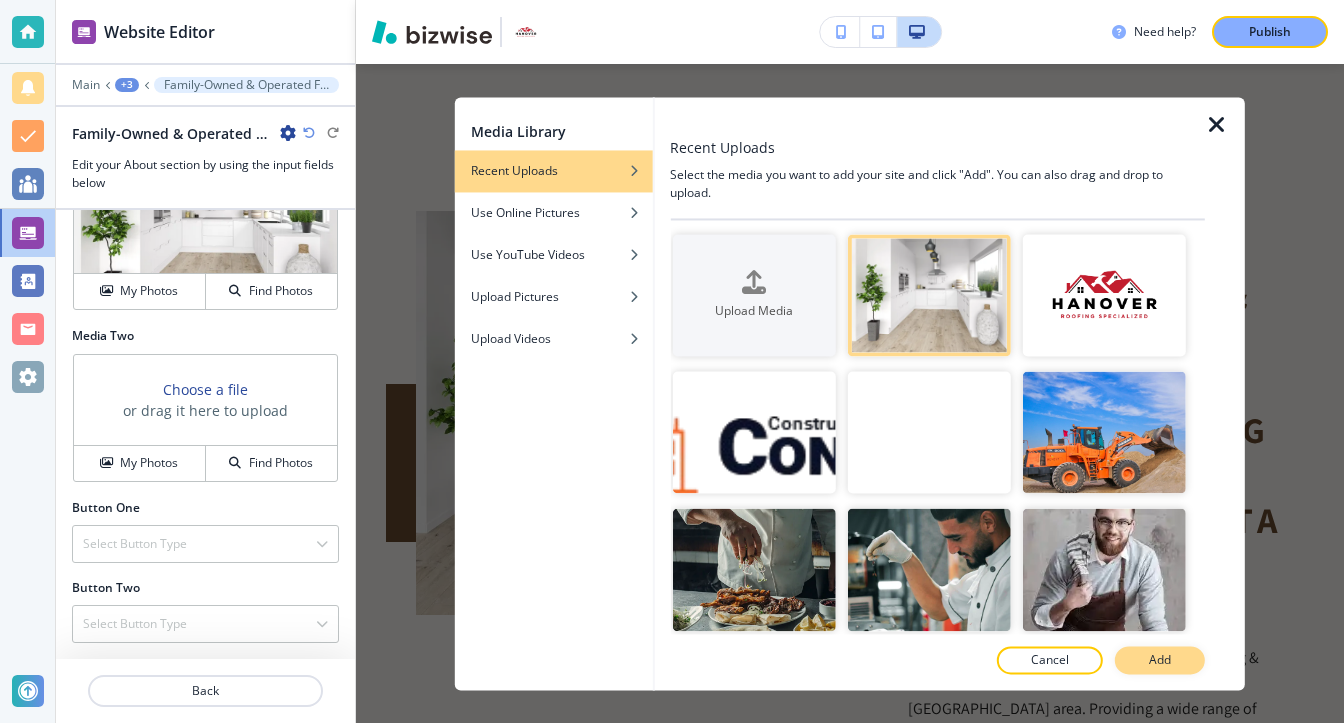 click on "Add" at bounding box center [1160, 660] 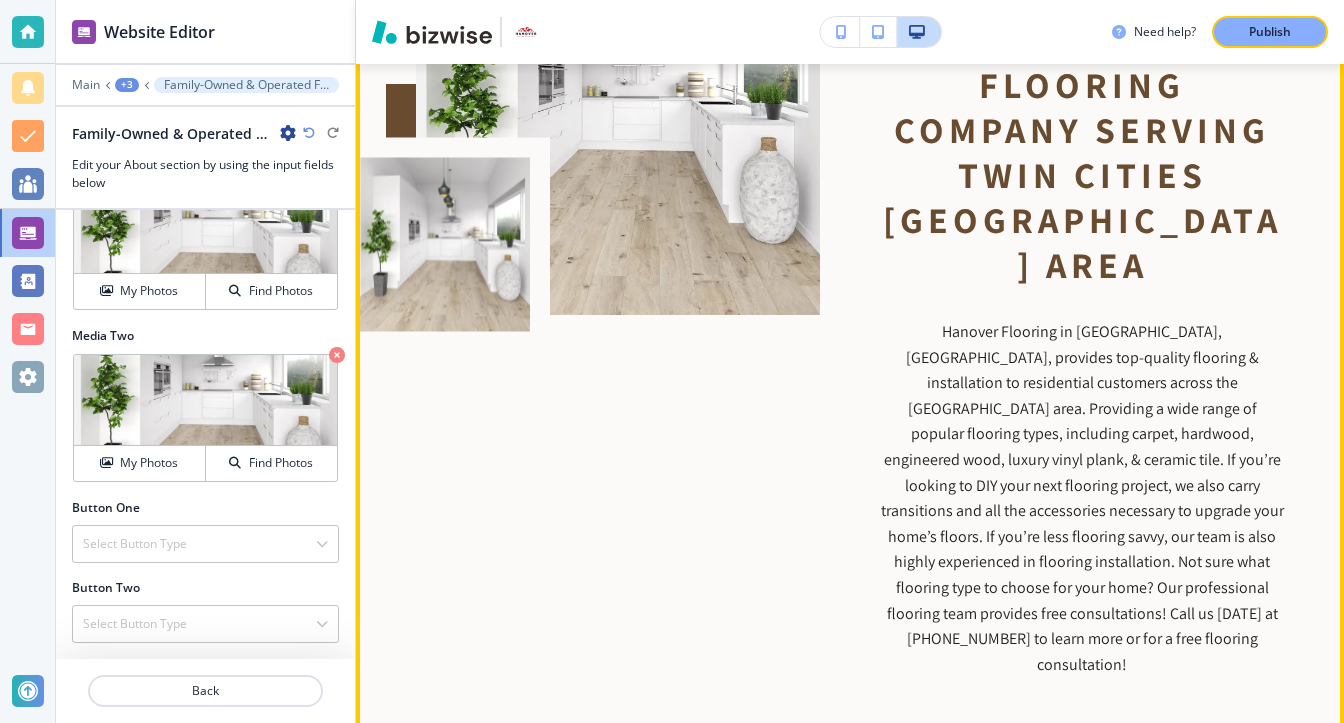 scroll, scrollTop: 1132, scrollLeft: 0, axis: vertical 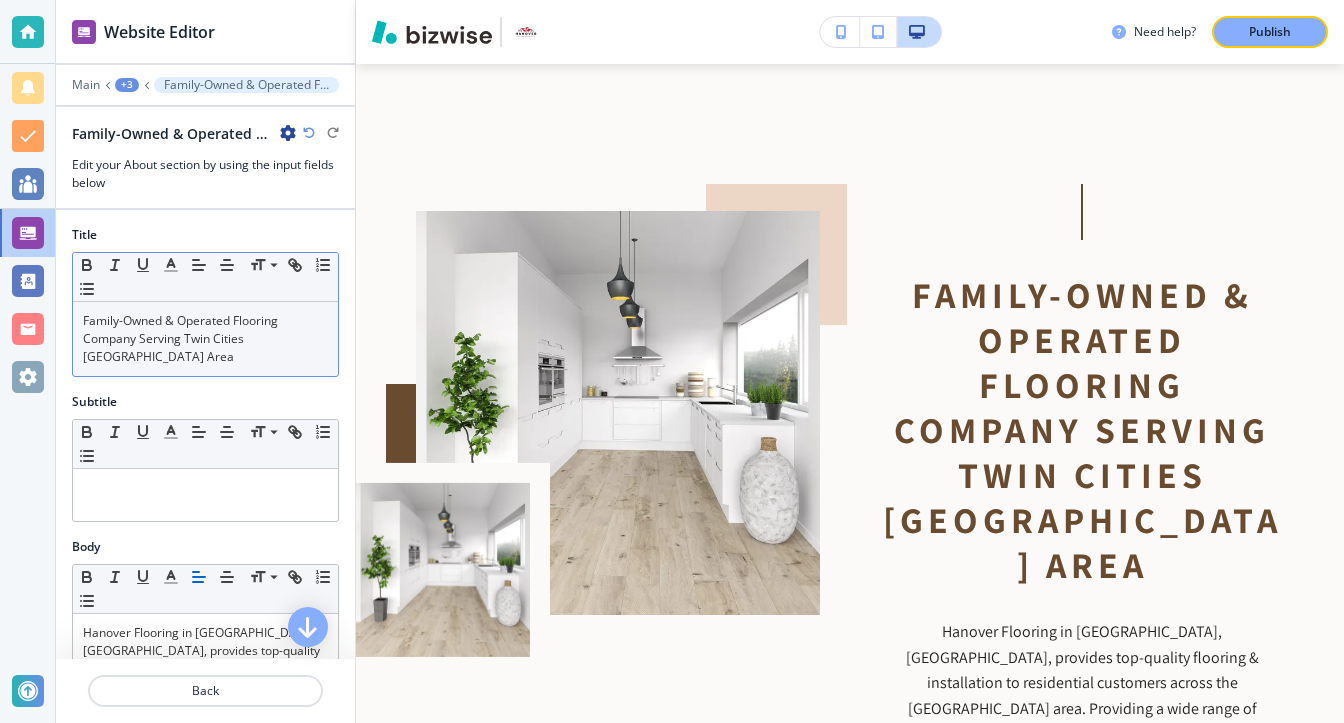 click on "Family-Owned & Operated Flooring Company Serving Twin Cities West Metro Area" at bounding box center (205, 339) 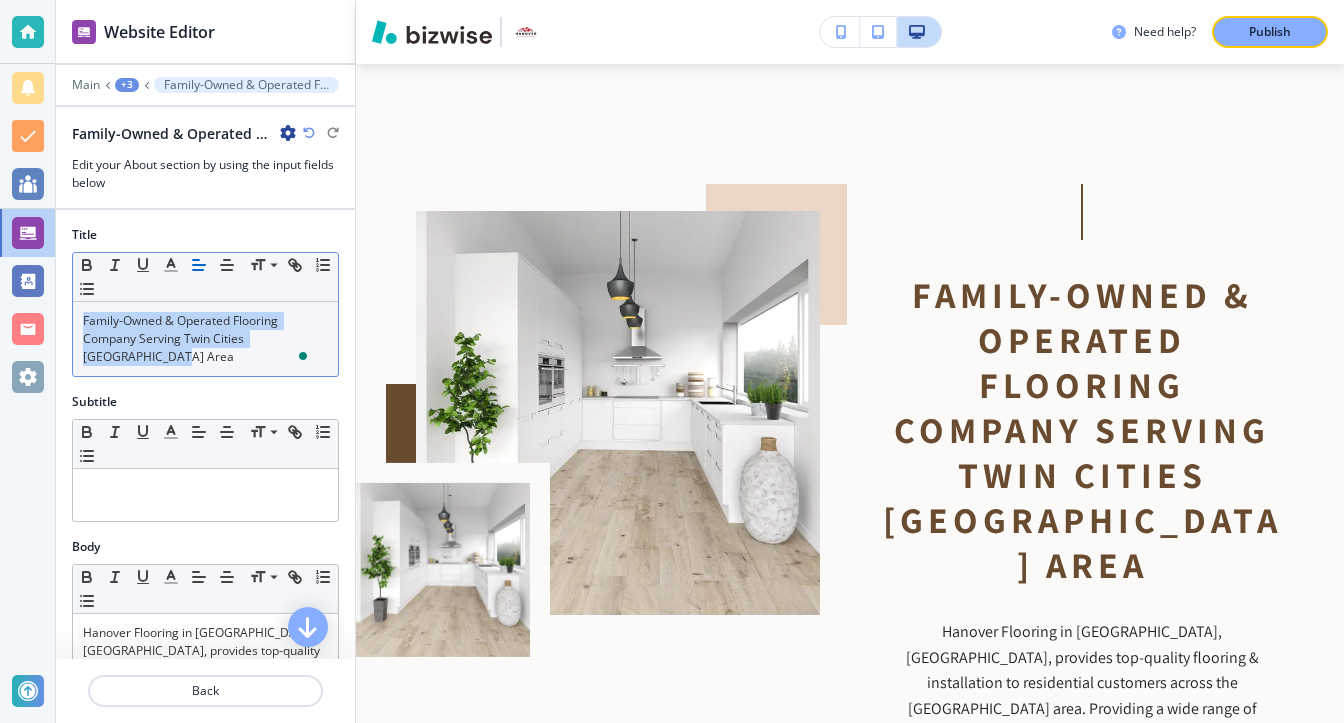 click at bounding box center [199, 265] 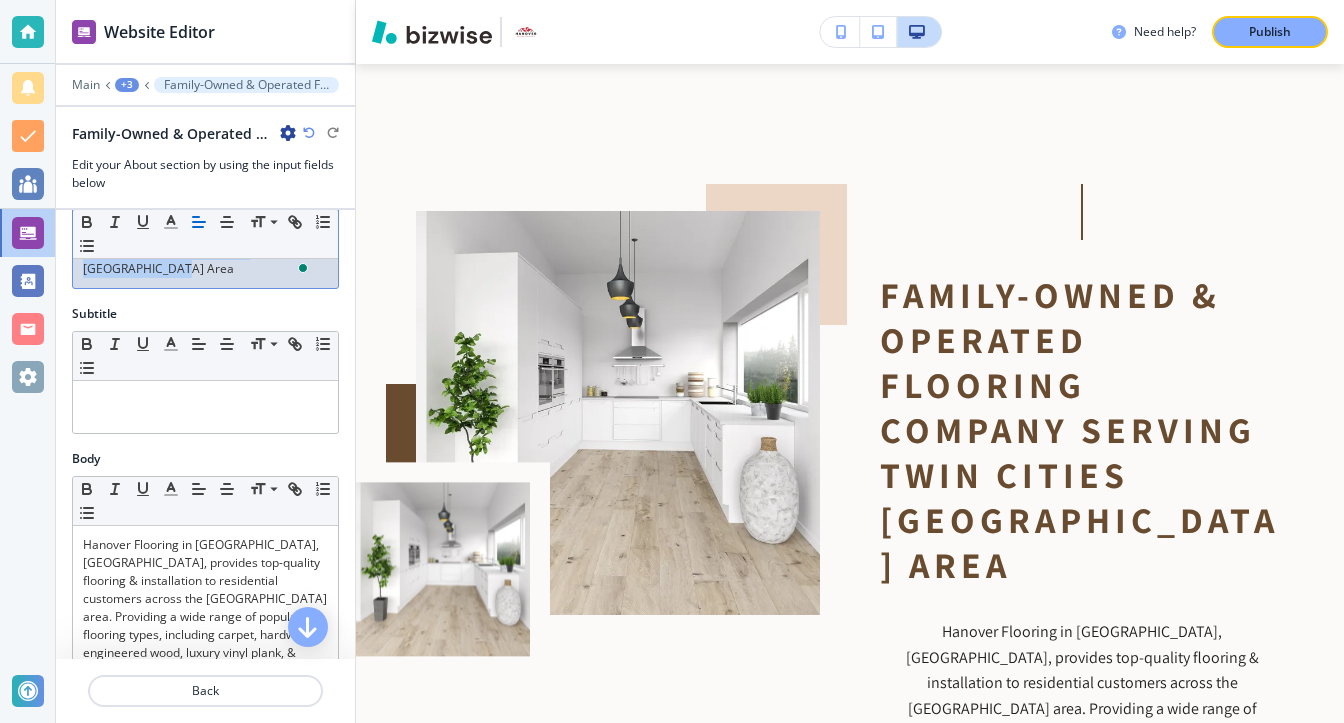 scroll, scrollTop: 300, scrollLeft: 0, axis: vertical 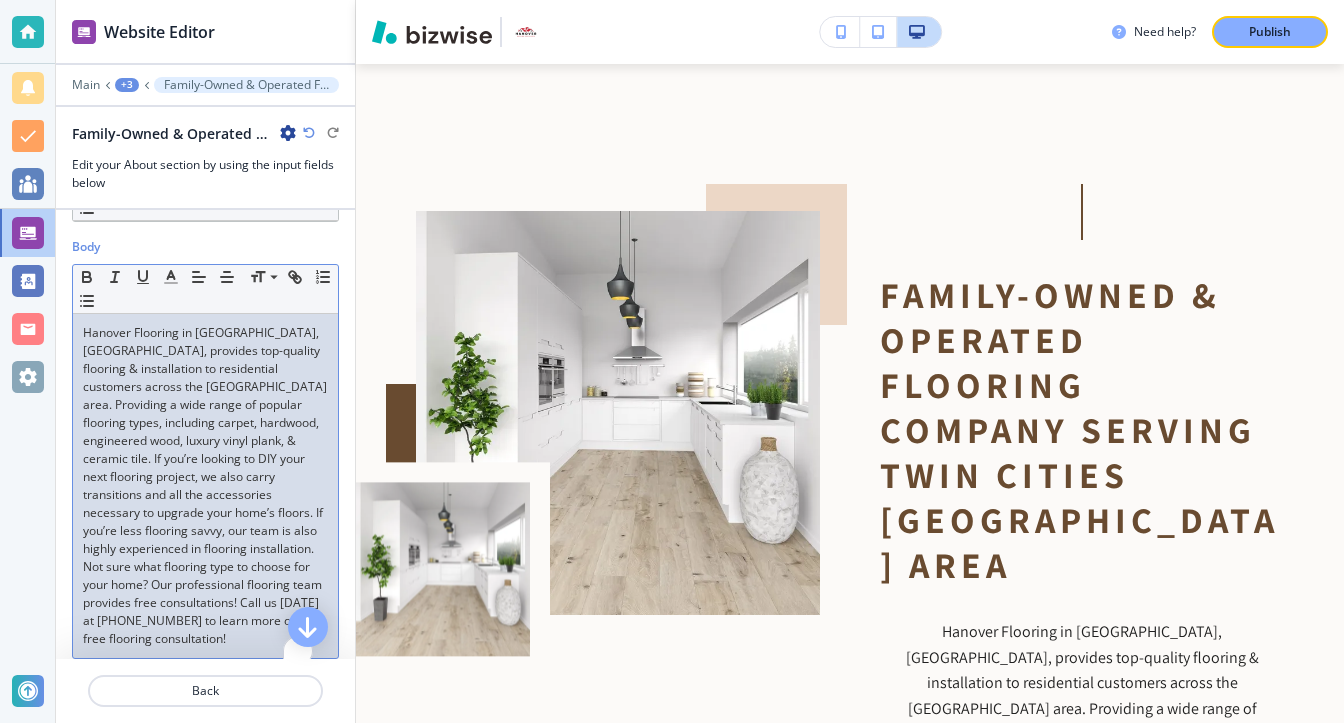 click on "Hanover Flooring in Hanover, MN, provides top-quality flooring & installation to residential customers across the Twin Cities West Metro area. Providing a wide range of popular flooring types, including carpet, hardwood, engineered wood, luxury vinyl plank, & ceramic tile. If you’re looking to DIY your next flooring project, we also carry transitions and all the accessories necessary to upgrade your home’s floors. If you’re less flooring savvy, our team is also highly experienced in flooring installation. Not sure what flooring type to choose for your home? Our professional flooring team provides free consultations! Call us today at 763-370-4645 to learn more or for a free flooring consultation!" at bounding box center (205, 486) 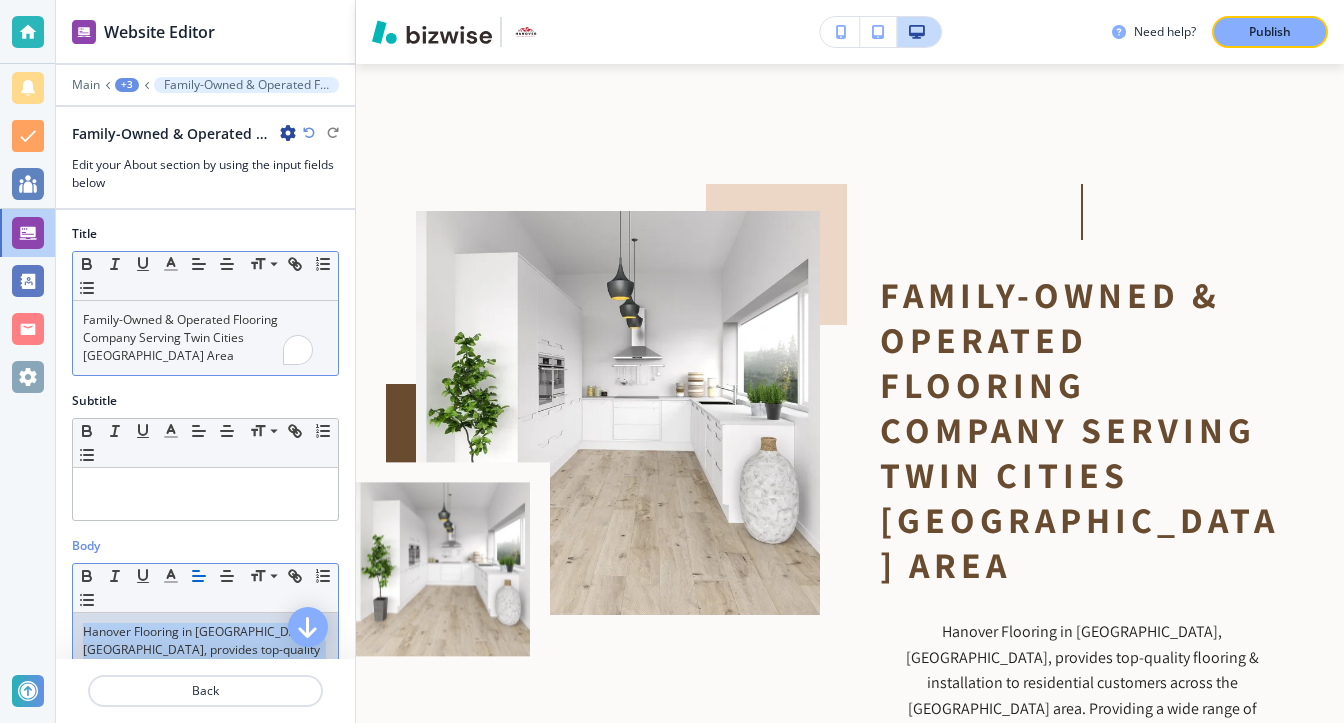 scroll, scrollTop: 0, scrollLeft: 0, axis: both 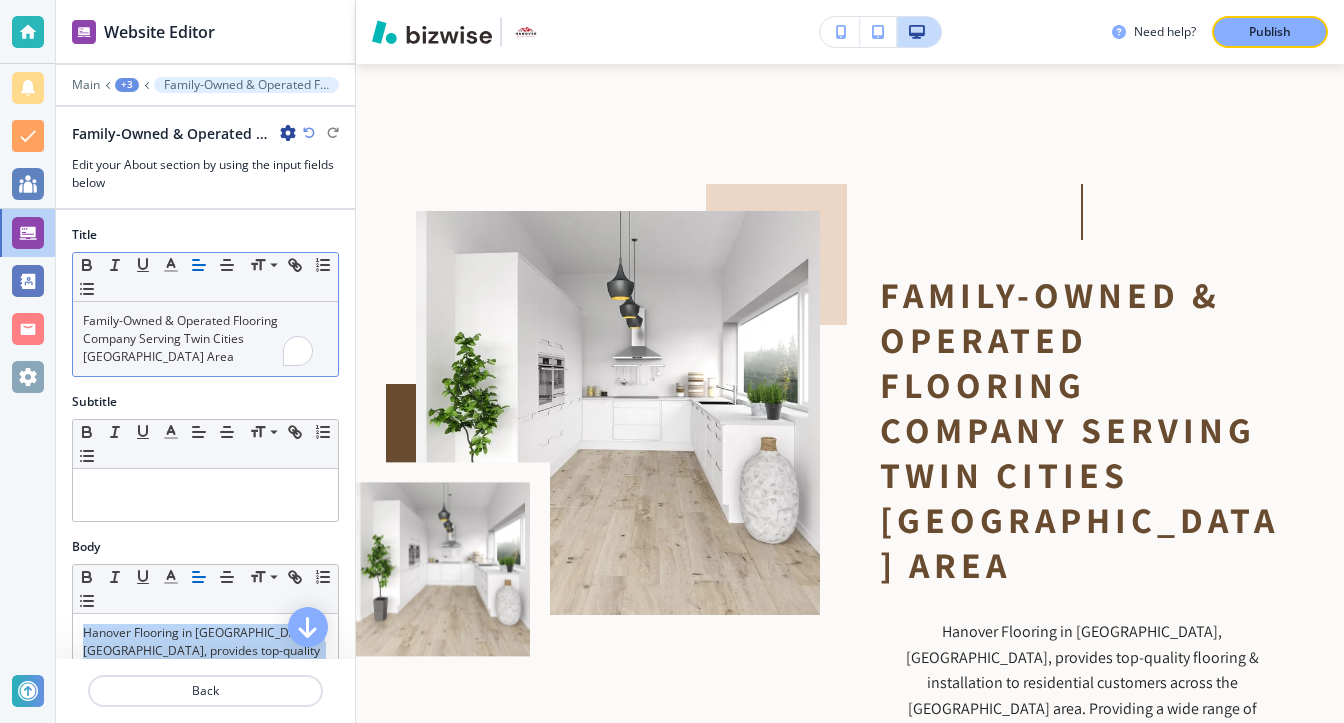 click 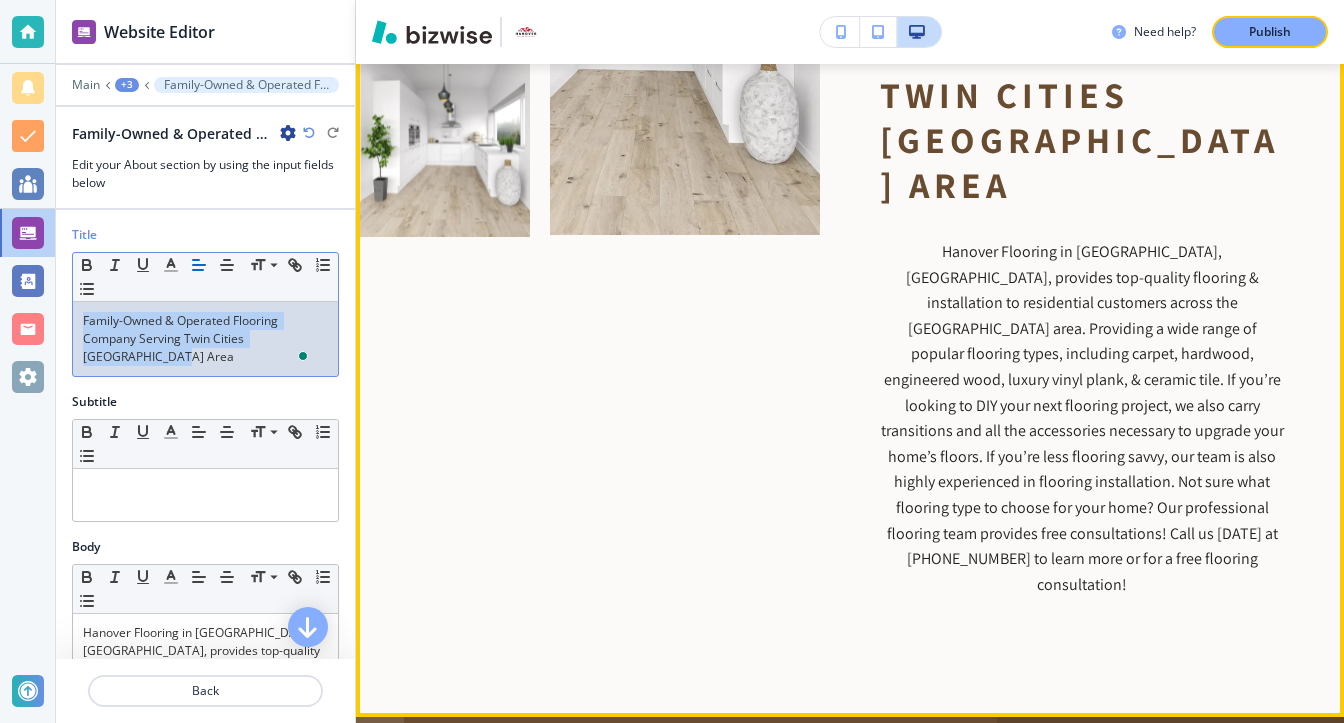 scroll, scrollTop: 1232, scrollLeft: 0, axis: vertical 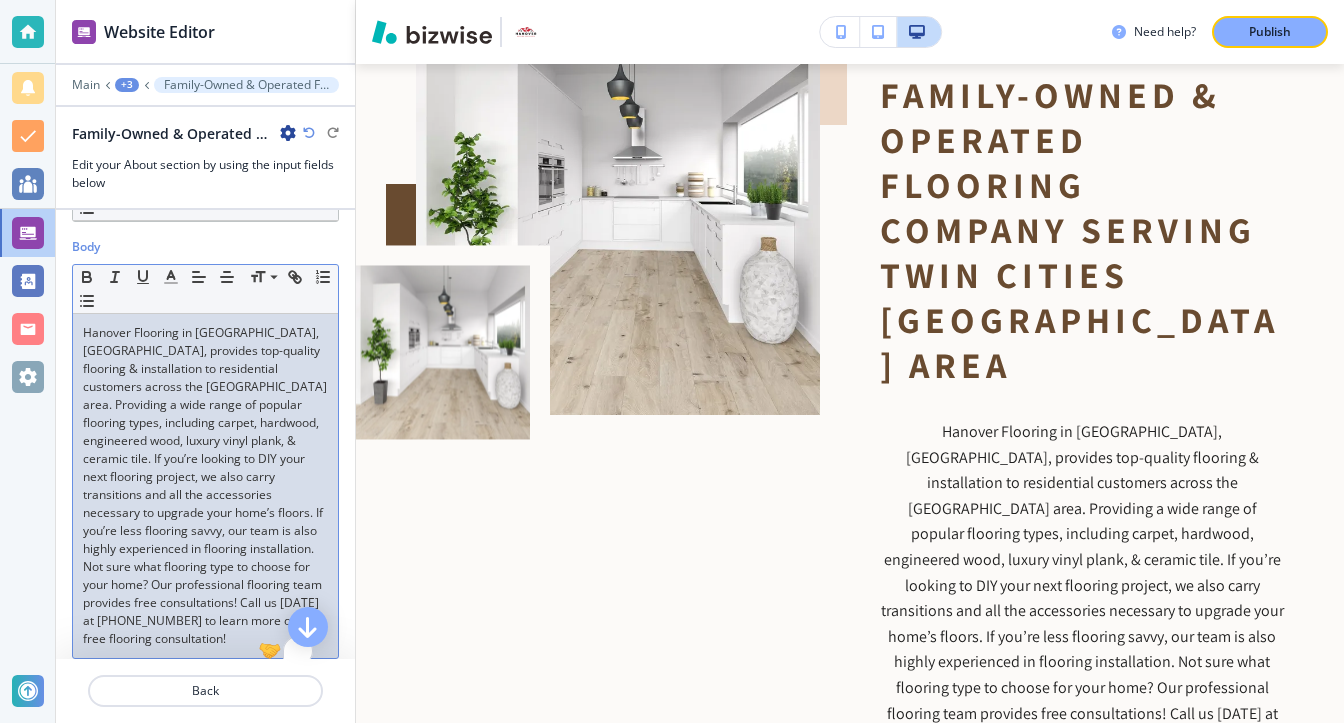 click on "Hanover Flooring in Hanover, MN, provides top-quality flooring & installation to residential customers across the Twin Cities West Metro area. Providing a wide range of popular flooring types, including carpet, hardwood, engineered wood, luxury vinyl plank, & ceramic tile. If you’re looking to DIY your next flooring project, we also carry transitions and all the accessories necessary to upgrade your home’s floors. If you’re less flooring savvy, our team is also highly experienced in flooring installation. Not sure what flooring type to choose for your home? Our professional flooring team provides free consultations! Call us today at 763-370-4645 to learn more or for a free flooring consultation!" at bounding box center [205, 486] 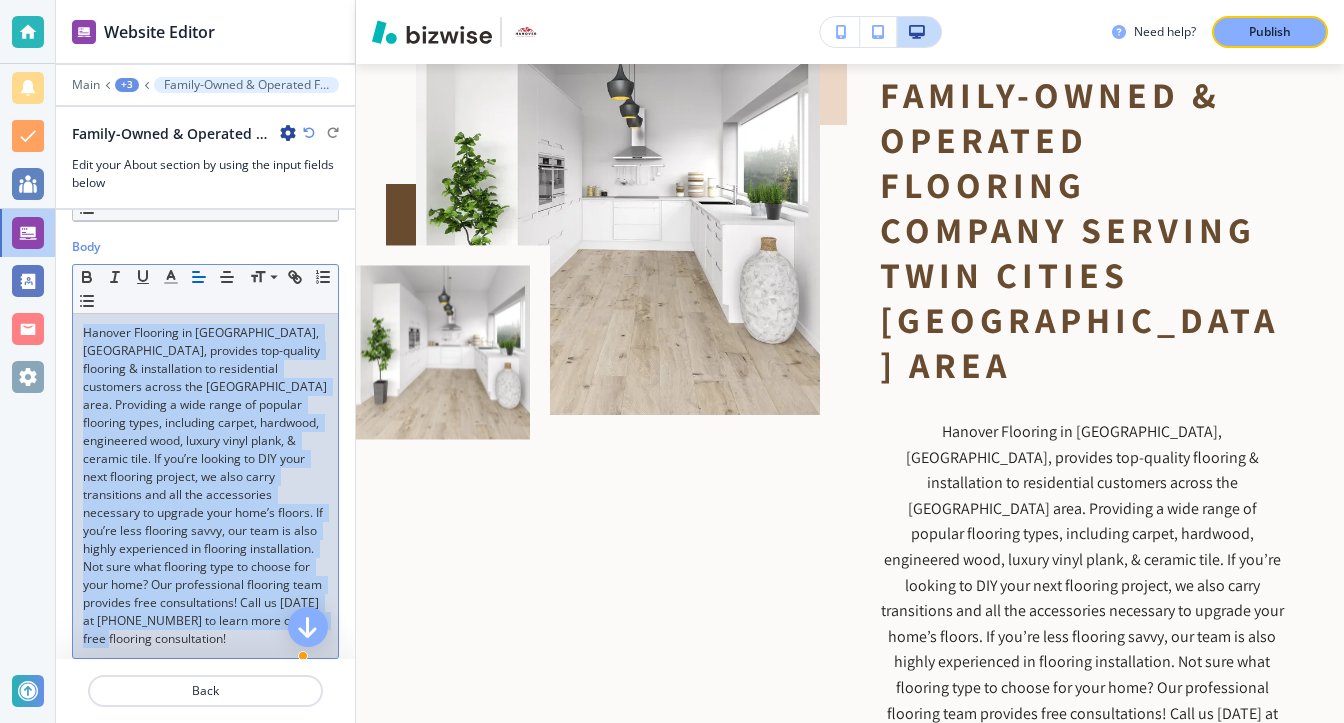 click 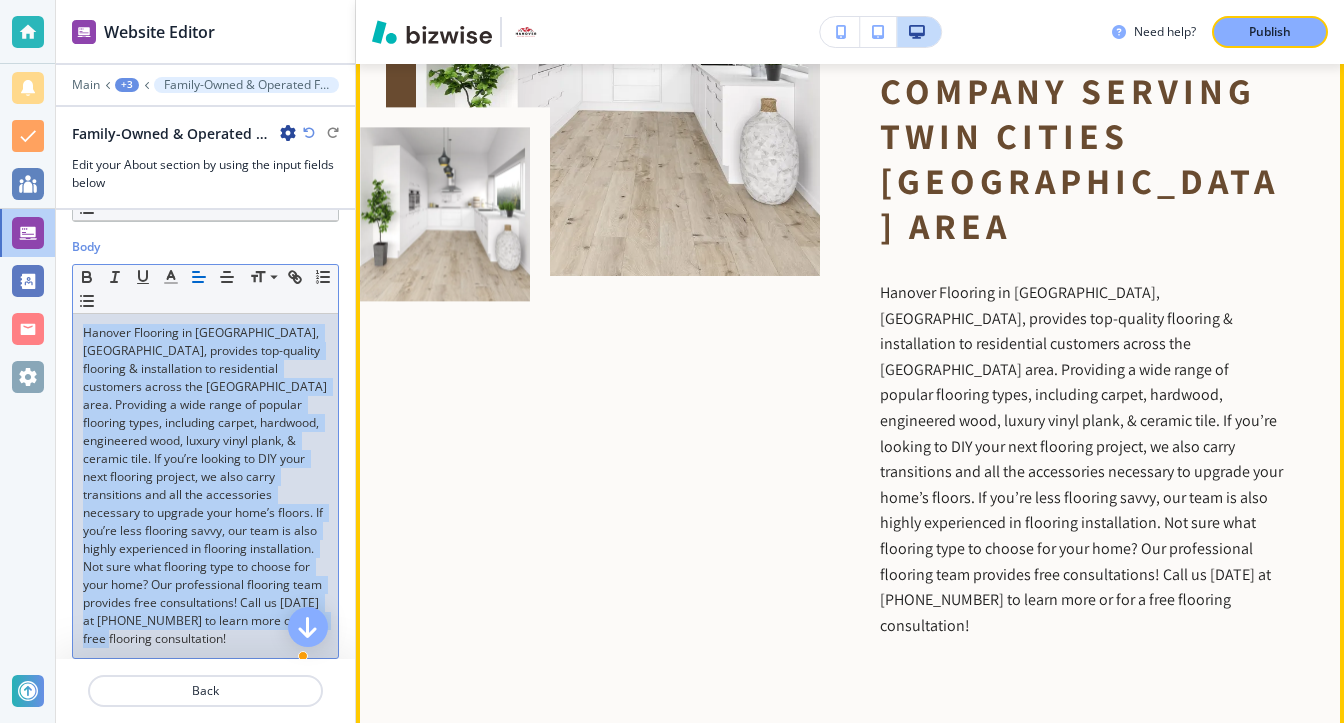 scroll, scrollTop: 1632, scrollLeft: 0, axis: vertical 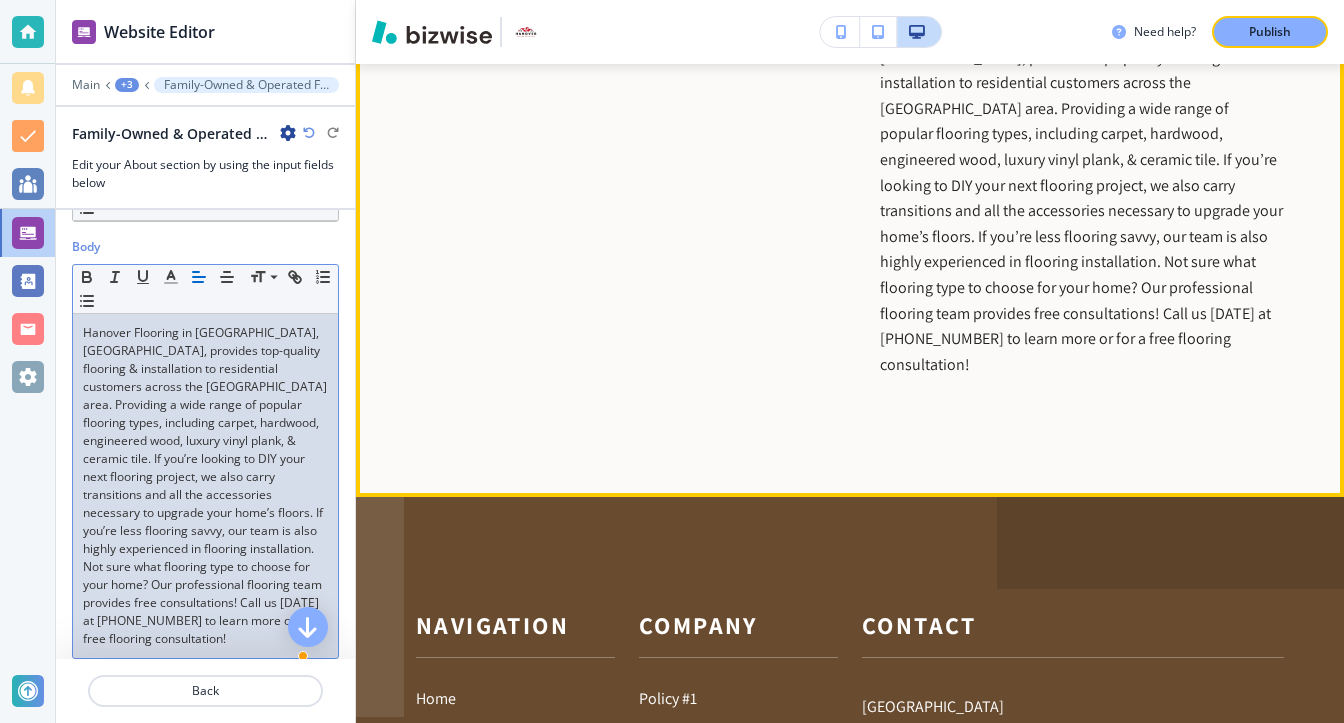 click on "Family-Owned & Operated Flooring Company Serving Twin Cities West Metro Area Hanover Flooring in Hanover, MN, provides top-quality flooring & installation to residential customers across the Twin Cities West Metro area. Providing a wide range of popular flooring types, including carpet, hardwood, engineered wood, luxury vinyl plank, & ceramic tile. If you’re looking to DIY your next flooring project, we also carry transitions and all the accessories necessary to upgrade your home’s floors. If you’re less flooring savvy, our team is also highly experienced in flooring installation. Not sure what flooring type to choose for your home? Our professional flooring team provides free consultations! Call us today at 763-370-4645 to learn more or for a free flooring consultation!" at bounding box center [850, -20] 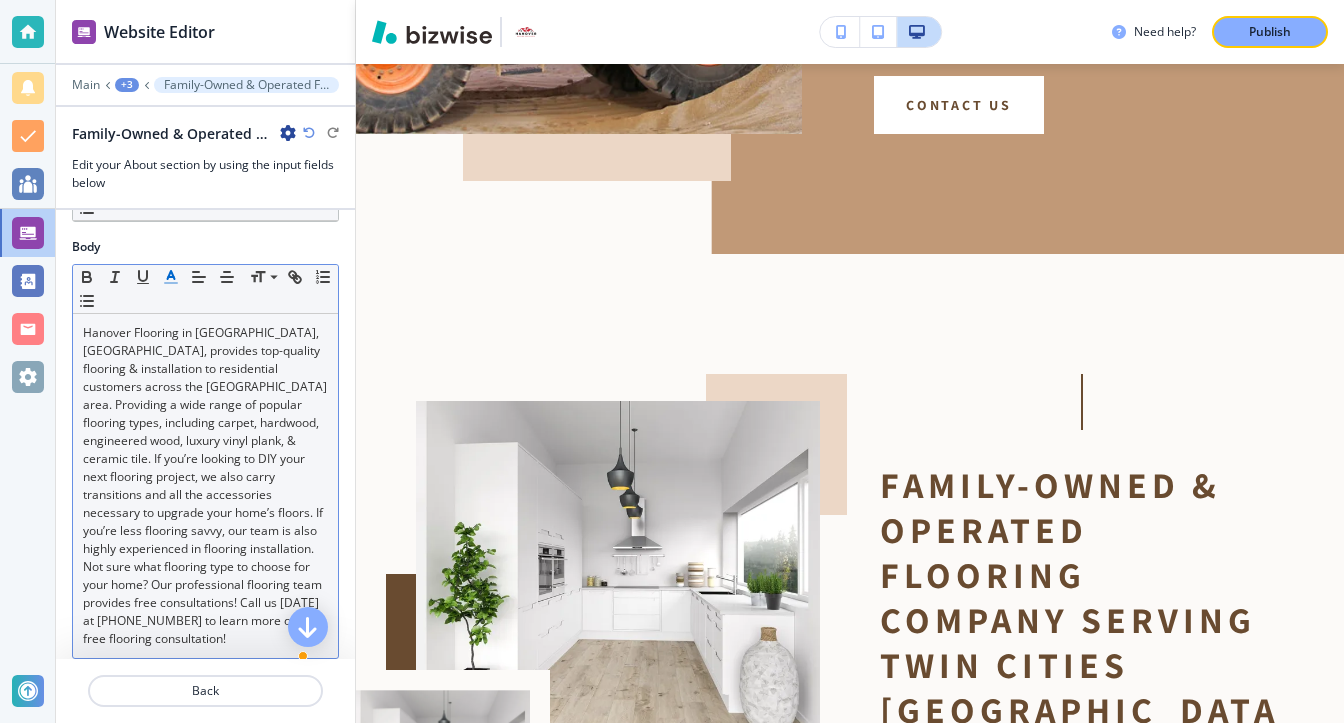 scroll, scrollTop: 832, scrollLeft: 0, axis: vertical 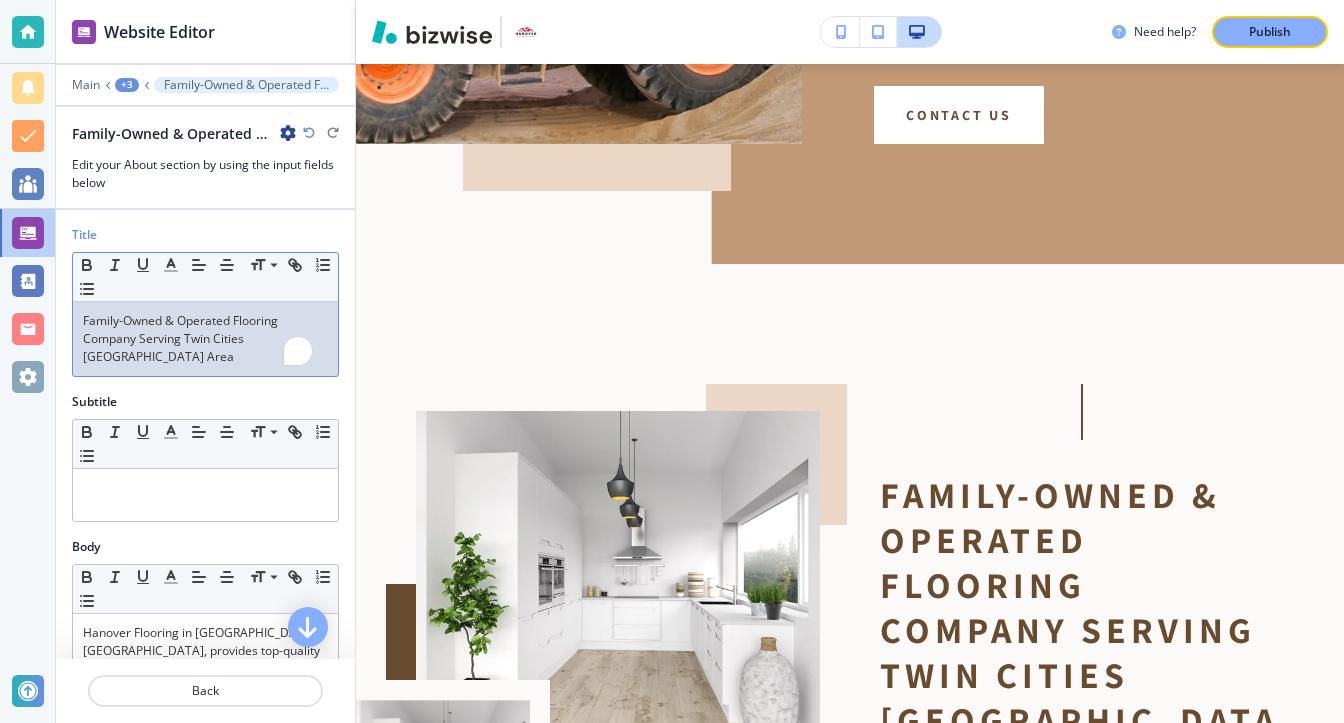 click on "Family-Owned & Operated Flooring Company Serving Twin Cities West Metro Area" at bounding box center [205, 339] 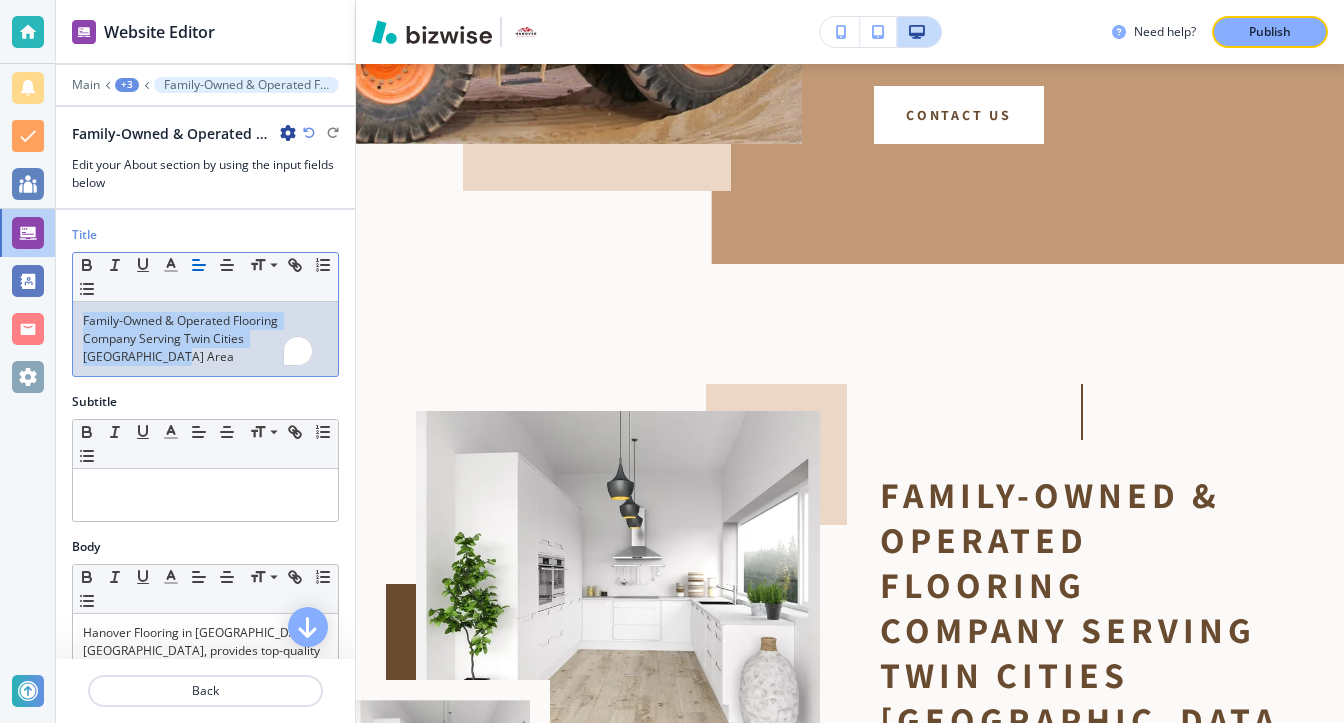 copy on "Family-Owned & Operated Flooring Company Serving Twin Cities West Metro Area" 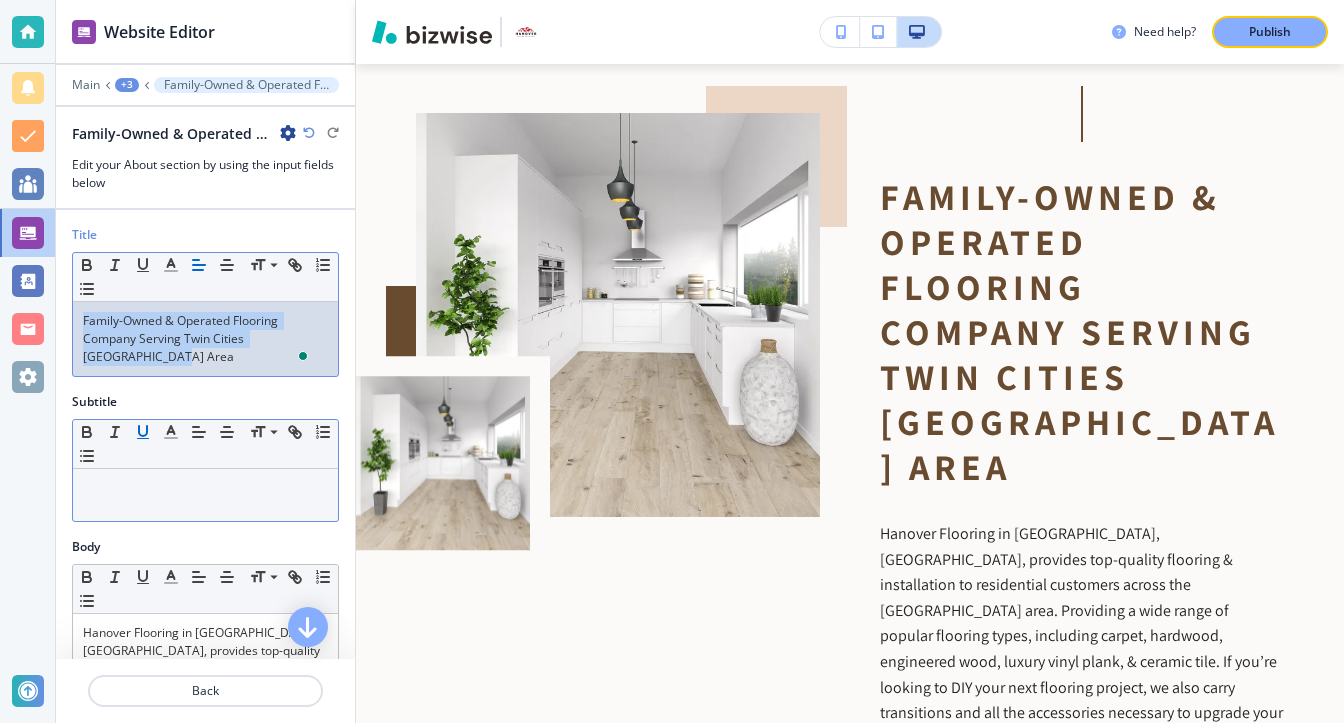 scroll, scrollTop: 1132, scrollLeft: 0, axis: vertical 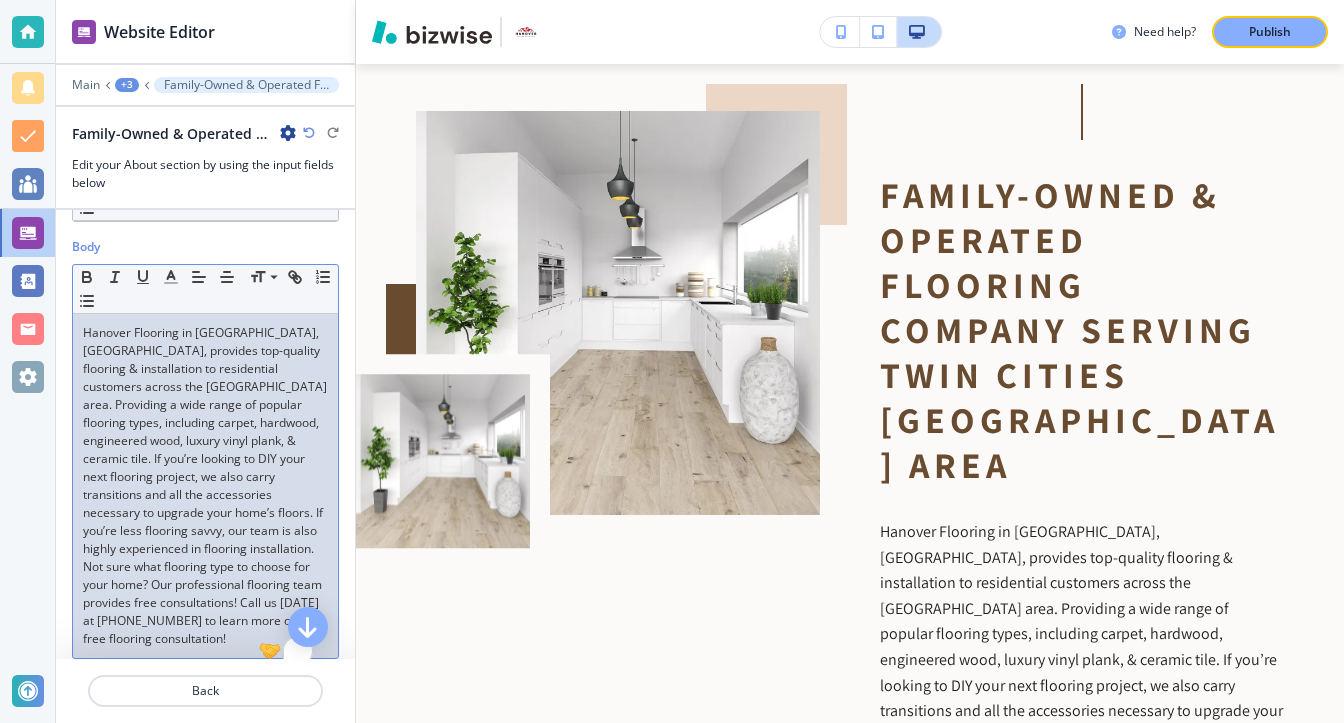 click on "Hanover Flooring in Hanover, MN, provides top-quality flooring & installation to residential customers across the Twin Cities West Metro area. Providing a wide range of popular flooring types, including carpet, hardwood, engineered wood, luxury vinyl plank, & ceramic tile. If you’re looking to DIY your next flooring project, we also carry transitions and all the accessories necessary to upgrade your home’s floors. If you’re less flooring savvy, our team is also highly experienced in flooring installation. Not sure what flooring type to choose for your home? Our professional flooring team provides free consultations! Call us today at 763-370-4645 to learn more or for a free flooring consultation!" at bounding box center (205, 486) 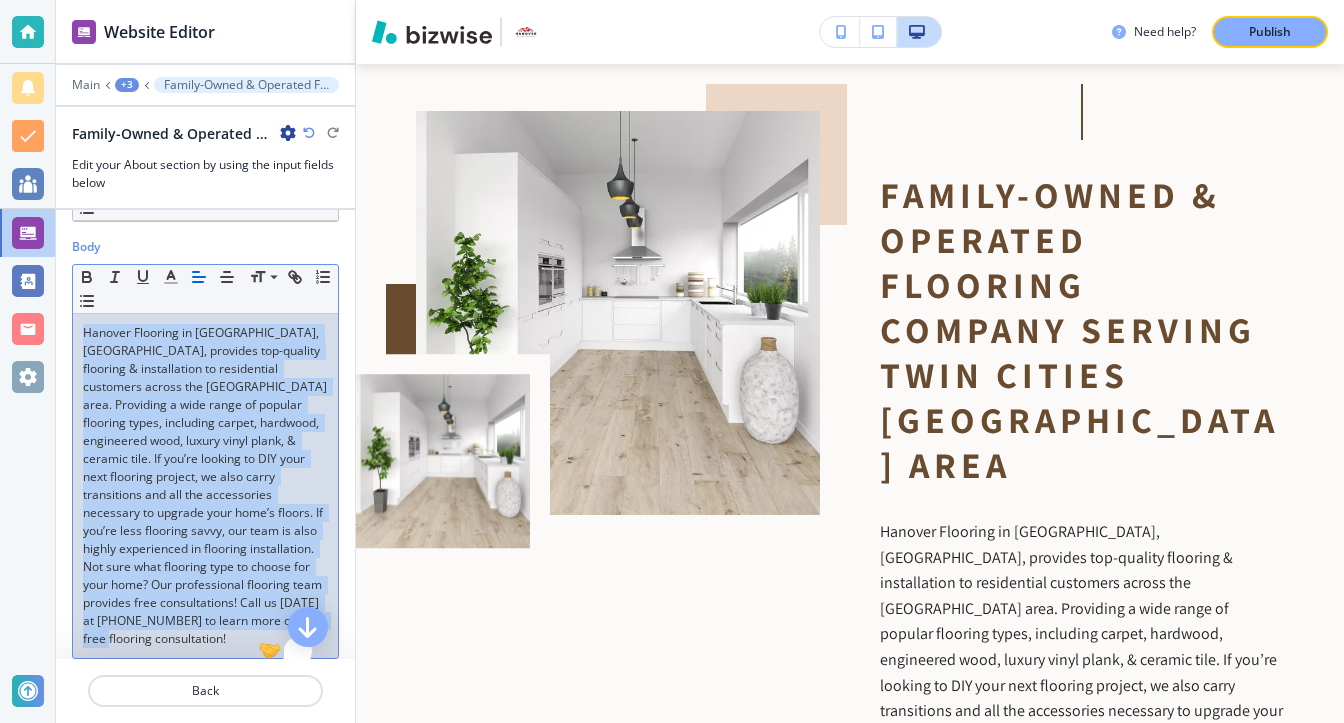 copy on "Hanover Flooring in Hanover, MN, provides top-quality flooring & installation to residential customers across the Twin Cities West Metro area. Providing a wide range of popular flooring types, including carpet, hardwood, engineered wood, luxury vinyl plank, & ceramic tile. If you’re looking to DIY your next flooring project, we also carry transitions and all the accessories necessary to upgrade your home’s floors. If you’re less flooring savvy, our team is also highly experienced in flooring installation. Not sure what flooring type to choose for your home? Our professional flooring team provides free consultations! Call us today at 763-370-4645 to learn more or for a free flooring consultation!" 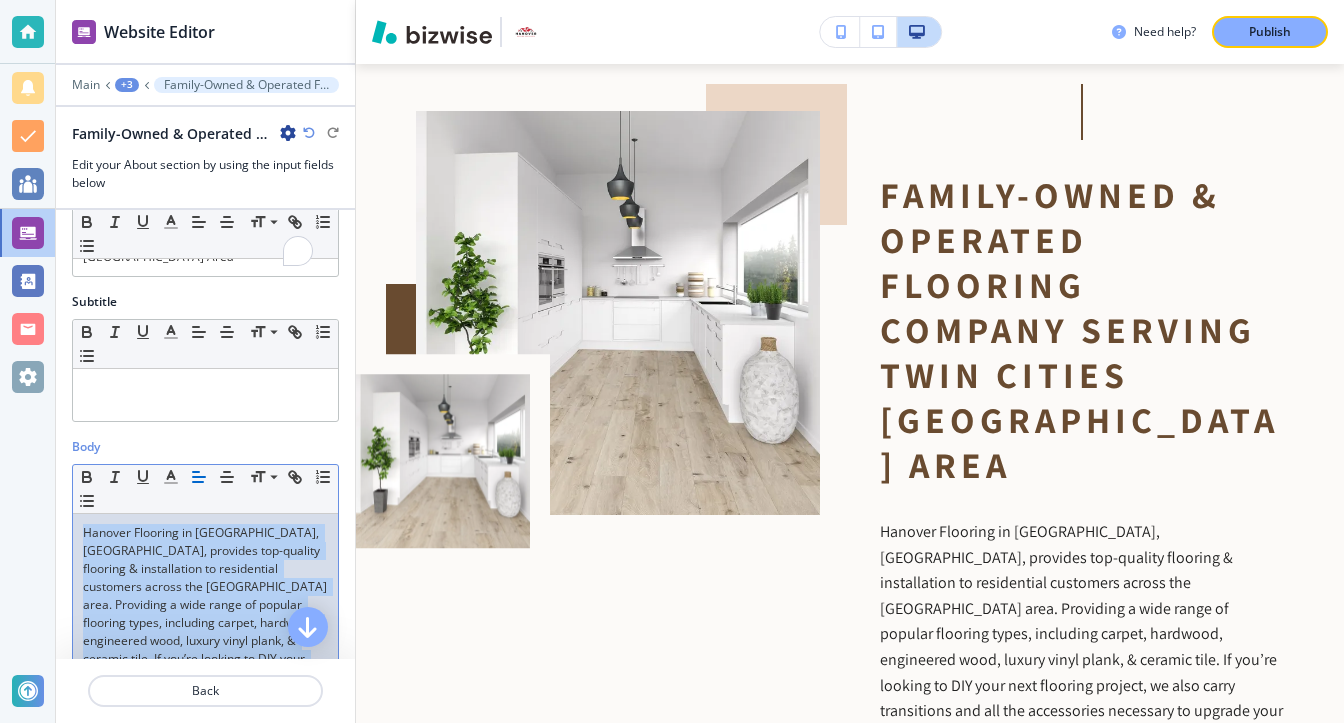 scroll, scrollTop: 0, scrollLeft: 0, axis: both 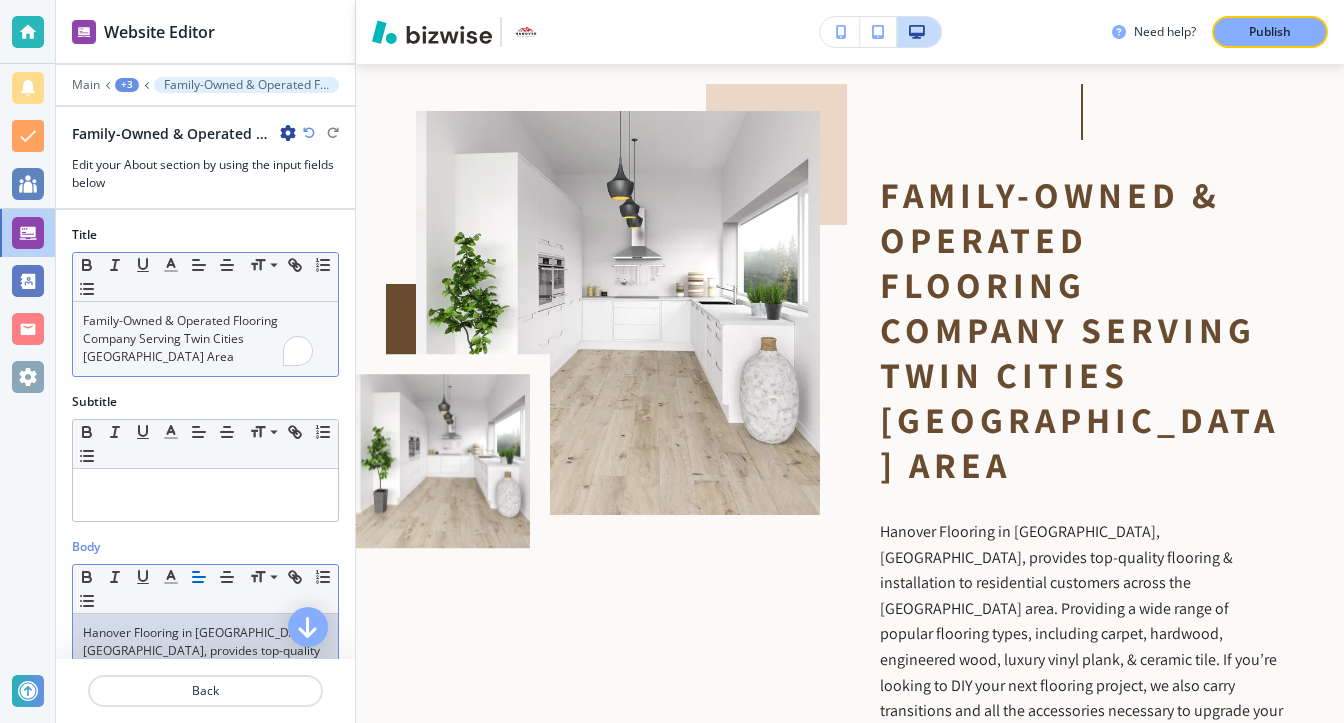 click on "Family-Owned & Operated Flooring Company Serving Twin Cities West Metro Area" at bounding box center [205, 339] 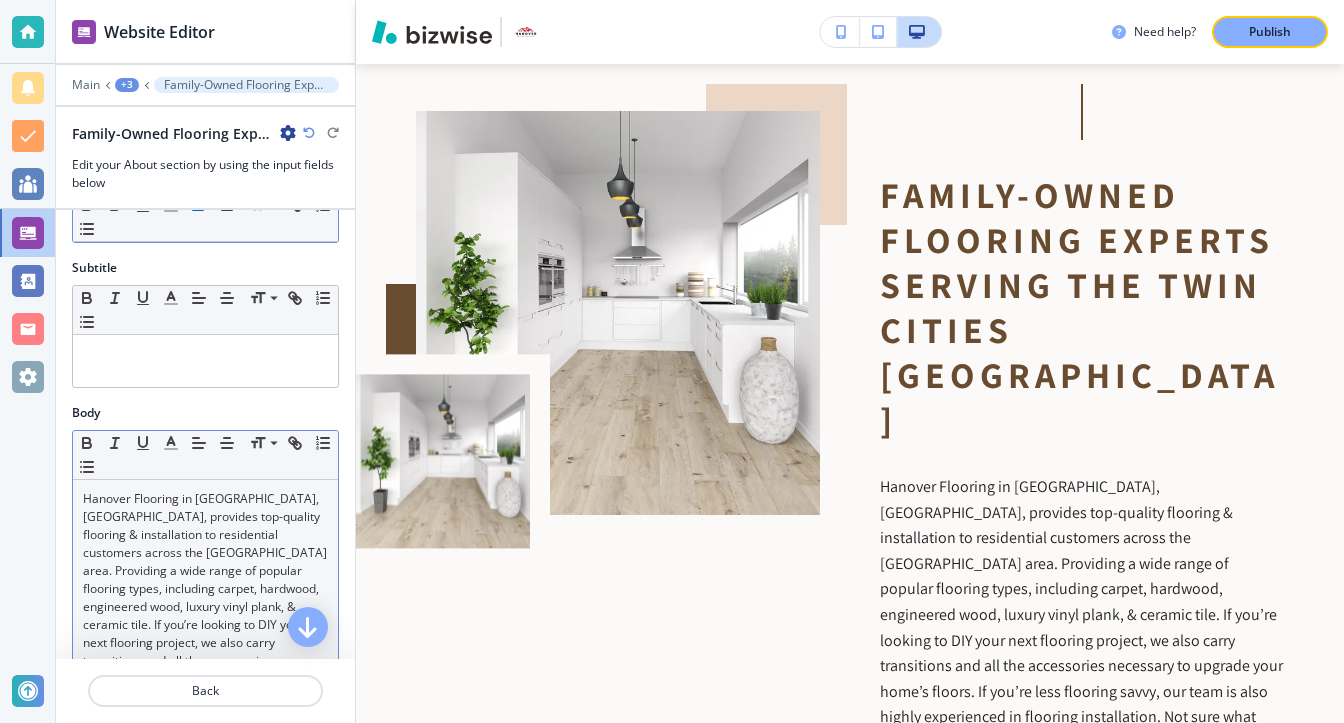 scroll, scrollTop: 200, scrollLeft: 0, axis: vertical 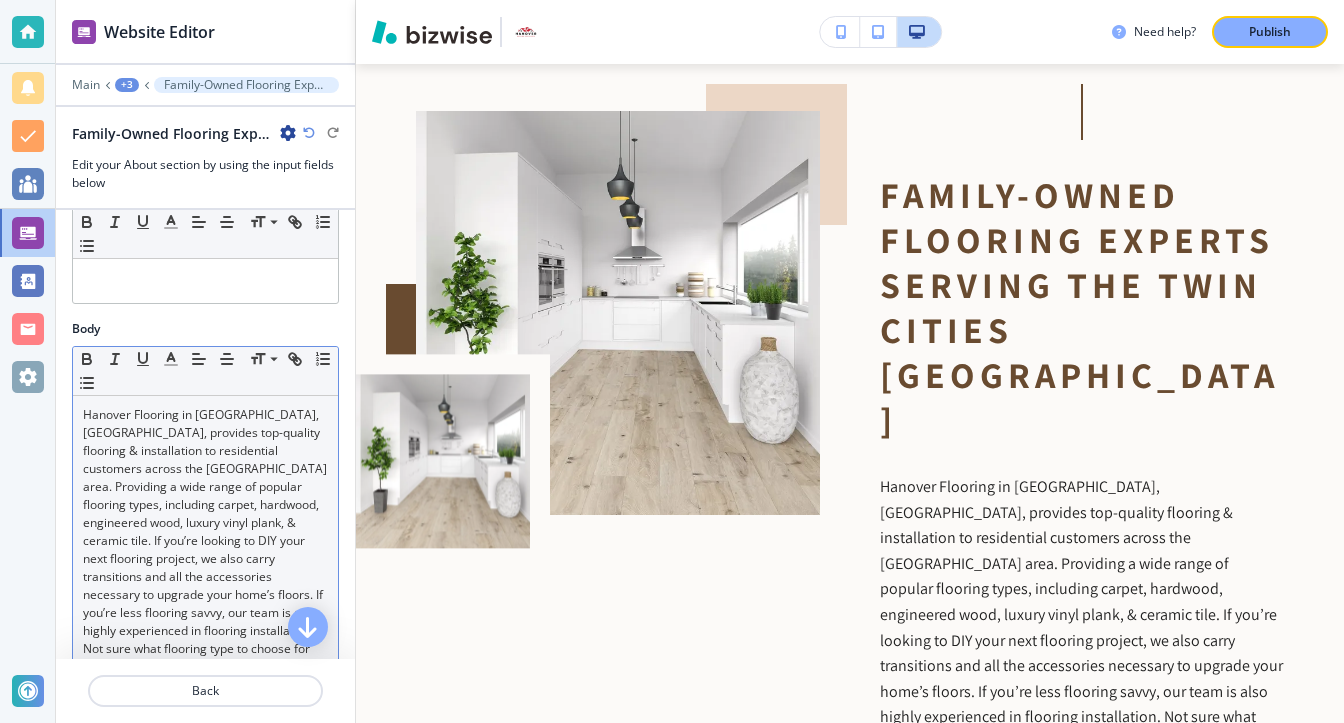 click on "Hanover Flooring in Hanover, MN, provides top-quality flooring & installation to residential customers across the Twin Cities West Metro area. Providing a wide range of popular flooring types, including carpet, hardwood, engineered wood, luxury vinyl plank, & ceramic tile. If you’re looking to DIY your next flooring project, we also carry transitions and all the accessories necessary to upgrade your home’s floors. If you’re less flooring savvy, our team is also highly experienced in flooring installation. Not sure what flooring type to choose for your home? Our professional flooring team provides free consultations! Call us today at 763-370-4645 to learn more or for a free flooring consultation!" at bounding box center [205, 568] 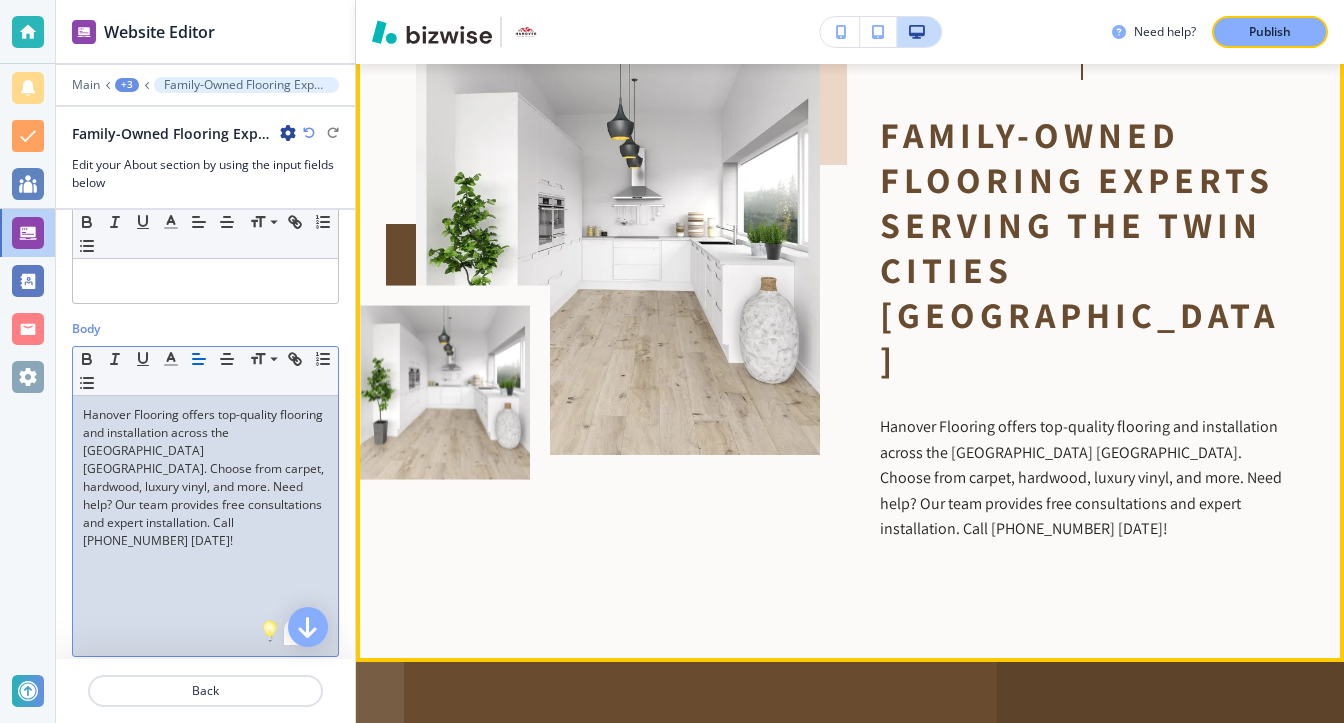 scroll, scrollTop: 1232, scrollLeft: 0, axis: vertical 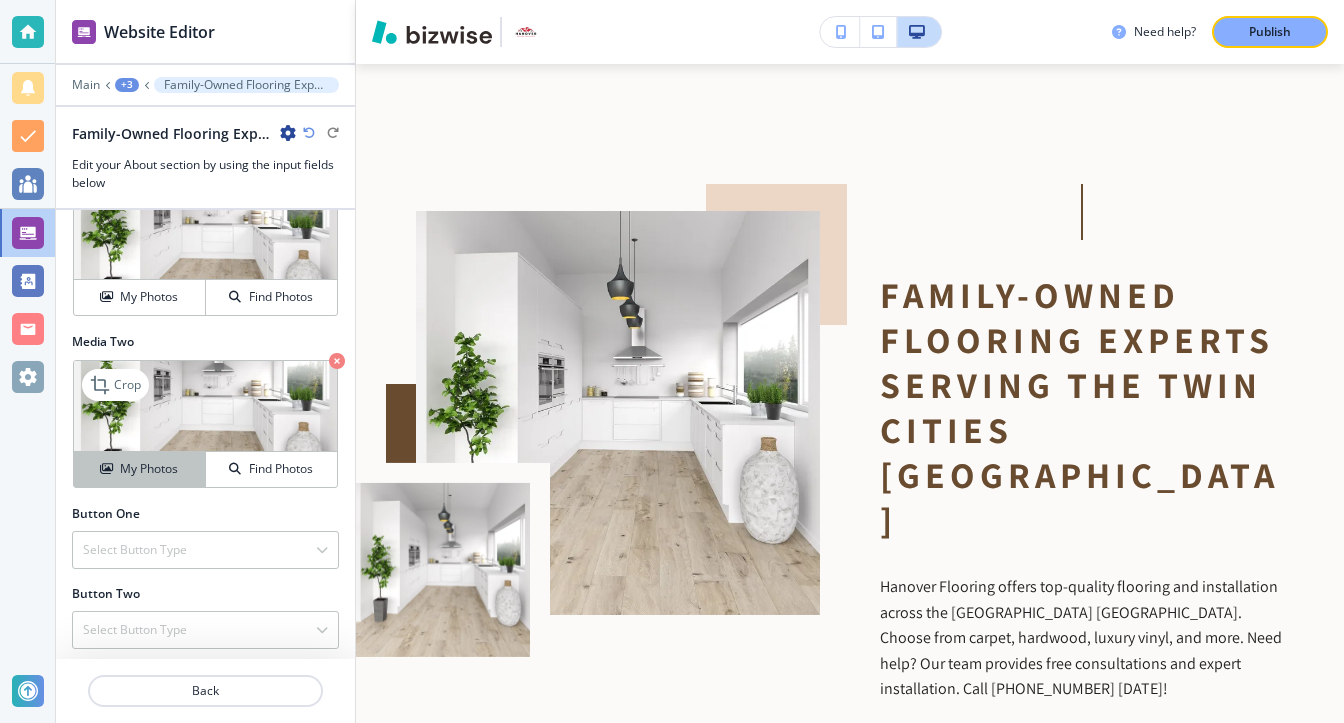 click on "My Photos" at bounding box center [140, 469] 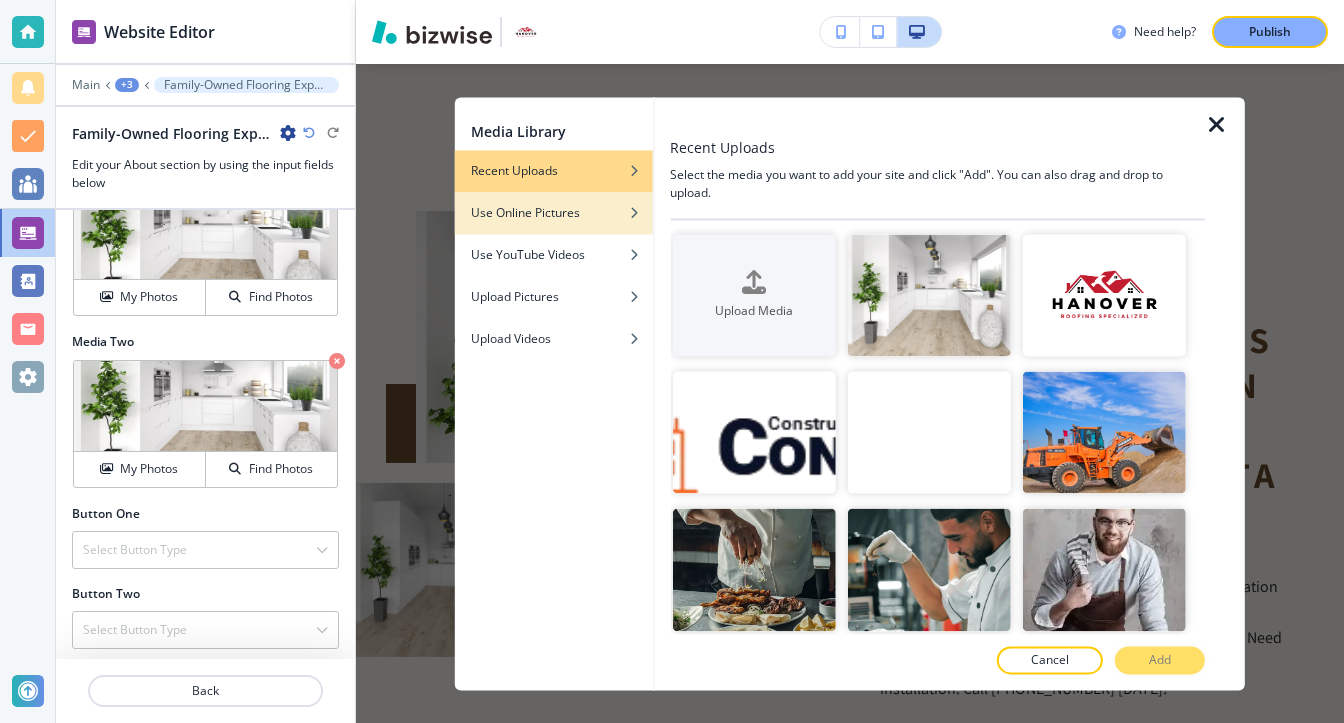 click at bounding box center [554, 228] 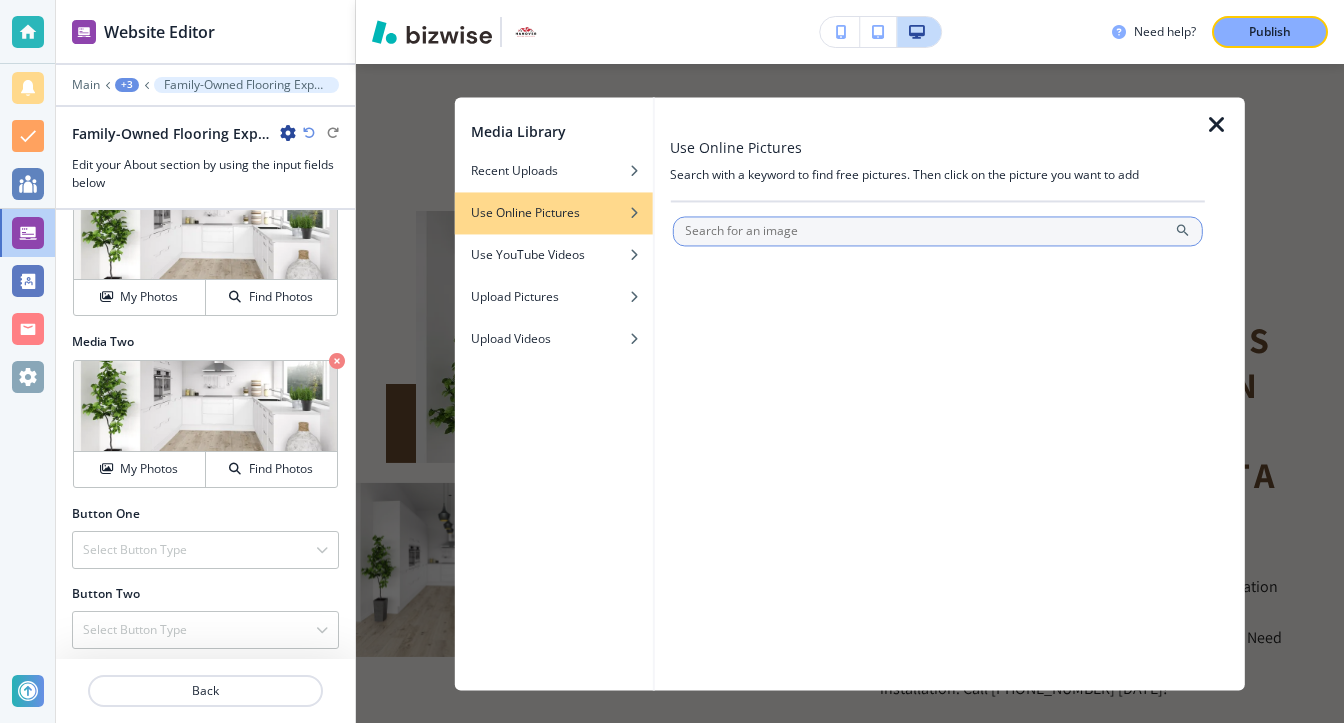 click at bounding box center [937, 231] 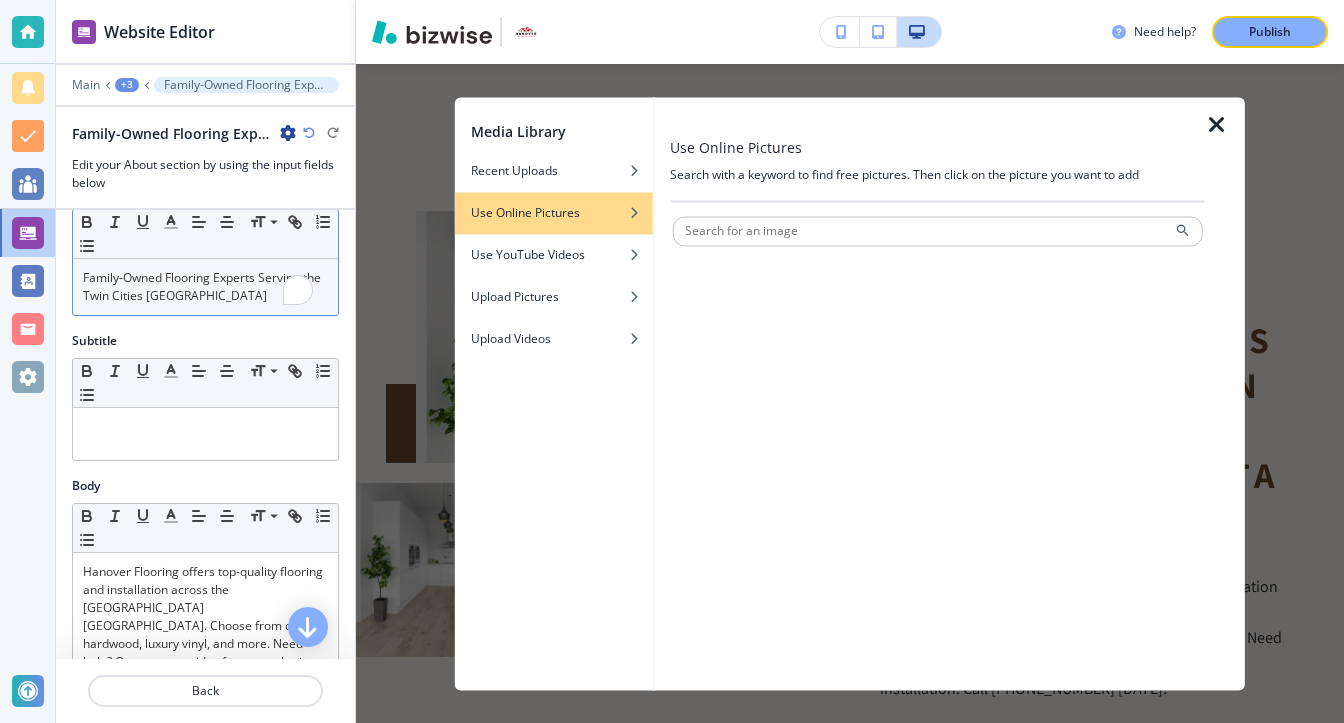 scroll, scrollTop: 0, scrollLeft: 0, axis: both 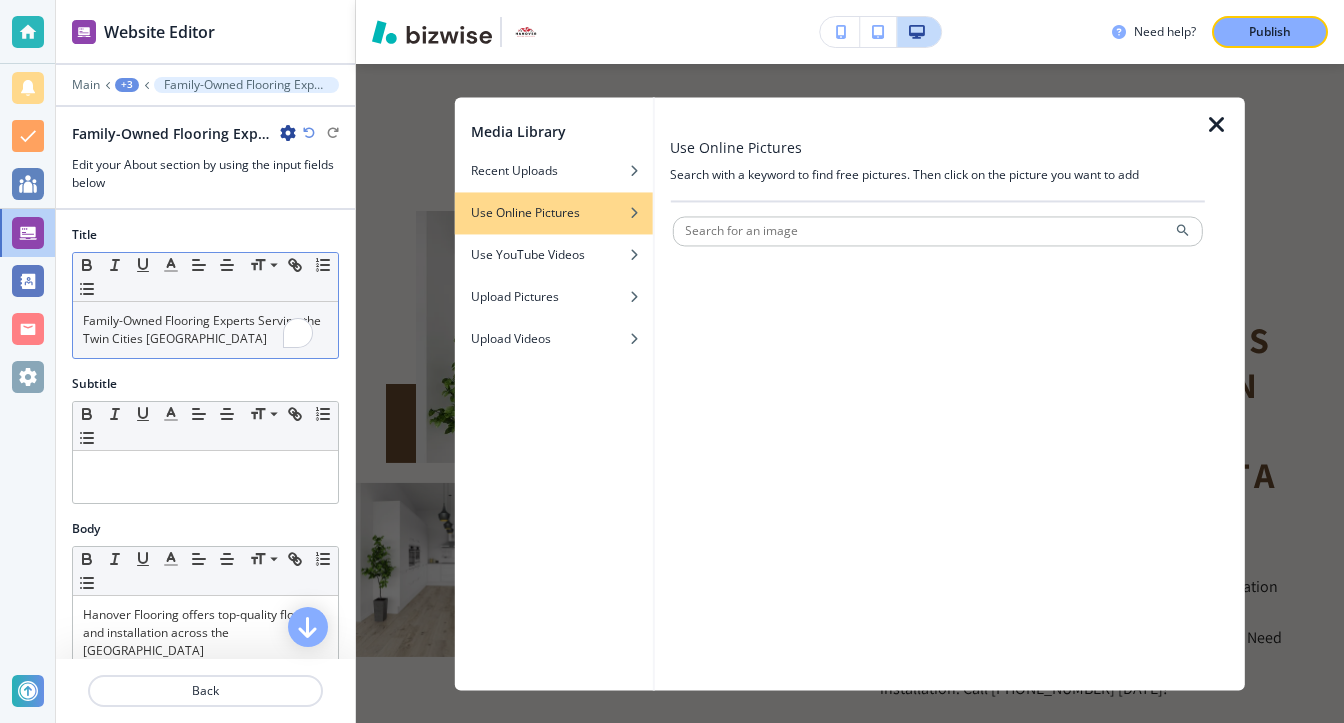 click on "Family-Owned Flooring Experts Serving the Twin Cities [GEOGRAPHIC_DATA]" at bounding box center [205, 330] 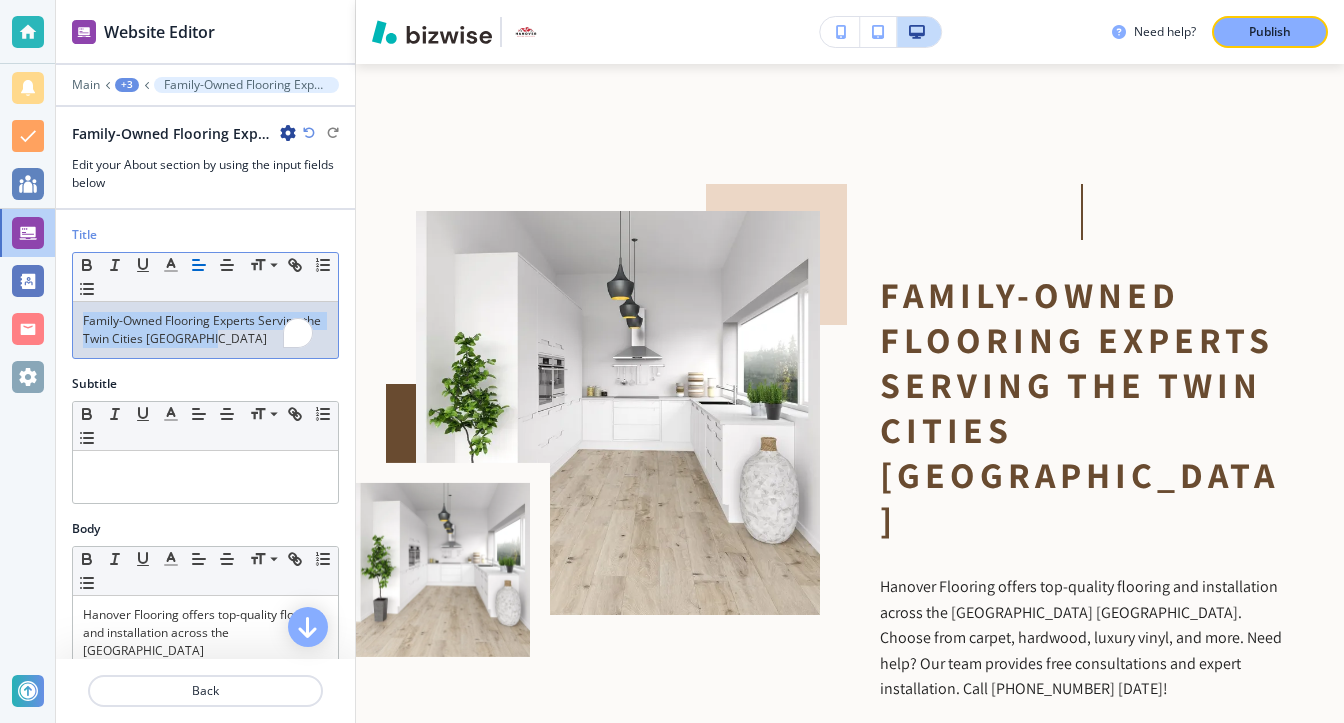 copy on "Family-Owned Flooring Experts Serving the Twin Cities [GEOGRAPHIC_DATA]" 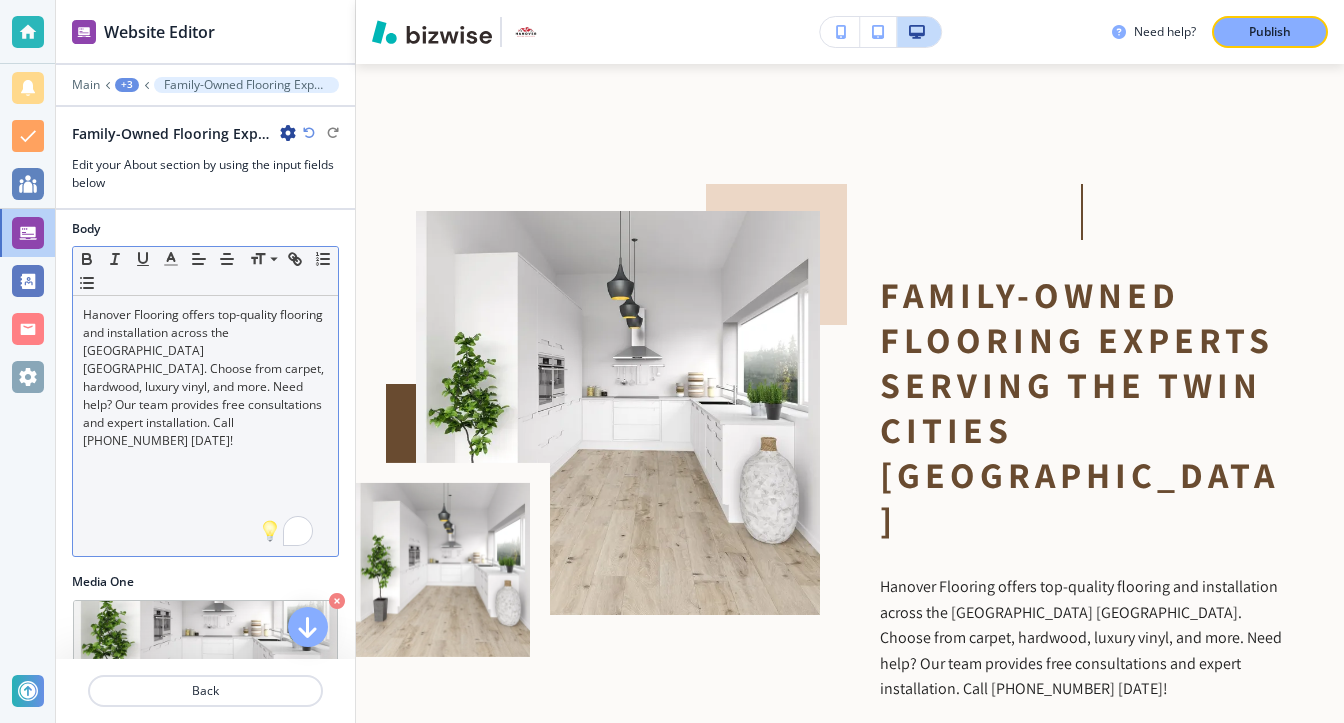 scroll, scrollTop: 600, scrollLeft: 0, axis: vertical 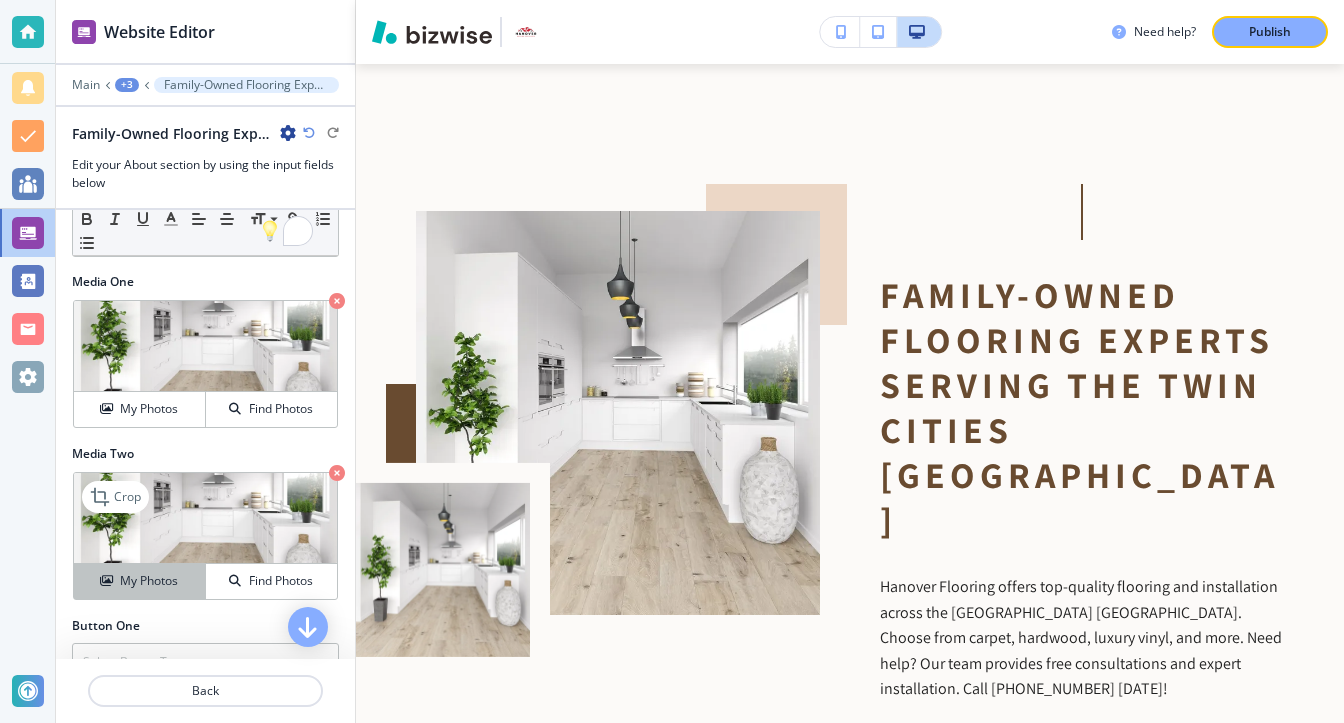 click on "My Photos" at bounding box center (149, 581) 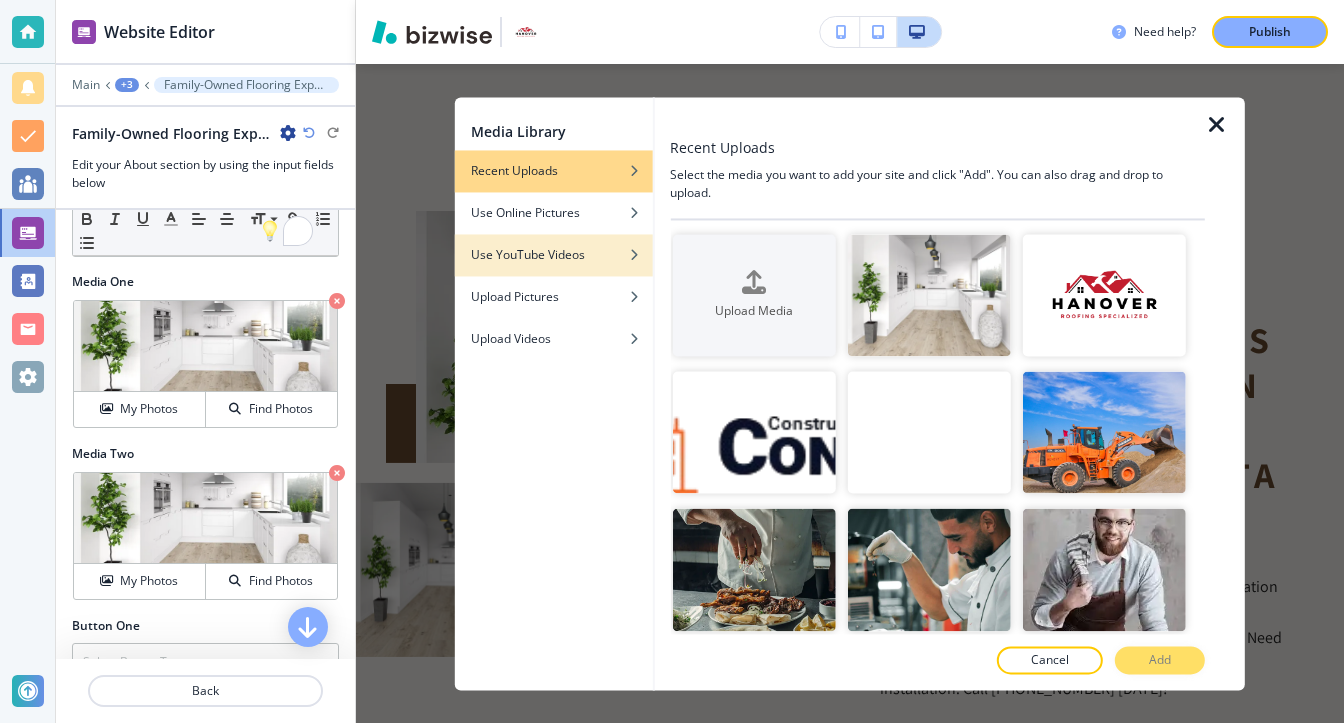click on "Use YouTube Videos" at bounding box center [528, 255] 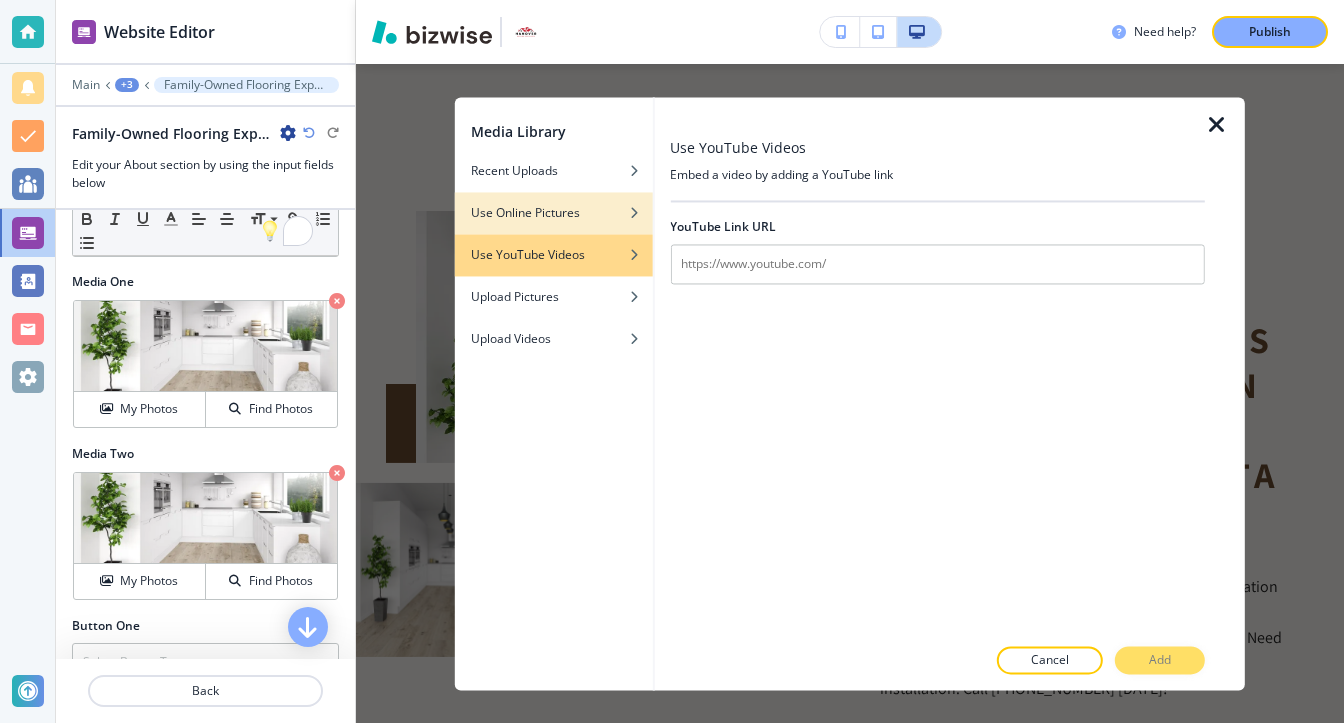 click on "Use Online Pictures" at bounding box center [525, 213] 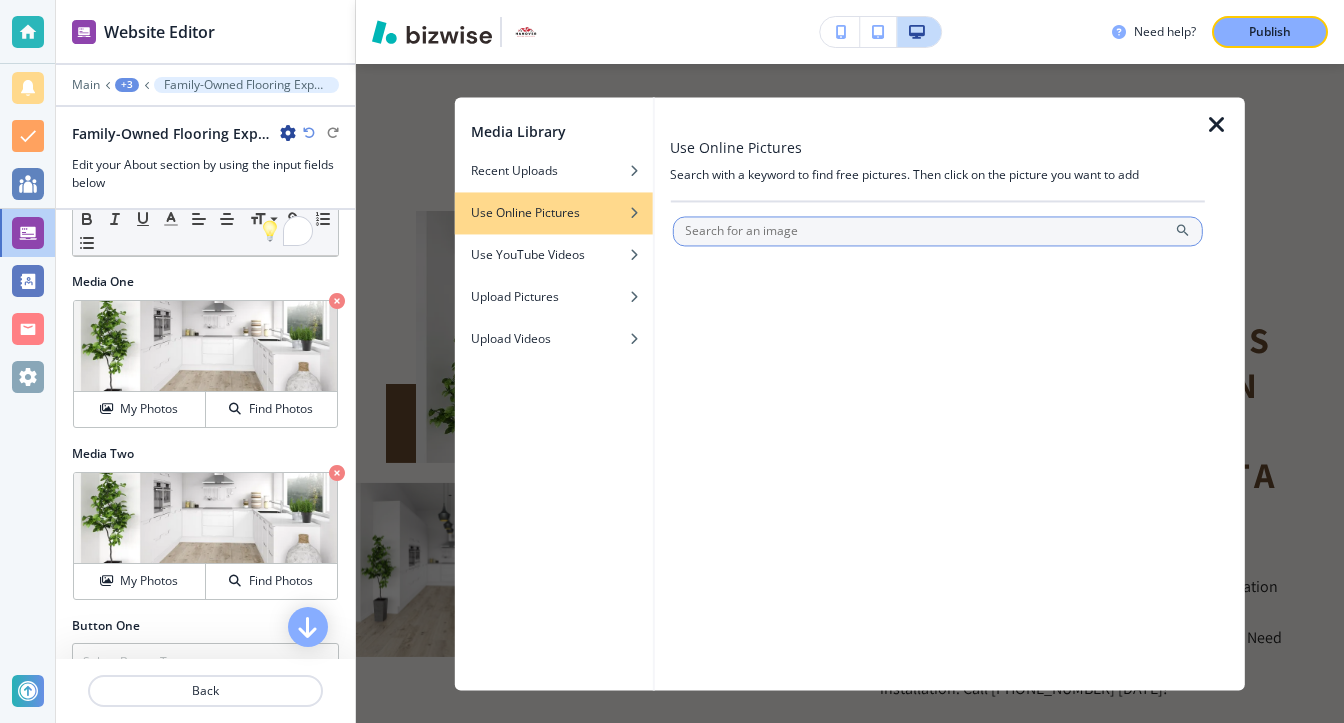 click at bounding box center [937, 231] 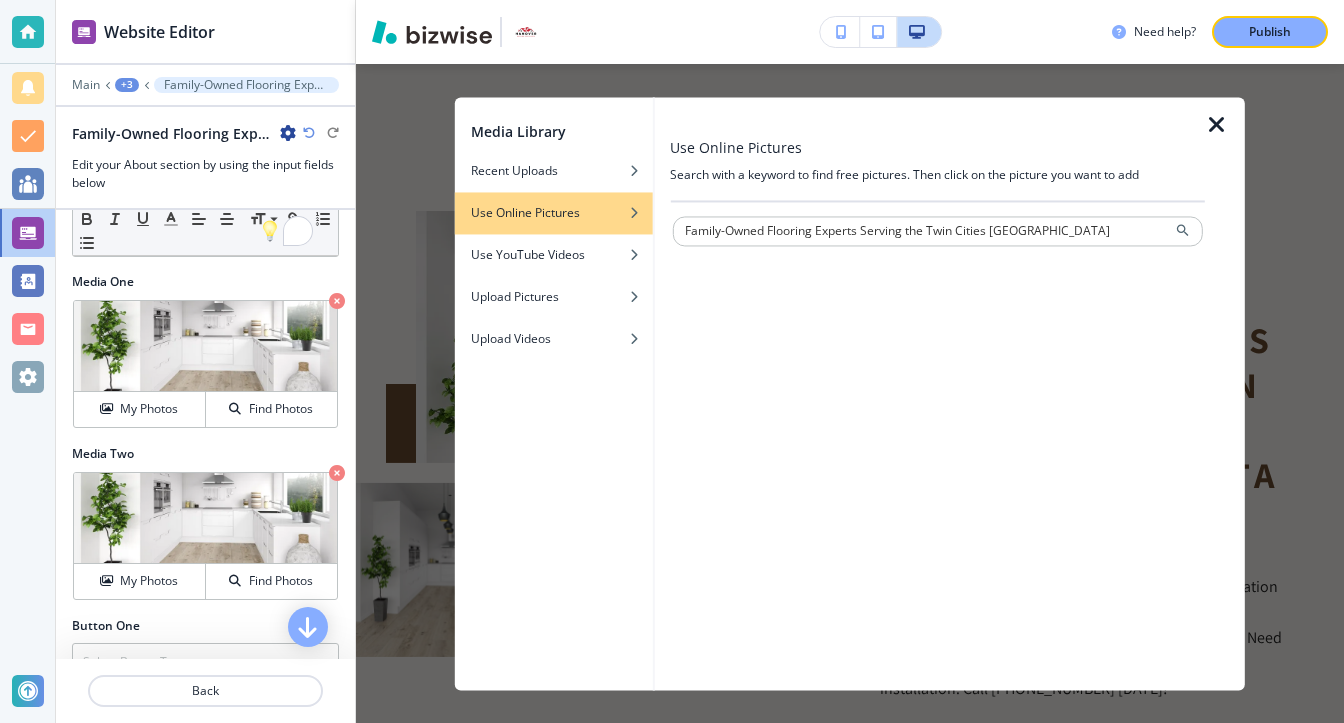 type on "Family-Owned Flooring Experts Serving the Twin Cities [GEOGRAPHIC_DATA]" 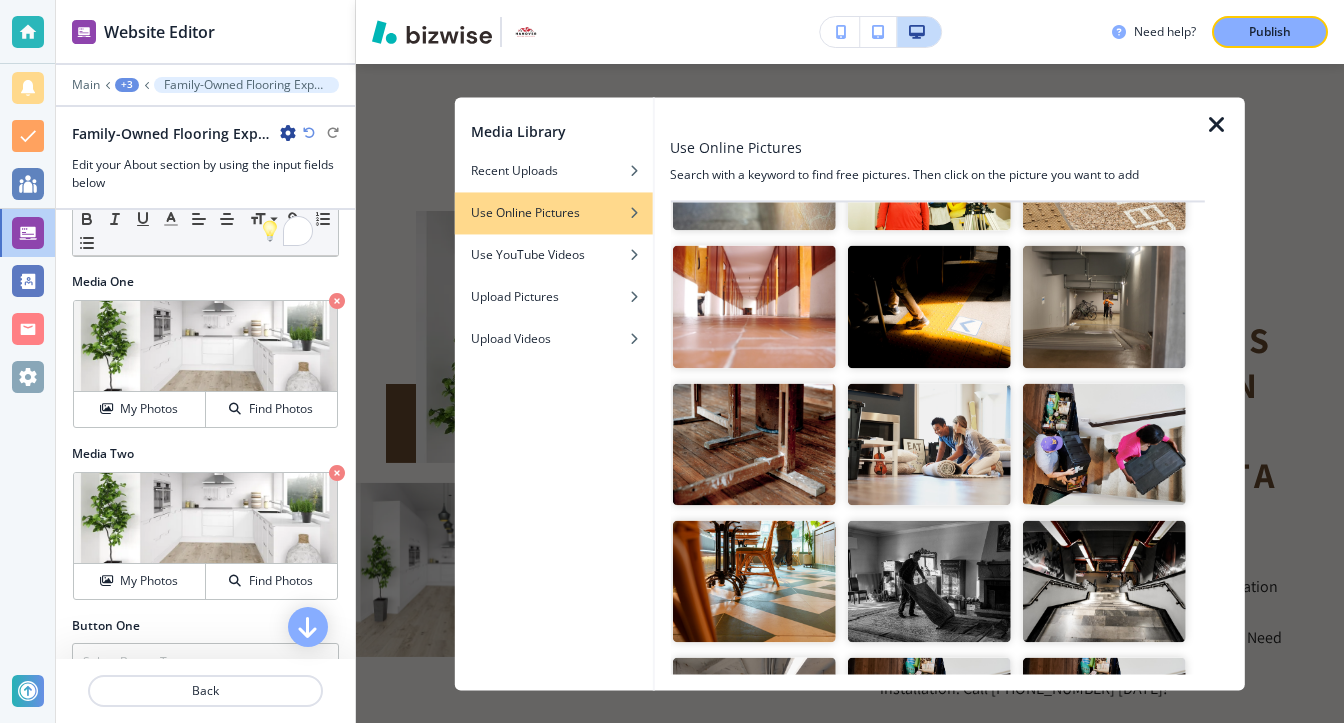 scroll, scrollTop: 700, scrollLeft: 0, axis: vertical 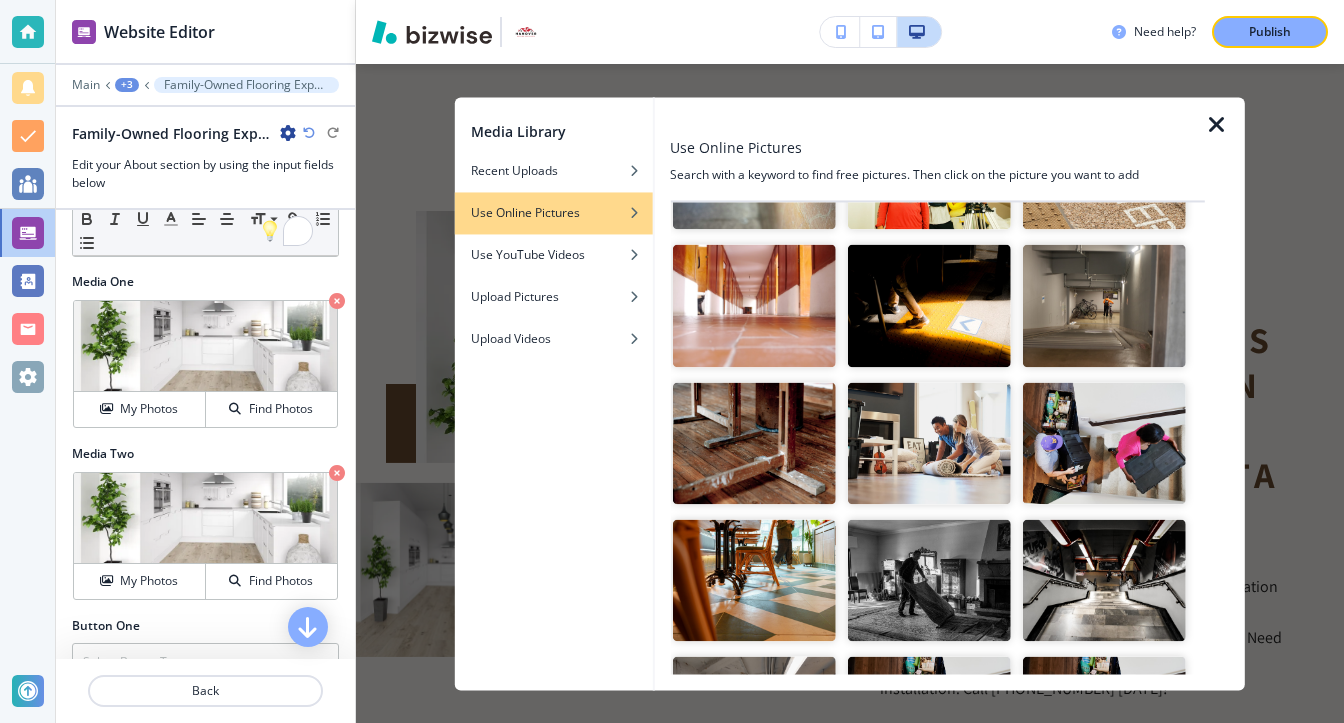 click at bounding box center (929, 443) 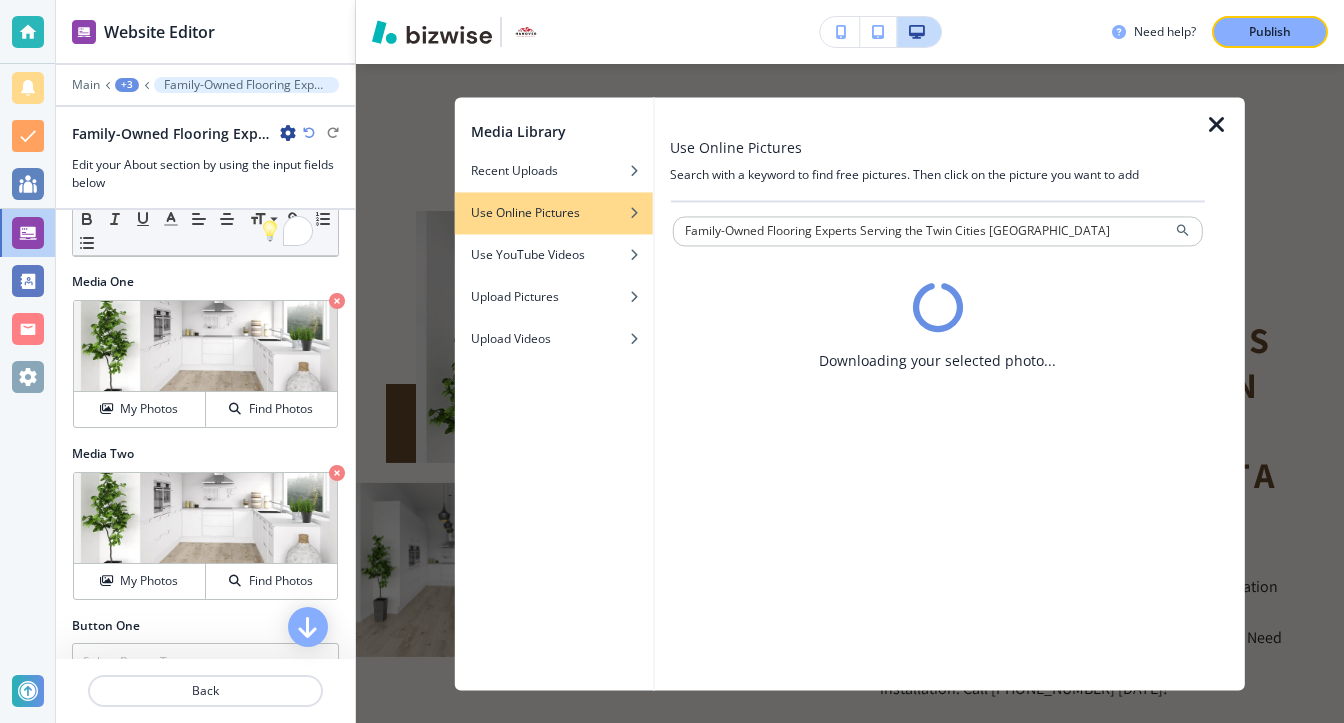 scroll, scrollTop: 0, scrollLeft: 0, axis: both 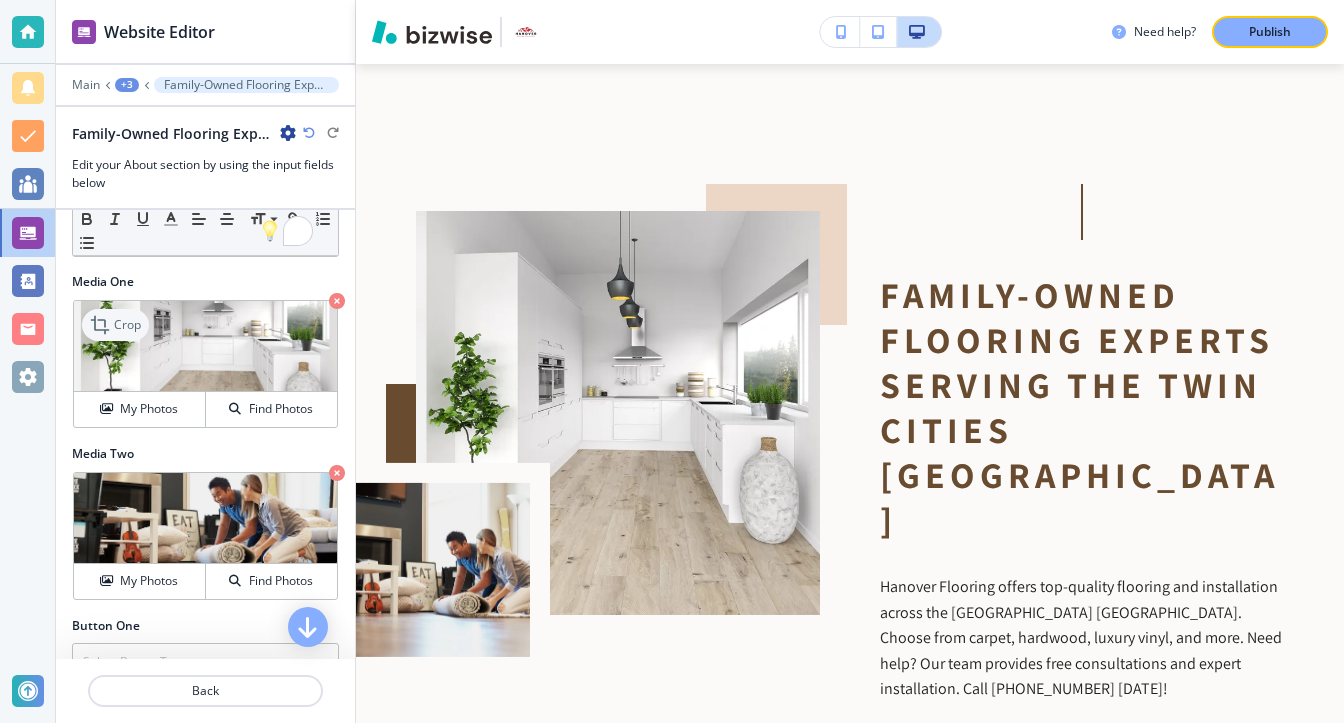 click on "Crop" at bounding box center [127, 325] 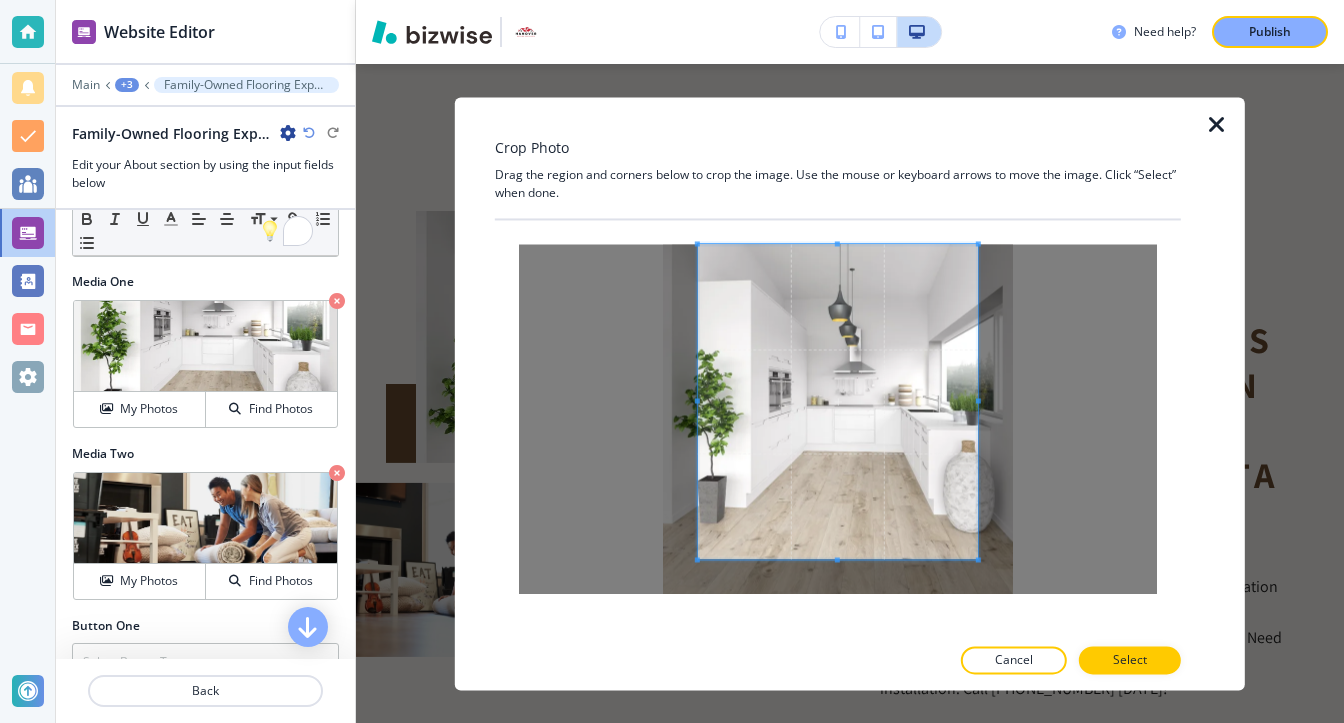 click on "Crop Photo Drag the region and corners below to crop the image. Use the mouse or keyboard arrows to move the image. Click “Select” when done. Cancel Select" at bounding box center (838, 393) 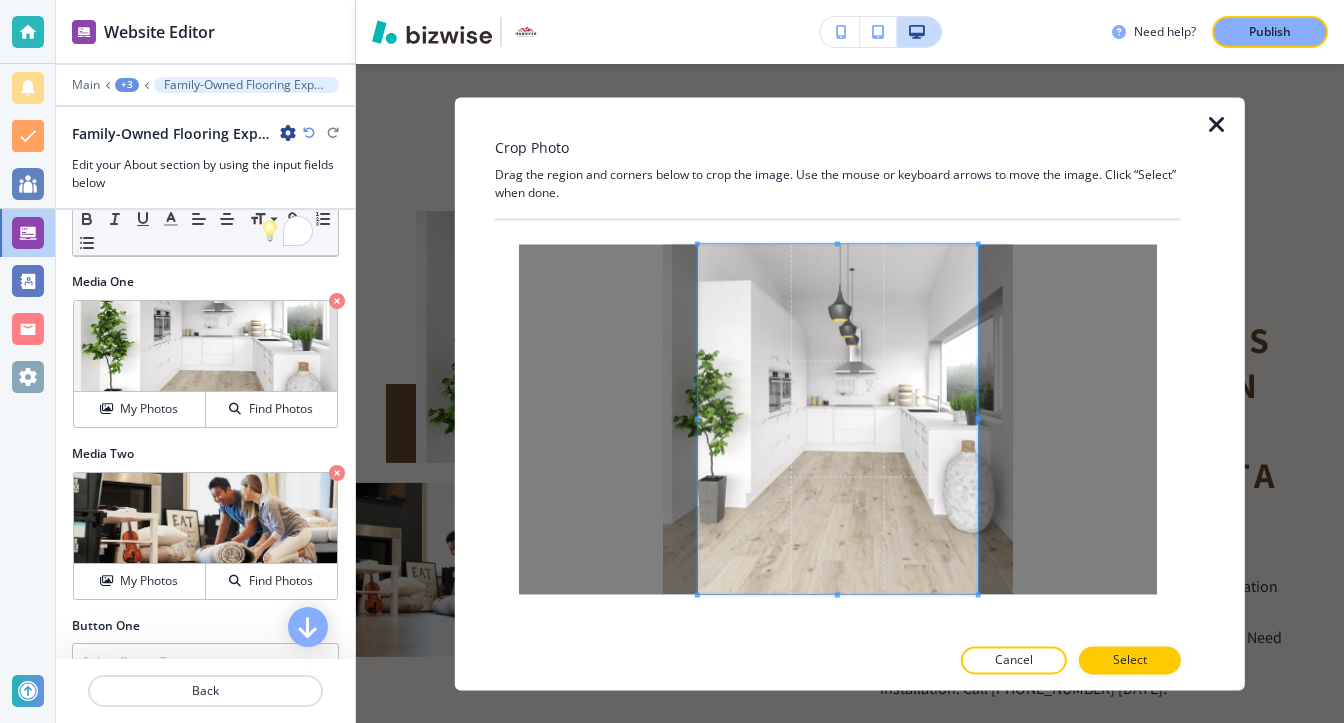 click on "Crop Photo Drag the region and corners below to crop the image. Use the mouse or keyboard arrows to move the image. Click “Select” when done. Cancel Select" at bounding box center (838, 393) 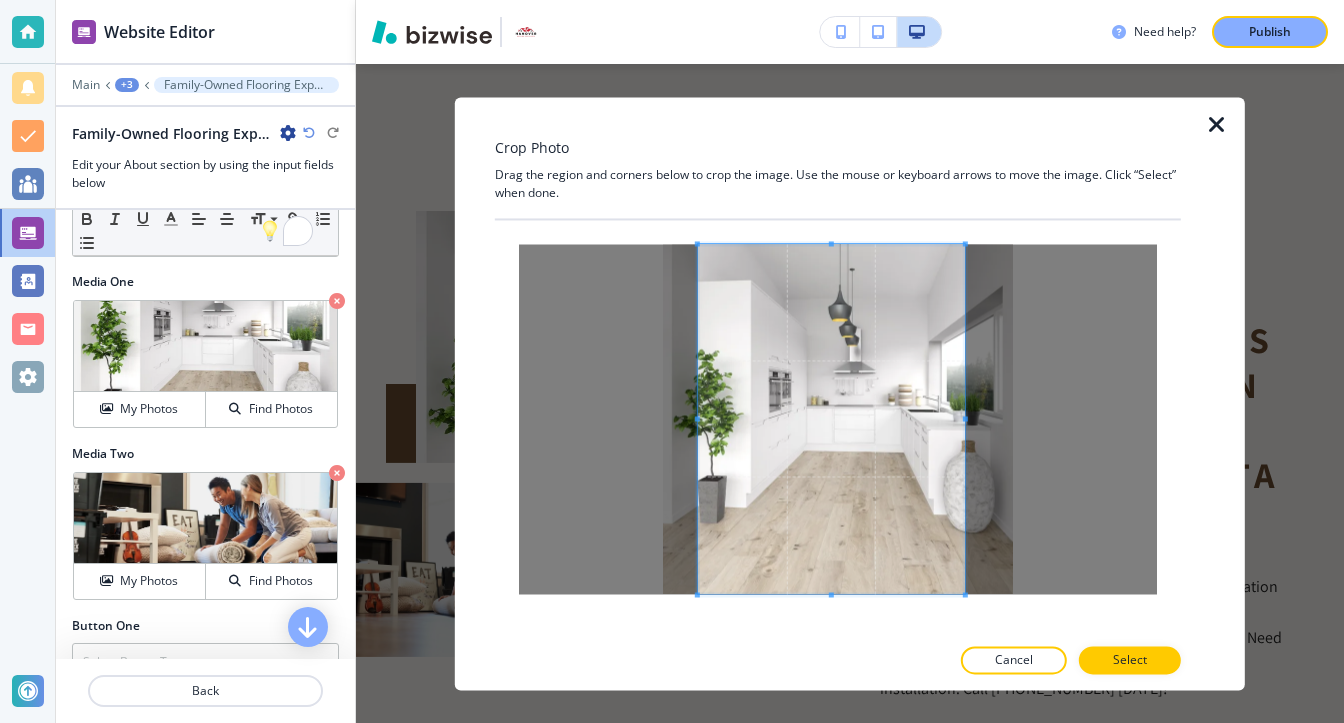 click at bounding box center [965, 418] 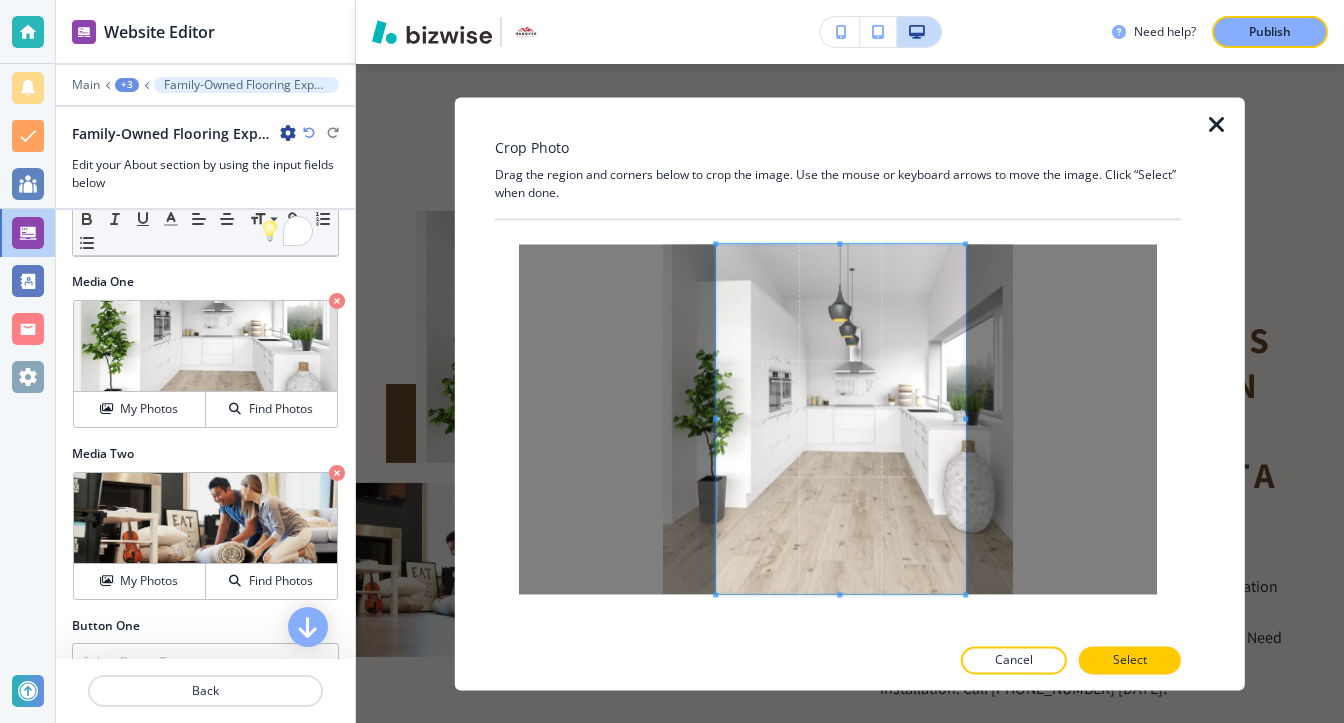 click at bounding box center (715, 418) 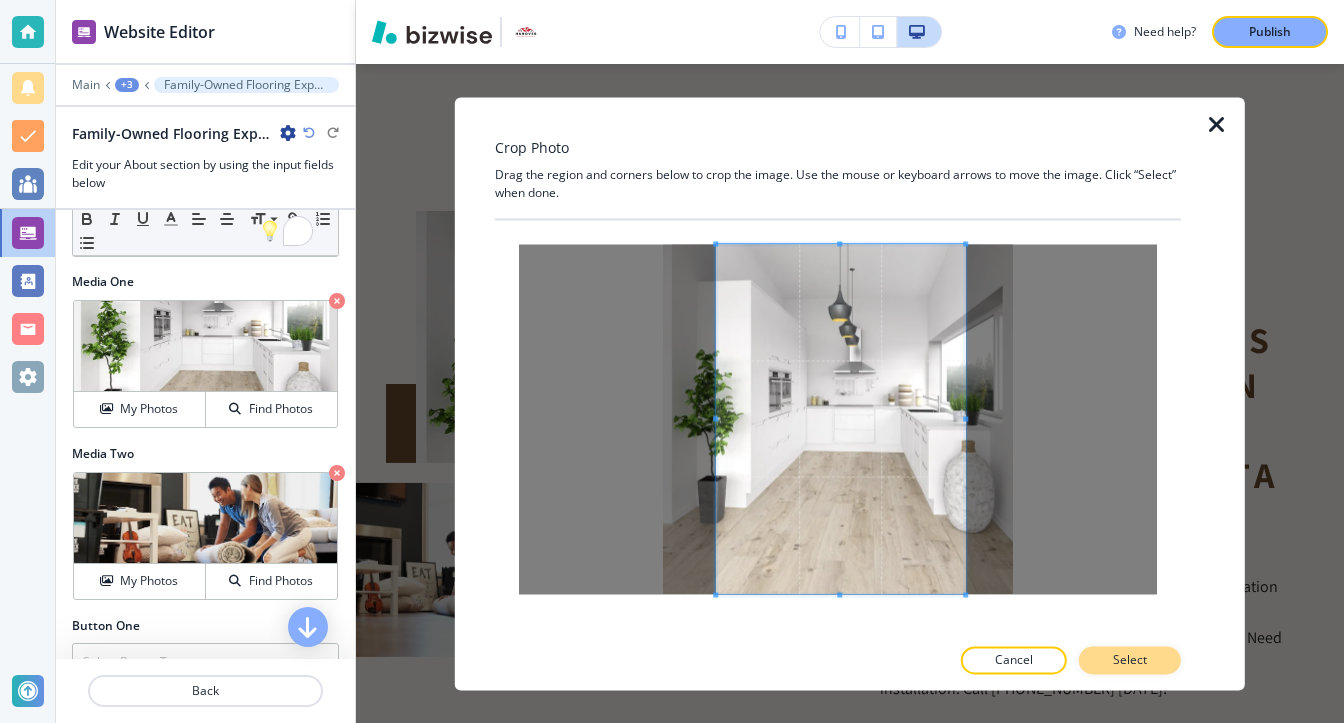 click on "Select" at bounding box center (1130, 660) 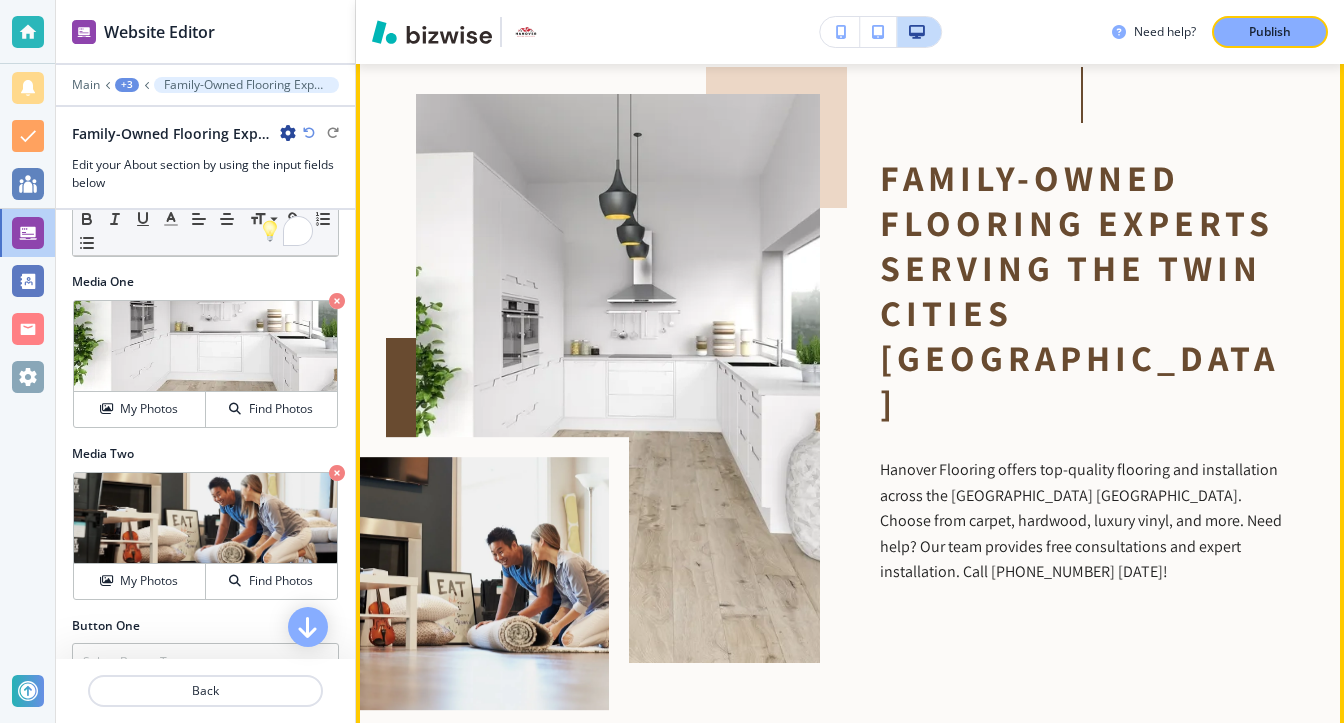 scroll, scrollTop: 1032, scrollLeft: 0, axis: vertical 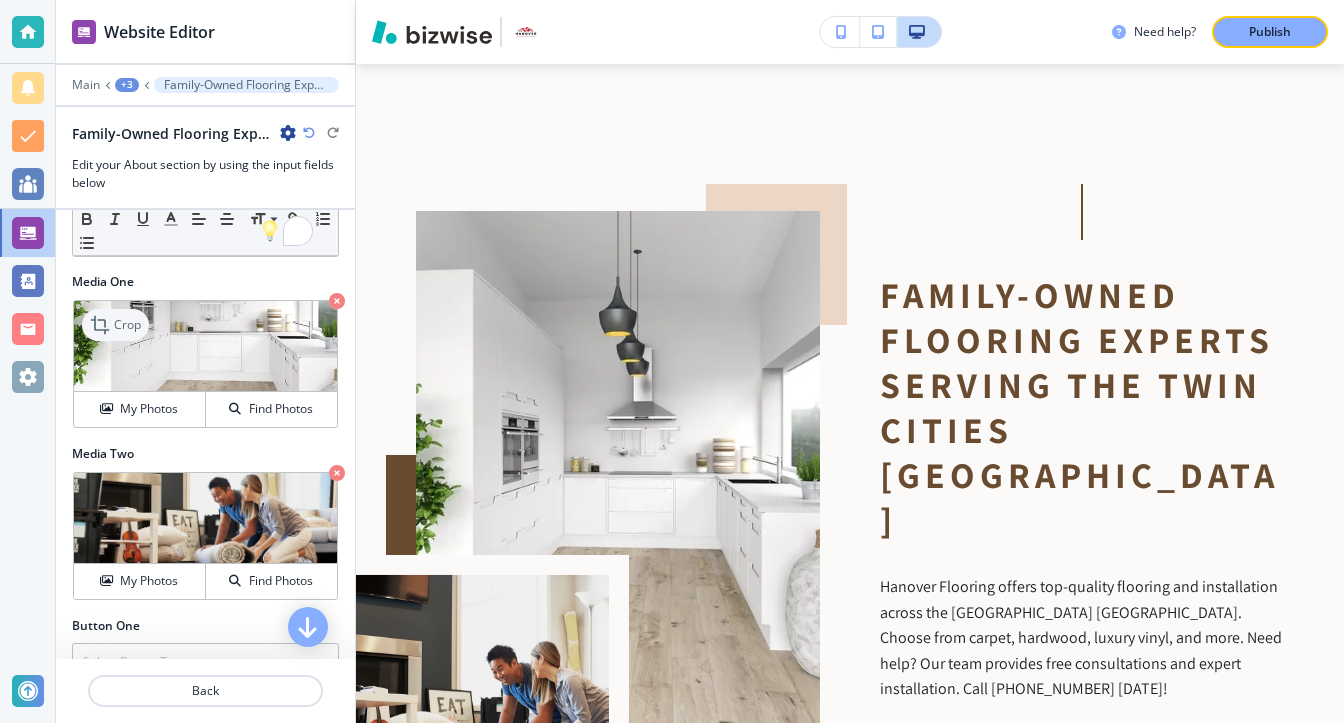 click on "Crop" at bounding box center (127, 325) 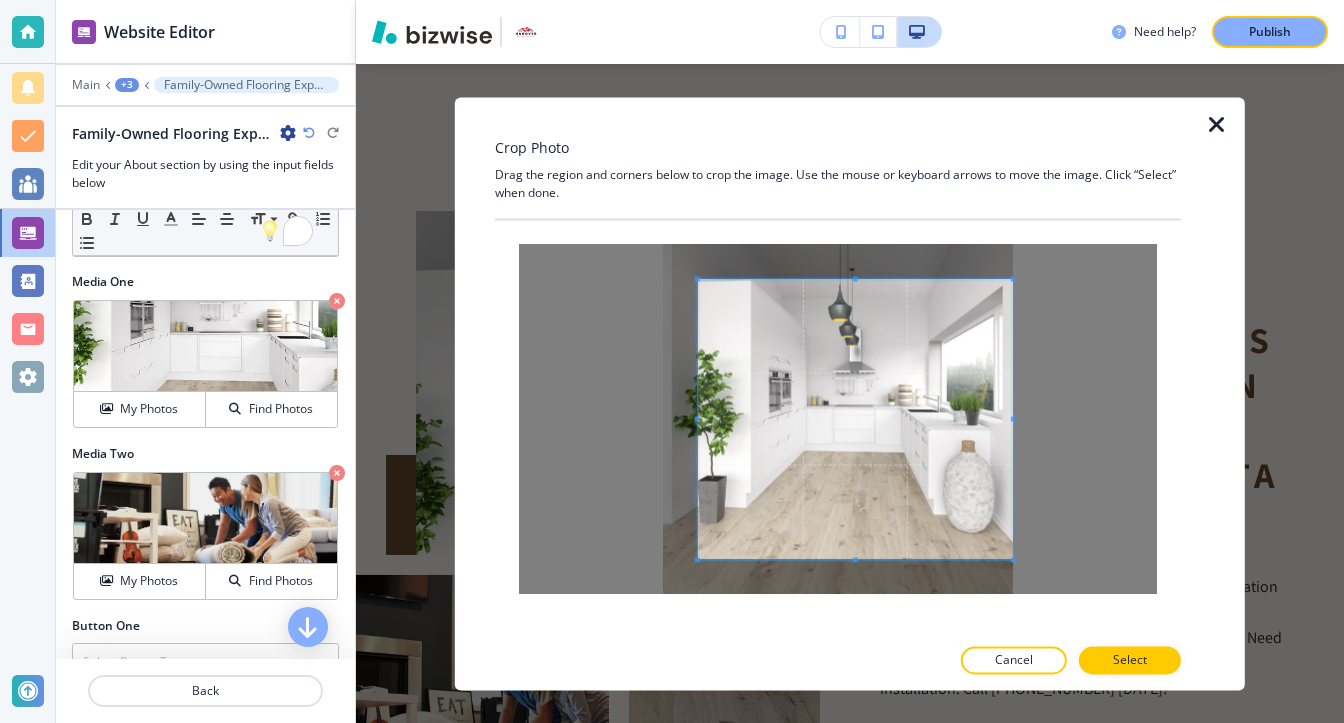click at bounding box center (838, 419) 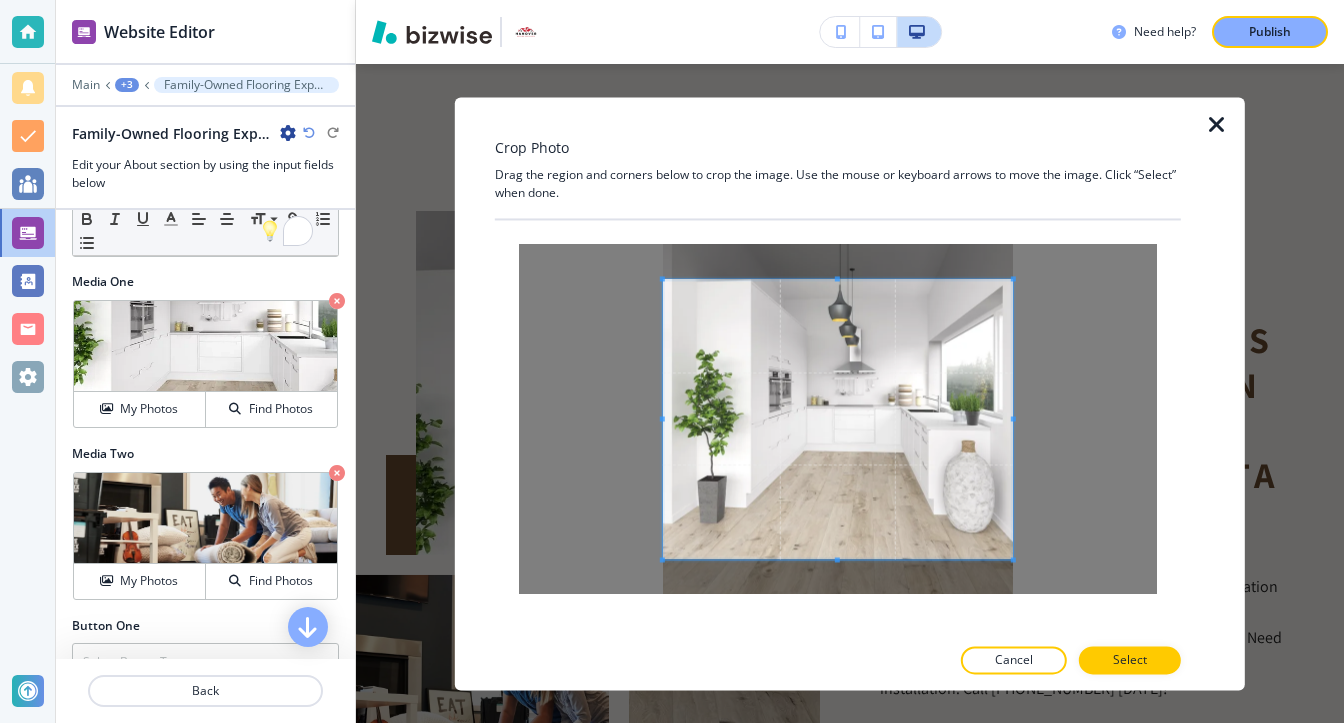 click at bounding box center (838, 419) 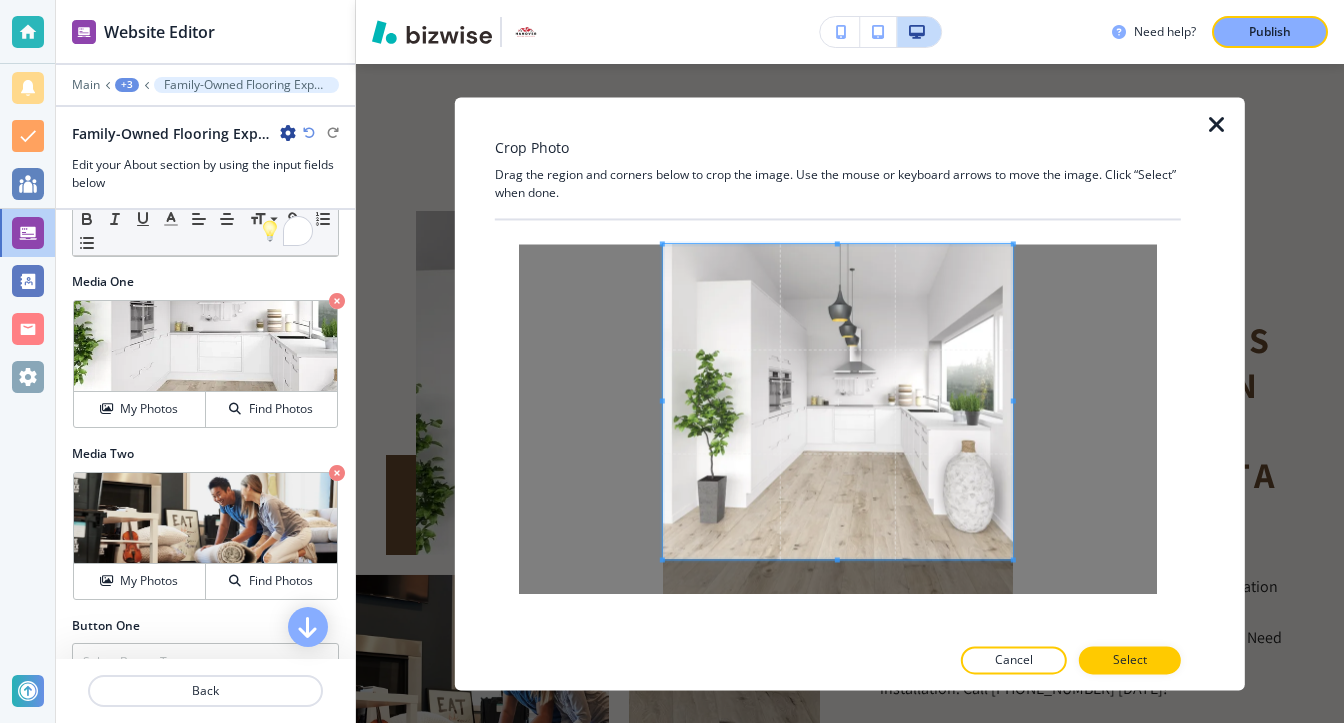 click at bounding box center [838, 419] 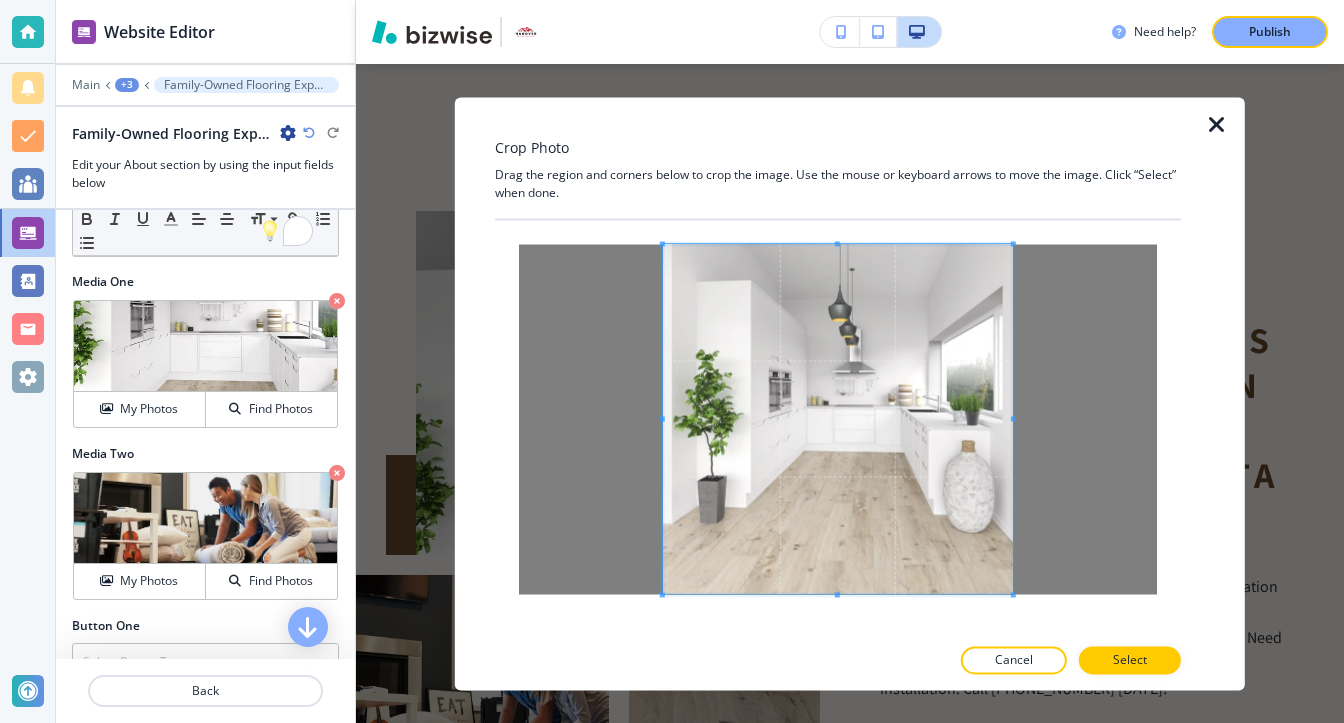 click on "Crop Photo Drag the region and corners below to crop the image. Use the mouse or keyboard arrows to move the image. Click “Select” when done. Cancel Select" at bounding box center [838, 393] 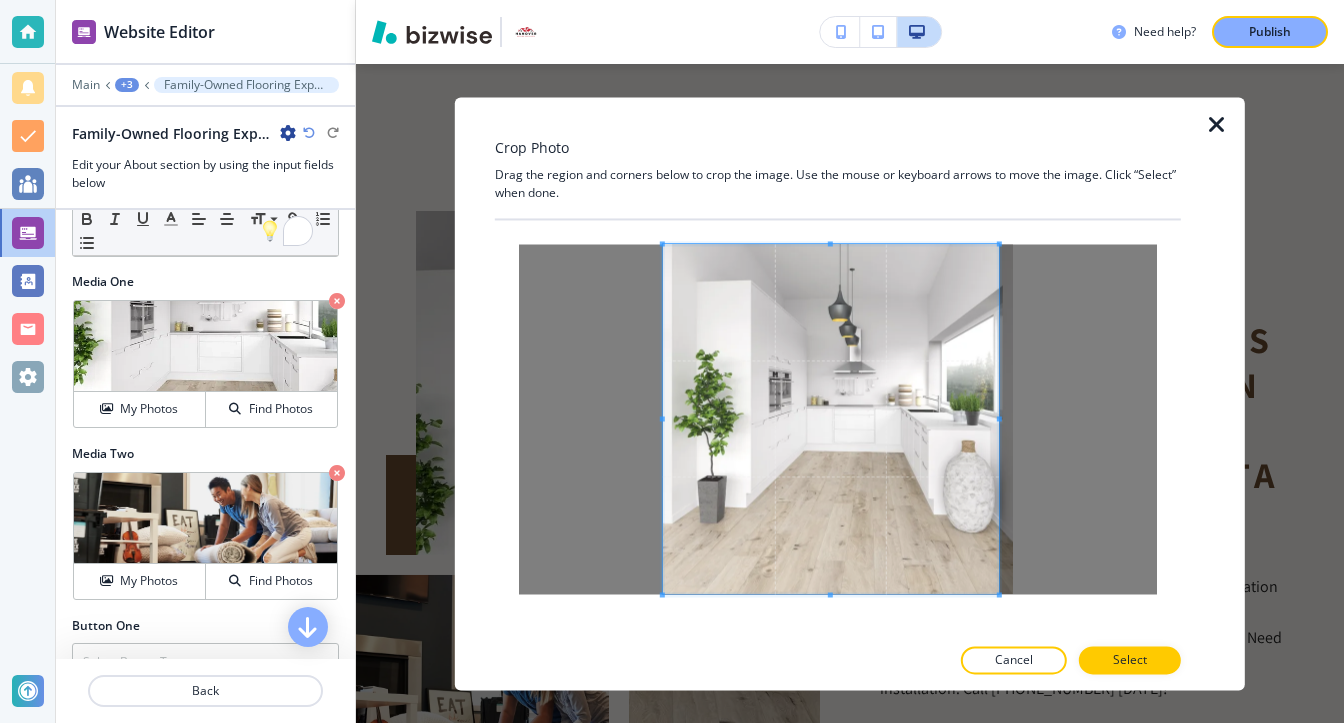 click at bounding box center (998, 418) 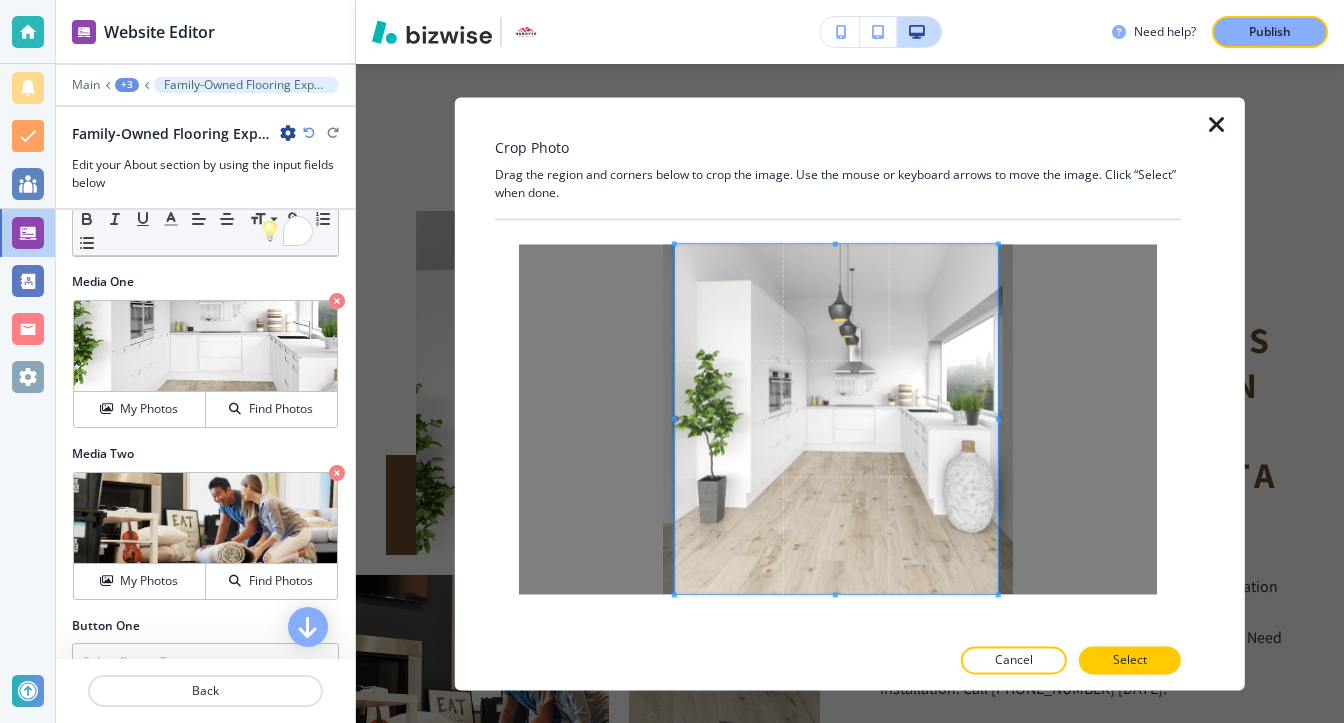 click at bounding box center (674, 418) 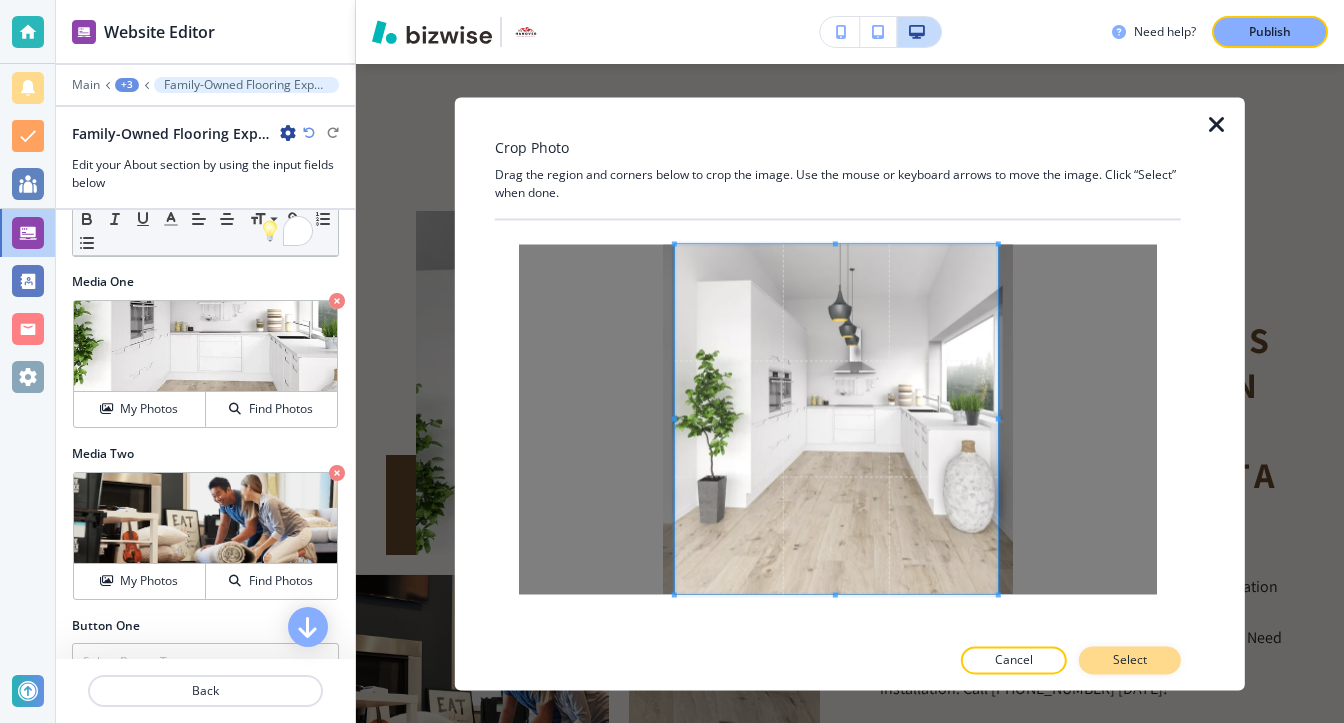 click on "Select" at bounding box center (1130, 660) 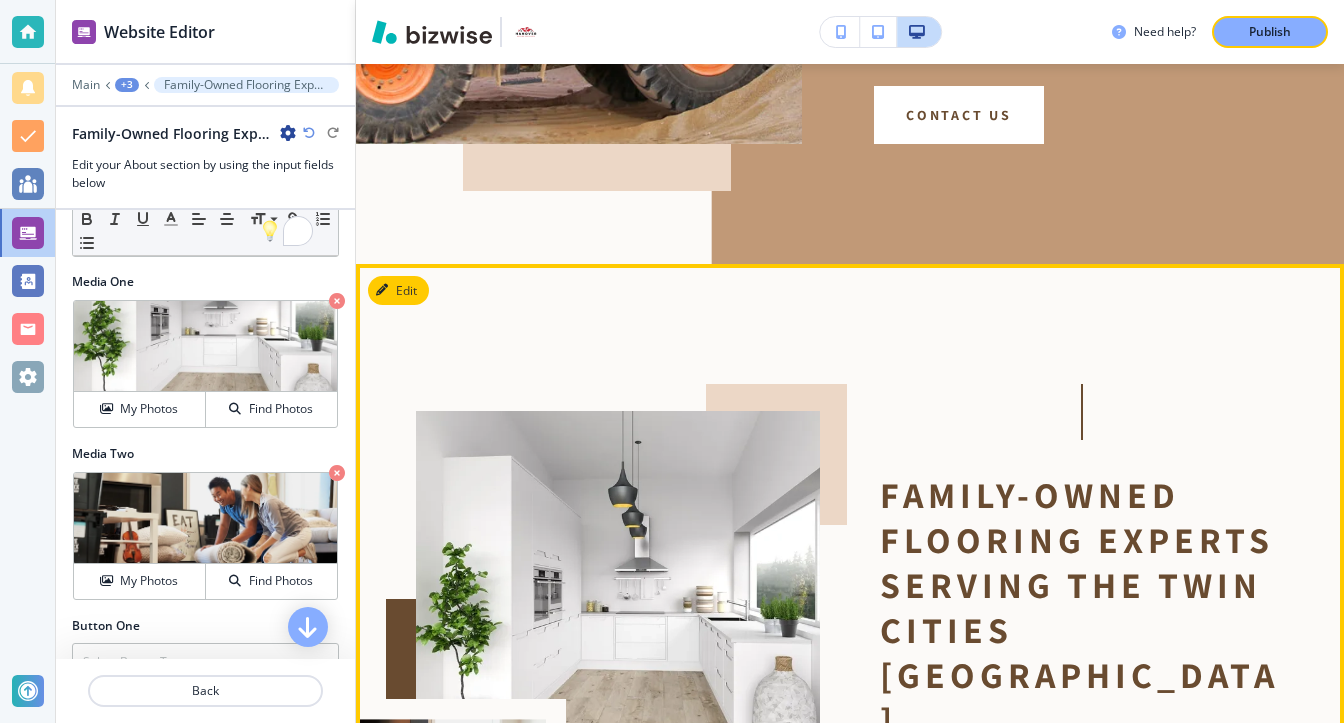 scroll, scrollTop: 1132, scrollLeft: 0, axis: vertical 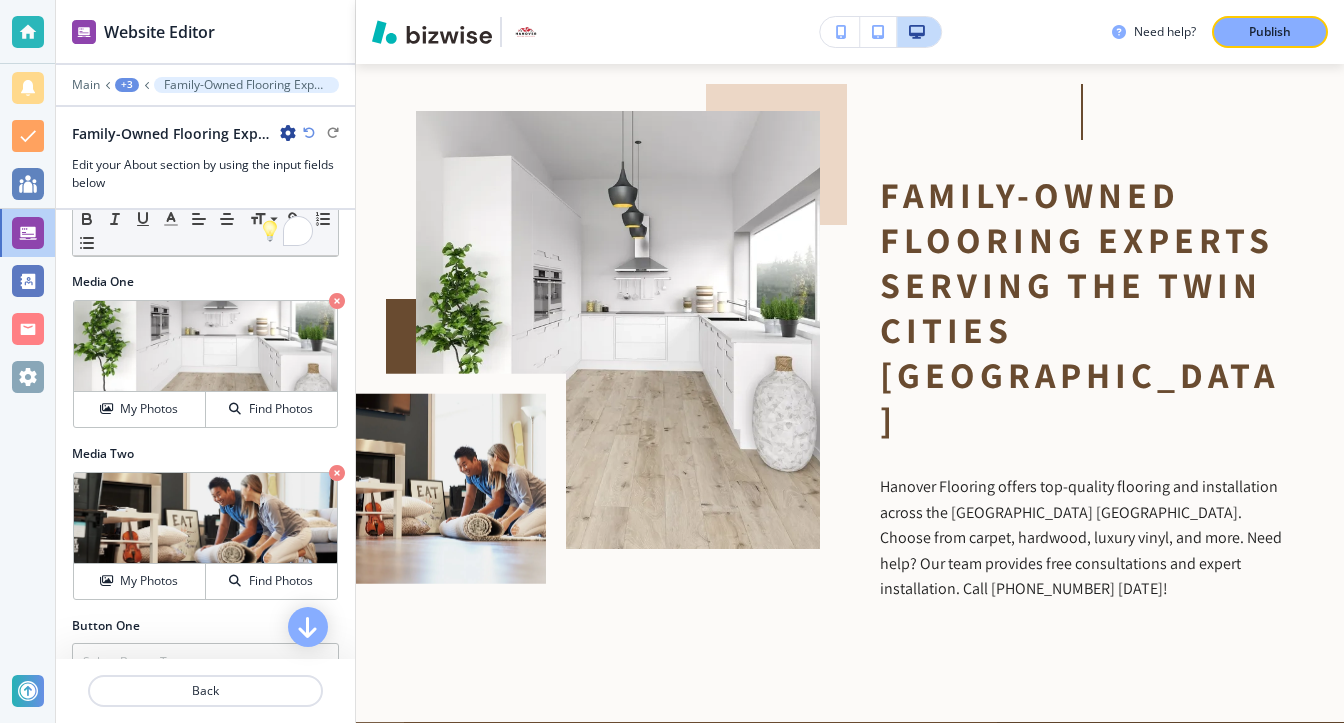 click on "Main +3 Family-Owned Flooring Experts Serving the Twin Cities West Metro" at bounding box center [205, 85] 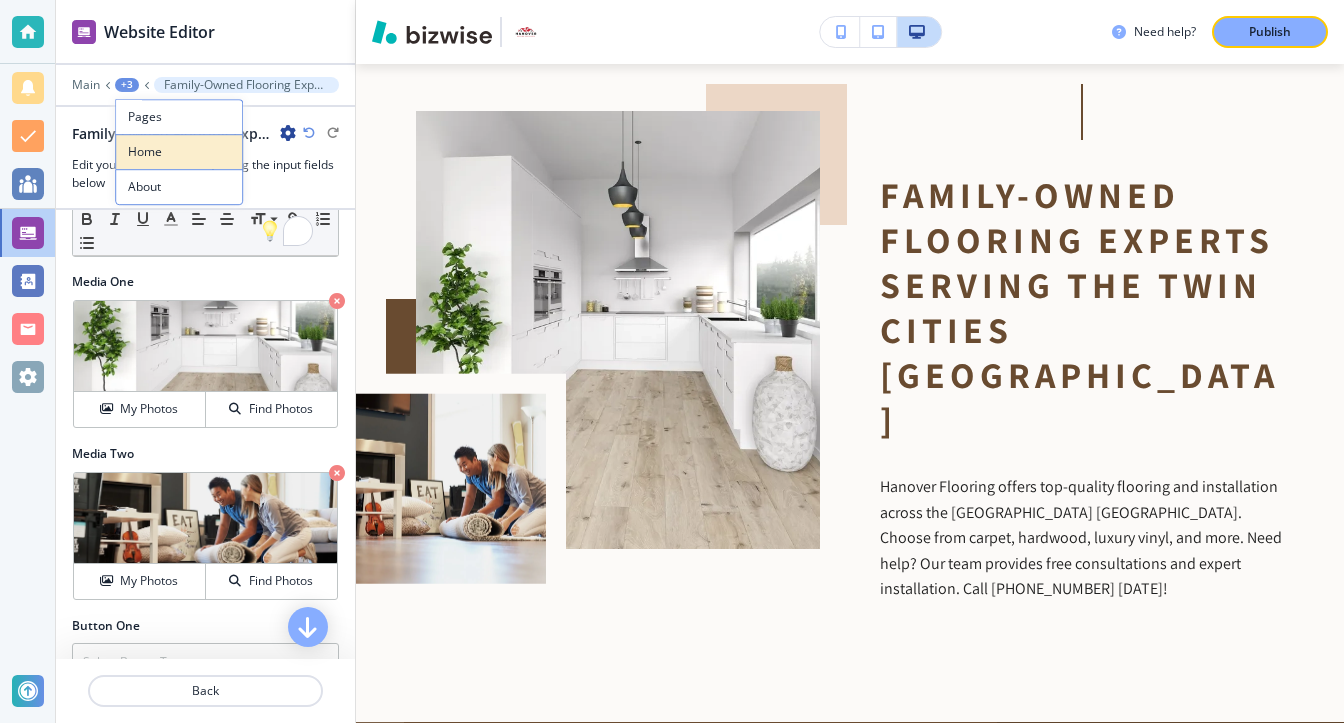 click on "Home" at bounding box center (179, 152) 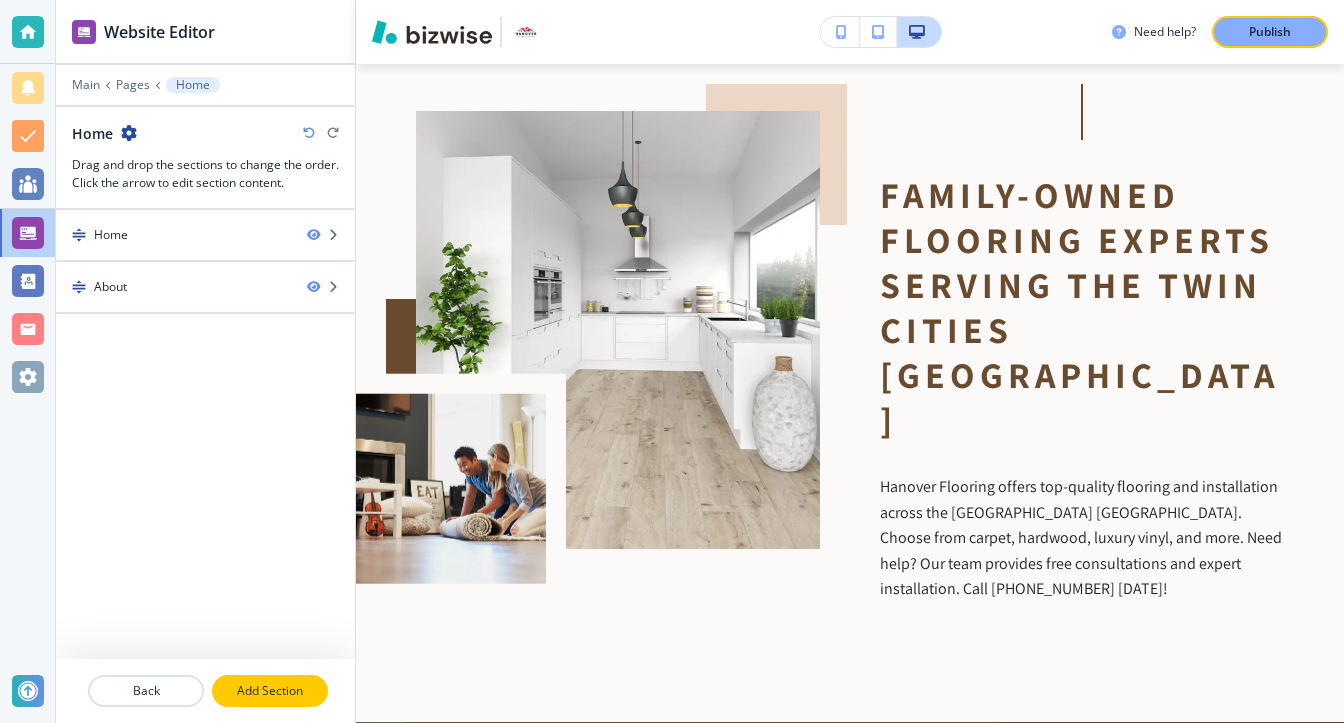 click on "Add Section" at bounding box center [270, 691] 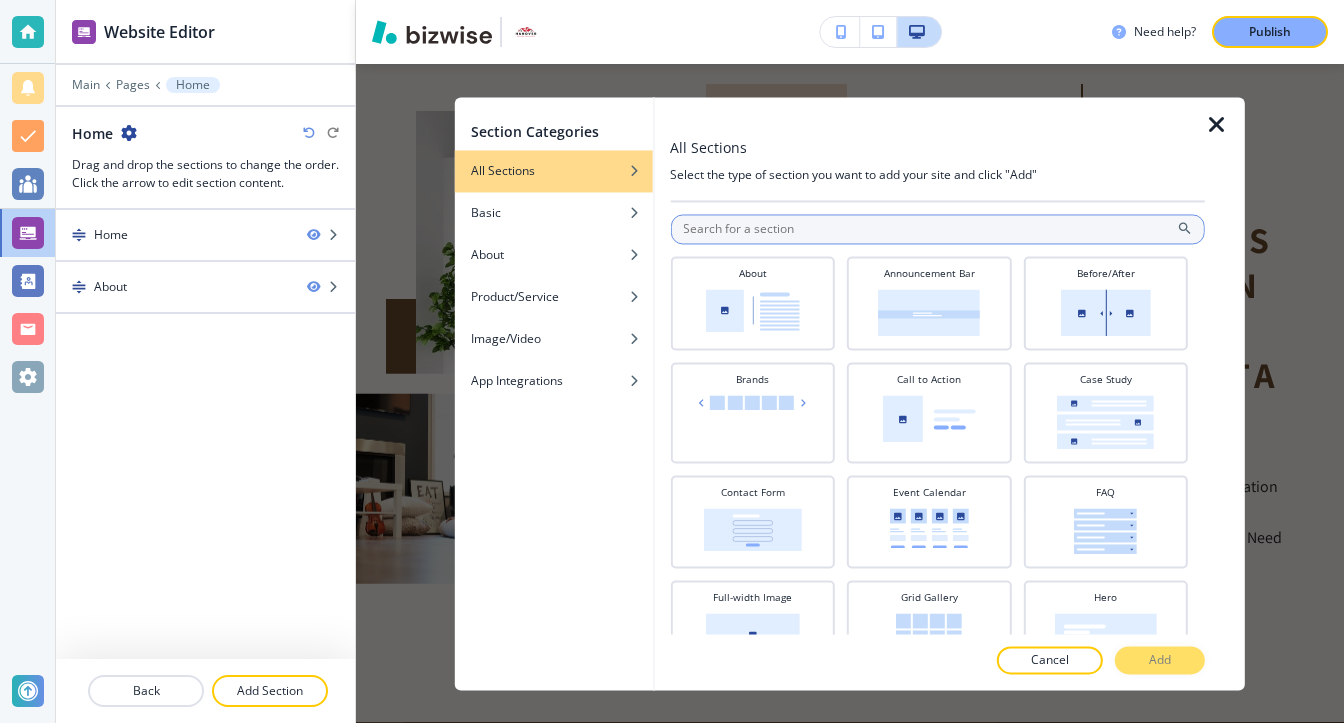 click at bounding box center [937, 229] 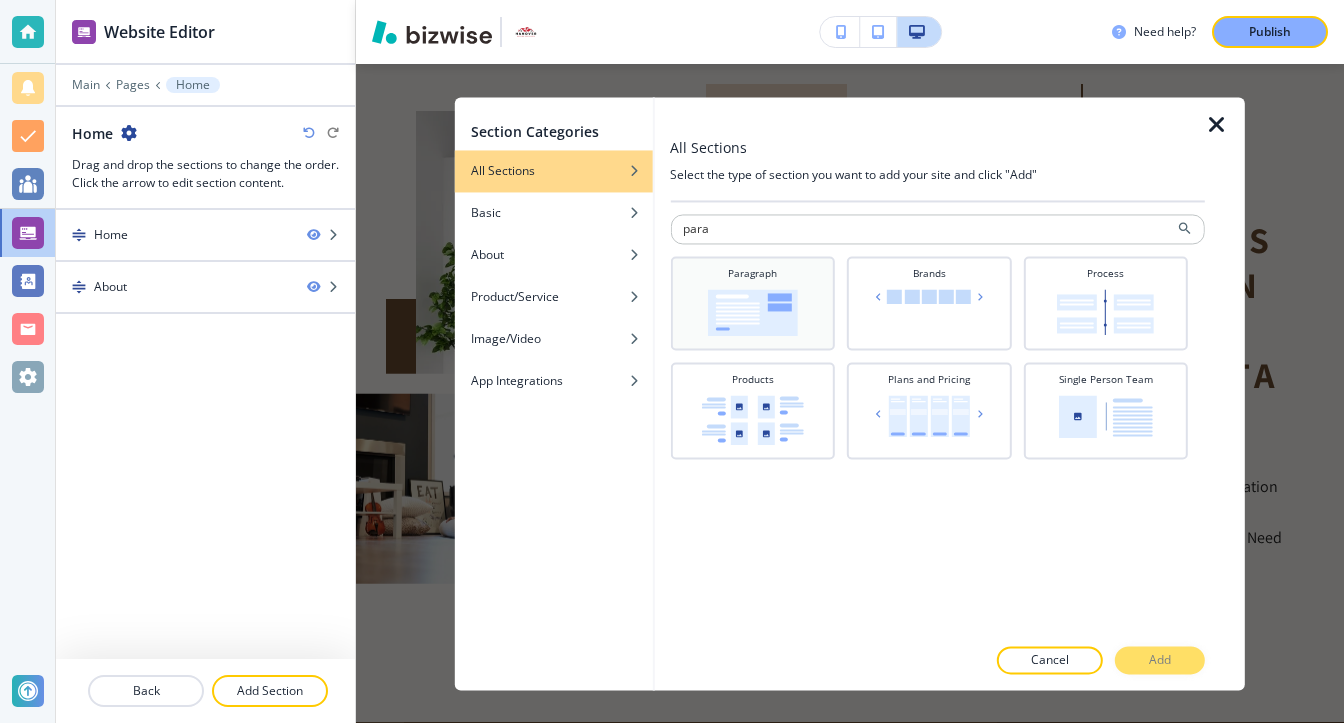 type on "para" 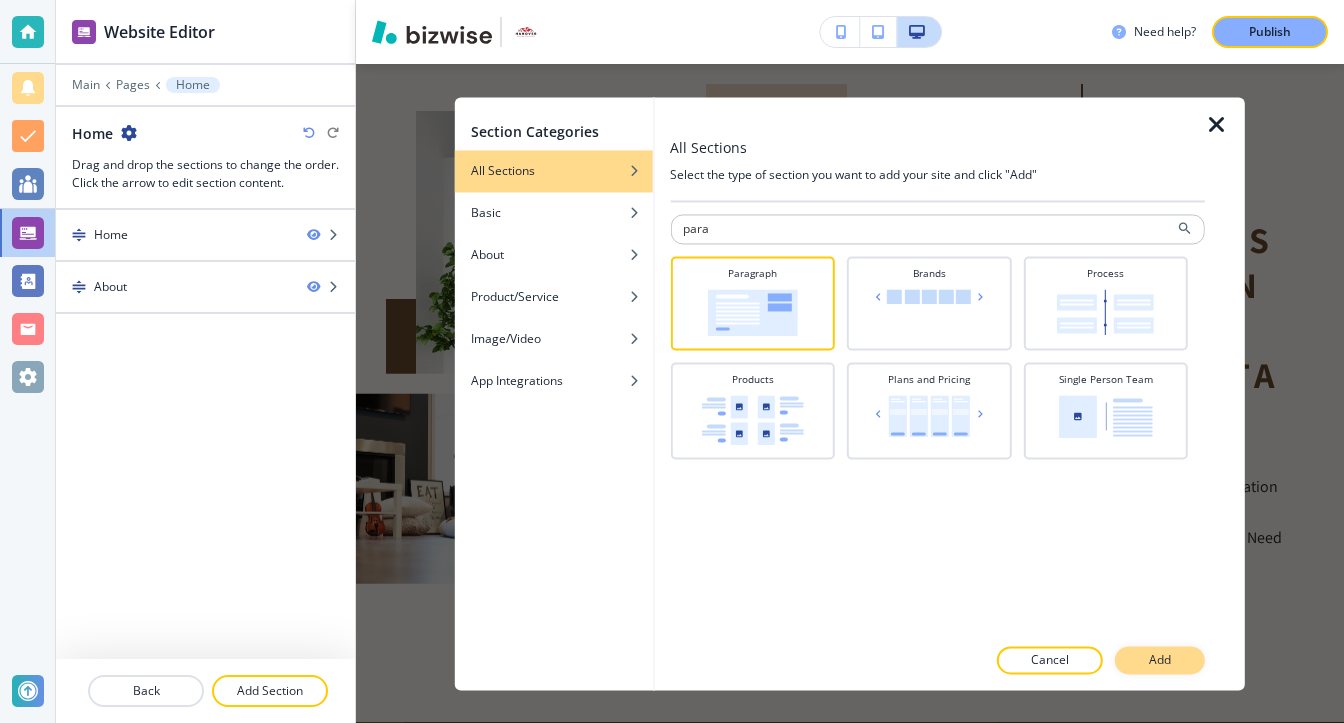 click on "Add" at bounding box center (1160, 660) 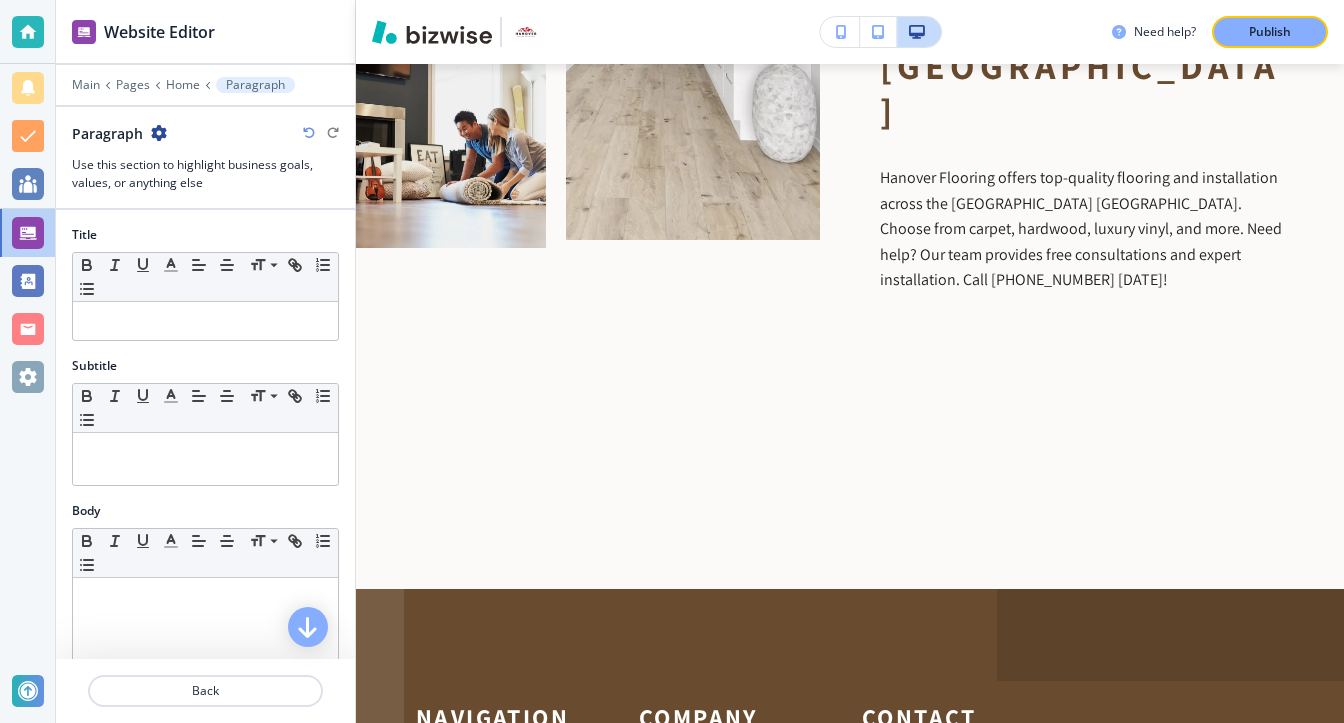 scroll, scrollTop: 1704, scrollLeft: 0, axis: vertical 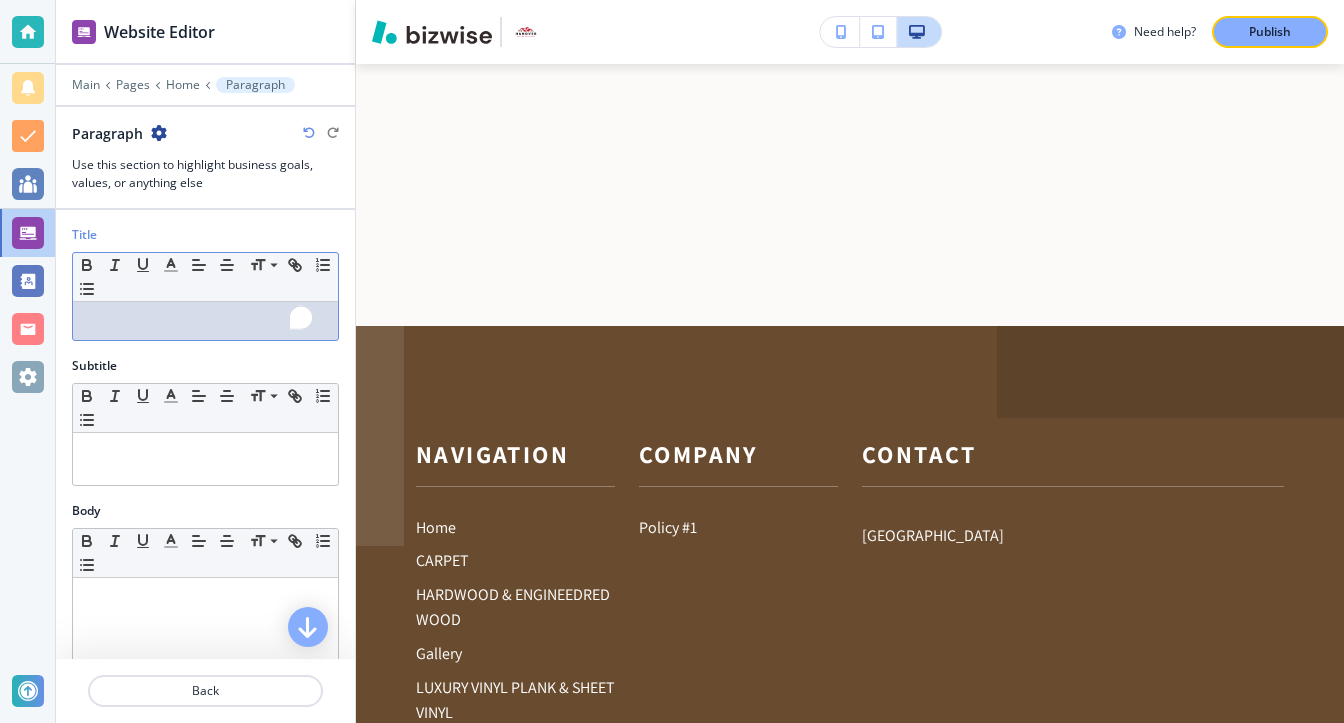 click at bounding box center [205, 321] 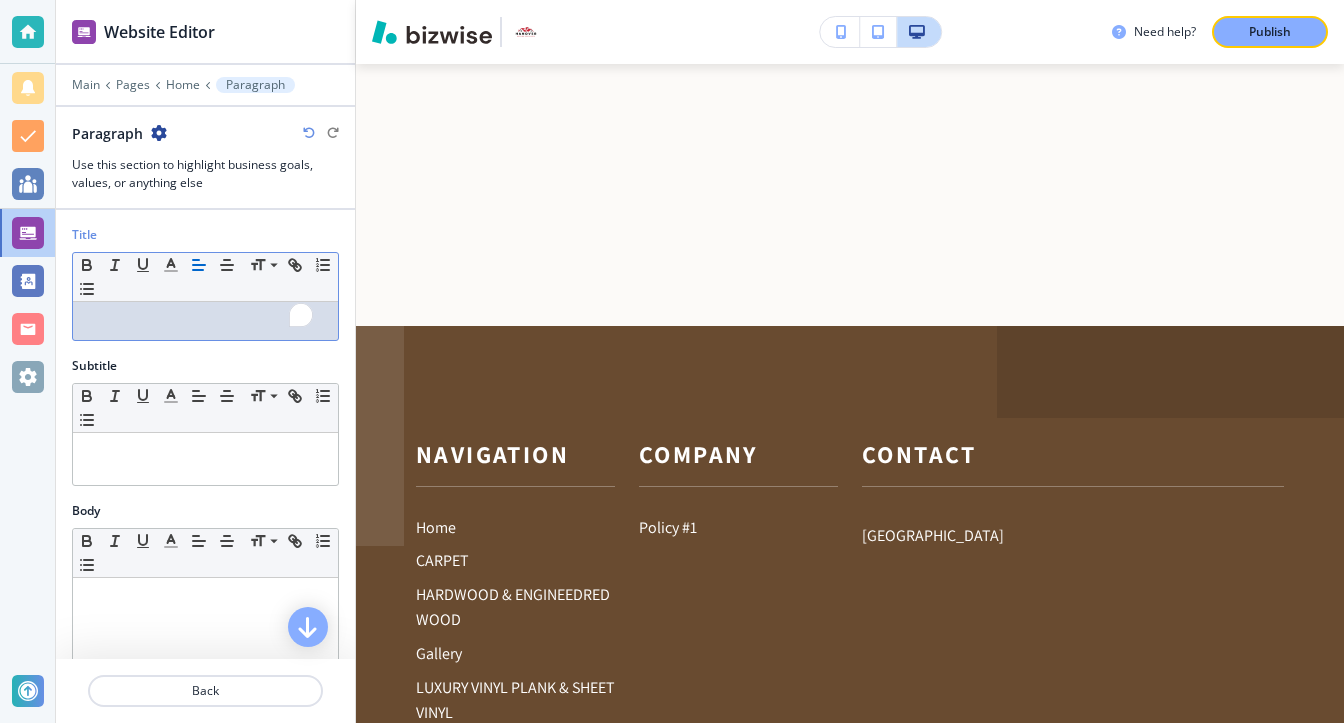 paste 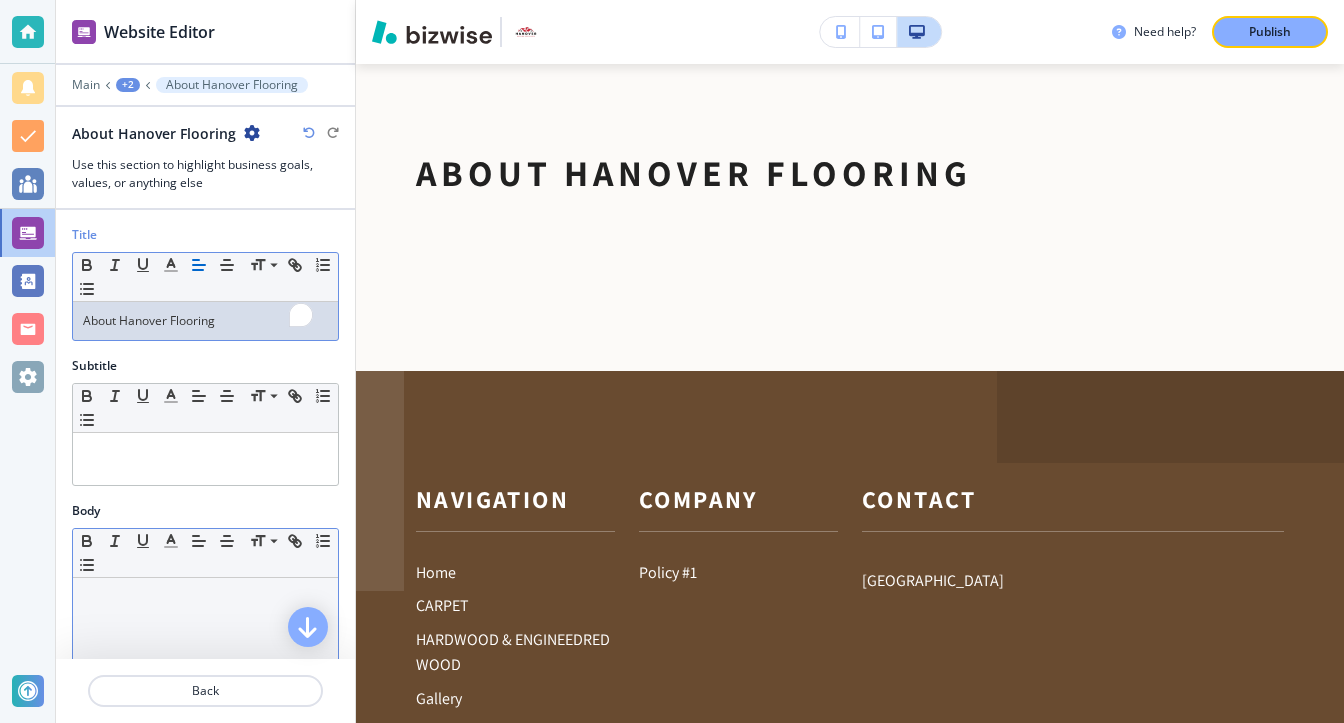 scroll, scrollTop: 200, scrollLeft: 0, axis: vertical 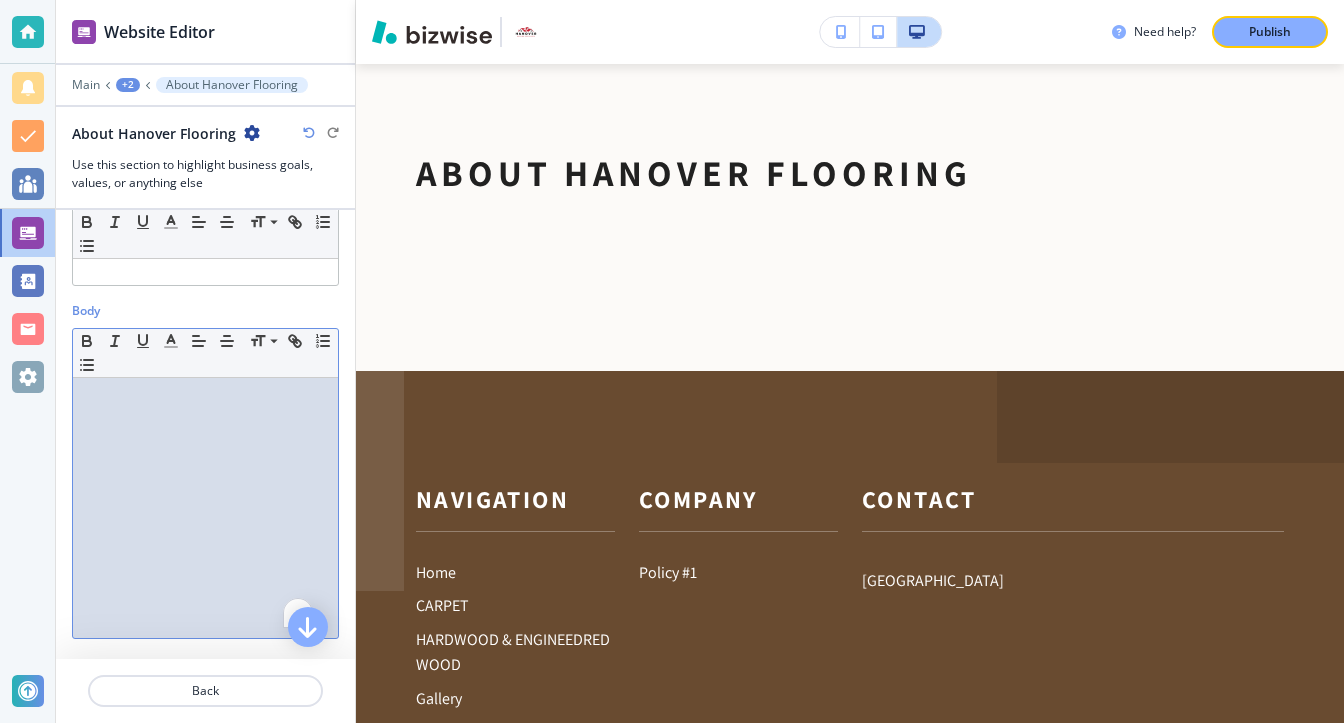 click at bounding box center [205, 508] 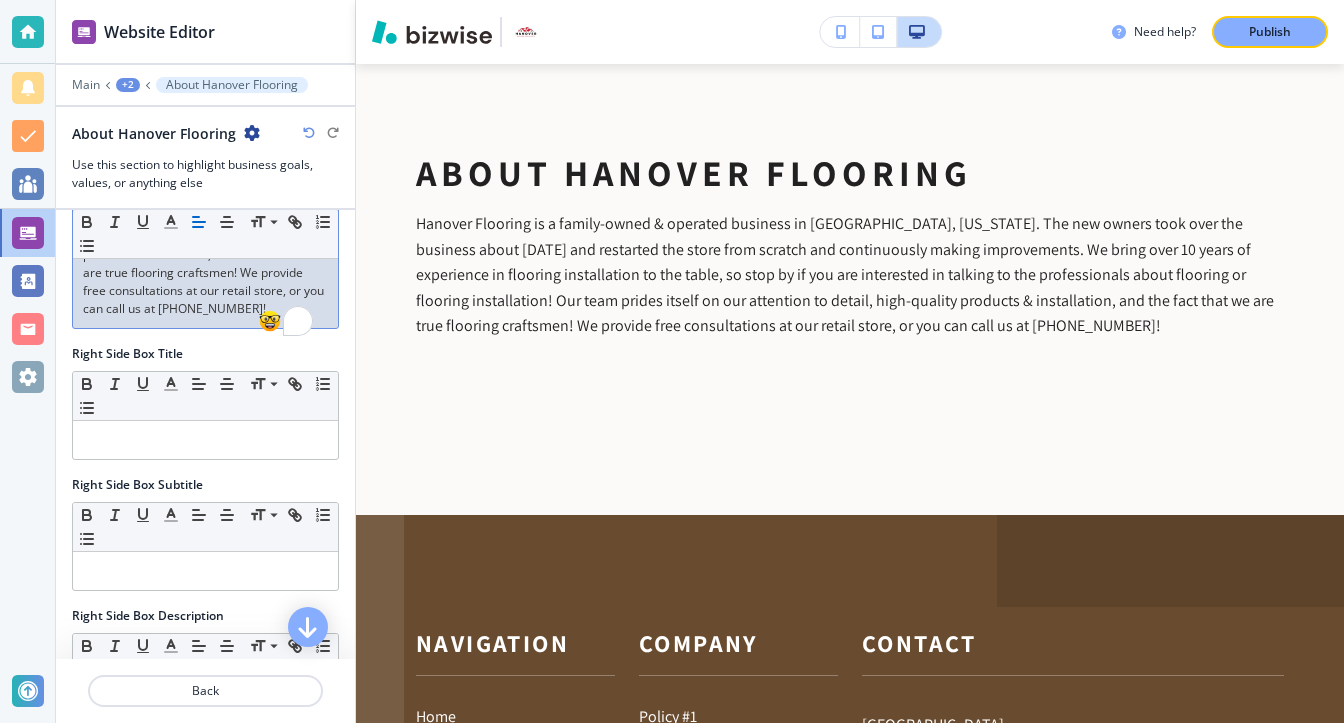 scroll, scrollTop: 524, scrollLeft: 0, axis: vertical 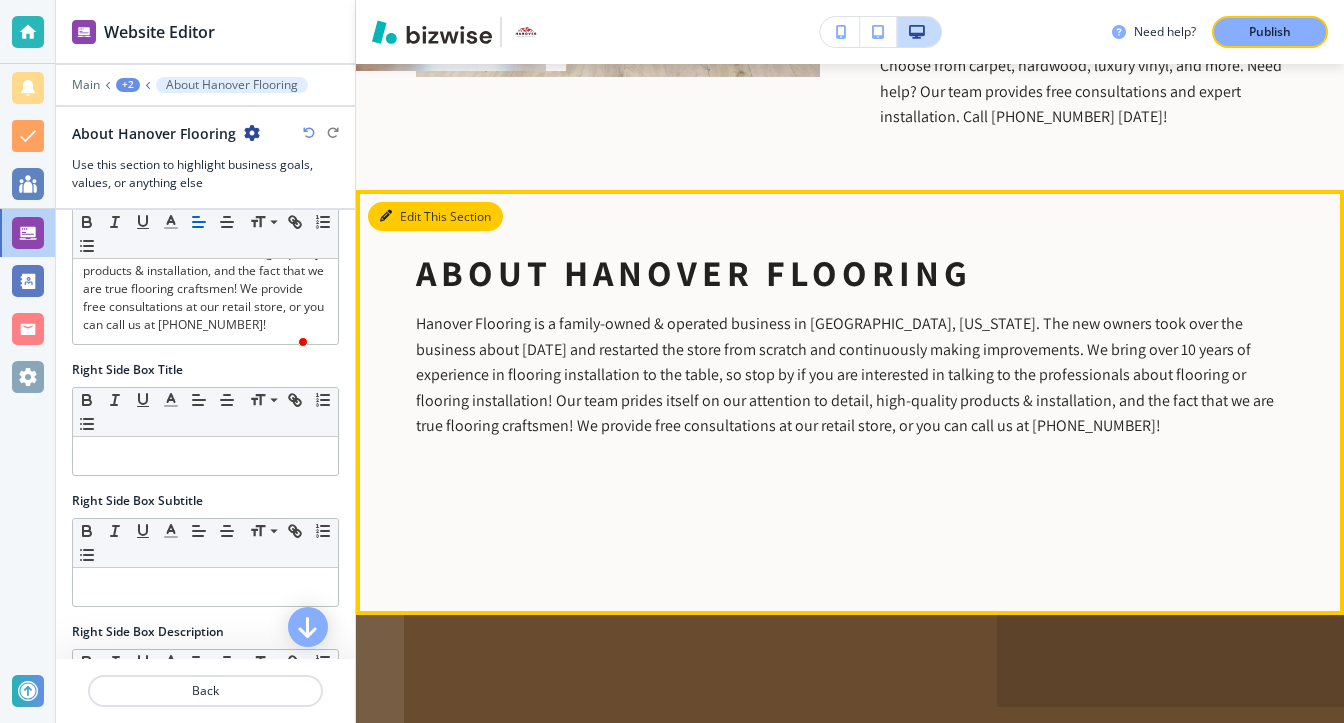 click at bounding box center [386, 216] 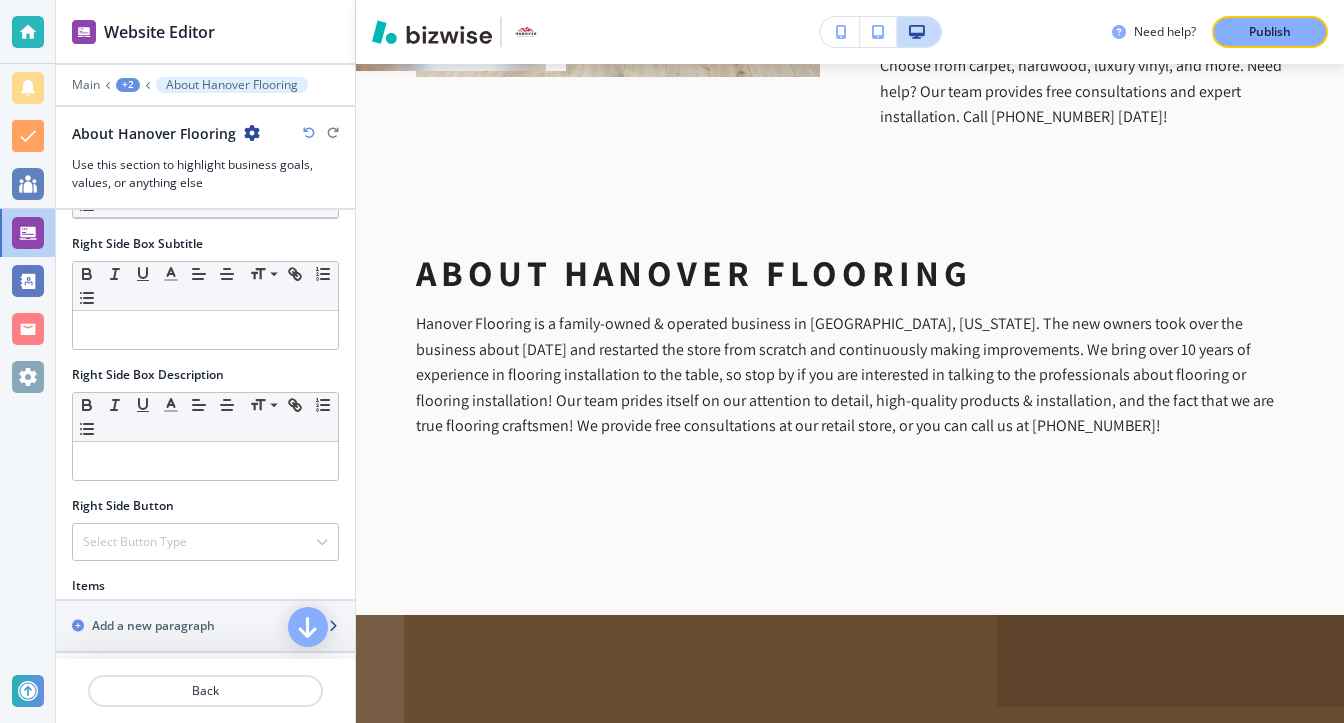 scroll, scrollTop: 924, scrollLeft: 0, axis: vertical 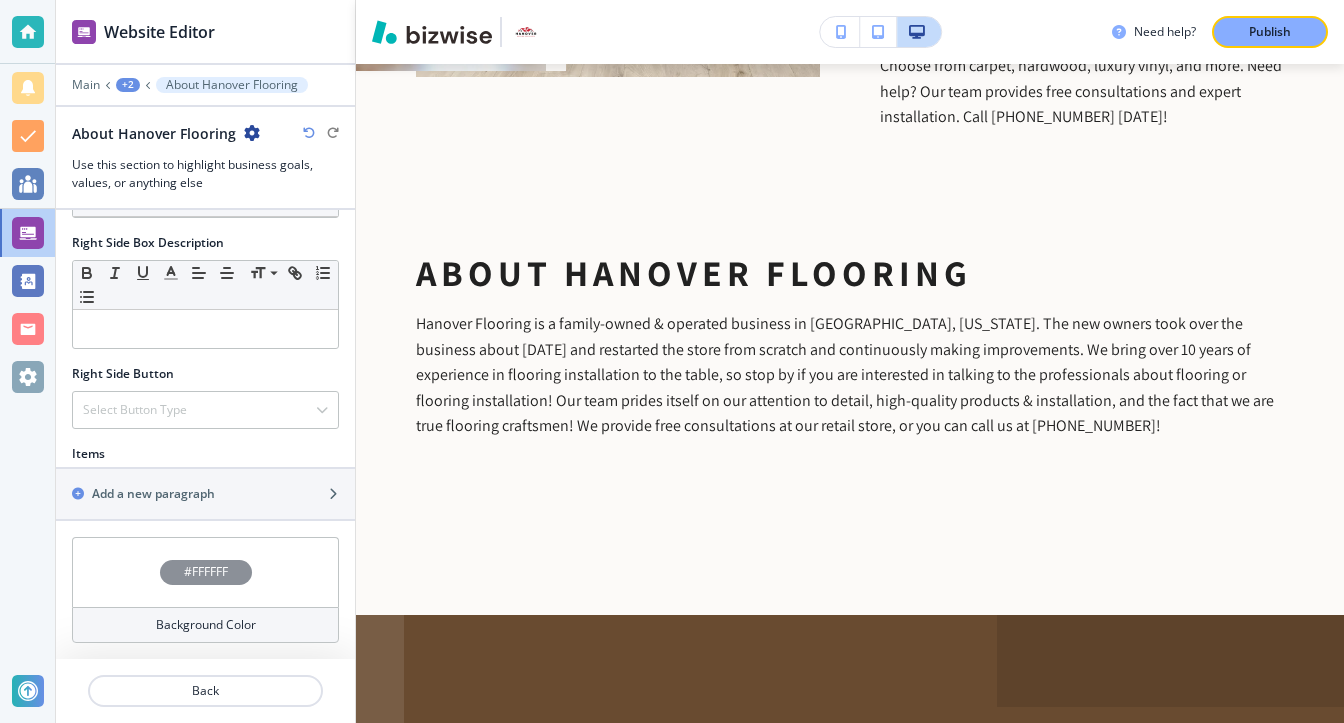 click on "#FFFFFF" at bounding box center (206, 572) 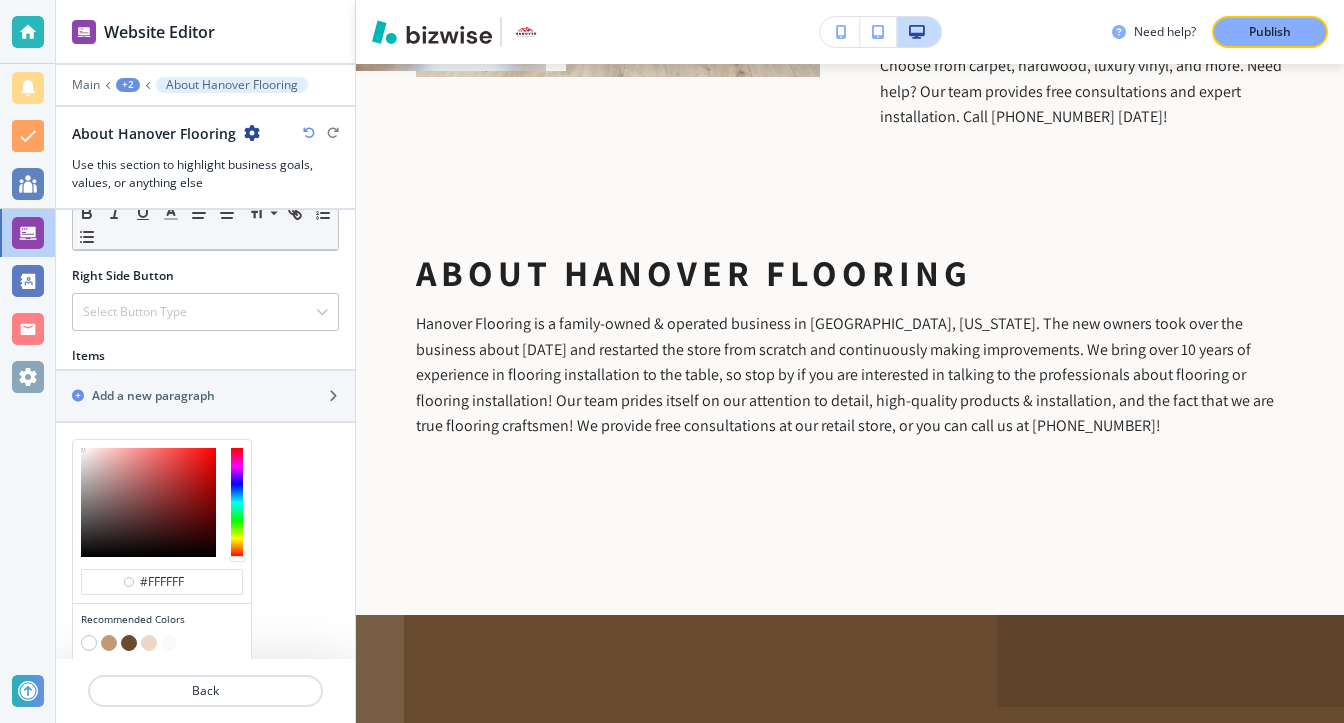 scroll, scrollTop: 1085, scrollLeft: 0, axis: vertical 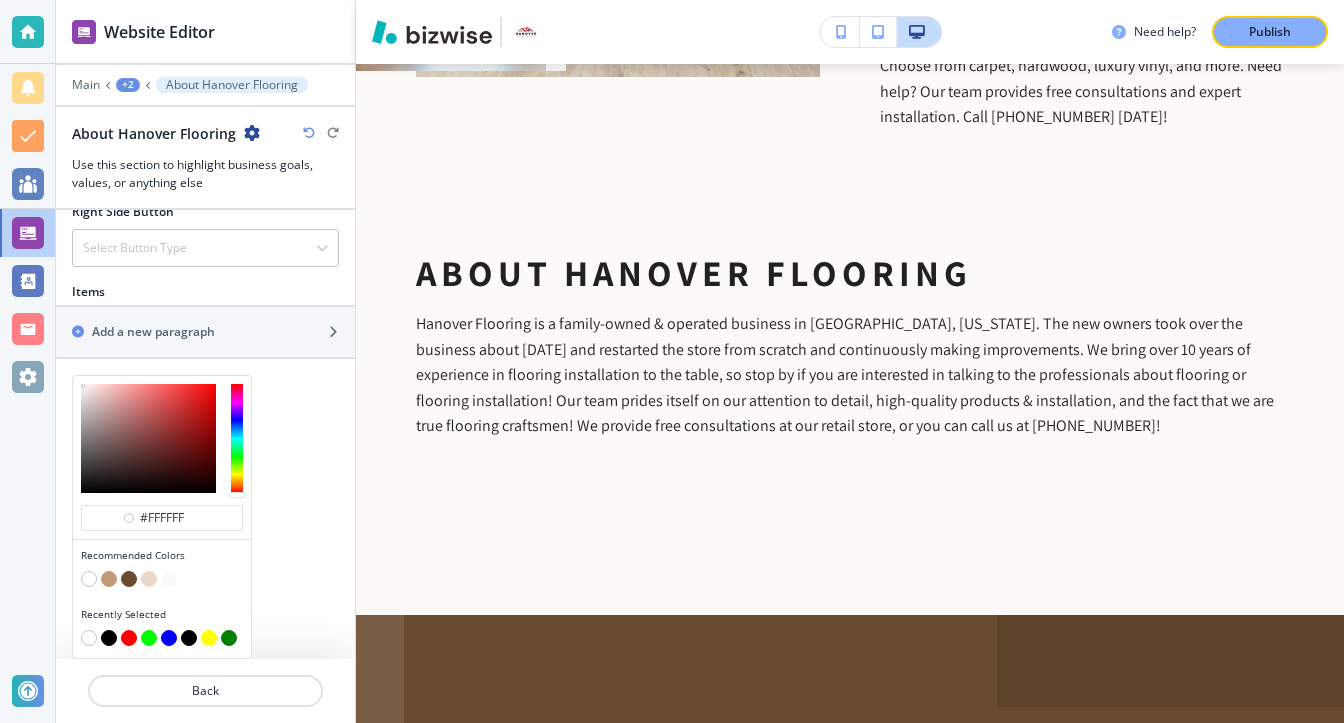 click at bounding box center [129, 579] 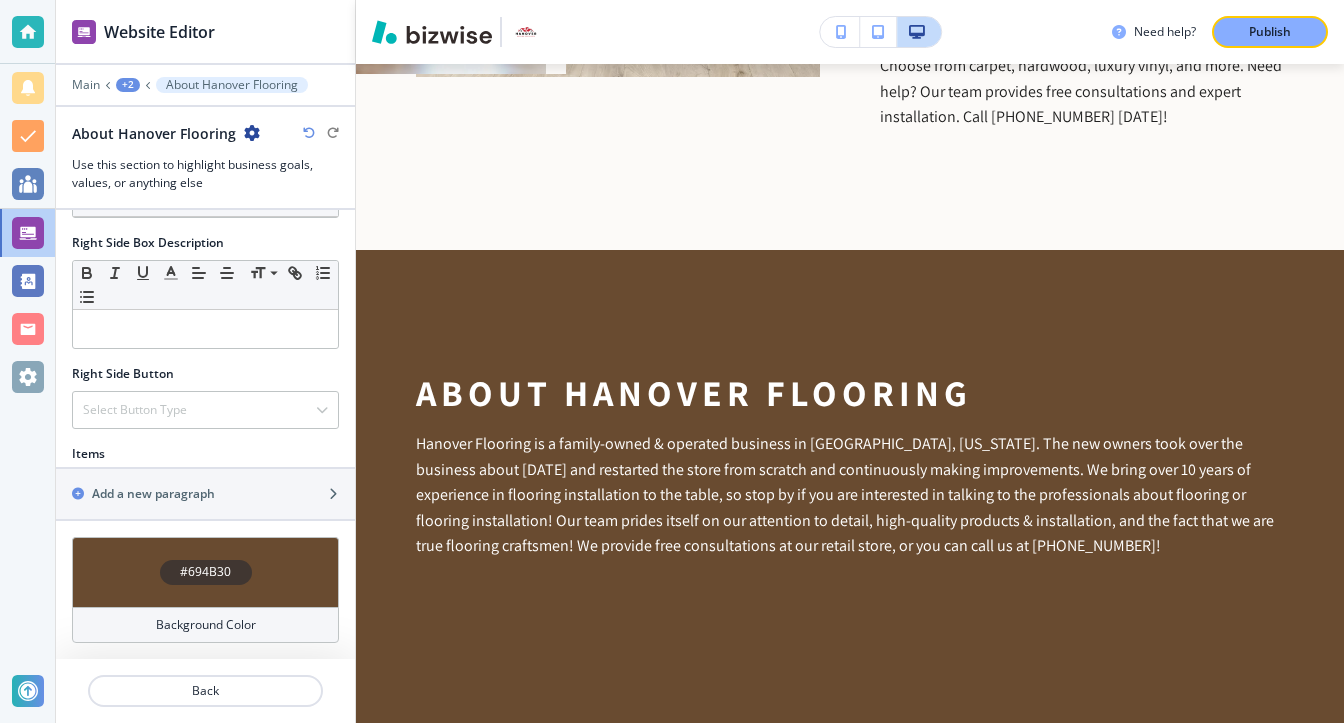 scroll, scrollTop: 924, scrollLeft: 0, axis: vertical 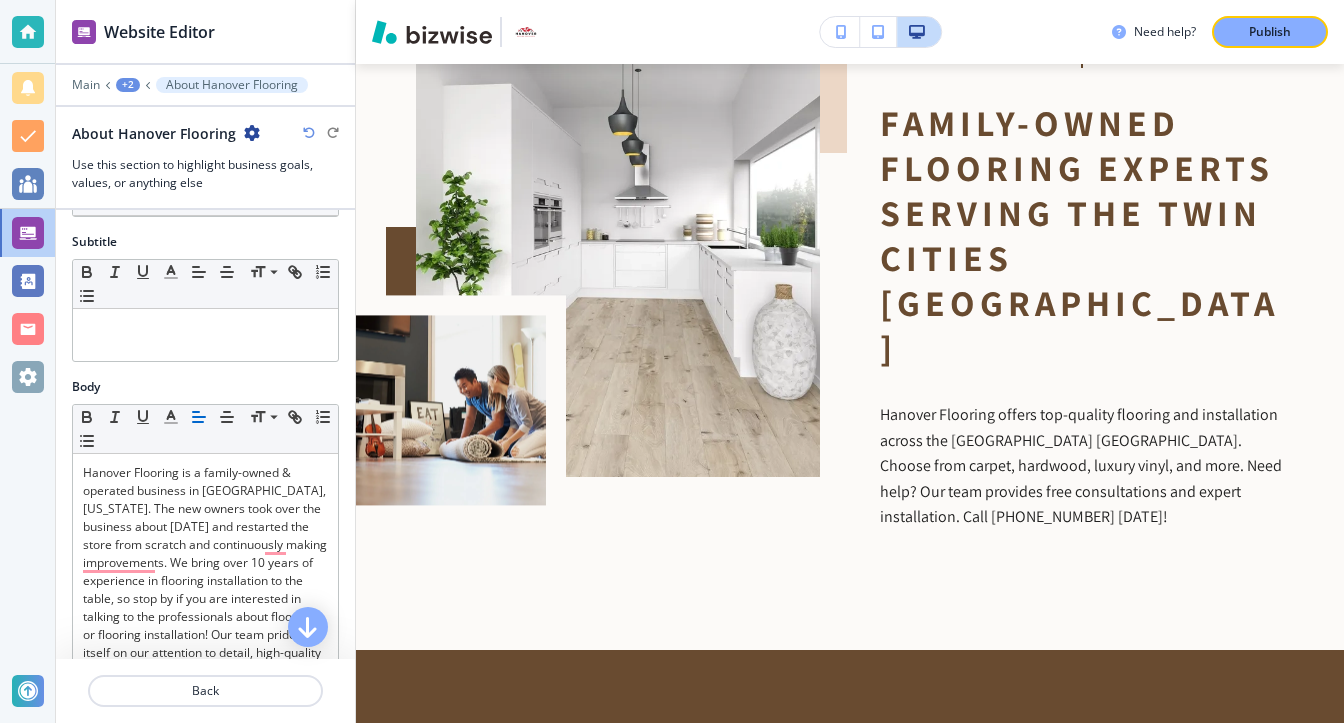 click on "+2" at bounding box center [128, 85] 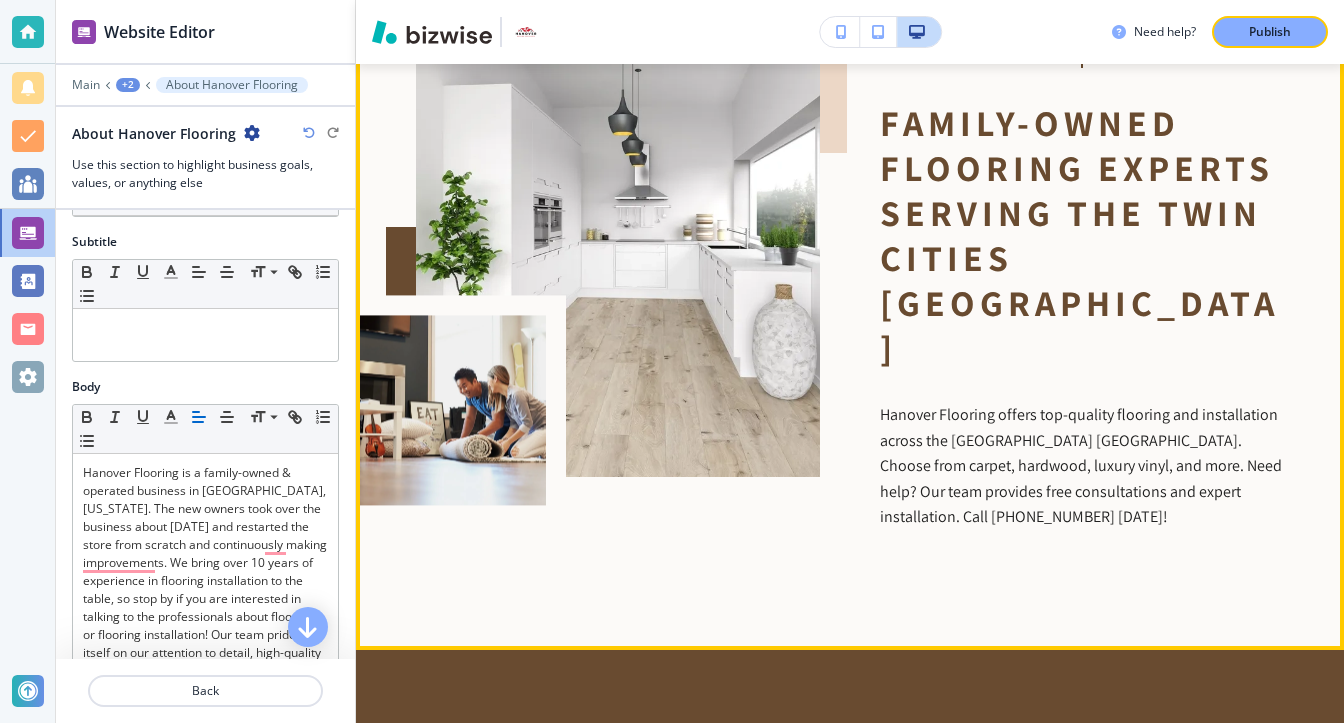 click on "Family-Owned Flooring Experts Serving the Twin Cities [GEOGRAPHIC_DATA]" at bounding box center [1082, 235] 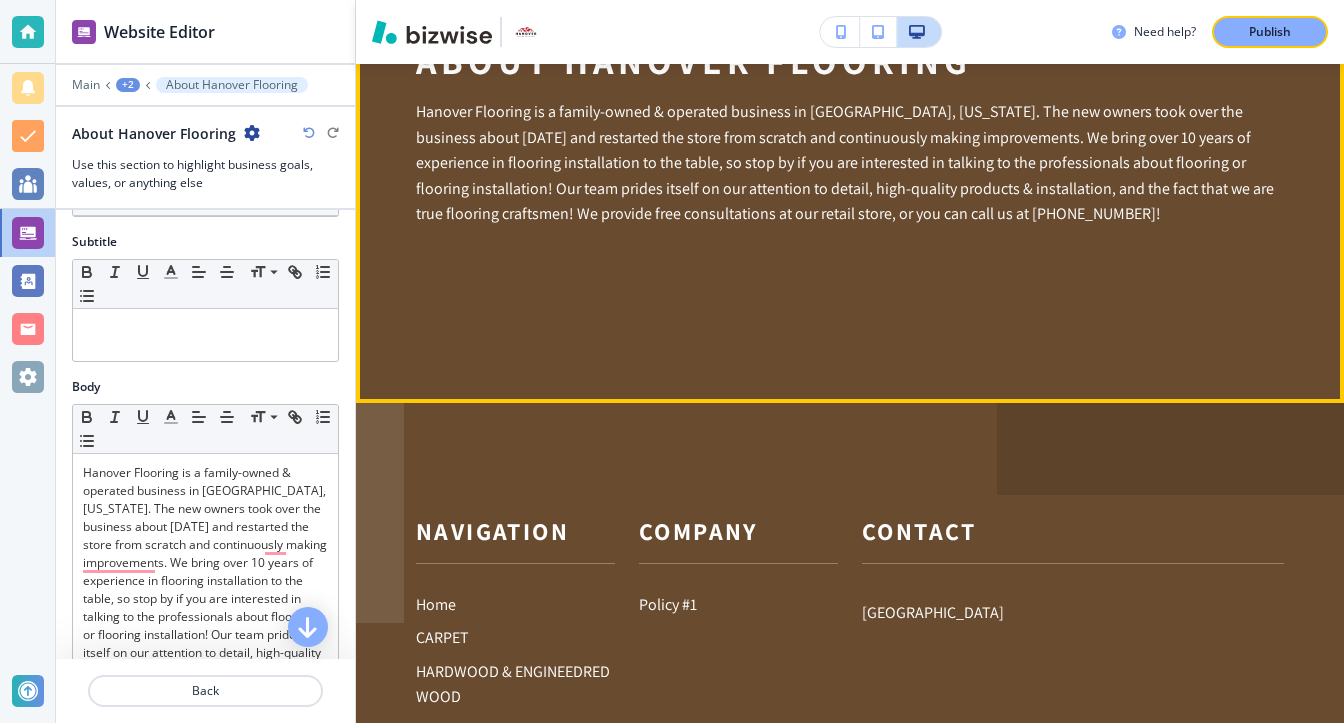 scroll, scrollTop: 1704, scrollLeft: 0, axis: vertical 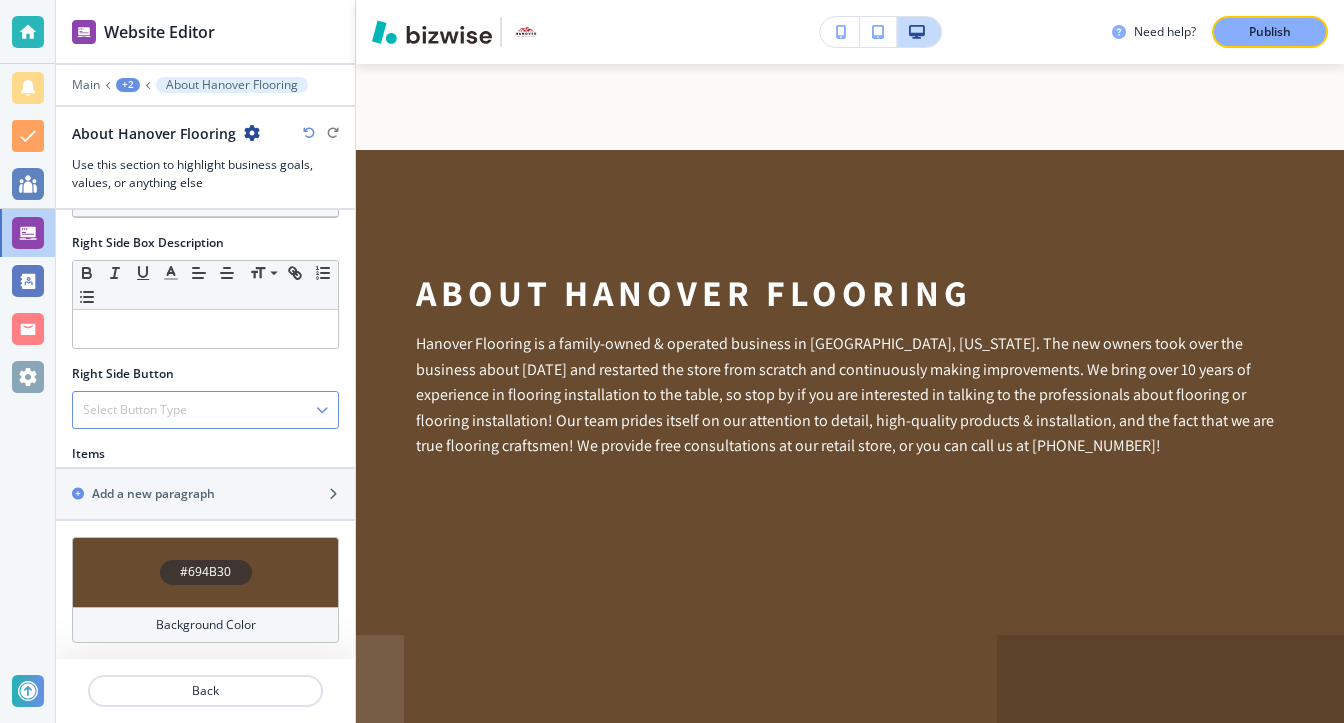click on "Select Button Type" at bounding box center [135, 410] 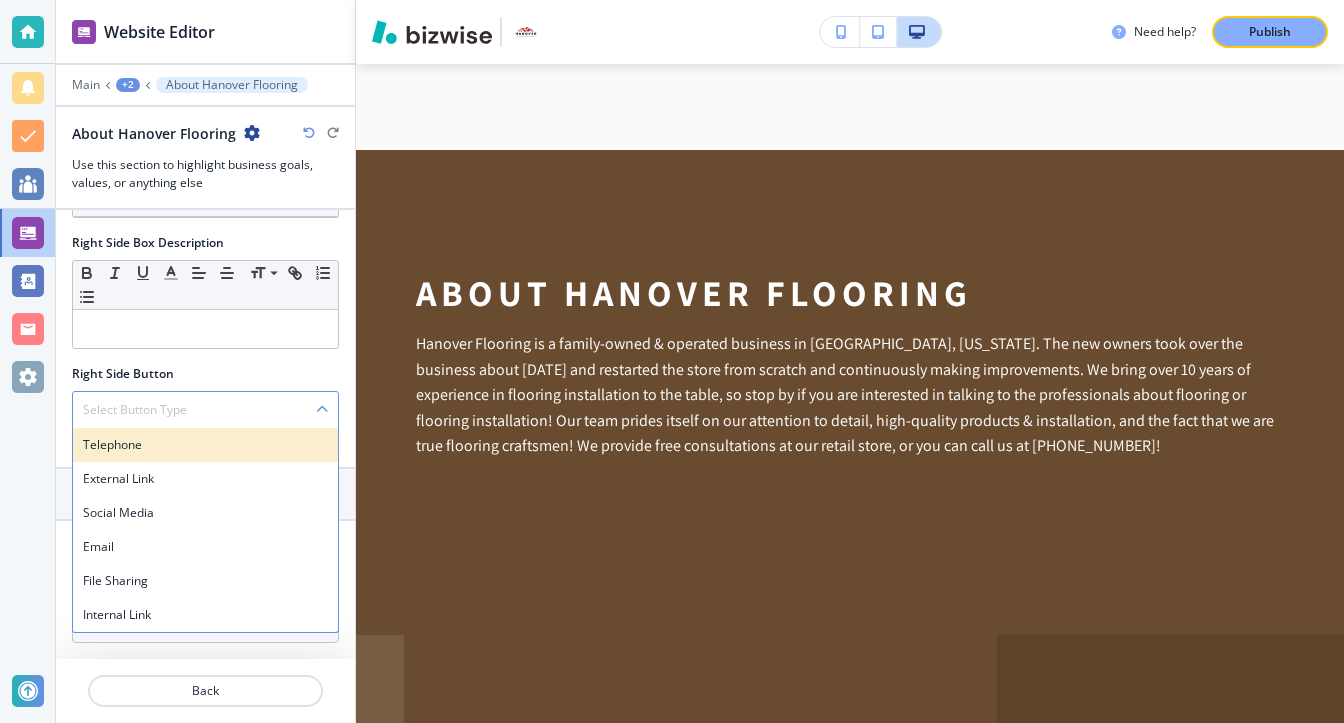 click on "Telephone" at bounding box center (205, 445) 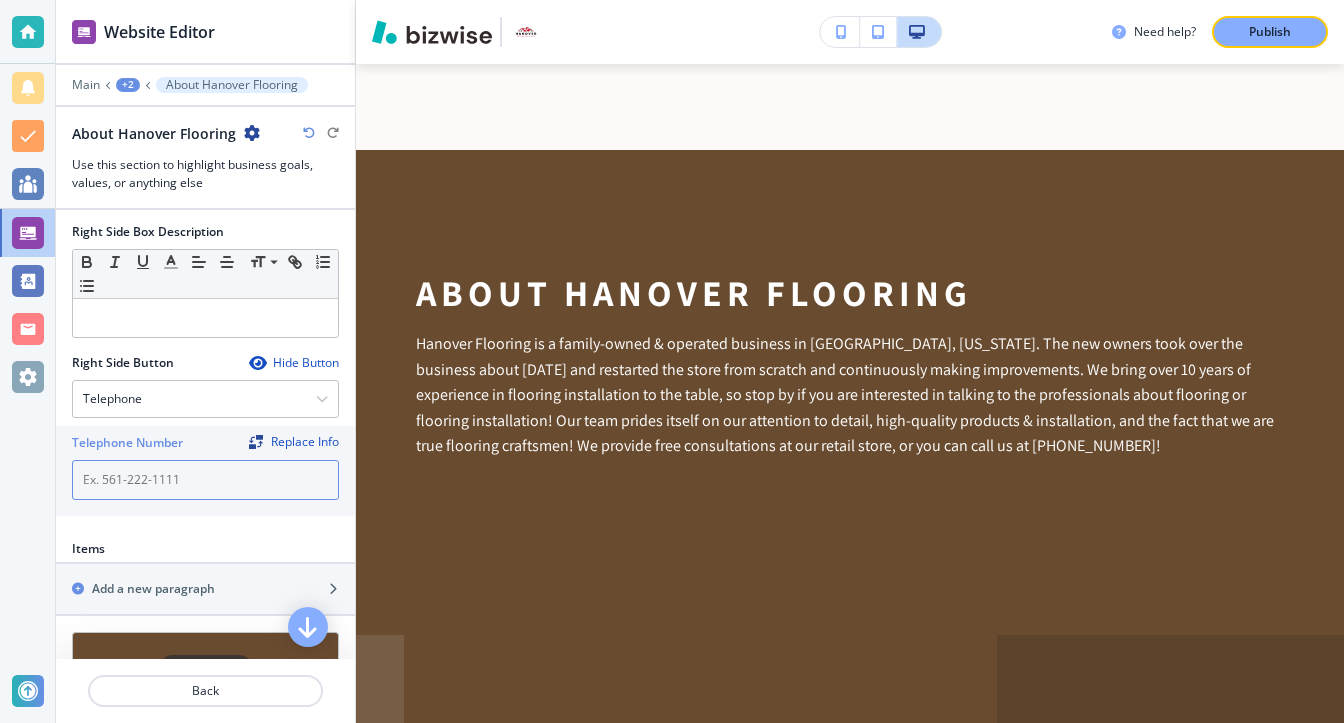 click at bounding box center [205, 480] 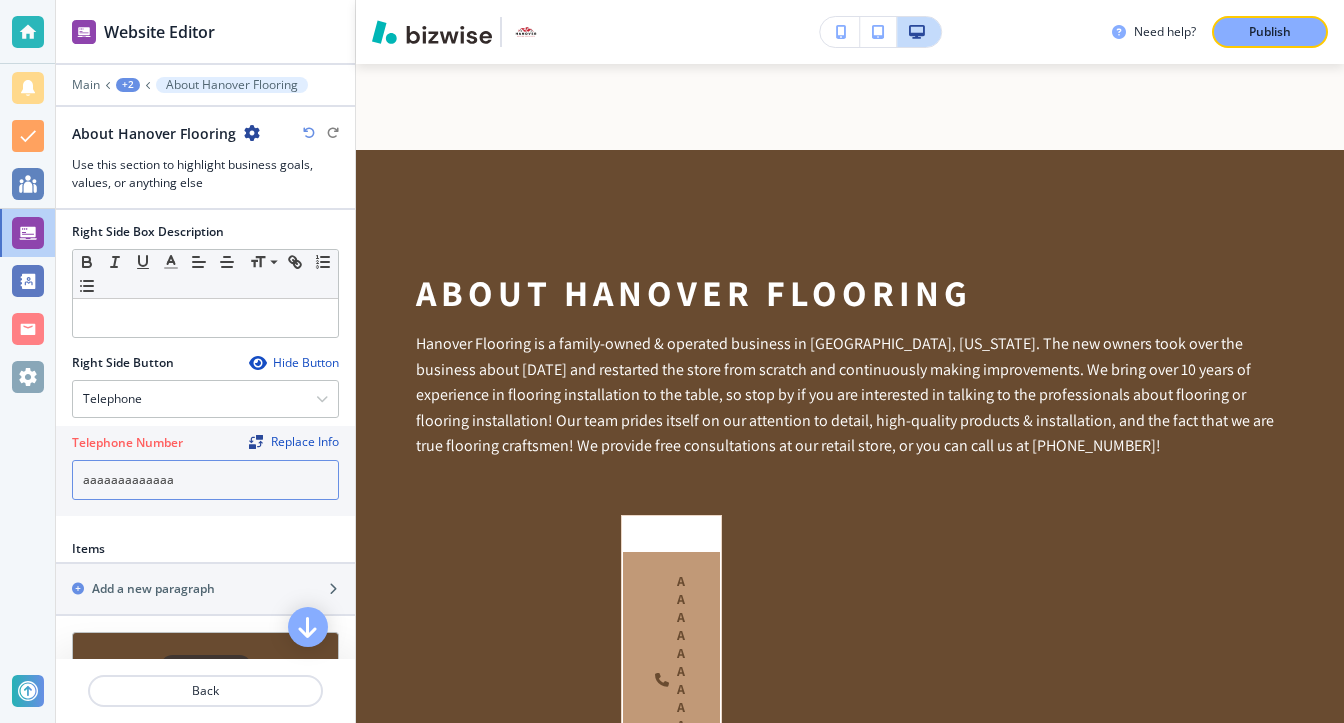 type on "aaaaaaaaaaaaaa" 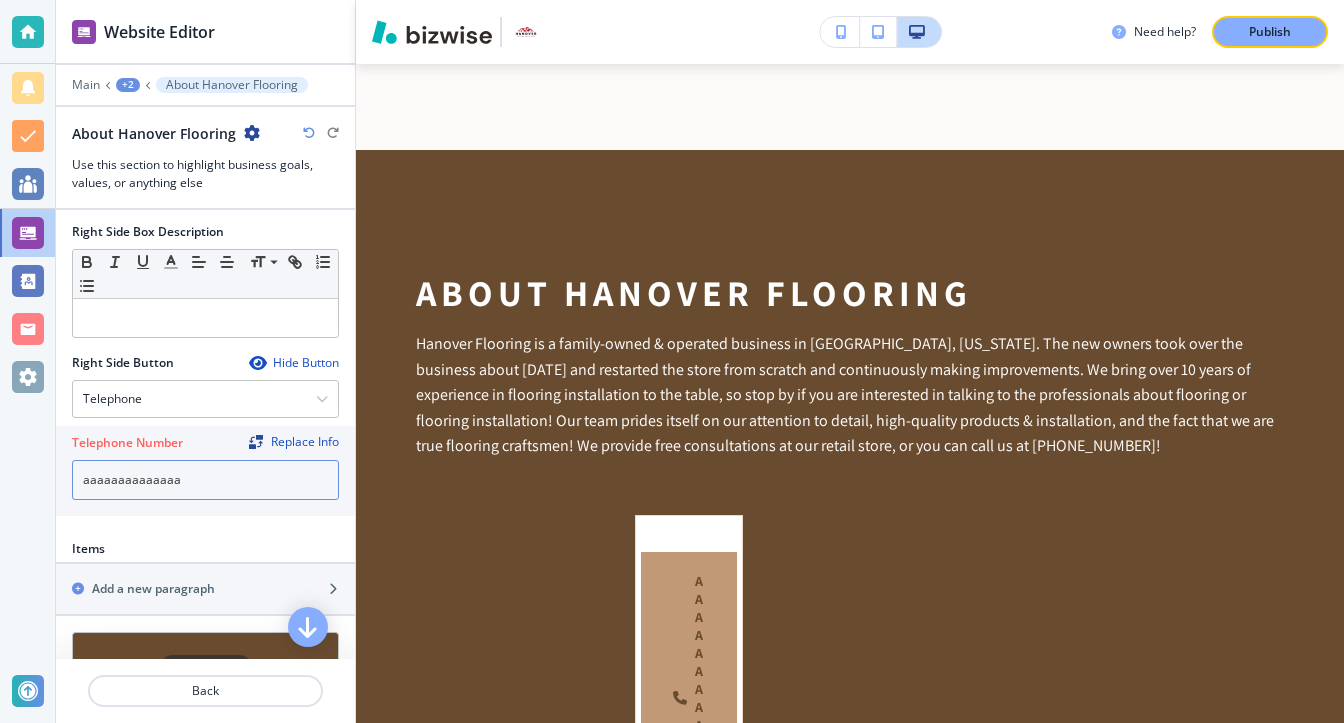 drag, startPoint x: 270, startPoint y: 485, endPoint x: 0, endPoint y: 485, distance: 270 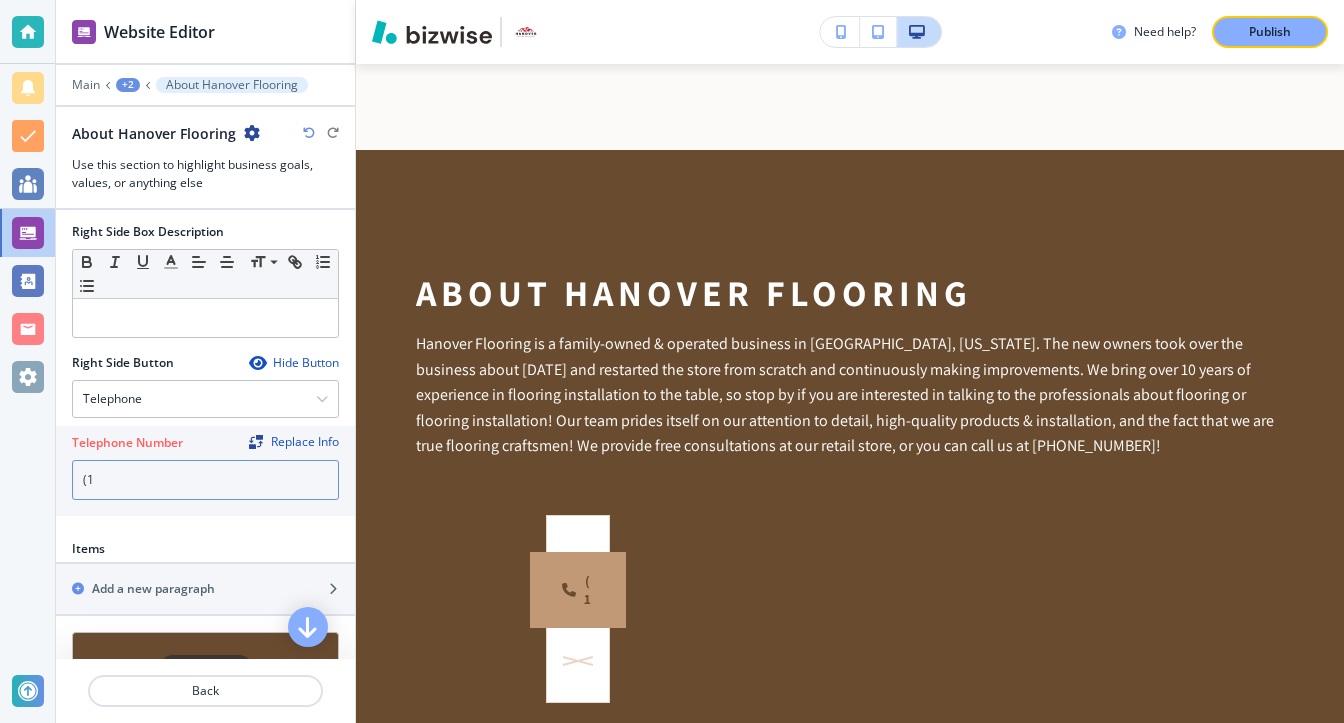 type on "(" 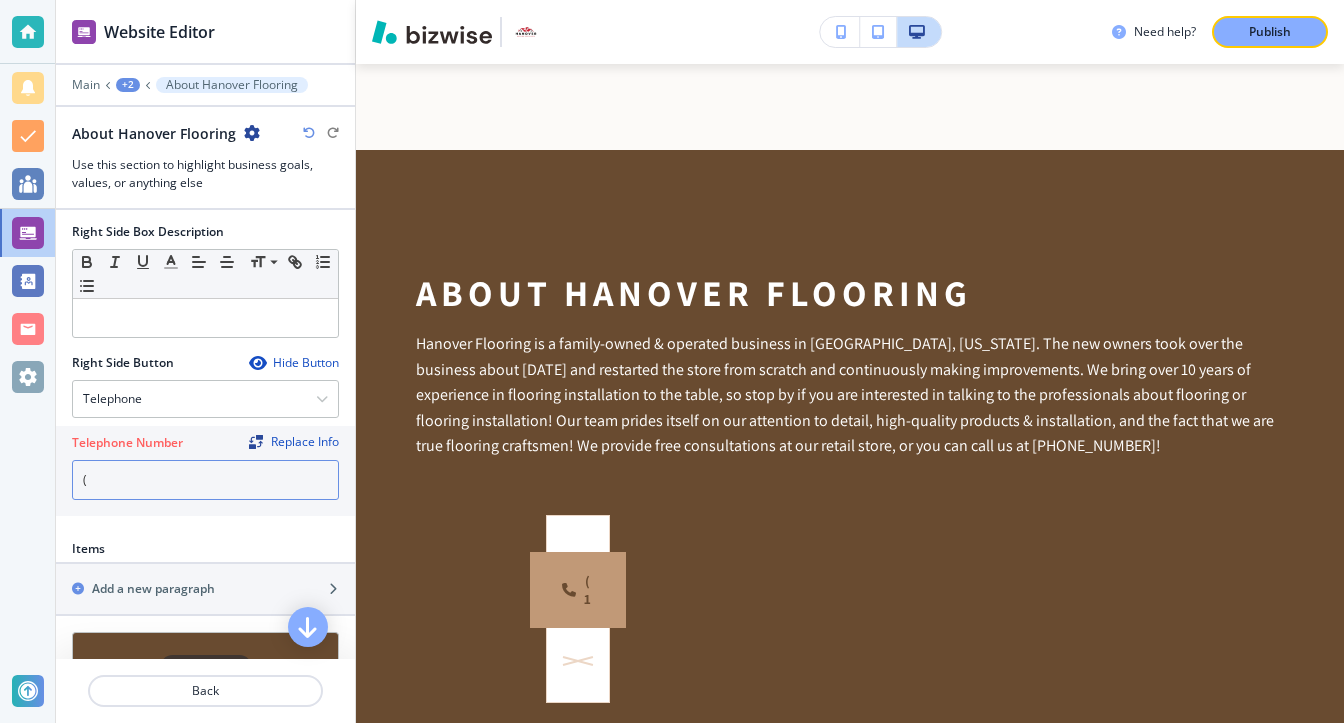 type 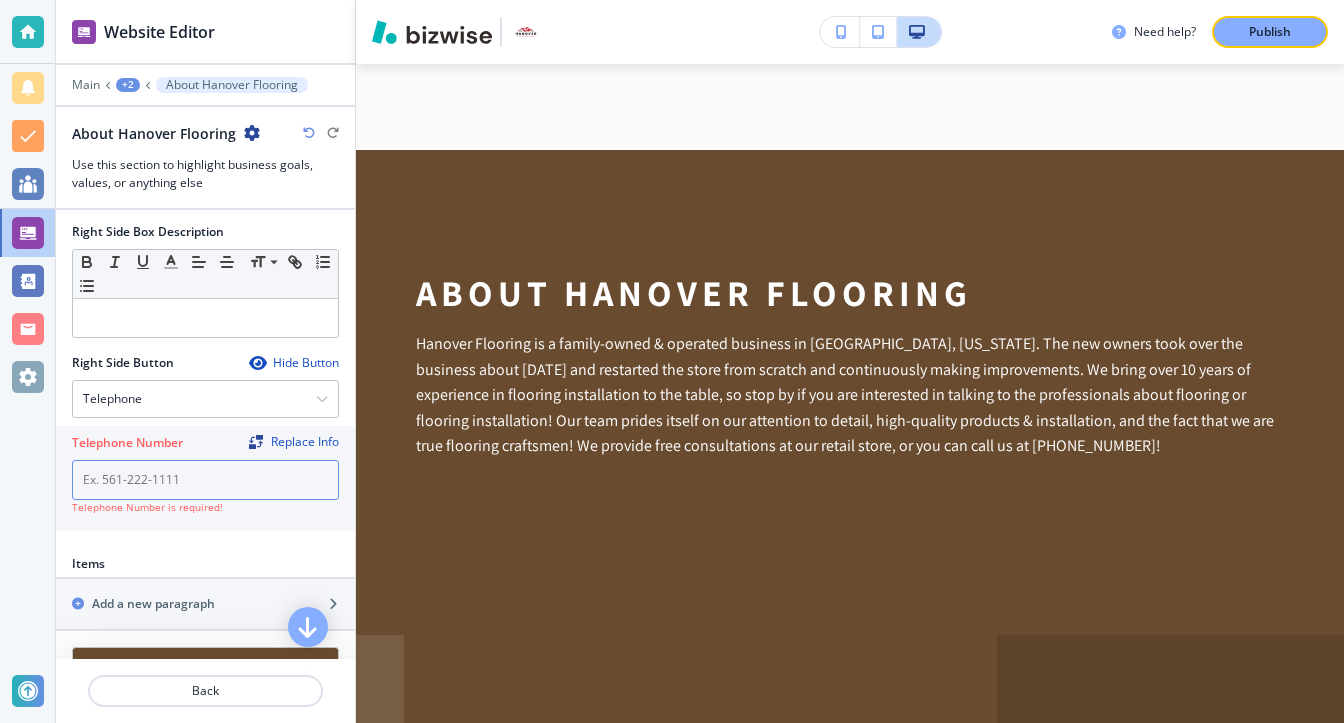 scroll, scrollTop: 824, scrollLeft: 0, axis: vertical 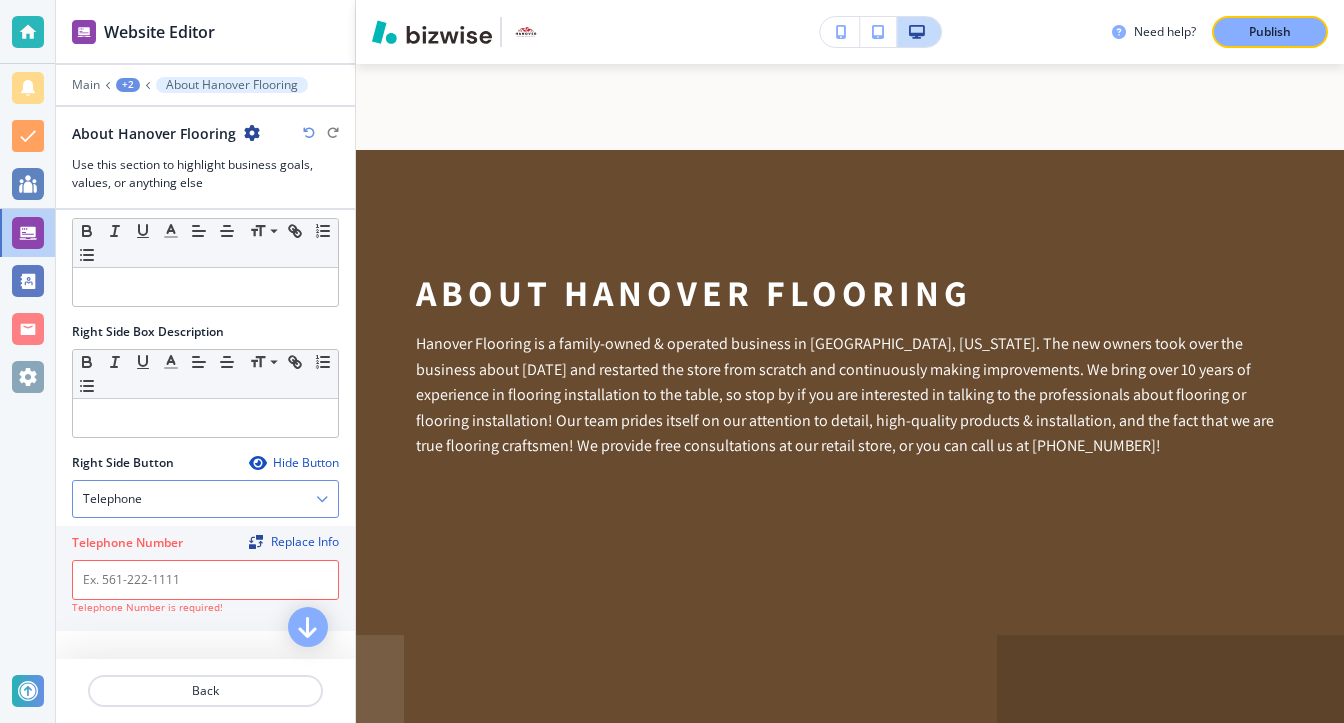 click on "Telephone" at bounding box center [205, 499] 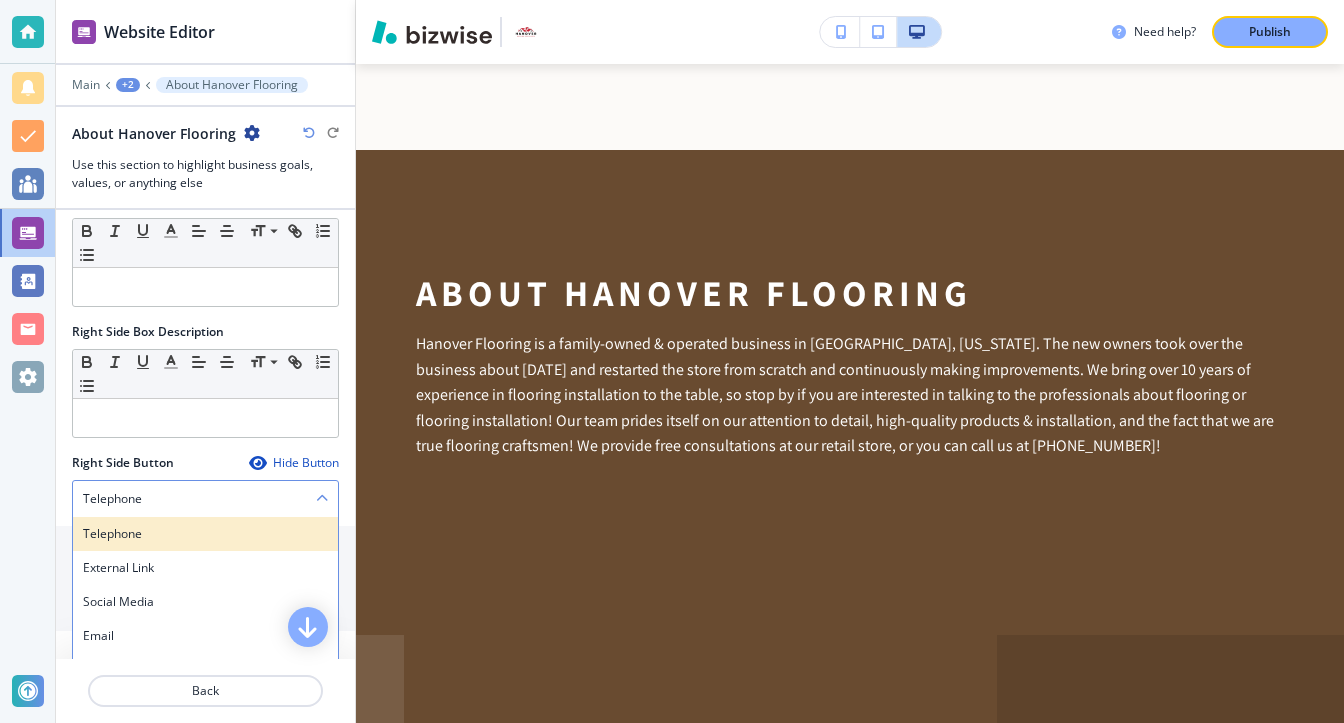 scroll, scrollTop: 1045, scrollLeft: 0, axis: vertical 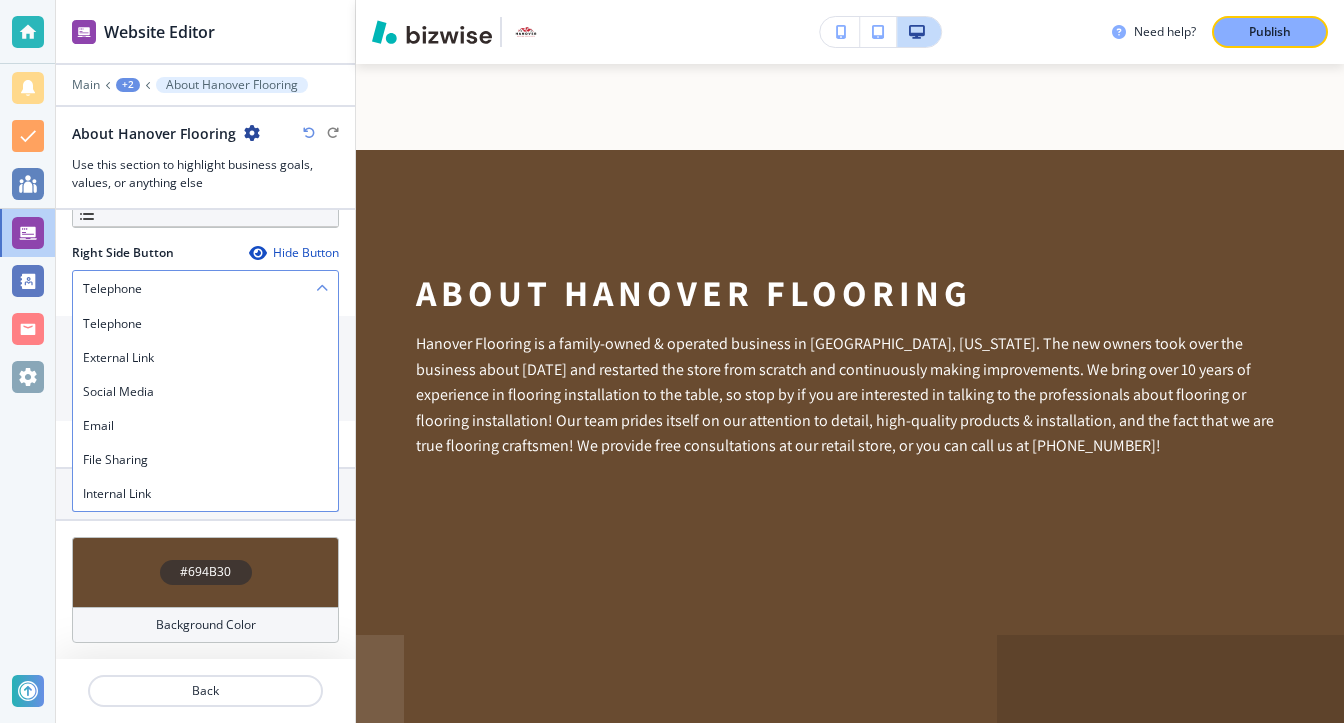 click on "Telephone" at bounding box center [205, 289] 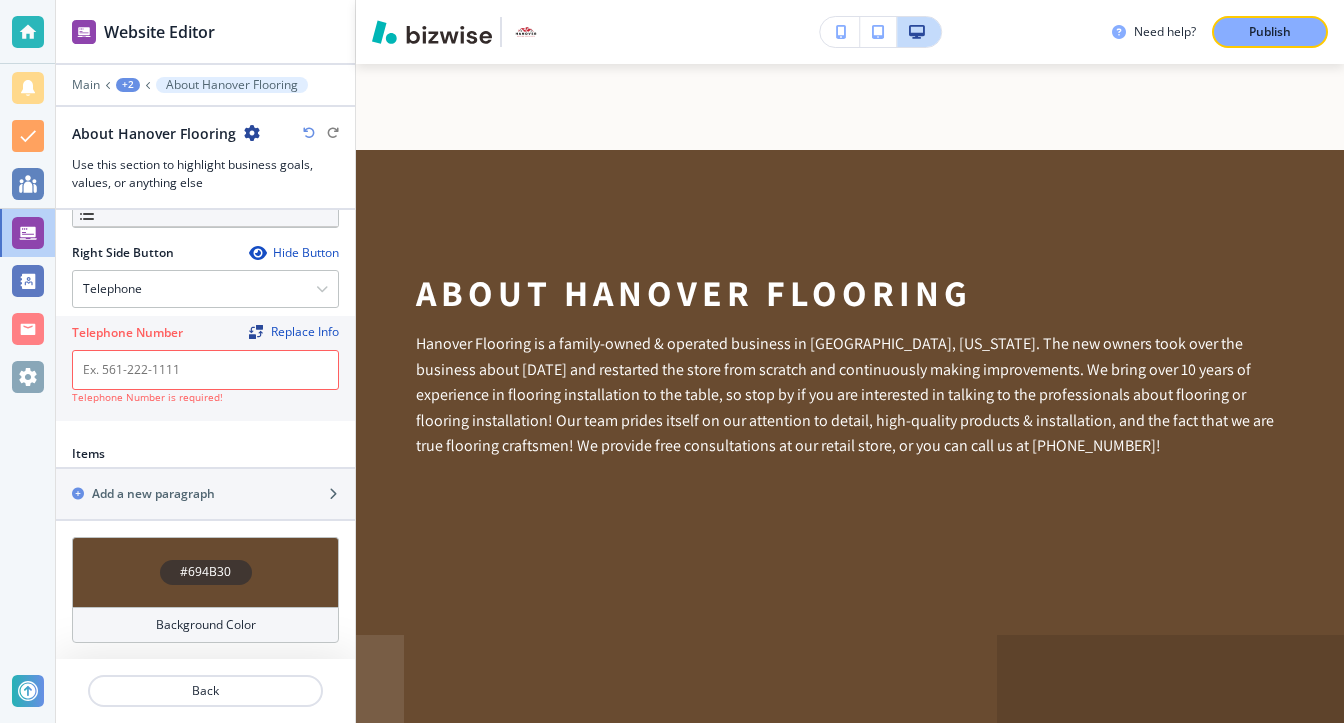 click on "+2" at bounding box center (128, 85) 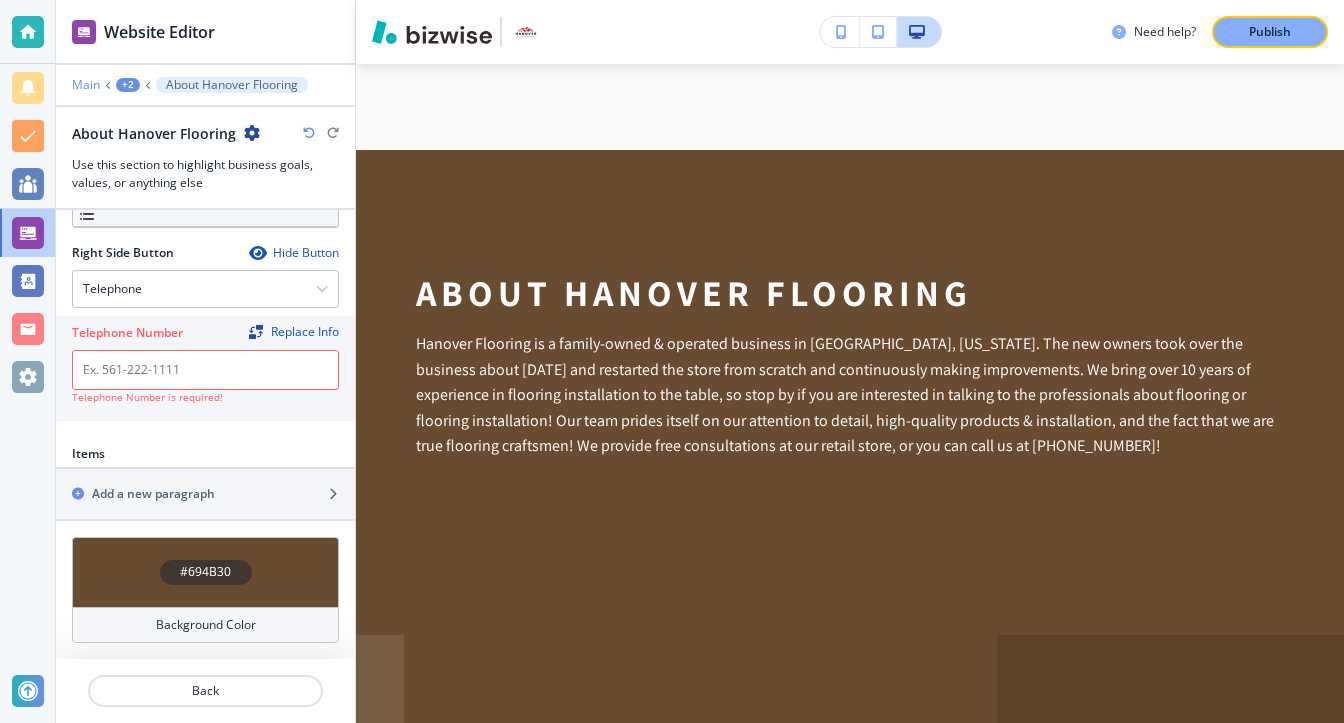 click on "Main" at bounding box center [86, 85] 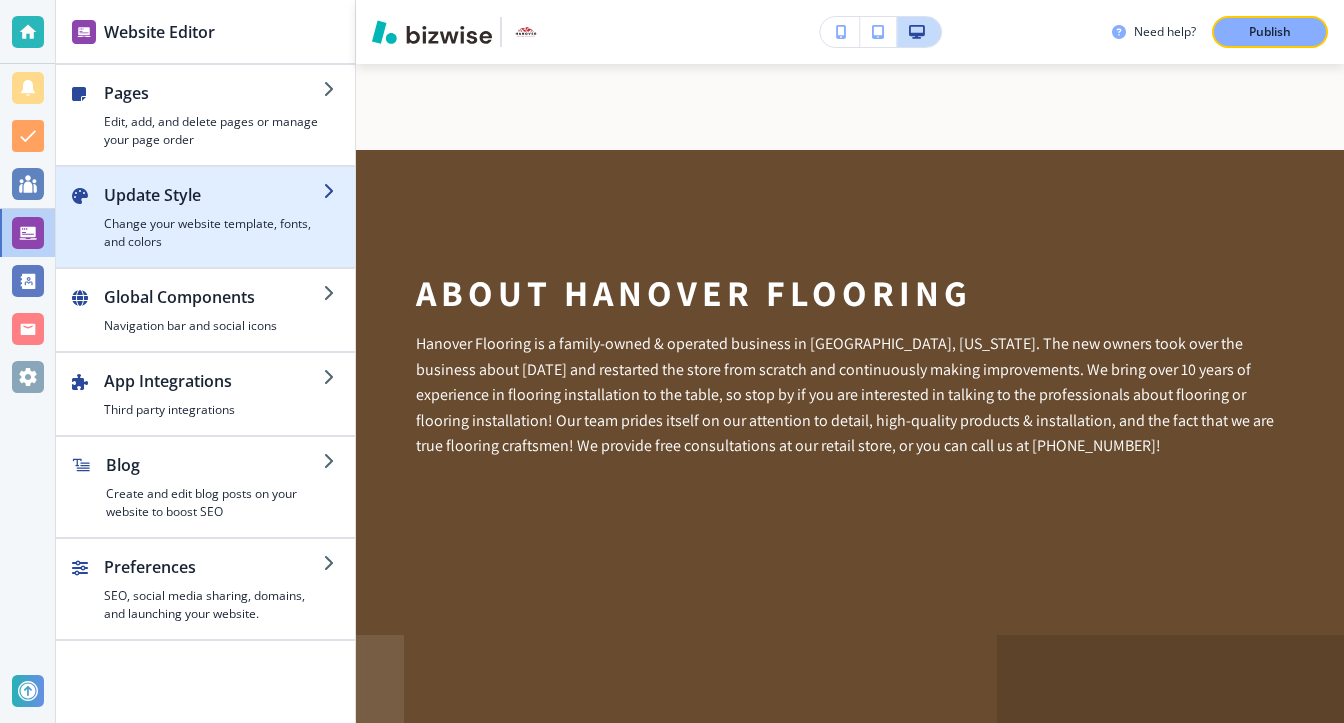 click at bounding box center [213, 211] 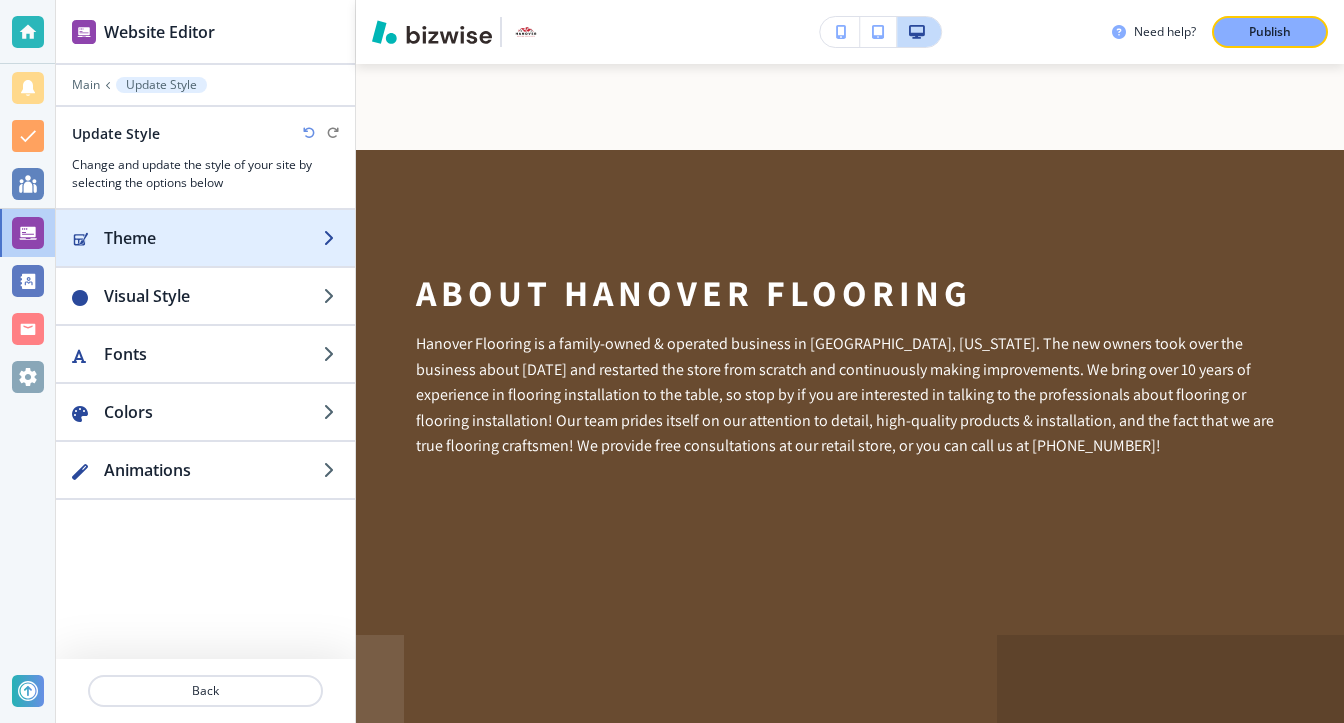 click on "Theme" at bounding box center [213, 238] 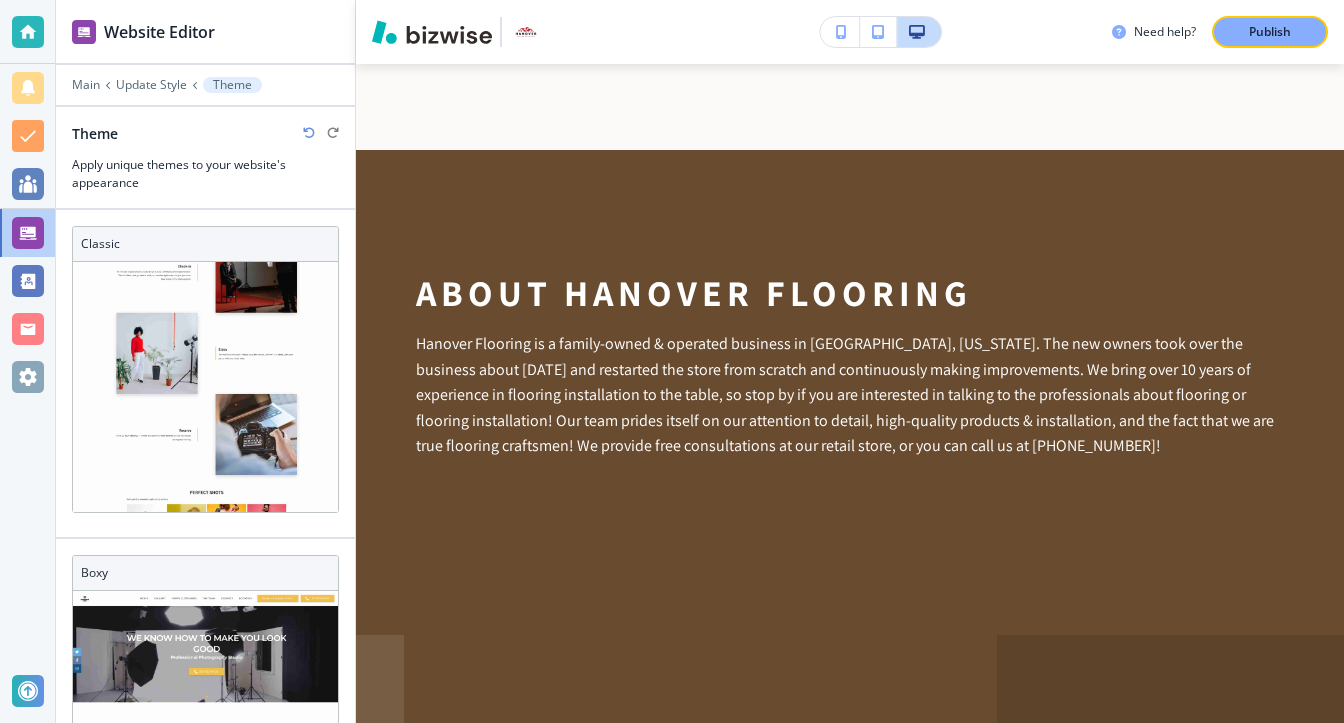 scroll, scrollTop: 481, scrollLeft: 0, axis: vertical 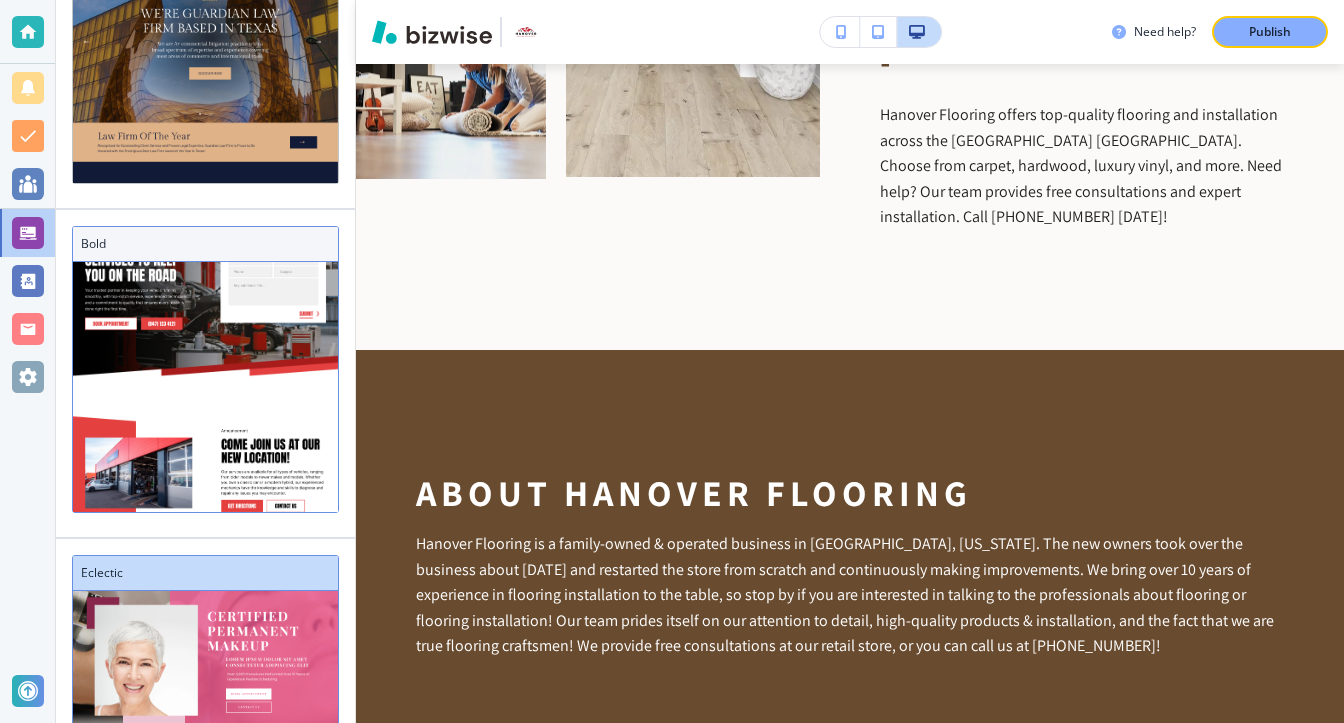 click at bounding box center (205, 1933) 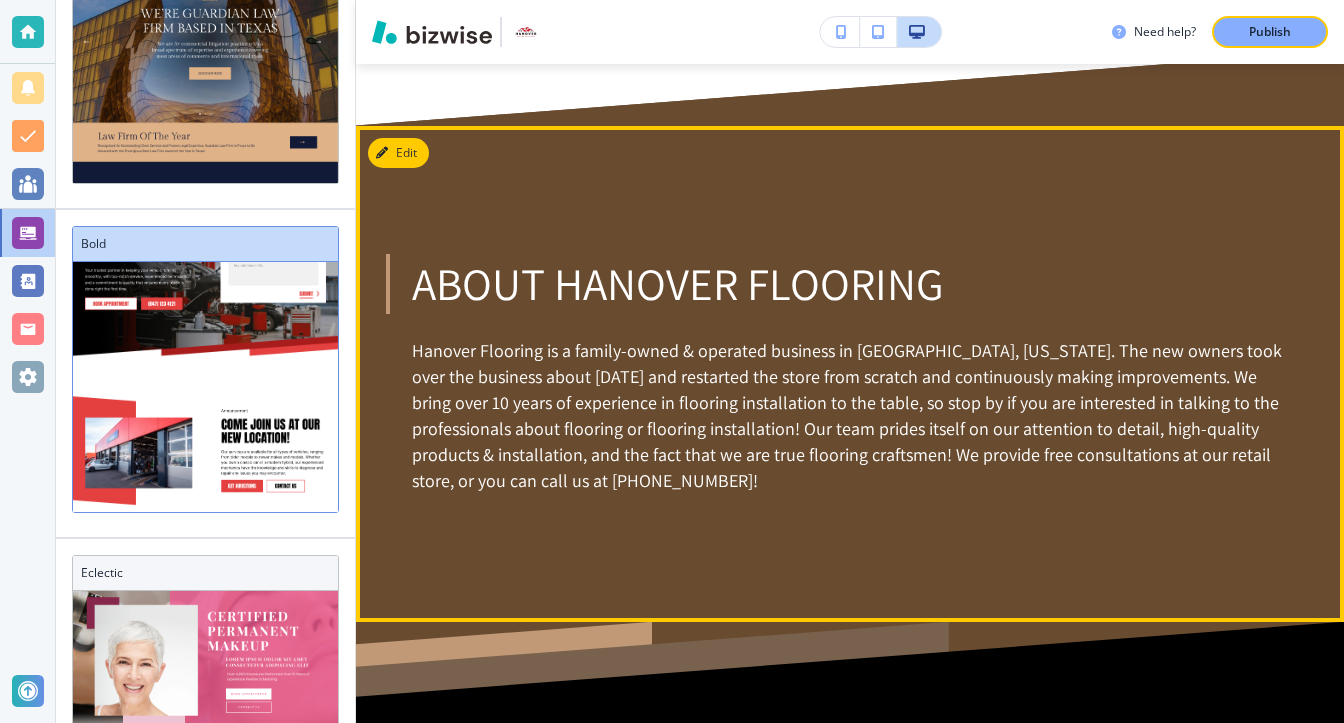 scroll, scrollTop: 1804, scrollLeft: 0, axis: vertical 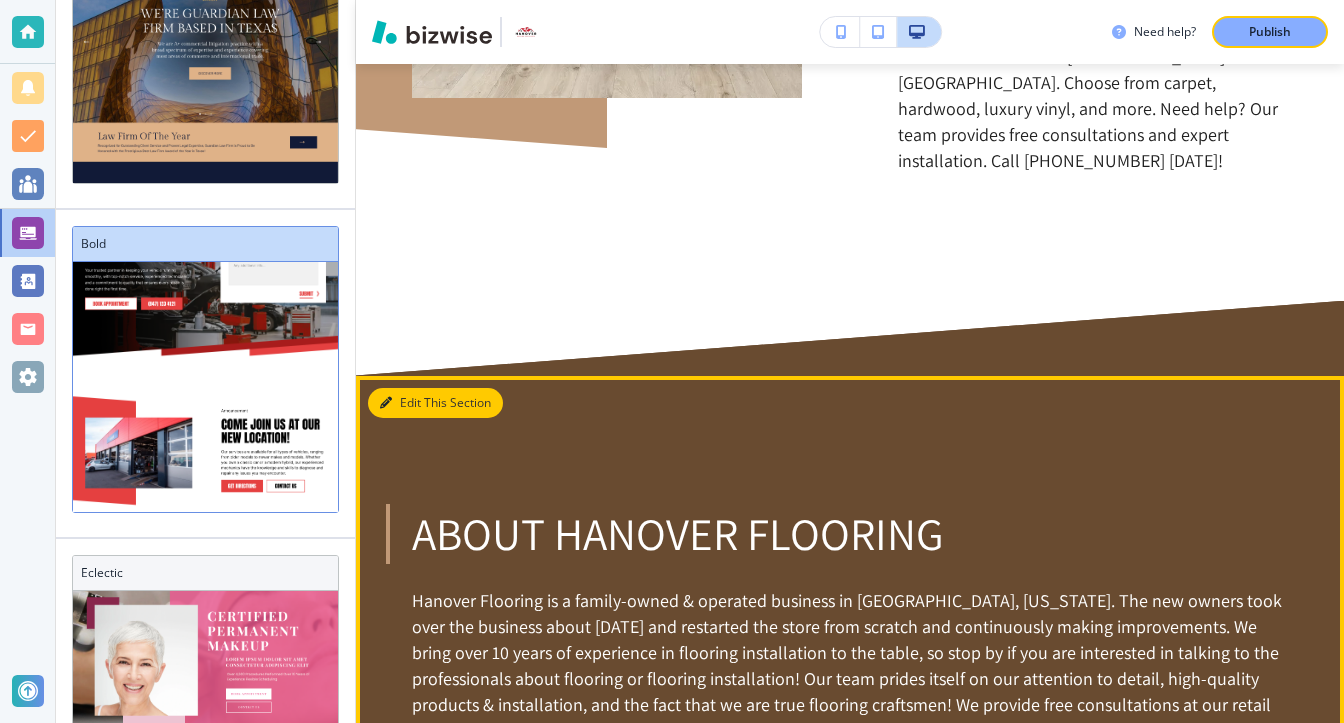 click on "Edit This Section" at bounding box center (435, 403) 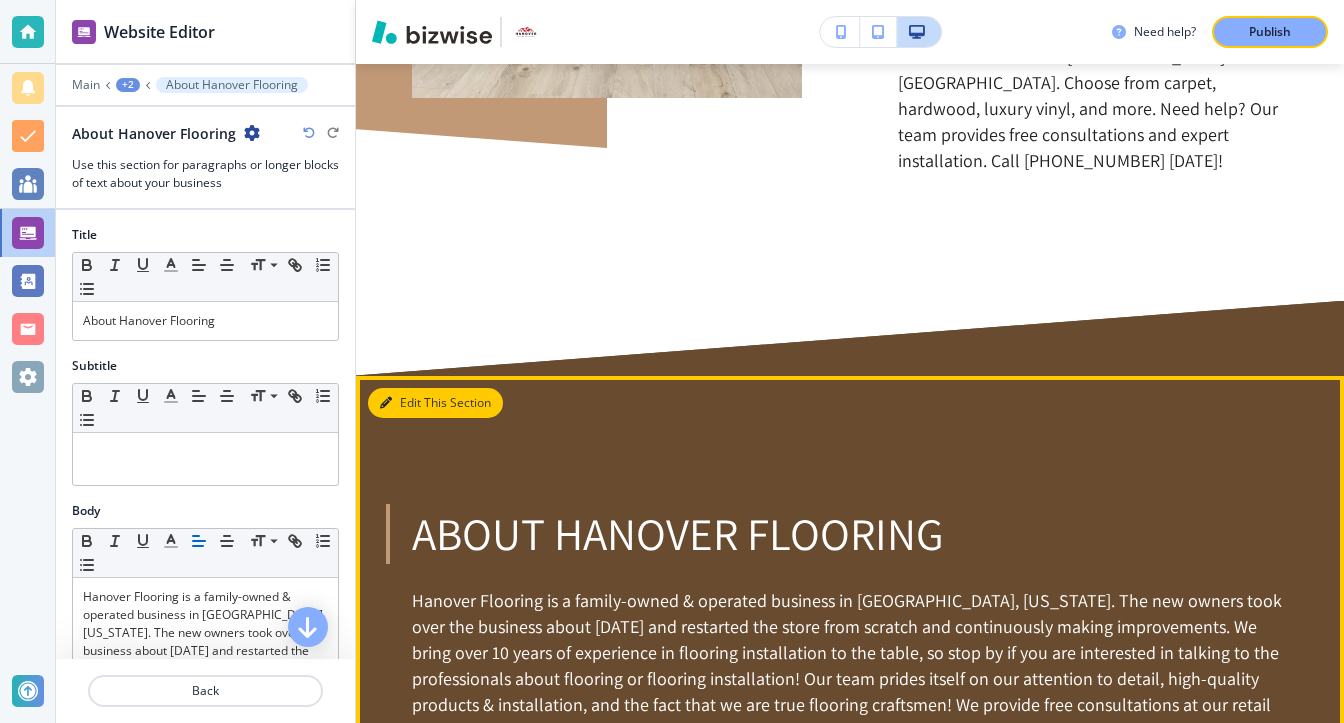 scroll, scrollTop: 0, scrollLeft: 0, axis: both 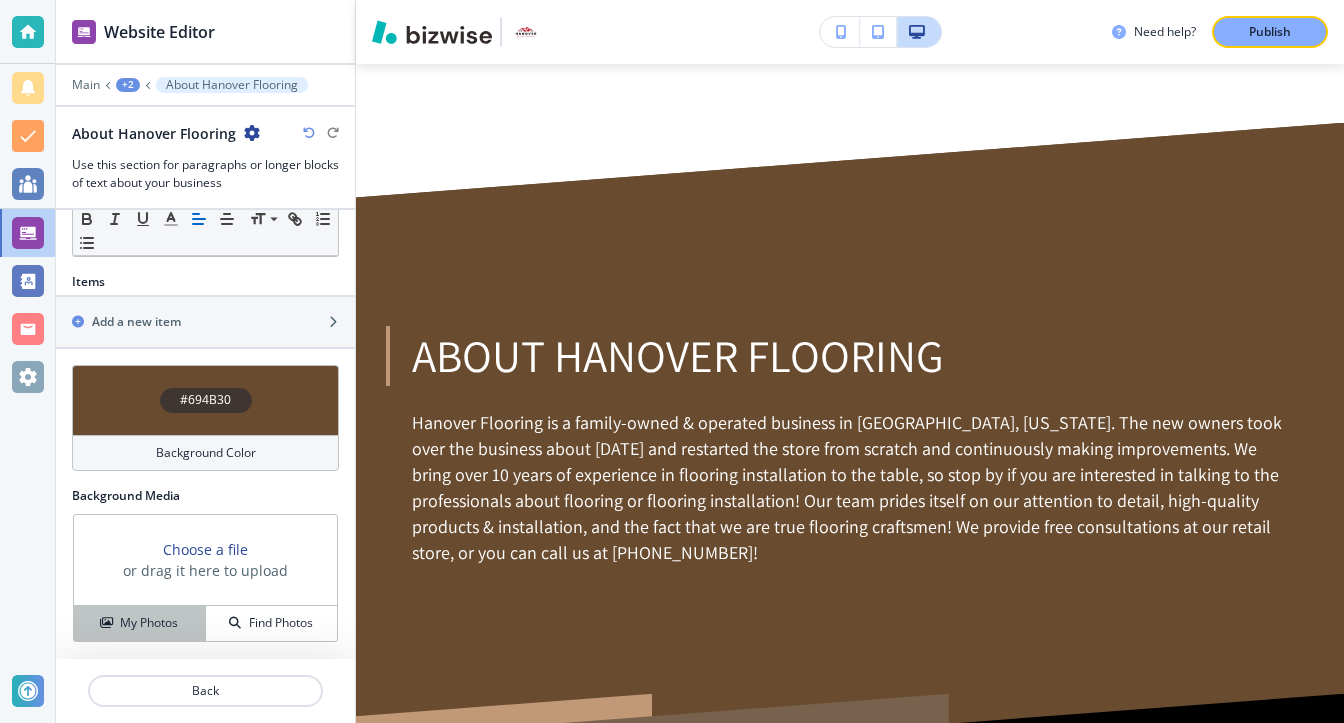 click on "My Photos" at bounding box center (149, 623) 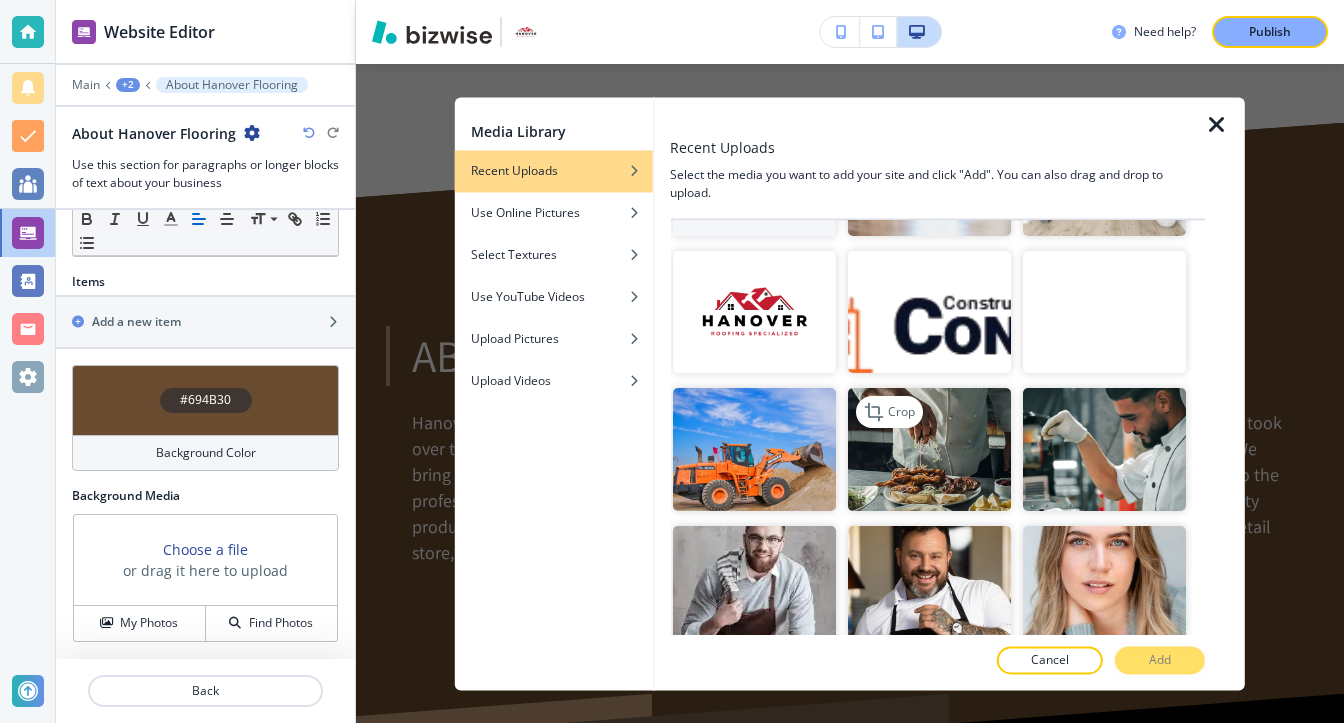 scroll, scrollTop: 100, scrollLeft: 0, axis: vertical 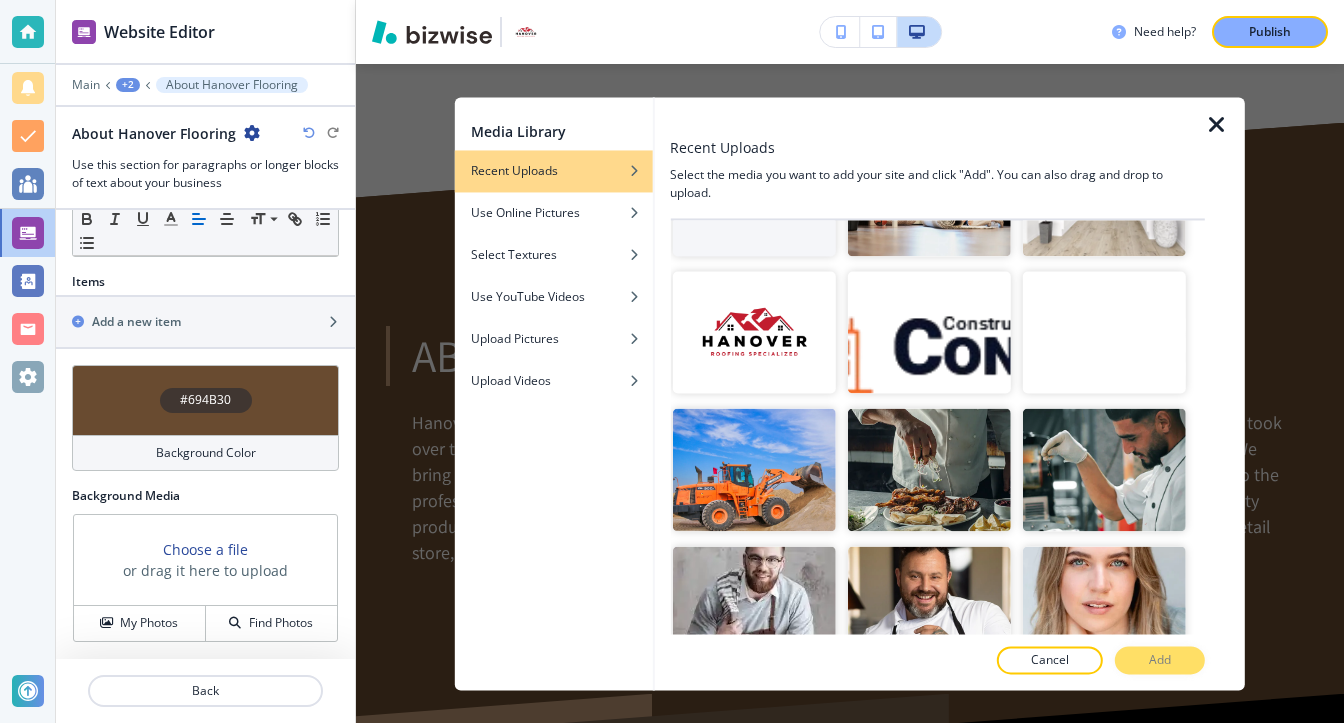 type 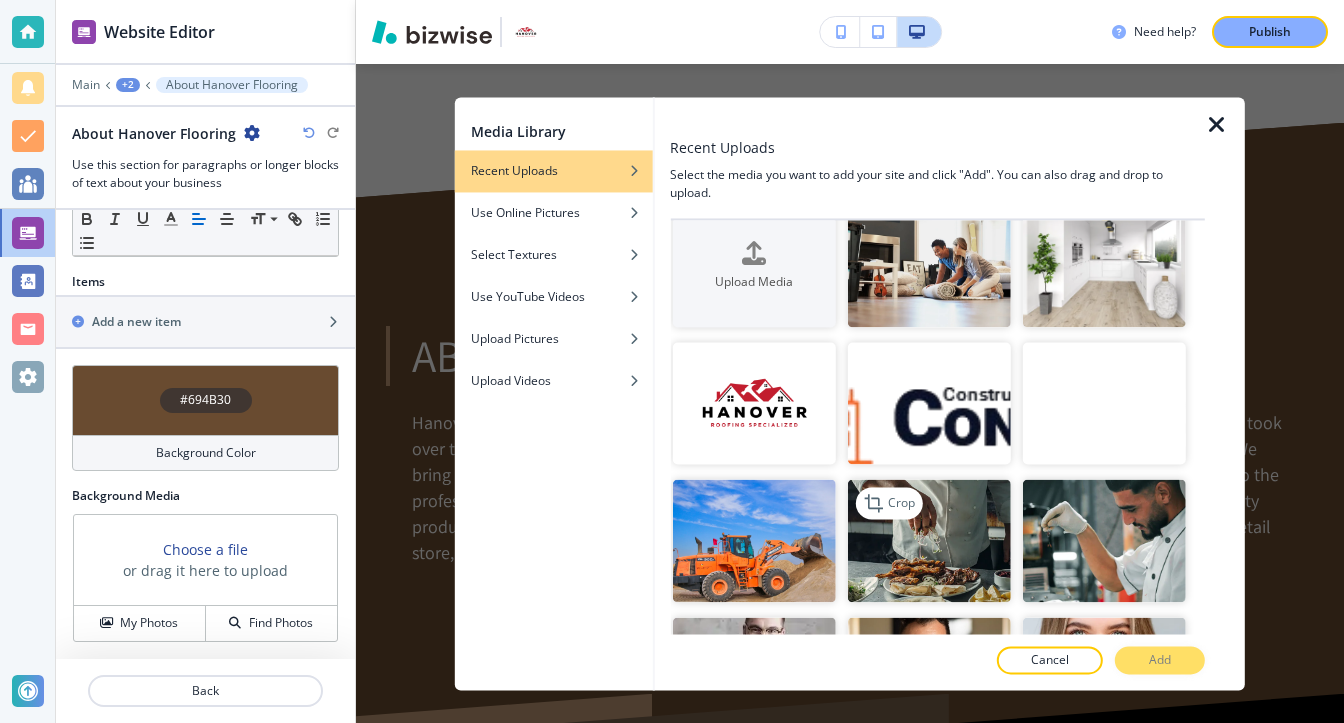 scroll, scrollTop: 0, scrollLeft: 0, axis: both 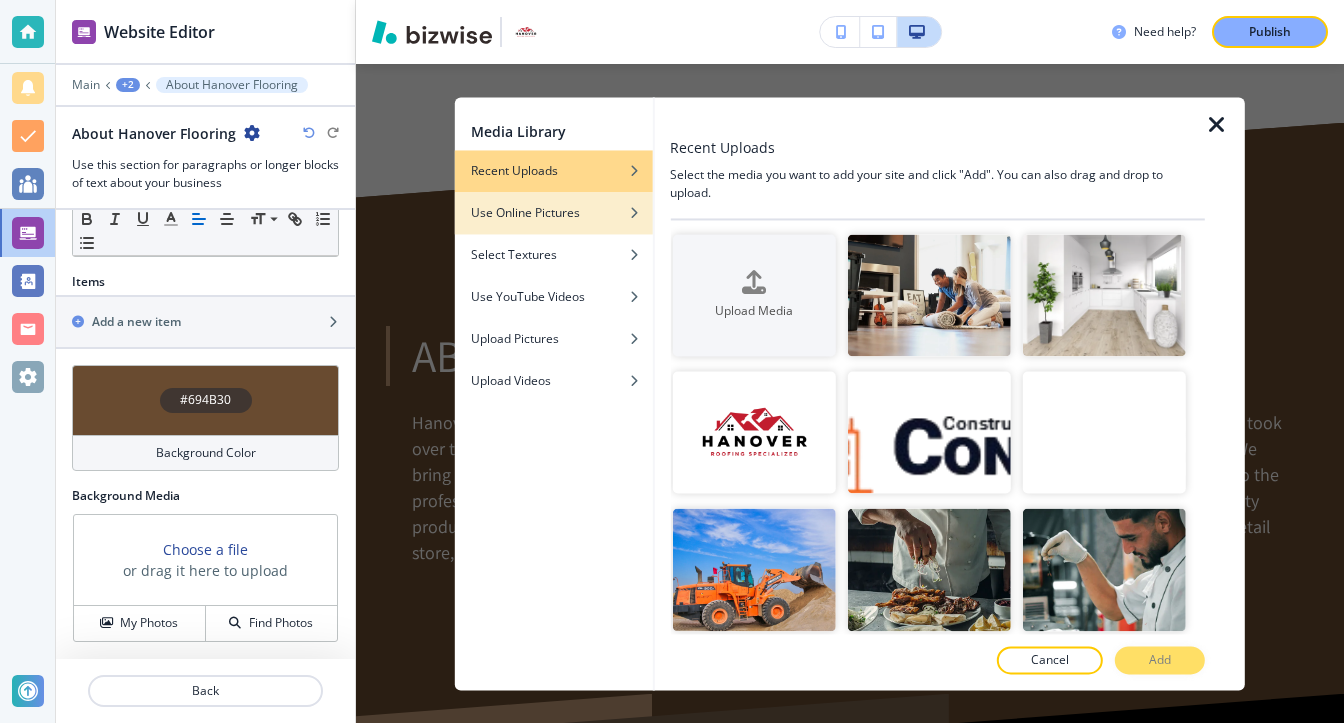 click at bounding box center (554, 228) 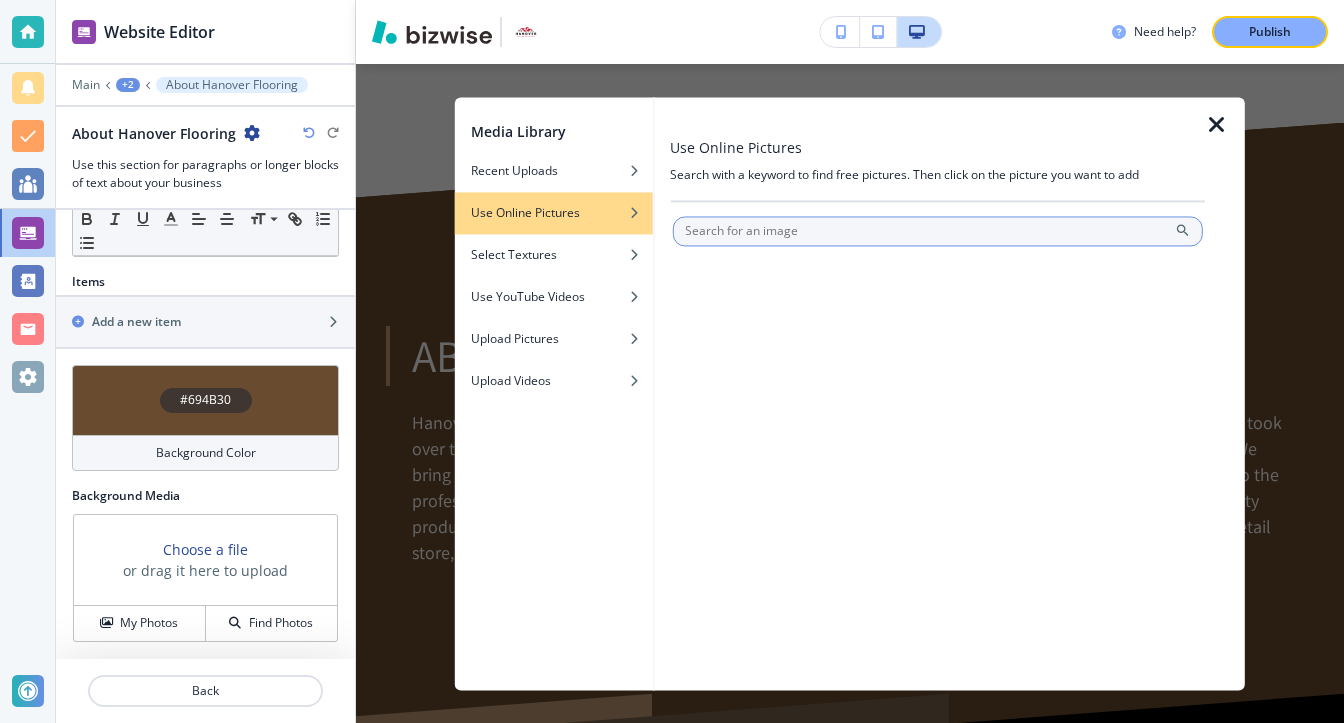 click at bounding box center (937, 231) 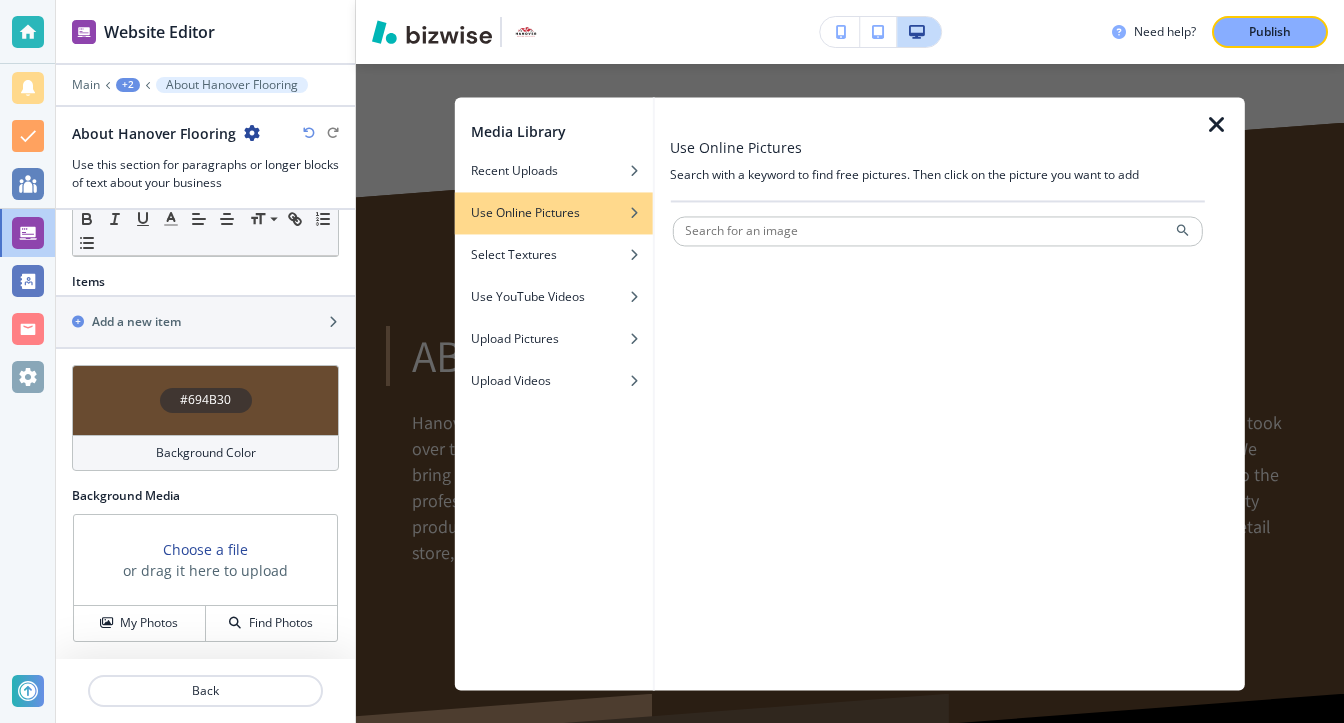 click at bounding box center (937, 252) 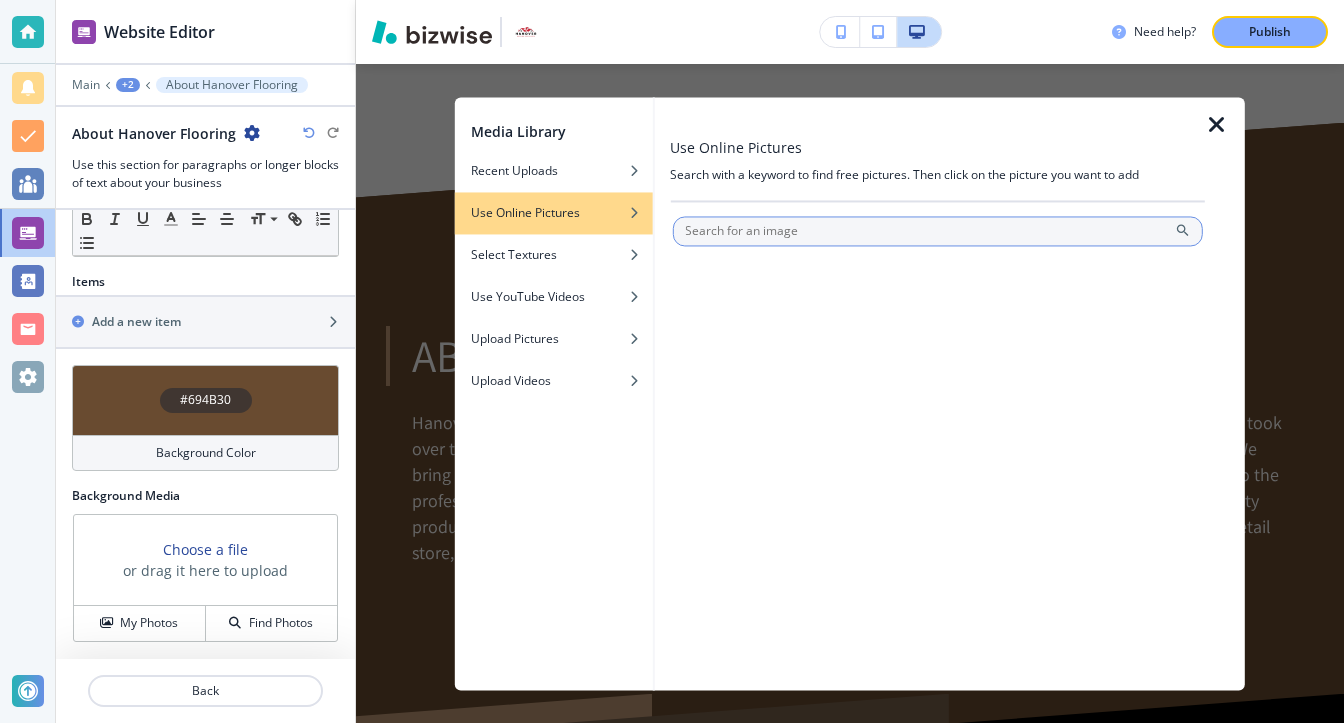 click at bounding box center (937, 231) 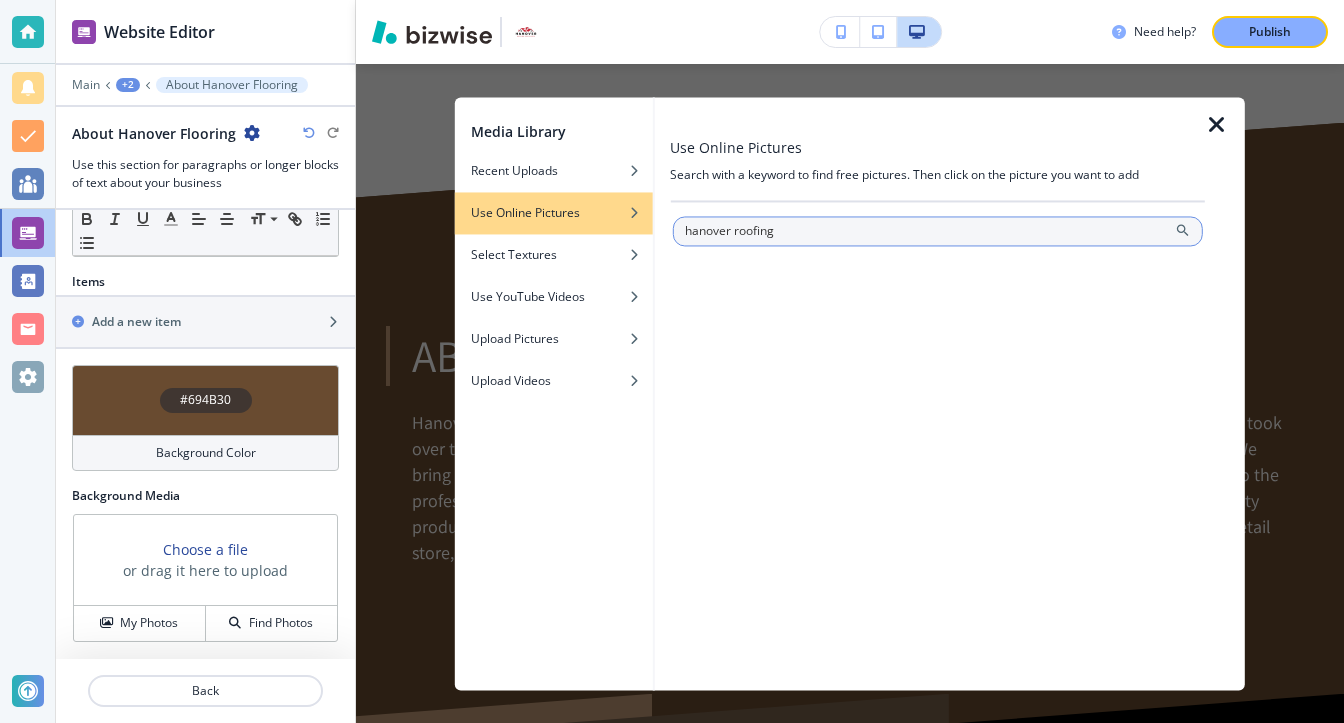 type on "hanover roofing" 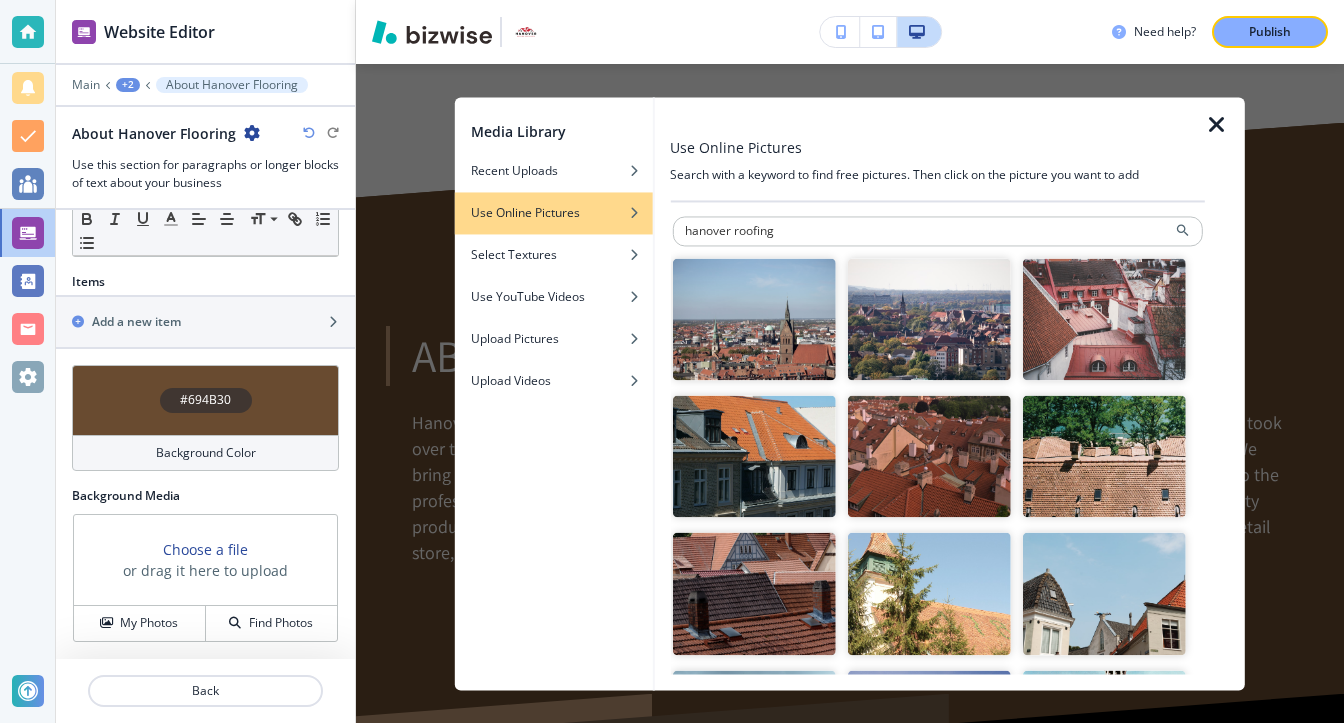 click at bounding box center [1104, 319] 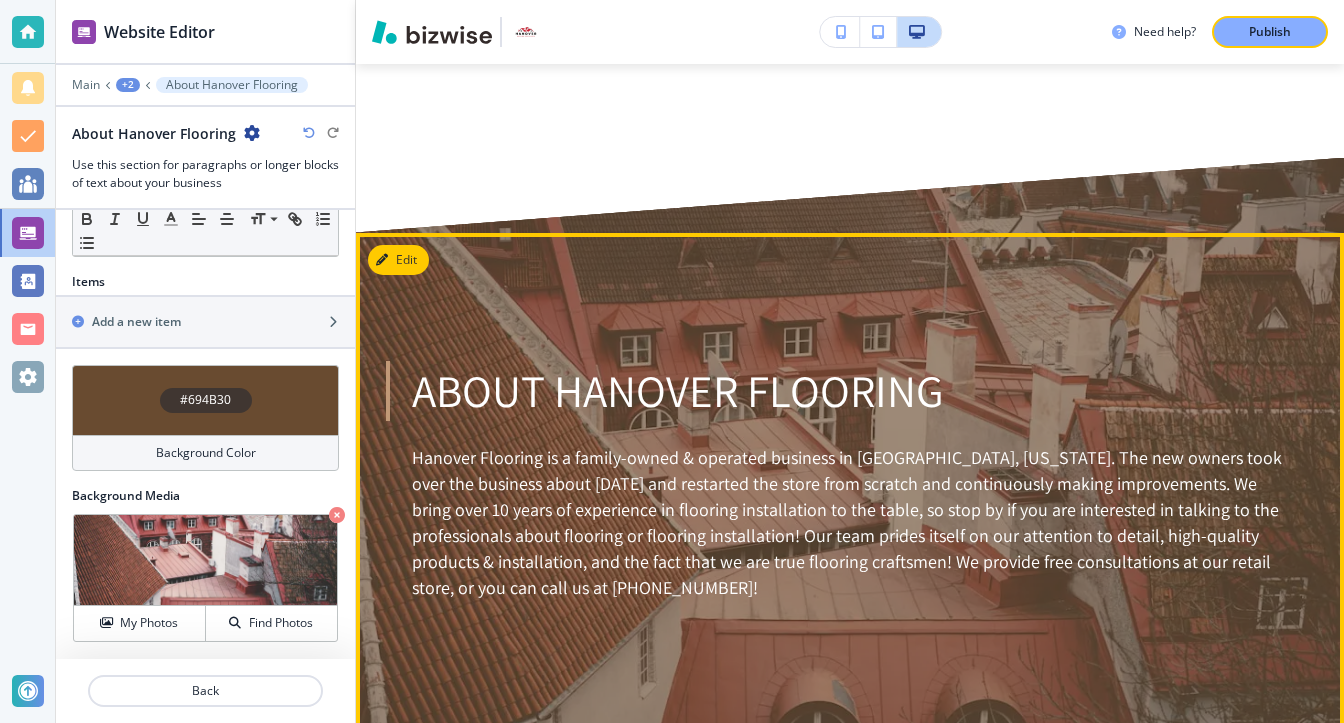 scroll, scrollTop: 1982, scrollLeft: 0, axis: vertical 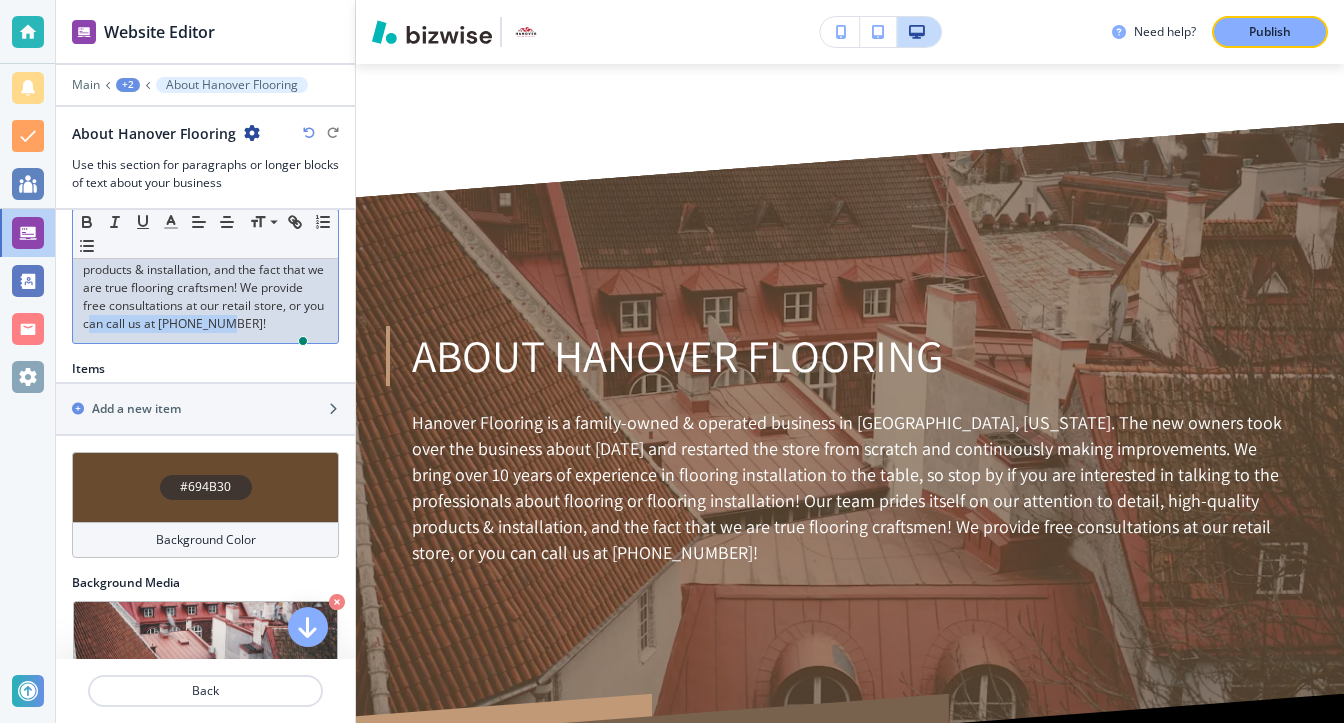 click on "Website Editor Main +2 About Hanover Flooring About Hanover Flooring Use this section for paragraphs or longer blocks of text about your business Title                                           Small Normal Large Huge                                       About Hanover Flooring Subtitle                                           Small Normal Large Huge                                       Body                                           Small Normal Large Huge                                       Items Add a new item #694B30 Background Color Background Media Crop My Photos Find Photos Back Need help? Publish Edit Home CARPET HARDWOOD & ENGINEEDRED WOOD Gallery LUXURY VINYL PLANK & SHEET VINYL TILE COUNTERTOPS SERVICES CORCORAN, MN DELAO, MN GREENFIELD, MN ROCKFORD, MN MORE HARDWOOD & ENGINEEDRED WOOD Gallery LUXURY VINYL PLANK & SHEET VINYL TILE COUNTERTOPS SERVICES CORCORAN, MN DELAO, MN GREENFIELD, MN ROCKFORD, MN (763)  370-4645 Email Edit Transform Your Space with Premium Flooring Solutions contact Us Edit" at bounding box center [672, 0] 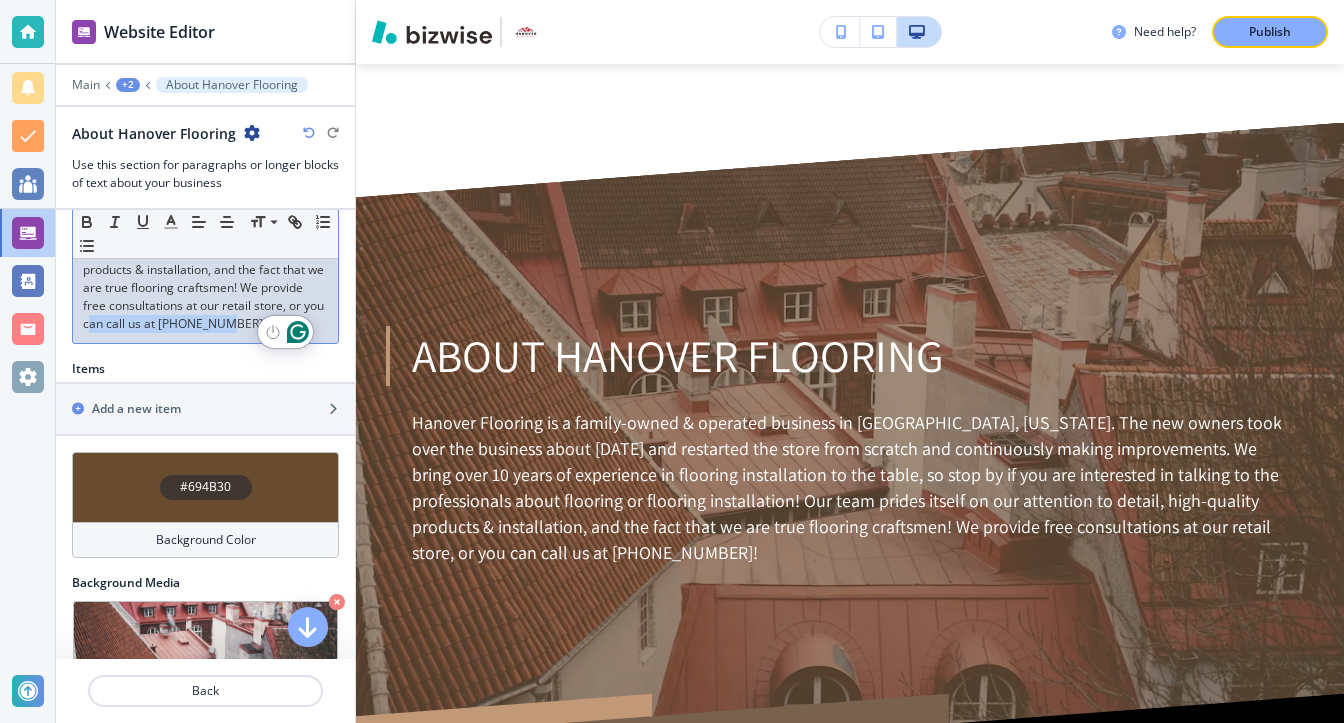 click on "Hanover Flooring is a family-owned & operated business in Hanover, Minnesota. The new owners took over the business about two years ago and restarted the store from scratch and continuously making improvements. We bring over 10 years of experience in flooring installation to the table, so stop by if you are interested in talking to the professionals about flooring or flooring installation! Our team prides itself on our attention to detail, high-quality products & installation, and the fact that we are true flooring craftsmen! We provide free consultations at our retail store, or you can call us at 763-370-4645!" at bounding box center (205, 198) 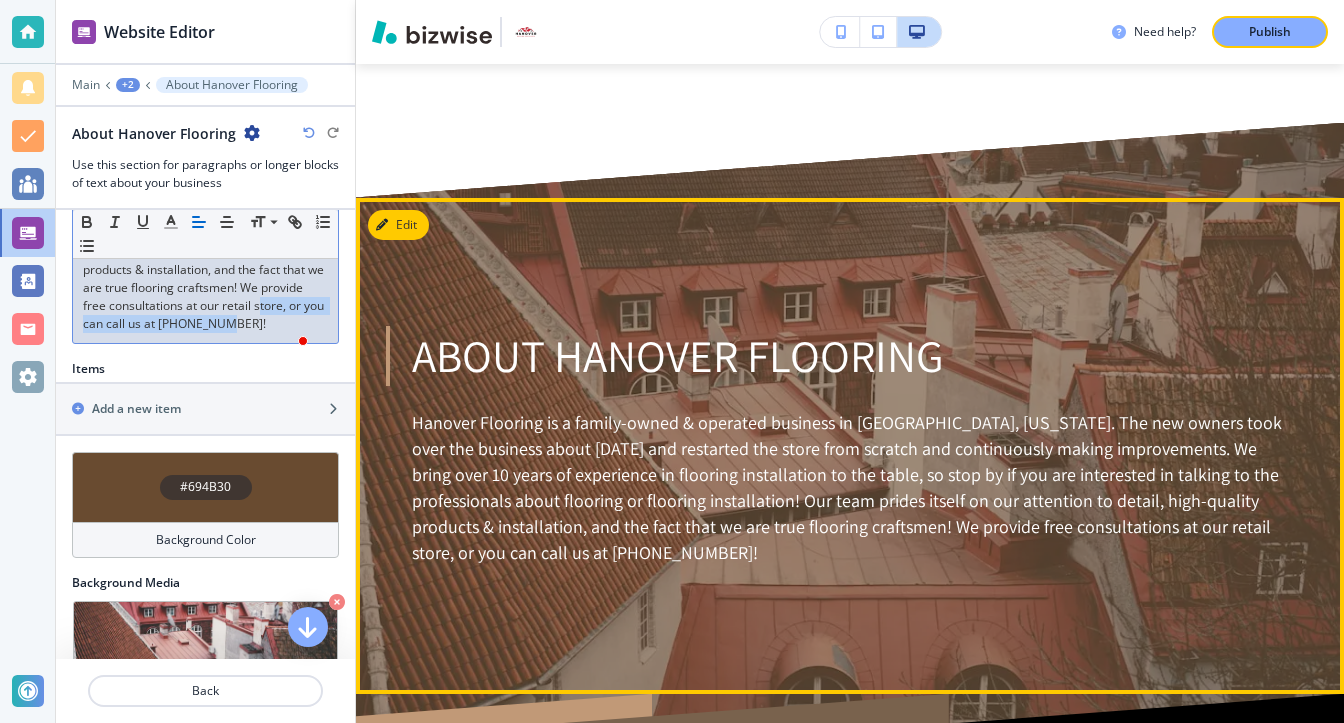 drag, startPoint x: 256, startPoint y: 321, endPoint x: 388, endPoint y: 364, distance: 138.82722 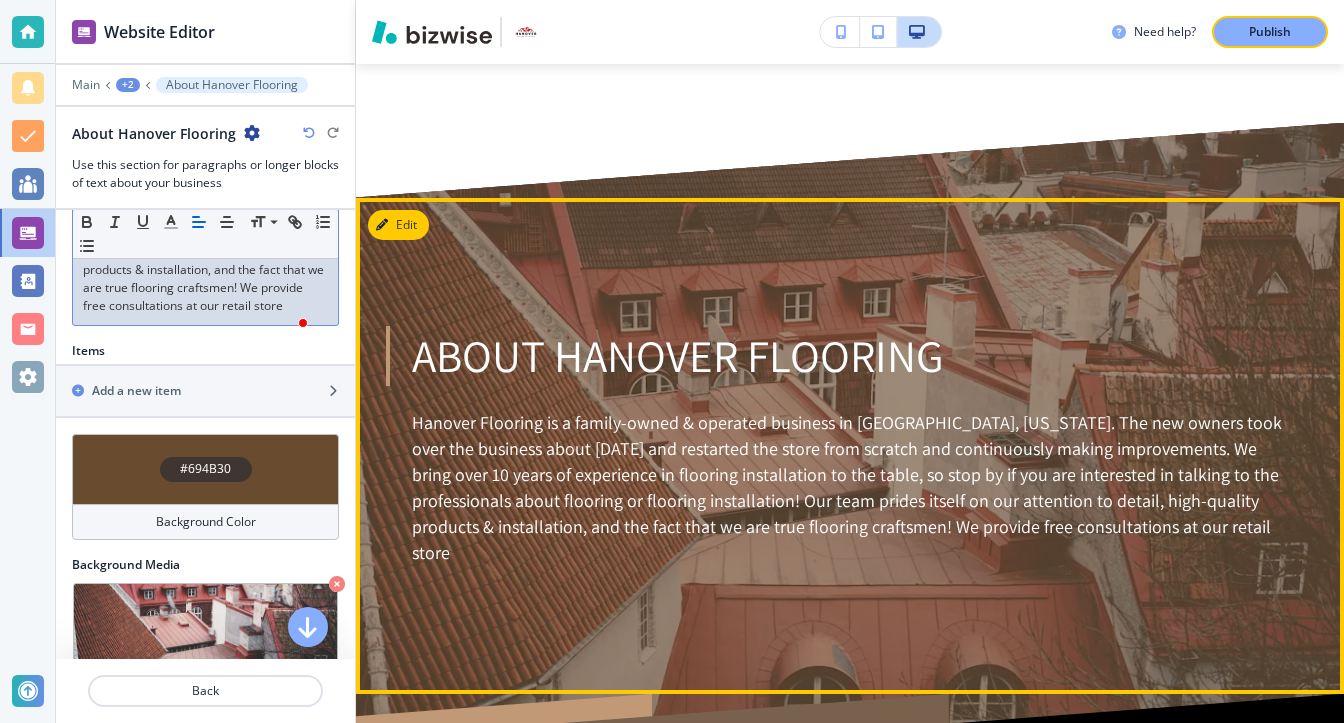 type 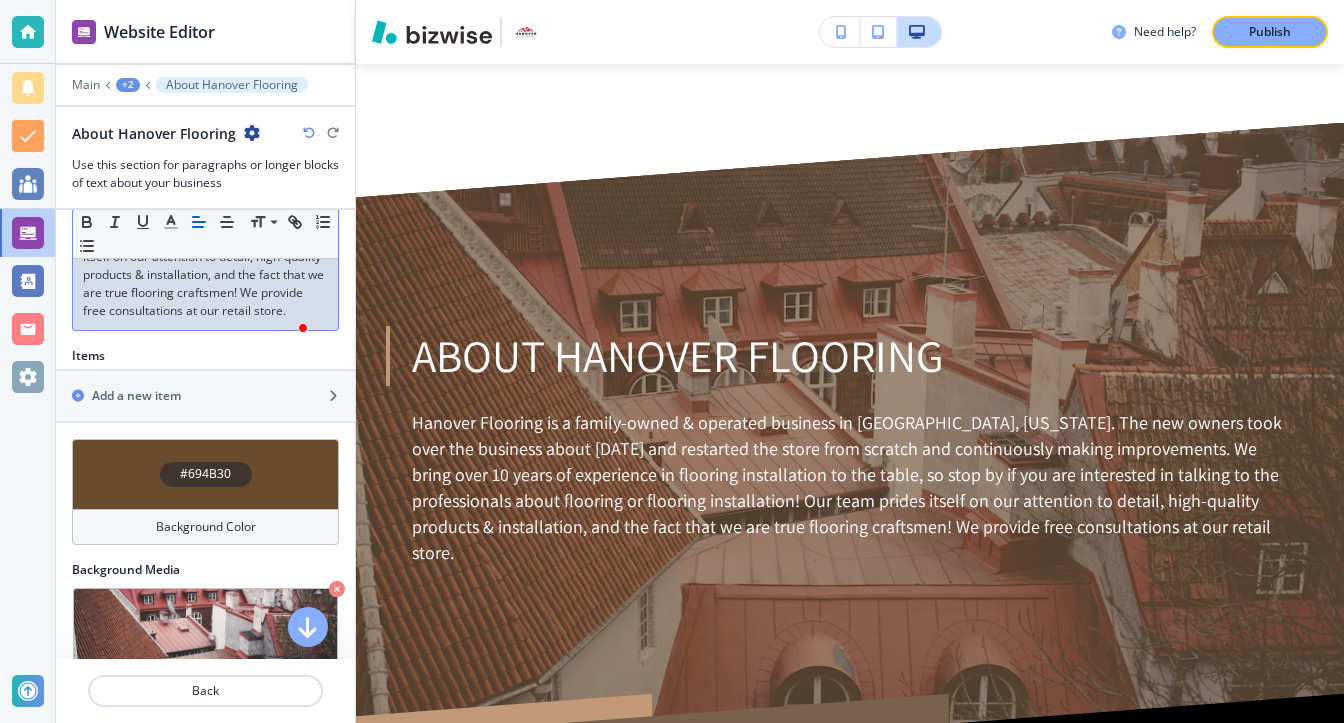 scroll, scrollTop: 607, scrollLeft: 0, axis: vertical 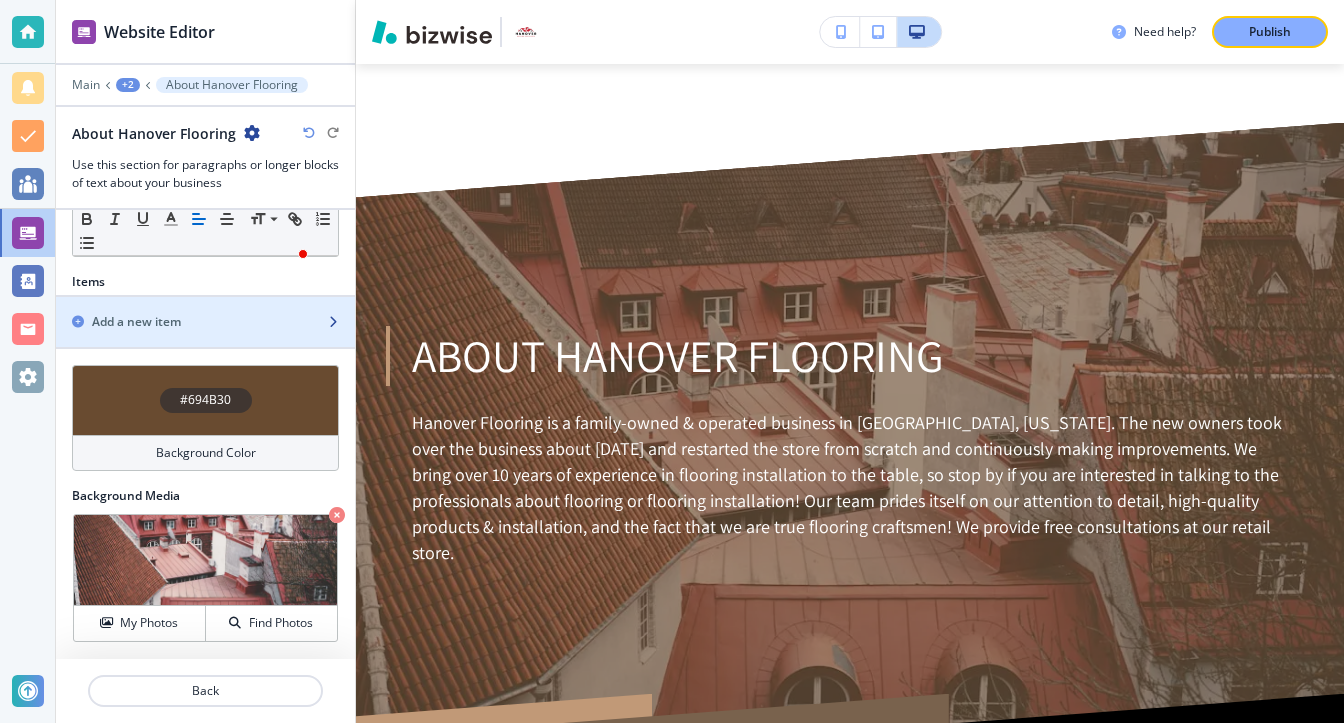 click at bounding box center (205, 339) 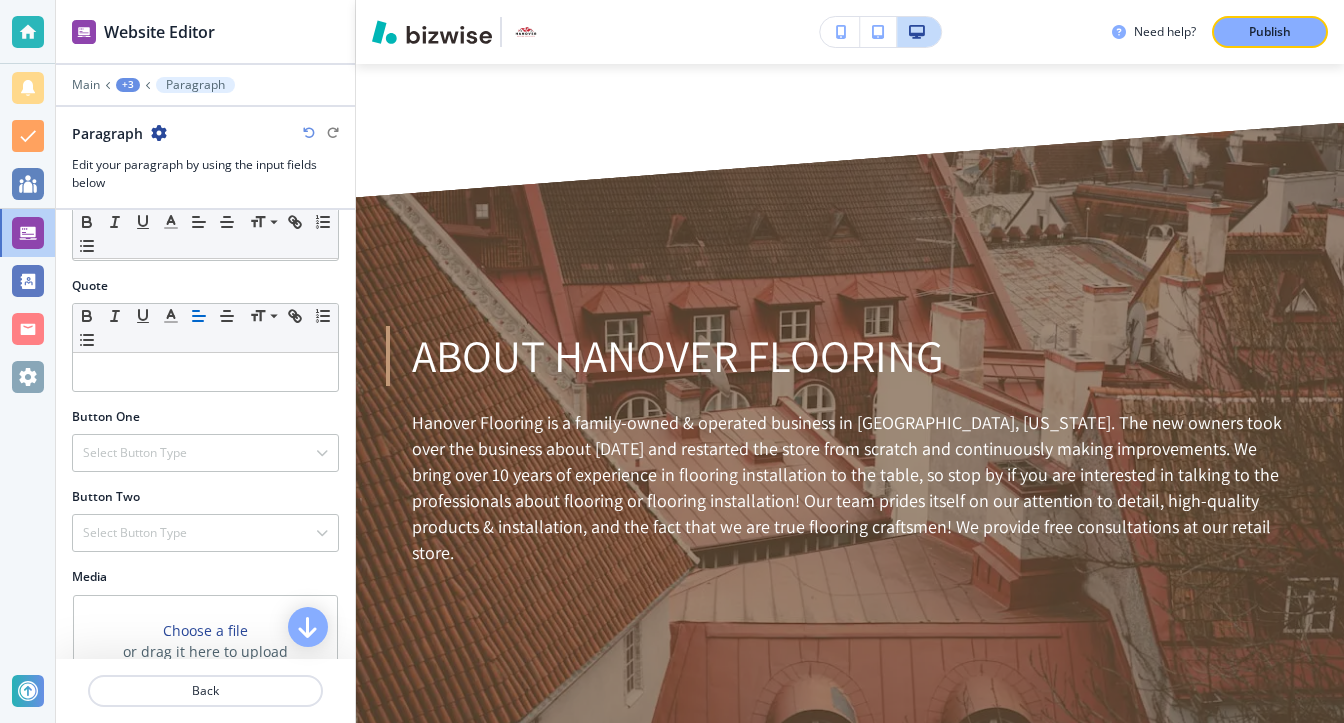 scroll, scrollTop: 600, scrollLeft: 0, axis: vertical 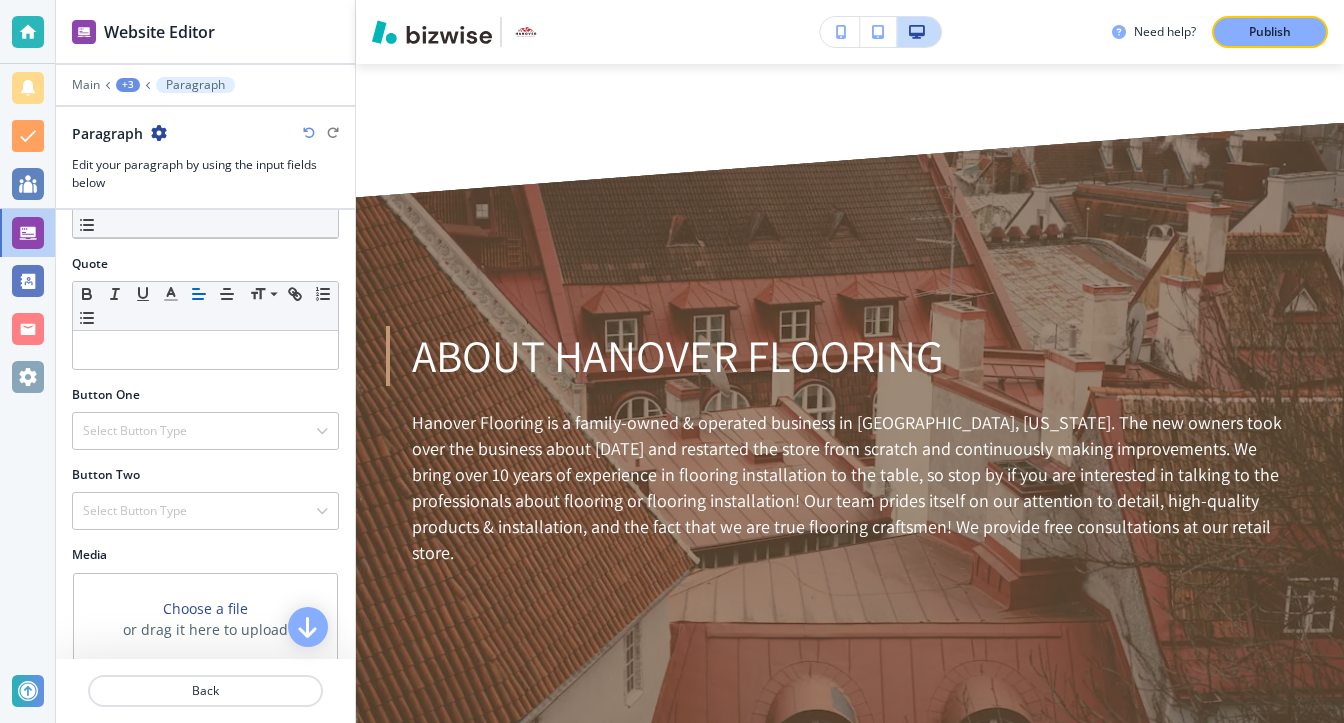 click on "Select Button Type" at bounding box center [135, 431] 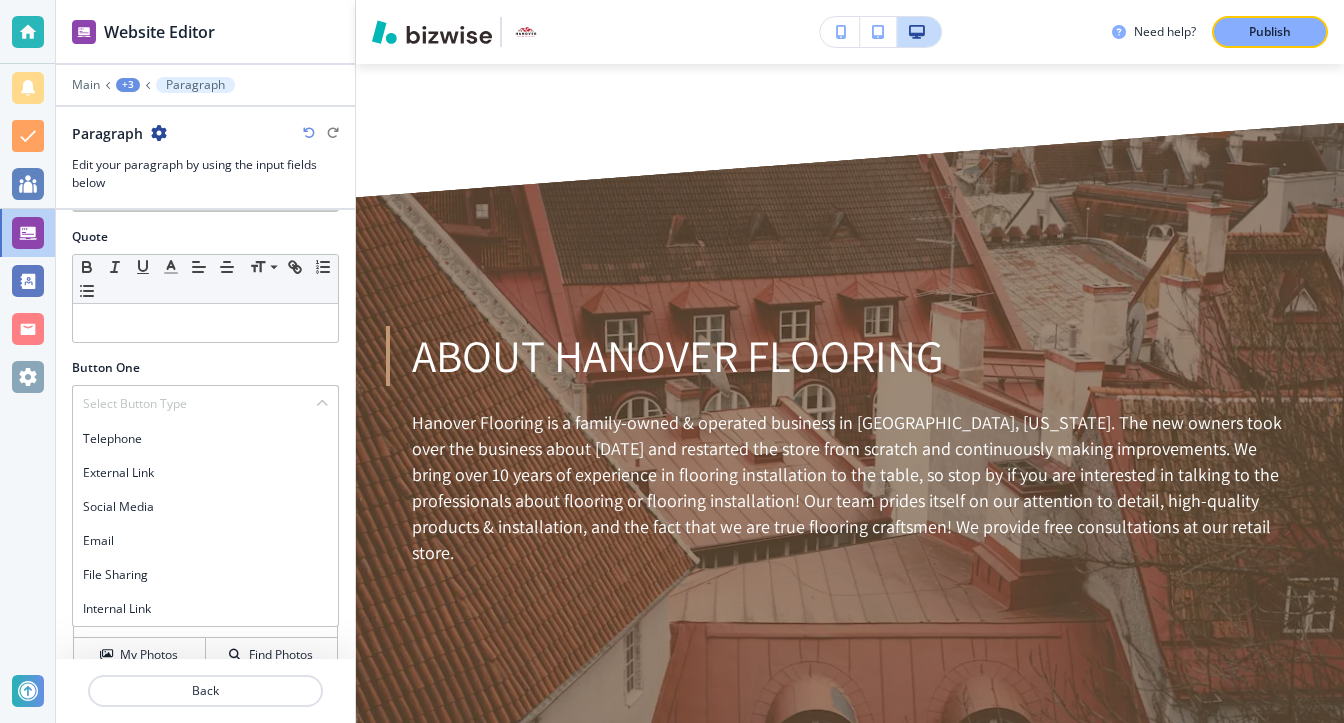 scroll, scrollTop: 653, scrollLeft: 0, axis: vertical 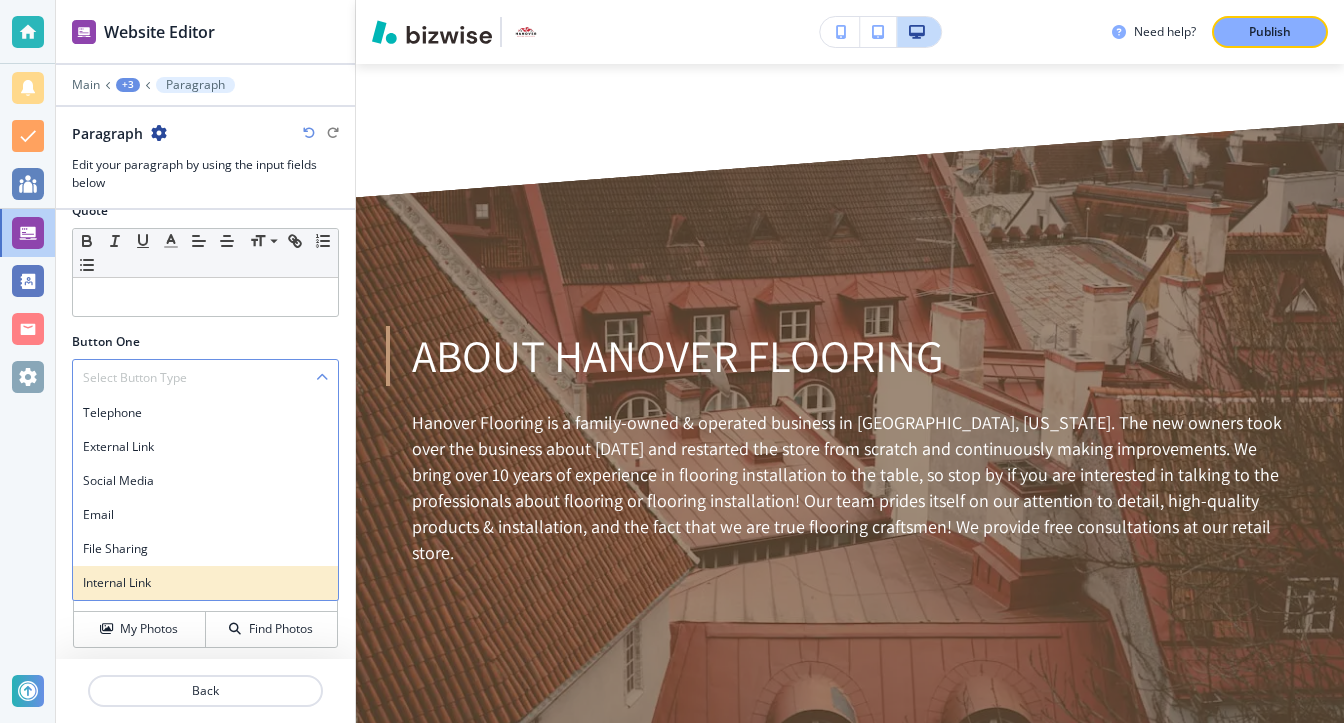 click on "Internal Link" at bounding box center [205, 583] 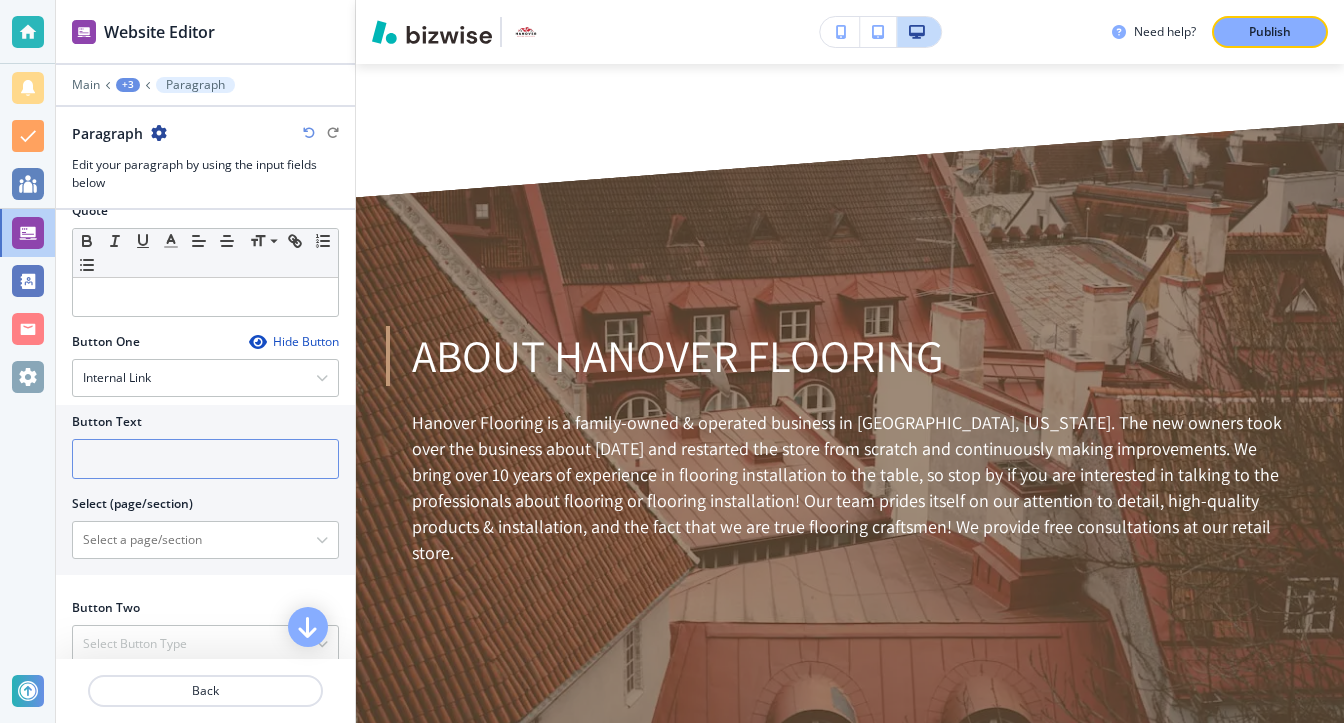 click at bounding box center (205, 459) 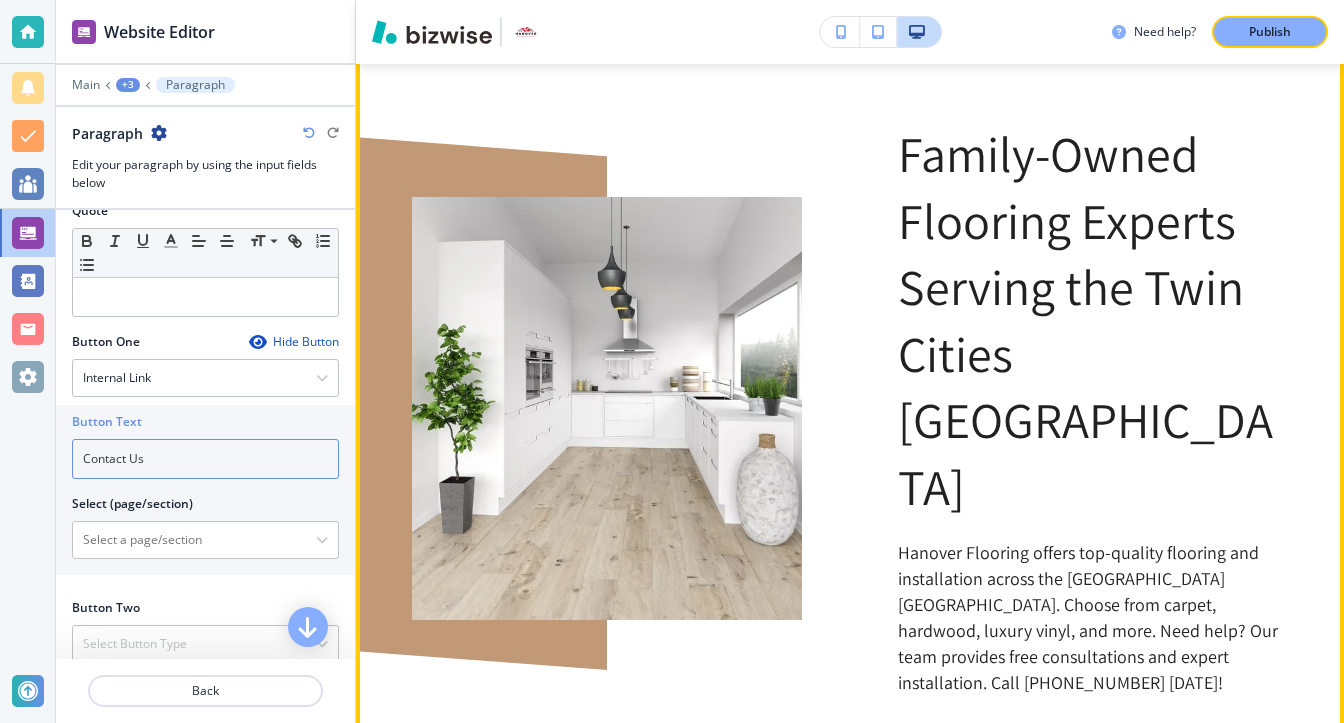 scroll, scrollTop: 1082, scrollLeft: 0, axis: vertical 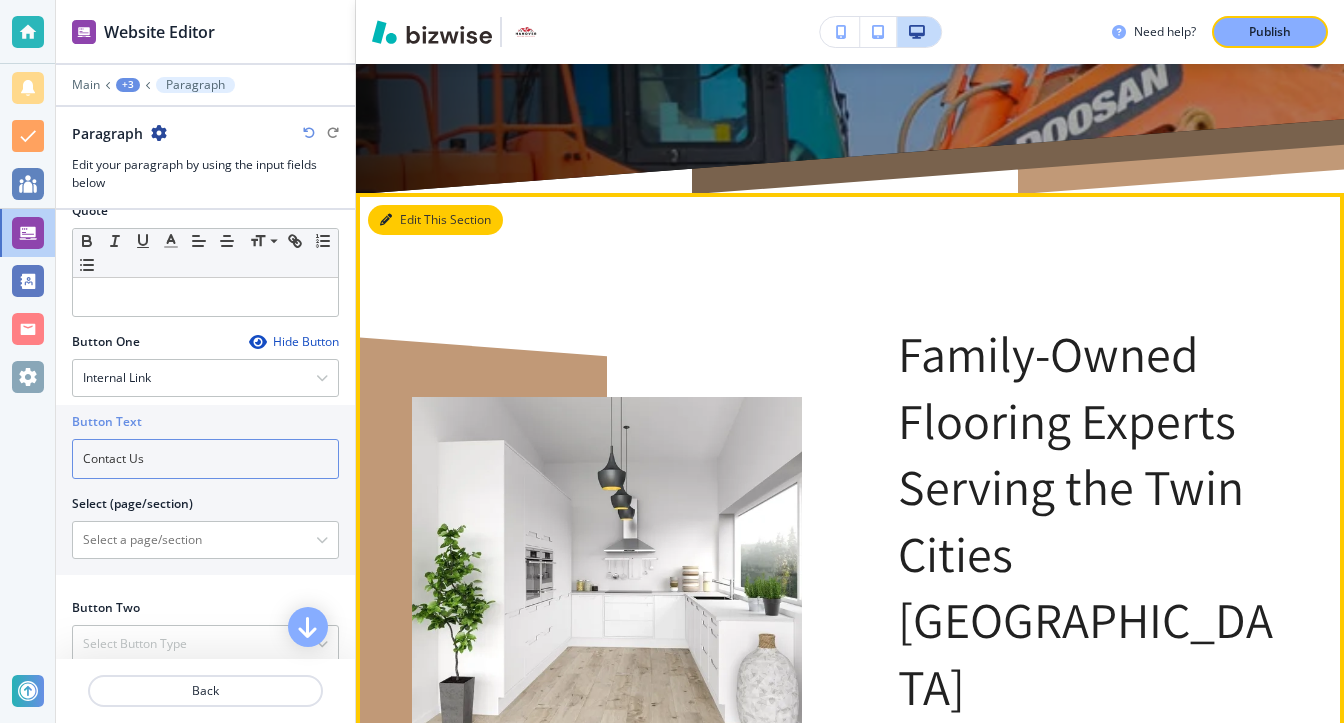 type on "Contact Us" 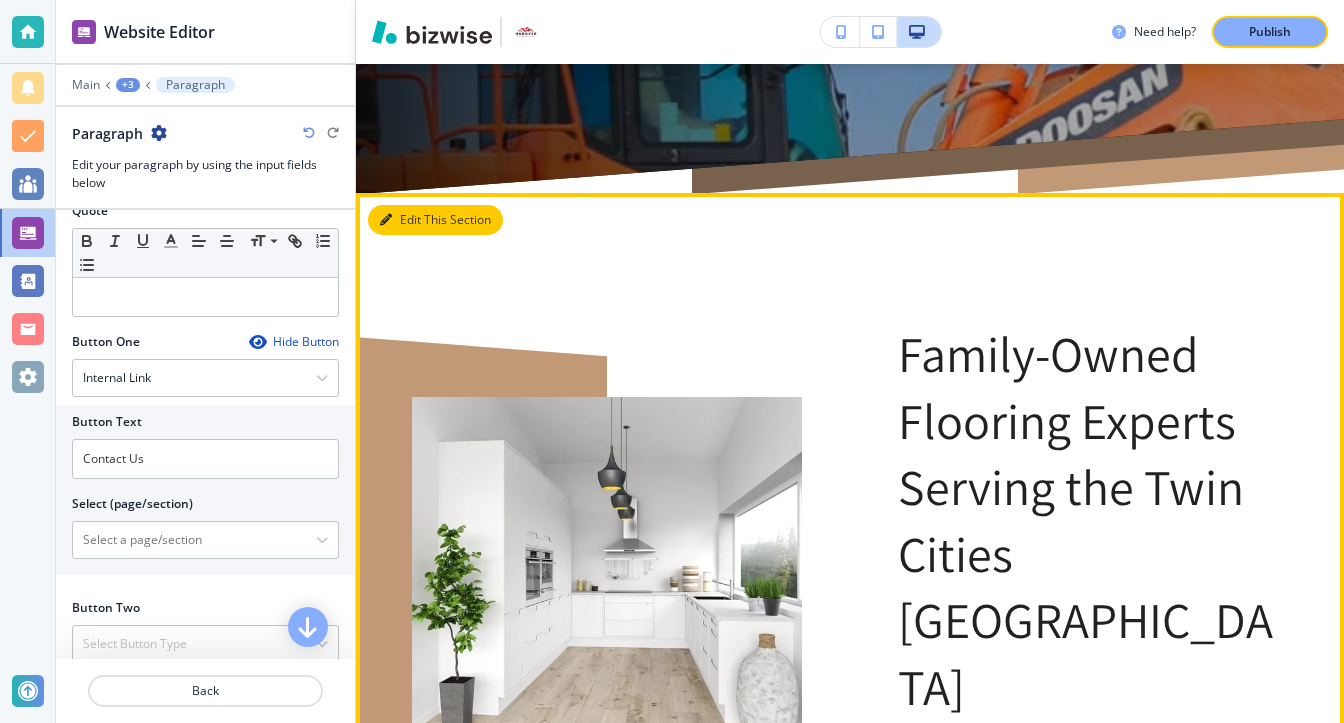 click on "Edit This Section" at bounding box center [435, 220] 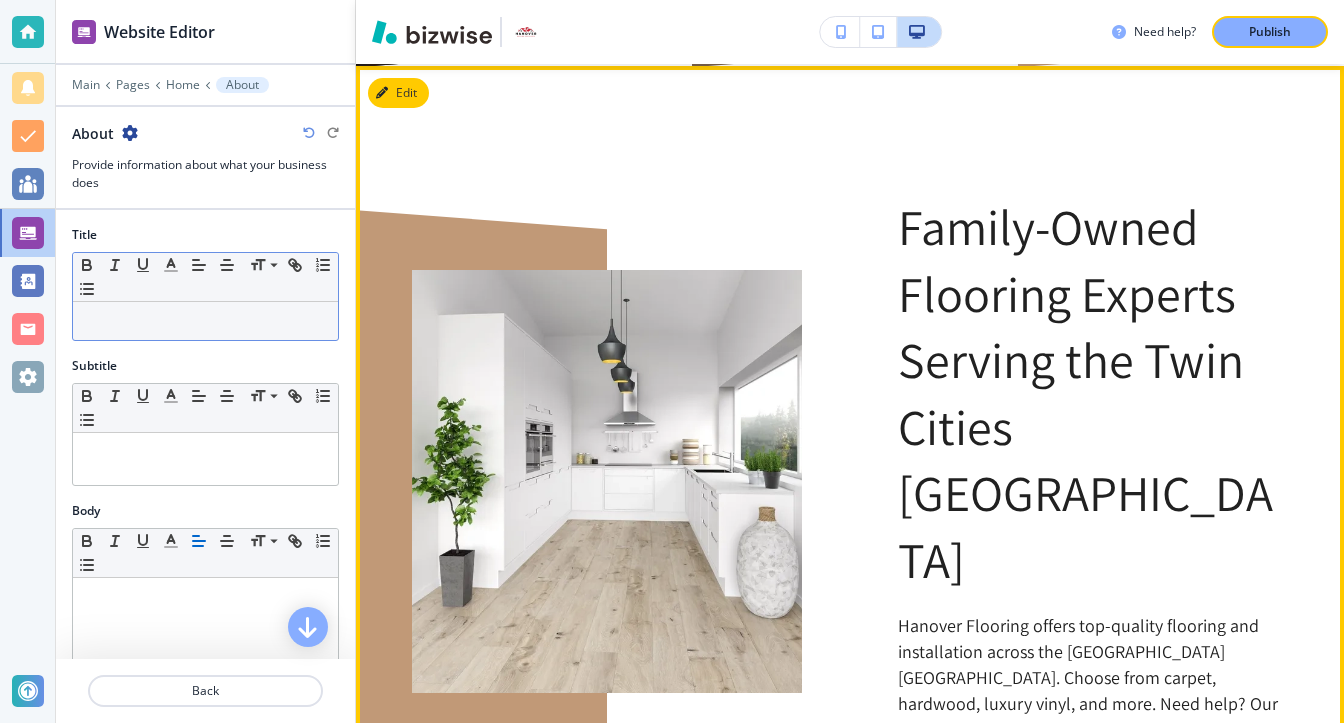 scroll, scrollTop: 1210, scrollLeft: 0, axis: vertical 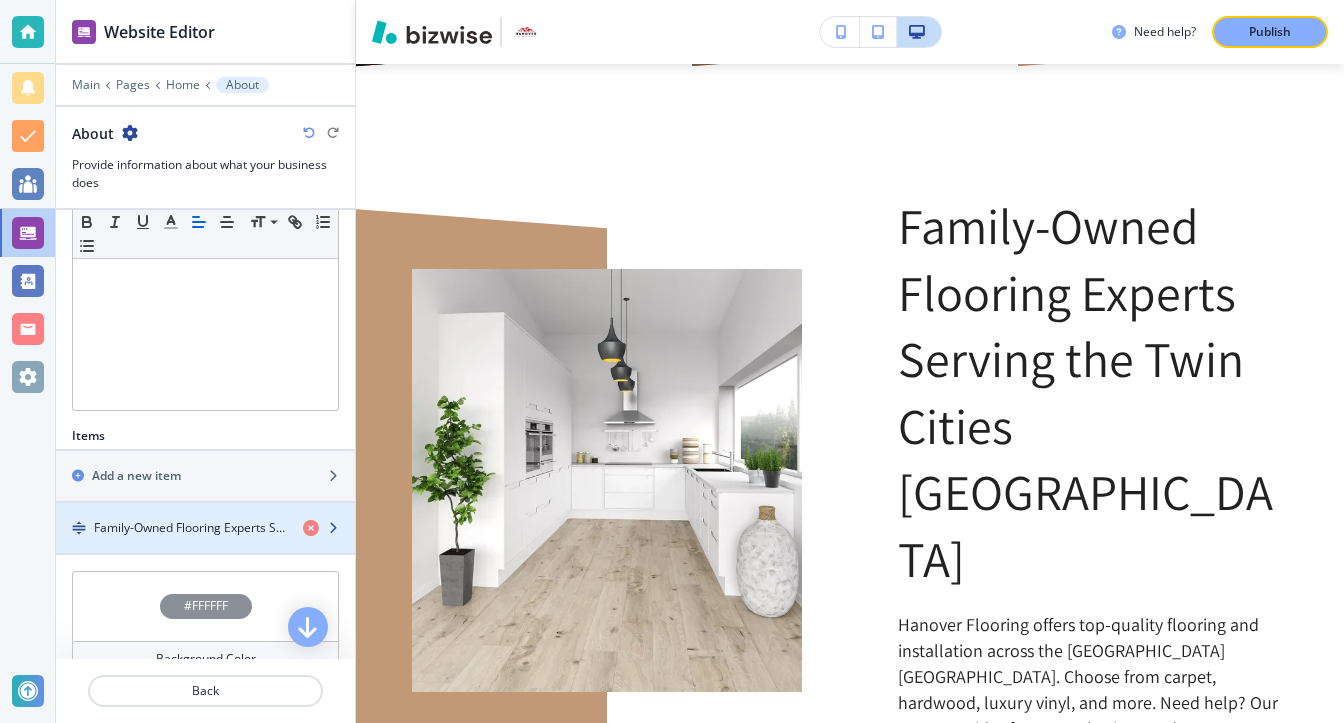 click at bounding box center (205, 511) 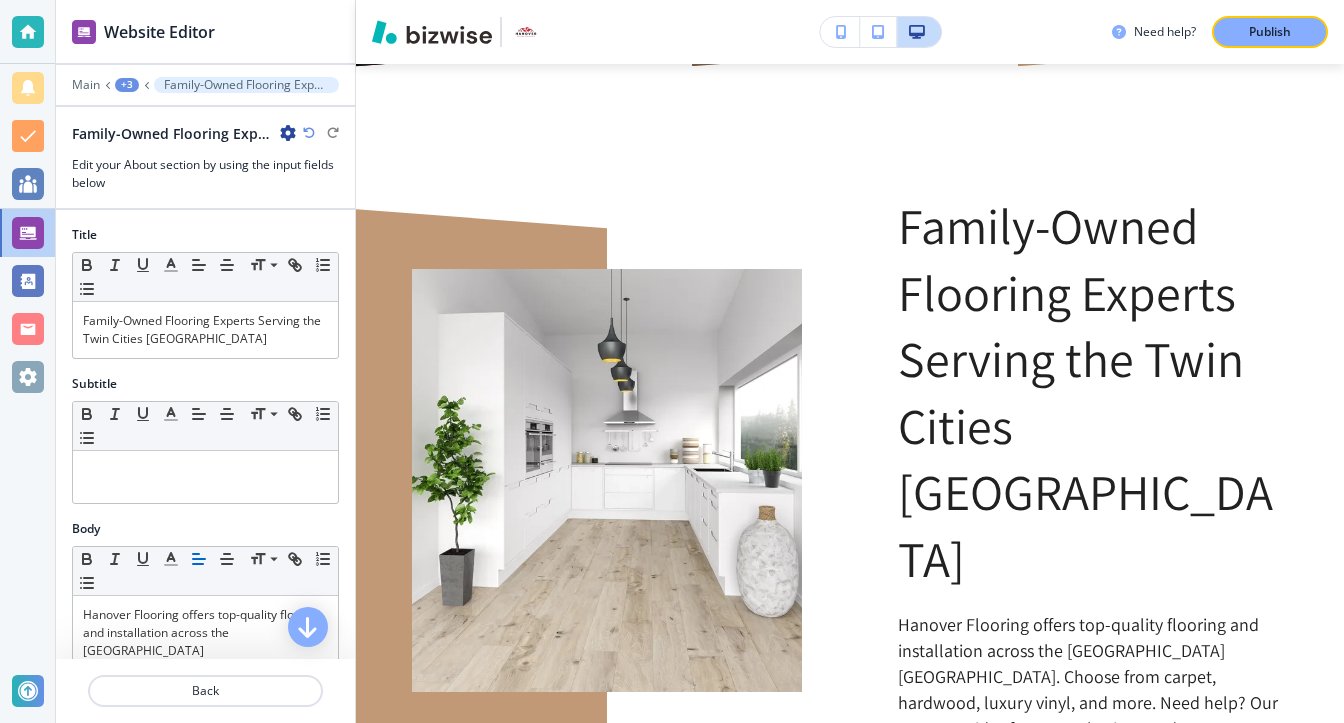 scroll, scrollTop: 1242, scrollLeft: 0, axis: vertical 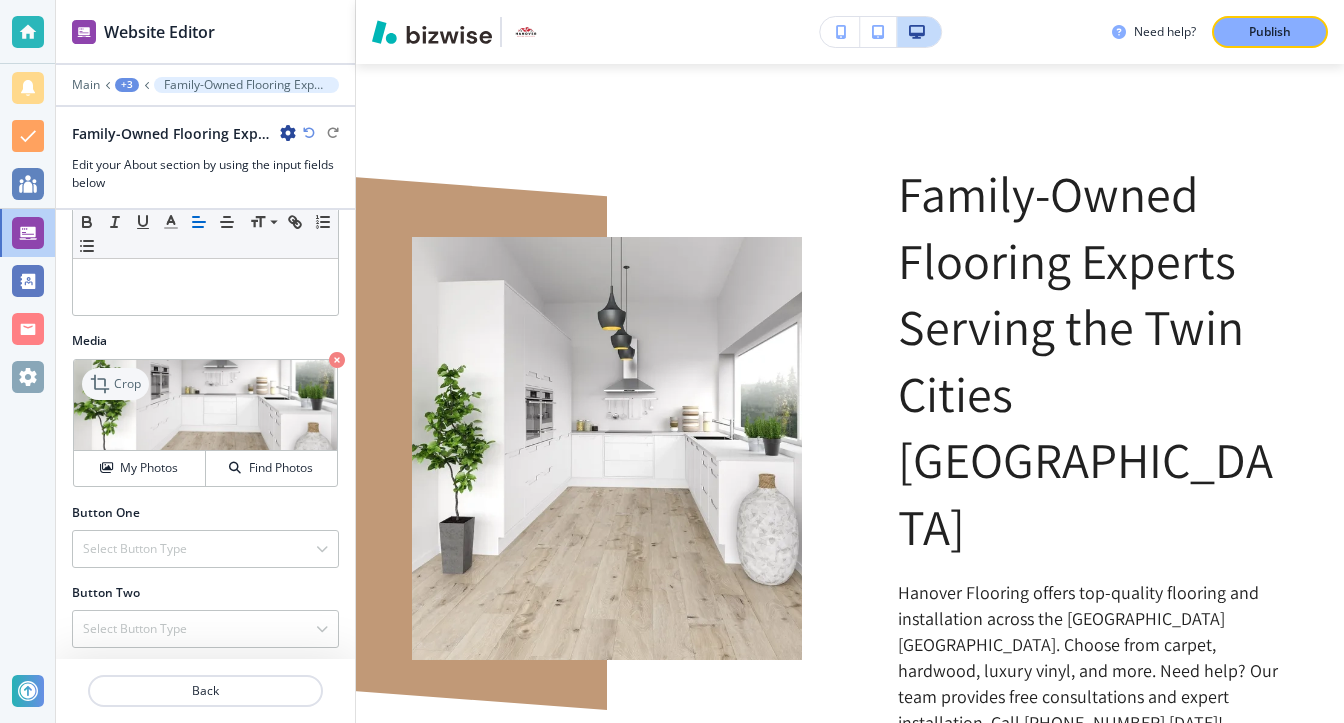 click 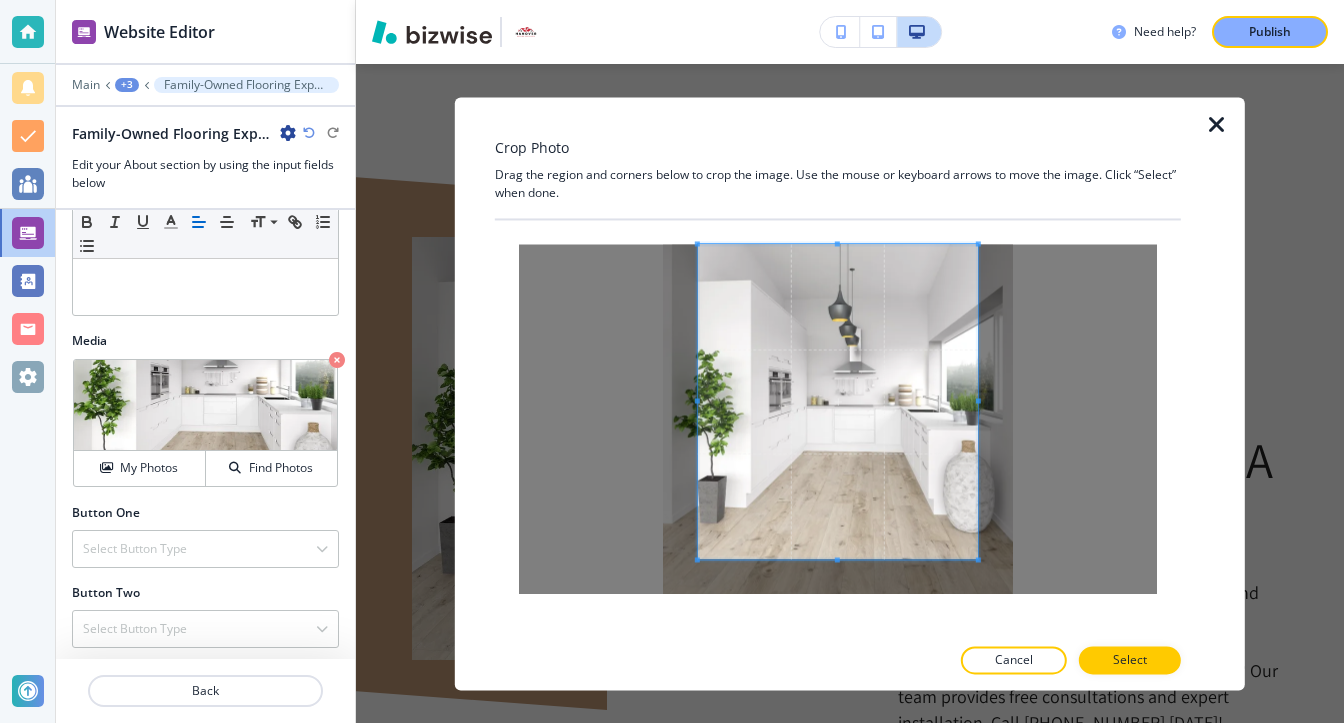 click on "Crop Photo Drag the region and corners below to crop the image. Use the mouse or keyboard arrows to move the image. Click “Select” when done. Cancel Select" at bounding box center [838, 393] 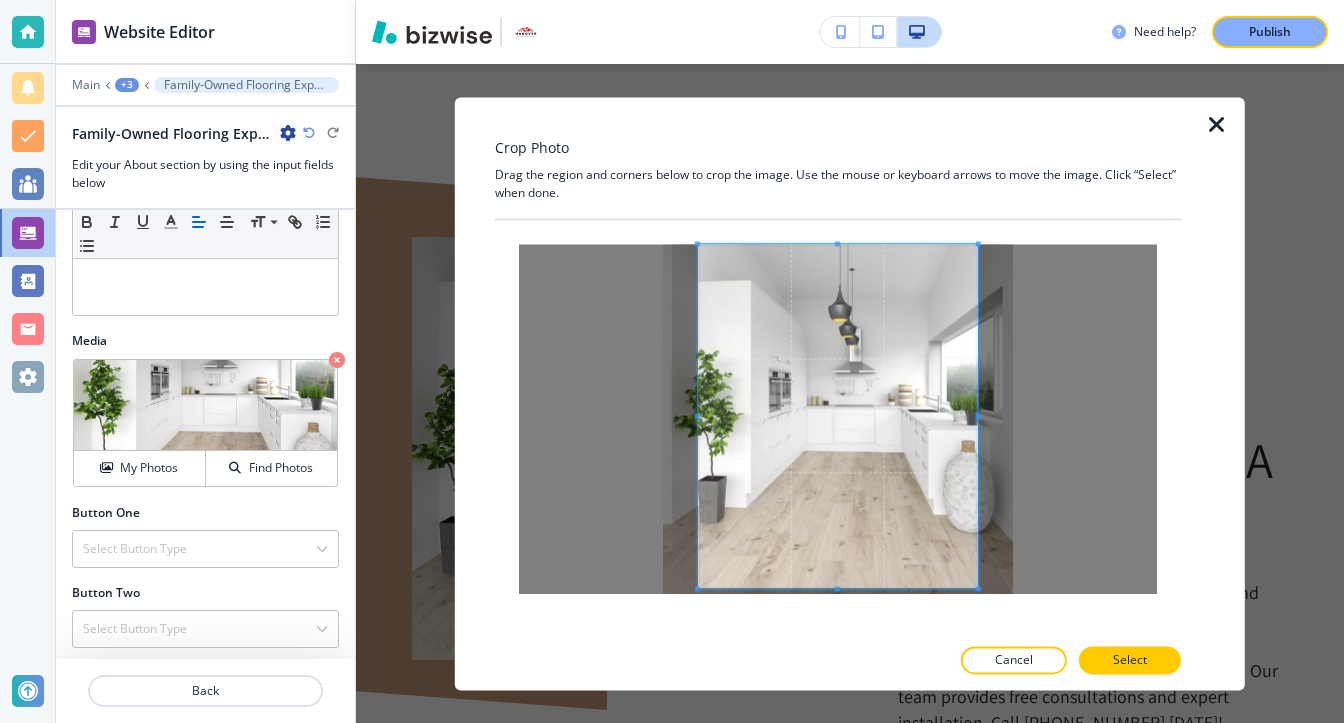 click on "Crop Photo Drag the region and corners below to crop the image. Use the mouse or keyboard arrows to move the image. Click “Select” when done. Cancel Select" at bounding box center [850, 393] 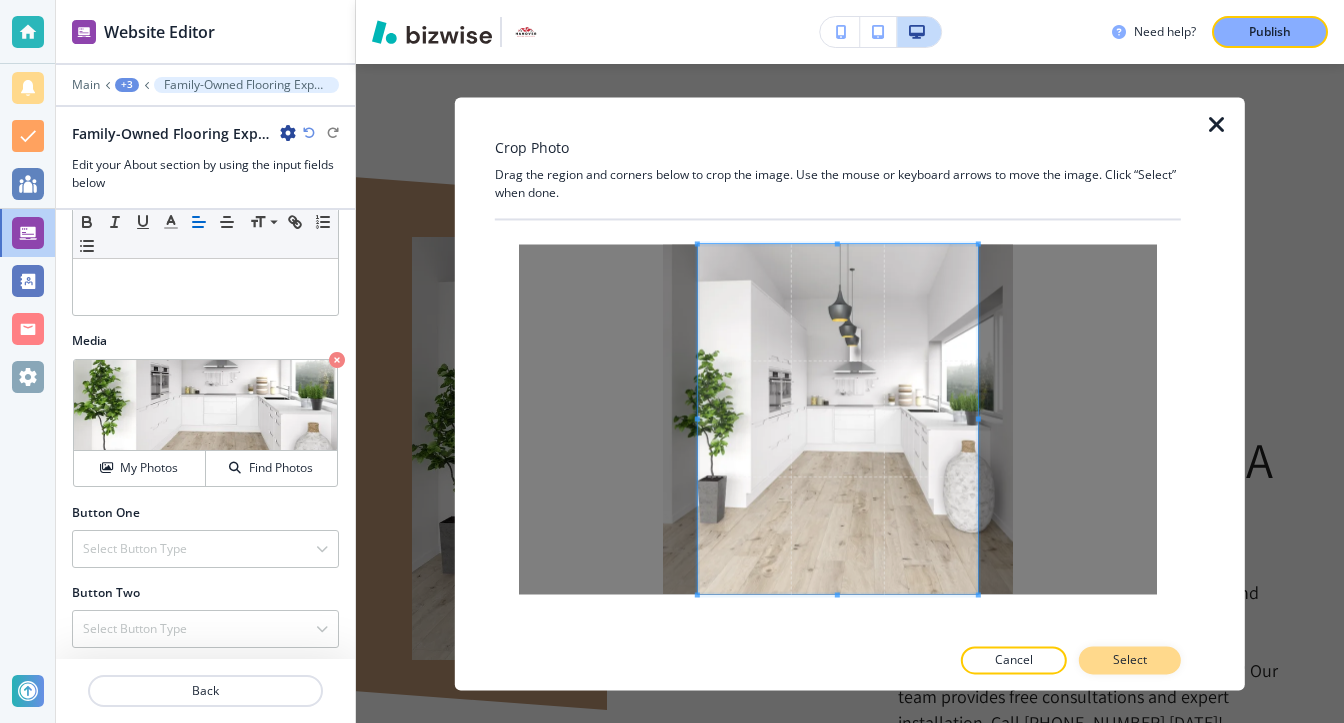 click on "Select" at bounding box center (1130, 660) 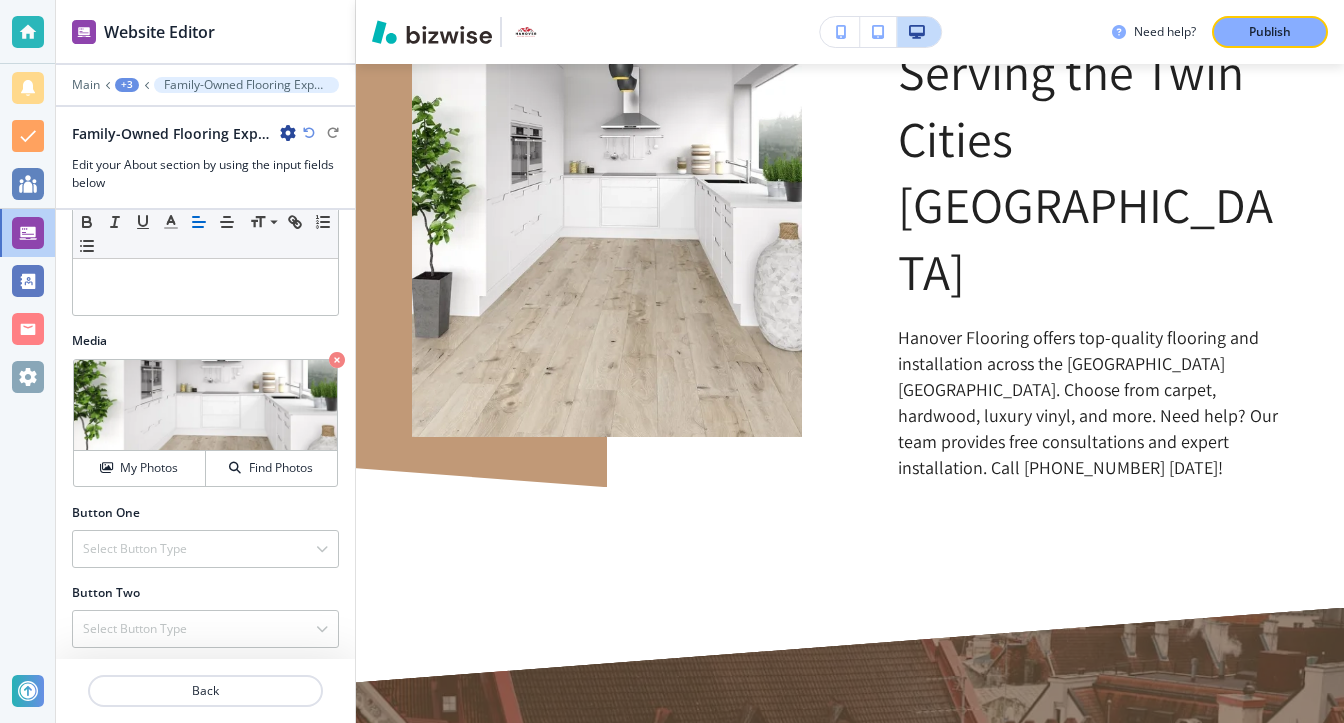 scroll, scrollTop: 1542, scrollLeft: 0, axis: vertical 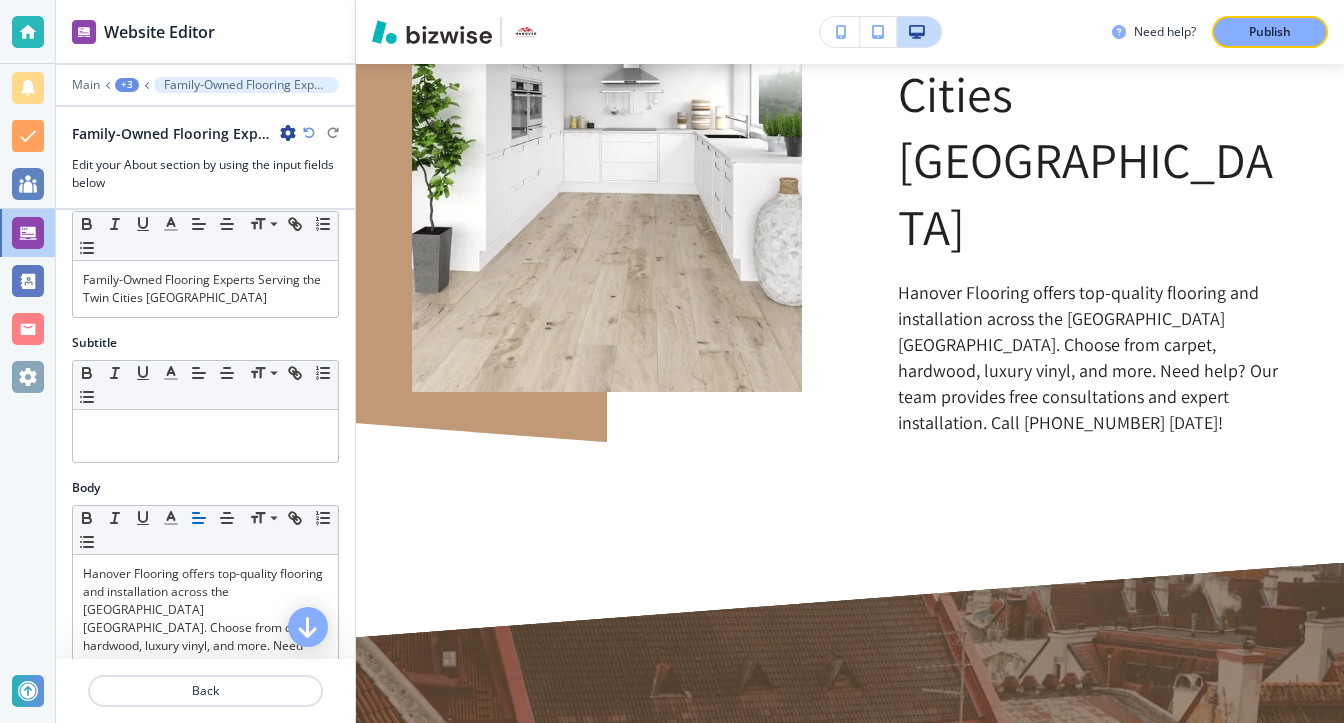 click on "+3" at bounding box center (127, 85) 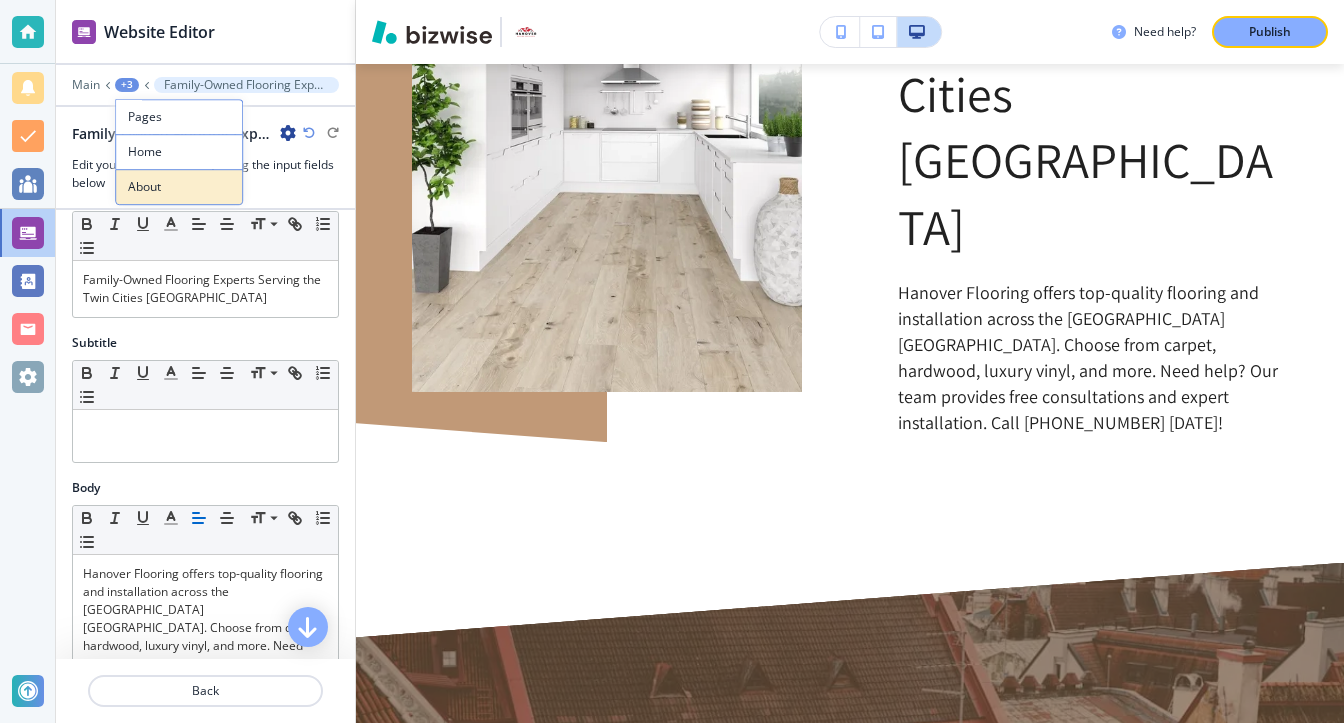 click on "About" at bounding box center (179, 187) 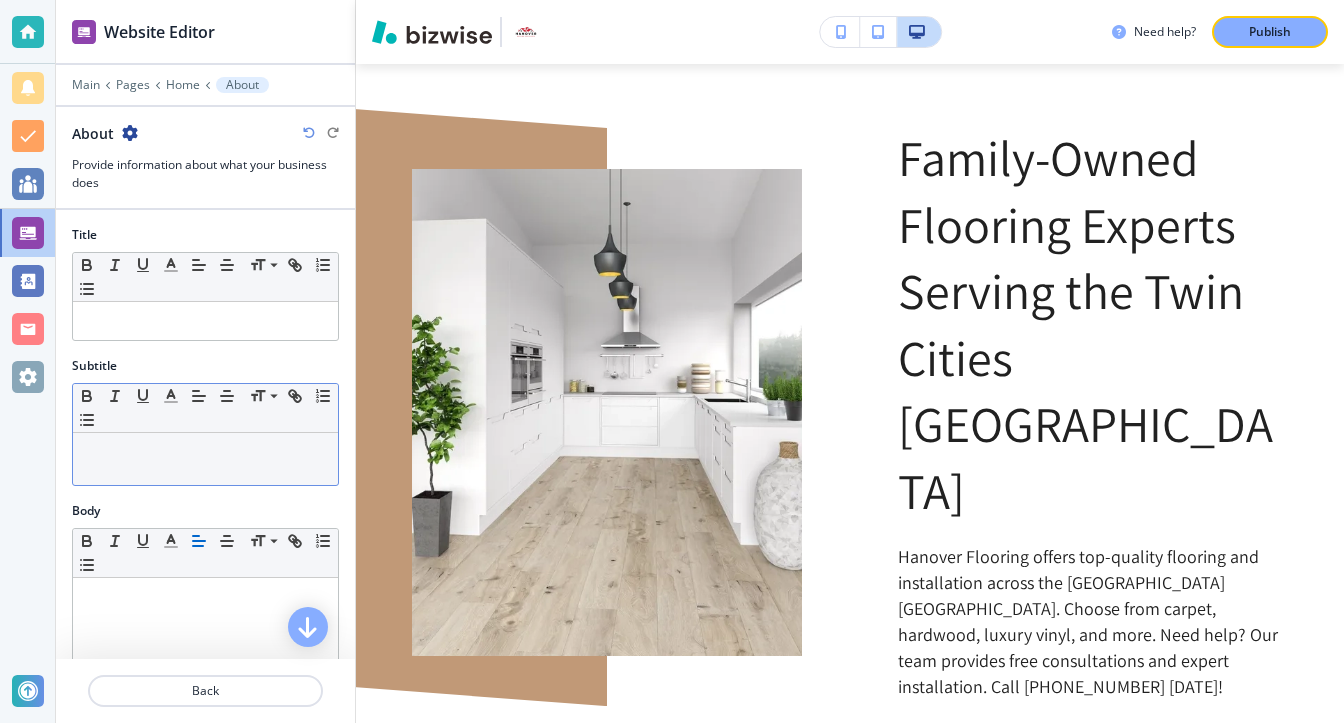 scroll, scrollTop: 1210, scrollLeft: 0, axis: vertical 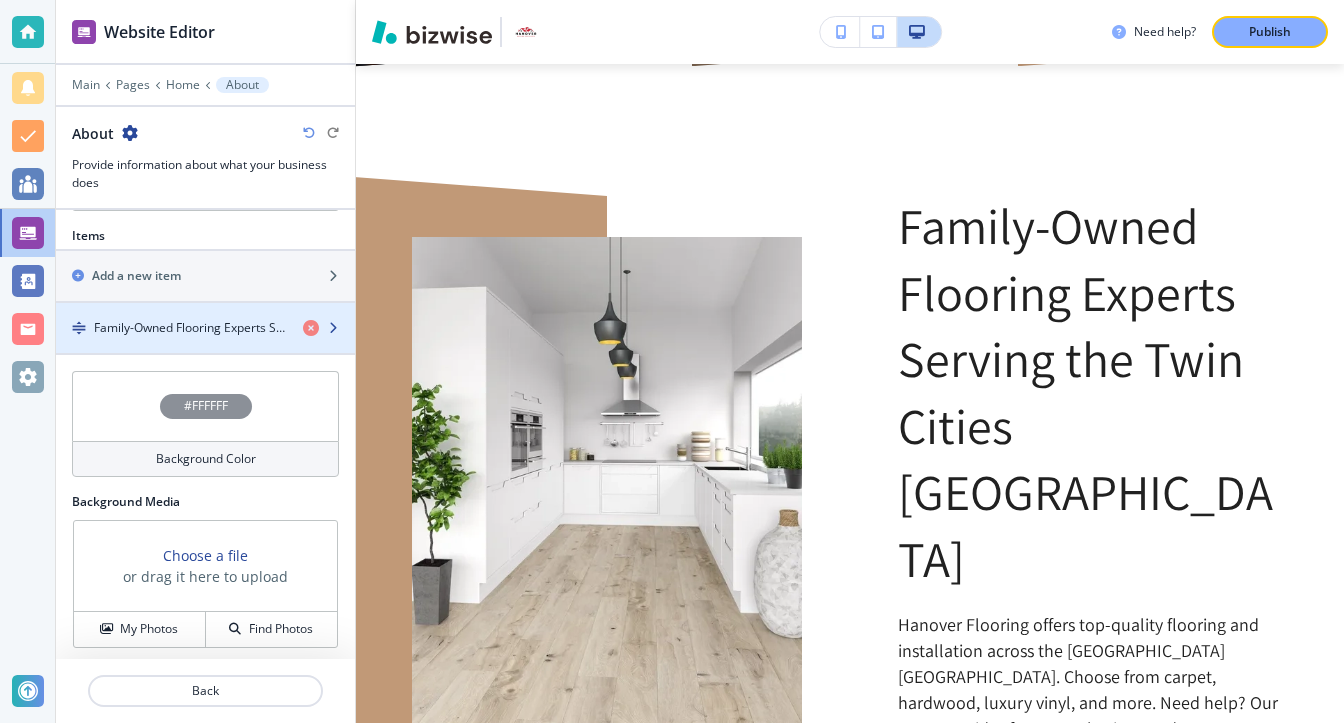 click at bounding box center [205, 345] 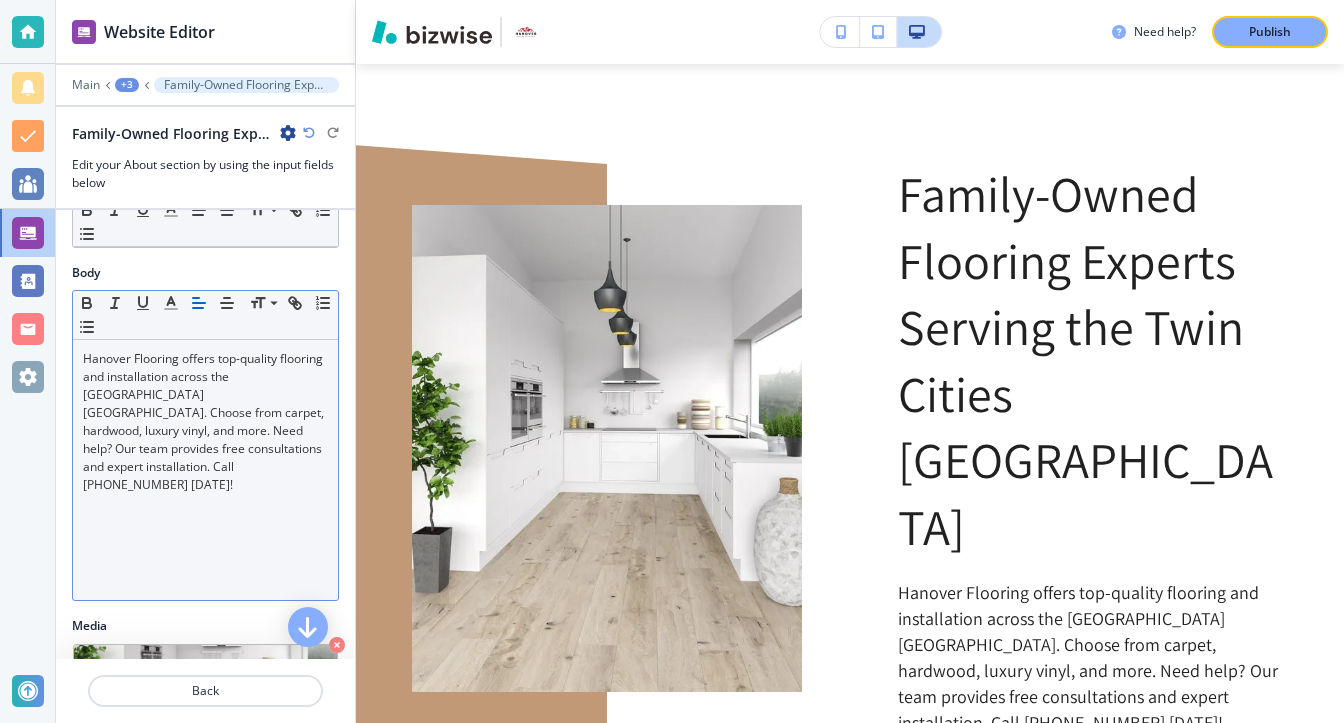 scroll, scrollTop: 341, scrollLeft: 0, axis: vertical 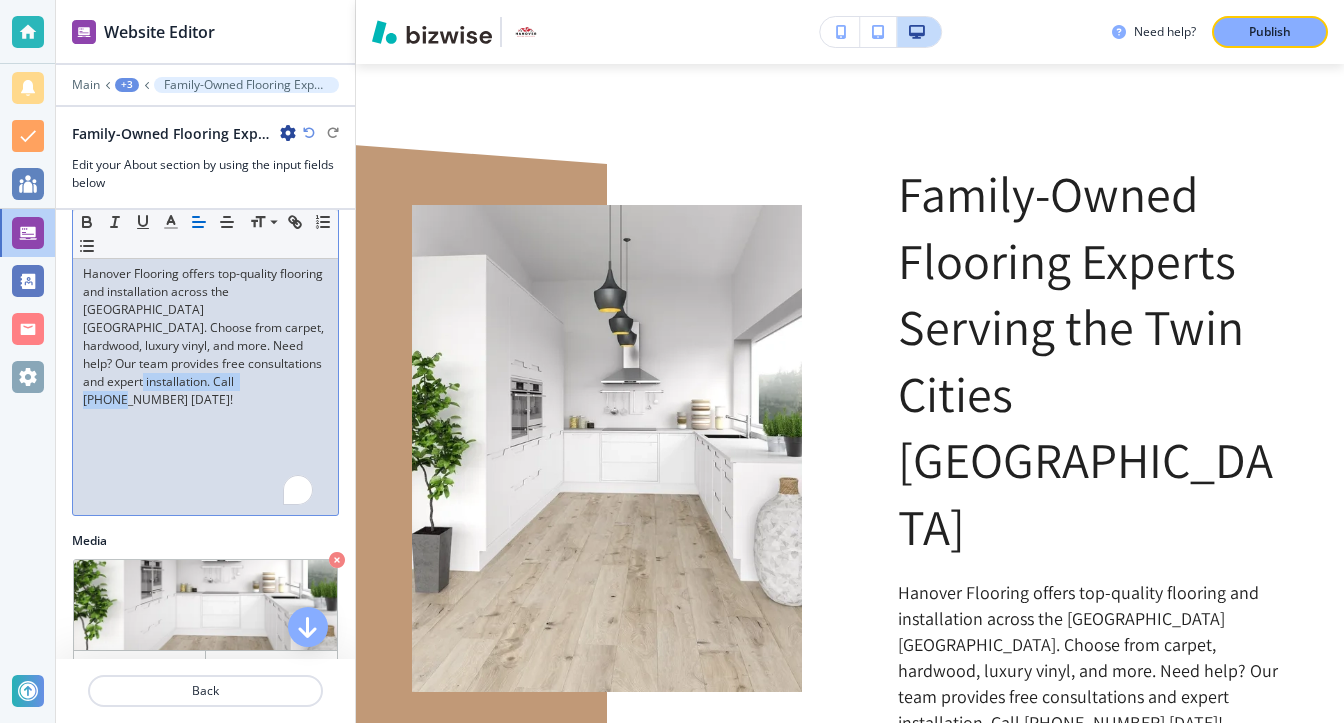 drag, startPoint x: 284, startPoint y: 365, endPoint x: 329, endPoint y: 441, distance: 88.32327 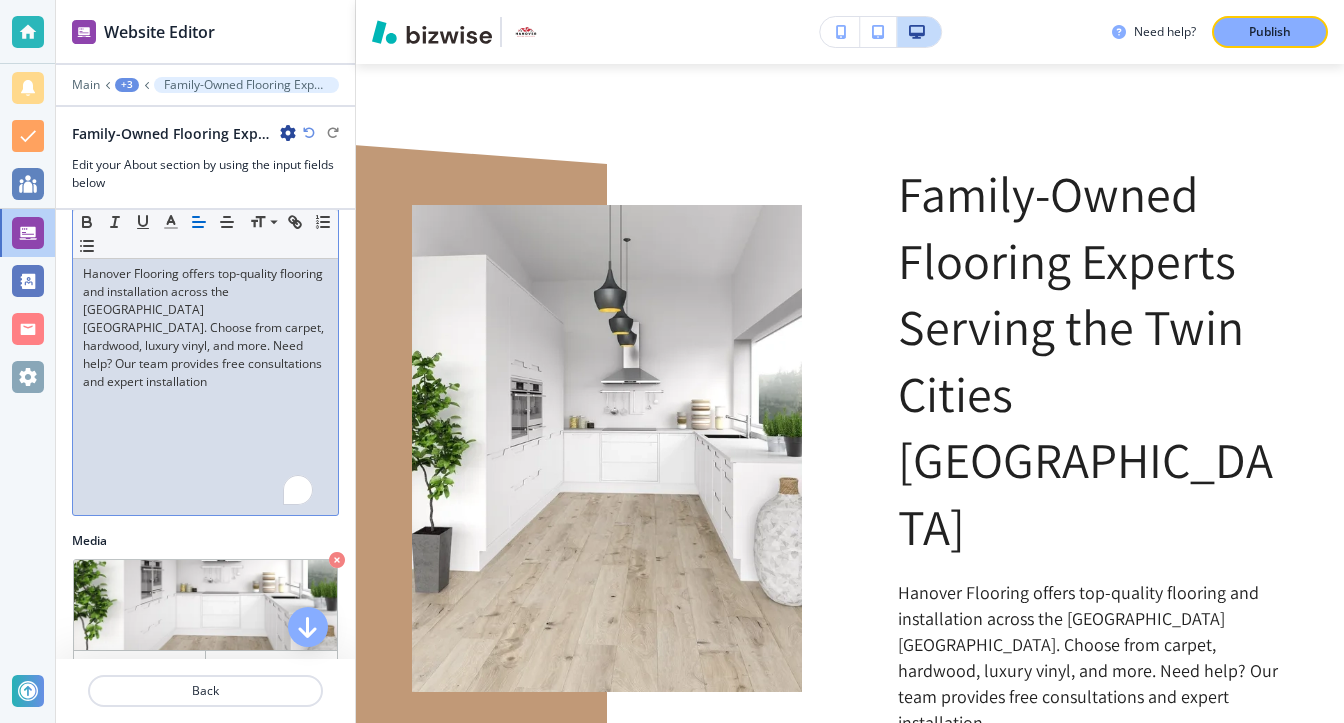 type 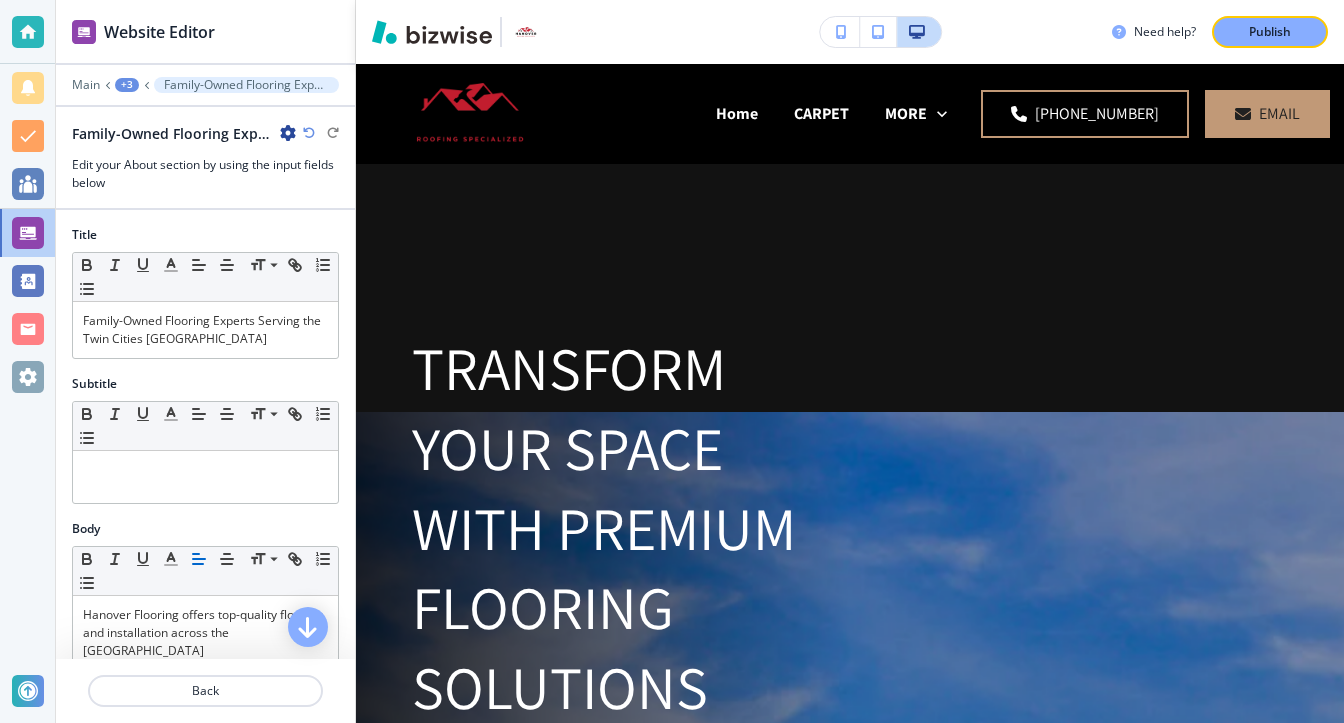 scroll, scrollTop: 0, scrollLeft: 0, axis: both 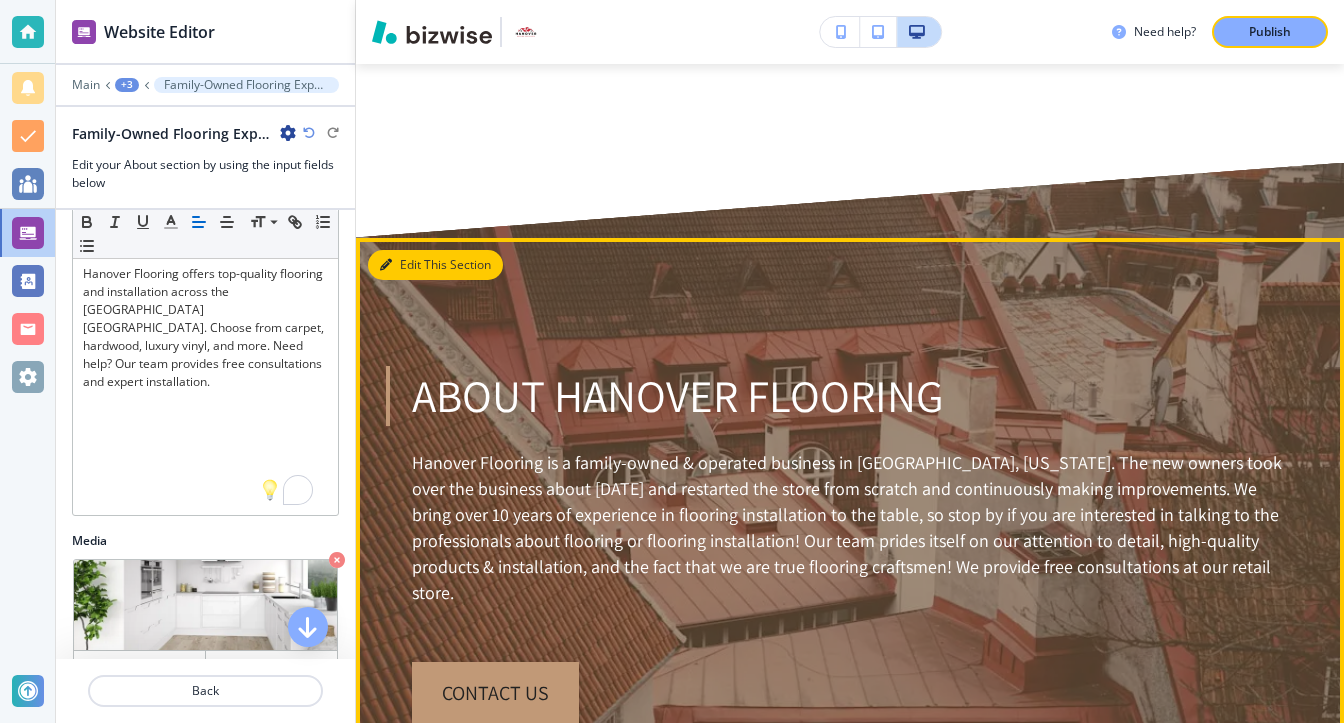 click at bounding box center (386, 265) 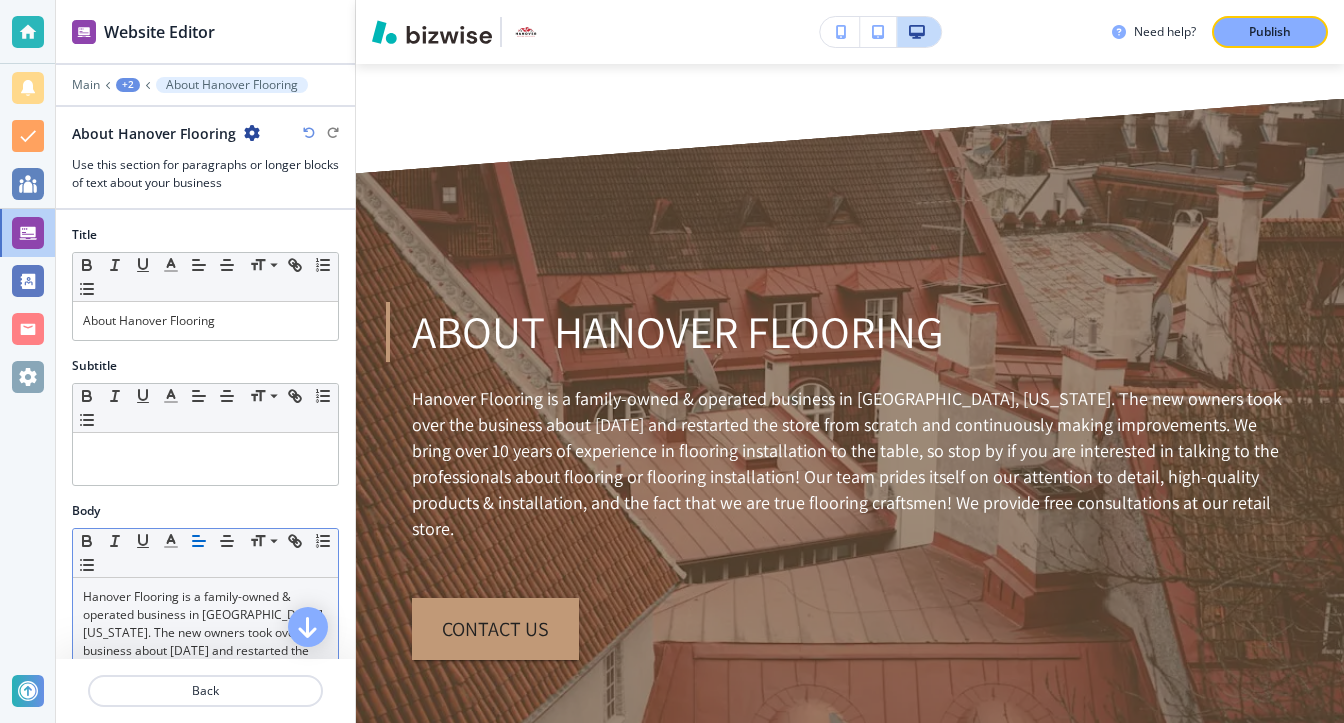 scroll, scrollTop: 2019, scrollLeft: 0, axis: vertical 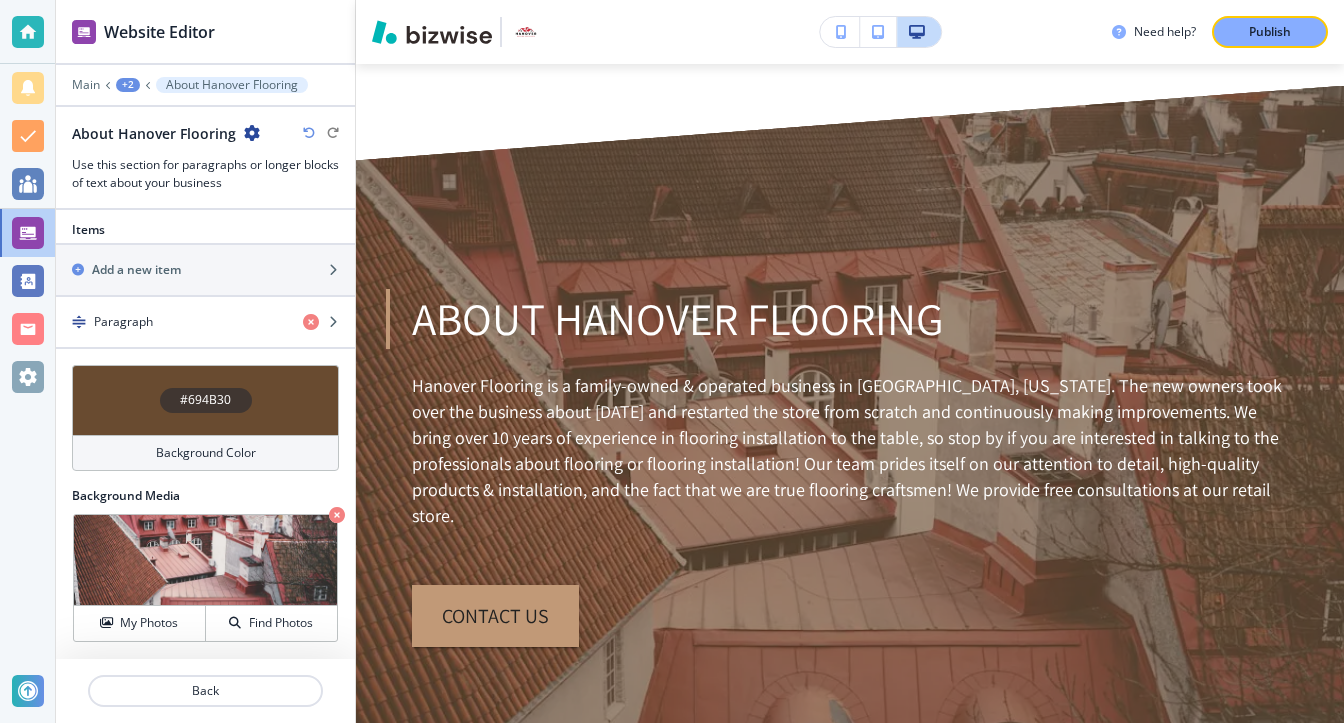click on "#694B30" at bounding box center (205, 400) 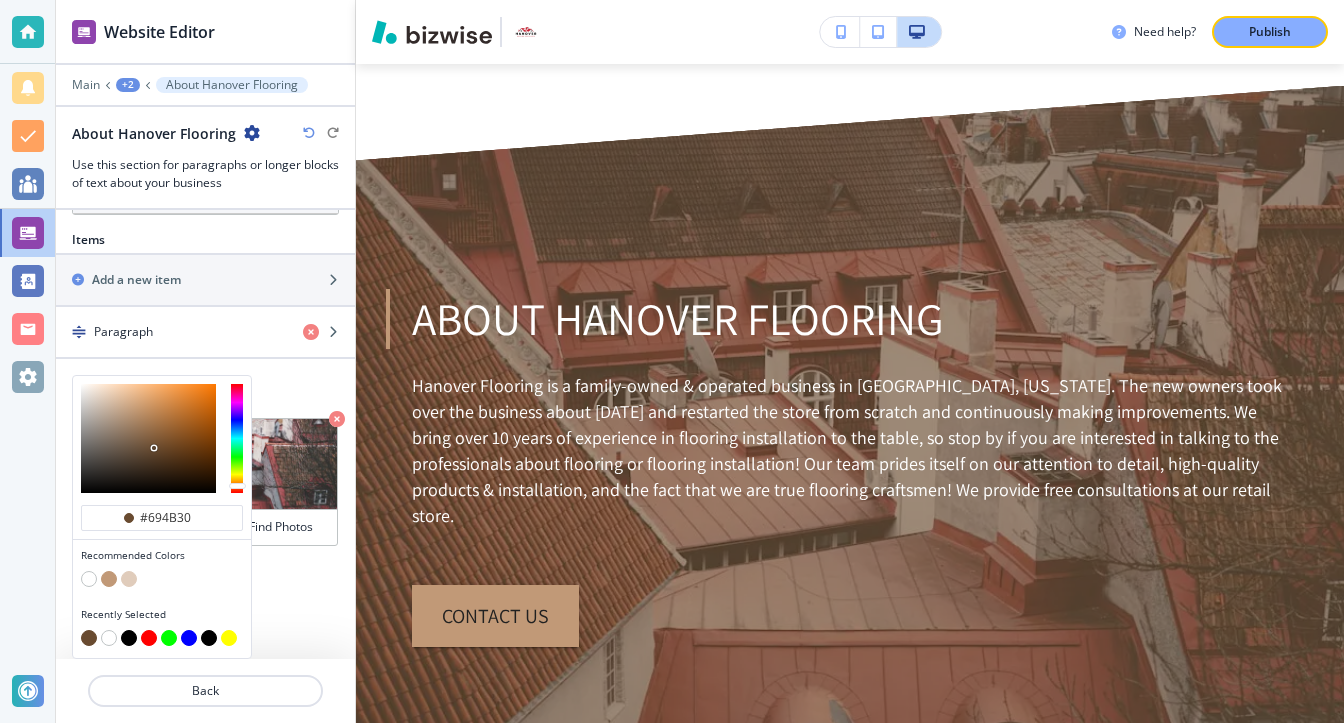 scroll, scrollTop: 648, scrollLeft: 0, axis: vertical 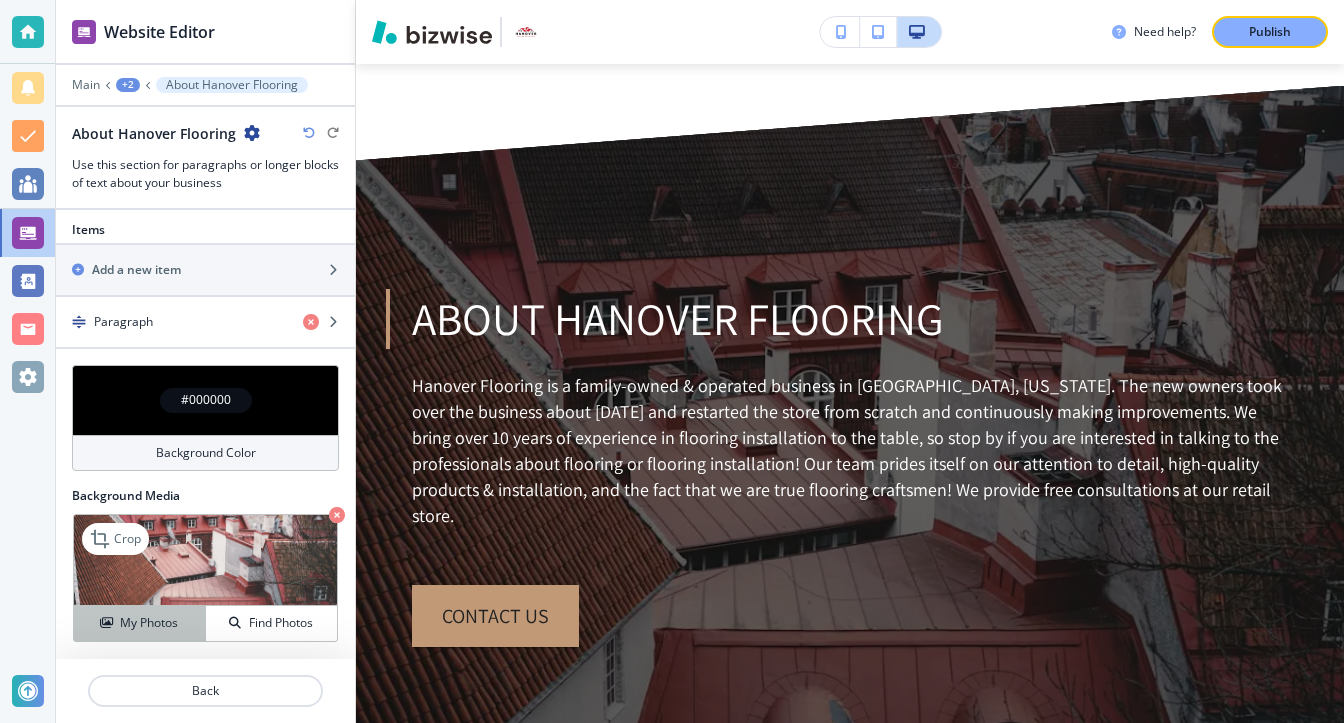 click on "My Photos" at bounding box center (149, 623) 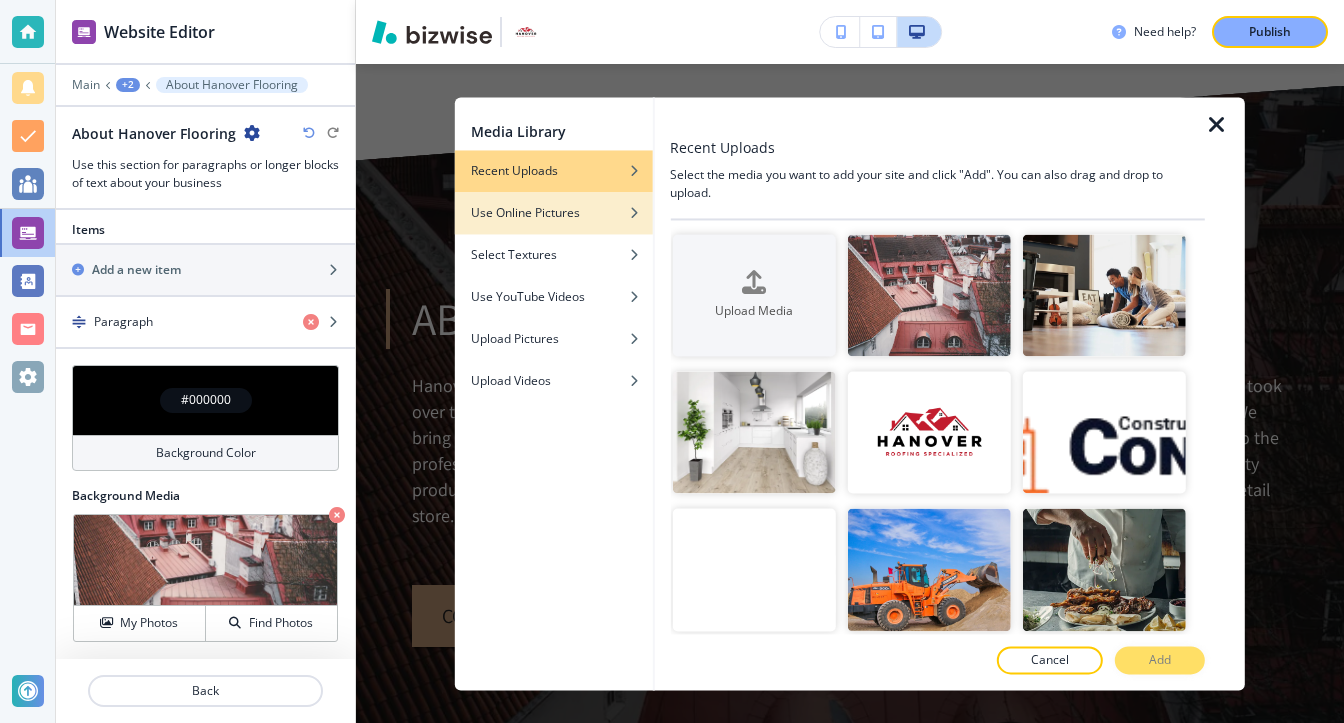 click on "Use Online Pictures" at bounding box center (525, 213) 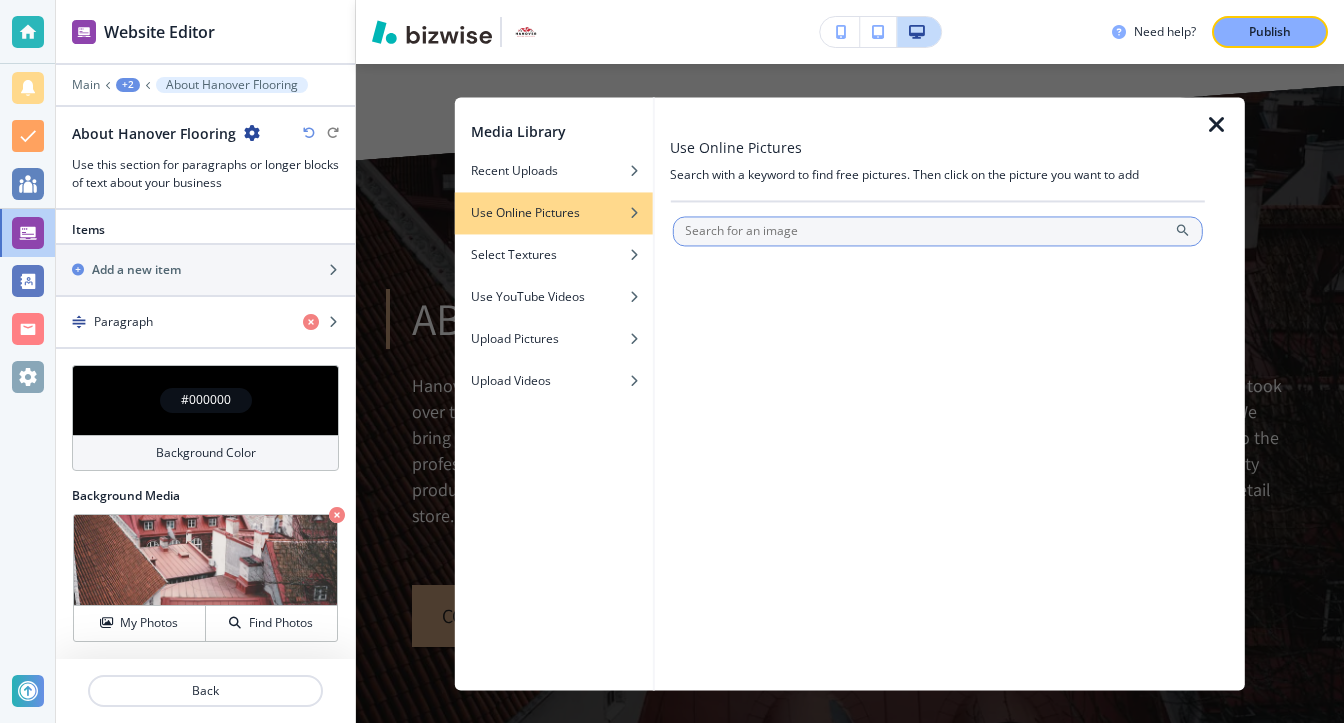 click at bounding box center (937, 231) 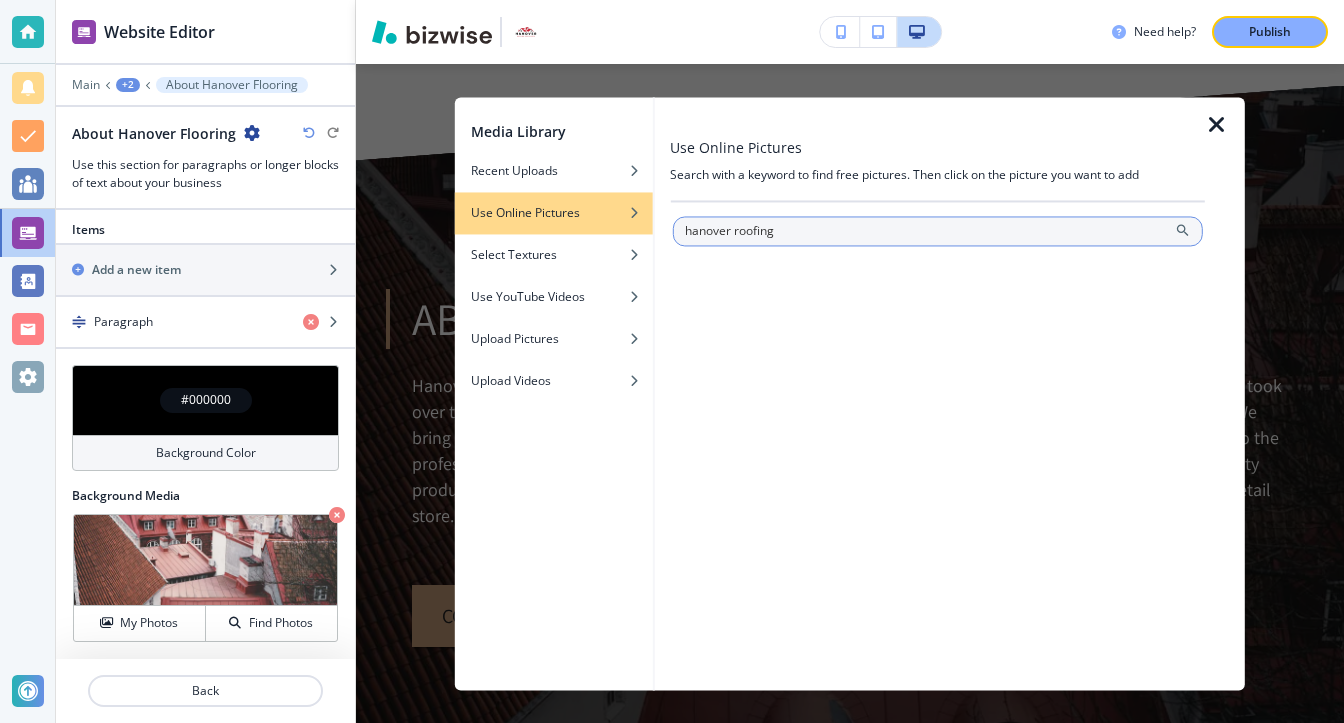 type on "hanover roofing" 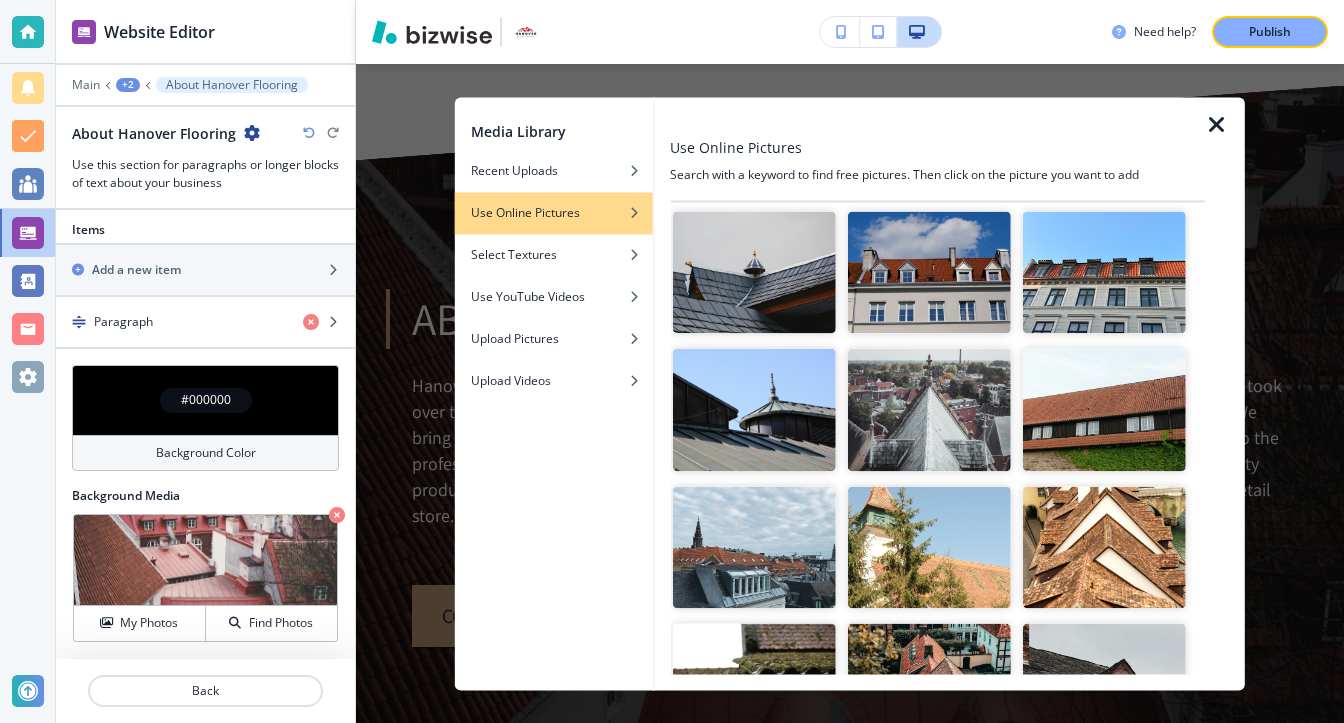 scroll, scrollTop: 900, scrollLeft: 0, axis: vertical 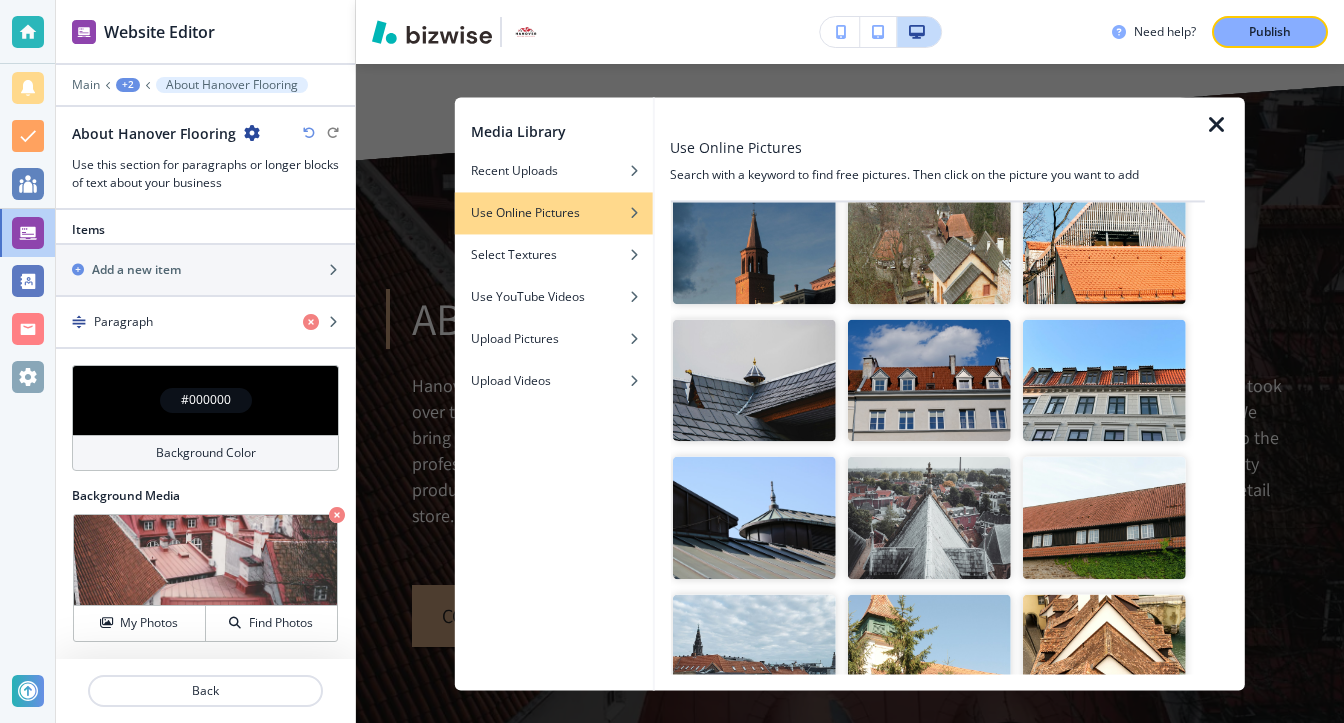 click at bounding box center [929, 380] 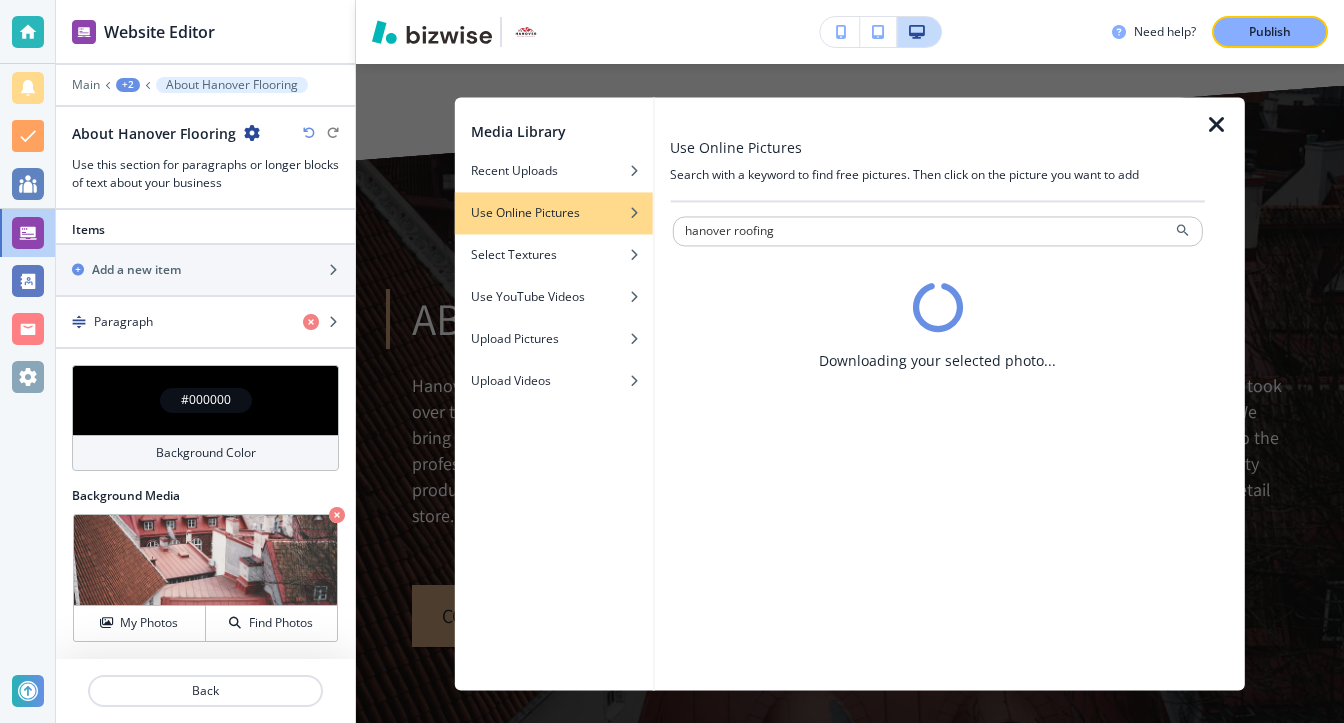 scroll, scrollTop: 0, scrollLeft: 0, axis: both 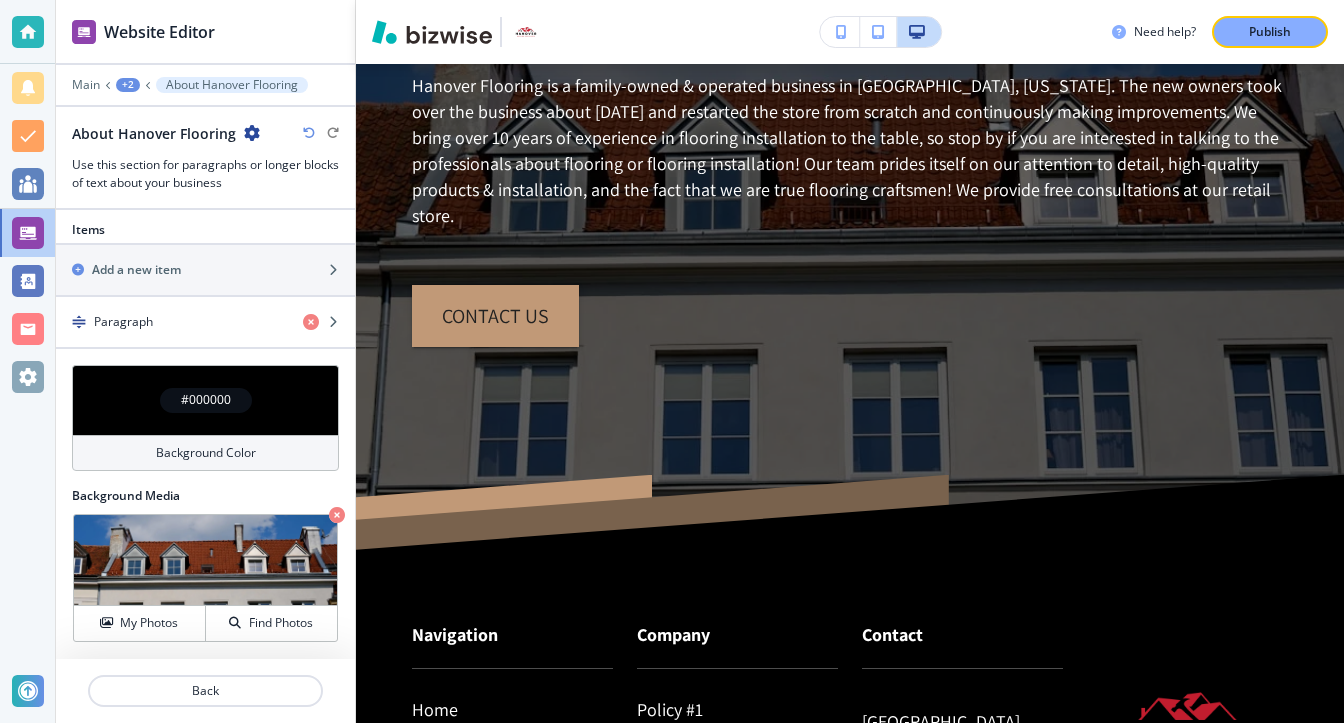 click on "+2" at bounding box center [128, 85] 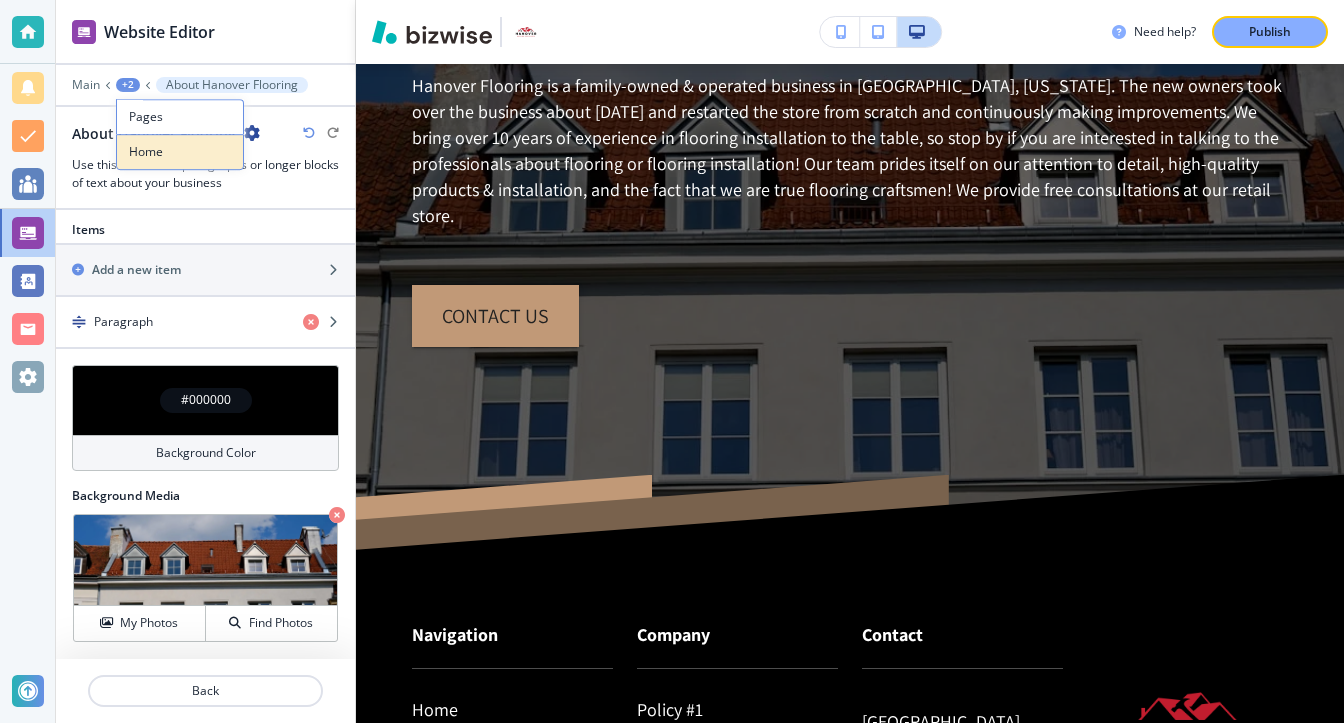 click on "Home" at bounding box center [180, 152] 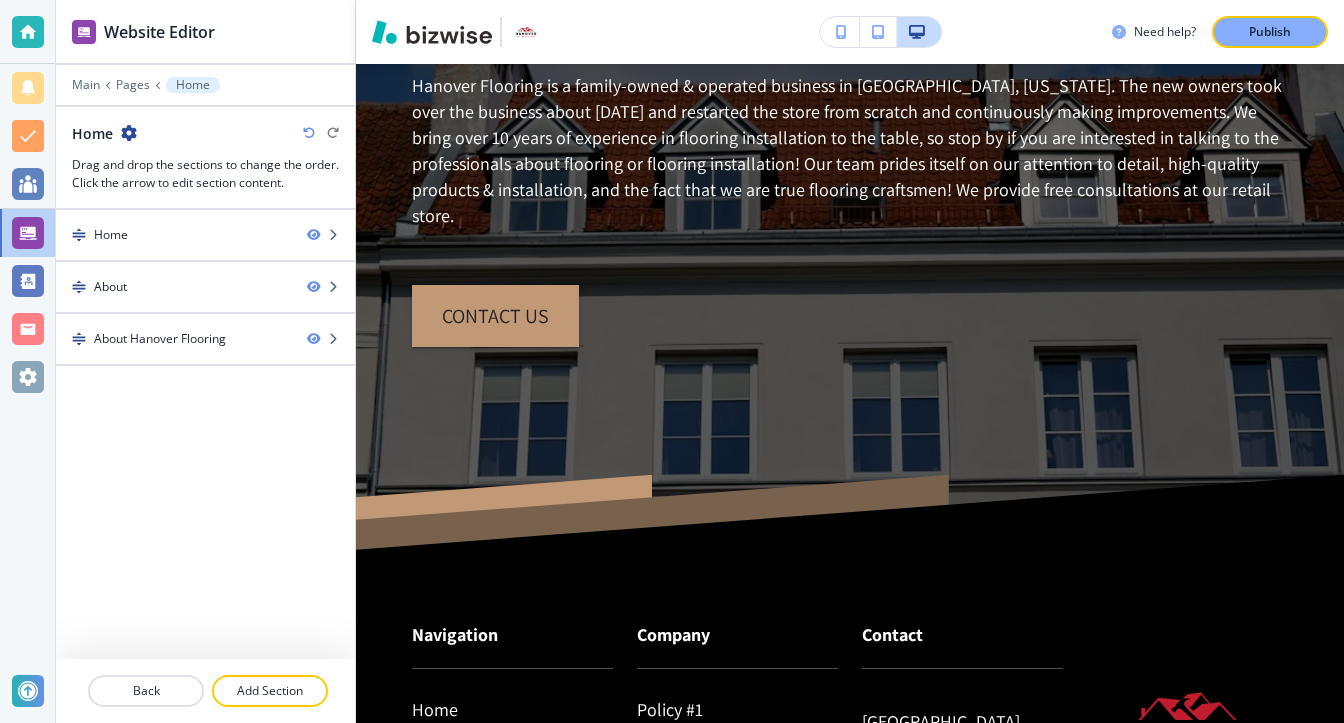 drag, startPoint x: 291, startPoint y: 683, endPoint x: 302, endPoint y: 663, distance: 22.825424 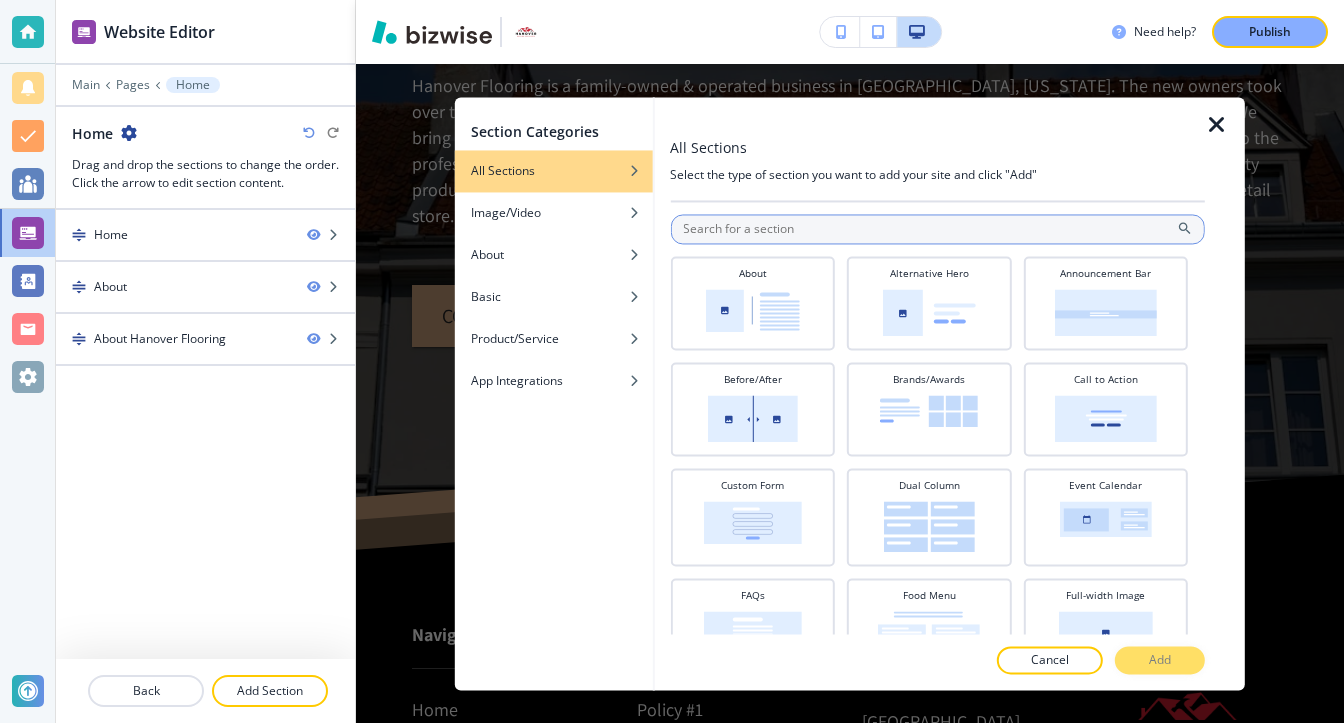 click at bounding box center [937, 229] 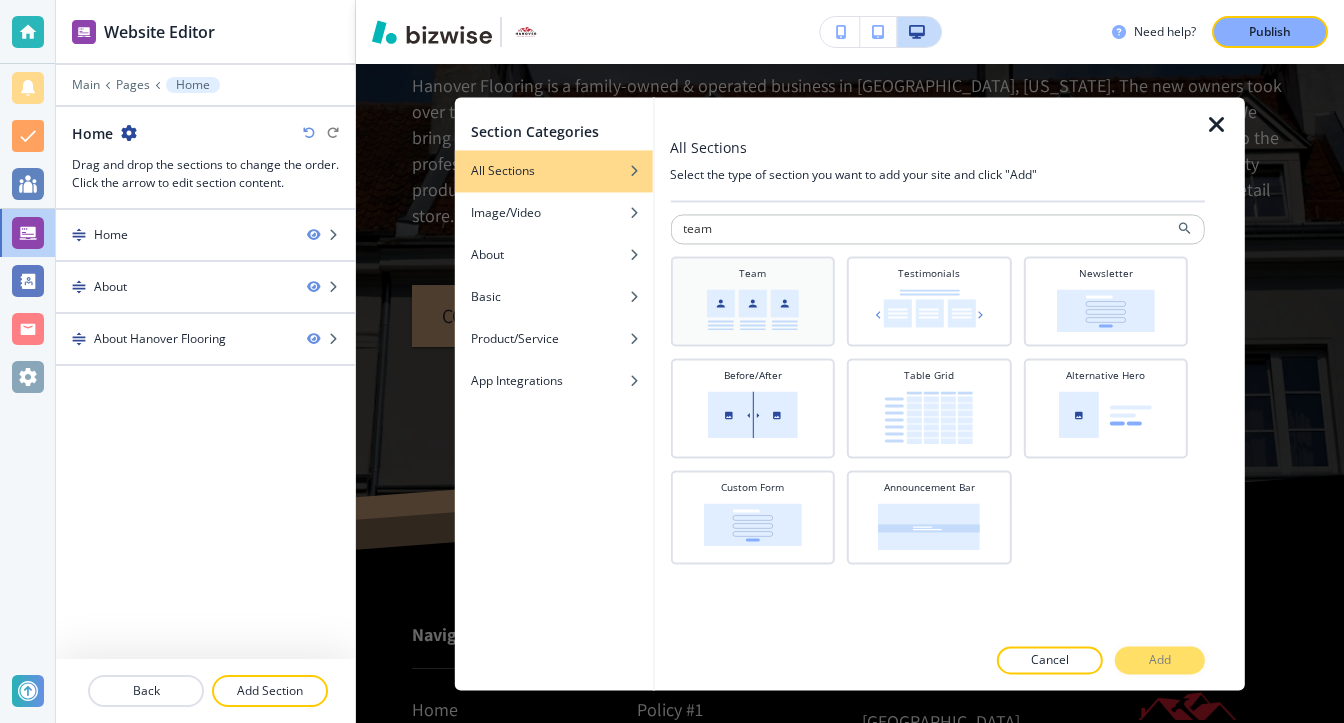 type on "team" 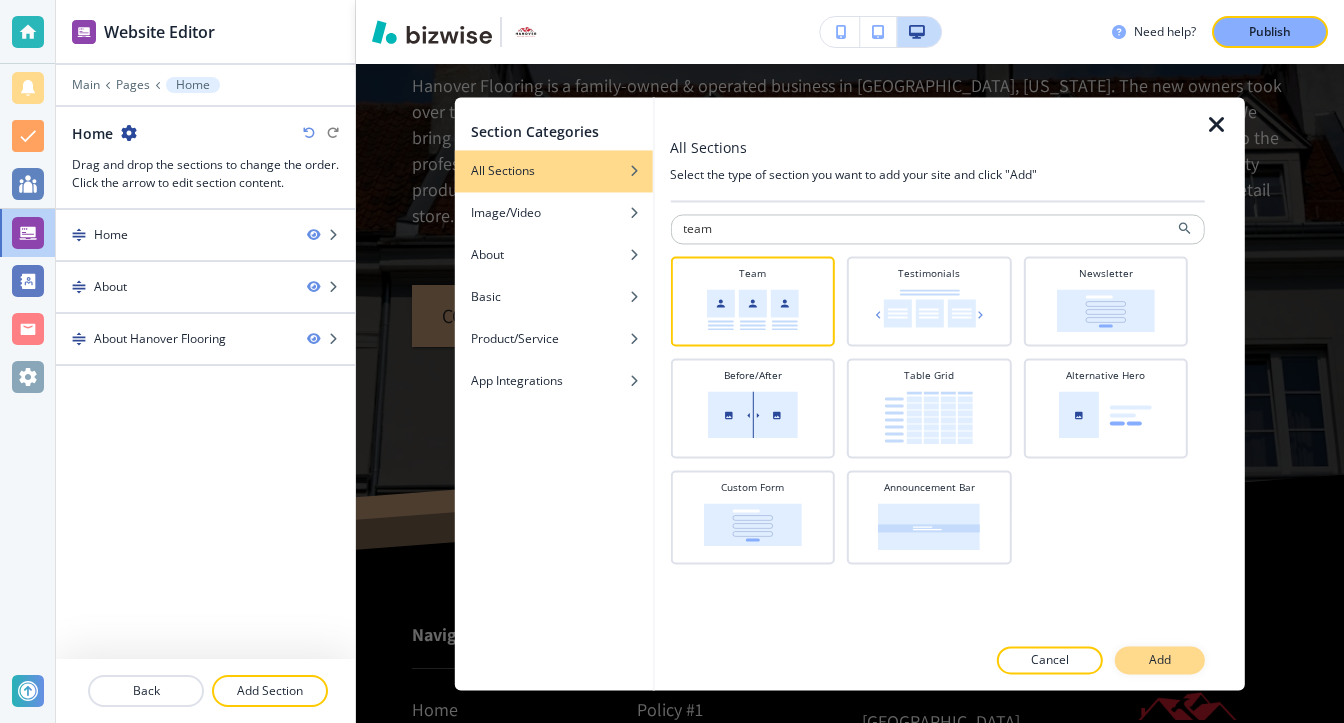 click on "Add" at bounding box center (1160, 660) 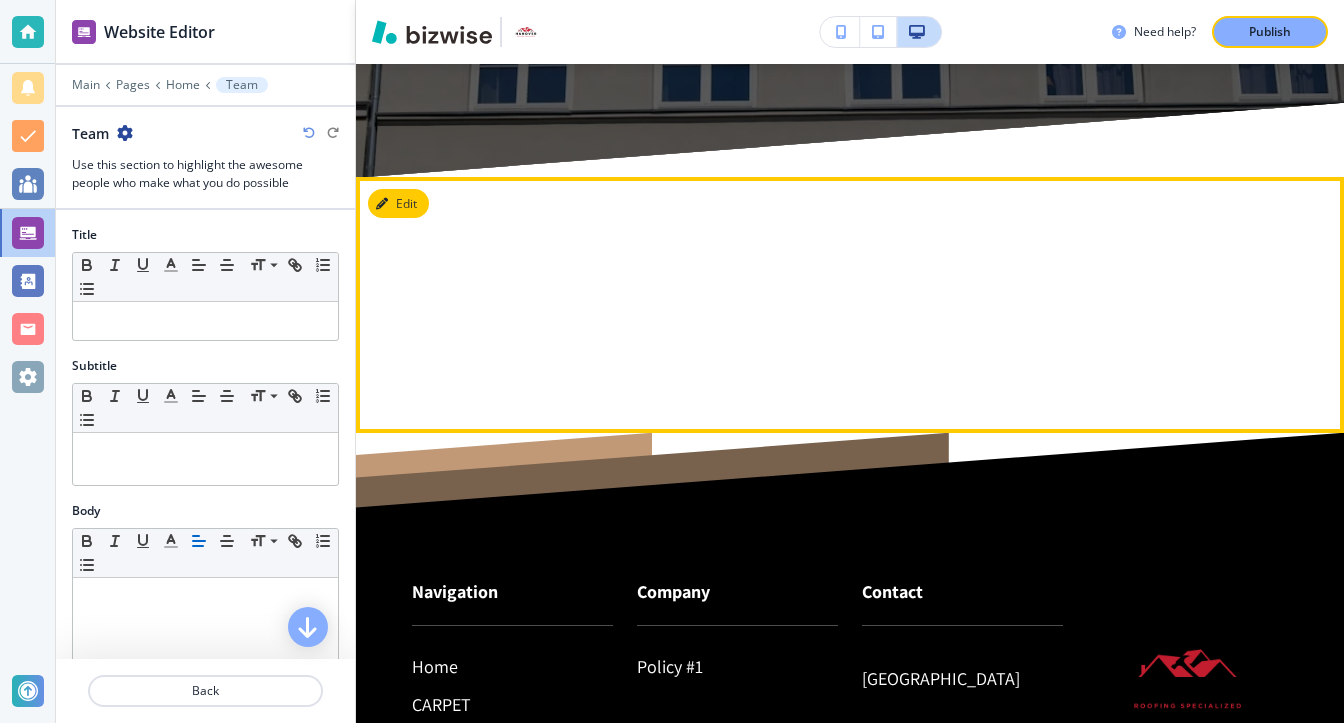 scroll, scrollTop: 2706, scrollLeft: 0, axis: vertical 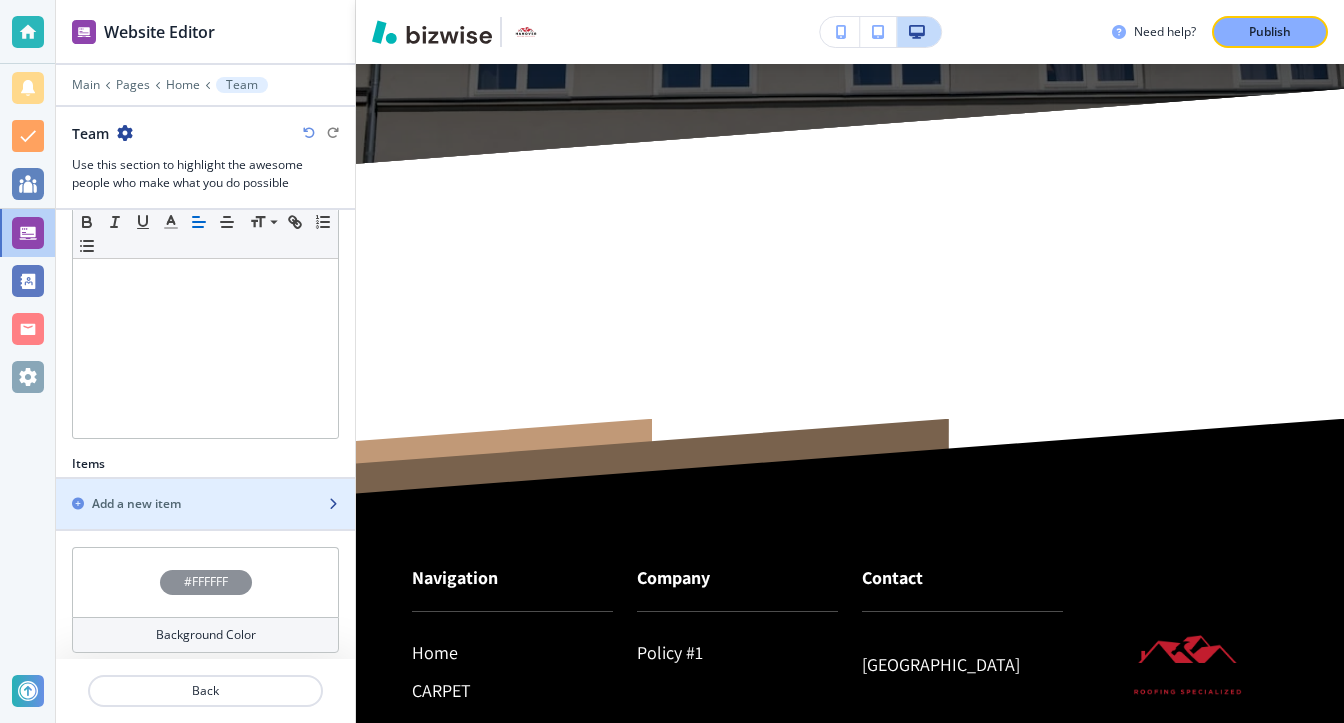click at bounding box center [205, 521] 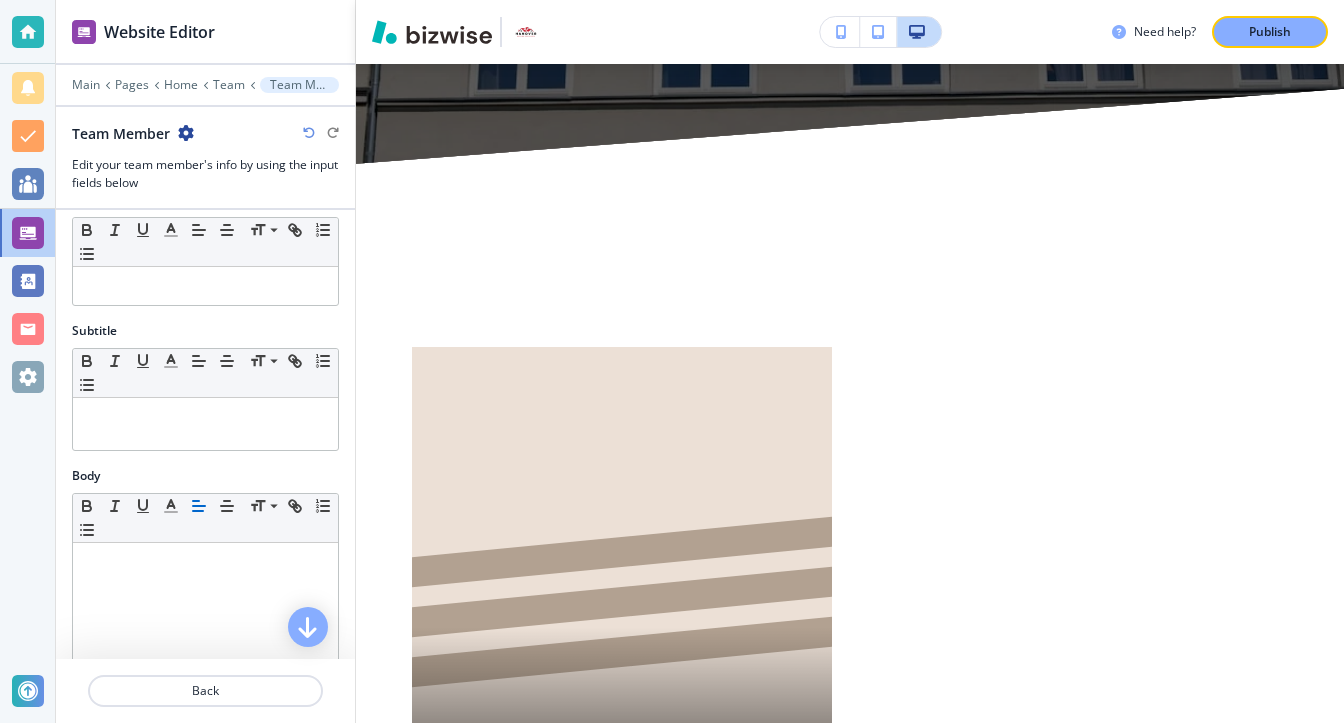 scroll, scrollTop: 0, scrollLeft: 0, axis: both 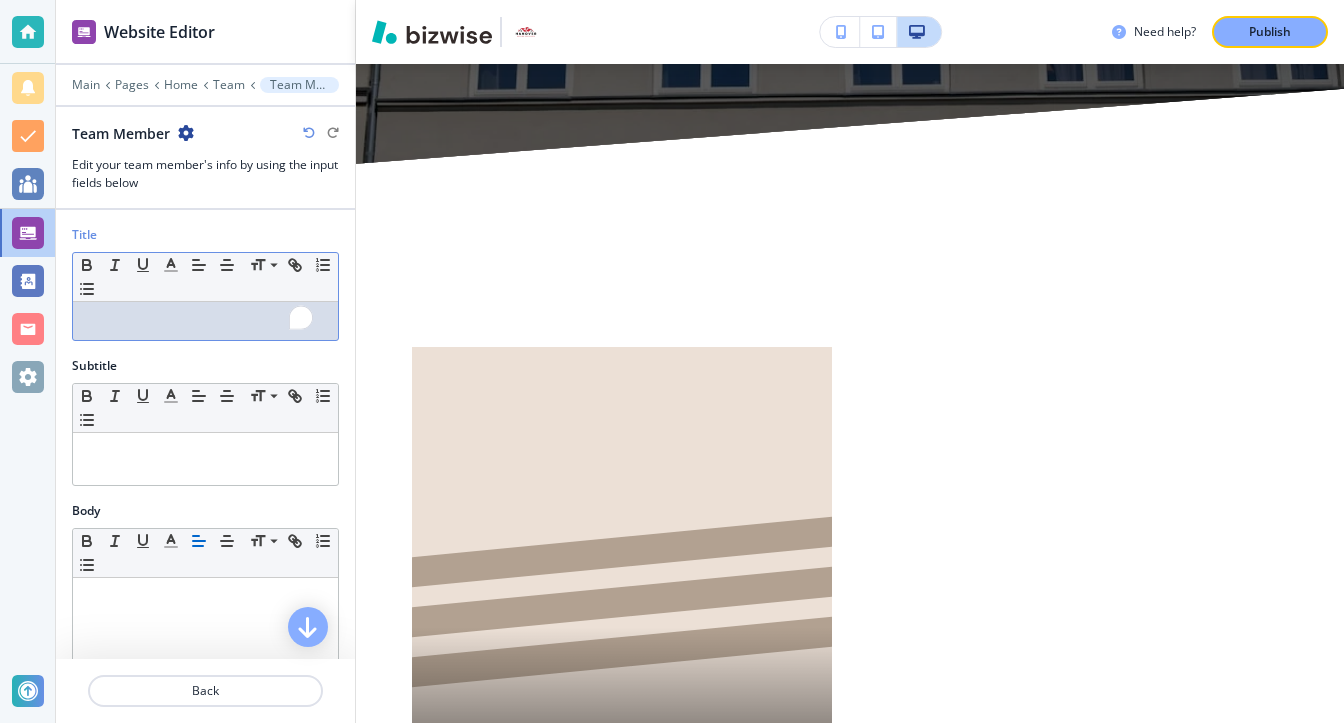 click at bounding box center [205, 321] 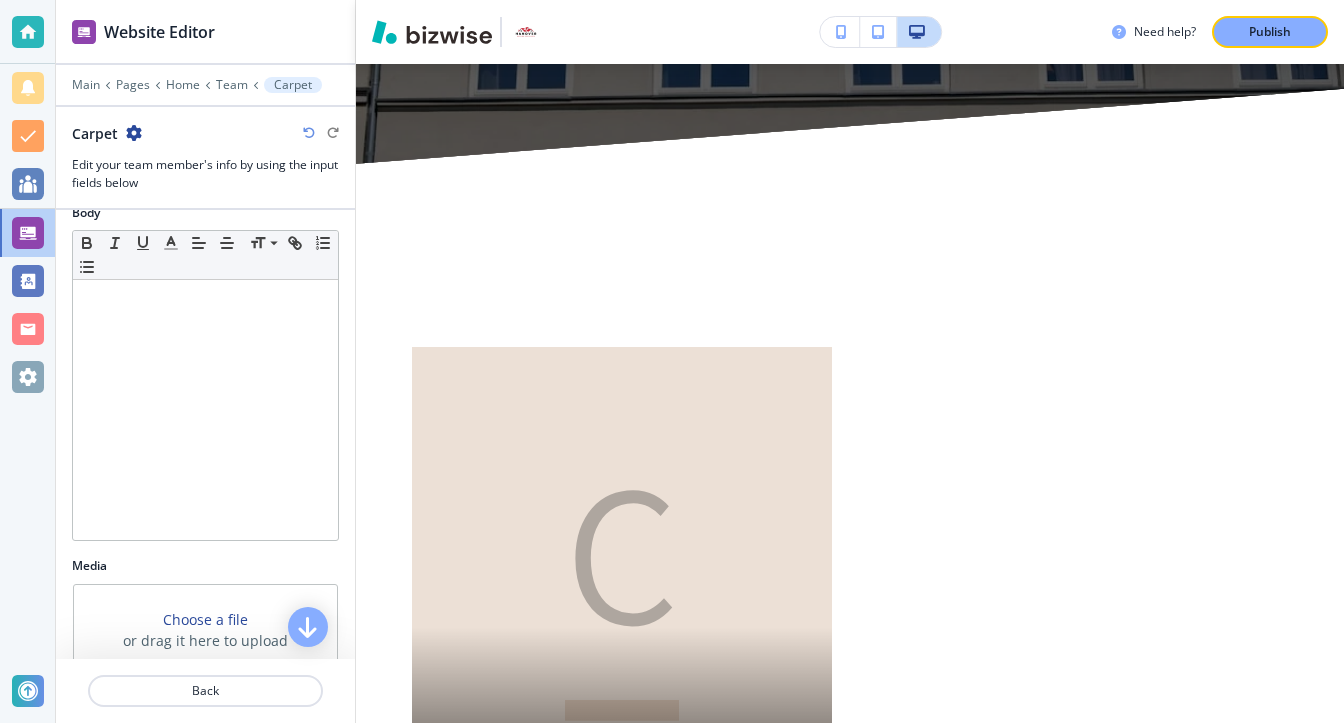 scroll, scrollTop: 300, scrollLeft: 0, axis: vertical 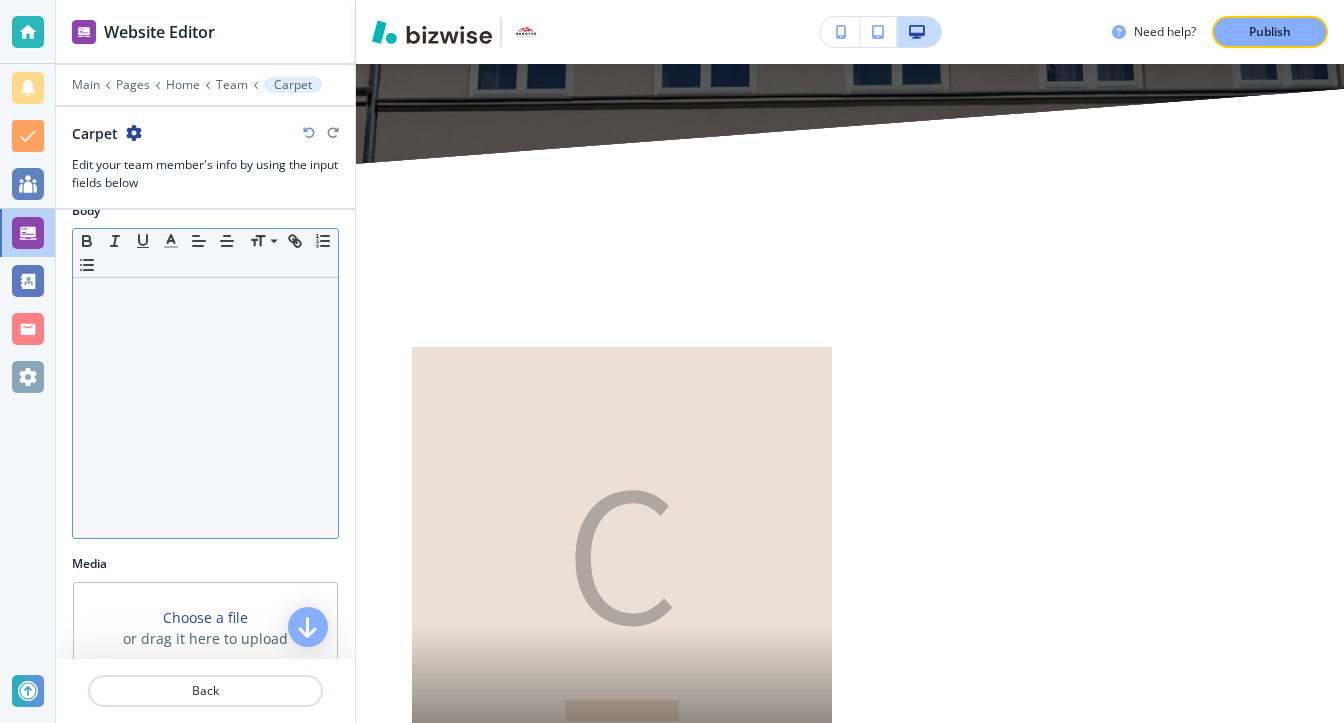 click at bounding box center [205, 408] 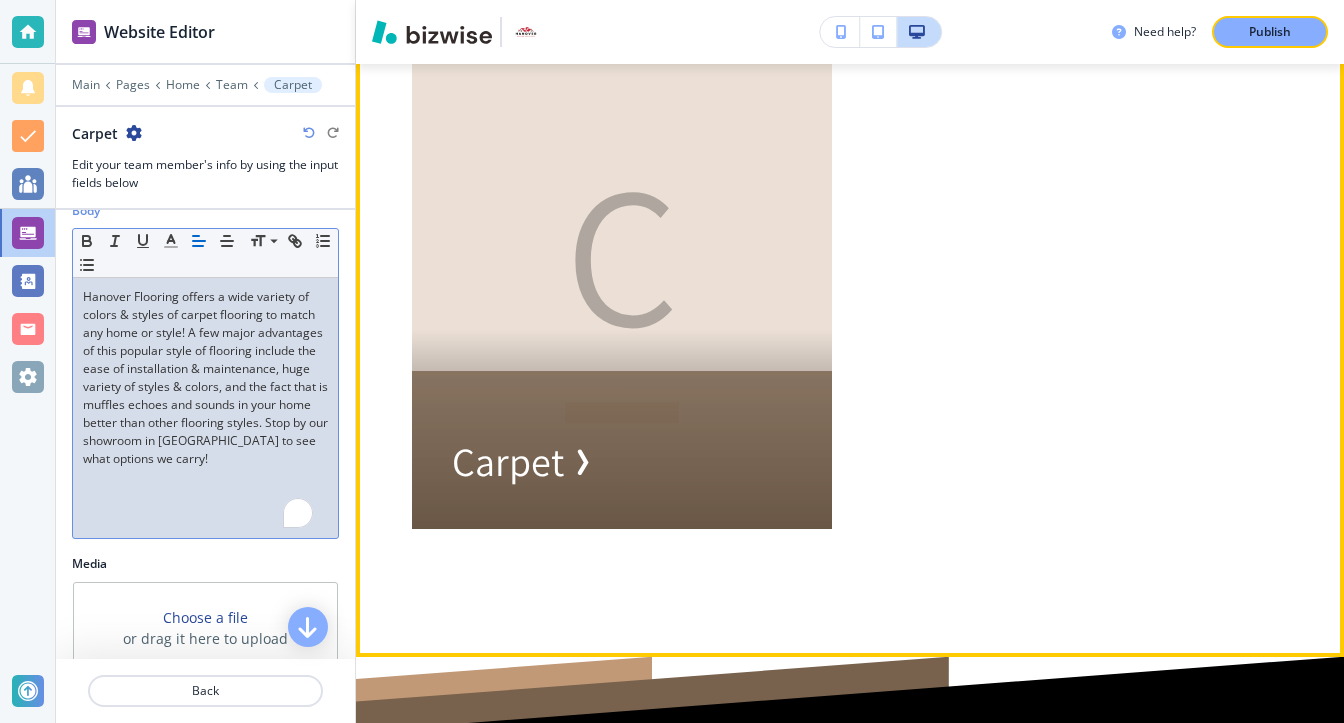 scroll, scrollTop: 3006, scrollLeft: 0, axis: vertical 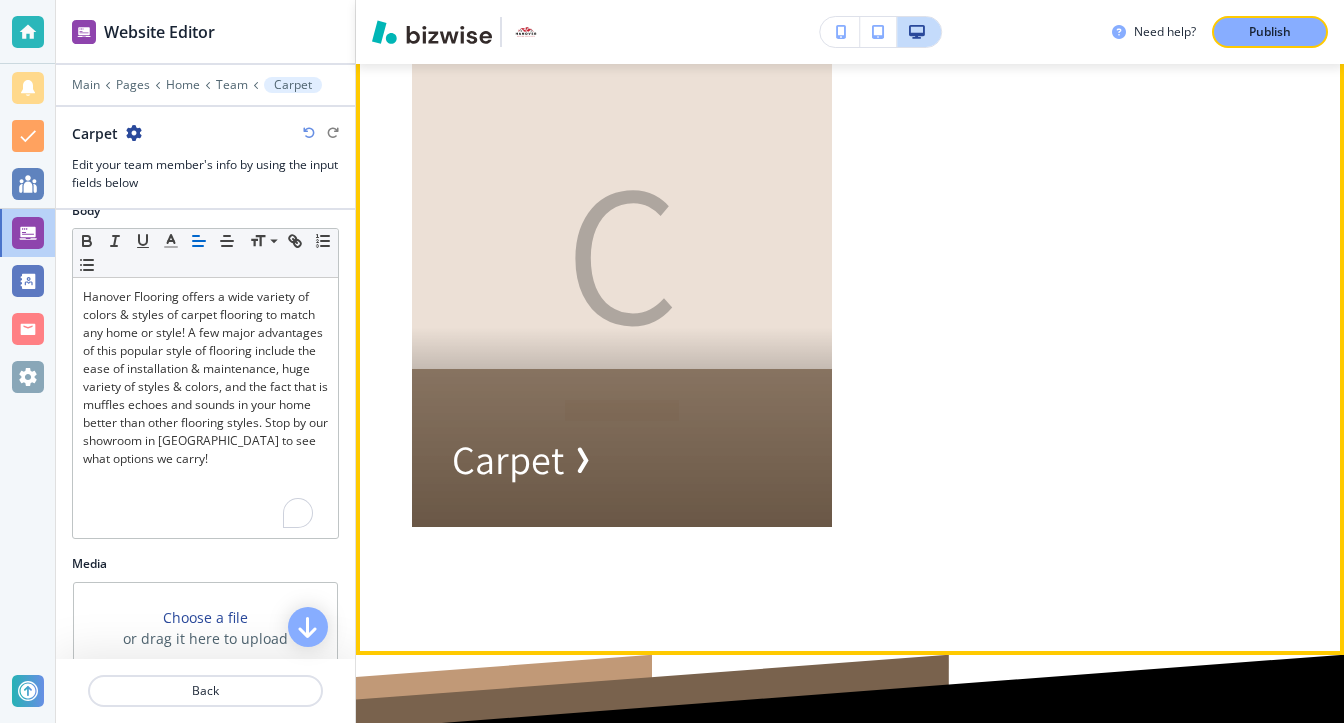 click on "Carpet" at bounding box center [508, 459] 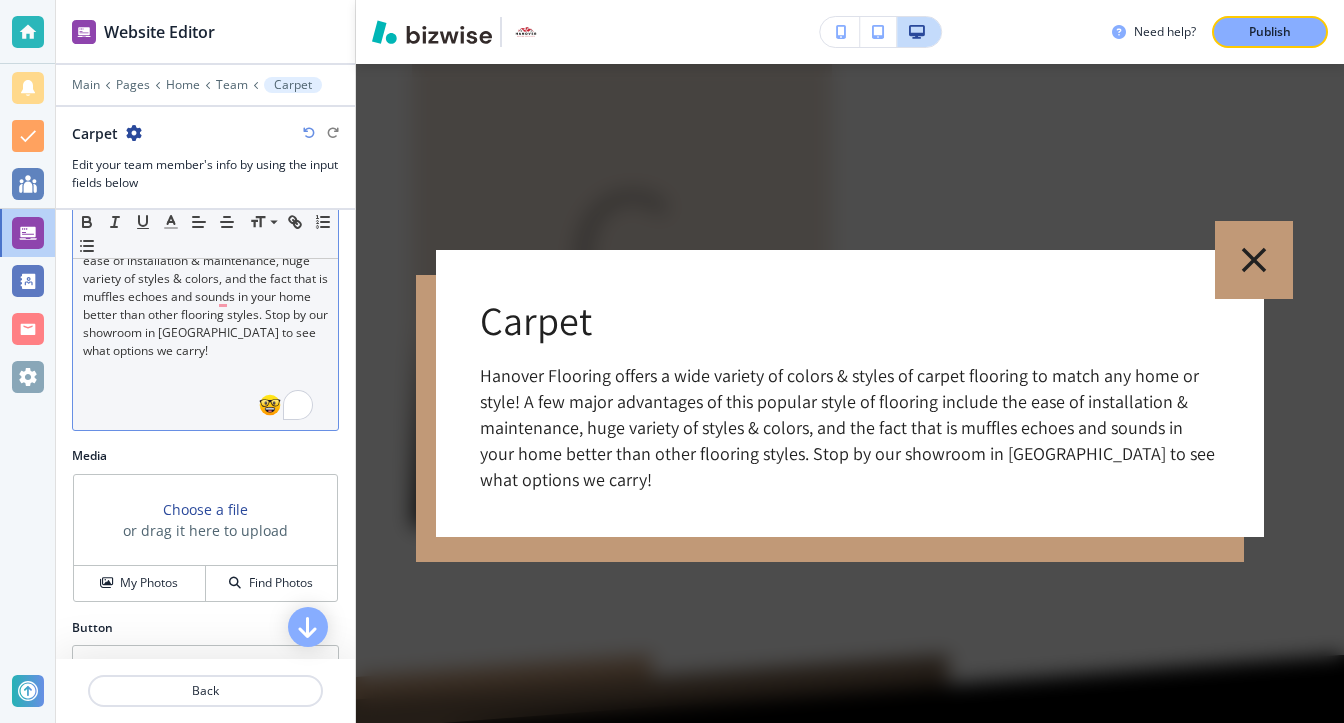 scroll, scrollTop: 444, scrollLeft: 0, axis: vertical 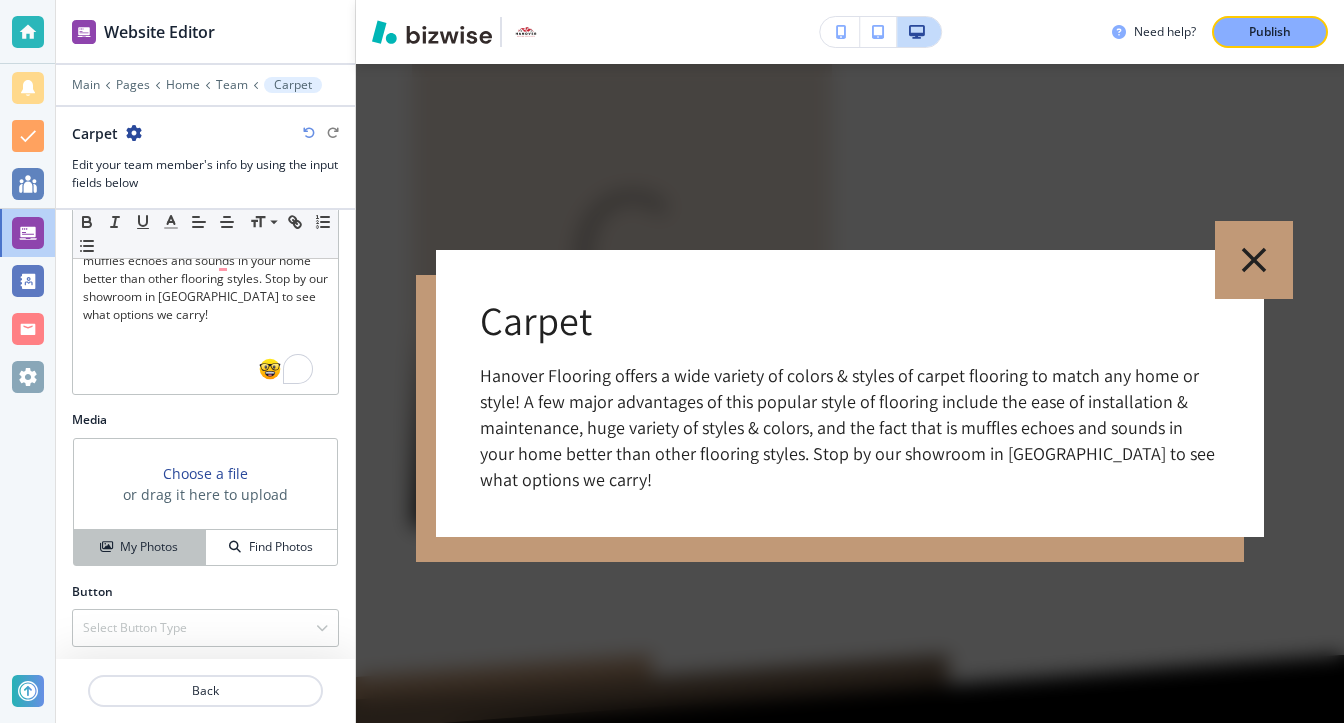 click on "My Photos" at bounding box center (149, 547) 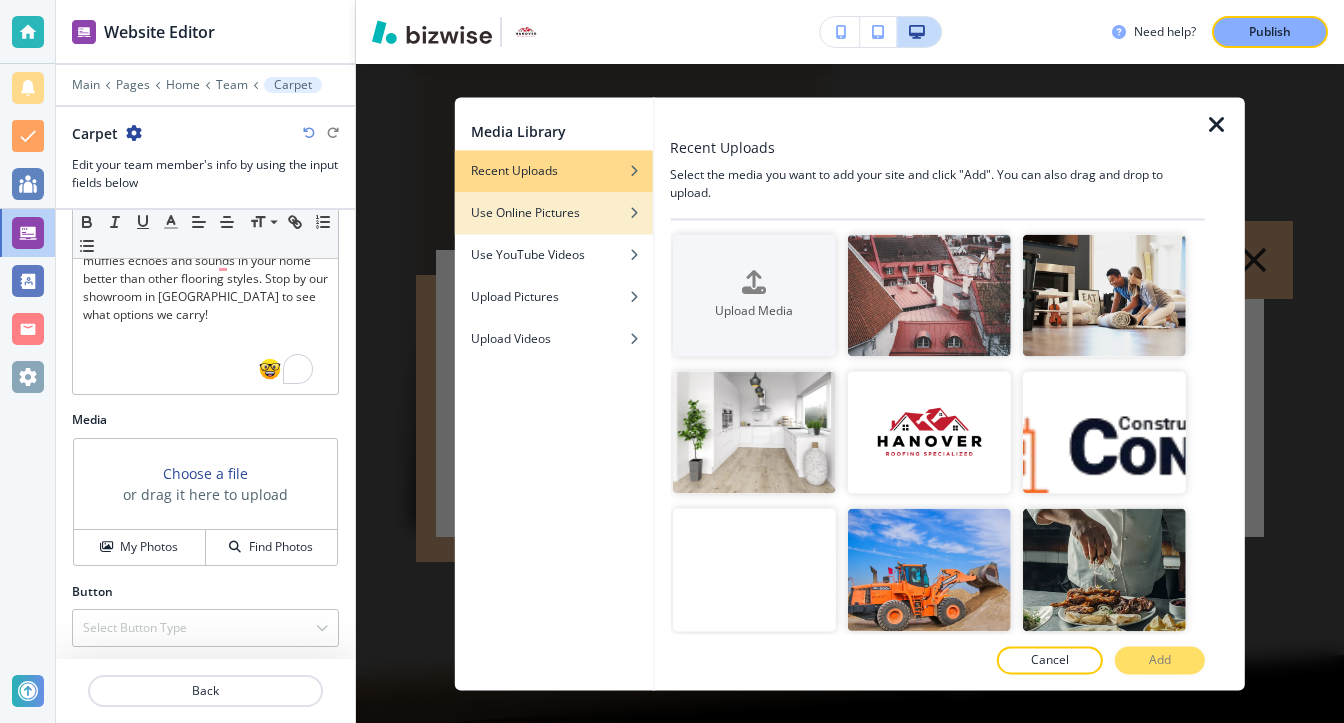 click at bounding box center [554, 228] 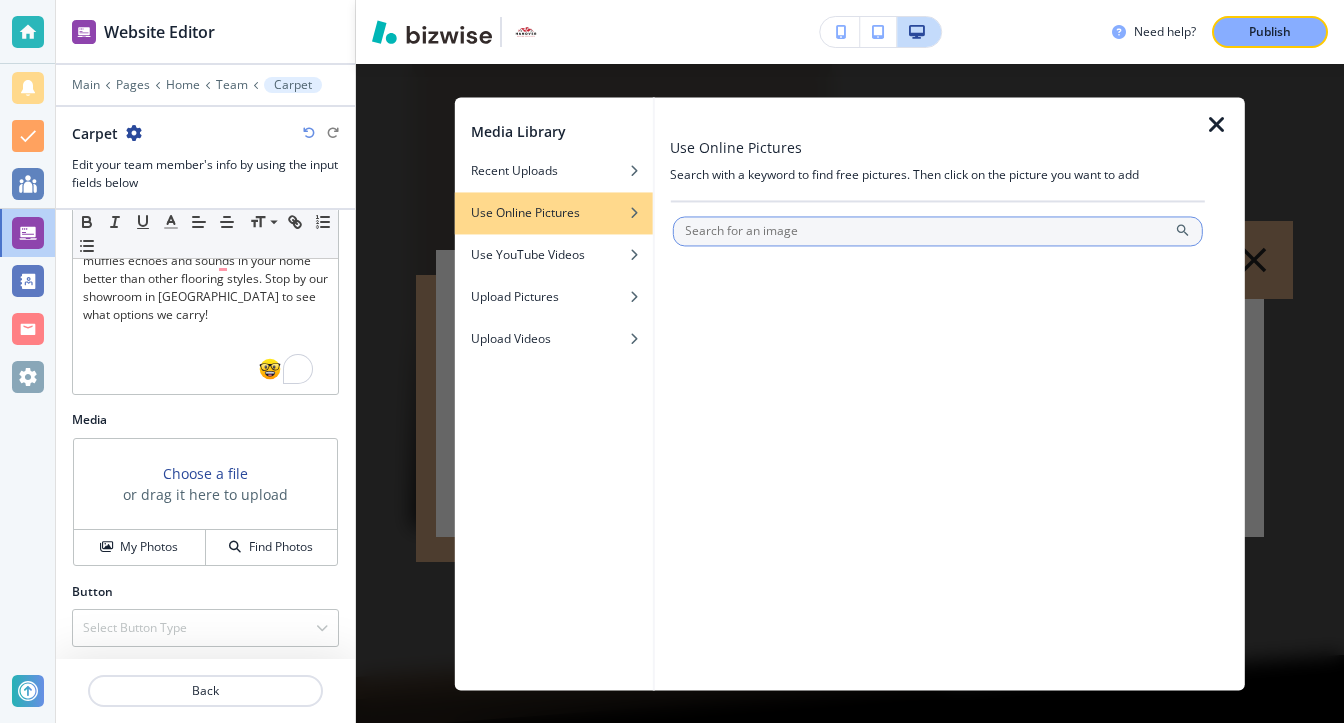 click at bounding box center (937, 231) 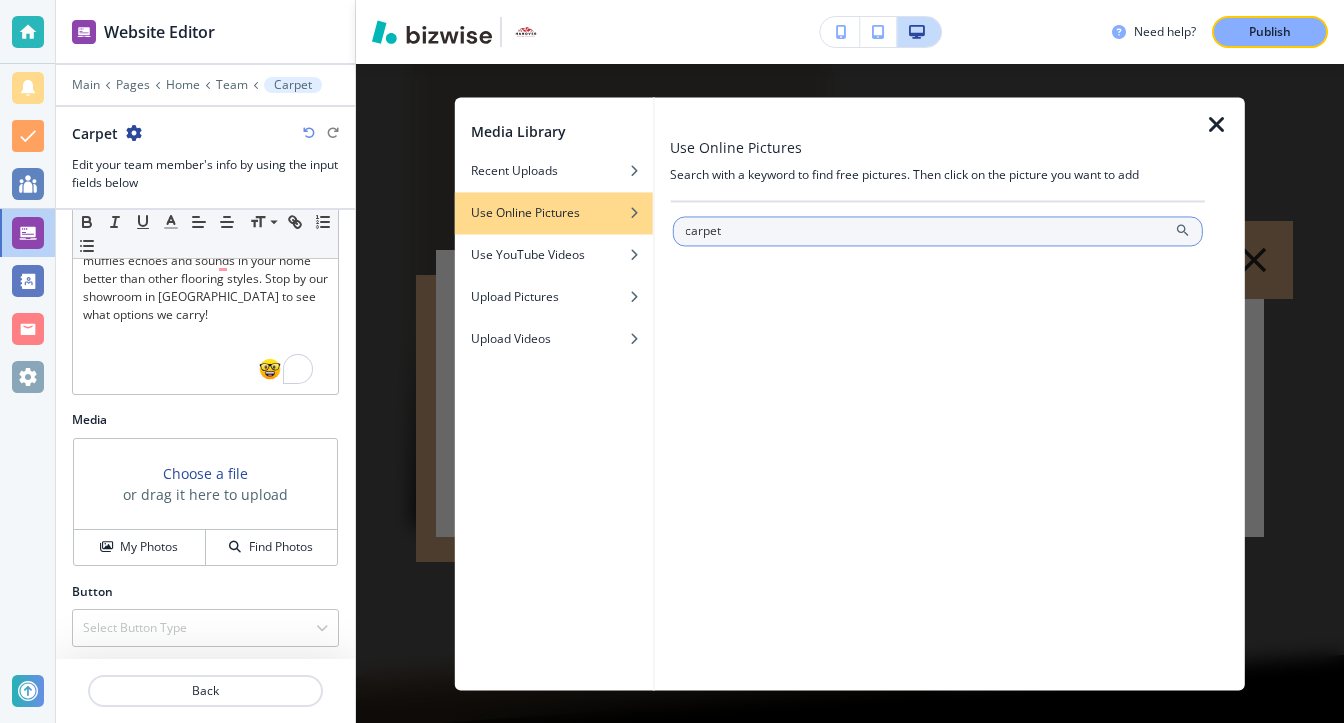 type on "carpet" 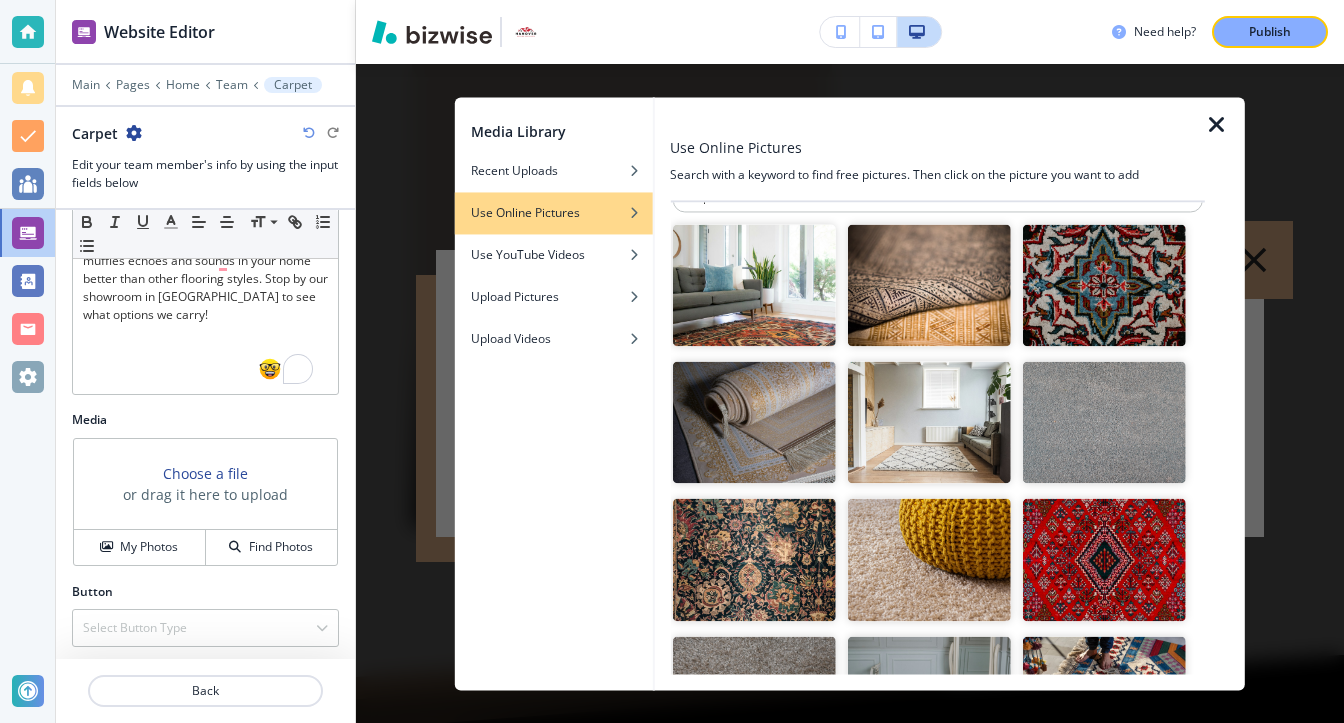 scroll, scrollTop: 0, scrollLeft: 0, axis: both 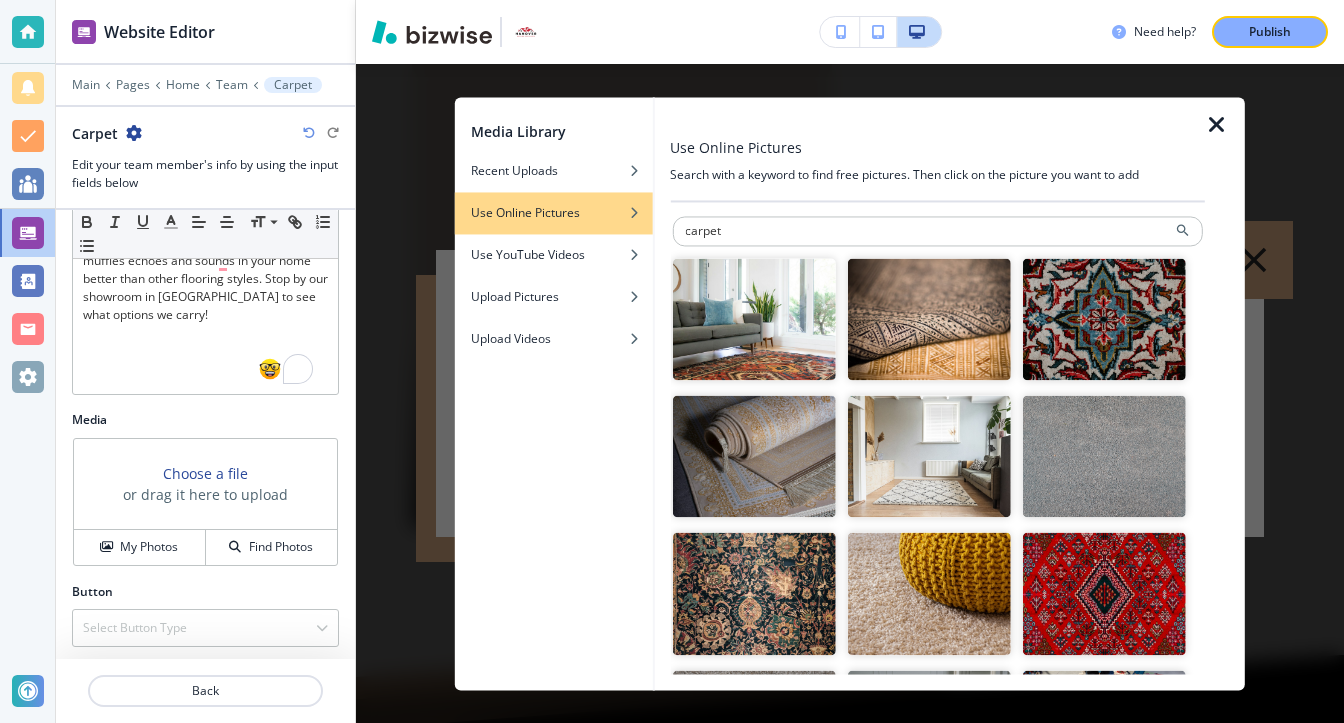 click at bounding box center (753, 319) 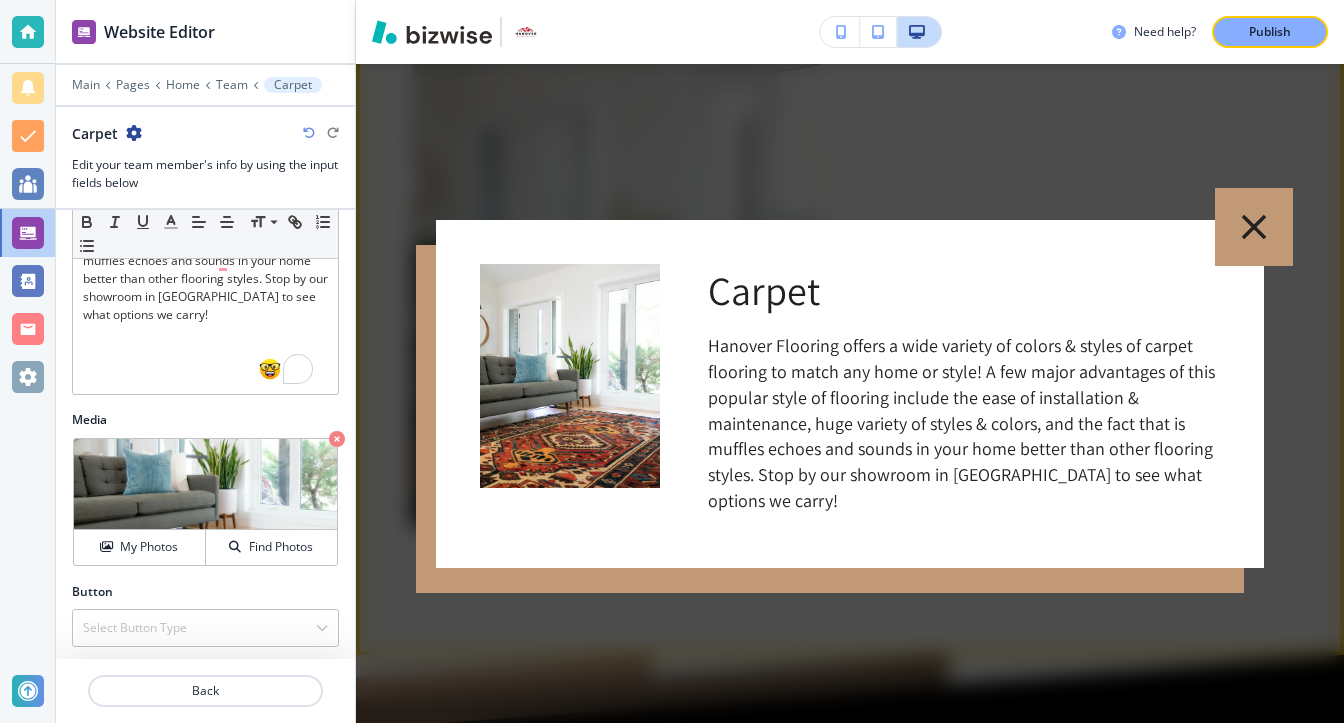 click 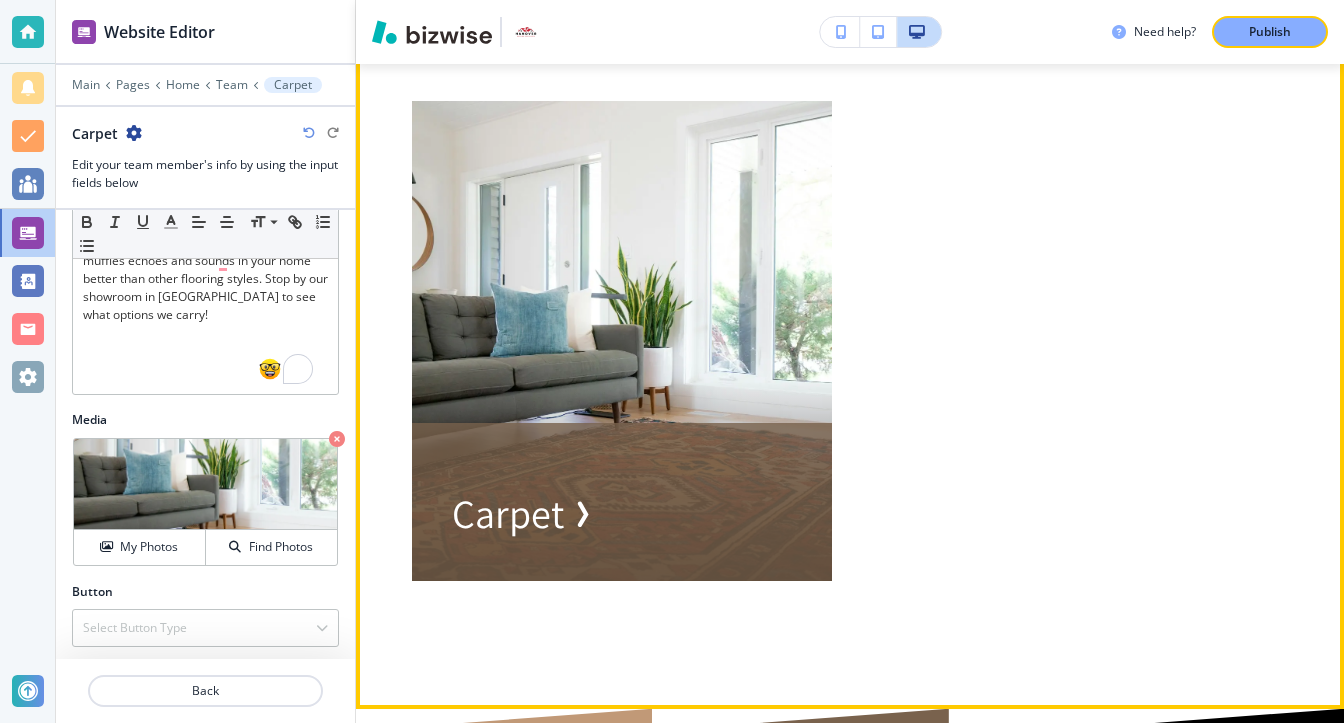scroll, scrollTop: 2806, scrollLeft: 0, axis: vertical 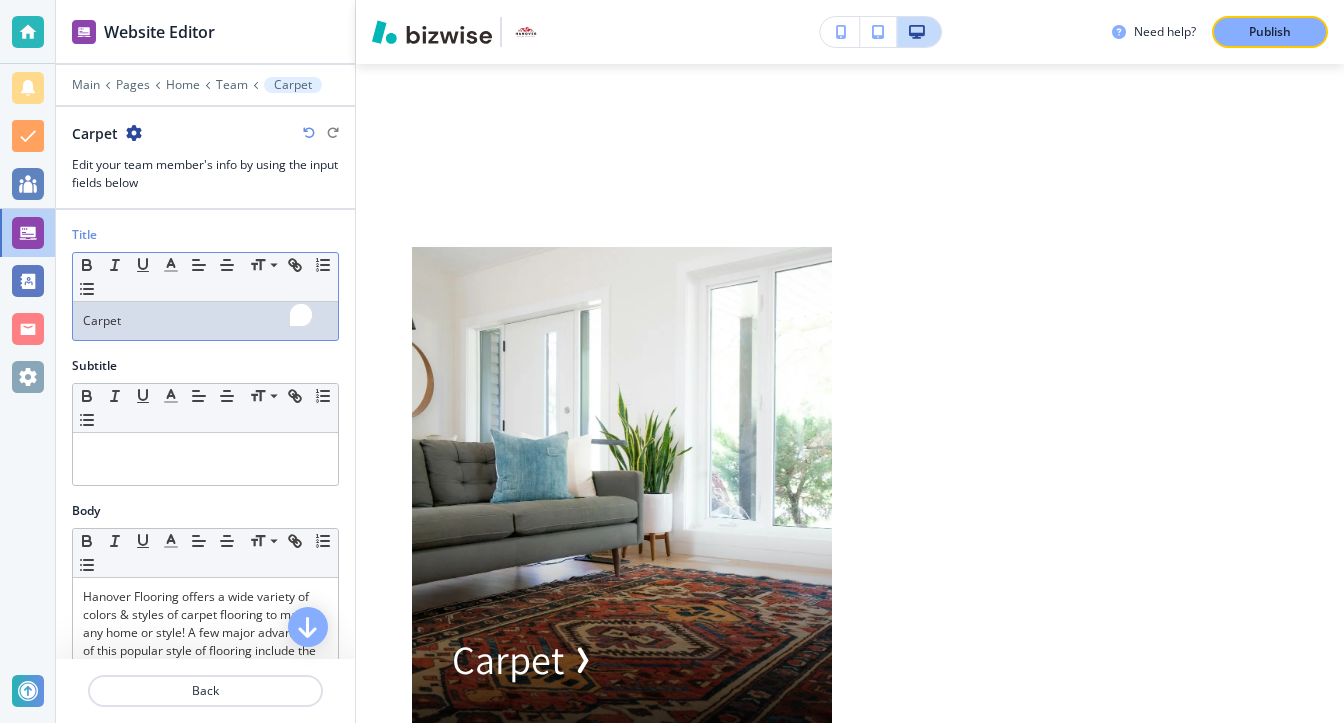 click on "Carpet" at bounding box center (205, 321) 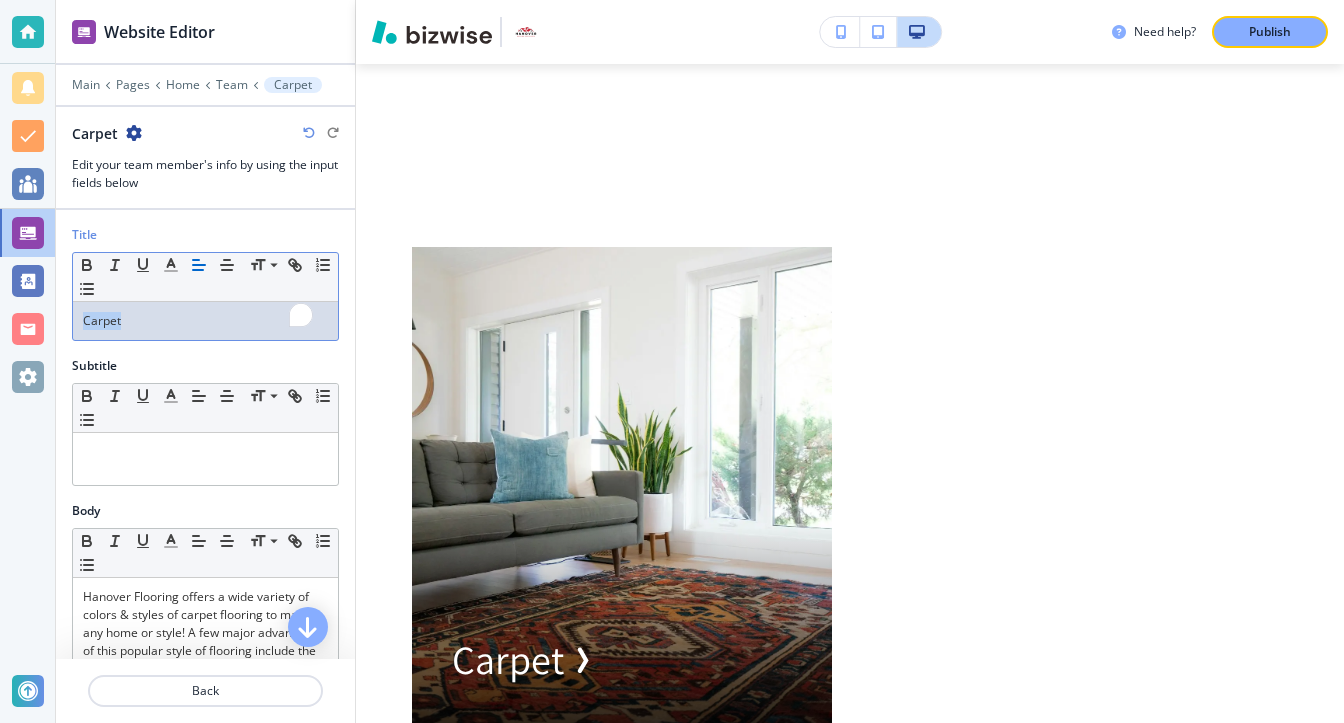 drag, startPoint x: 169, startPoint y: 334, endPoint x: 0, endPoint y: 334, distance: 169 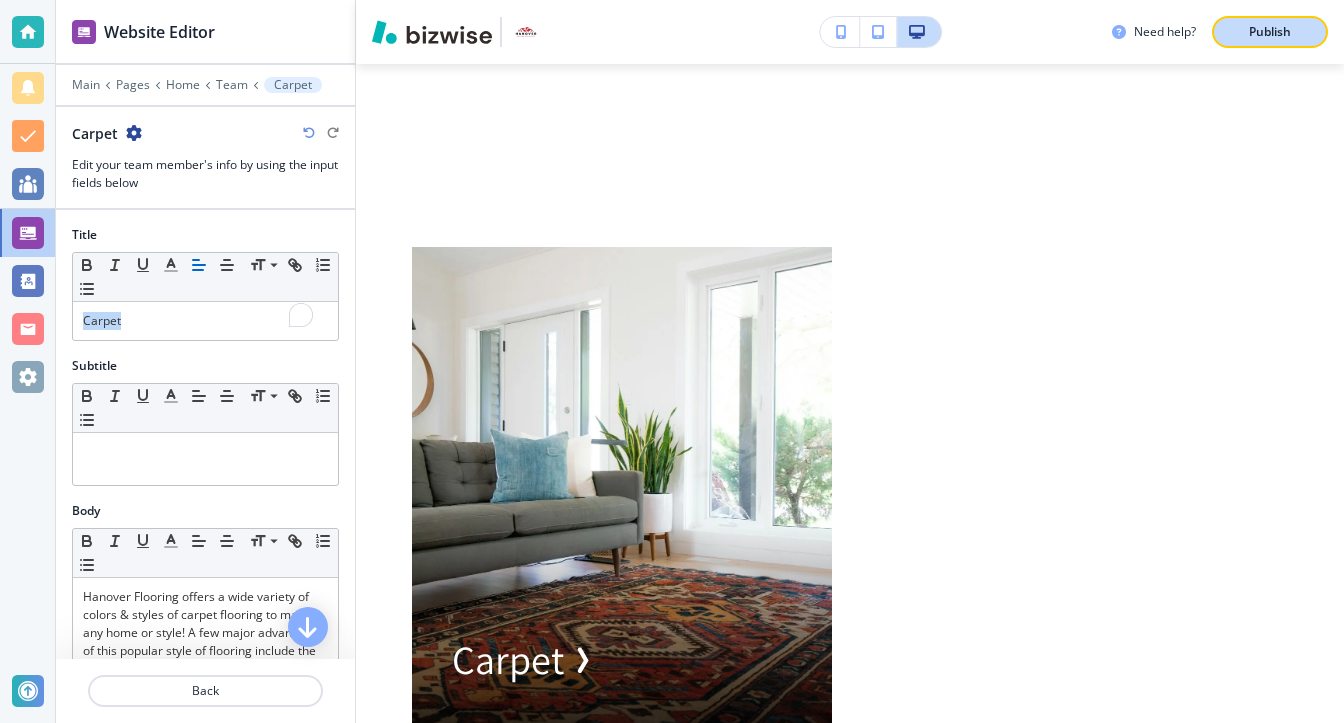 click on "Publish" at bounding box center [1270, 32] 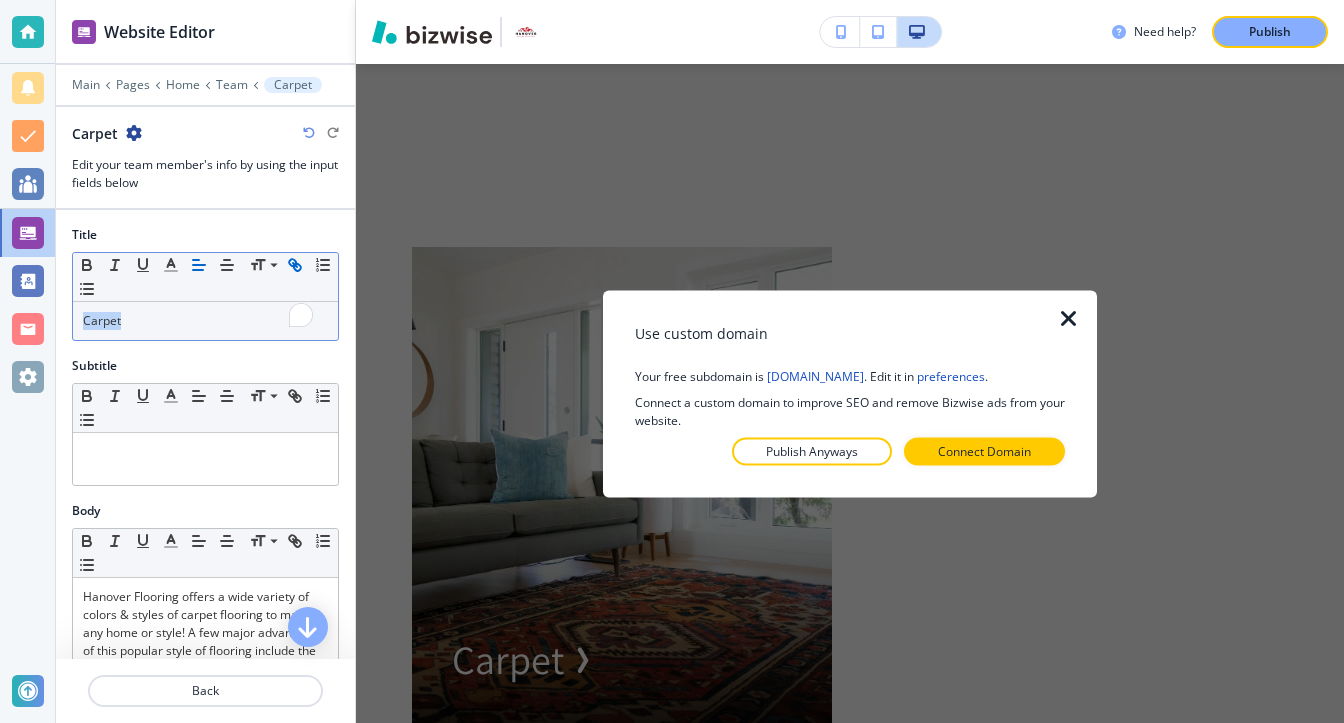 click 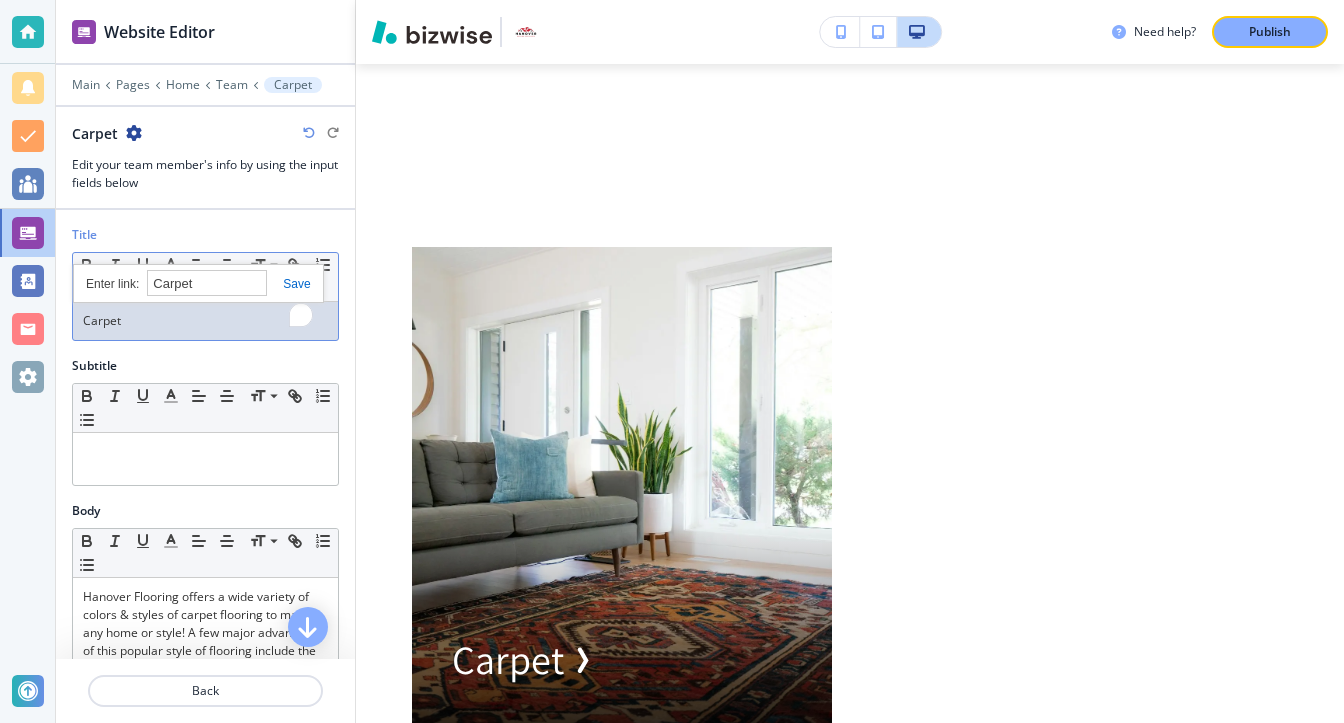 paste on "[URL][DOMAIN_NAME]" 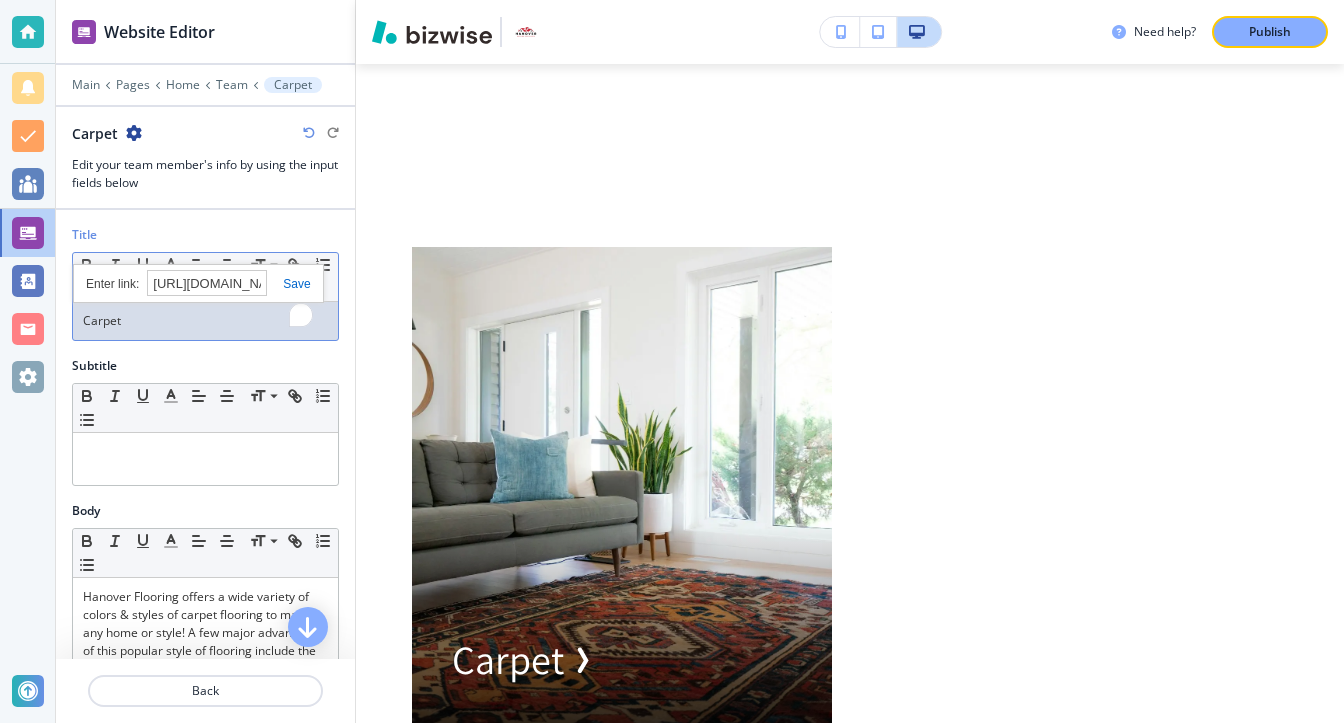 scroll, scrollTop: 0, scrollLeft: 132, axis: horizontal 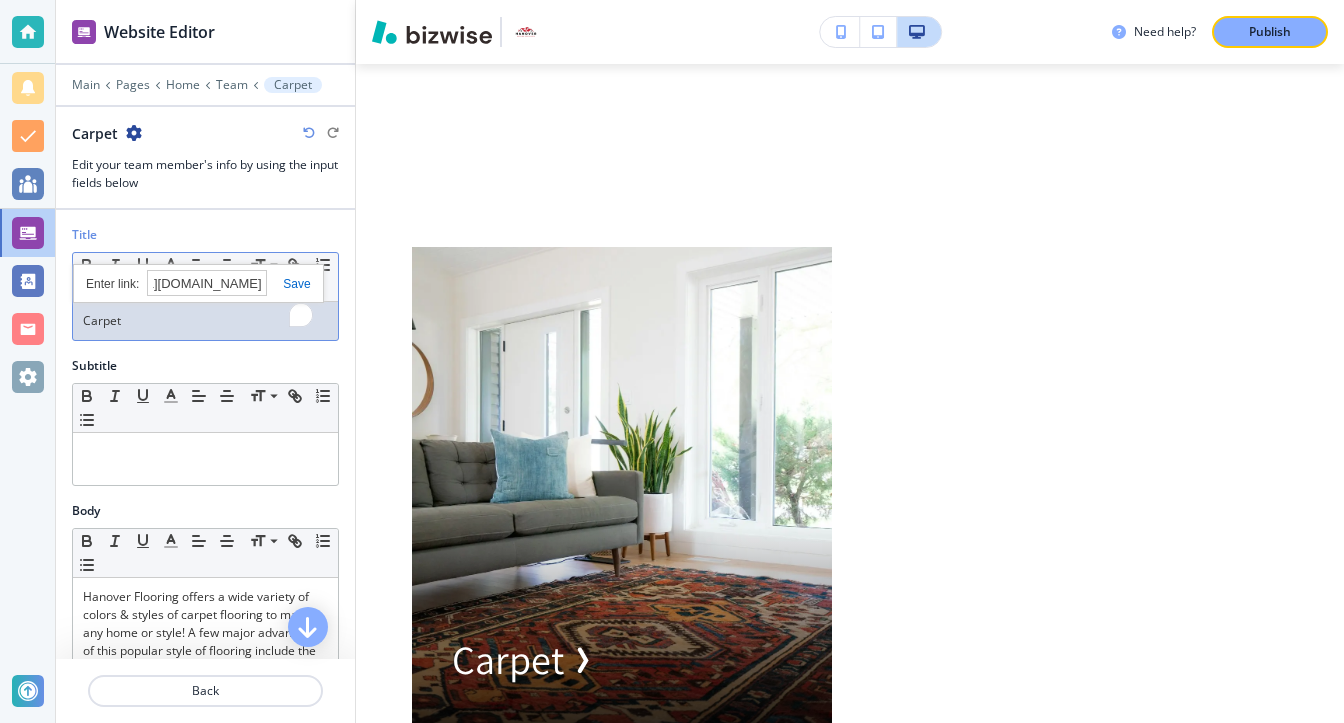 type on "[URL][DOMAIN_NAME]" 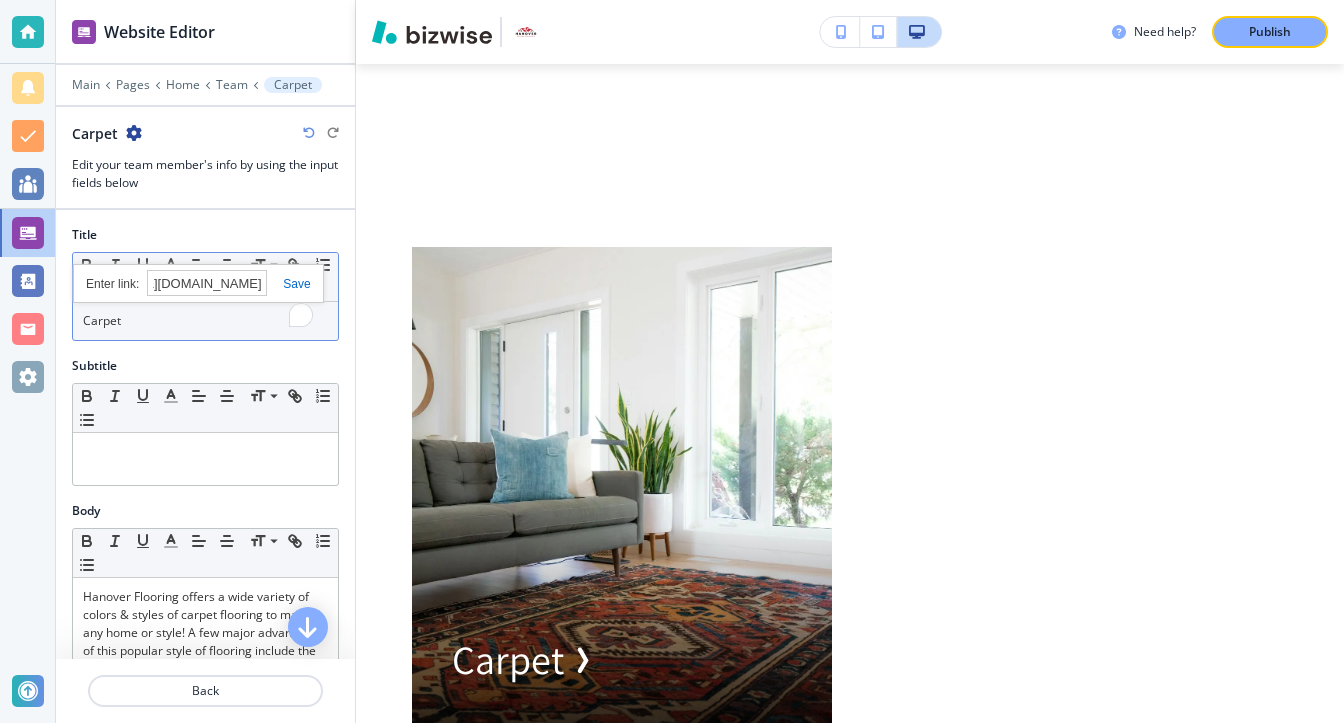 scroll, scrollTop: 0, scrollLeft: 0, axis: both 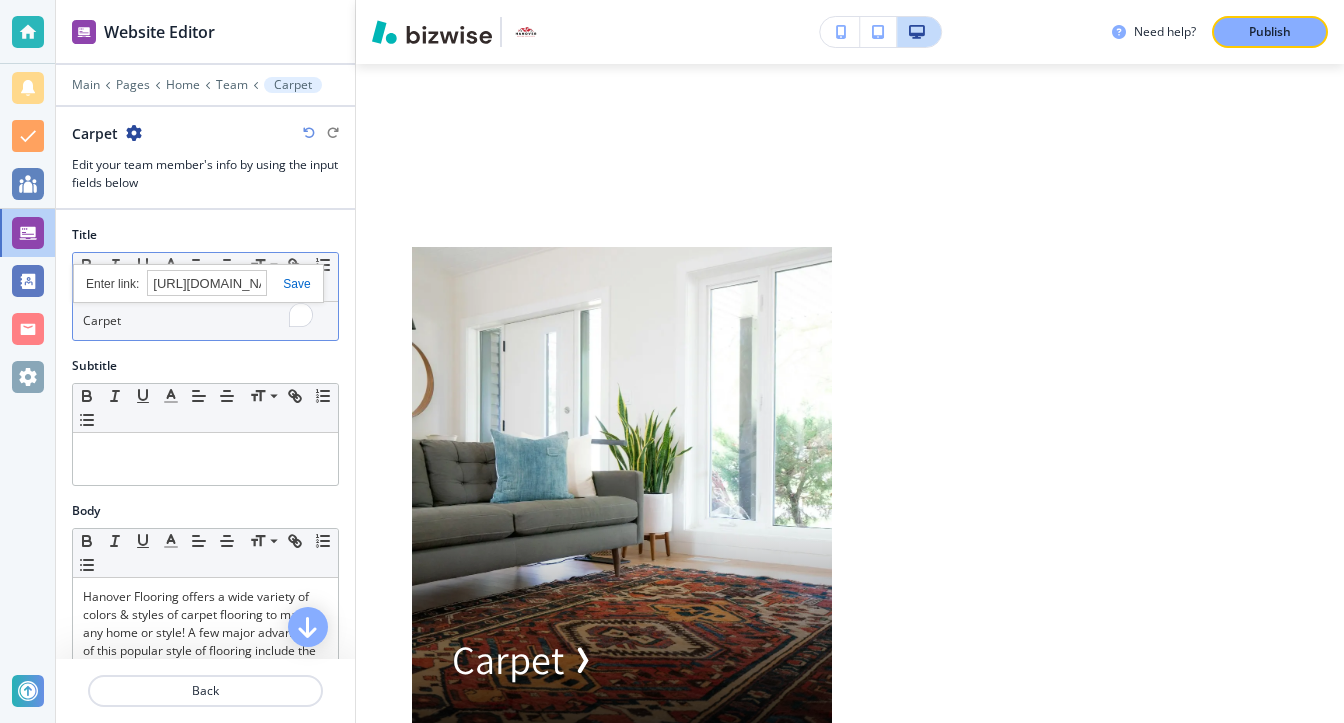 click on "[URL][DOMAIN_NAME]" at bounding box center [198, 283] 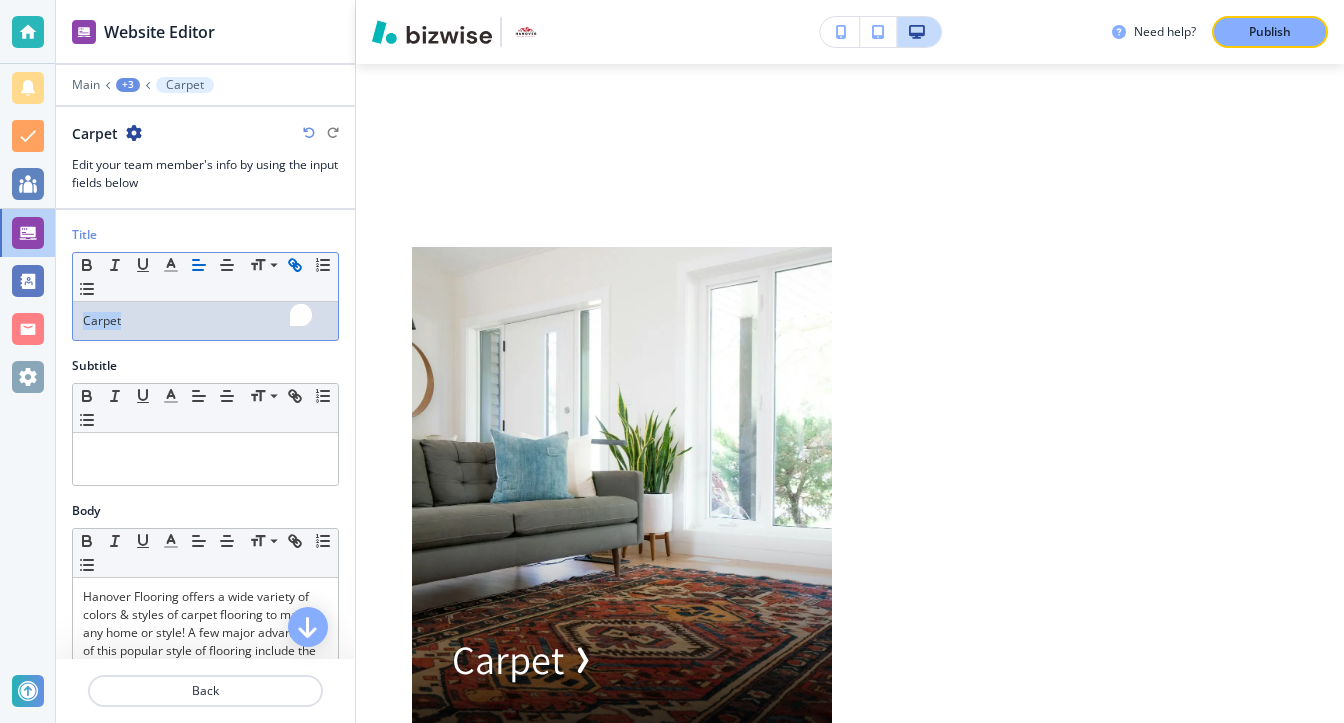 click on "Carpet" at bounding box center (205, 321) 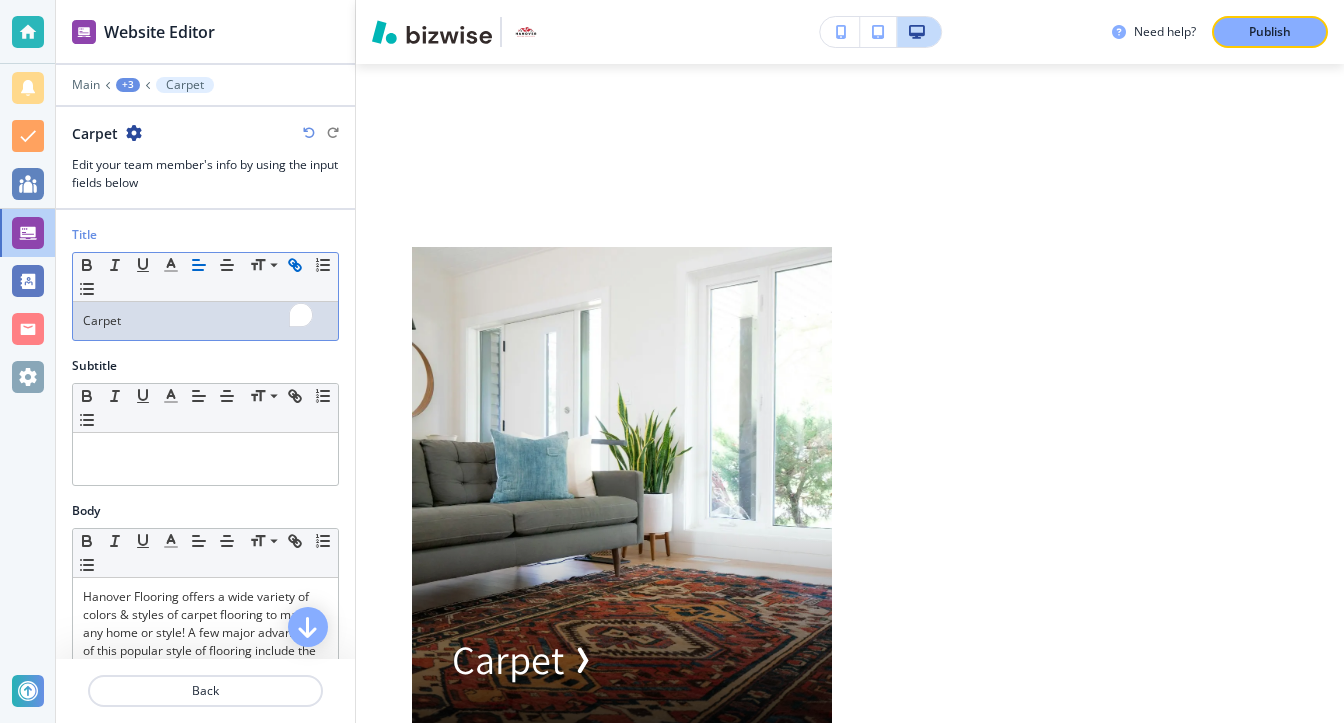 click on "Carpet" at bounding box center [102, 320] 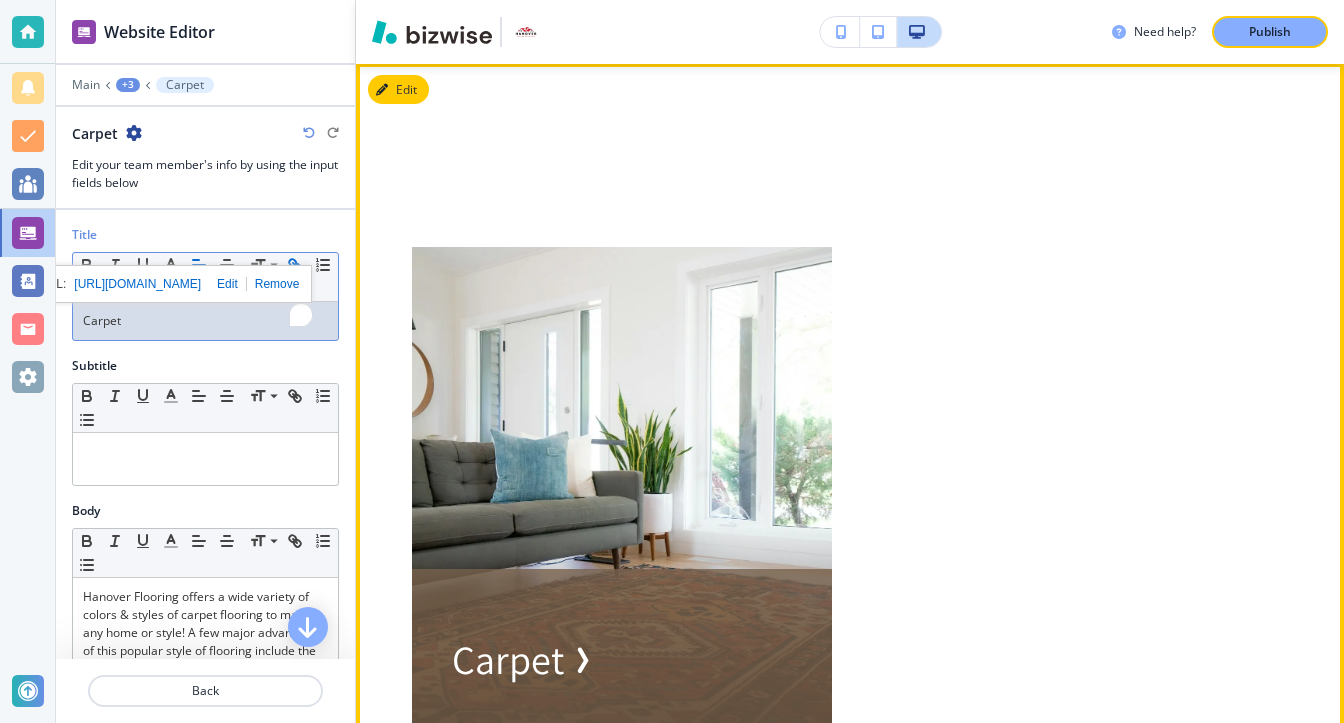 click on "Carpet" at bounding box center (508, 659) 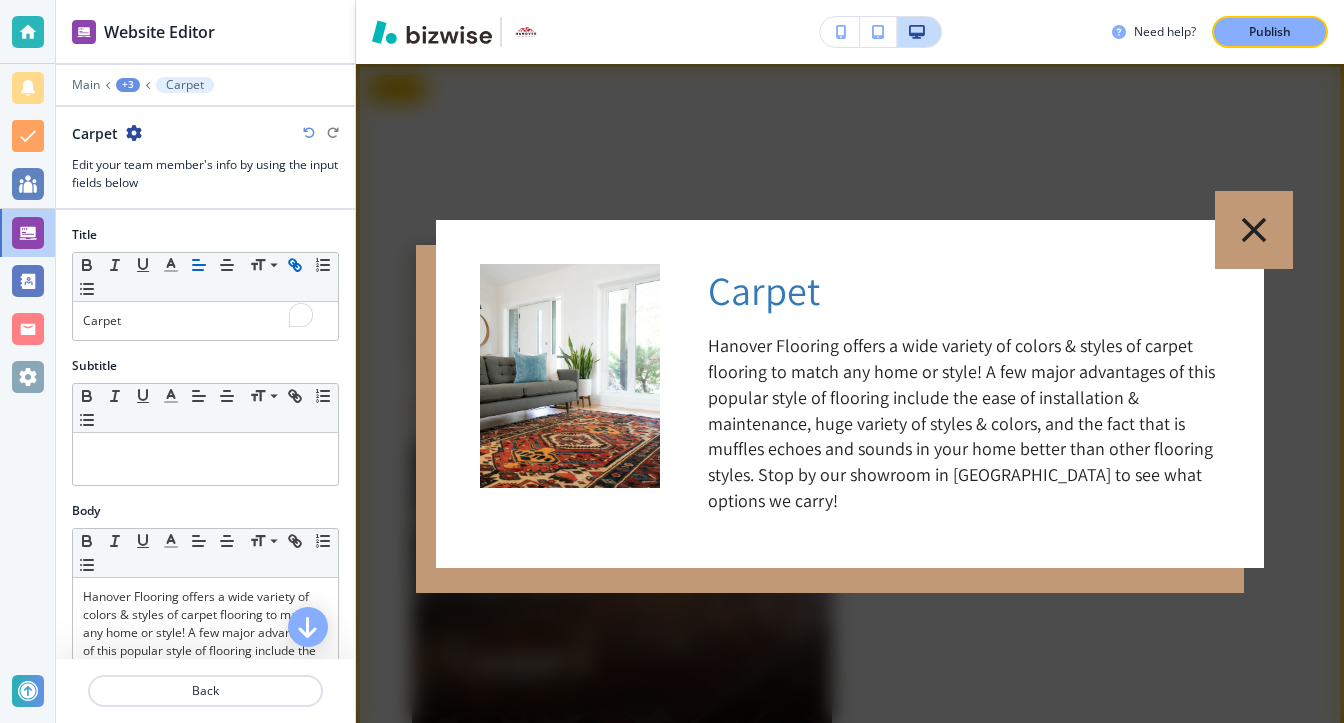 click at bounding box center [850, 393] 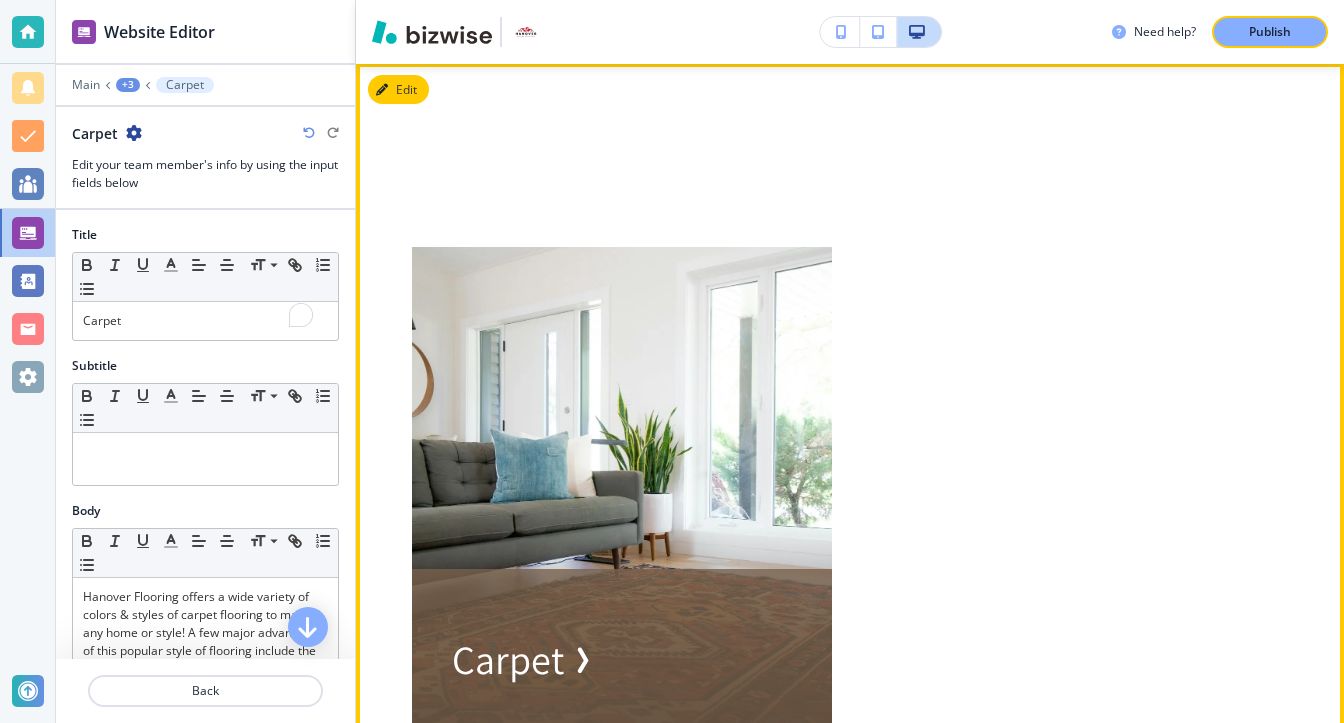 click on "Carpet" at bounding box center [622, 647] 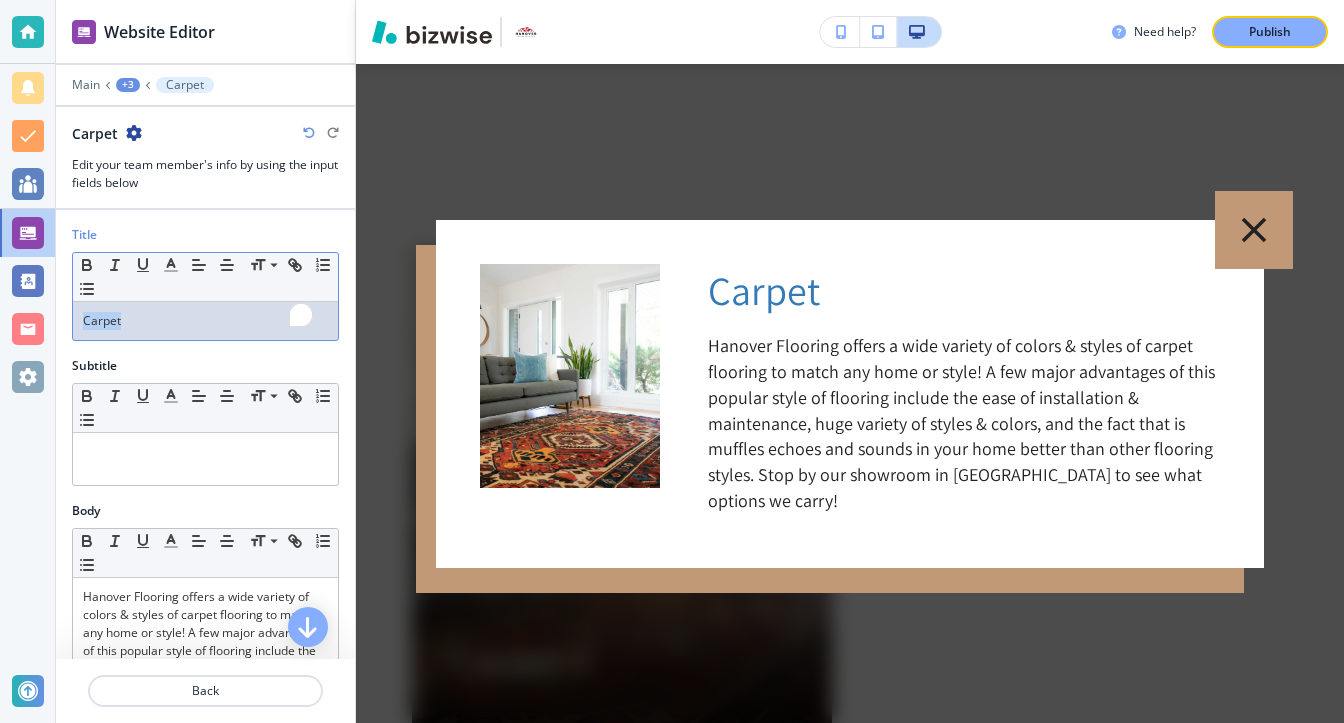 drag, startPoint x: 154, startPoint y: 325, endPoint x: 0, endPoint y: 330, distance: 154.08115 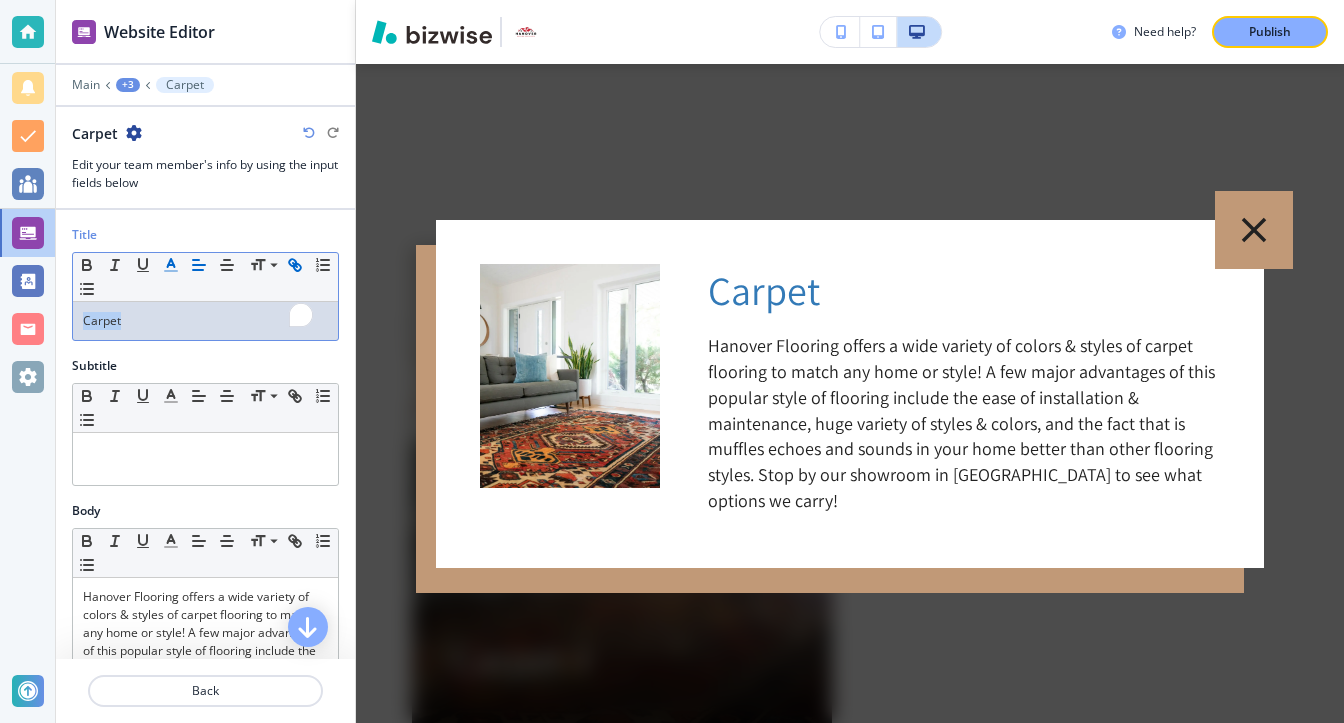 click 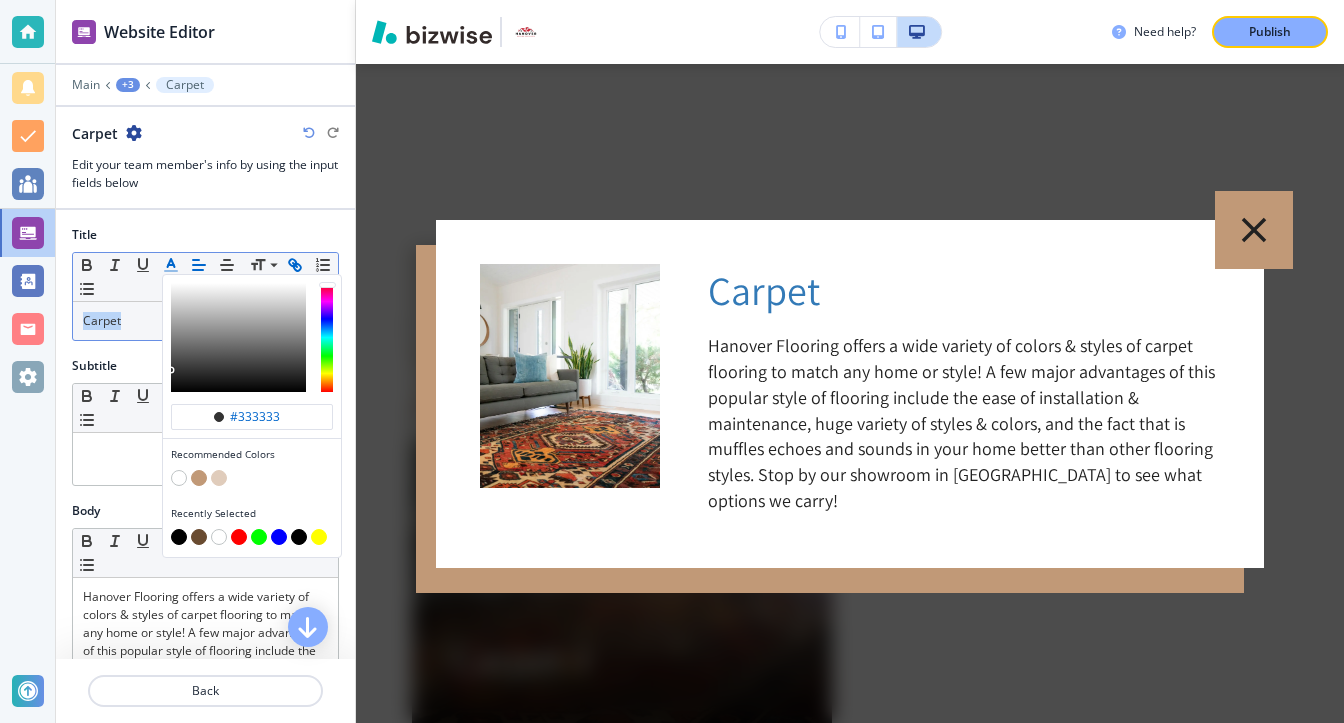 click at bounding box center [179, 537] 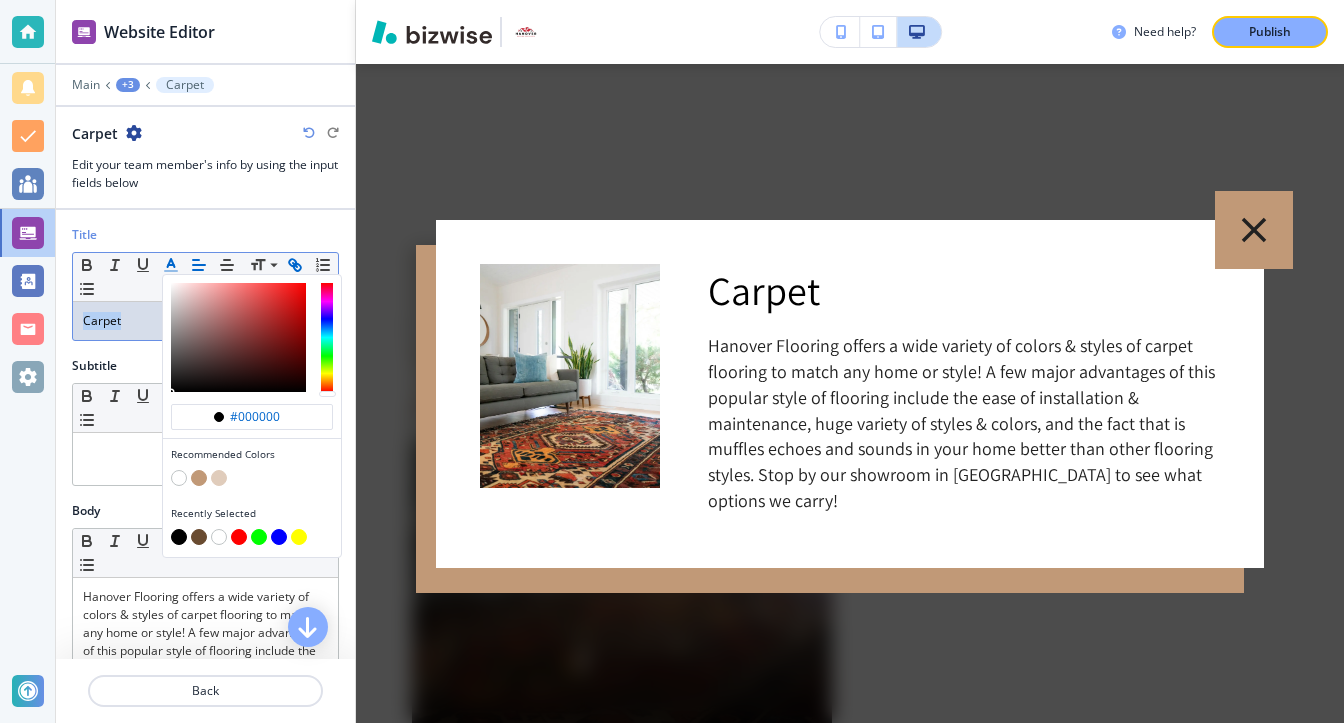 type on "#000000" 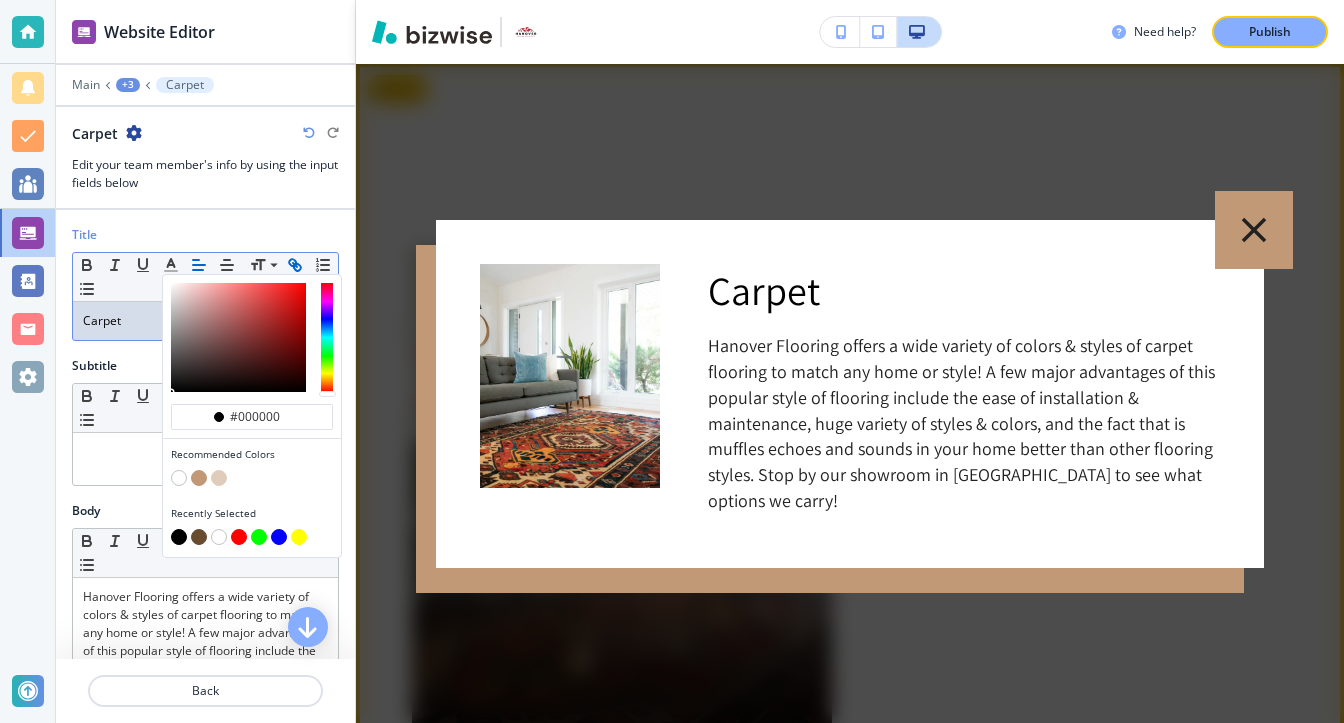 click at bounding box center [850, 393] 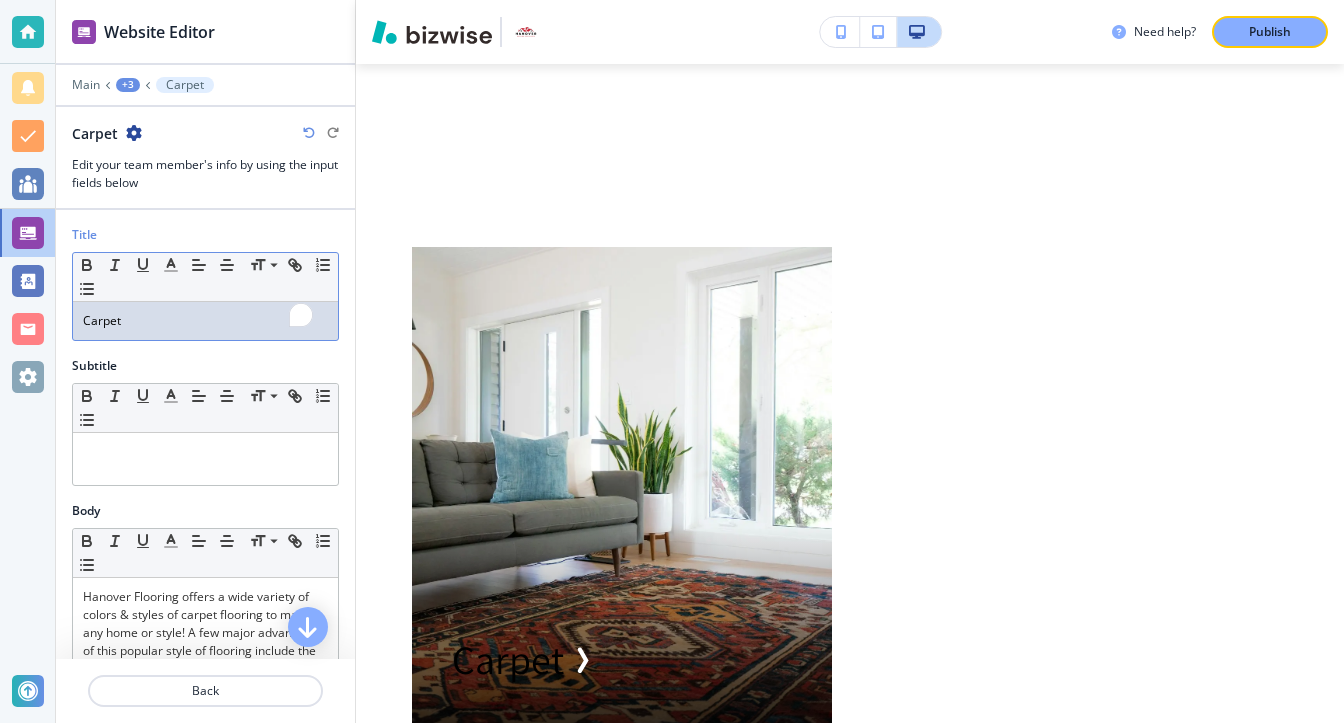 click on "Carpet" at bounding box center (205, 321) 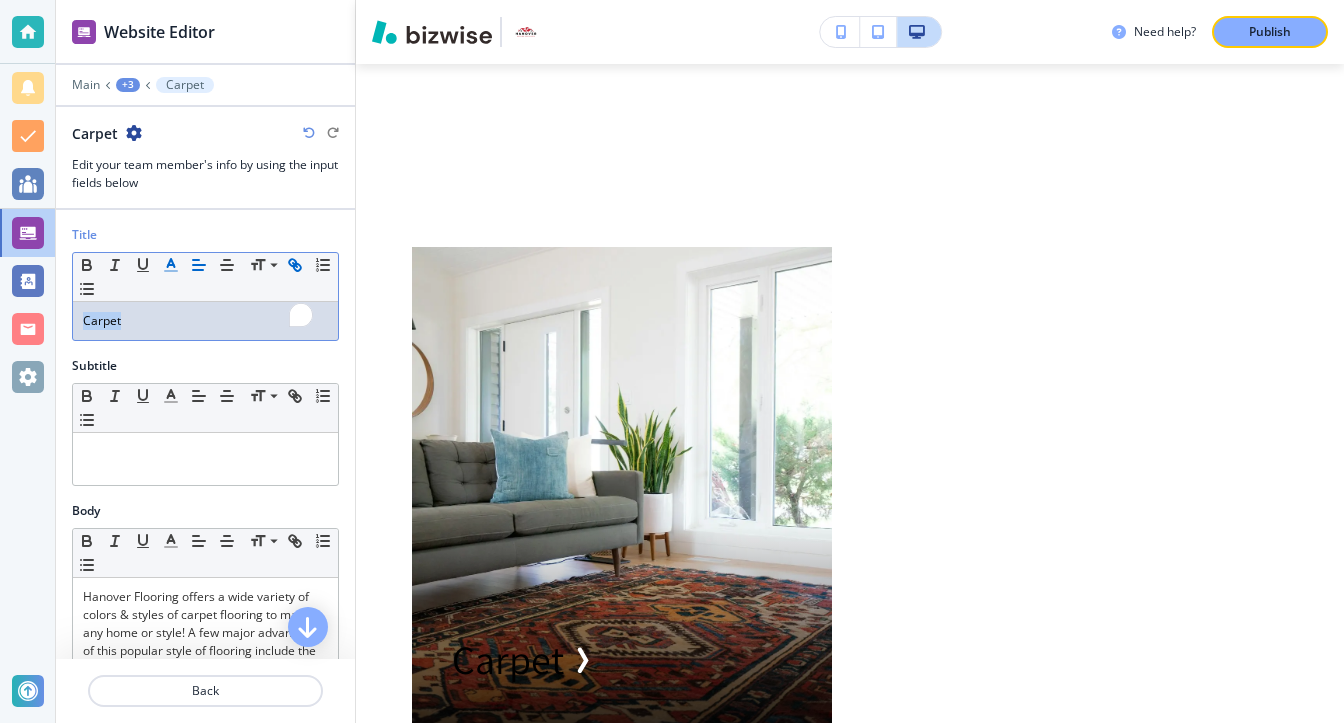 click 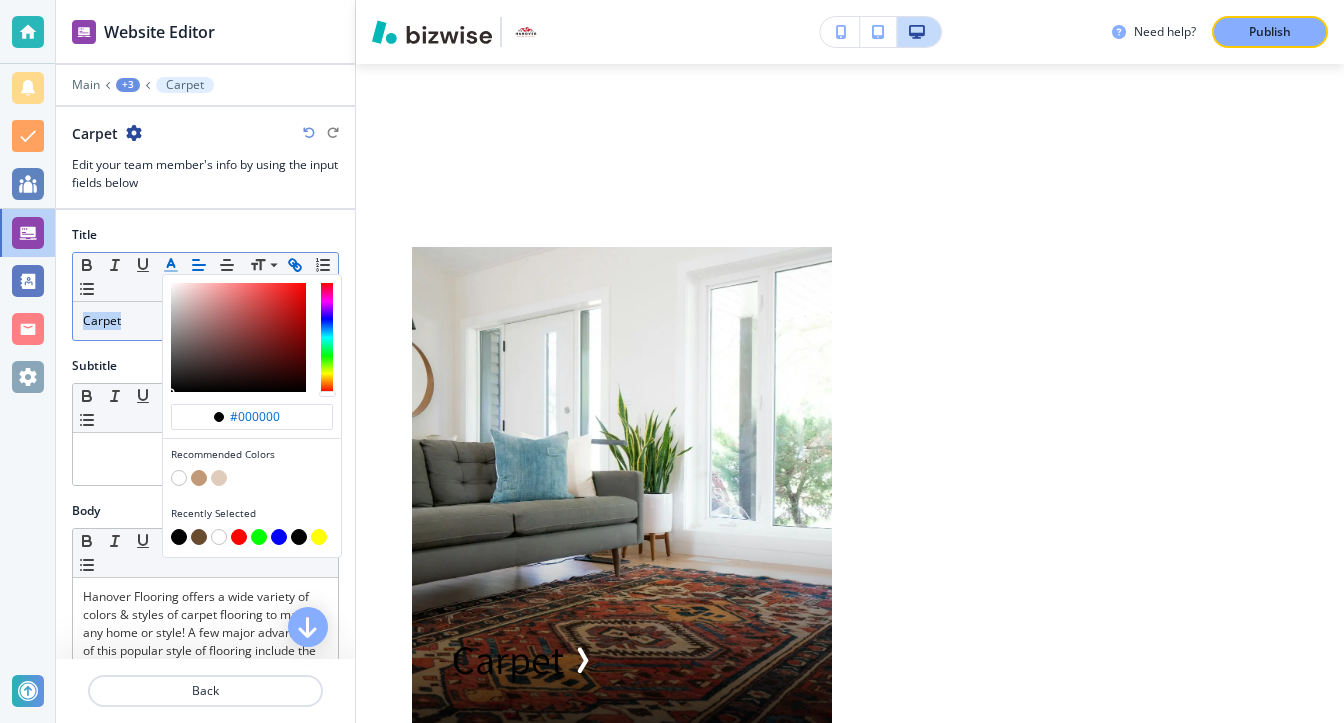 click at bounding box center (179, 478) 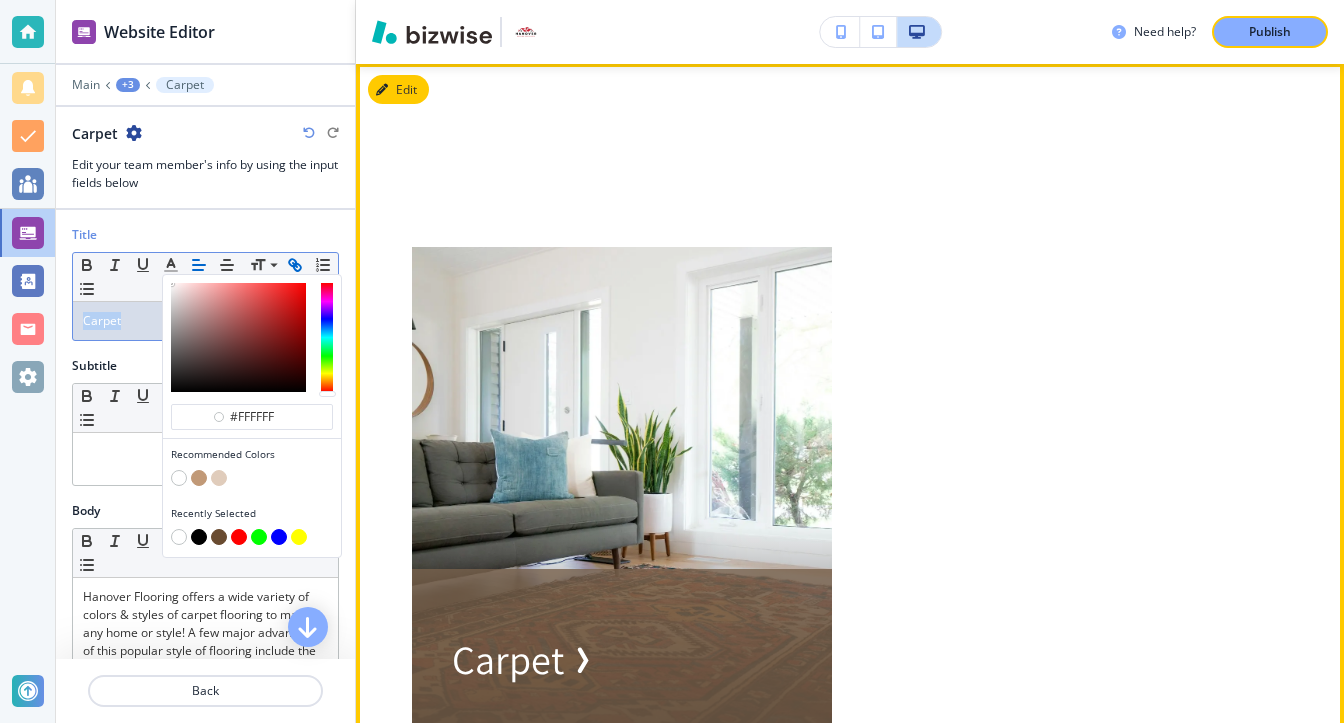 click at bounding box center (622, 487) 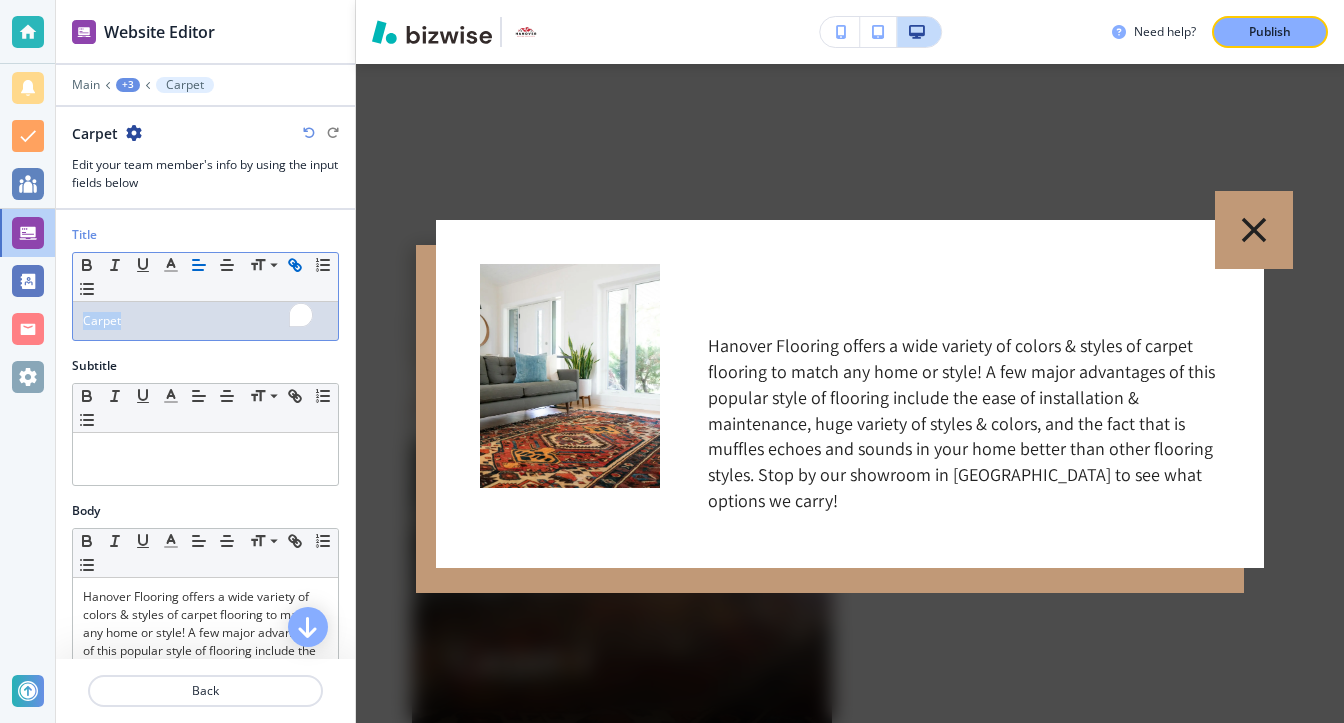 click on "Carpet" at bounding box center [205, 321] 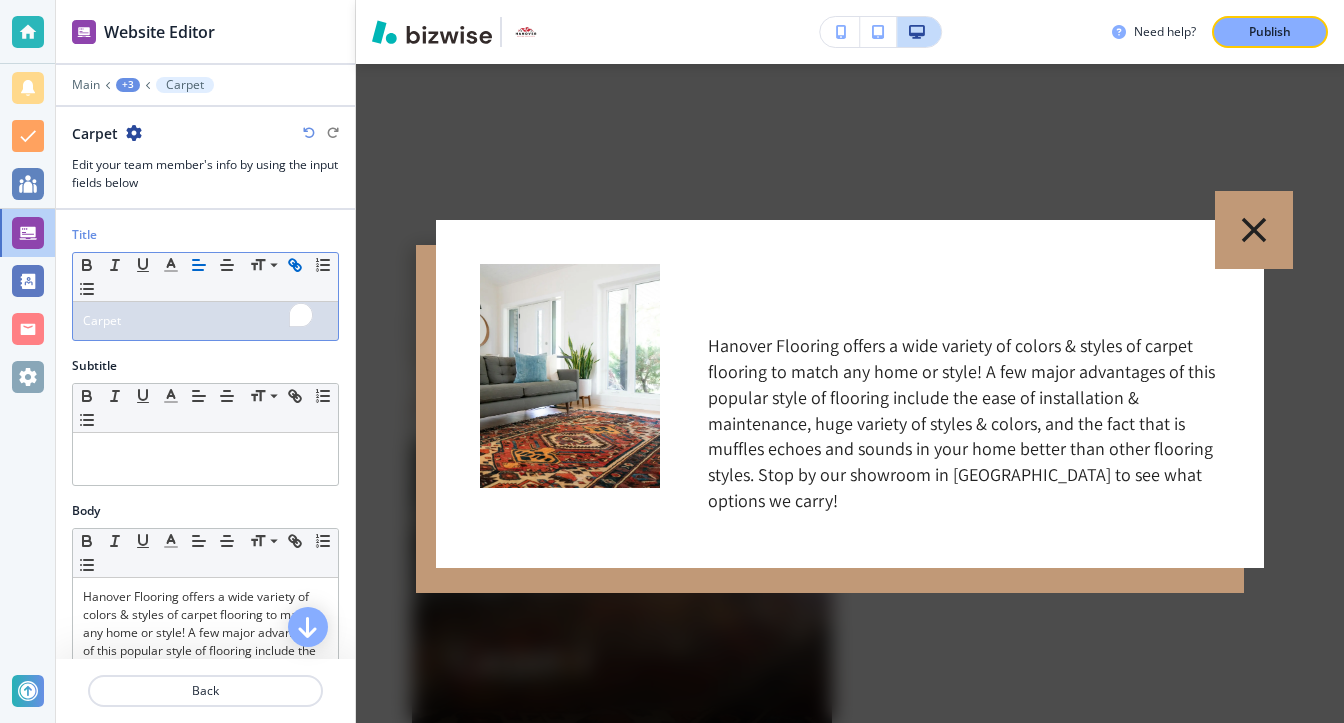 click at bounding box center [309, 133] 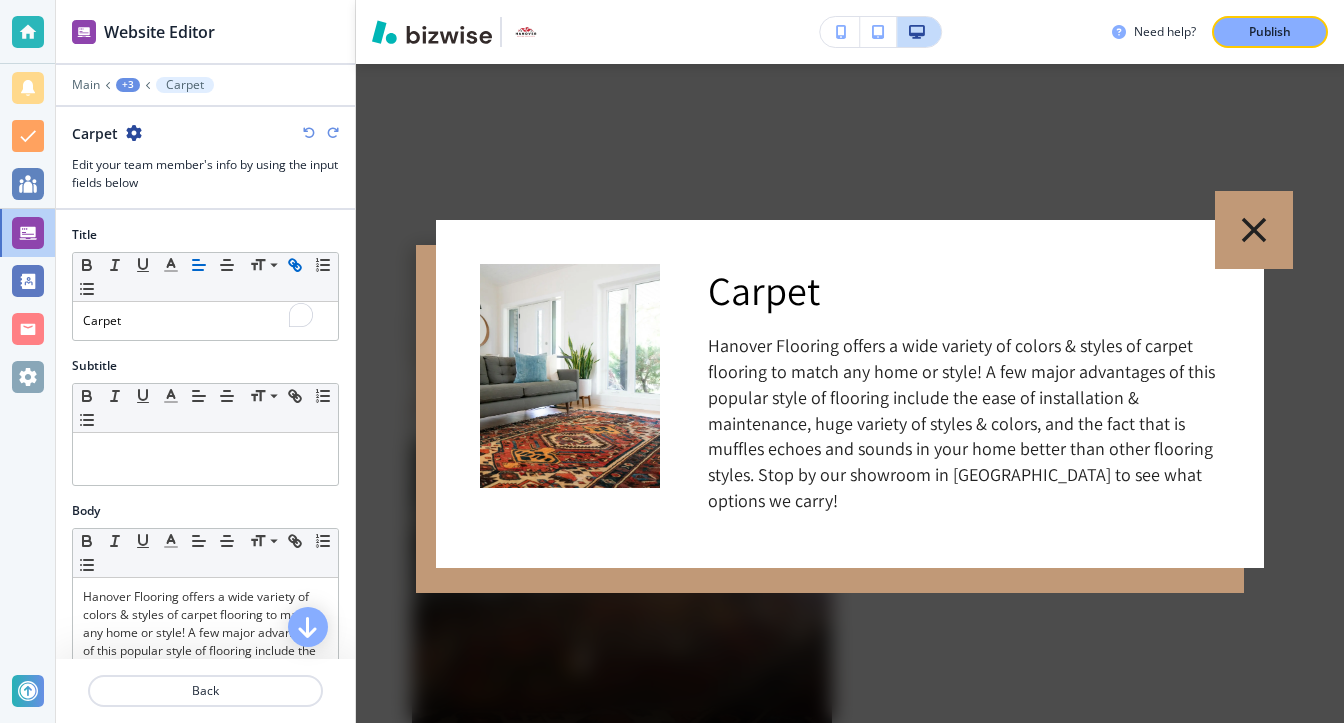 click at bounding box center (309, 133) 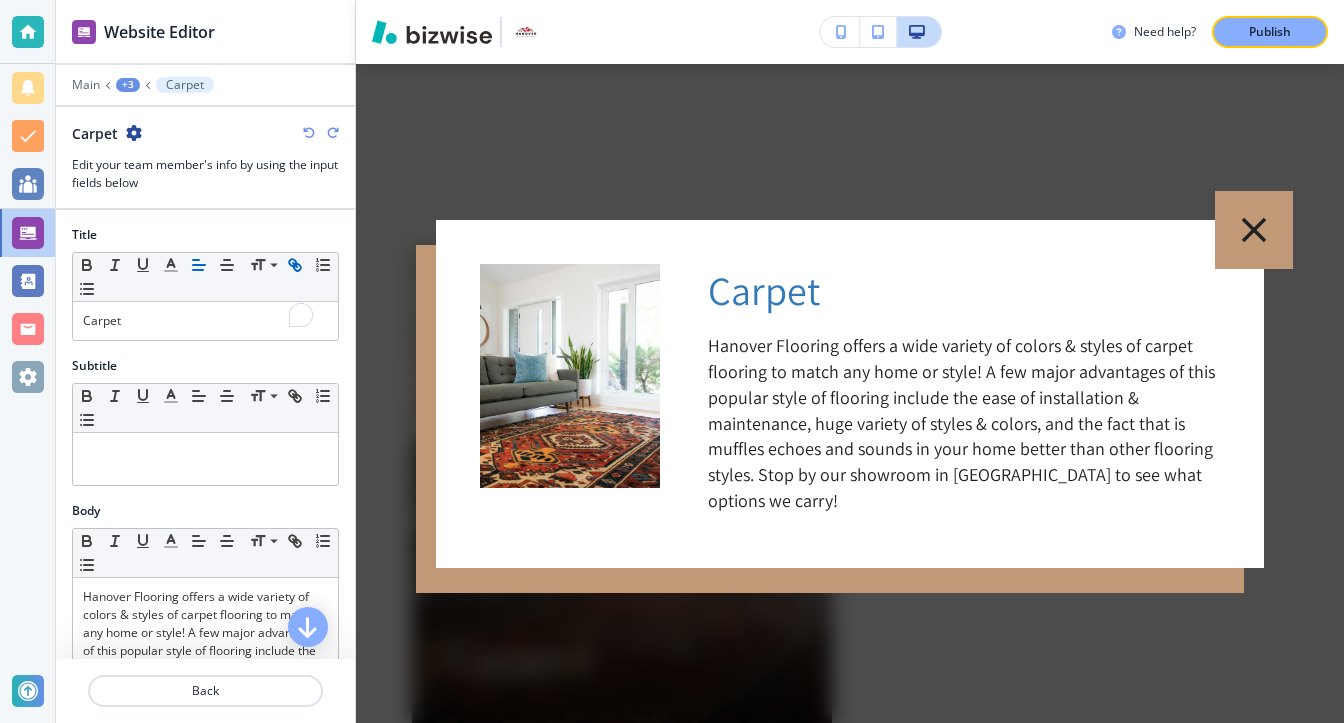 click at bounding box center (309, 133) 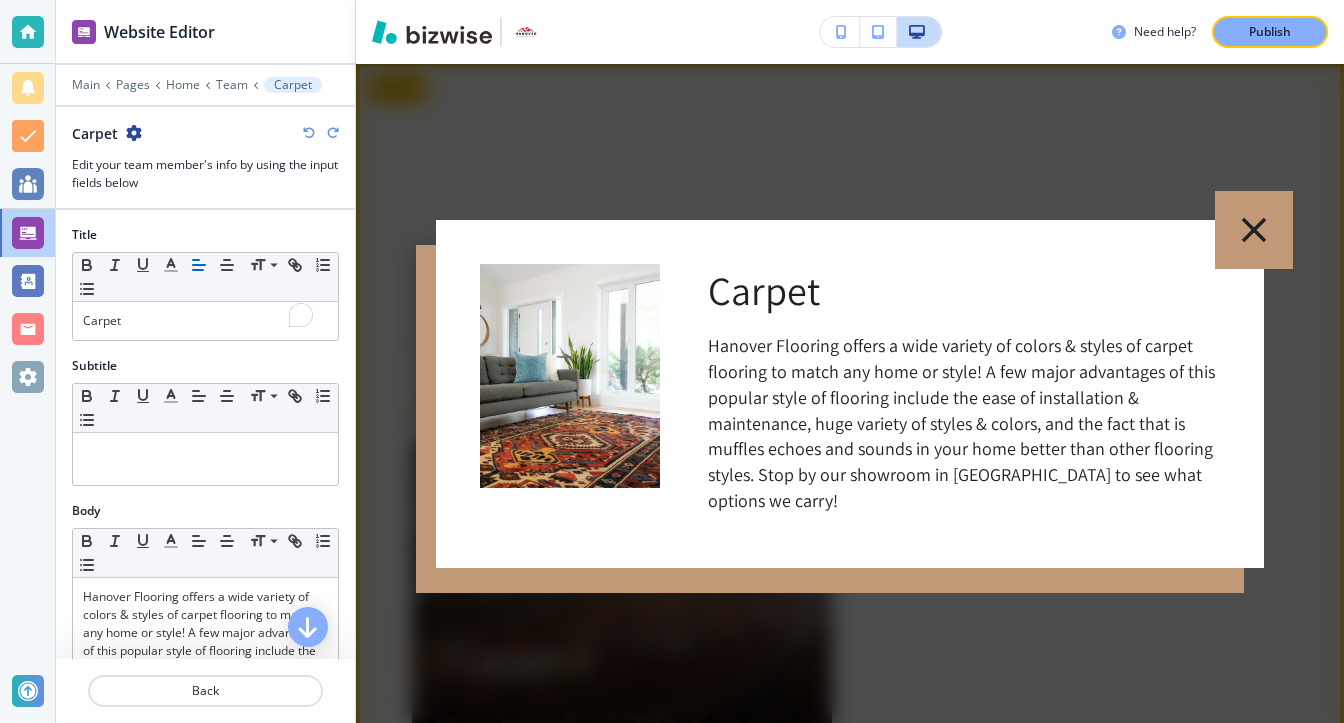 click at bounding box center (850, 393) 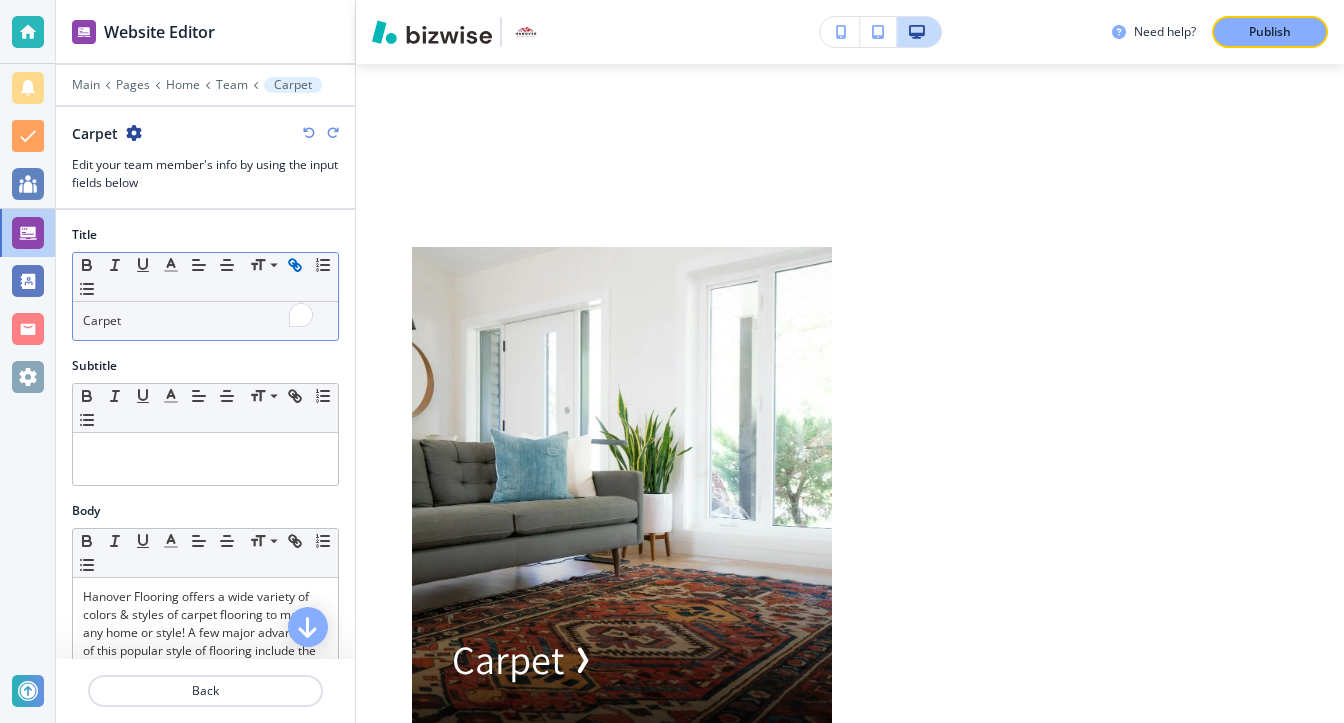 click 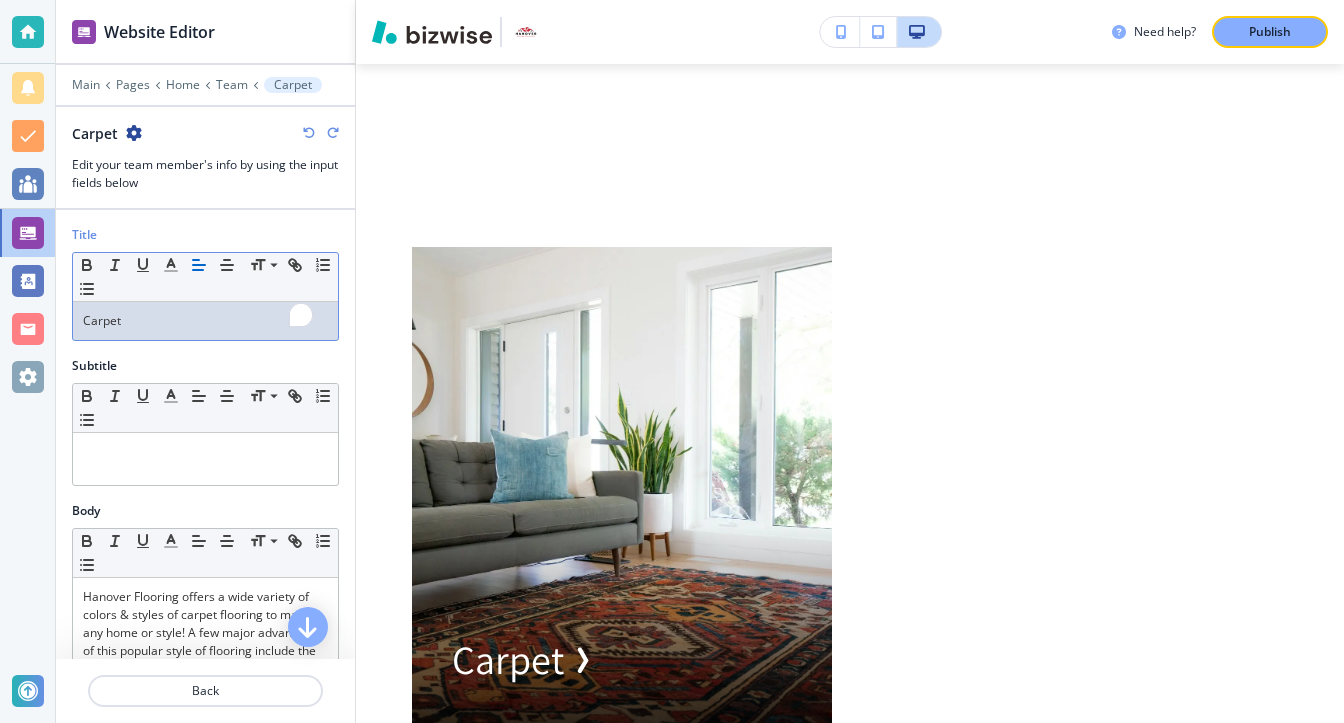click on "Carpet" at bounding box center [205, 321] 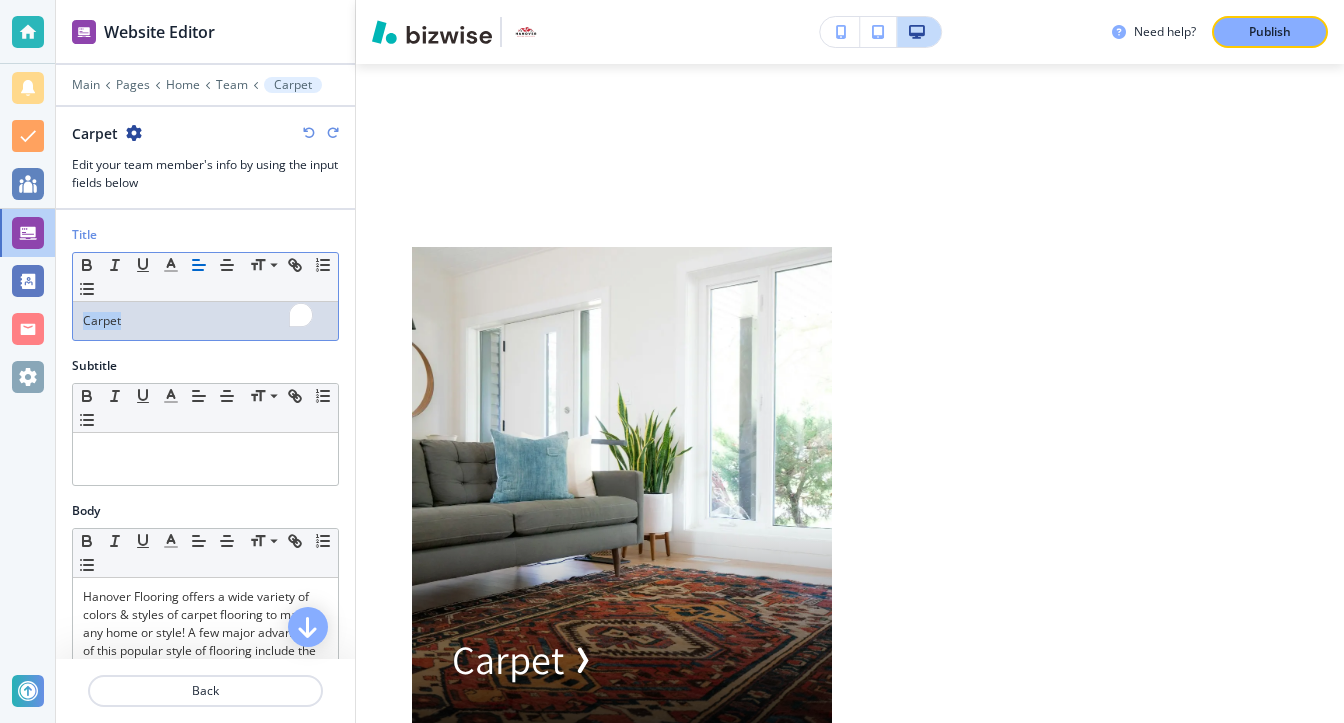 drag, startPoint x: 168, startPoint y: 332, endPoint x: 76, endPoint y: 299, distance: 97.73945 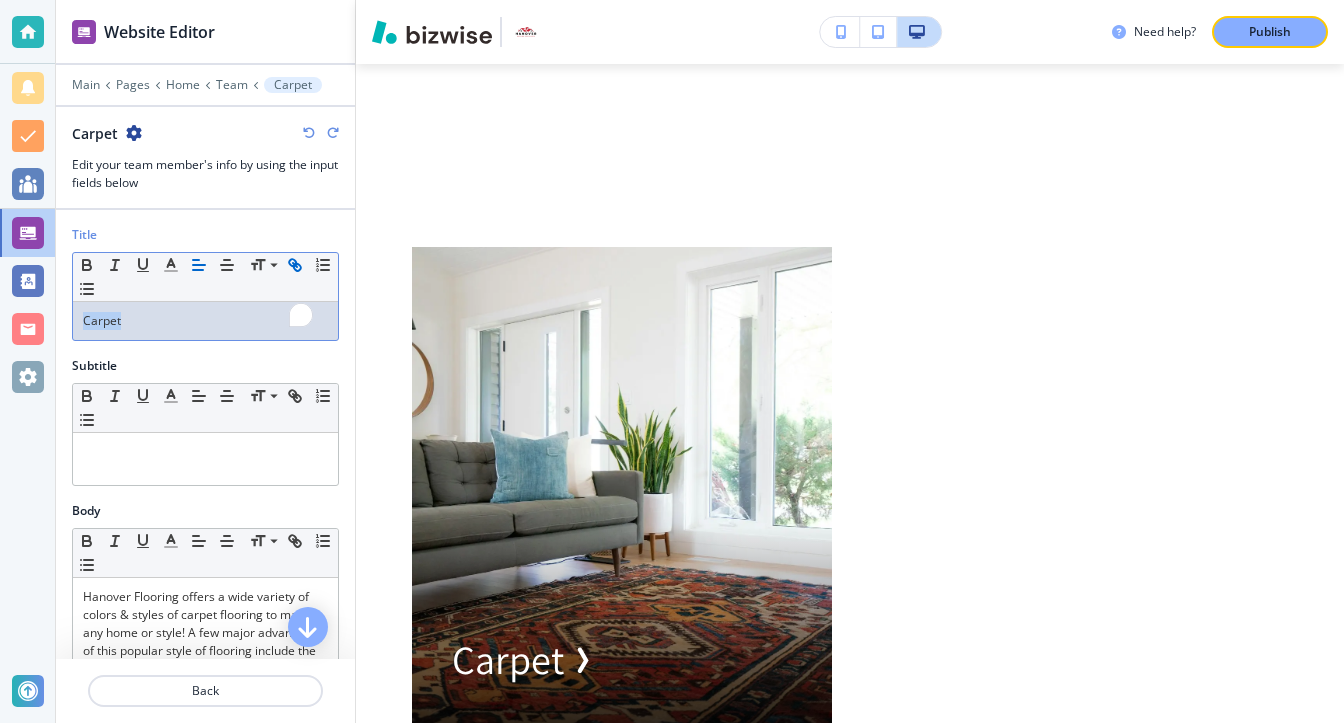 click 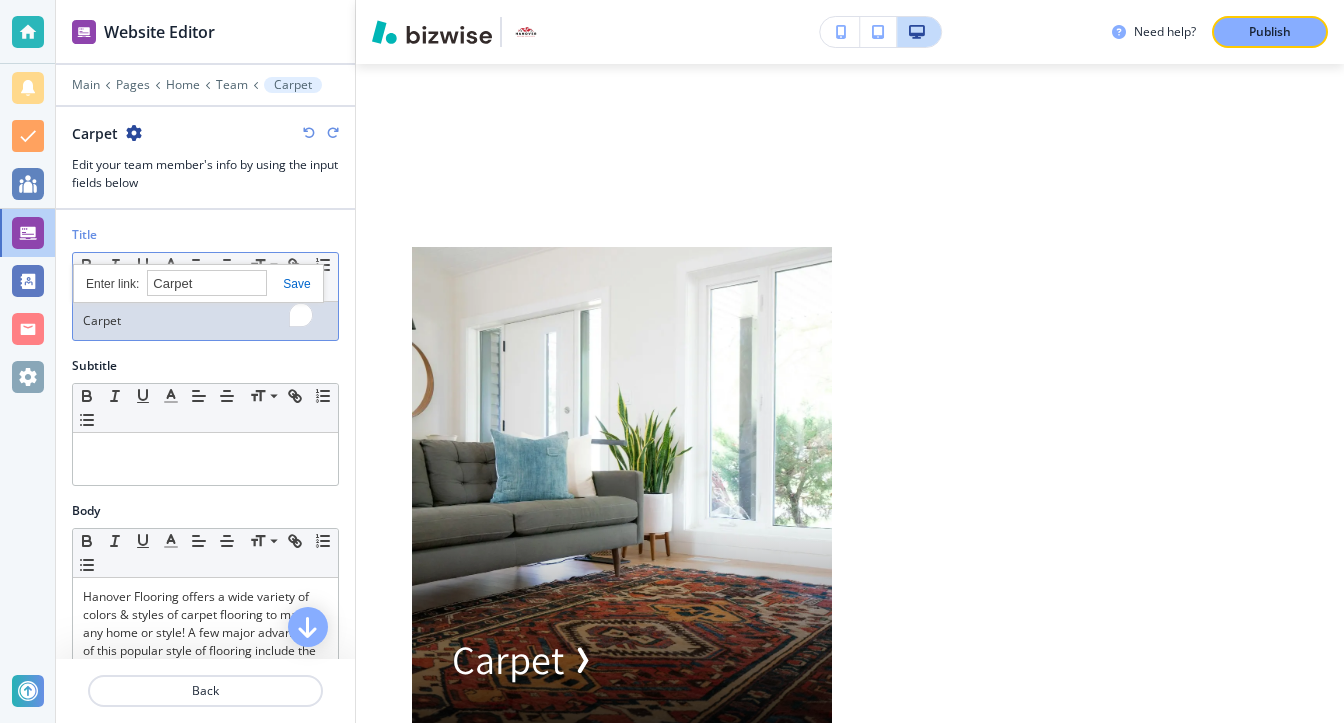 paste on "[URL][DOMAIN_NAME]" 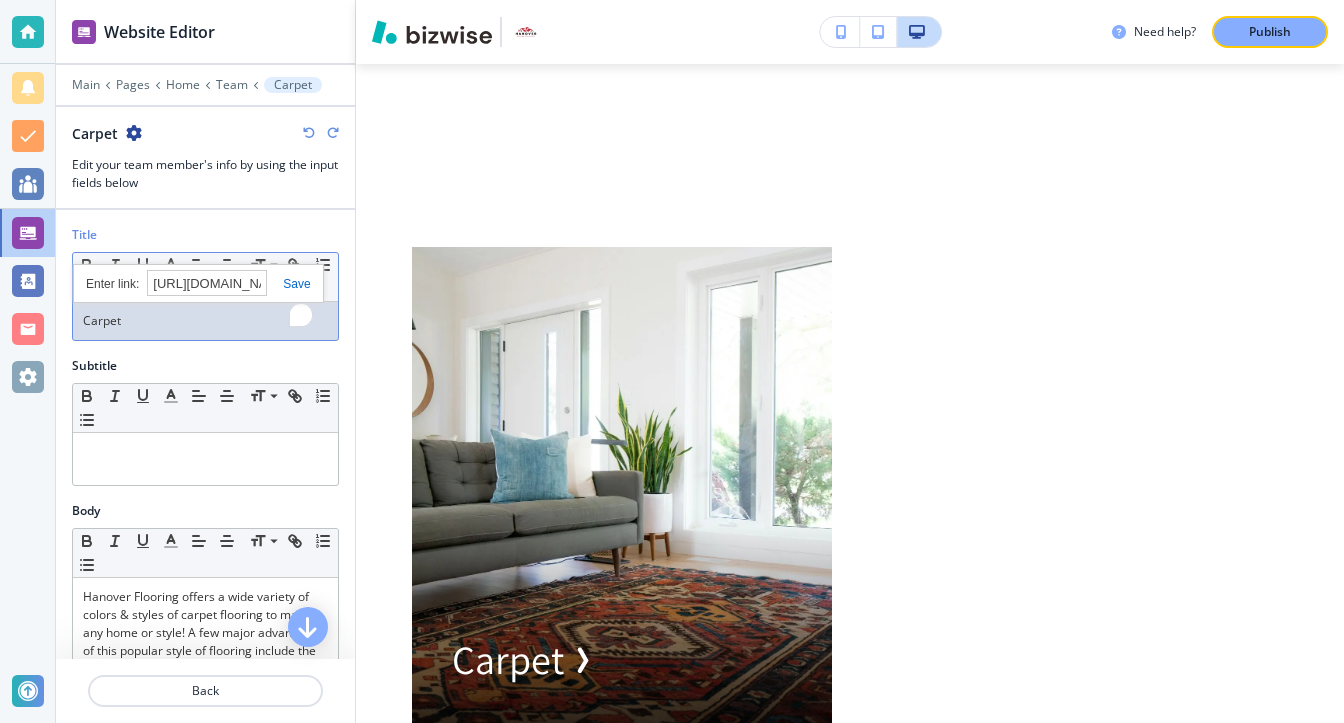 scroll, scrollTop: 0, scrollLeft: 132, axis: horizontal 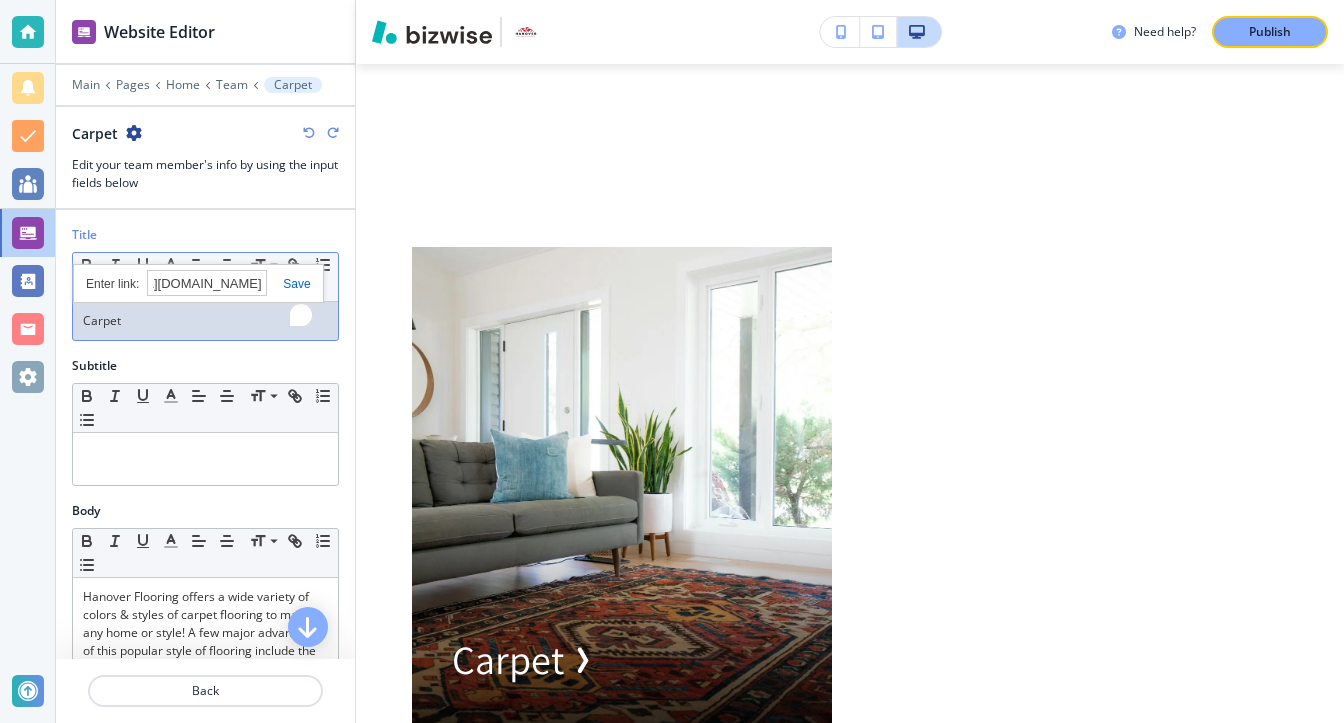 type on "https://the-golden-fork.bizwise.com/carpet" 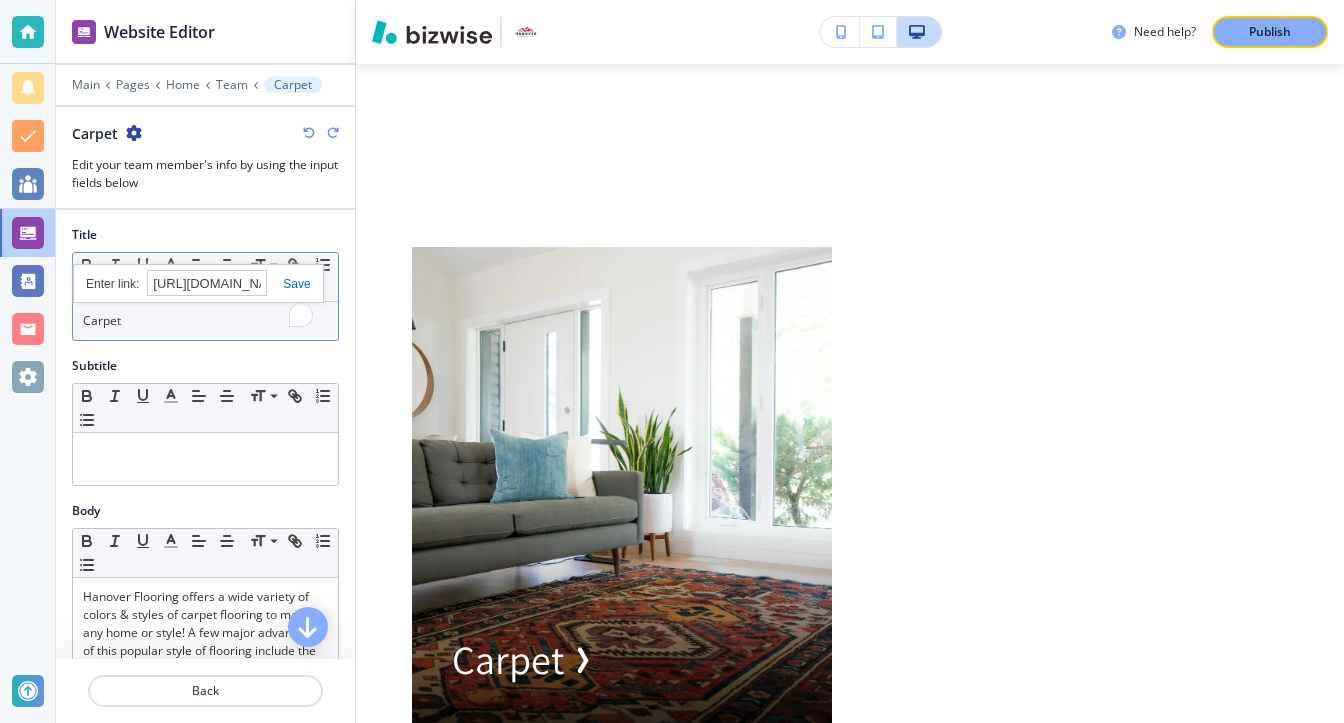 click on "https://the-golden-fork.bizwise.com/carpet https://the-golden-fork.bizwise.com/carpet" at bounding box center (198, 283) 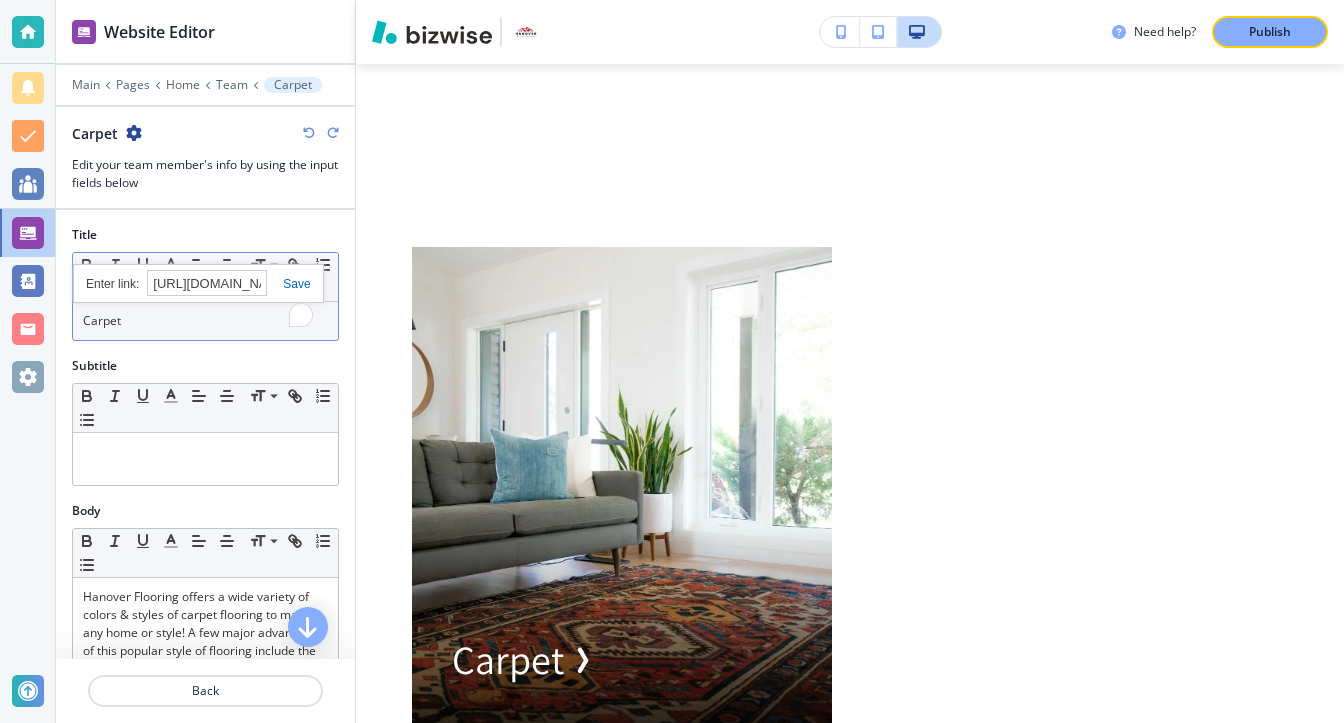 click at bounding box center [288, 284] 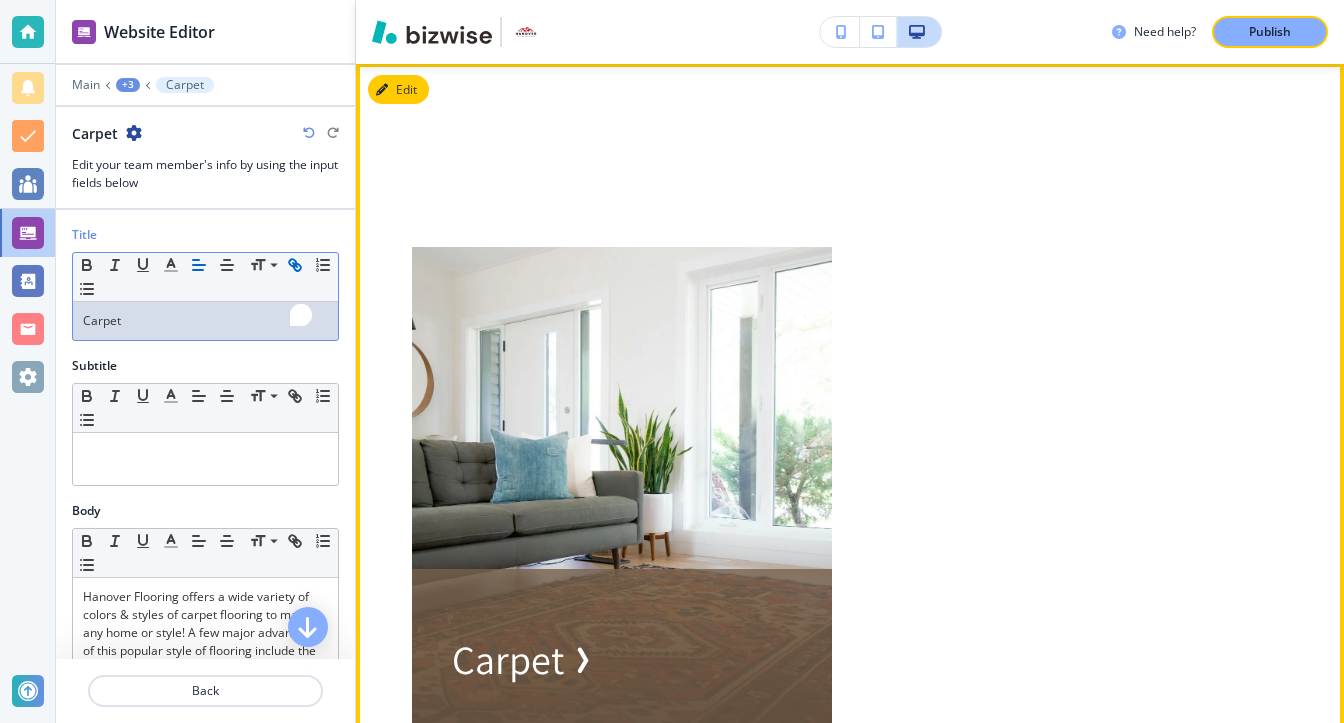 click at bounding box center [622, 487] 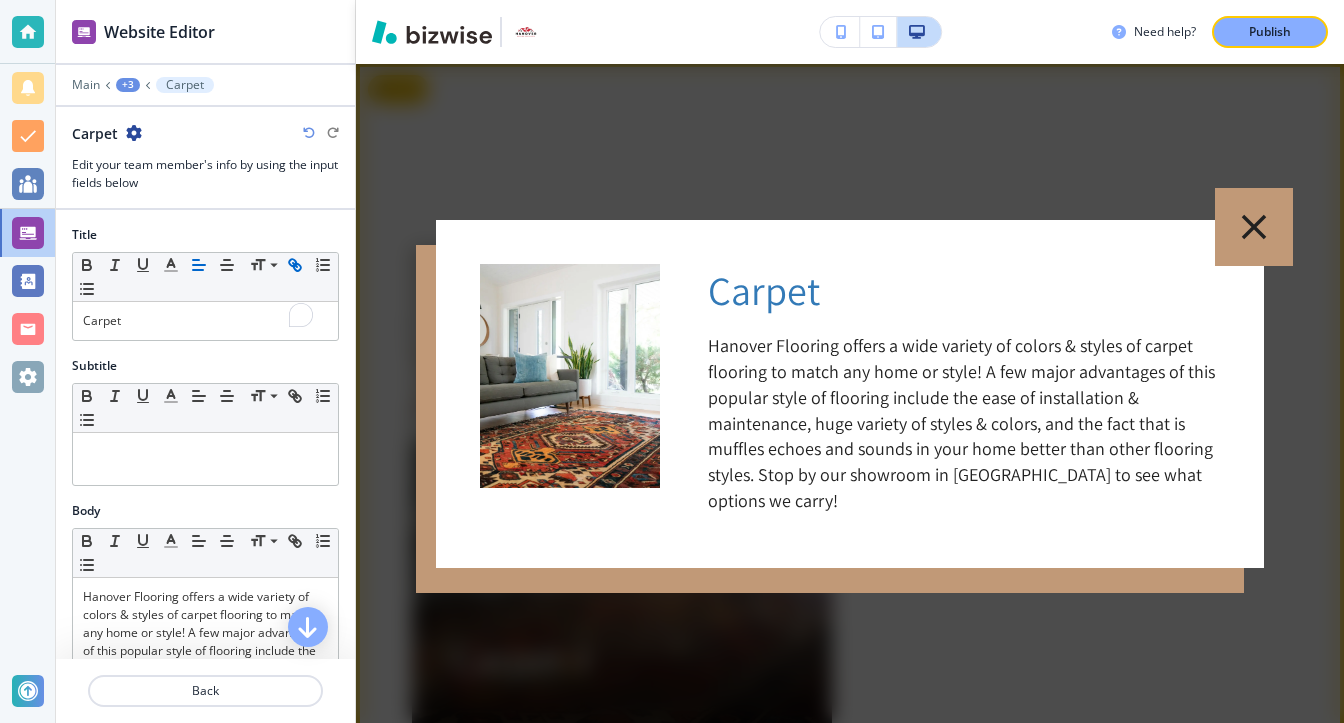 click 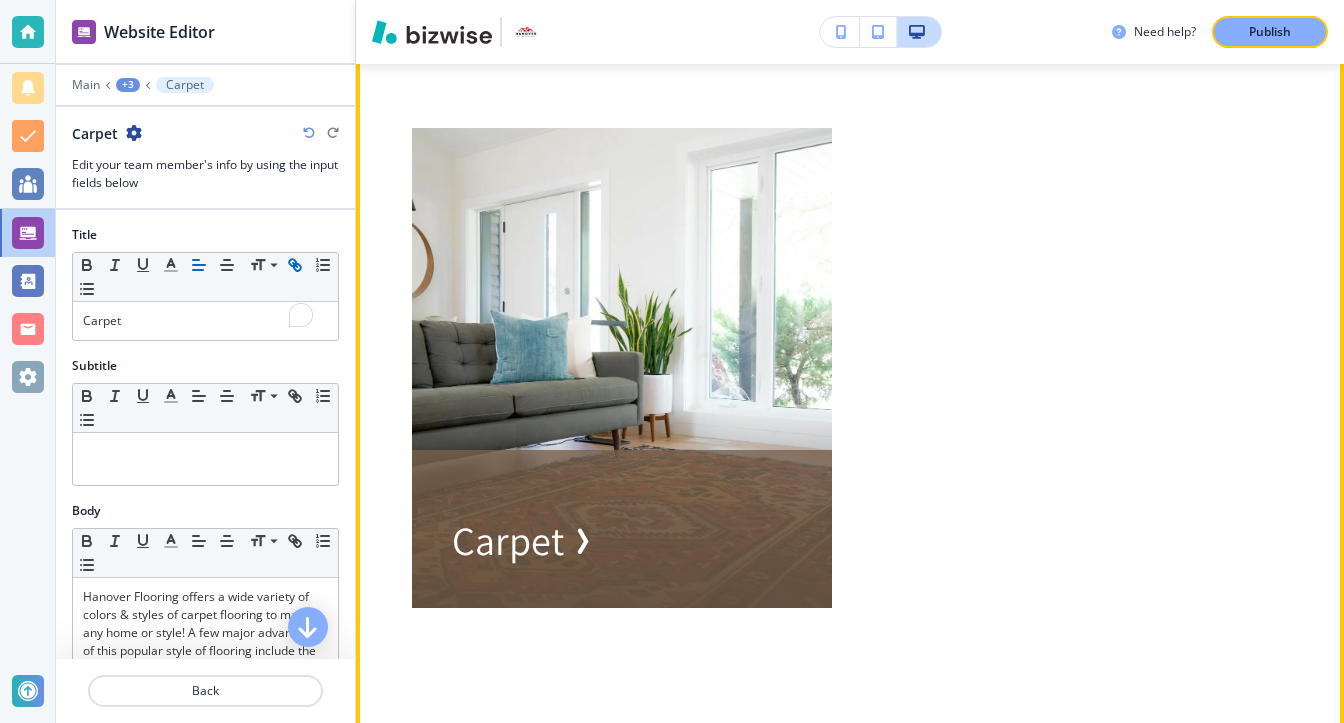 scroll, scrollTop: 3106, scrollLeft: 0, axis: vertical 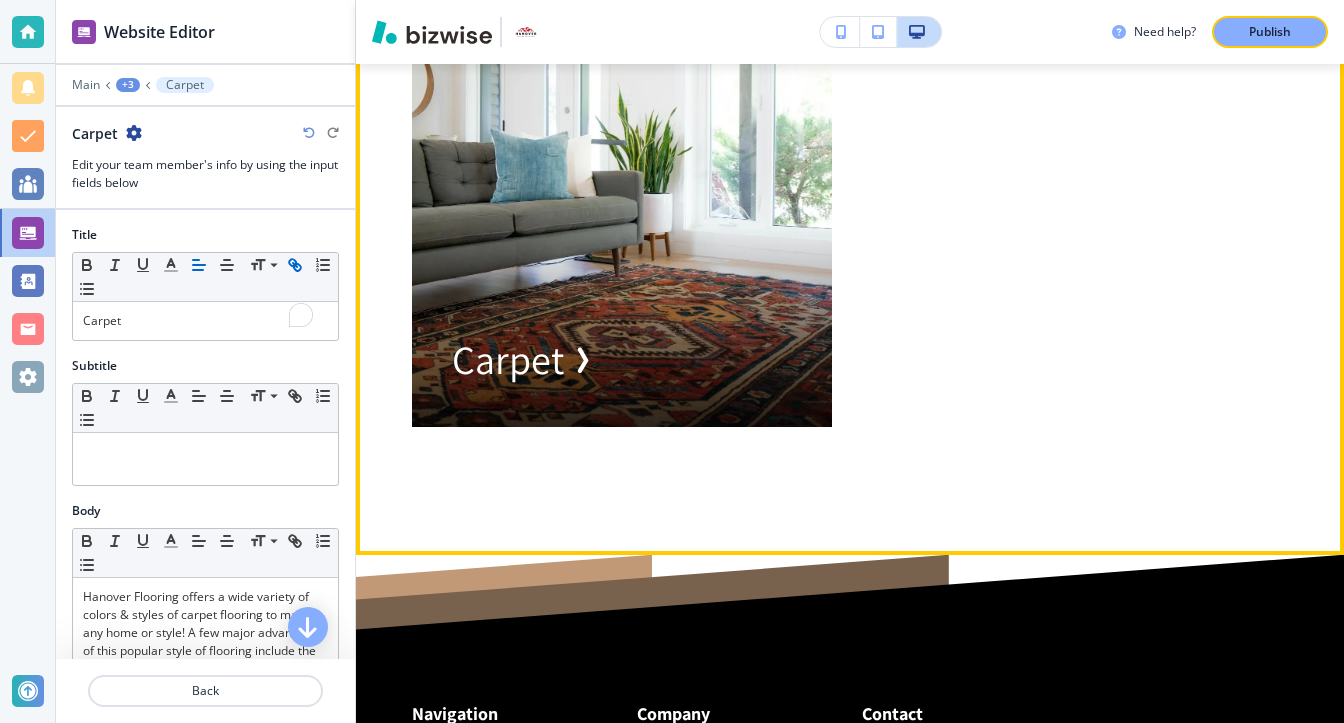 drag, startPoint x: 1172, startPoint y: 313, endPoint x: 985, endPoint y: 326, distance: 187.45132 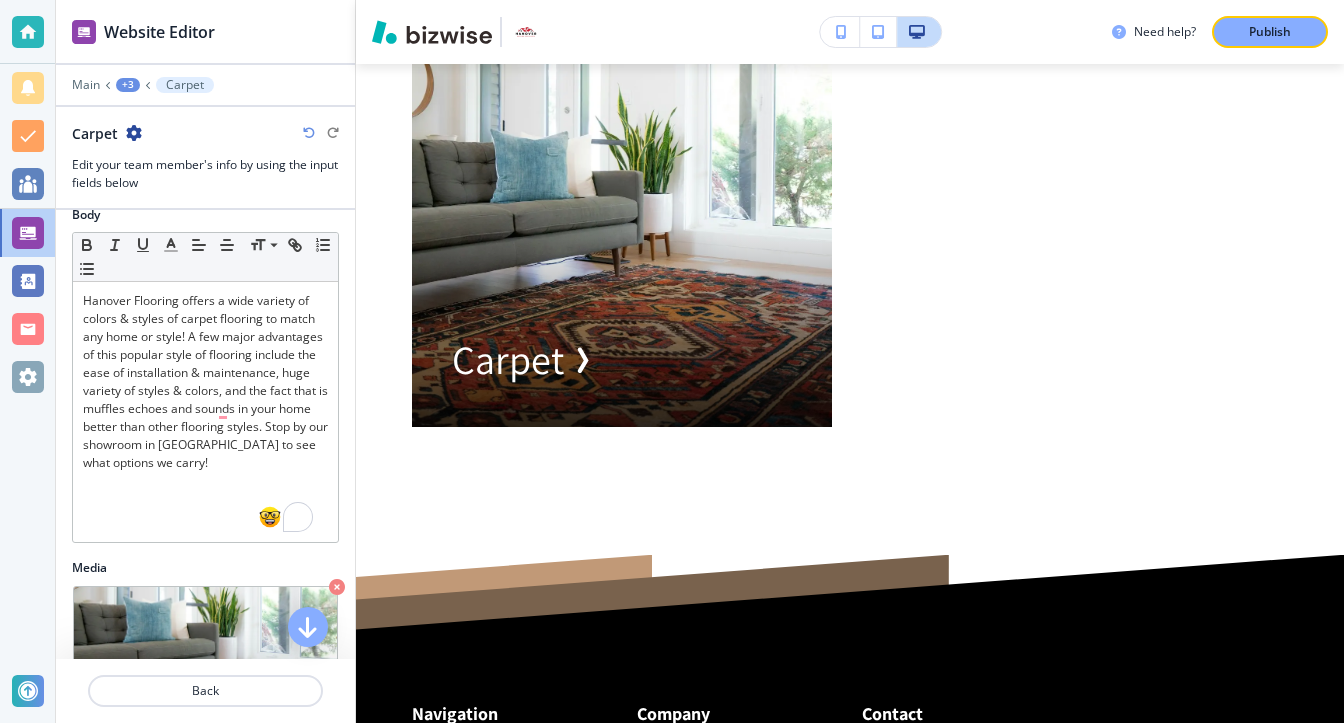 scroll, scrollTop: 144, scrollLeft: 0, axis: vertical 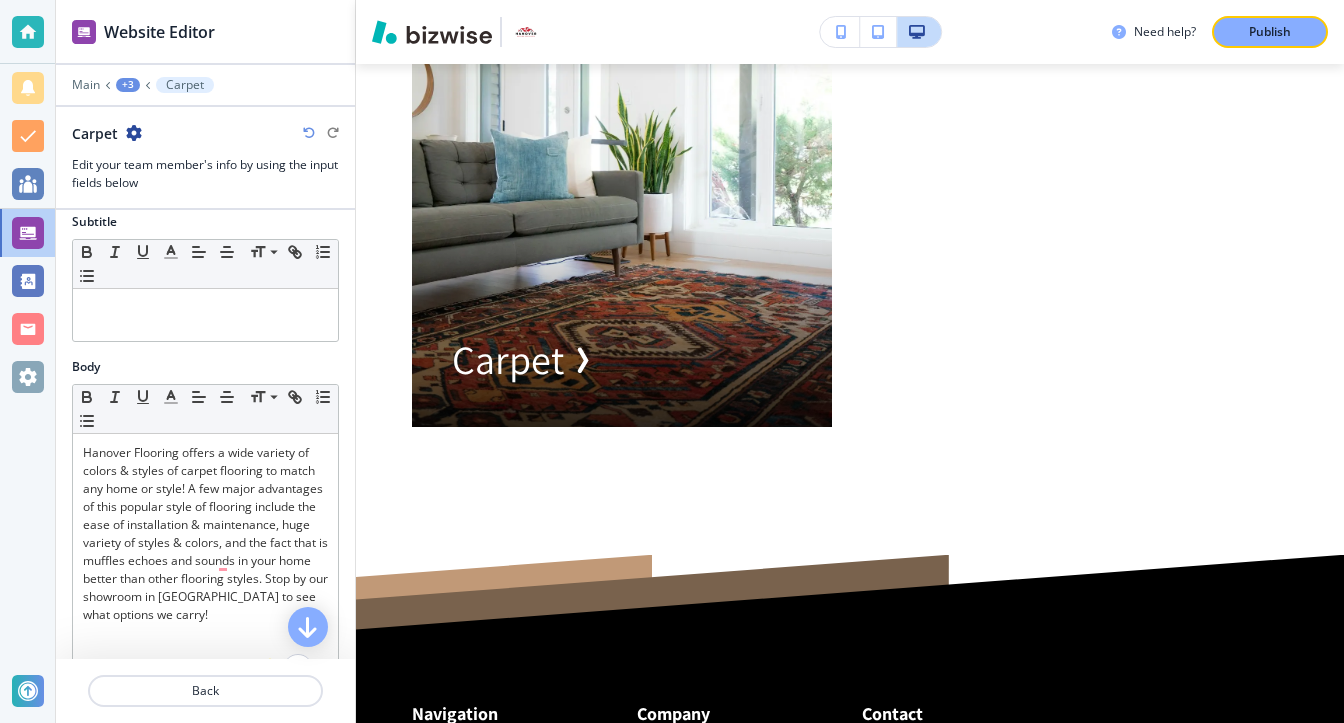 click on "+3" at bounding box center (128, 85) 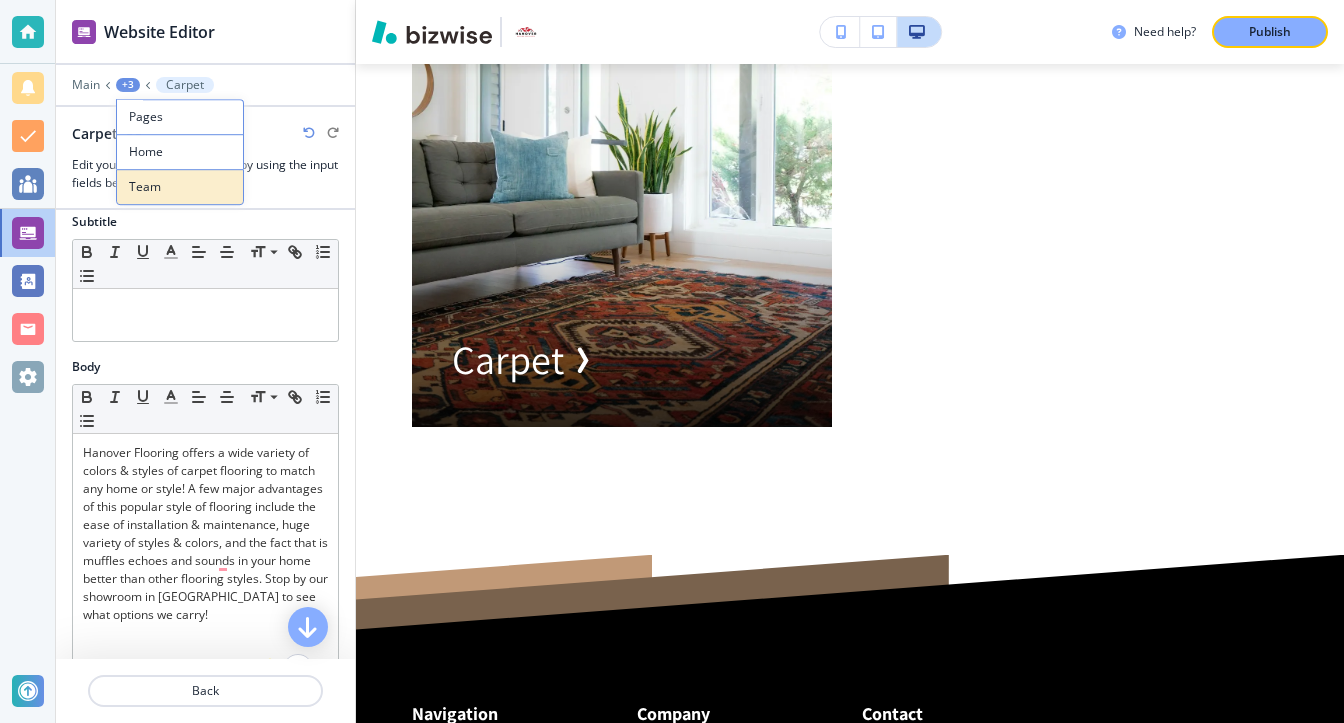 click on "Team" at bounding box center (180, 187) 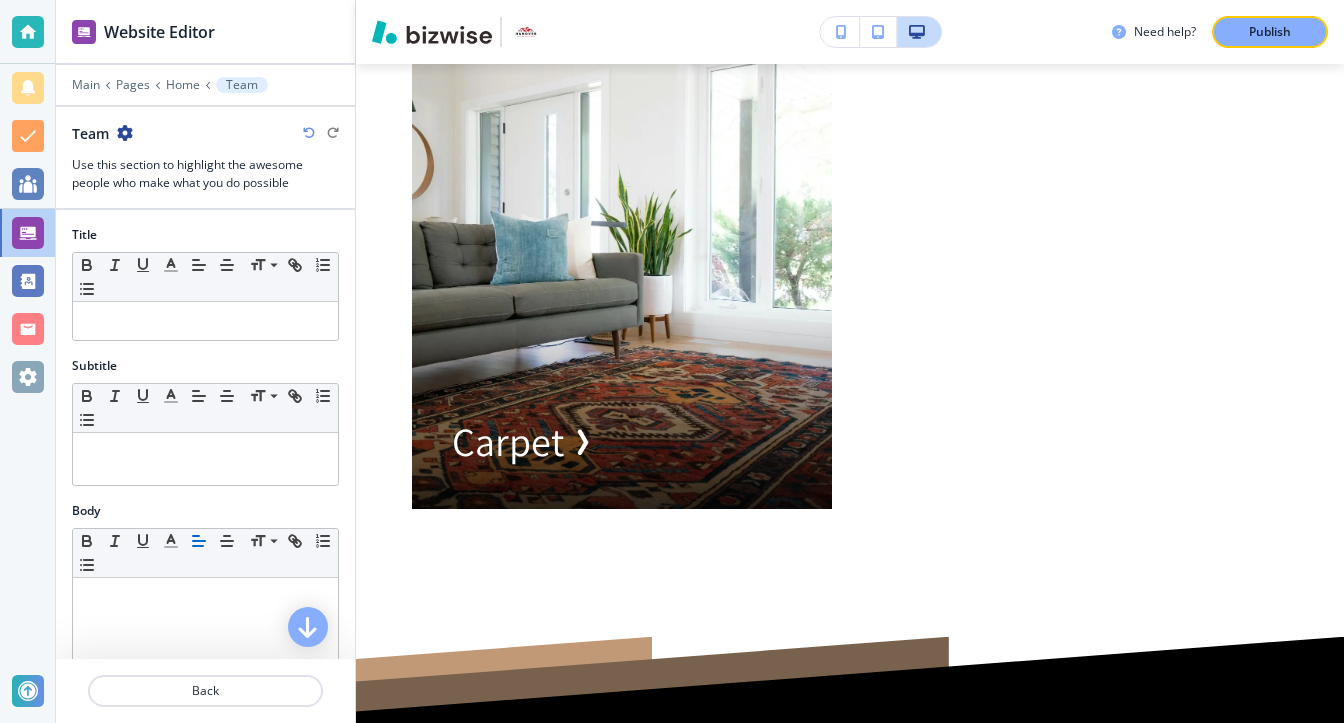 scroll, scrollTop: 2881, scrollLeft: 0, axis: vertical 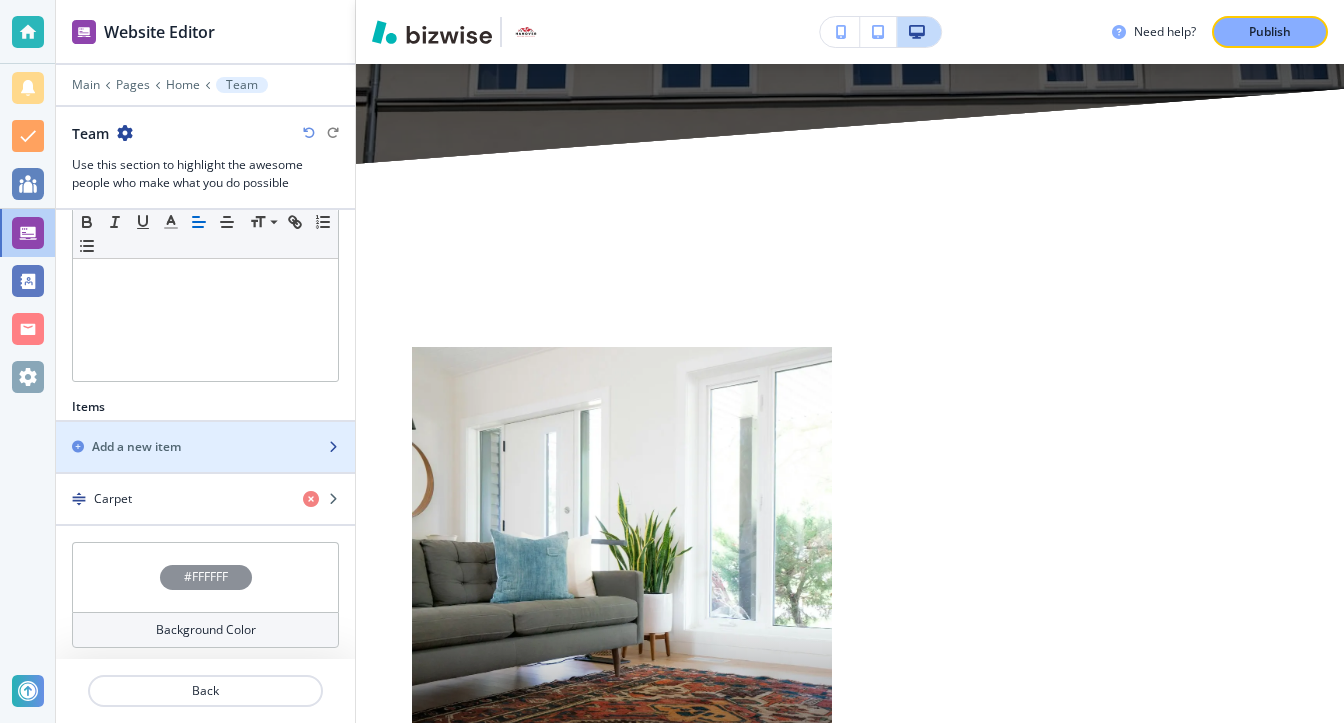 click at bounding box center [205, 464] 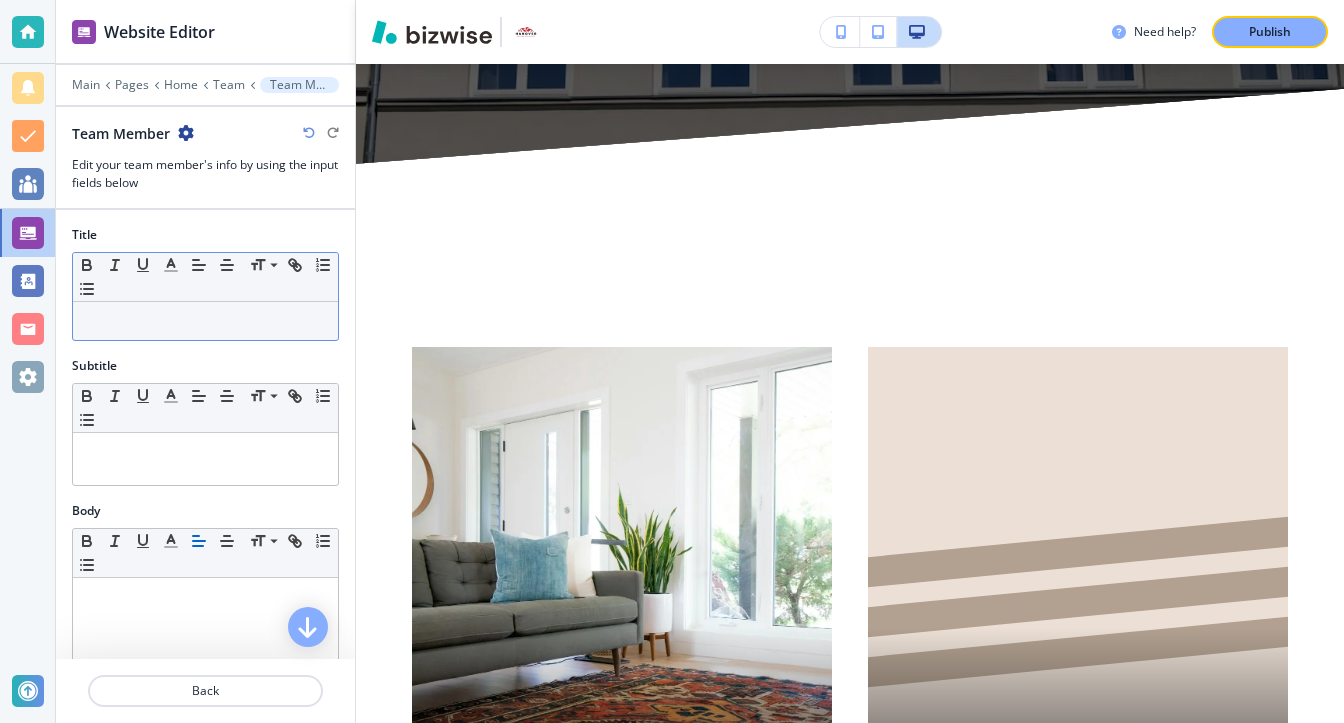 click at bounding box center (205, 321) 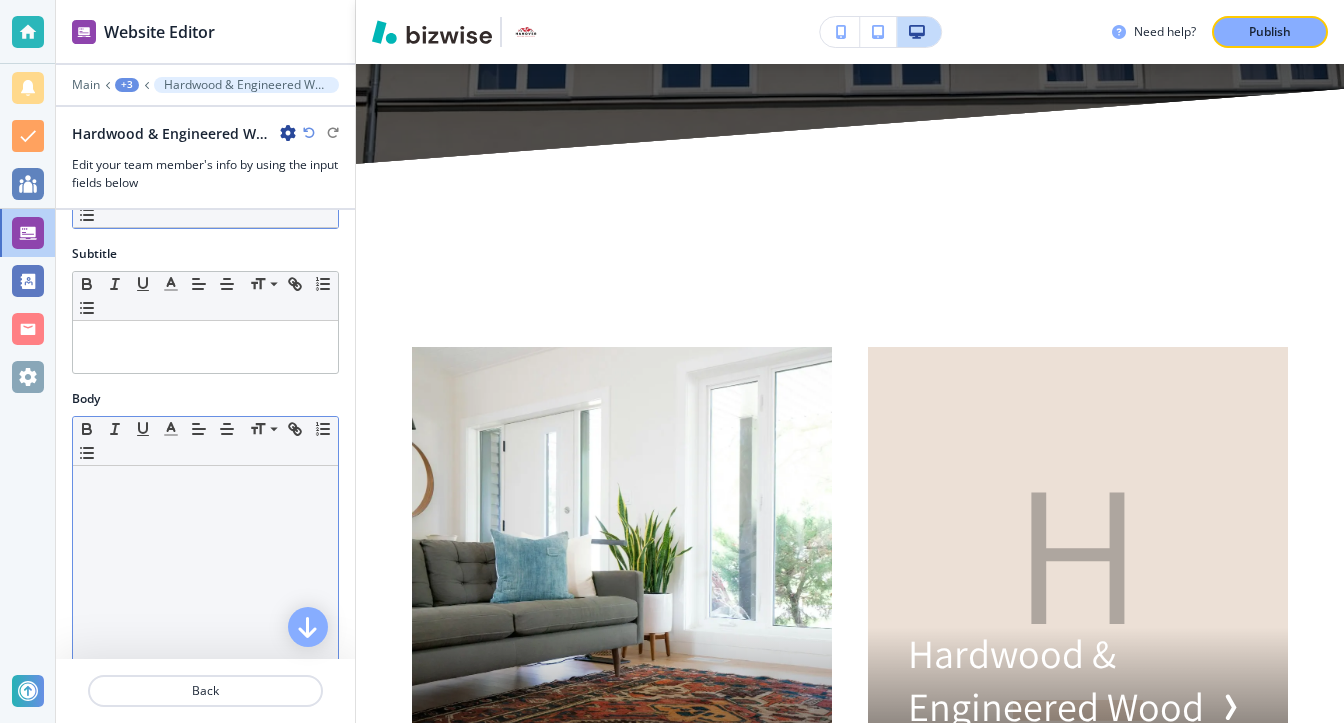 scroll, scrollTop: 300, scrollLeft: 0, axis: vertical 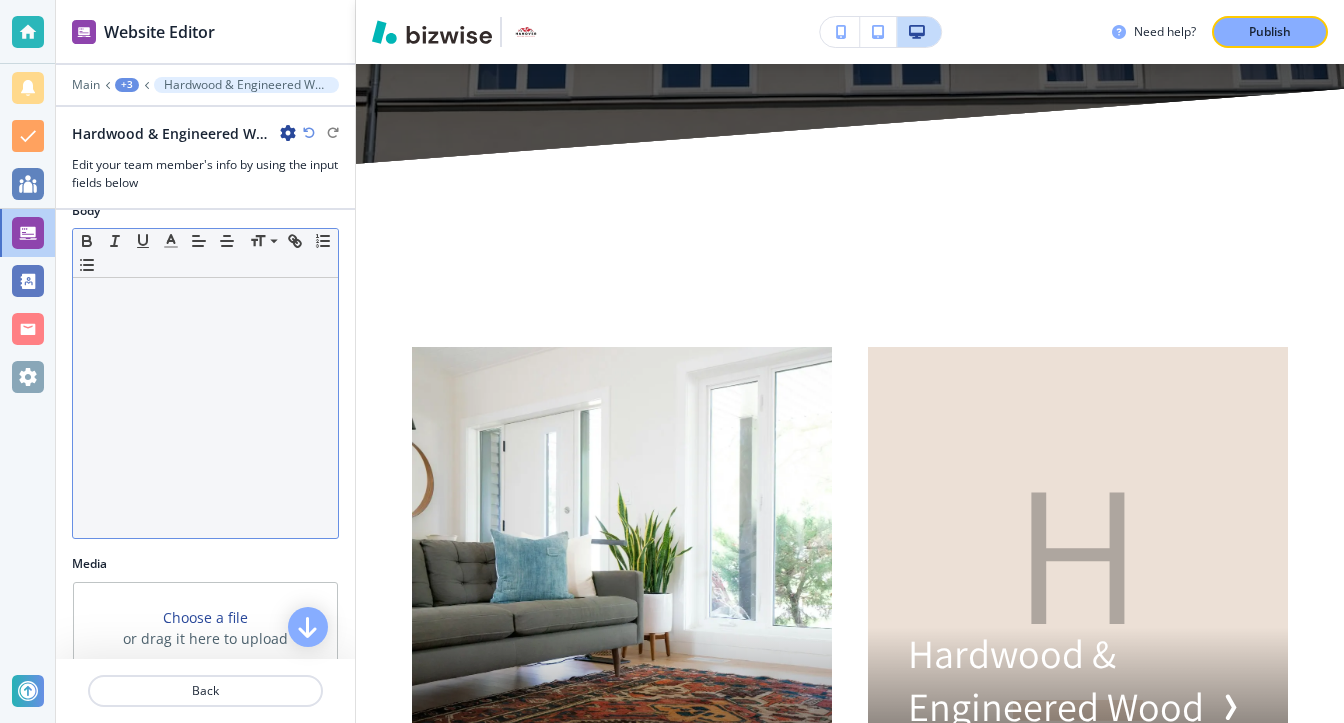 click at bounding box center [205, 408] 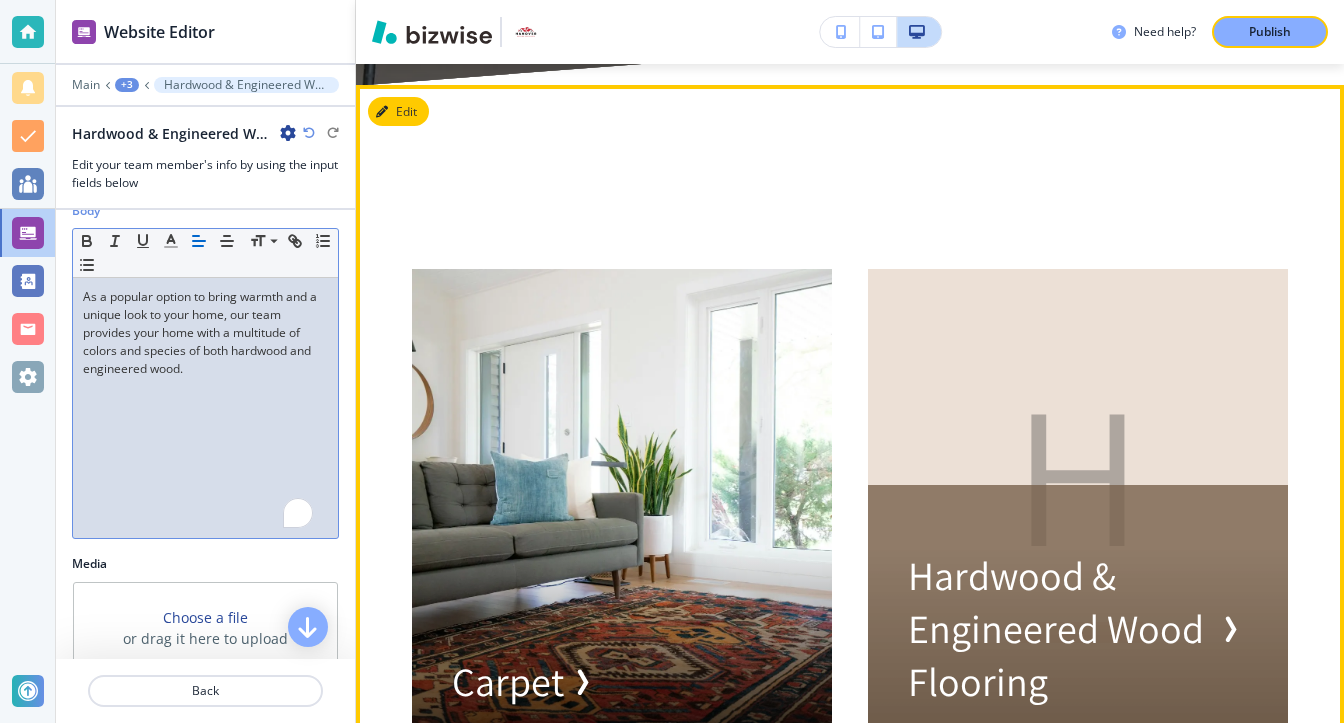 scroll, scrollTop: 3006, scrollLeft: 0, axis: vertical 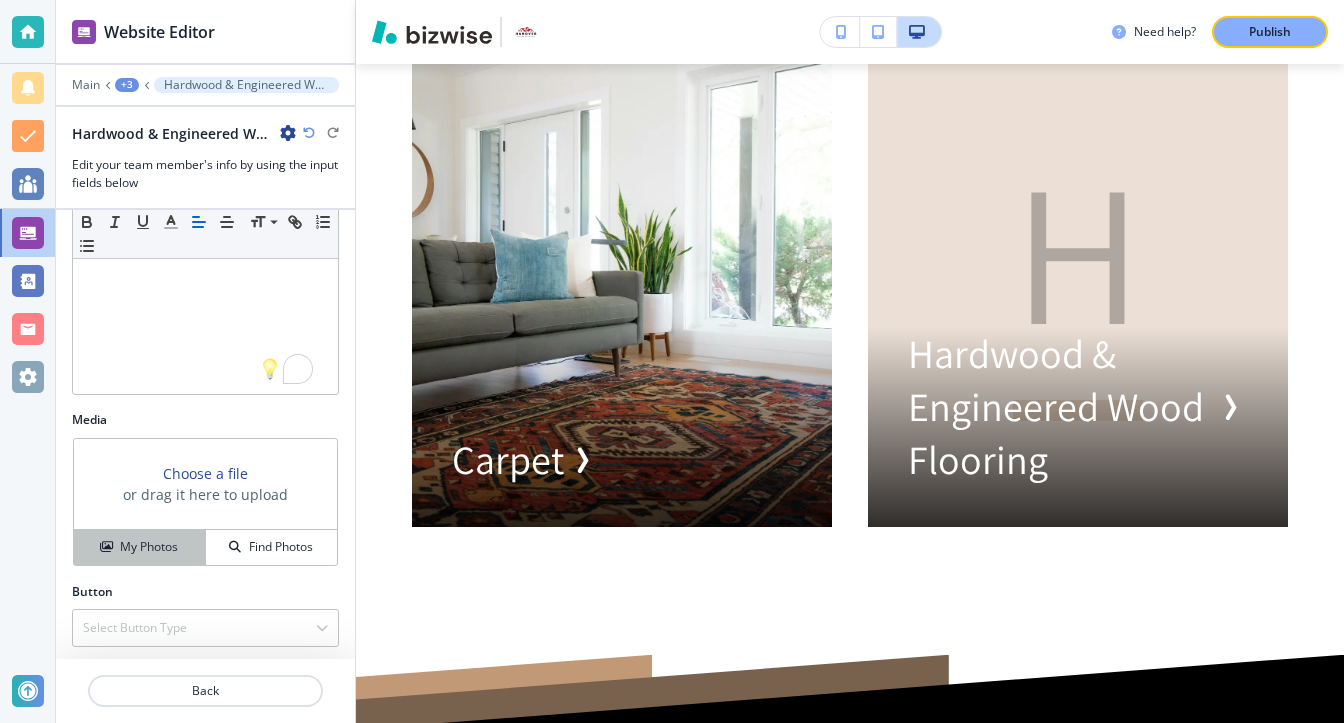 click on "My Photos" at bounding box center [149, 547] 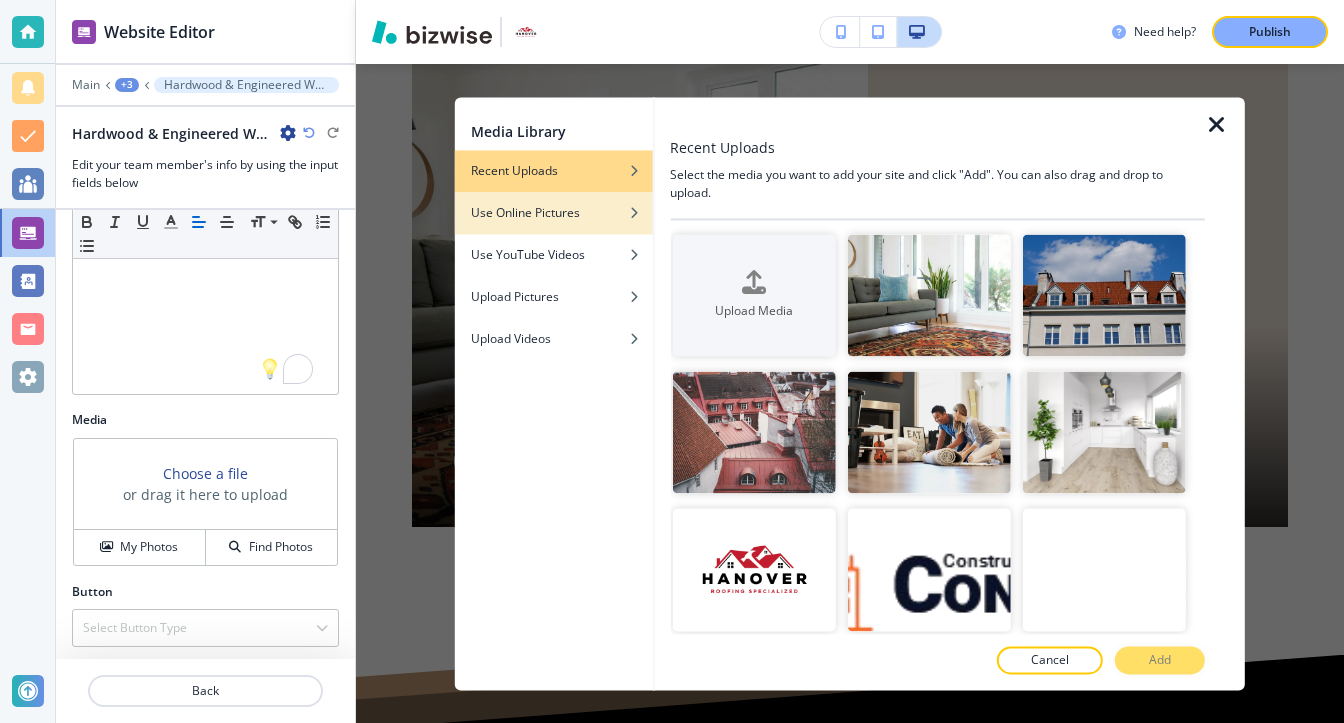 click on "Use Online Pictures" at bounding box center (525, 213) 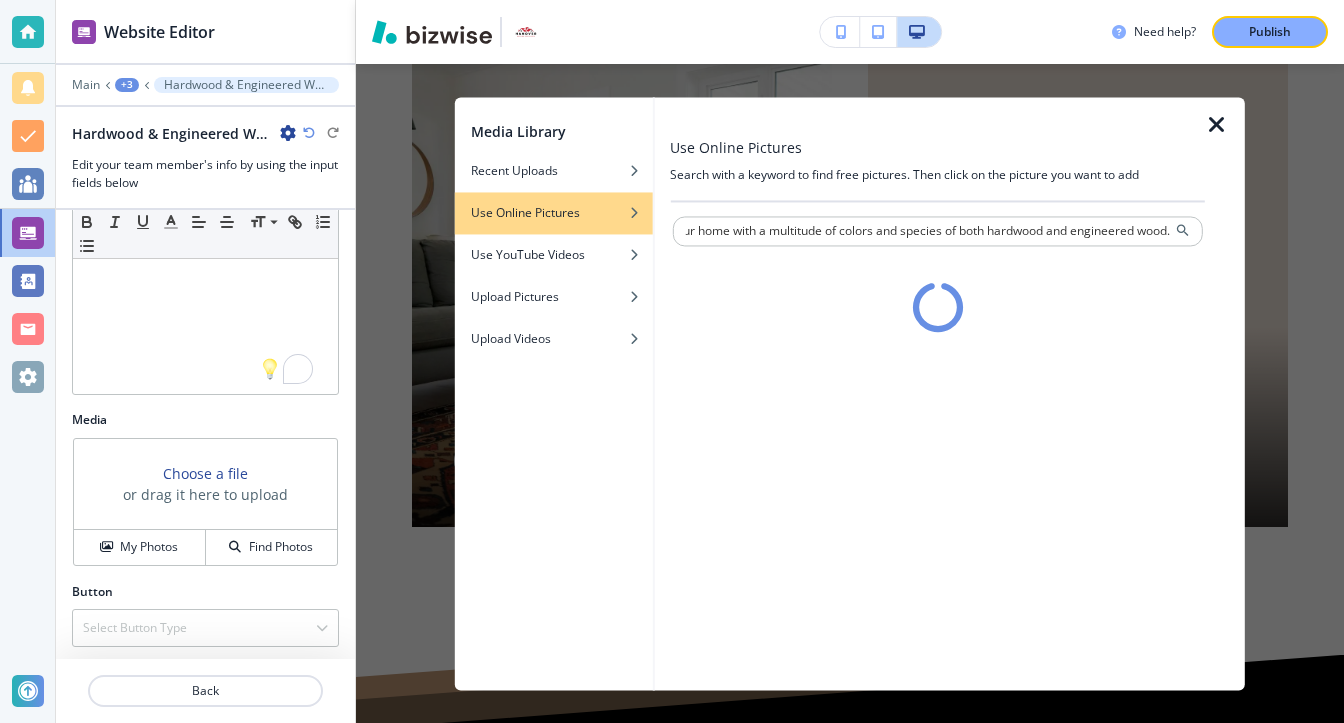 scroll, scrollTop: 0, scrollLeft: 0, axis: both 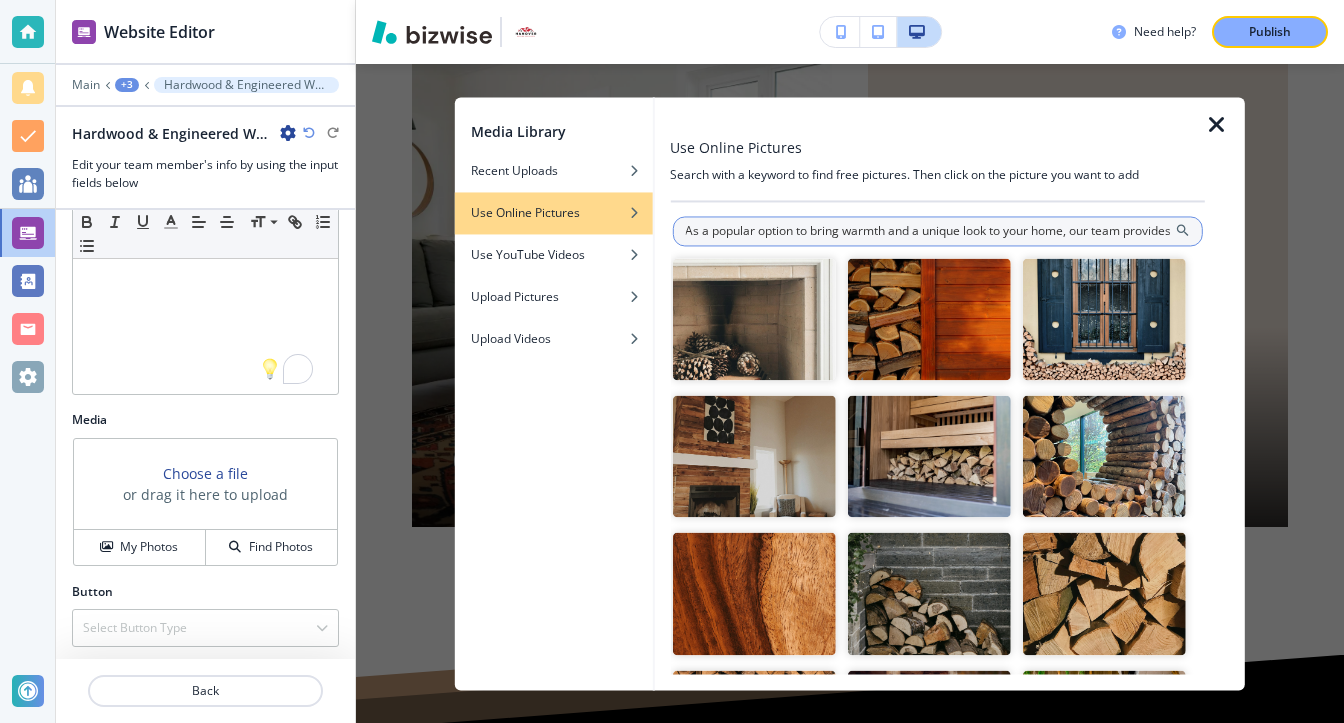 click on "As a popular option to bring warmth and a unique look to your home, our team provides your home with a multitude of colors and species of both hardwood and engineered wood." at bounding box center [937, 231] 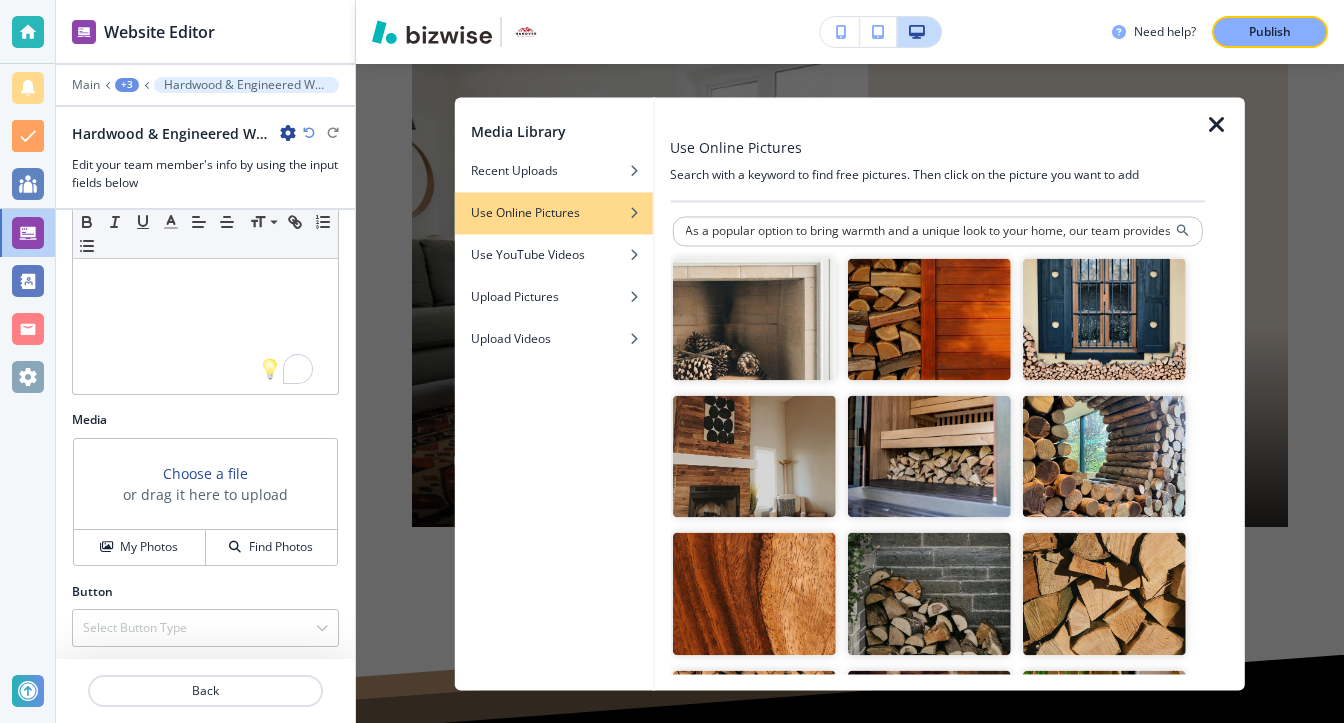 paste on "Hardwood & Engineered Wood Flooring" 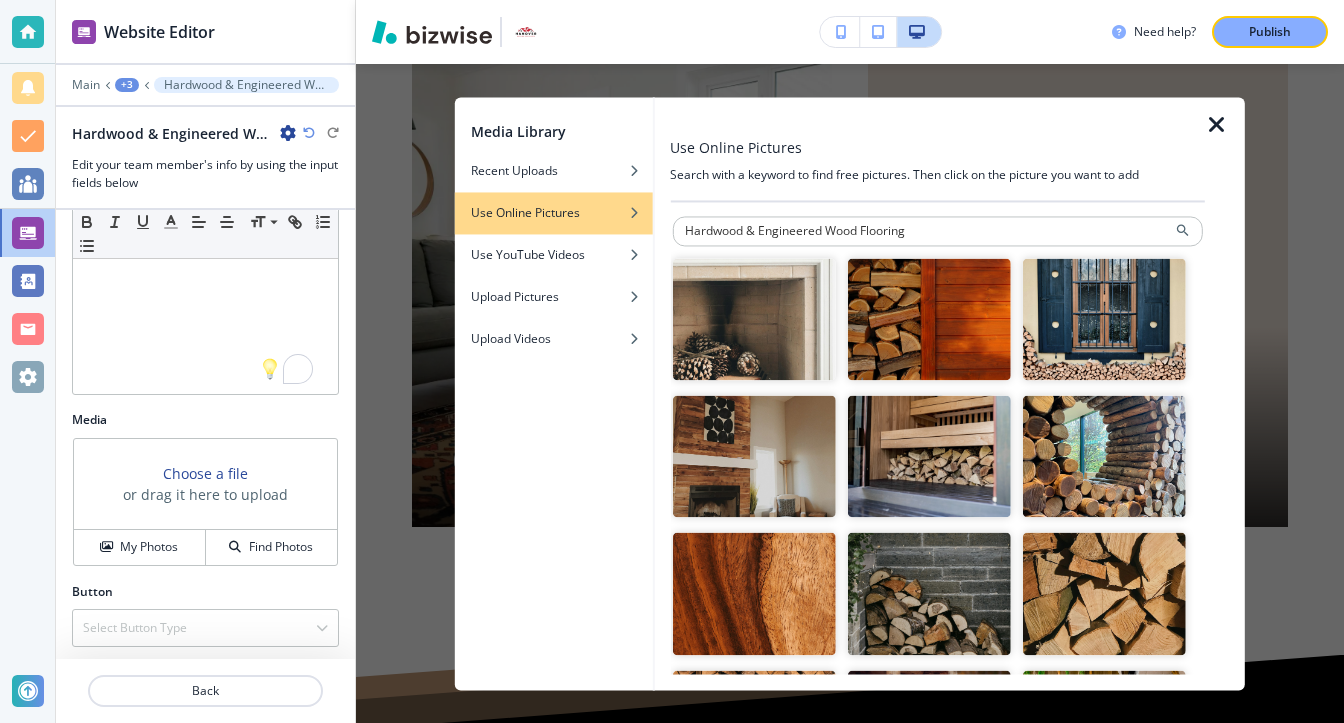 type on "Hardwood & Engineered Wood Flooring" 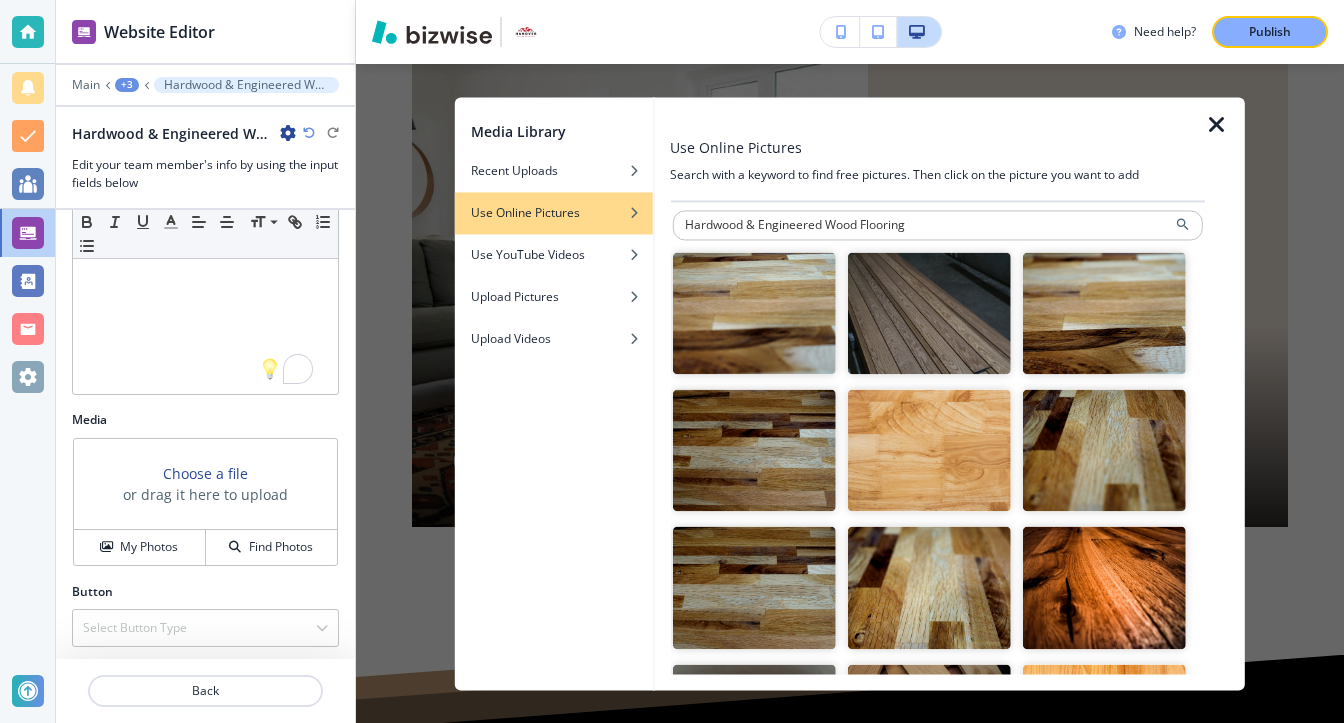 scroll, scrollTop: 0, scrollLeft: 0, axis: both 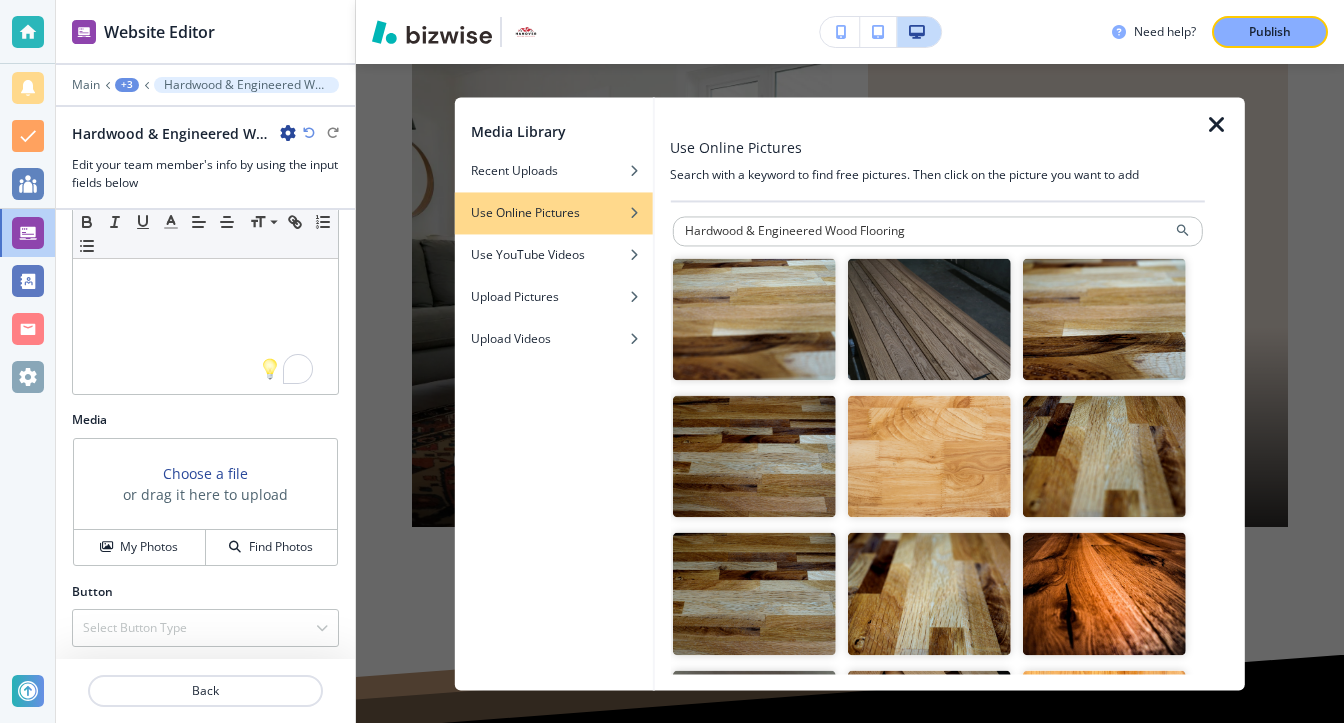 click at bounding box center (929, 319) 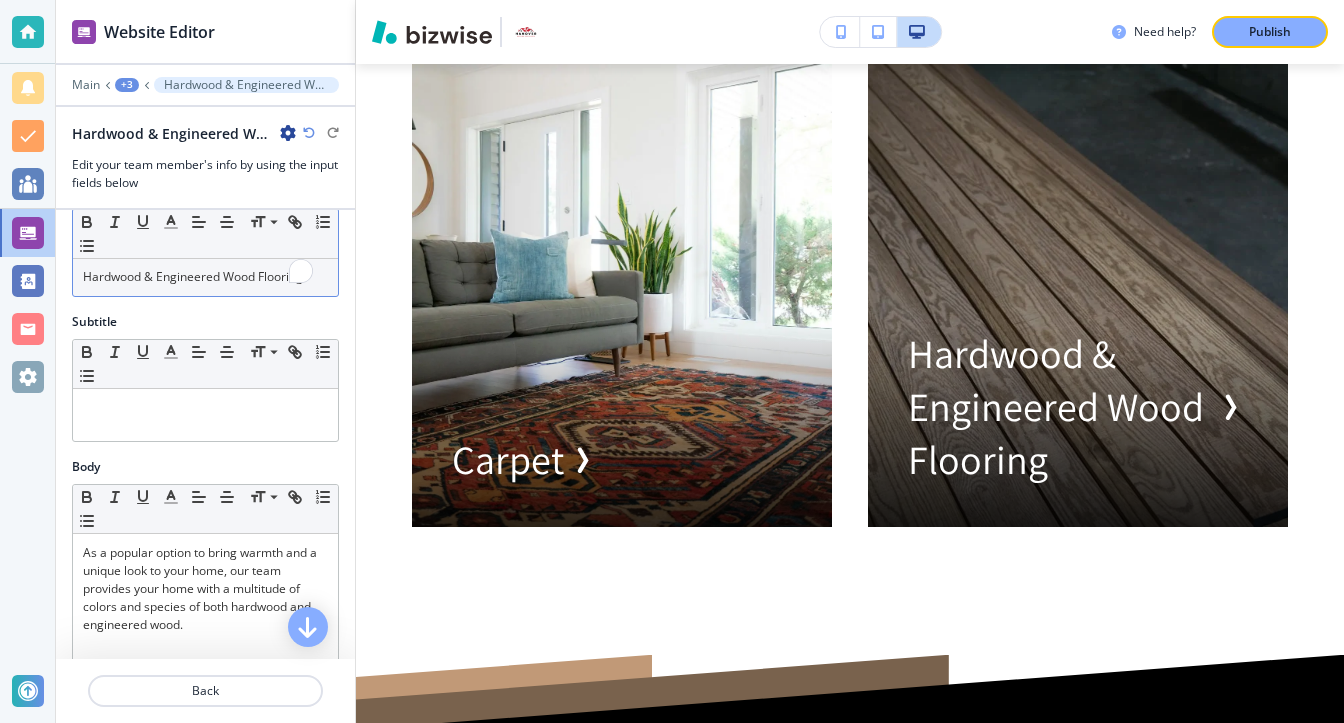 scroll, scrollTop: 0, scrollLeft: 0, axis: both 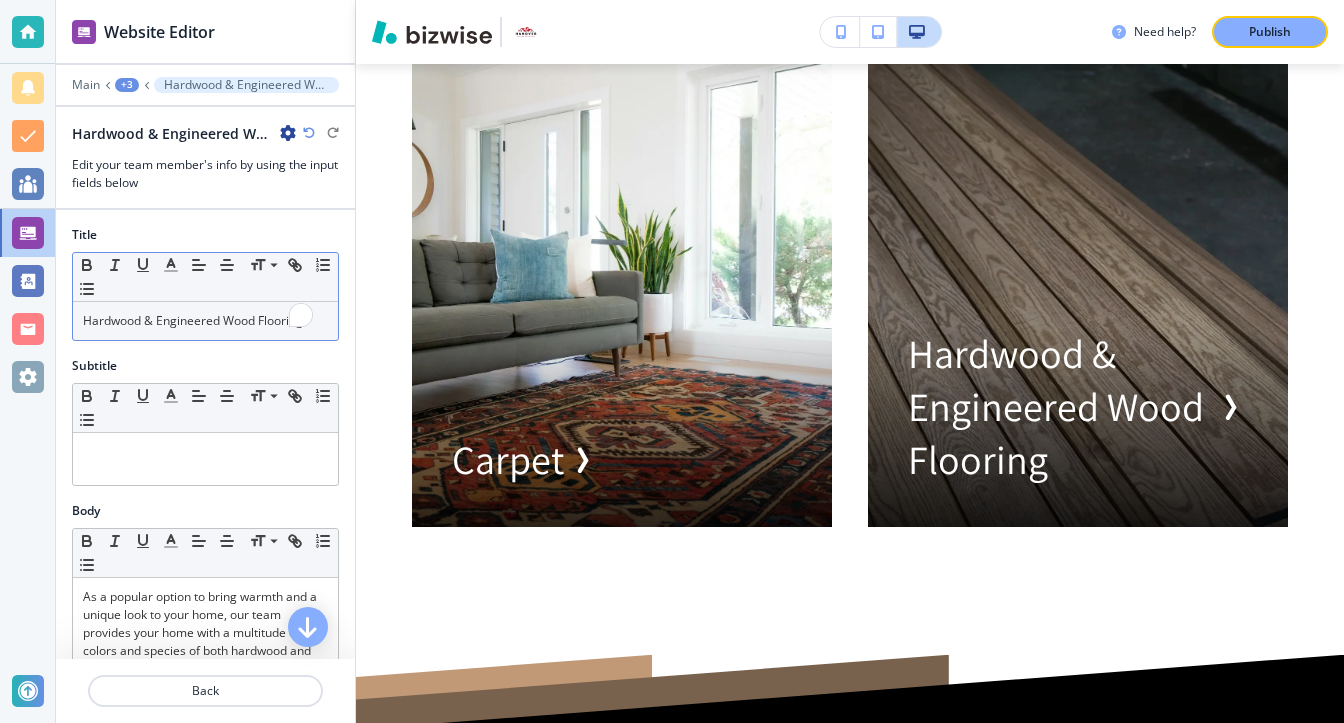 click on "Hardwood & Engineered Wood Flooring" at bounding box center (205, 321) 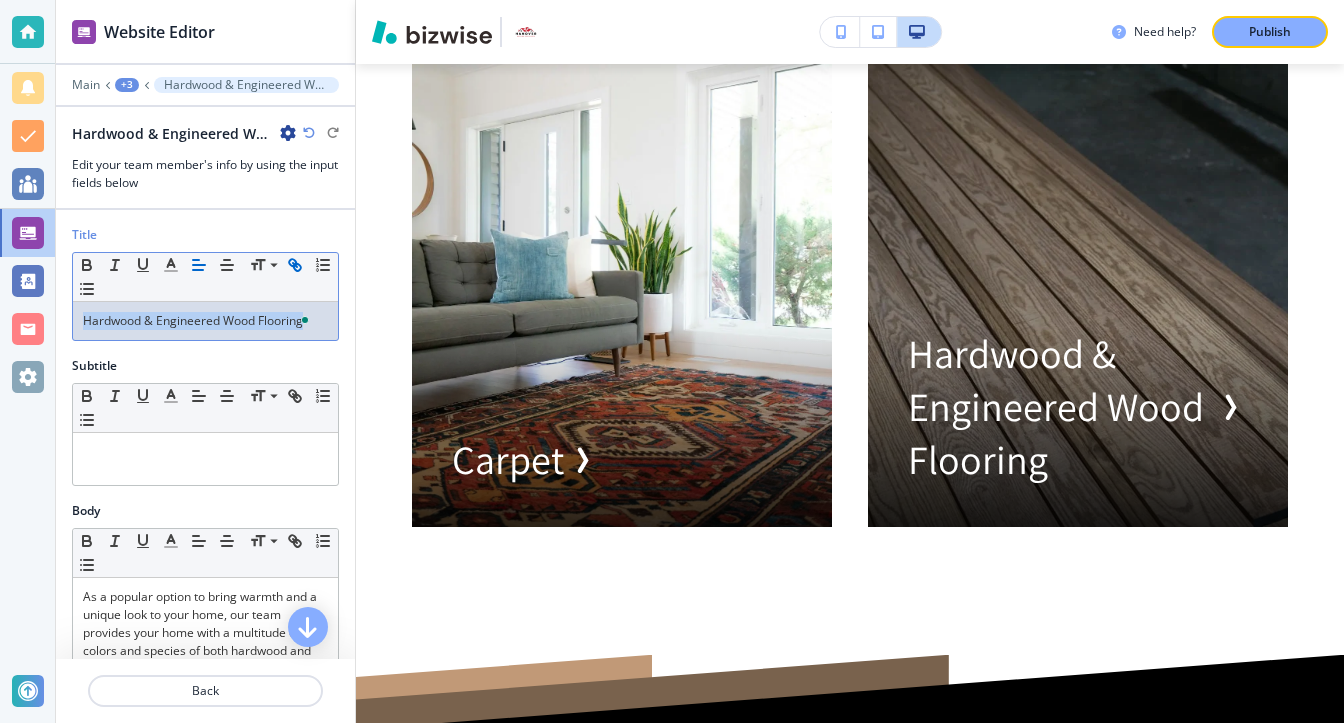 click 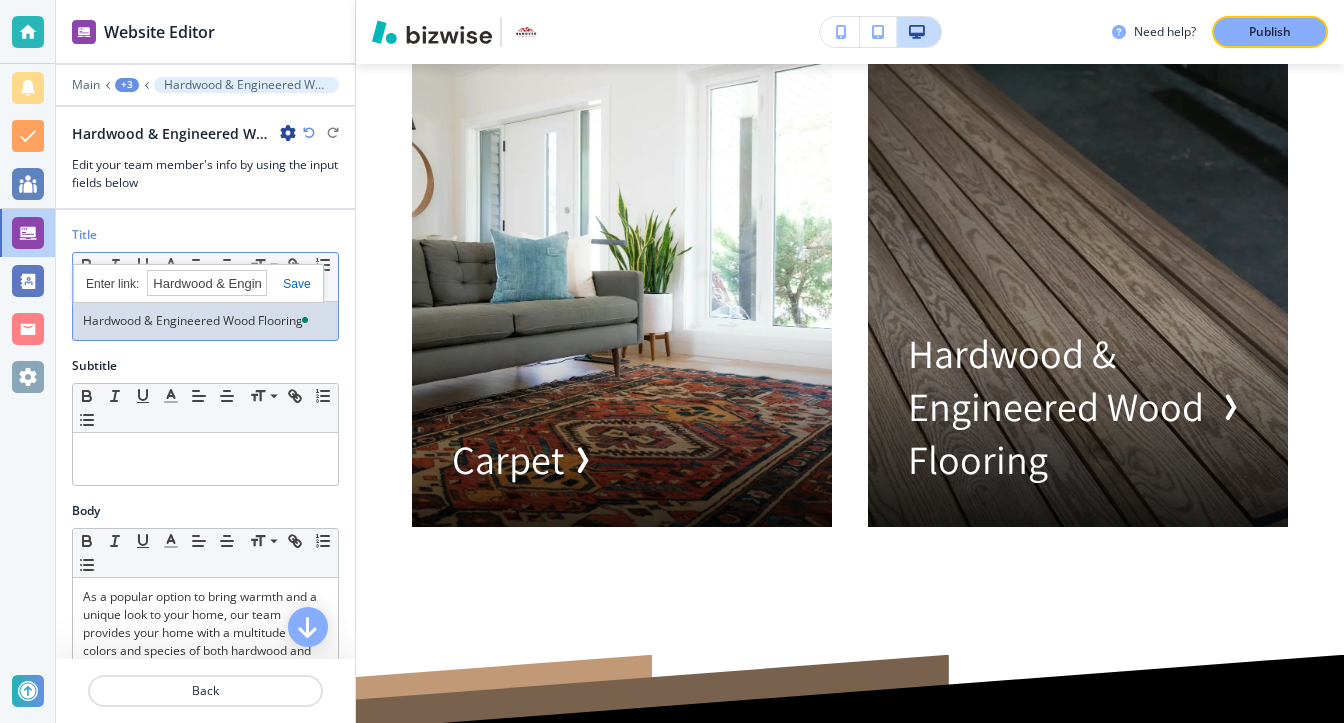 paste on "https://the-golden-fork.bizwise.com/hardwood-and-engineered-wood-f" 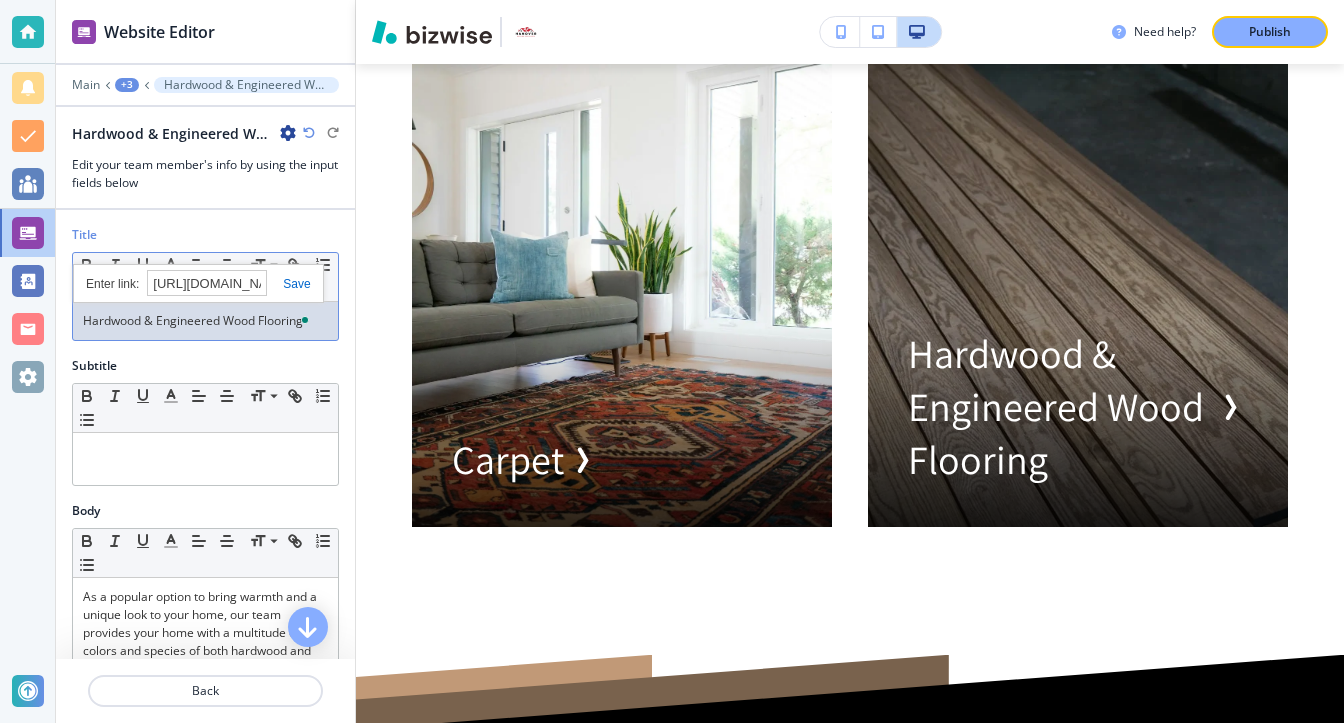 scroll, scrollTop: 0, scrollLeft: 330, axis: horizontal 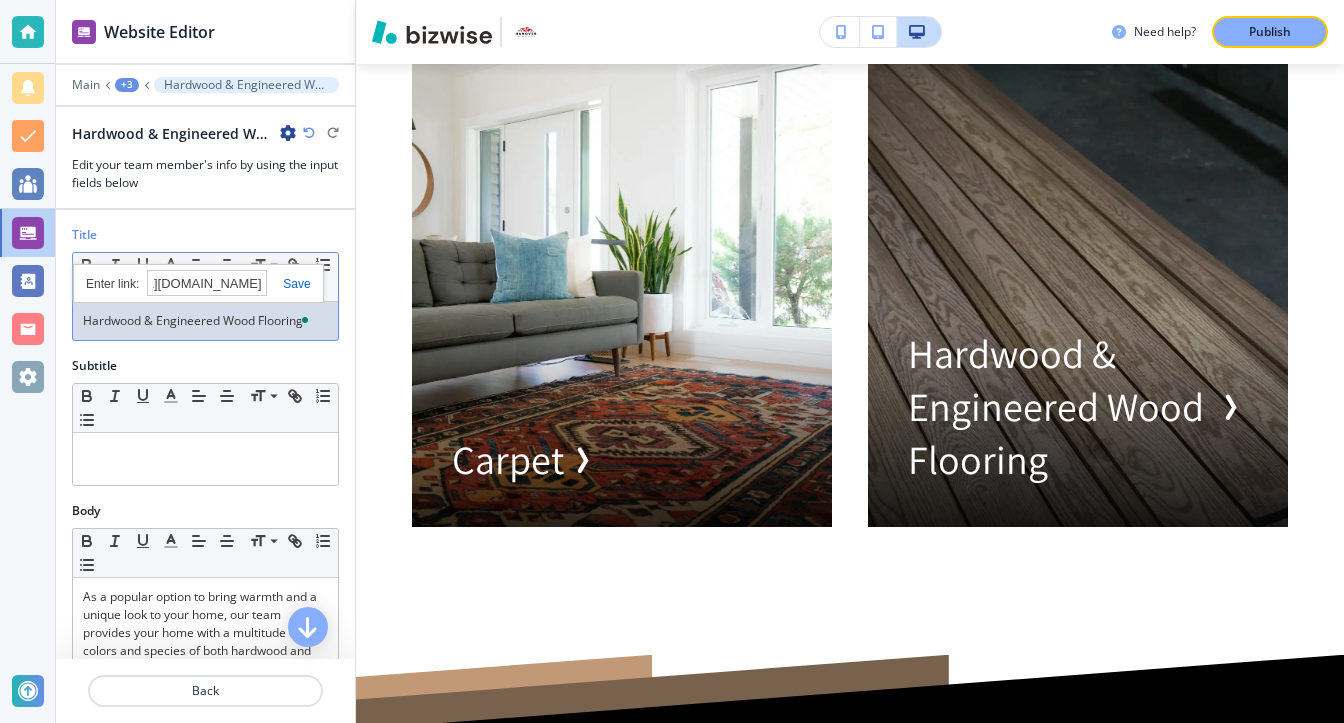 type on "https://the-golden-fork.bizwise.com/hardwood-and-engineered-wood-flooring" 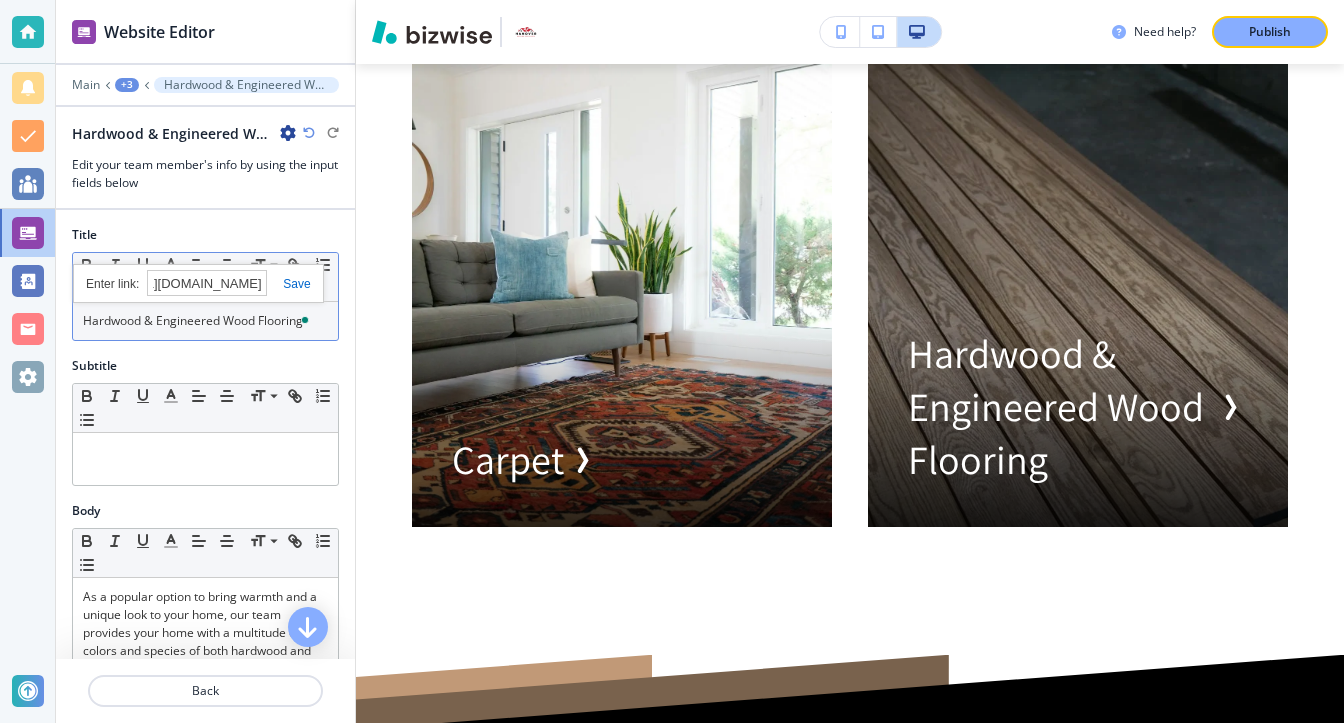 scroll, scrollTop: 0, scrollLeft: 0, axis: both 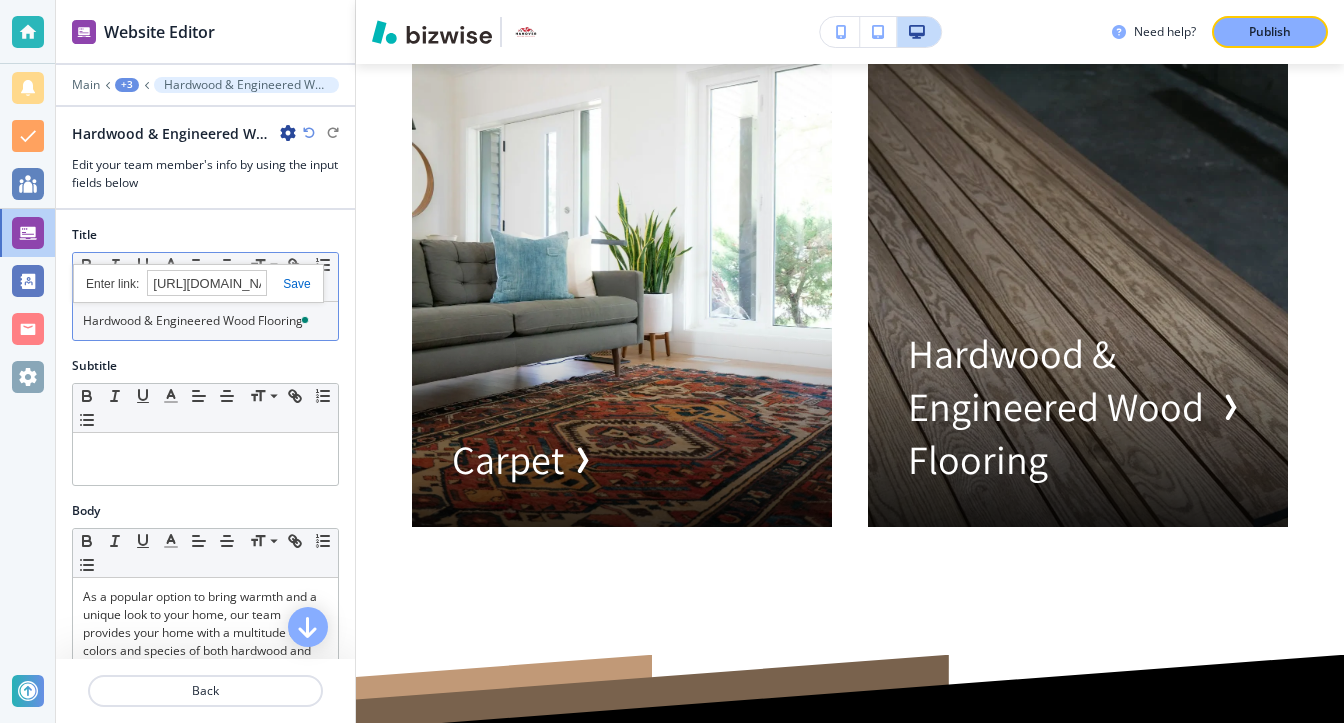 click at bounding box center (288, 284) 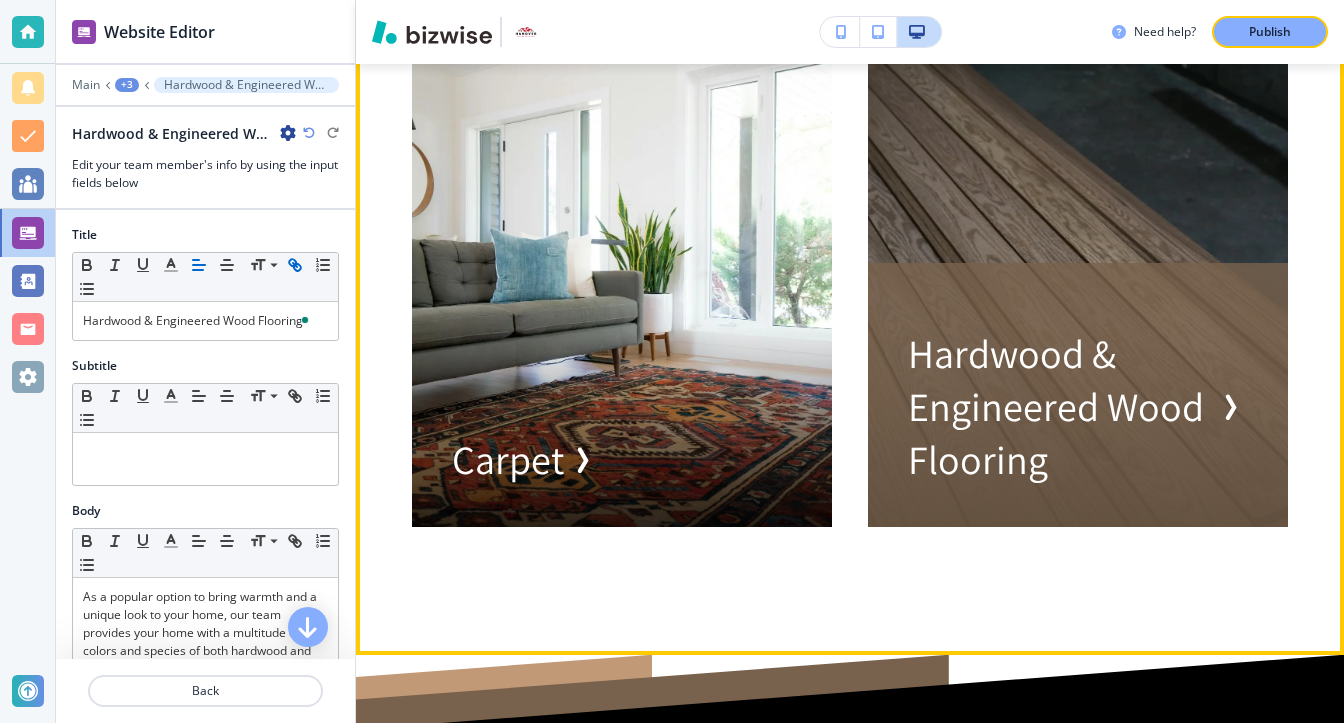 click on "Hardwood & Engineered Wood Flooring" at bounding box center [1060, 406] 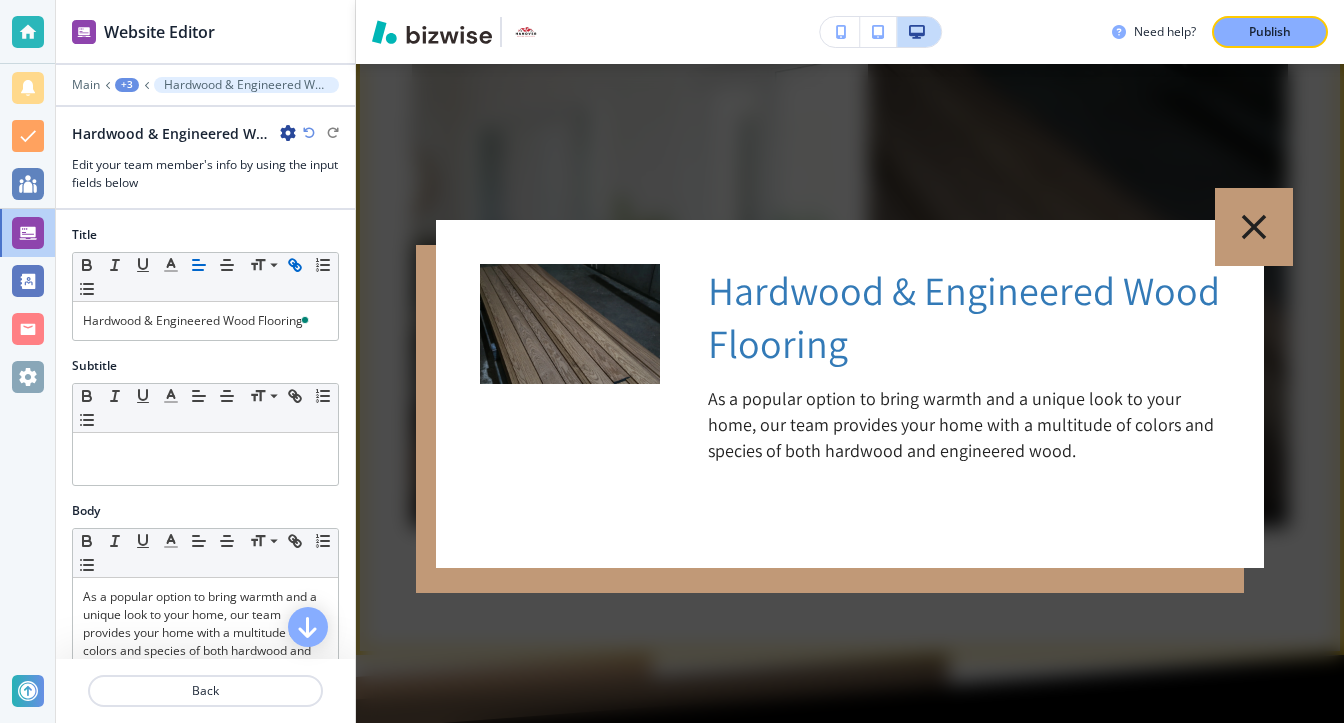 click 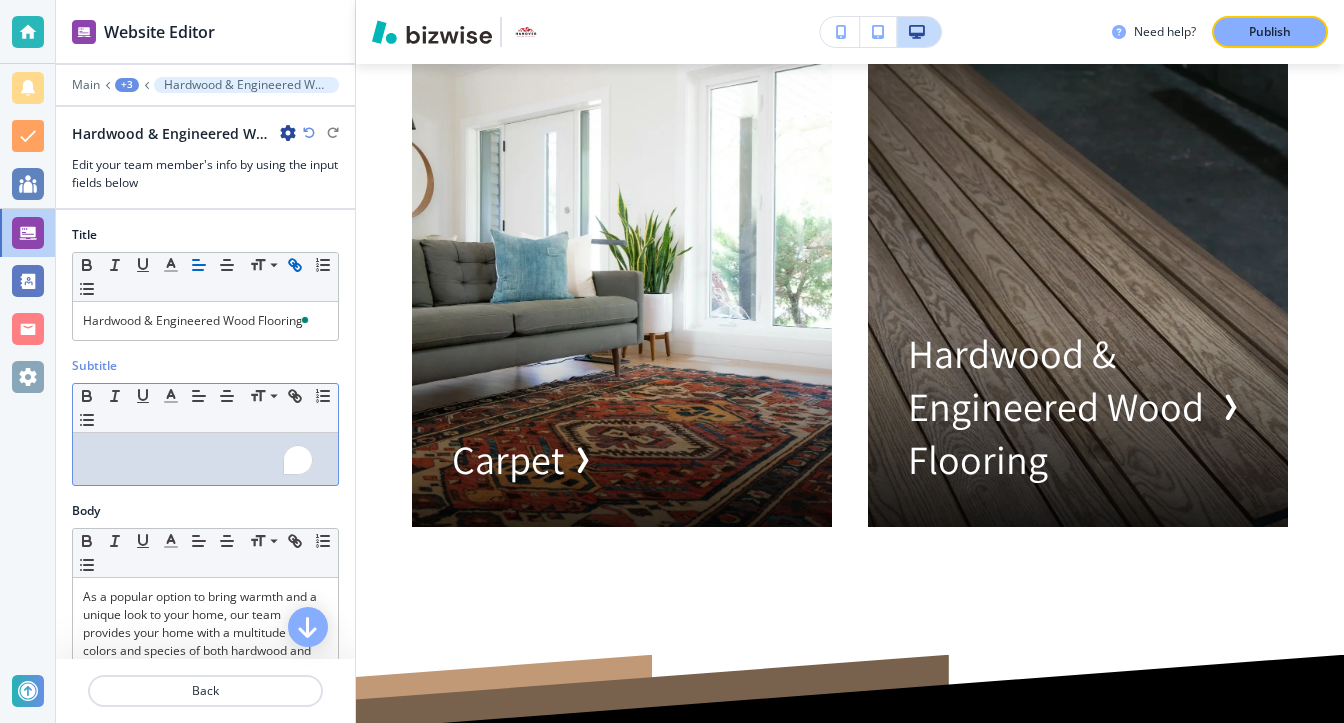 click at bounding box center [205, 459] 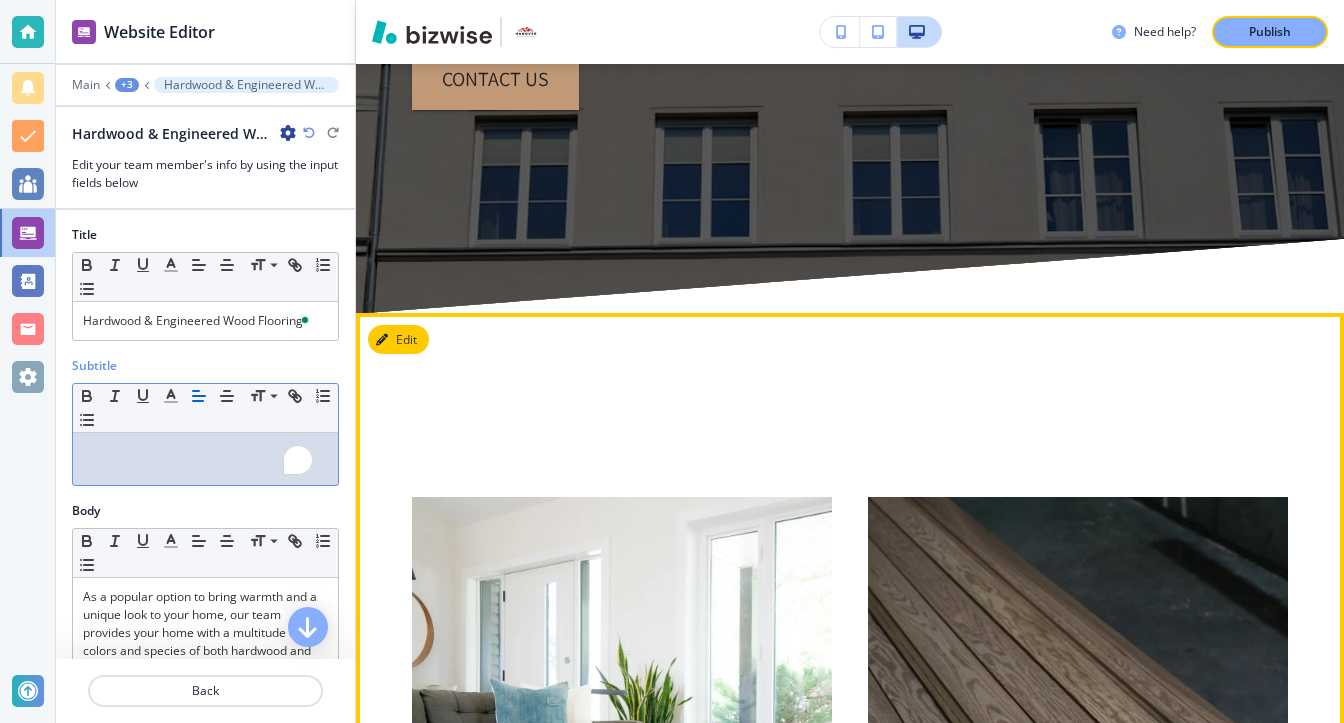 scroll, scrollTop: 2406, scrollLeft: 0, axis: vertical 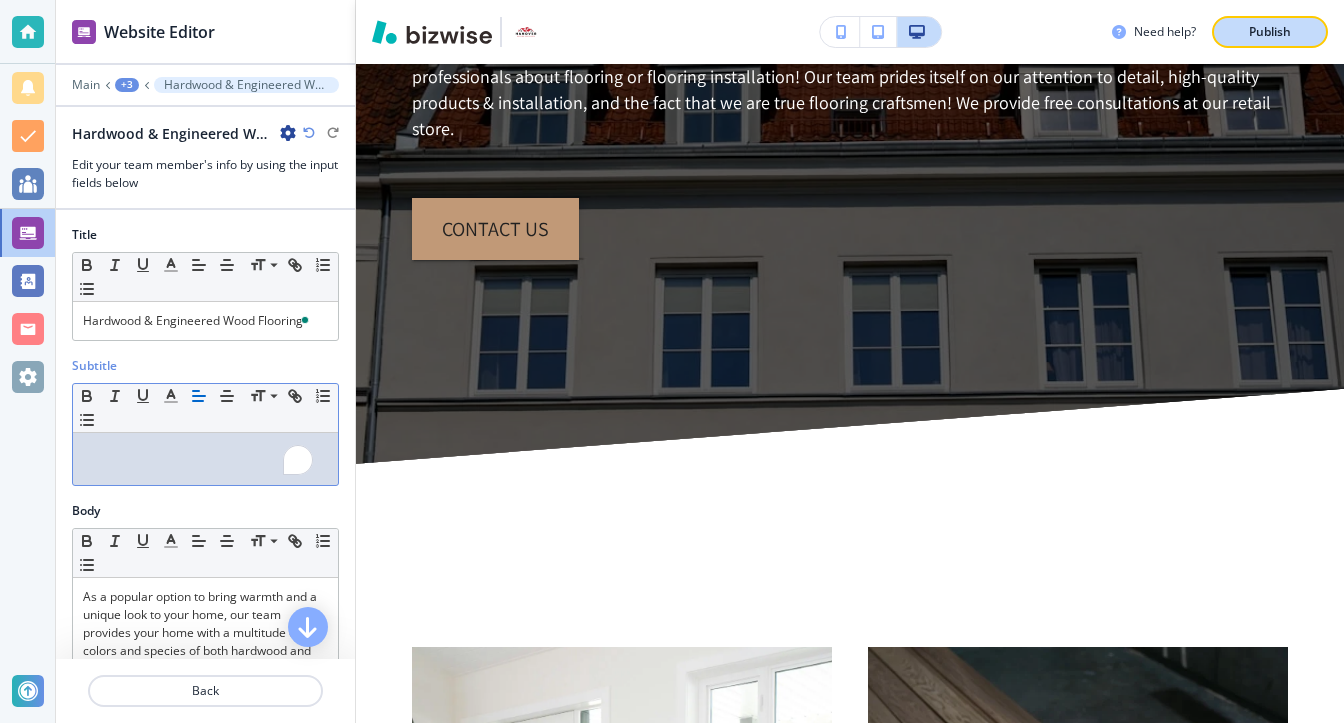 drag, startPoint x: 1295, startPoint y: 37, endPoint x: 1256, endPoint y: 47, distance: 40.261642 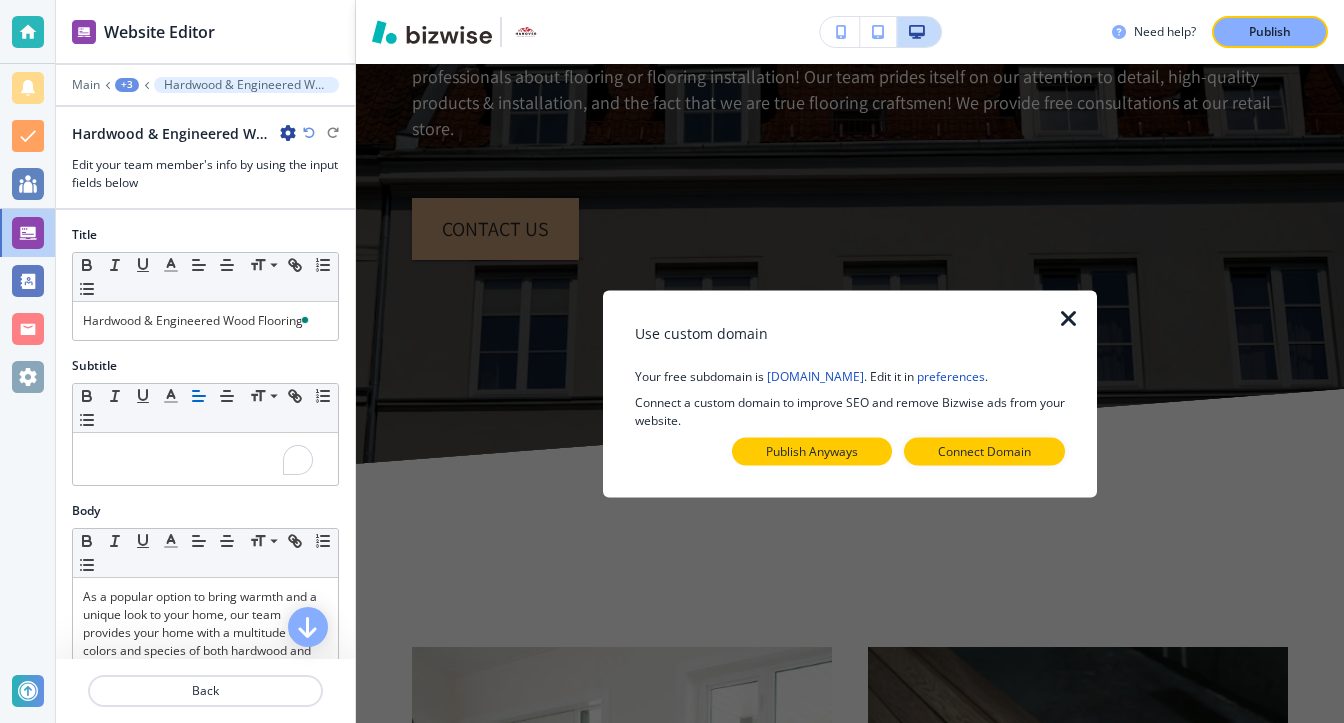 click on "Publish Anyways" at bounding box center (812, 451) 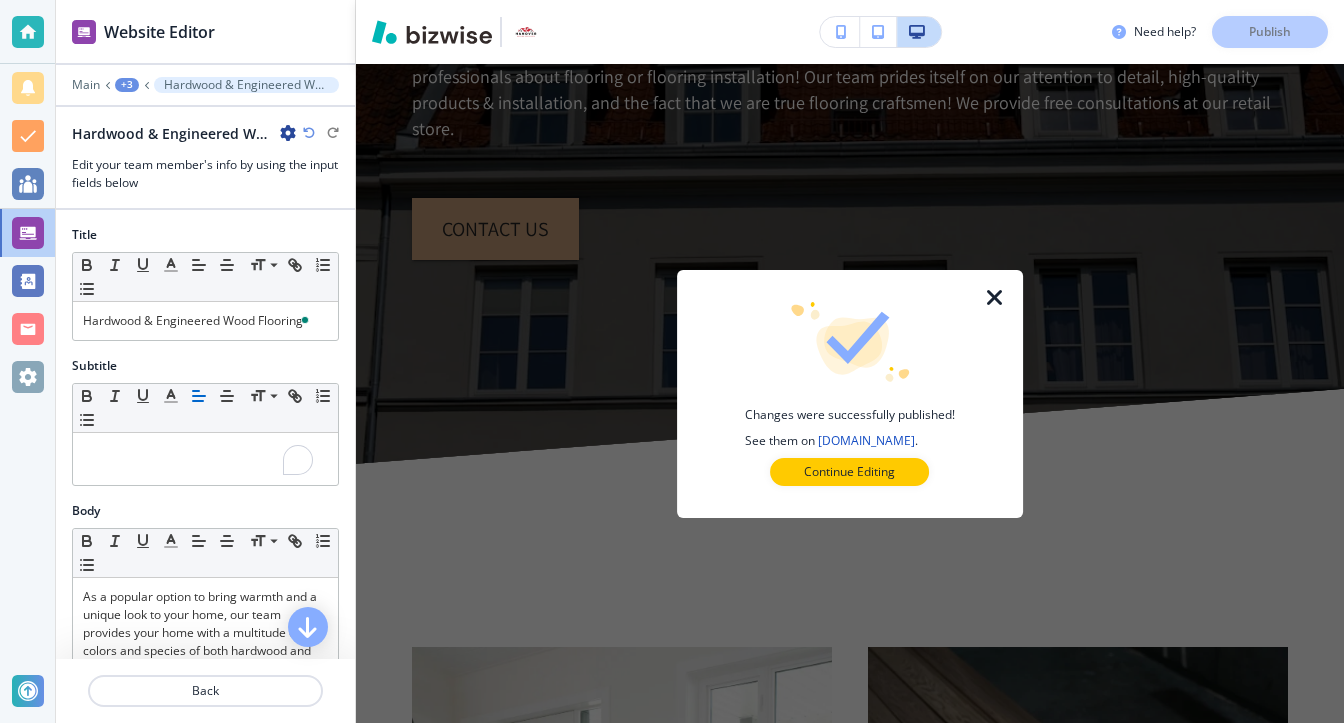 click at bounding box center (995, 298) 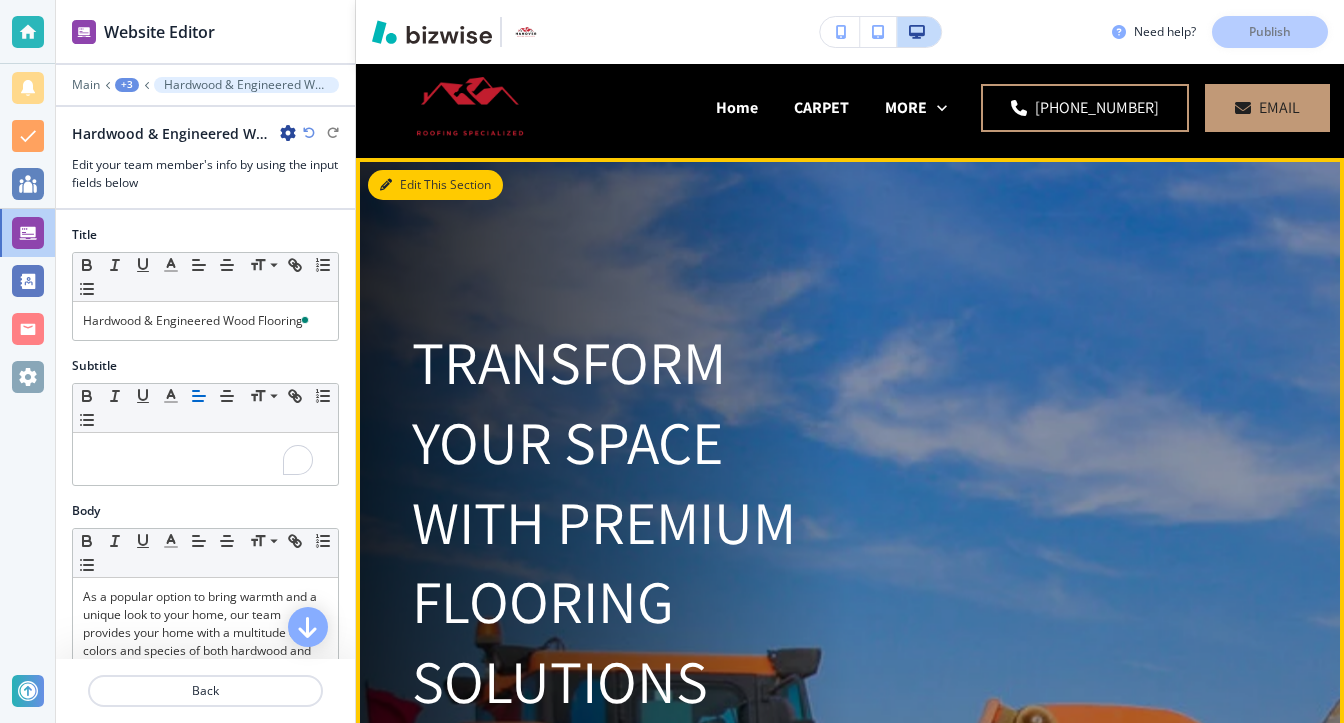 click on "Edit This Section" at bounding box center [435, 185] 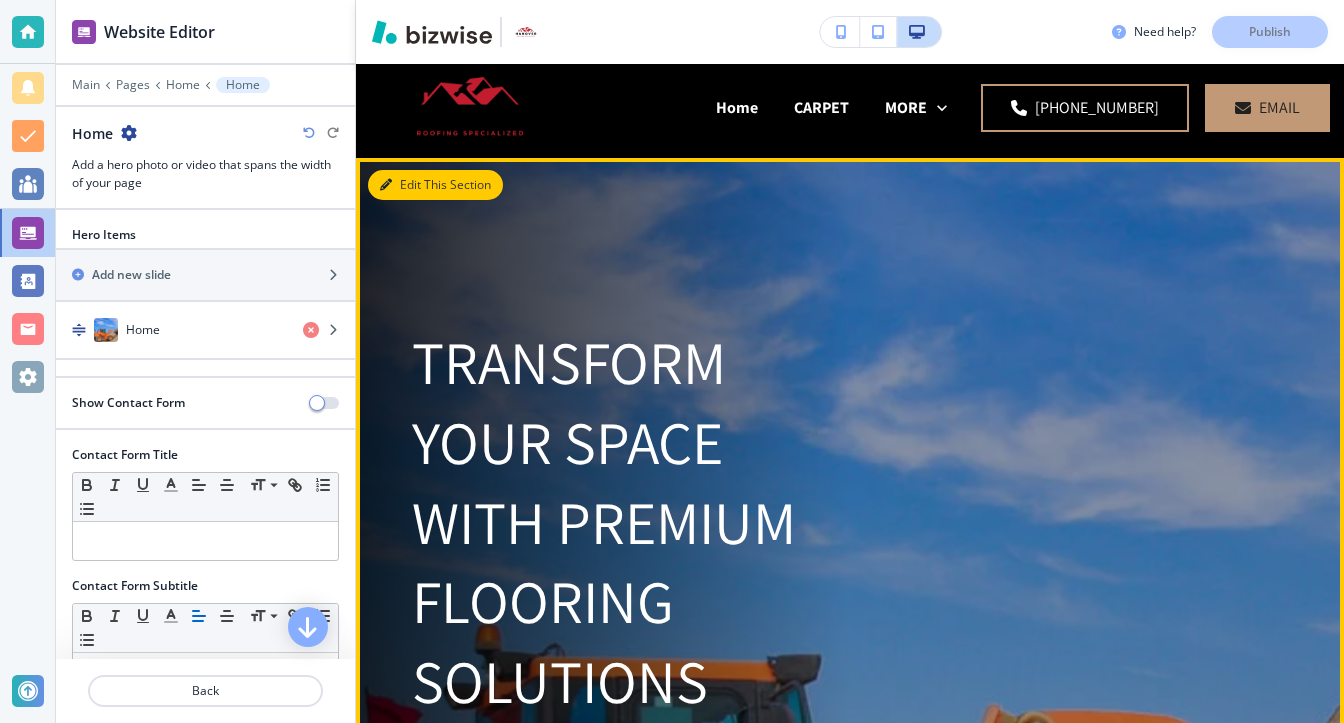 scroll, scrollTop: 100, scrollLeft: 0, axis: vertical 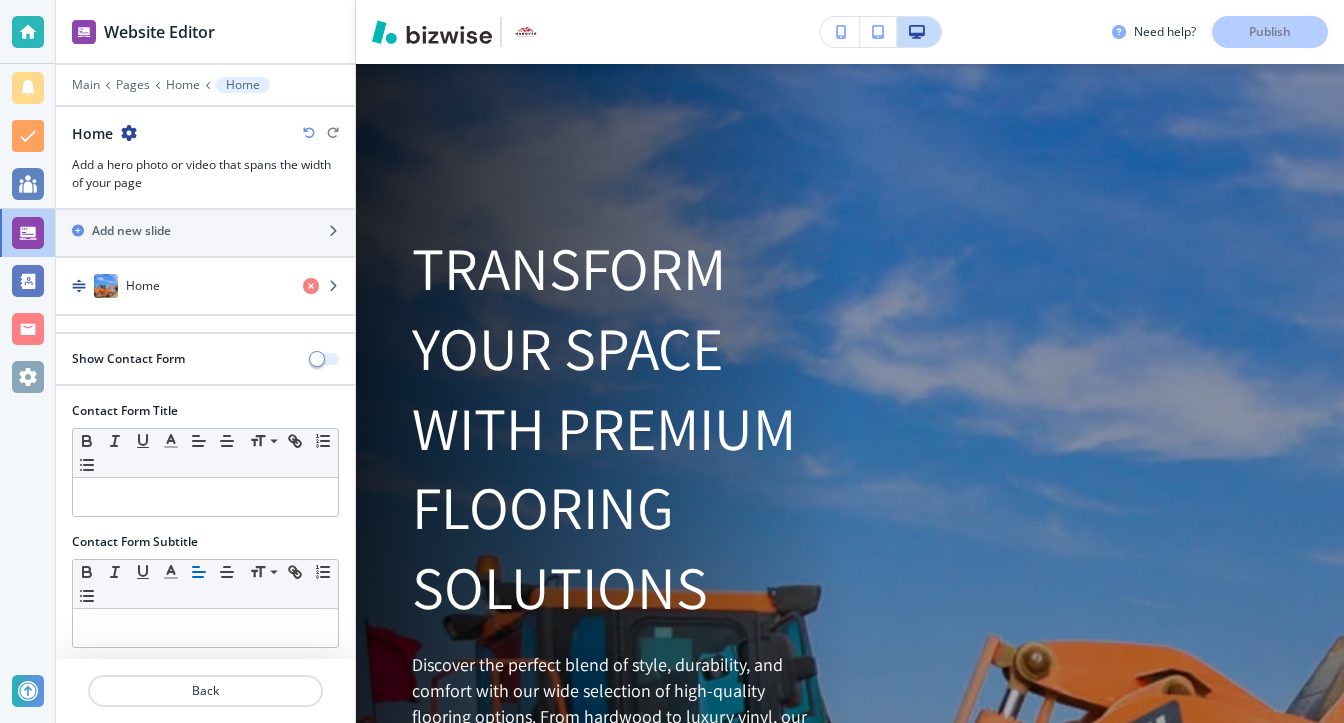 click at bounding box center (325, 359) 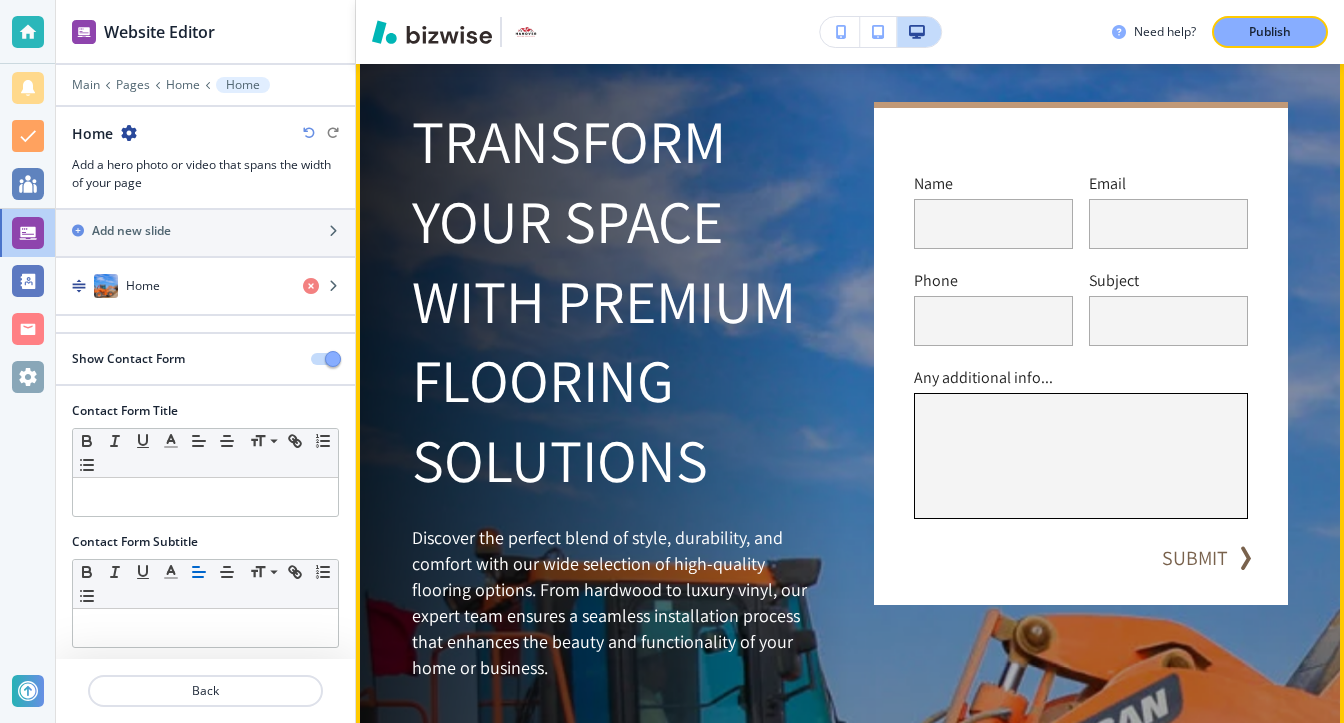 scroll, scrollTop: 400, scrollLeft: 0, axis: vertical 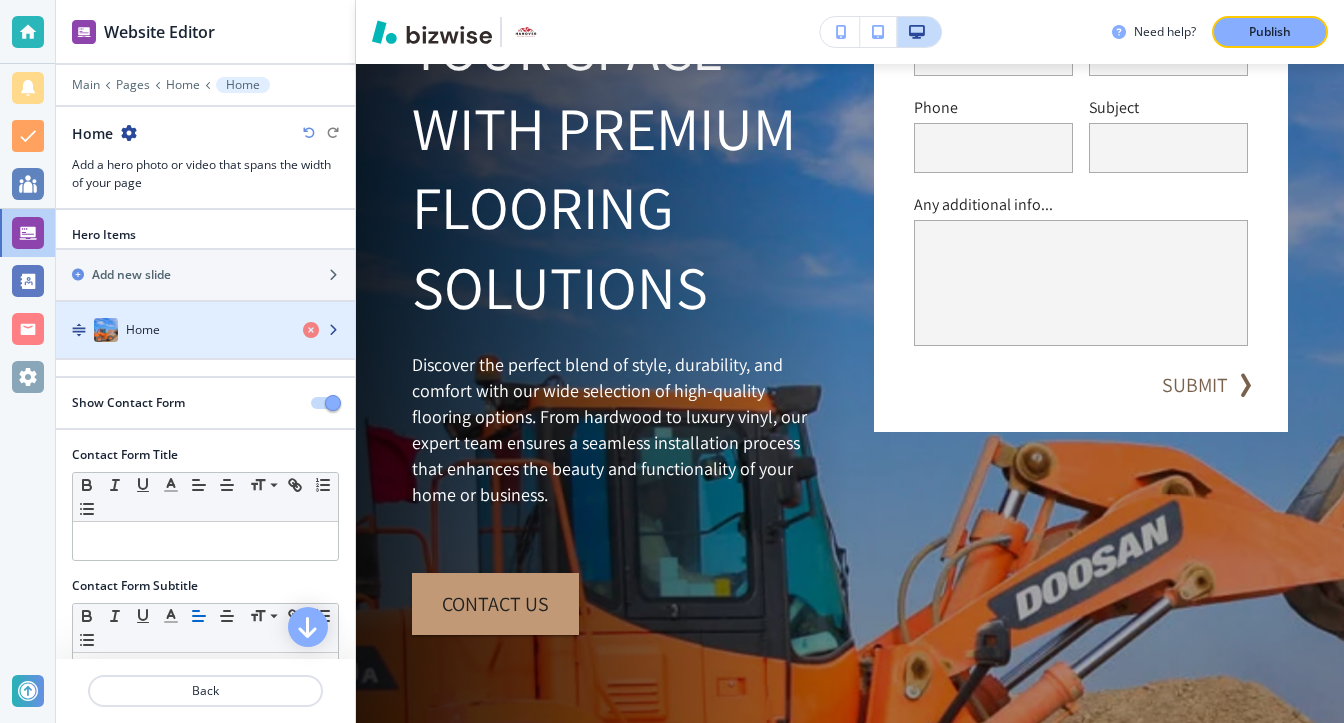 click on "Home" at bounding box center [143, 330] 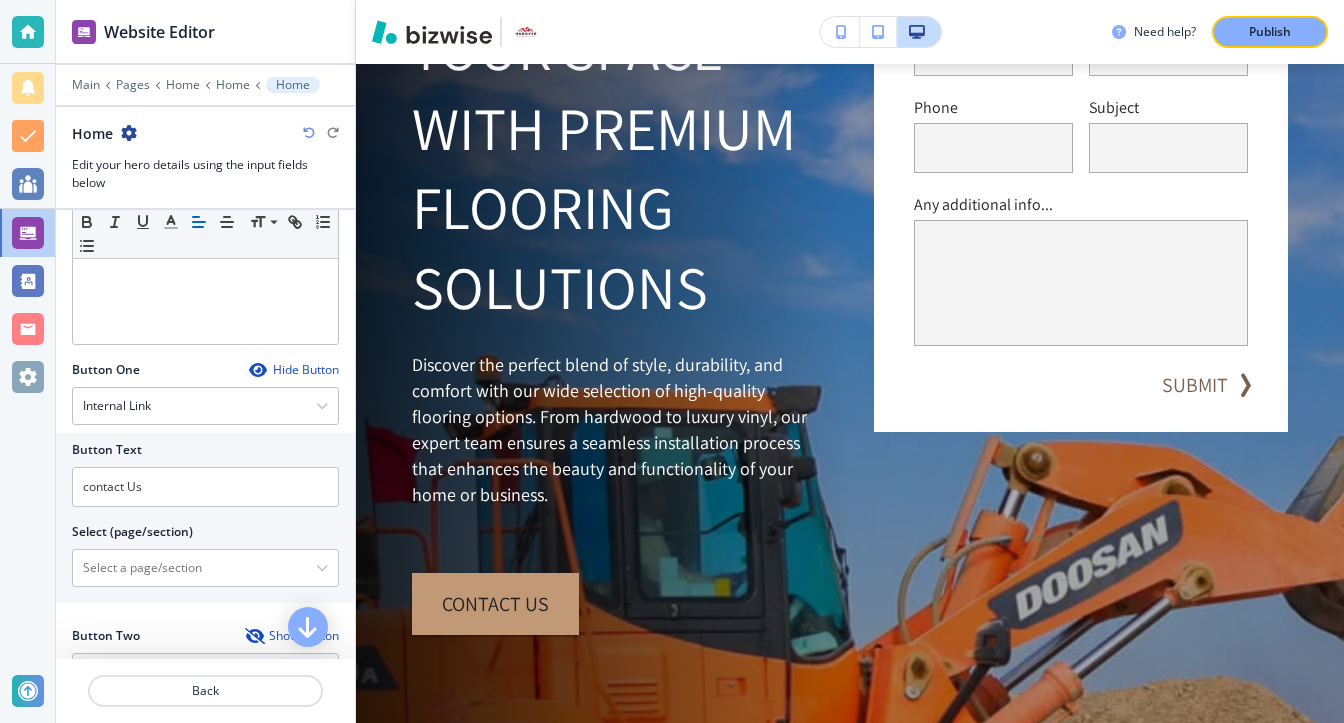 scroll, scrollTop: 800, scrollLeft: 0, axis: vertical 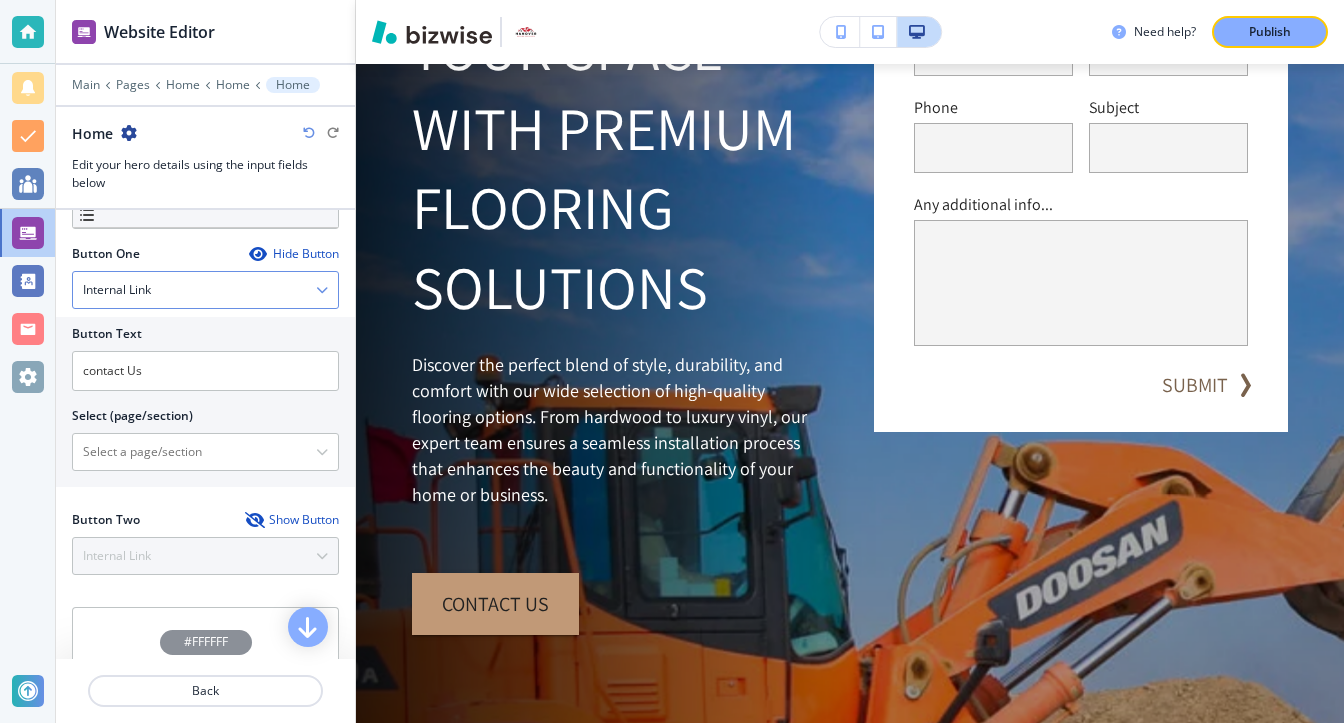 click on "Internal Link" at bounding box center [205, 290] 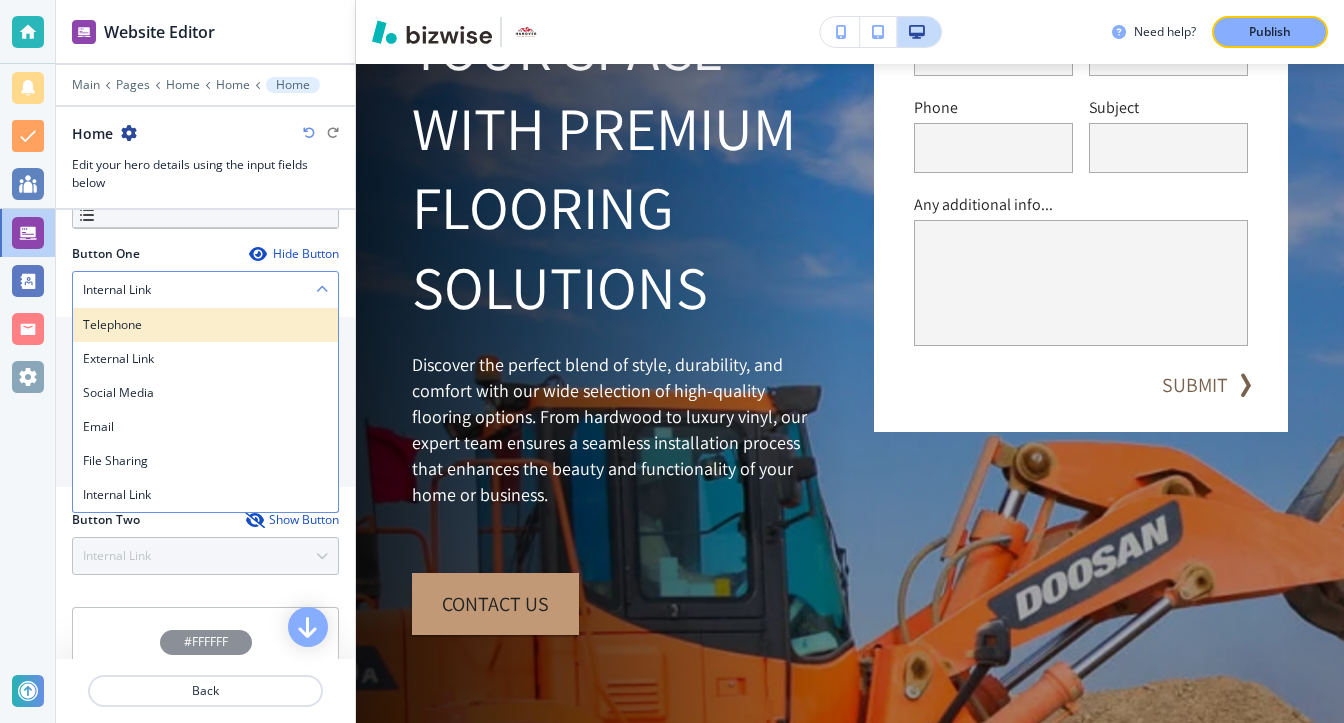 click on "Telephone" at bounding box center [205, 325] 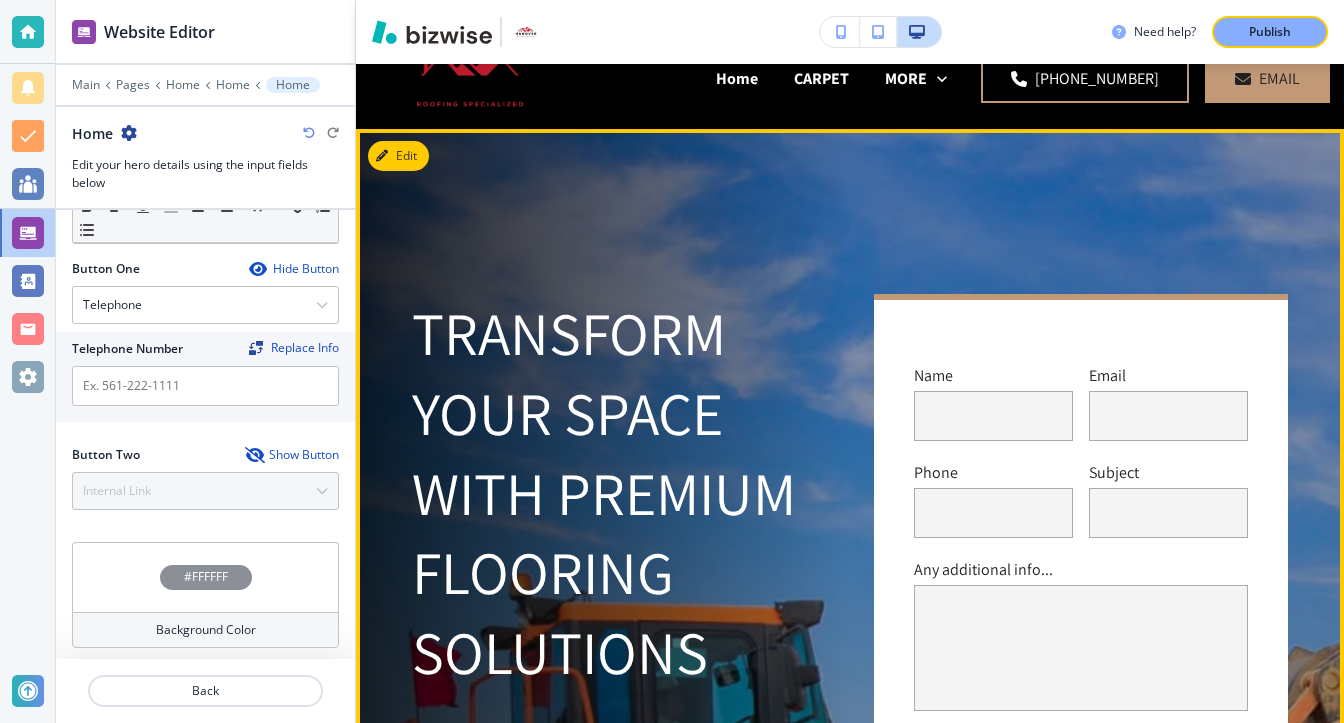 scroll, scrollTop: 0, scrollLeft: 0, axis: both 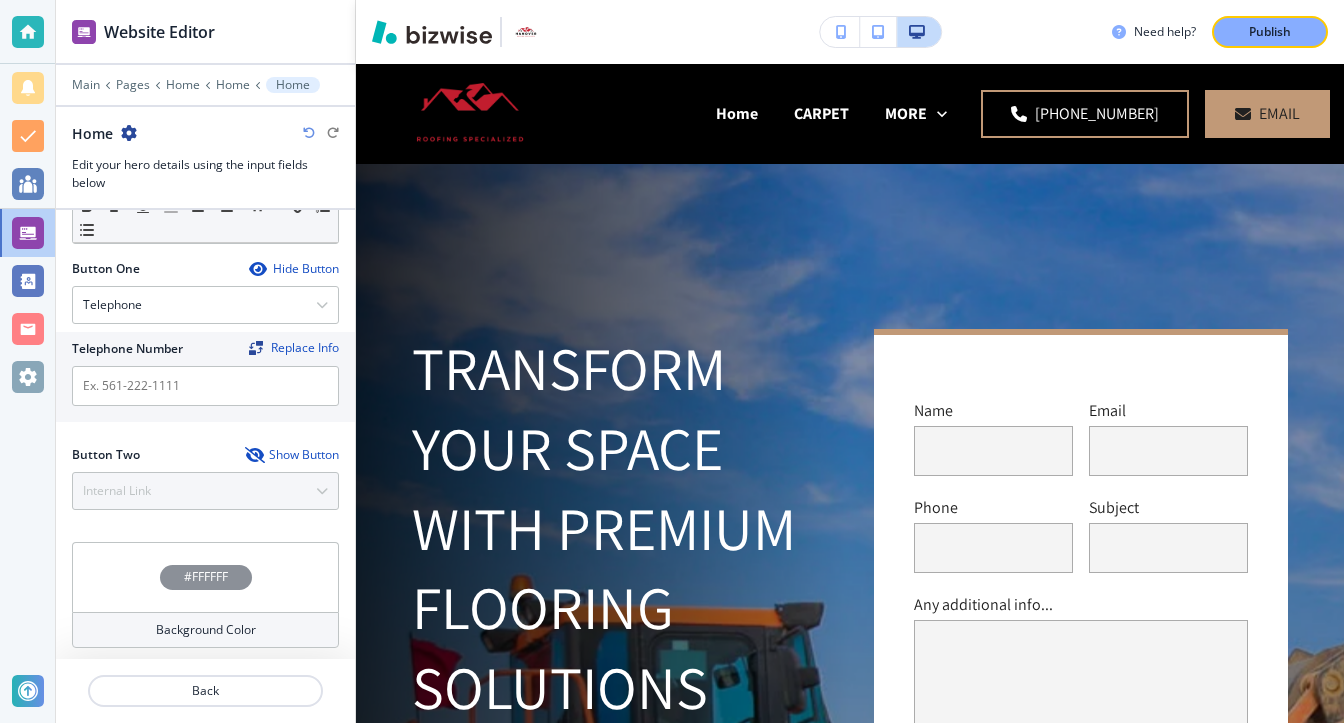 click on "Button Two Show Button Internal Link Telephone External Link Social Media Email File Sharing Internal Link" at bounding box center (205, 478) 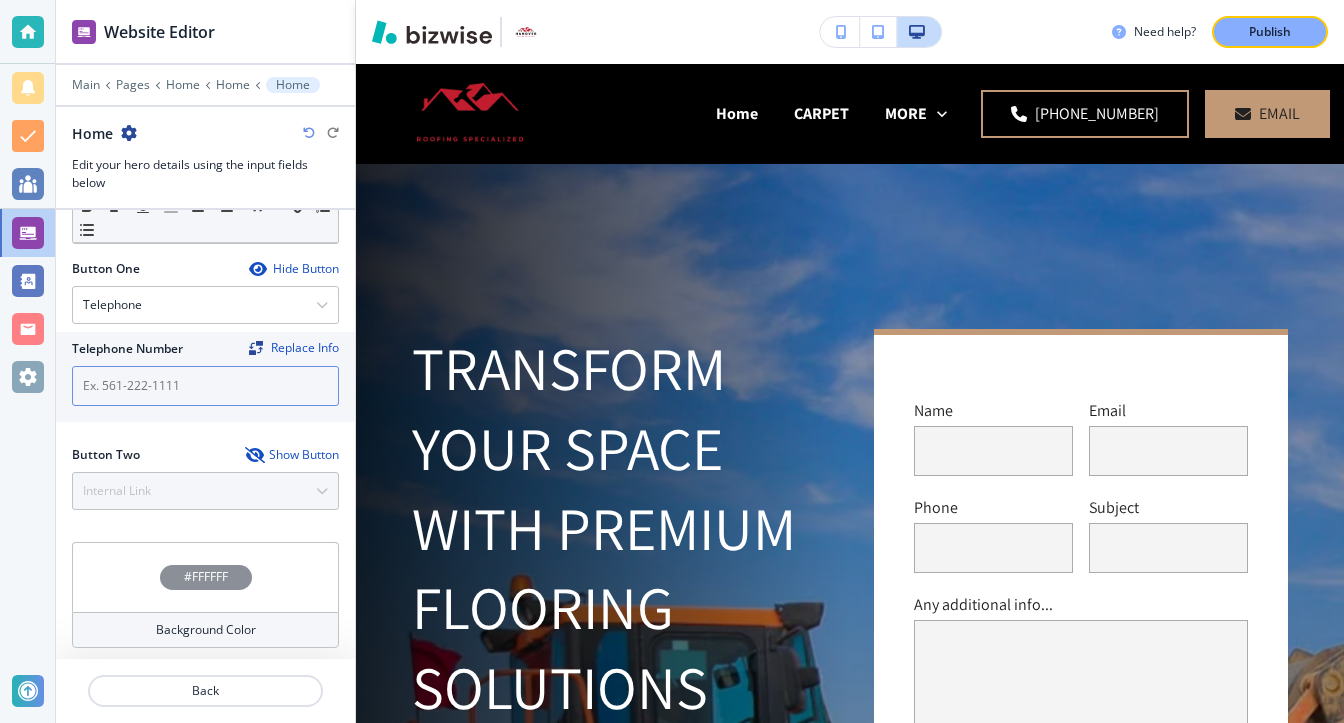 click at bounding box center (205, 386) 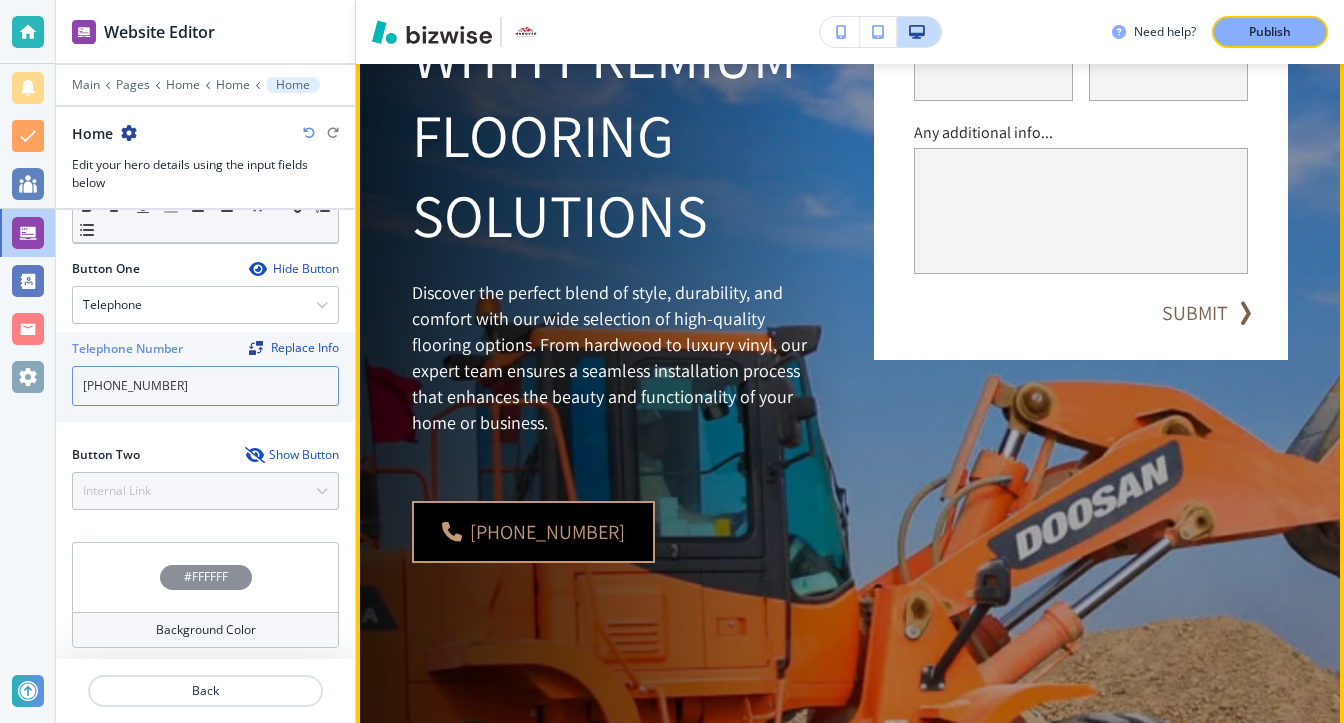 scroll, scrollTop: 500, scrollLeft: 0, axis: vertical 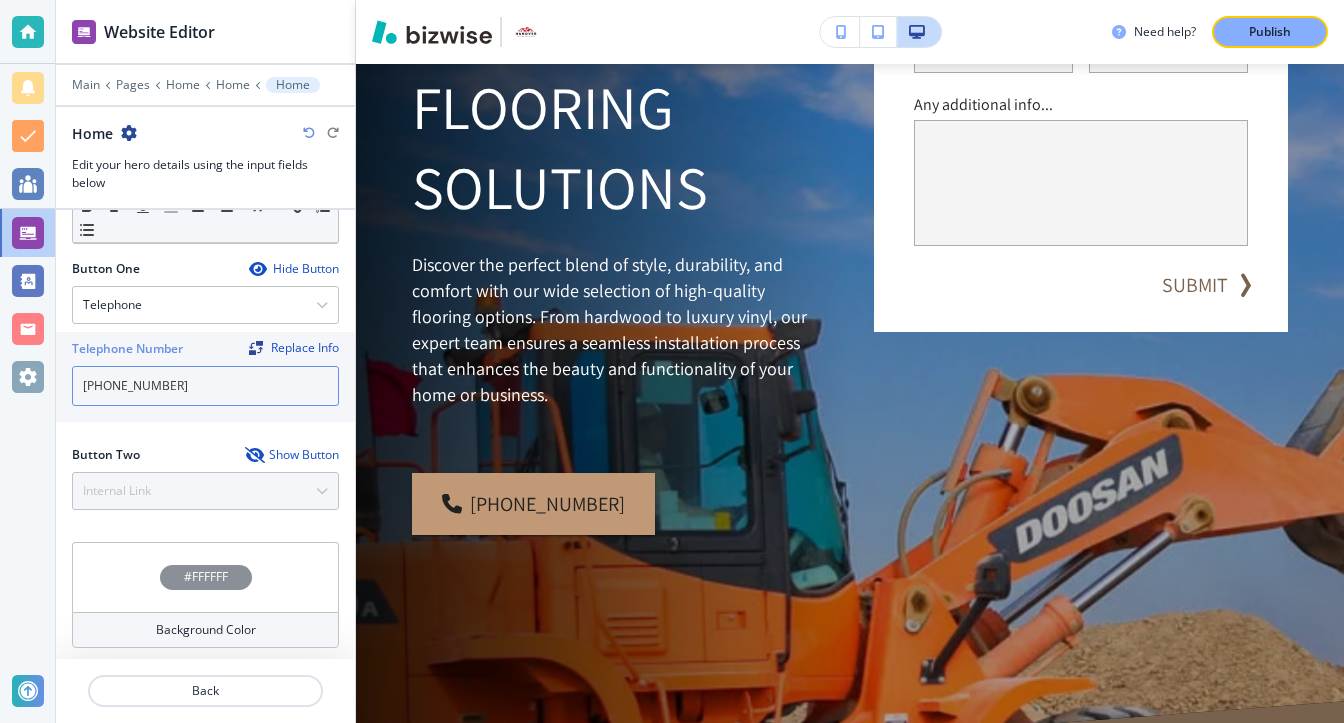 type on "[PHONE_NUMBER]" 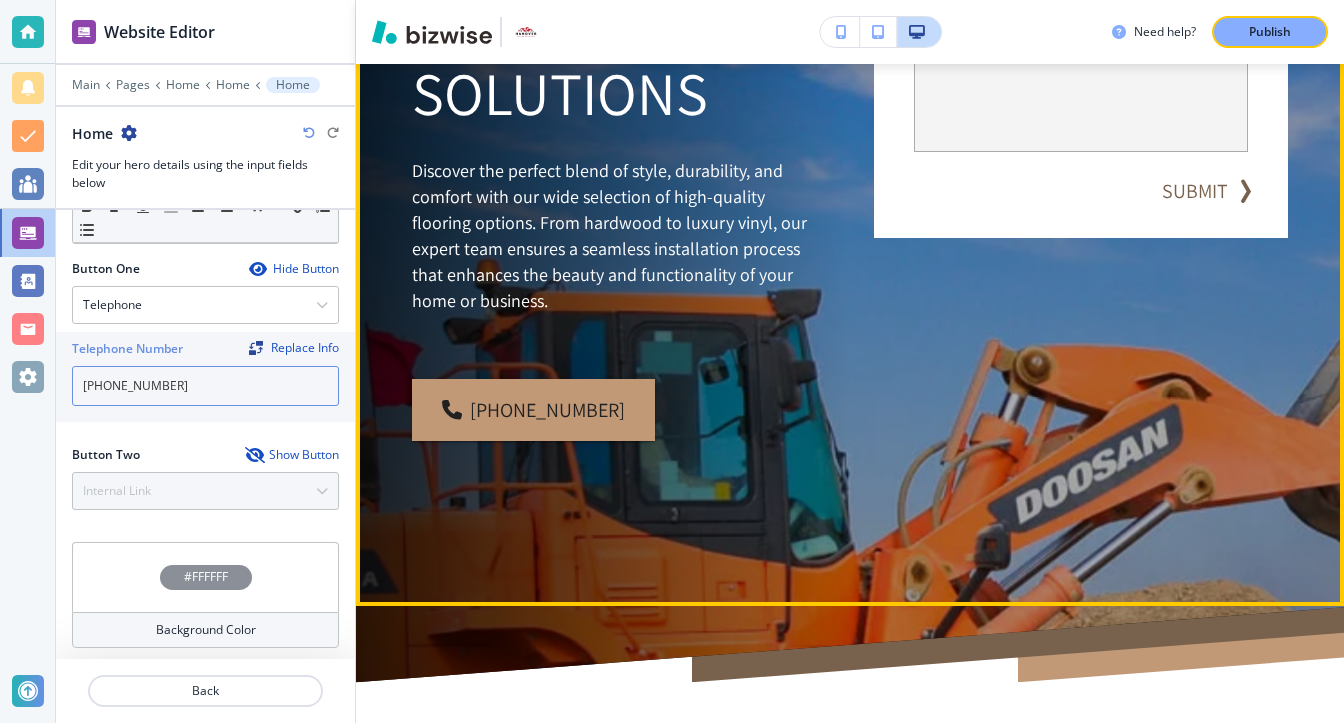 scroll, scrollTop: 700, scrollLeft: 0, axis: vertical 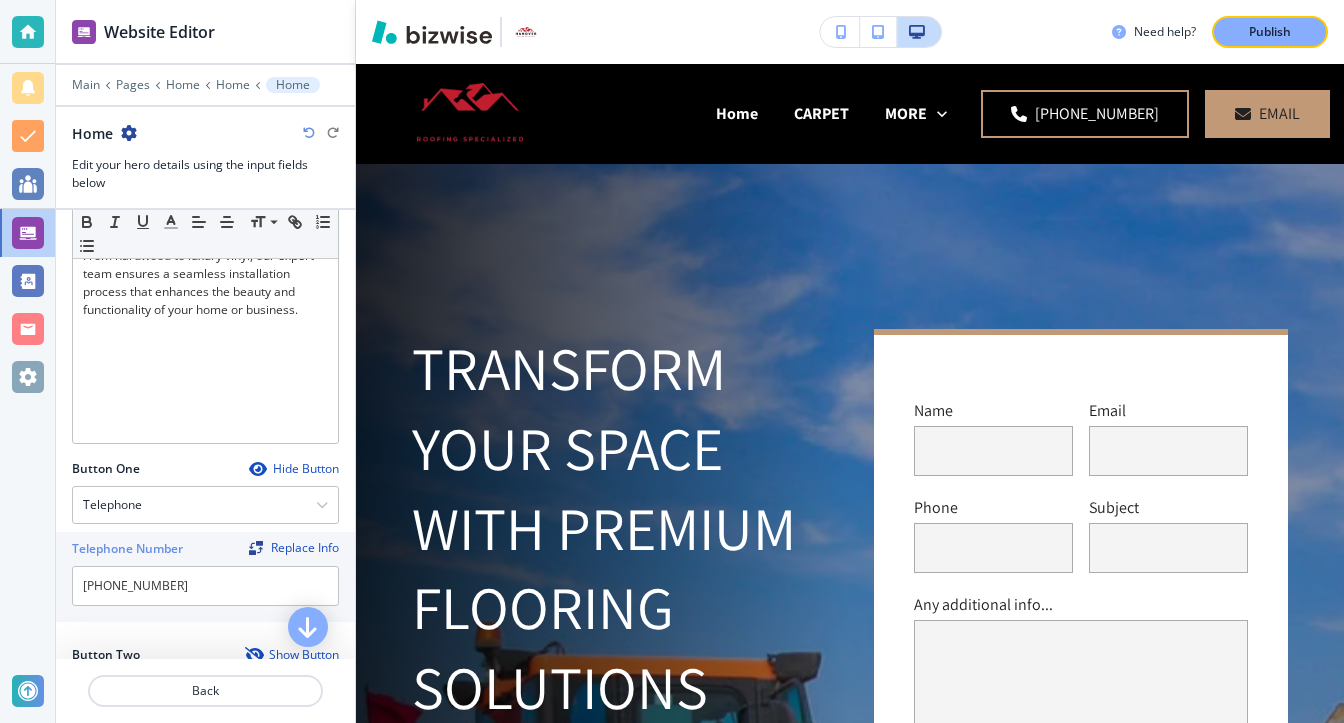 click on "Main Pages Home Home Home" at bounding box center [205, 85] 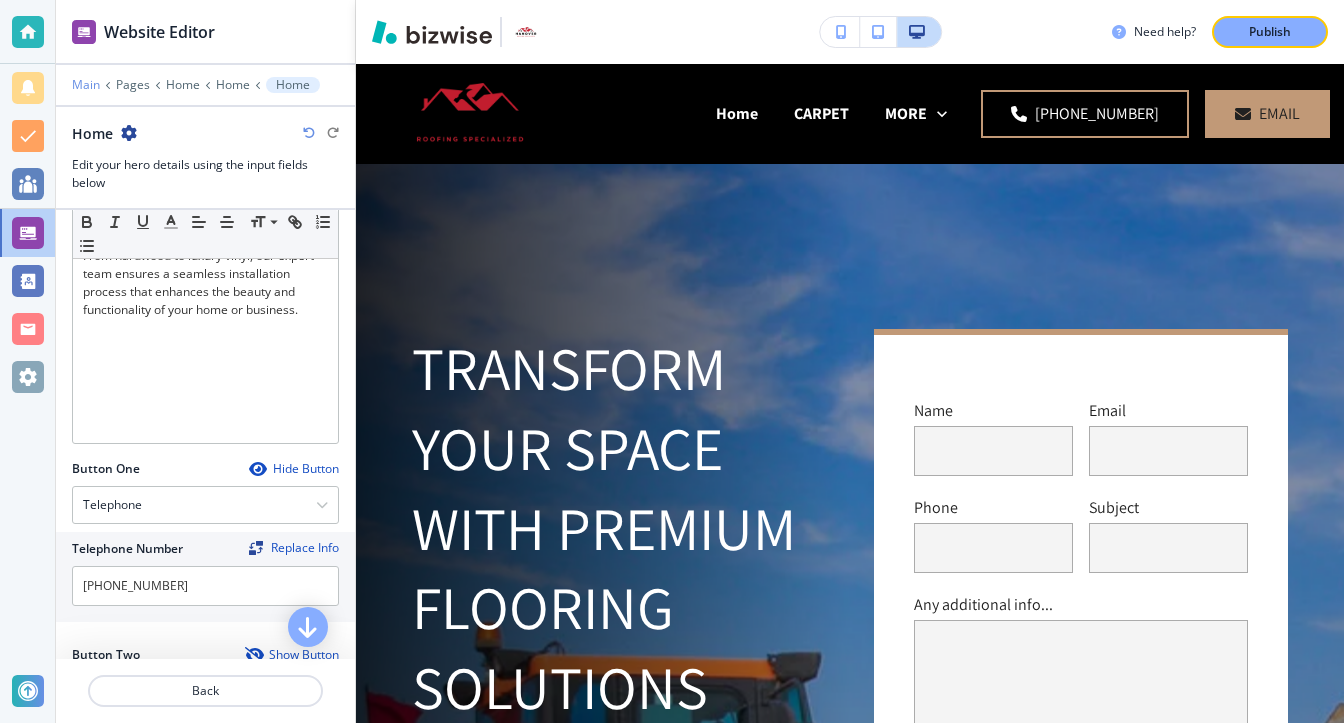 click on "Main" at bounding box center (86, 85) 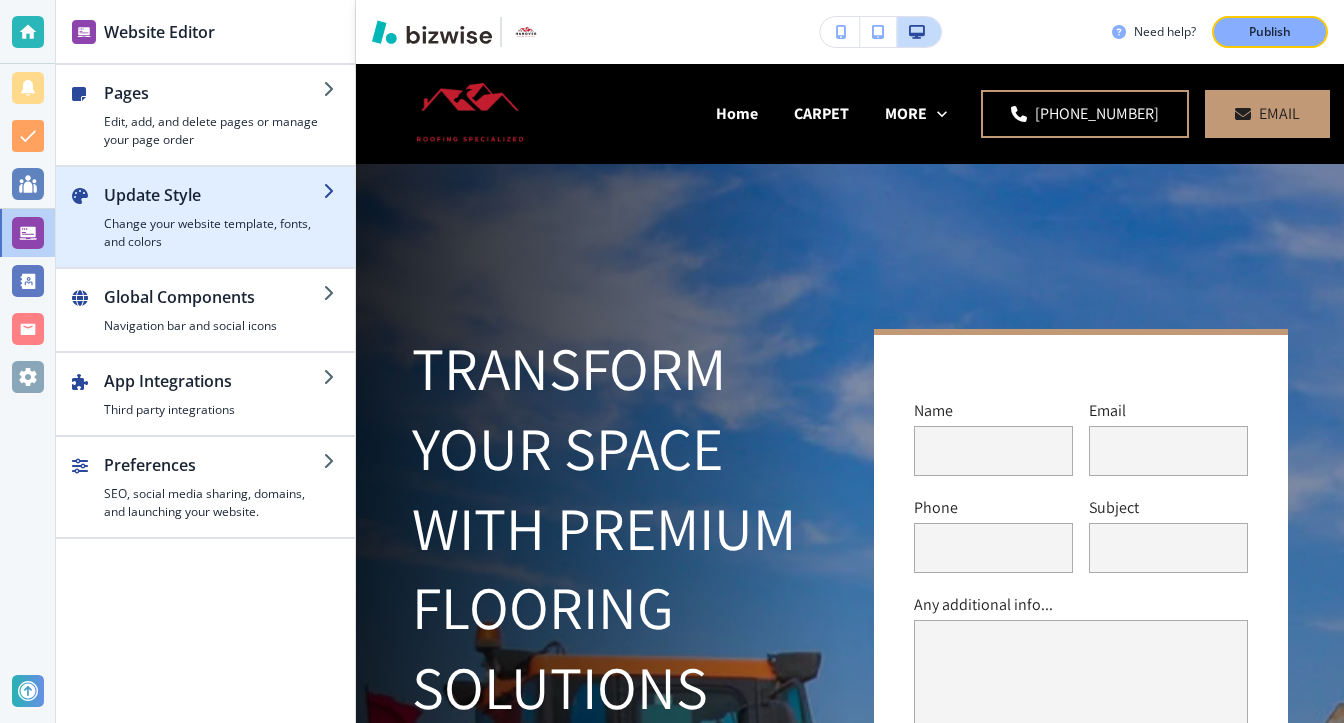 click on "Change your website template, fonts, and colors" at bounding box center (213, 233) 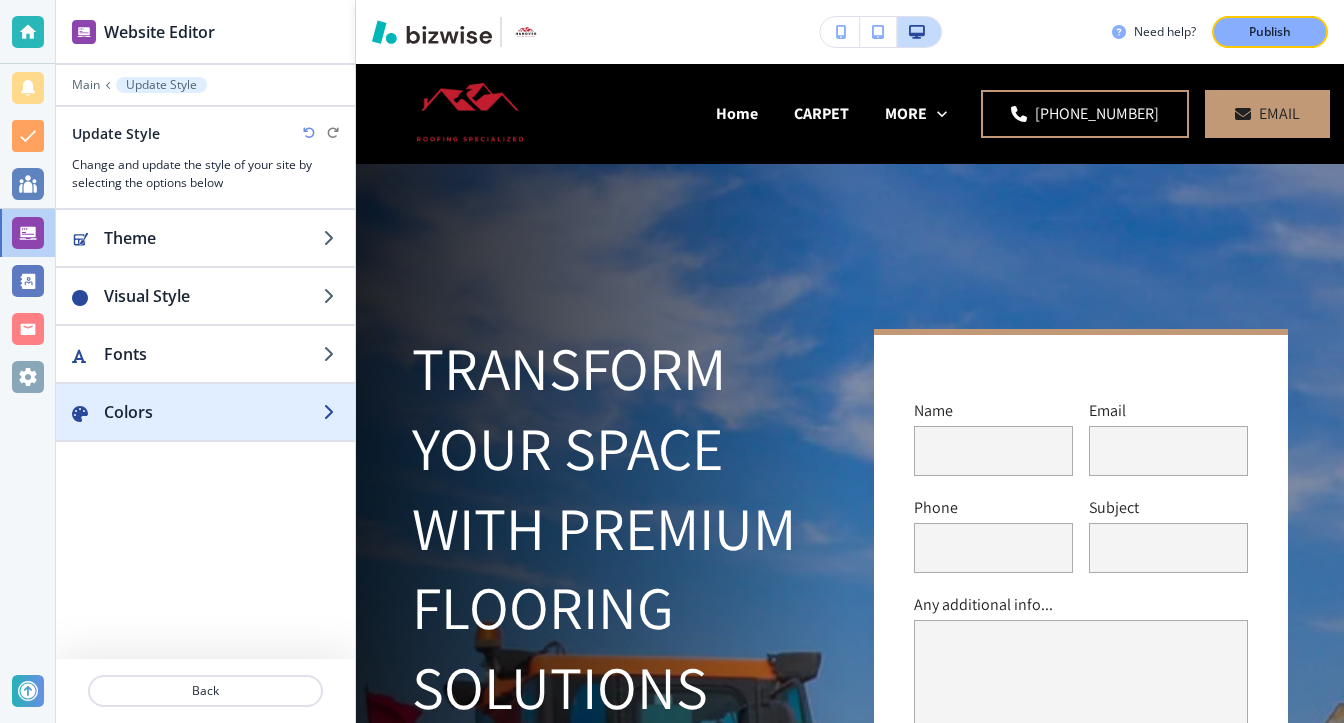 click at bounding box center (205, 432) 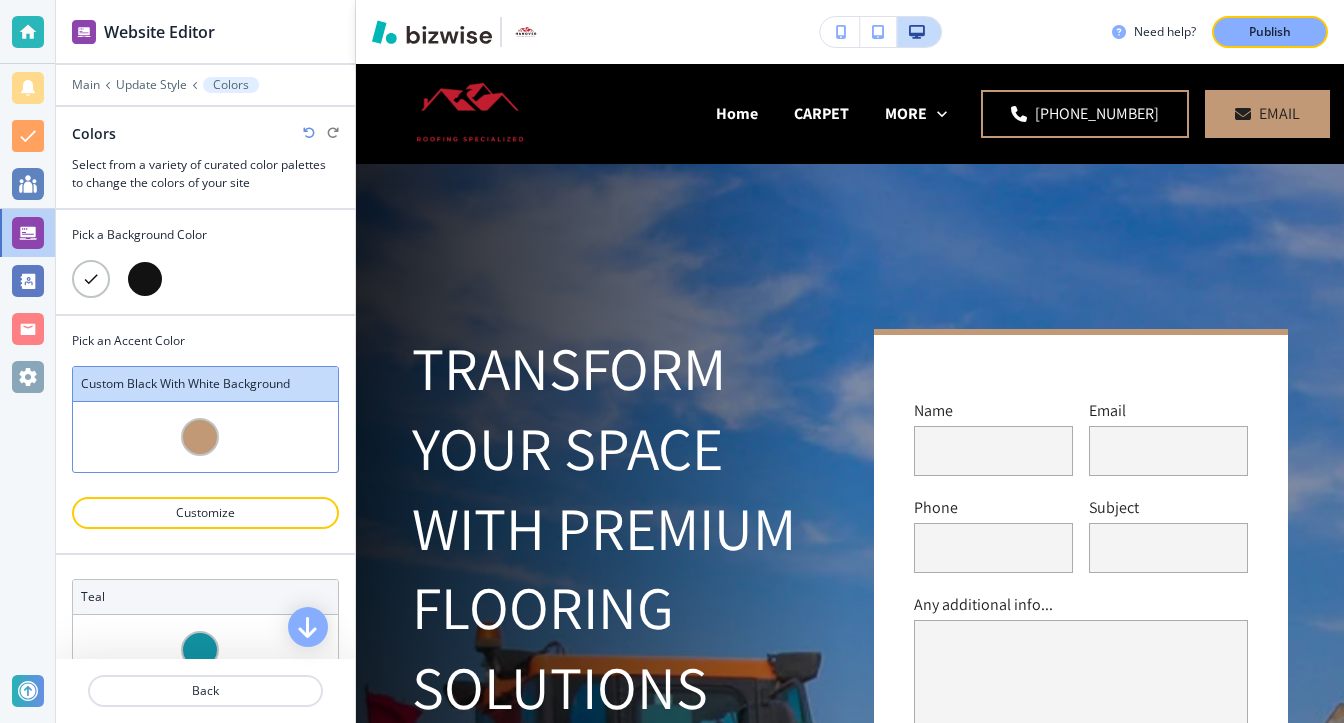 click at bounding box center [145, 279] 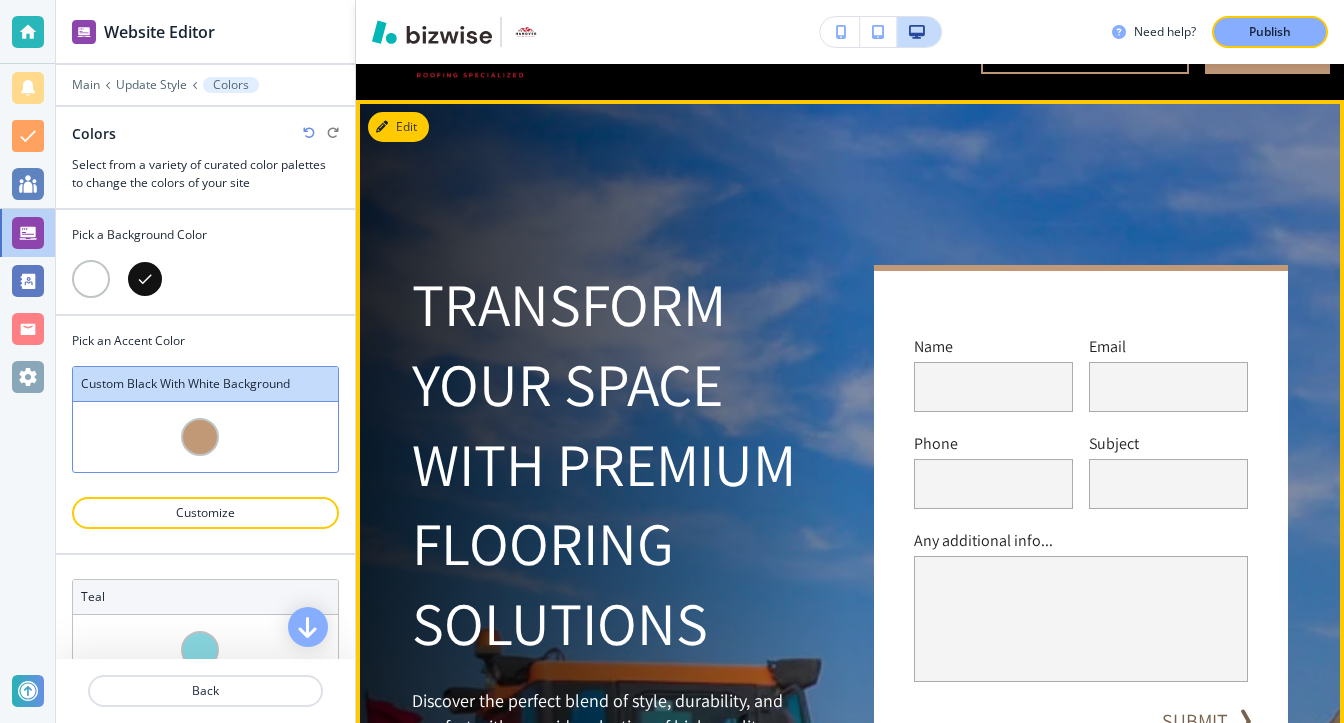 scroll, scrollTop: 300, scrollLeft: 0, axis: vertical 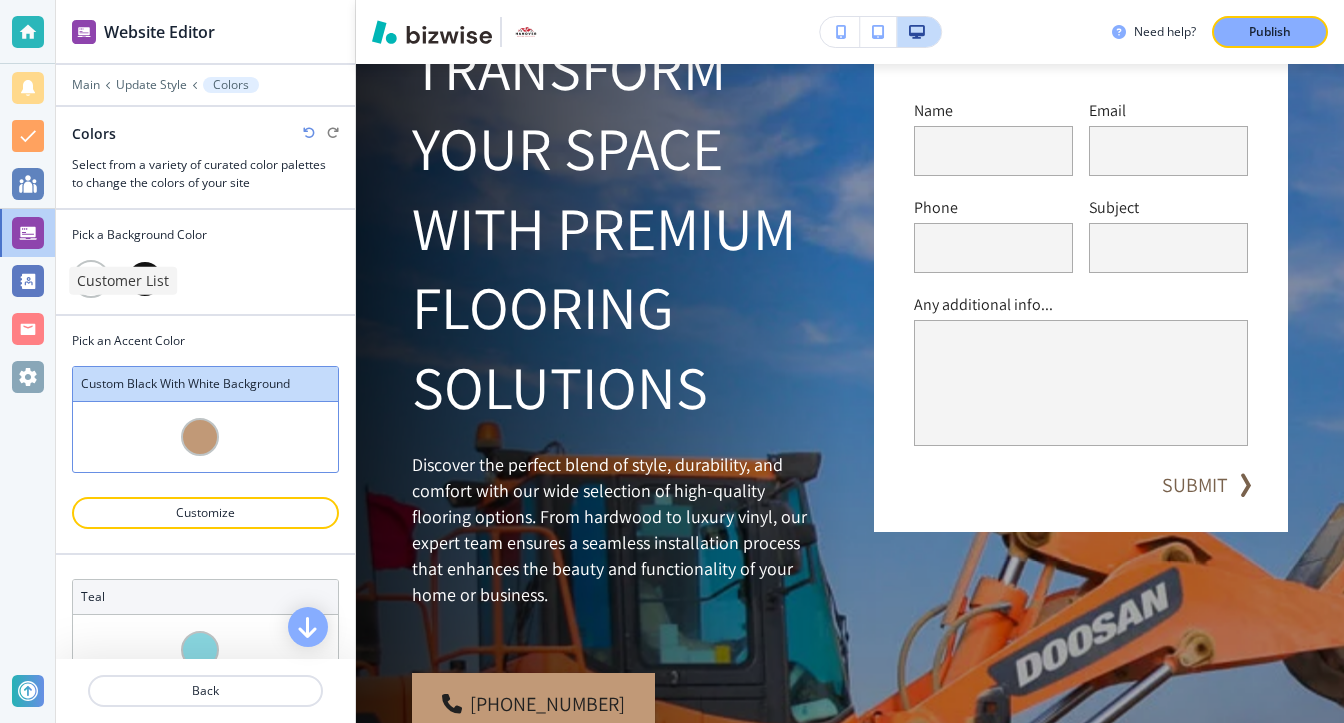 click on "Customer List" at bounding box center [123, 281] 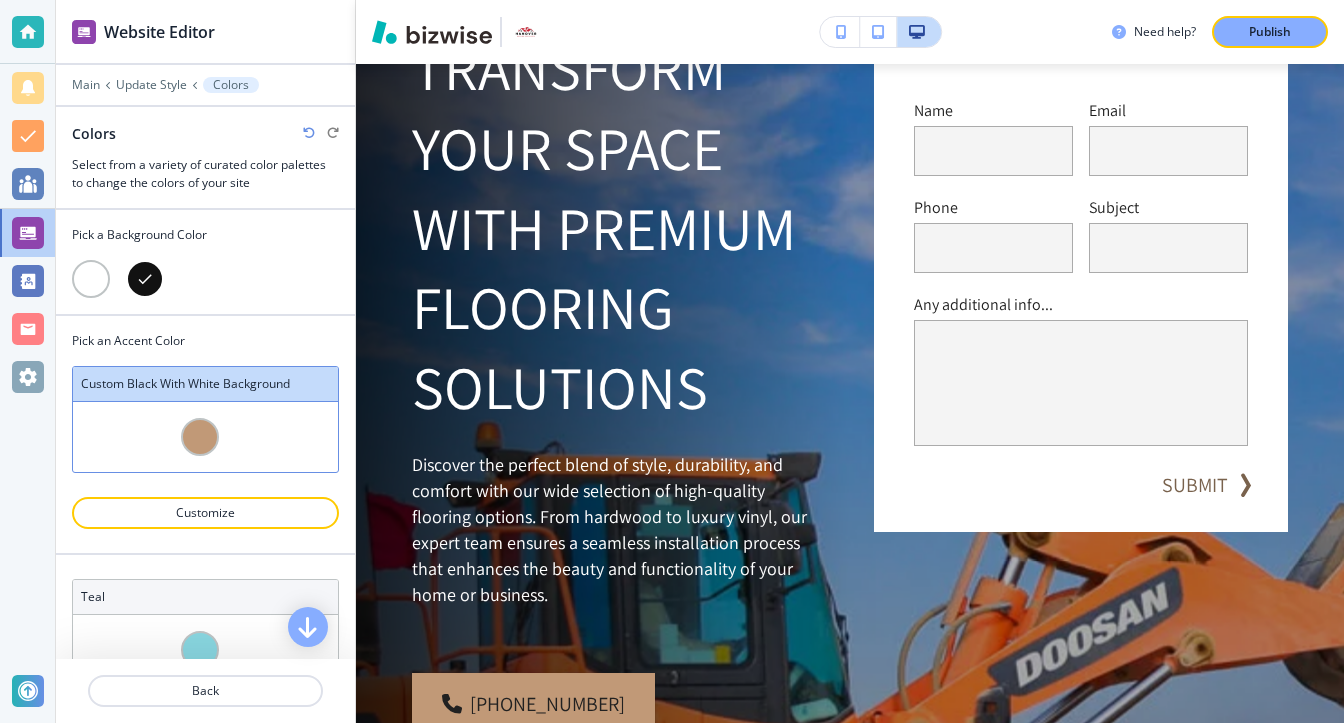 click at bounding box center [205, 279] 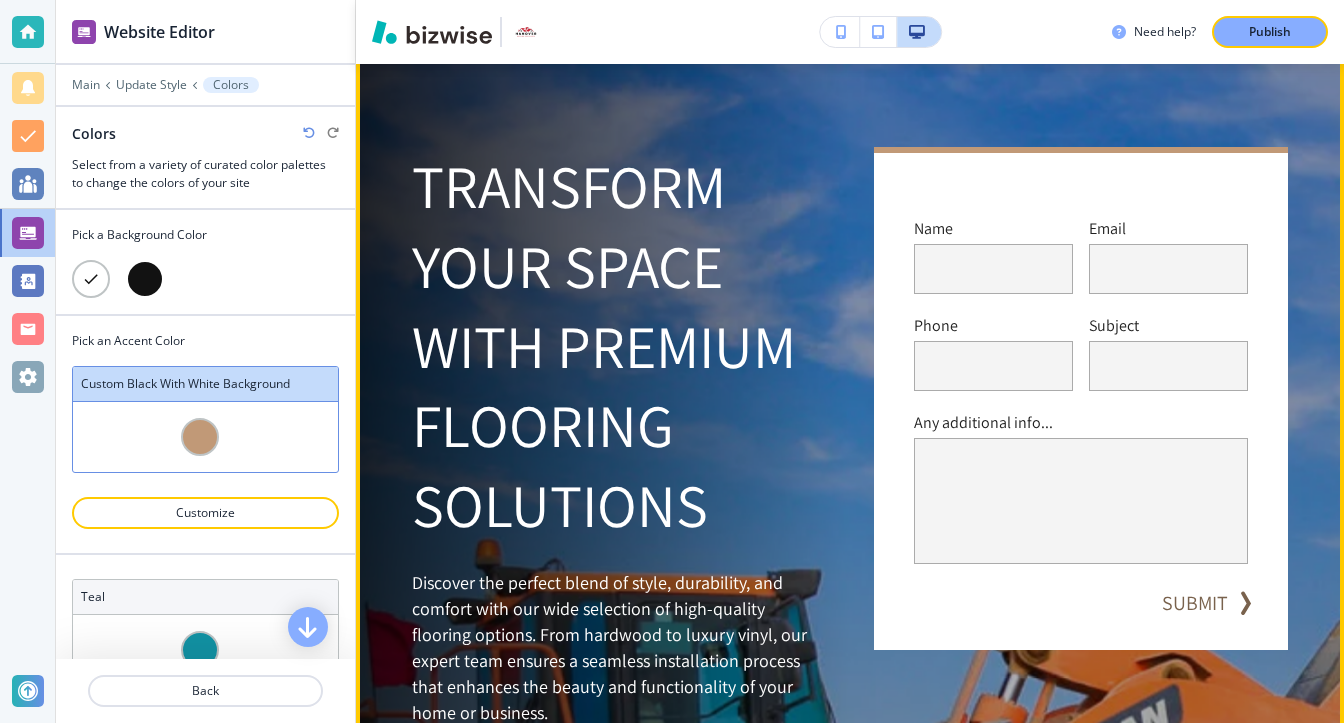 scroll, scrollTop: 0, scrollLeft: 0, axis: both 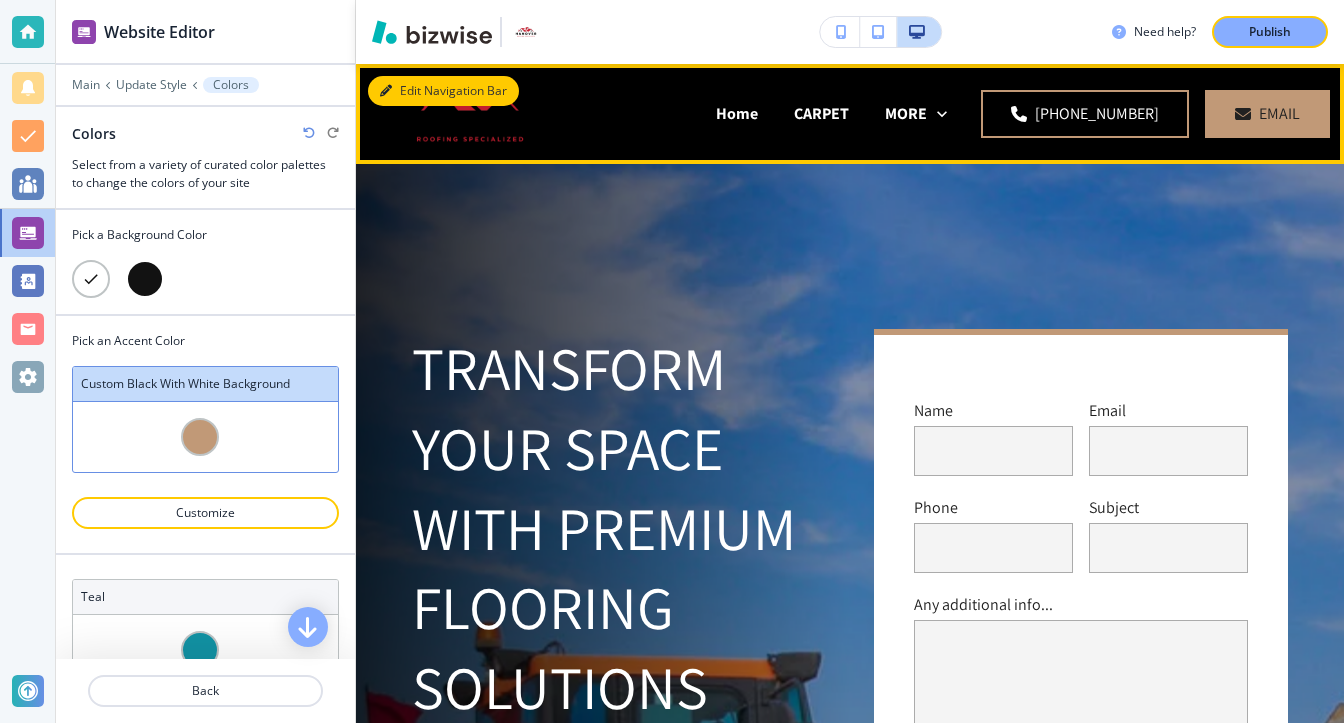 click on "Edit Navigation Bar" at bounding box center (443, 91) 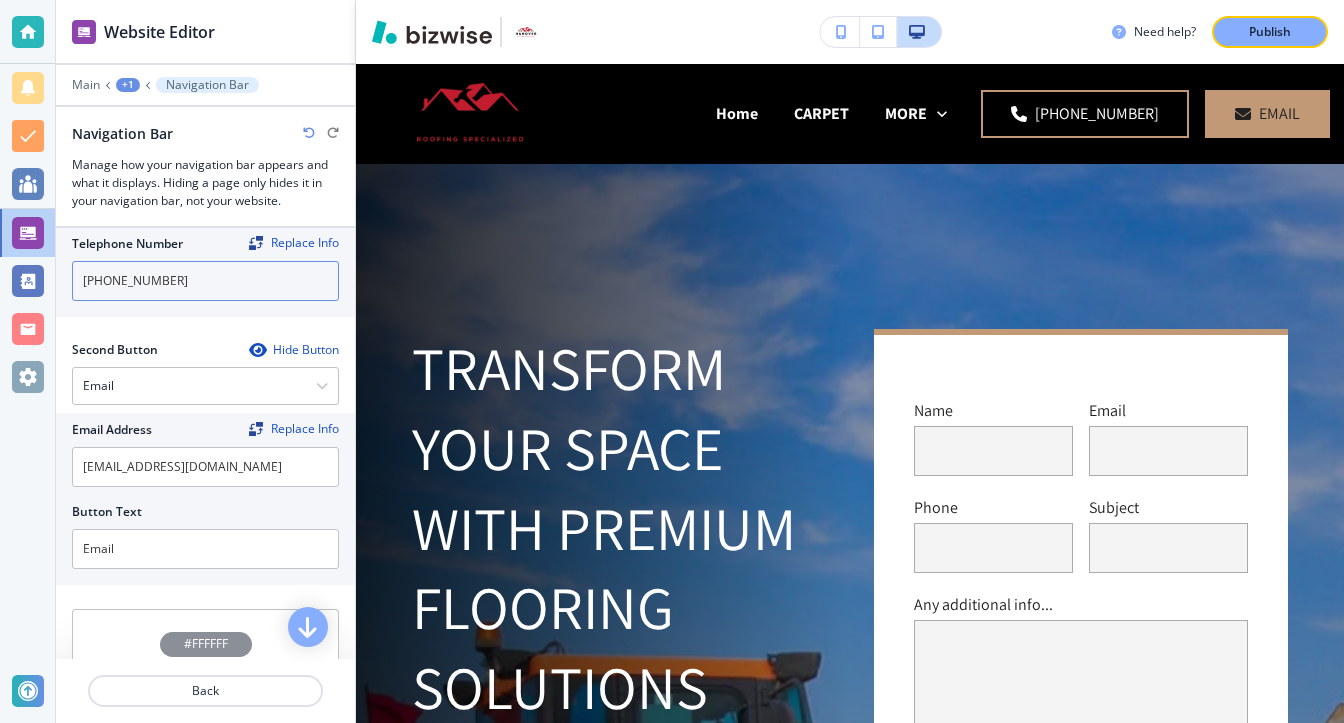 scroll, scrollTop: 900, scrollLeft: 0, axis: vertical 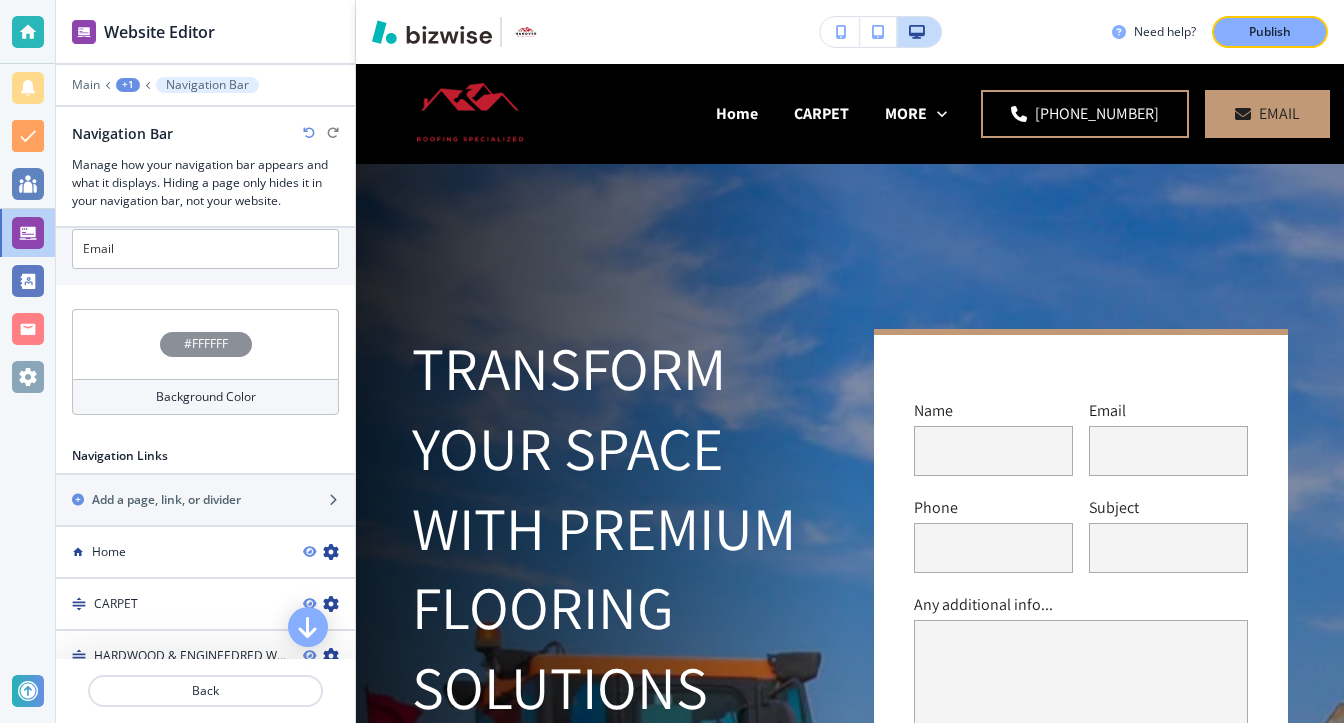 click on "#FFFFFF" at bounding box center (206, 344) 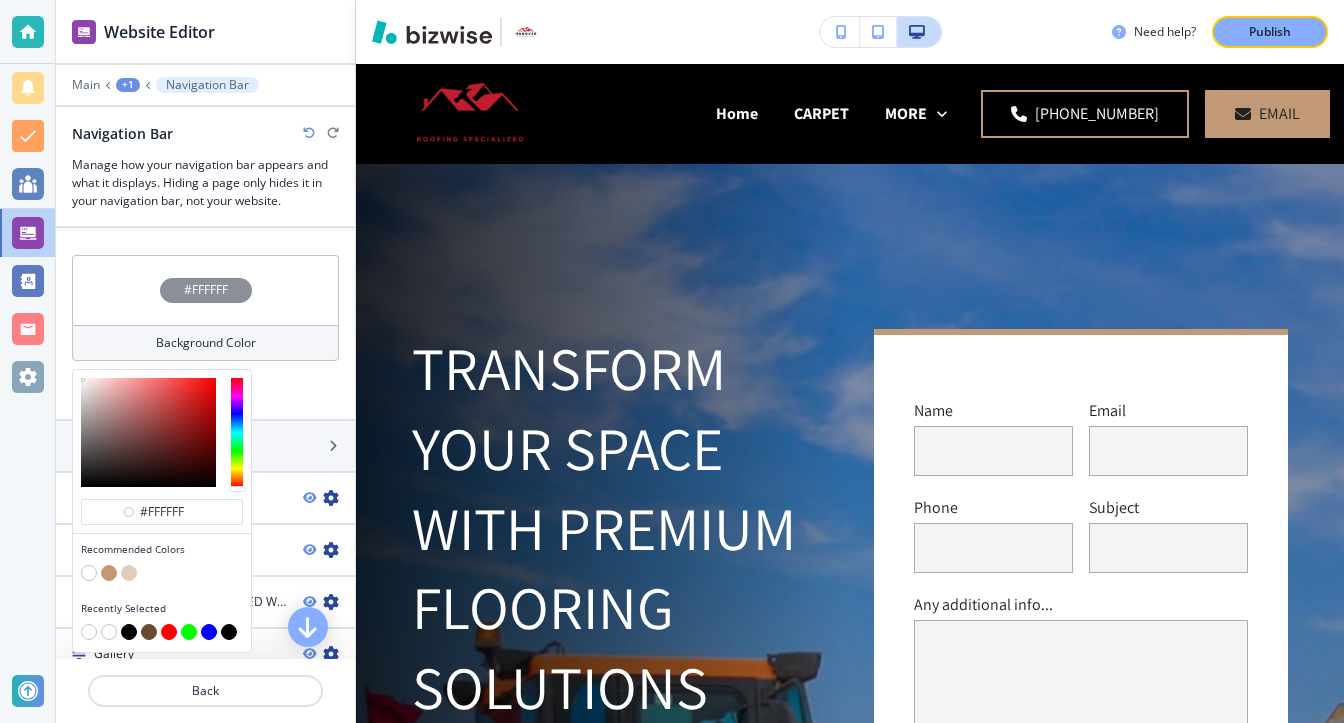 scroll, scrollTop: 1000, scrollLeft: 0, axis: vertical 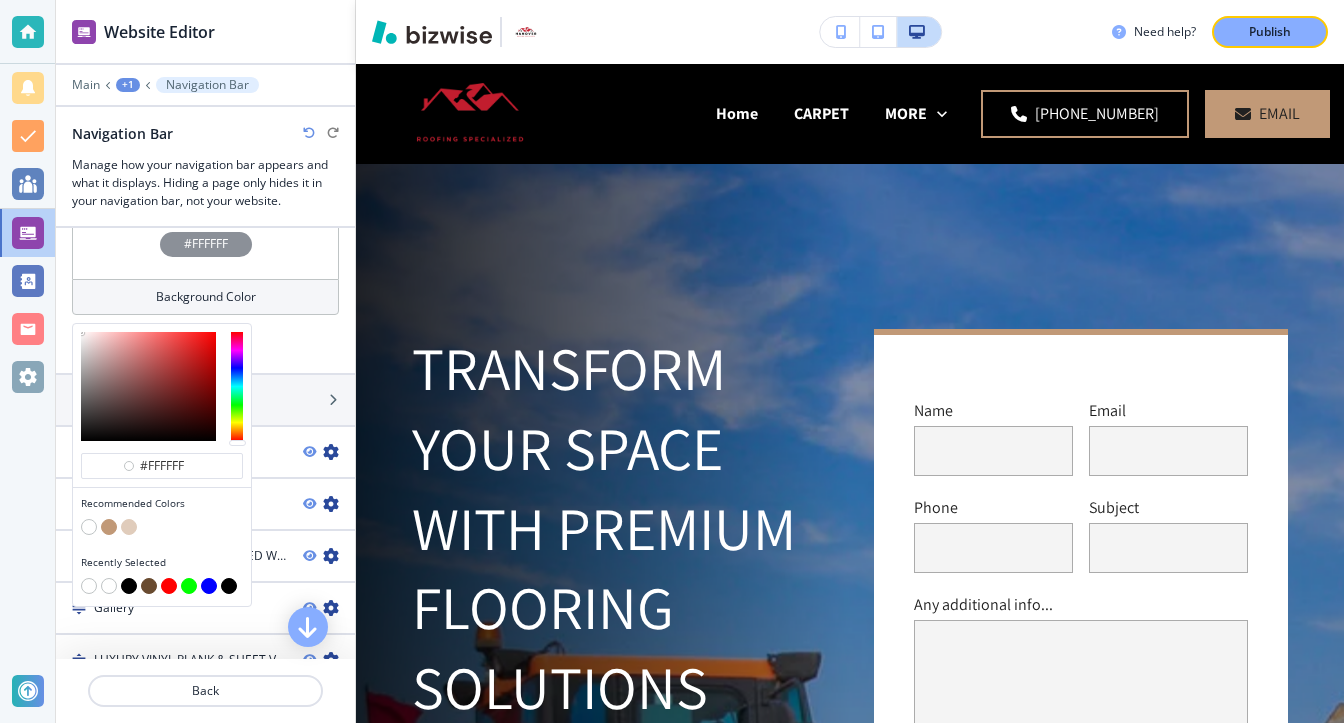 click at bounding box center (89, 527) 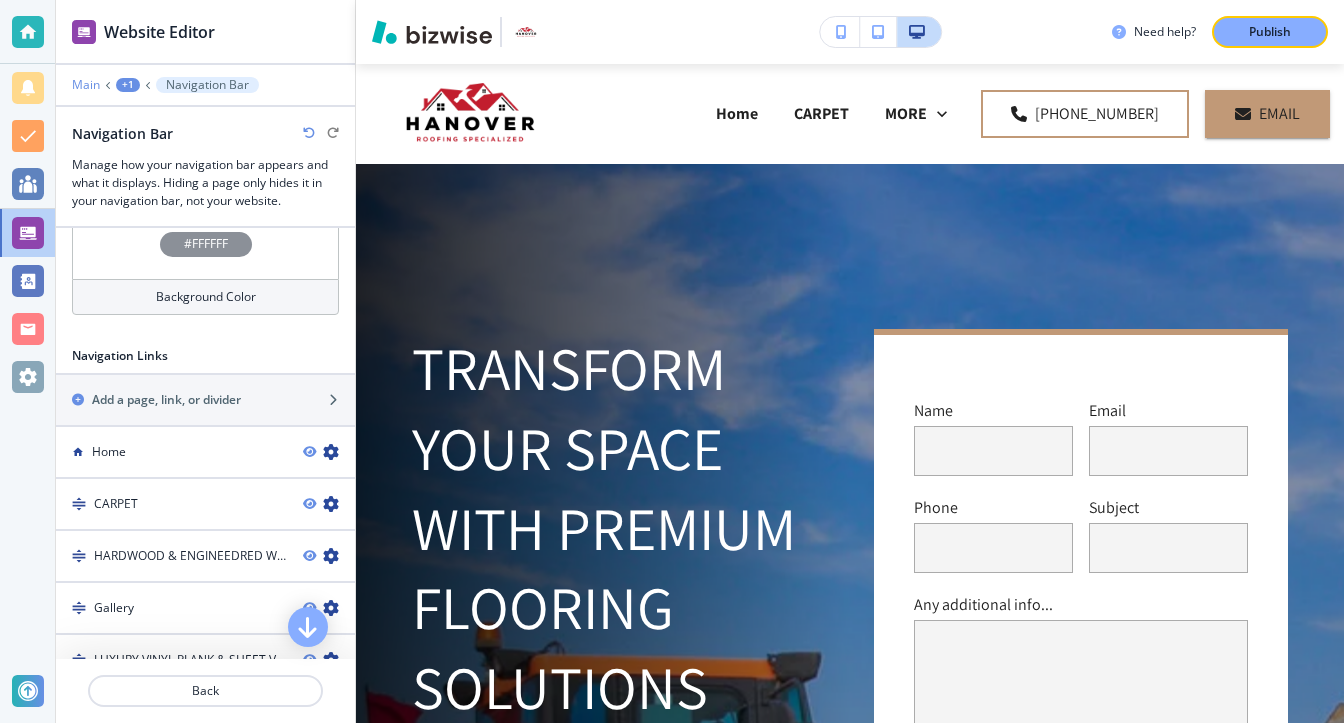 click on "Main" at bounding box center (86, 85) 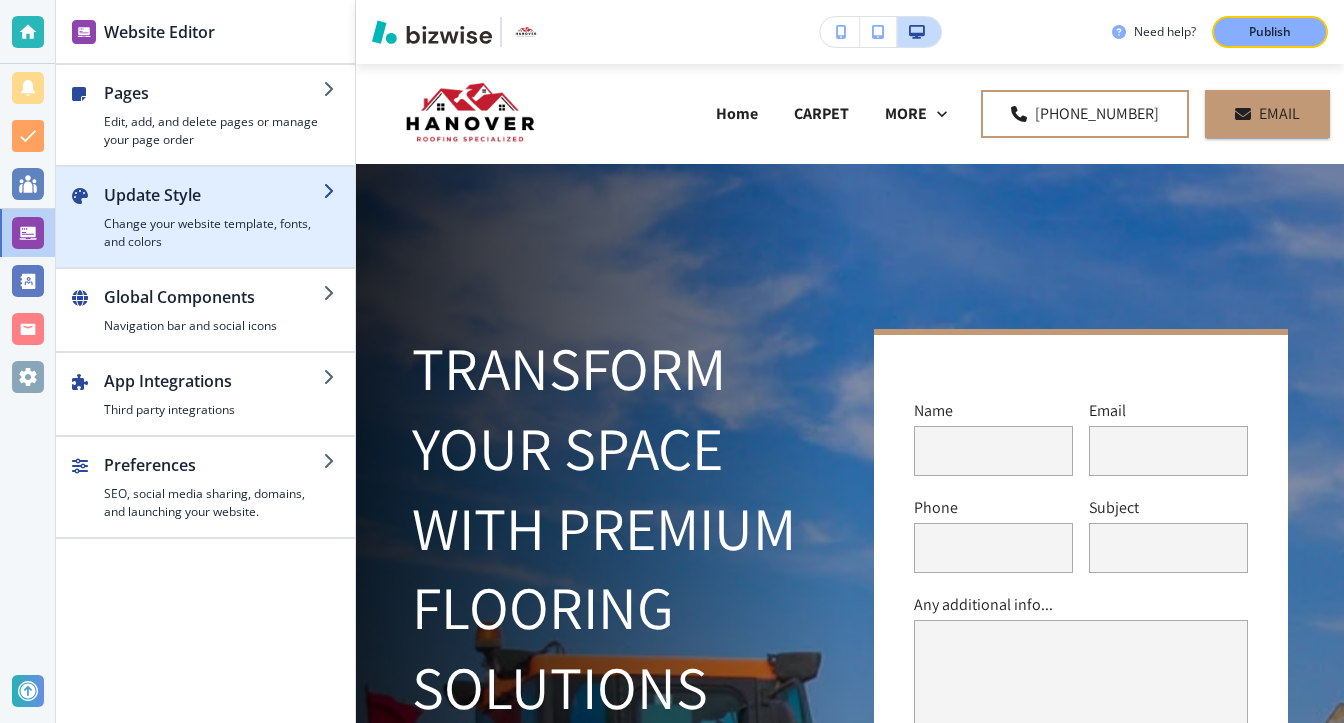 click on "Change your website template, fonts, and colors" at bounding box center [213, 233] 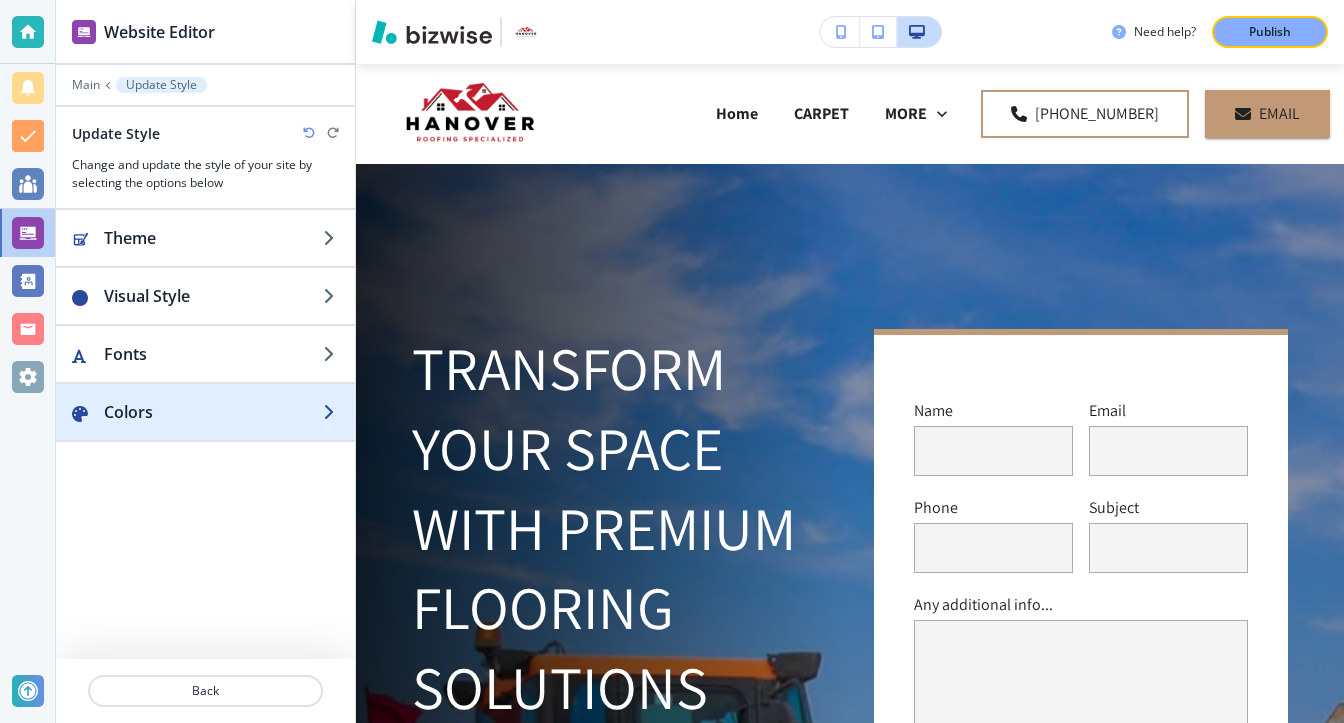 click on "Colors" at bounding box center (213, 412) 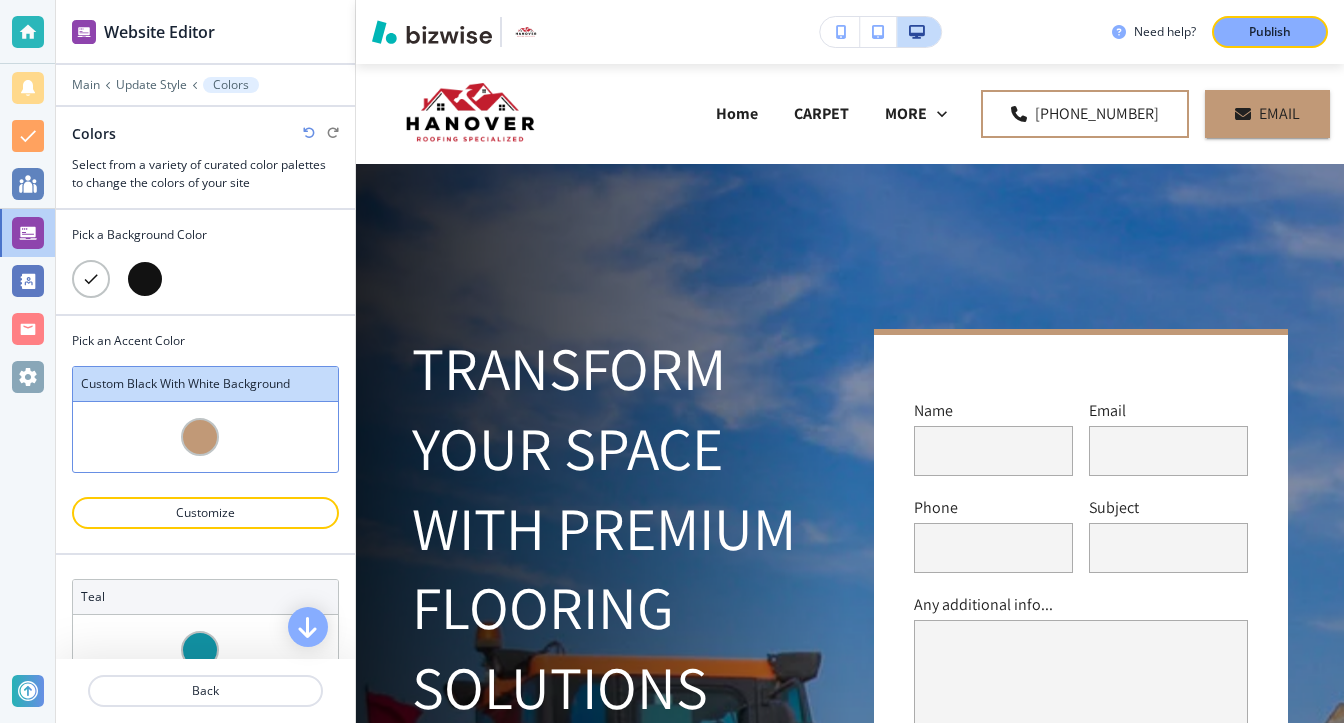 drag, startPoint x: 250, startPoint y: 529, endPoint x: 249, endPoint y: 519, distance: 10.049875 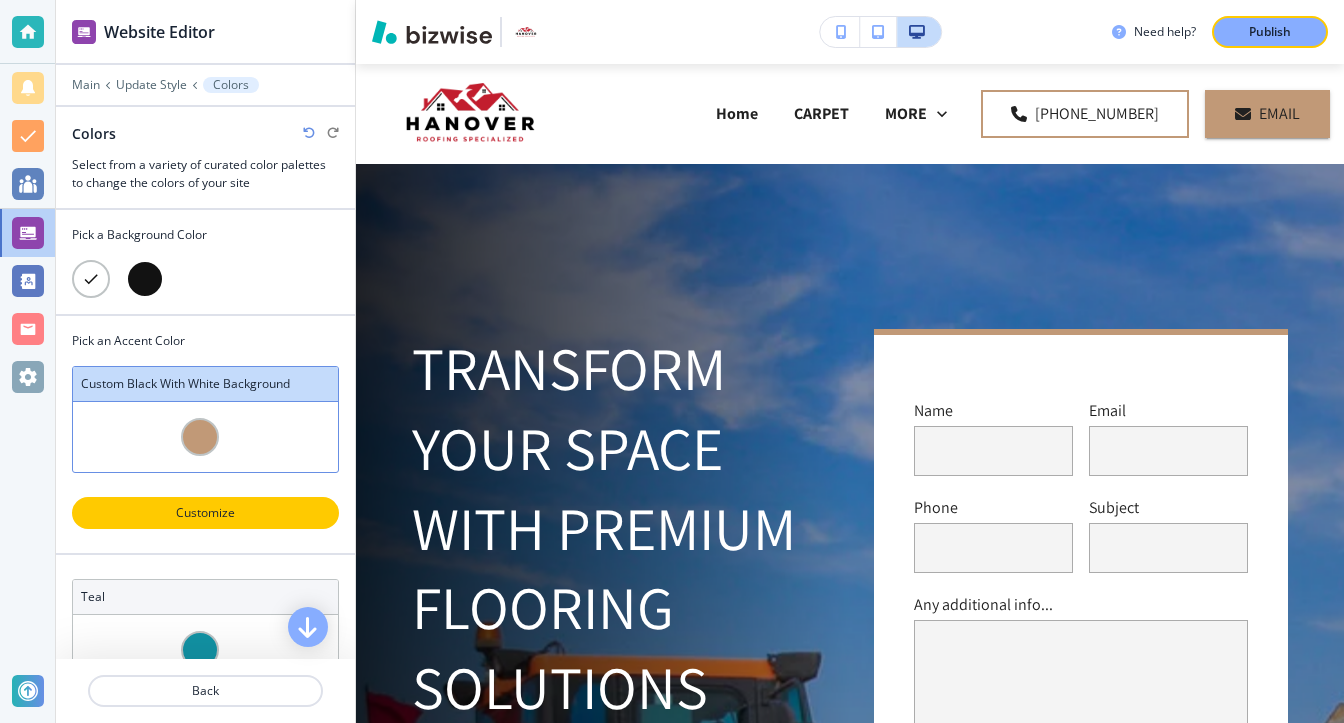 click at bounding box center (205, 541) 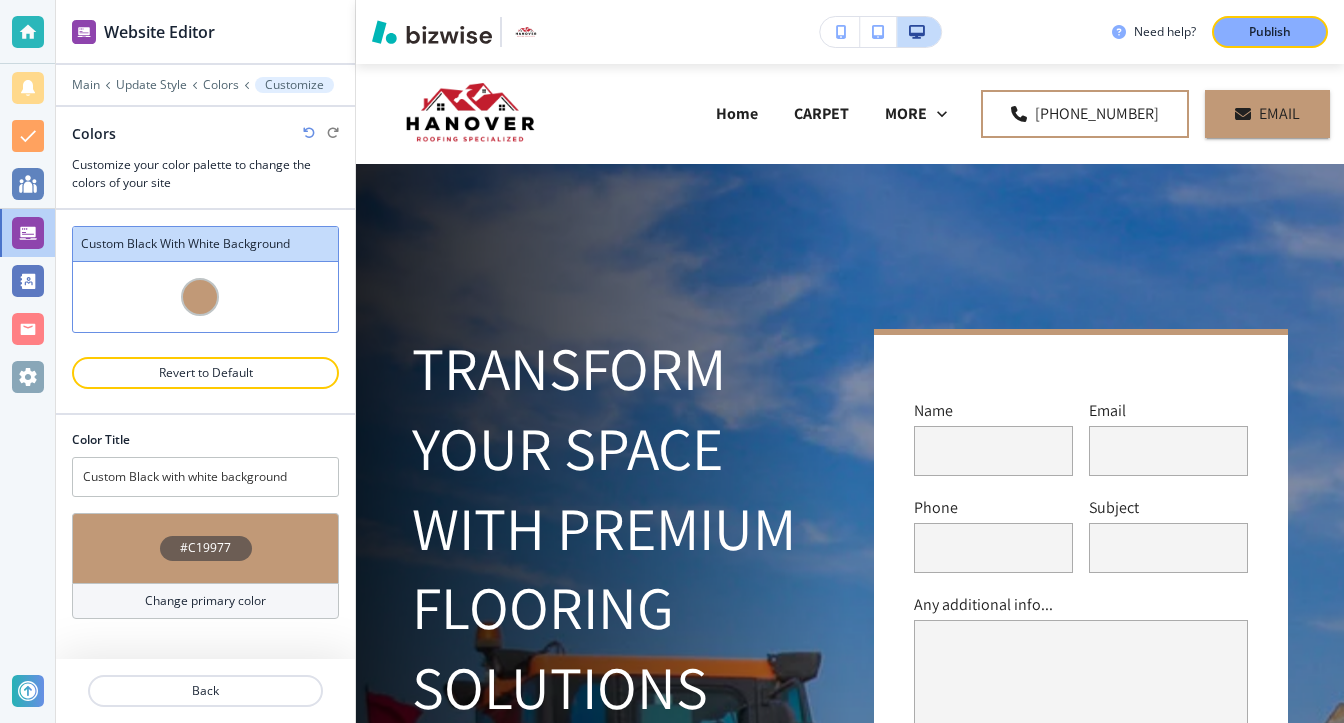 click at bounding box center [205, 297] 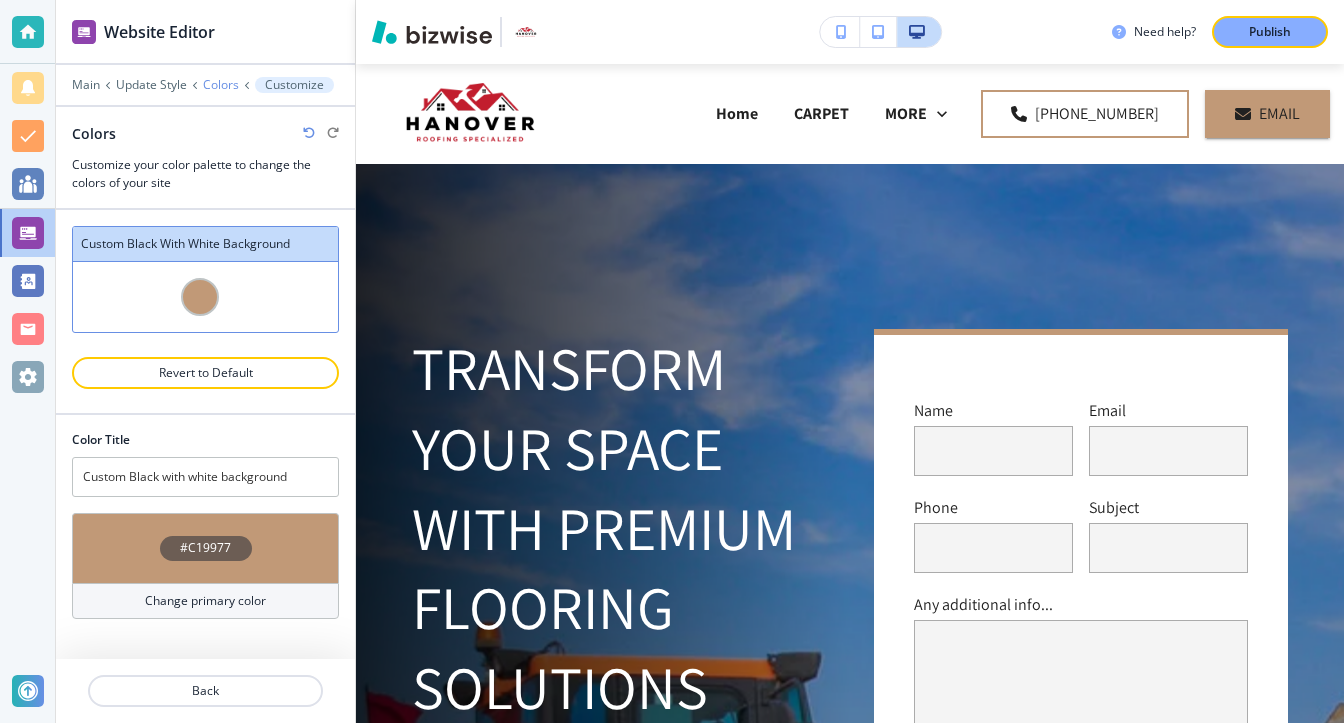 click on "Colors" at bounding box center (221, 85) 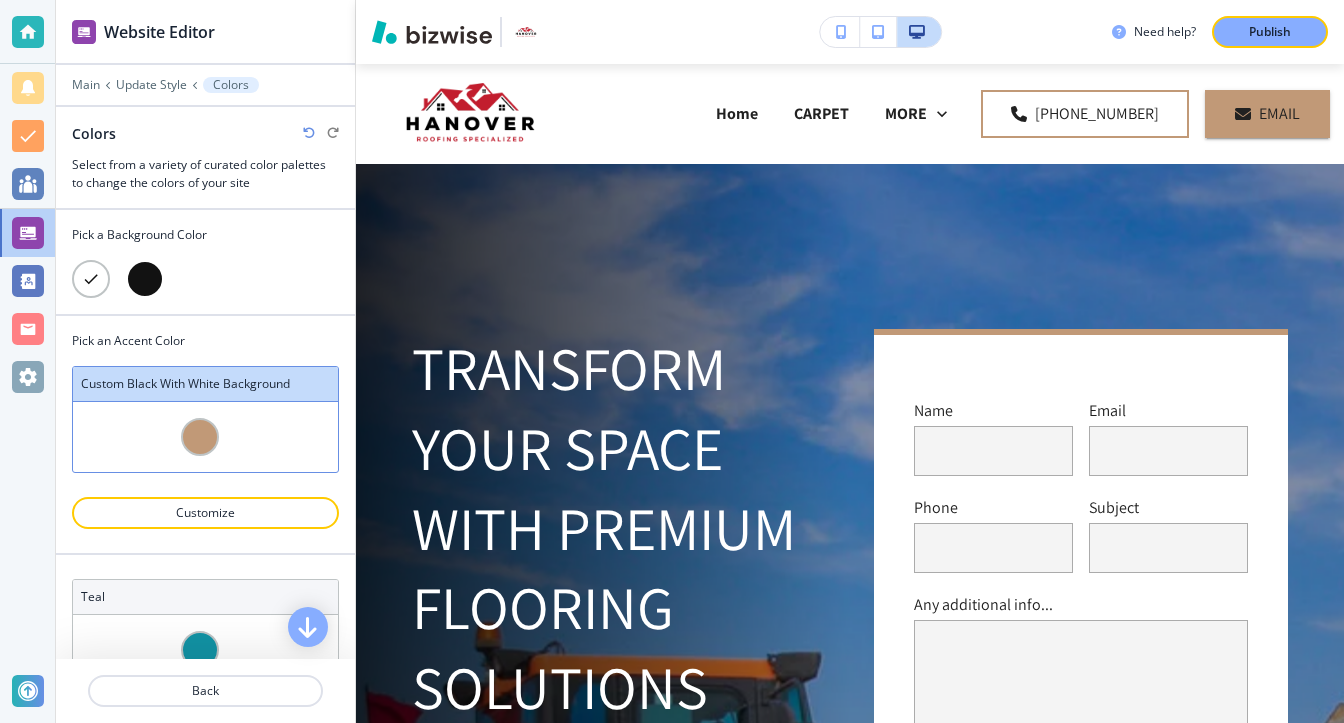 click at bounding box center (145, 279) 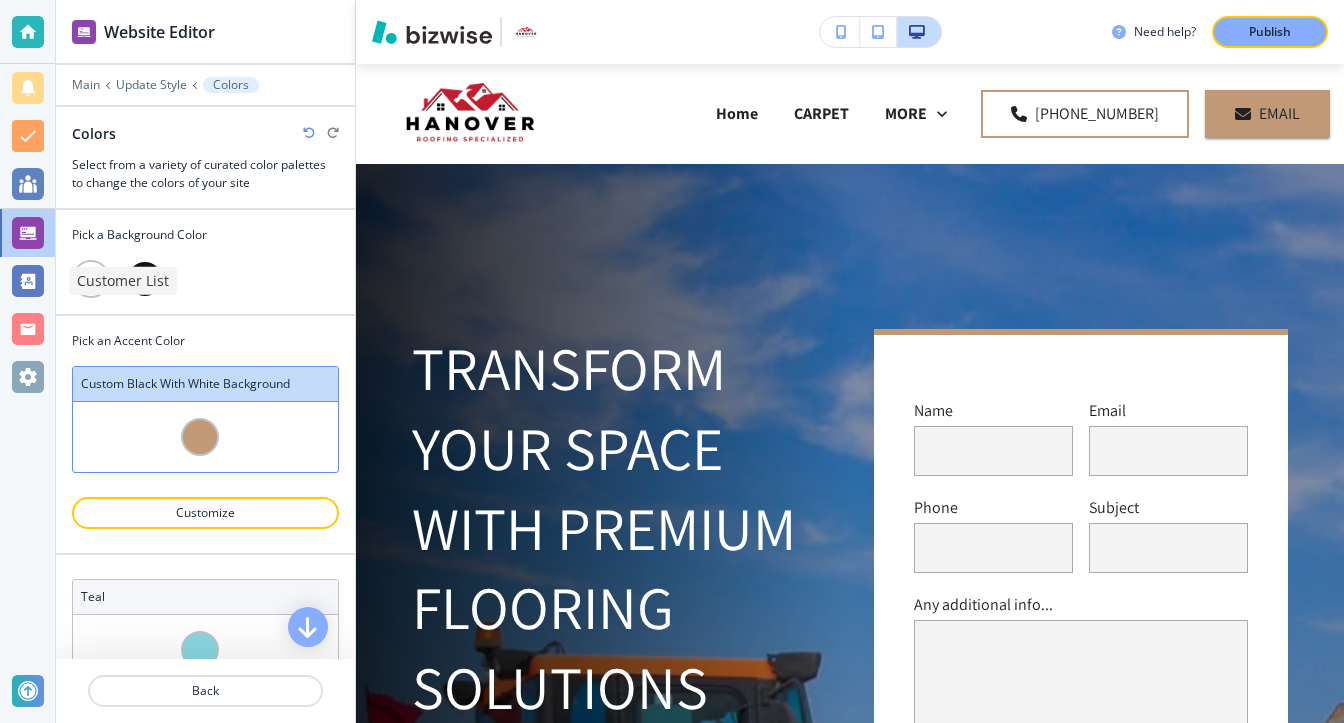 click on "Customer List" at bounding box center (123, 281) 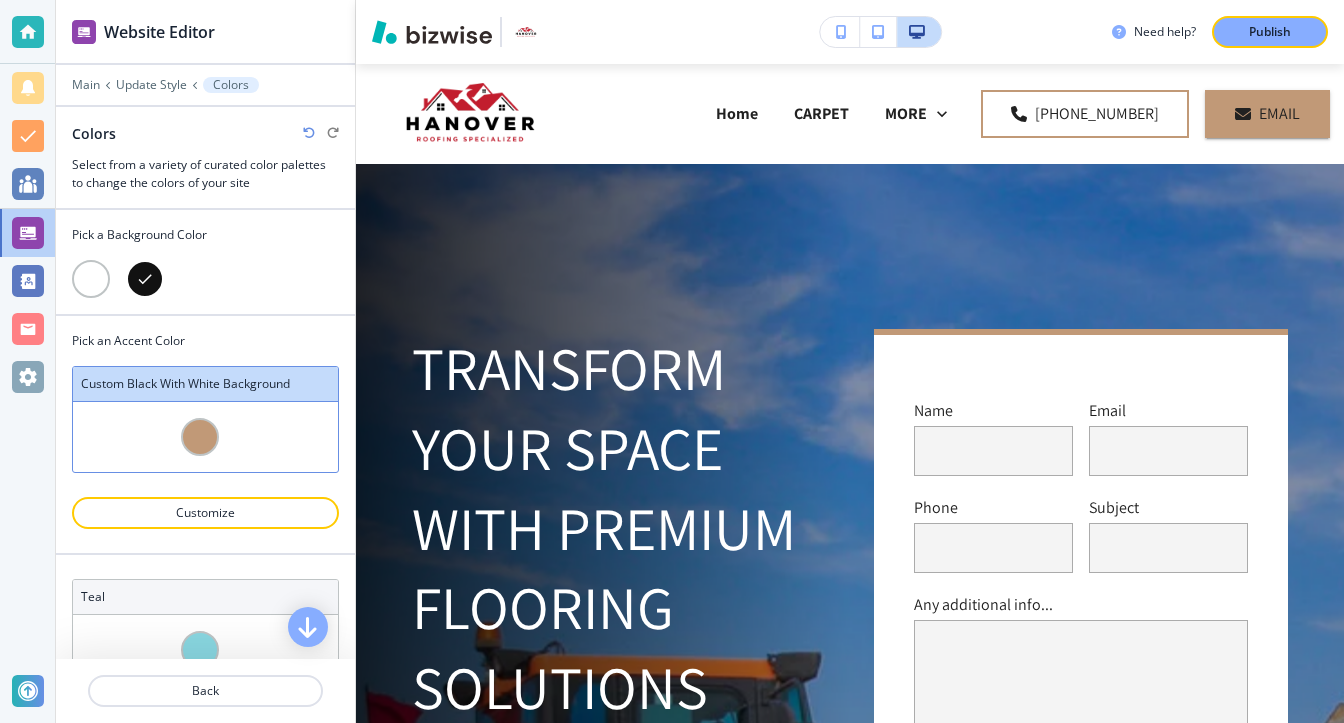 click at bounding box center (91, 279) 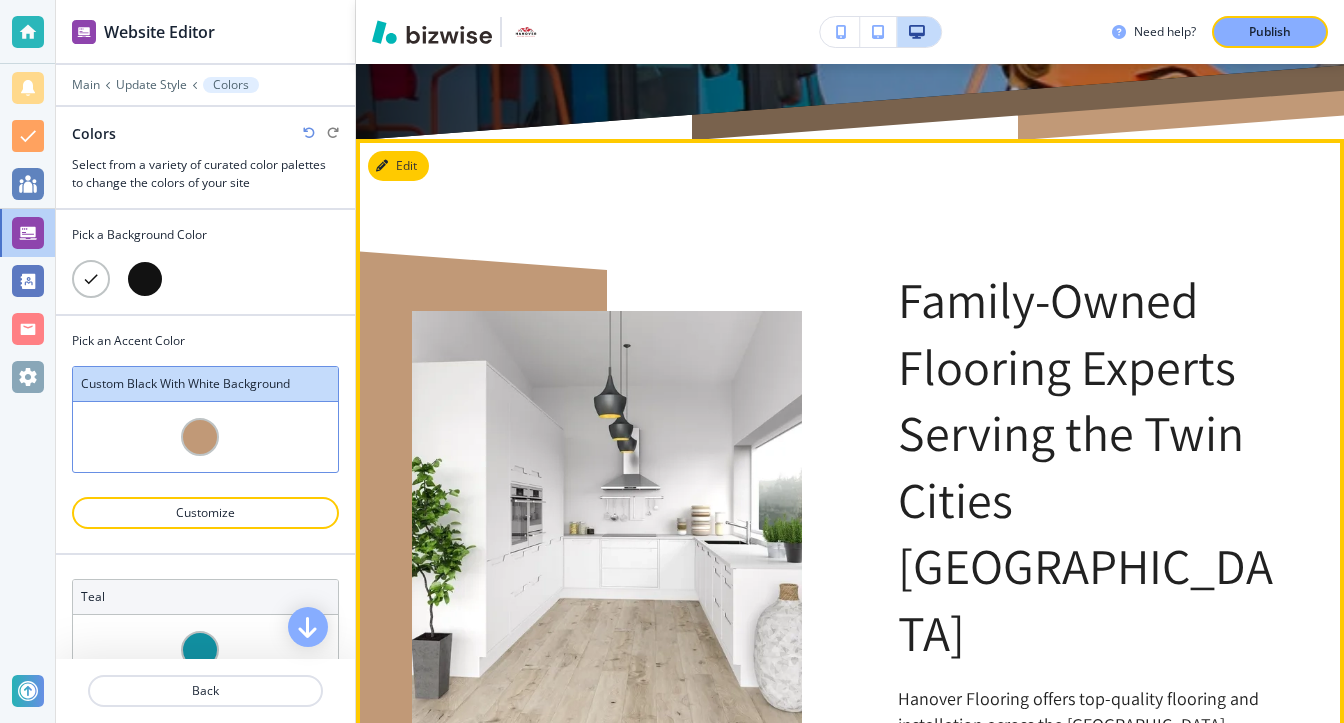 scroll, scrollTop: 1400, scrollLeft: 0, axis: vertical 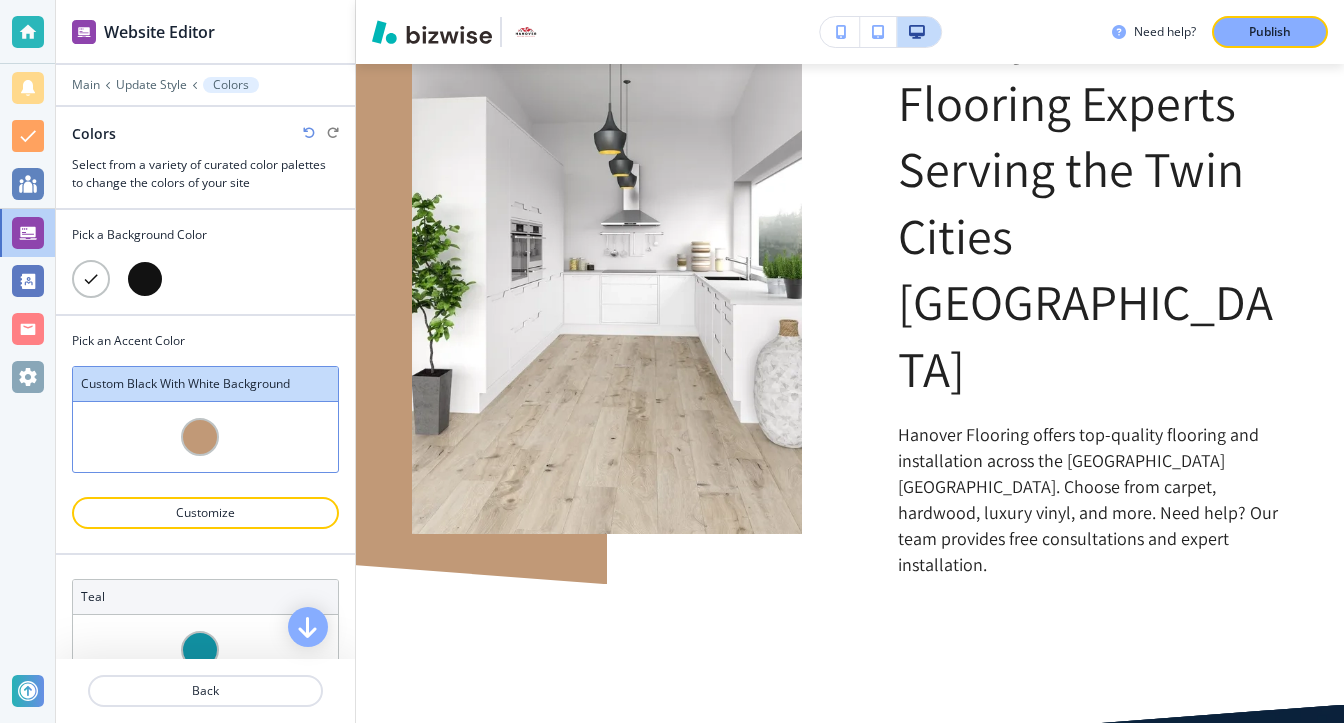 click at bounding box center (145, 279) 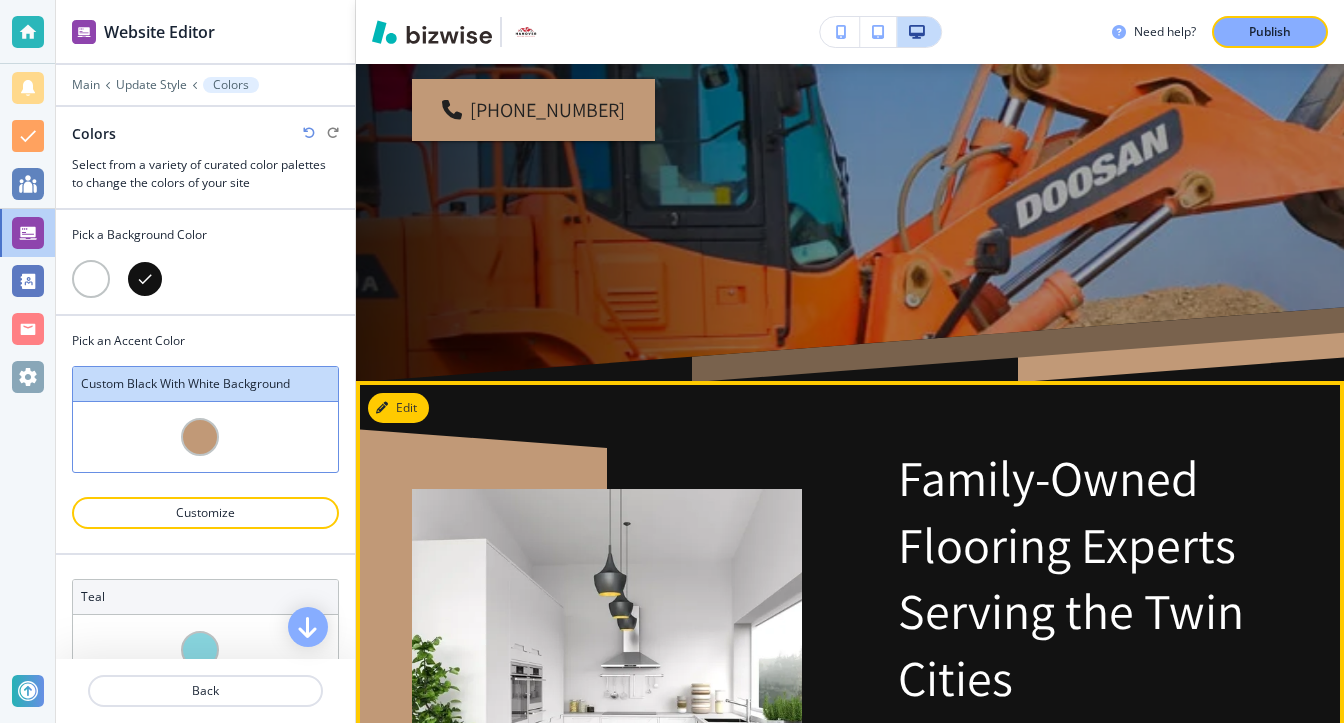 scroll, scrollTop: 700, scrollLeft: 0, axis: vertical 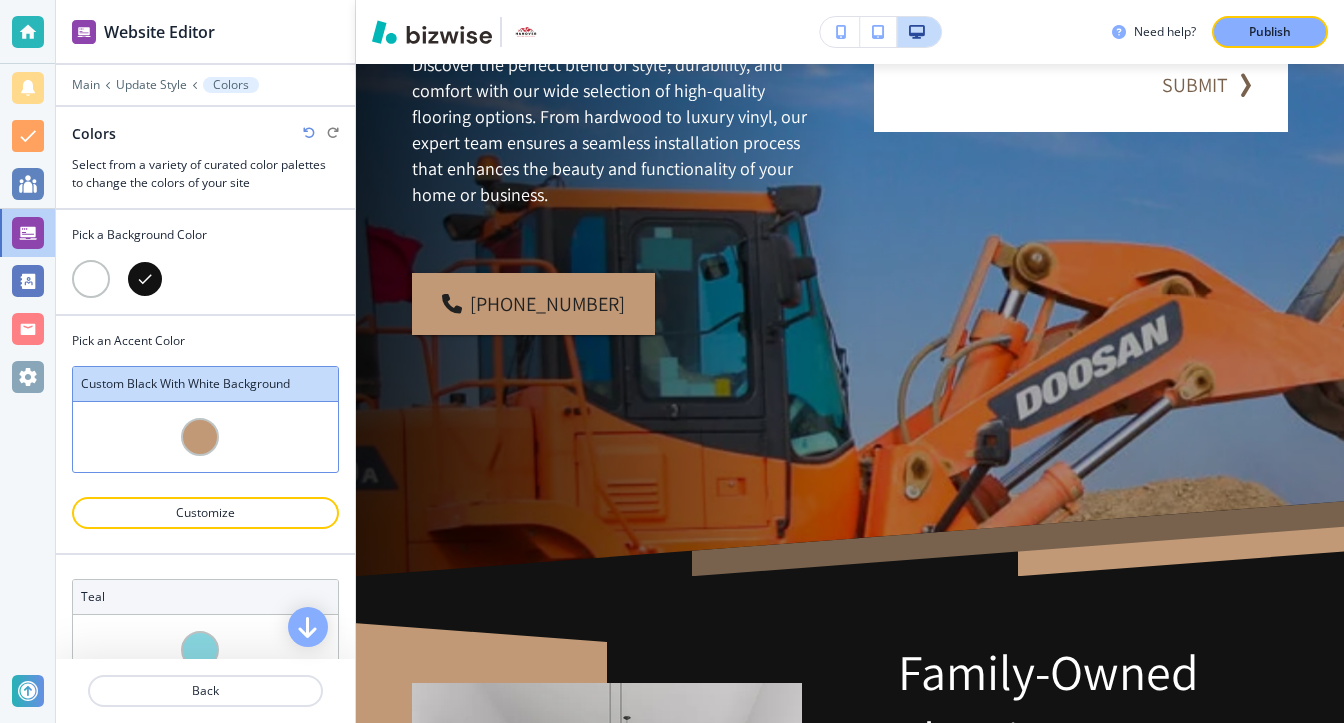 click at bounding box center (91, 279) 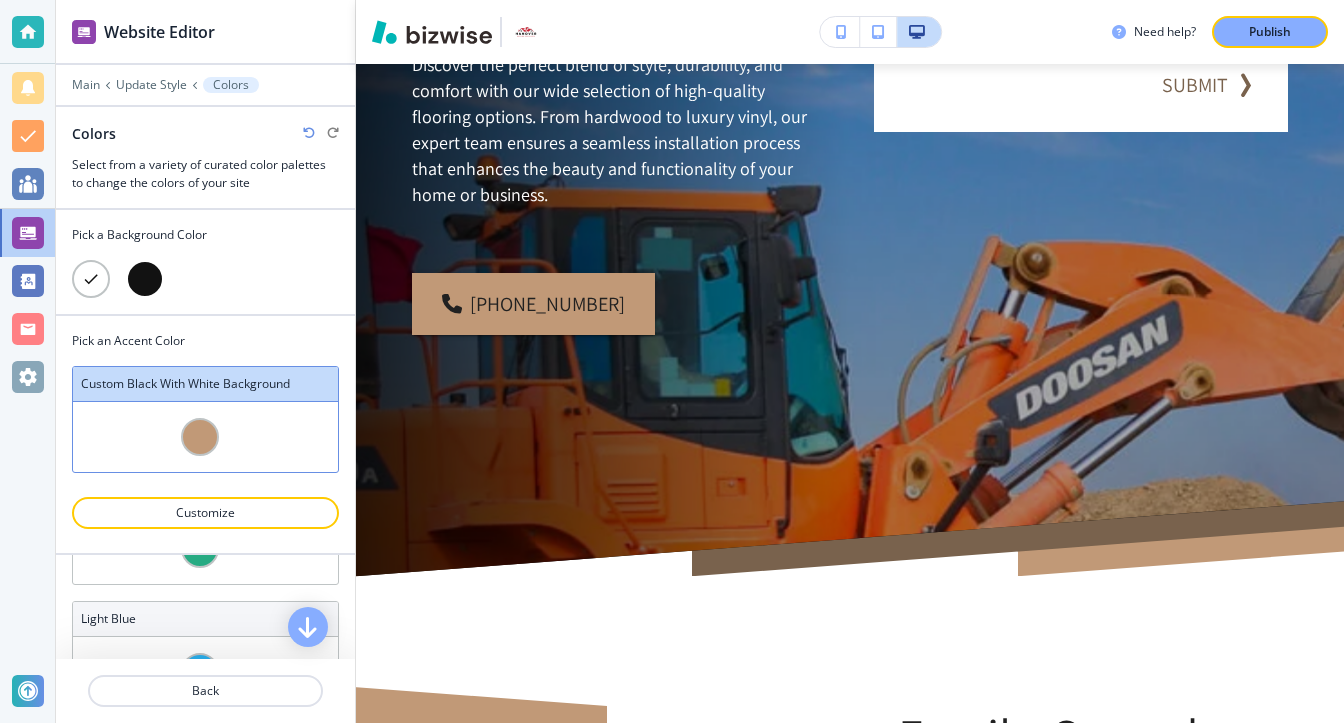 scroll, scrollTop: 600, scrollLeft: 0, axis: vertical 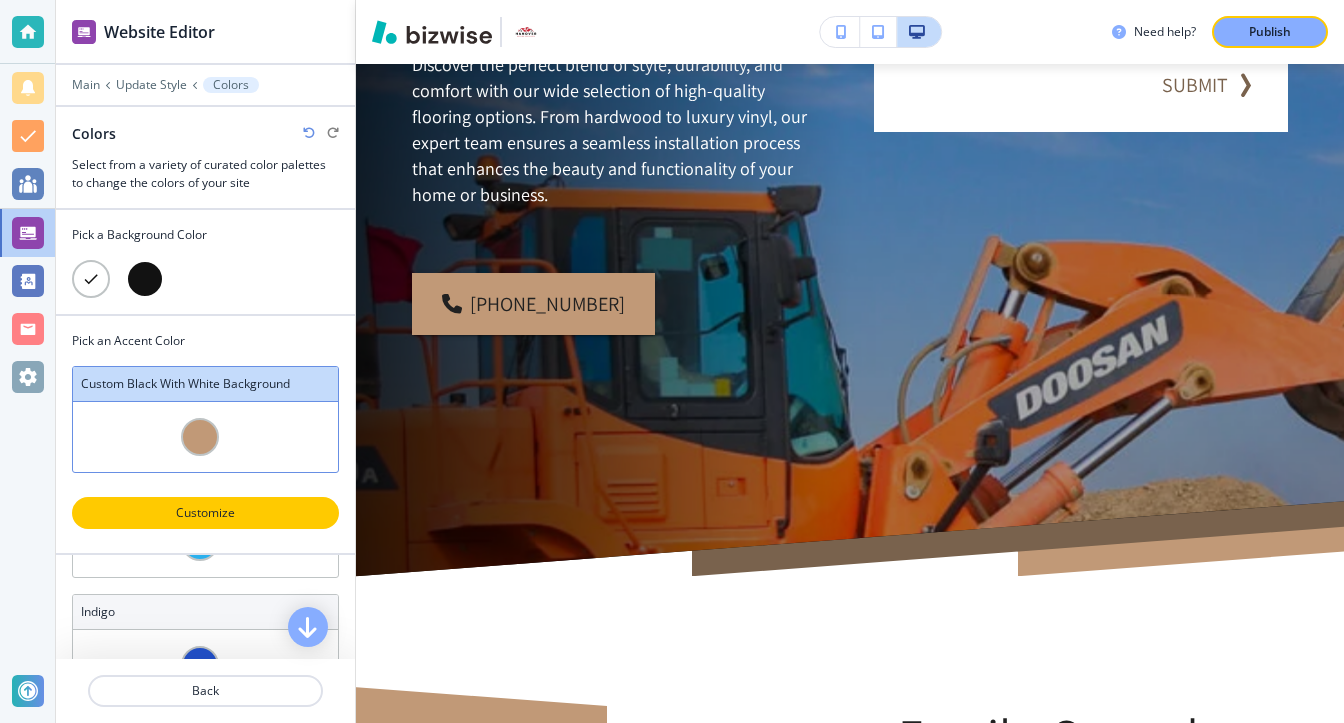 click on "Customize" at bounding box center (205, 513) 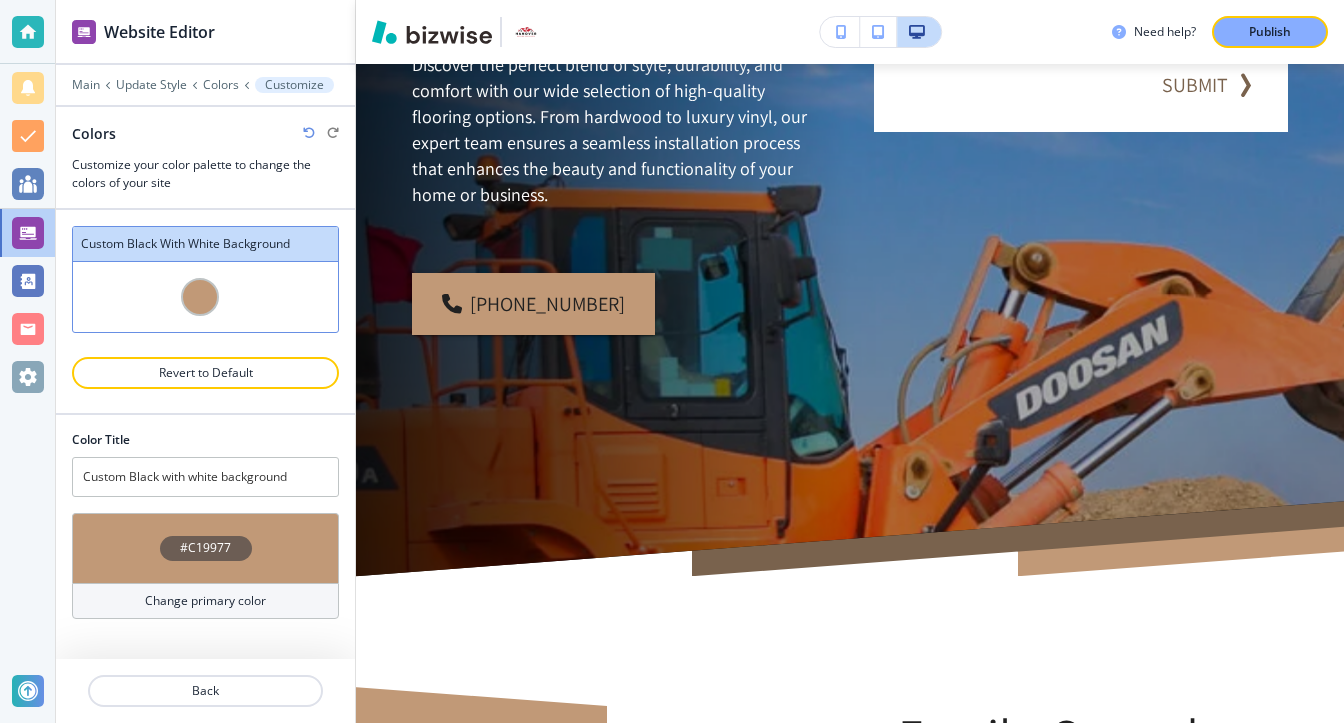click on "#C19977" at bounding box center (205, 548) 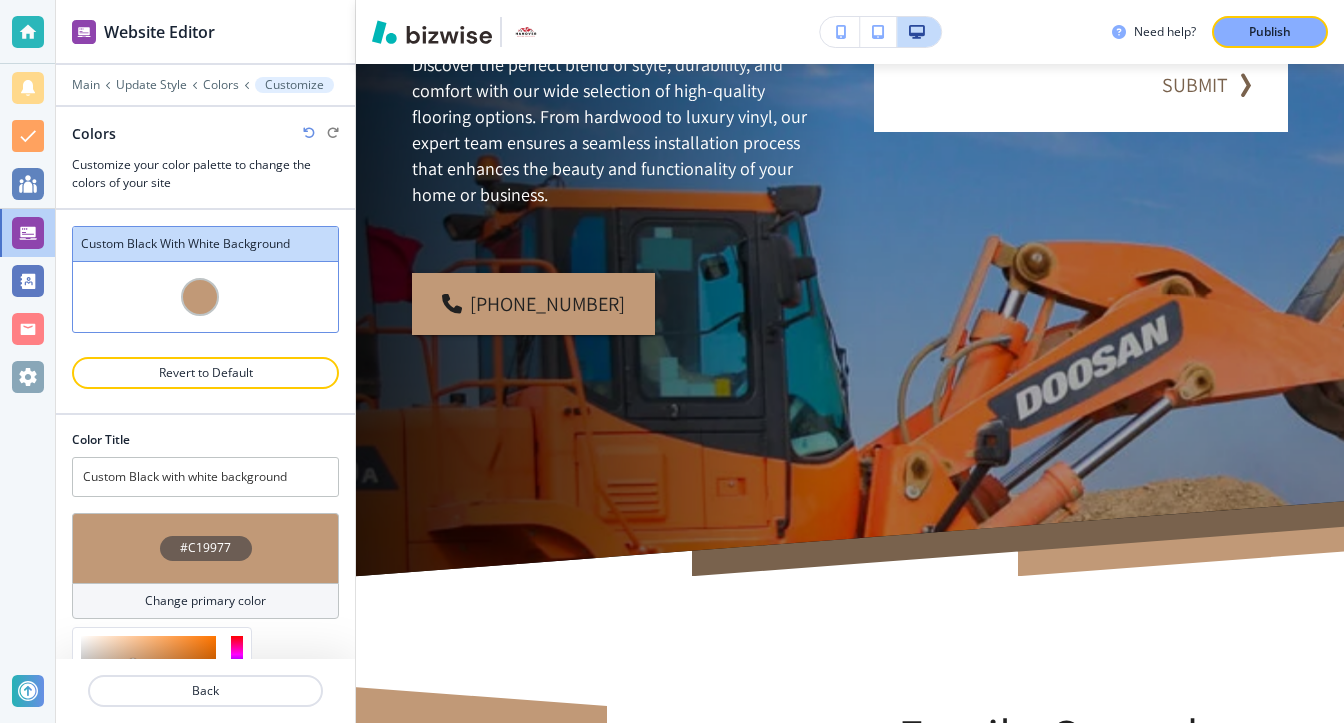 click on "#C19977" at bounding box center [205, 548] 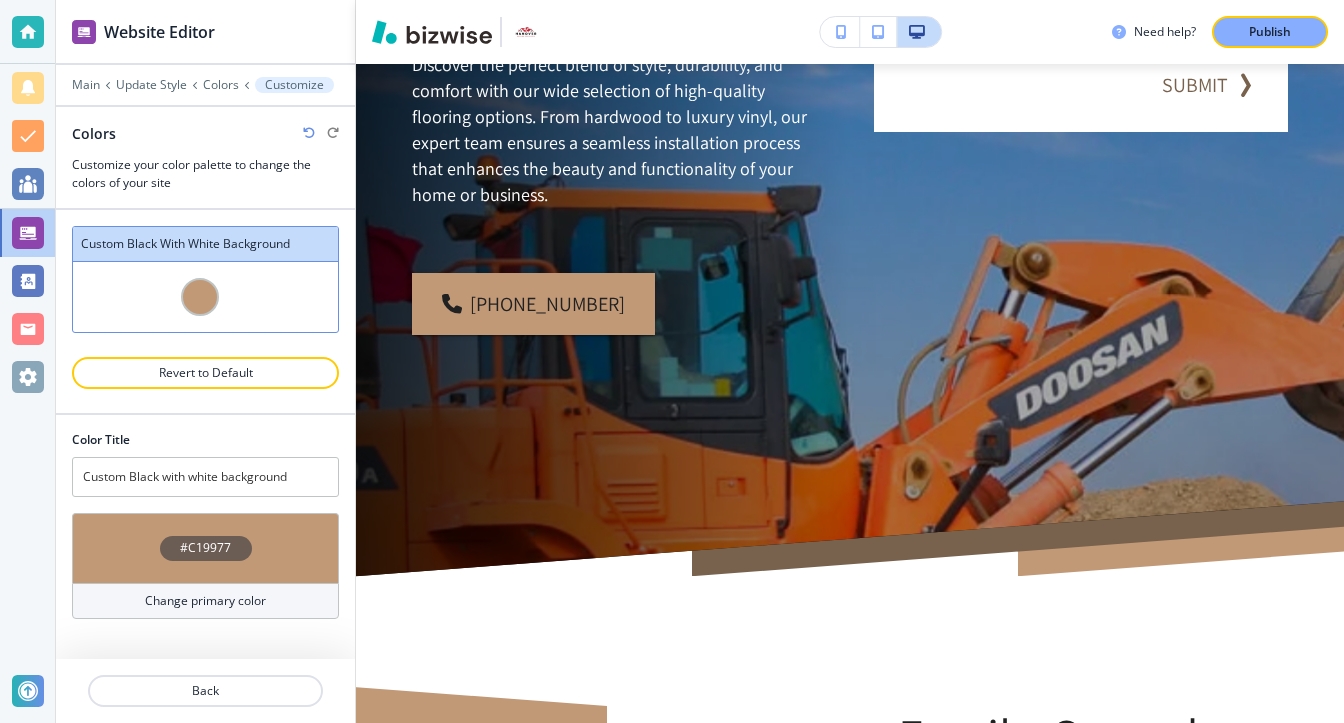 click on "#C19977" at bounding box center [205, 548] 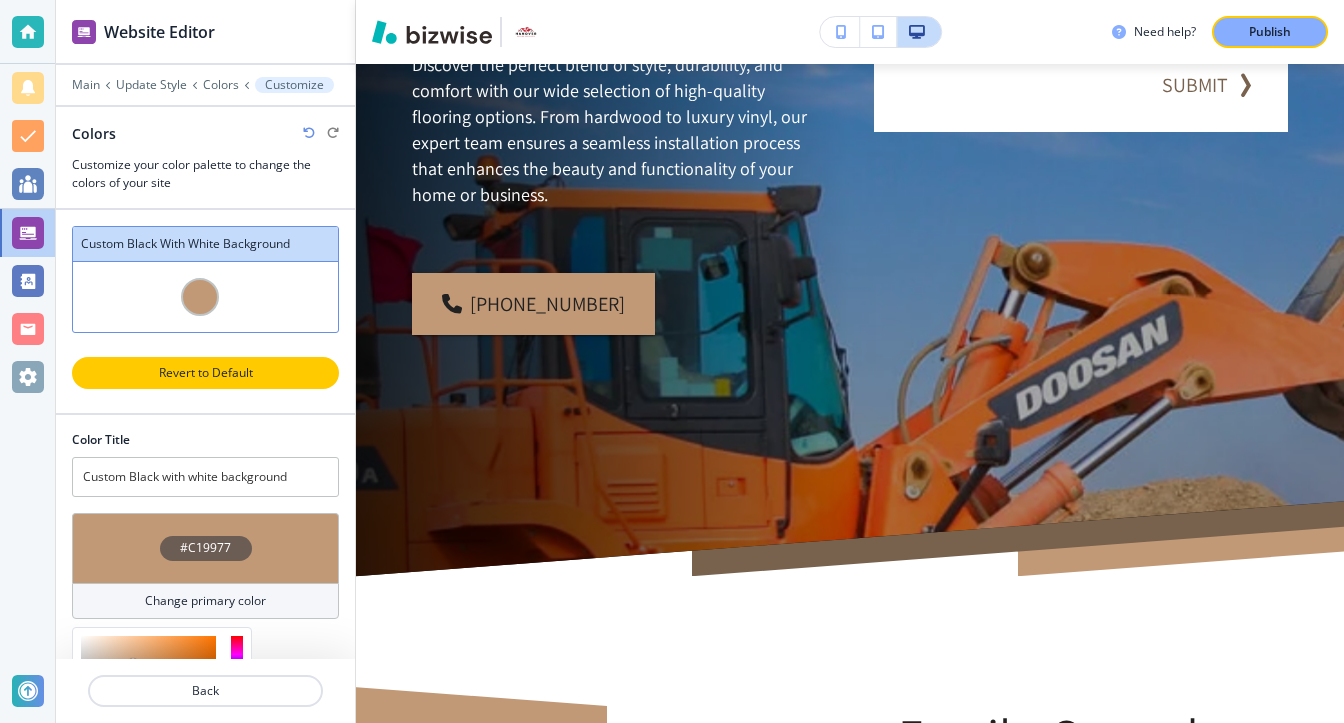 click on "Revert to Default" at bounding box center (205, 373) 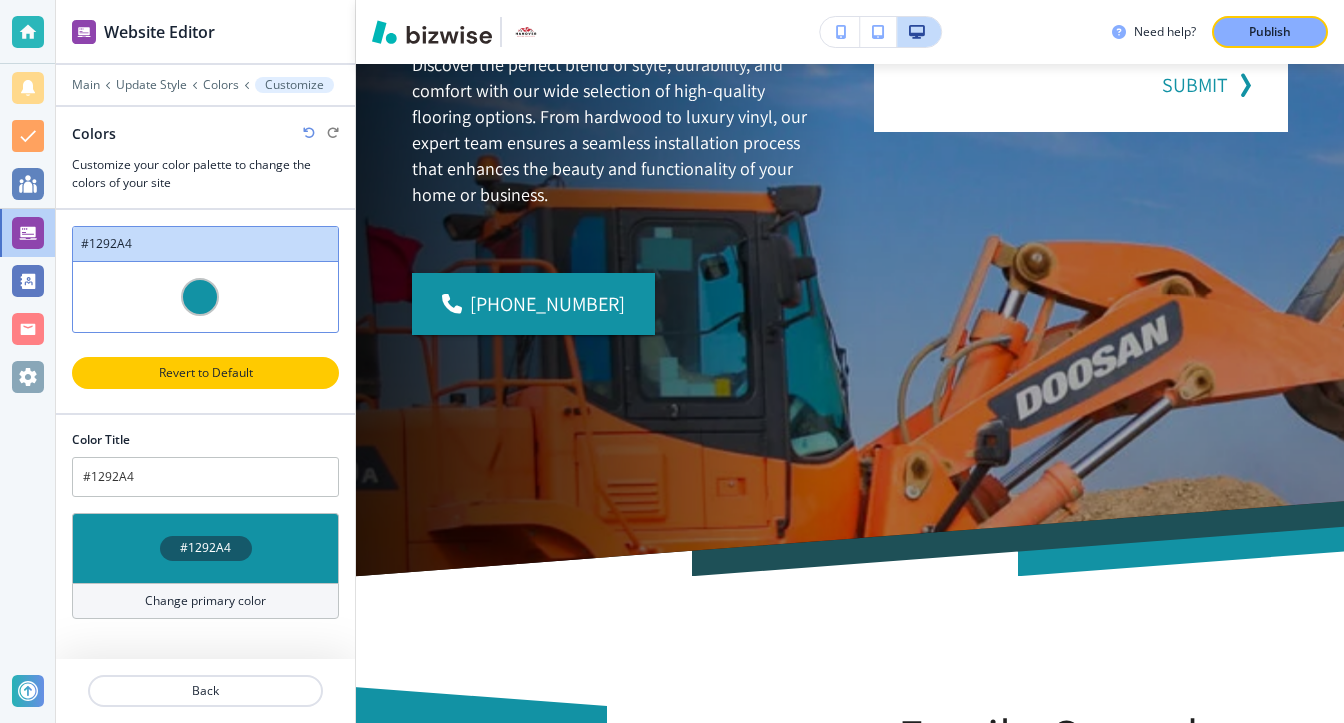 click on "Revert to Default" at bounding box center (205, 373) 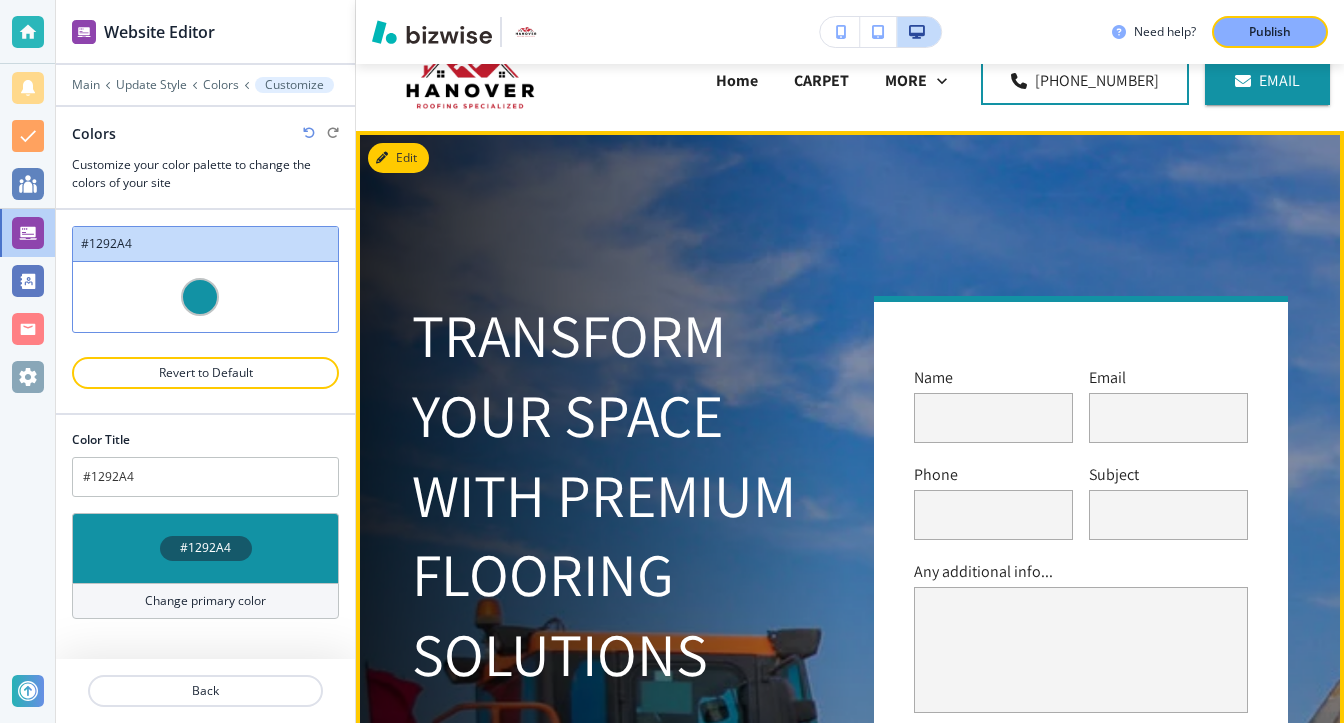 scroll, scrollTop: 0, scrollLeft: 0, axis: both 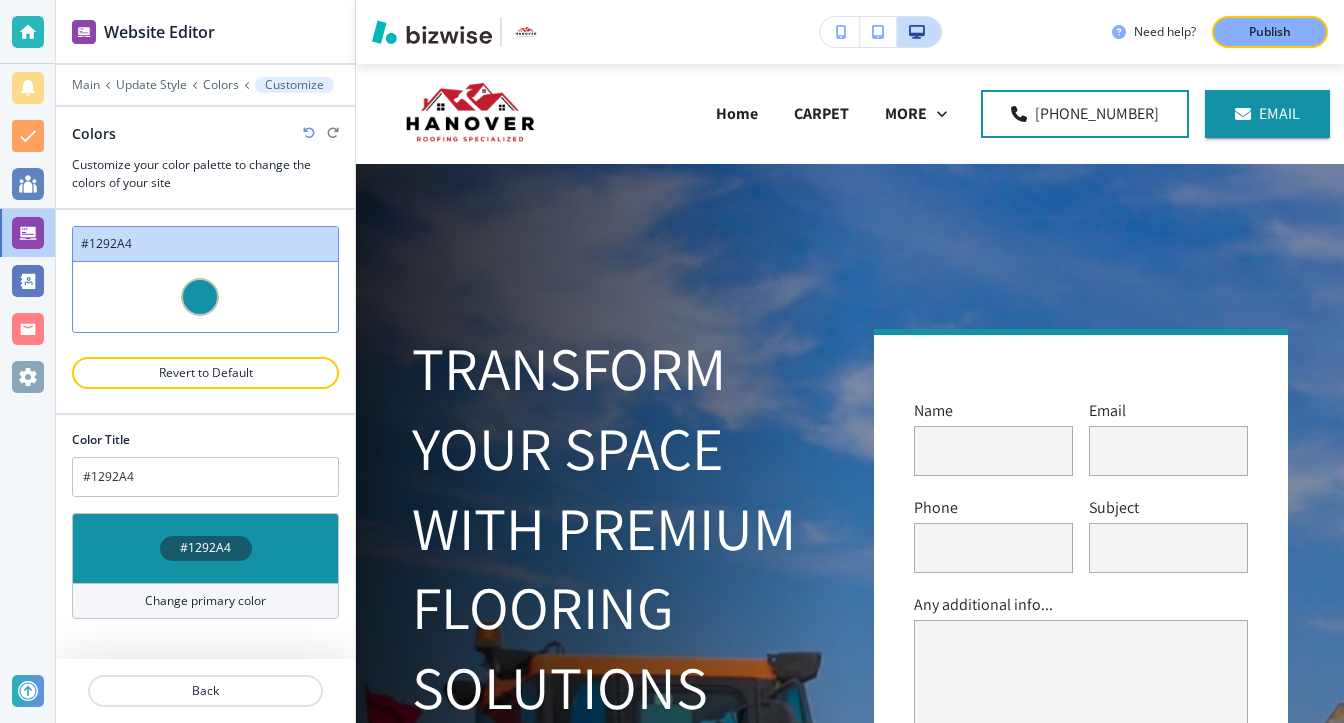 click at bounding box center [205, 401] 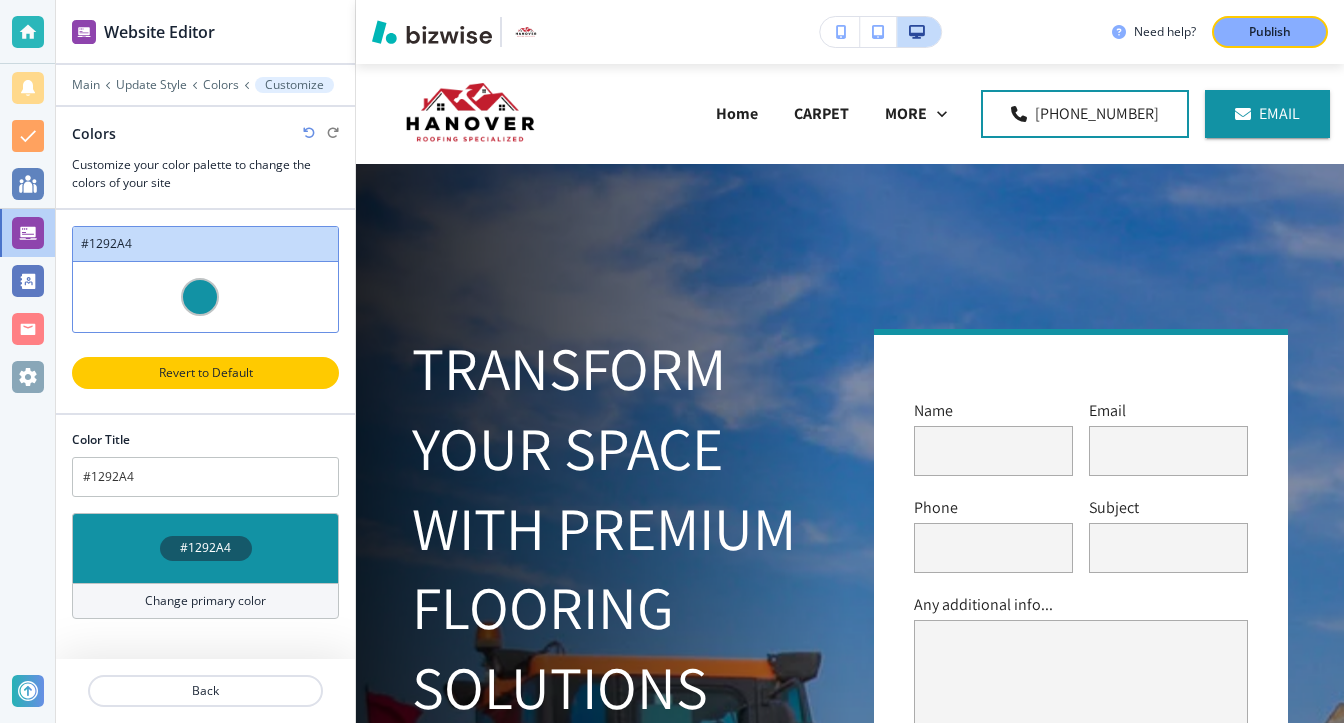 click on "Revert to Default" at bounding box center (205, 373) 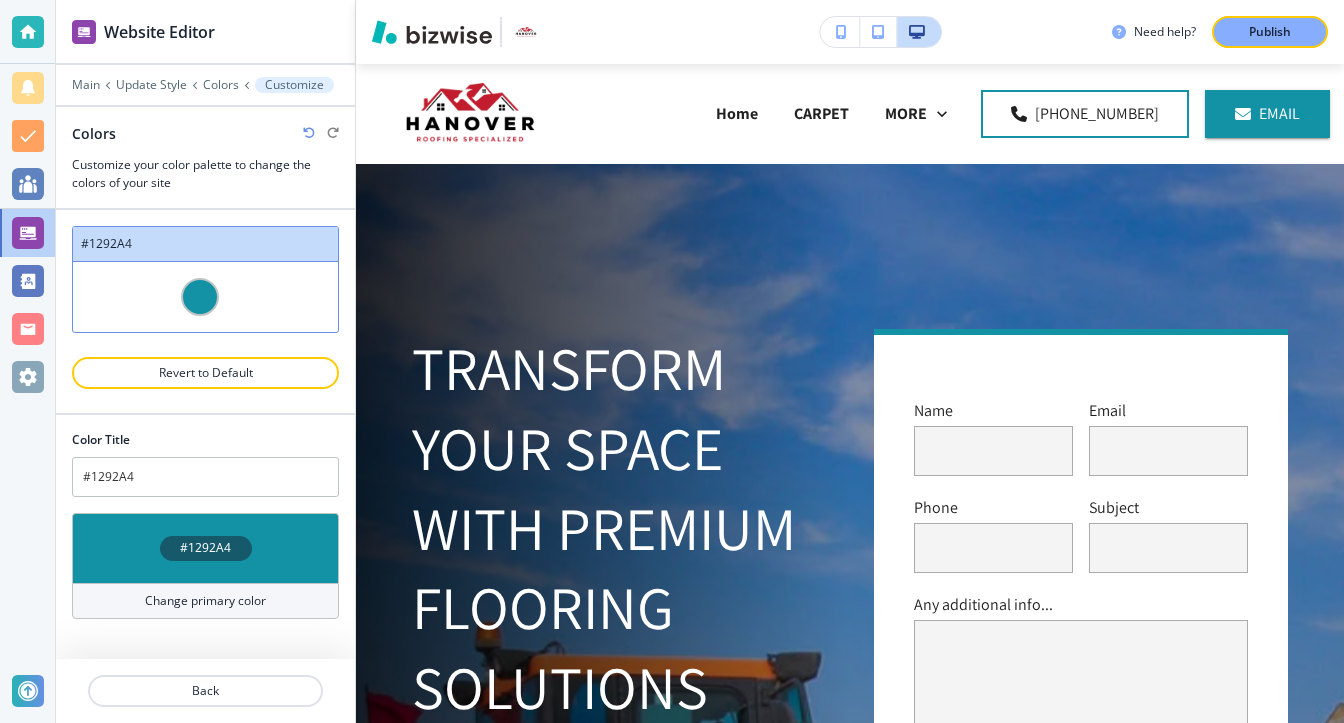 click at bounding box center (205, 414) 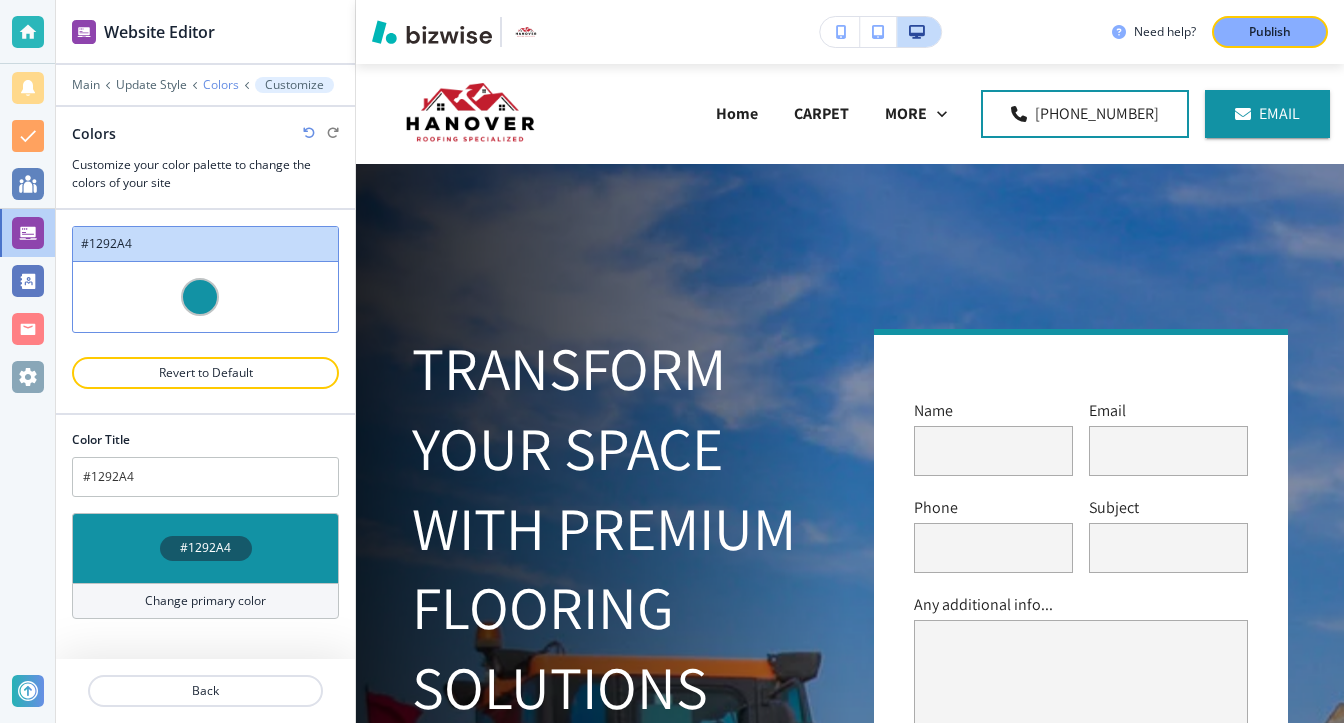 click on "Colors" at bounding box center [221, 85] 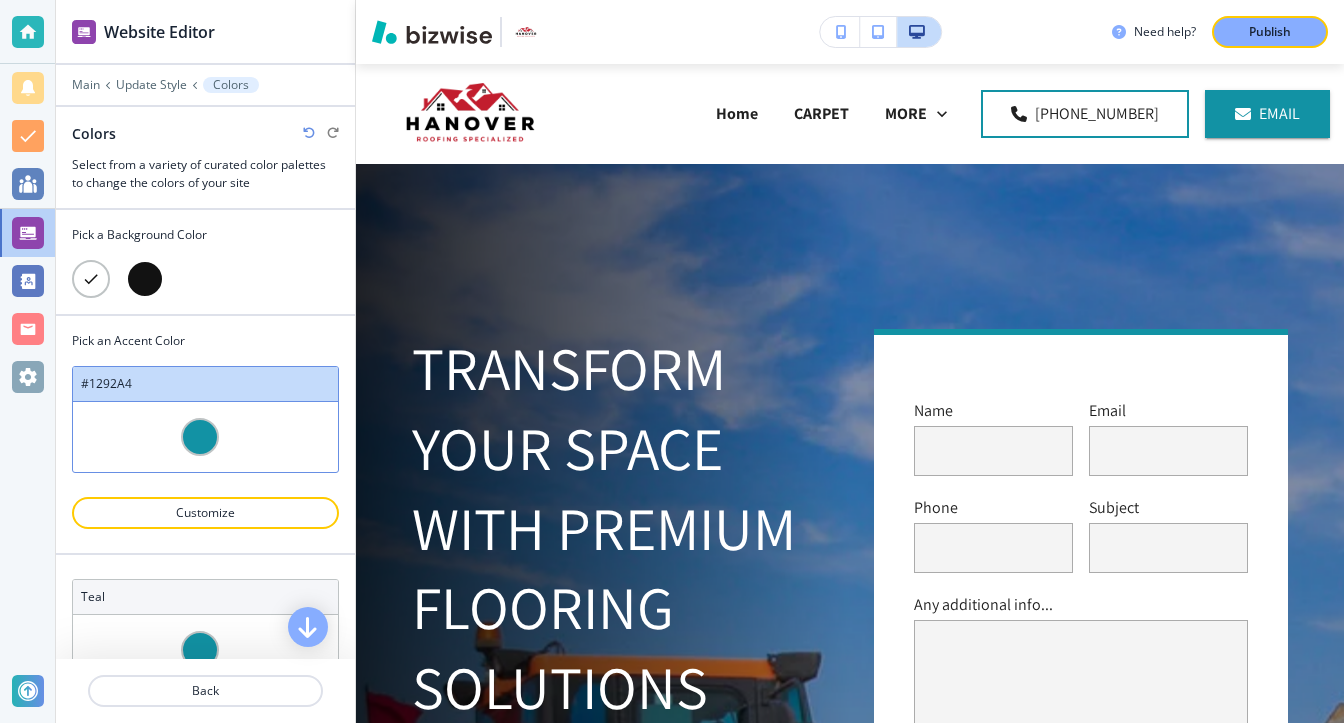 click at bounding box center (145, 279) 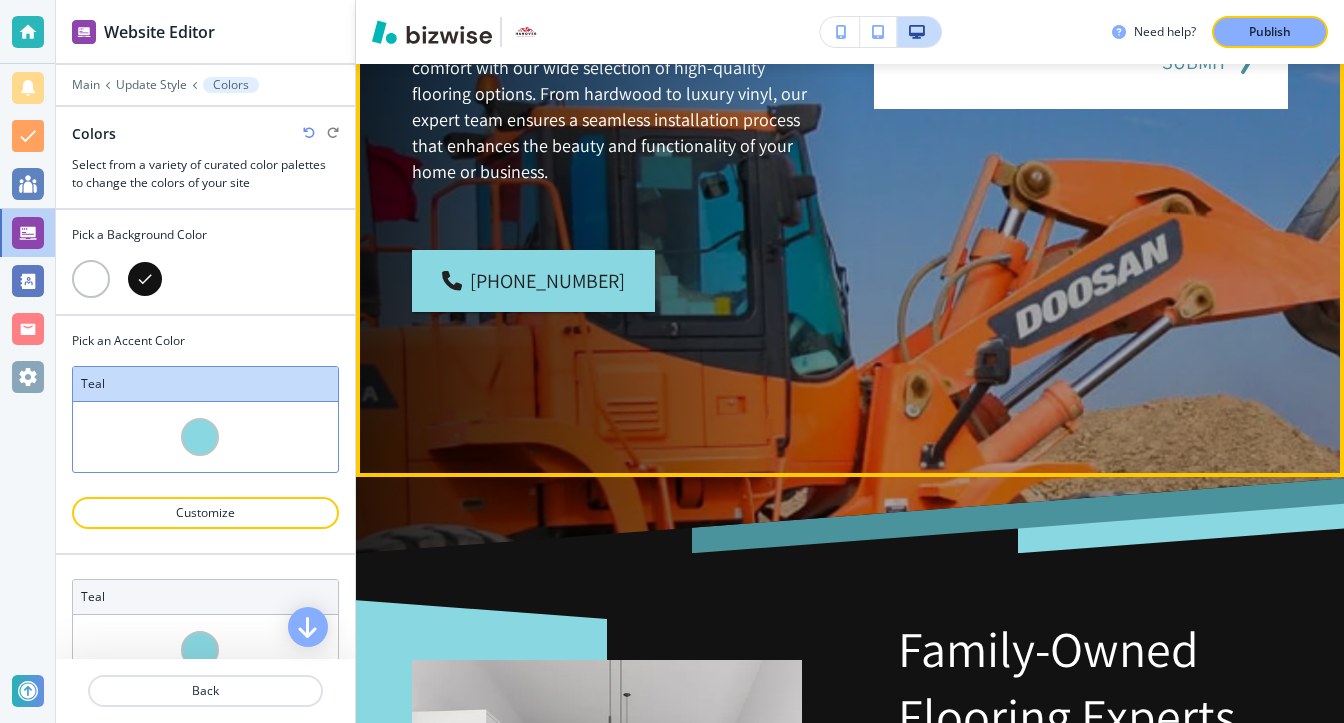 scroll, scrollTop: 500, scrollLeft: 0, axis: vertical 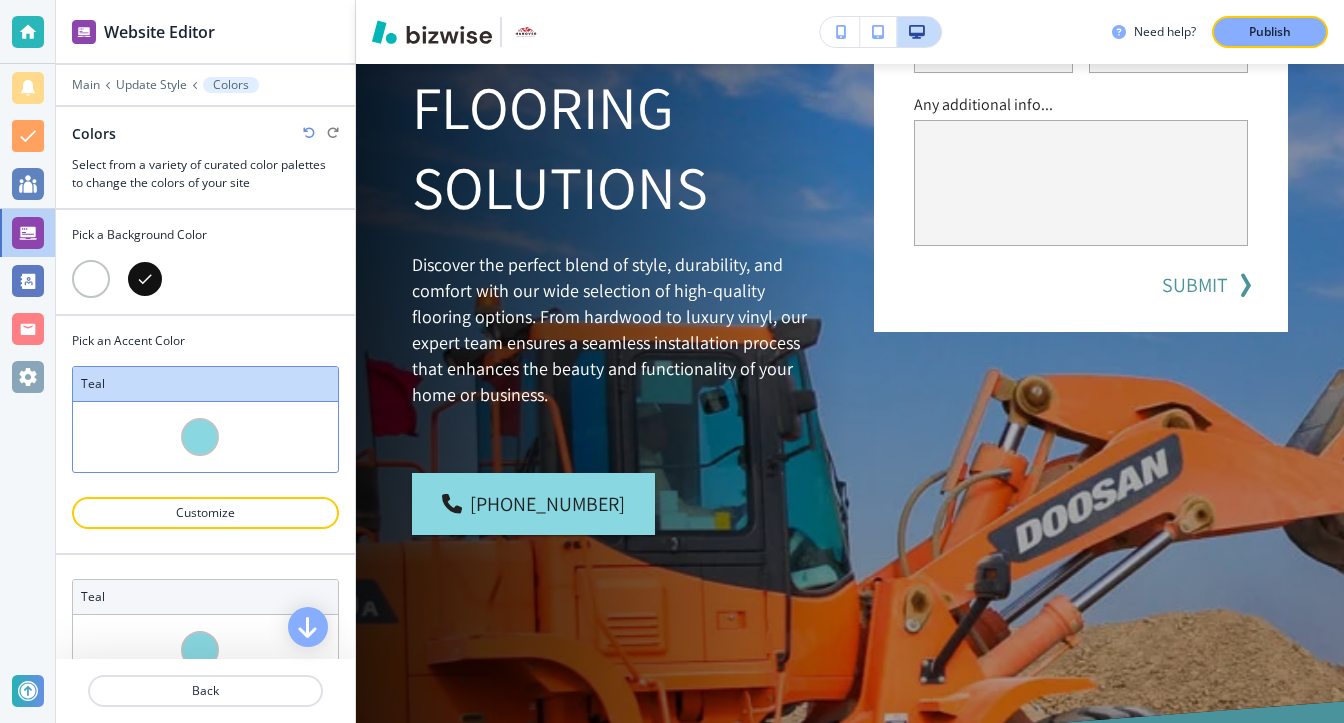 click at bounding box center (91, 279) 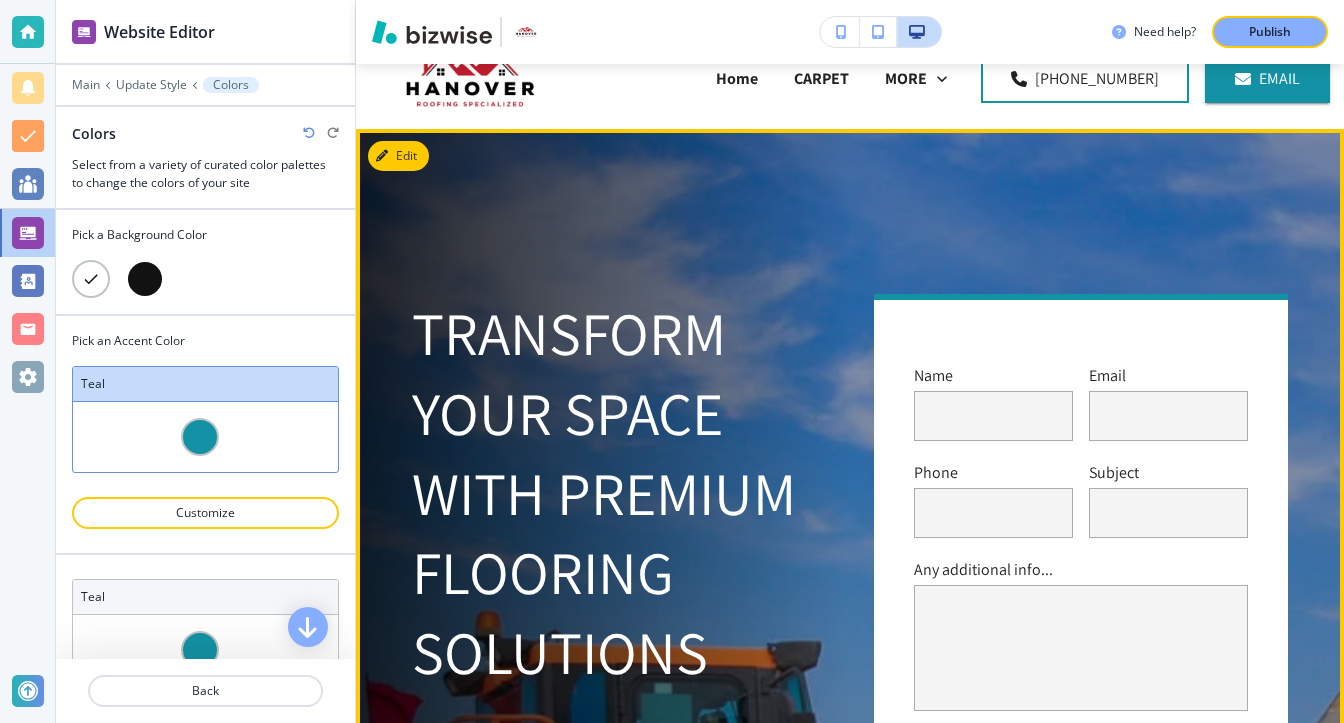 scroll, scrollTop: 0, scrollLeft: 0, axis: both 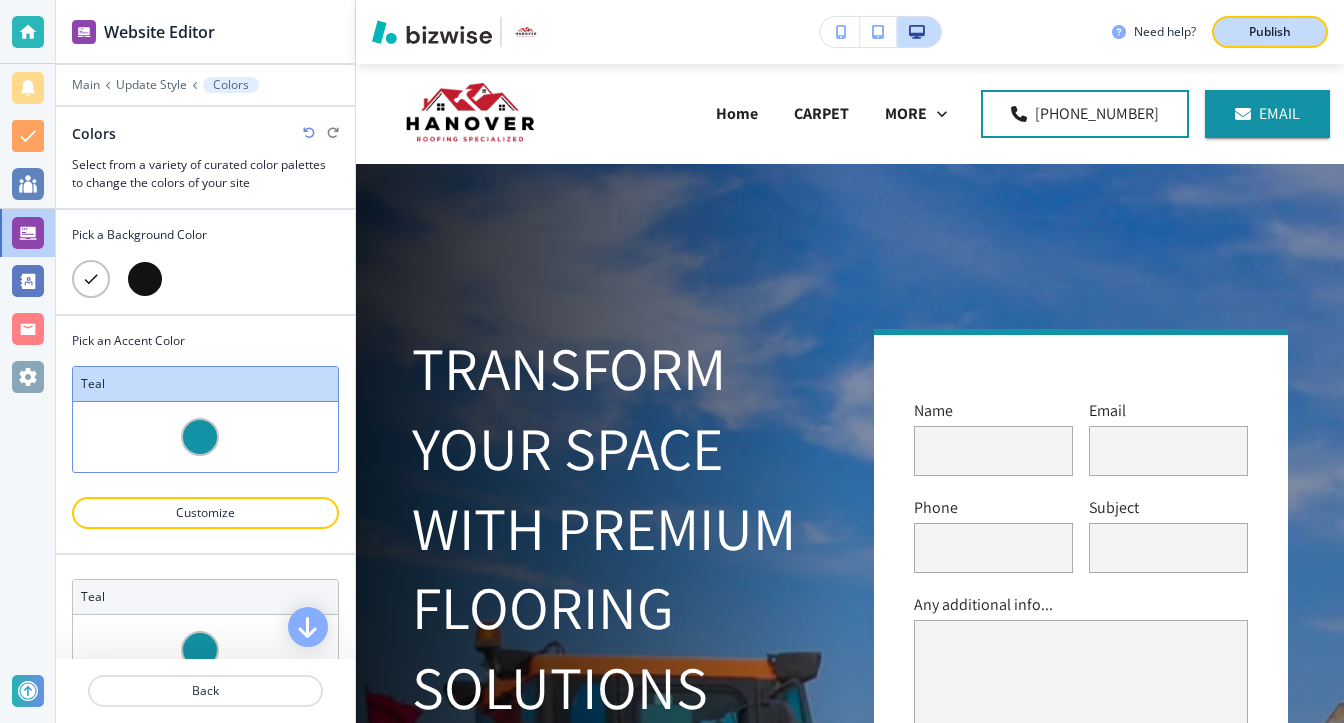 click on "Publish" at bounding box center (1270, 32) 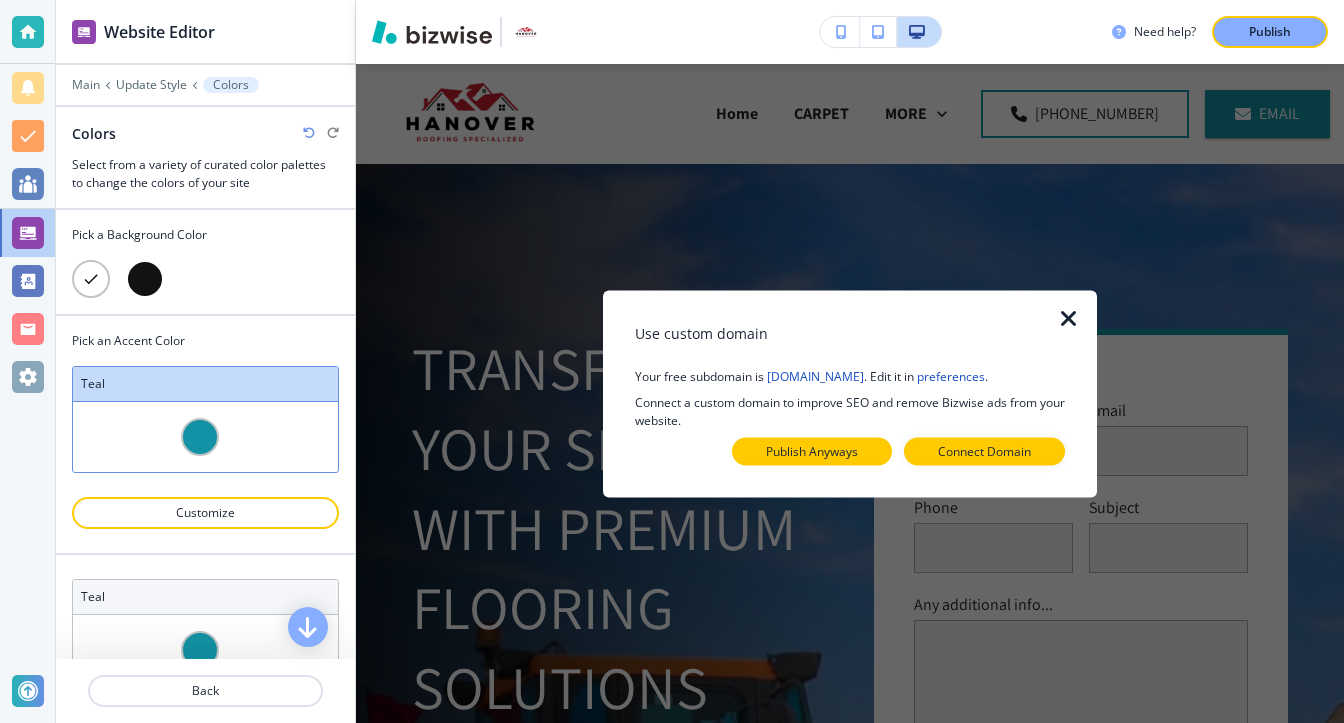 click on "Publish Anyways" at bounding box center [812, 451] 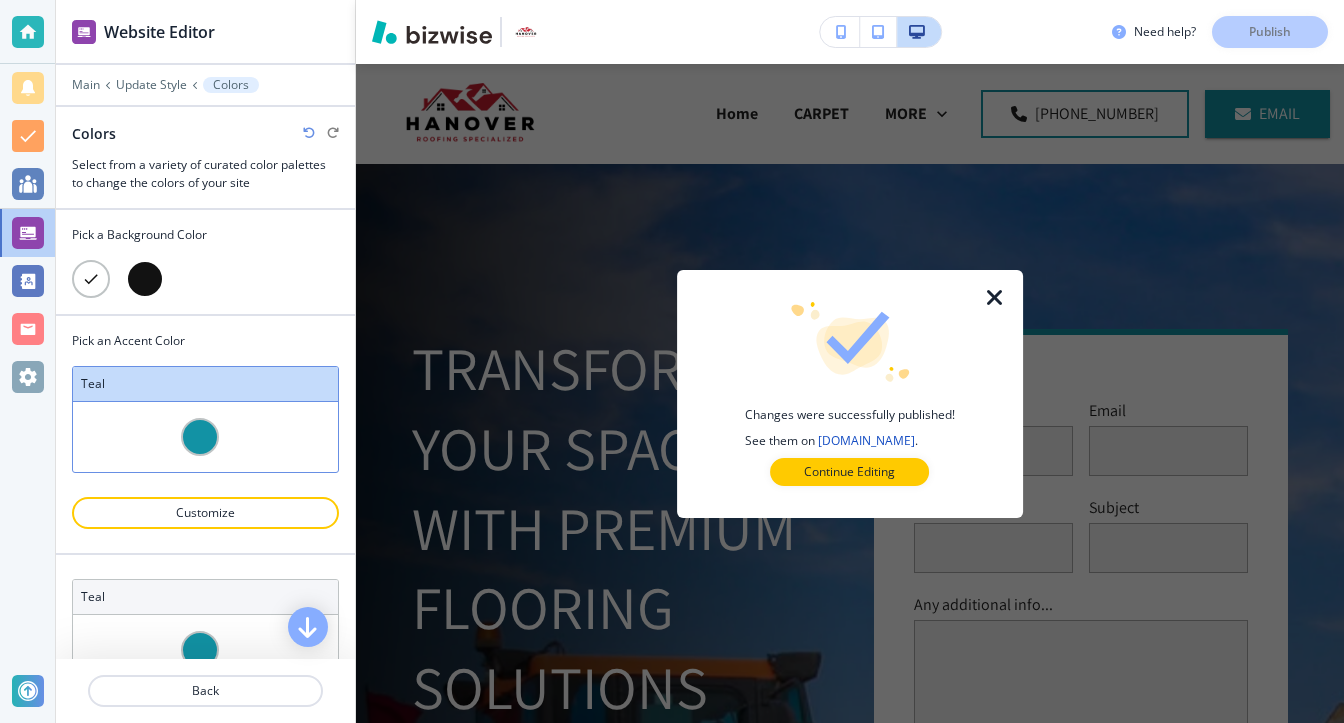 click at bounding box center [995, 298] 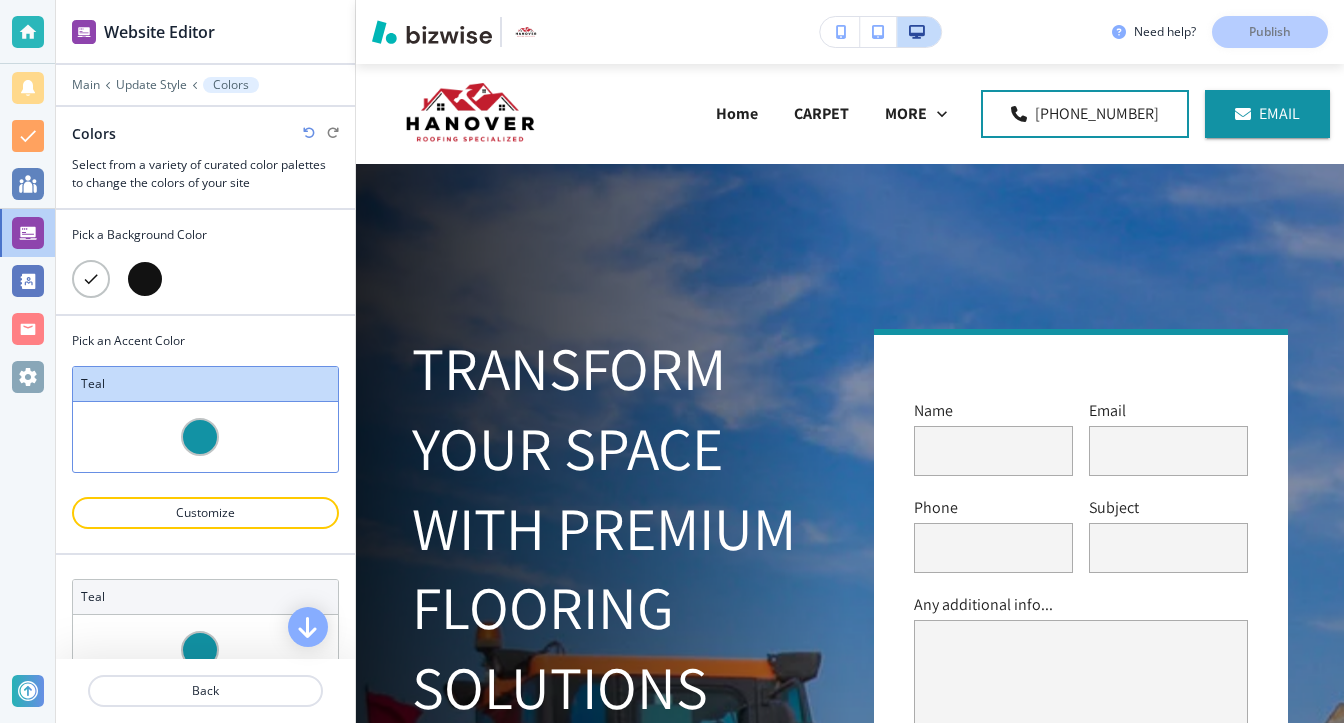 click at bounding box center [200, 437] 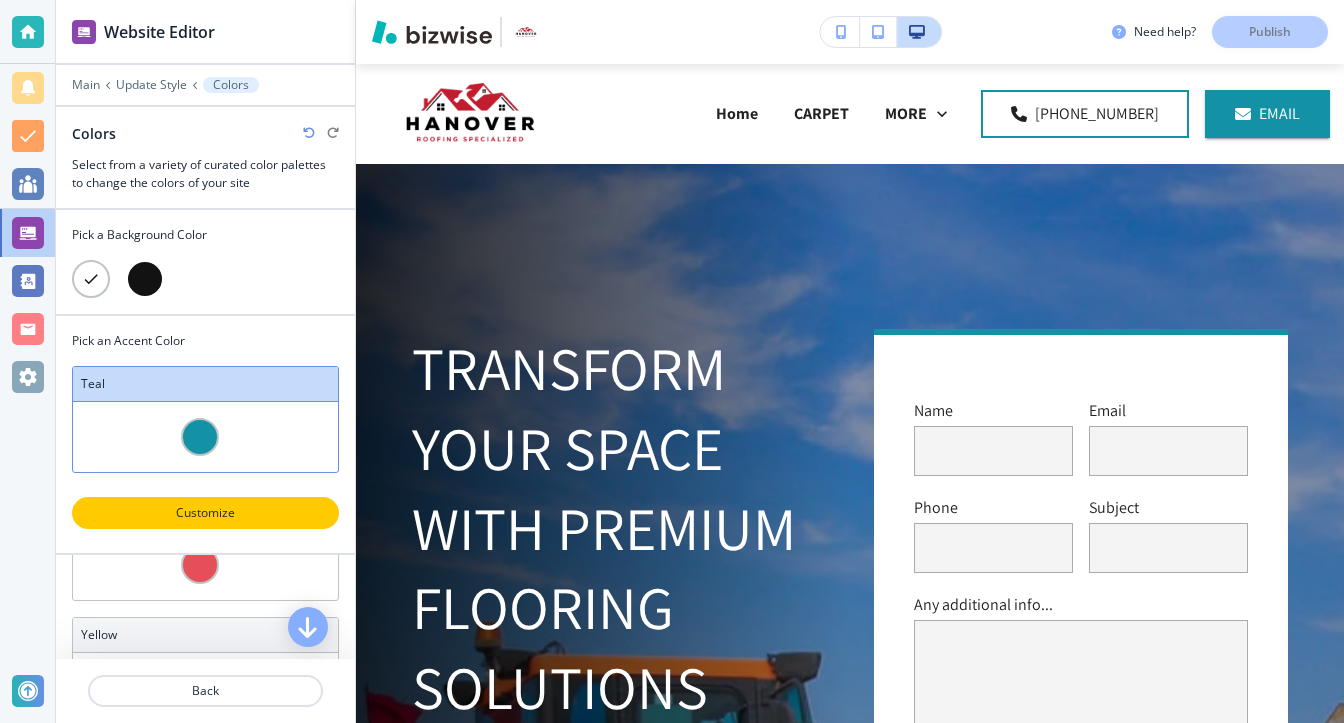 scroll, scrollTop: 100, scrollLeft: 0, axis: vertical 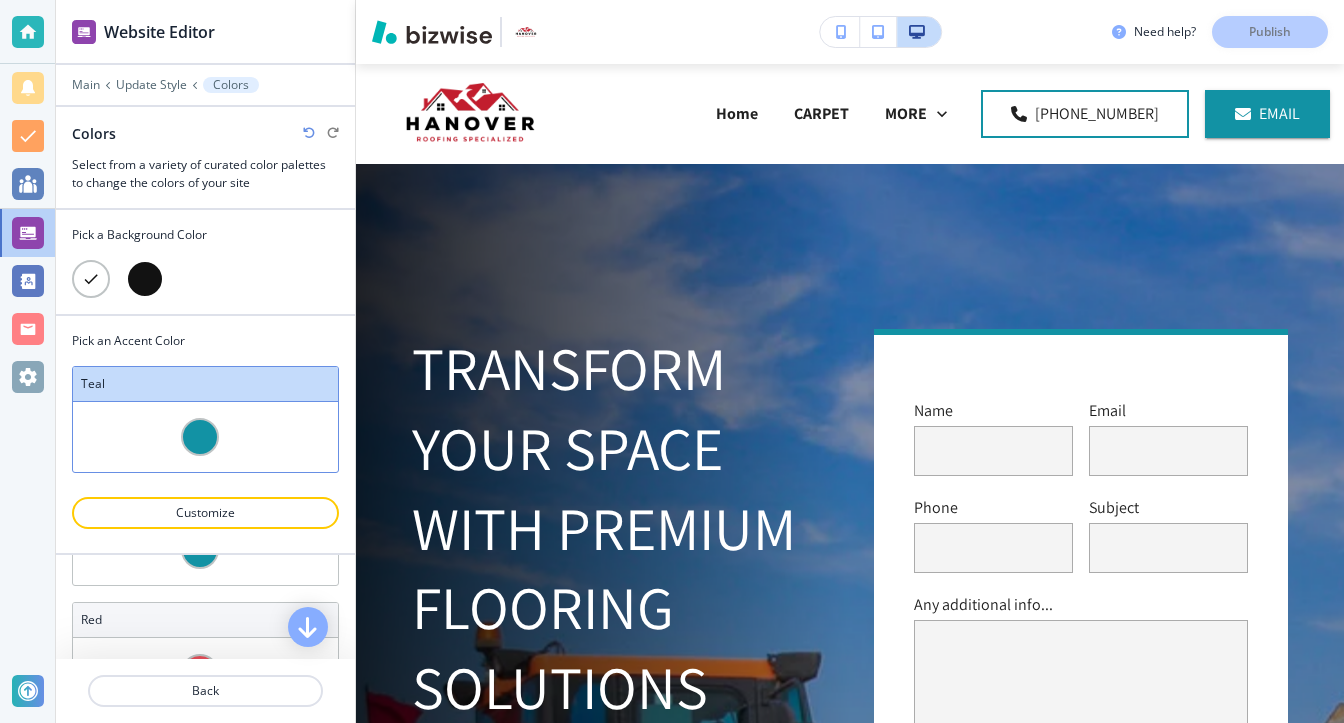 click at bounding box center [205, 437] 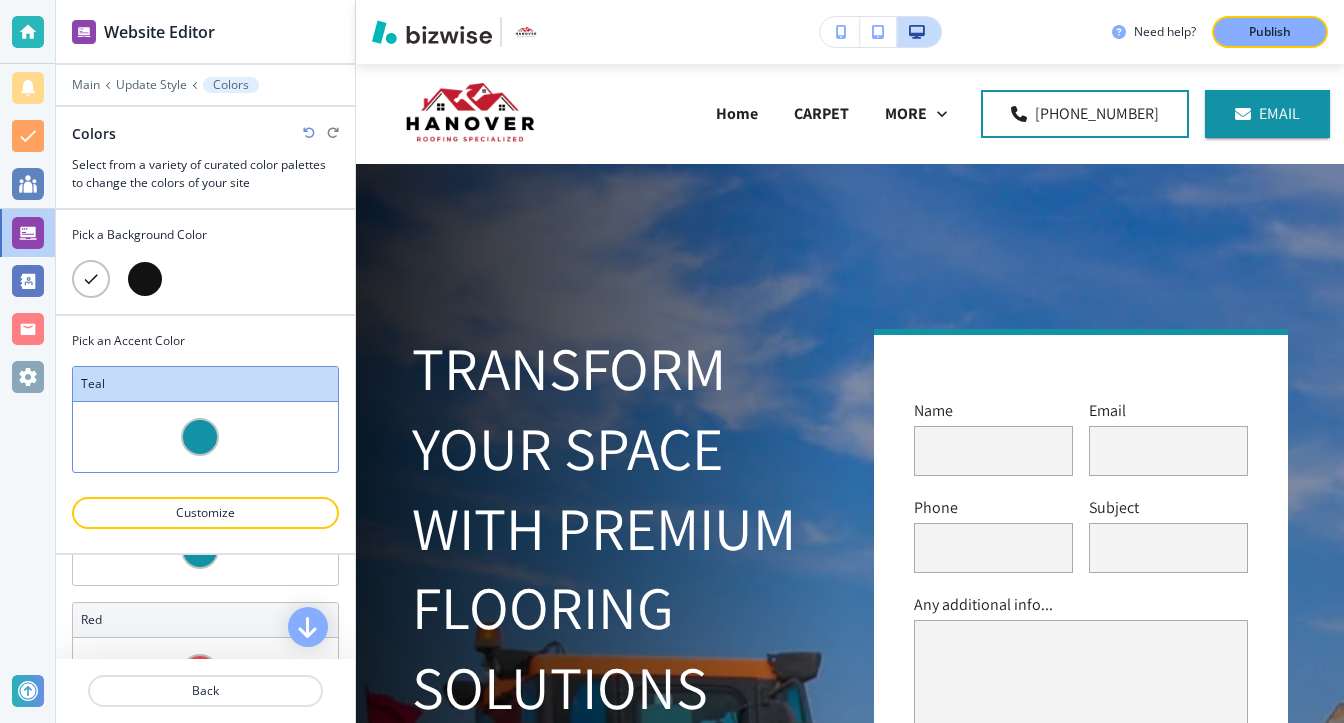 click at bounding box center [200, 437] 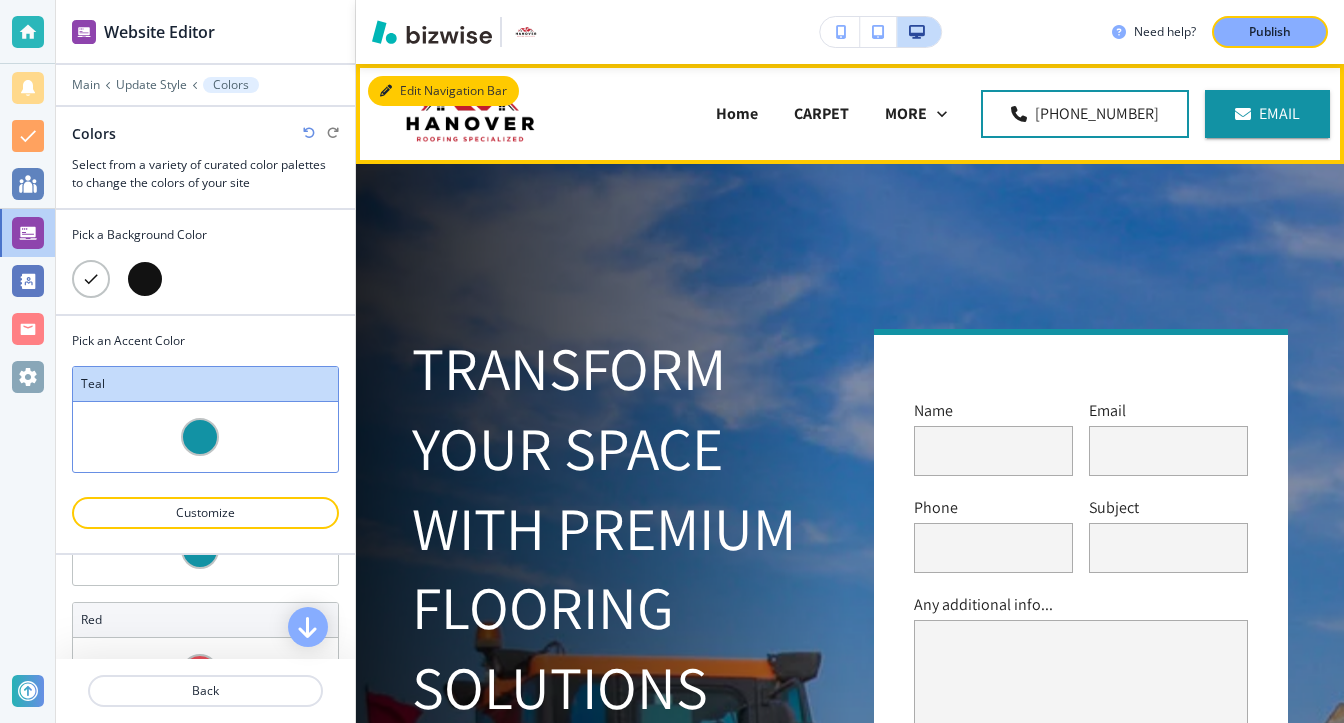 click on "Edit Navigation Bar" at bounding box center (443, 91) 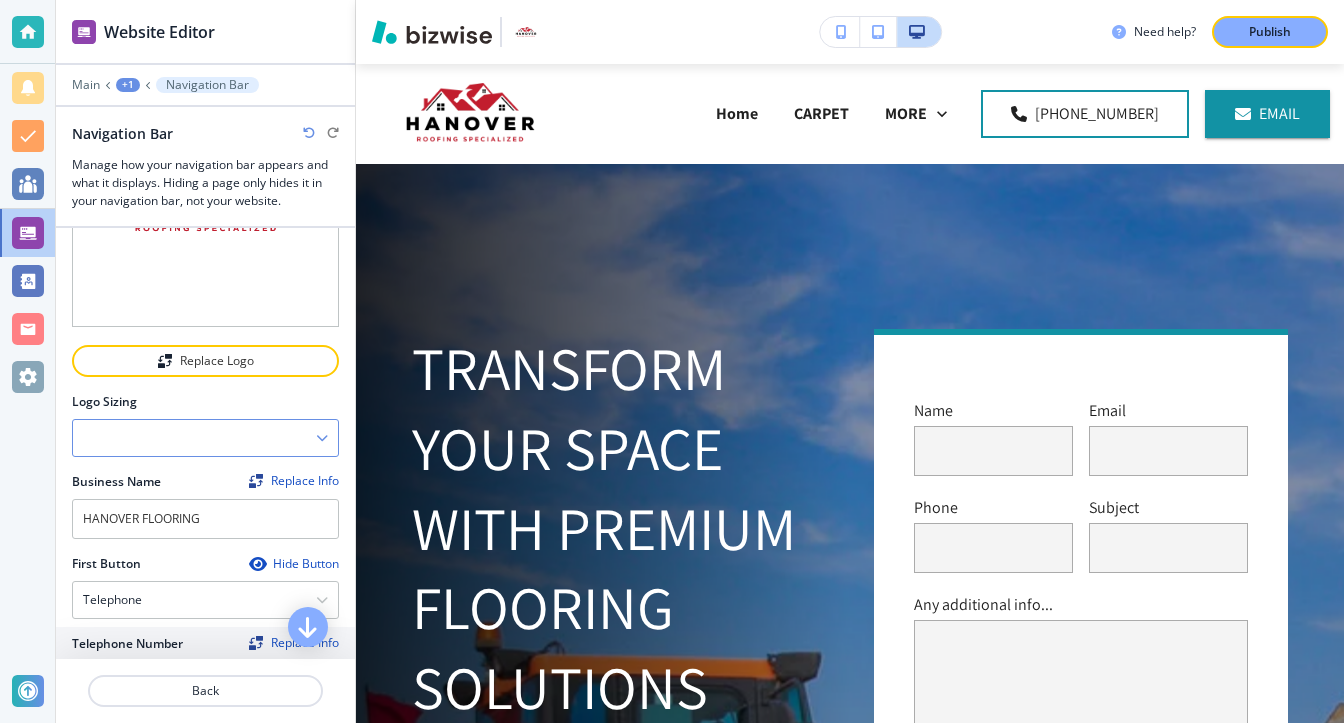 scroll, scrollTop: 0, scrollLeft: 0, axis: both 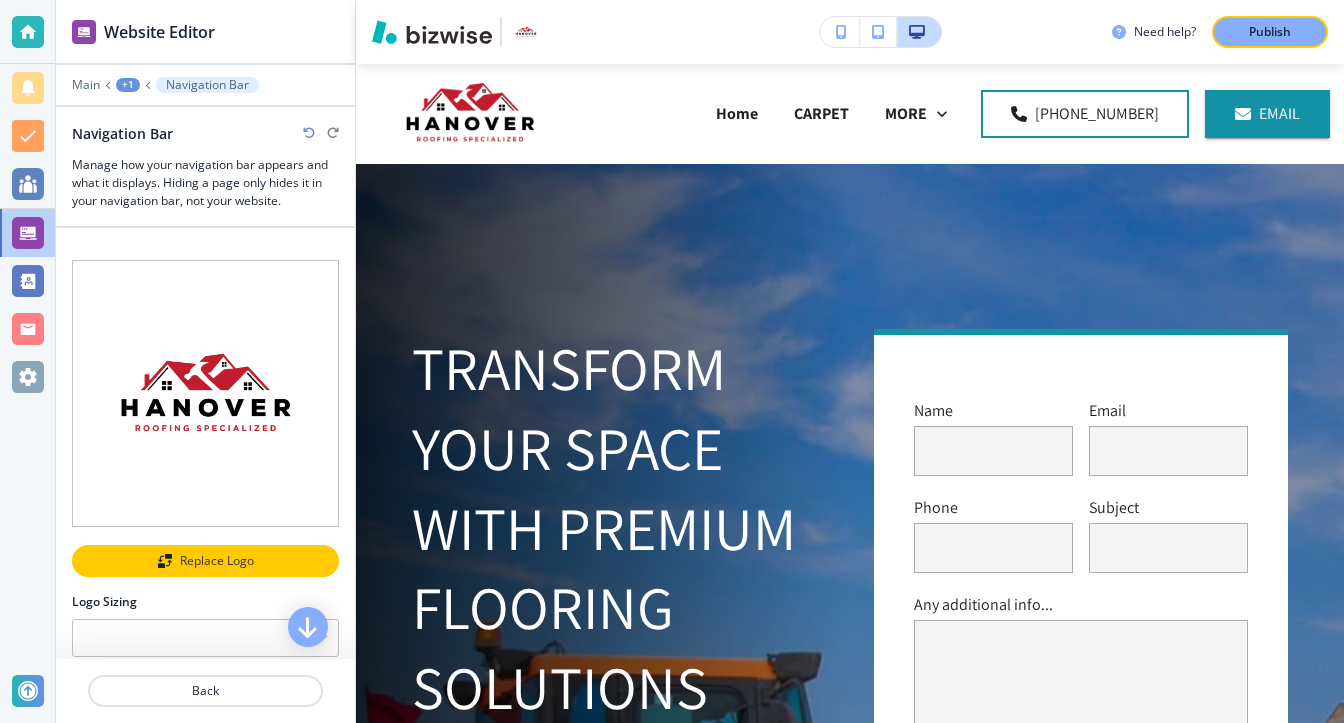 click on "Replace Logo" at bounding box center [205, 561] 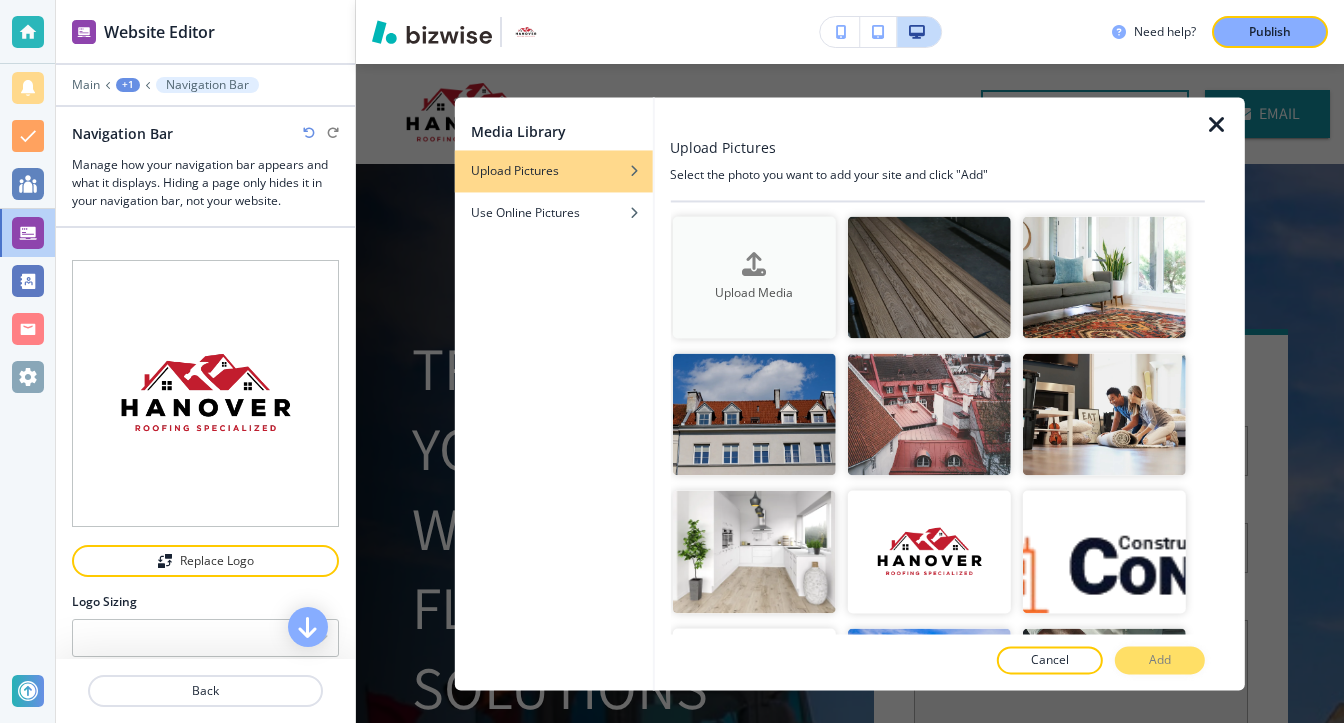 click at bounding box center (754, 264) 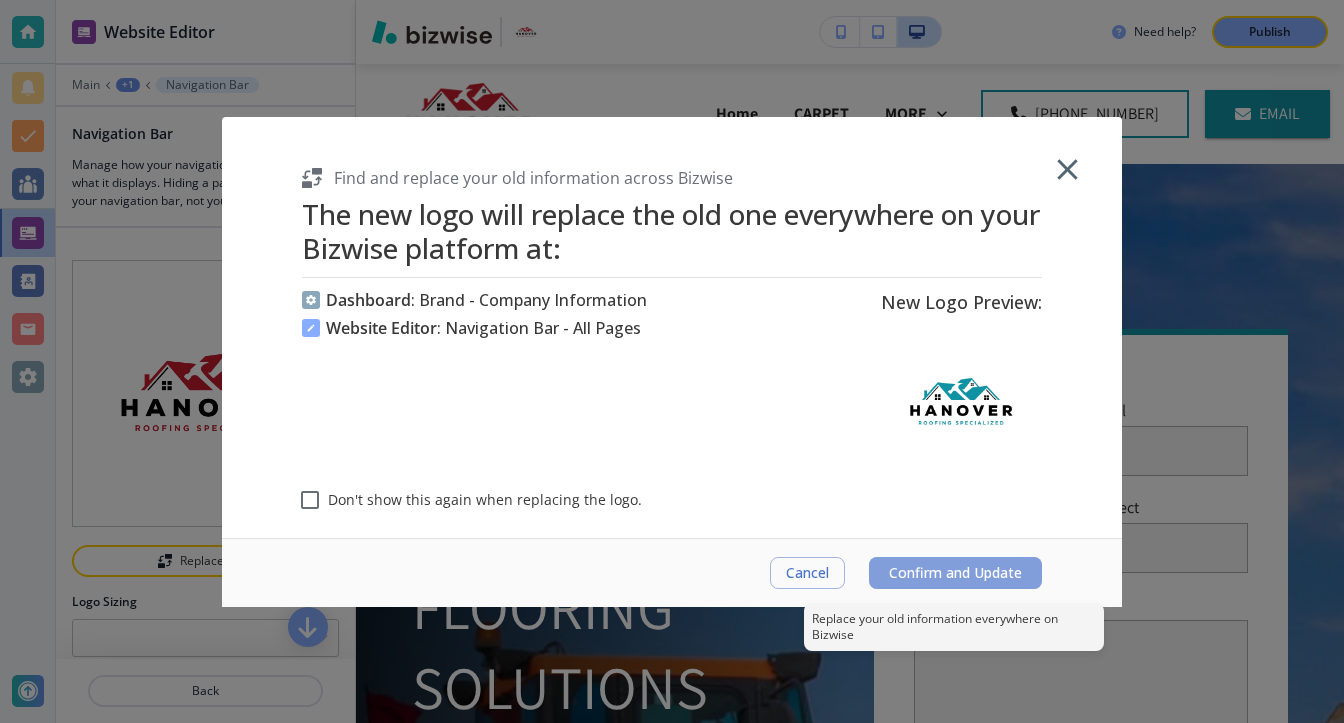 click on "Confirm and Update" at bounding box center (955, 573) 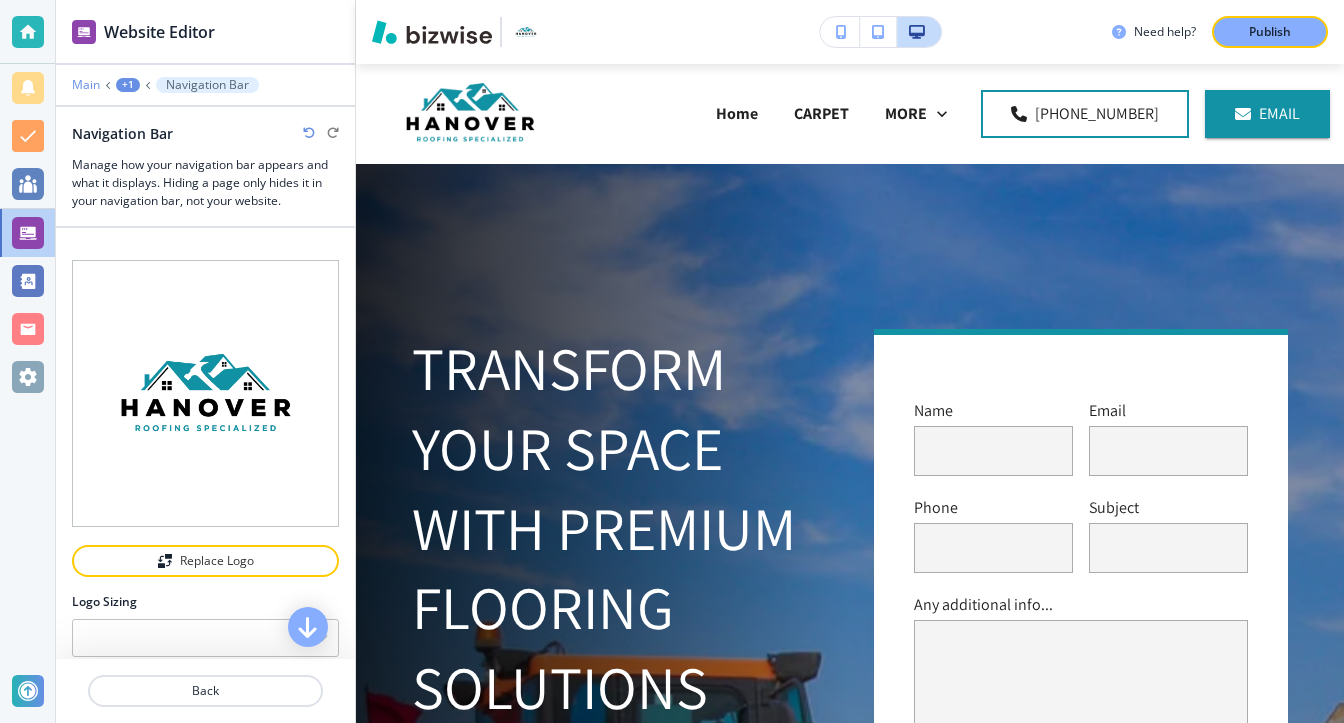 click on "Main" at bounding box center (86, 85) 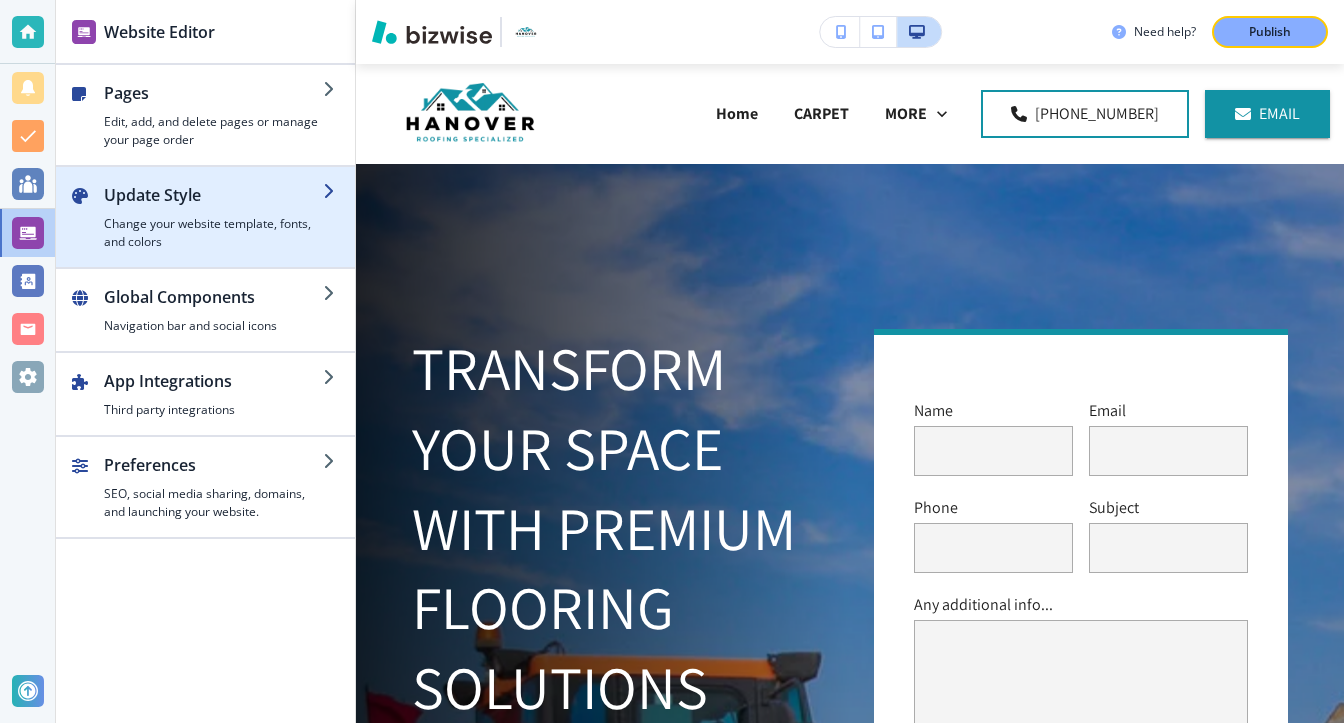 click at bounding box center [213, 211] 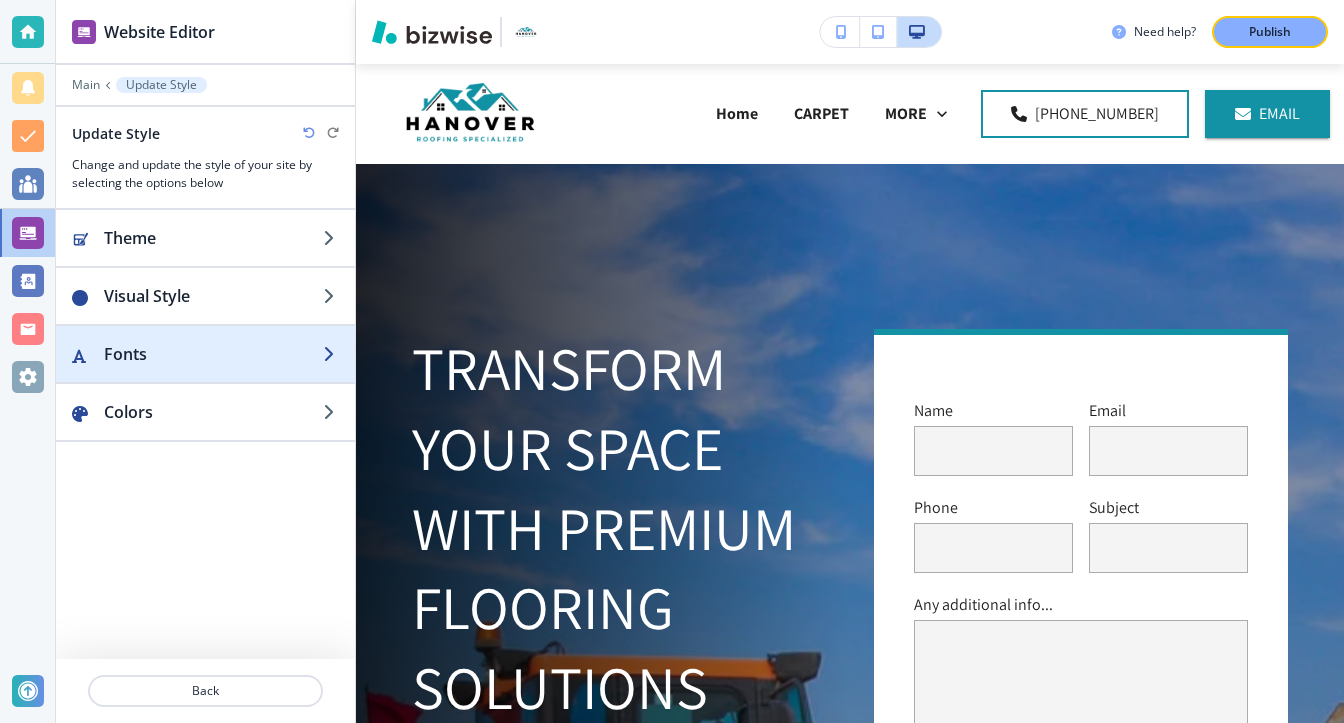 click on "Fonts" at bounding box center (213, 354) 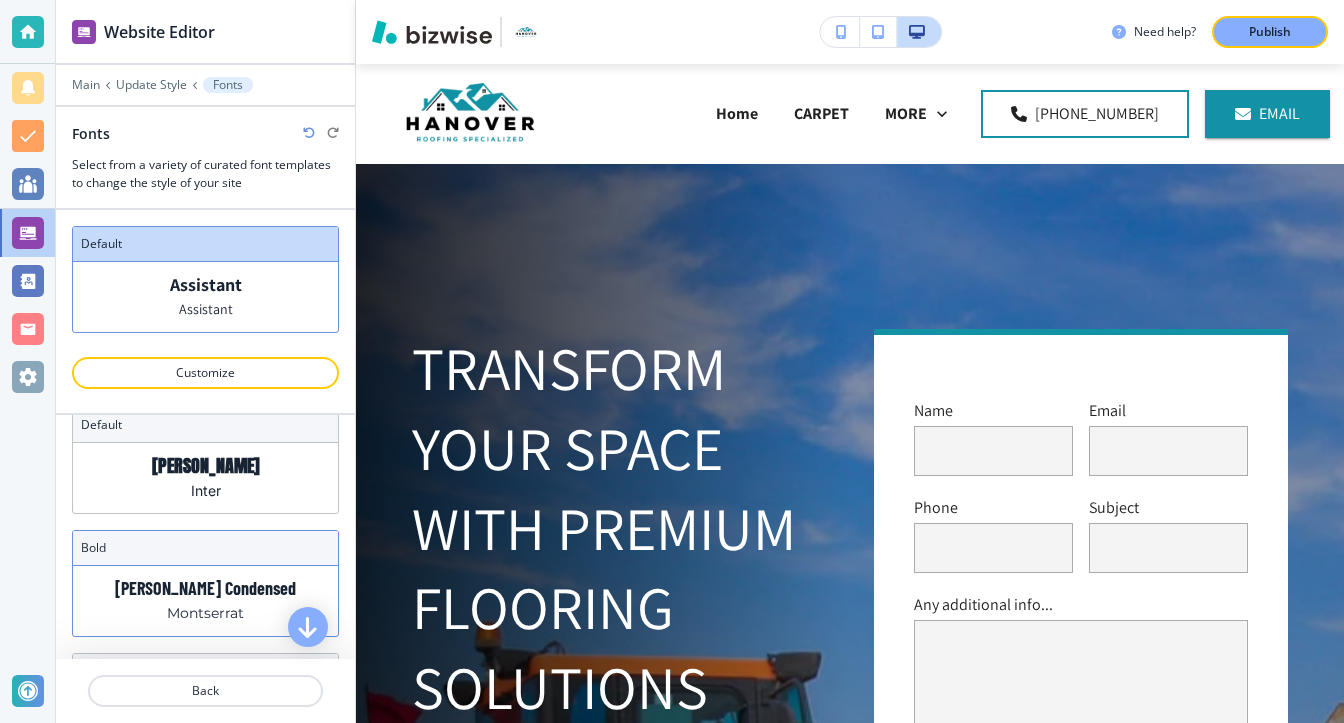 scroll, scrollTop: 0, scrollLeft: 0, axis: both 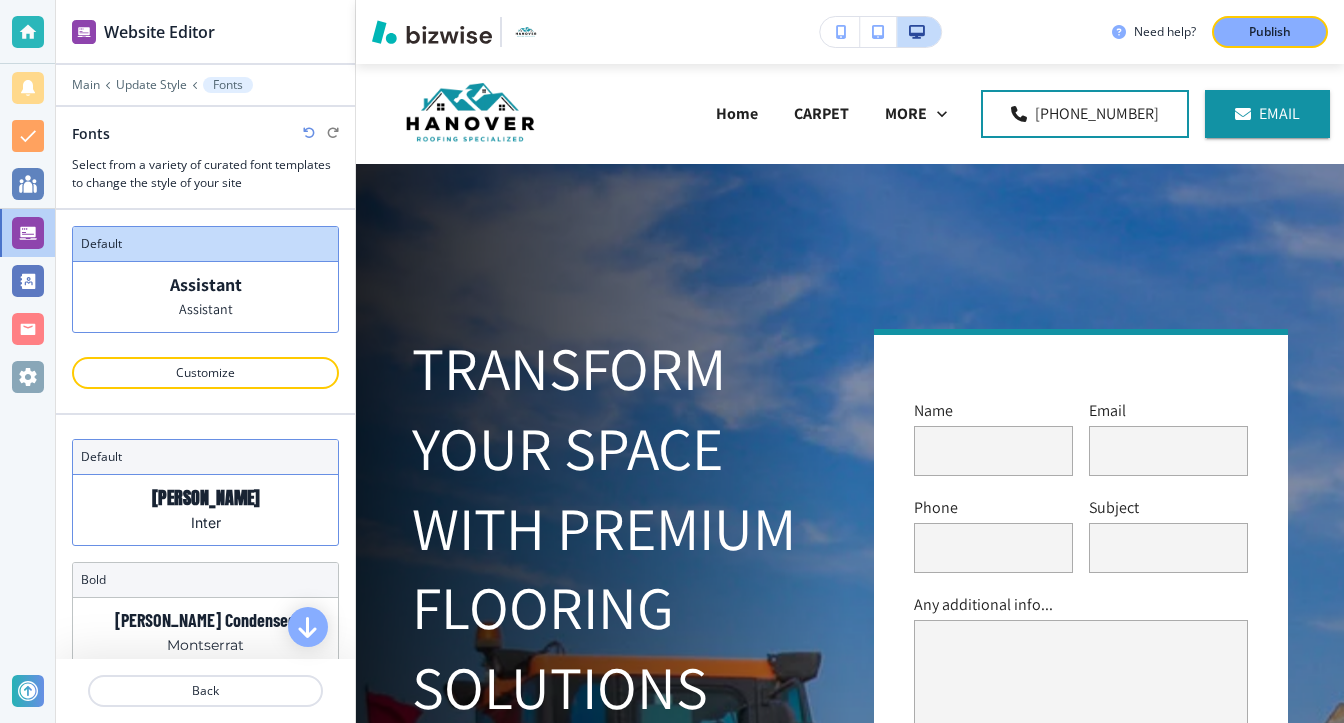 click on "Inter" at bounding box center [206, 522] 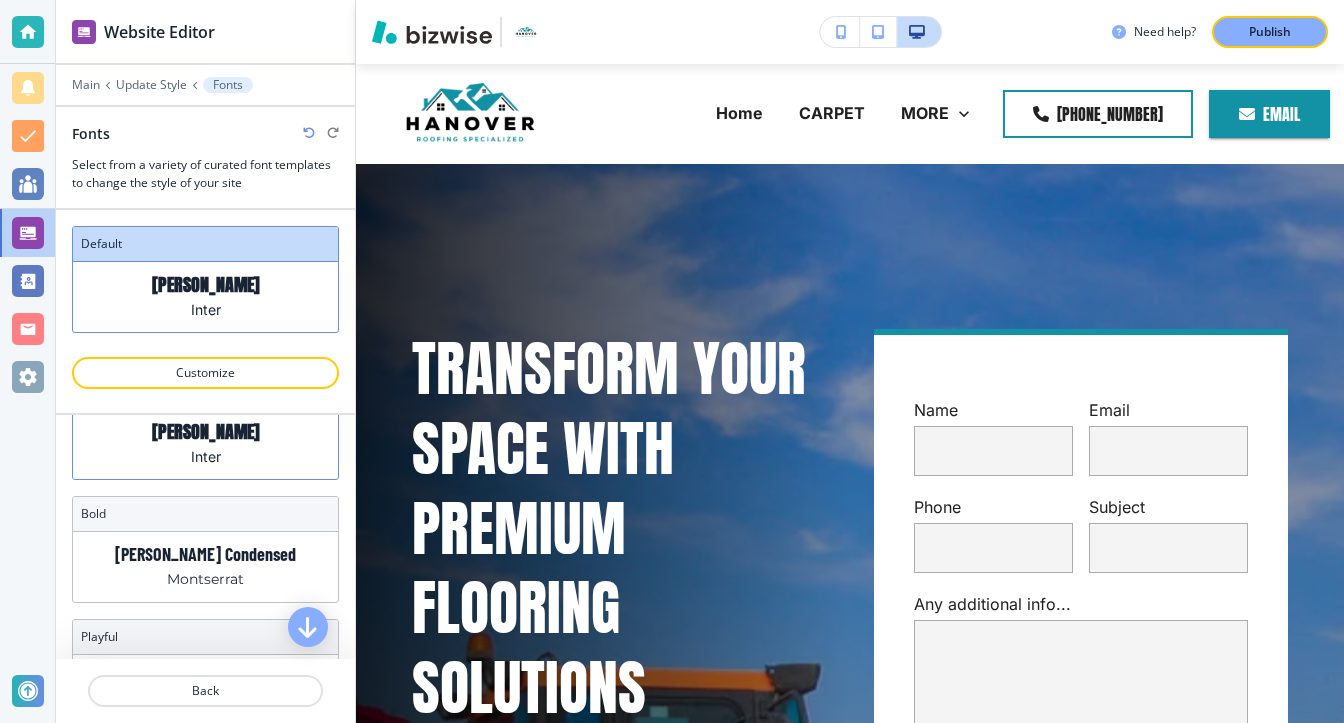 scroll, scrollTop: 100, scrollLeft: 0, axis: vertical 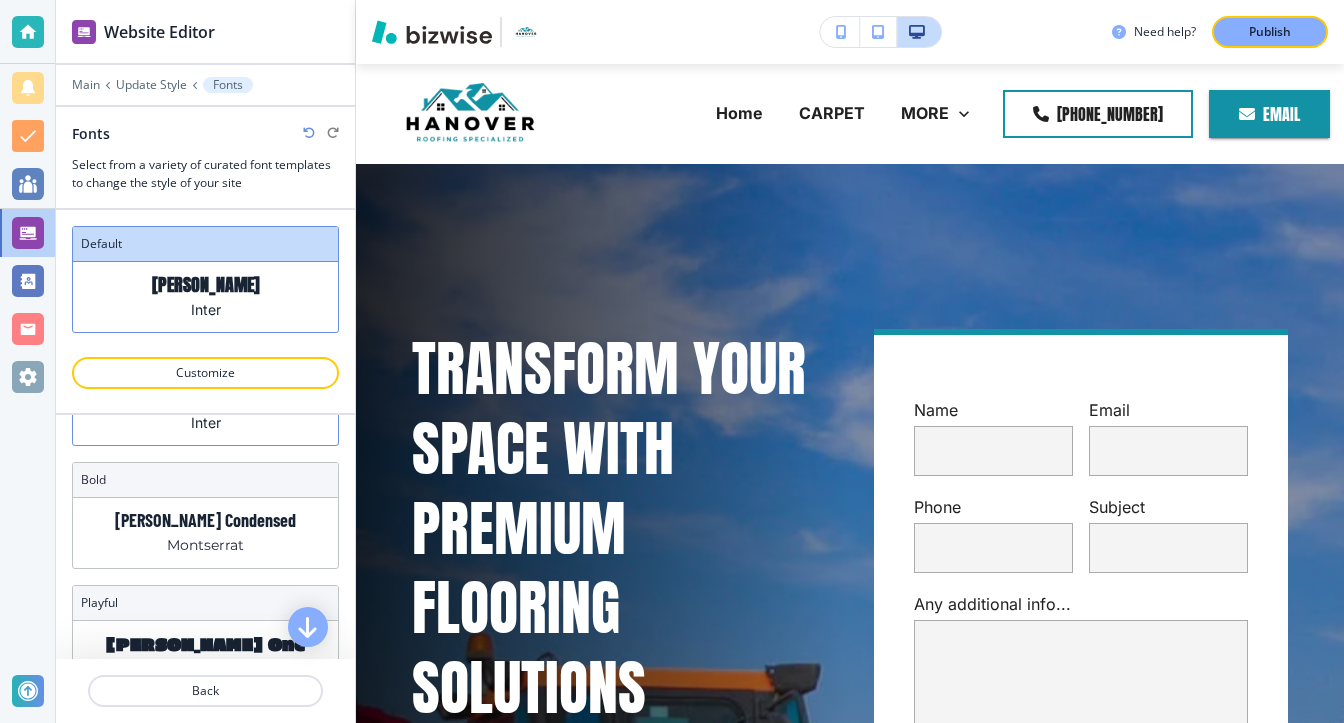 click on "Barlow Condensed" at bounding box center [205, 520] 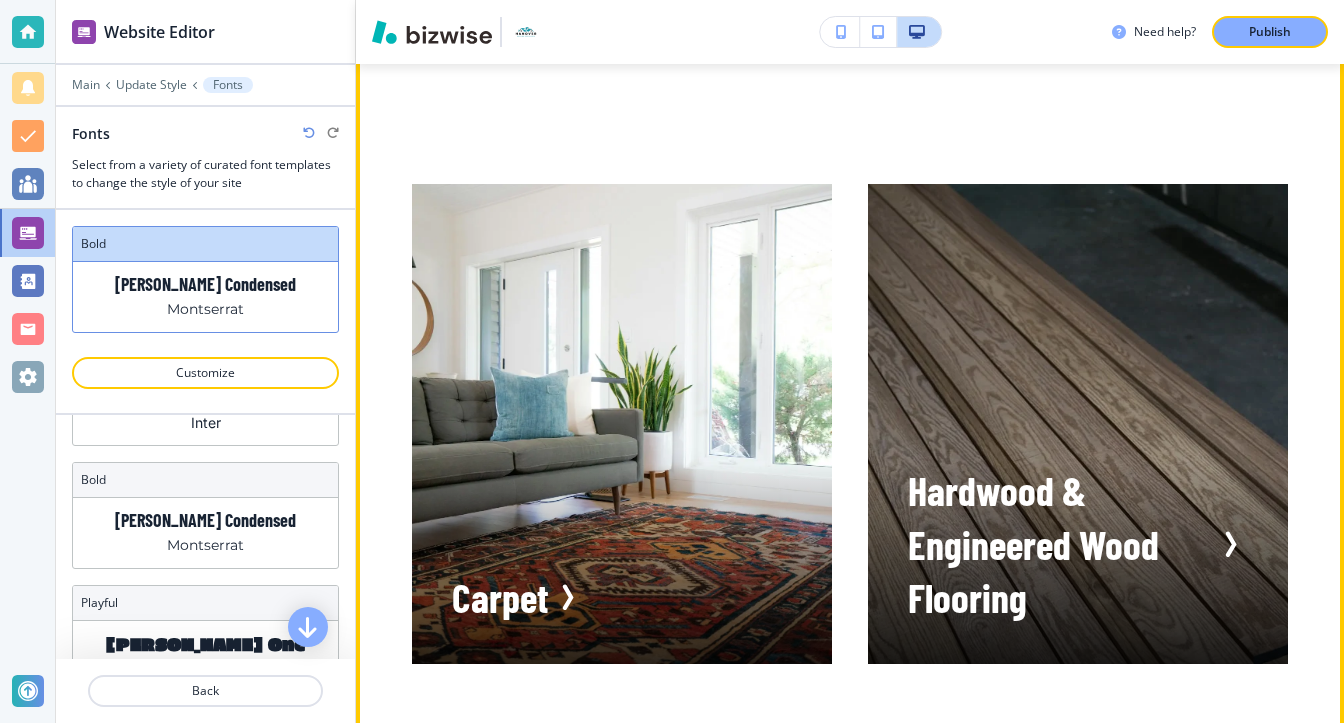 scroll, scrollTop: 3000, scrollLeft: 0, axis: vertical 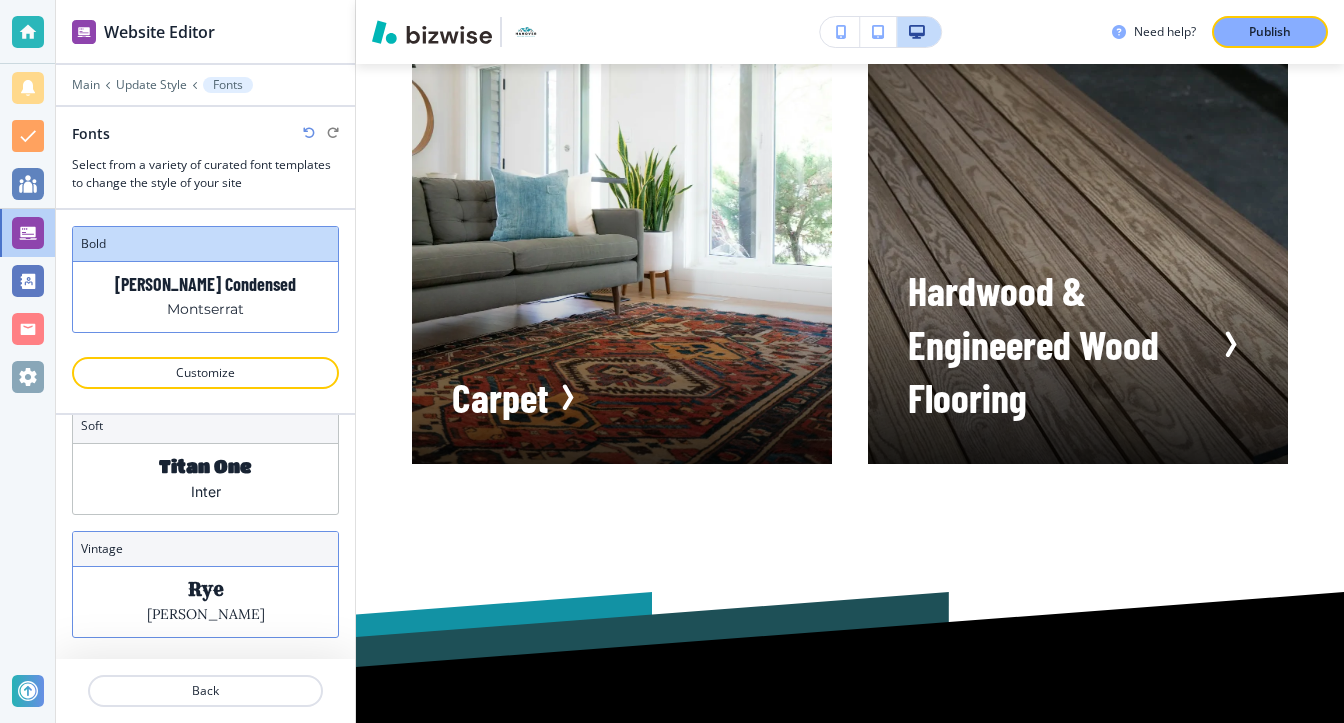 click on "Lora" at bounding box center [206, 614] 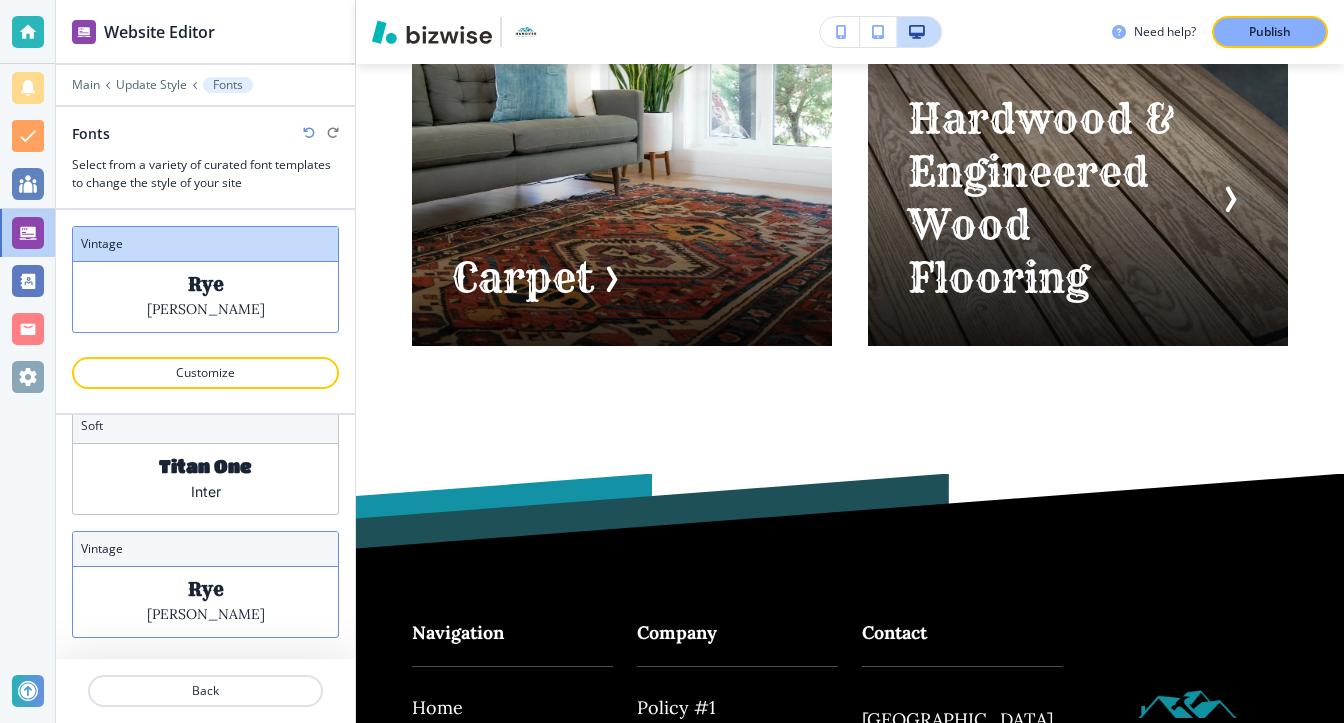 scroll, scrollTop: 2815, scrollLeft: 0, axis: vertical 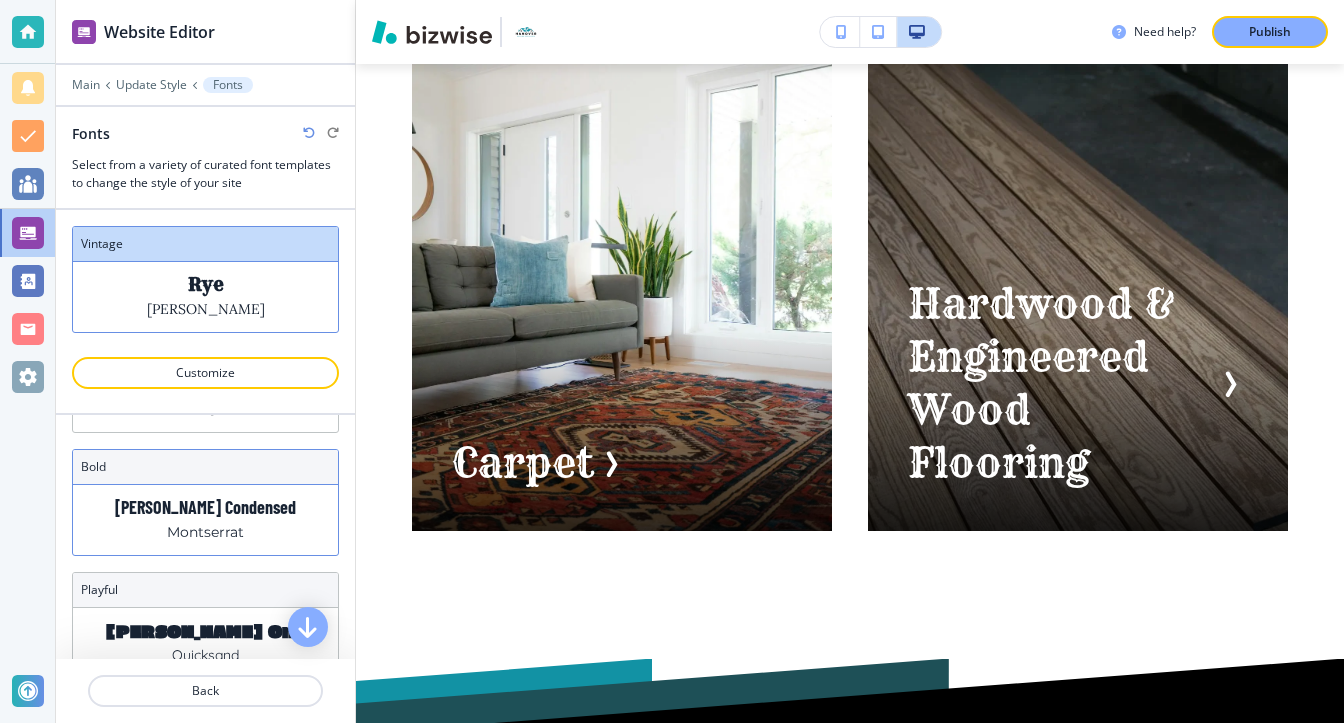 click on "Barlow Condensed Montserrat" at bounding box center (205, 520) 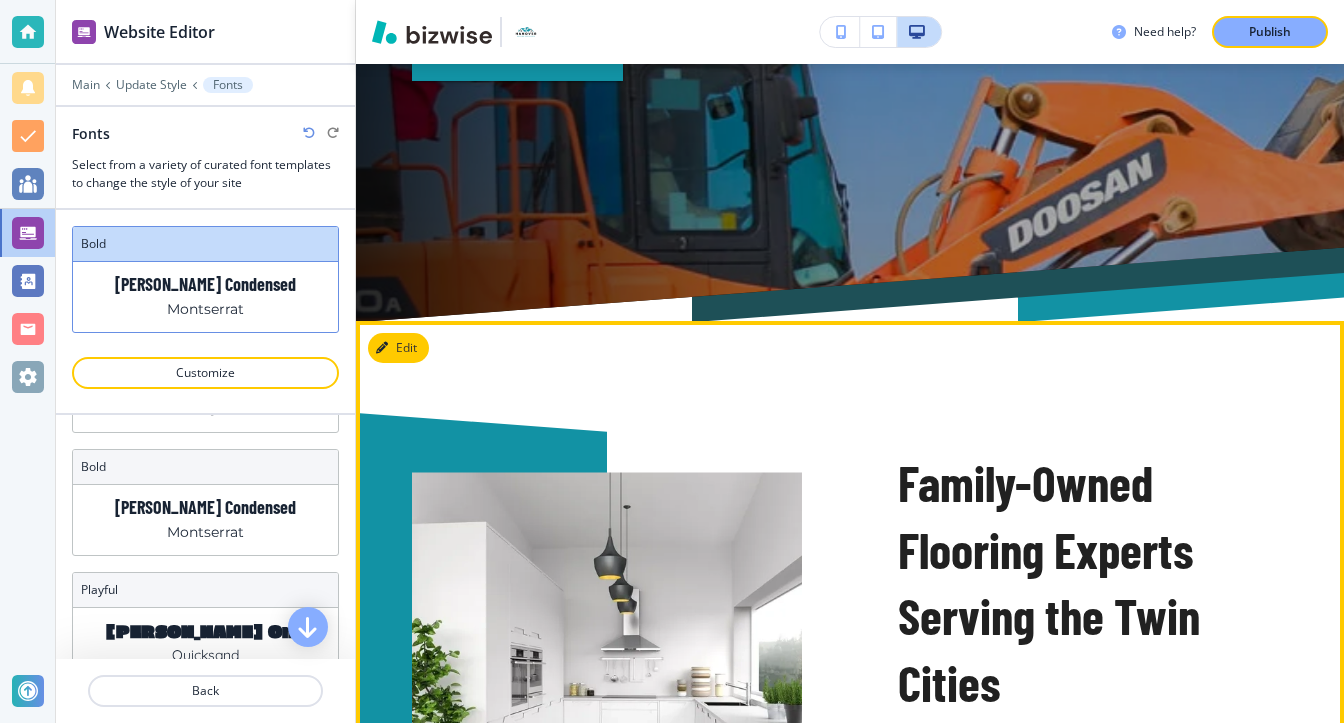 scroll, scrollTop: 898, scrollLeft: 0, axis: vertical 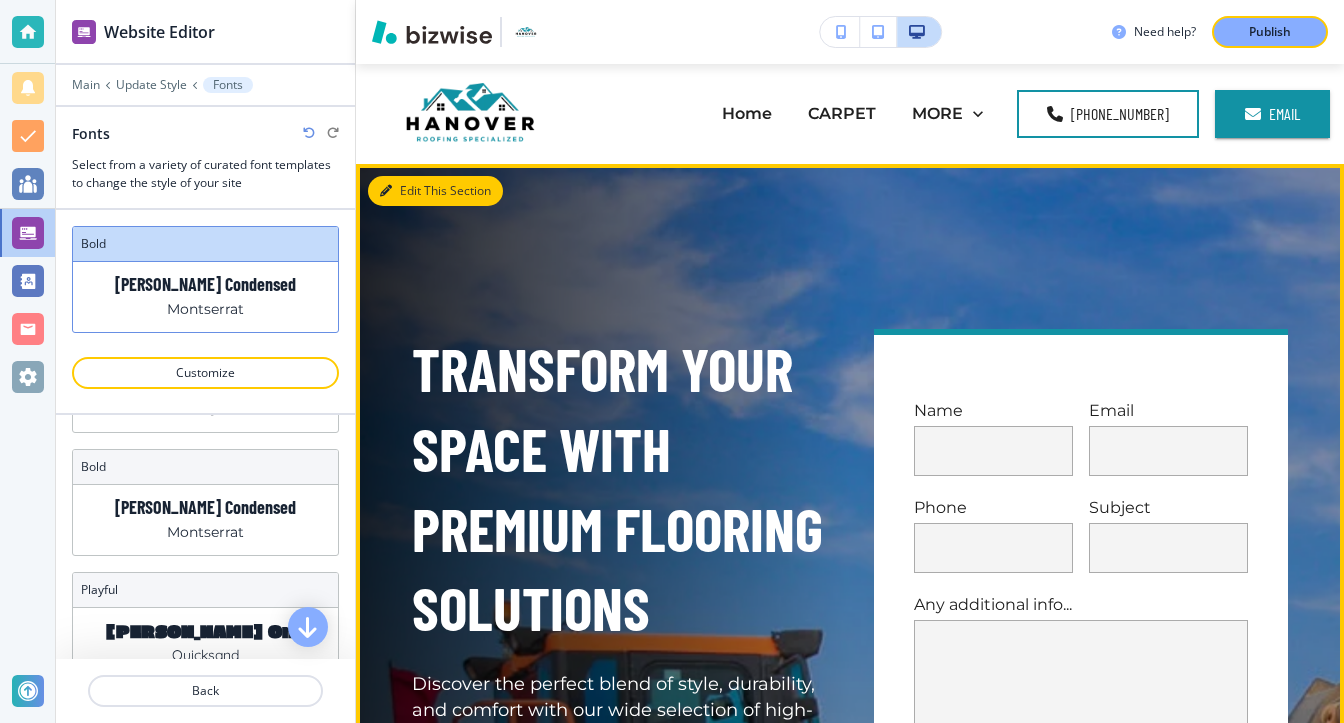 click on "Edit This Section" at bounding box center (435, 191) 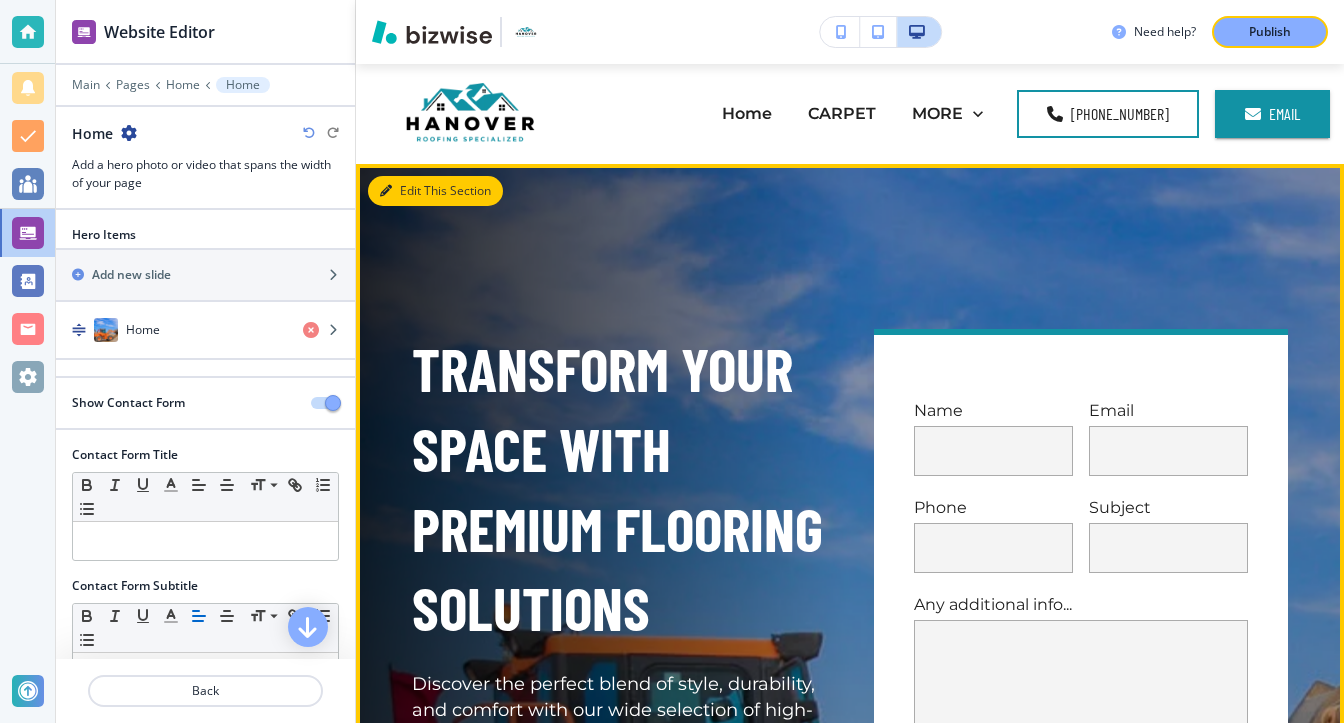 scroll, scrollTop: 100, scrollLeft: 0, axis: vertical 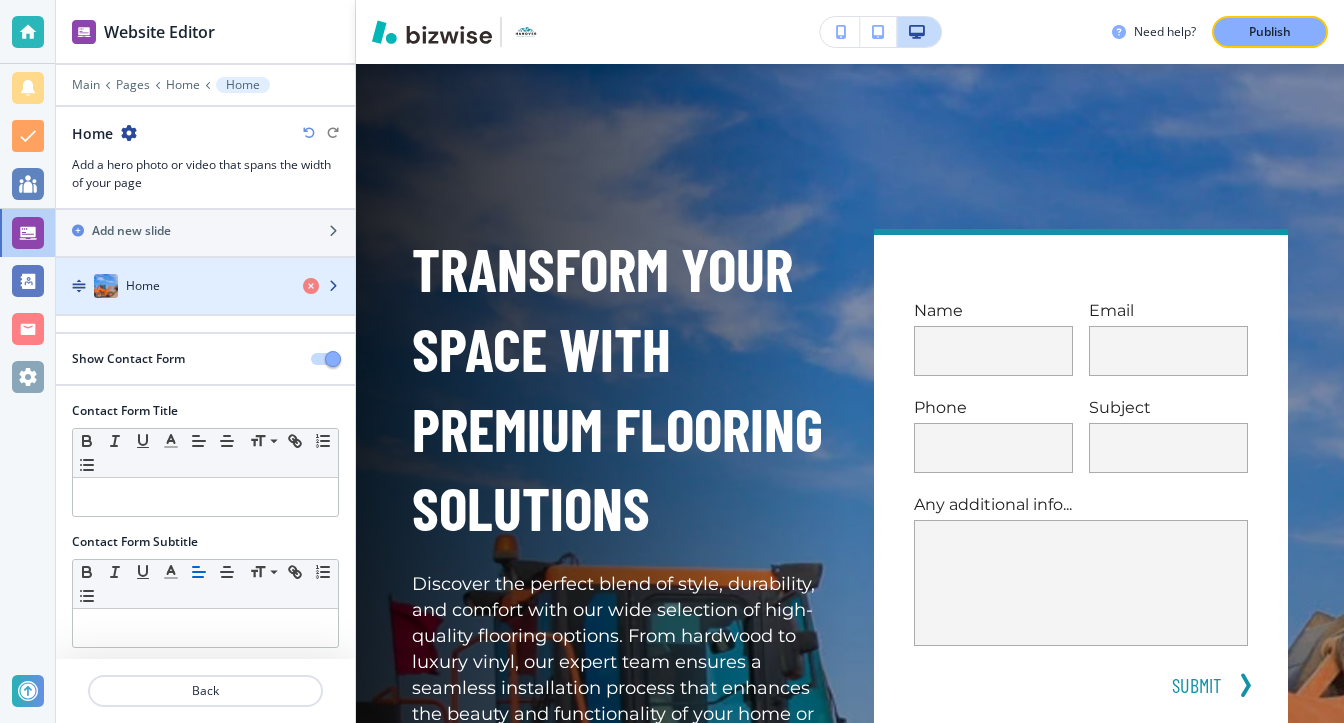 click on "Home" at bounding box center (171, 286) 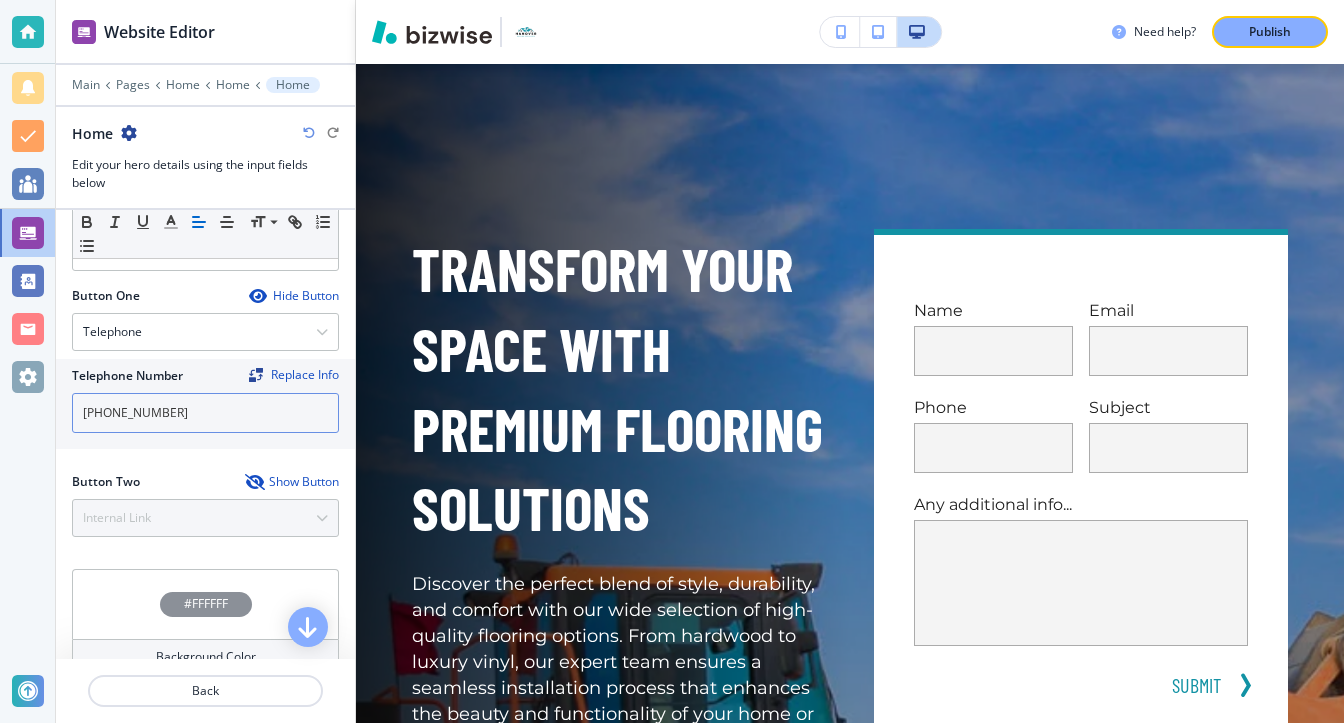 scroll, scrollTop: 784, scrollLeft: 0, axis: vertical 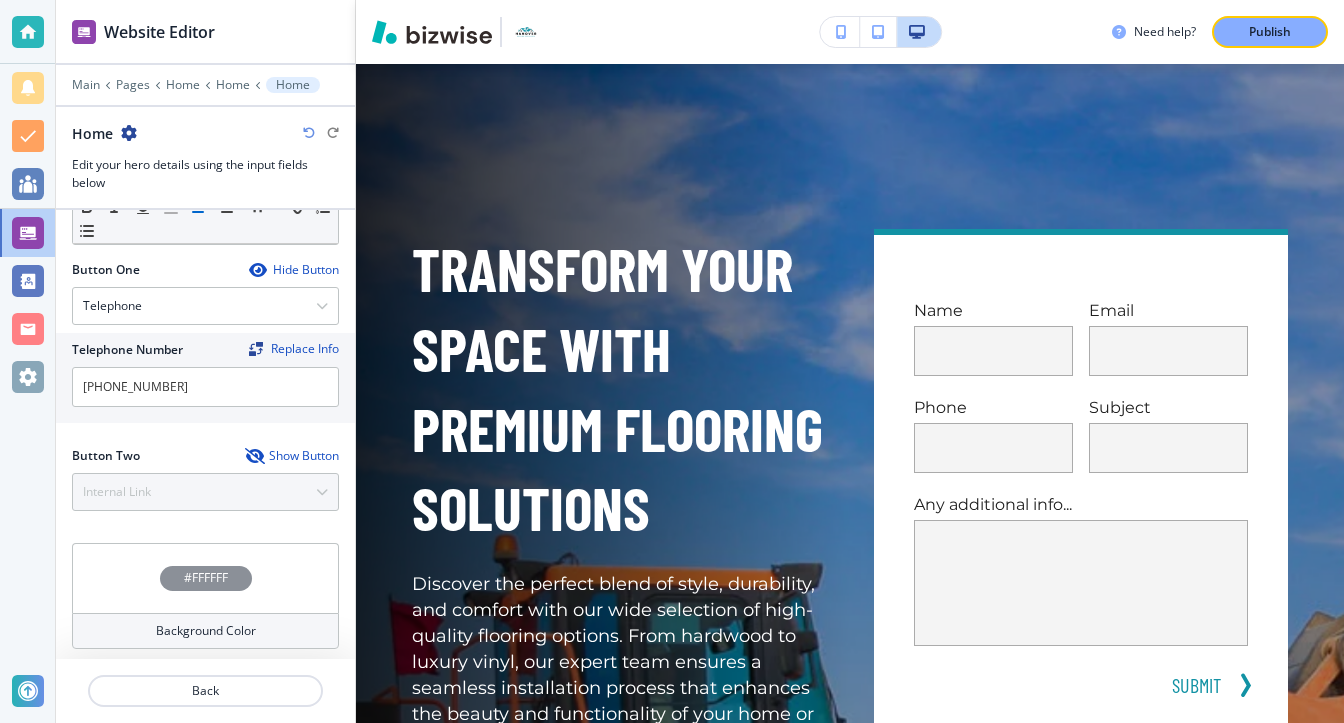 click on "#FFFFFF" at bounding box center (206, 578) 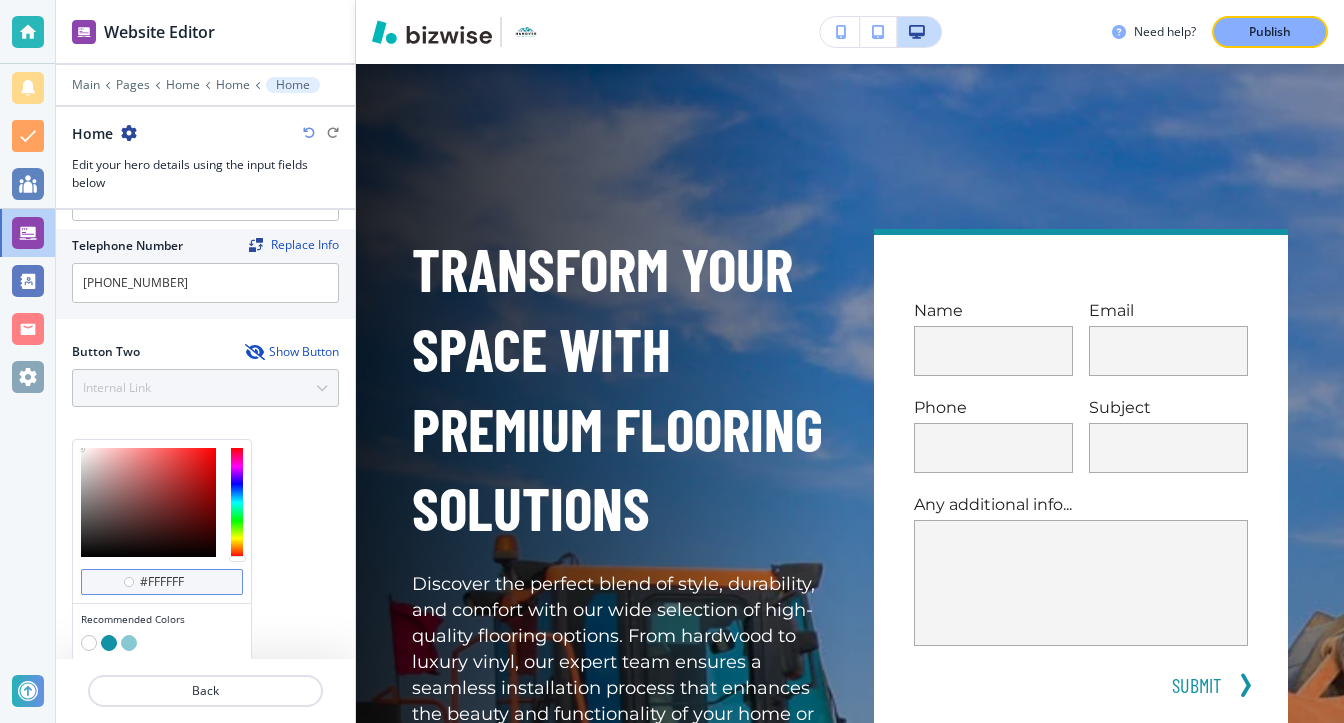 scroll, scrollTop: 945, scrollLeft: 0, axis: vertical 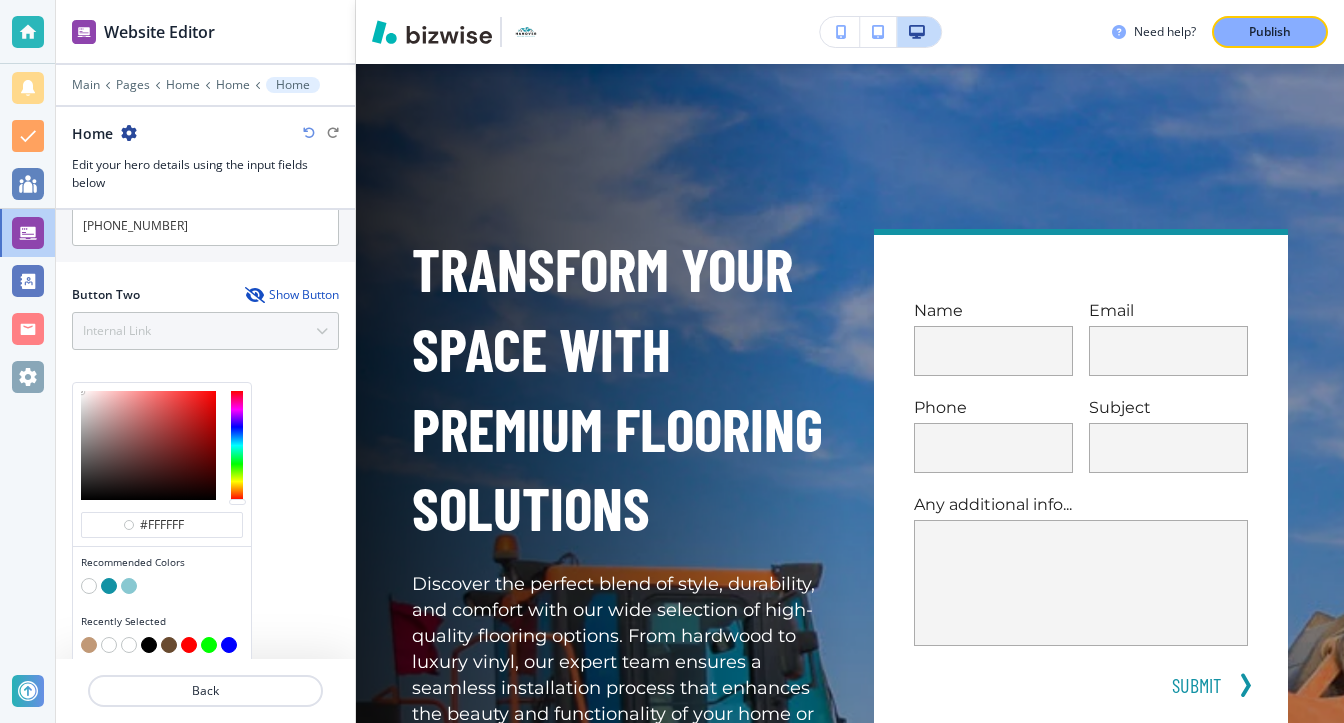 click at bounding box center [149, 645] 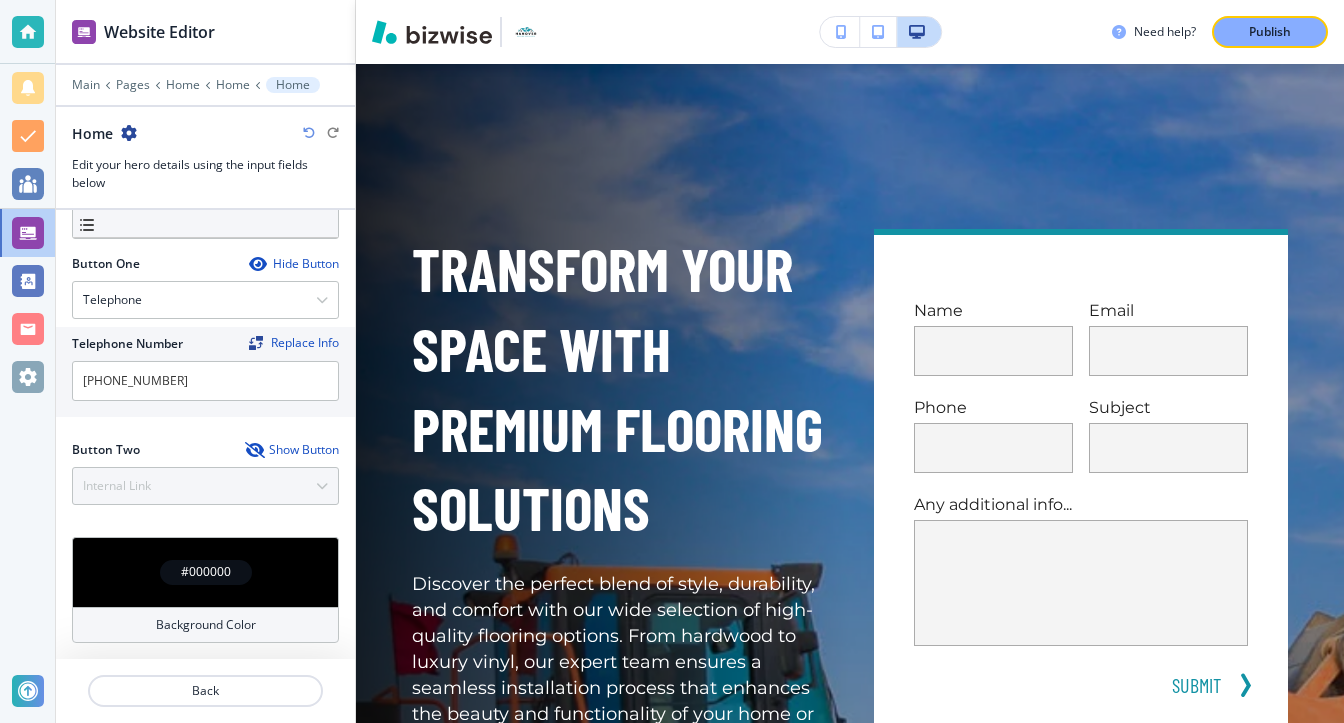 scroll, scrollTop: 785, scrollLeft: 0, axis: vertical 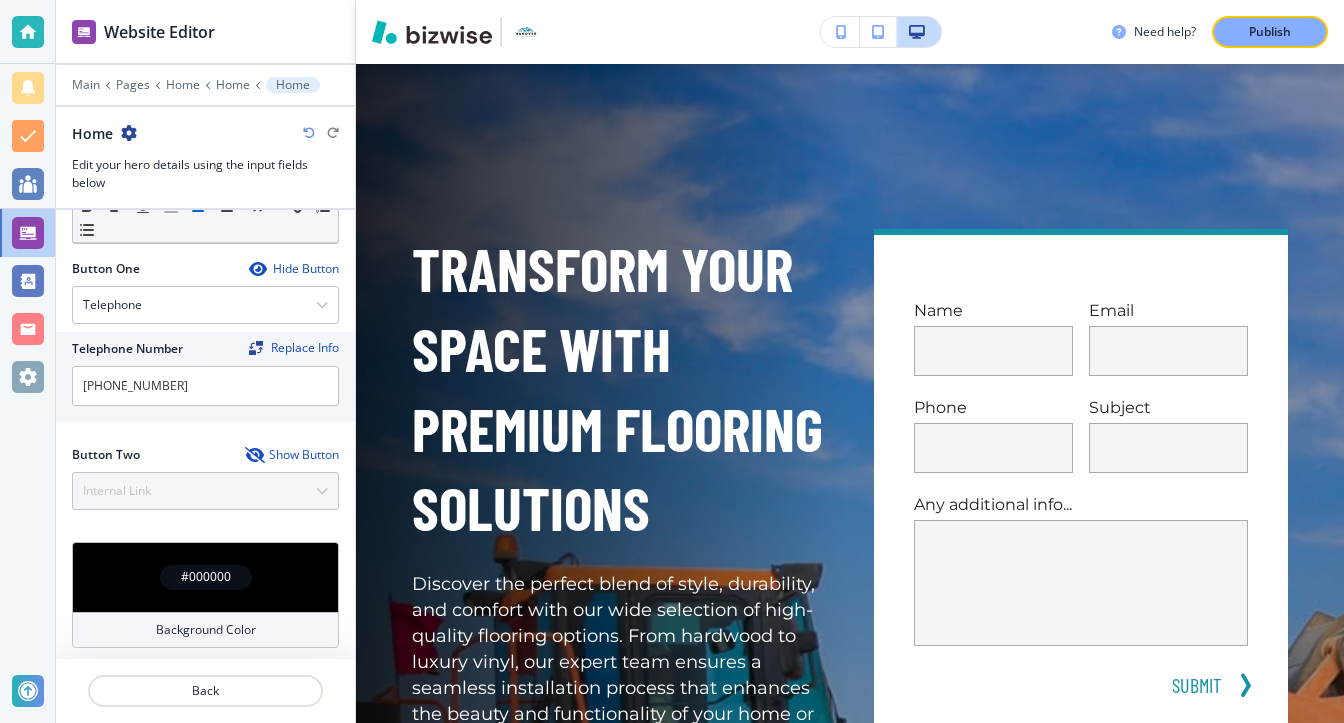 click on "#000000" at bounding box center (206, 577) 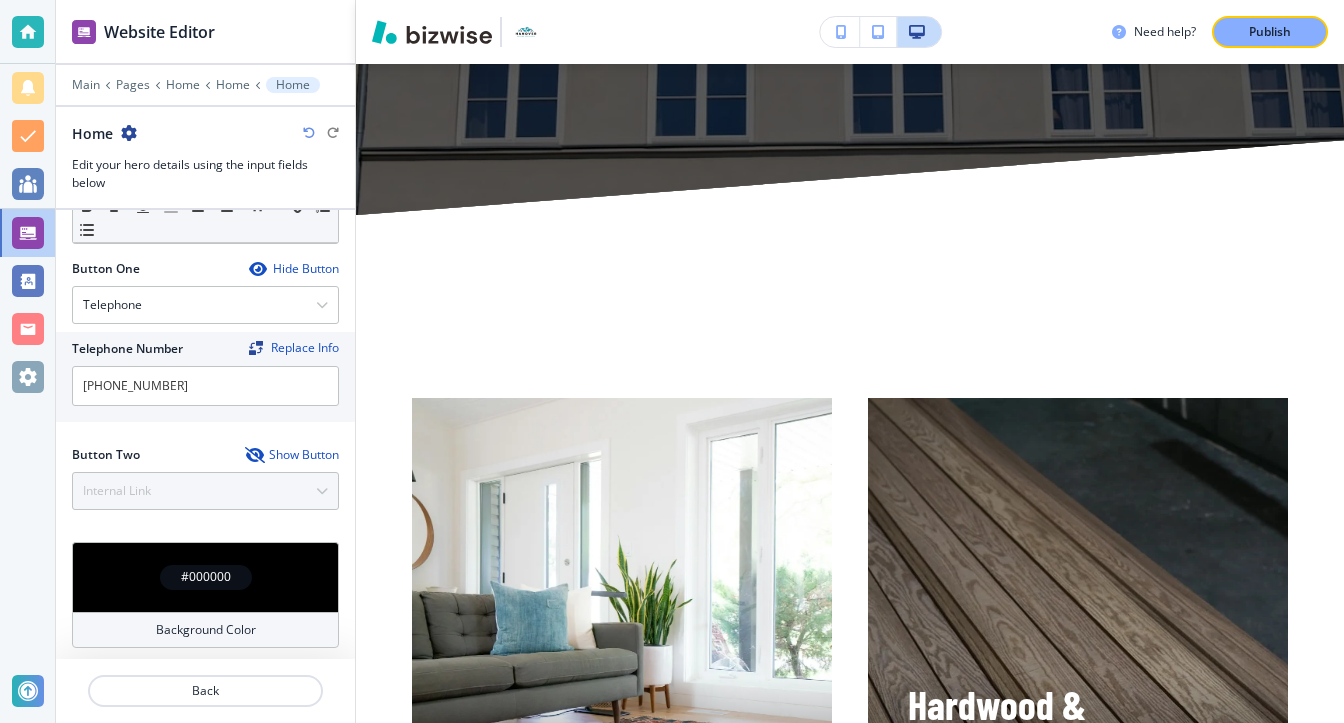 scroll, scrollTop: 2700, scrollLeft: 0, axis: vertical 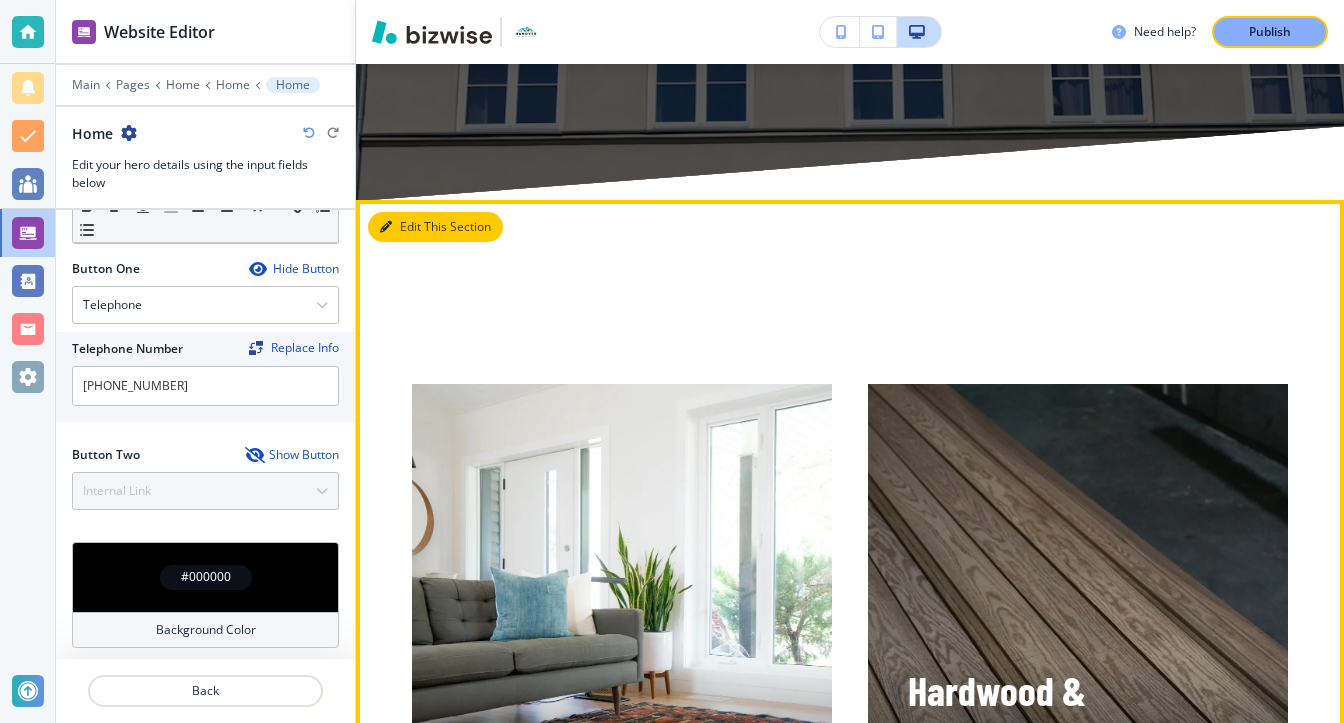 click on "Edit This Section" at bounding box center (435, 227) 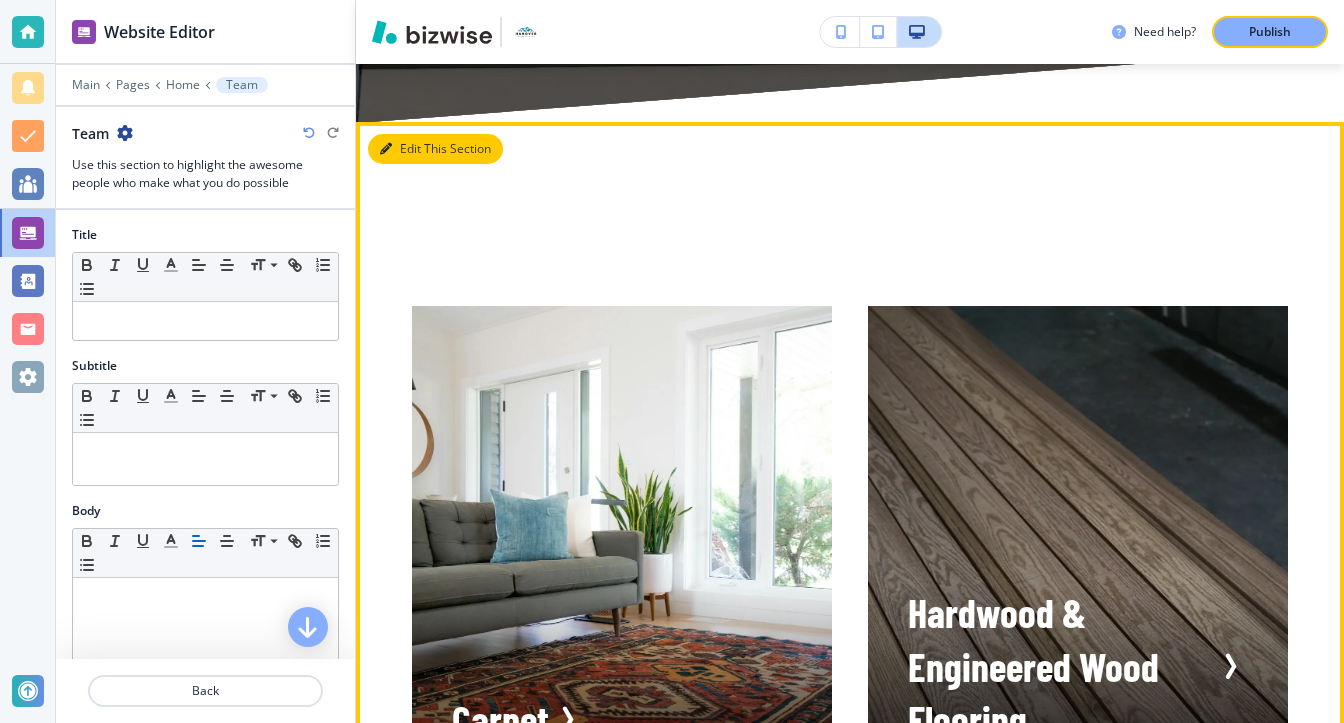 scroll, scrollTop: 2758, scrollLeft: 0, axis: vertical 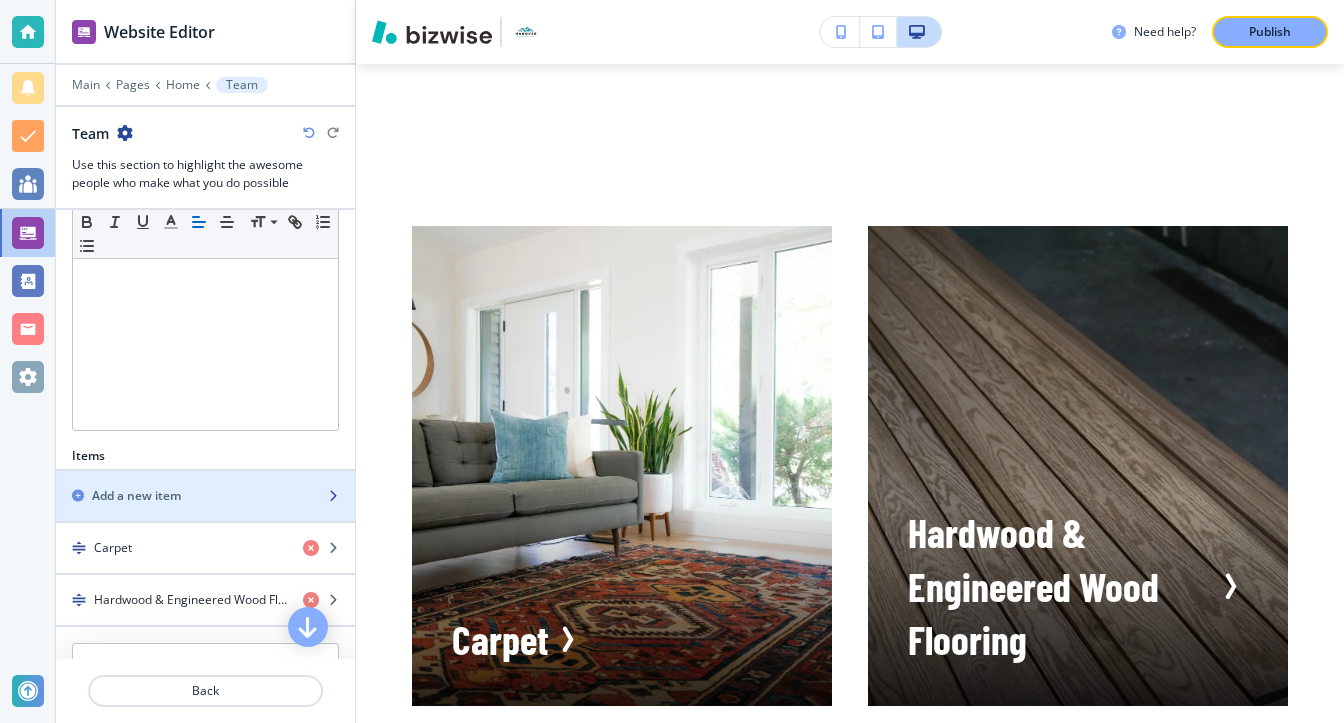 click on "Add a new item" at bounding box center (136, 496) 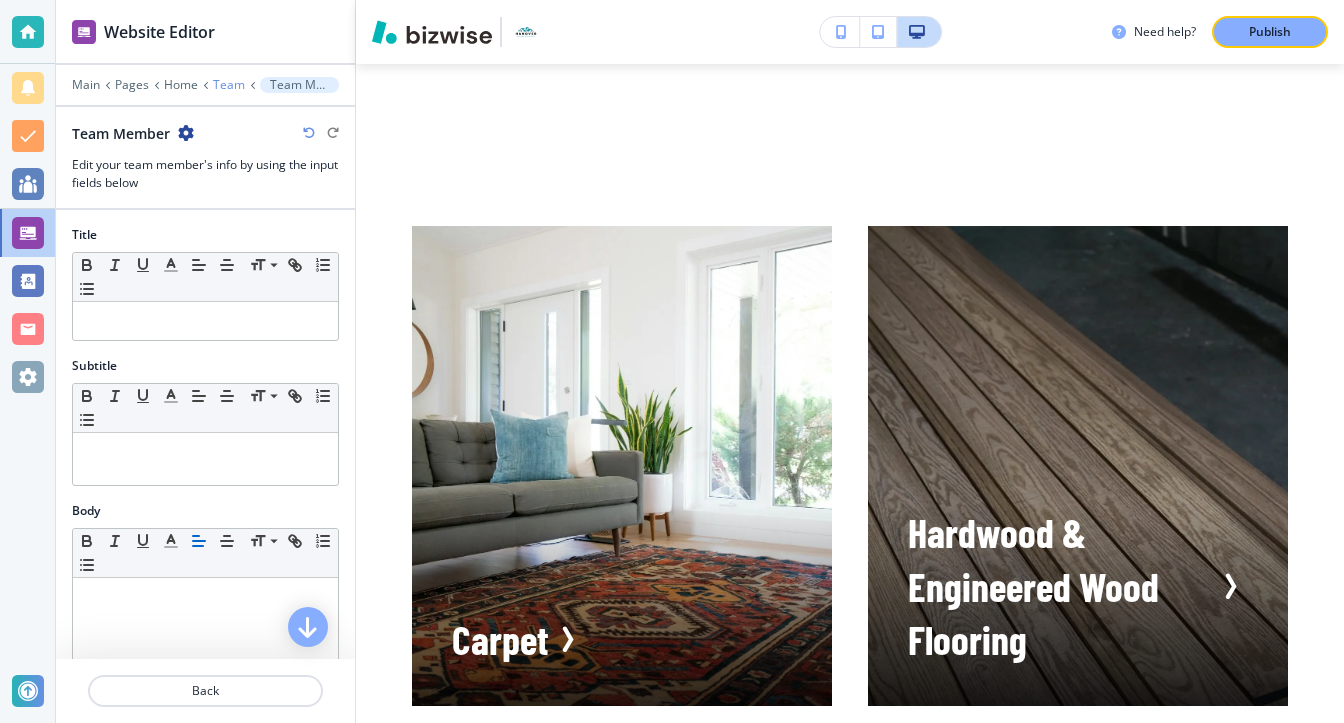 click on "Team" at bounding box center (229, 85) 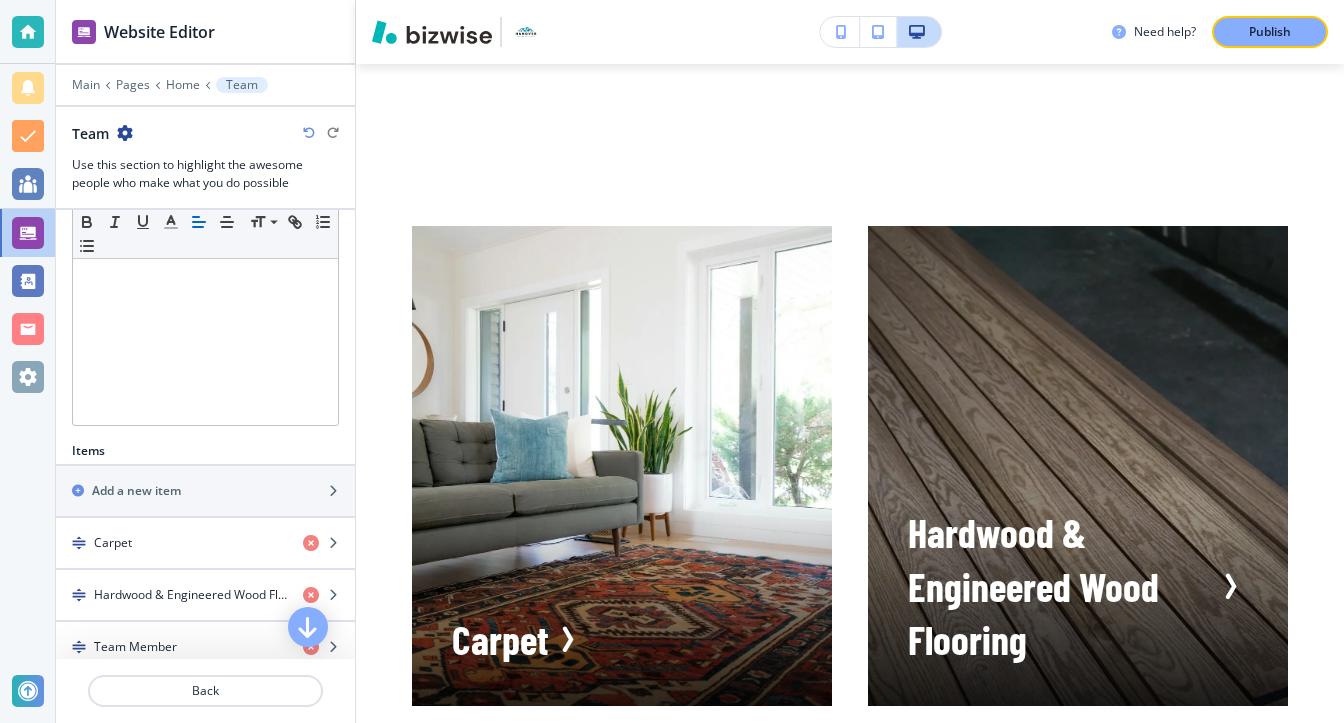scroll, scrollTop: 500, scrollLeft: 0, axis: vertical 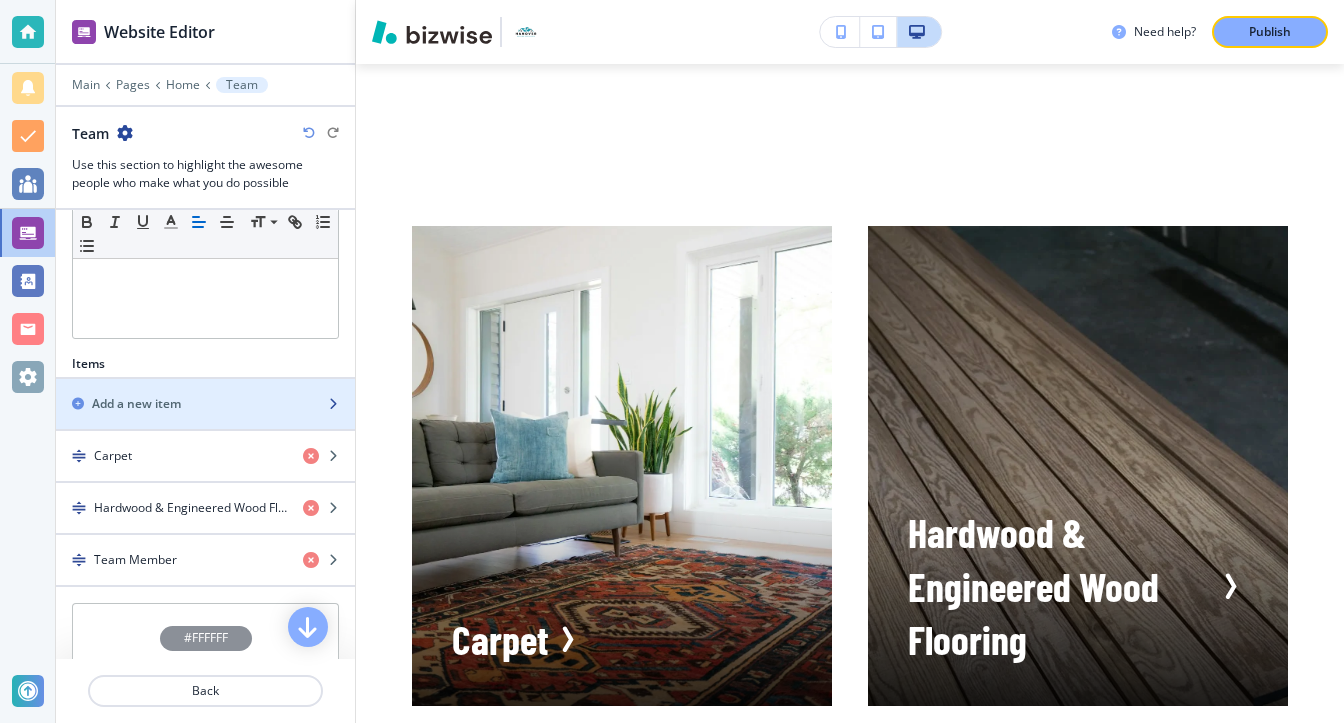 click at bounding box center (205, 421) 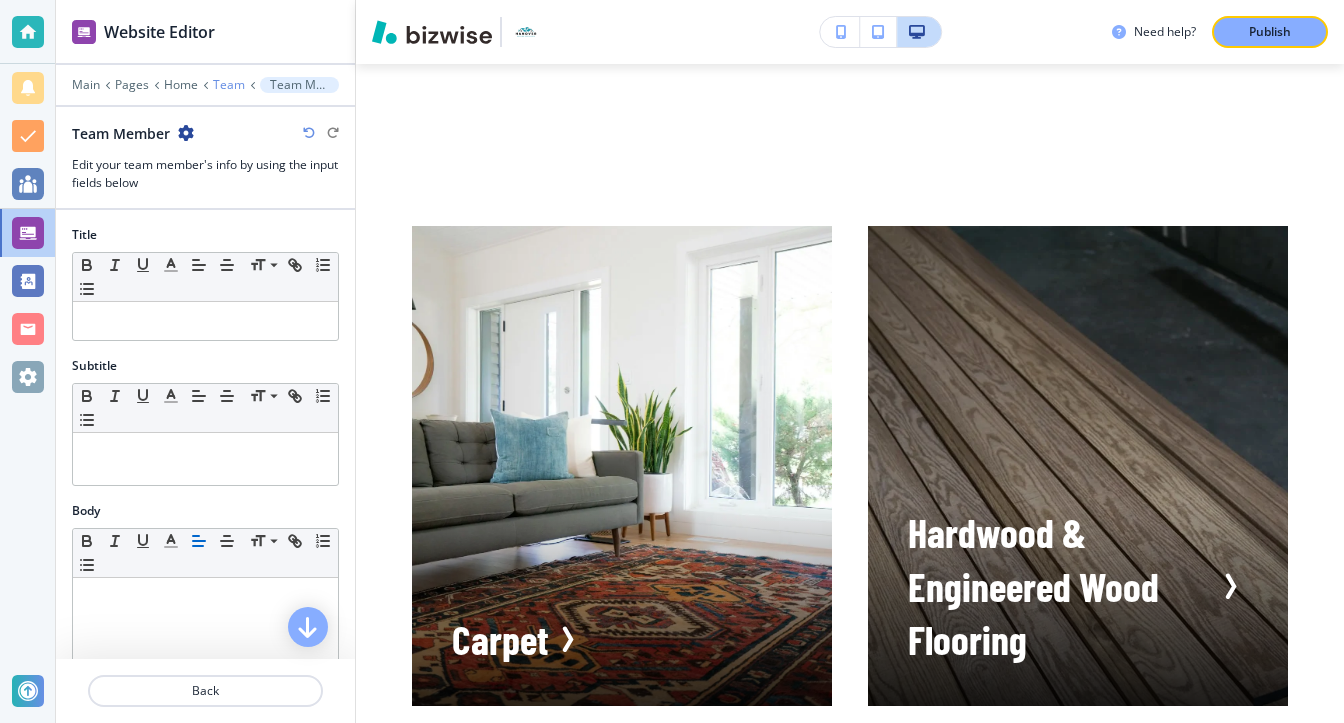 click on "Team" at bounding box center [229, 85] 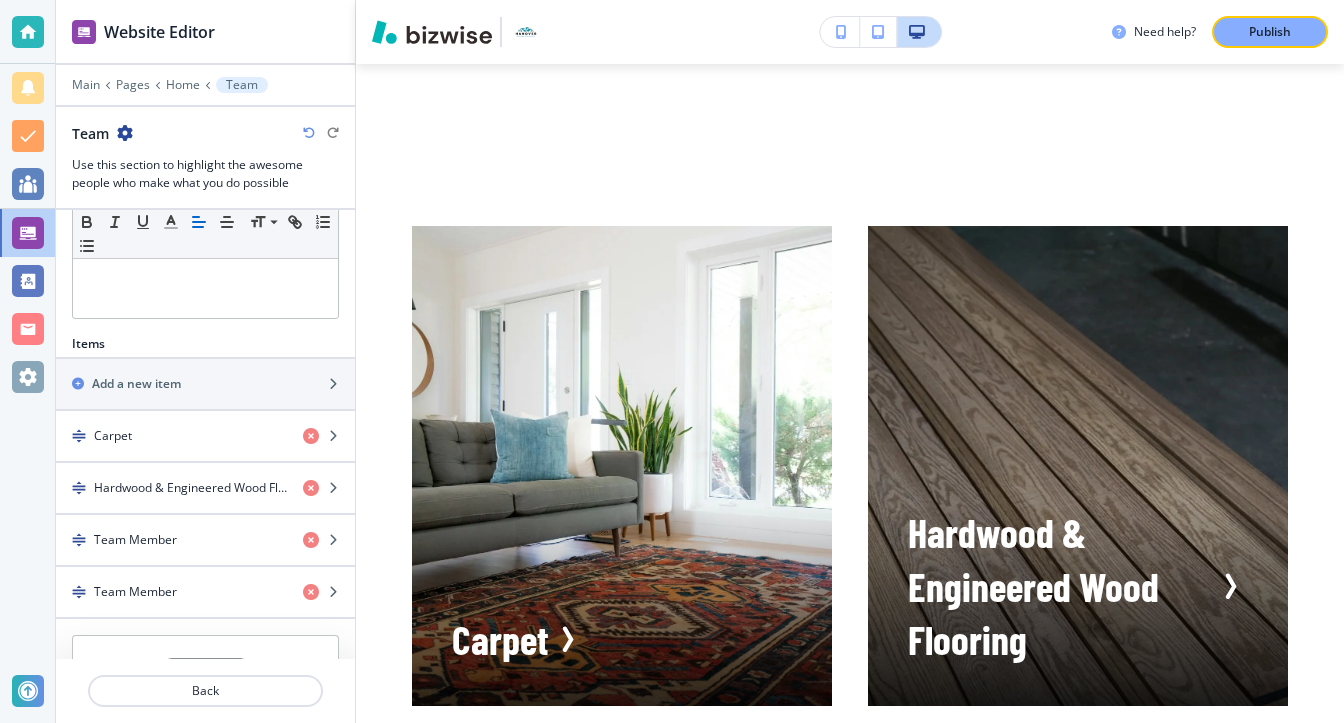 scroll, scrollTop: 612, scrollLeft: 0, axis: vertical 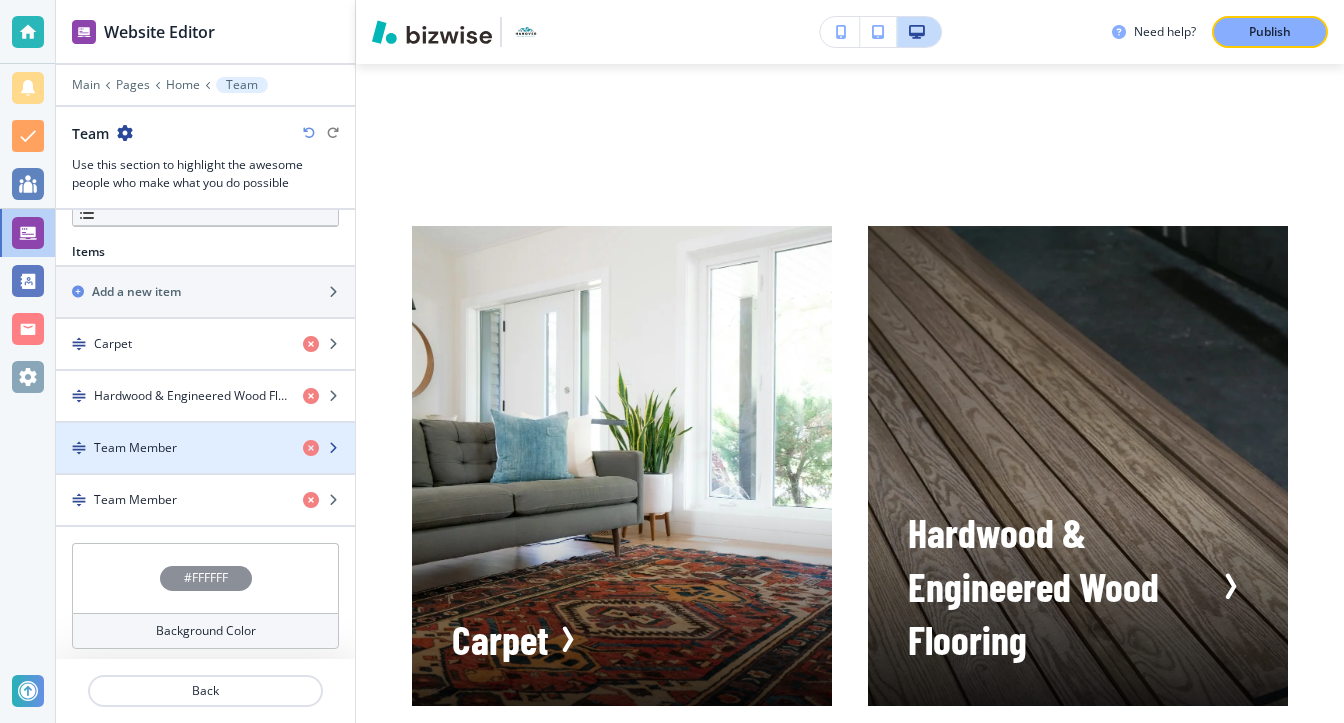click on "Team Member" at bounding box center [135, 448] 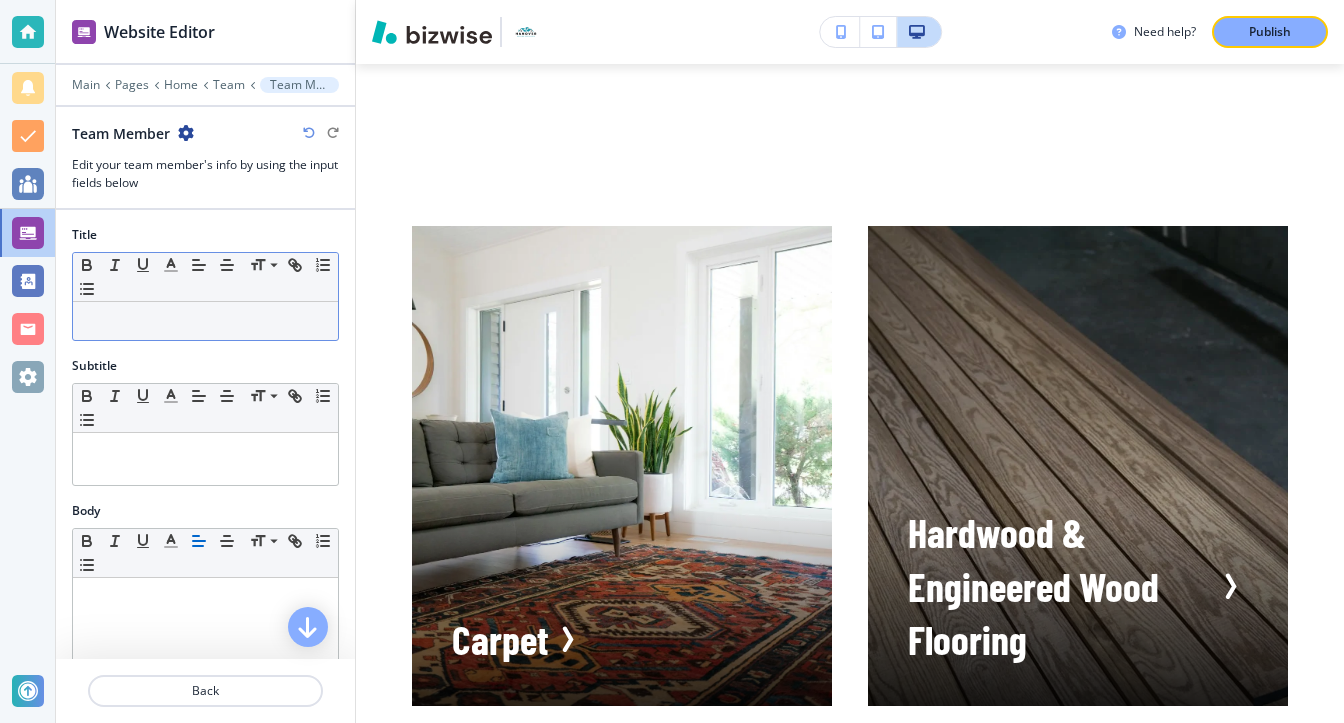 click at bounding box center [205, 321] 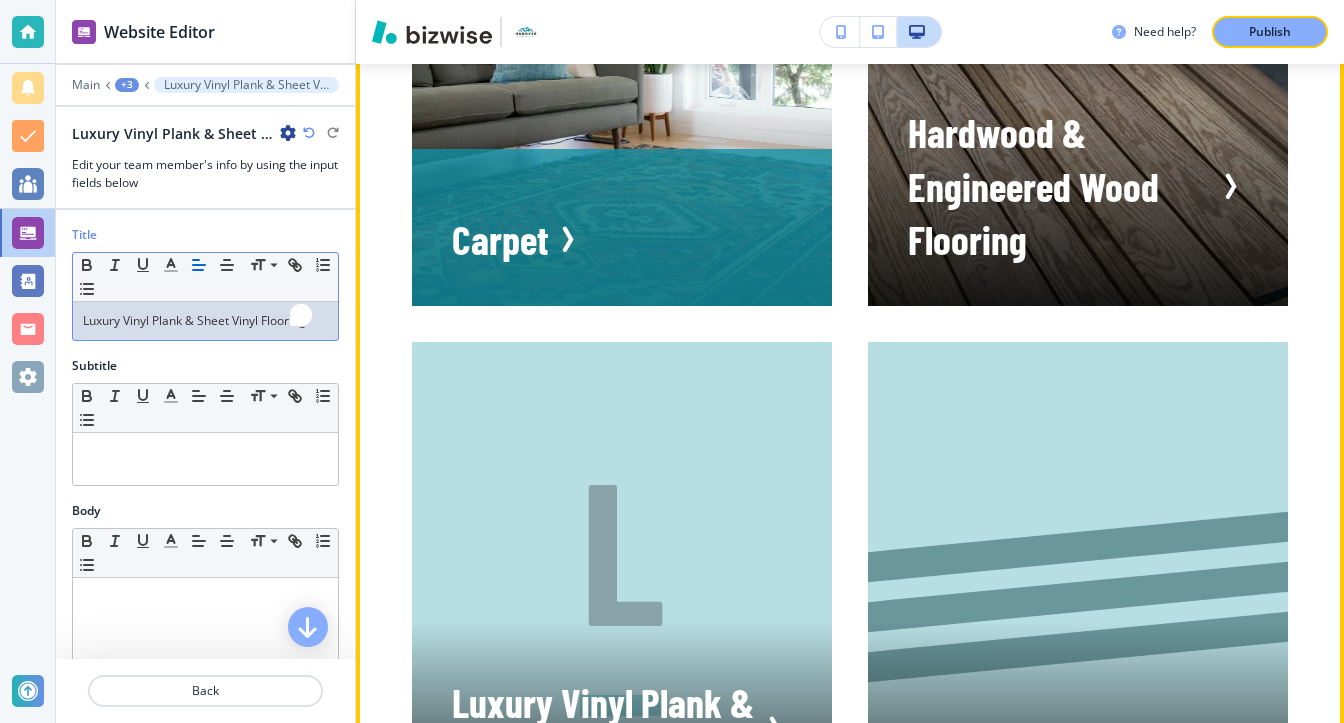 scroll, scrollTop: 3458, scrollLeft: 0, axis: vertical 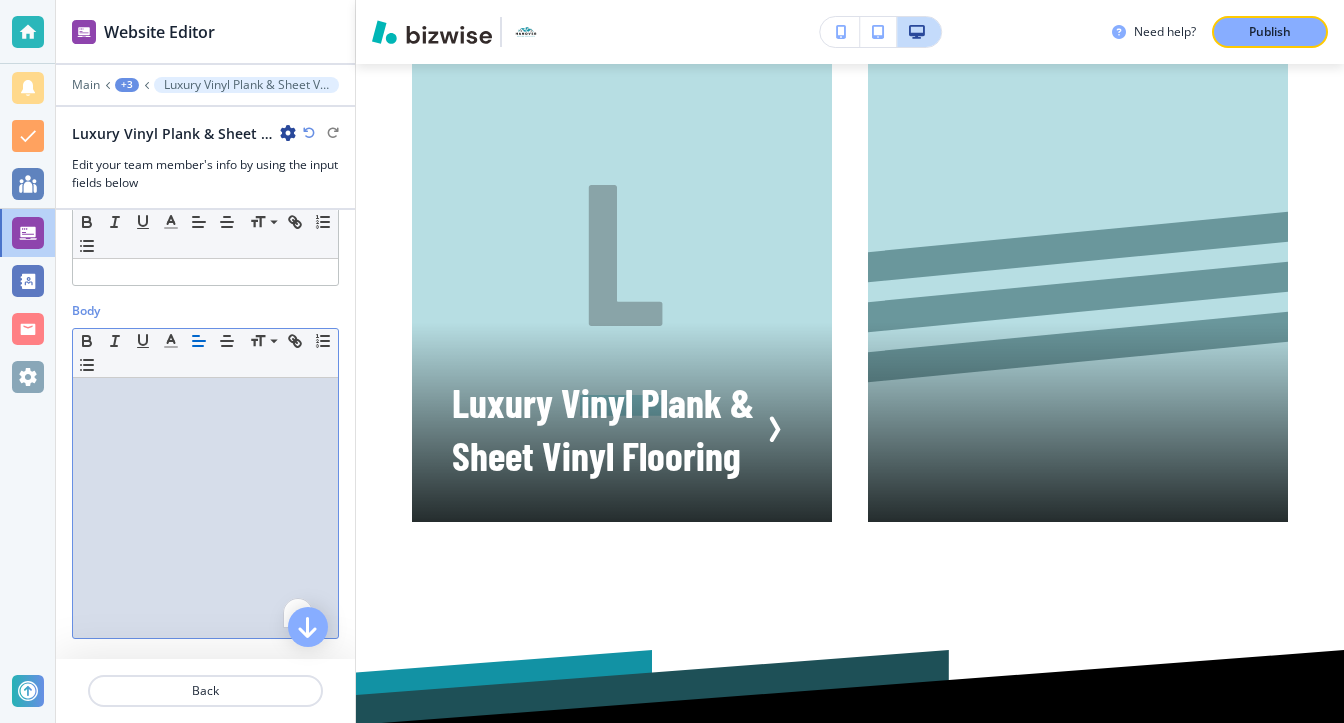 click at bounding box center (205, 508) 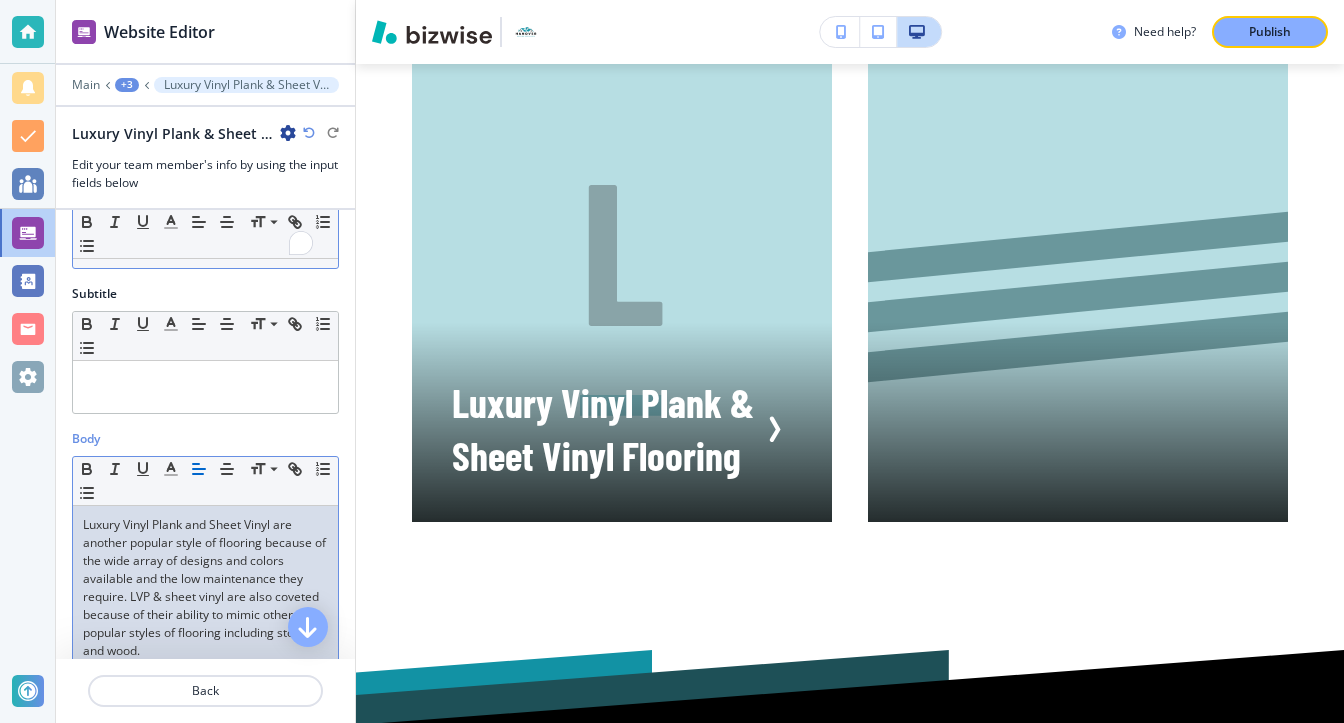 scroll, scrollTop: 0, scrollLeft: 0, axis: both 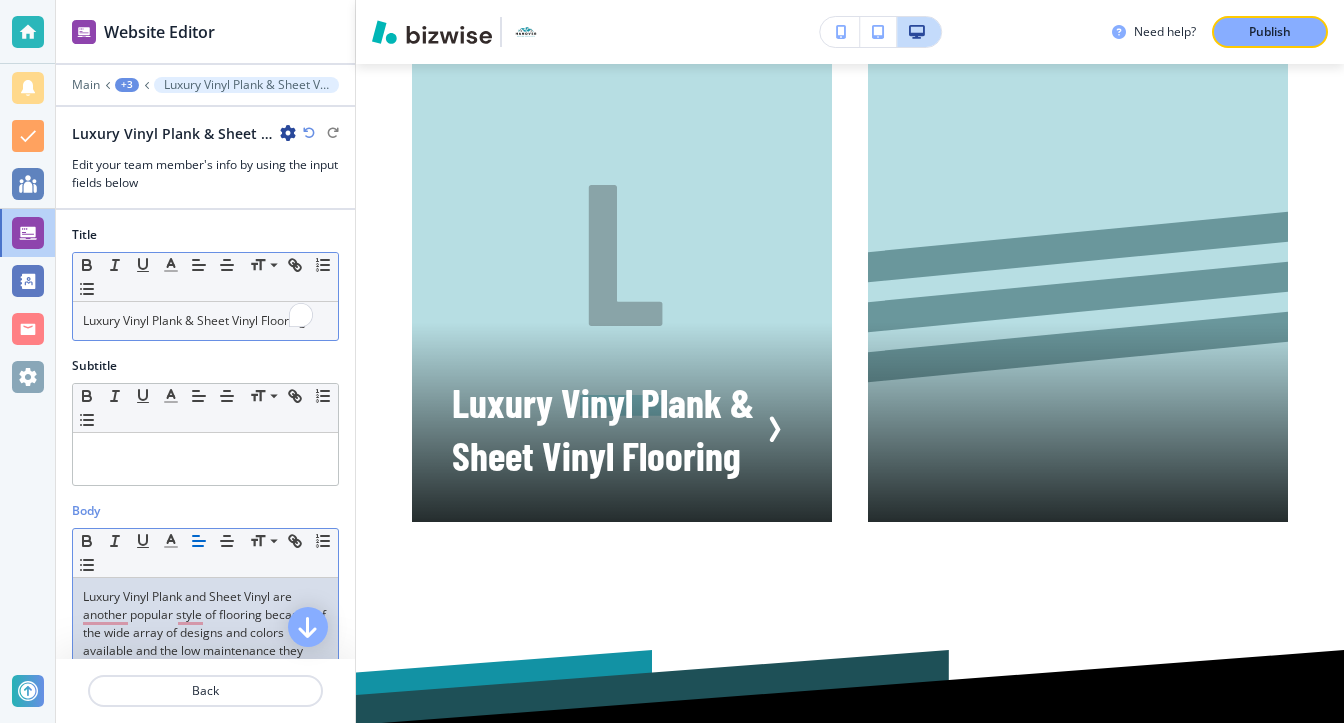 click on "Luxury Vinyl Plank & Sheet Vinyl Flooring" at bounding box center [205, 321] 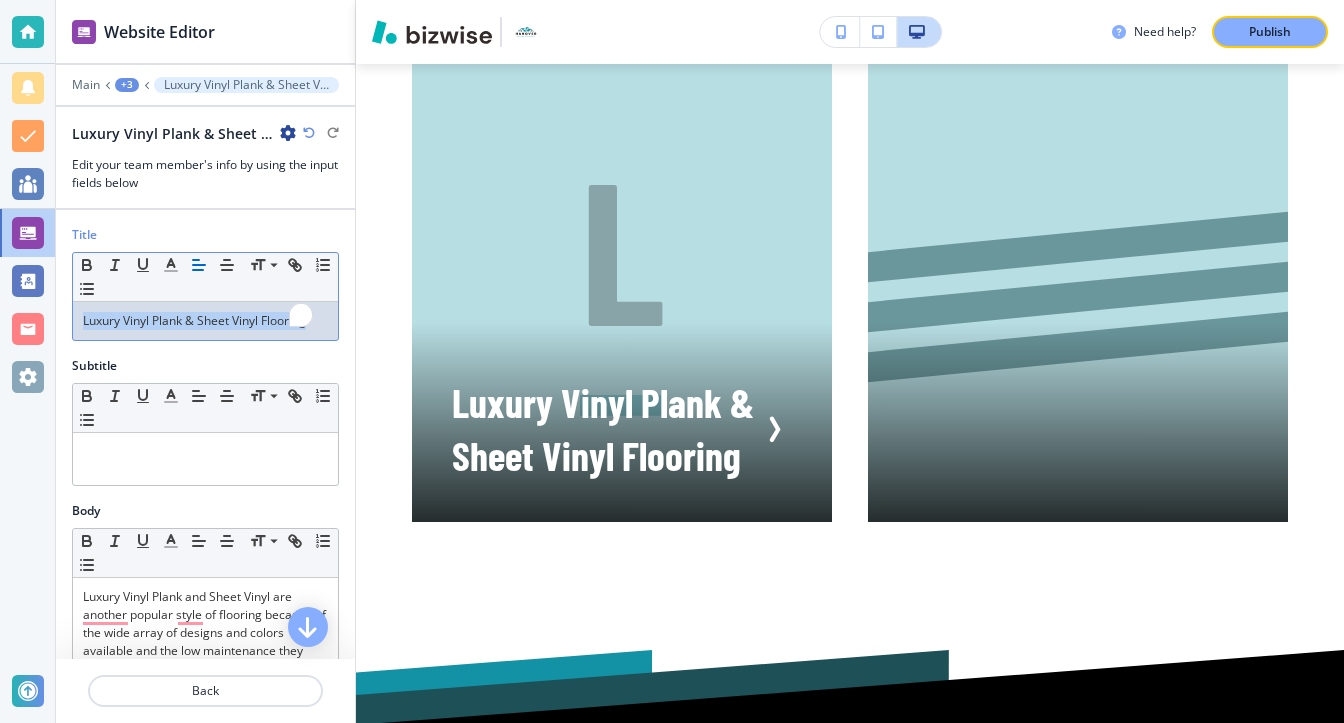 copy on "Luxury Vinyl Plank & Sheet Vinyl Flooring" 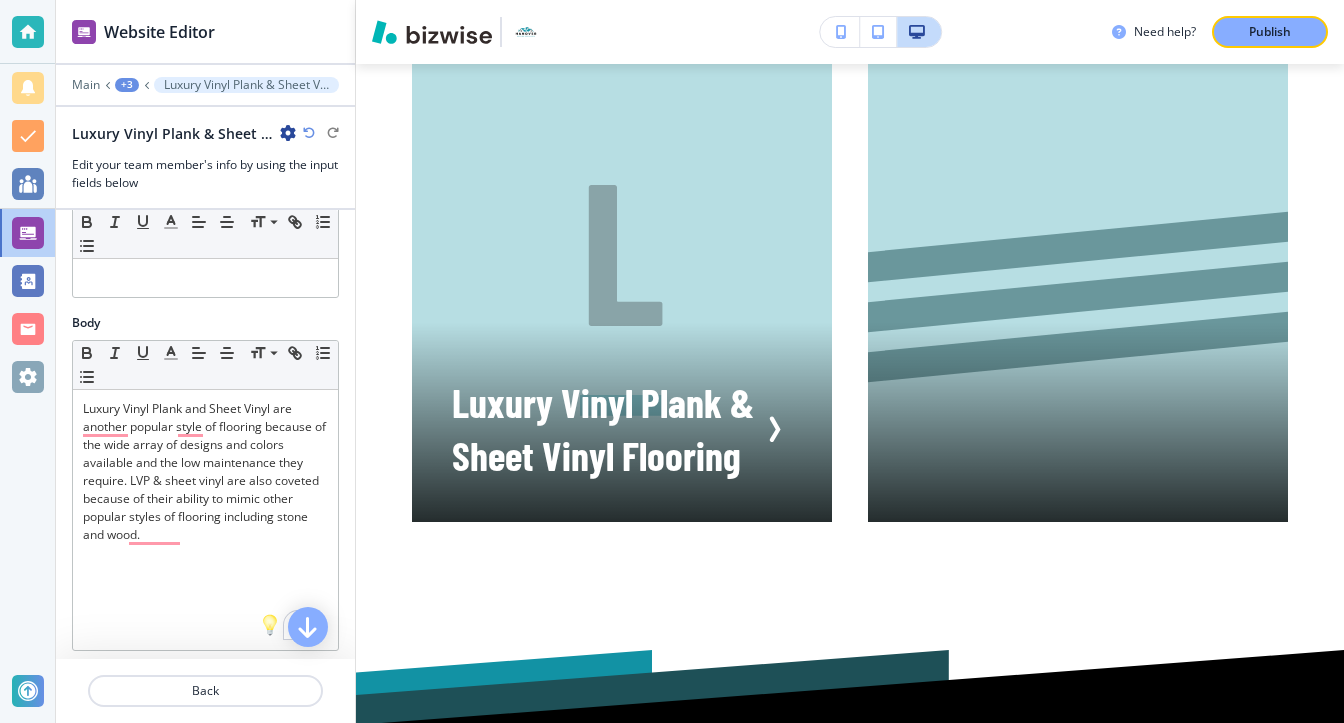 scroll, scrollTop: 400, scrollLeft: 0, axis: vertical 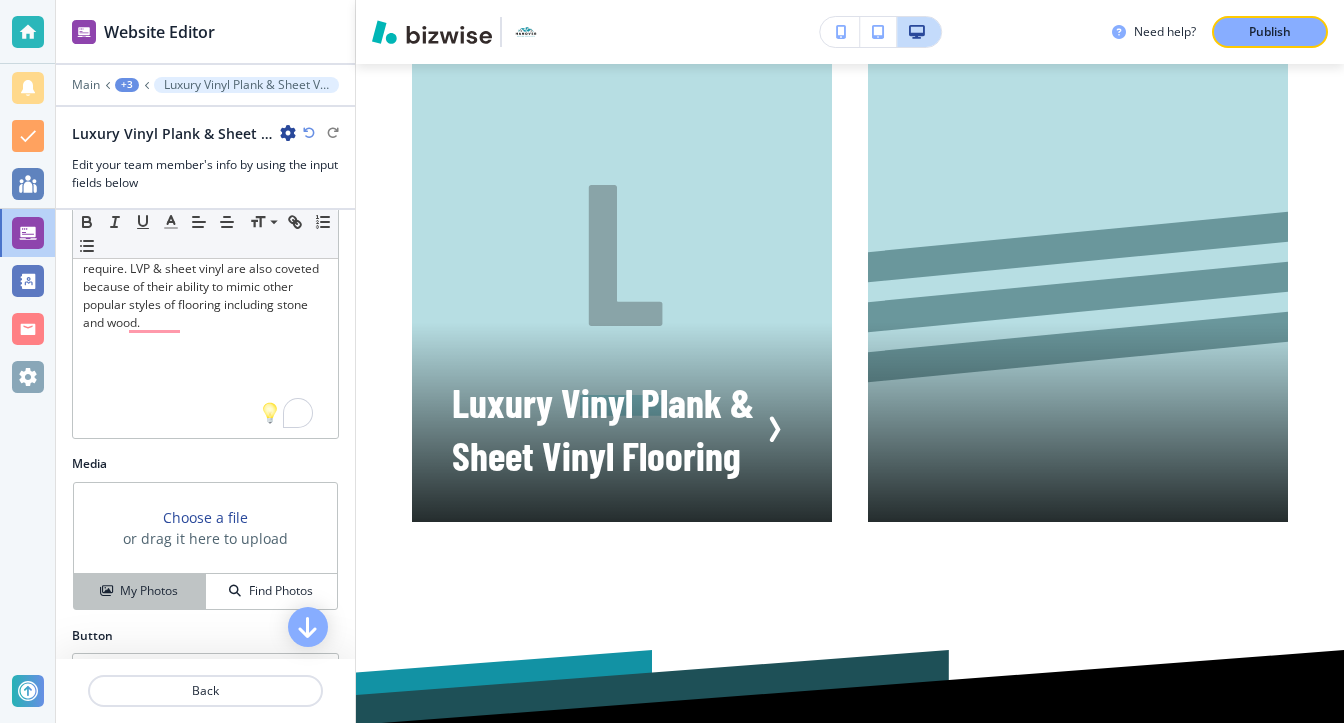 click on "My Photos" at bounding box center [140, 591] 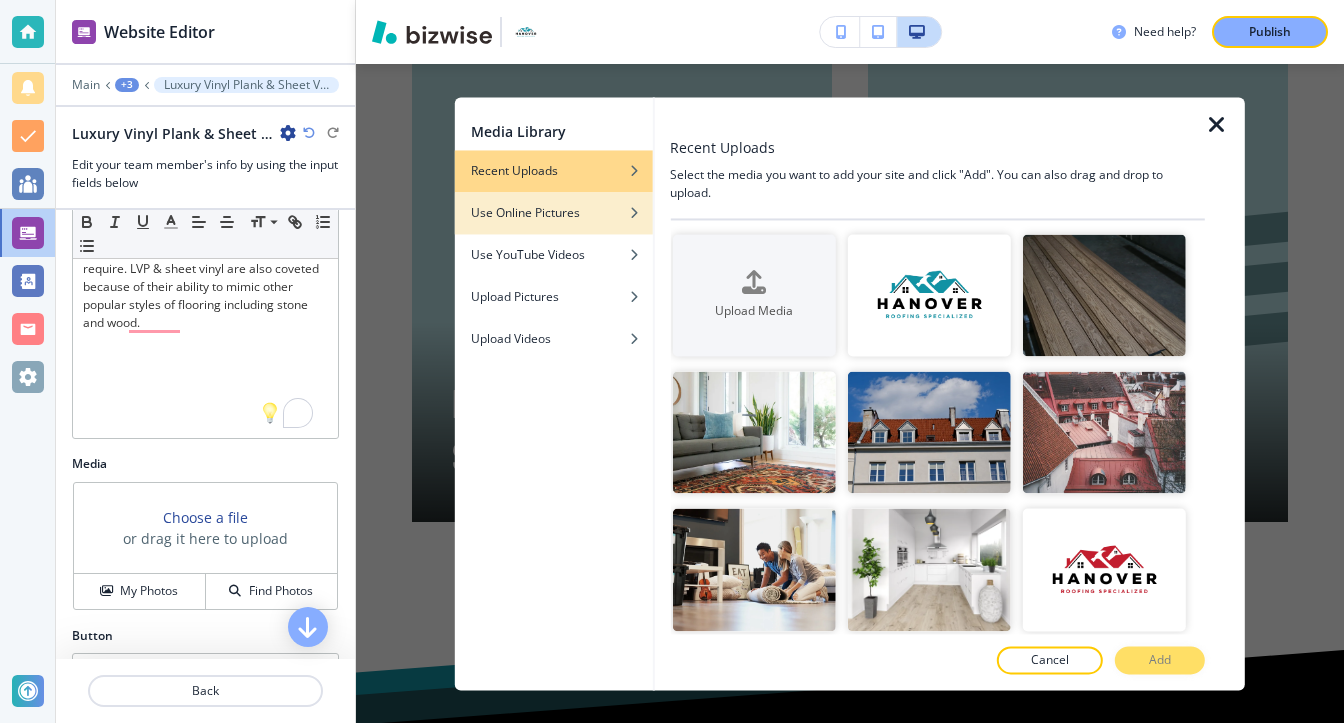 click on "Use Online Pictures" at bounding box center [525, 213] 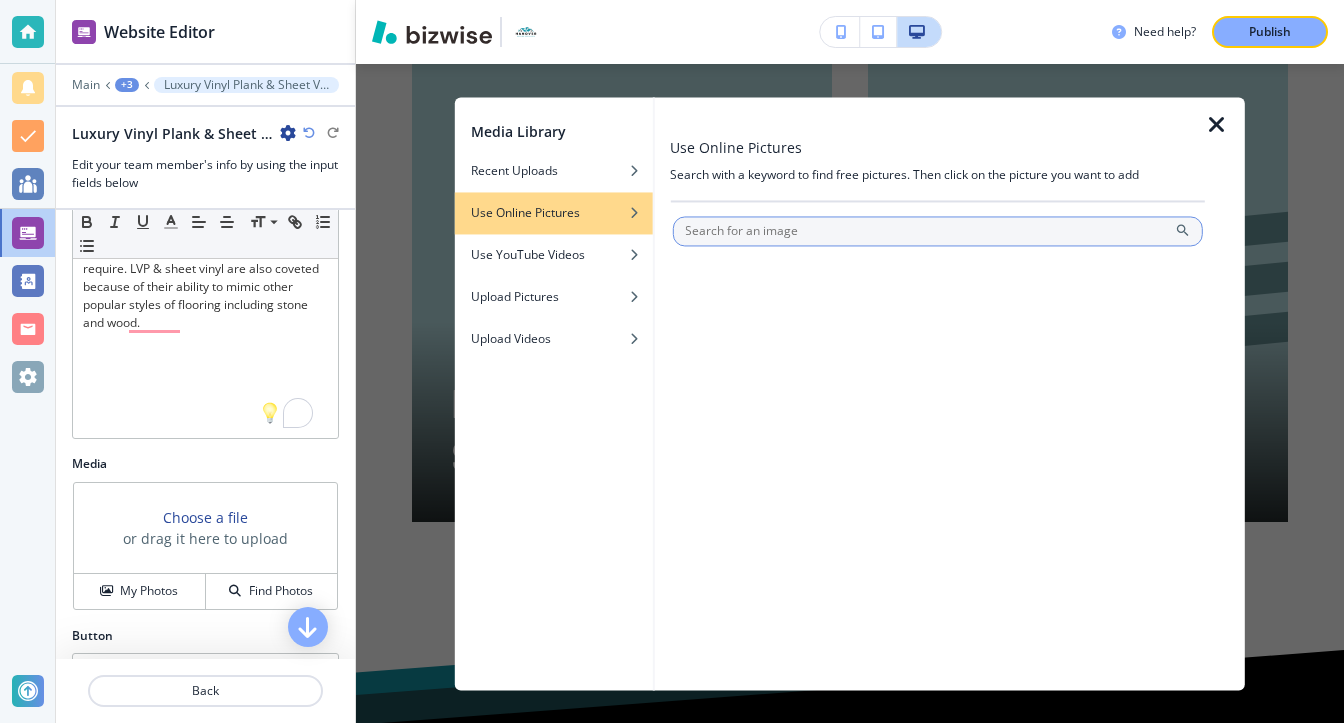 click at bounding box center (937, 231) 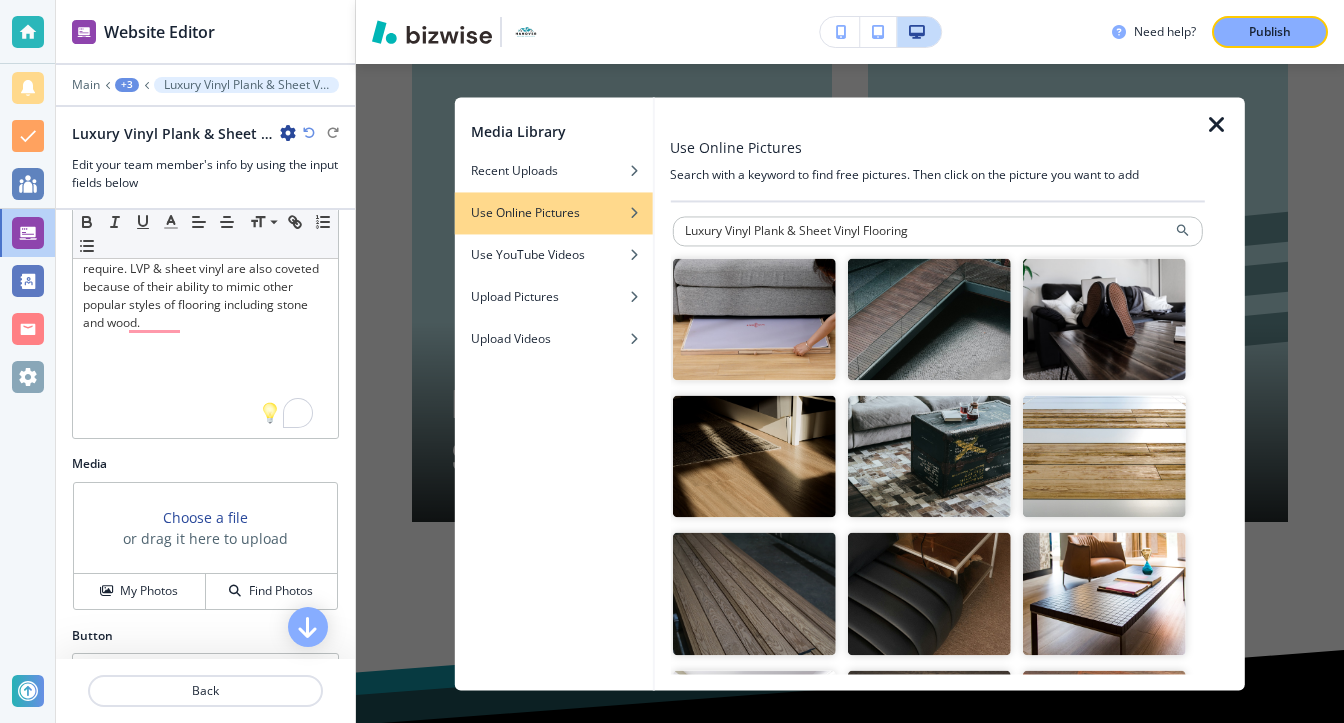 type on "Luxury Vinyl Plank & Sheet Vinyl Flooring" 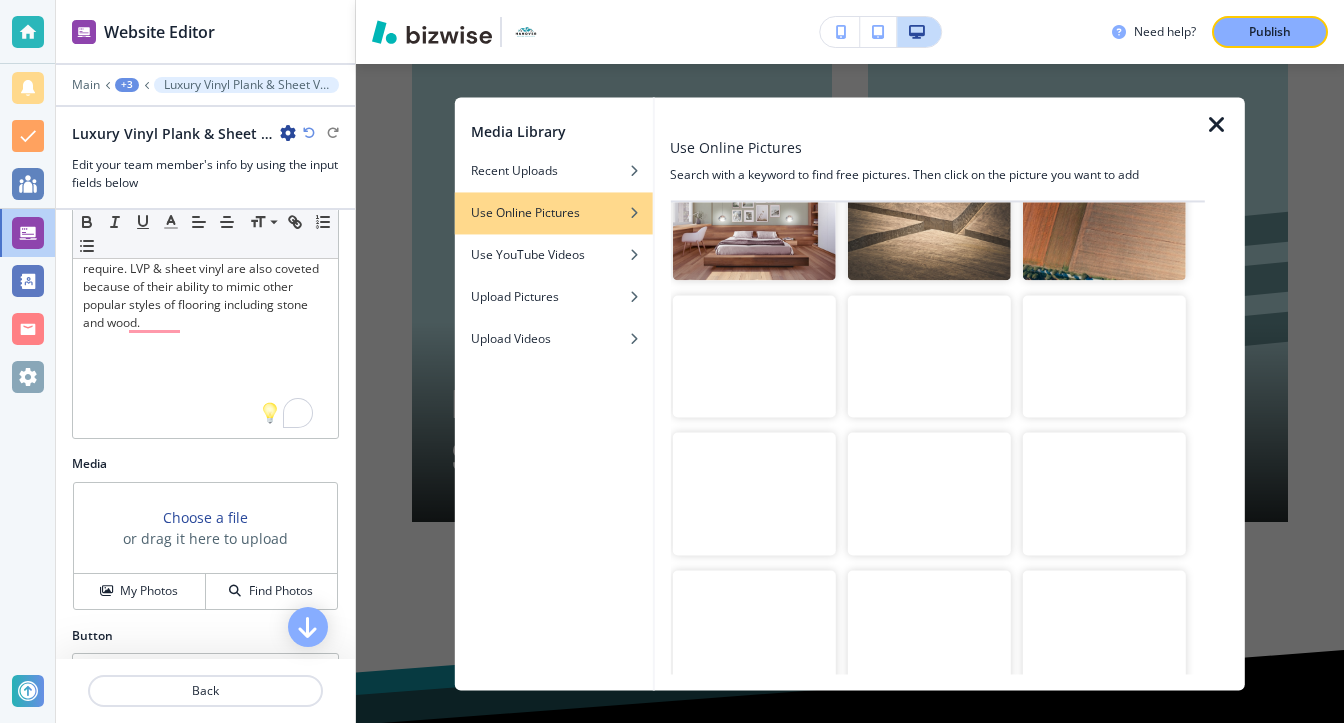 scroll, scrollTop: 600, scrollLeft: 0, axis: vertical 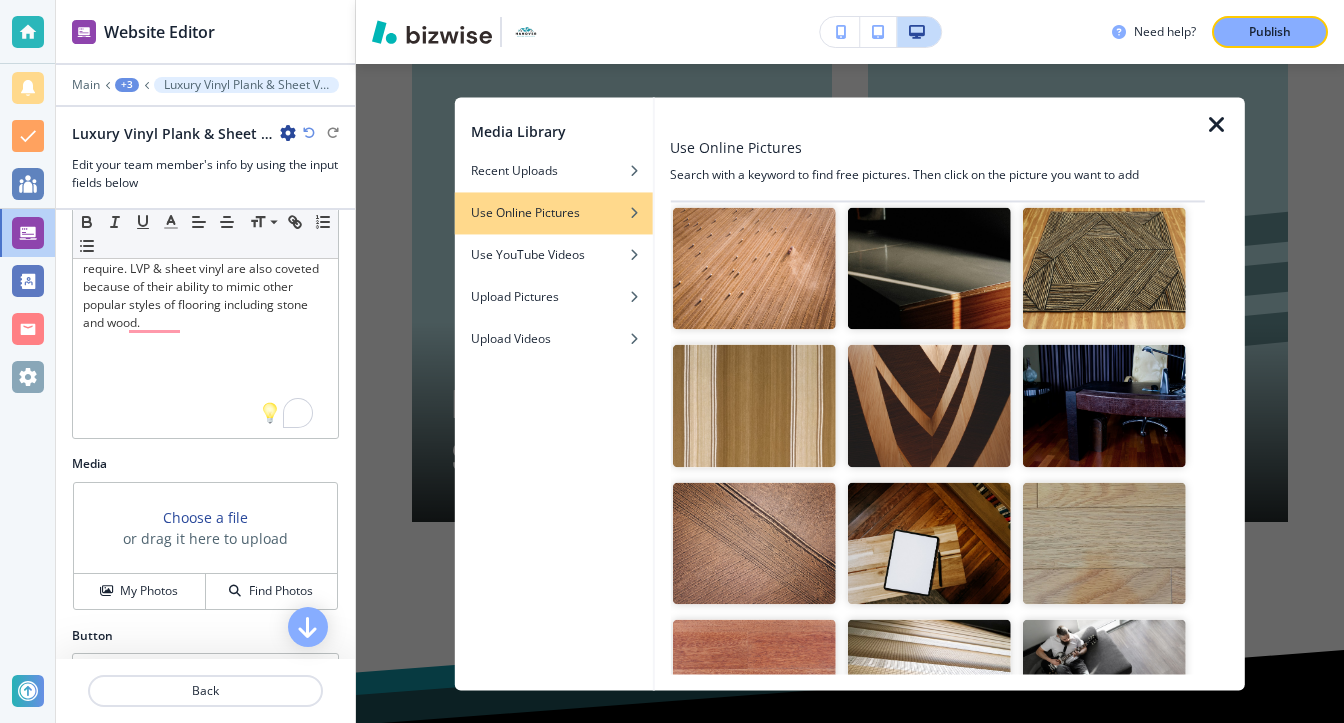 click at bounding box center (1104, 406) 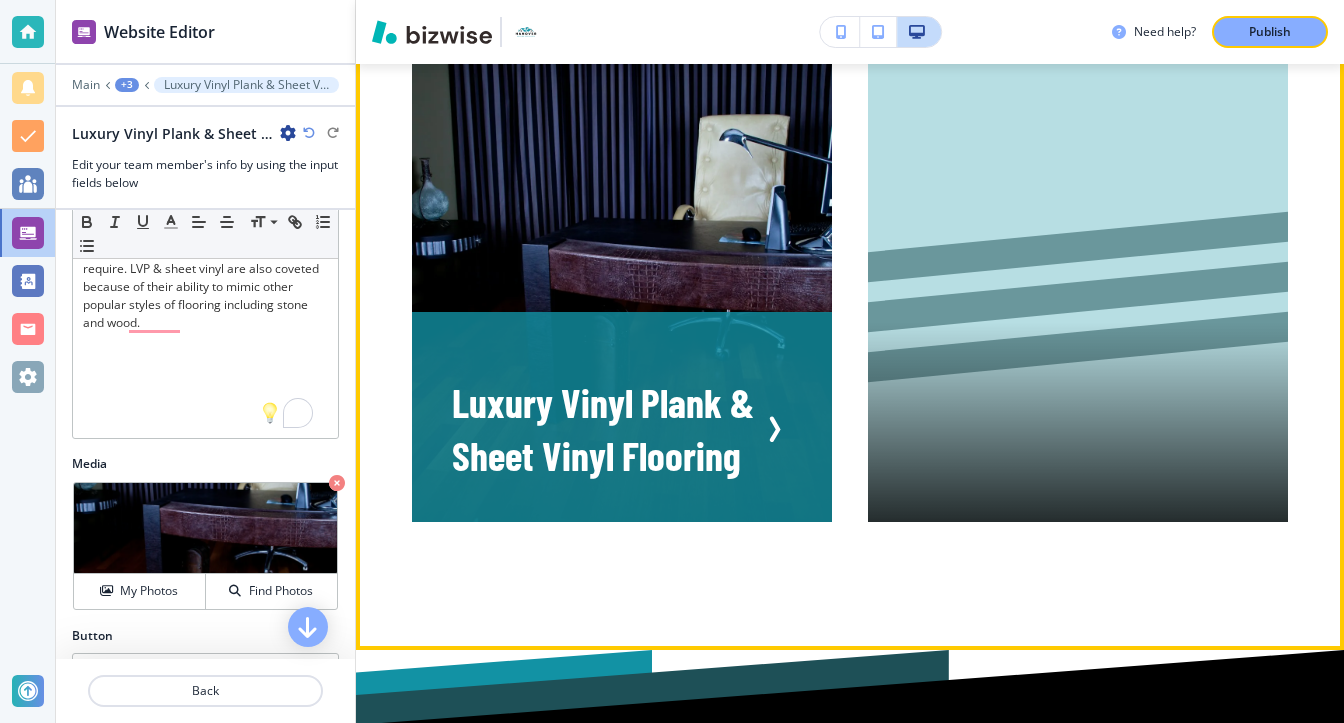 click at bounding box center [622, 282] 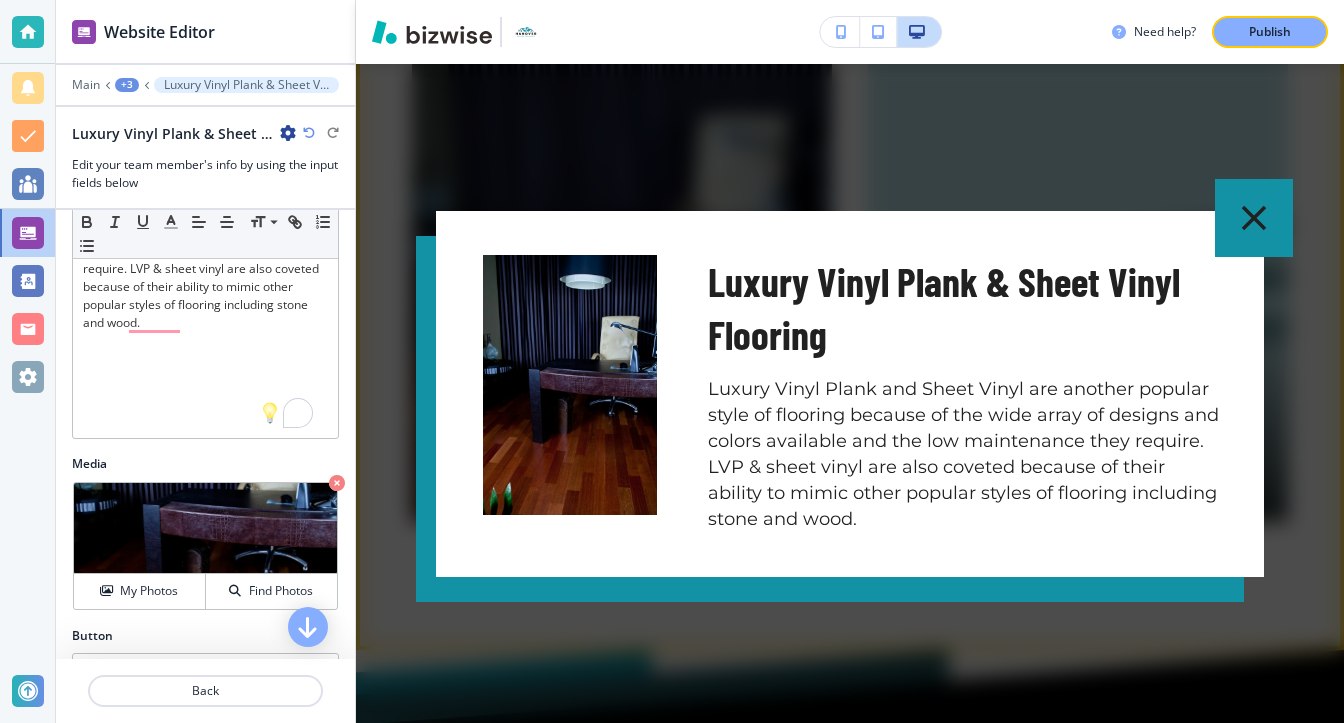 click 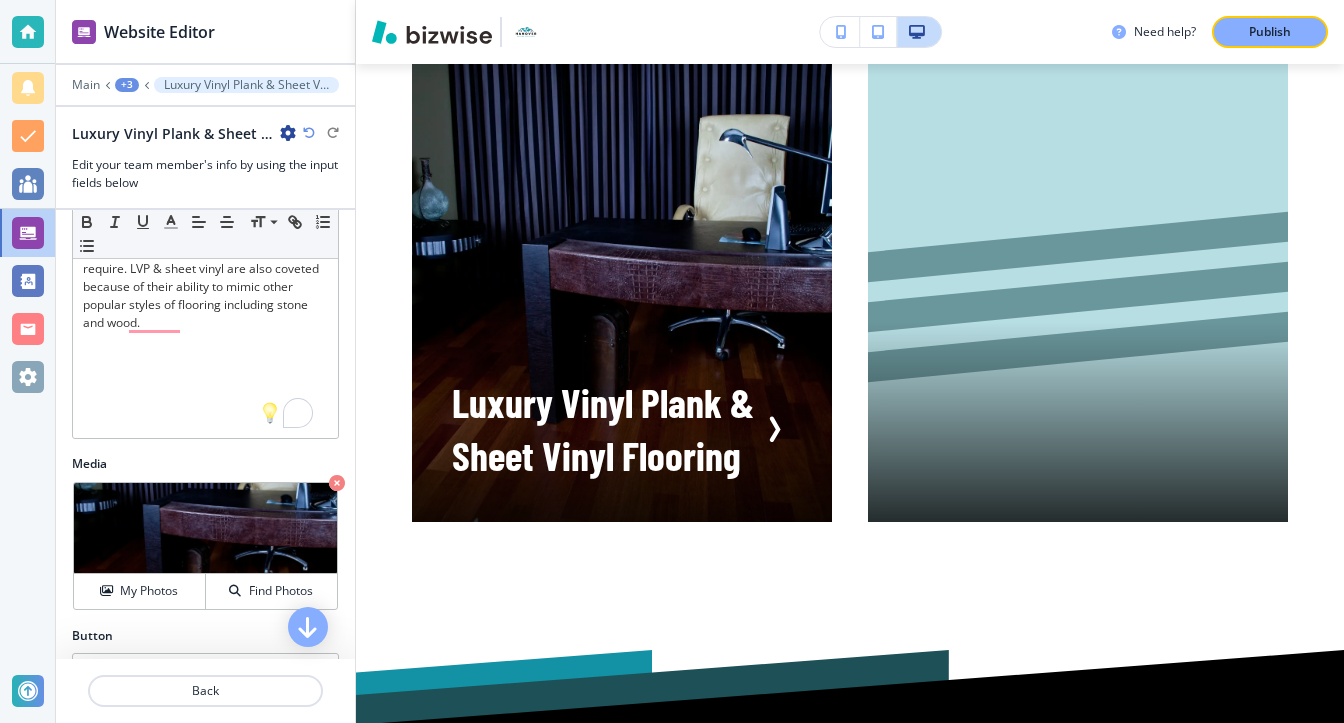 click on "+3" at bounding box center (127, 85) 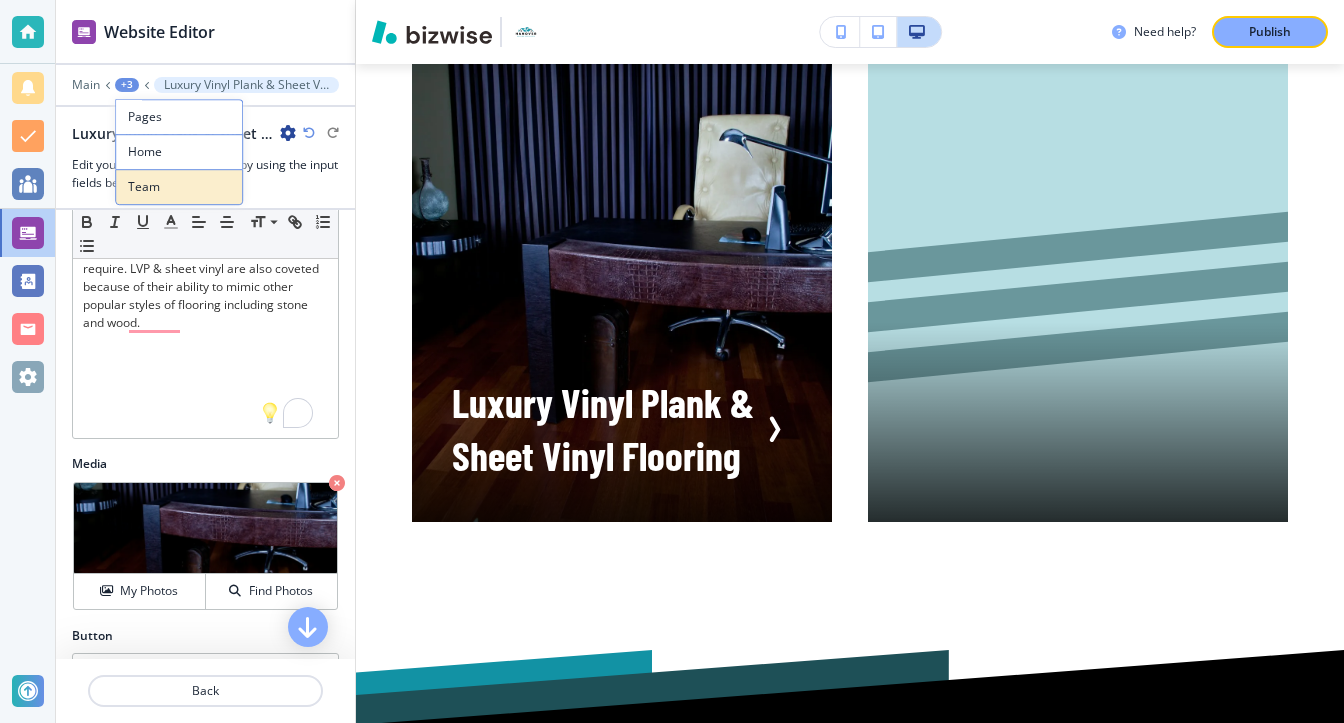 click on "Team" at bounding box center [179, 187] 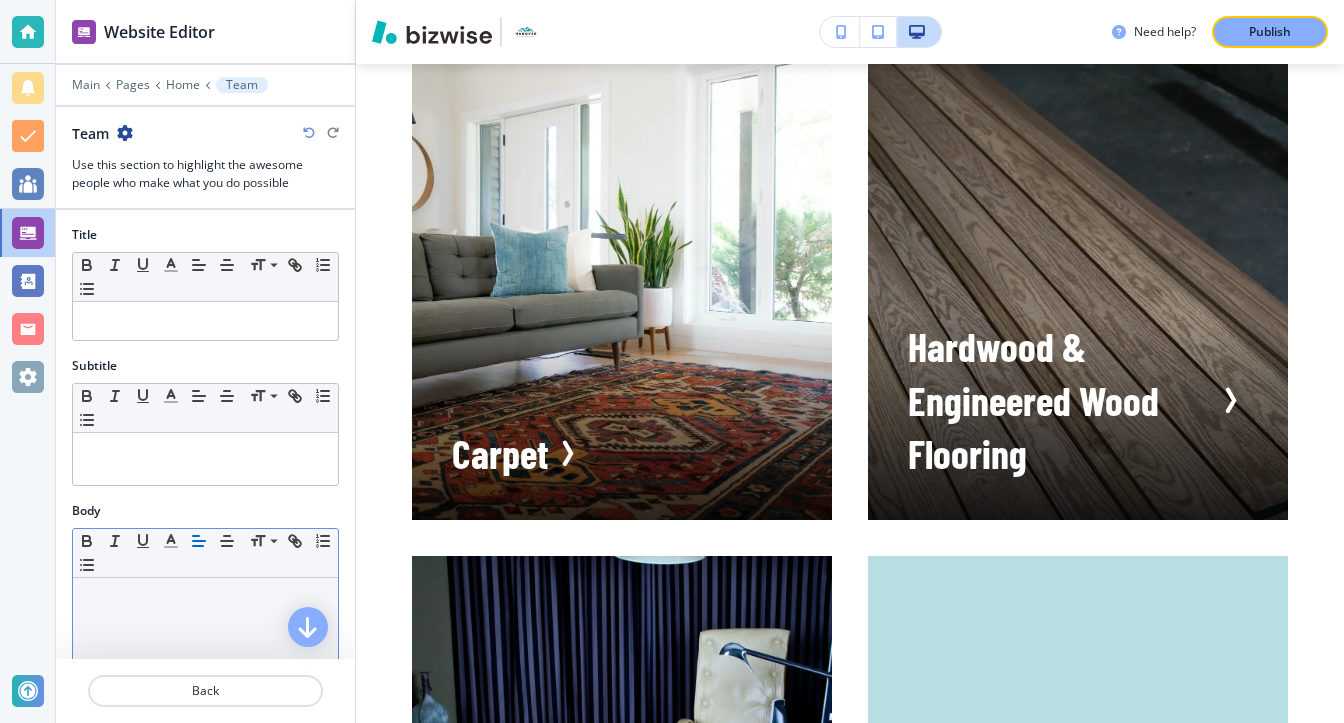 scroll, scrollTop: 2758, scrollLeft: 0, axis: vertical 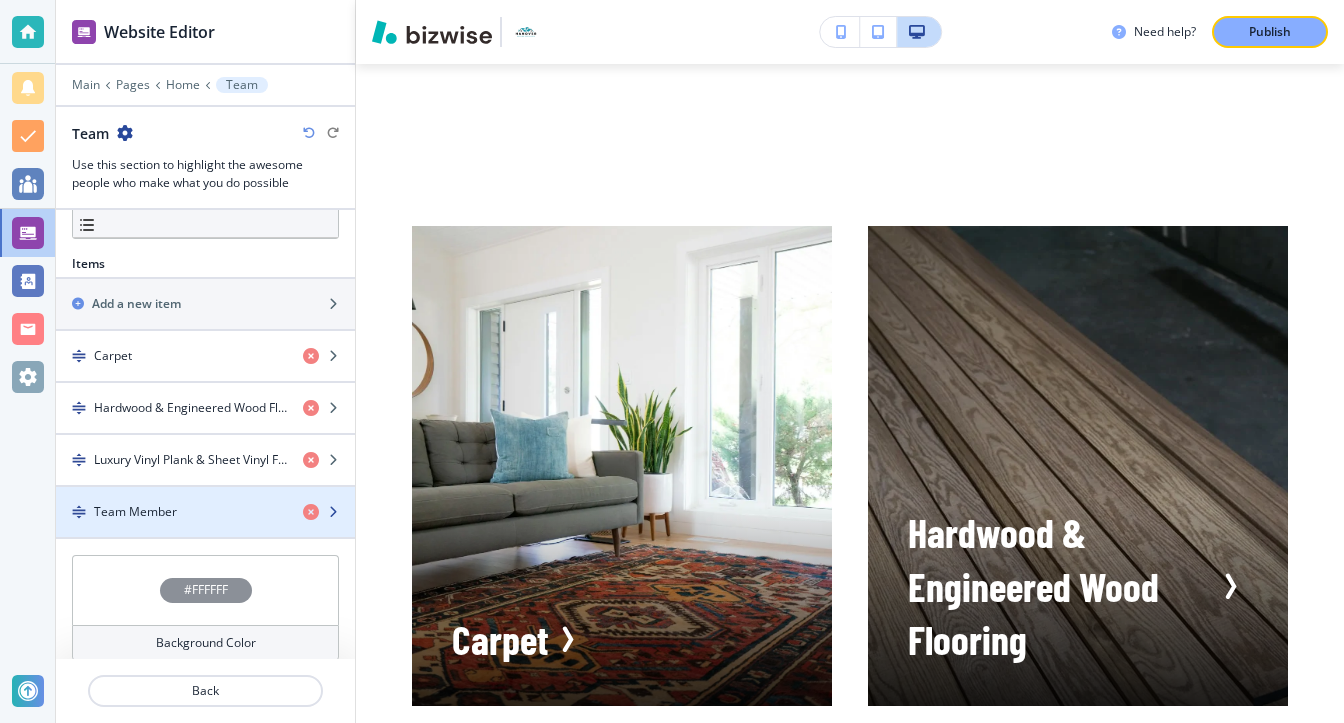click on "Team Member" at bounding box center [171, 512] 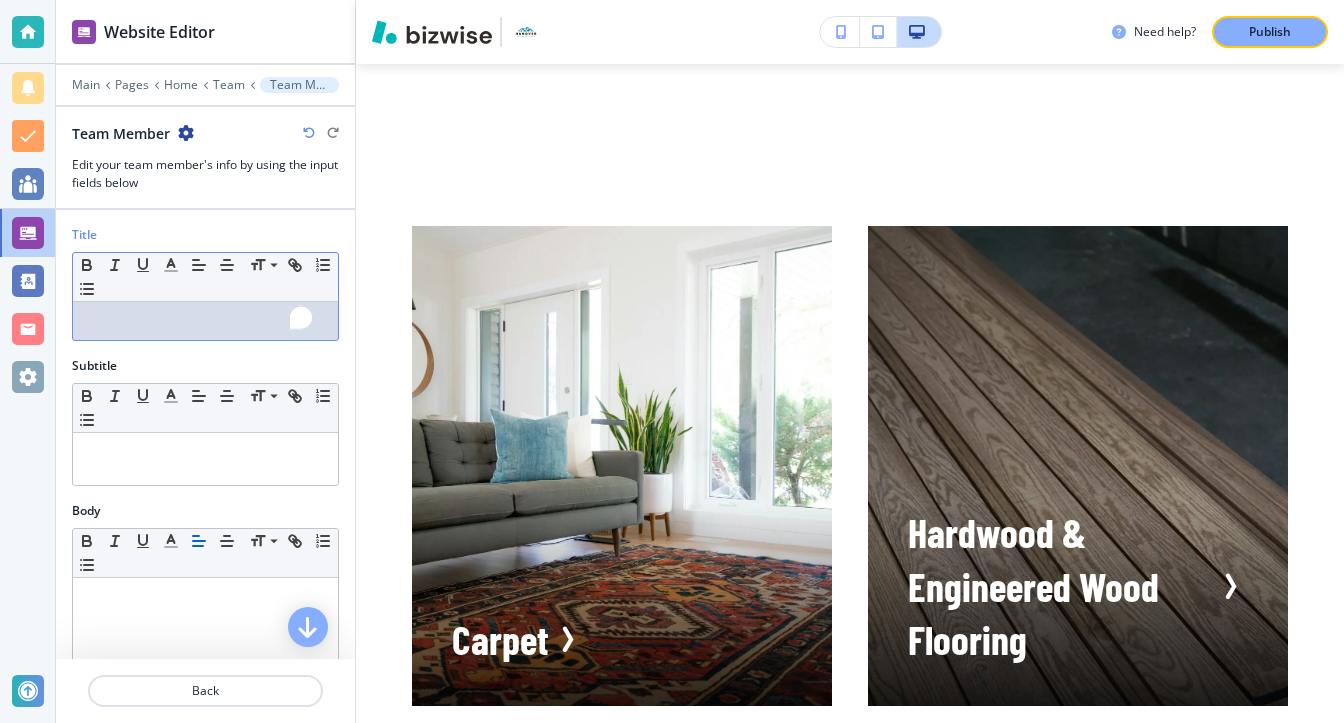 click at bounding box center [205, 321] 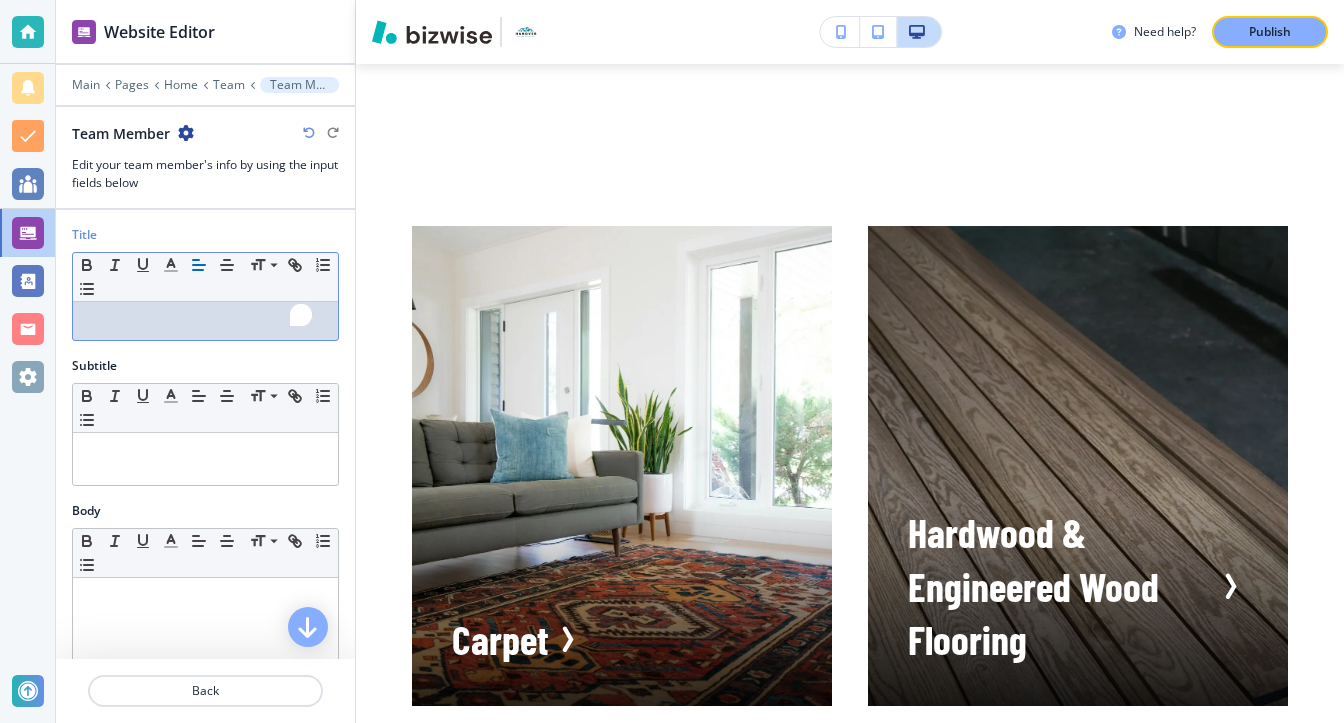paste 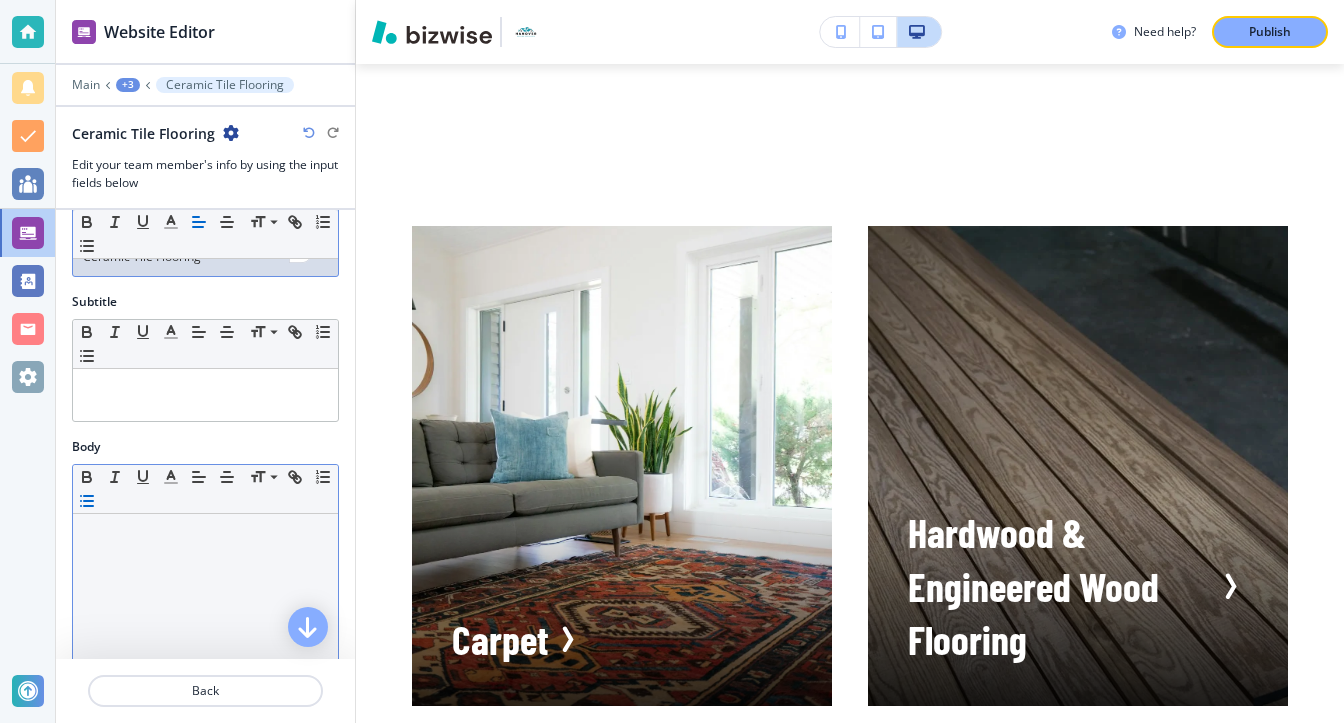 scroll, scrollTop: 100, scrollLeft: 0, axis: vertical 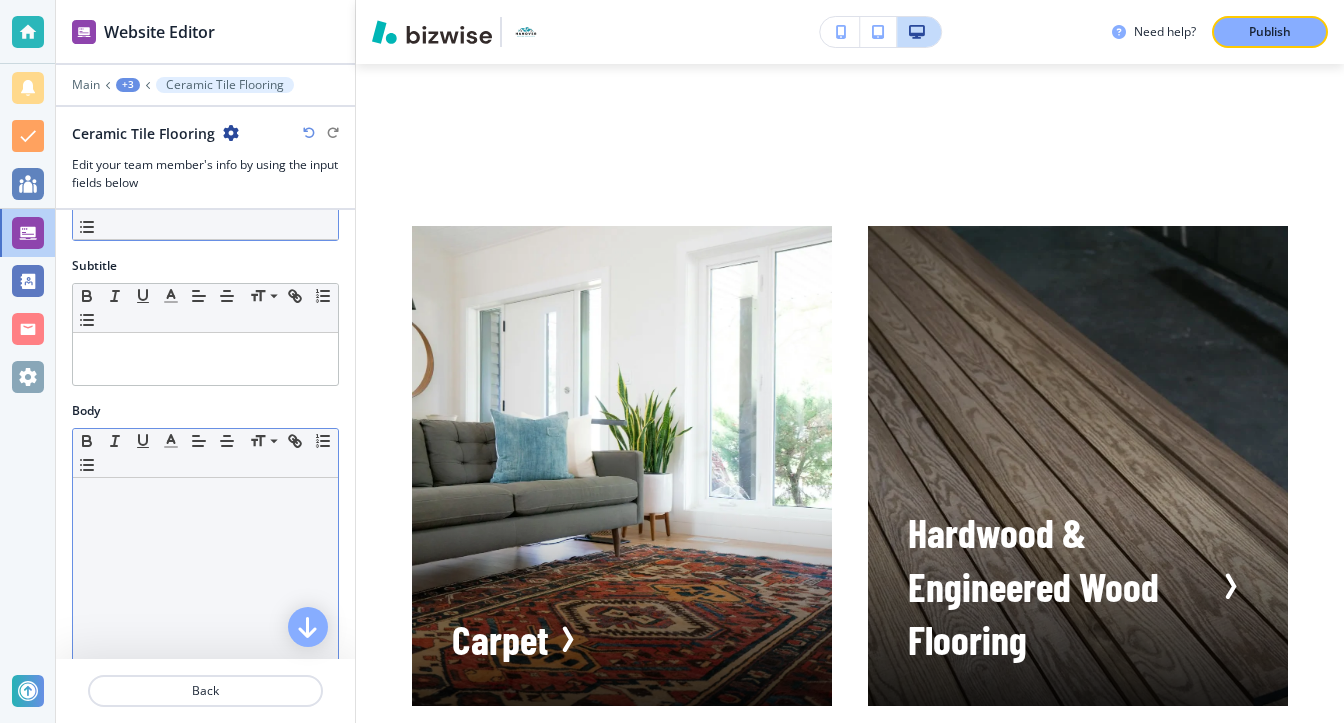 click at bounding box center [205, 497] 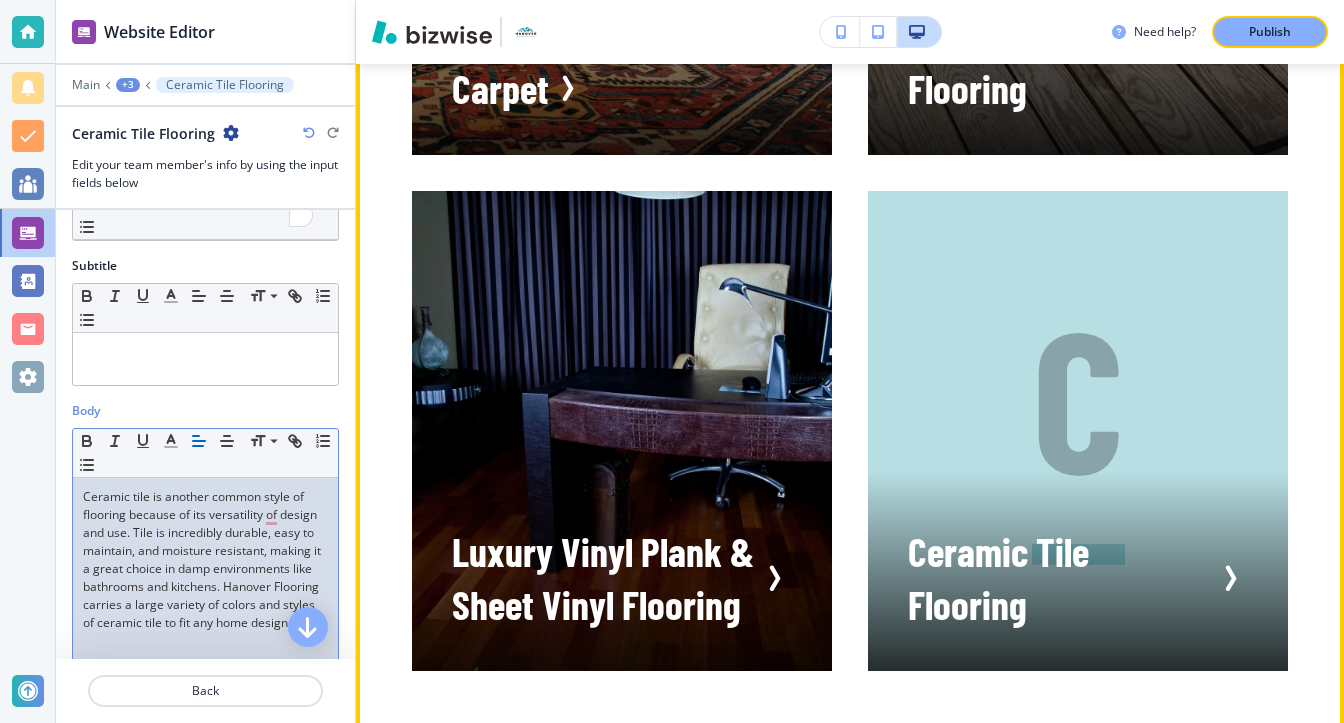 scroll, scrollTop: 3458, scrollLeft: 0, axis: vertical 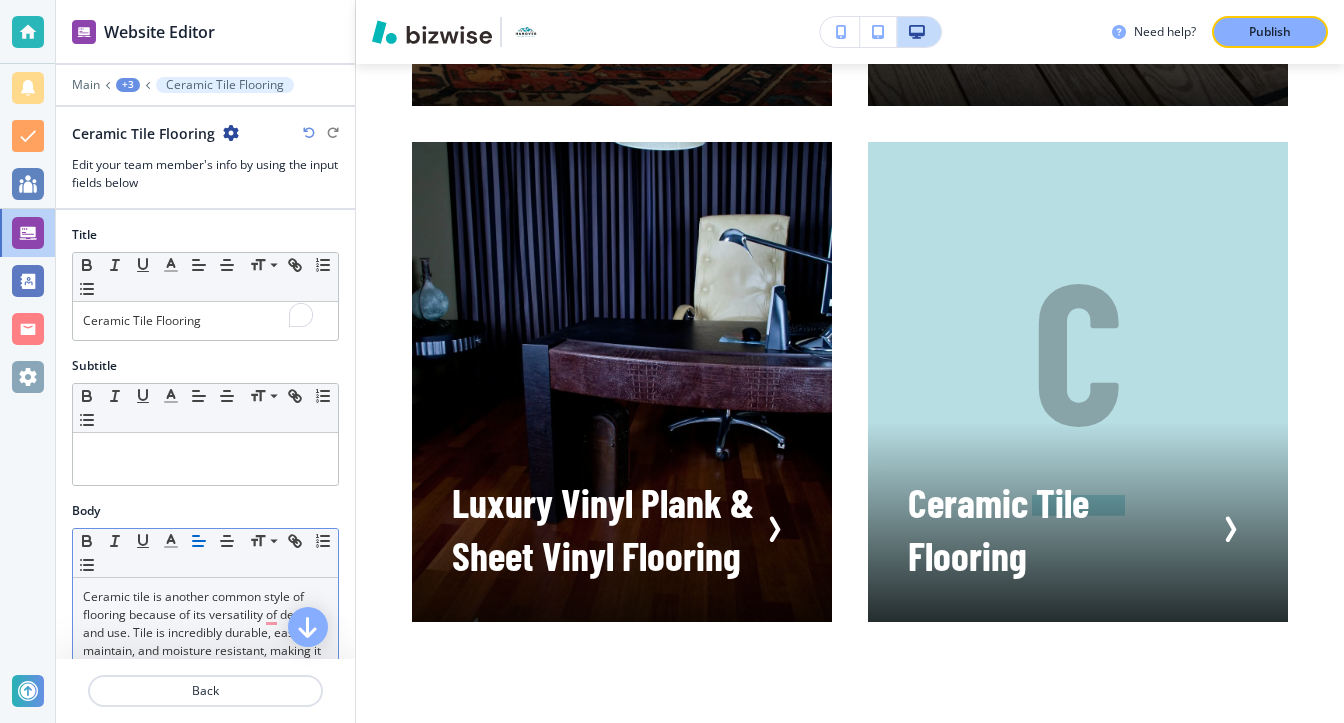 click at bounding box center (205, 99) 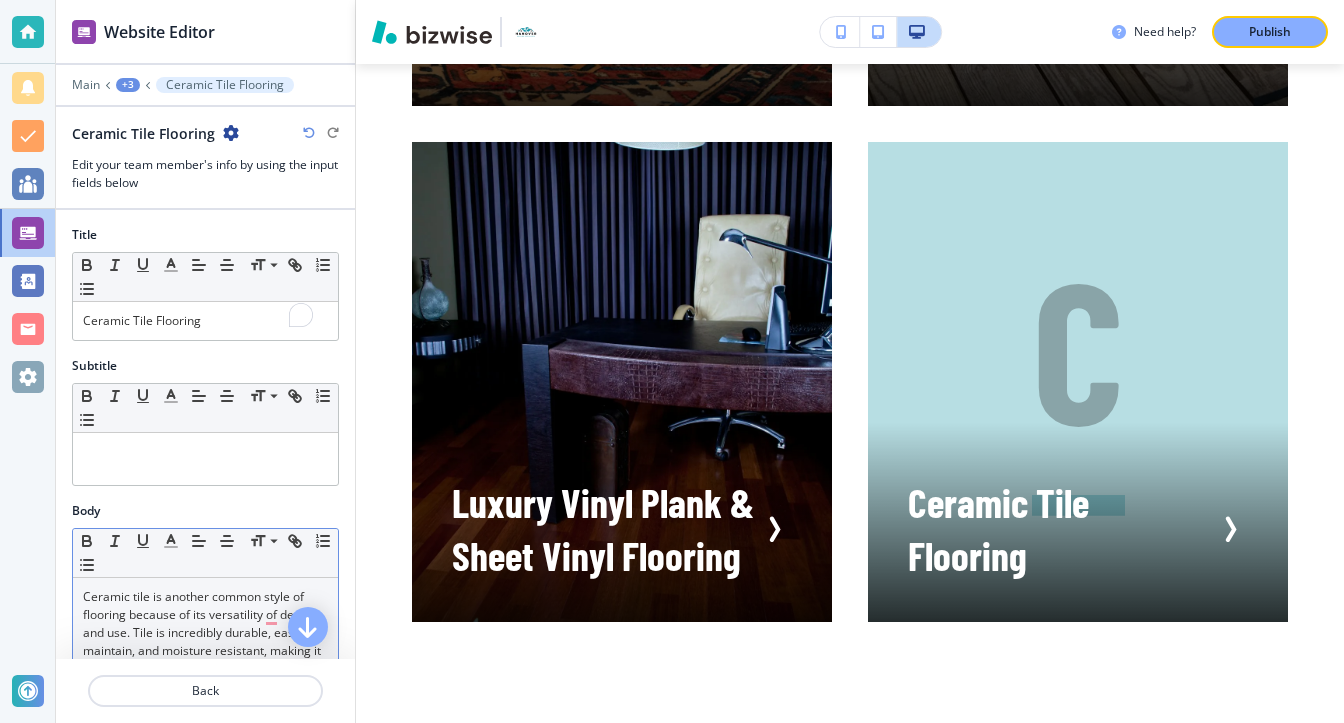 click on "+3" at bounding box center (128, 85) 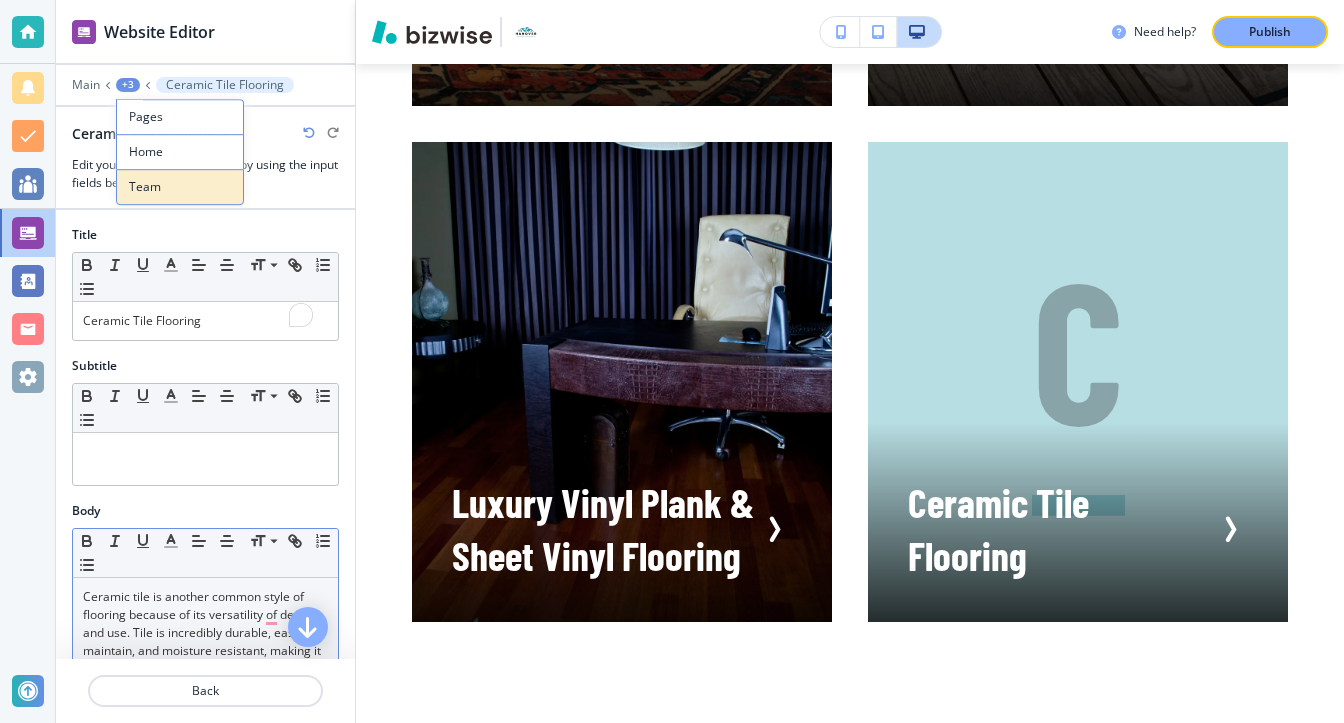 click on "Team" at bounding box center [180, 187] 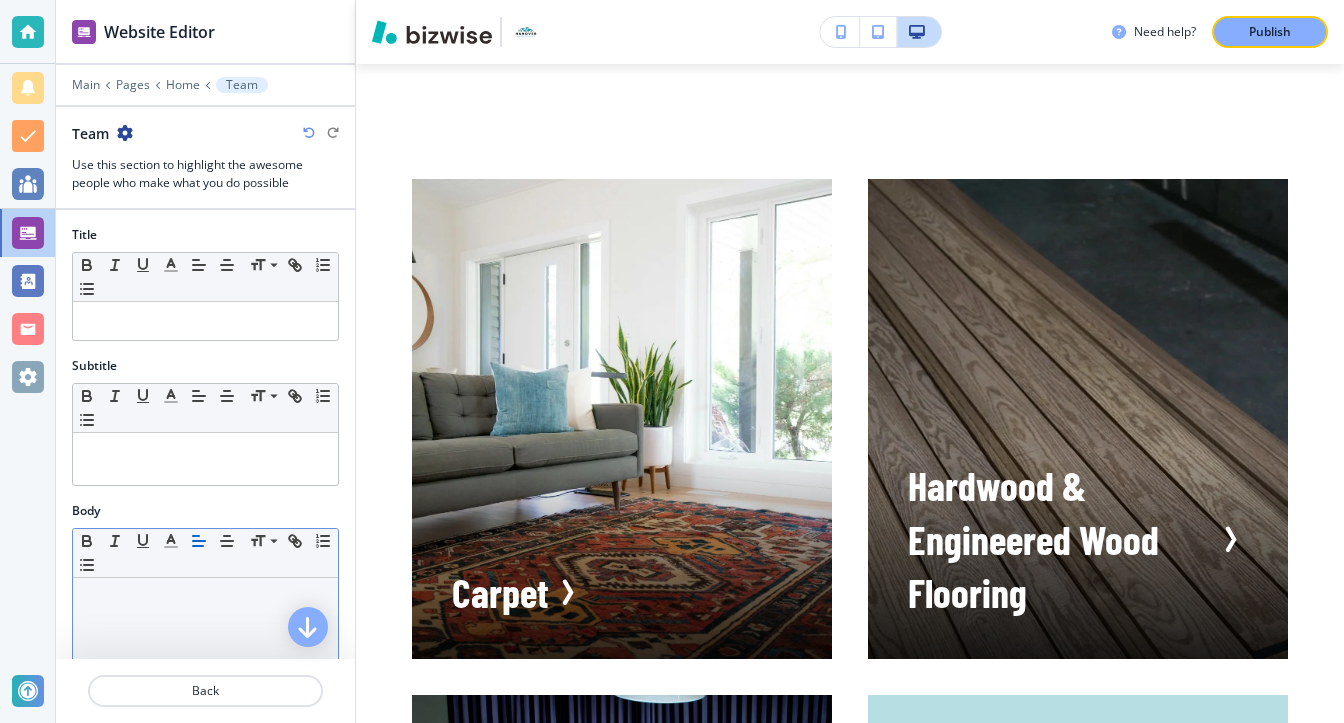 scroll, scrollTop: 2758, scrollLeft: 0, axis: vertical 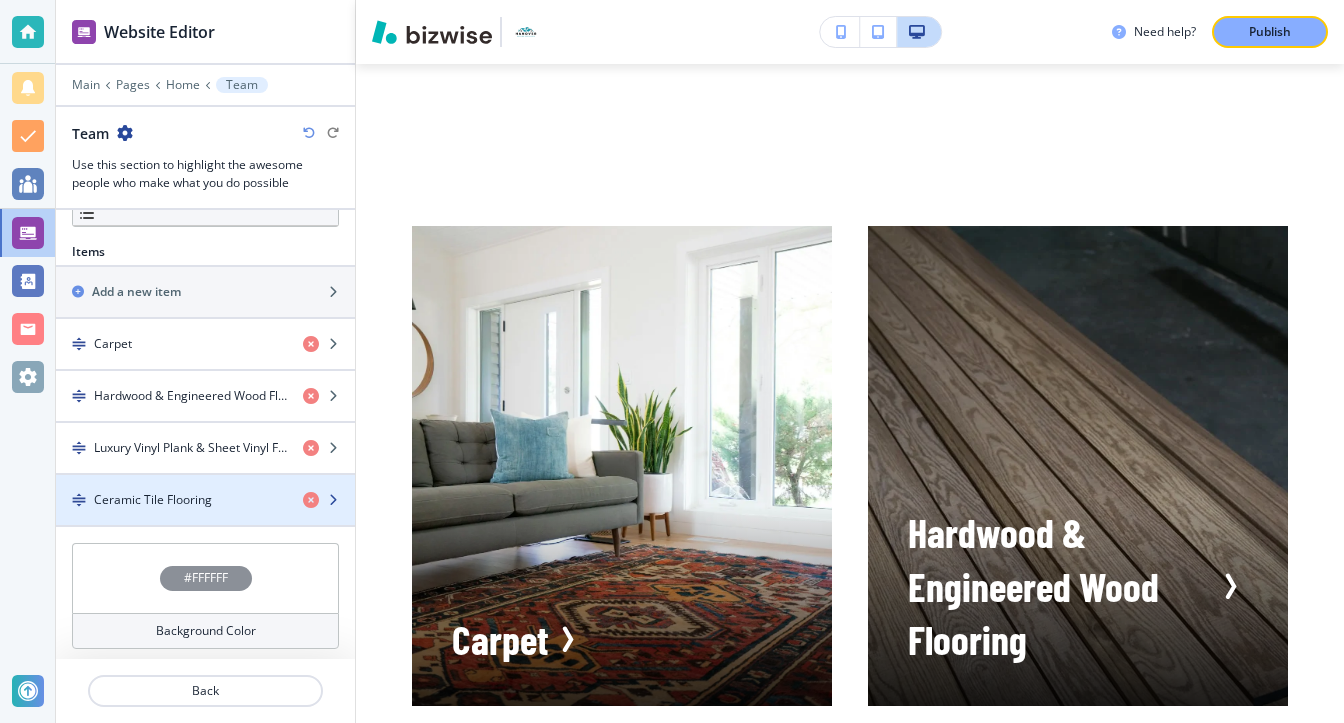 click on "Ceramic Tile Flooring" at bounding box center (153, 500) 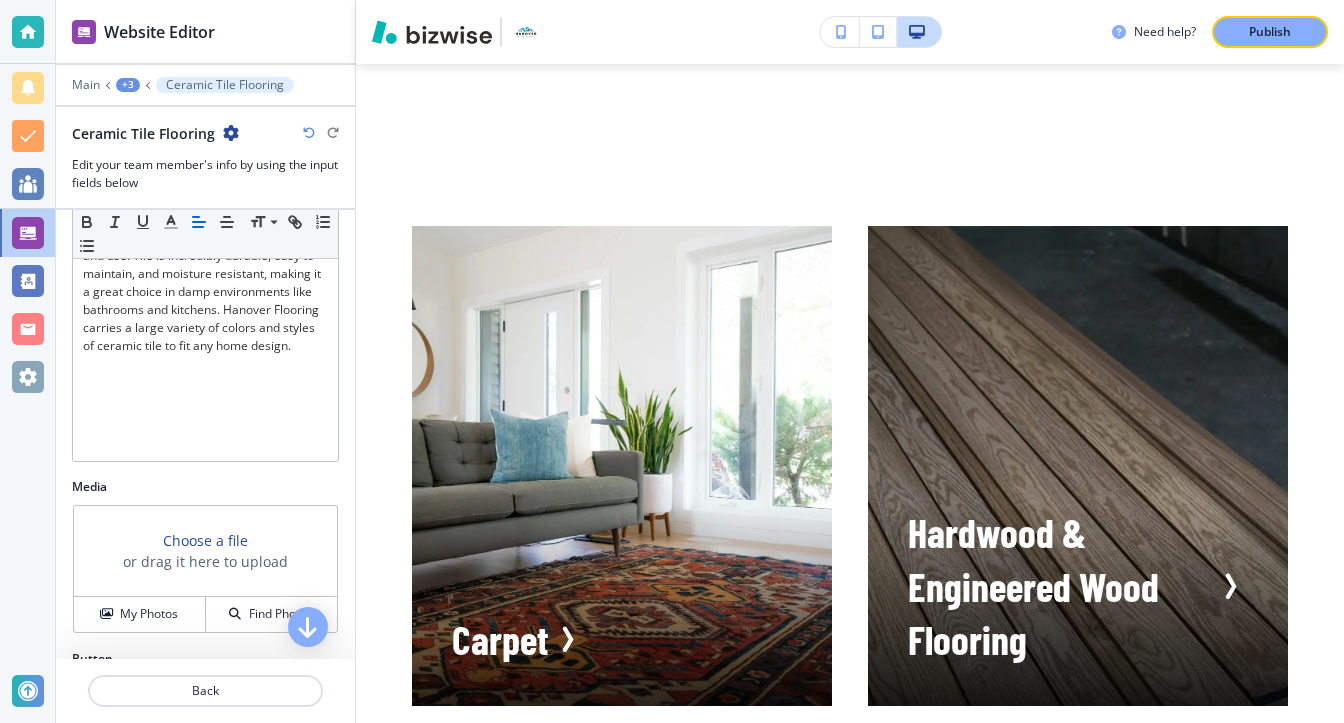 scroll, scrollTop: 444, scrollLeft: 0, axis: vertical 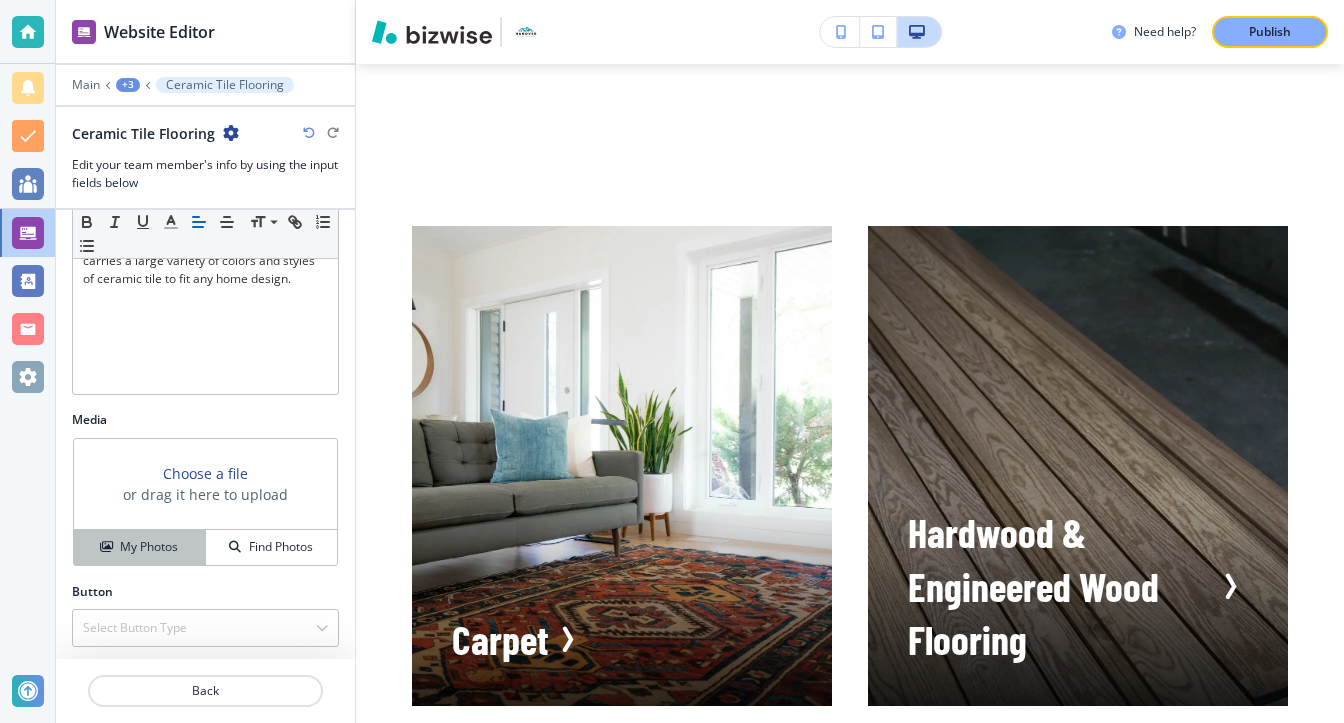 click on "My Photos" at bounding box center (149, 547) 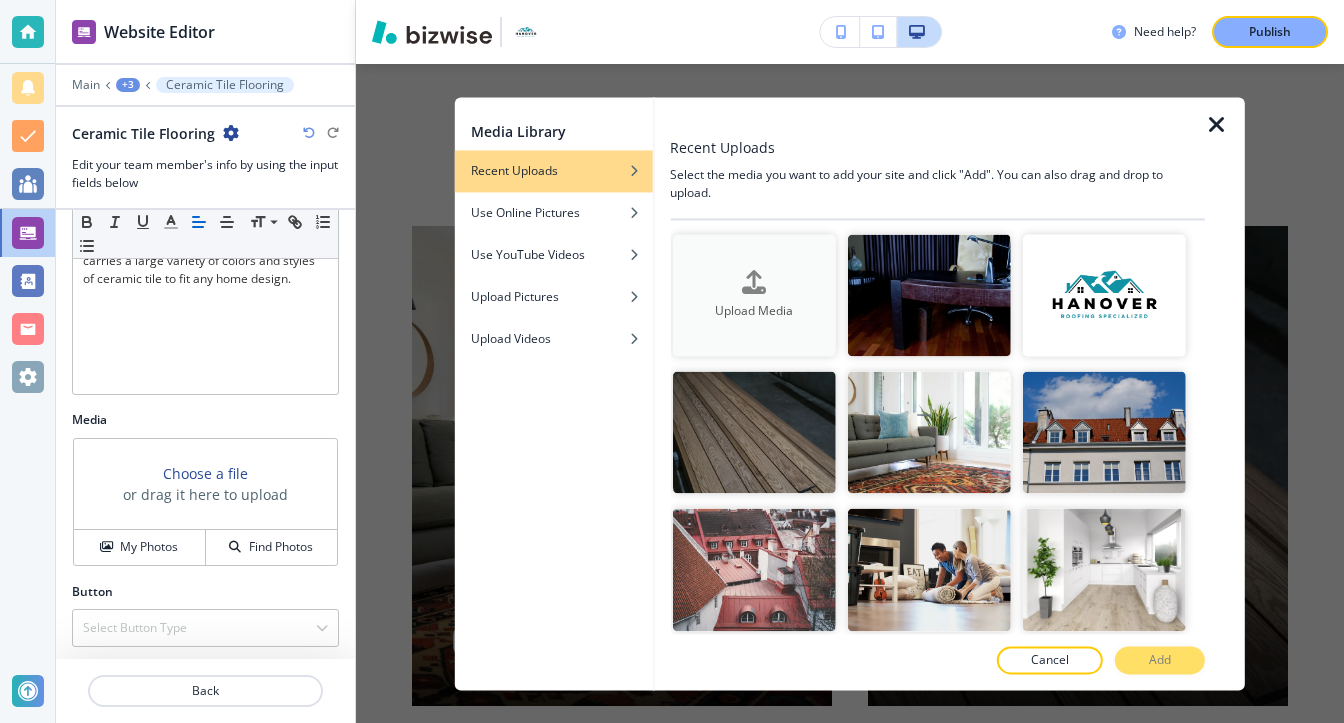 click on "Upload Media" at bounding box center (753, 295) 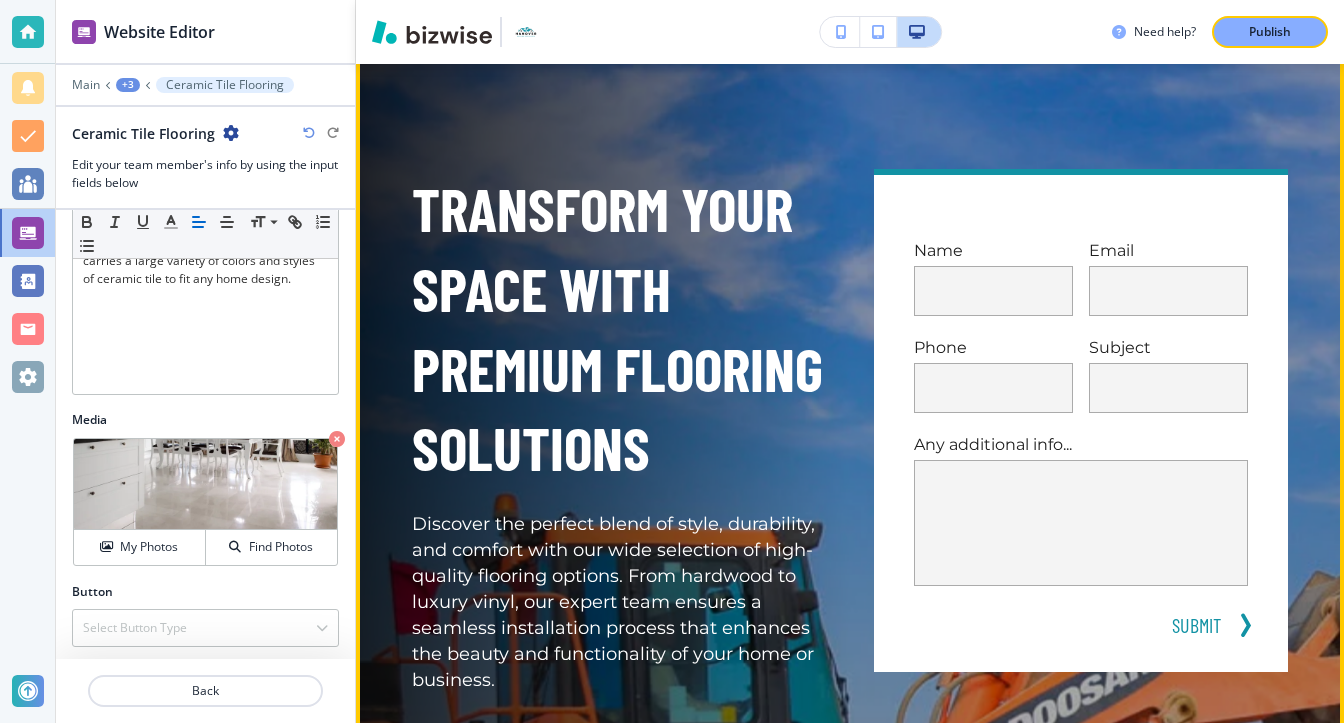 scroll, scrollTop: 158, scrollLeft: 0, axis: vertical 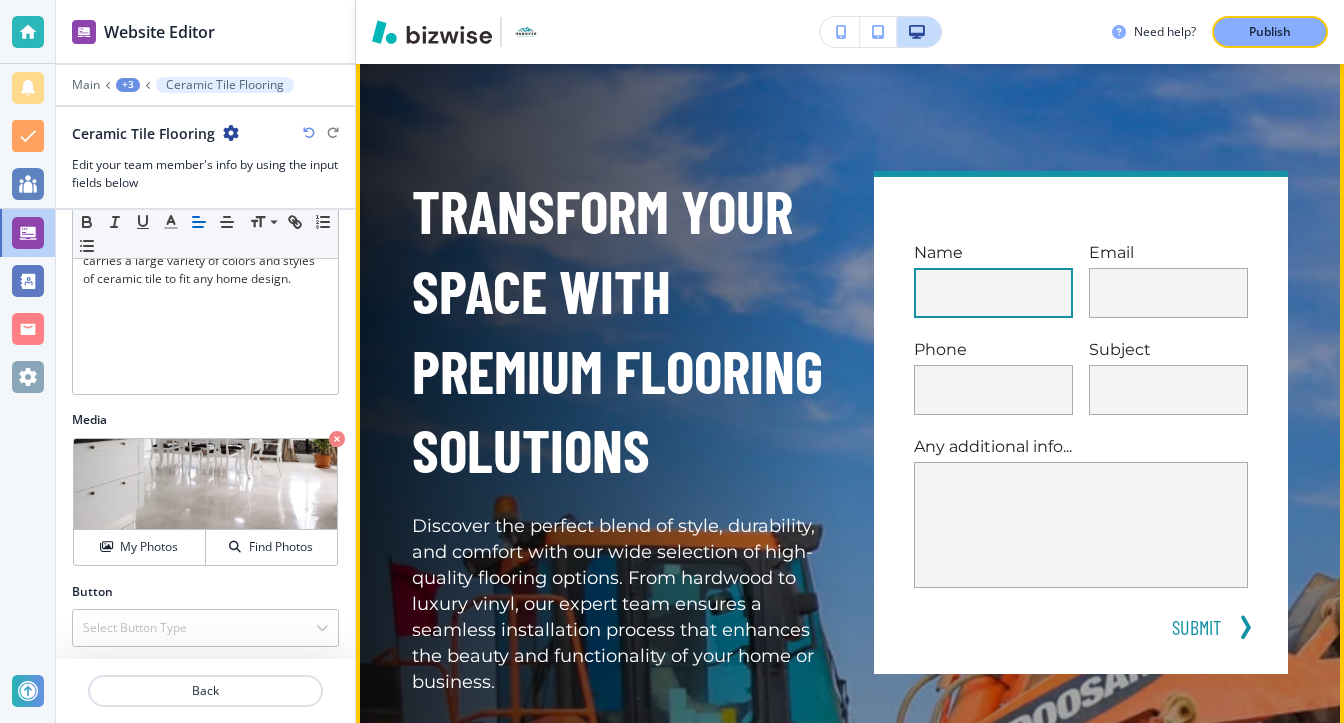click at bounding box center [993, 293] 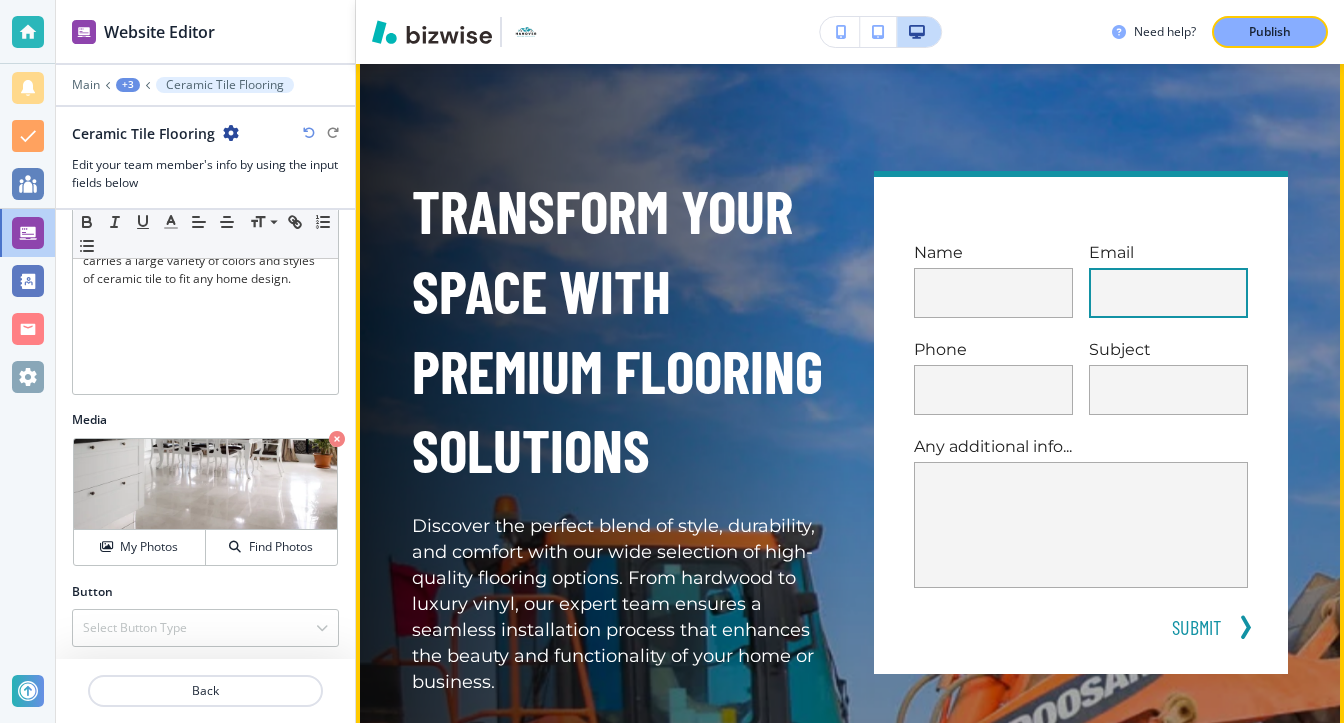 click at bounding box center (1168, 293) 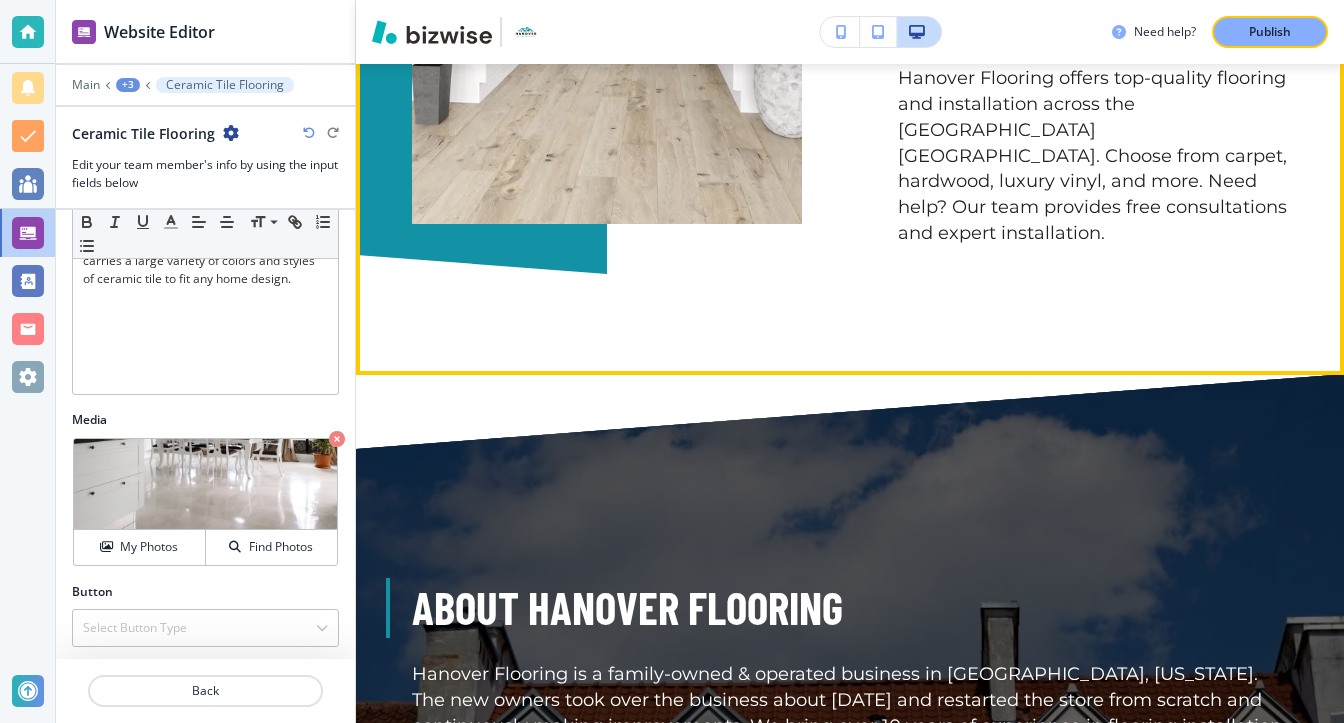 scroll, scrollTop: 1758, scrollLeft: 0, axis: vertical 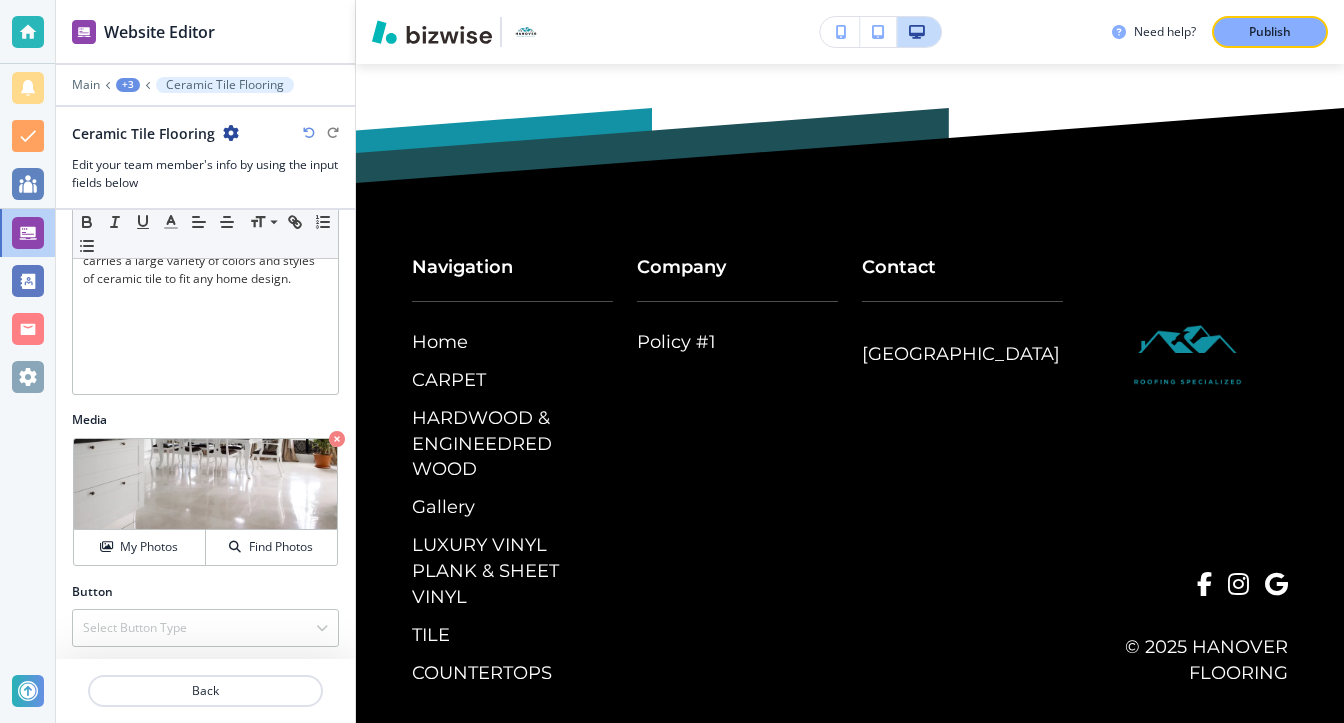 click on "+3" at bounding box center (128, 85) 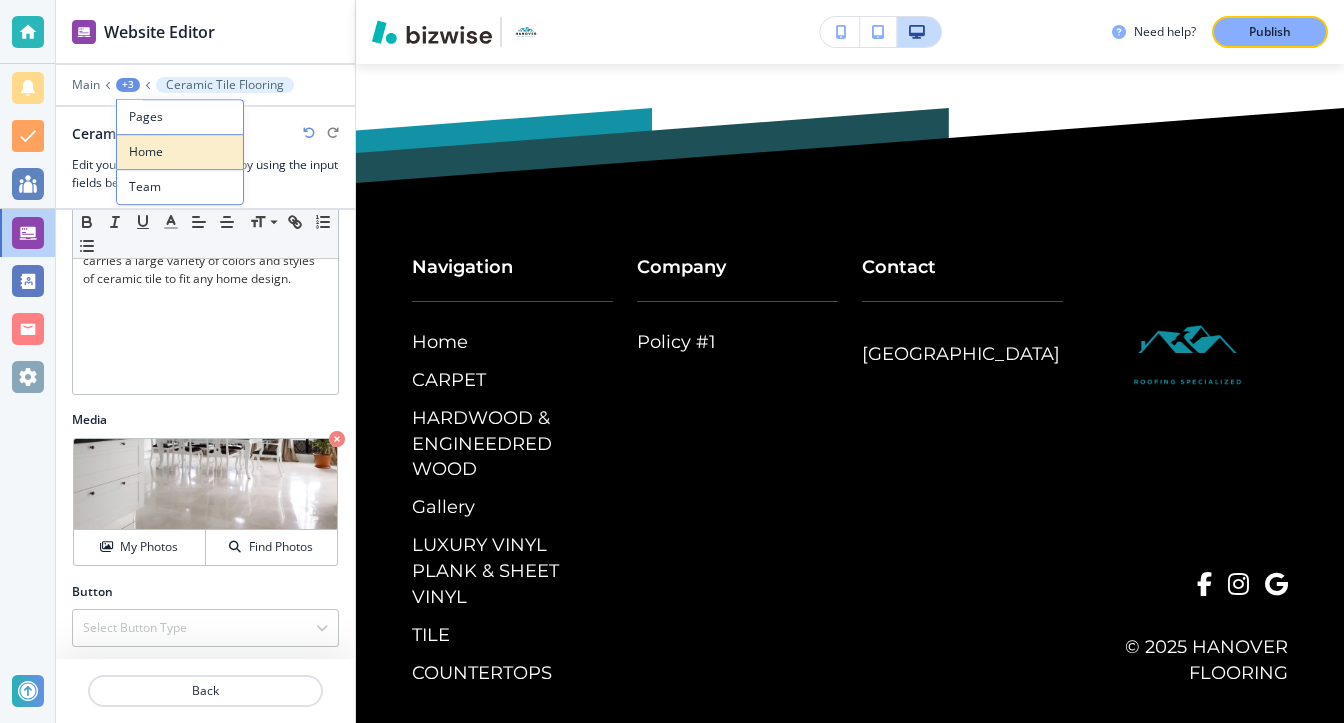 click on "Home" at bounding box center (180, 152) 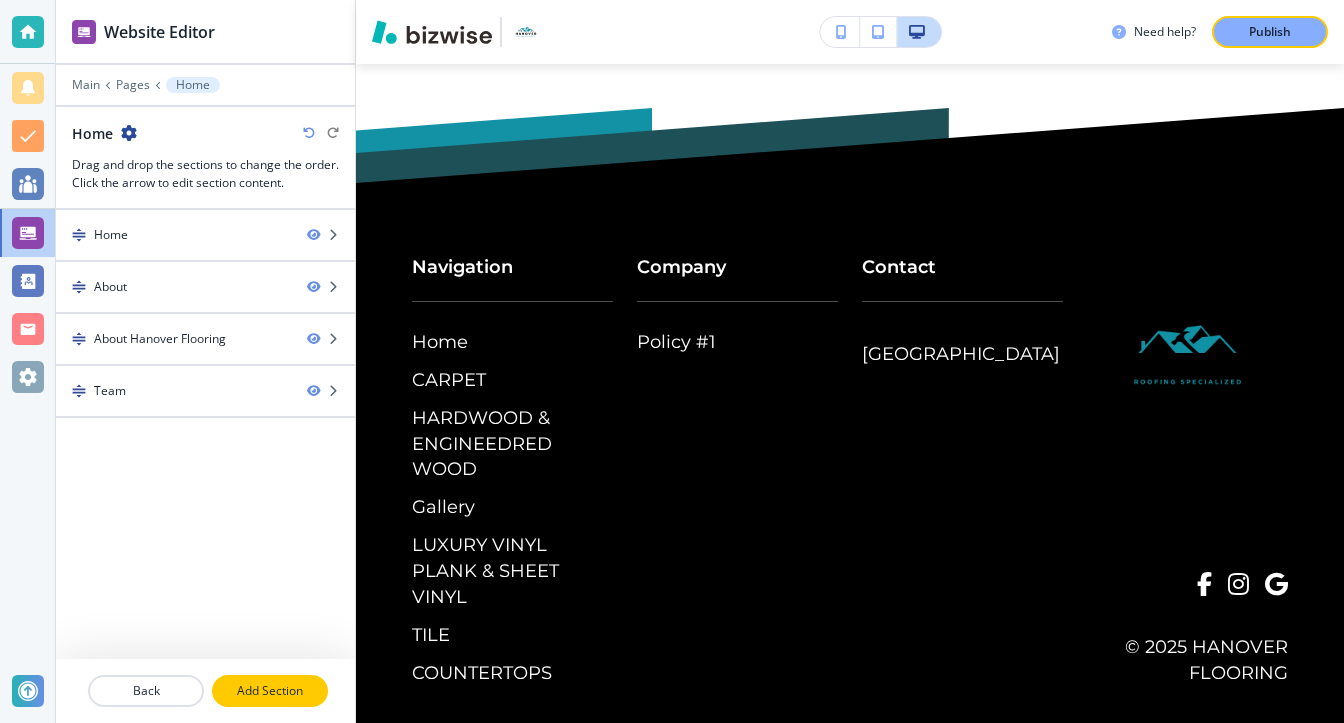 click on "Add Section" at bounding box center [270, 691] 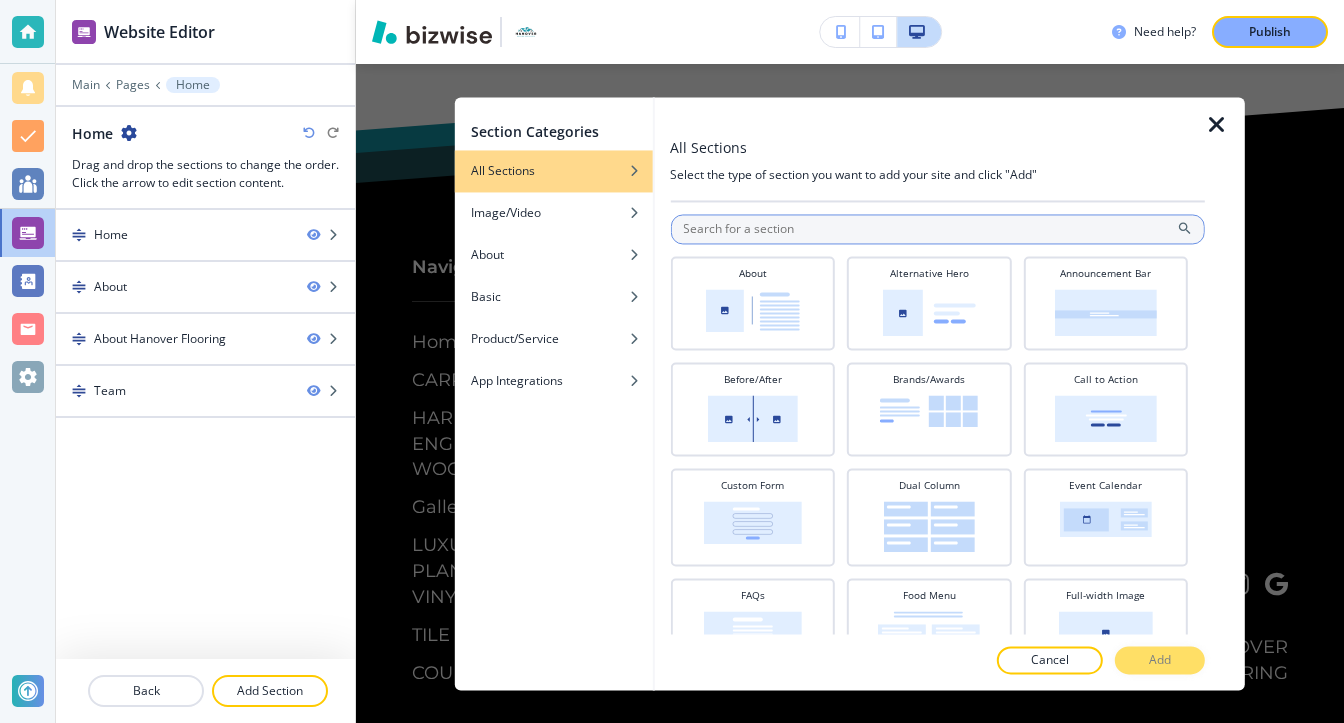 click at bounding box center (937, 229) 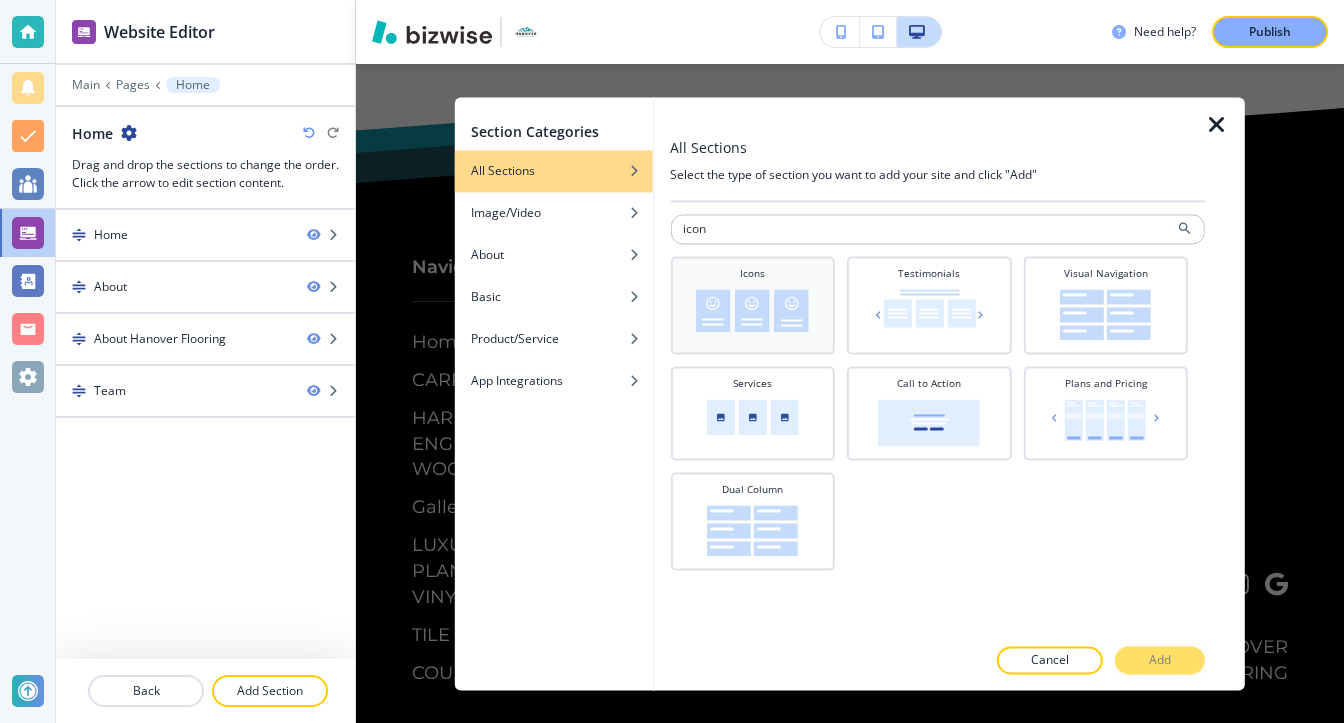 type on "icon" 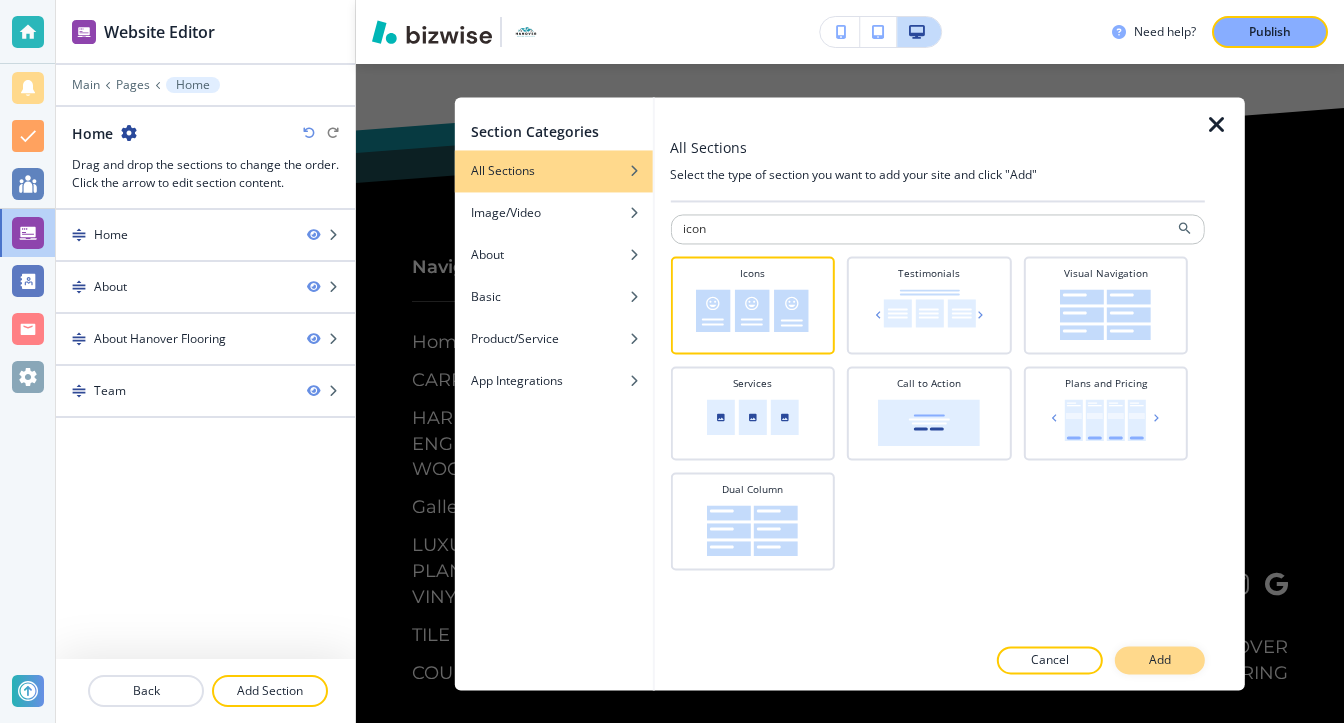 click on "Add" at bounding box center [1160, 660] 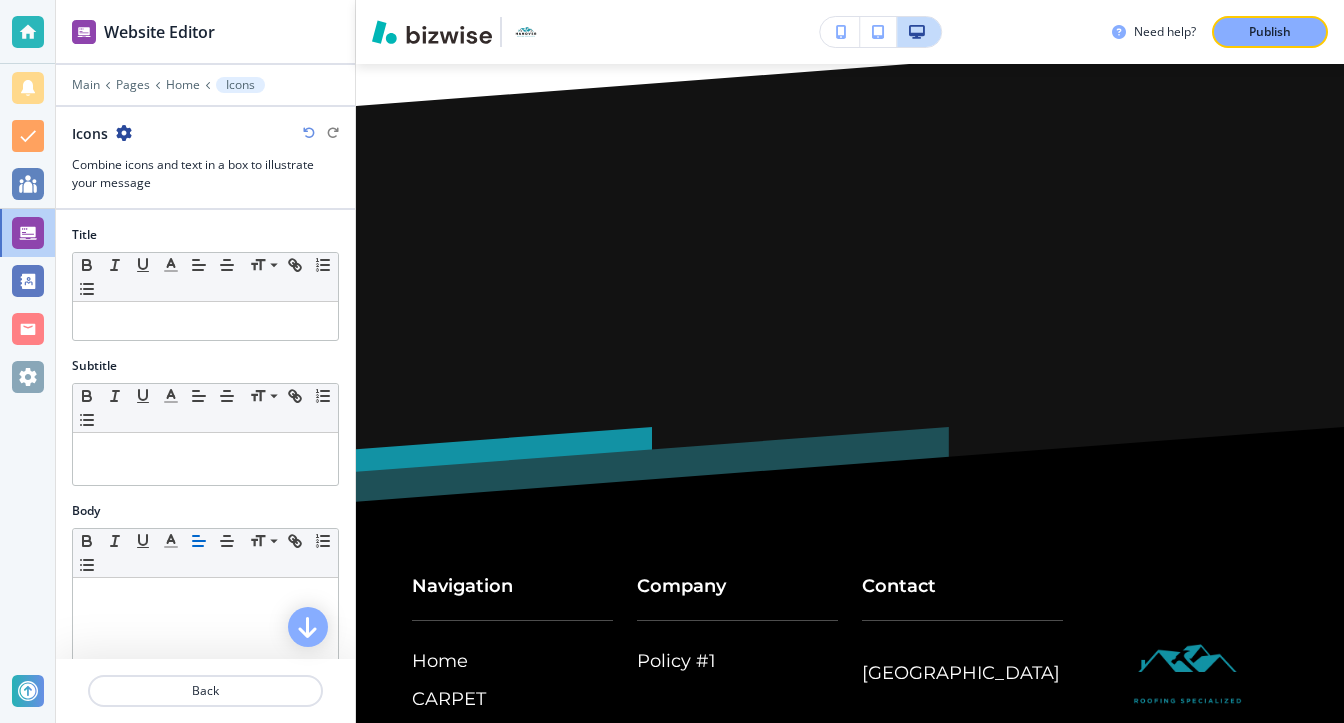 scroll, scrollTop: 4141, scrollLeft: 0, axis: vertical 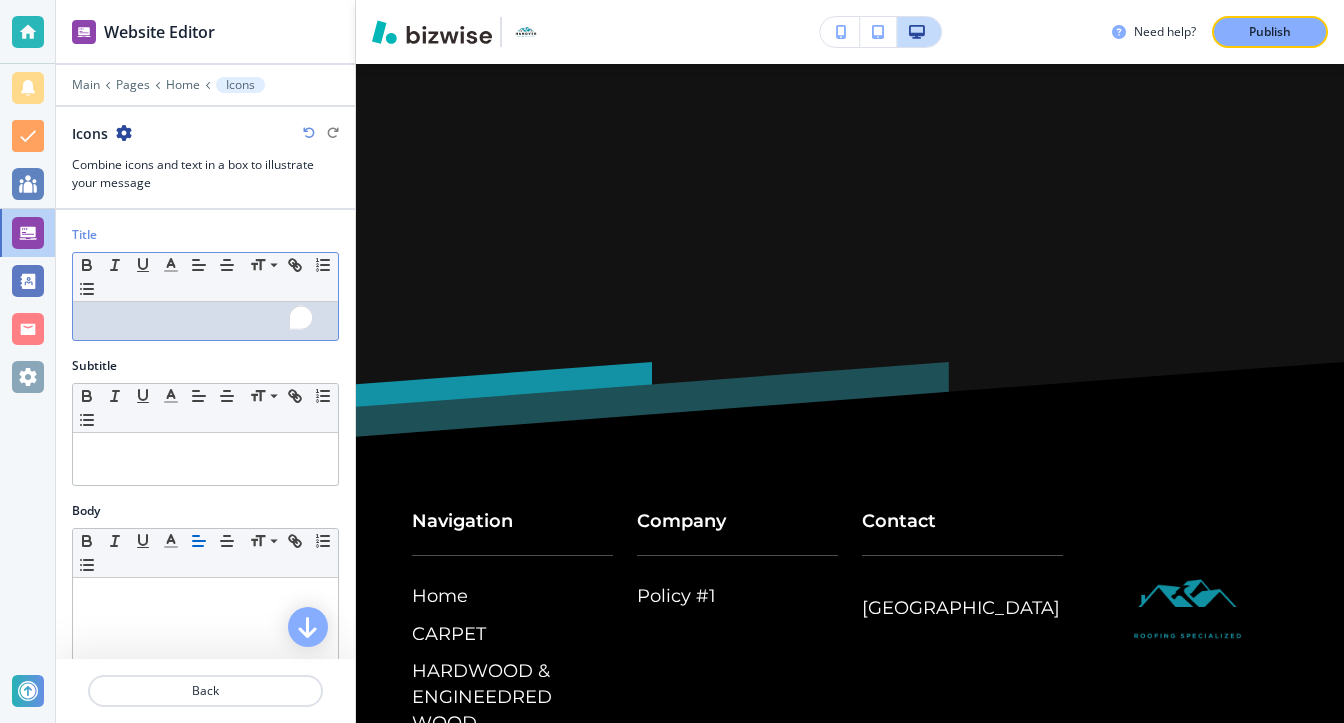 click at bounding box center (205, 321) 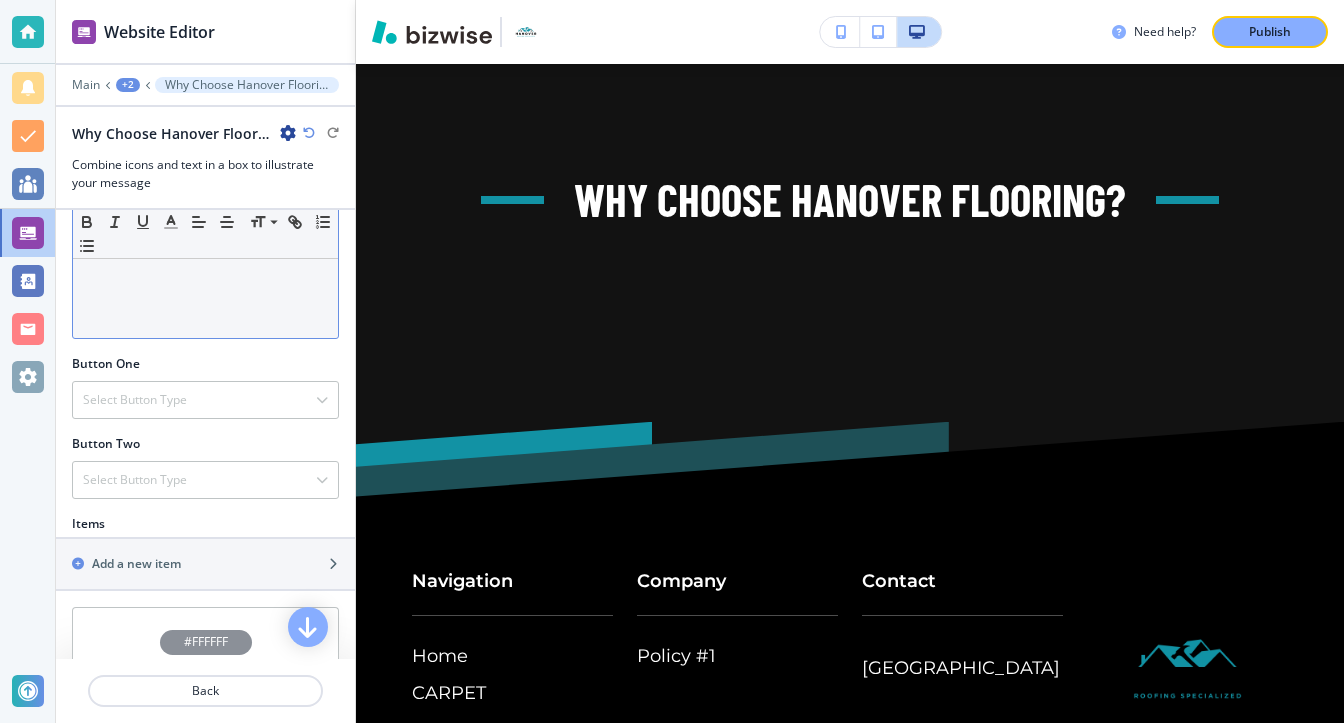 scroll, scrollTop: 700, scrollLeft: 0, axis: vertical 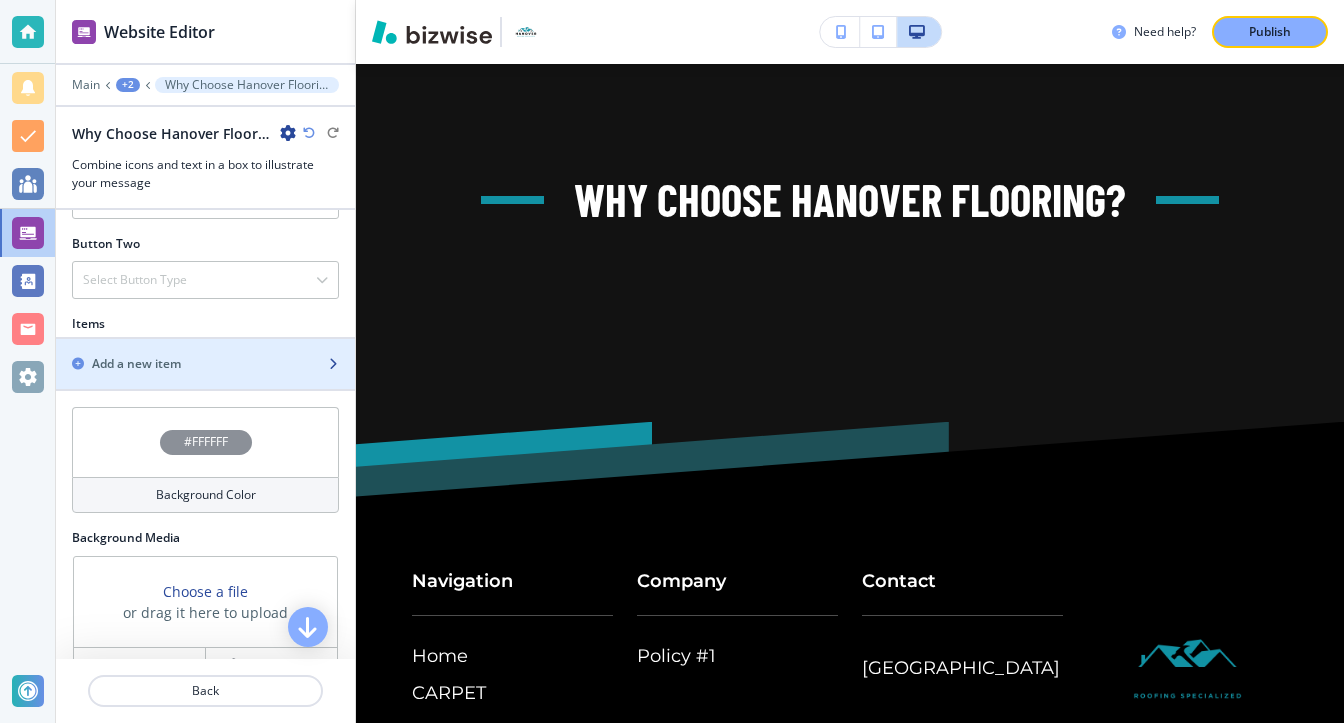 click at bounding box center [205, 381] 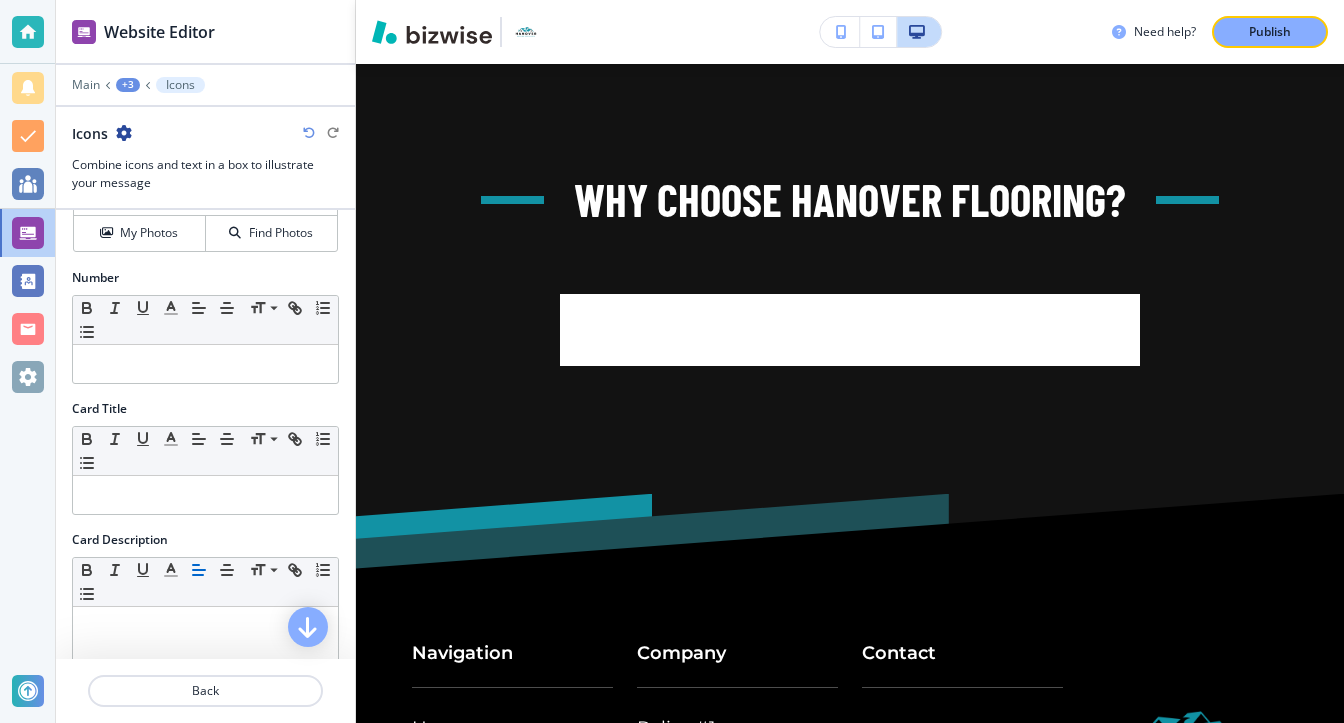 scroll, scrollTop: 100, scrollLeft: 0, axis: vertical 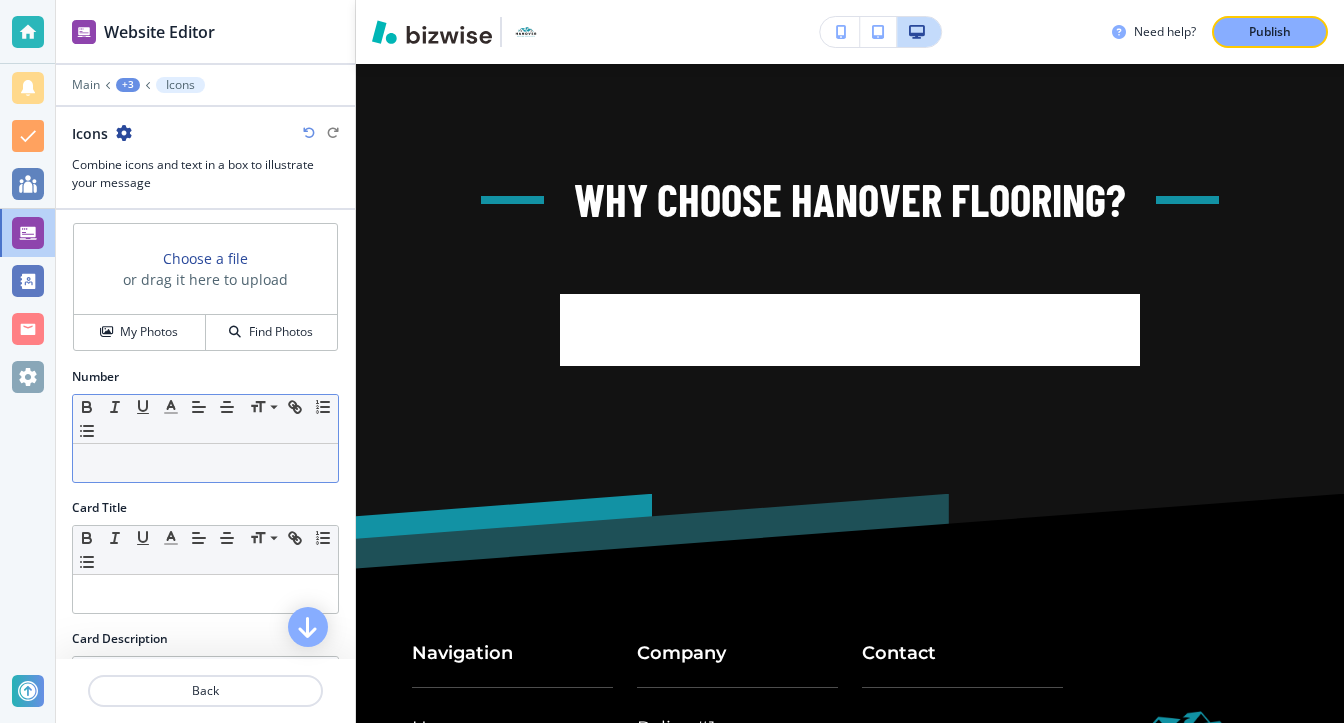 click at bounding box center (205, 463) 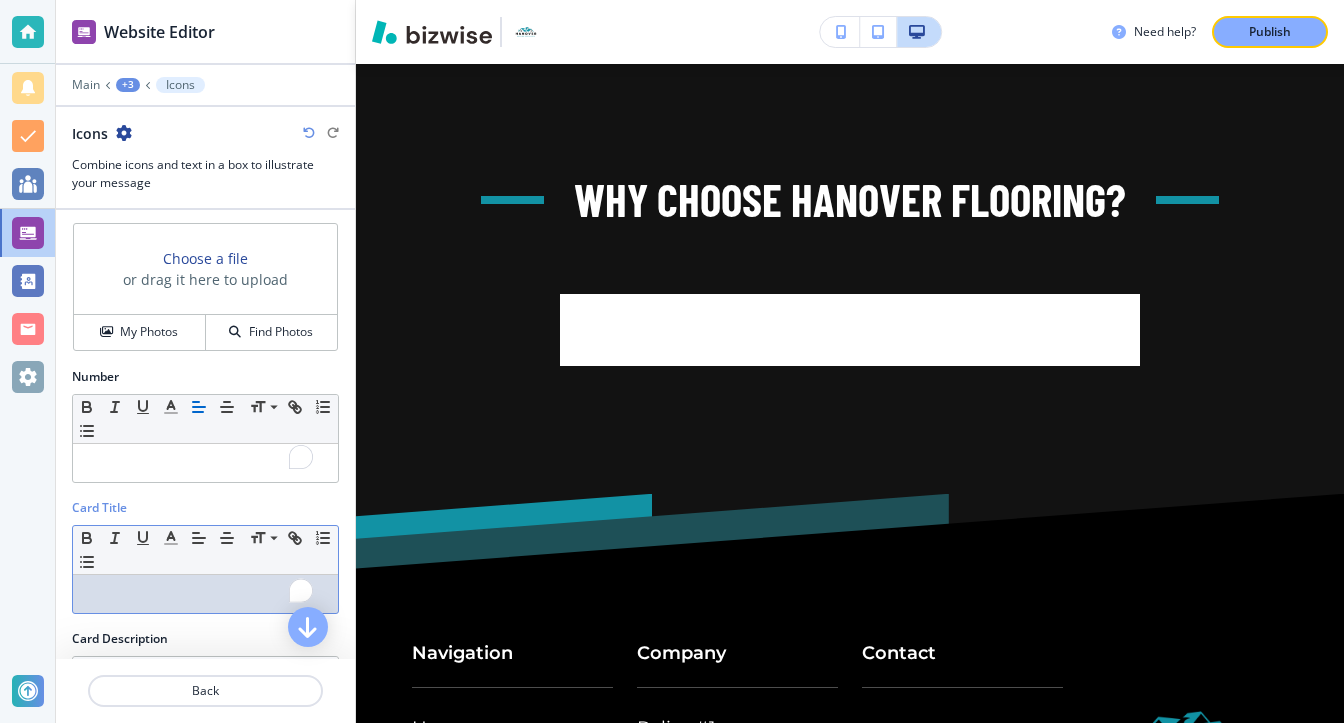 click at bounding box center [205, 594] 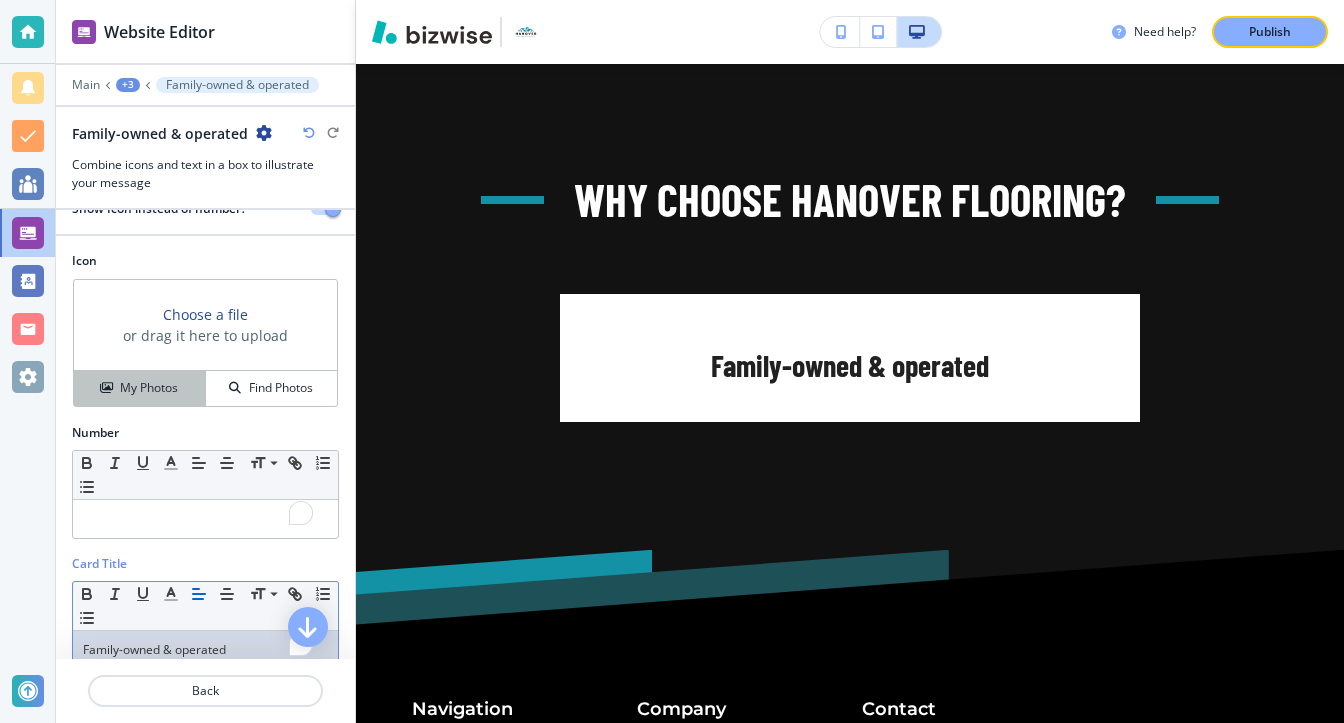 scroll, scrollTop: 0, scrollLeft: 0, axis: both 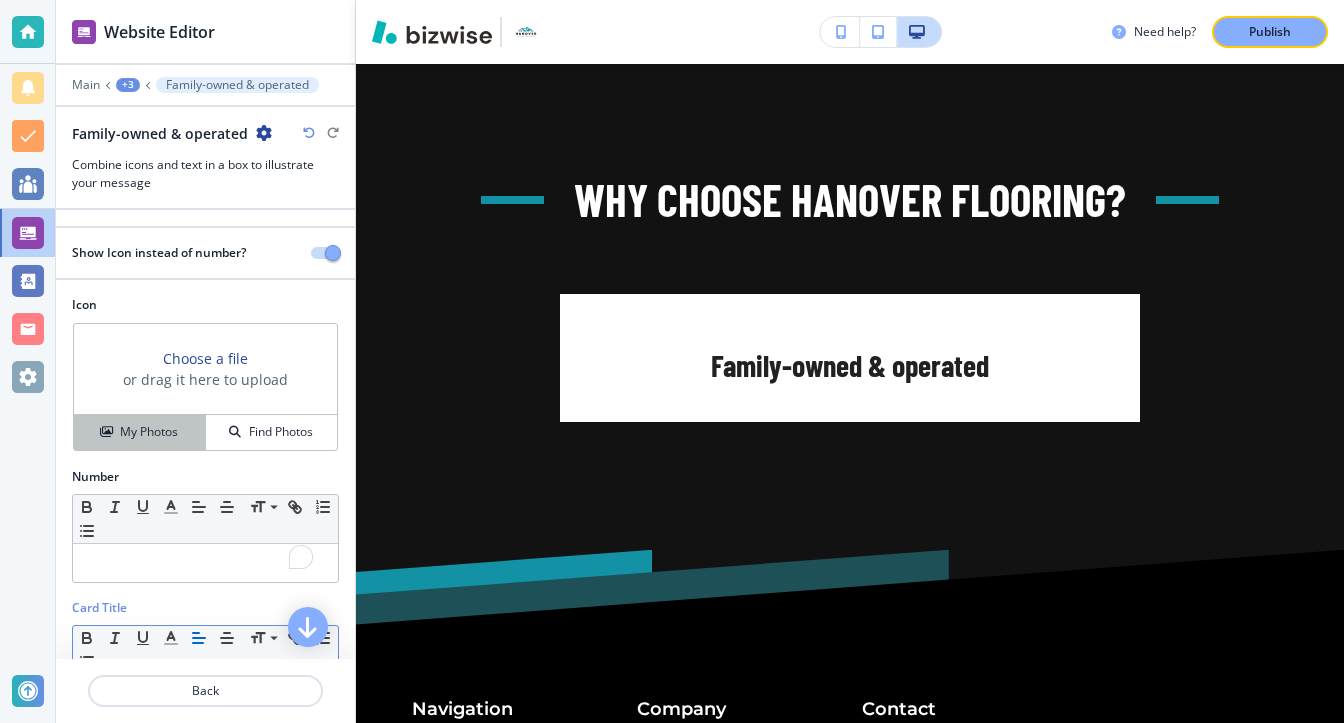 click on "My Photos" at bounding box center (140, 432) 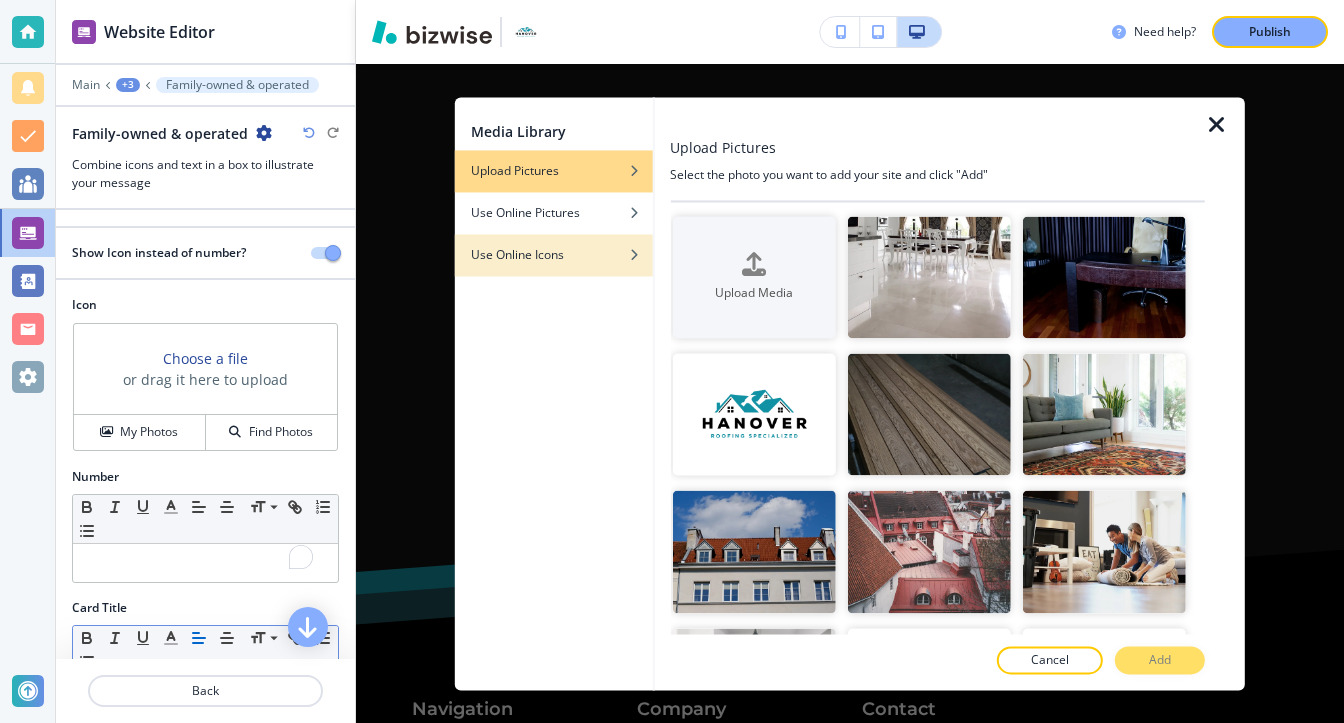 click on "Use Online Icons" at bounding box center (554, 255) 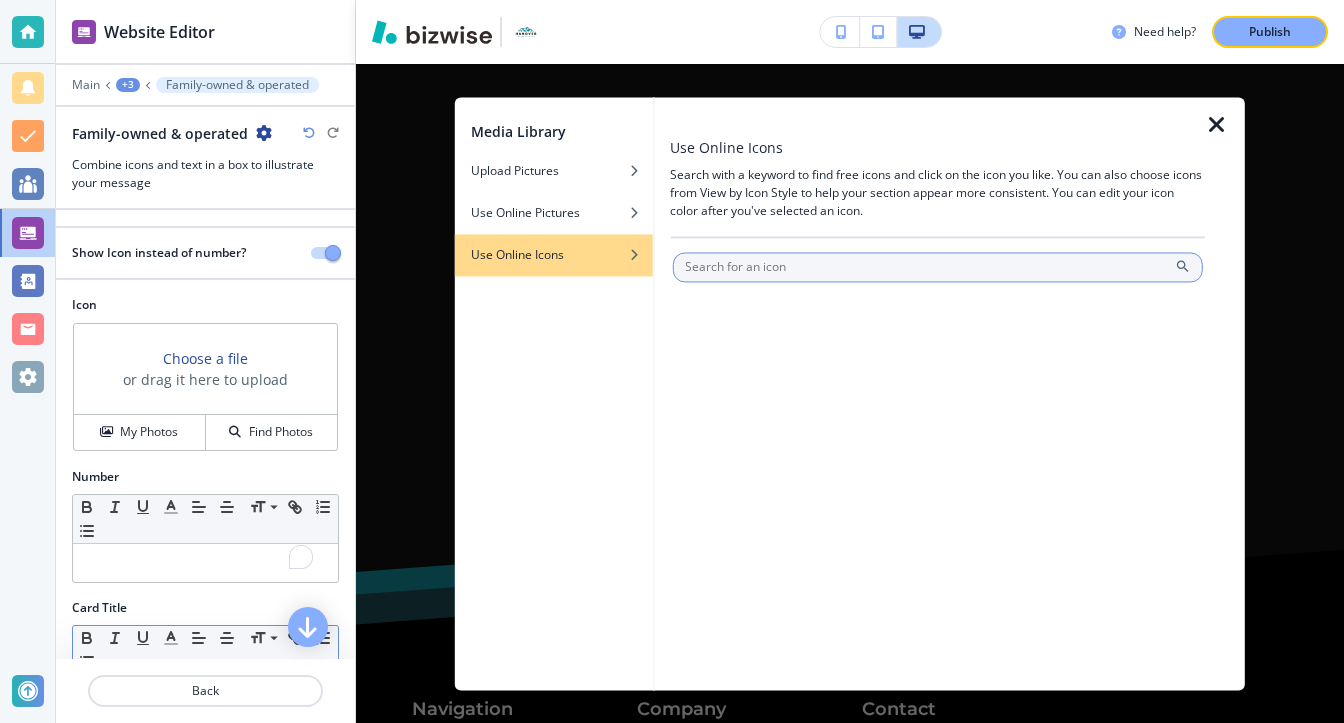 click at bounding box center [937, 267] 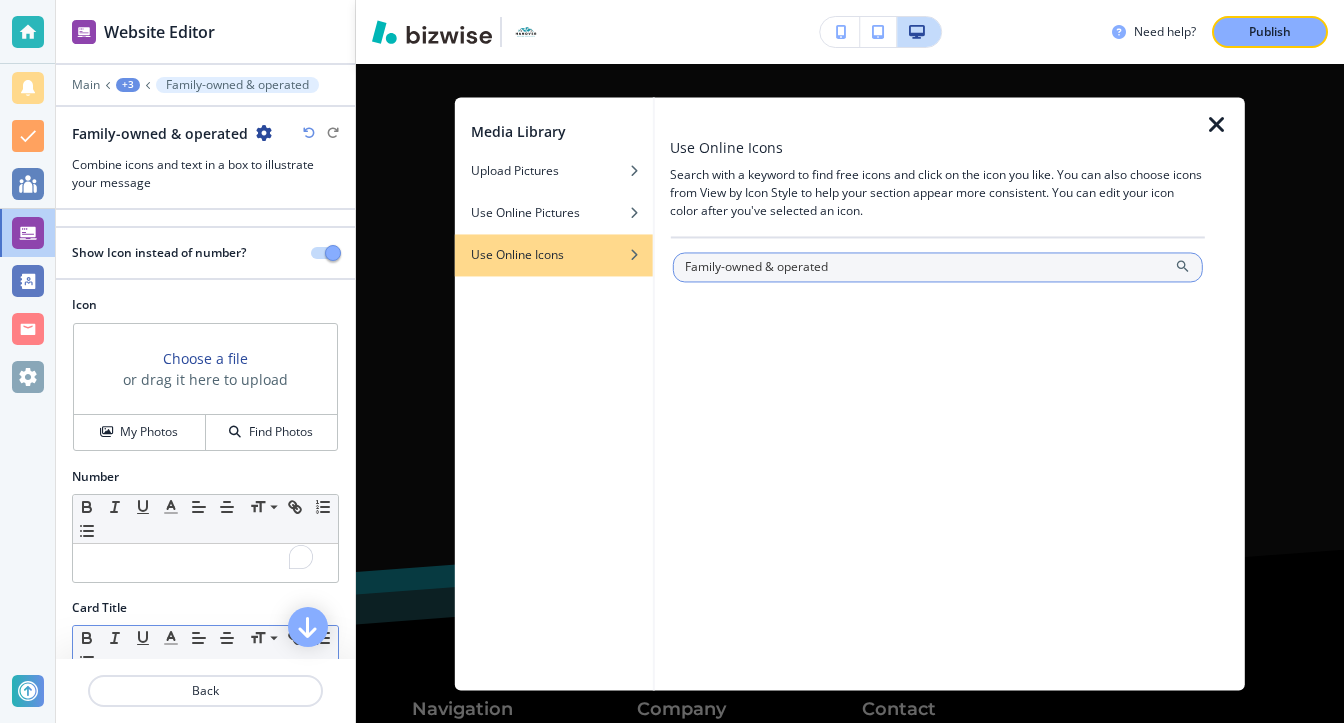 type on "Family-owned & operated" 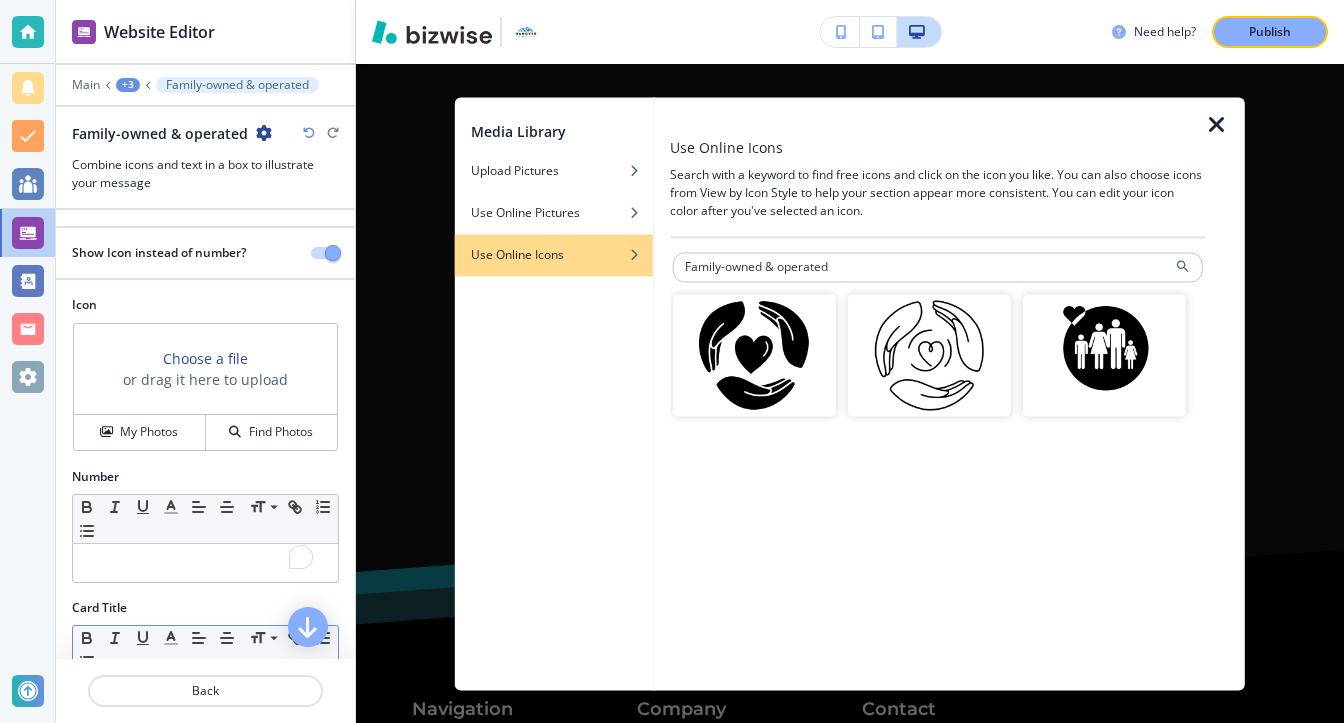 click at bounding box center [1104, 355] 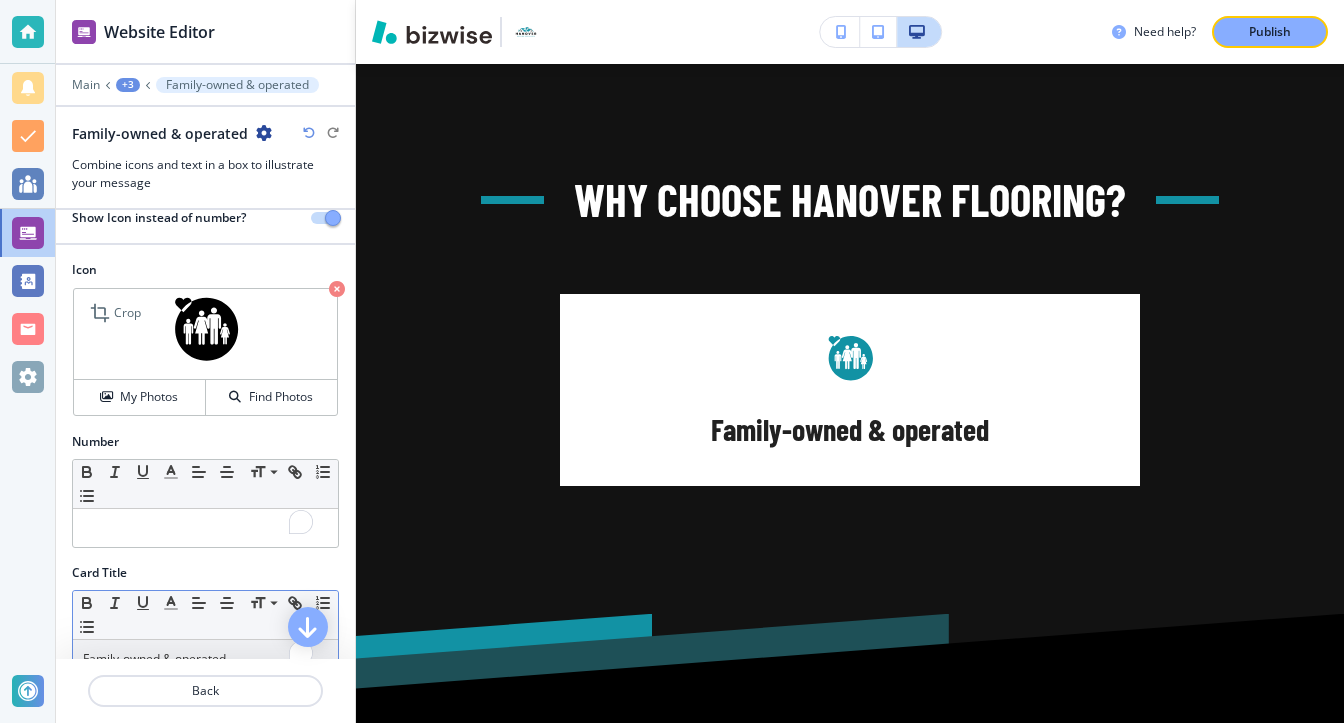 scroll, scrollTop: 0, scrollLeft: 0, axis: both 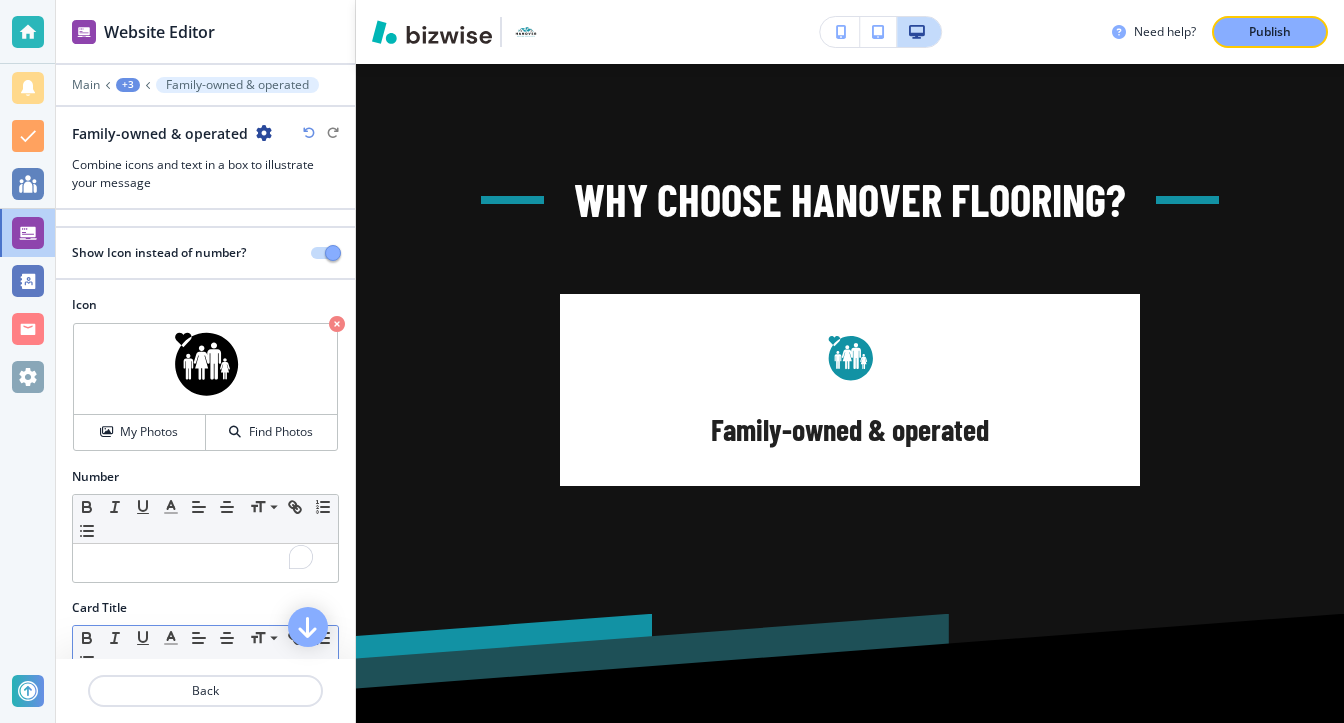 click on "+3" at bounding box center (128, 85) 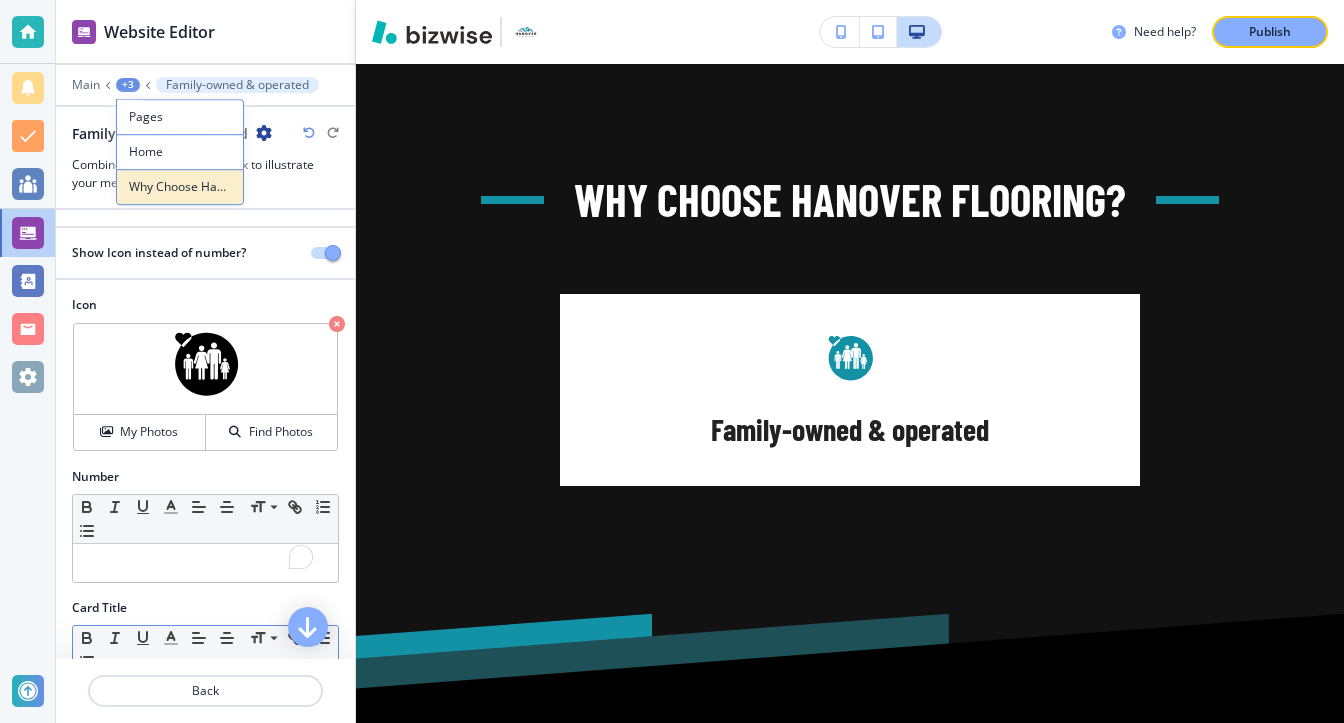 click on "Why Choose Hanover Flooring?" at bounding box center (180, 187) 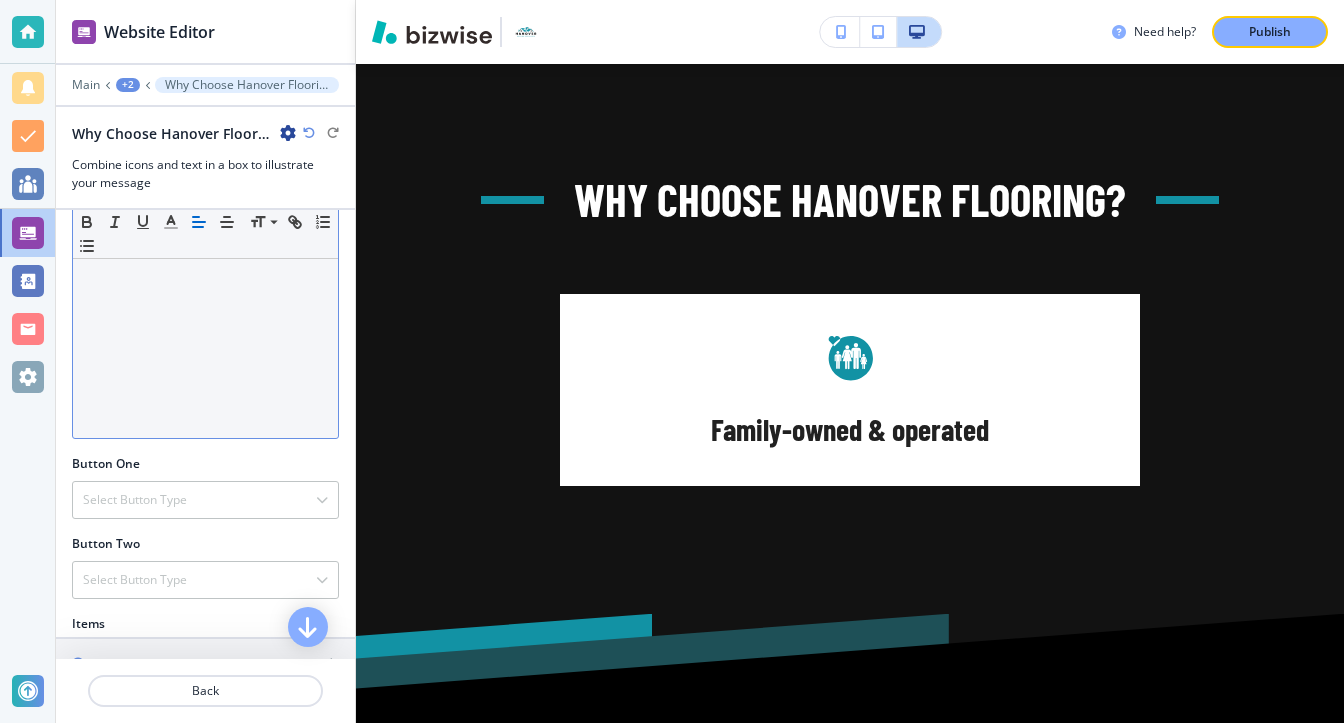 scroll, scrollTop: 788, scrollLeft: 0, axis: vertical 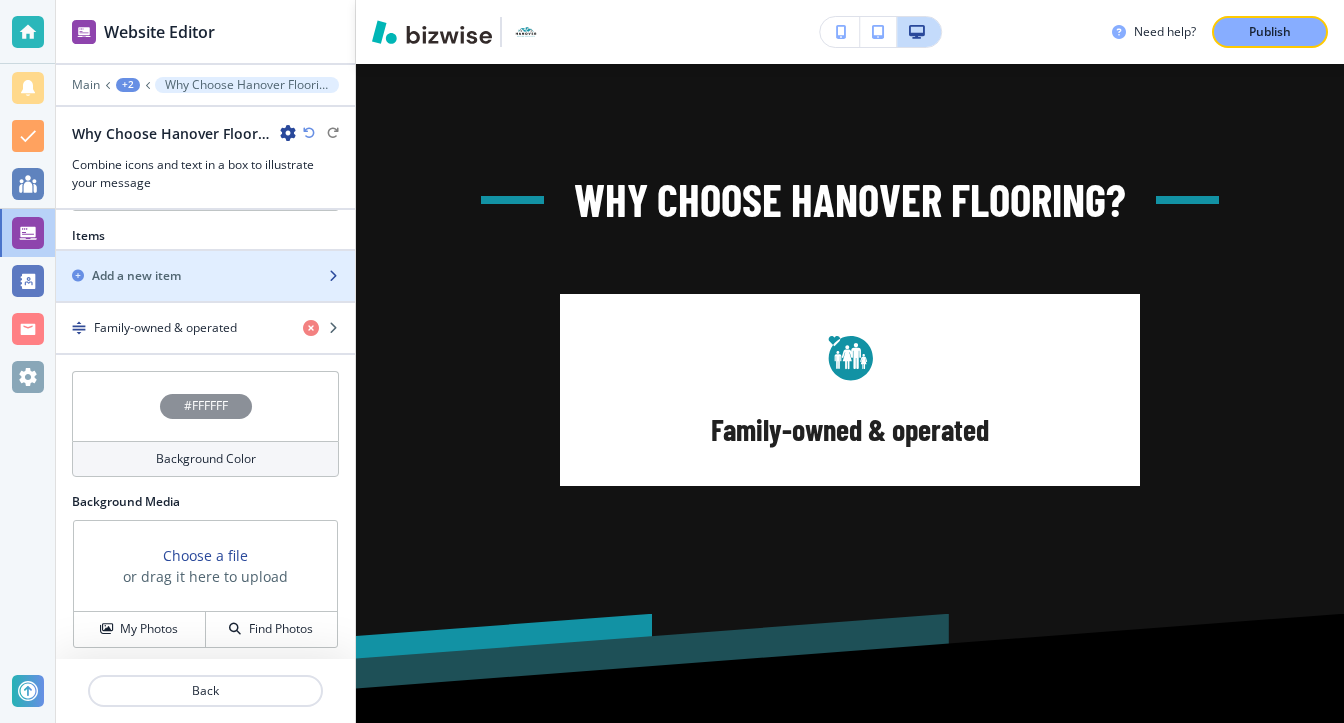 click at bounding box center (205, 259) 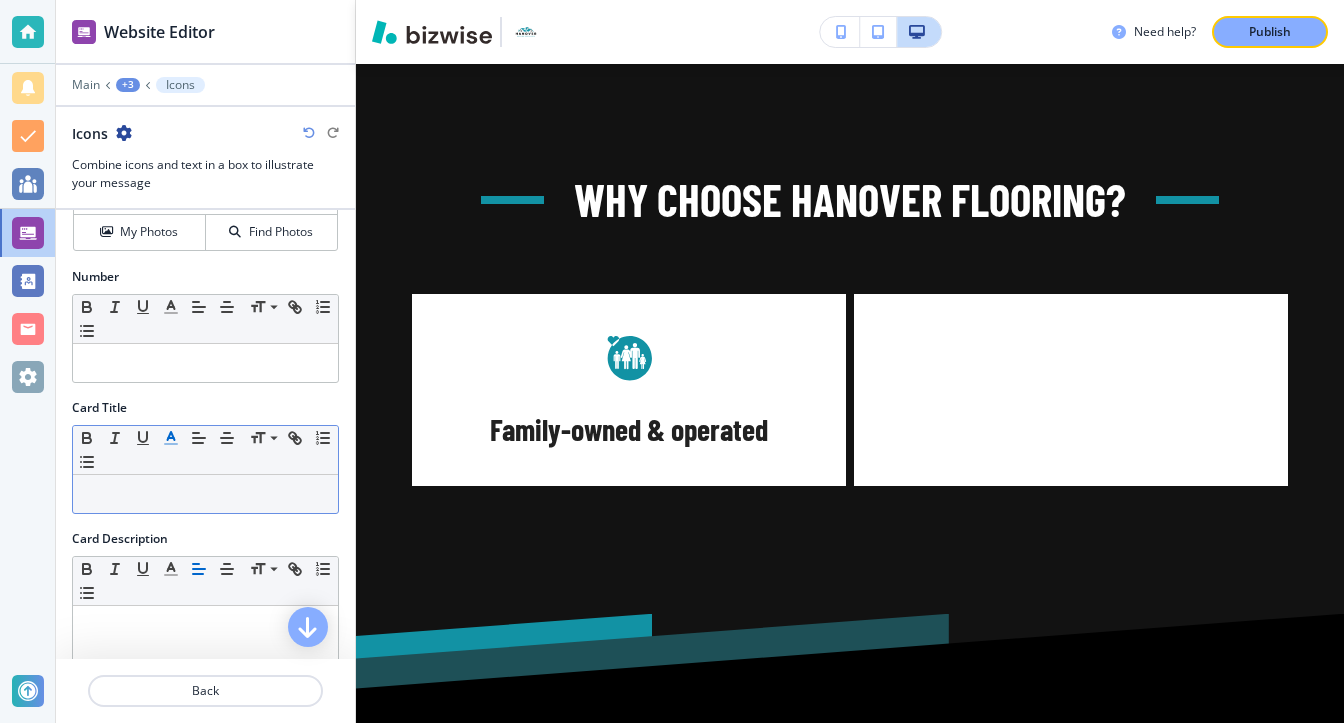 scroll, scrollTop: 300, scrollLeft: 0, axis: vertical 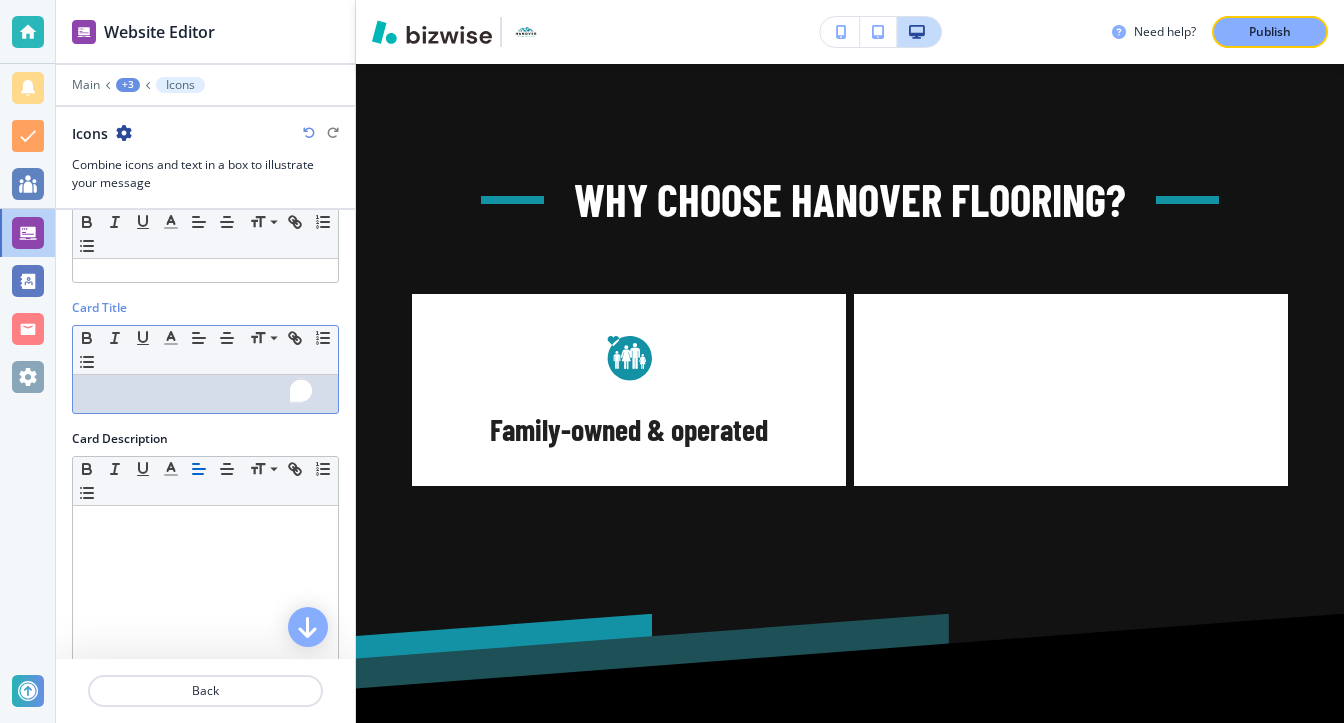 click at bounding box center [205, 394] 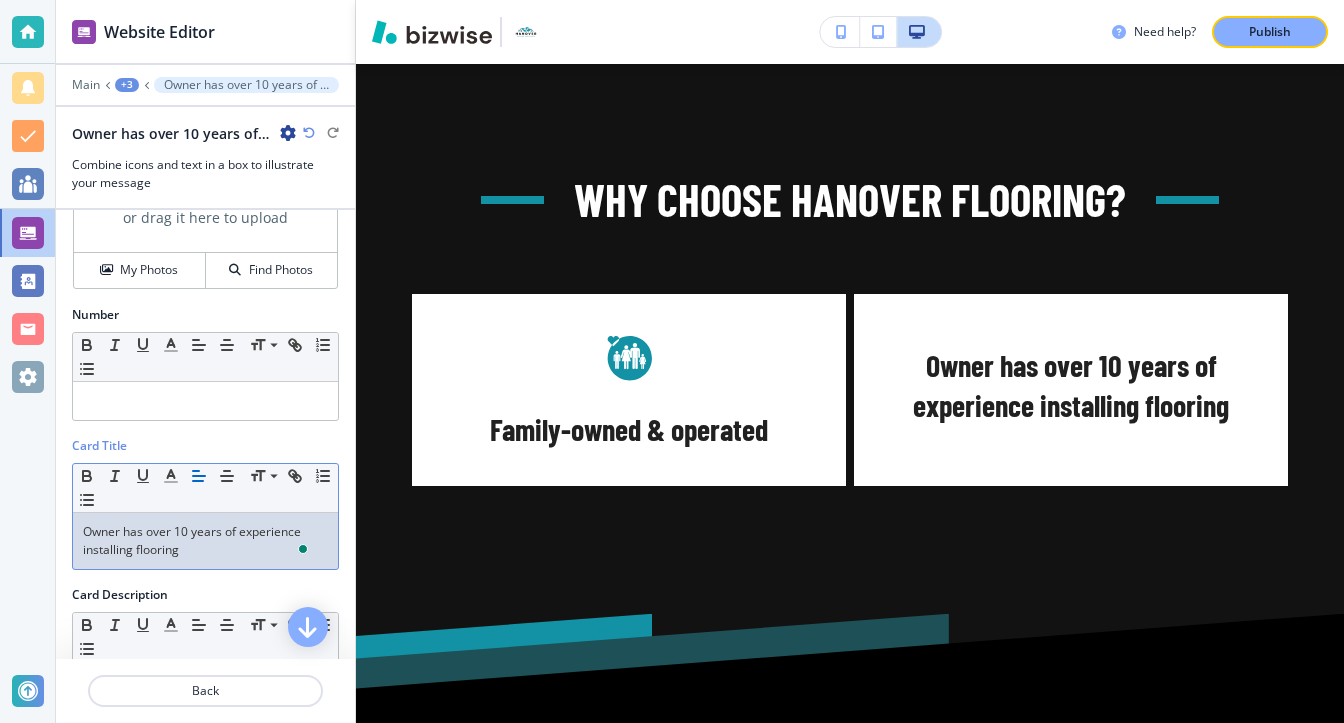 scroll, scrollTop: 0, scrollLeft: 0, axis: both 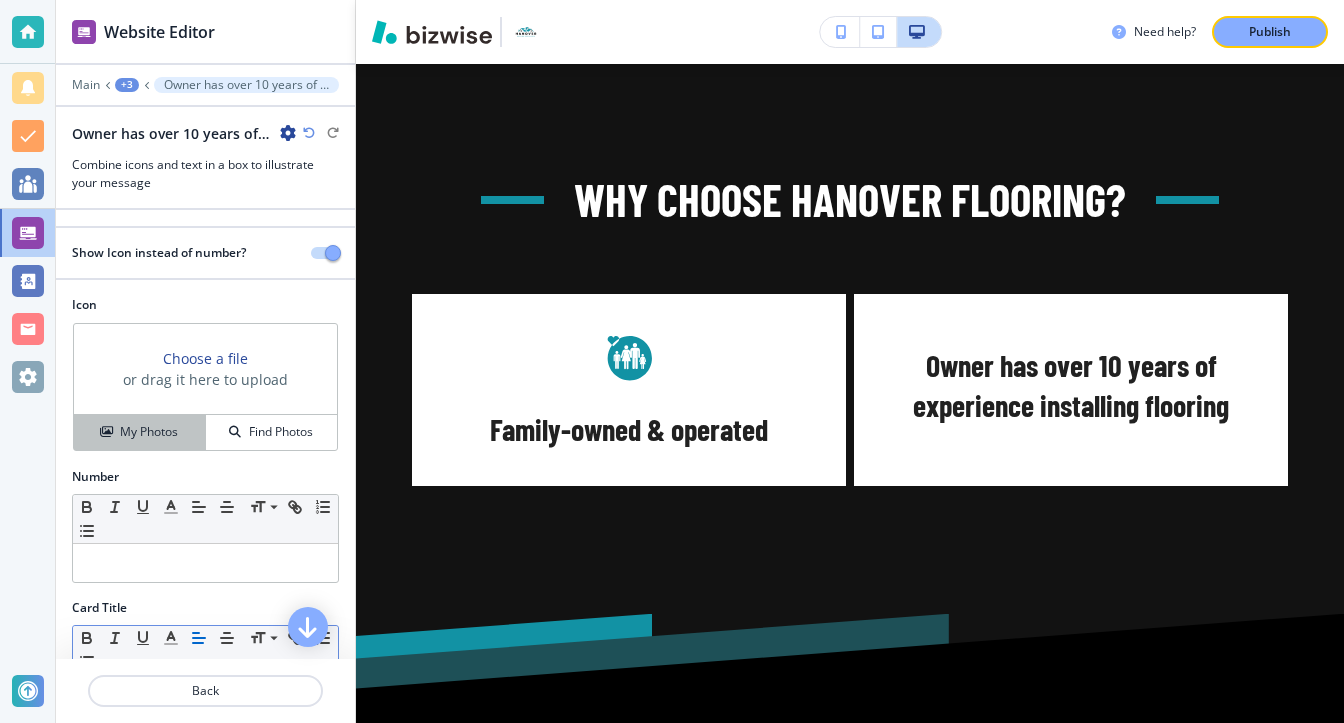 click on "My Photos" at bounding box center (139, 432) 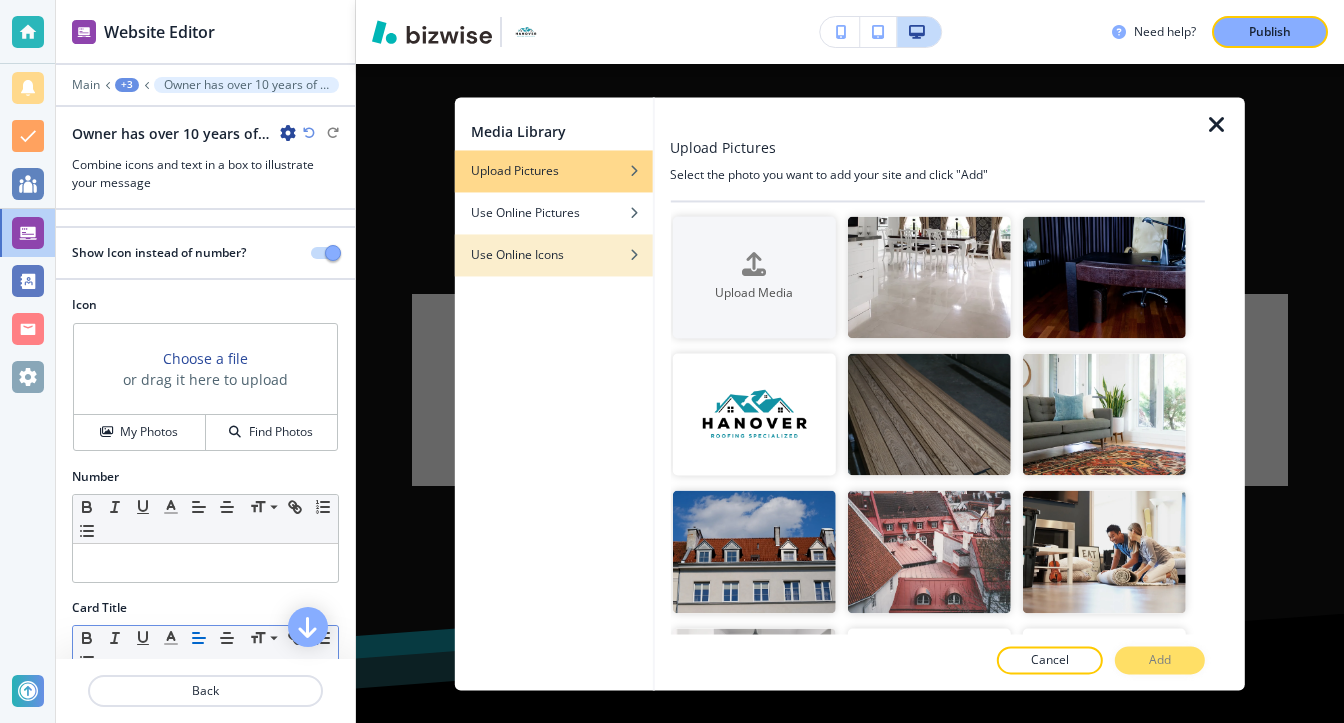 click on "Use Online Icons" at bounding box center [554, 255] 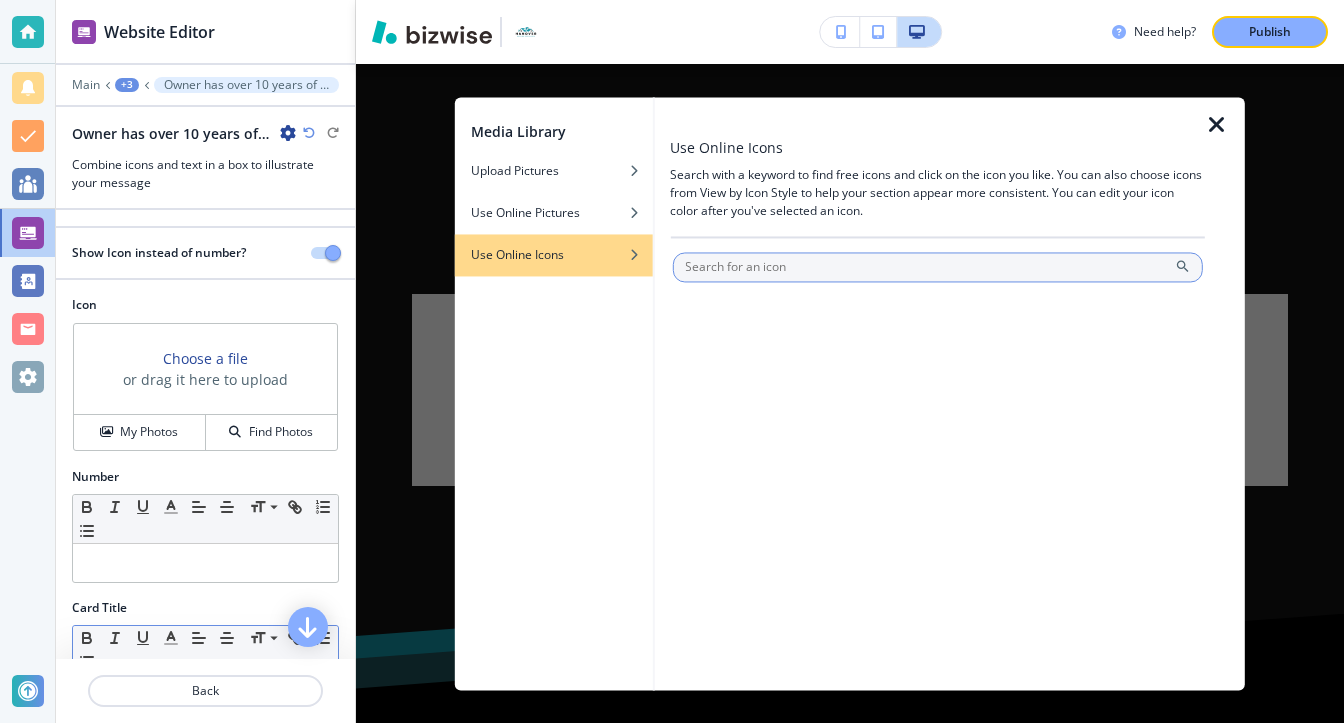 click at bounding box center (937, 267) 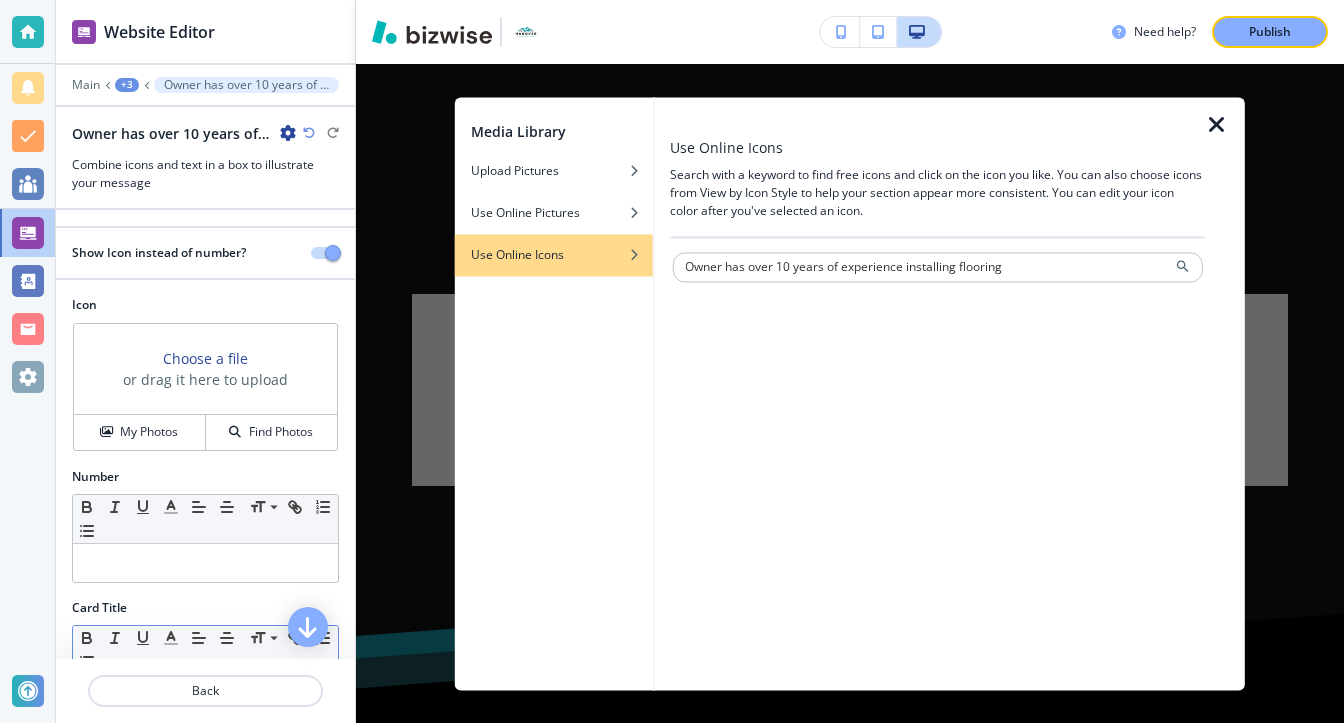 drag, startPoint x: 826, startPoint y: 266, endPoint x: 1343, endPoint y: 258, distance: 517.0619 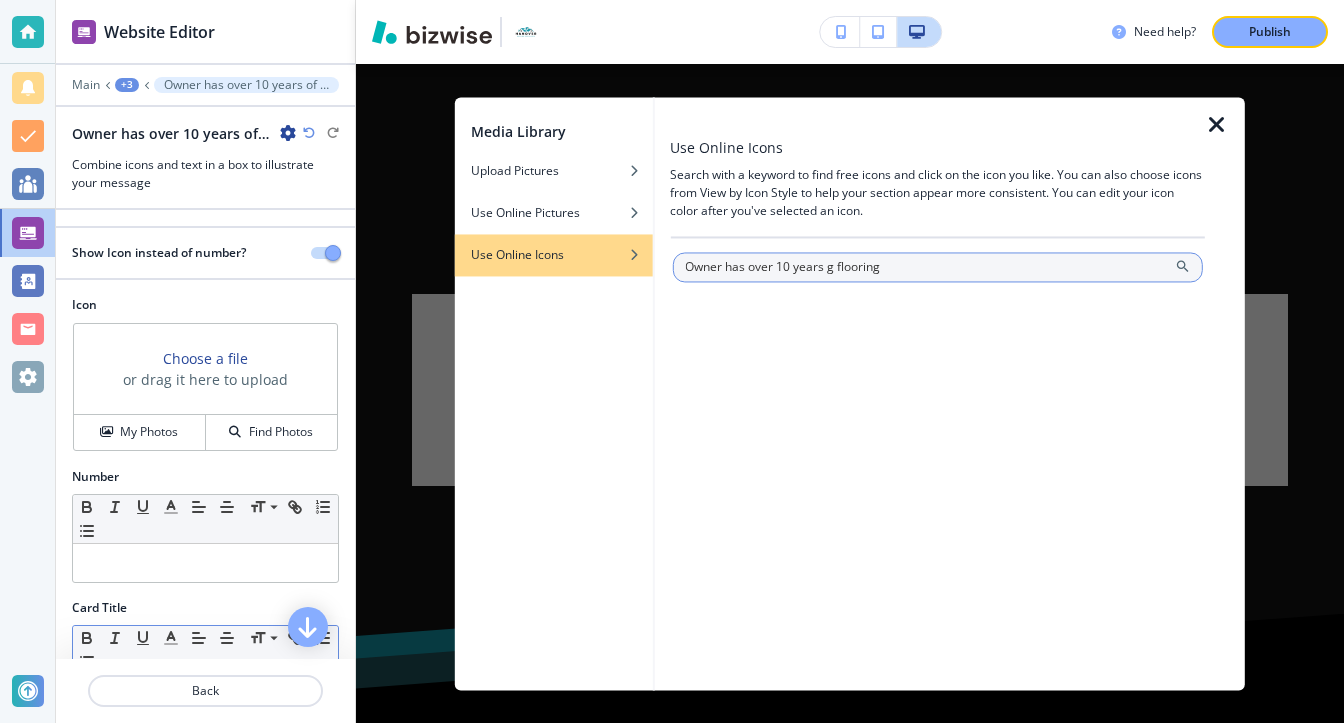 drag, startPoint x: 824, startPoint y: 268, endPoint x: 1008, endPoint y: 258, distance: 184.27155 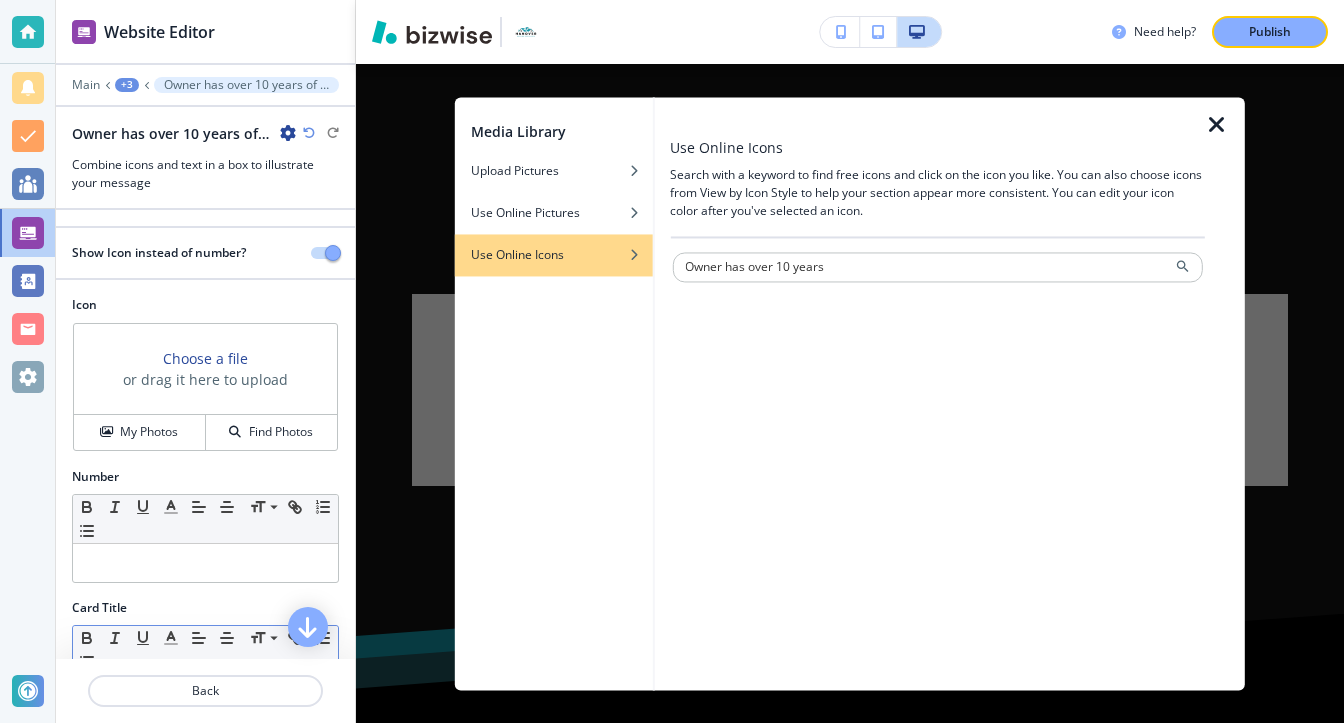 drag, startPoint x: 777, startPoint y: 265, endPoint x: 467, endPoint y: 258, distance: 310.079 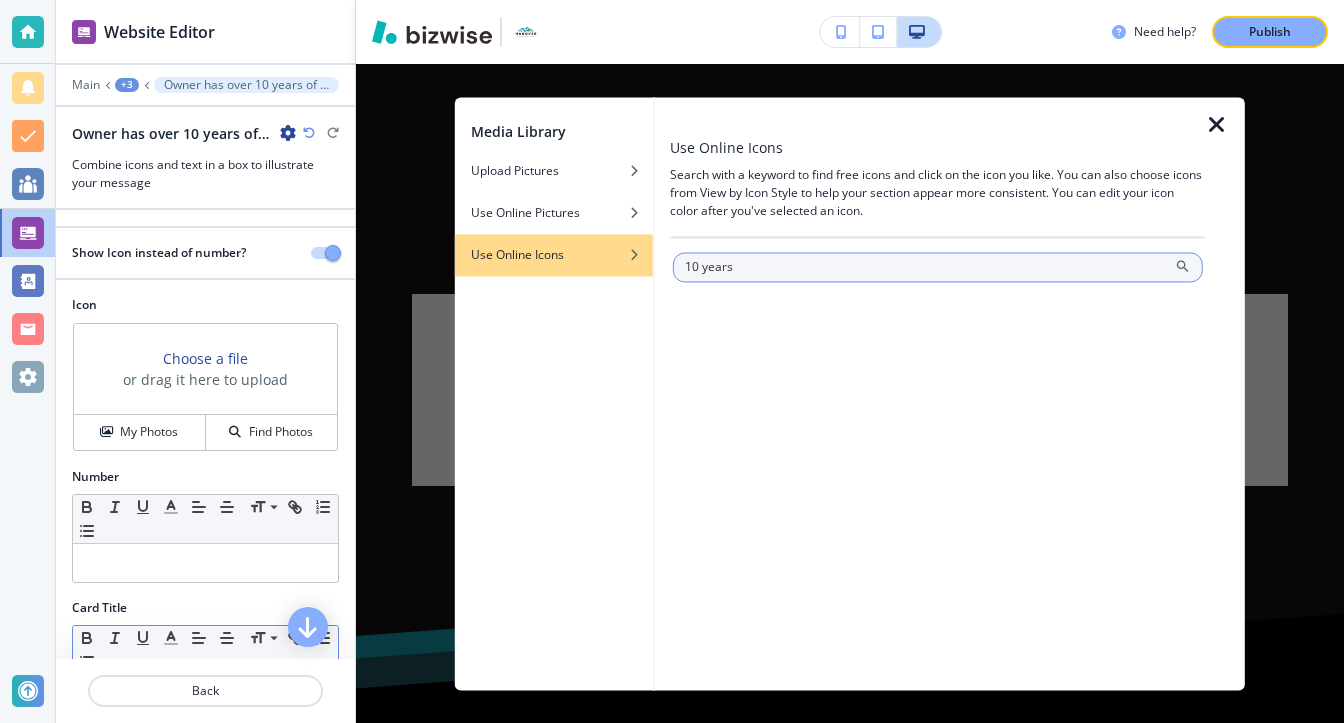 click on "10 years" at bounding box center (937, 267) 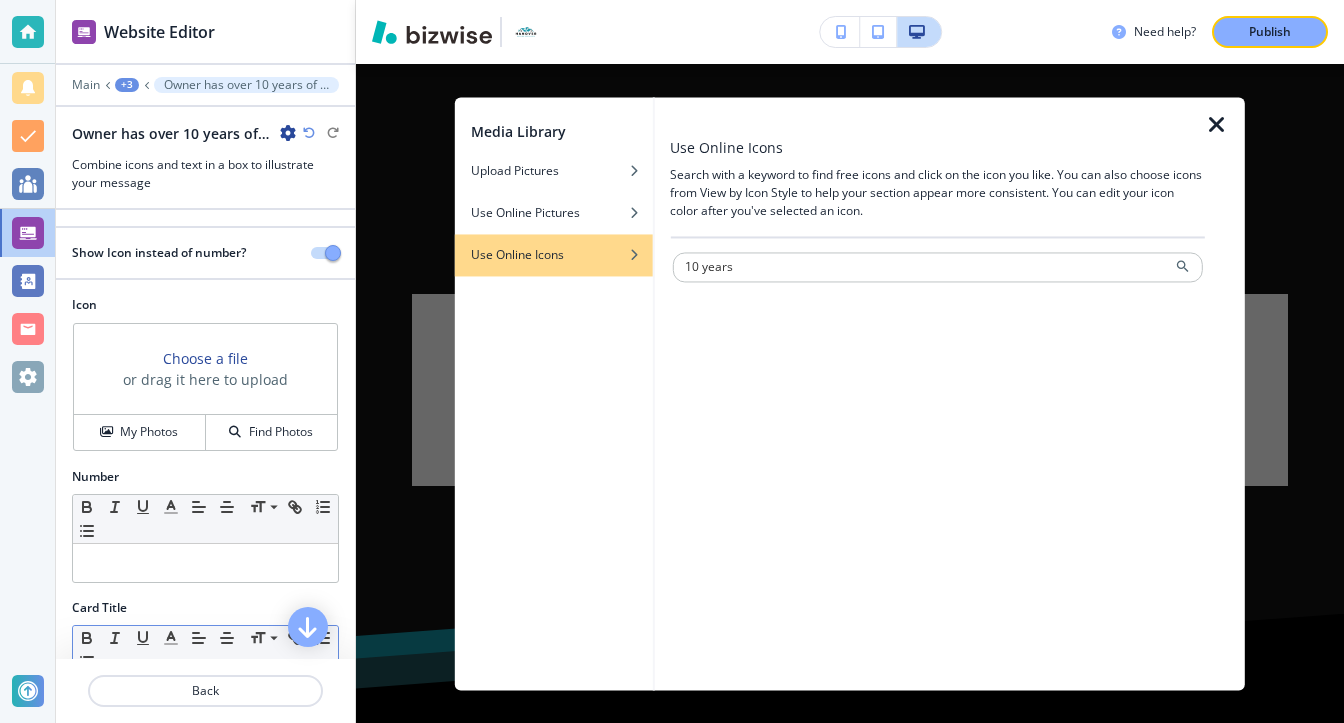 drag, startPoint x: 787, startPoint y: 259, endPoint x: 573, endPoint y: 281, distance: 215.12787 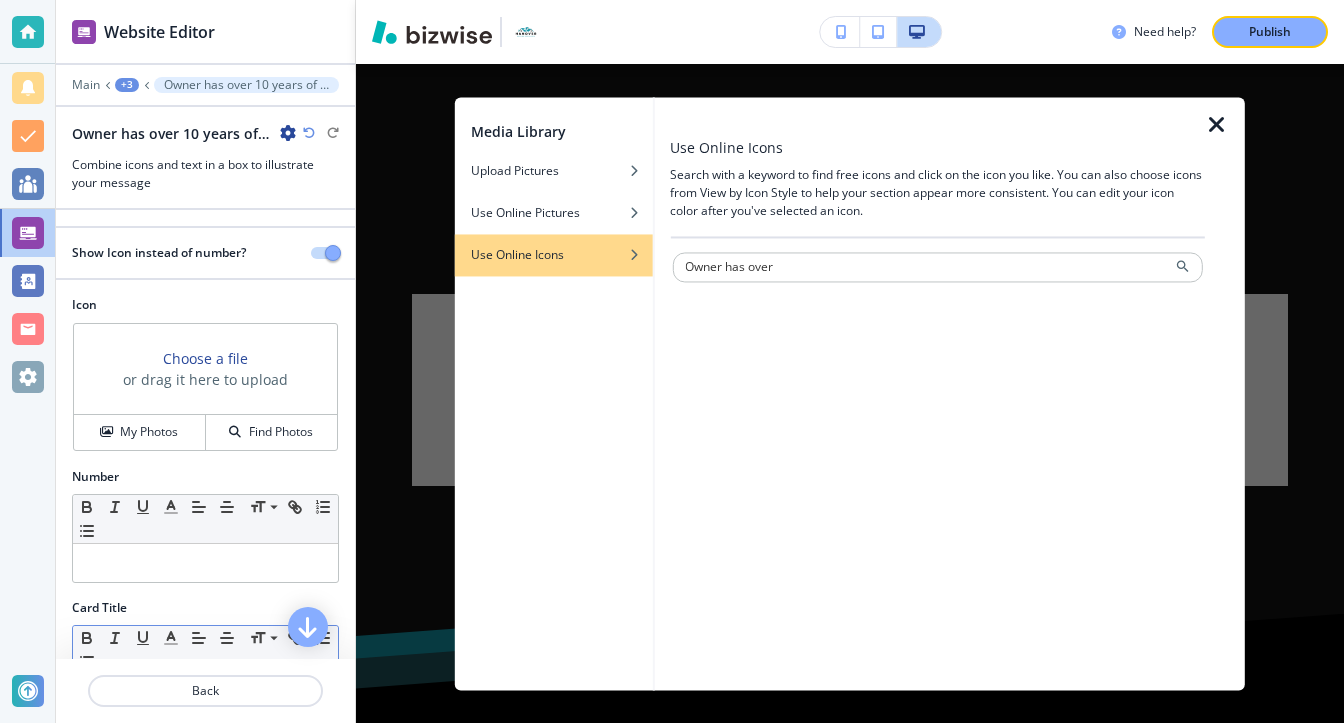 drag, startPoint x: 727, startPoint y: 266, endPoint x: 916, endPoint y: 249, distance: 189.76302 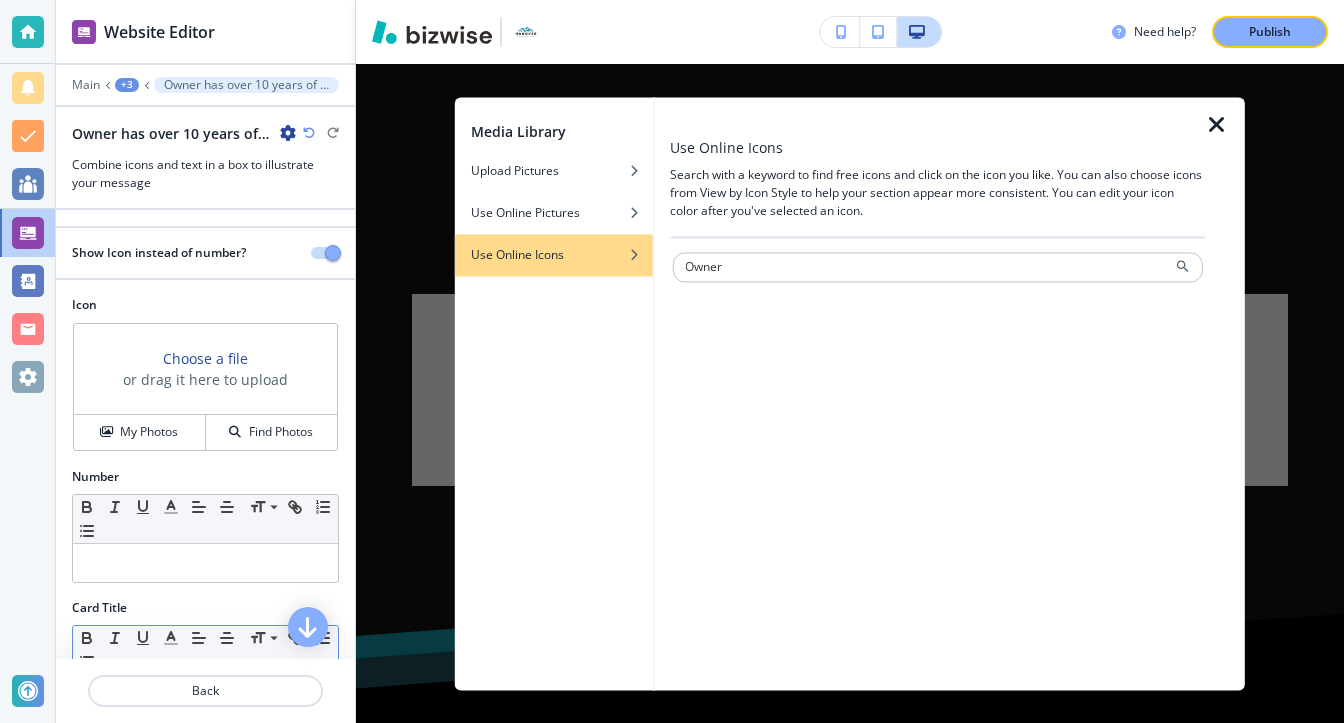 type on "Owner" 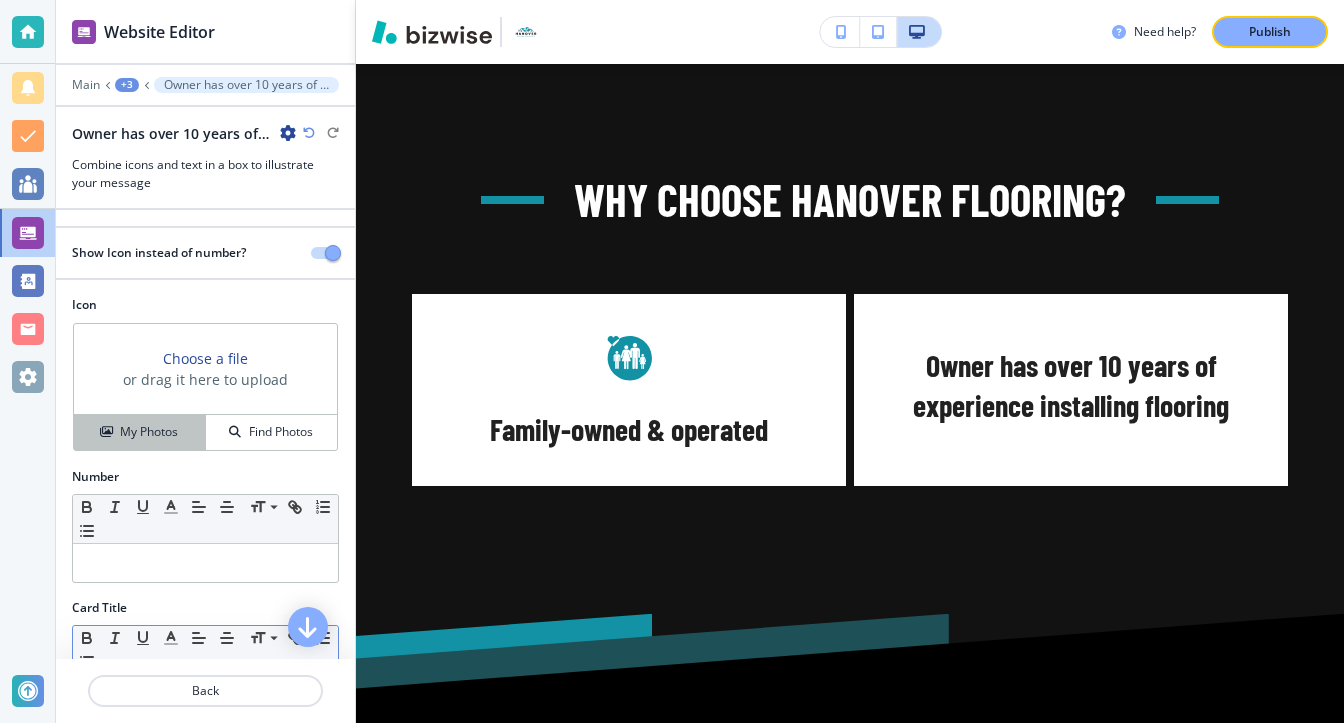 click on "My Photos" at bounding box center (140, 432) 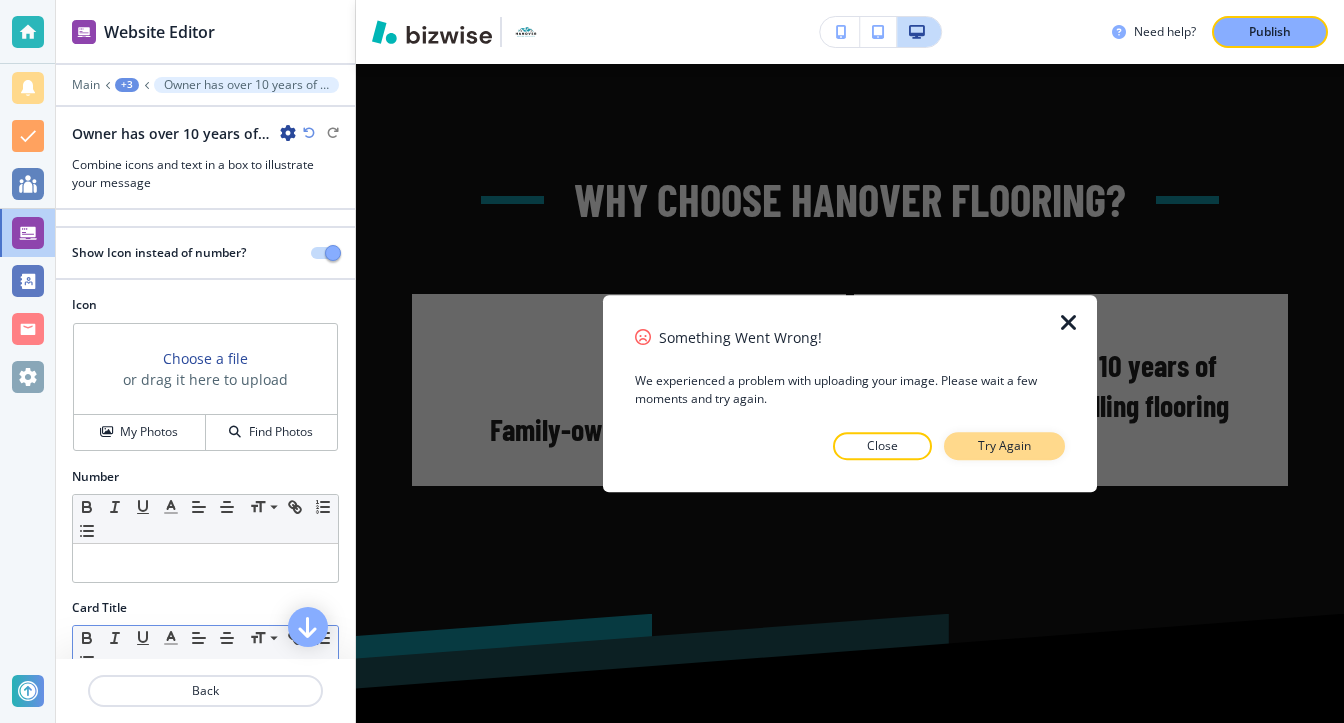 click on "Try Again" at bounding box center [1004, 446] 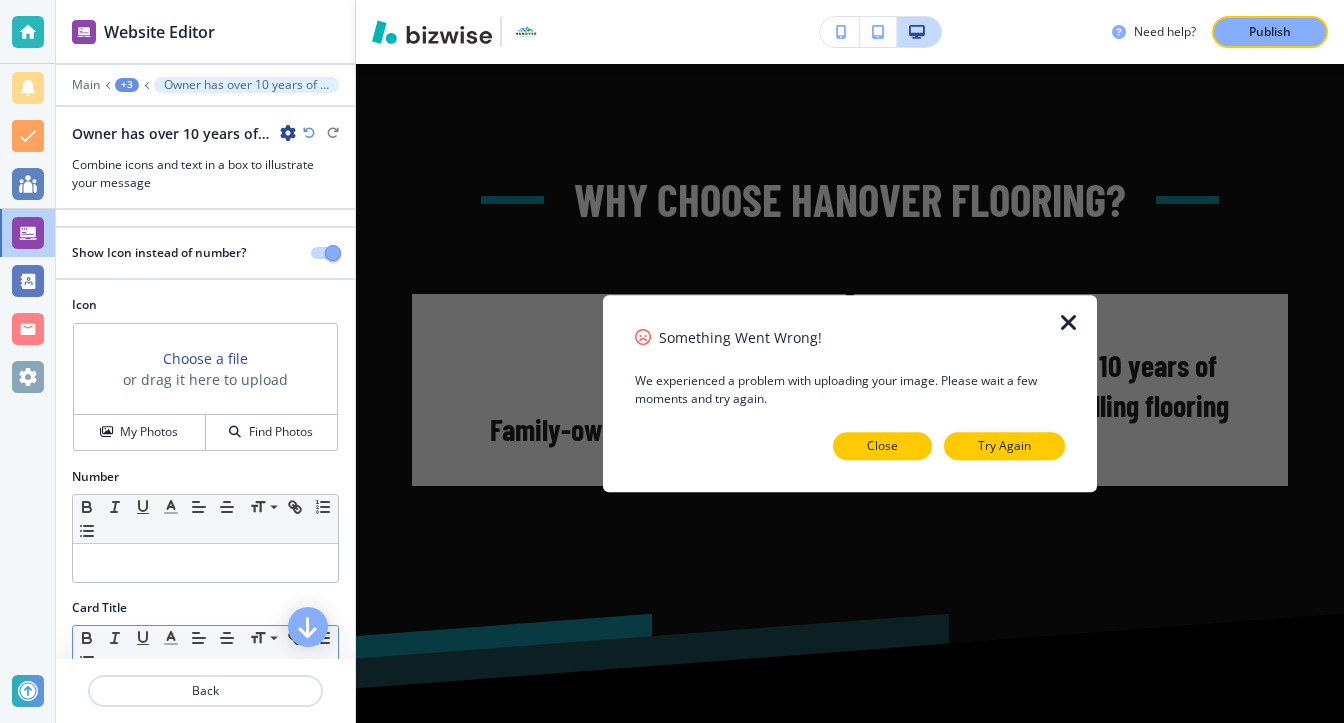 click on "Close" at bounding box center (882, 446) 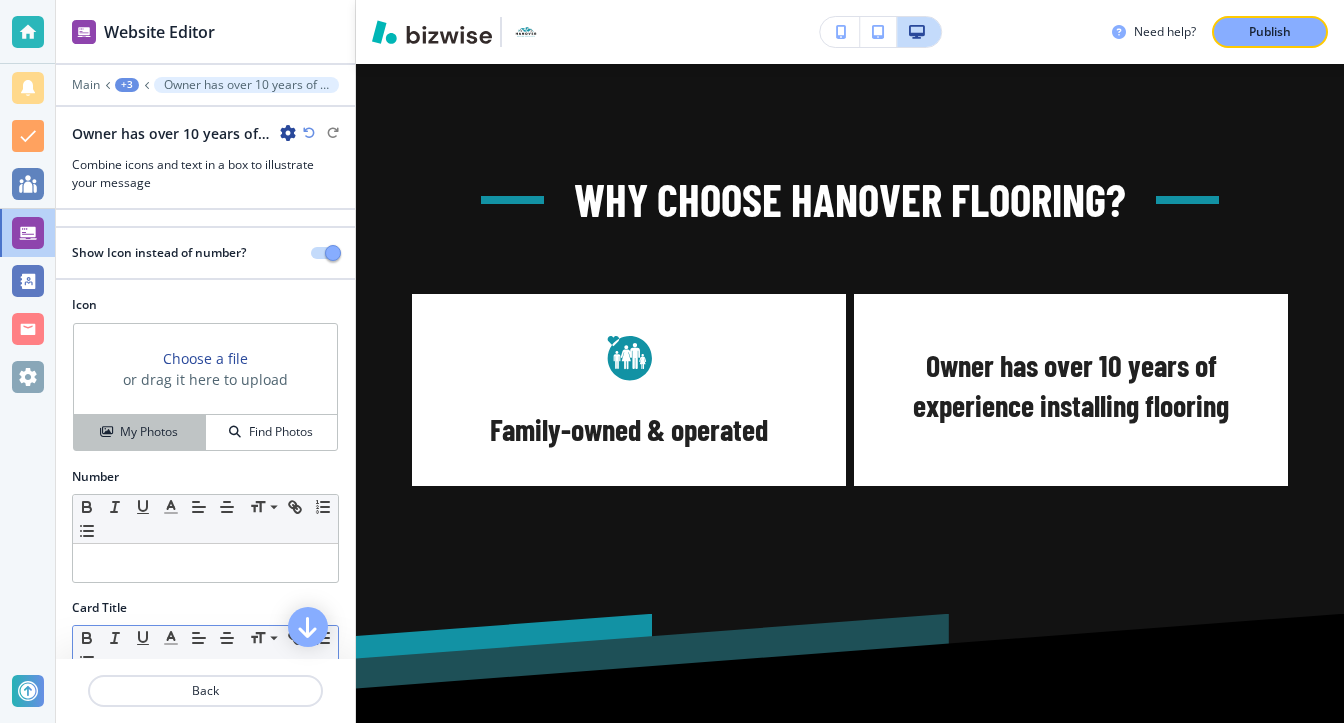 click on "My Photos" at bounding box center [149, 432] 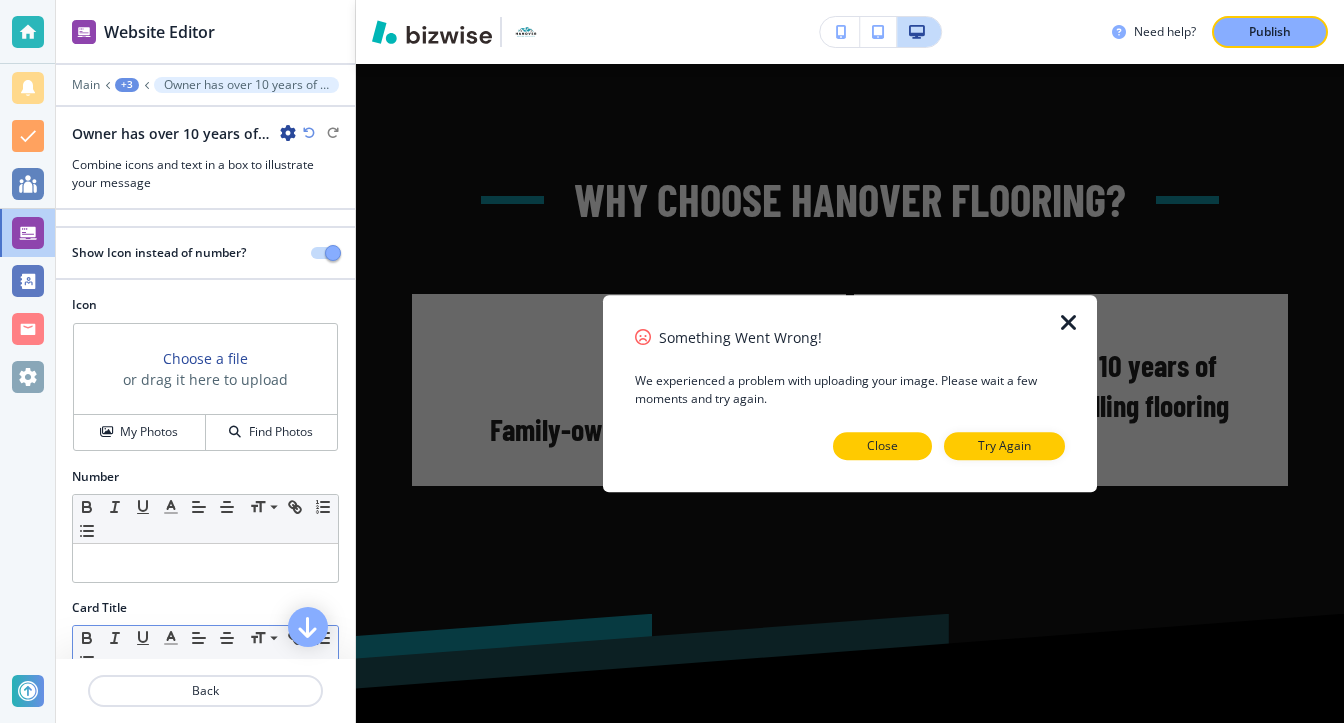 click on "Close" at bounding box center (882, 446) 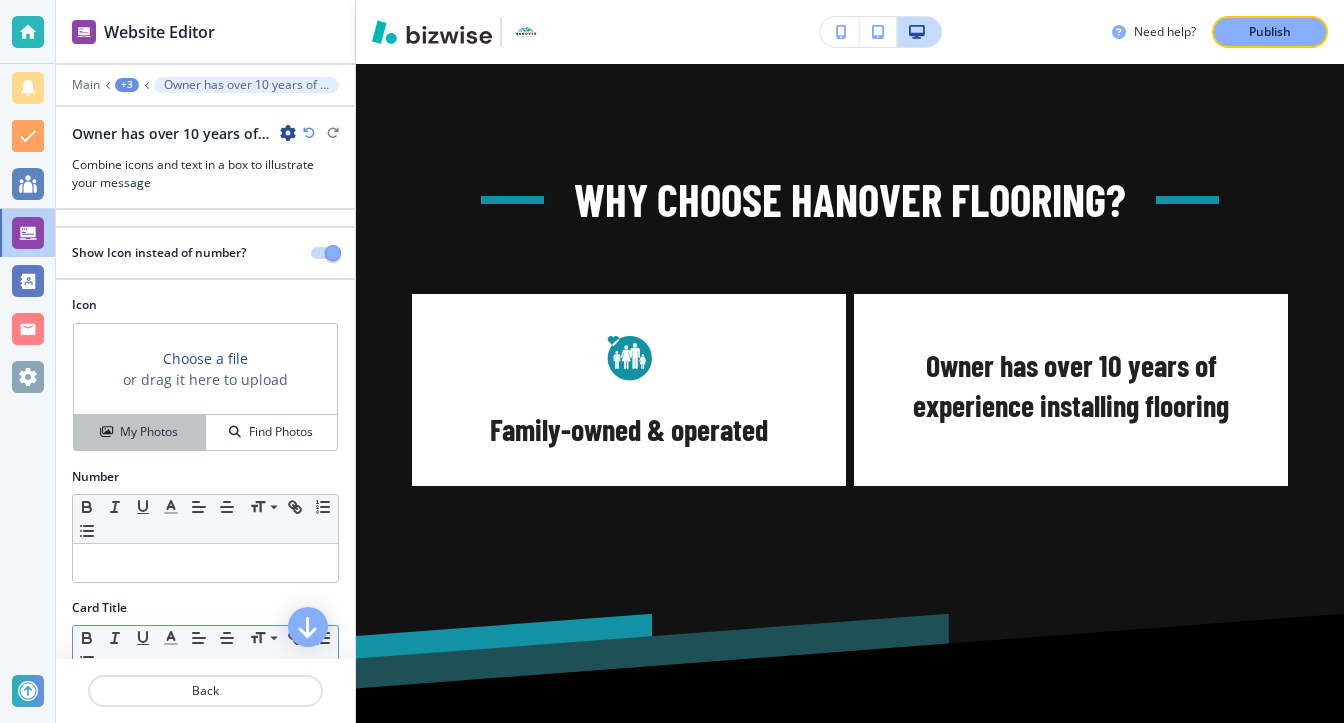 click on "My Photos" at bounding box center (149, 432) 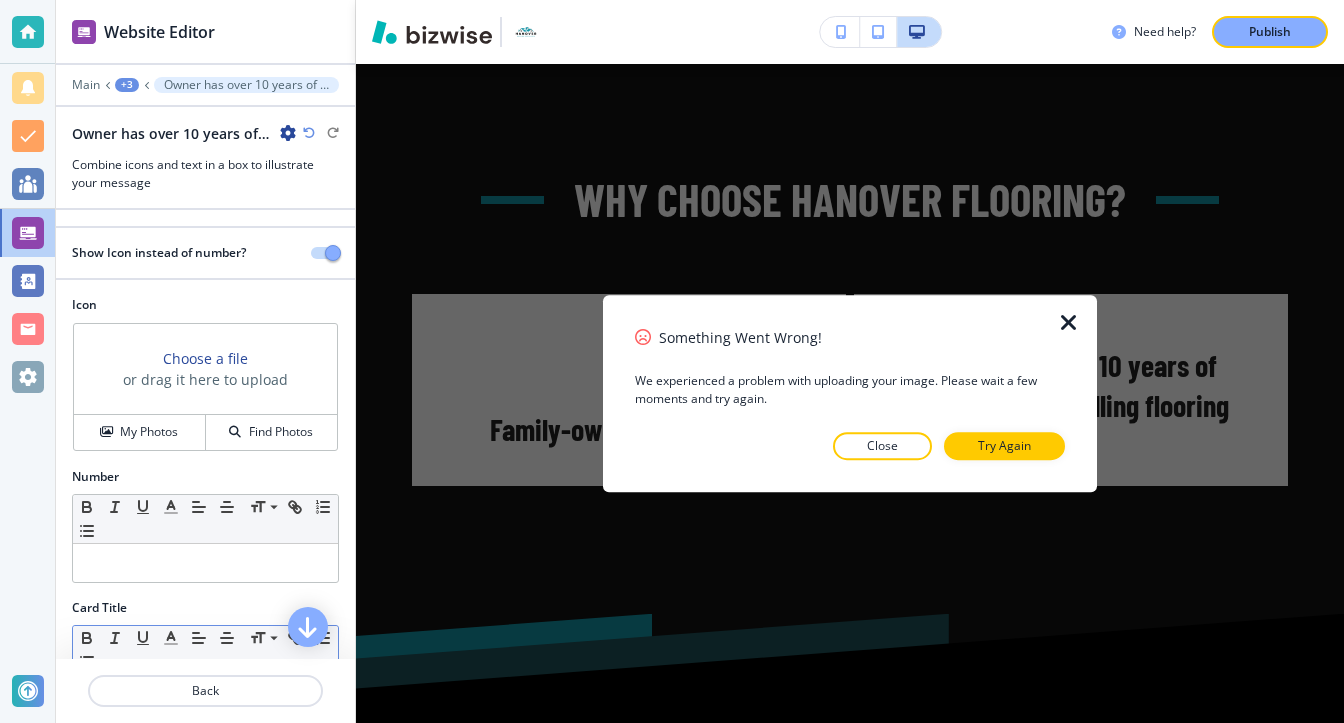 click at bounding box center [850, 311] 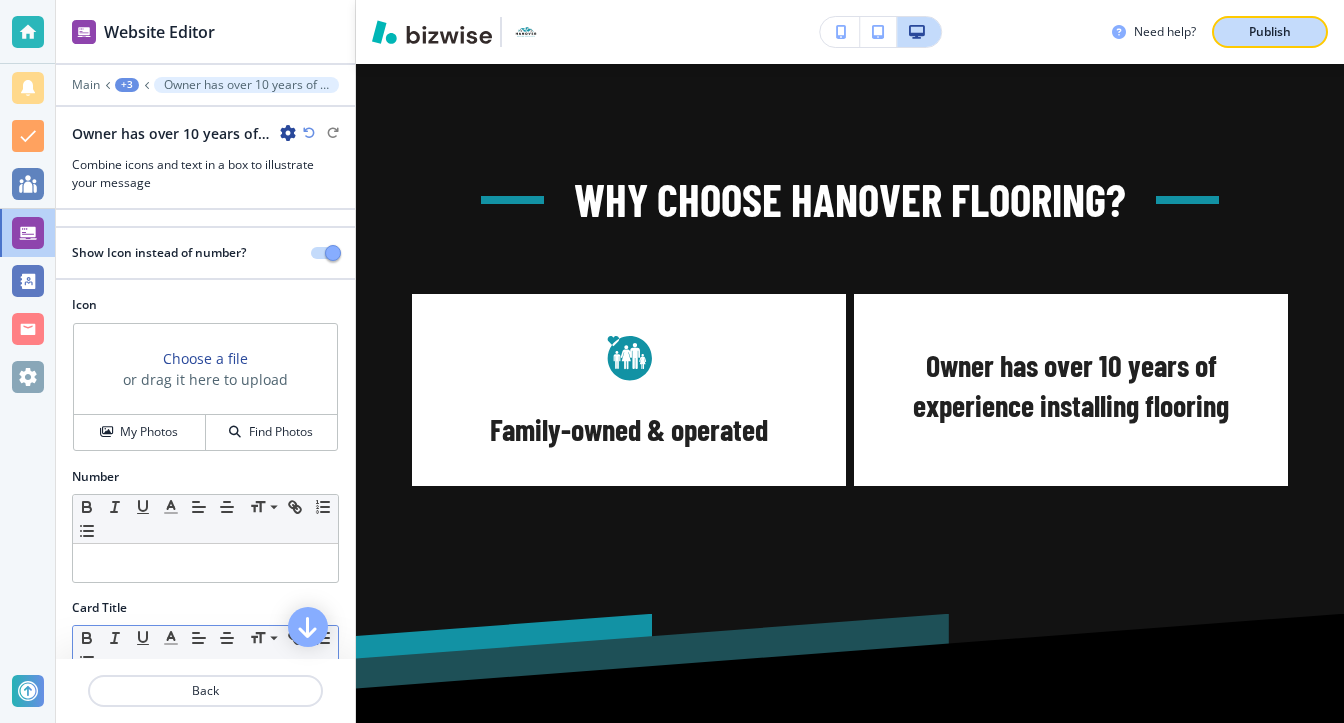 click on "Publish" at bounding box center [1270, 32] 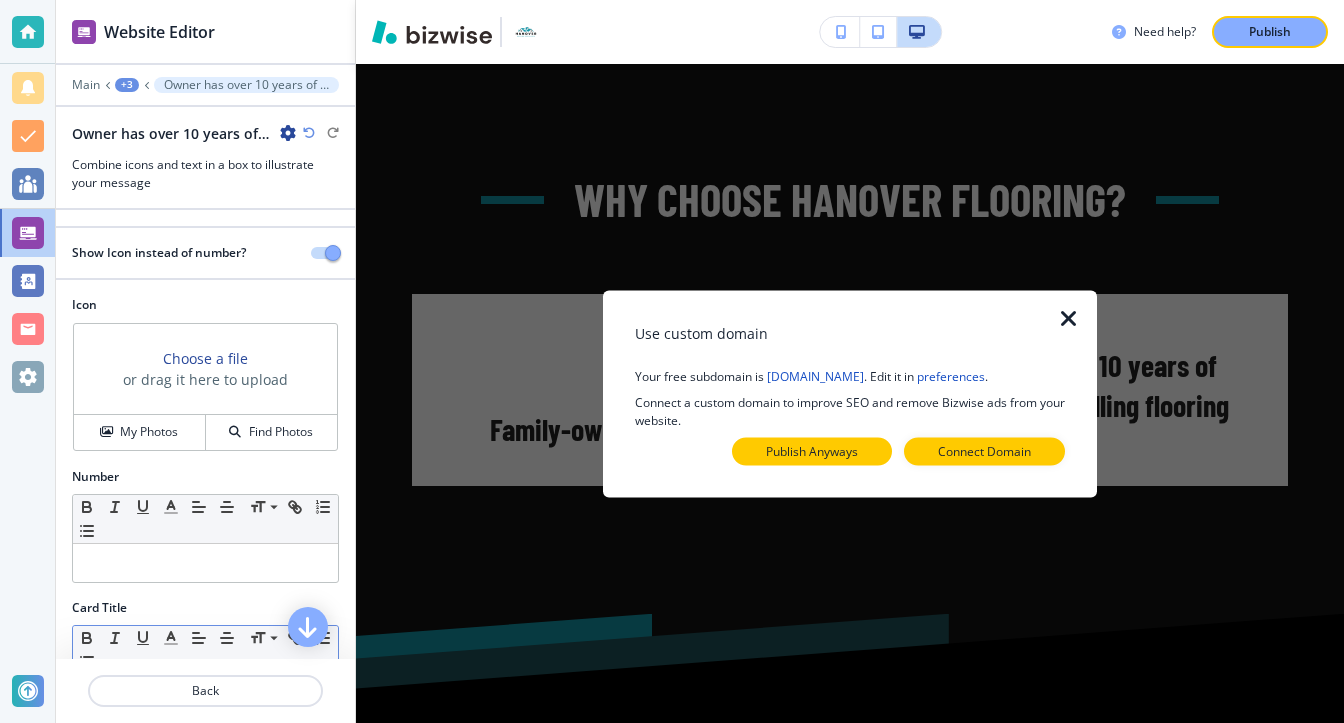 click on "Publish Anyways" at bounding box center (812, 451) 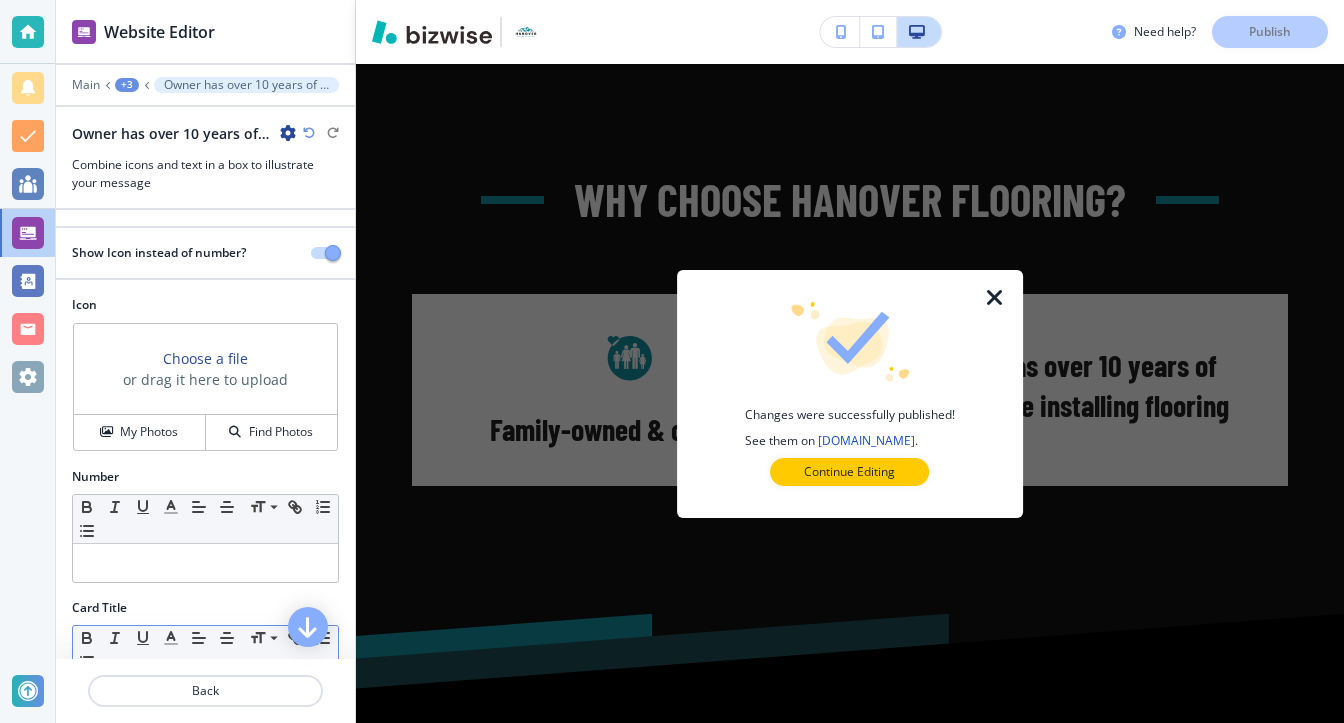 click at bounding box center (995, 298) 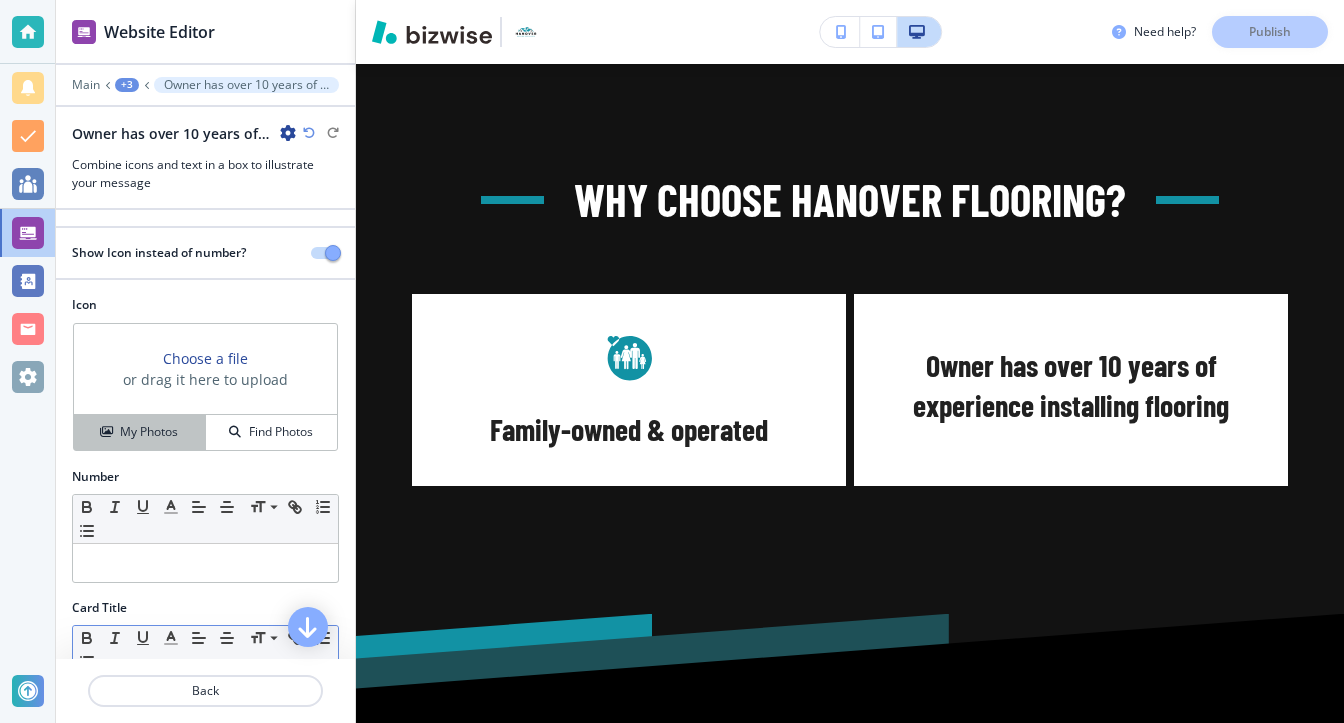 click on "My Photos" at bounding box center (149, 432) 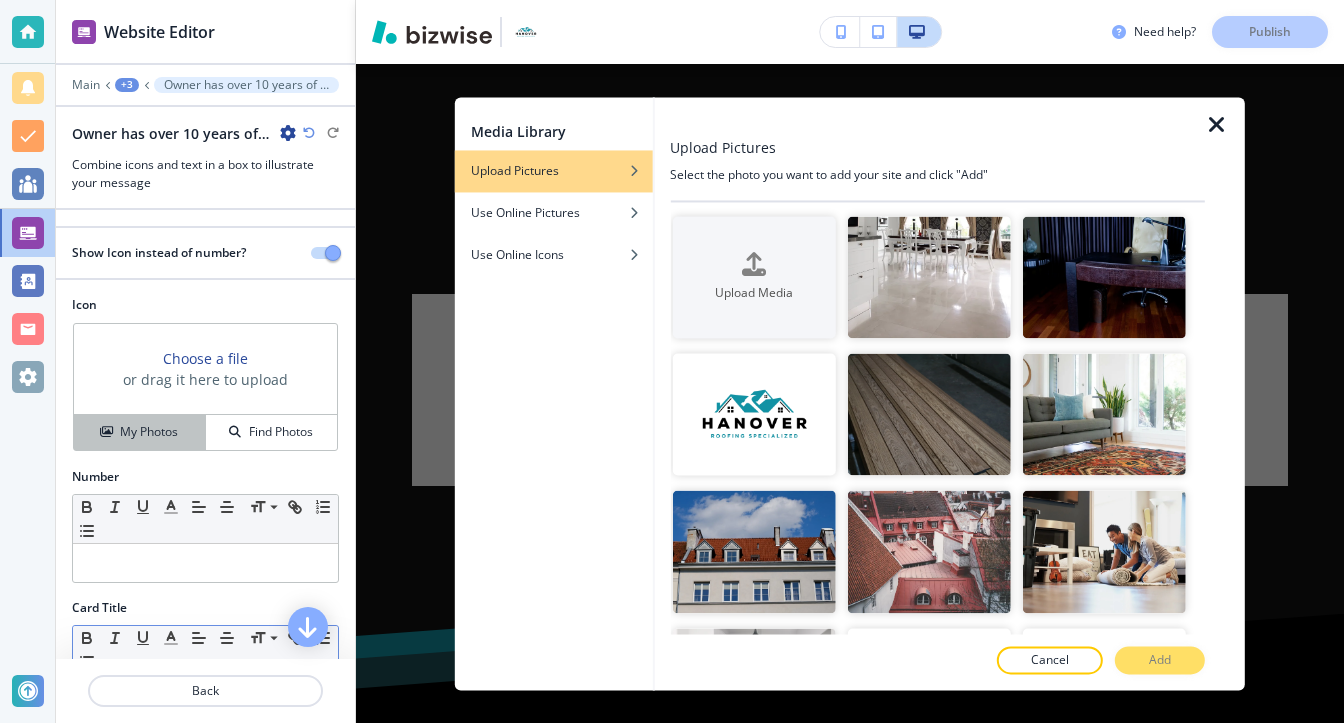 type 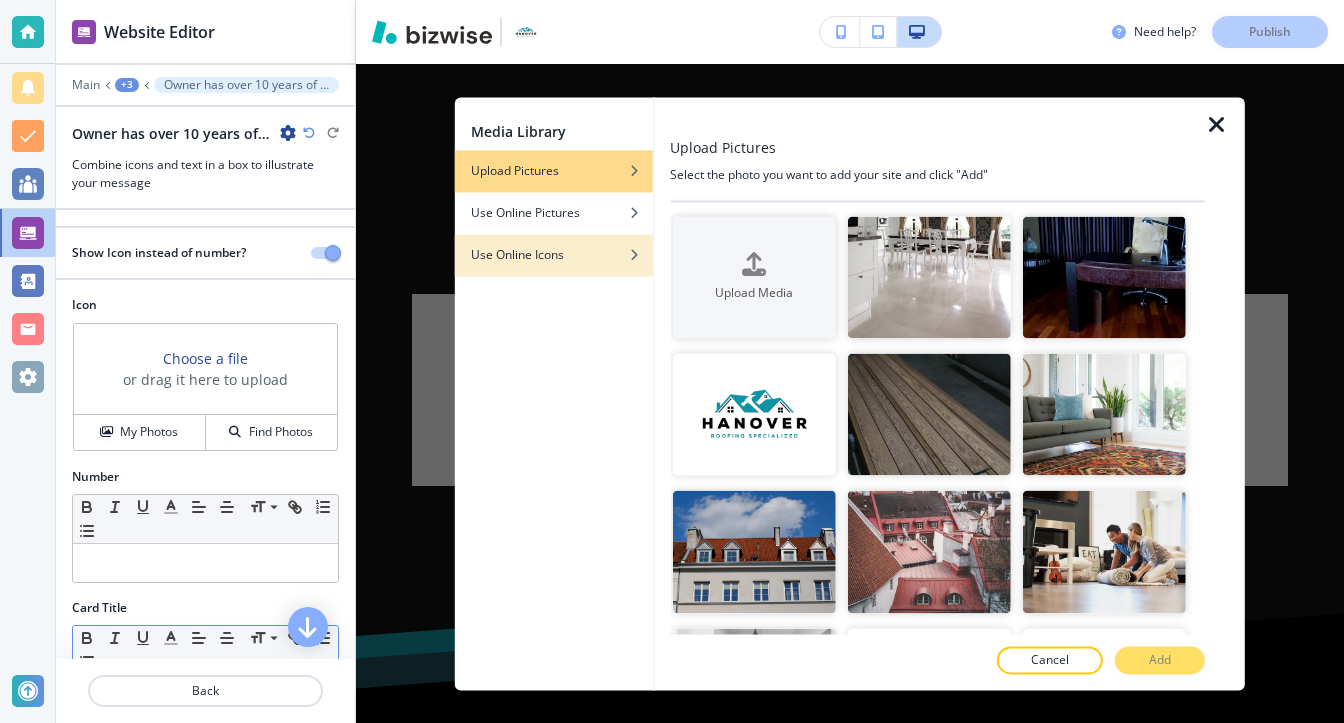 click on "Use Online Icons" at bounding box center (517, 255) 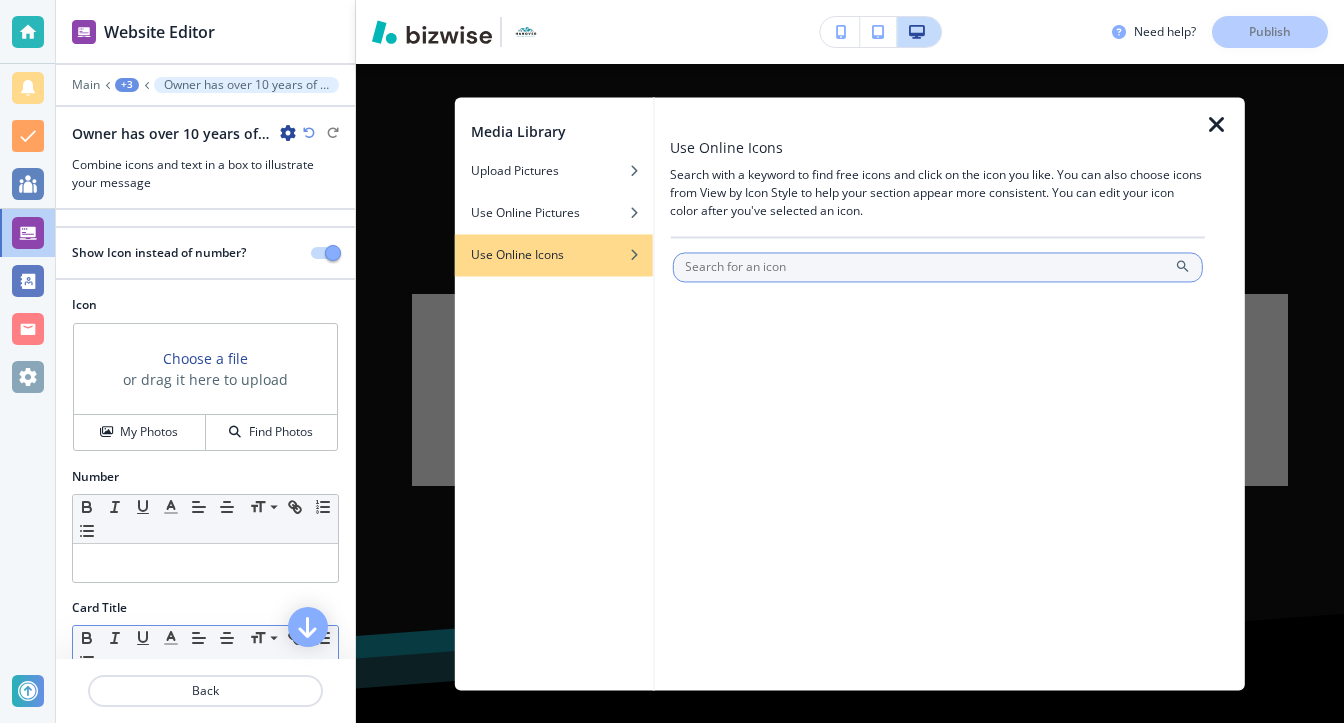 click at bounding box center (937, 267) 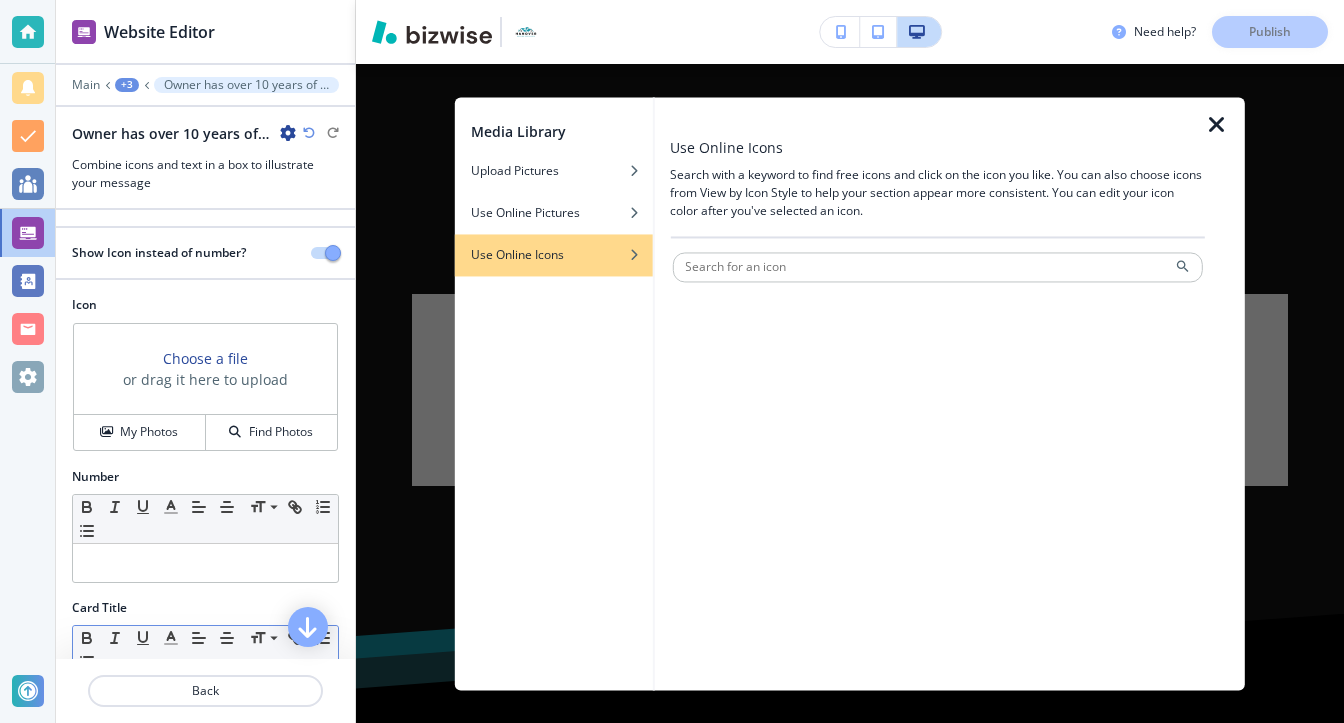 type on "https://www.youtube.com/watch?v=zdjIf-EfyDw" 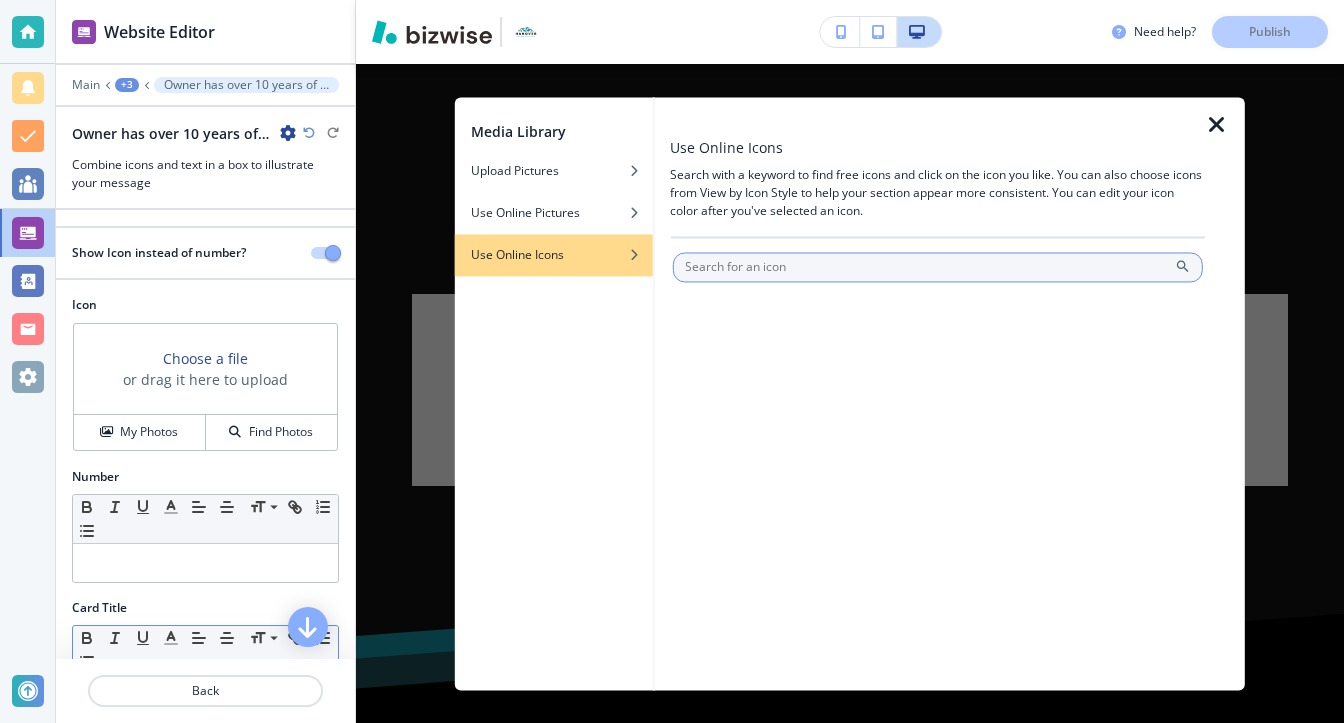 click at bounding box center (937, 267) 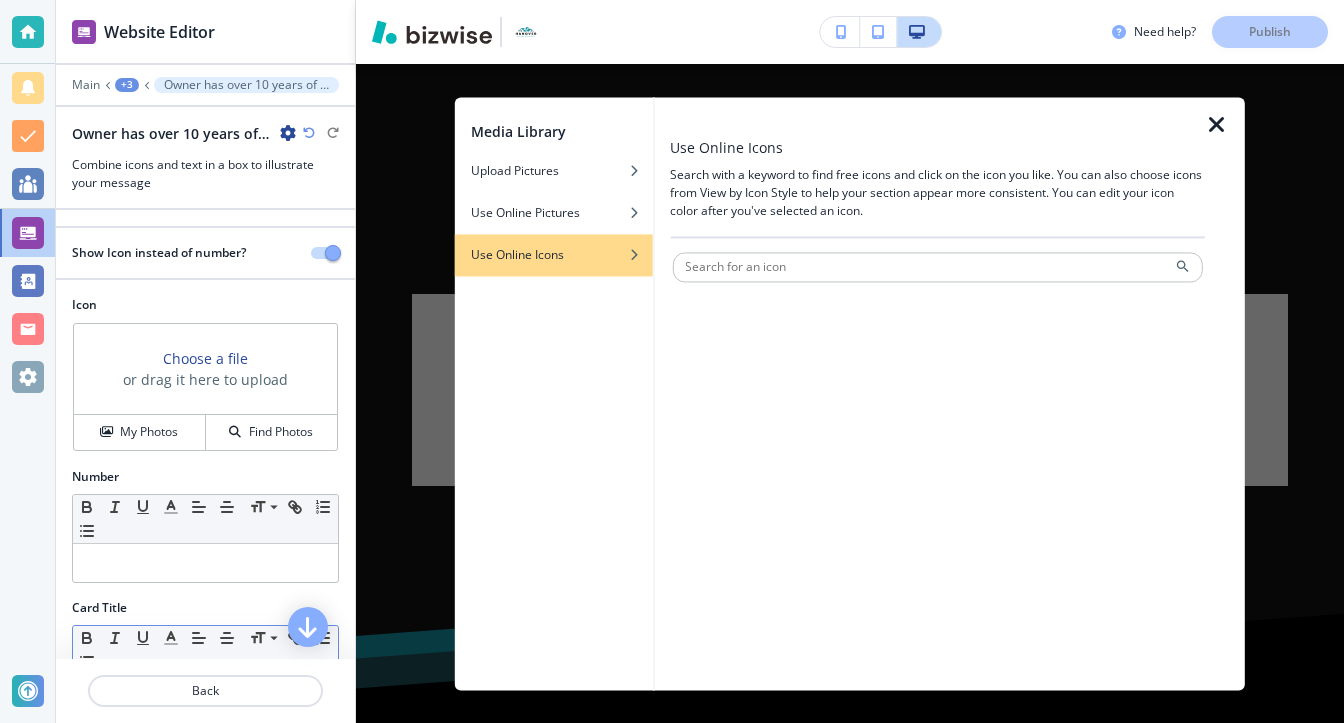 paste on "Owner" 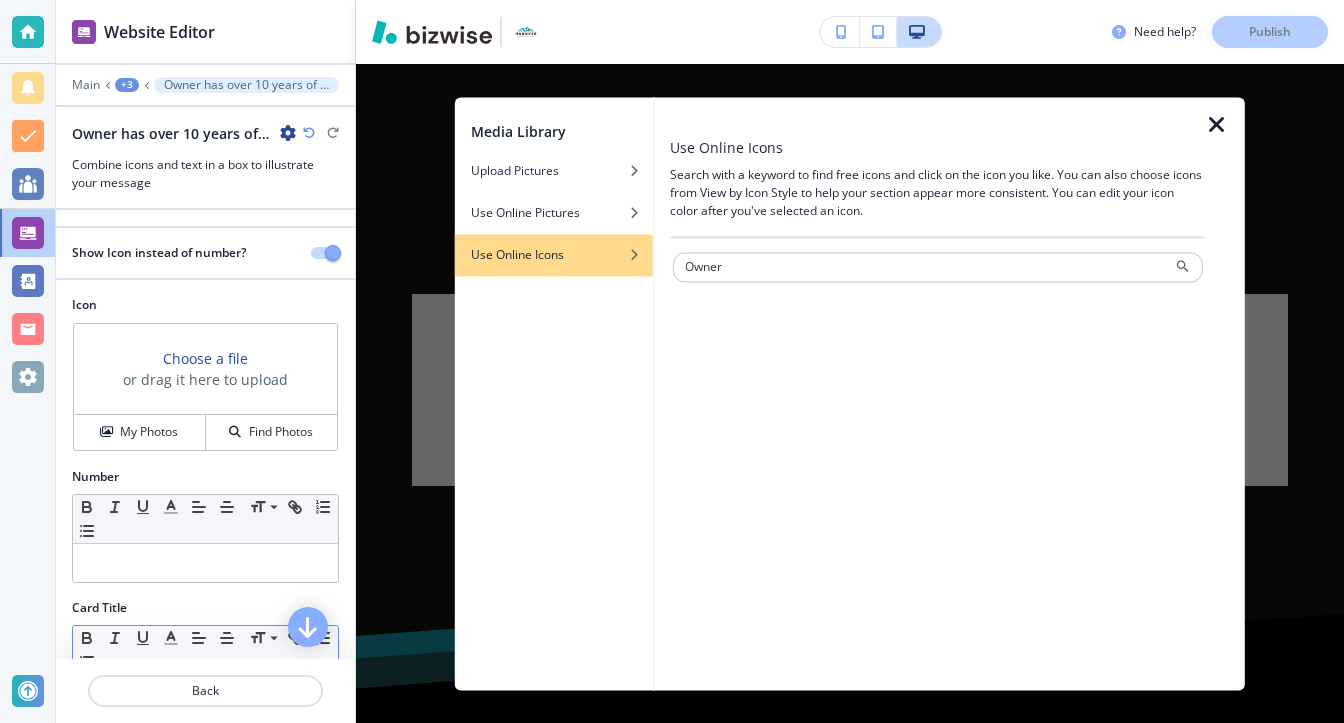 type on "Owner" 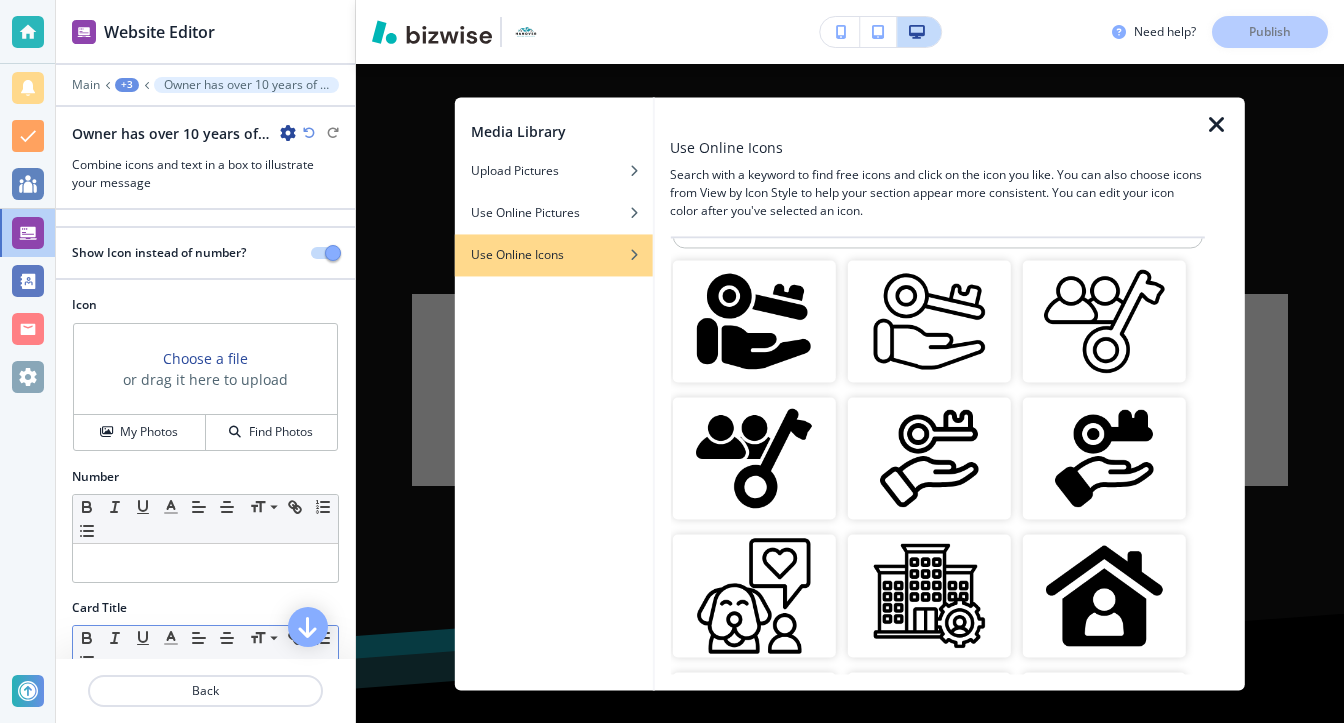 scroll, scrollTop: 0, scrollLeft: 0, axis: both 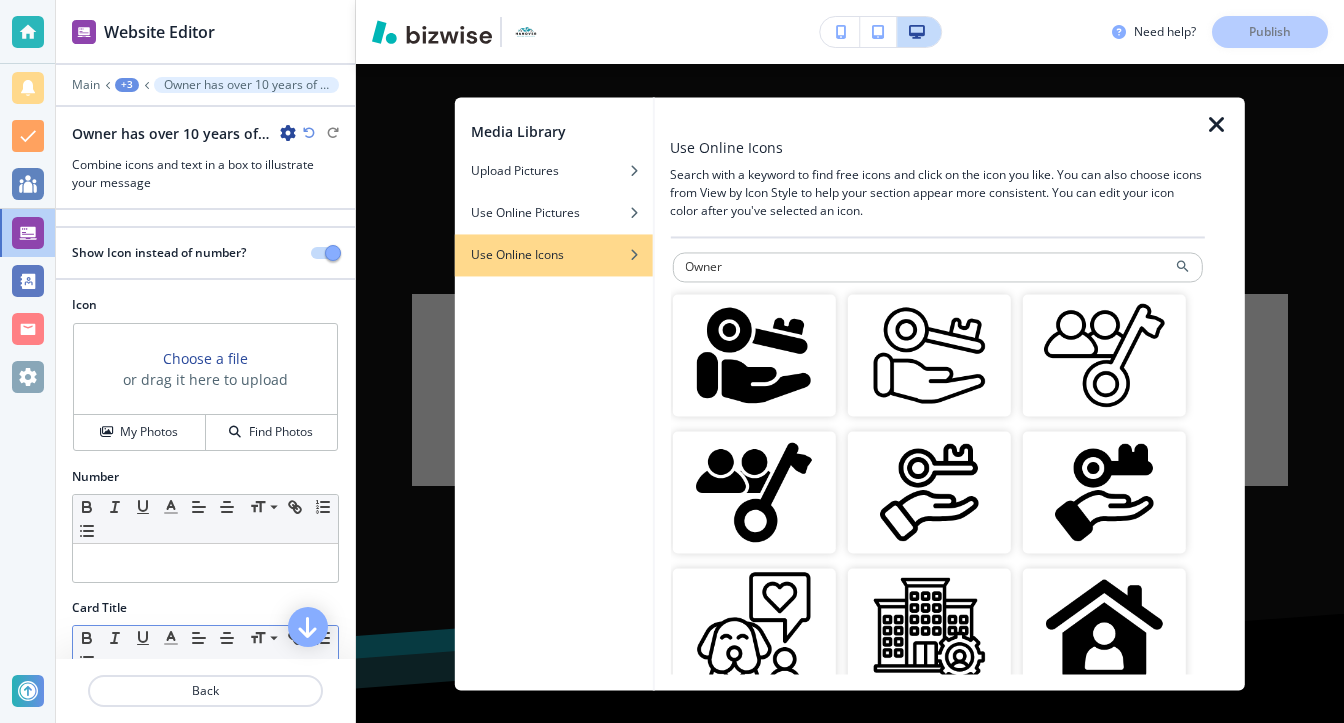 click at bounding box center (753, 355) 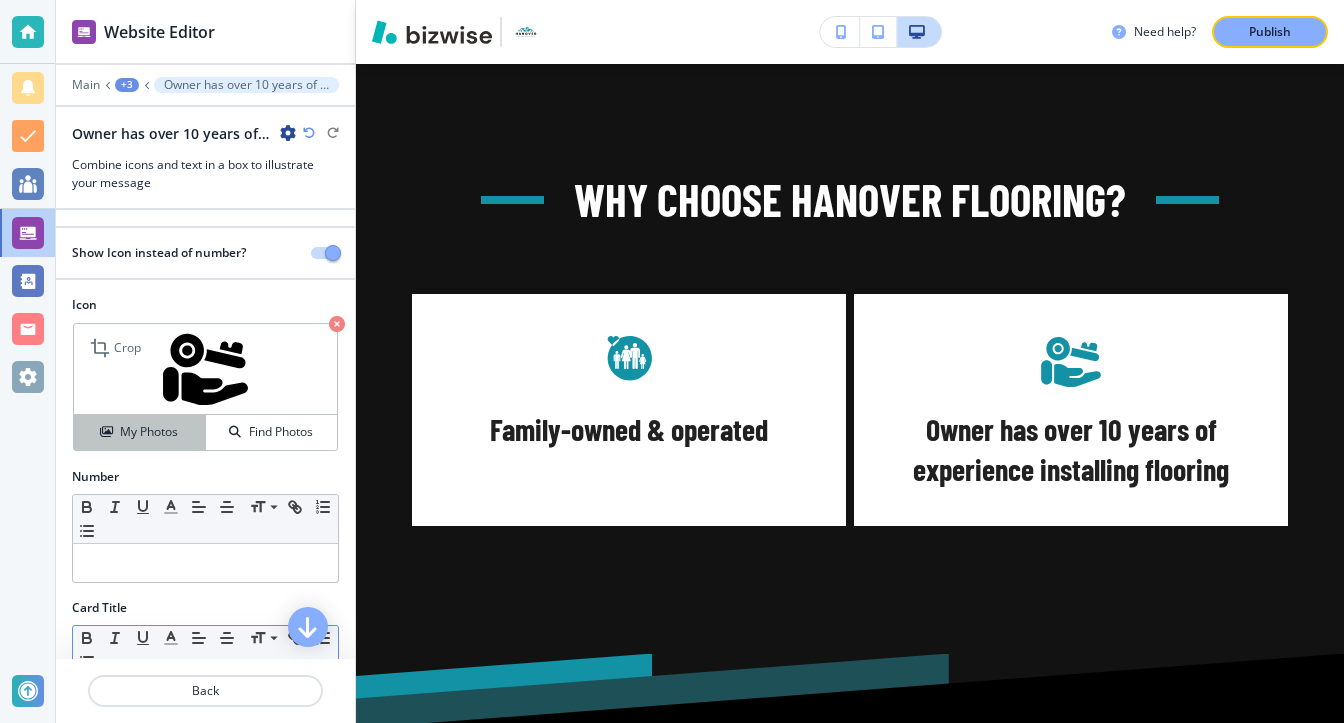 click on "My Photos" at bounding box center [149, 432] 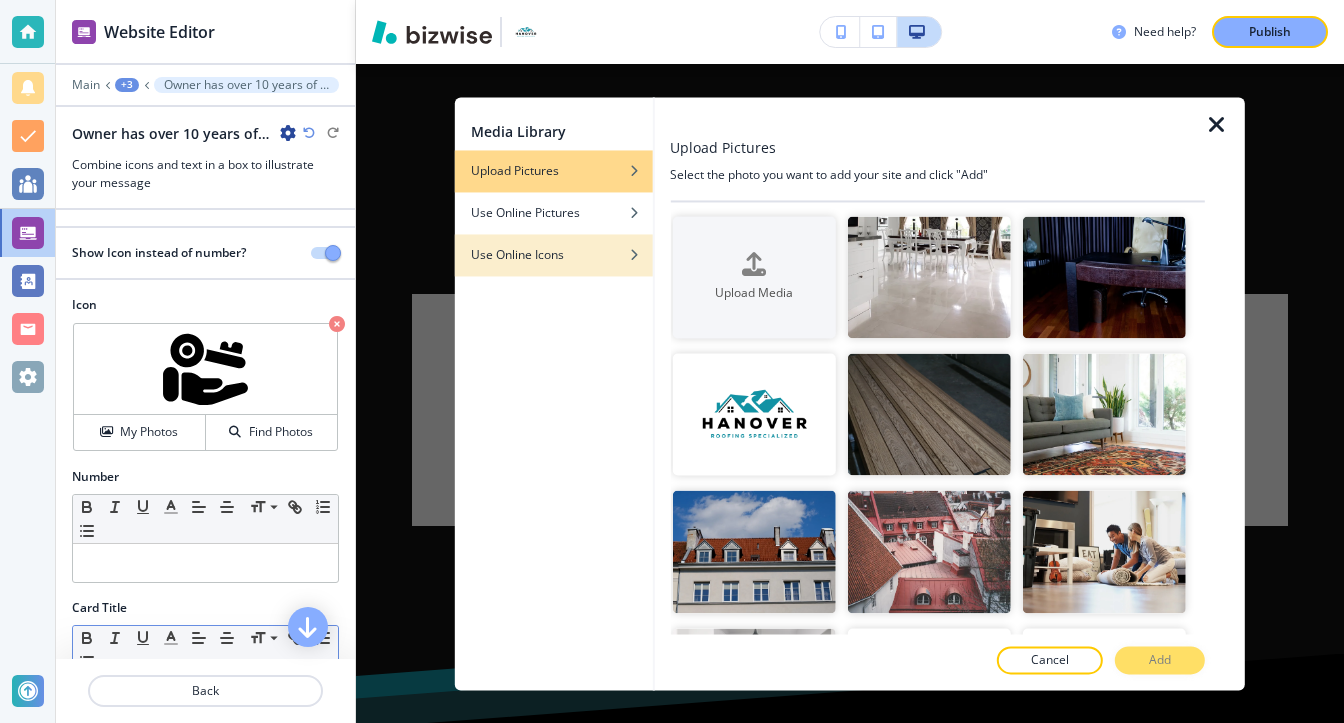 click on "Use Online Icons" at bounding box center (517, 255) 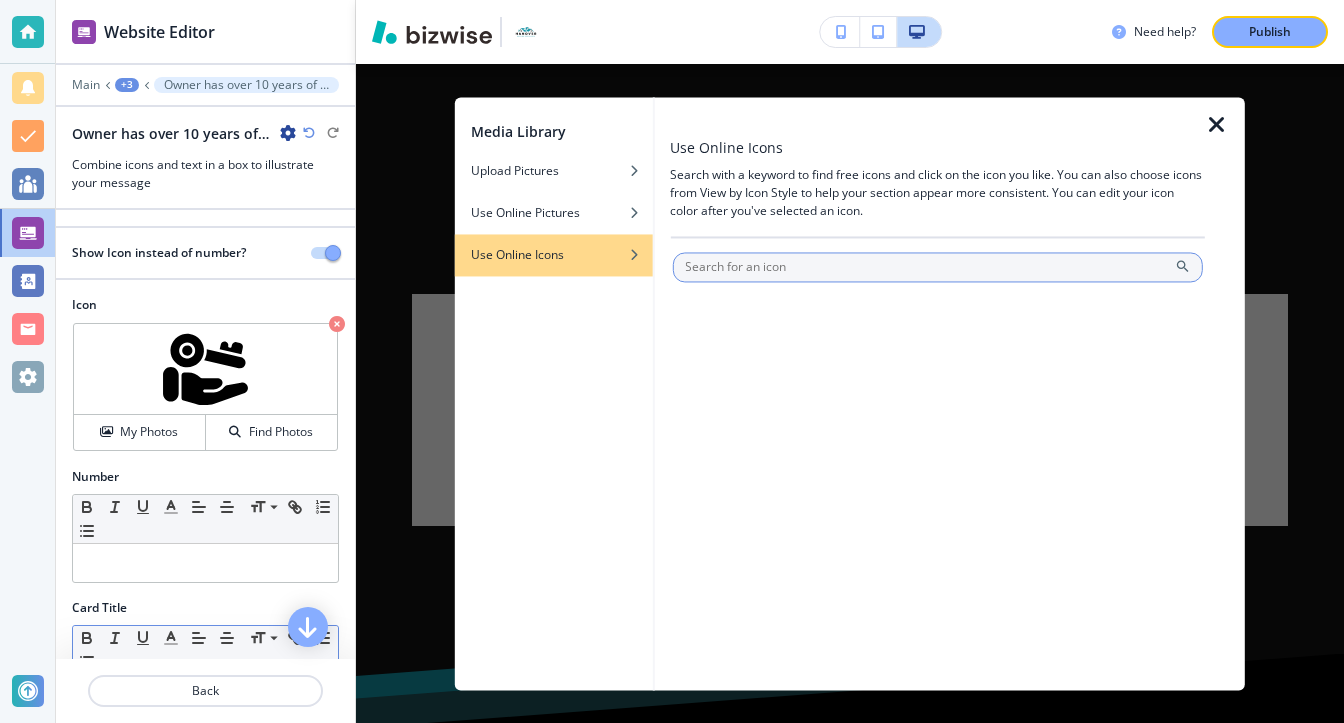 click at bounding box center [937, 267] 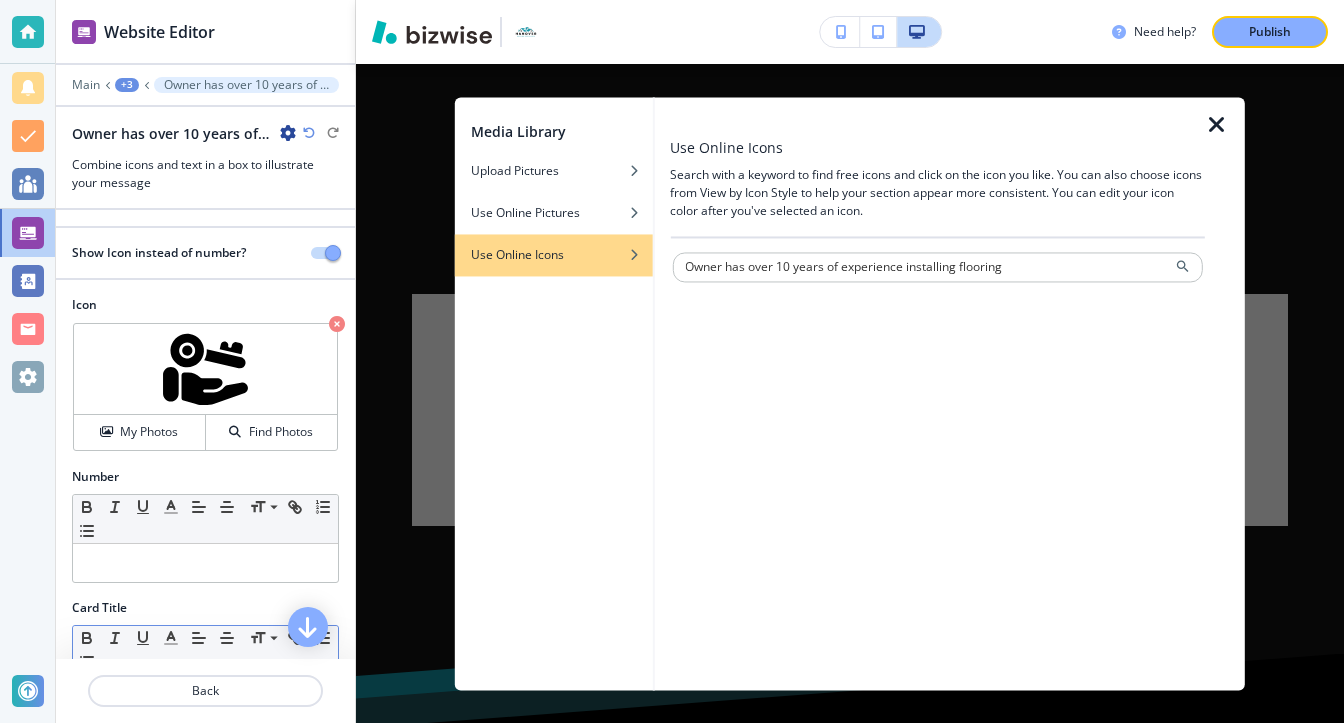 drag, startPoint x: 825, startPoint y: 263, endPoint x: 1343, endPoint y: 258, distance: 518.0241 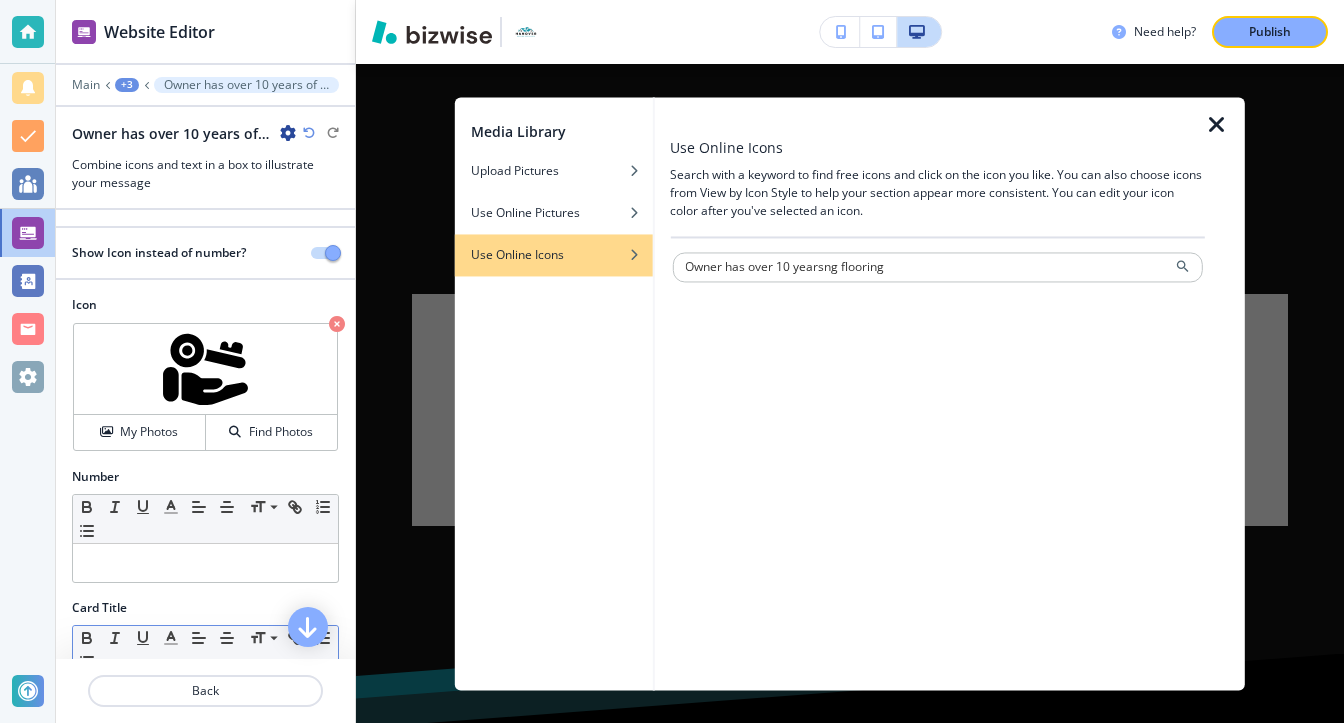 drag, startPoint x: 828, startPoint y: 270, endPoint x: 941, endPoint y: 283, distance: 113.74533 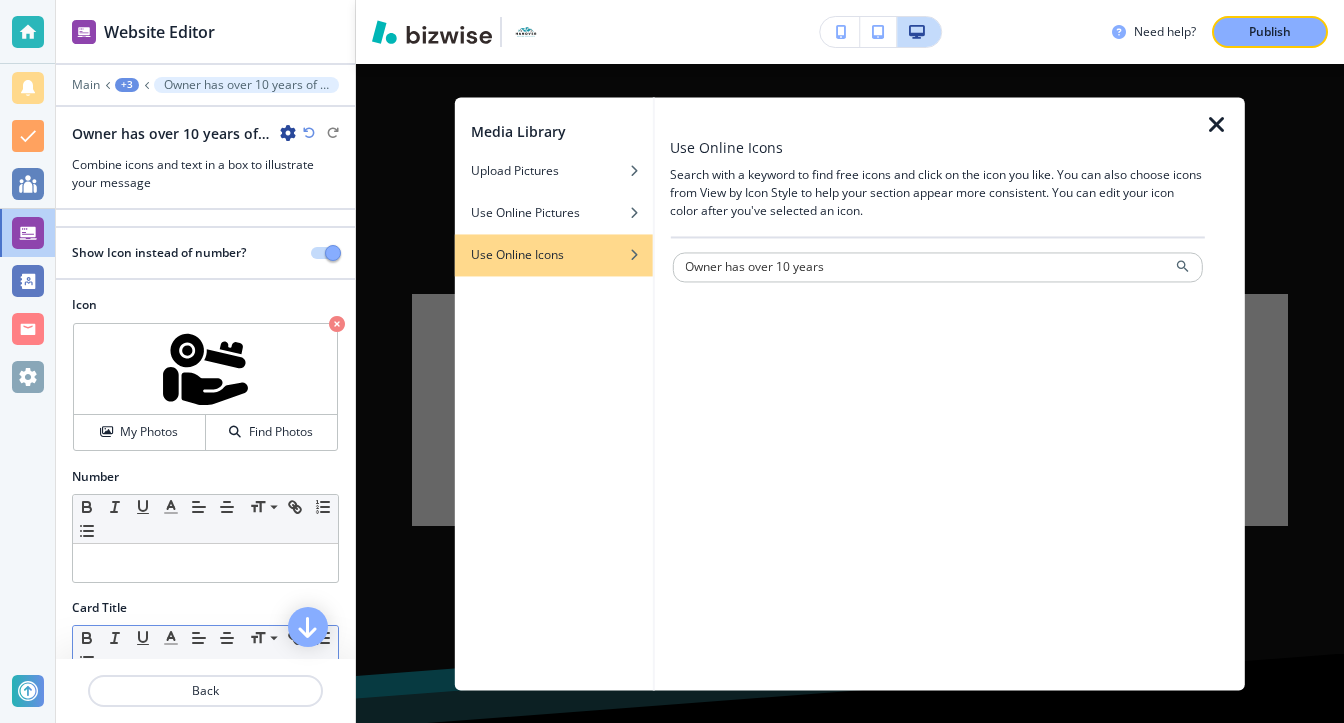 type on "Owner has over 10 years" 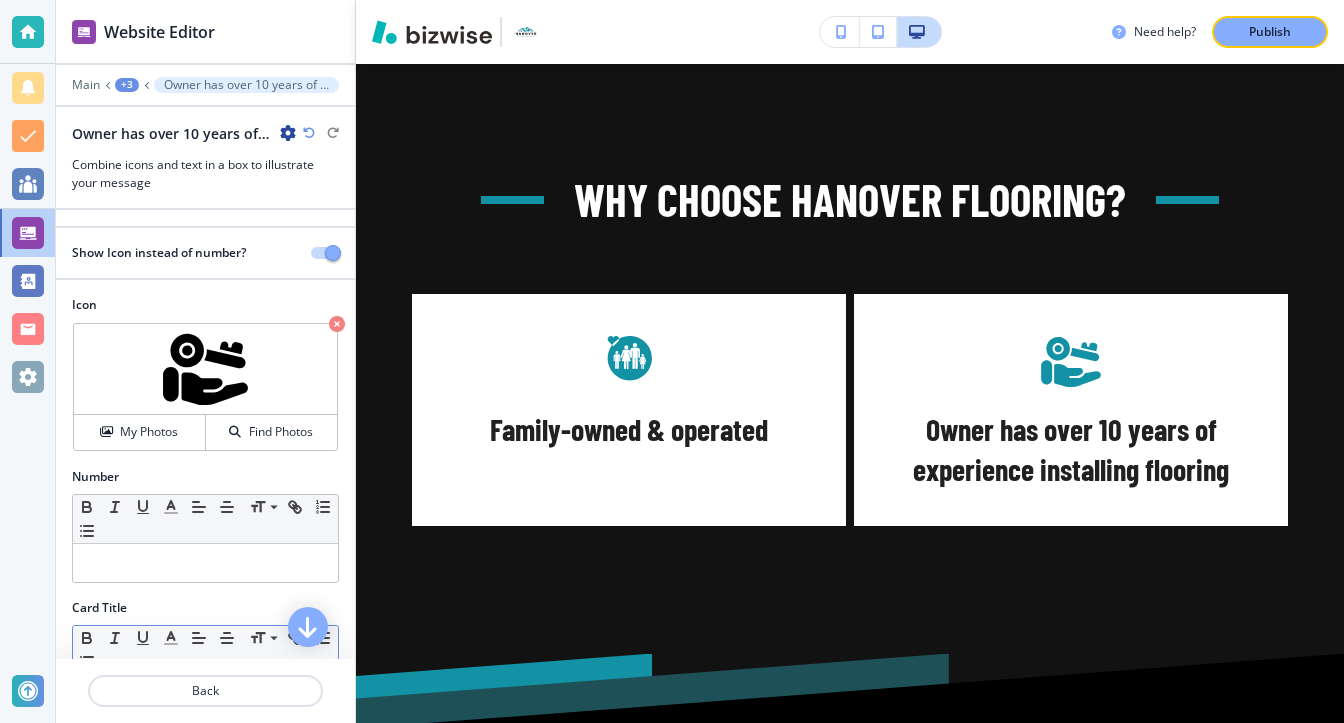 click on "+3" at bounding box center [127, 85] 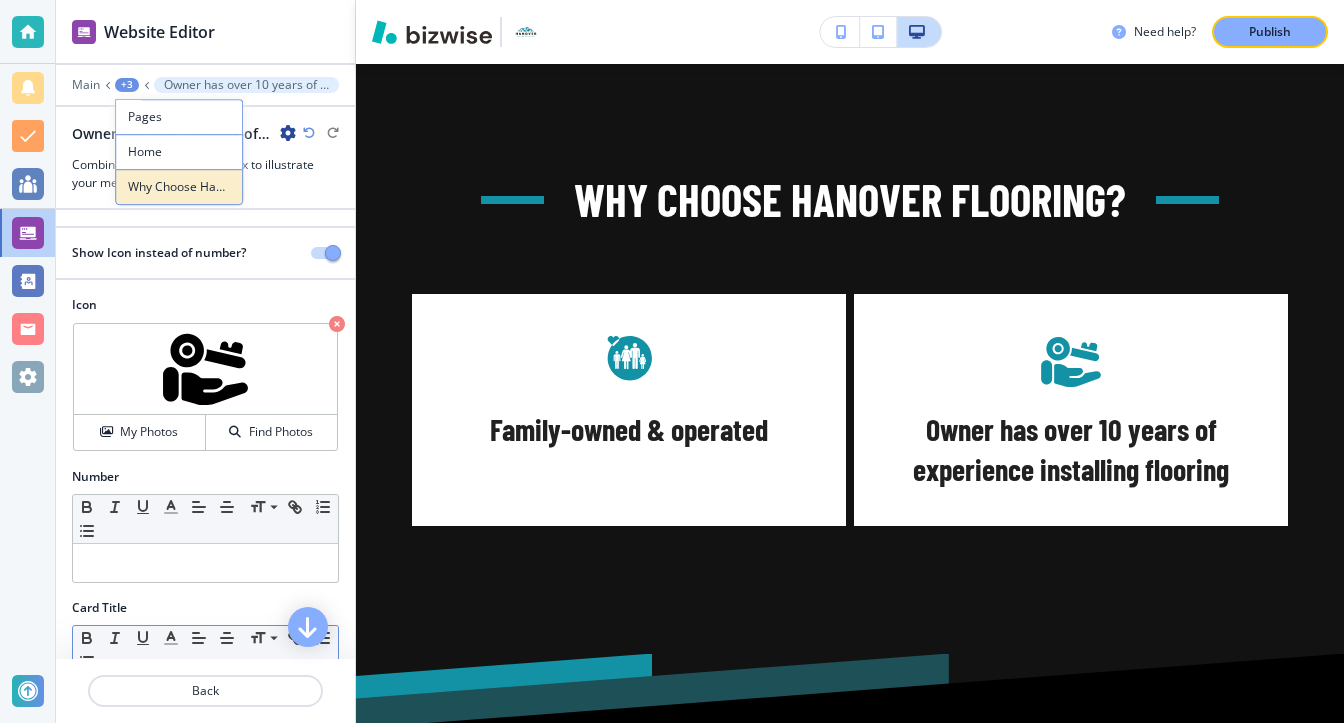 click on "Why Choose Hanover Flooring?" at bounding box center (179, 187) 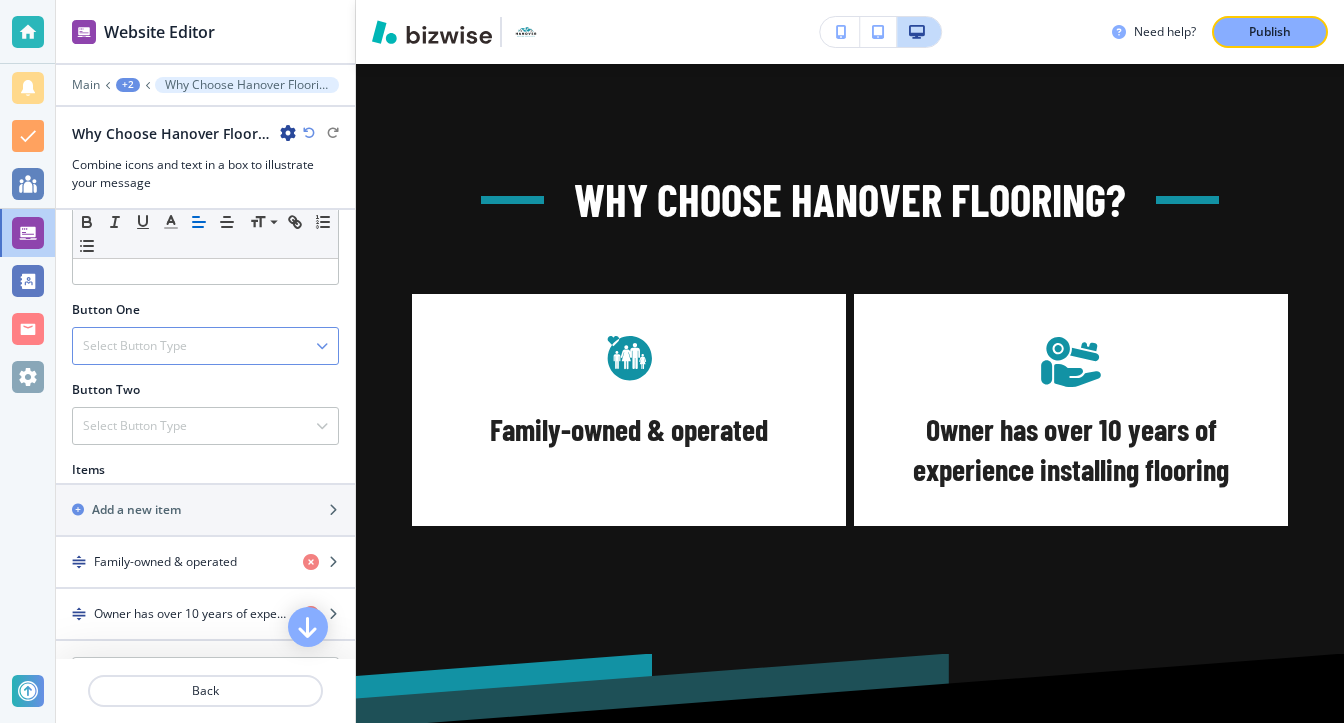 scroll, scrollTop: 700, scrollLeft: 0, axis: vertical 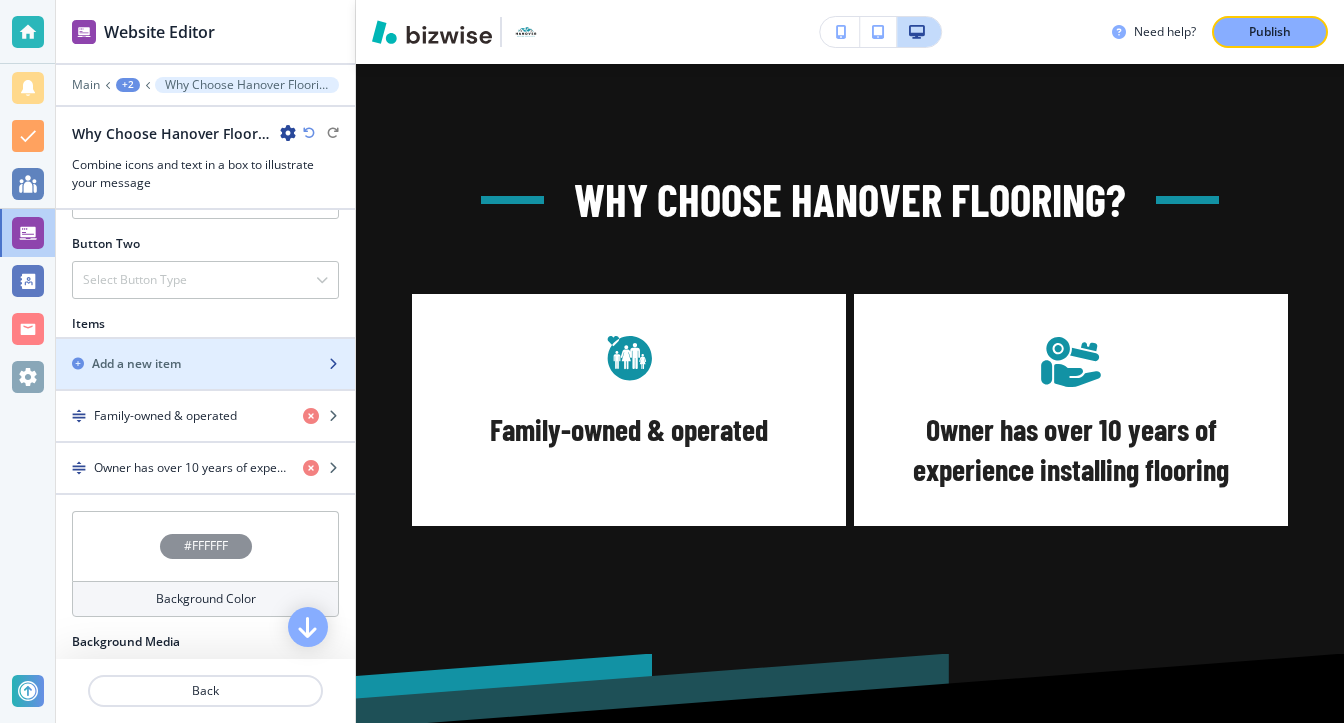 click on "Add a new item" at bounding box center (136, 364) 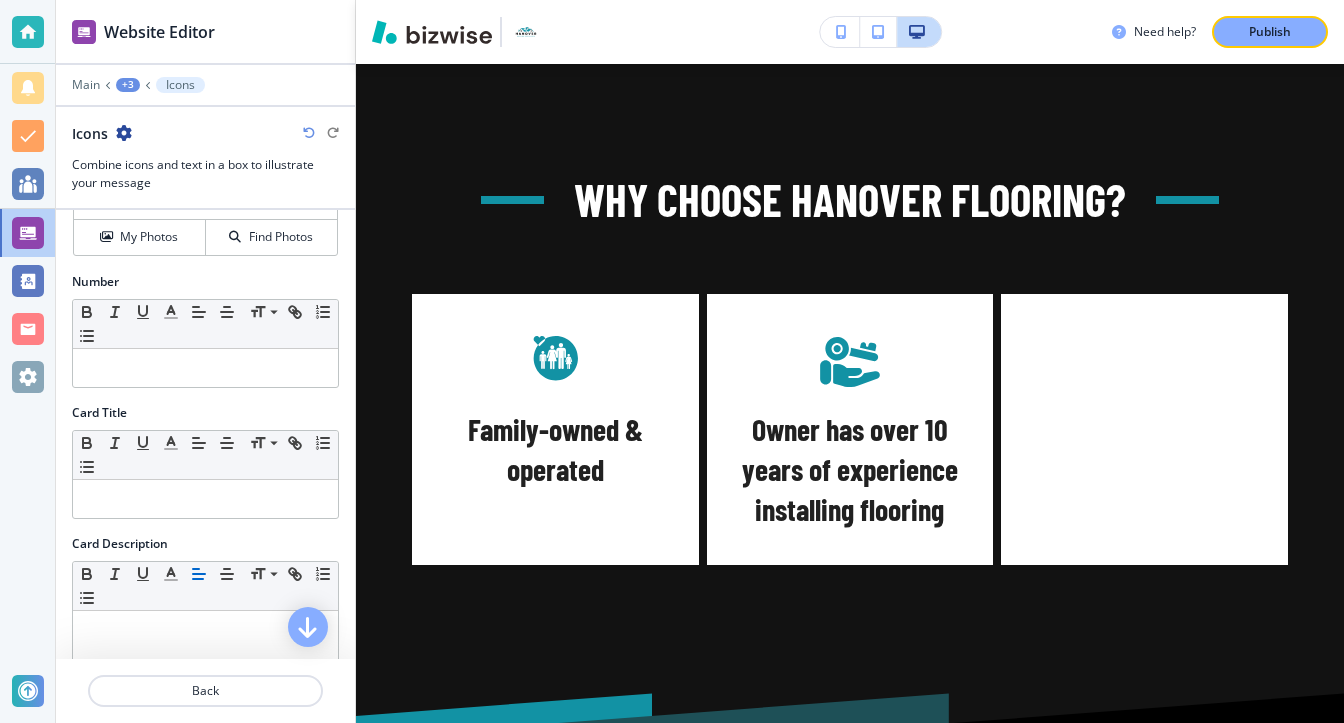 scroll, scrollTop: 200, scrollLeft: 0, axis: vertical 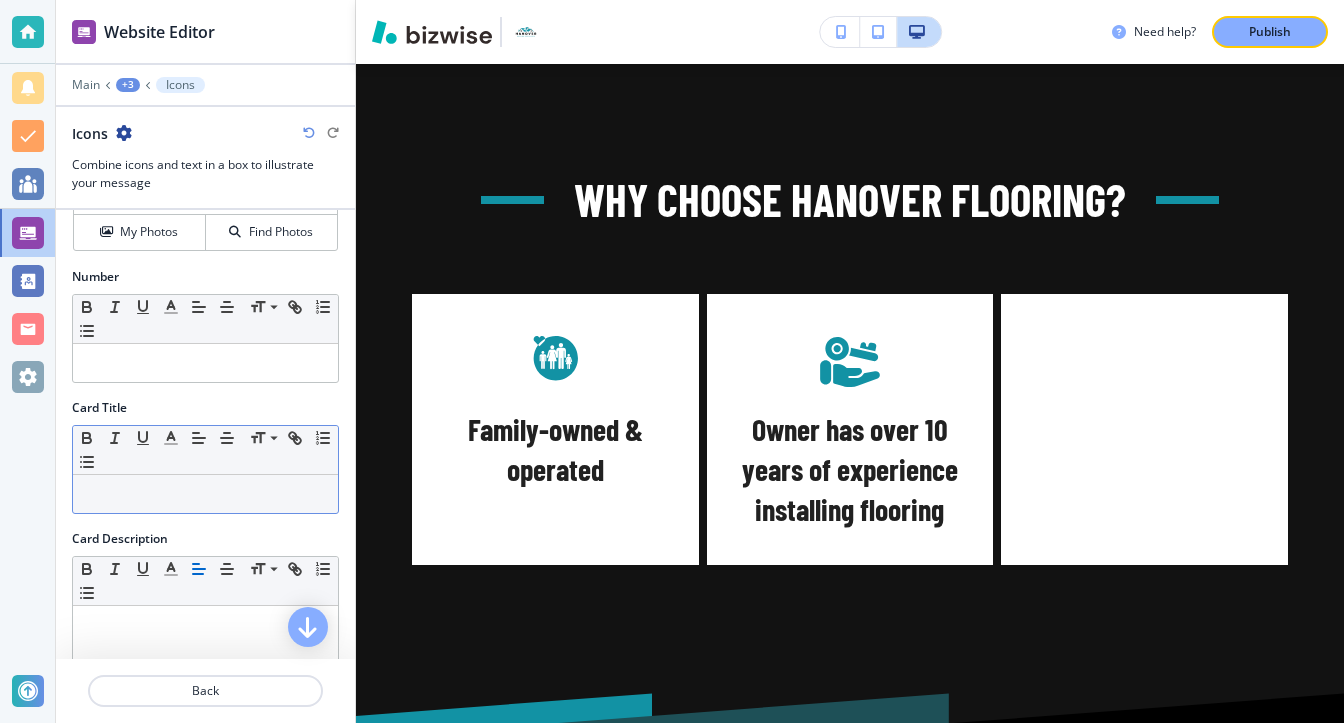 click at bounding box center [205, 494] 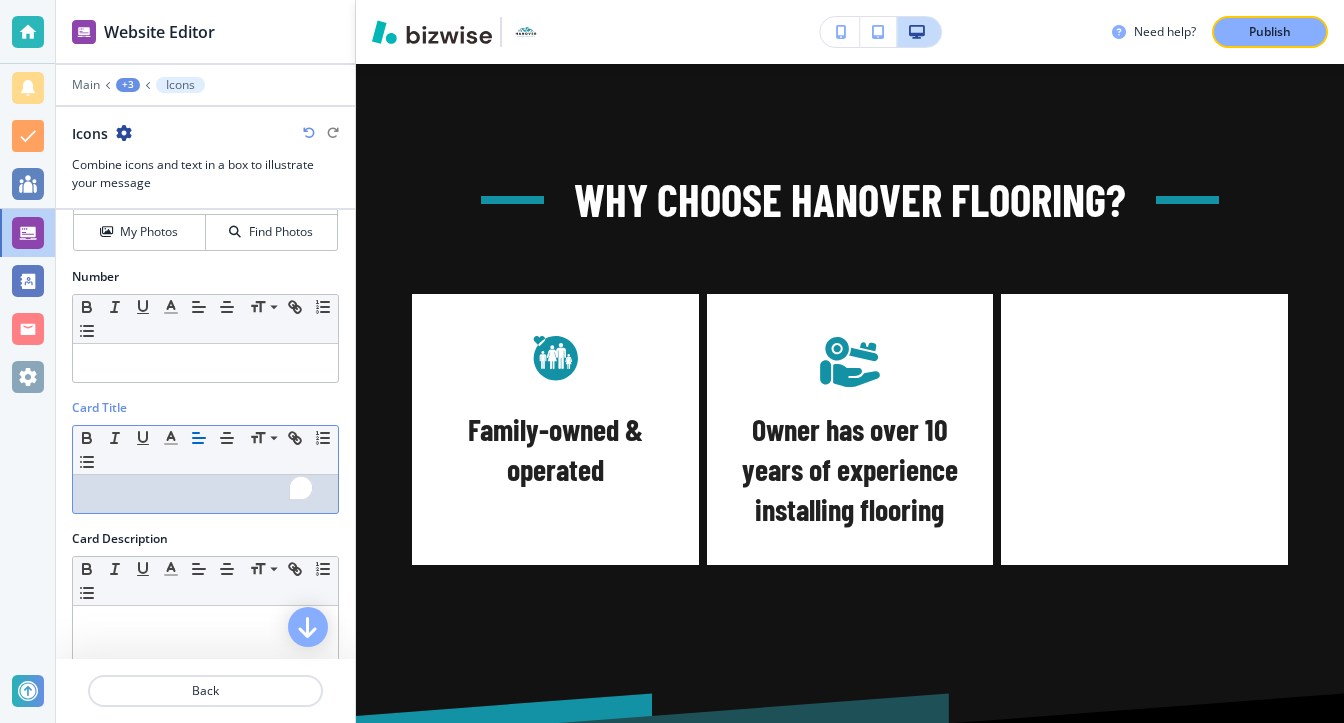 paste 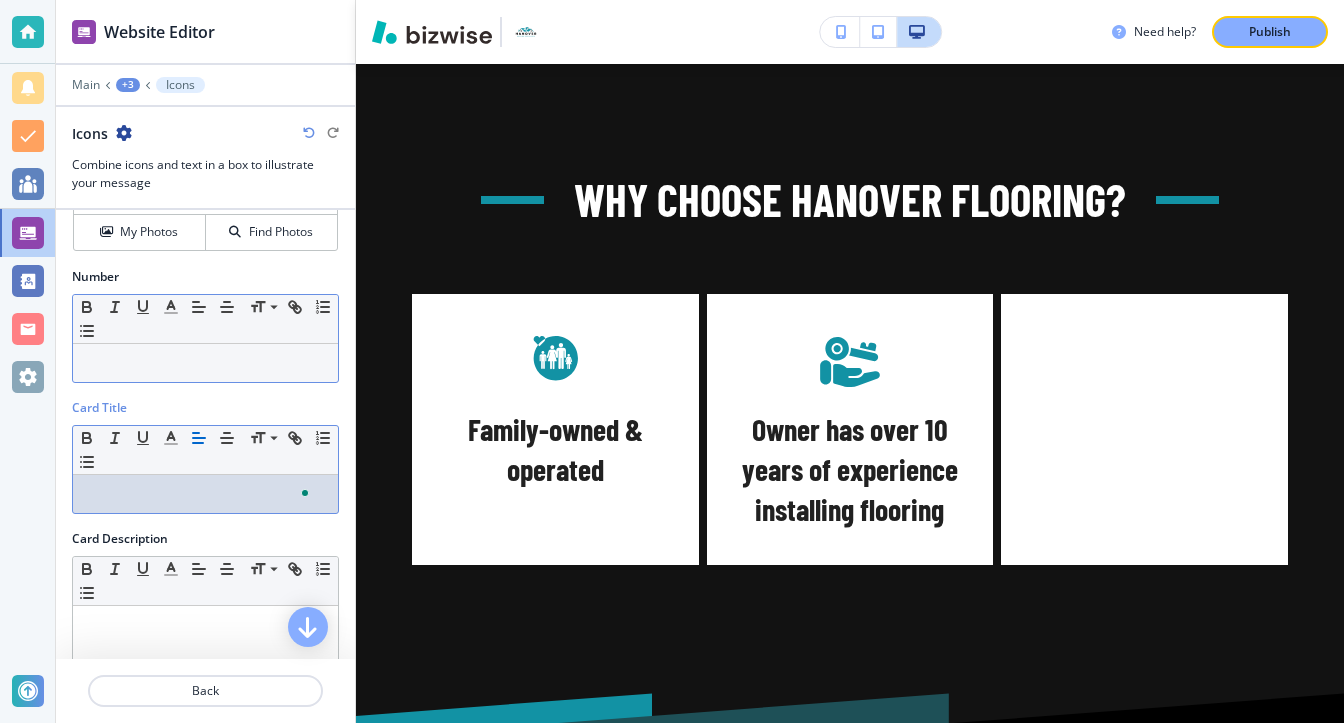click at bounding box center [205, 363] 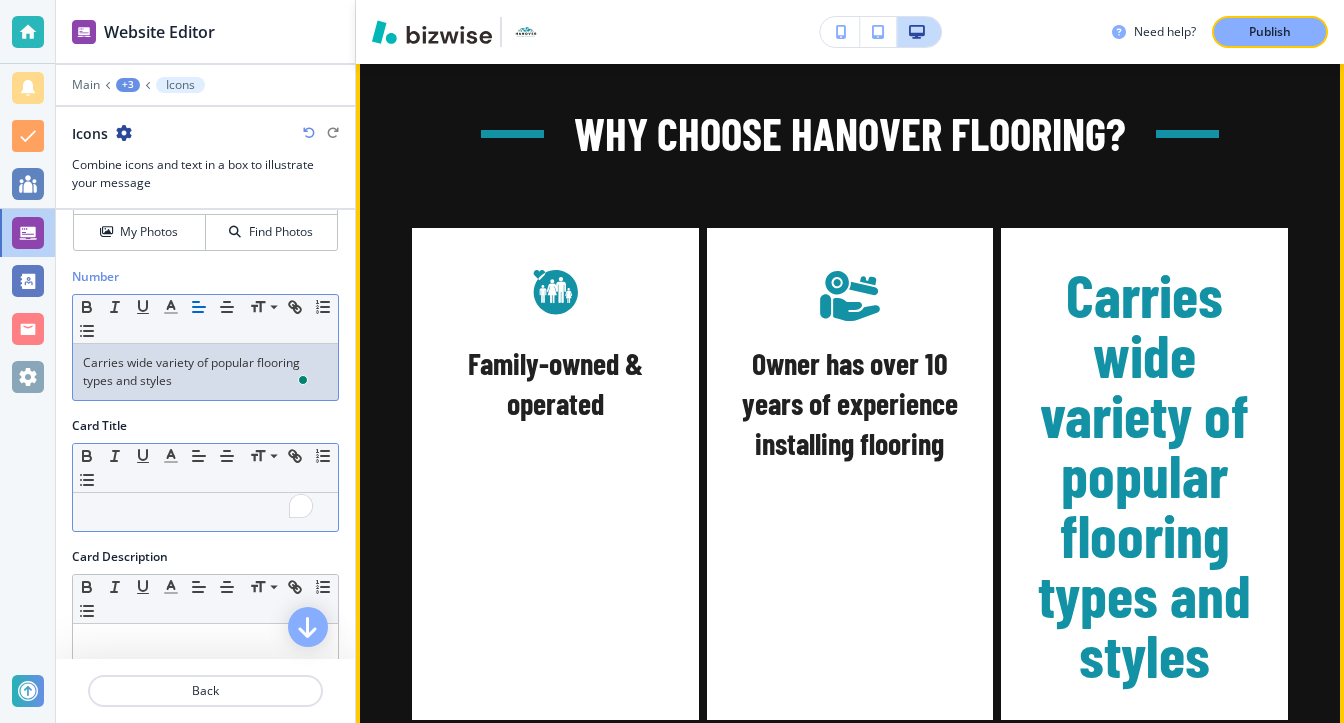 scroll, scrollTop: 4241, scrollLeft: 0, axis: vertical 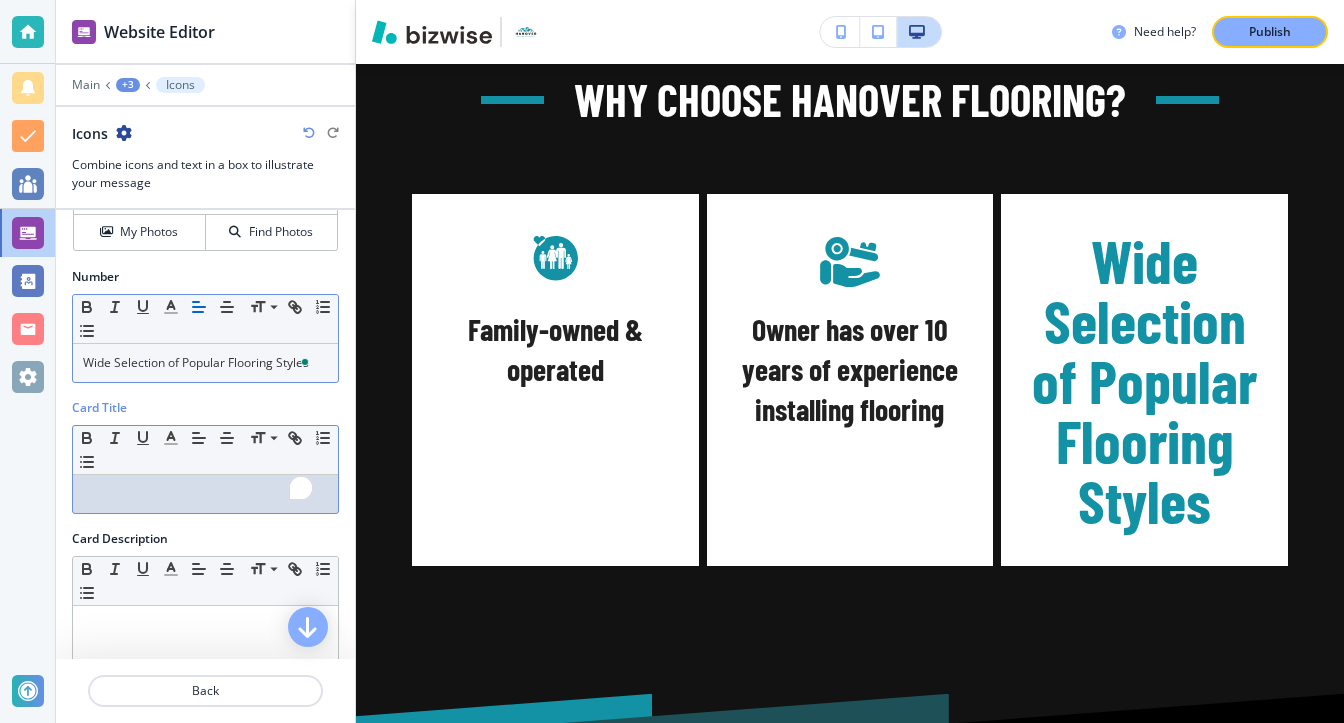 drag, startPoint x: 156, startPoint y: 492, endPoint x: 151, endPoint y: 481, distance: 12.083046 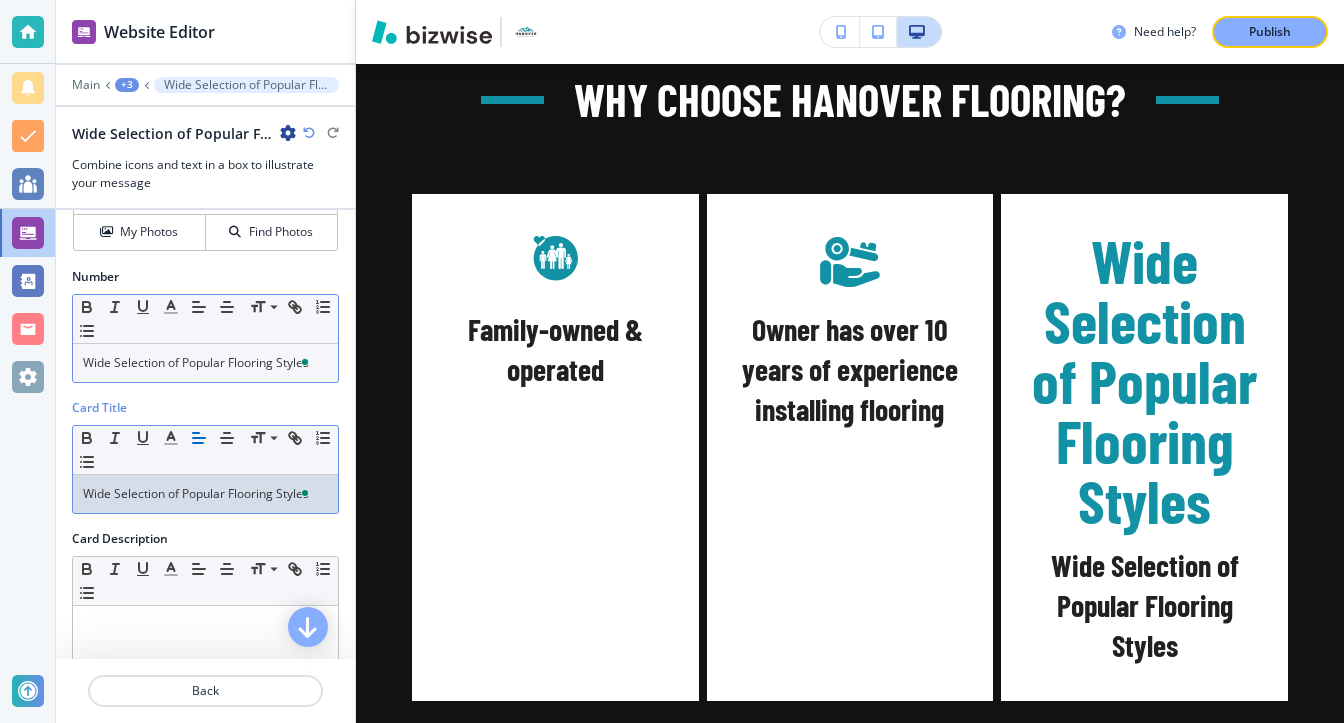 click on "Wide Selection of Popular Flooring Styles" at bounding box center [205, 363] 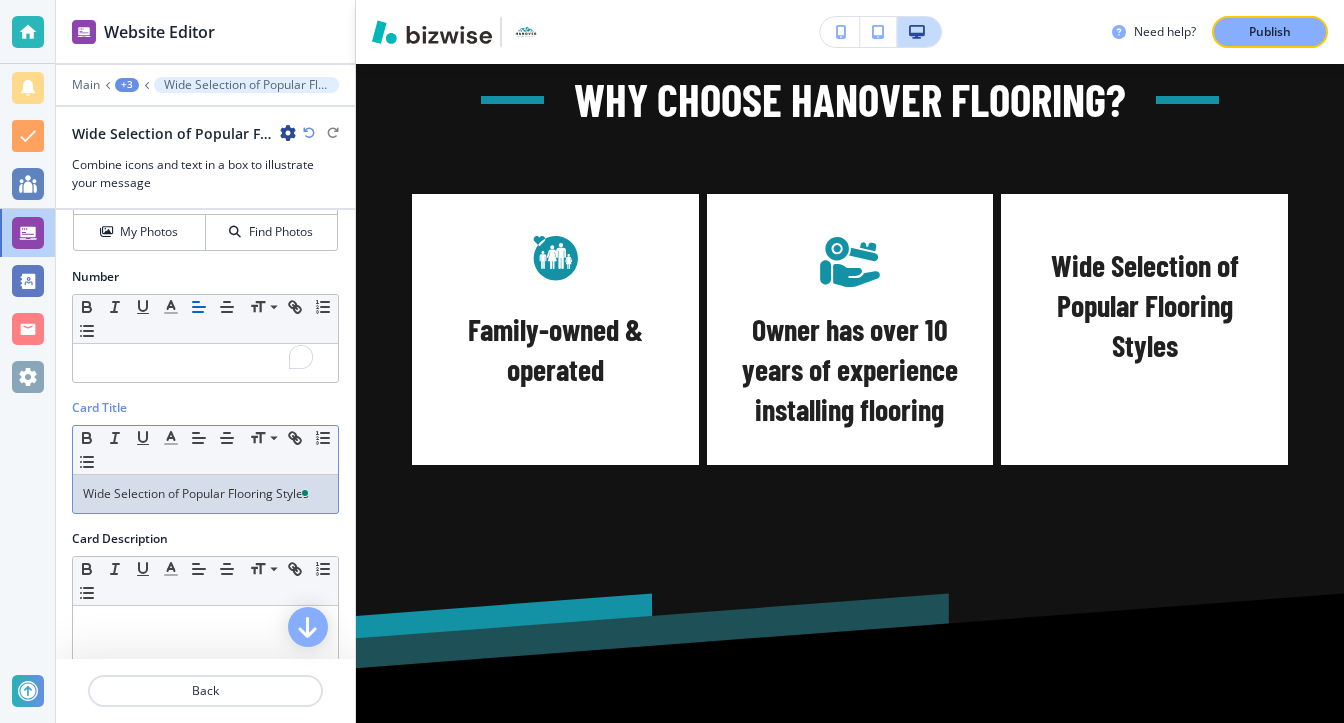 click on "Wide Selection of Popular Flooring Styles" at bounding box center [205, 494] 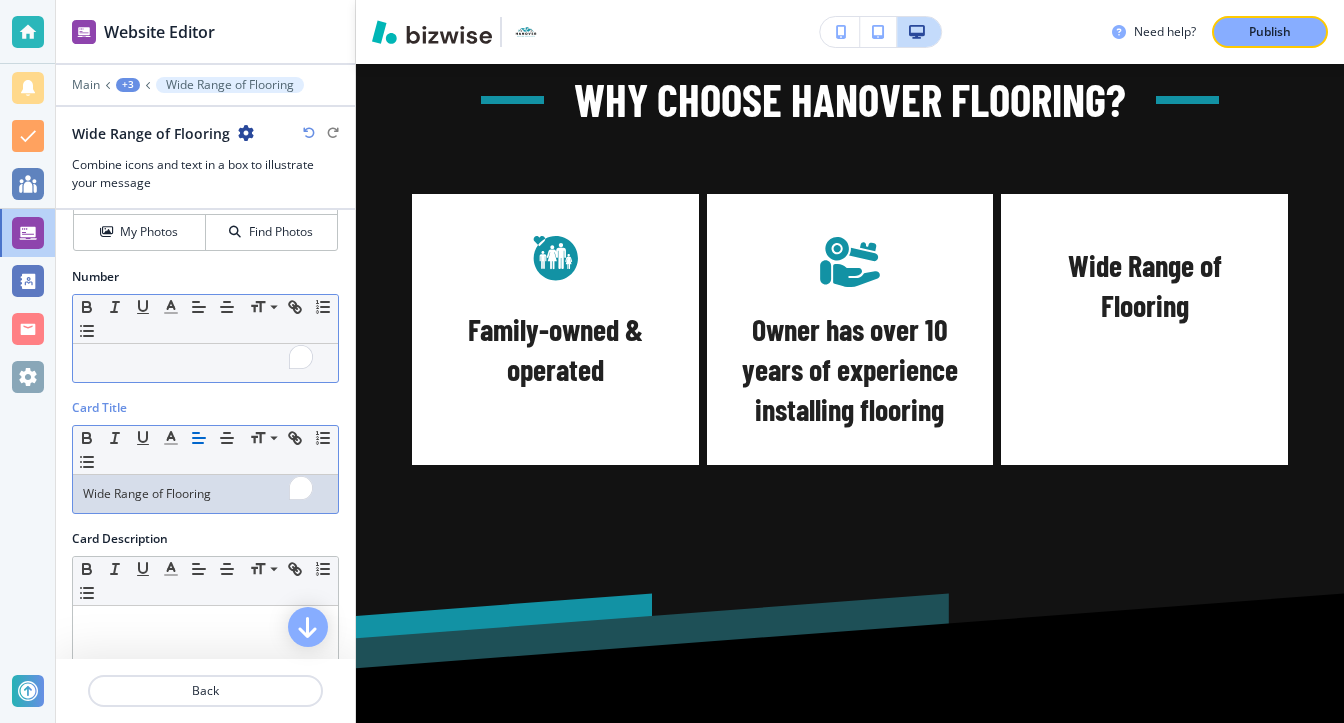 scroll, scrollTop: 0, scrollLeft: 0, axis: both 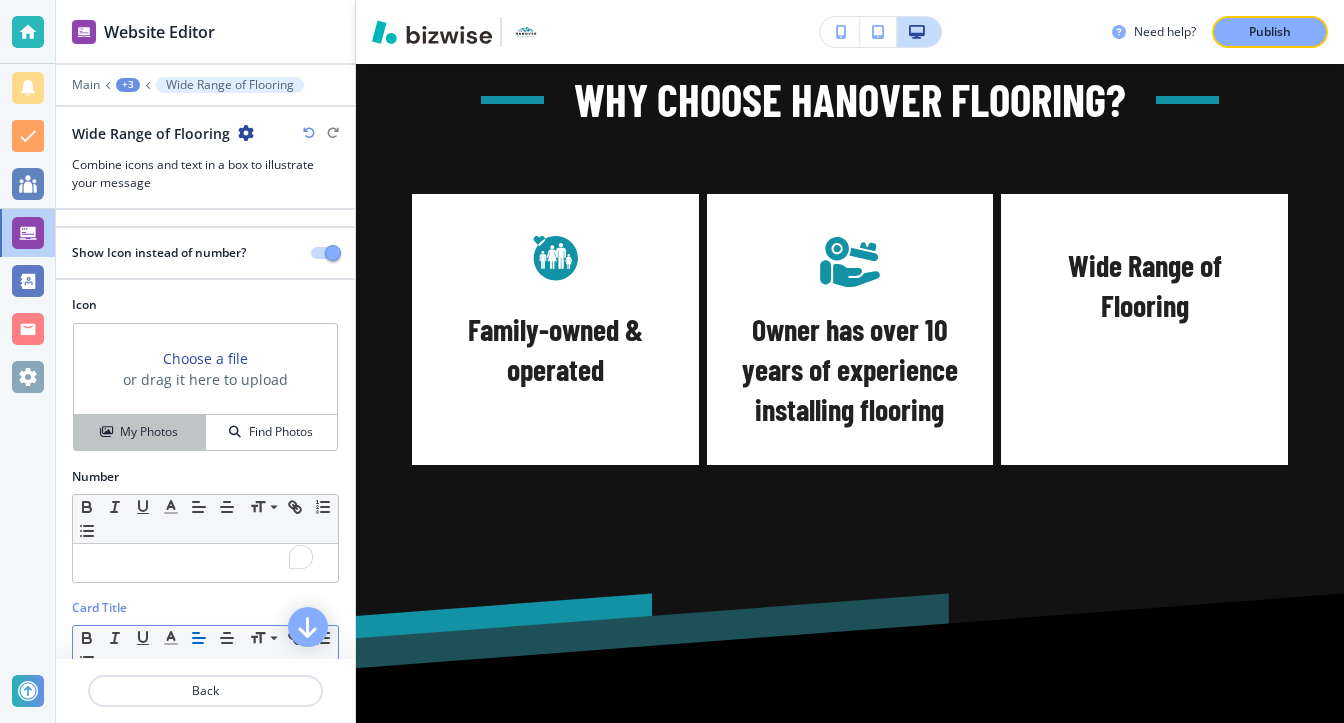 click on "My Photos" at bounding box center [149, 432] 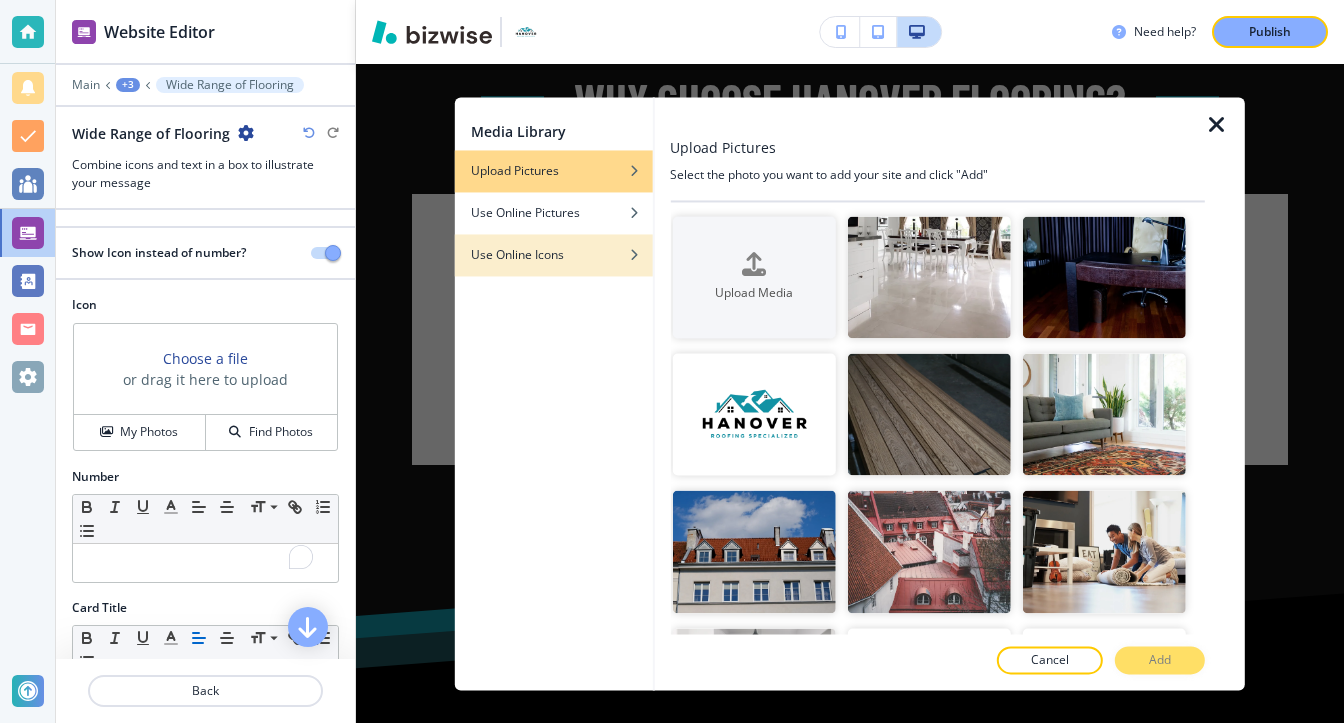 click on "Use Online Icons" at bounding box center (517, 255) 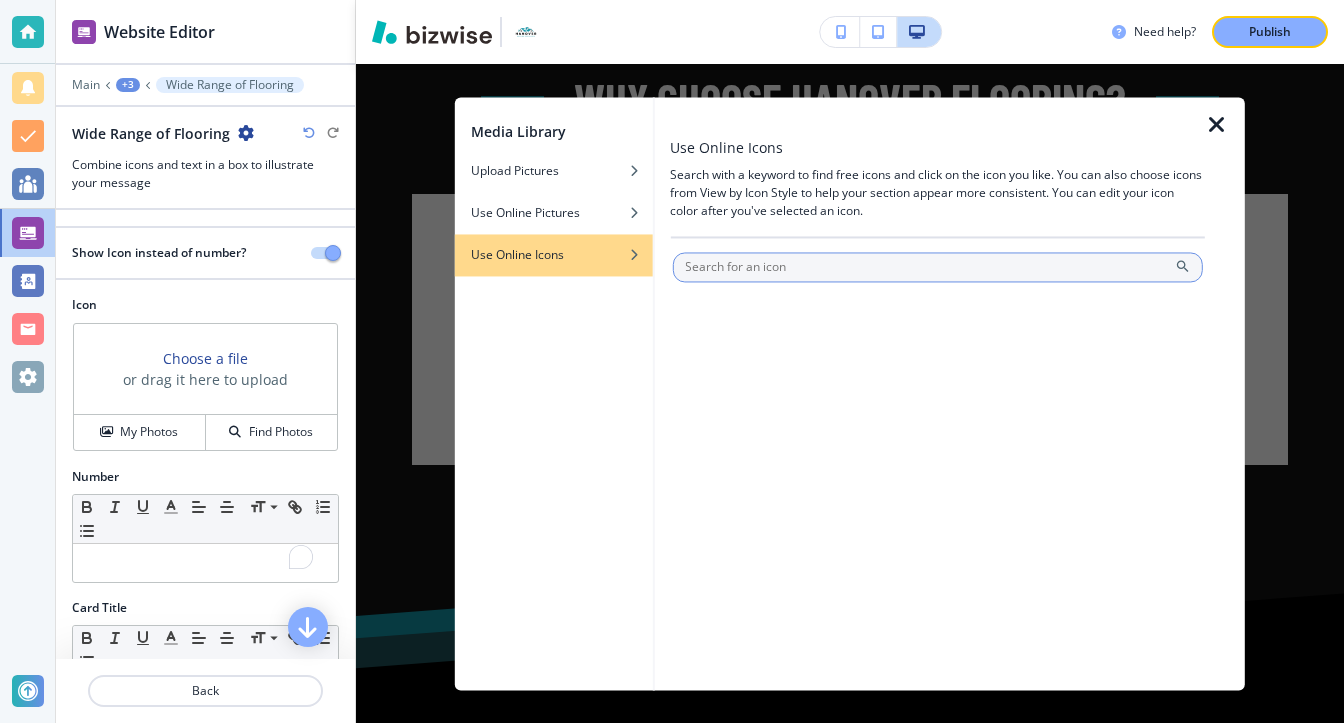 click at bounding box center (937, 267) 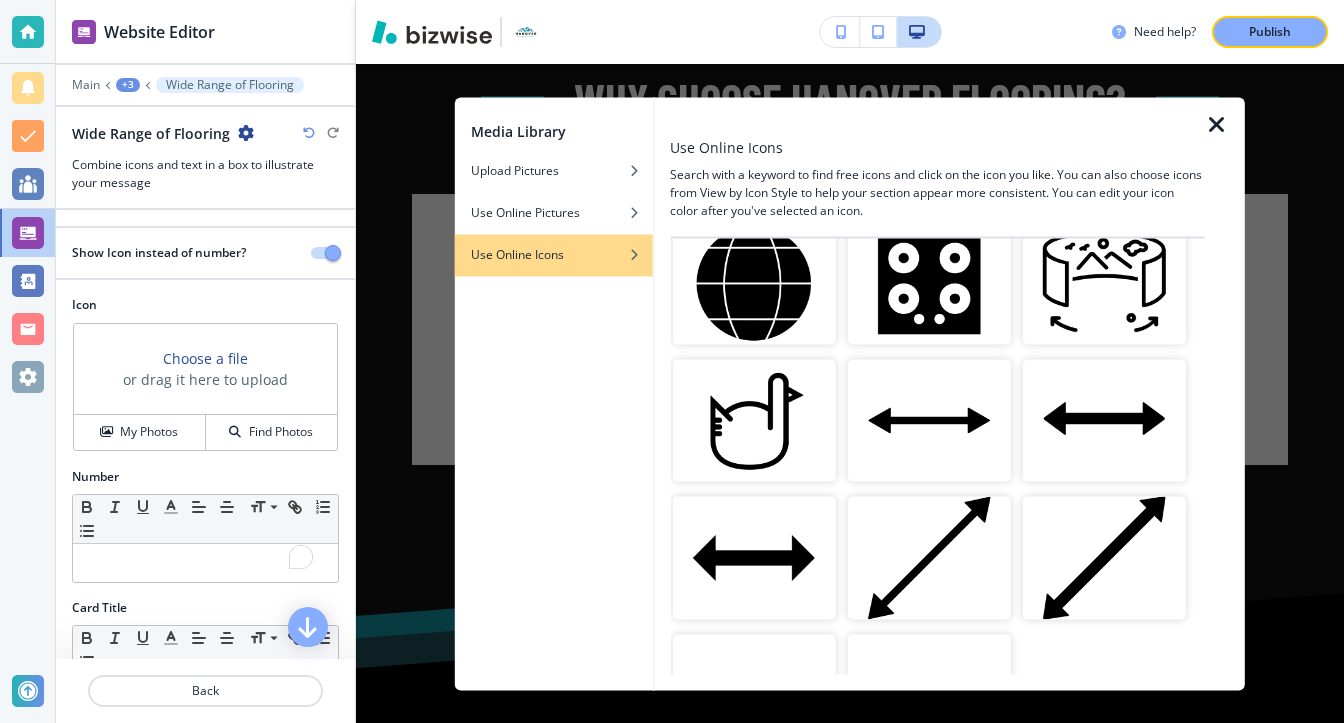scroll, scrollTop: 0, scrollLeft: 0, axis: both 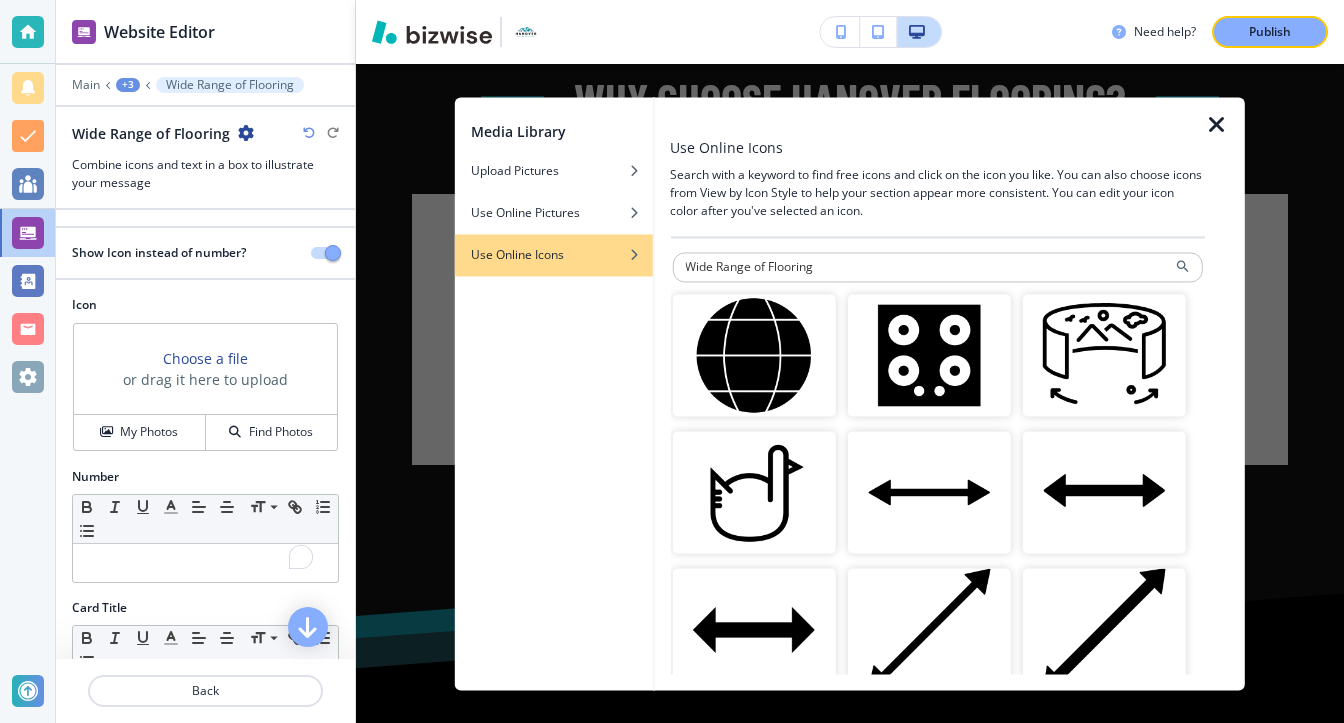 drag, startPoint x: 832, startPoint y: 257, endPoint x: 452, endPoint y: 317, distance: 384.70767 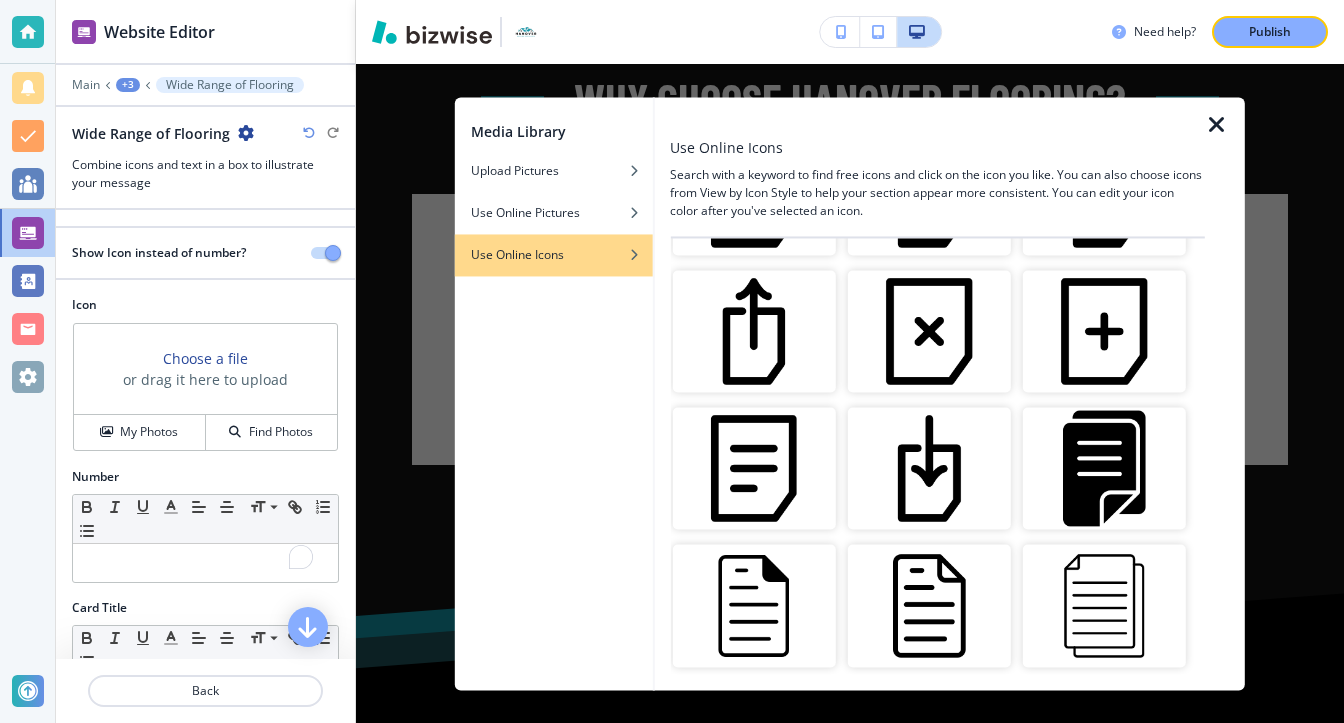 scroll, scrollTop: 1000, scrollLeft: 0, axis: vertical 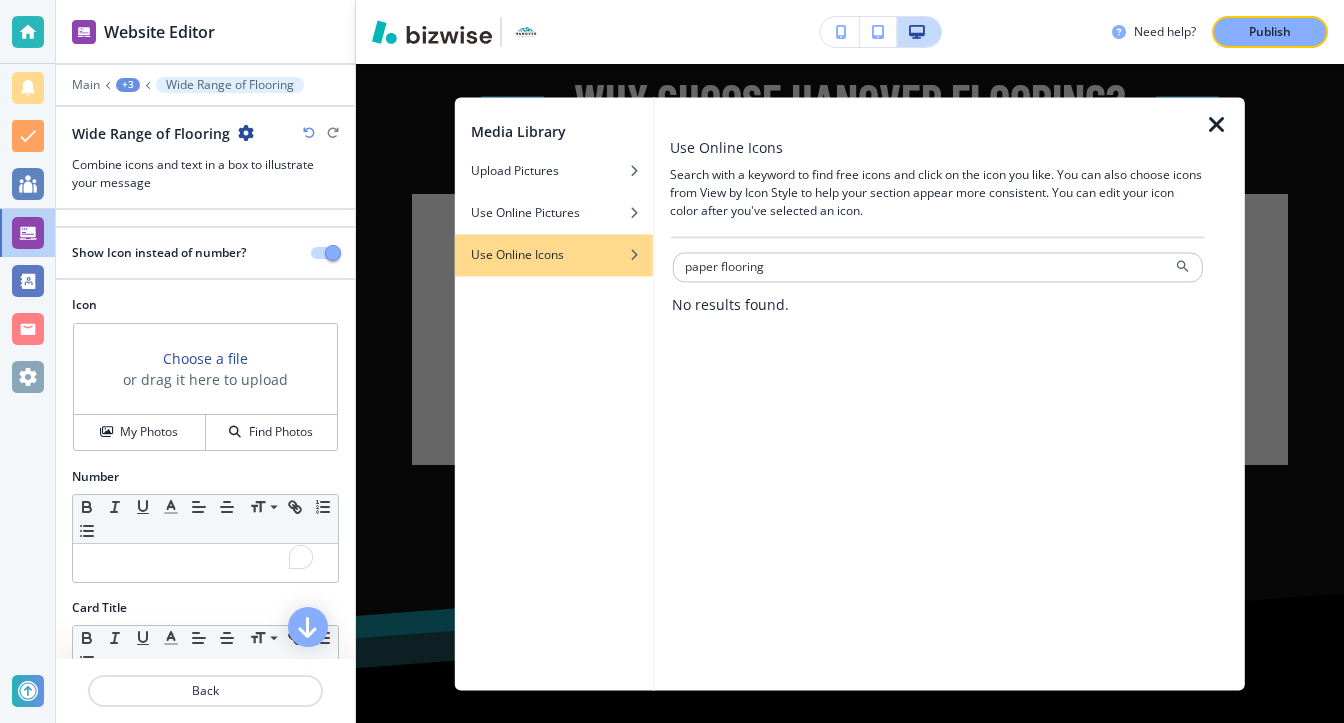 drag, startPoint x: 721, startPoint y: 262, endPoint x: 579, endPoint y: 257, distance: 142.088 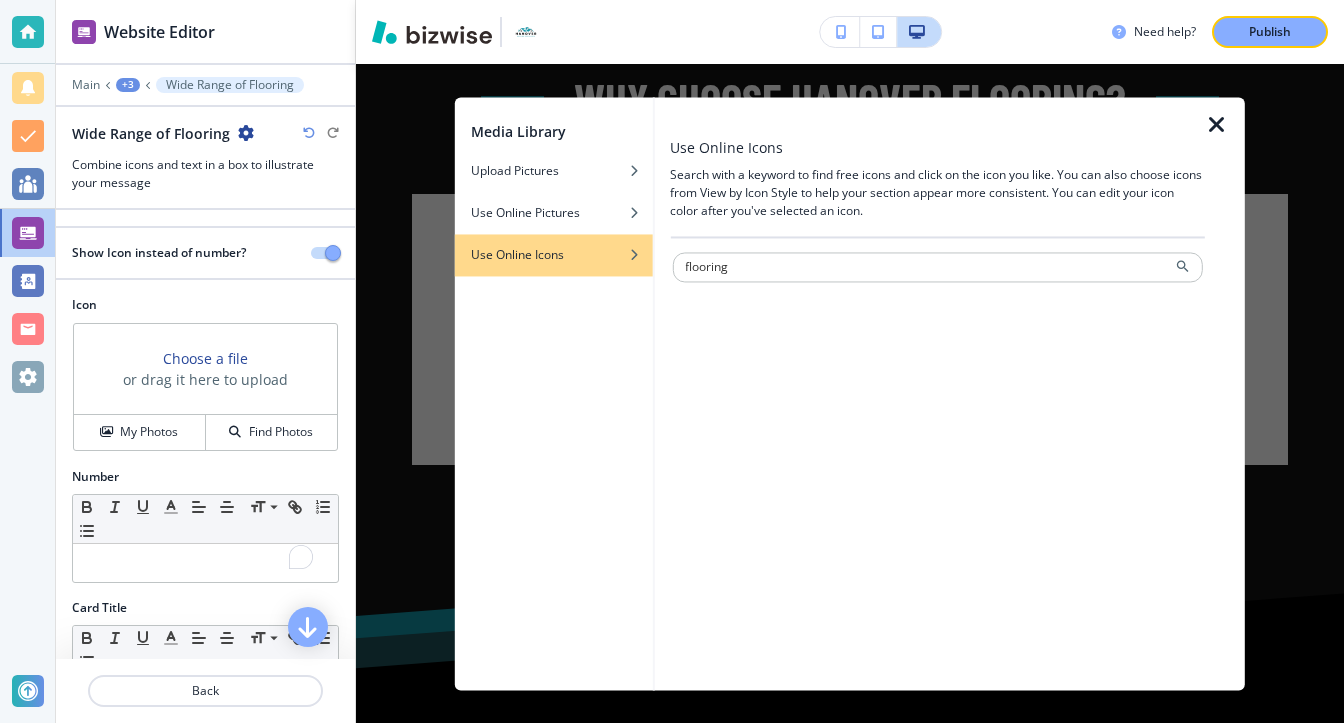 type on "flooring" 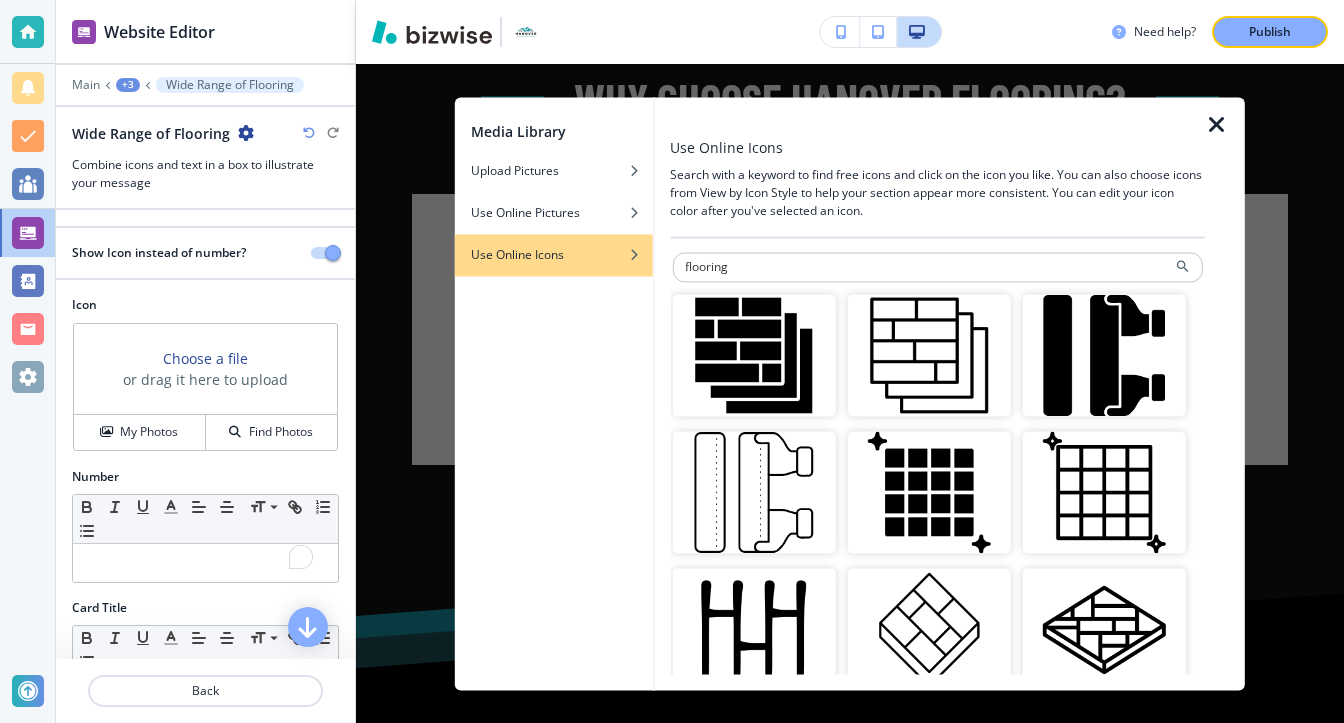click at bounding box center [753, 355] 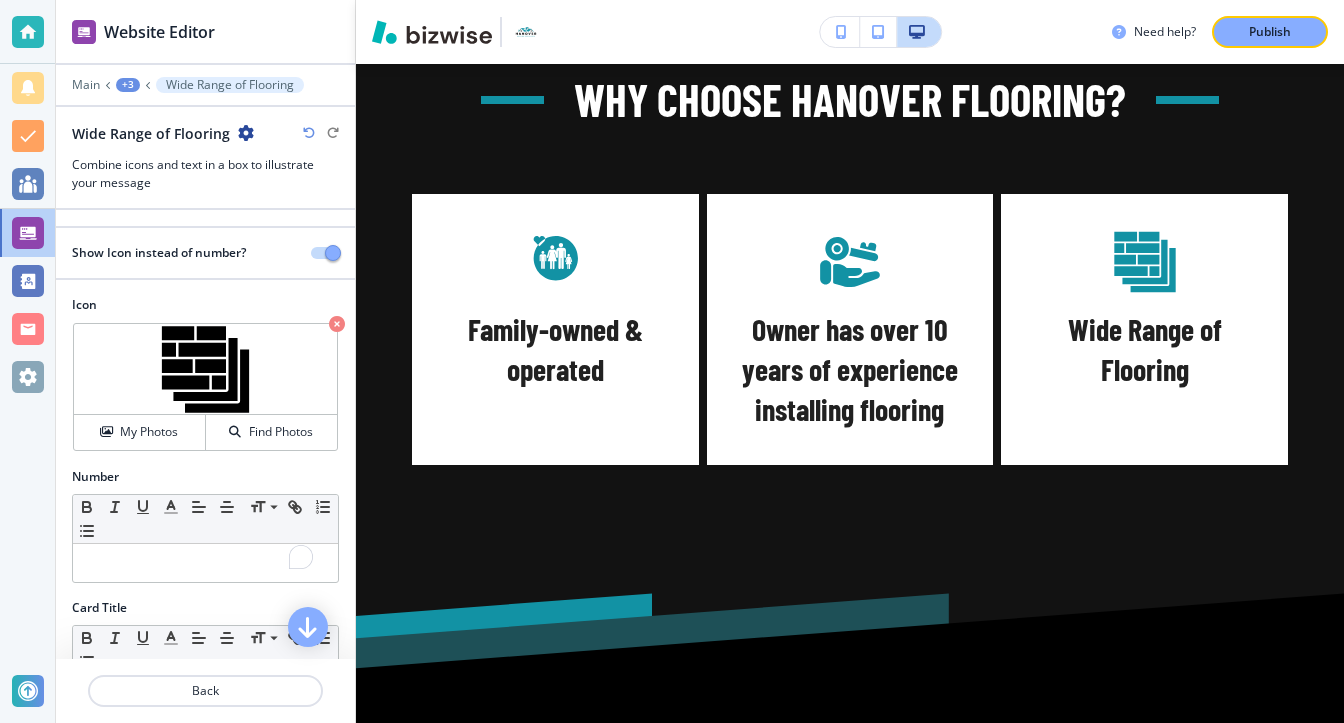 click on "+3" at bounding box center (128, 85) 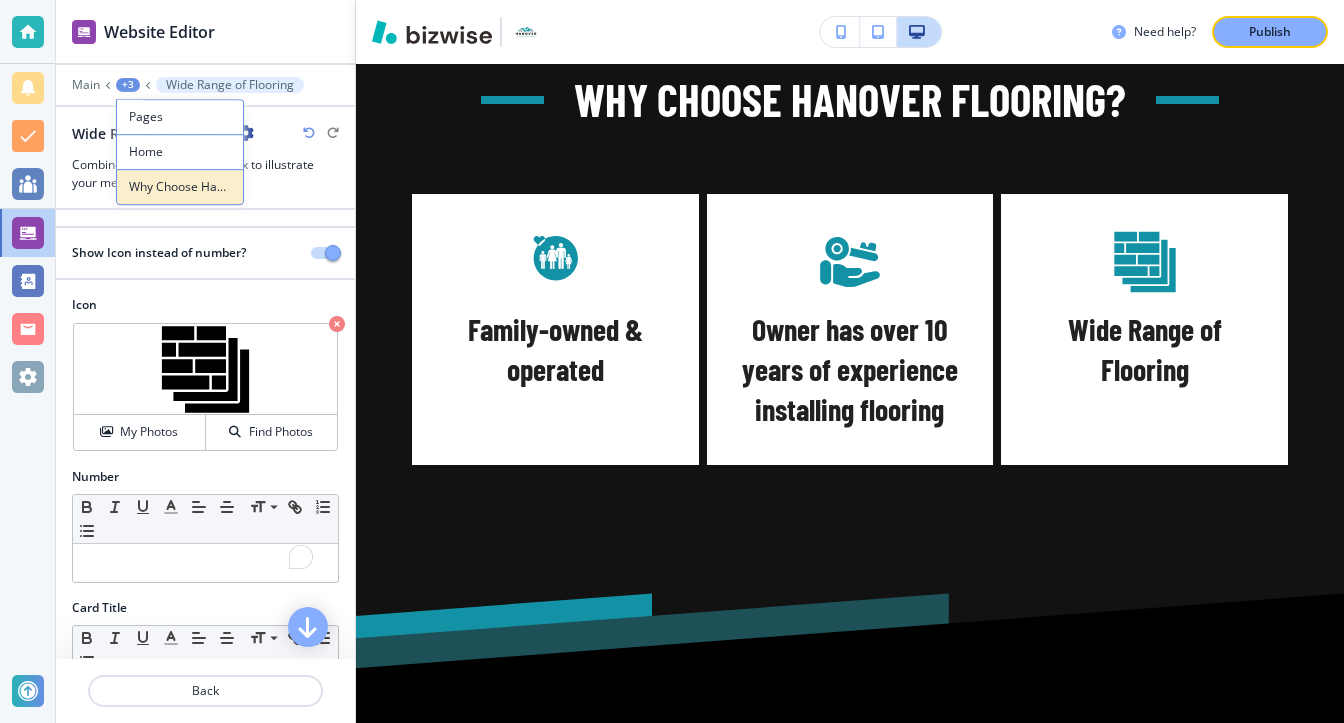 click on "Why Choose Hanover Flooring?" at bounding box center [180, 187] 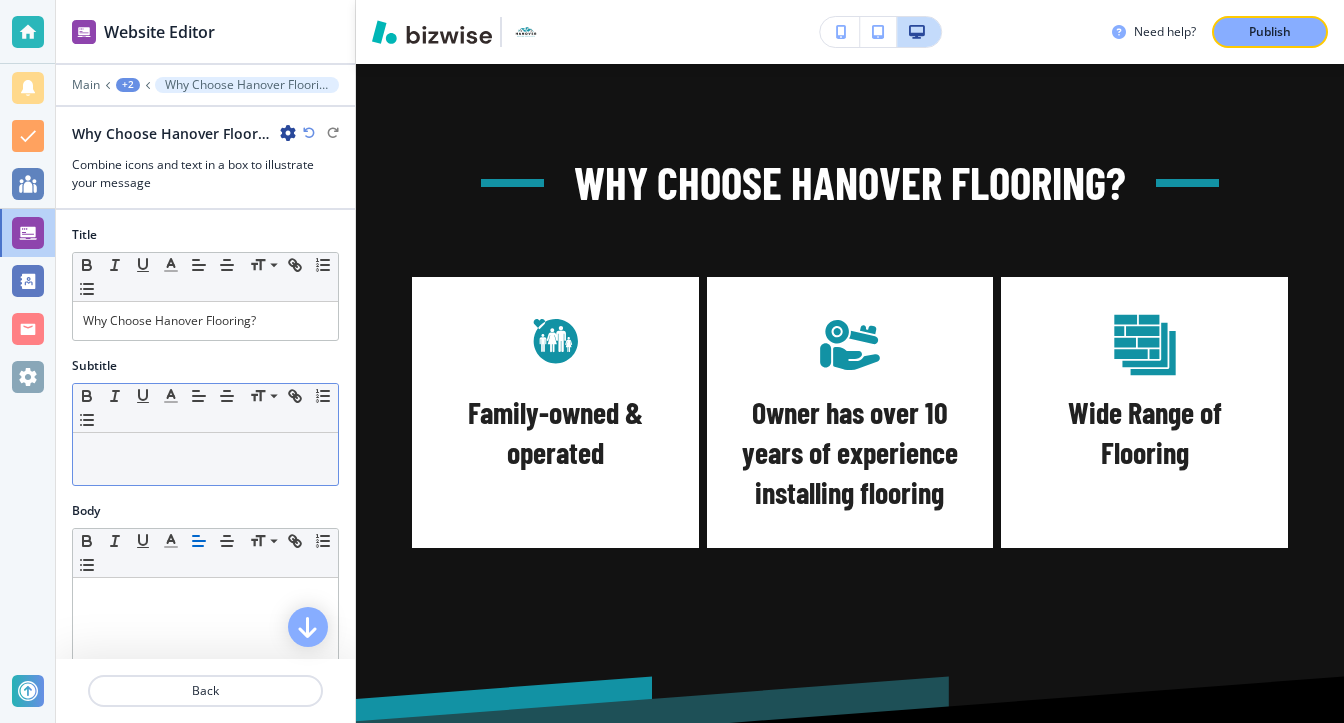 scroll, scrollTop: 4141, scrollLeft: 0, axis: vertical 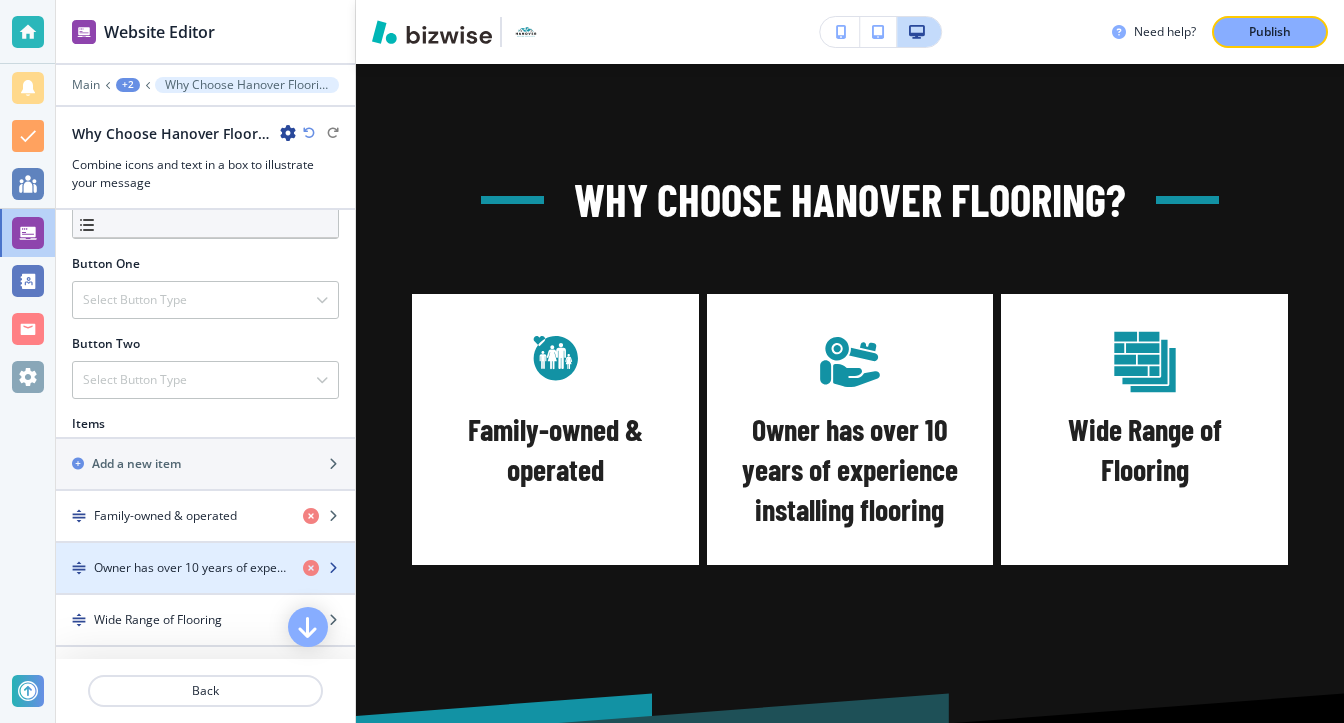 click at bounding box center (205, 551) 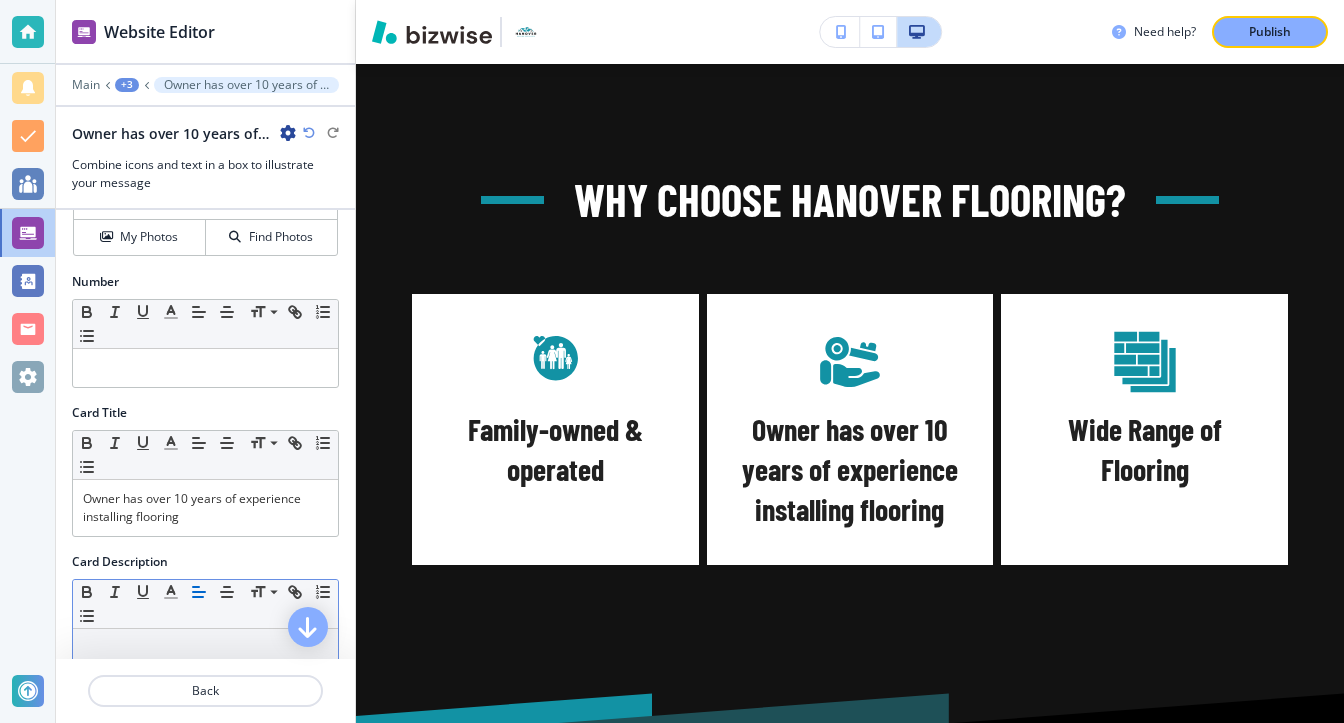 scroll, scrollTop: 316, scrollLeft: 0, axis: vertical 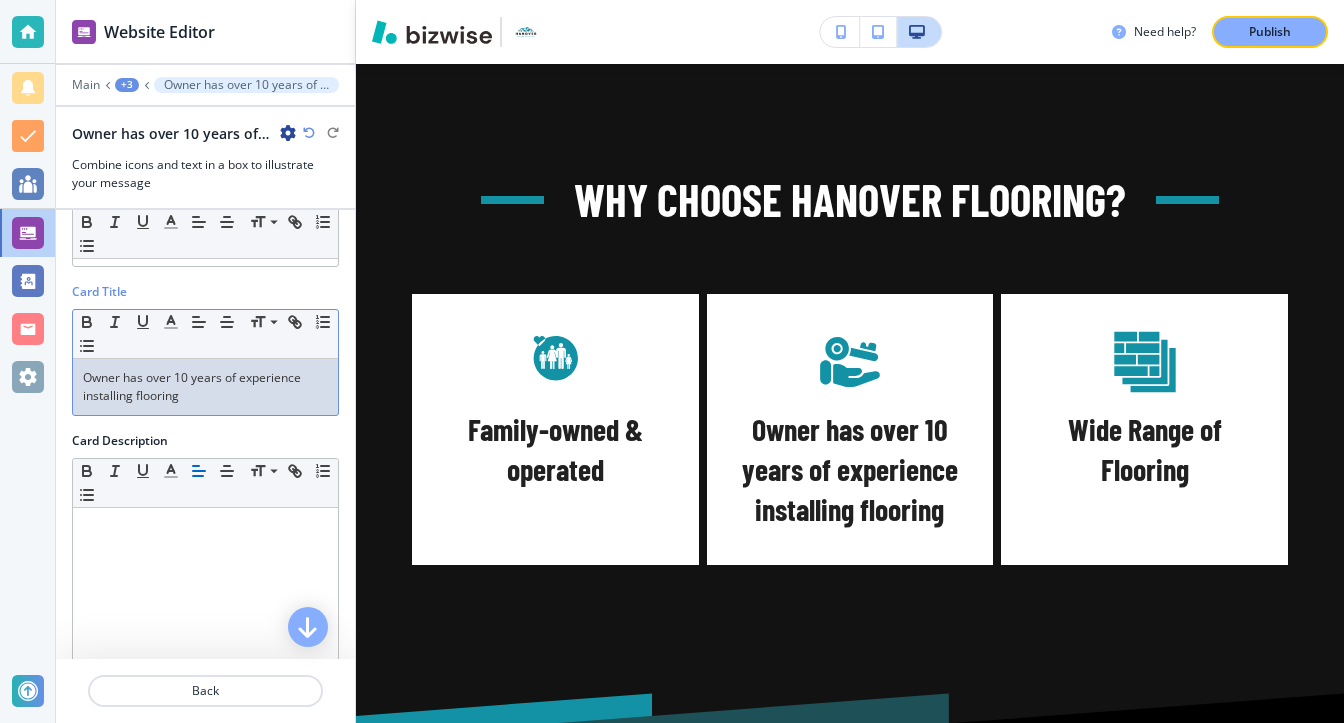 click on "Owner has over 10 years of experience installing flooring" at bounding box center (205, 387) 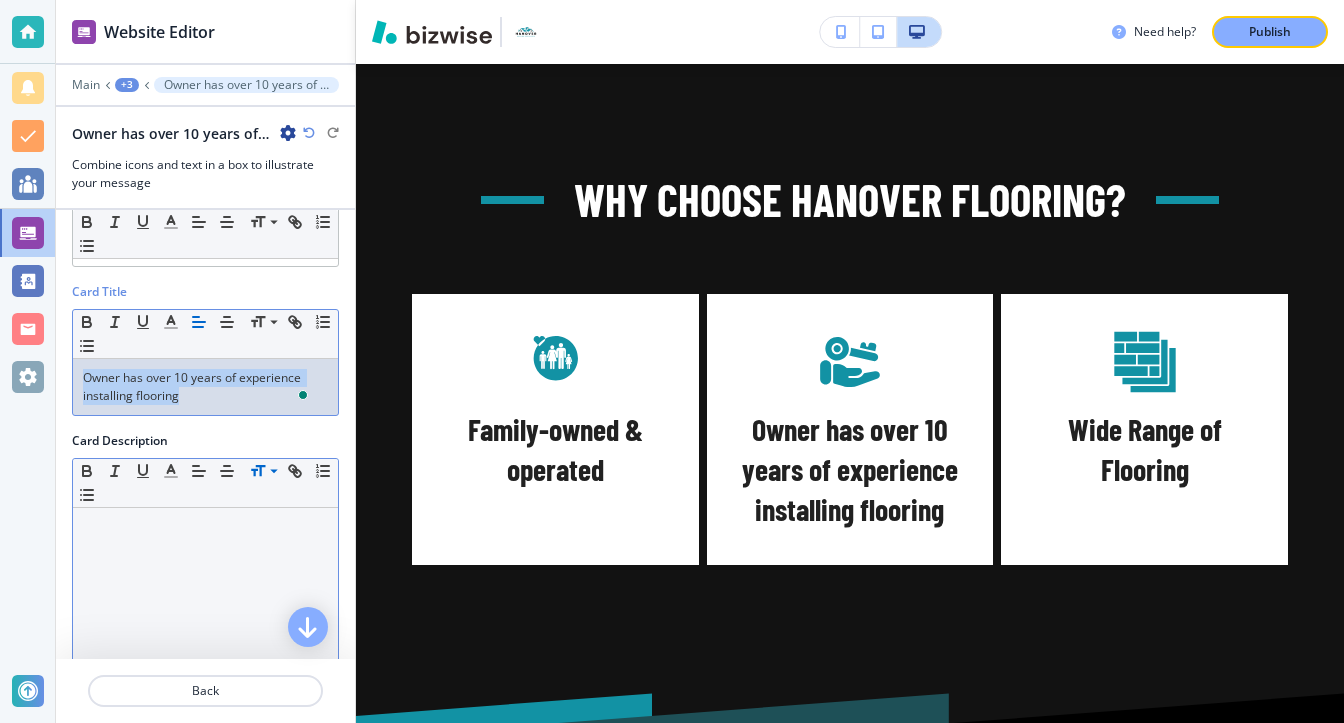 copy on "Owner has over 10 years of experience installing flooring" 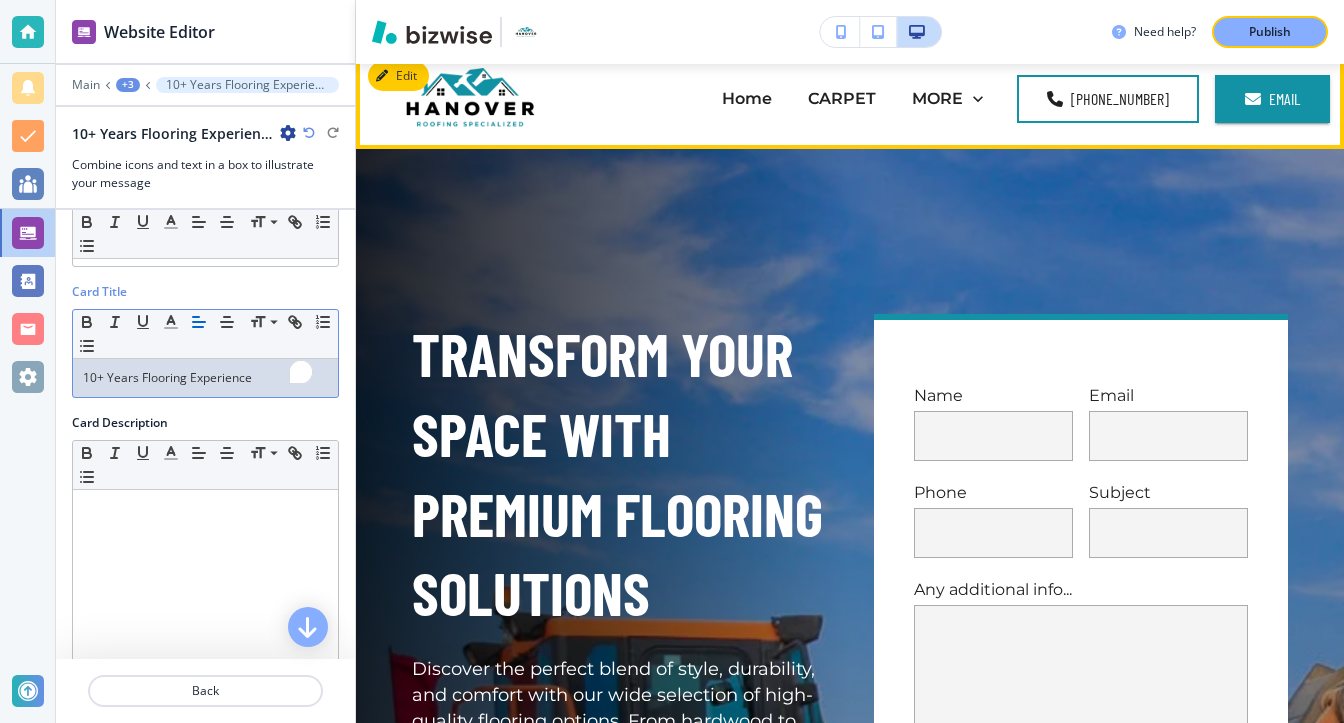 scroll, scrollTop: 0, scrollLeft: 0, axis: both 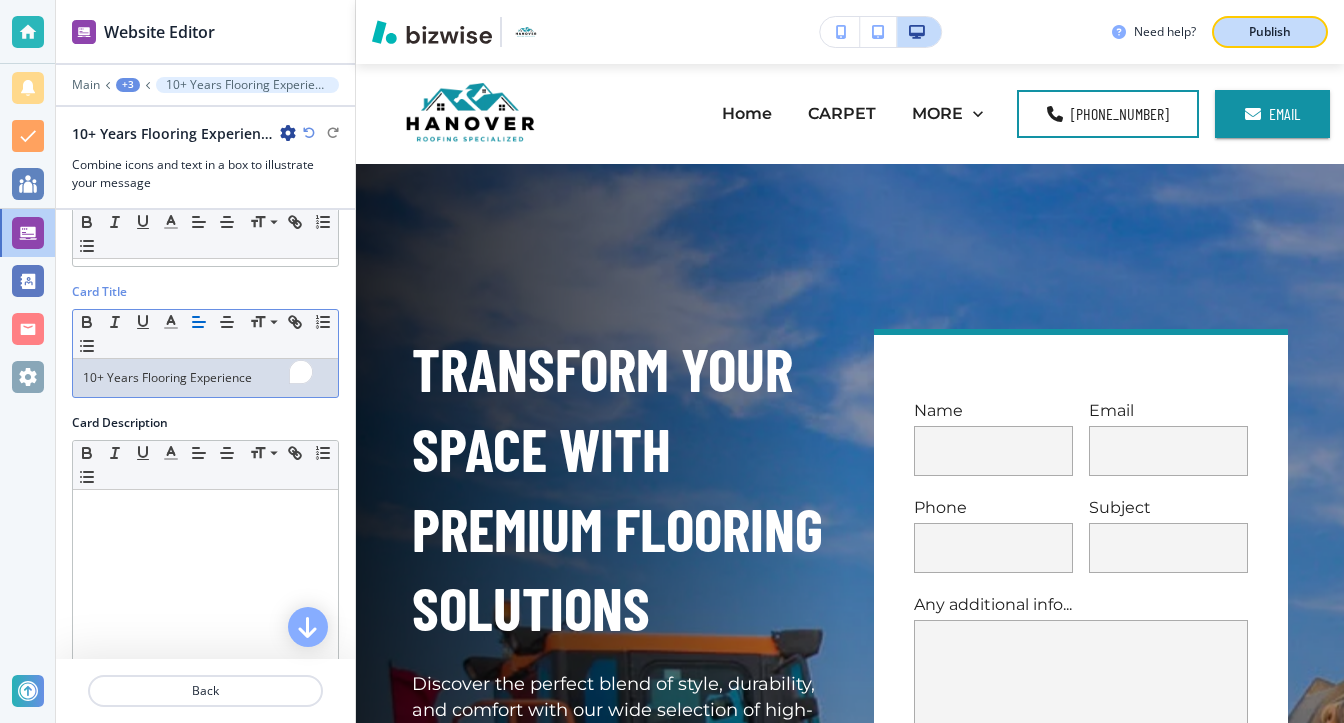 click on "Publish" at bounding box center [1270, 32] 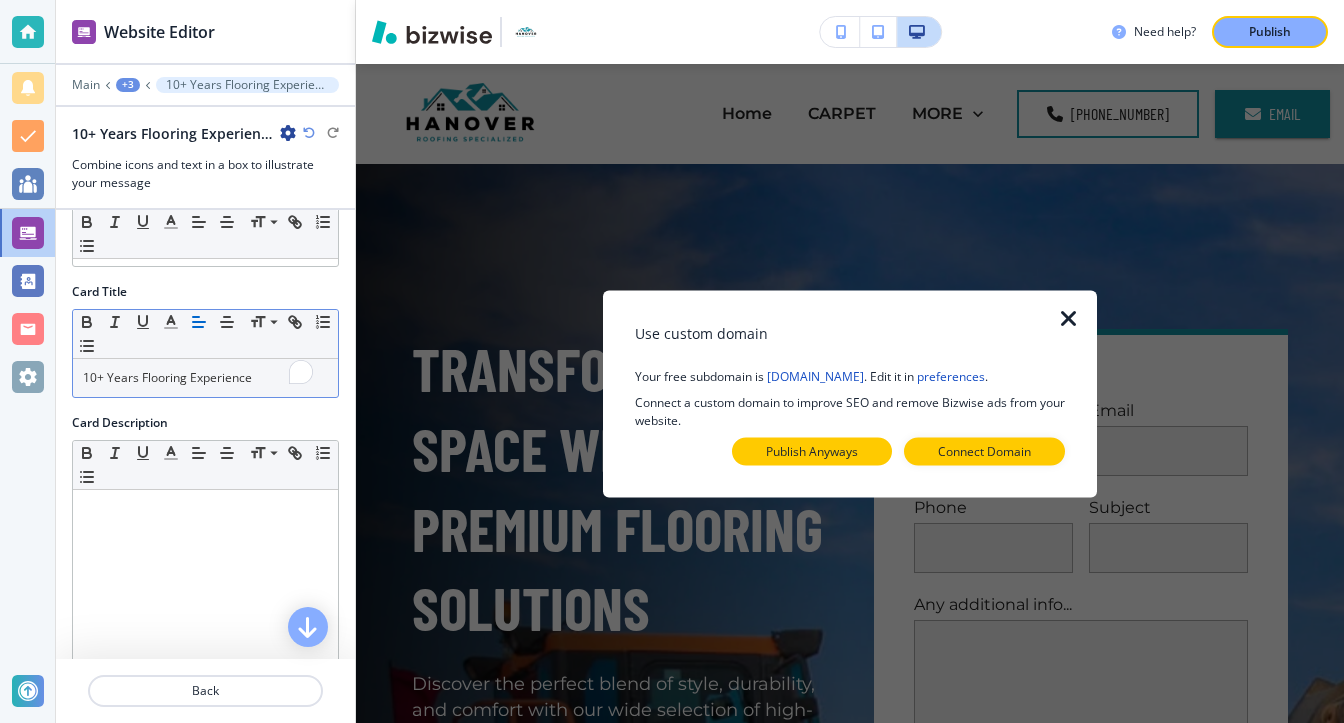 click on "Publish Anyways" at bounding box center [812, 451] 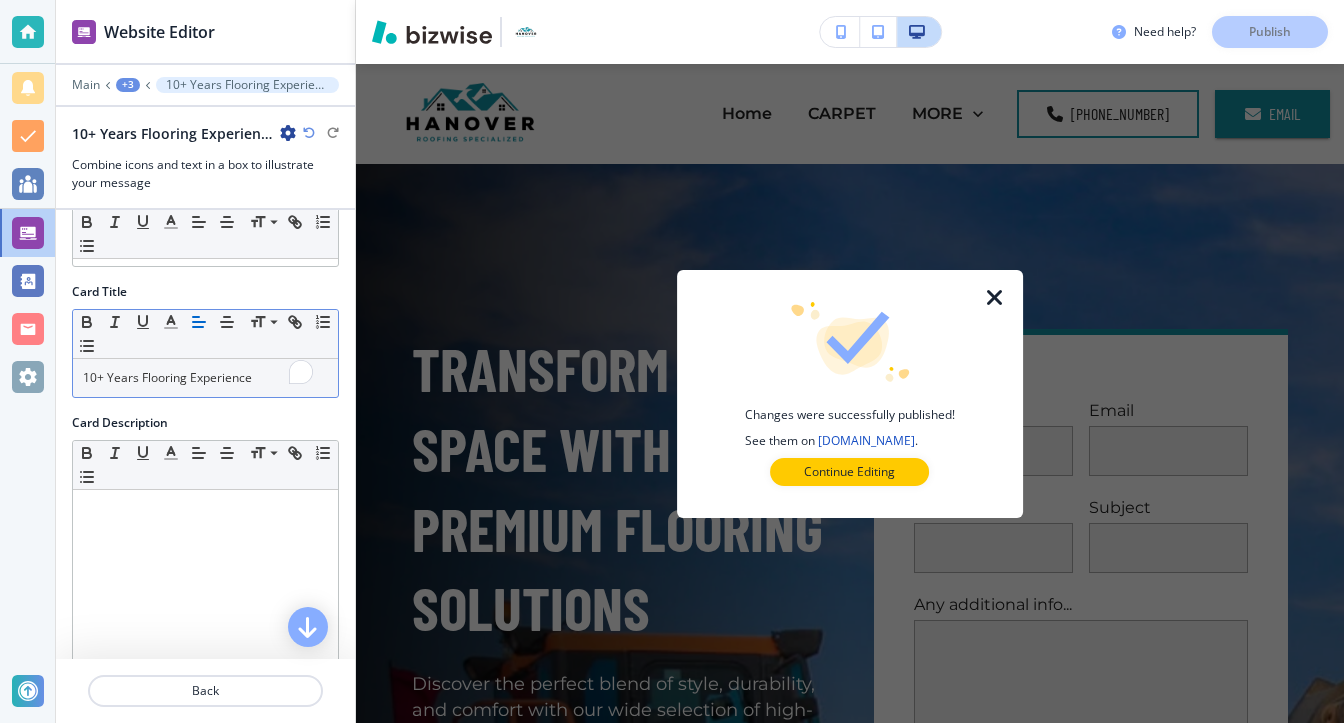 click at bounding box center [850, 286] 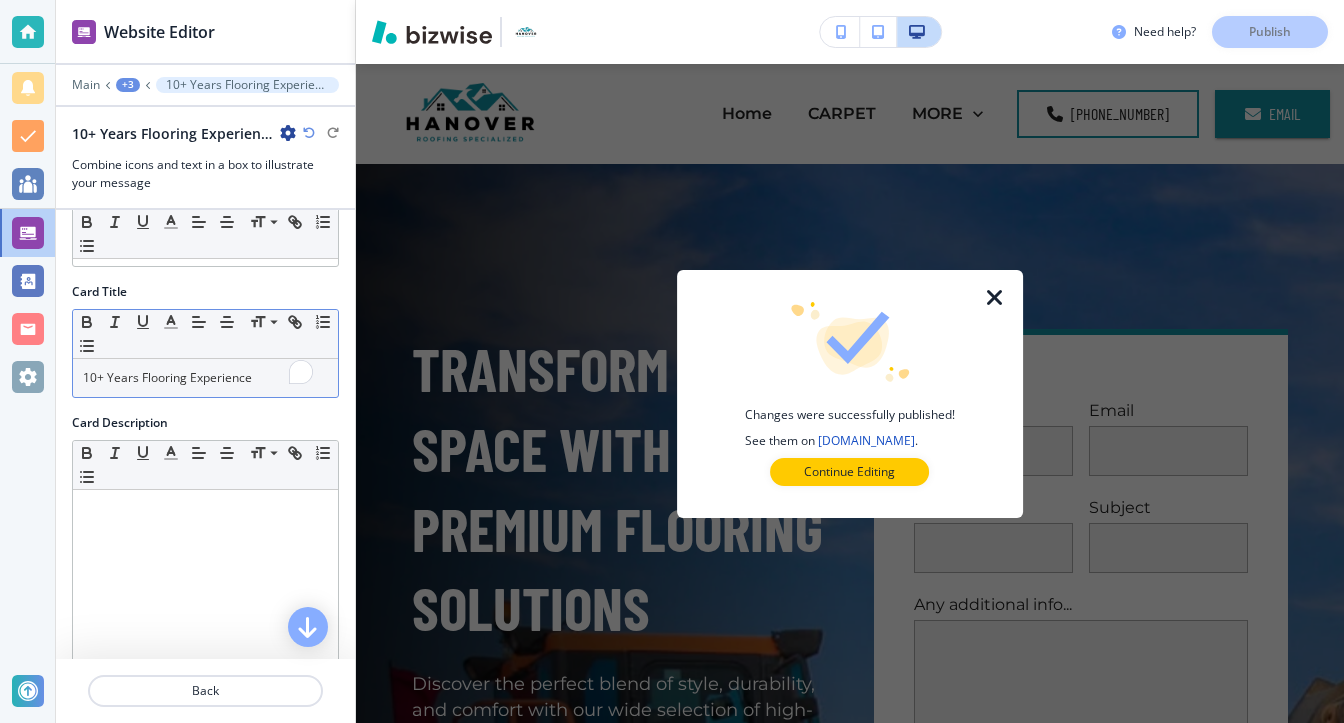 click at bounding box center (995, 298) 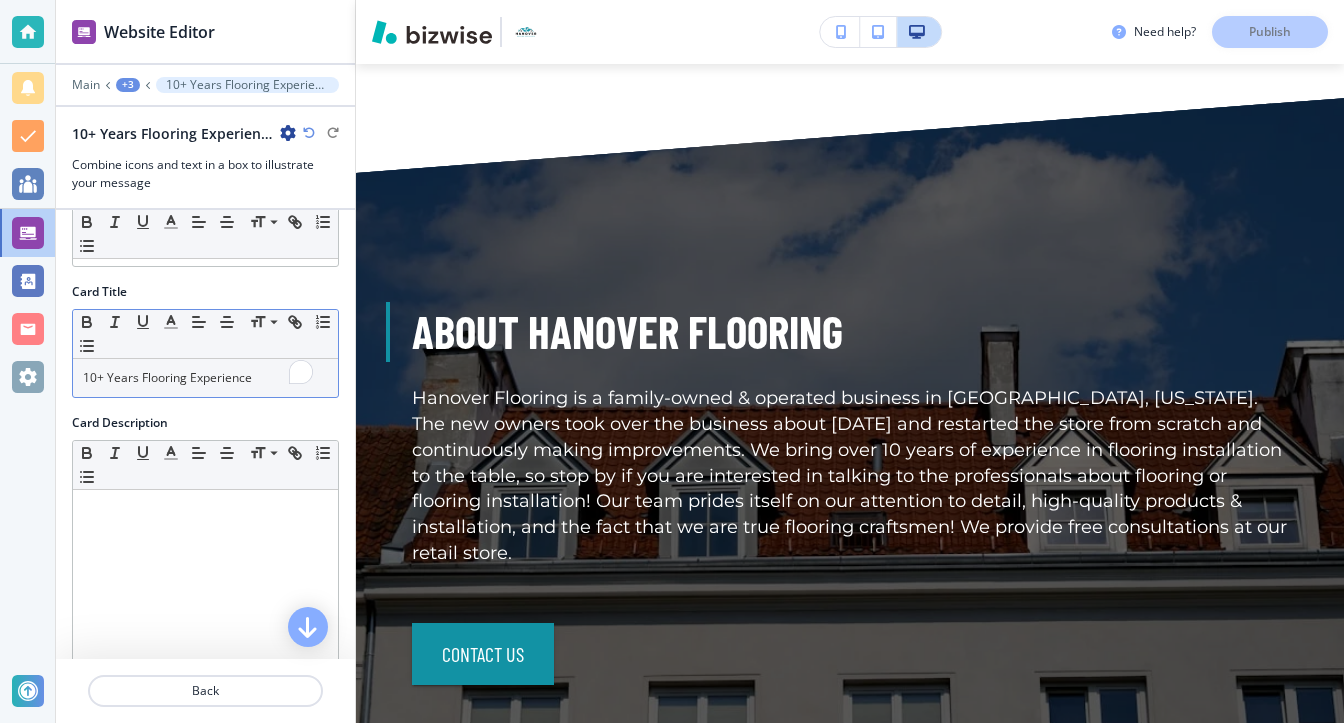 scroll, scrollTop: 1900, scrollLeft: 0, axis: vertical 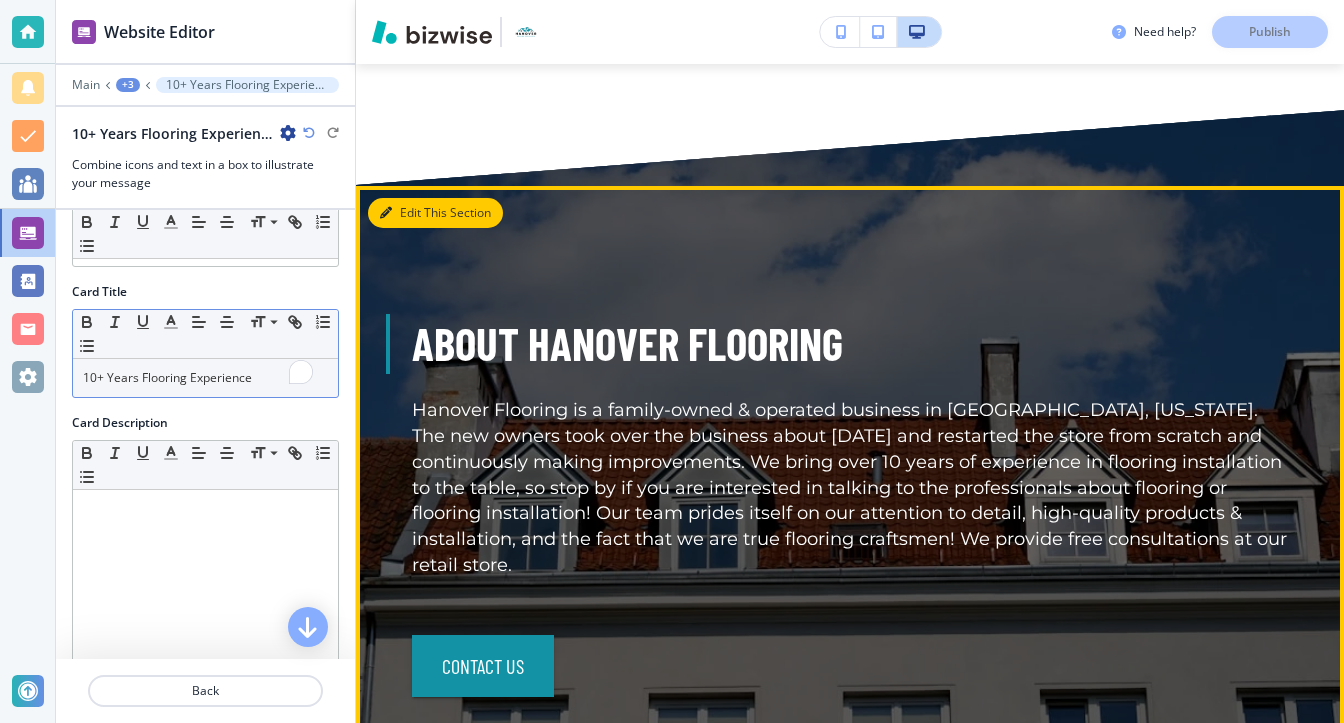 click on "Edit This Section" at bounding box center (435, 213) 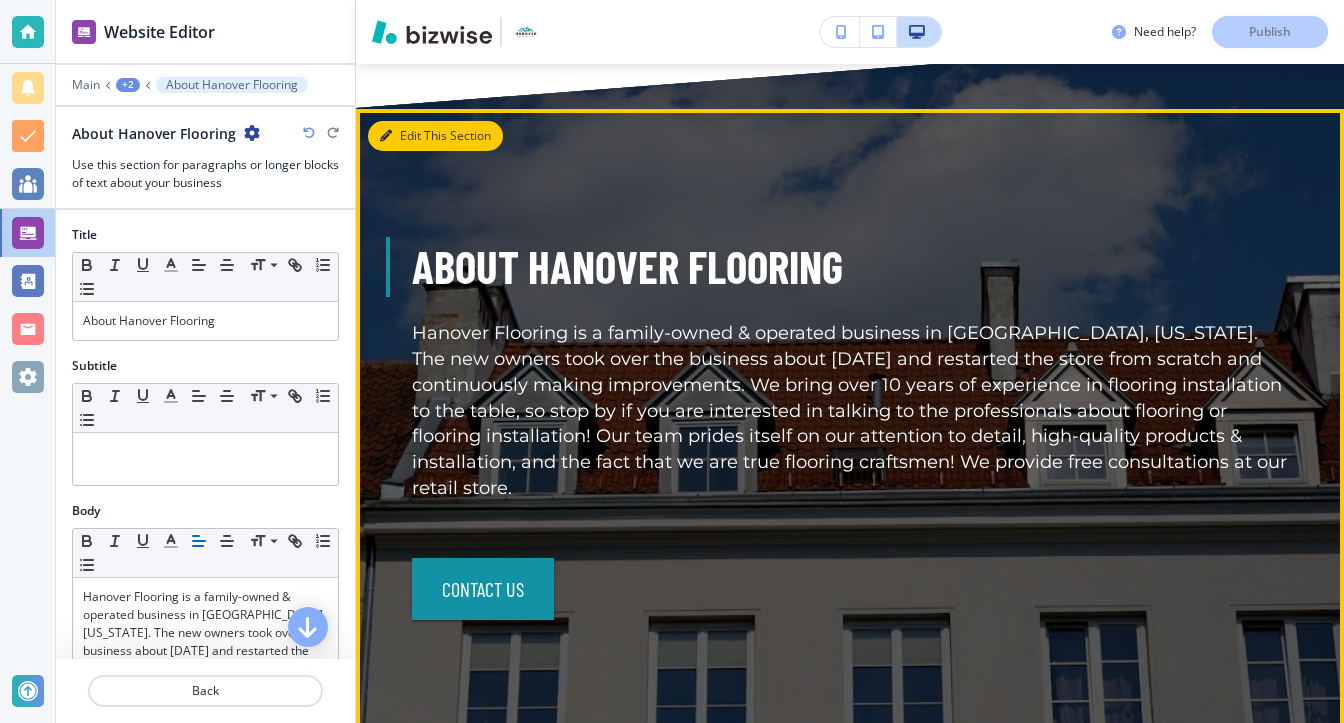 scroll, scrollTop: 2045, scrollLeft: 0, axis: vertical 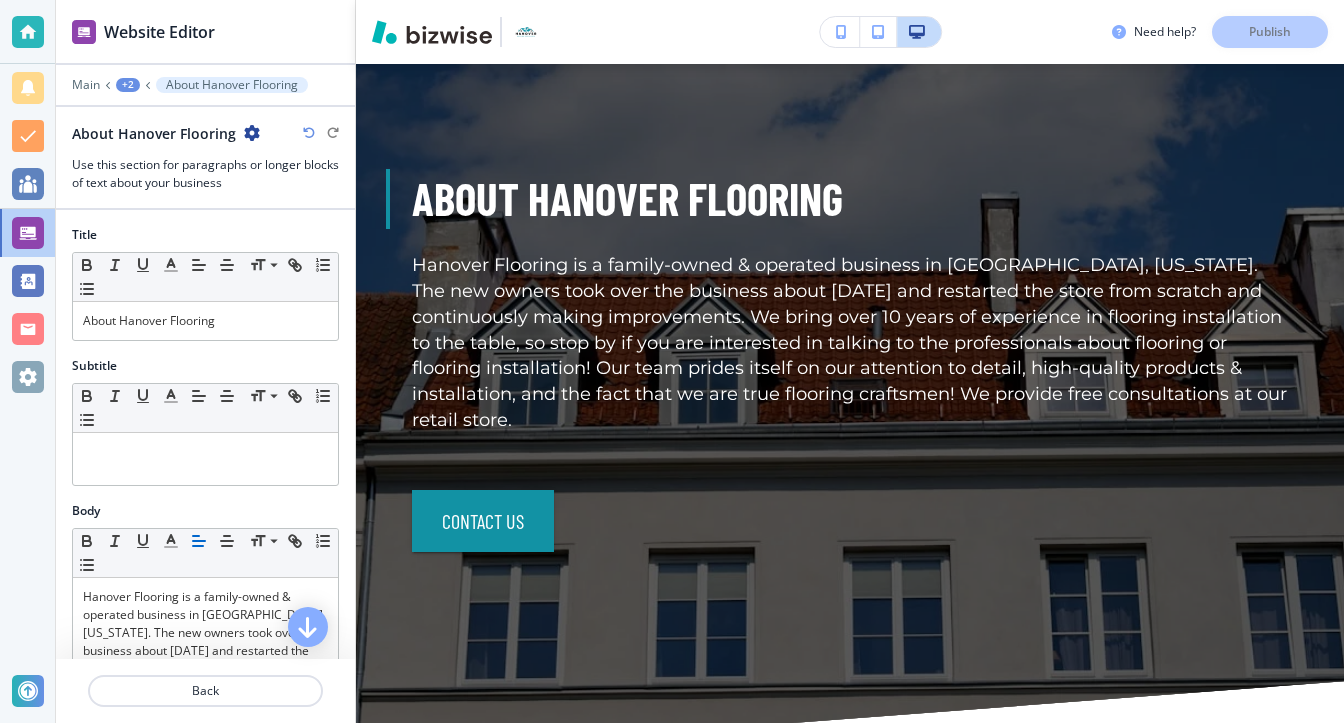 click on "+2" at bounding box center (128, 85) 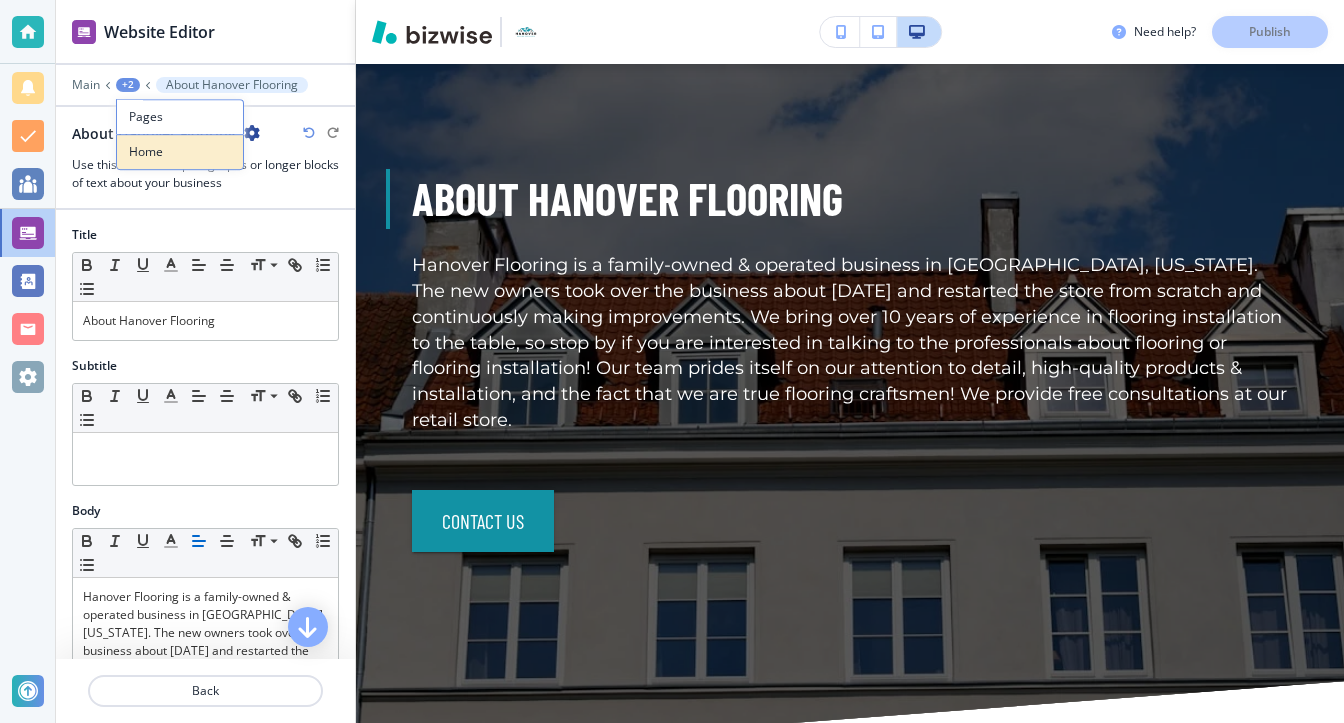 click on "Home" at bounding box center (180, 152) 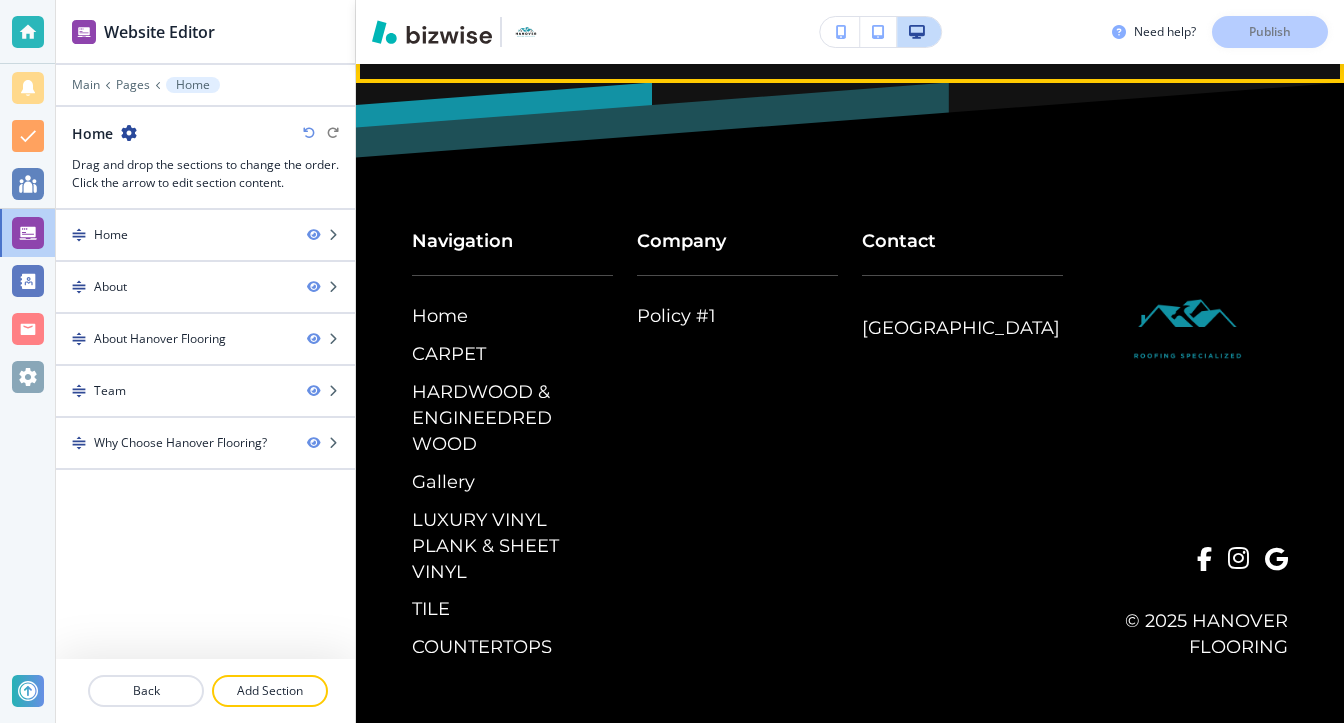 scroll, scrollTop: 4744, scrollLeft: 0, axis: vertical 